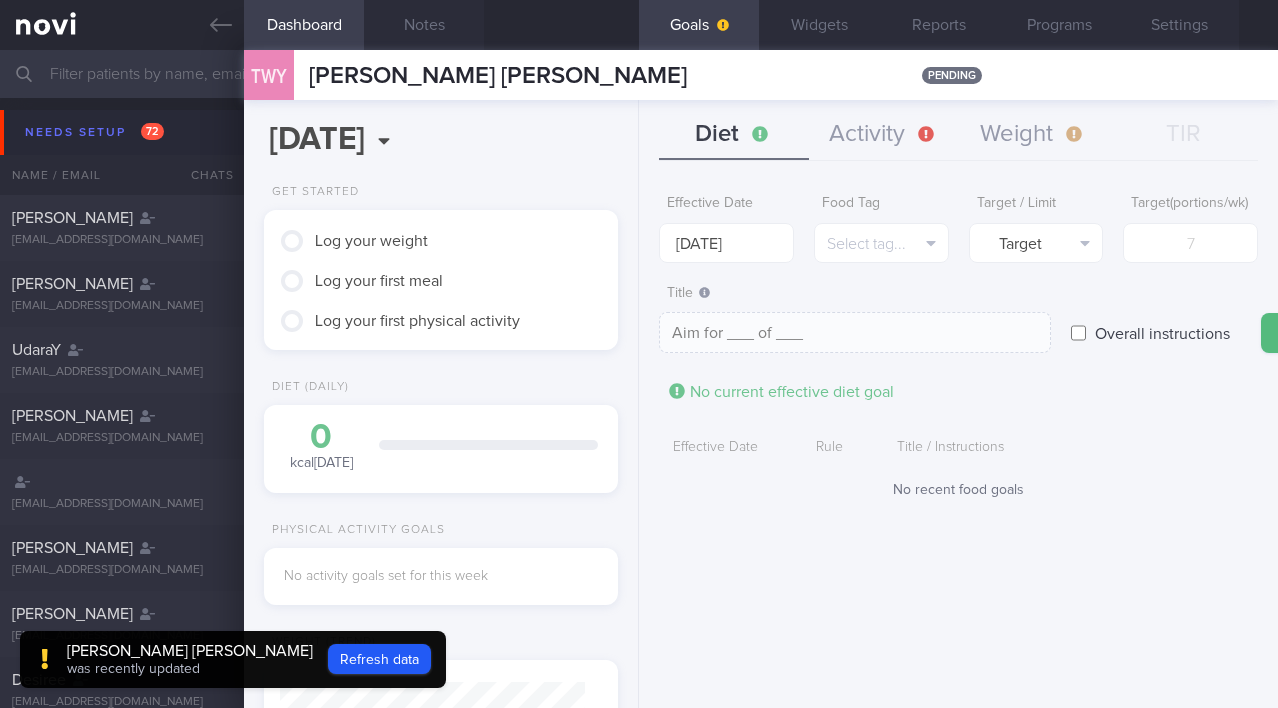 scroll, scrollTop: 0, scrollLeft: 0, axis: both 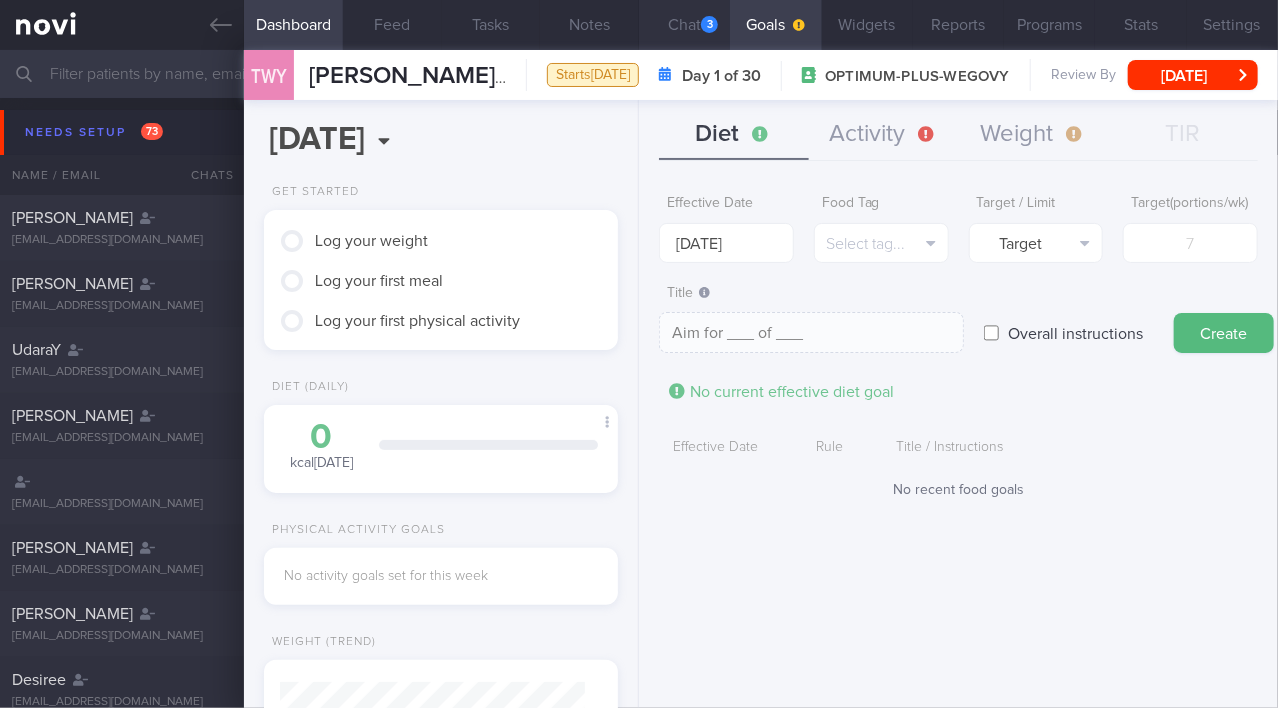 click on "Chat
3" at bounding box center (684, 25) 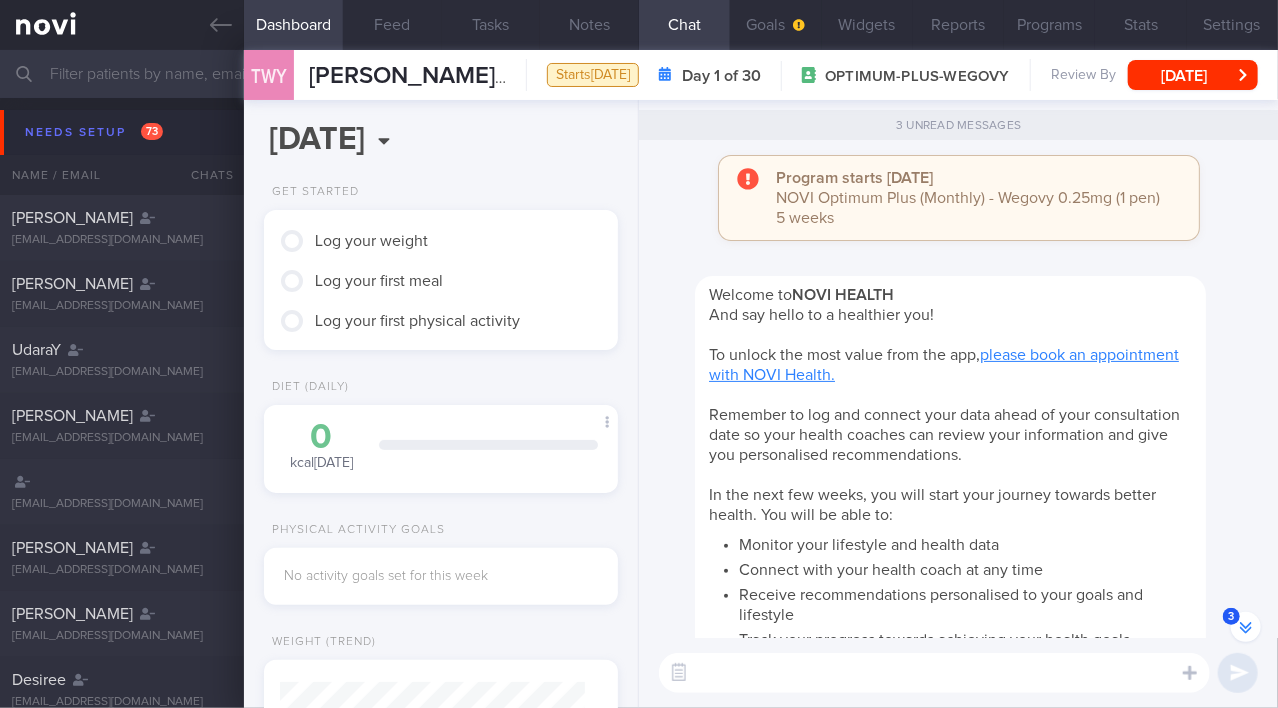 scroll, scrollTop: 0, scrollLeft: 0, axis: both 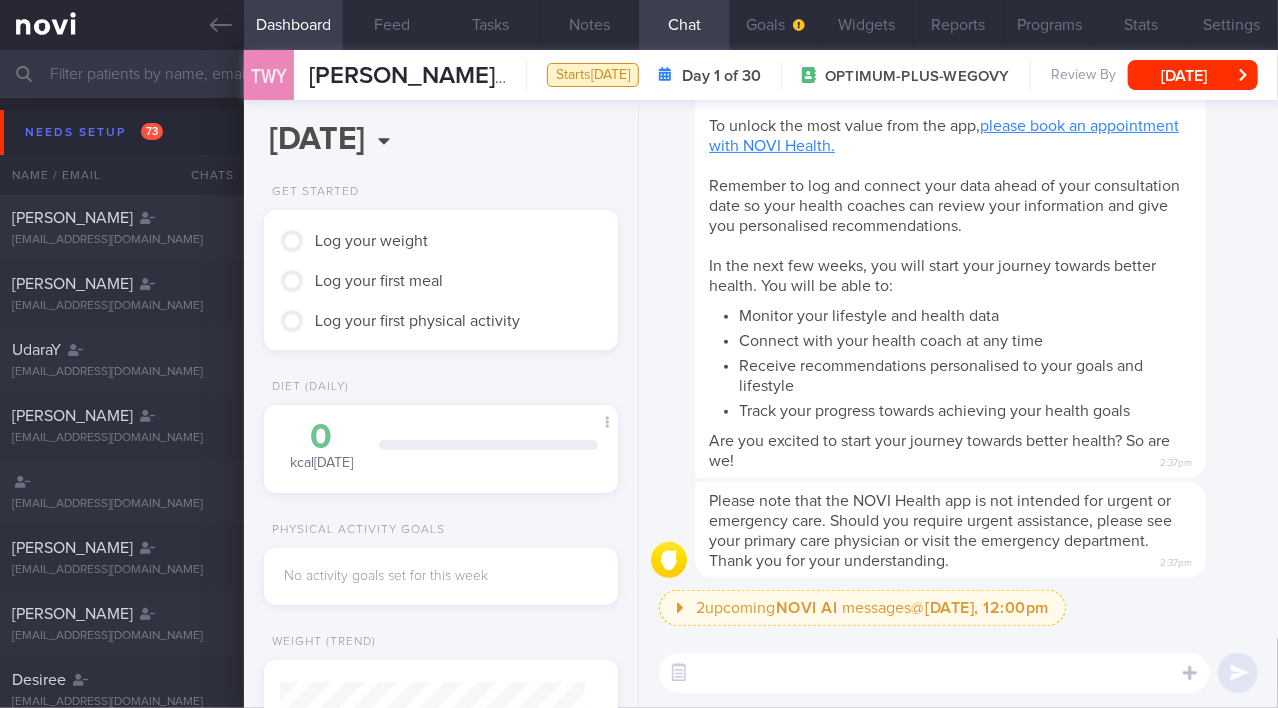 click at bounding box center [934, 673] 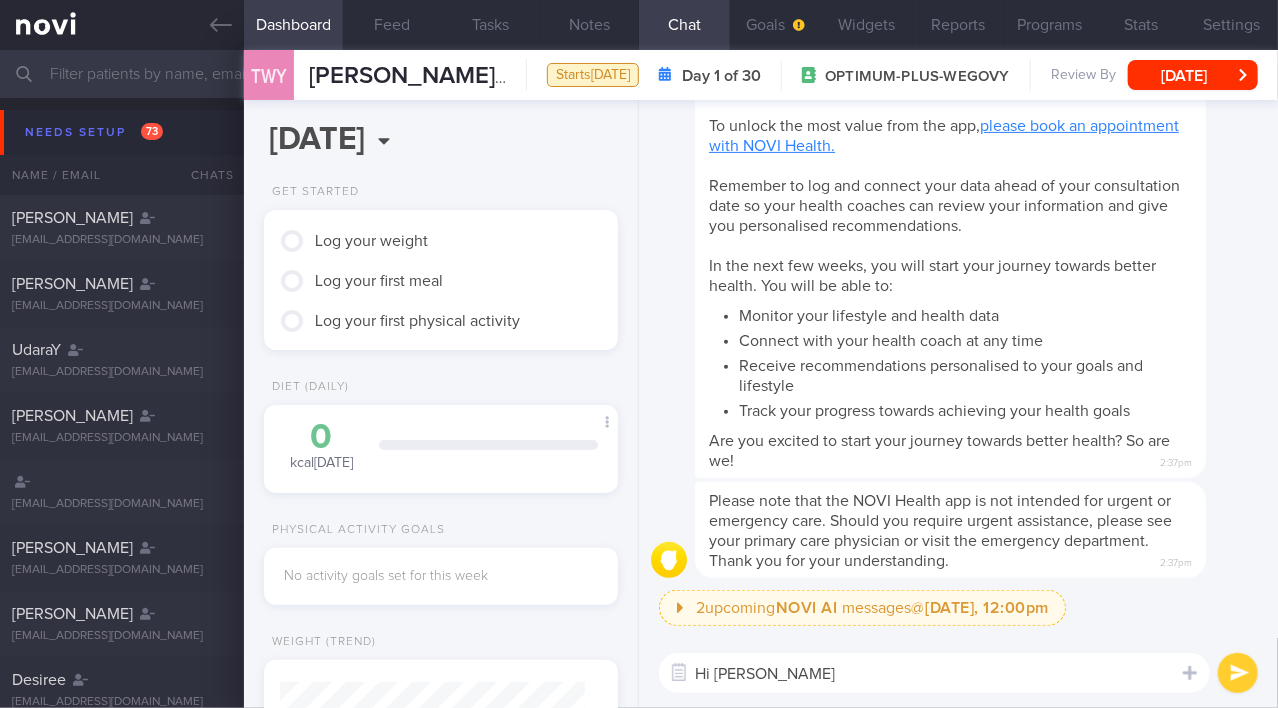 type on "Hi Joey!" 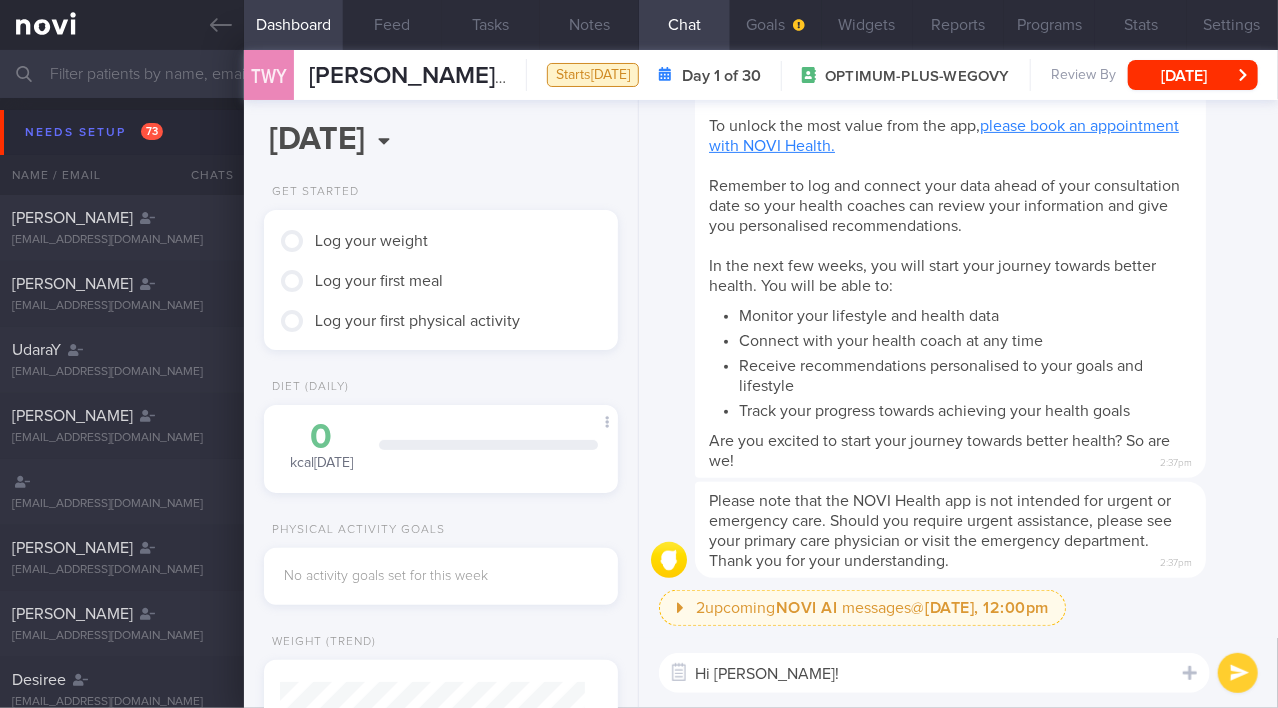 type 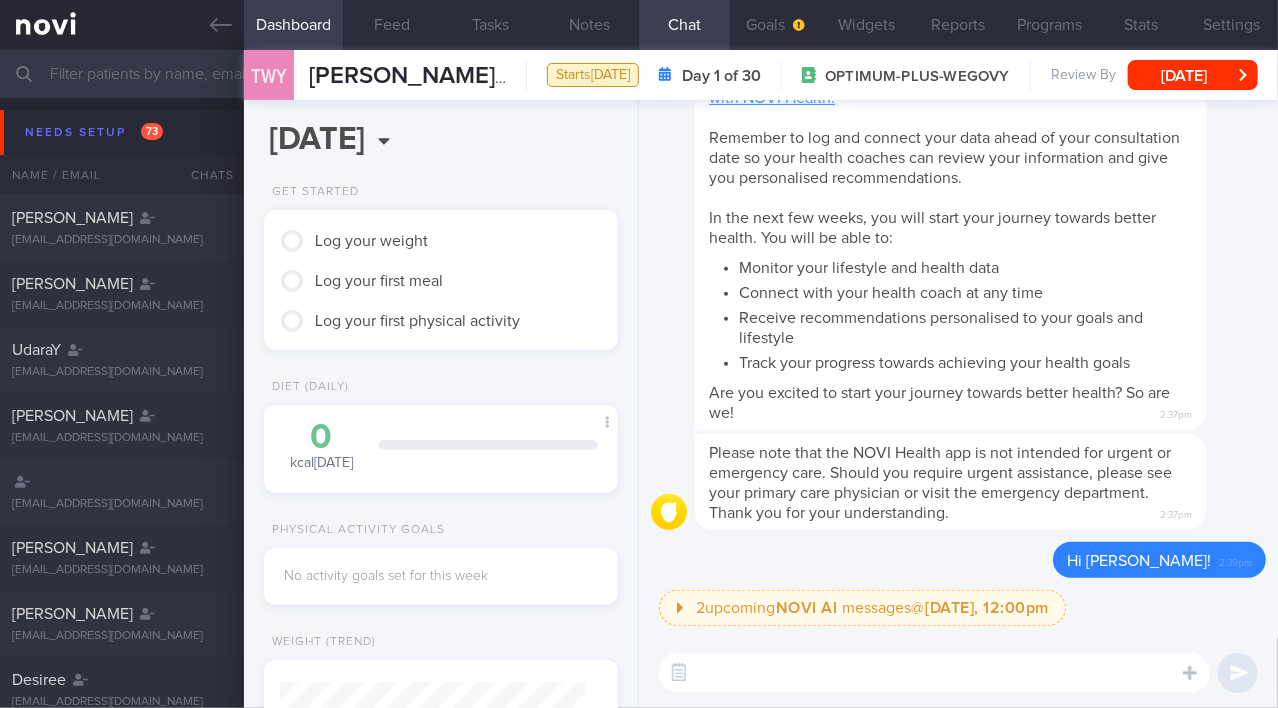scroll, scrollTop: 0, scrollLeft: 0, axis: both 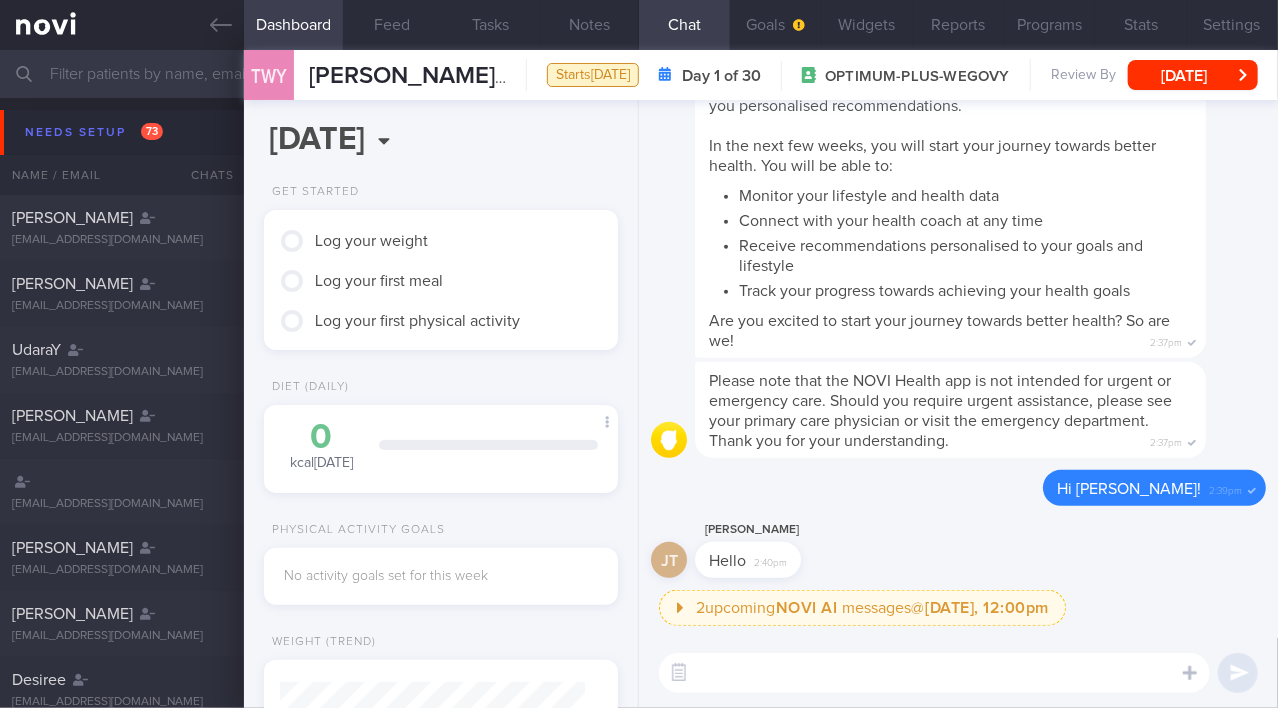 click on "2025-07-11
Fri, 11 Jul
Get Started
Log your weight
Log your first meal
Log your first physical activity
Diet (Daily)
0
kcal  today
Carbs
Protein
Fat
0 g
0 g
0 g" at bounding box center [441, 404] 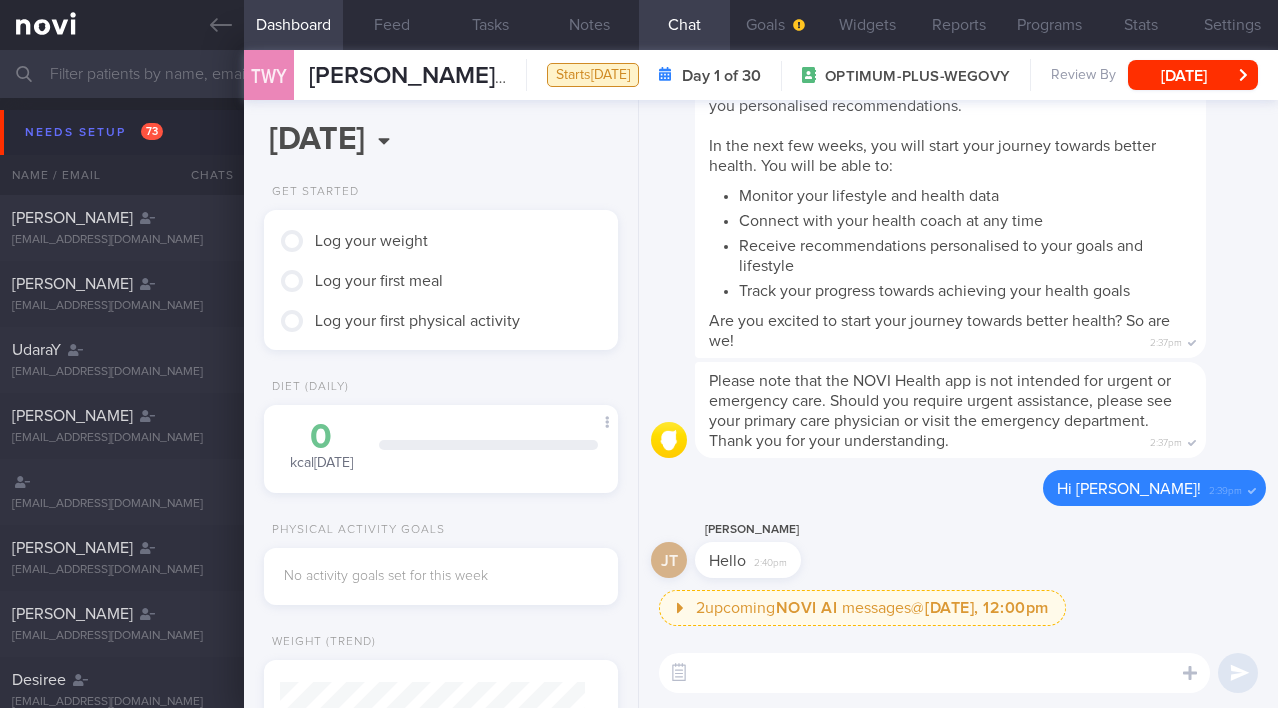 scroll, scrollTop: 0, scrollLeft: 0, axis: both 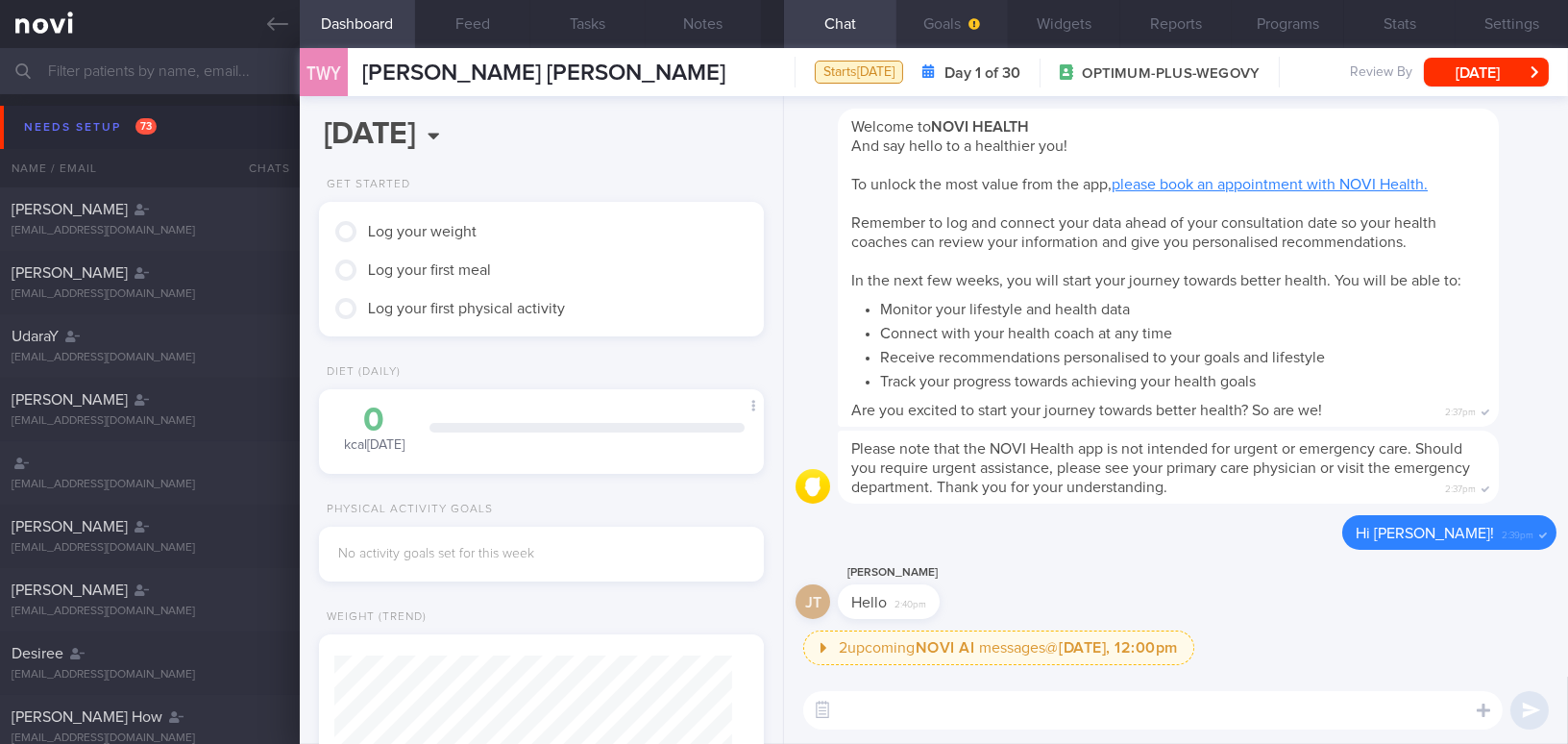 click on "Goals" at bounding box center (952, 24) 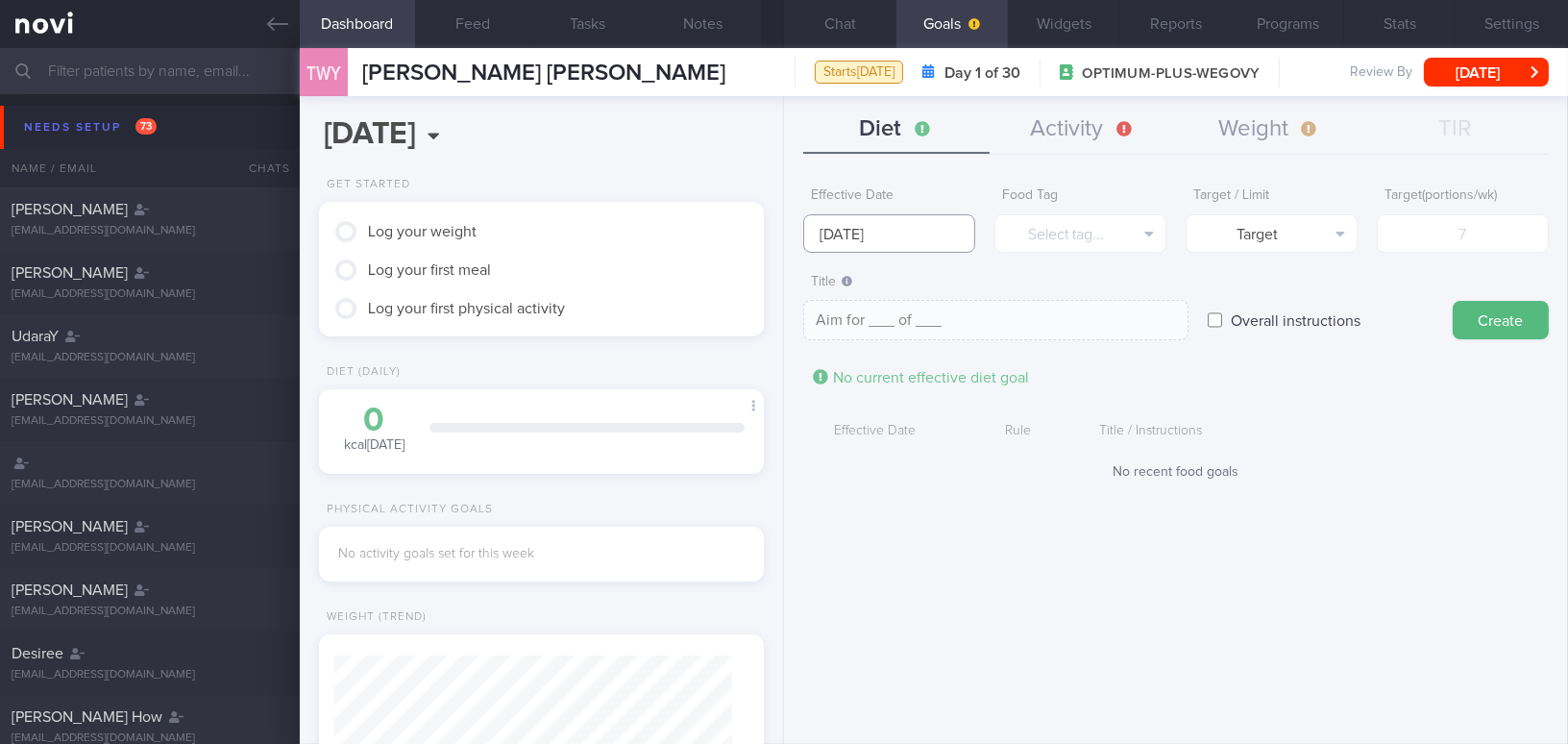click on "[DATE]" at bounding box center (889, 234) 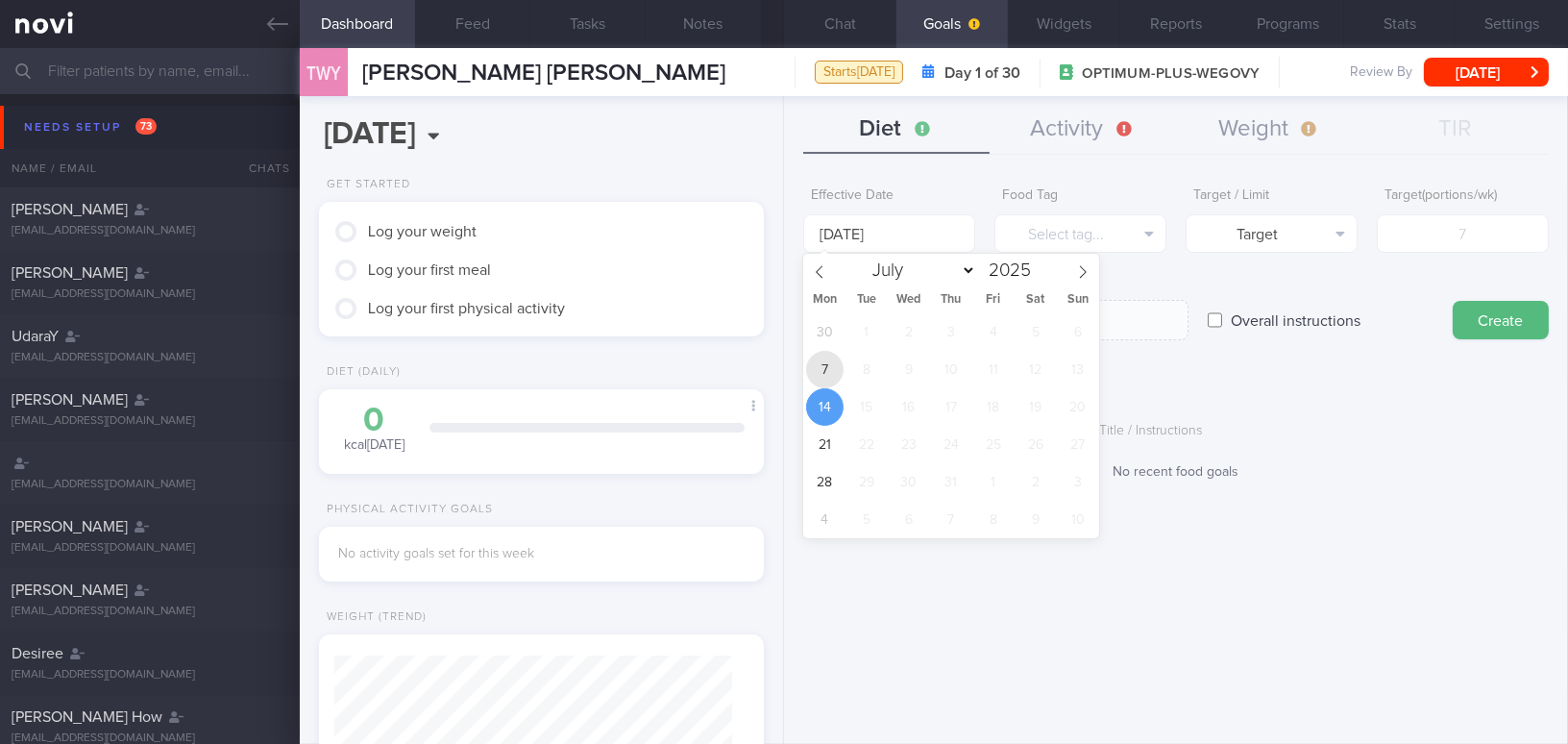 click on "7" at bounding box center (824, 369) 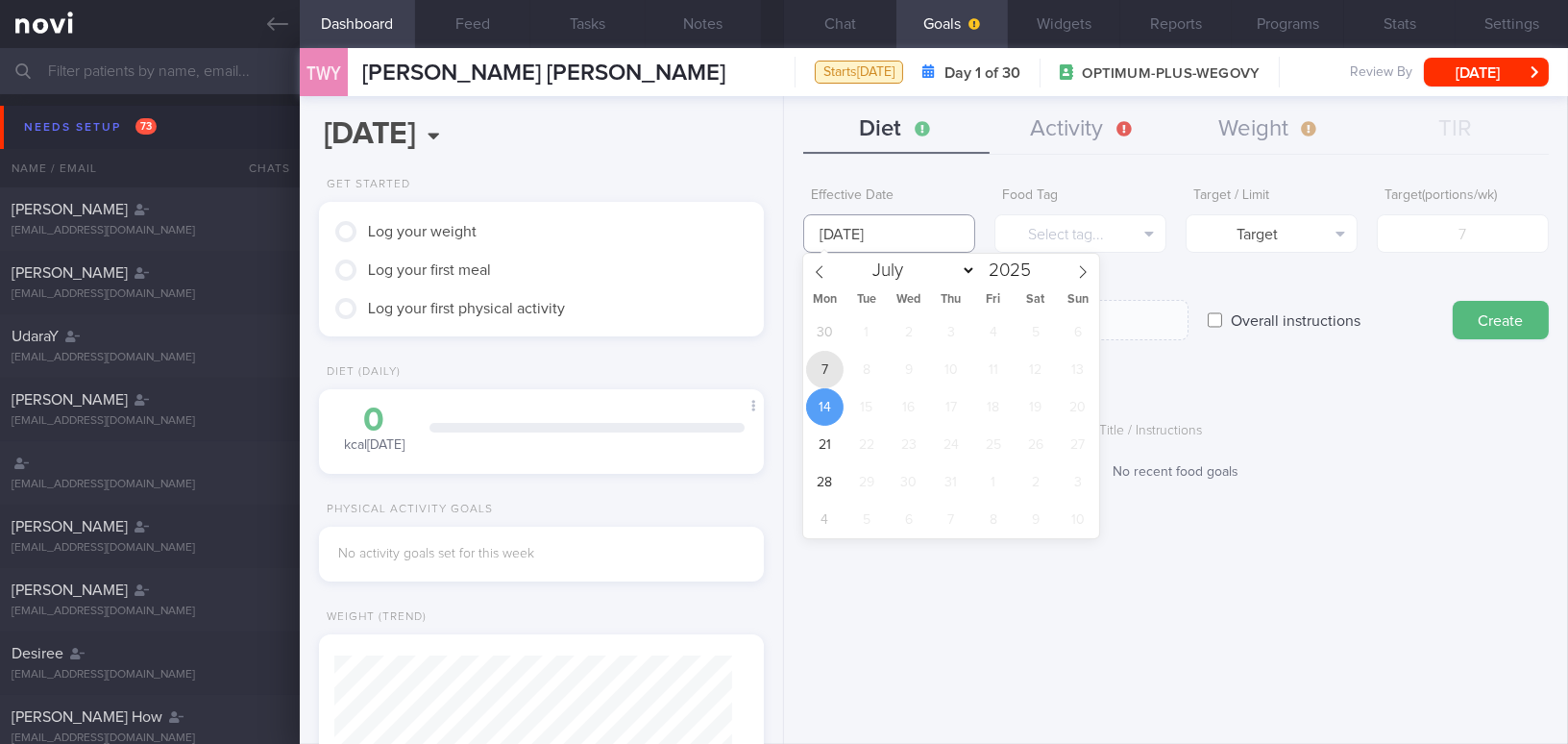 type on "7 Jul 2025" 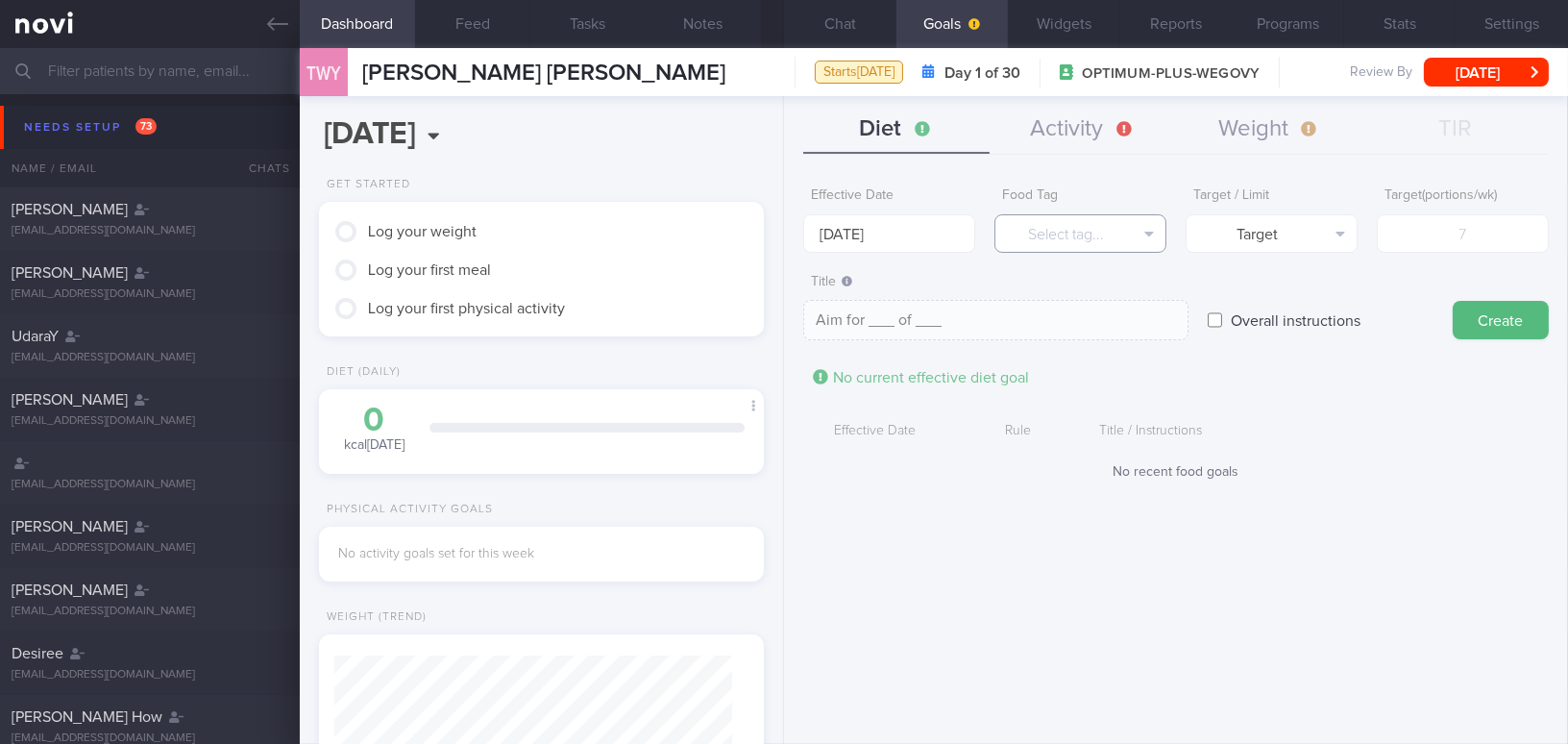 click on "Select tag..." at bounding box center (1080, 234) 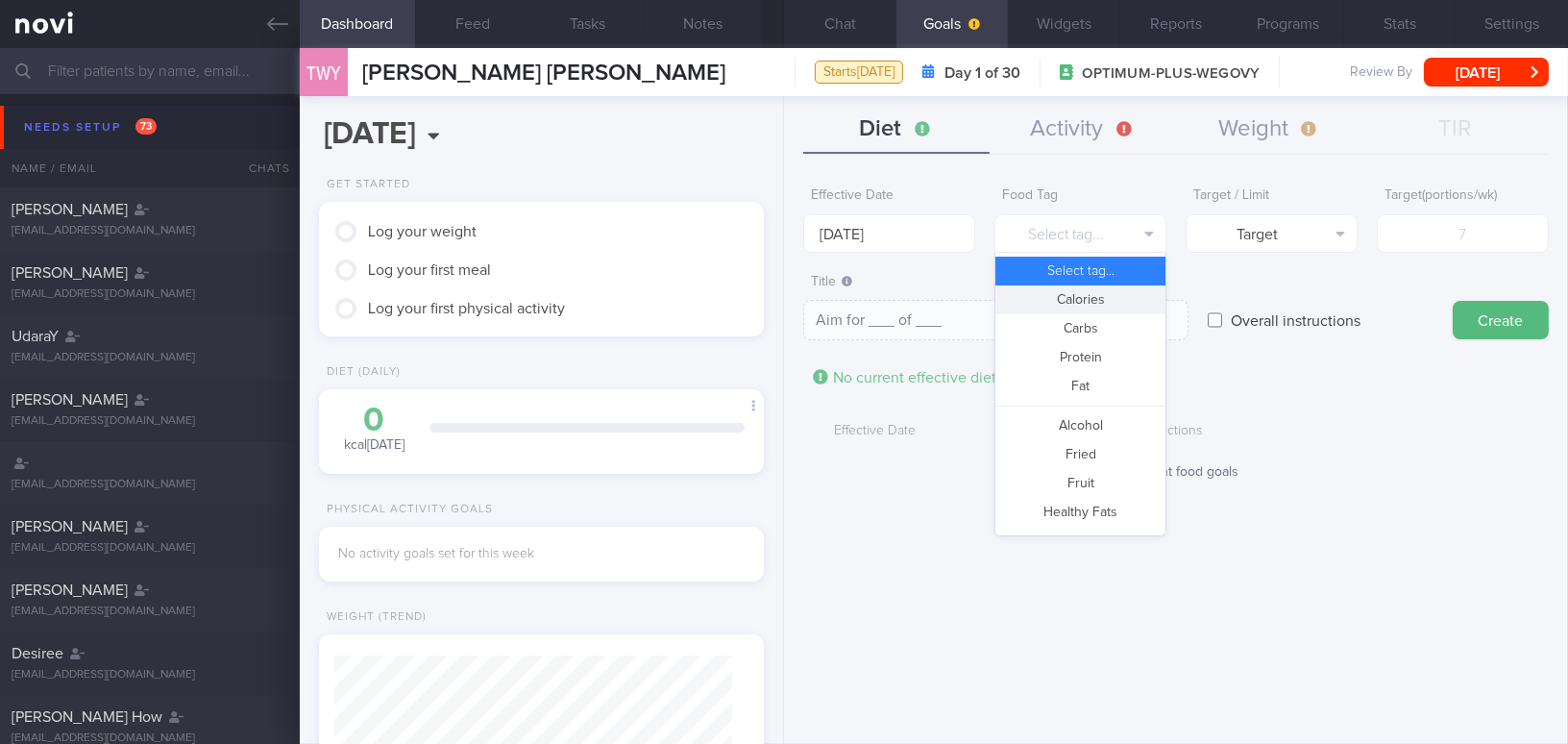 click on "Calories" at bounding box center (1080, 300) 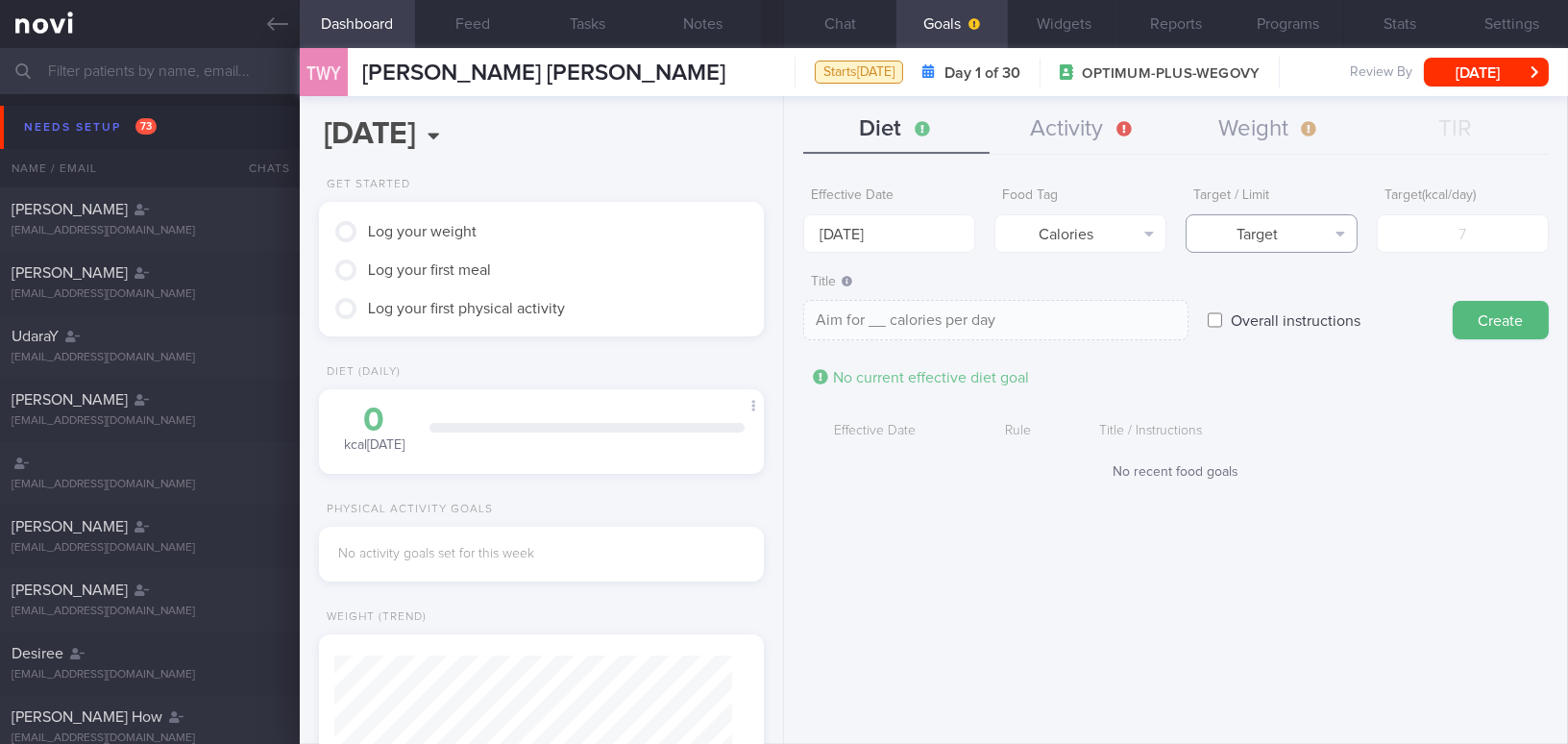 click on "Target" at bounding box center (1271, 234) 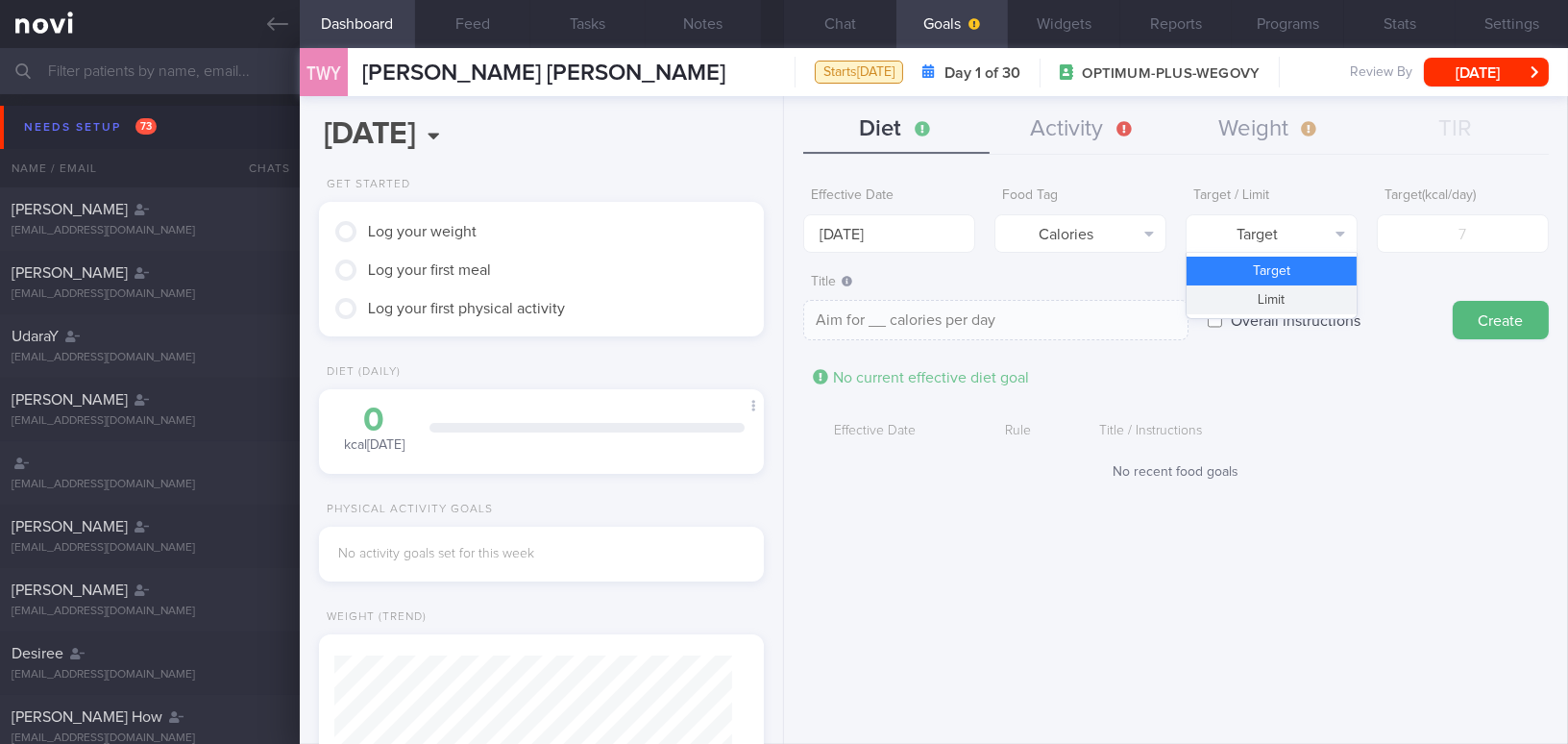 drag, startPoint x: 1242, startPoint y: 299, endPoint x: 1416, endPoint y: 258, distance: 178.76521 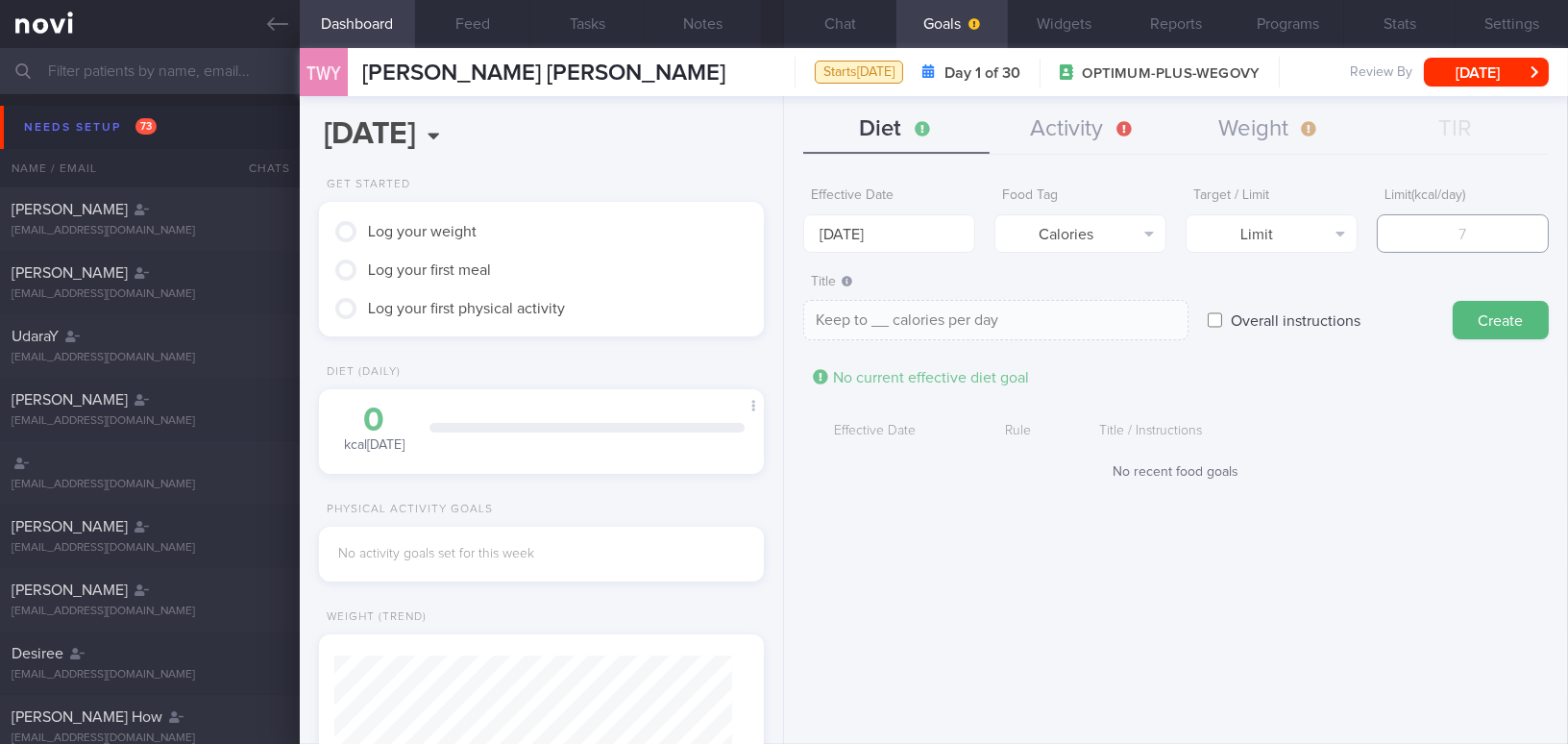 click at bounding box center [1462, 234] 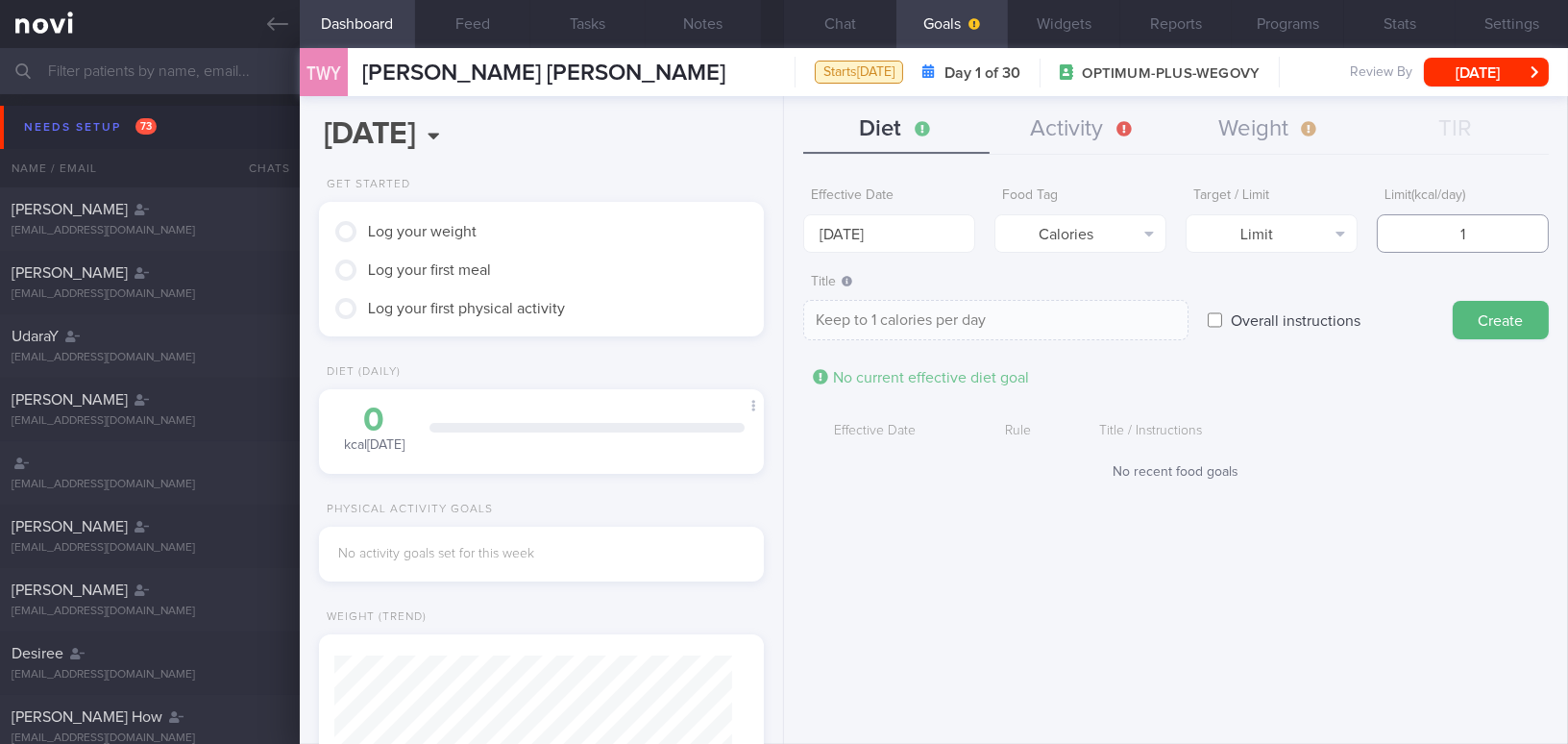 type on "14" 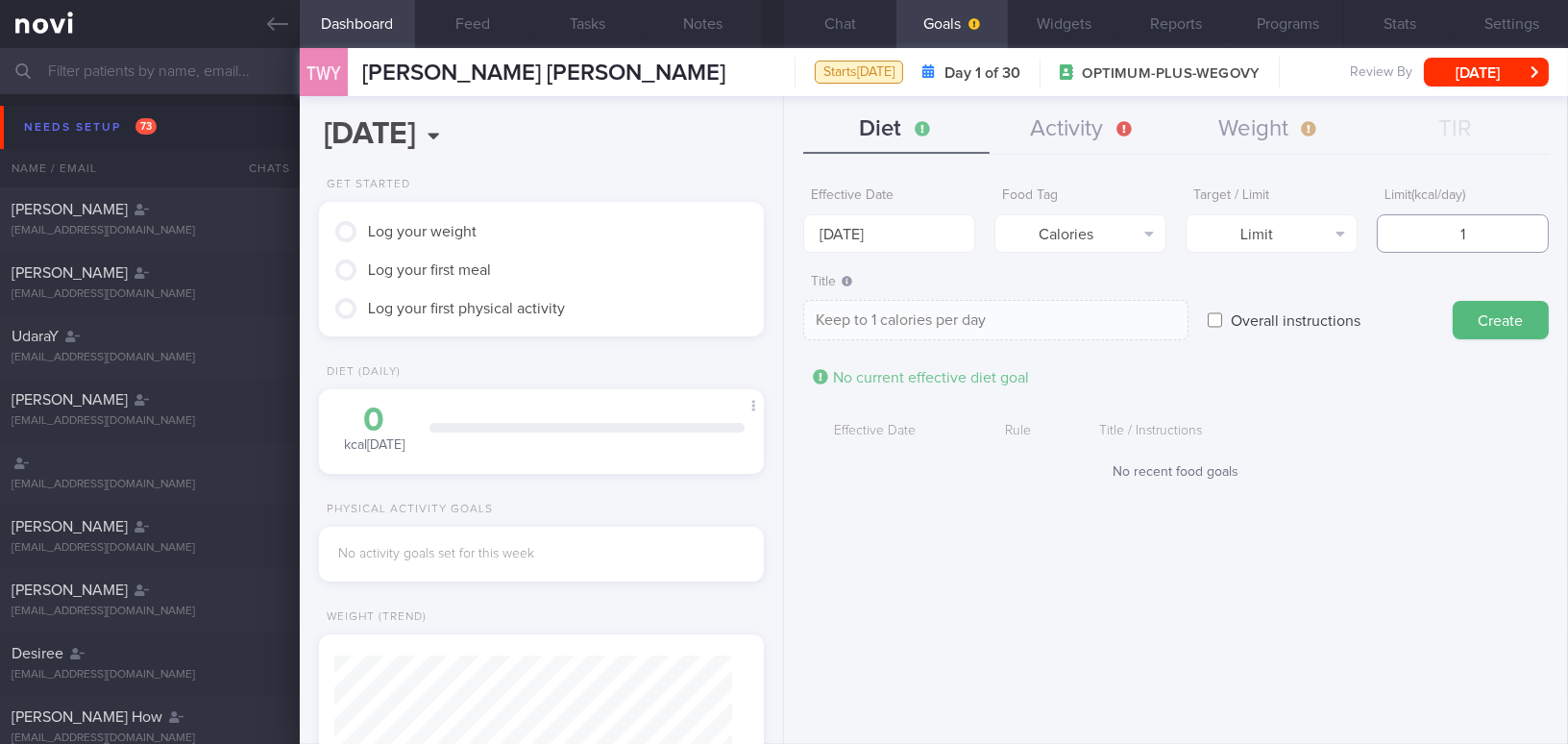 type on "Keep to 14 calories per day" 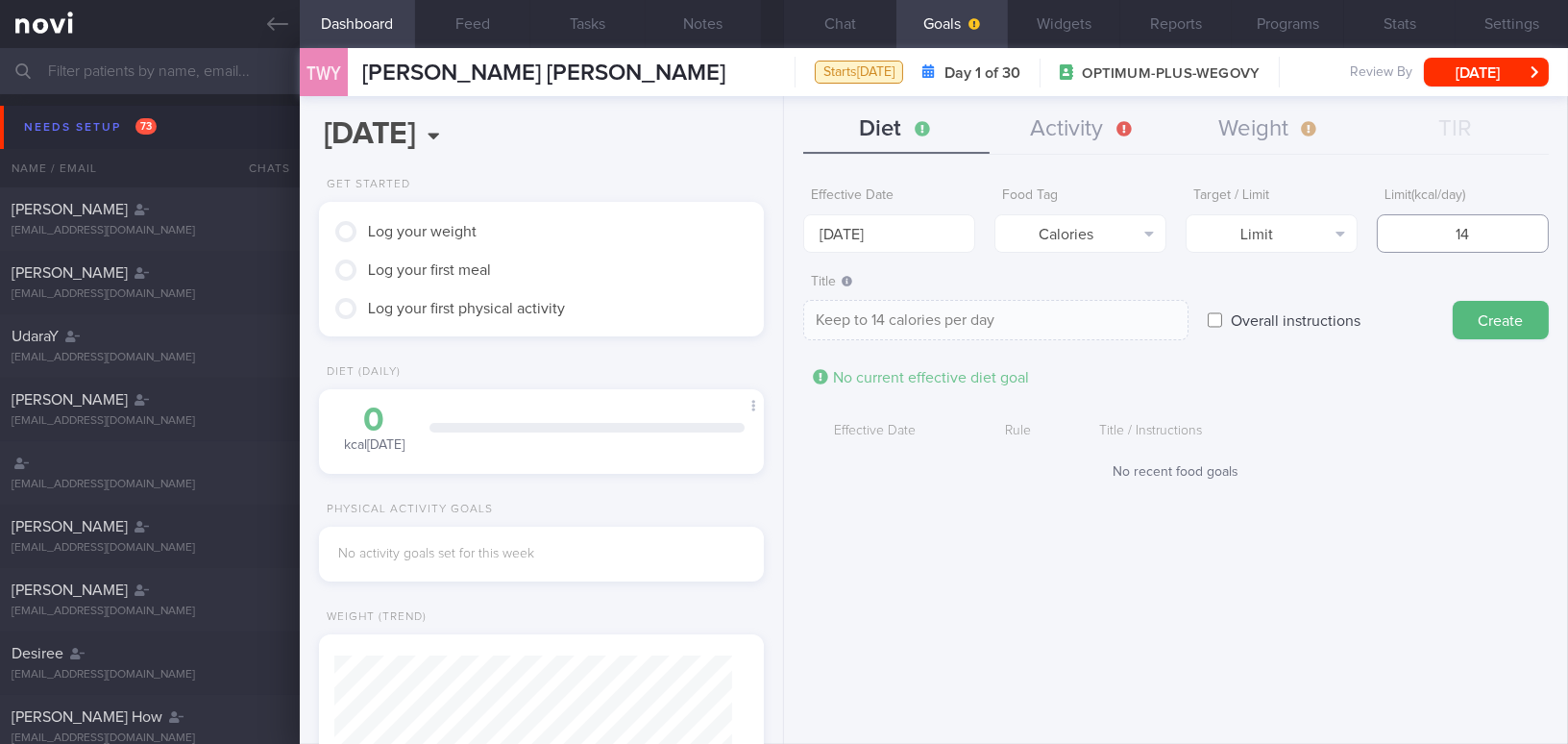 type on "140" 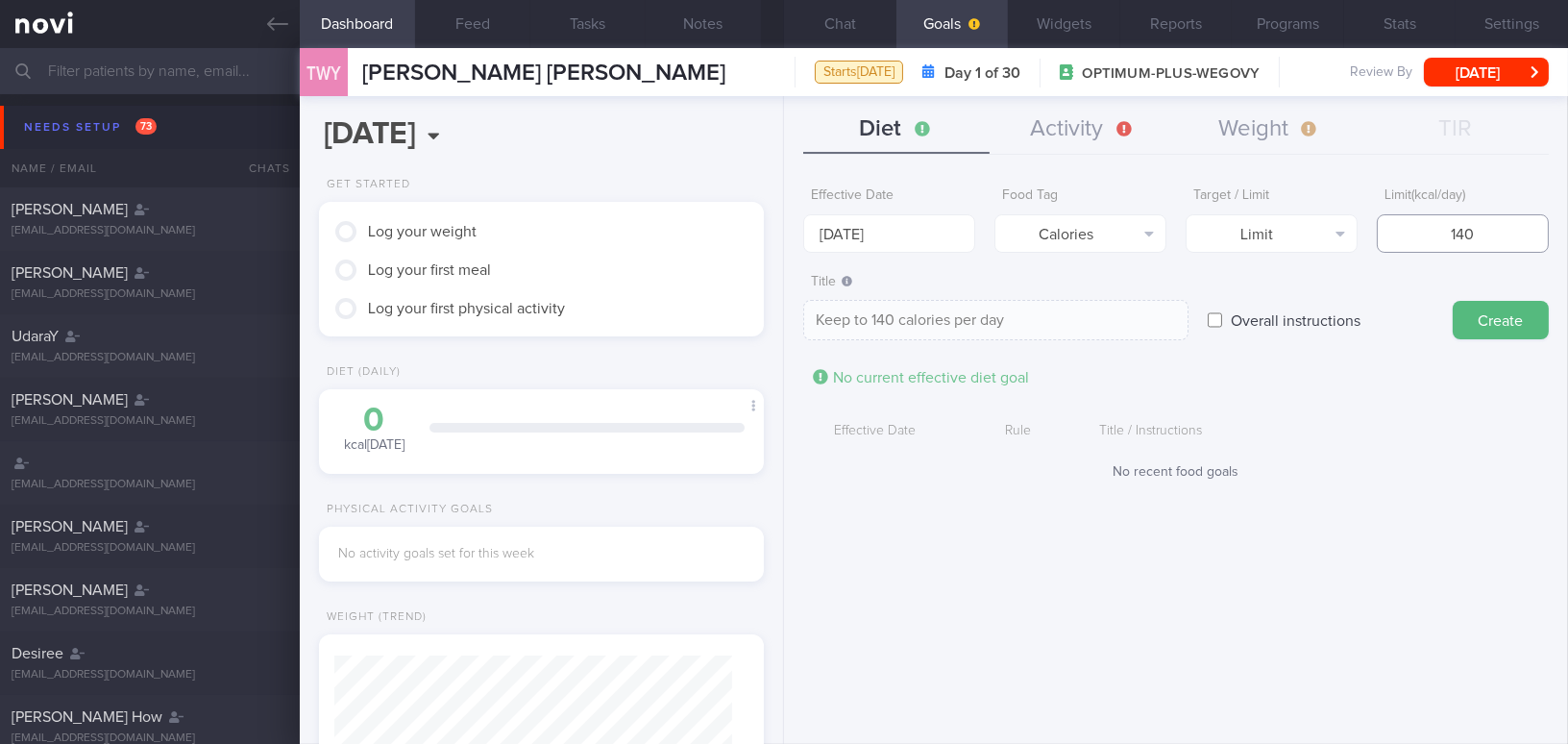 type on "1400" 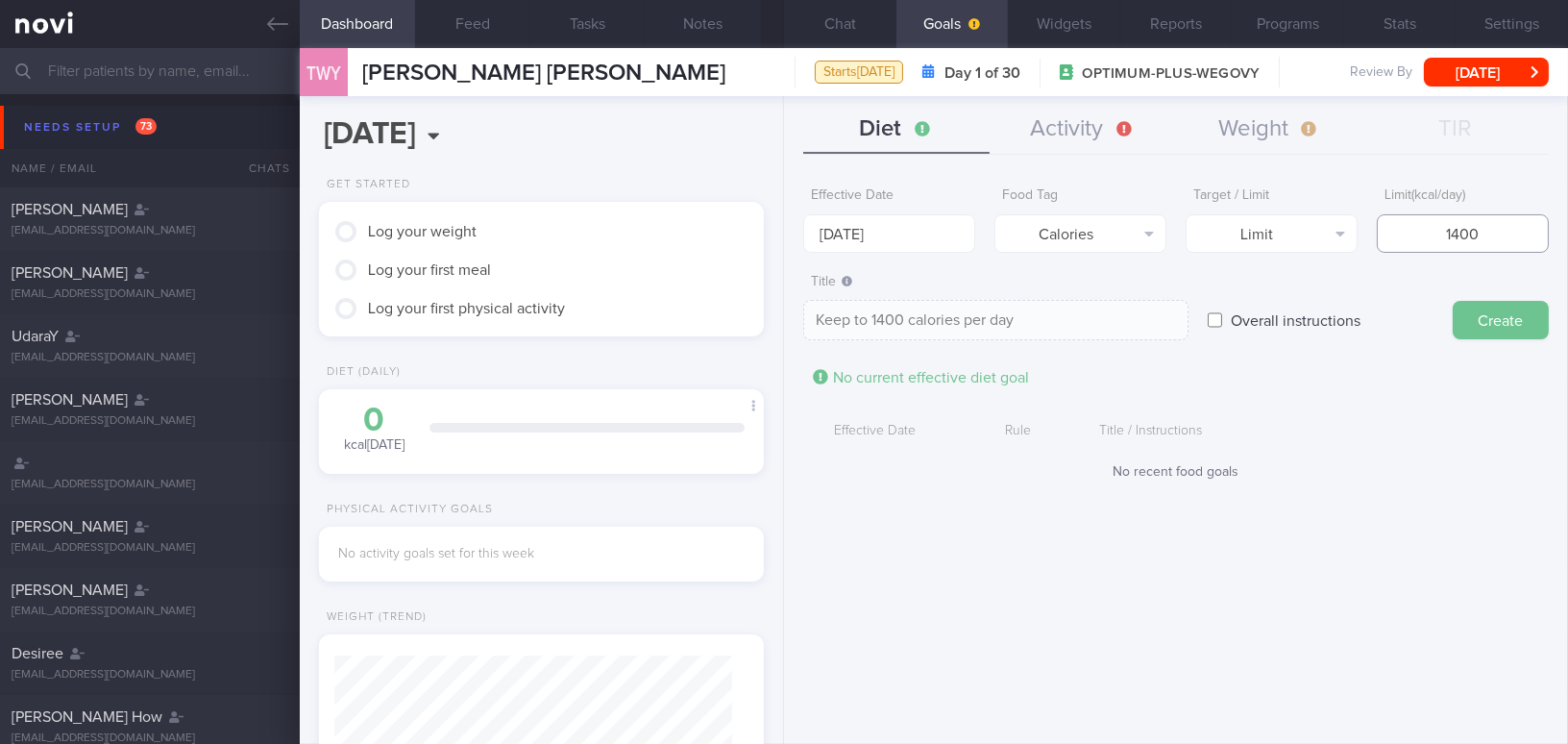 type on "1400" 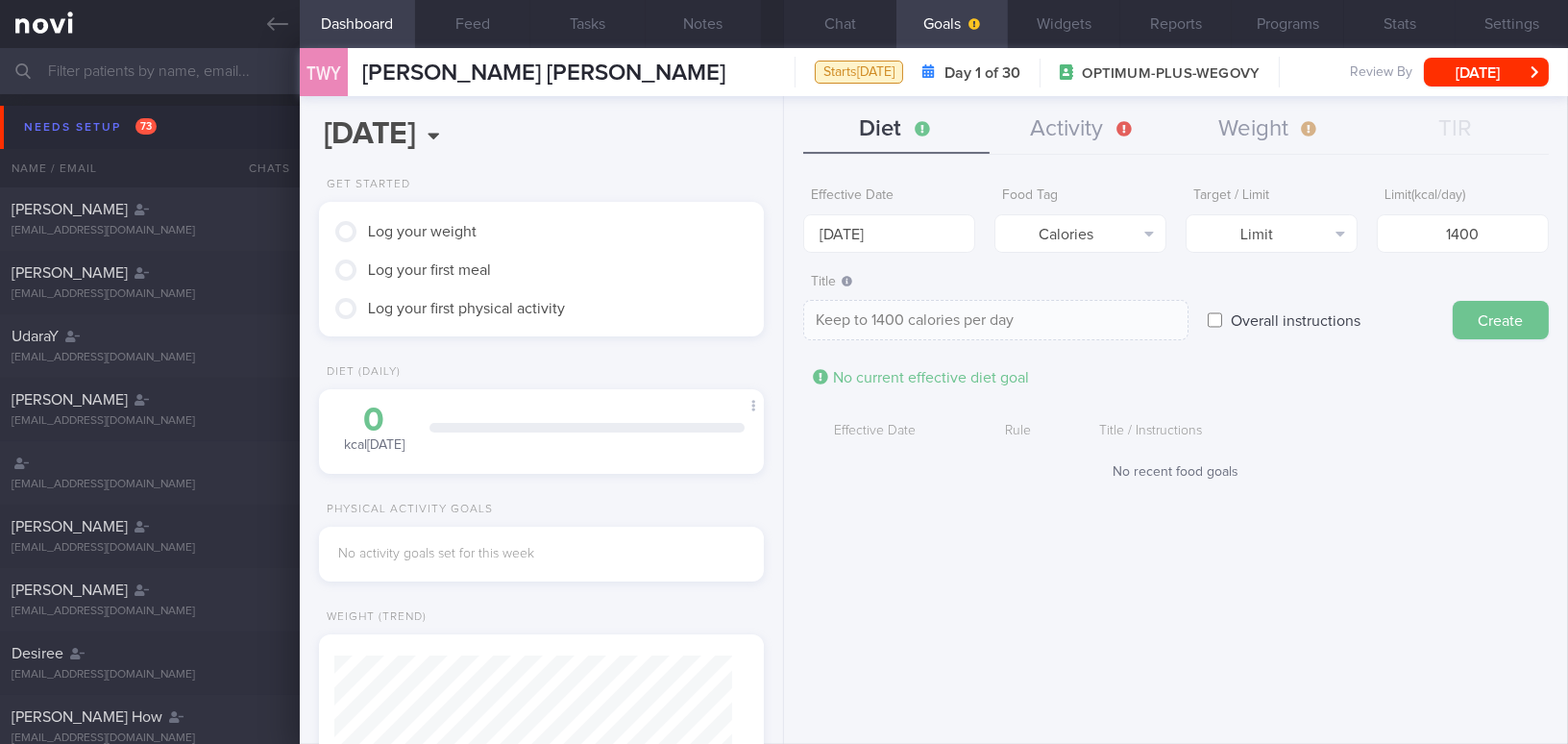 click on "Create" at bounding box center [1501, 320] 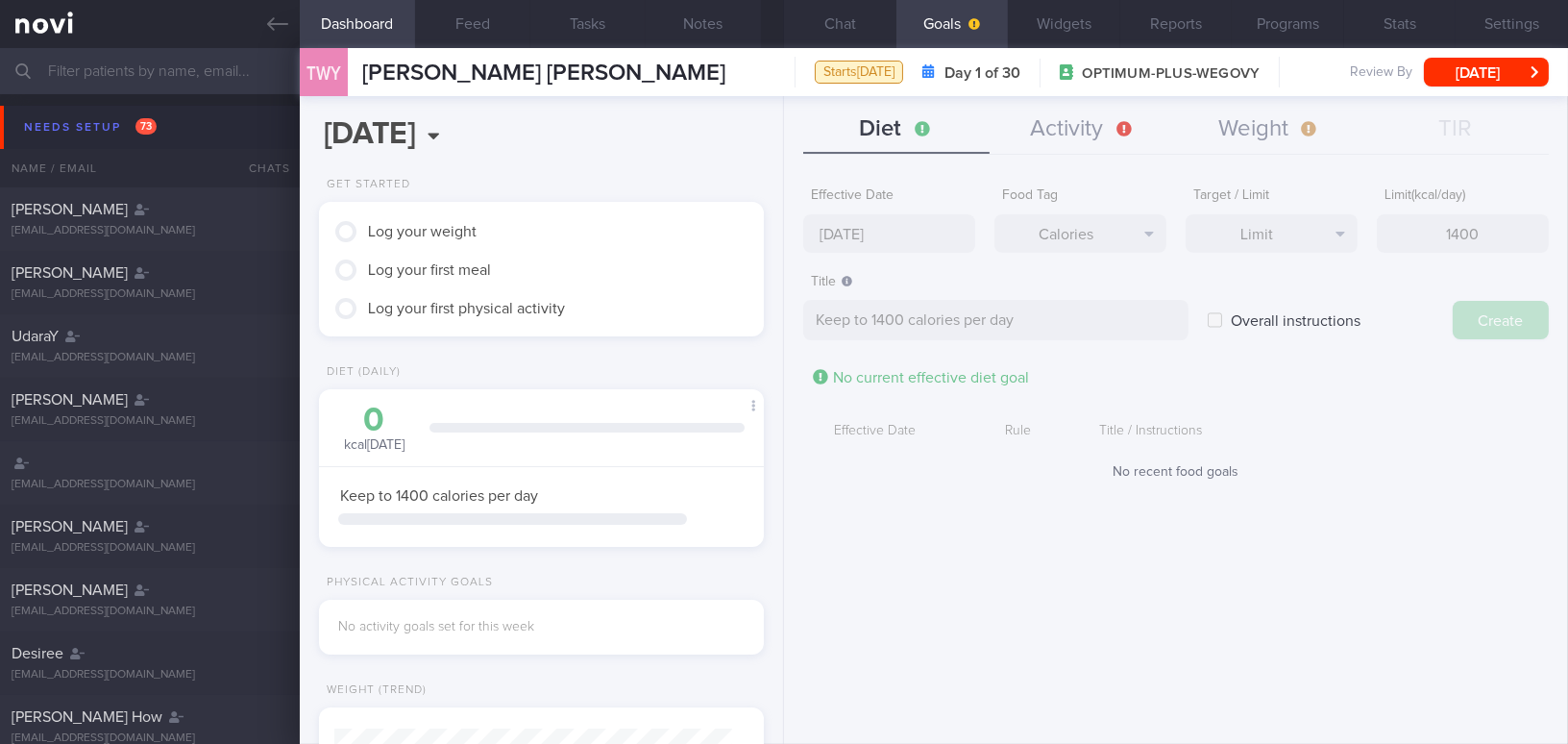 type on "14 Jul 2025" 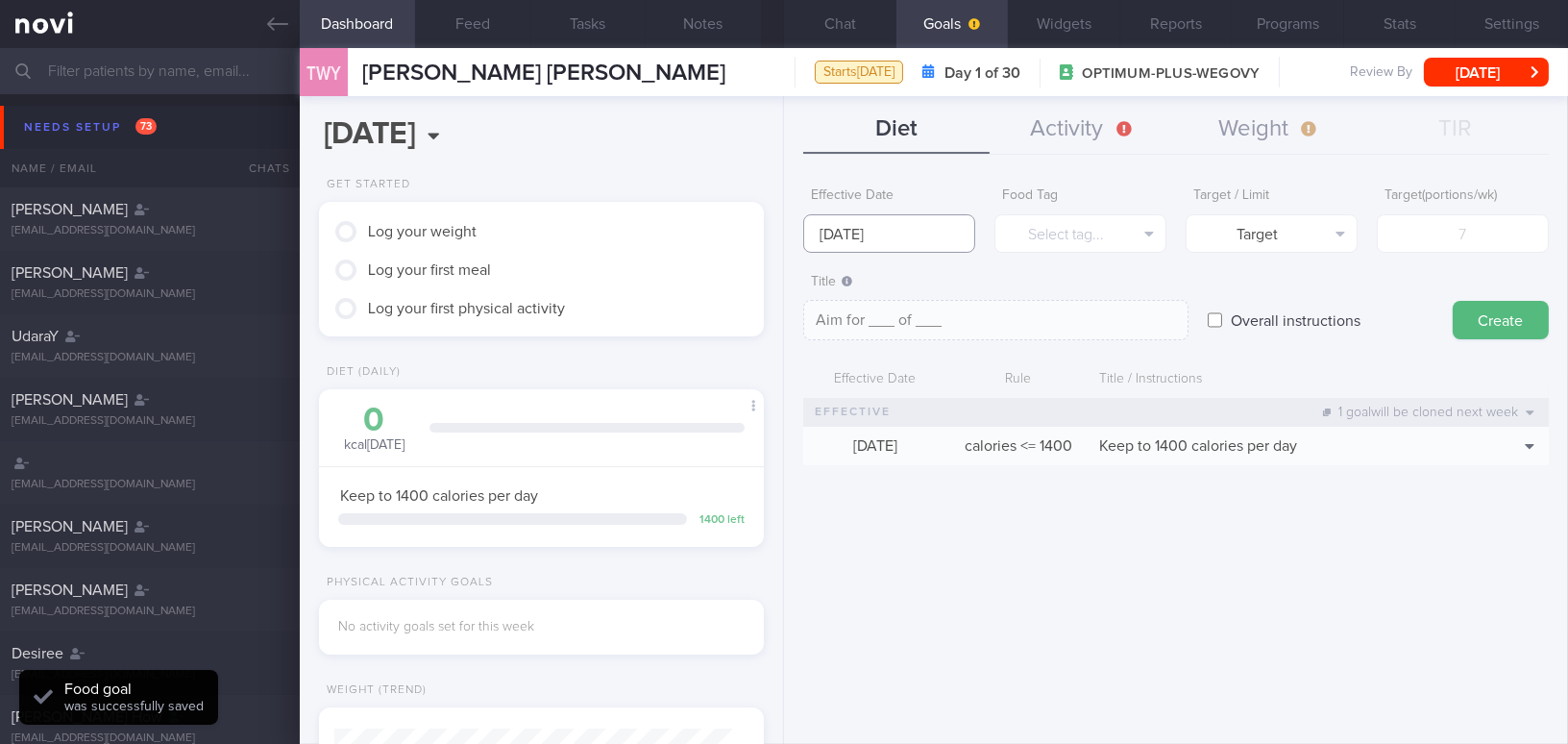 click on "14 Jul 2025" at bounding box center (889, 234) 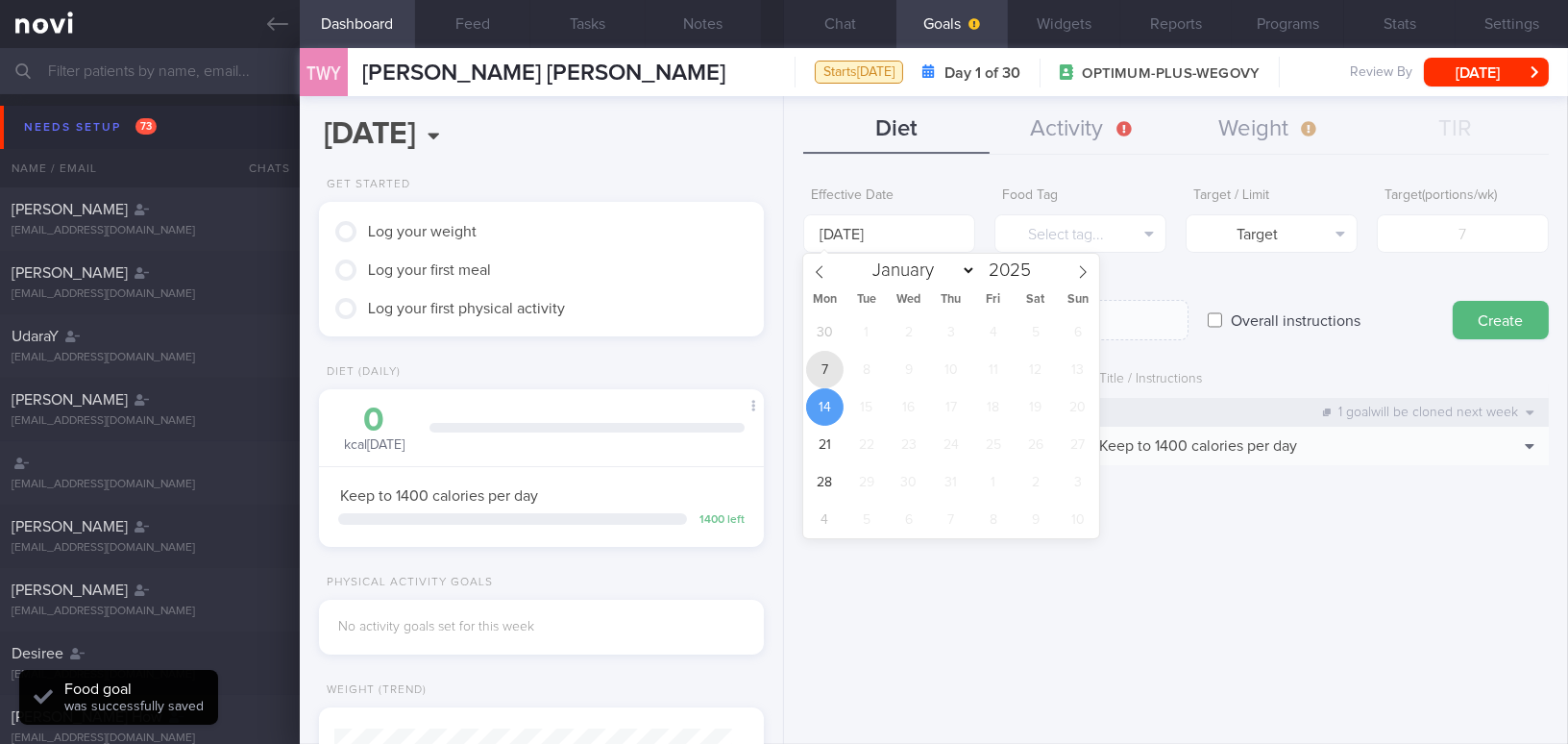 click on "7" at bounding box center (824, 369) 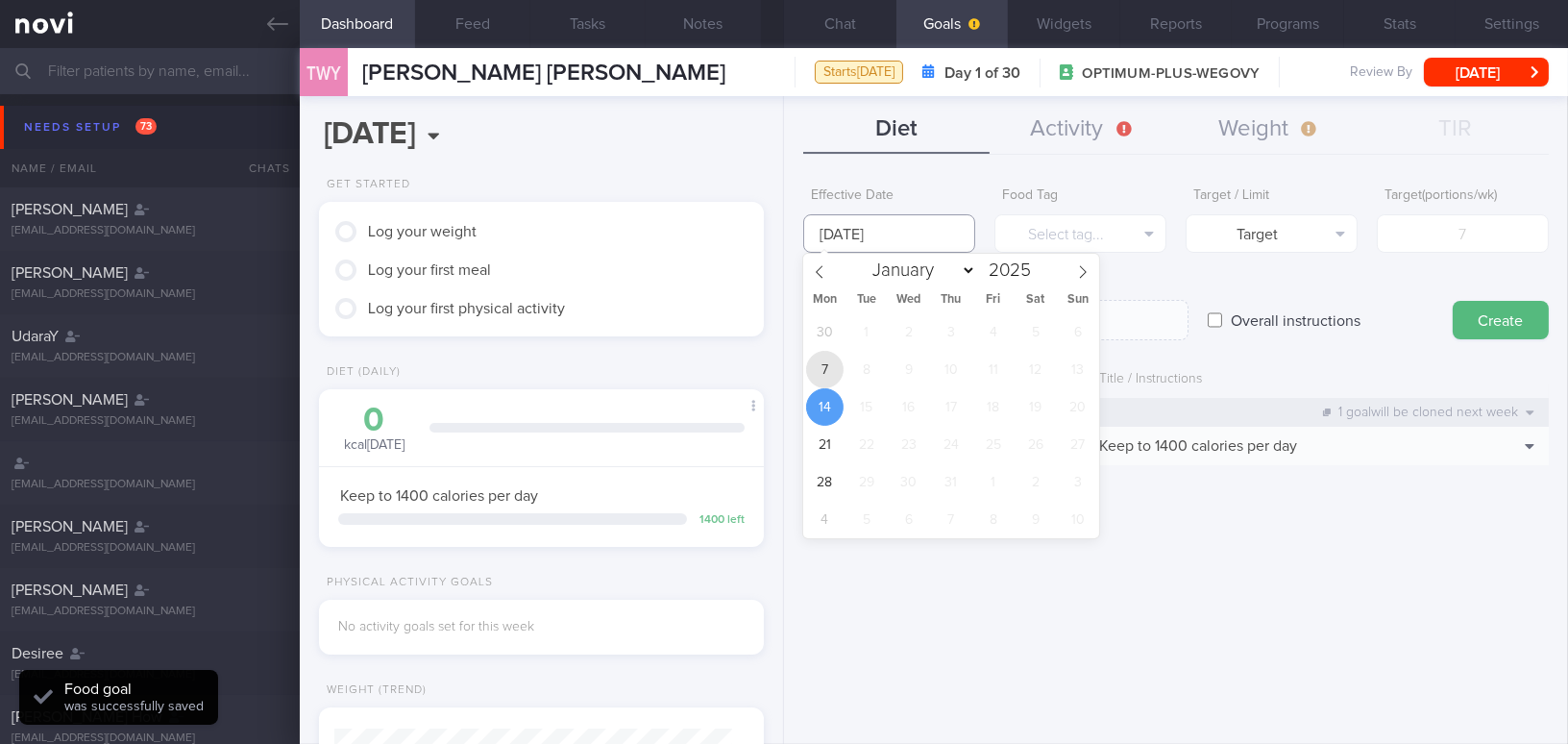 type on "7 Jul 2025" 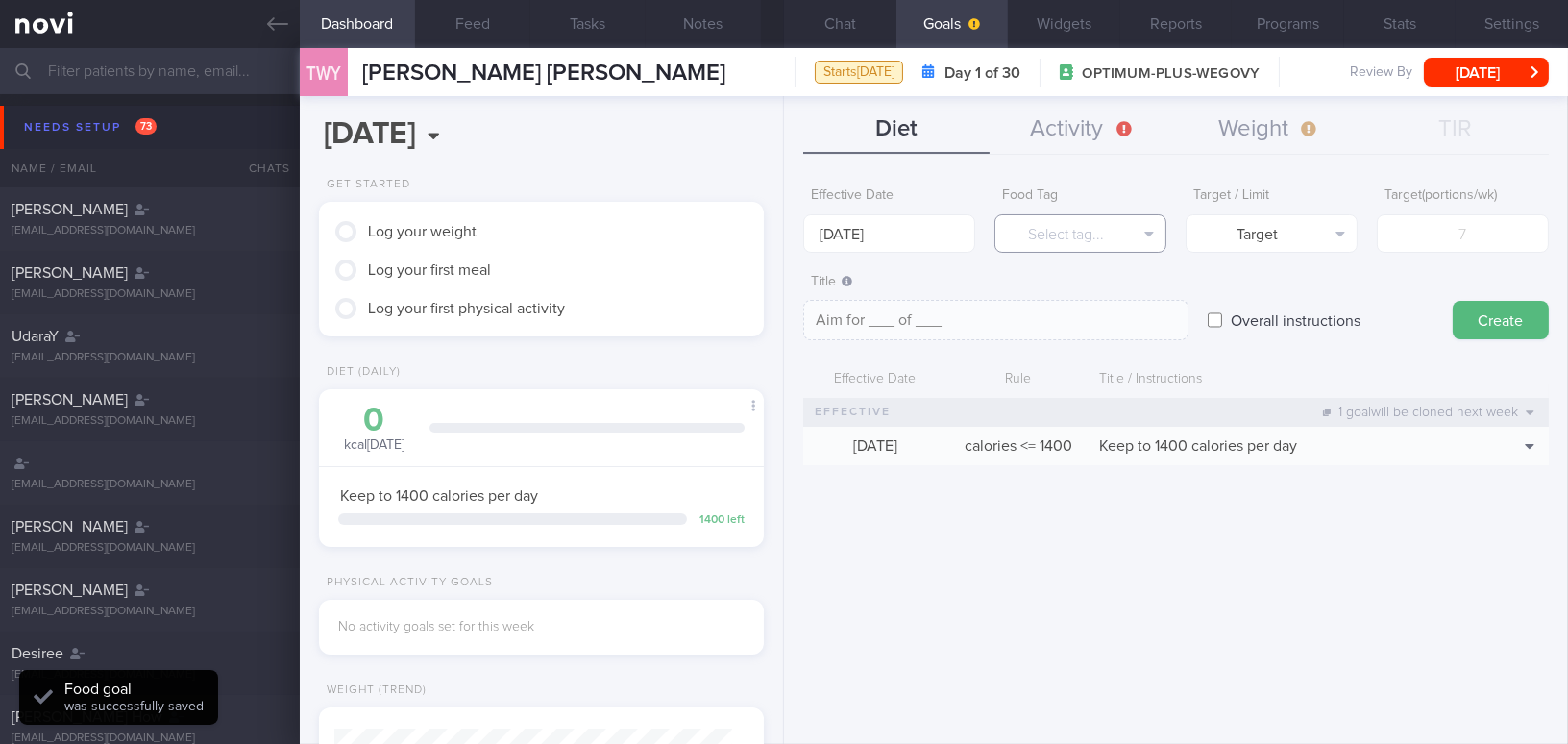 click on "Select tag..." at bounding box center [1080, 234] 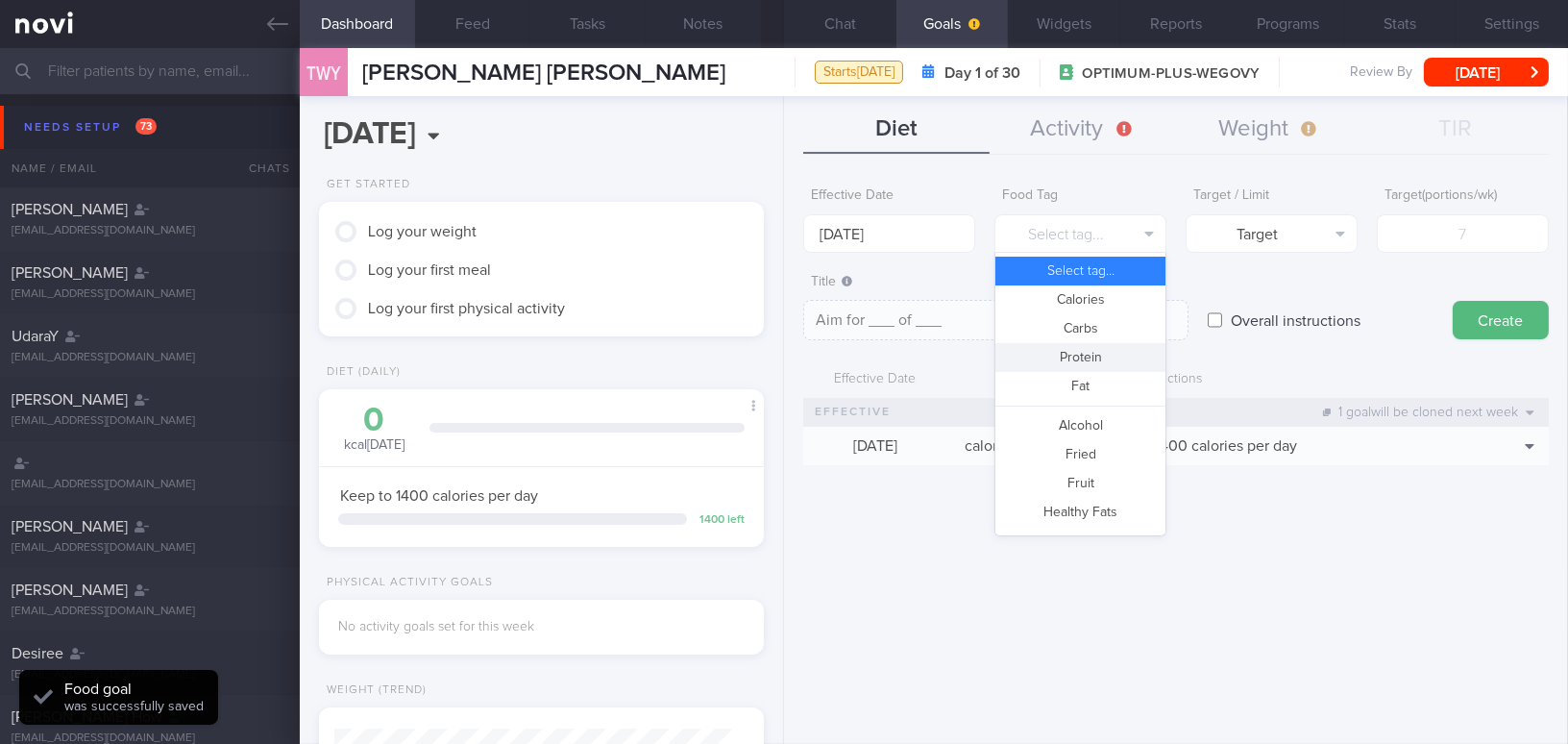 click on "Protein" at bounding box center (1080, 358) 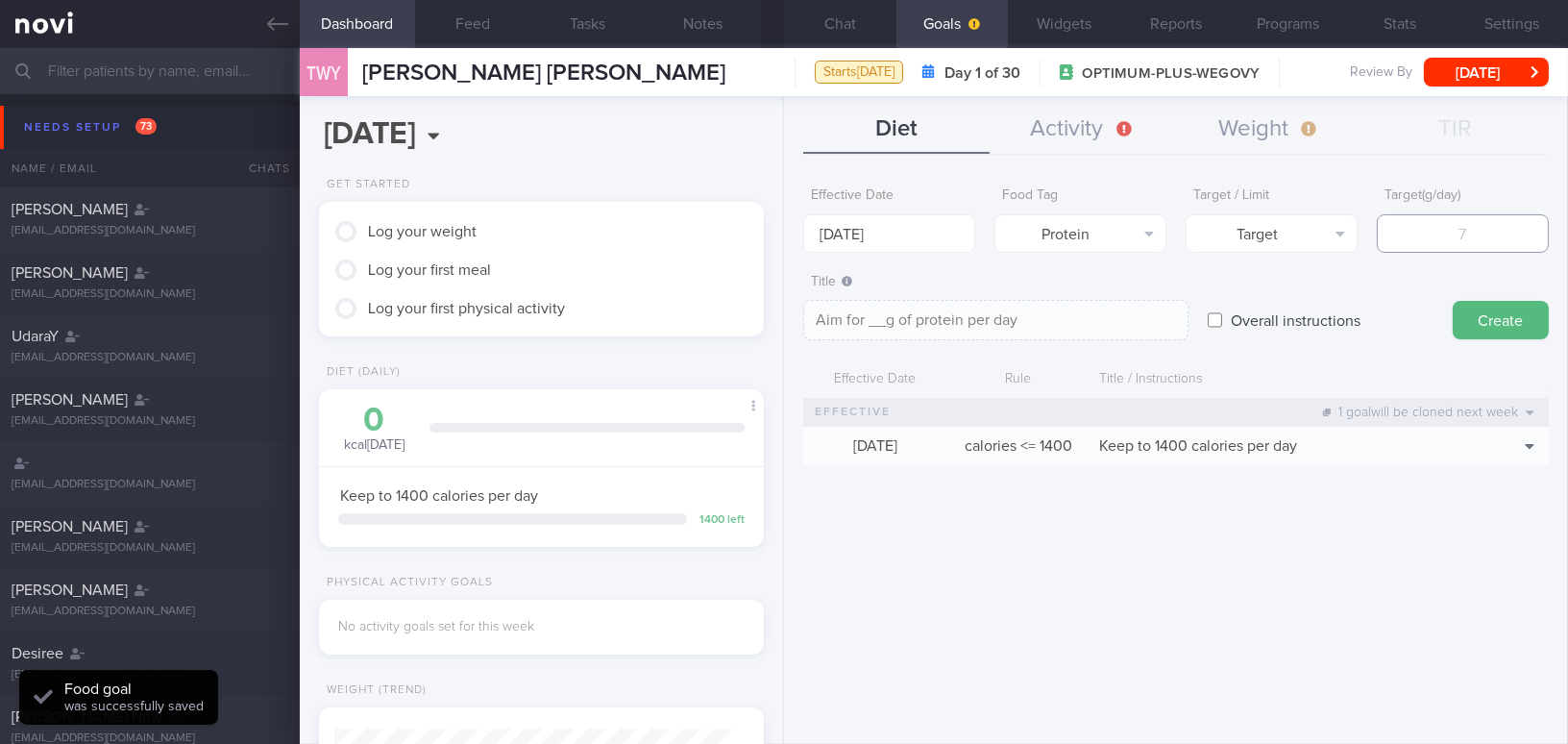 click at bounding box center [1462, 234] 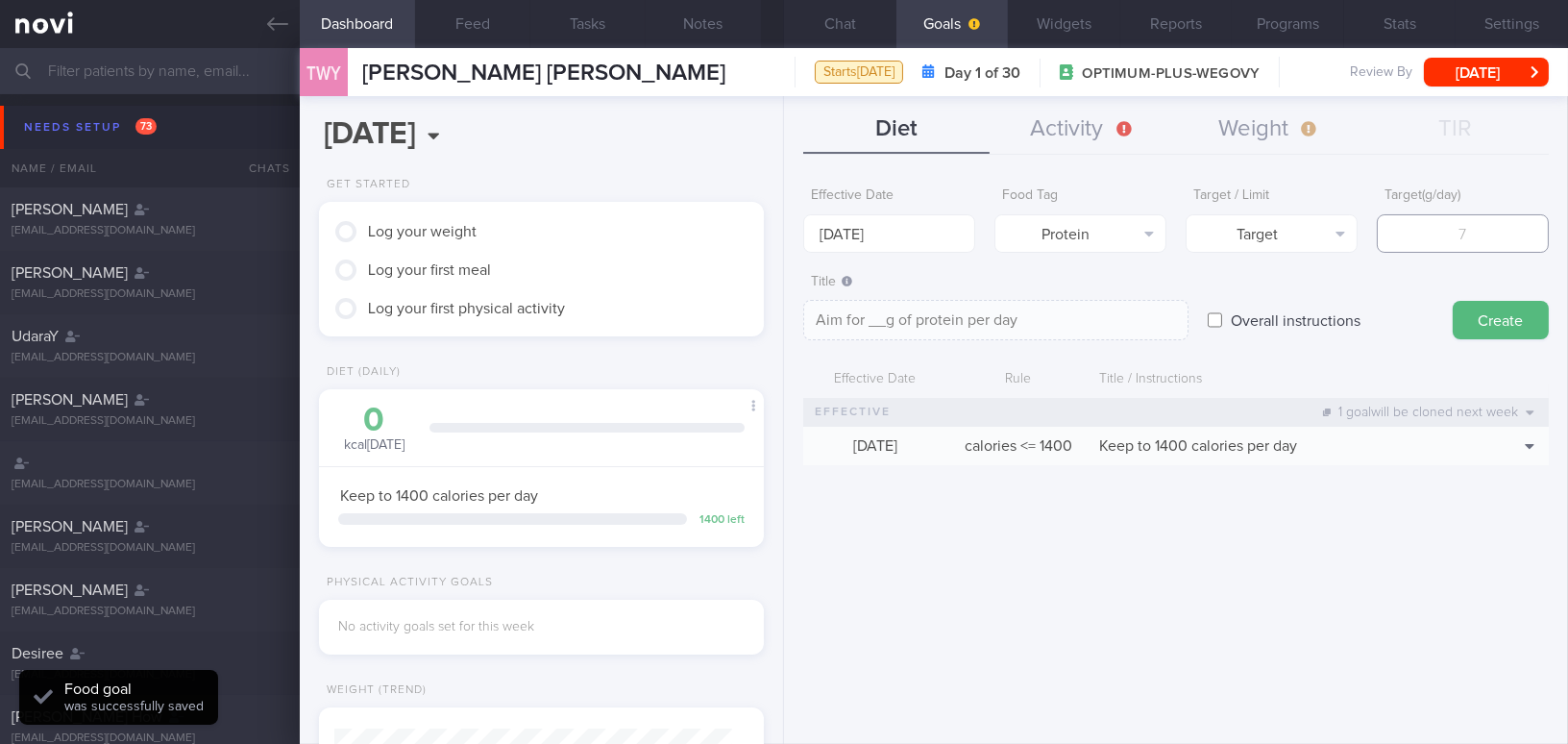 type on "7" 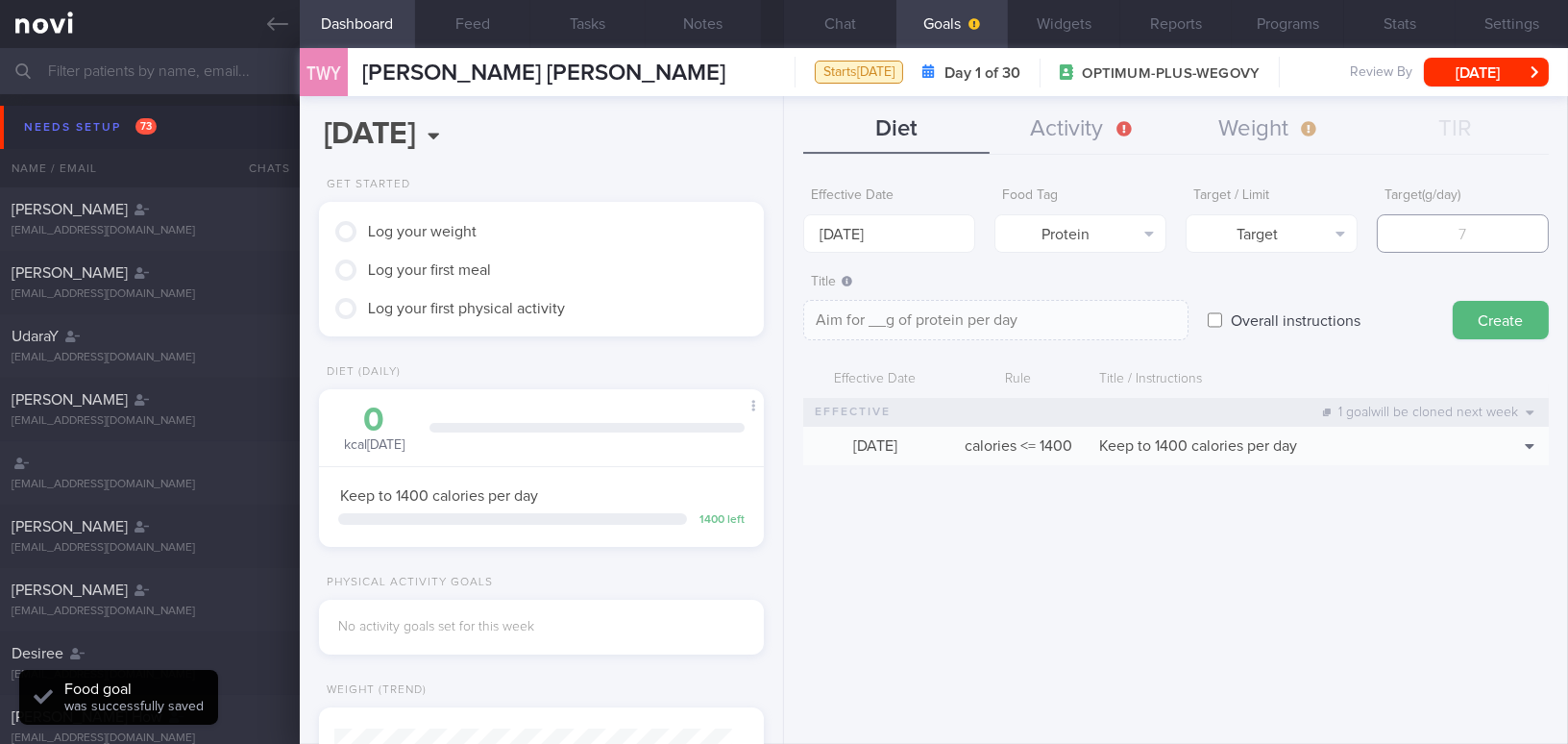 type on "Aim for 7g of protein per day" 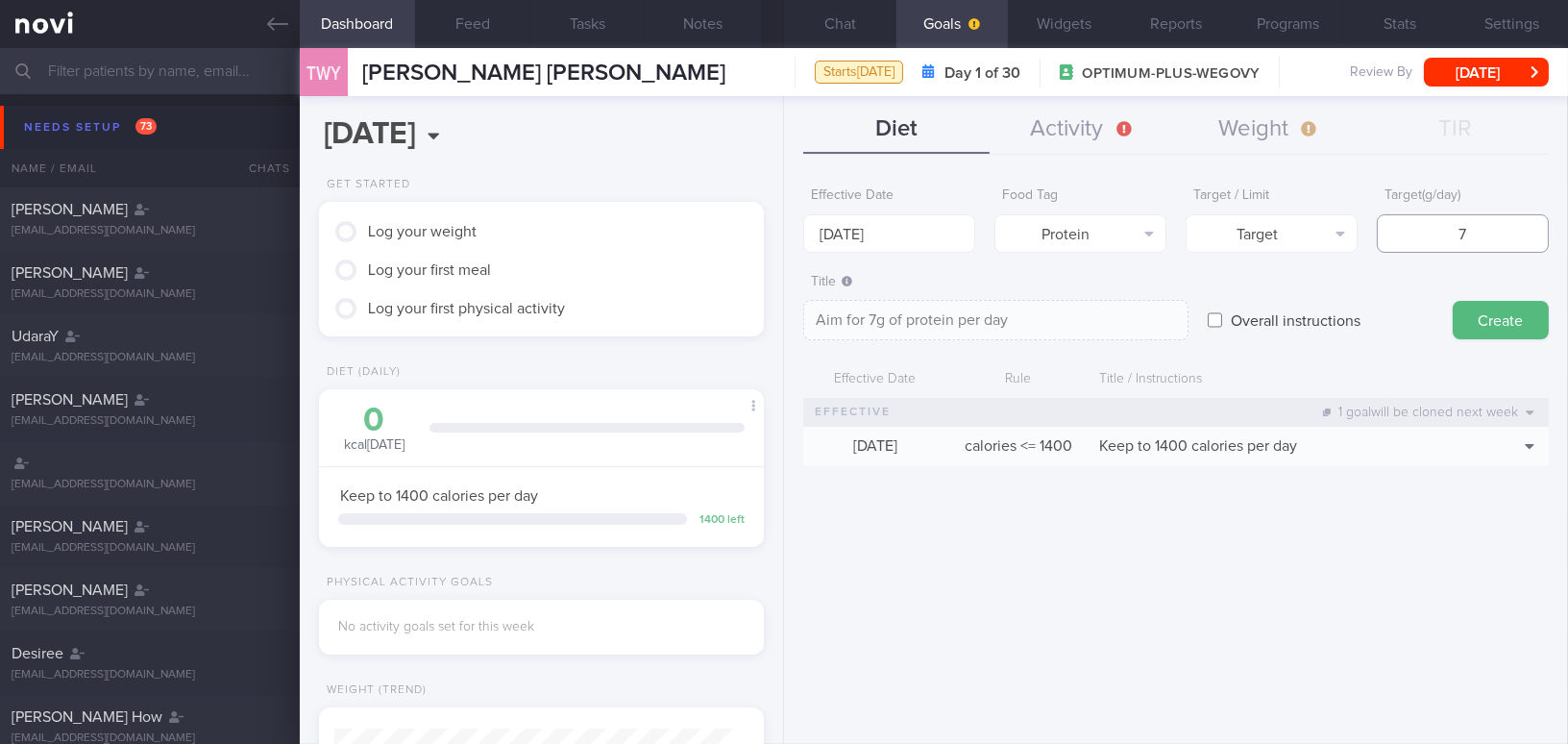 type on "75" 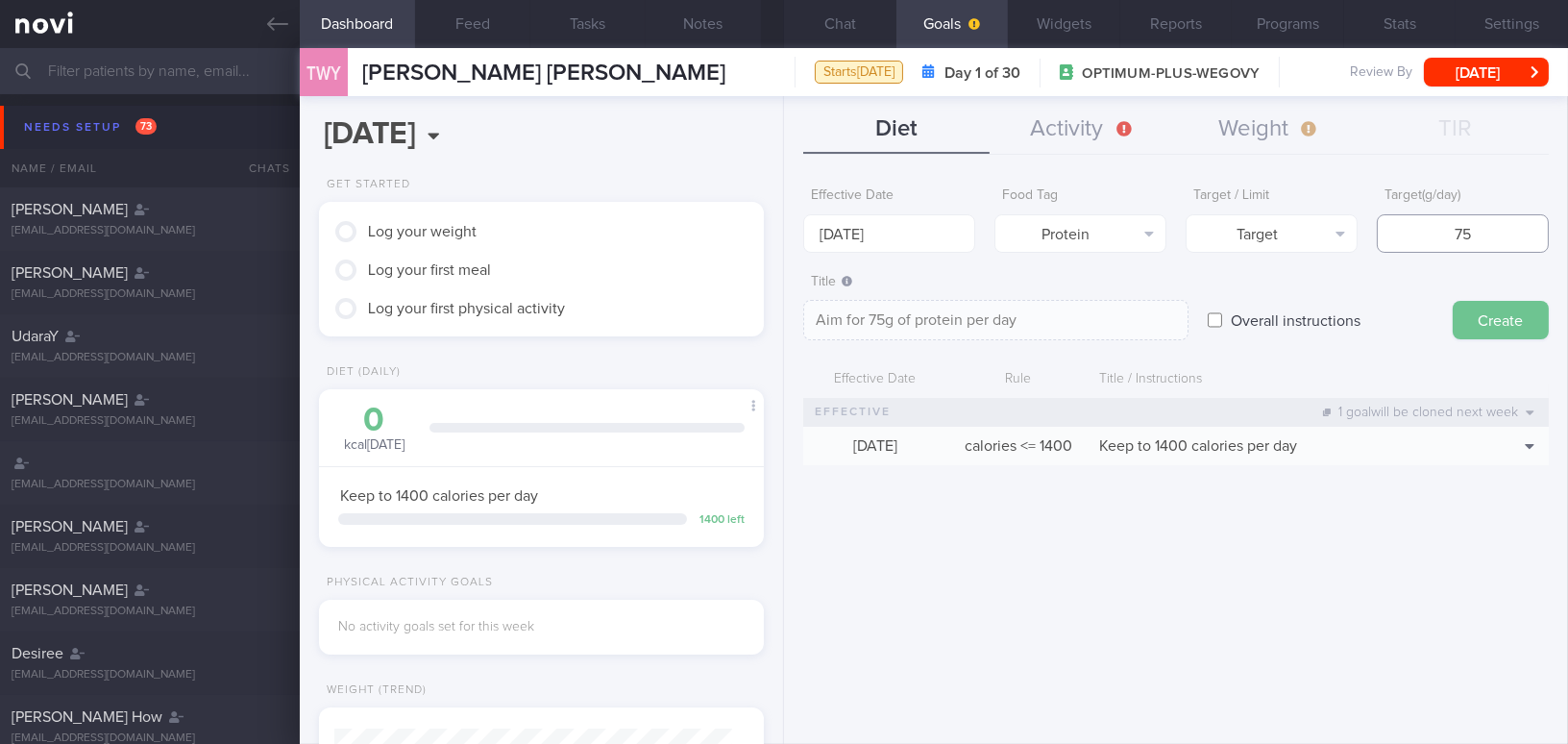 type on "75" 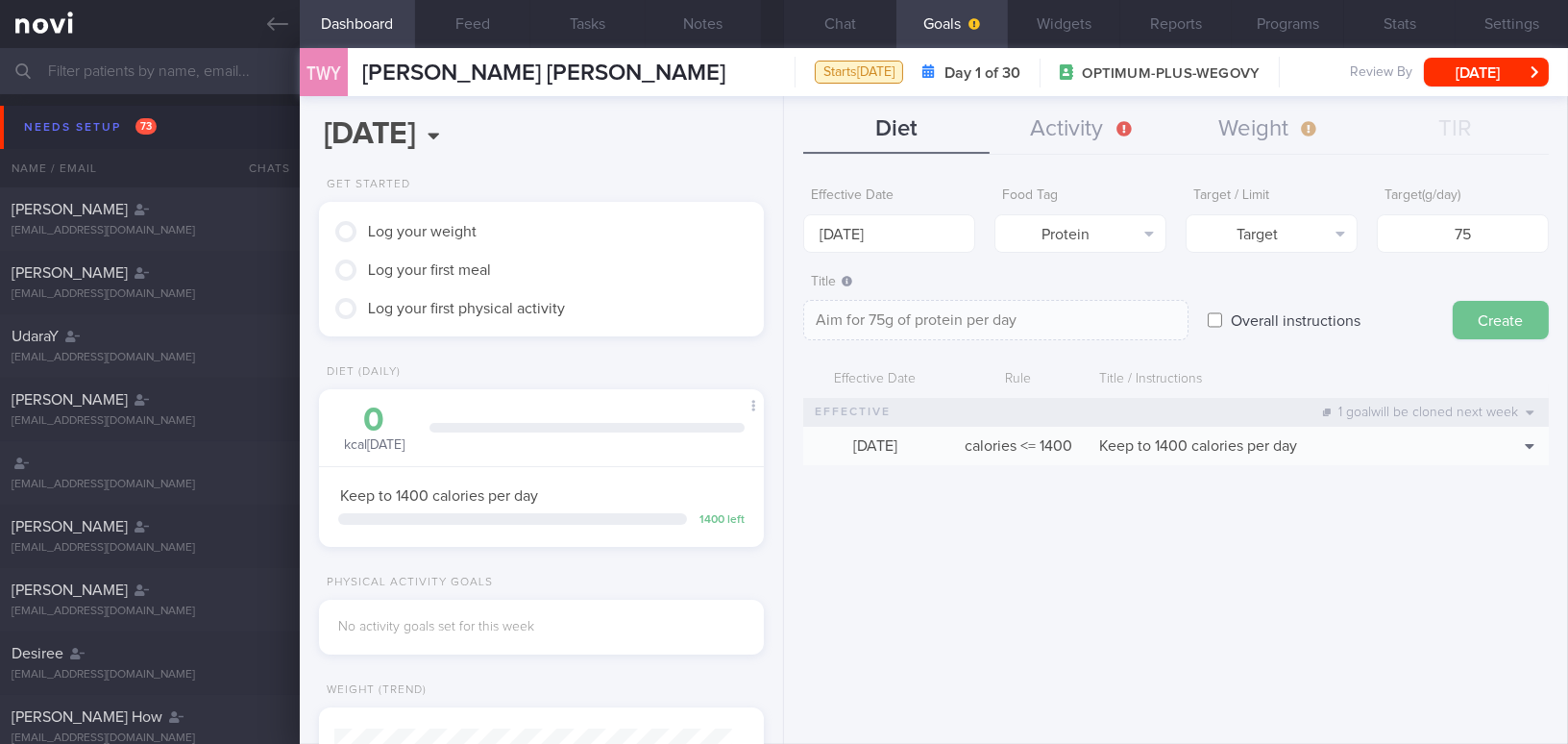 click on "Create" at bounding box center (1501, 320) 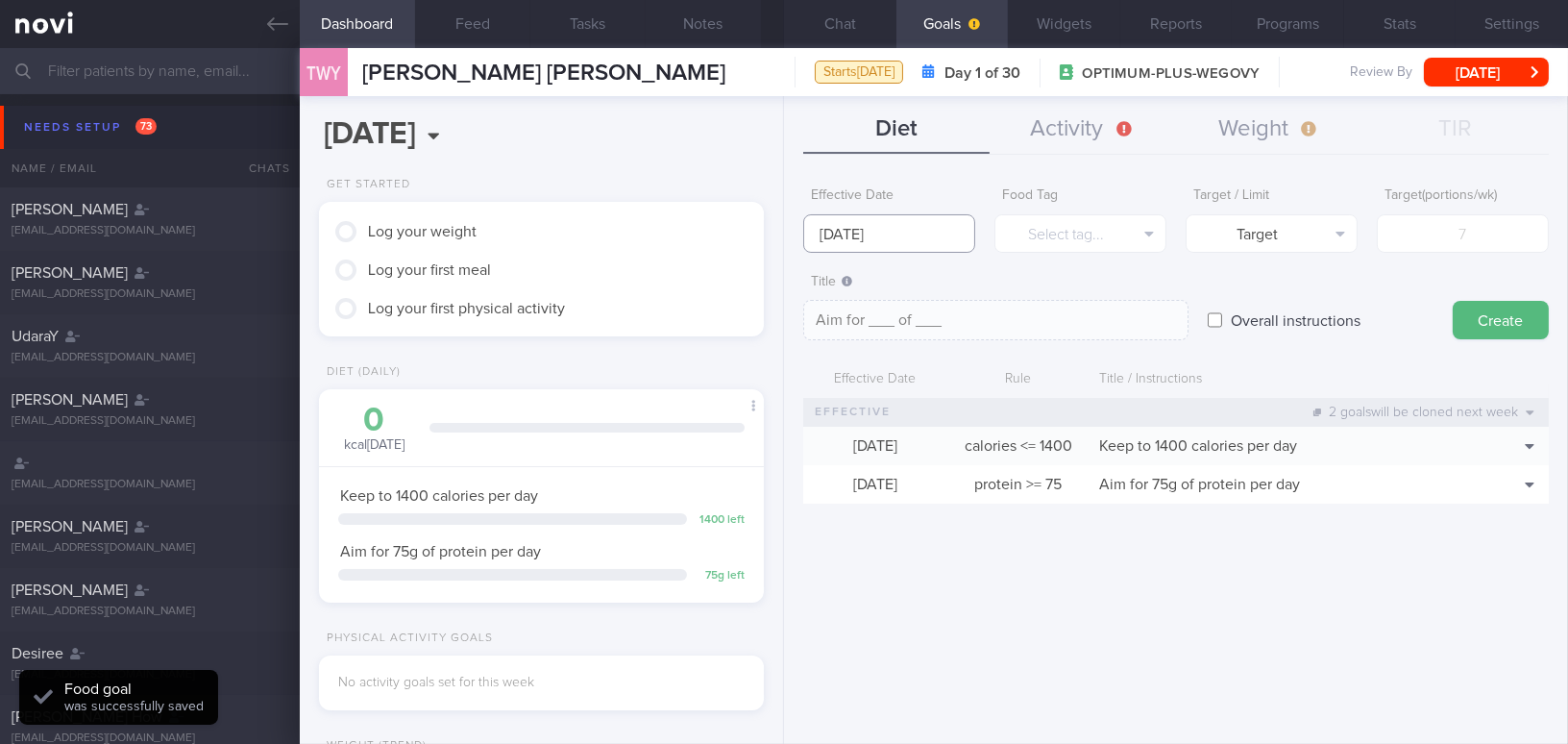 click on "14 Jul 2025" at bounding box center [889, 234] 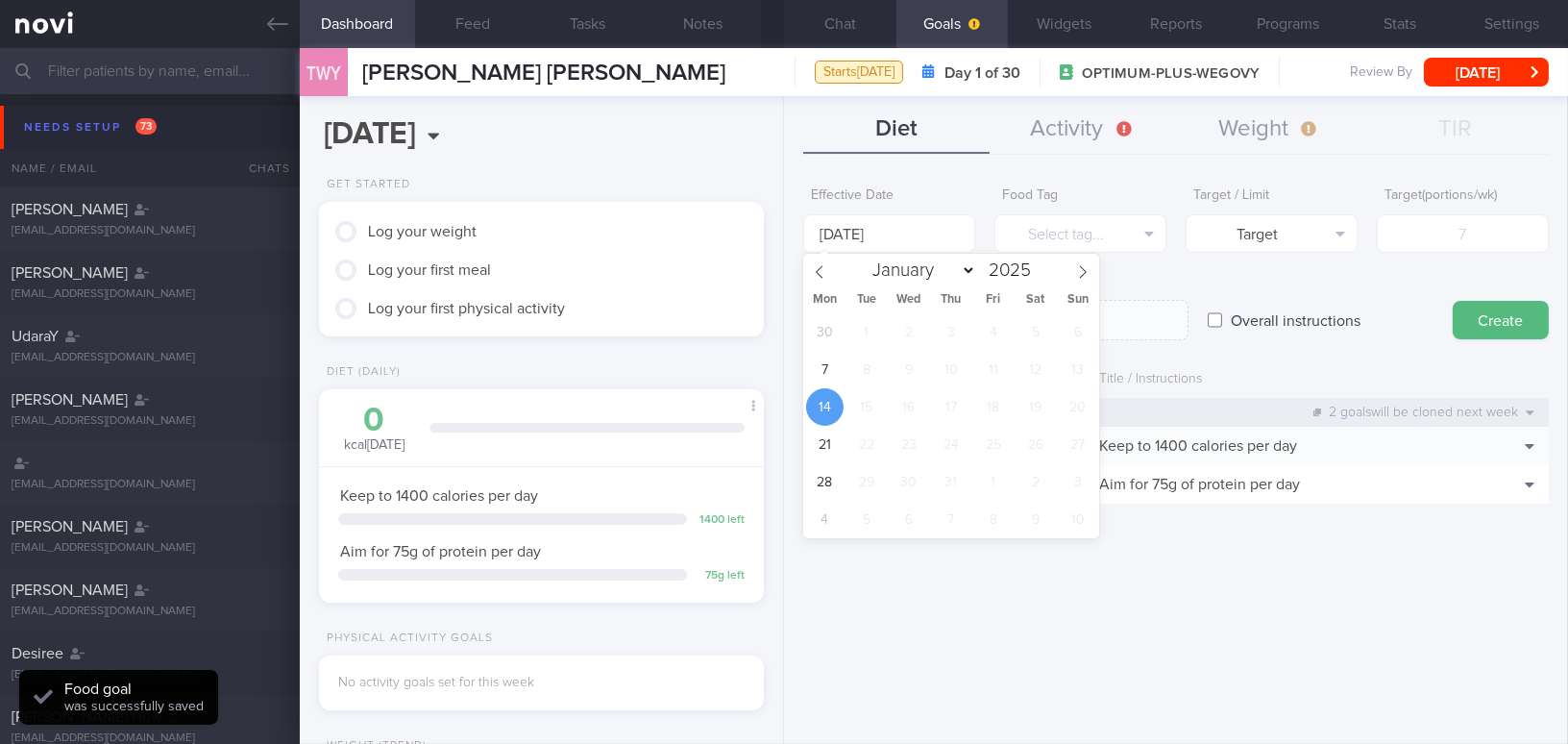 click on "Effective Date
14 Jul 2025
Food Tag
Select tag...
Select tag...
Calories
Carbs
Protein
Fat
Alcohol
Fried
Fruit
Healthy Fats
High Calcium
High Cholesterol
High Fat
High Fibre
High GI
High Iodine
High Iron
High Phosphate
High Potassium
High Purine
High Salt" at bounding box center (1176, 454) 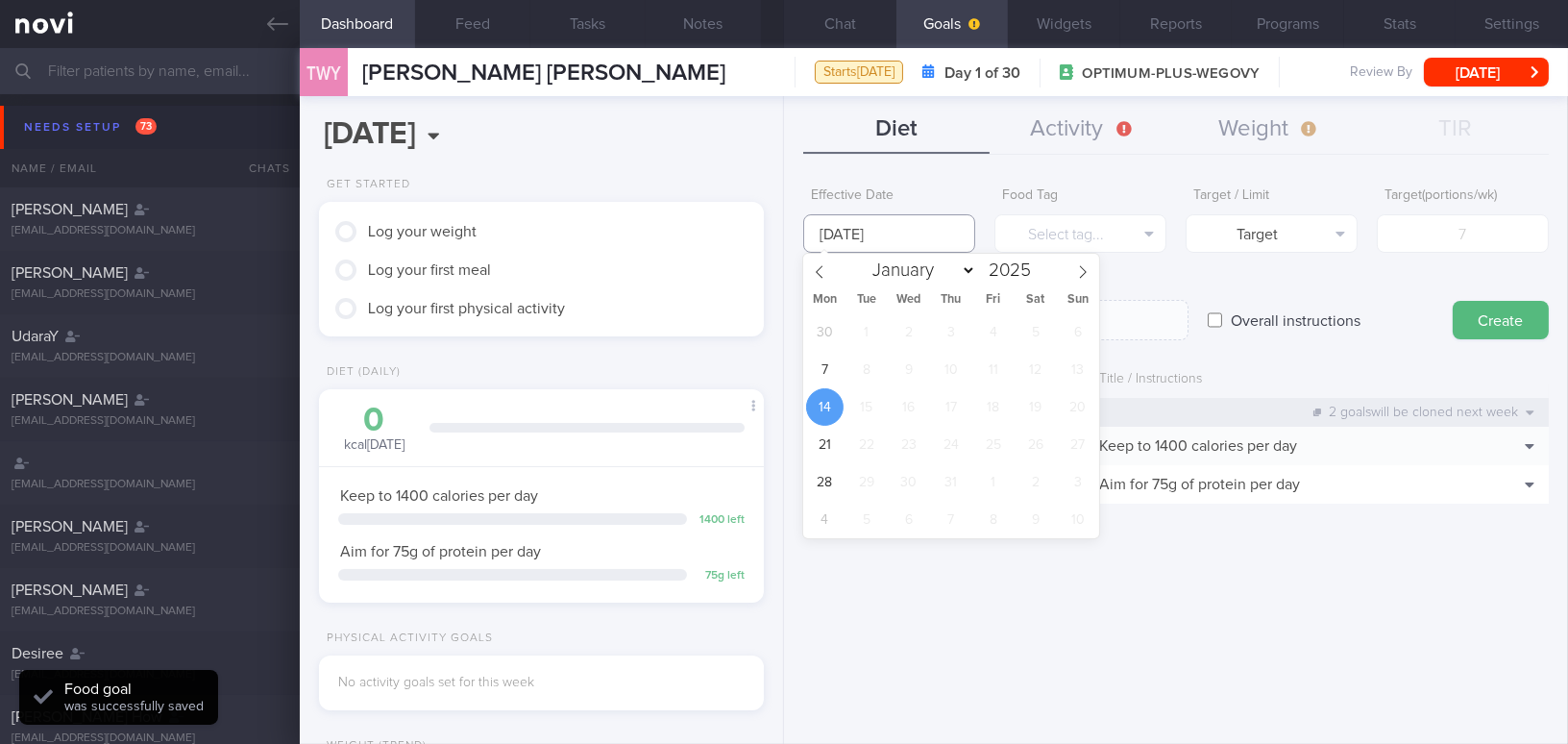 click on "14 Jul 2025" at bounding box center [889, 234] 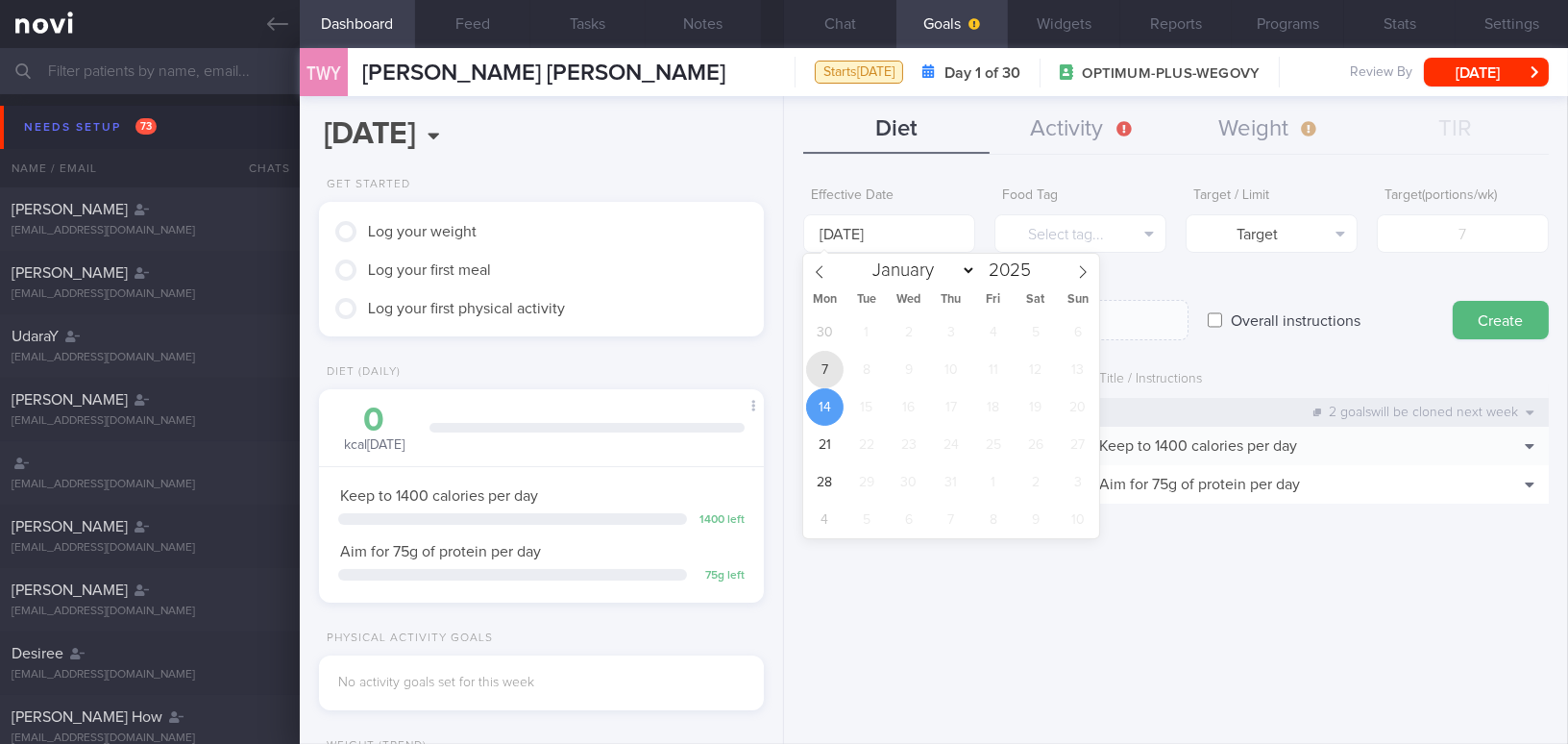 click on "7" at bounding box center [824, 369] 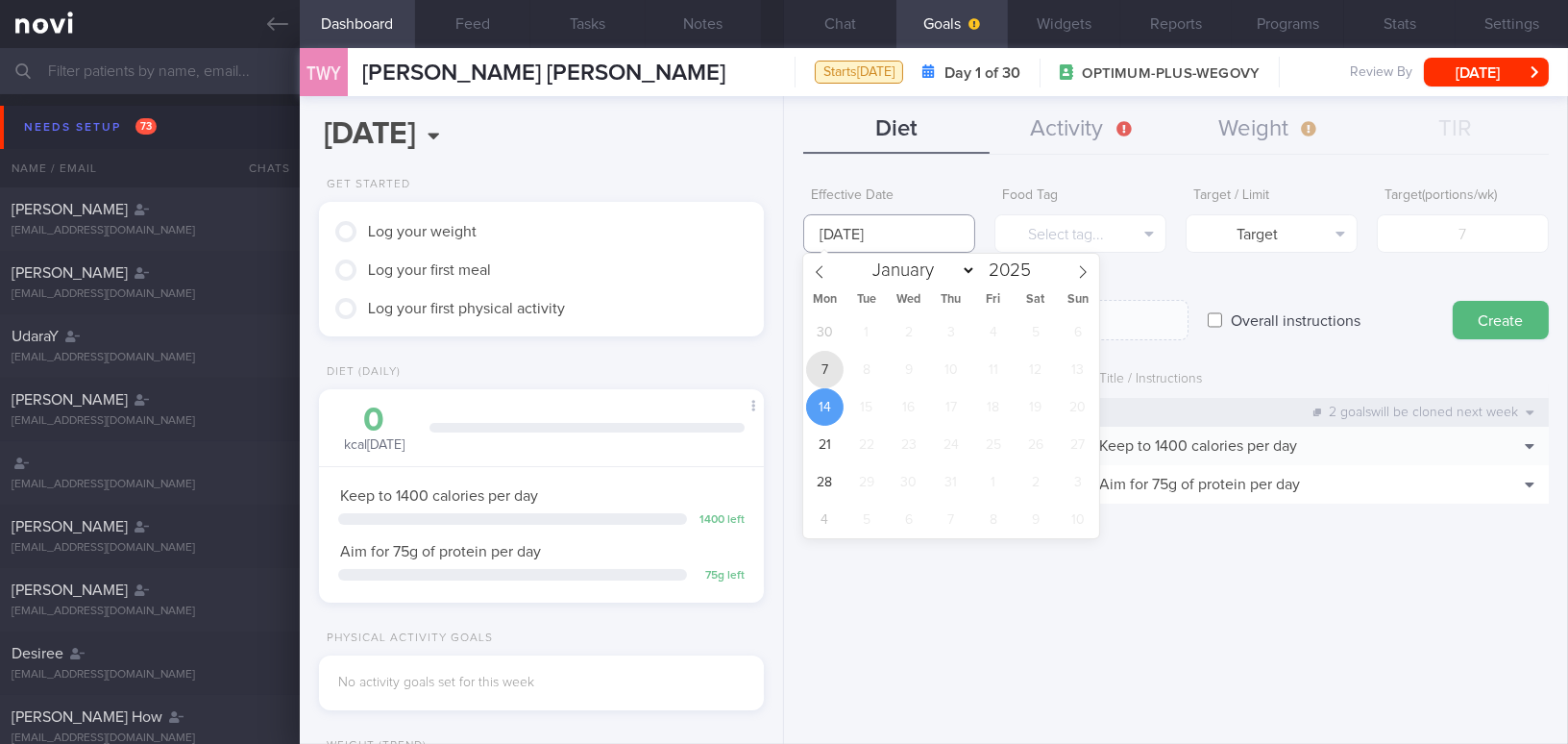 type on "7 Jul 2025" 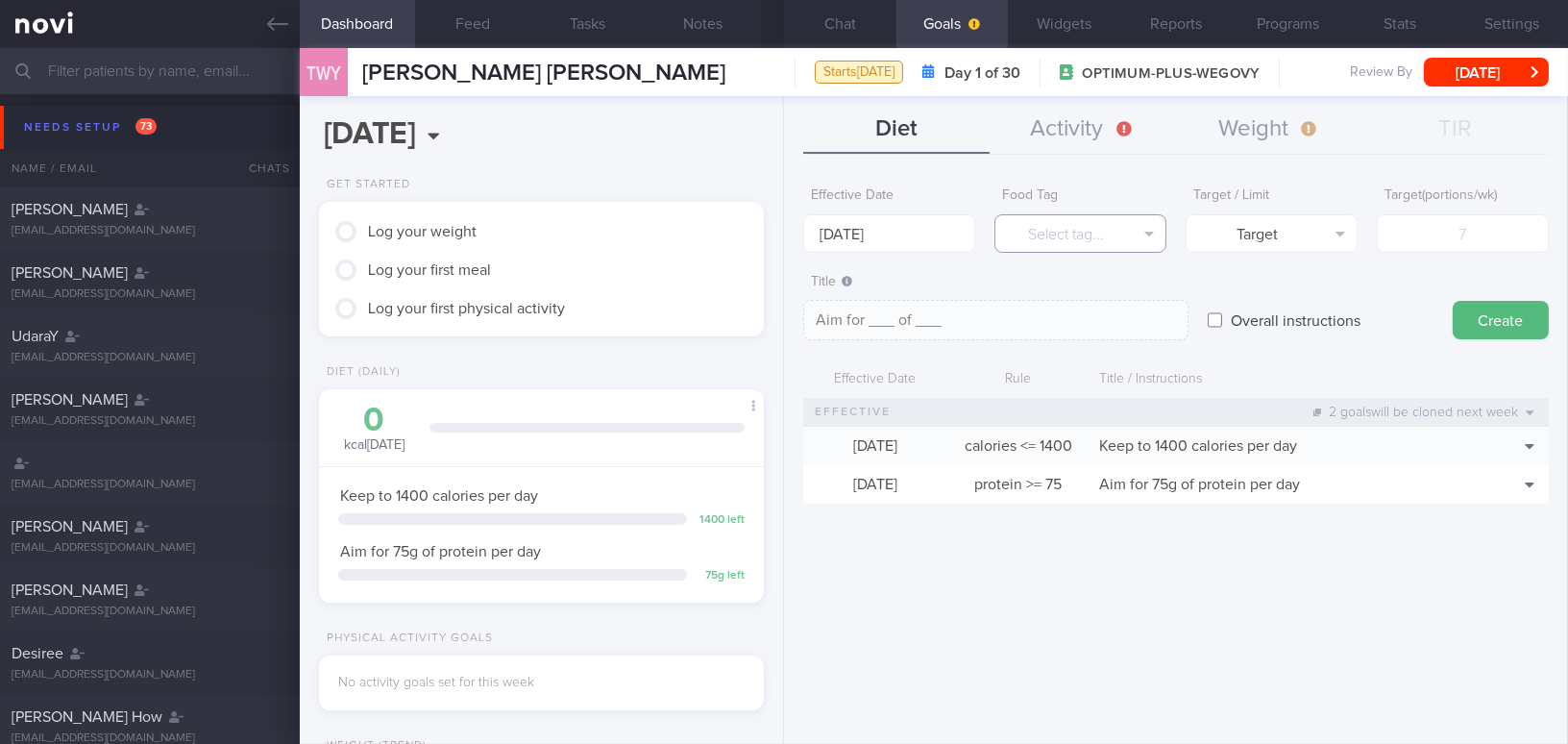 click on "Select tag..." at bounding box center (1080, 234) 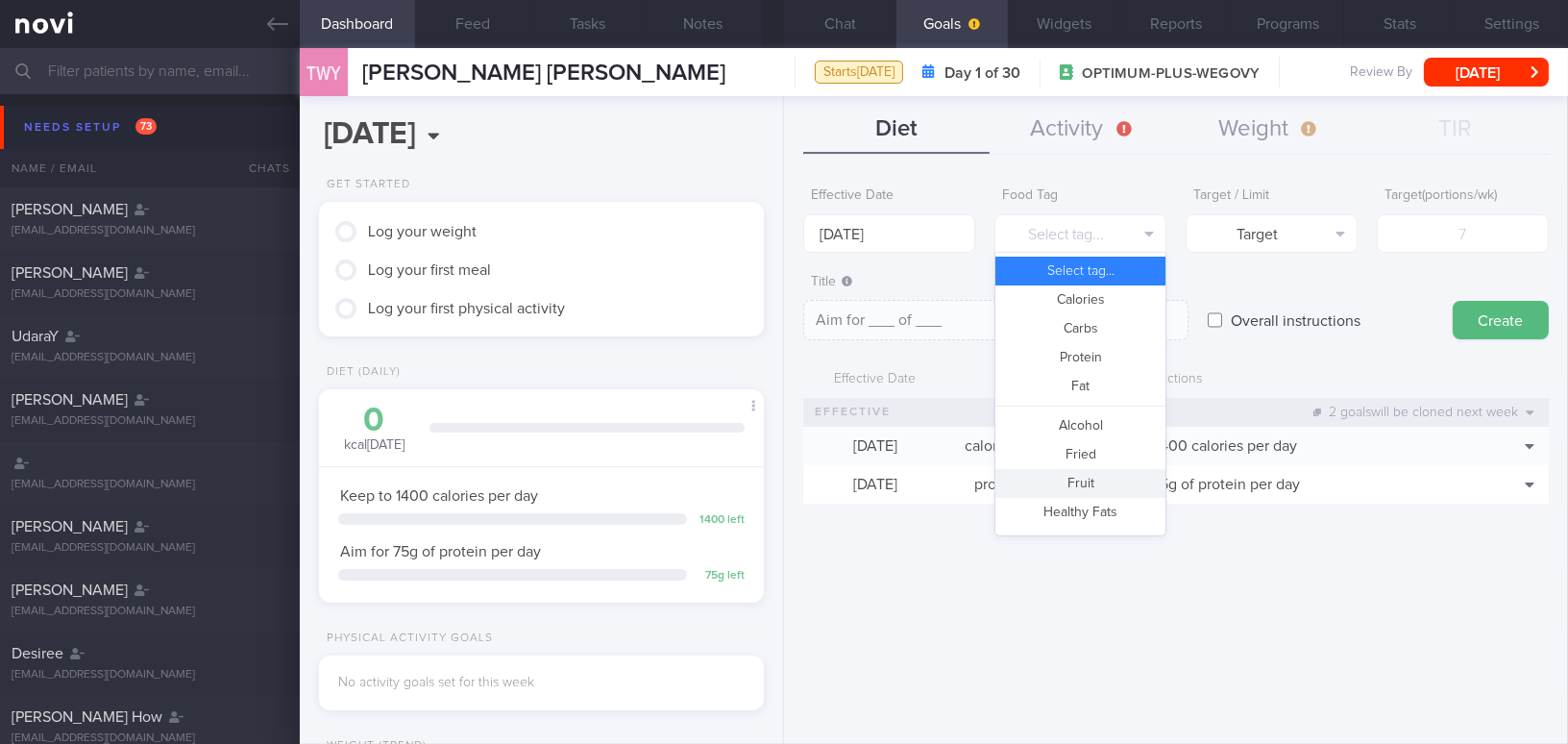 click on "Fruit" at bounding box center [1080, 484] 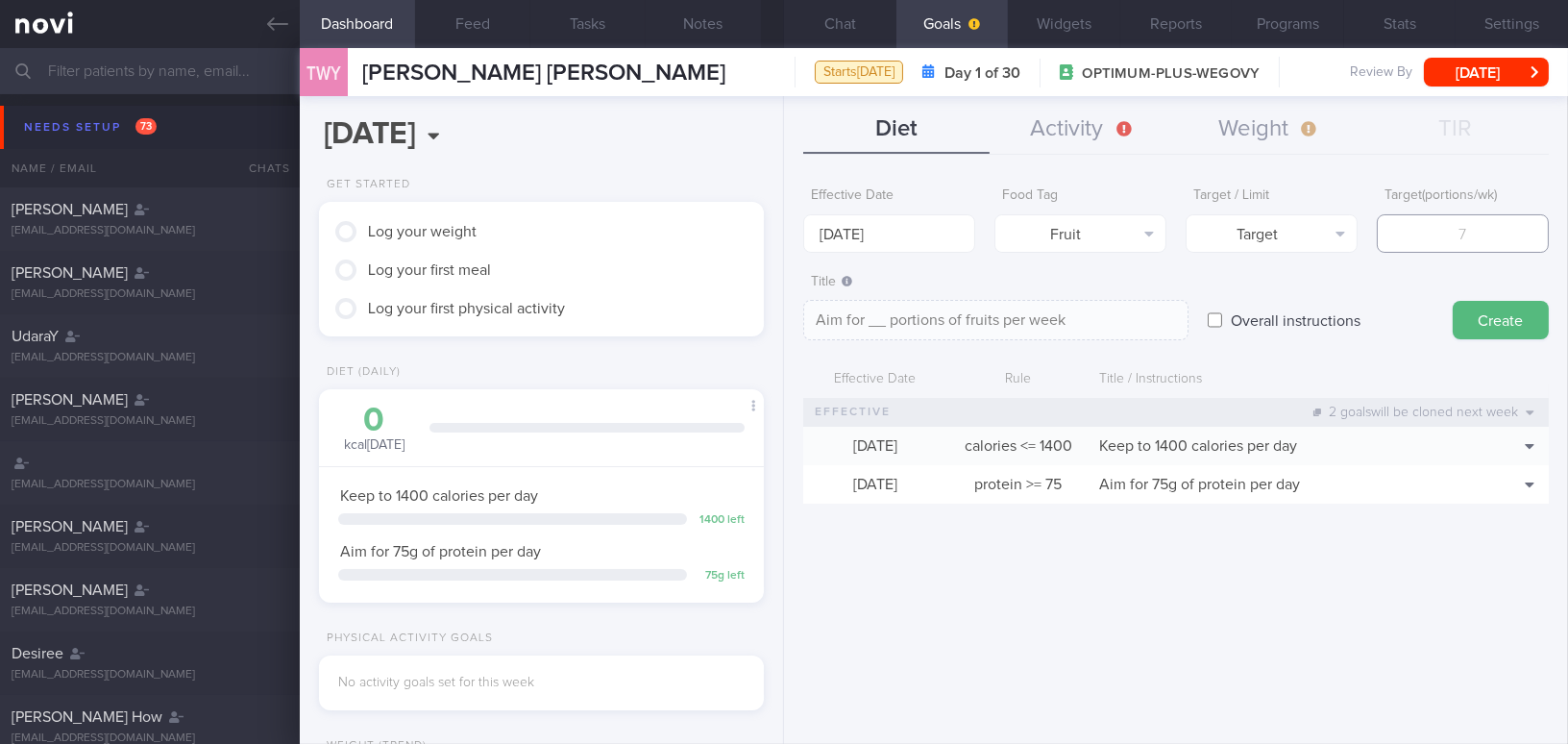 click at bounding box center (1462, 234) 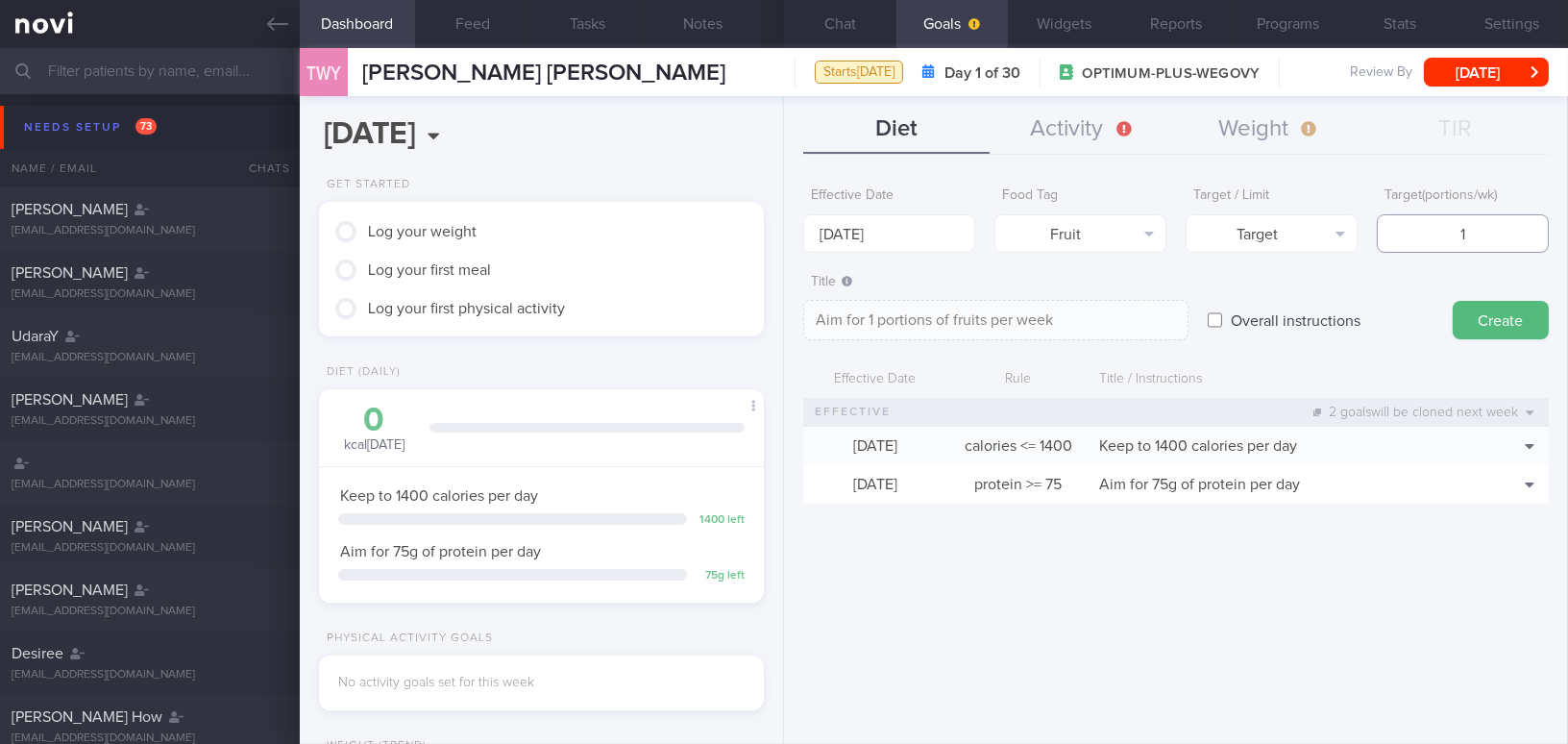 type on "14" 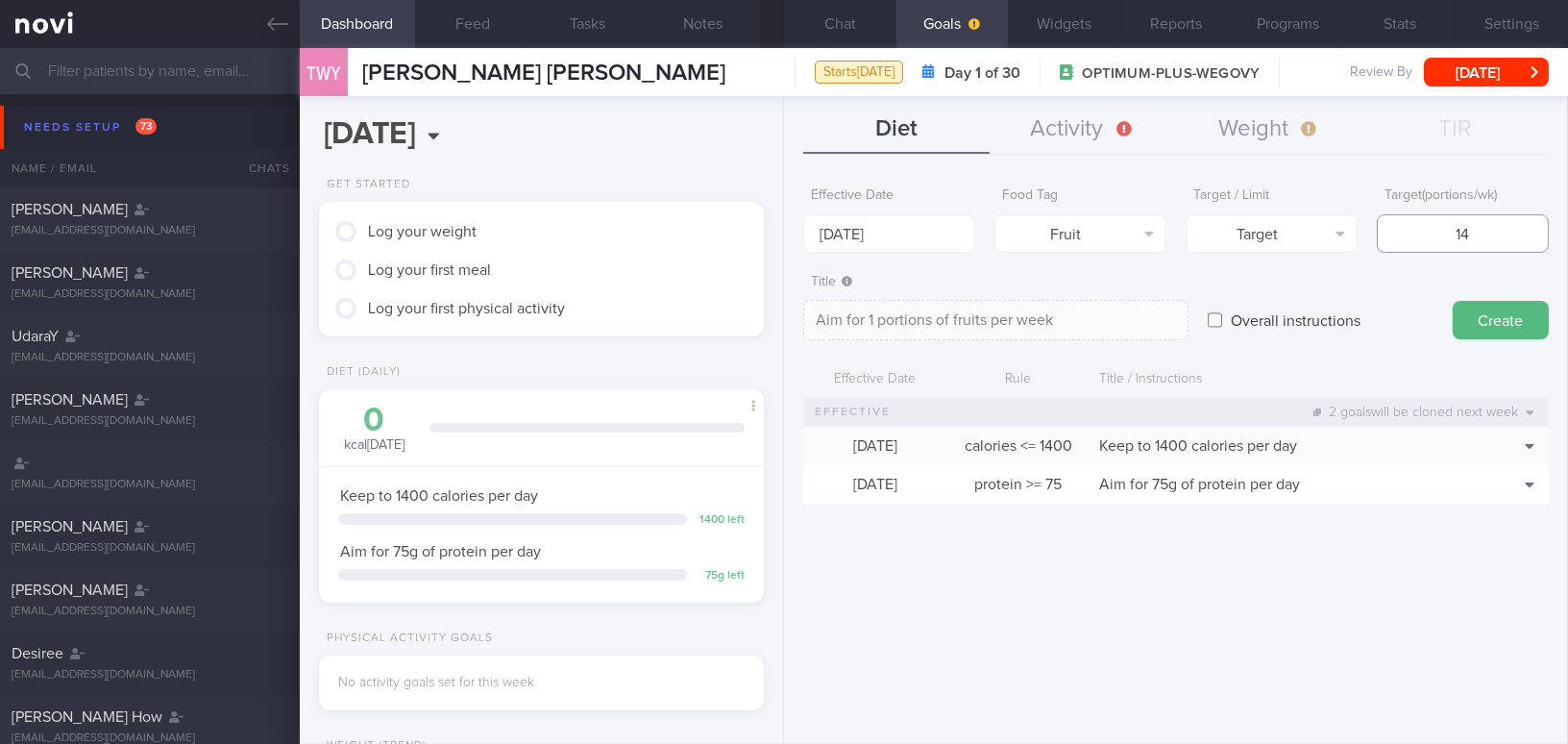 type on "Aim for 14 portions of fruits per week" 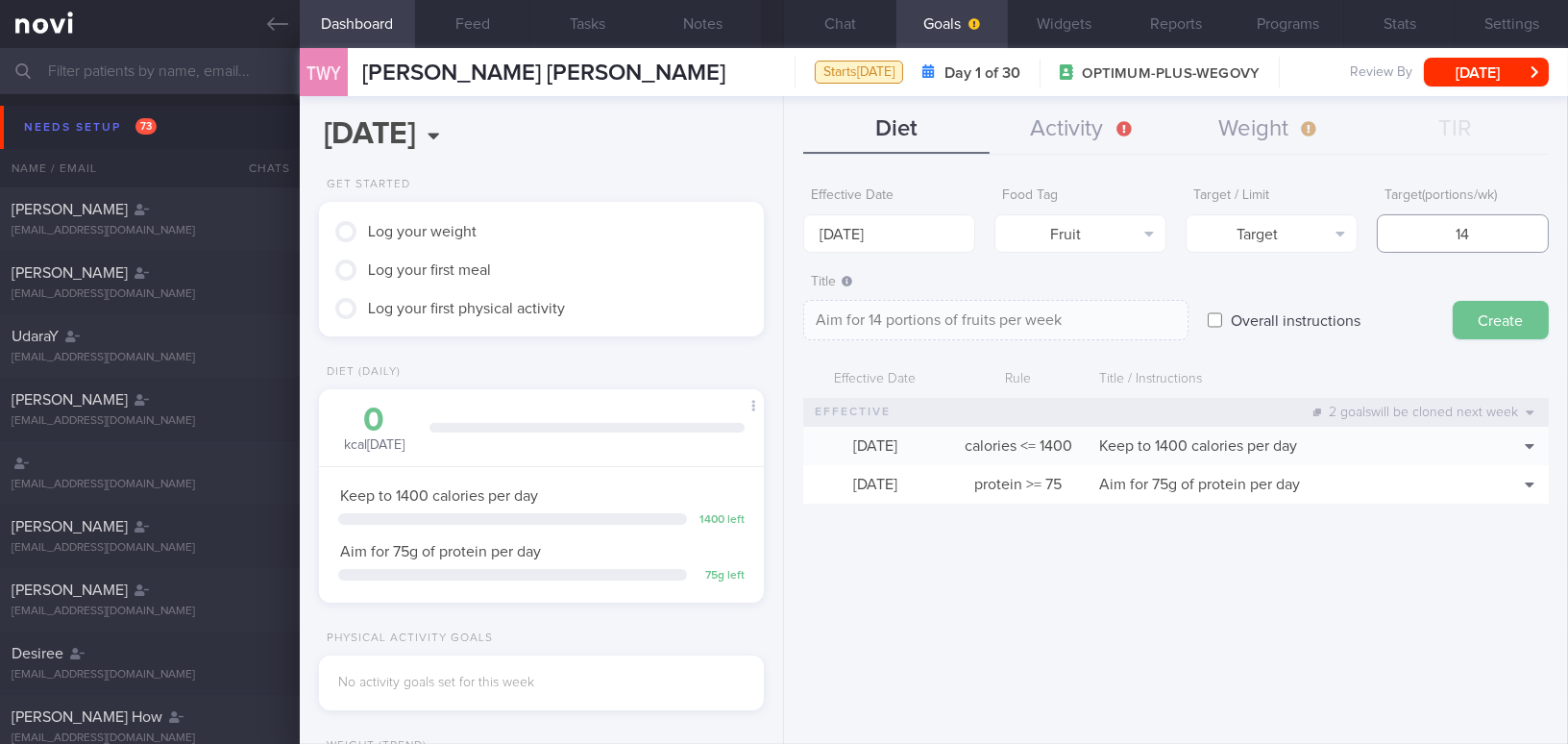 type on "14" 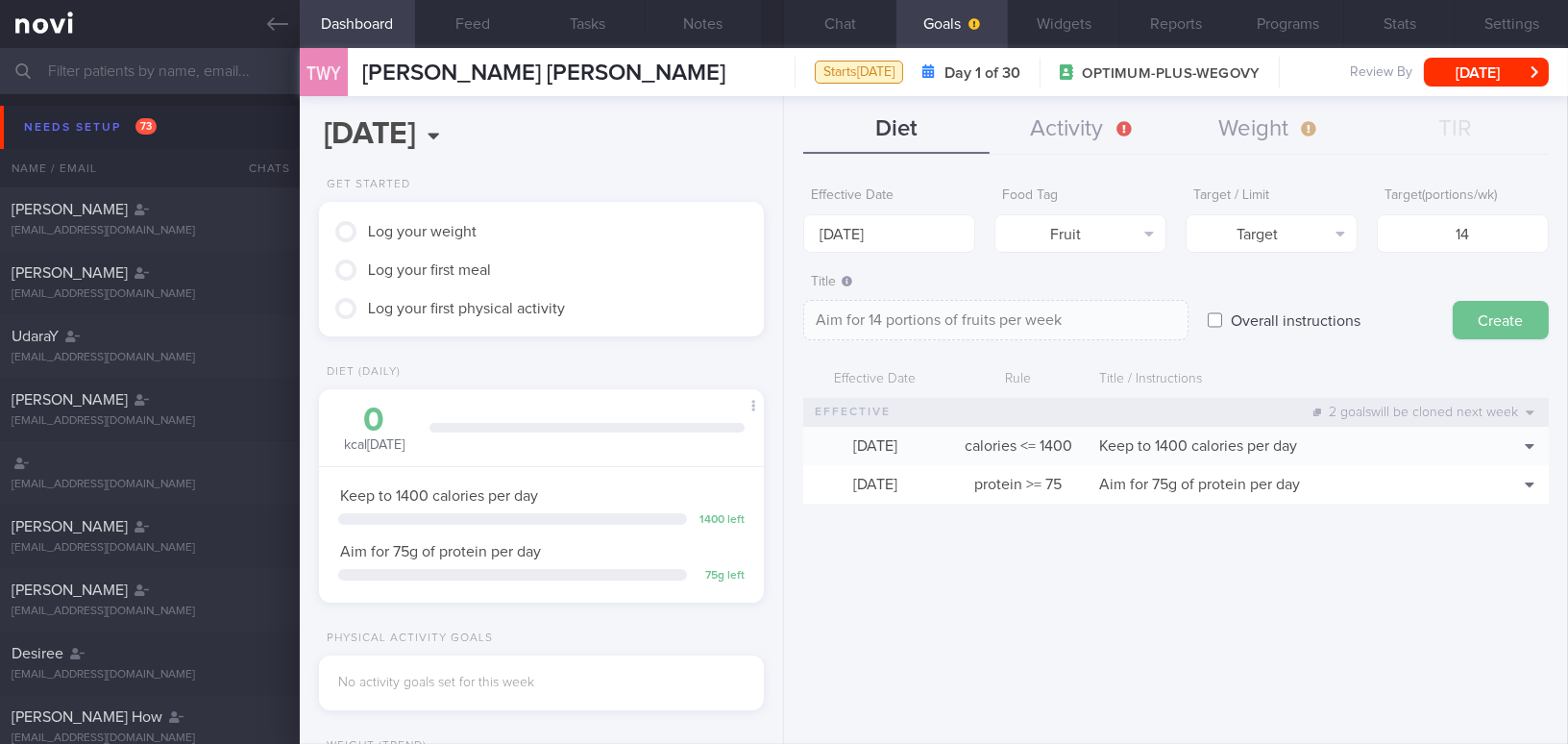 click on "Create" at bounding box center [1501, 320] 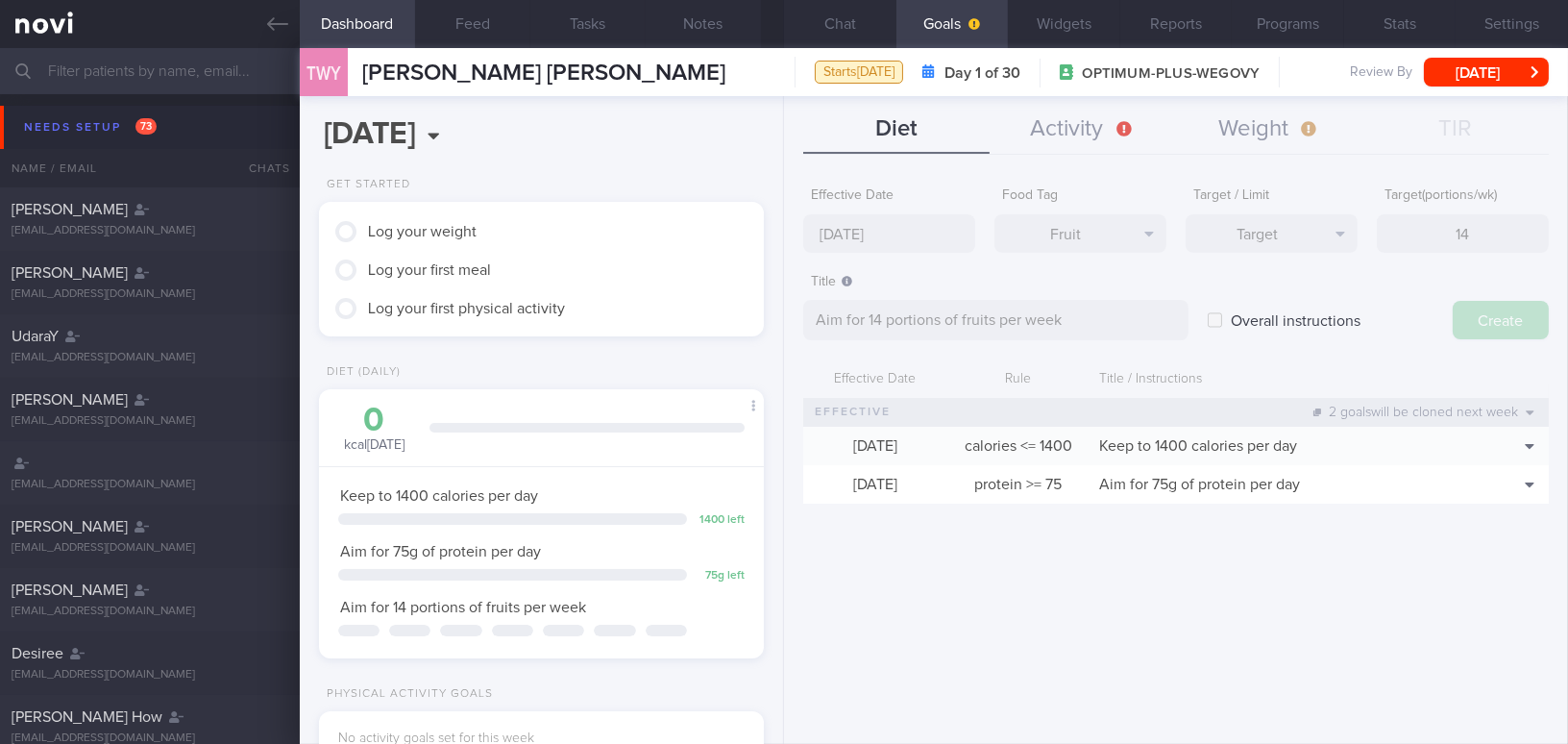 type on "14 Jul 2025" 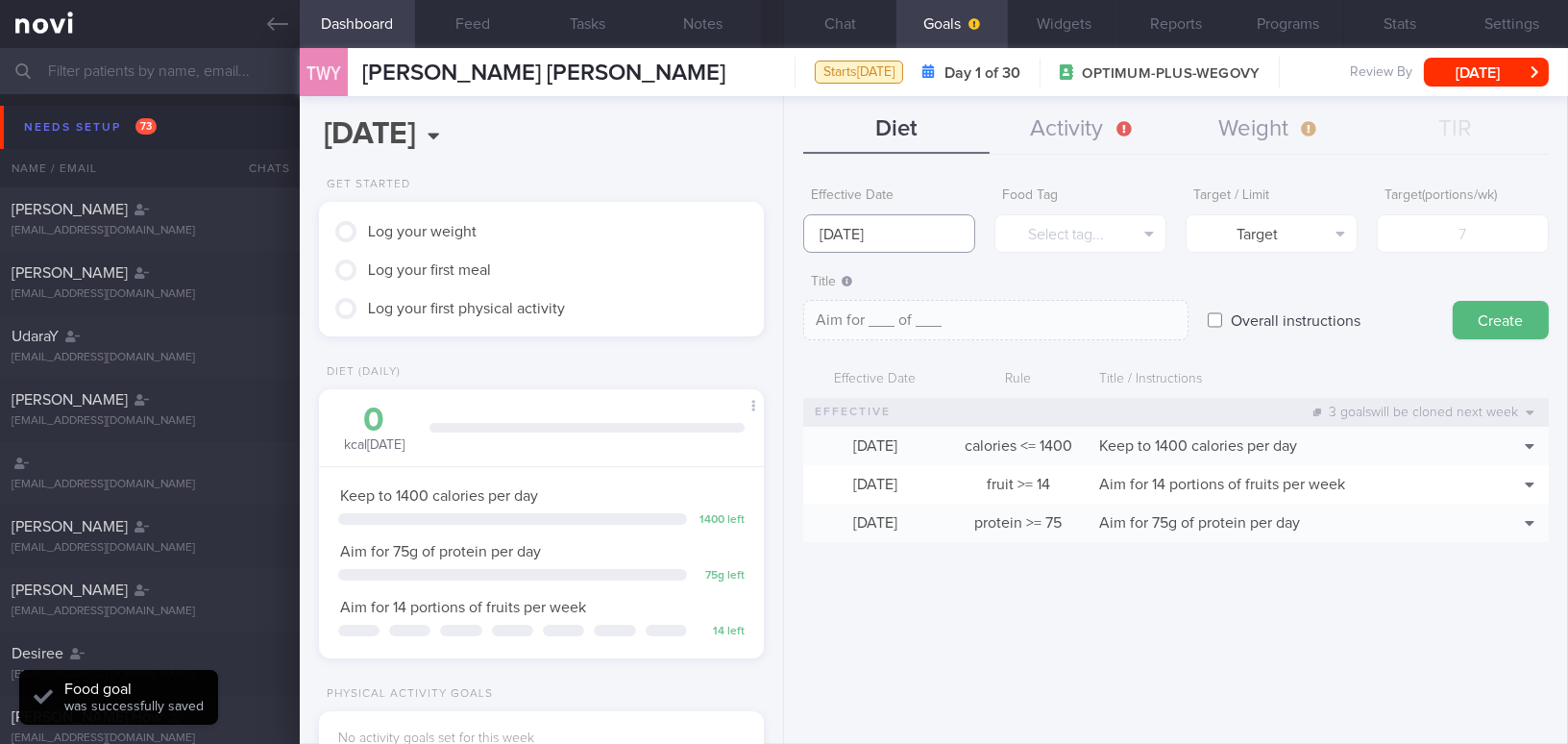 click on "14 Jul 2025" at bounding box center (889, 234) 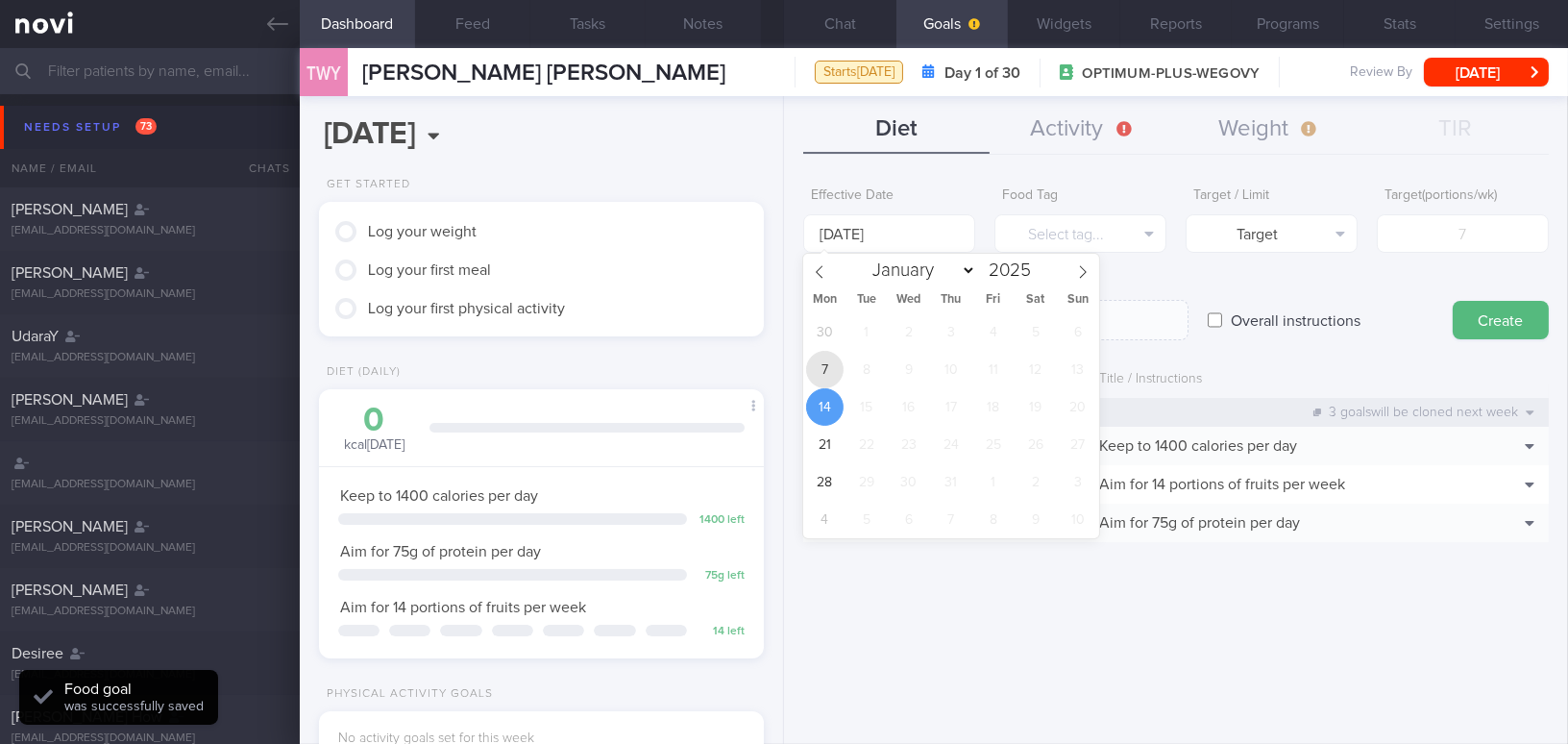click on "7" at bounding box center [824, 369] 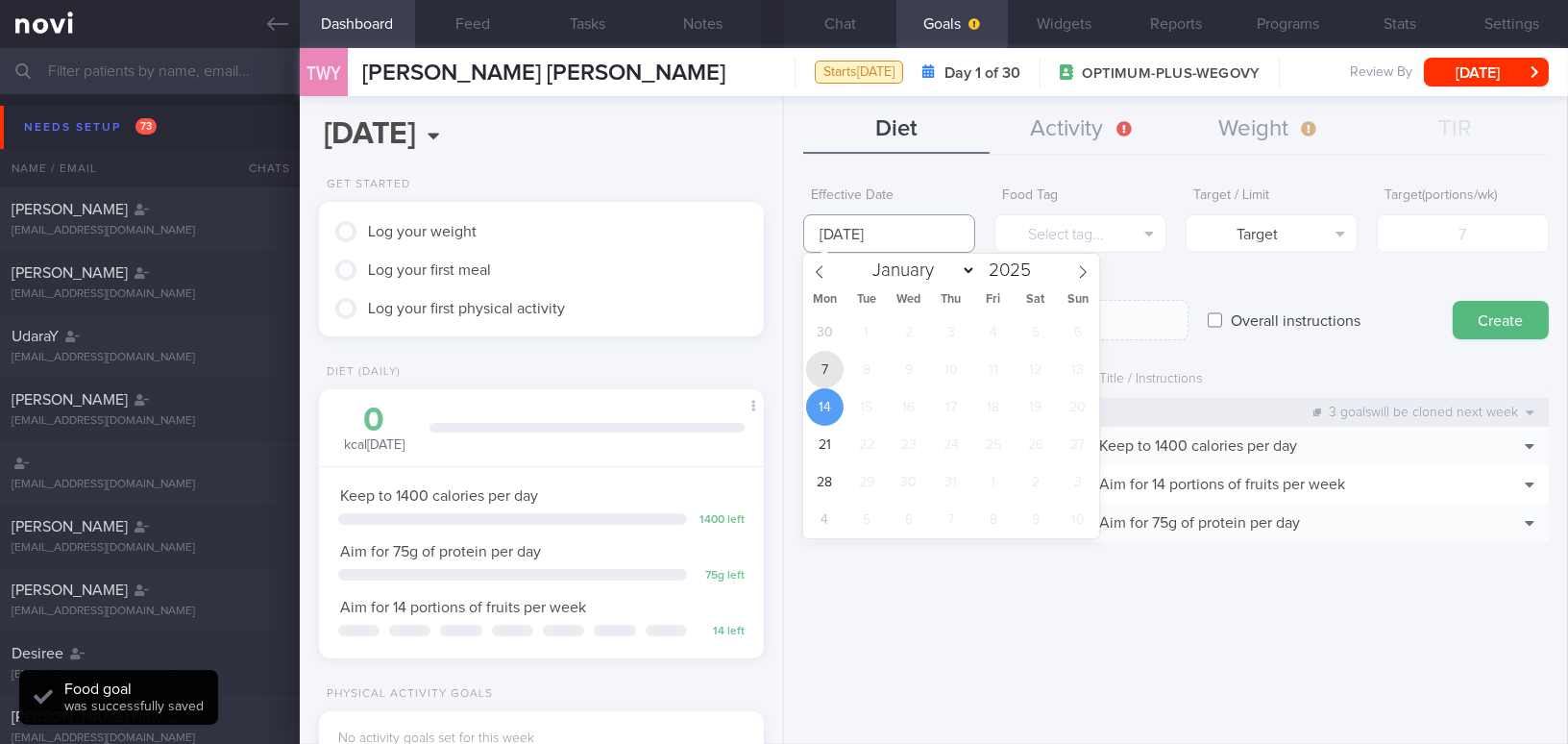 type on "7 Jul 2025" 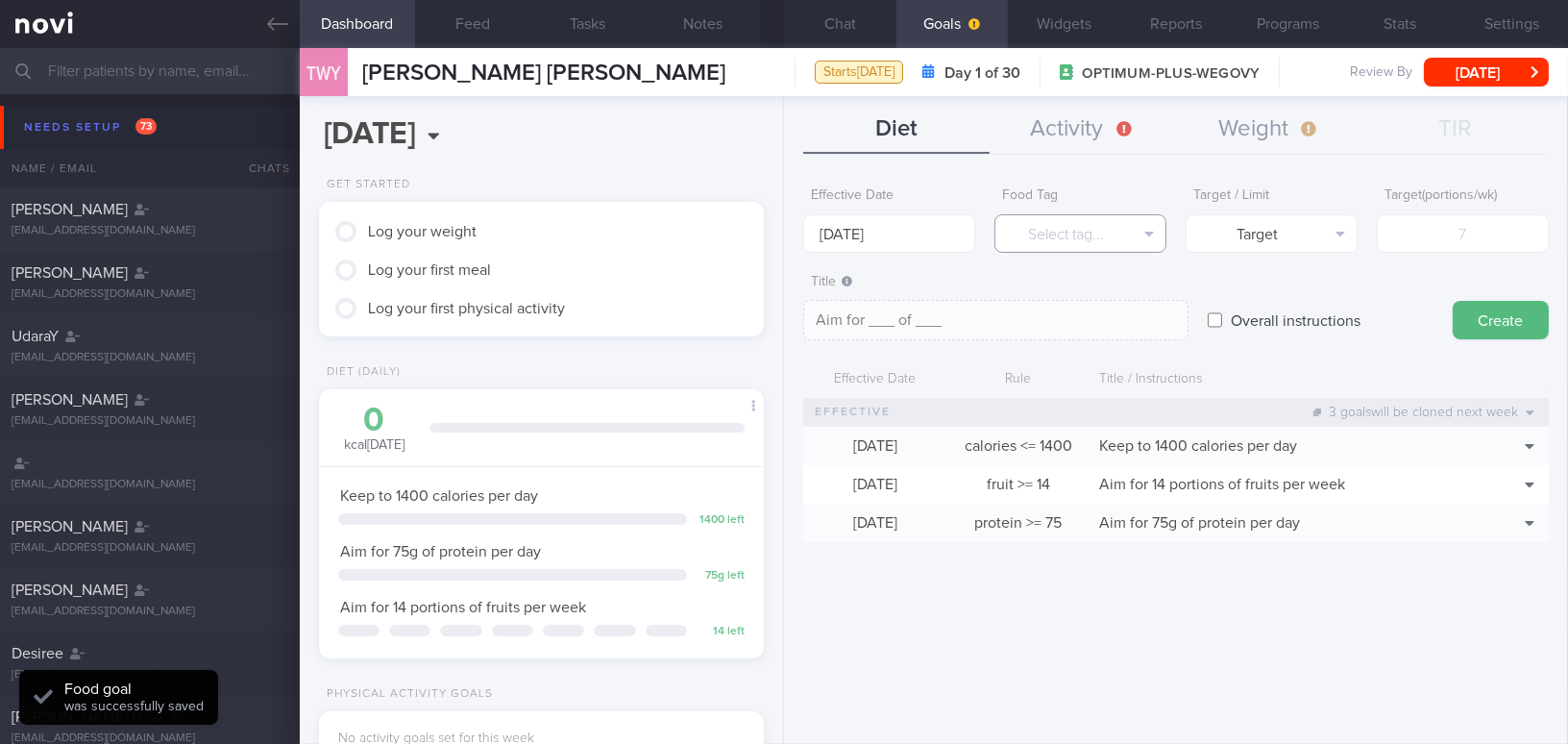 click on "Select tag..." at bounding box center [1080, 234] 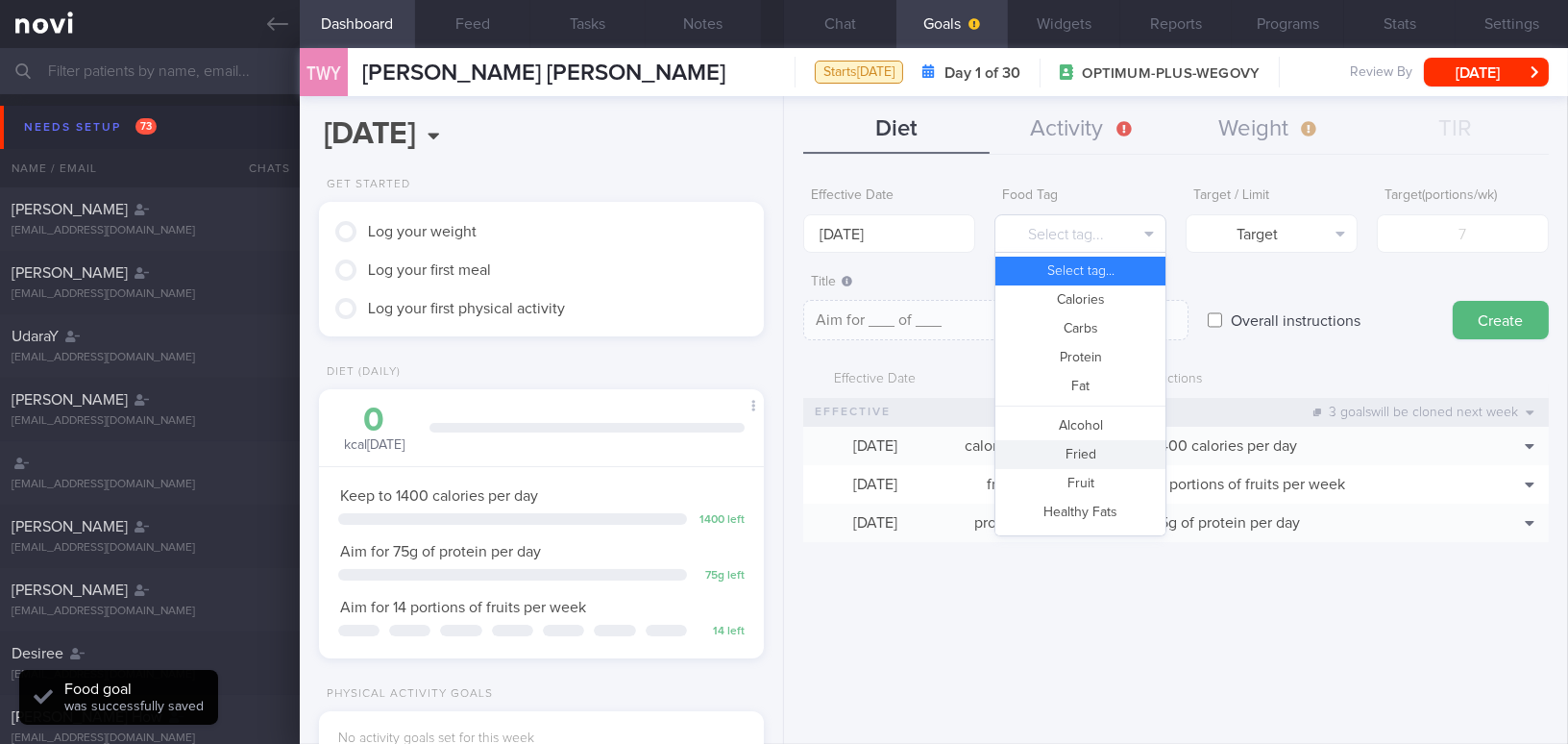 type 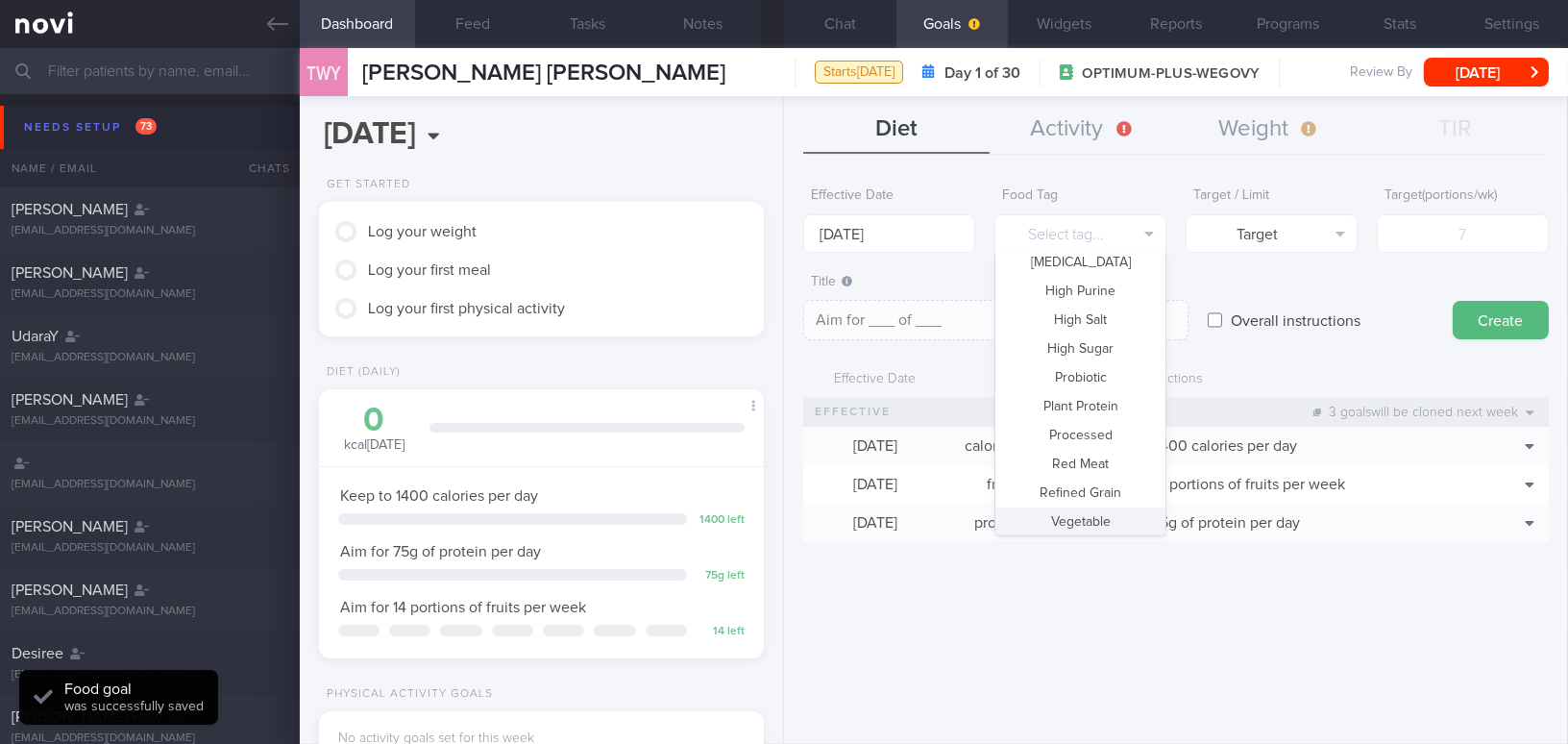 click on "Vegetable" at bounding box center [1080, 522] 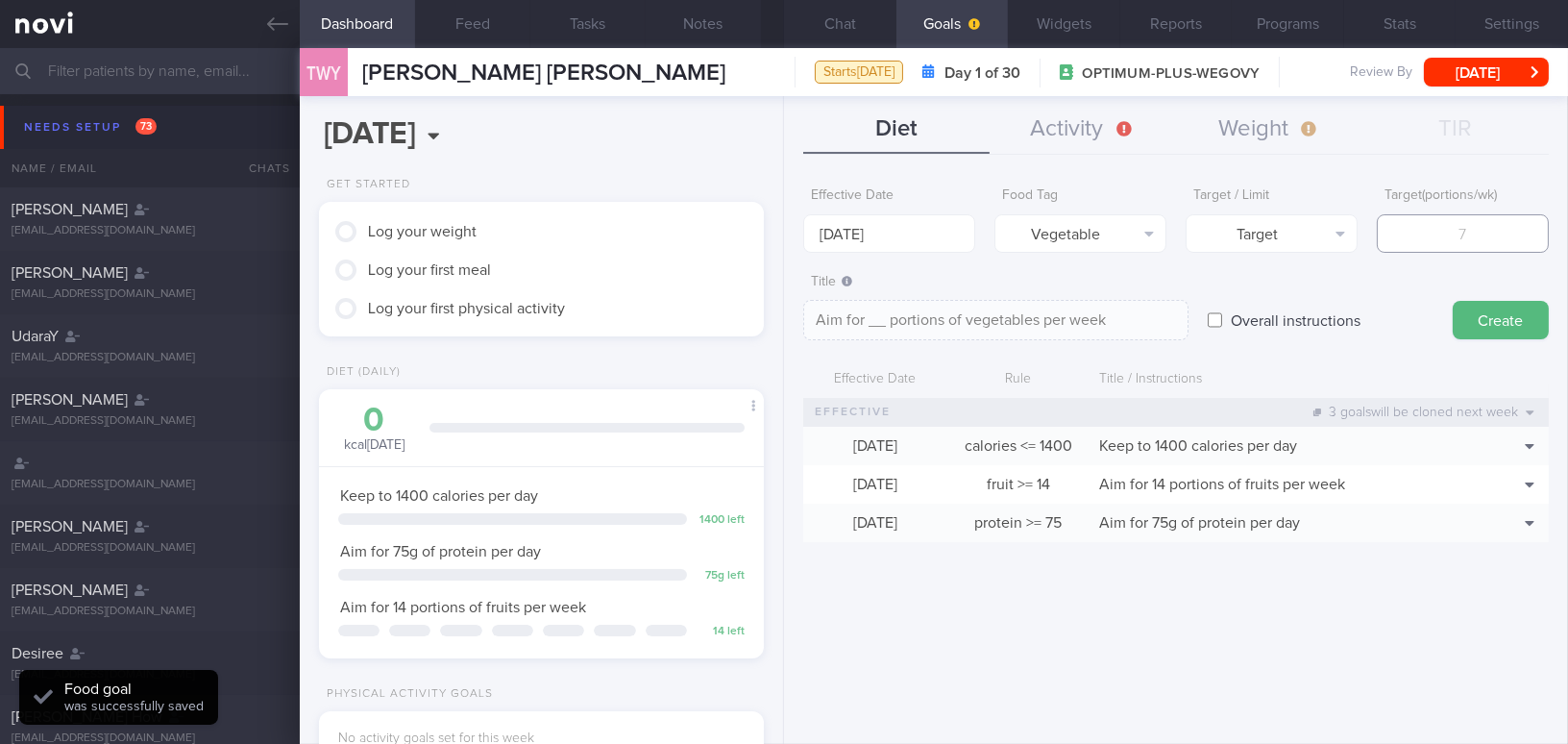 click at bounding box center [1462, 234] 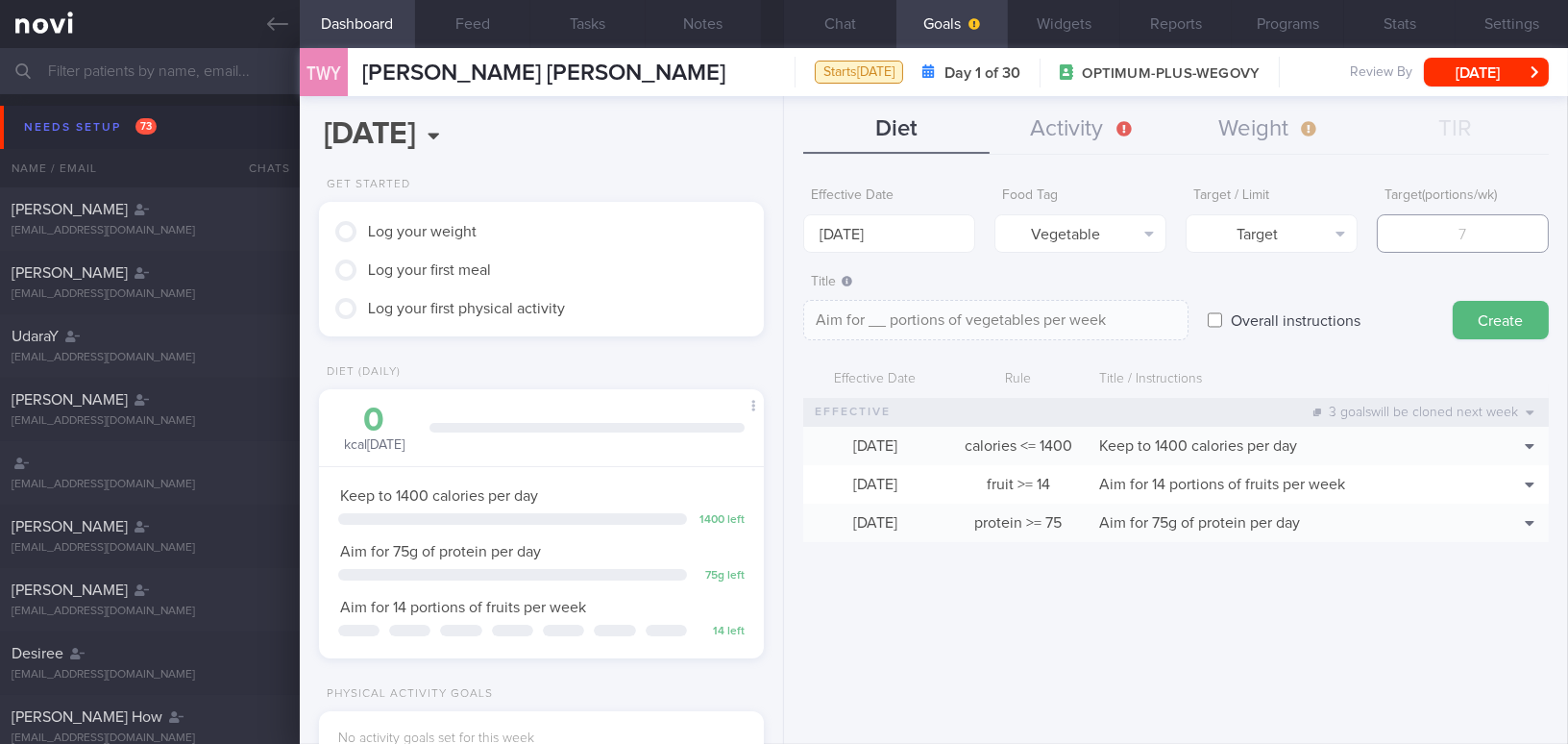 type on "1" 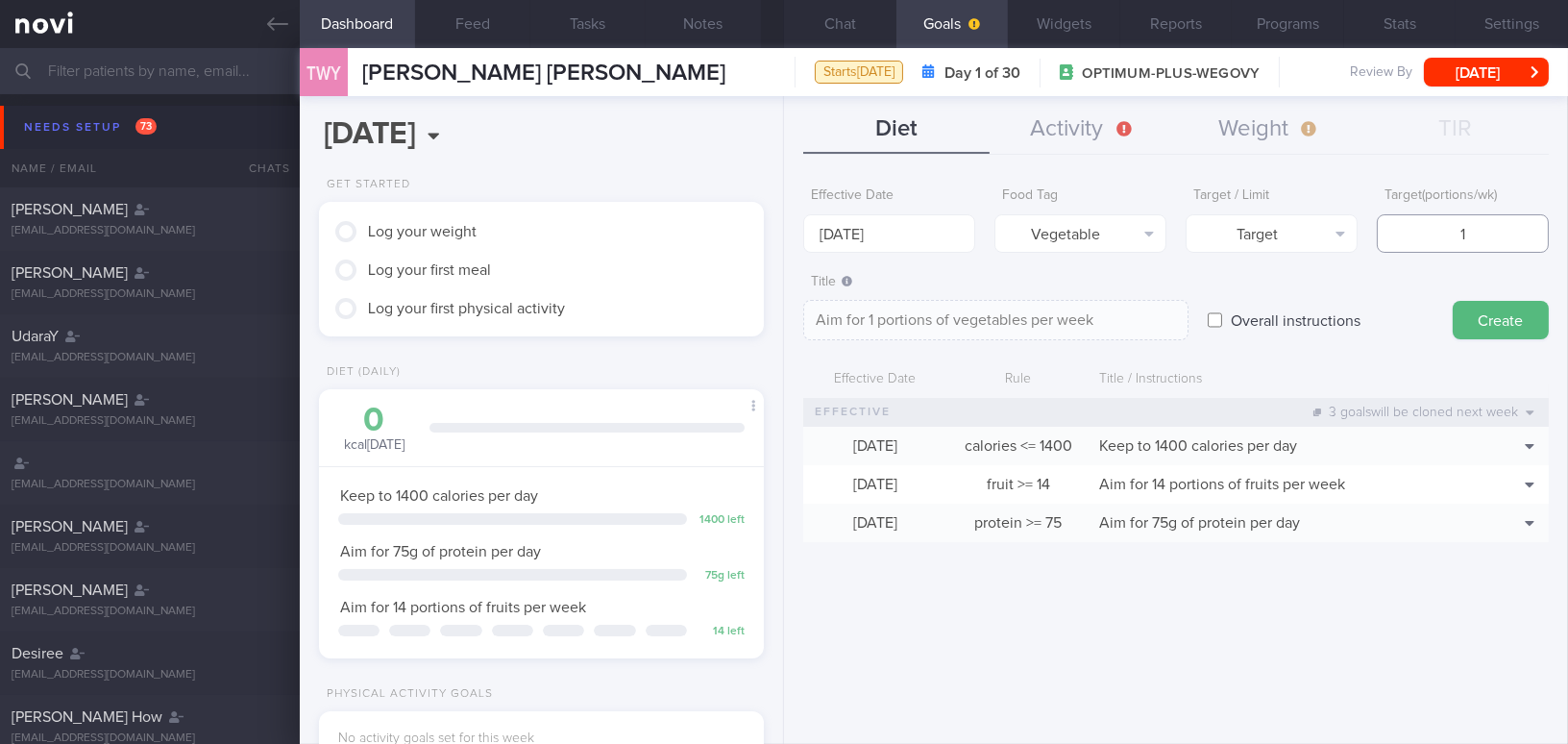 type on "14" 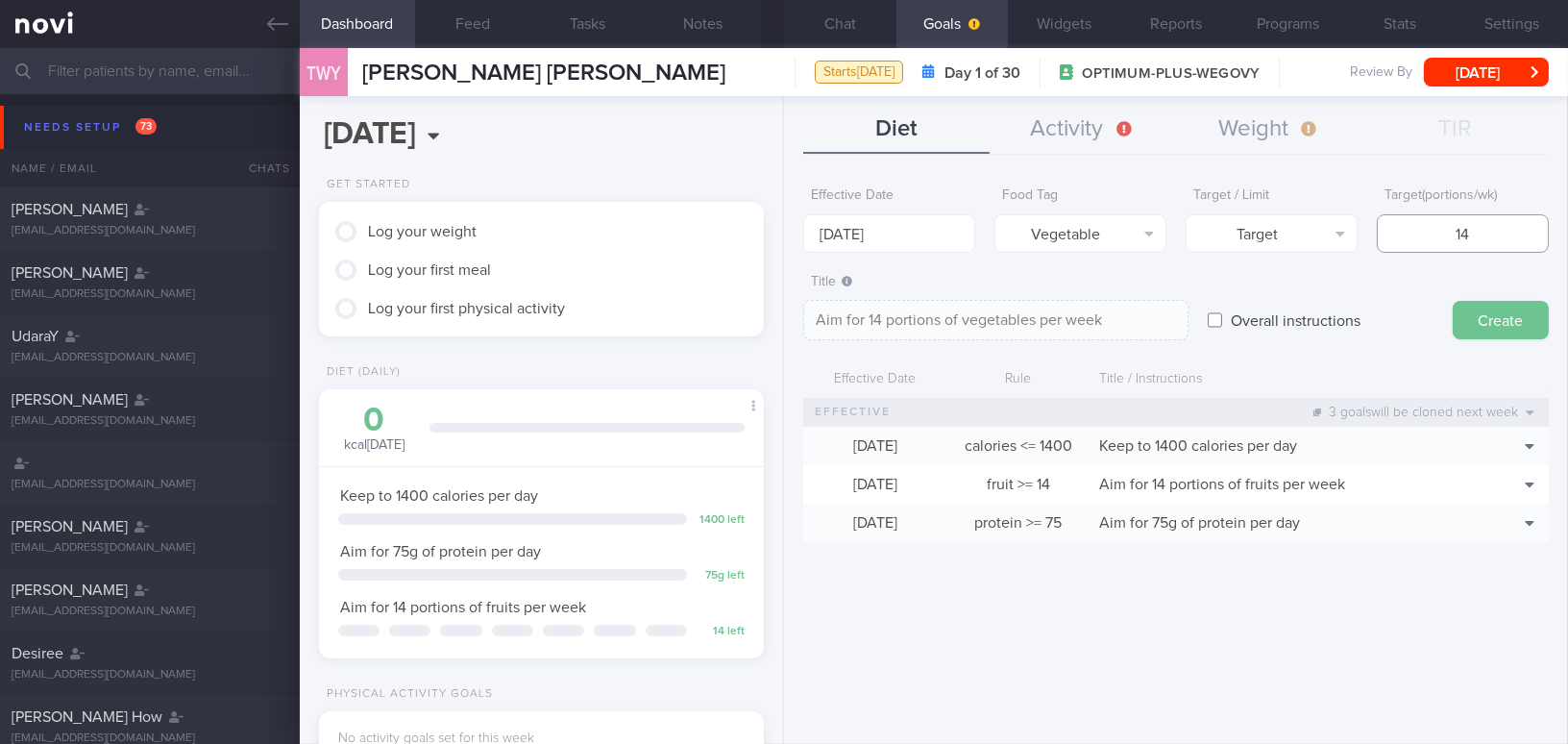 type on "14" 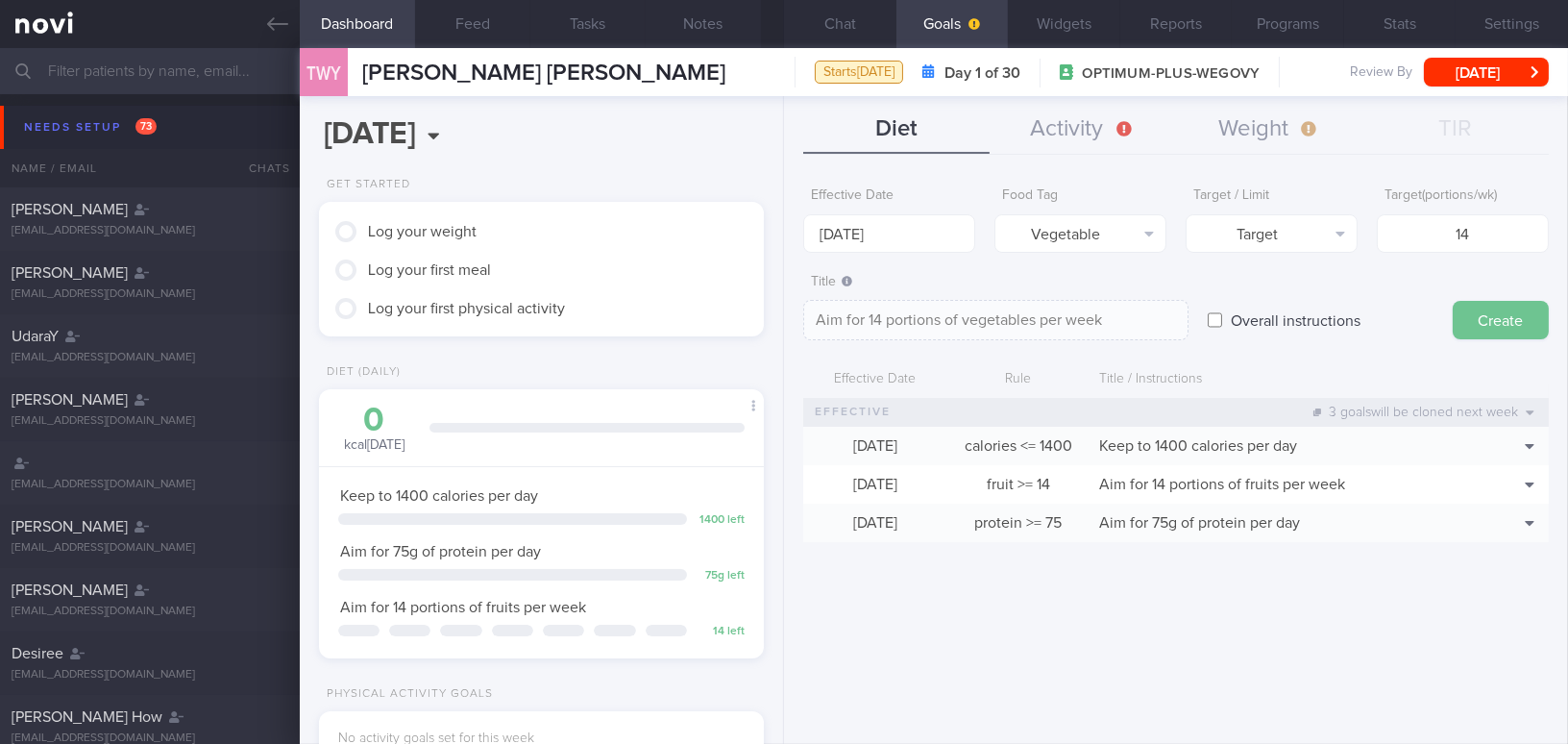 click on "Create" at bounding box center (1501, 320) 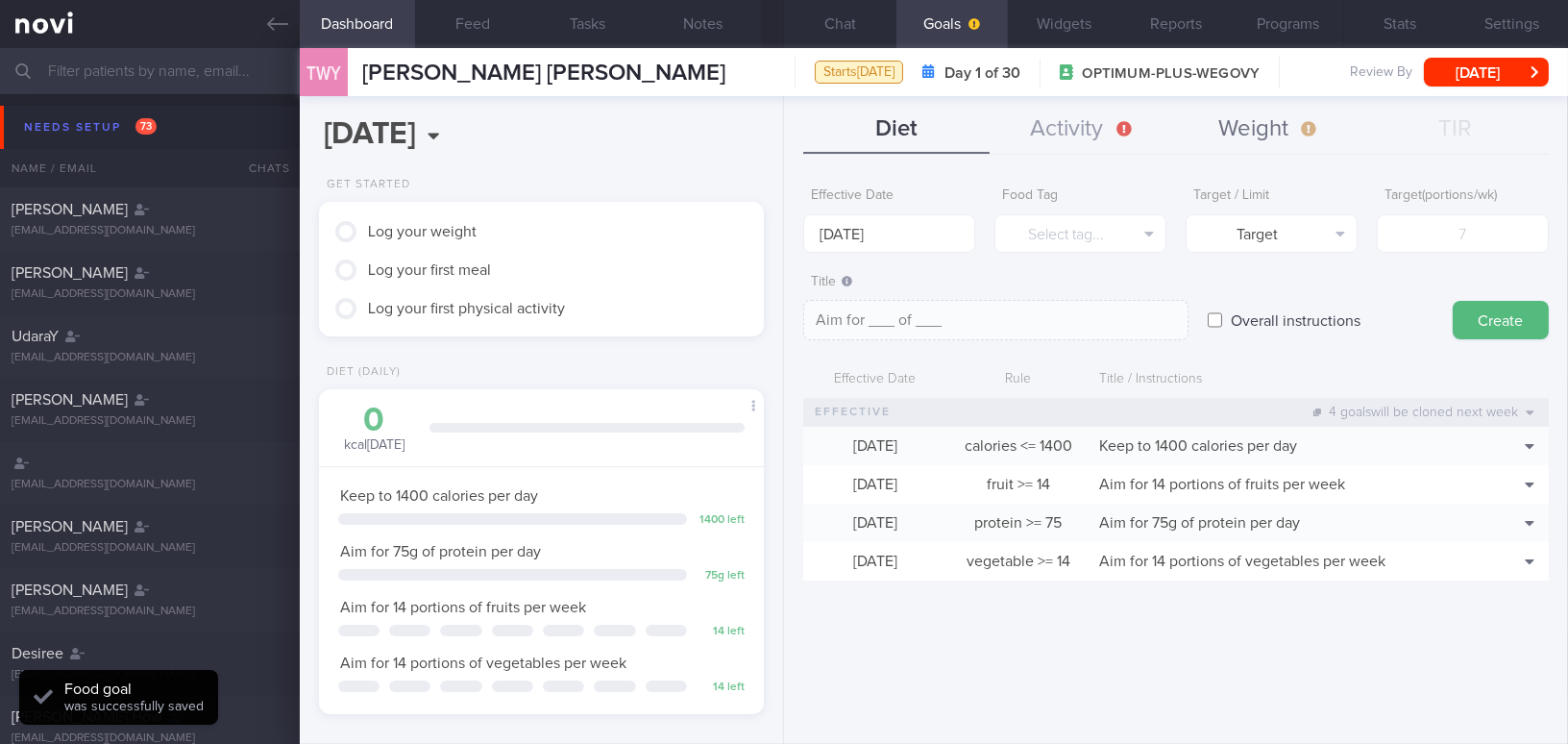 click on "Weight" at bounding box center (1269, 130) 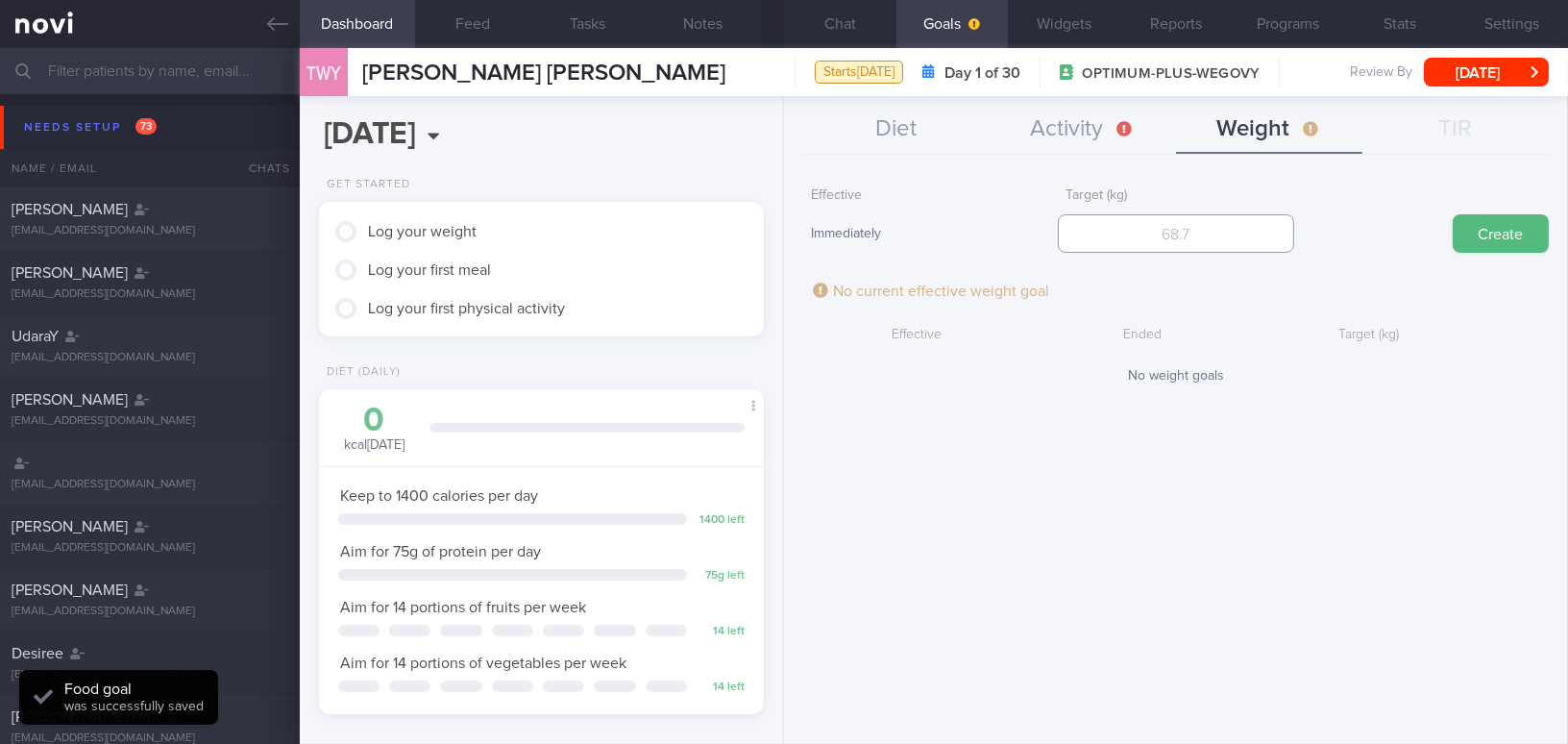 click at bounding box center (1175, 234) 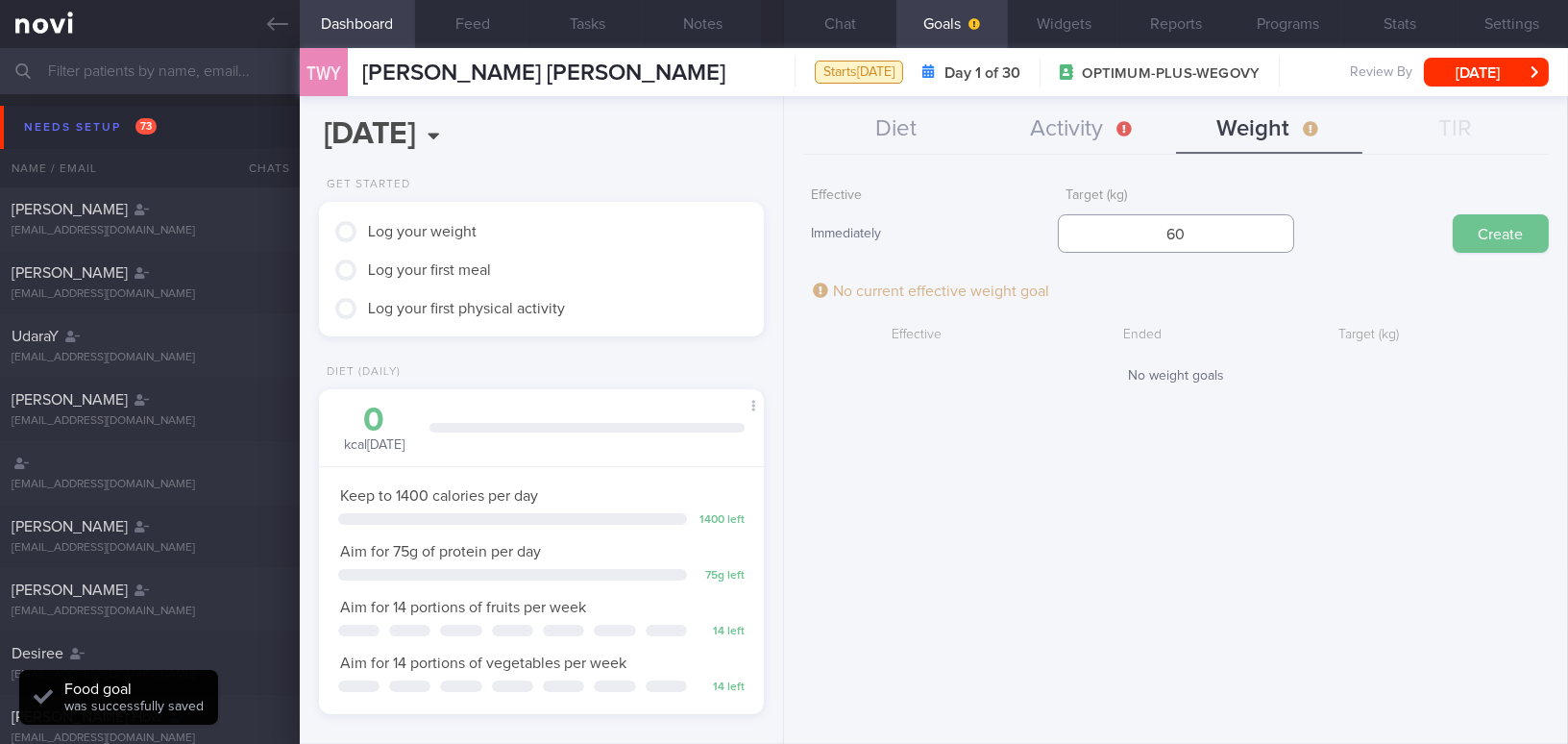 type on "60" 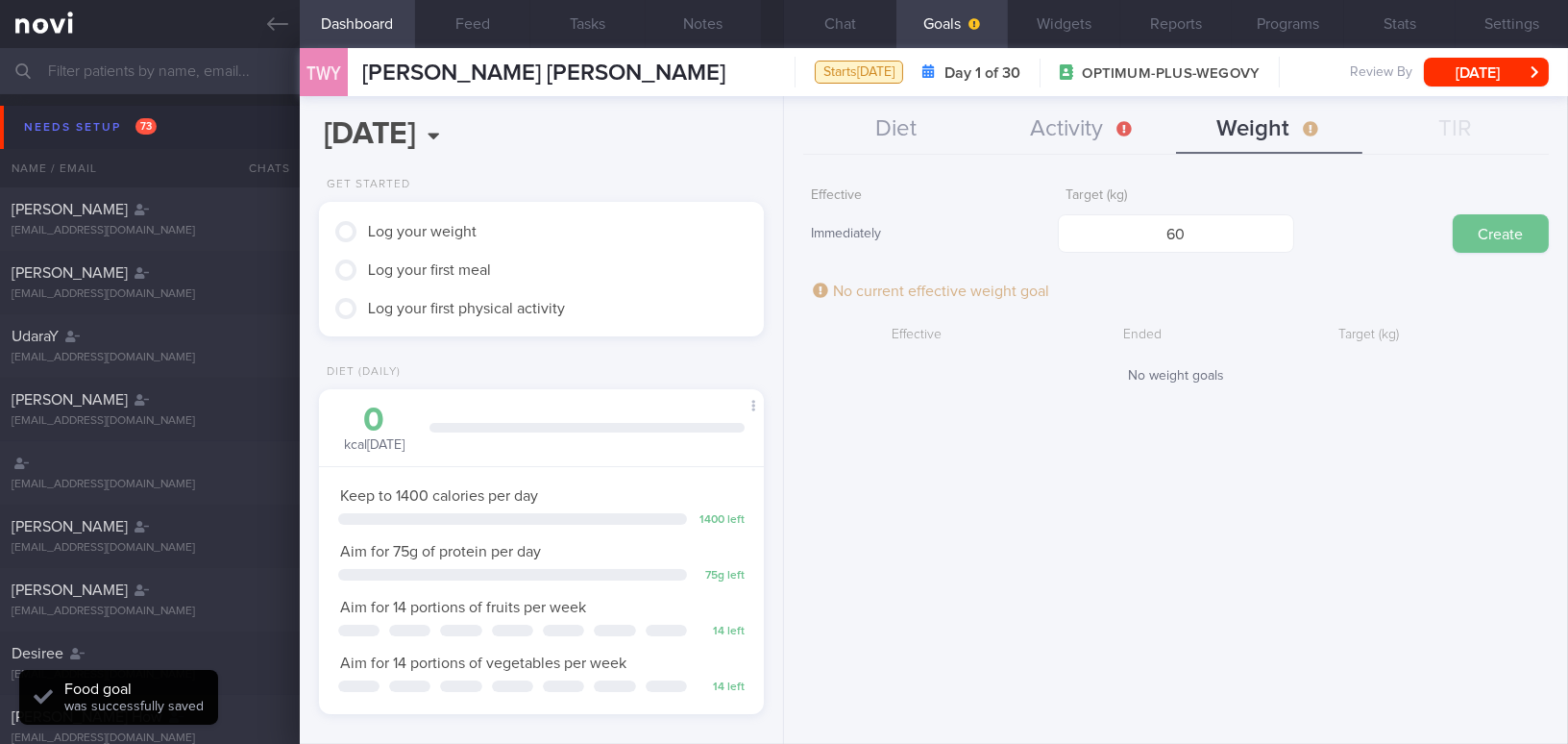click on "Create" at bounding box center (1501, 234) 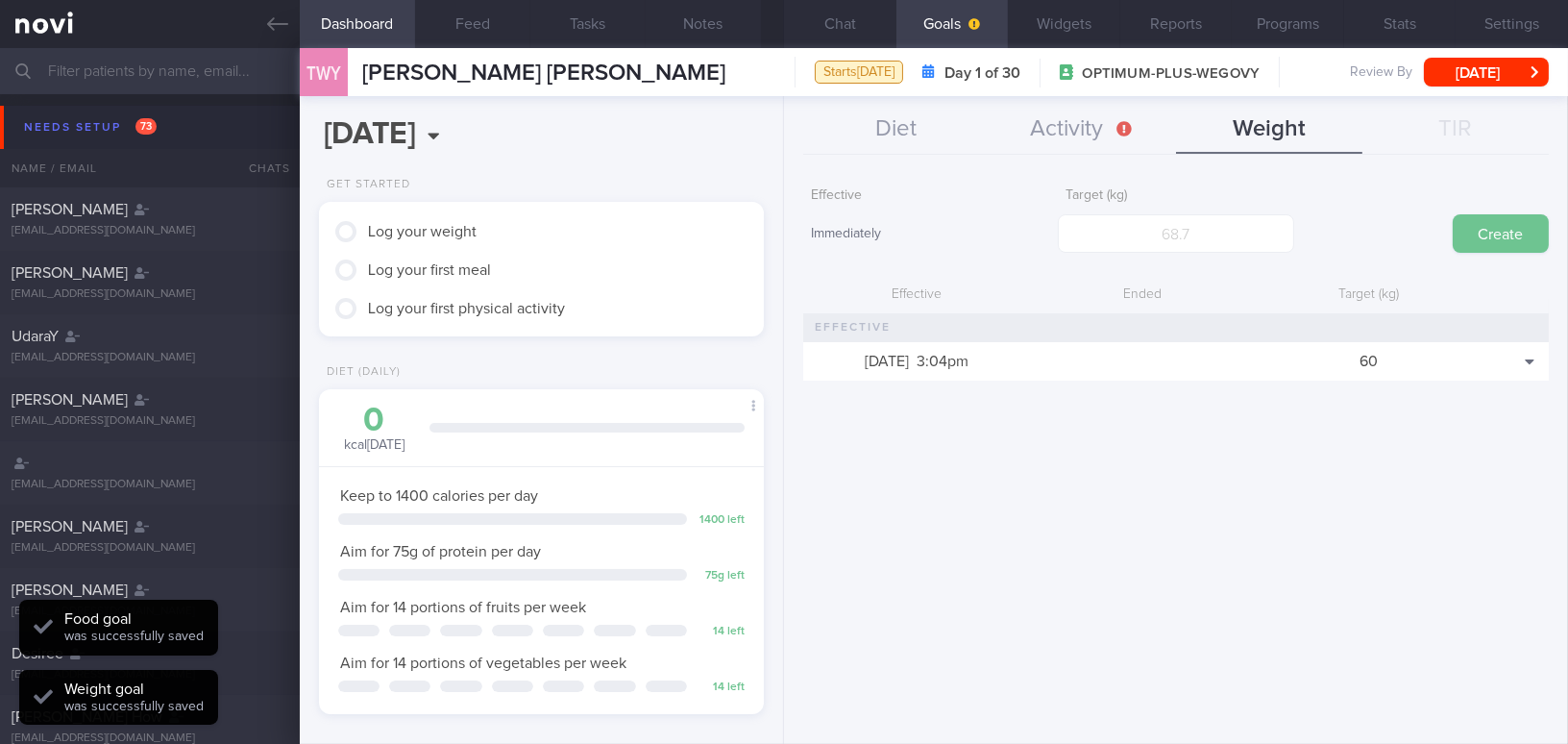 scroll, scrollTop: 961012, scrollLeft: 960387, axis: both 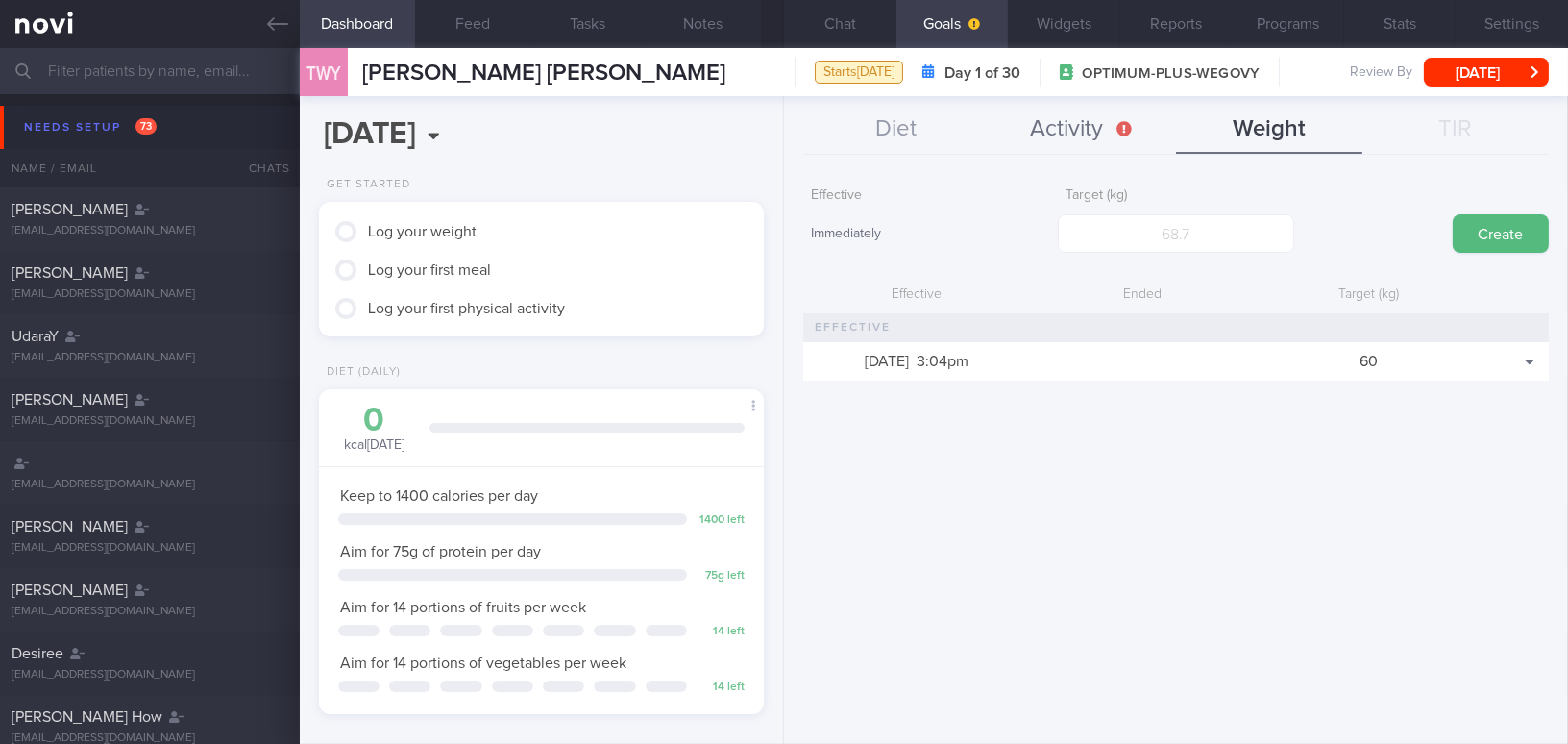 click on "Activity" at bounding box center (1083, 130) 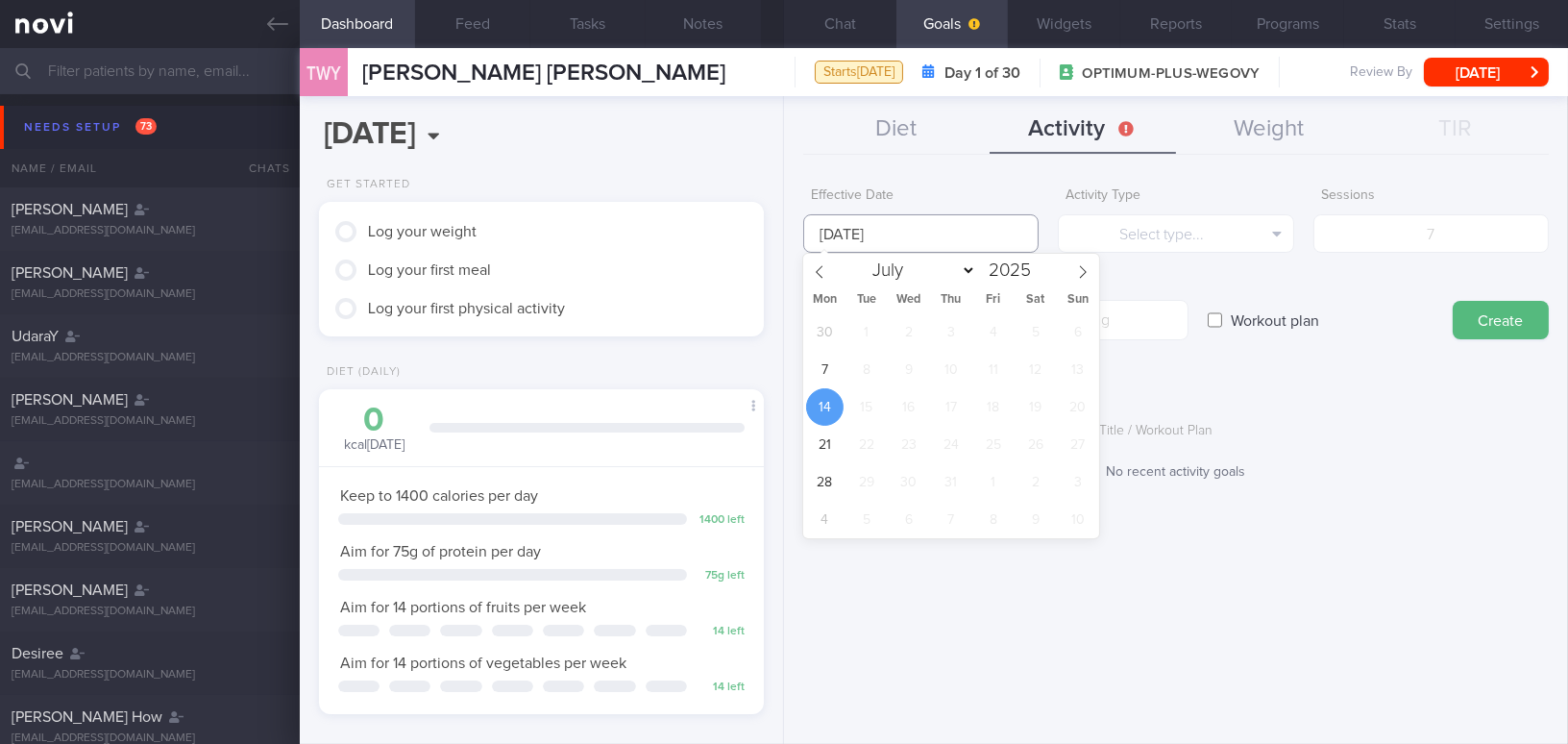 click on "14 Jul 2025" at bounding box center [920, 234] 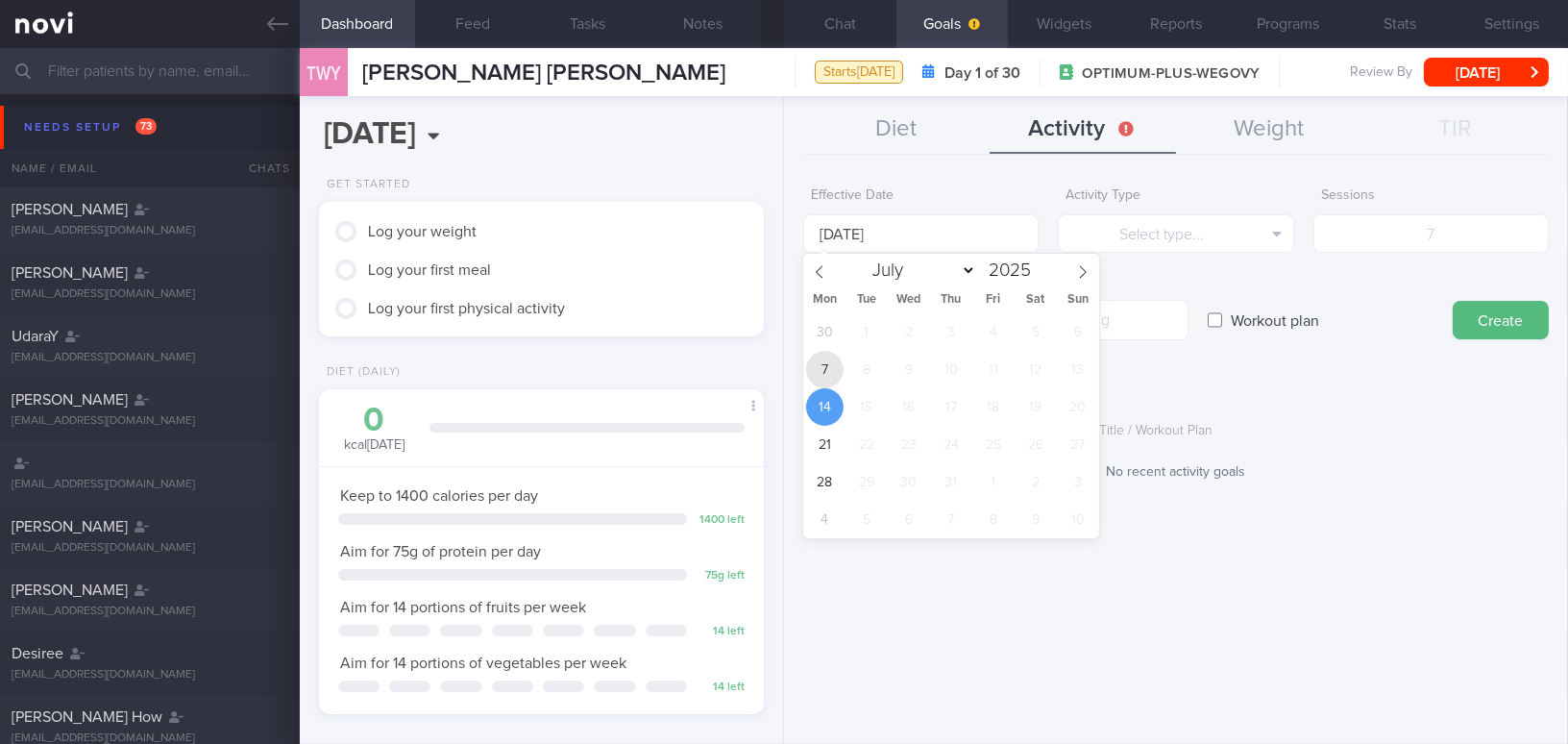 click on "7" at bounding box center [824, 369] 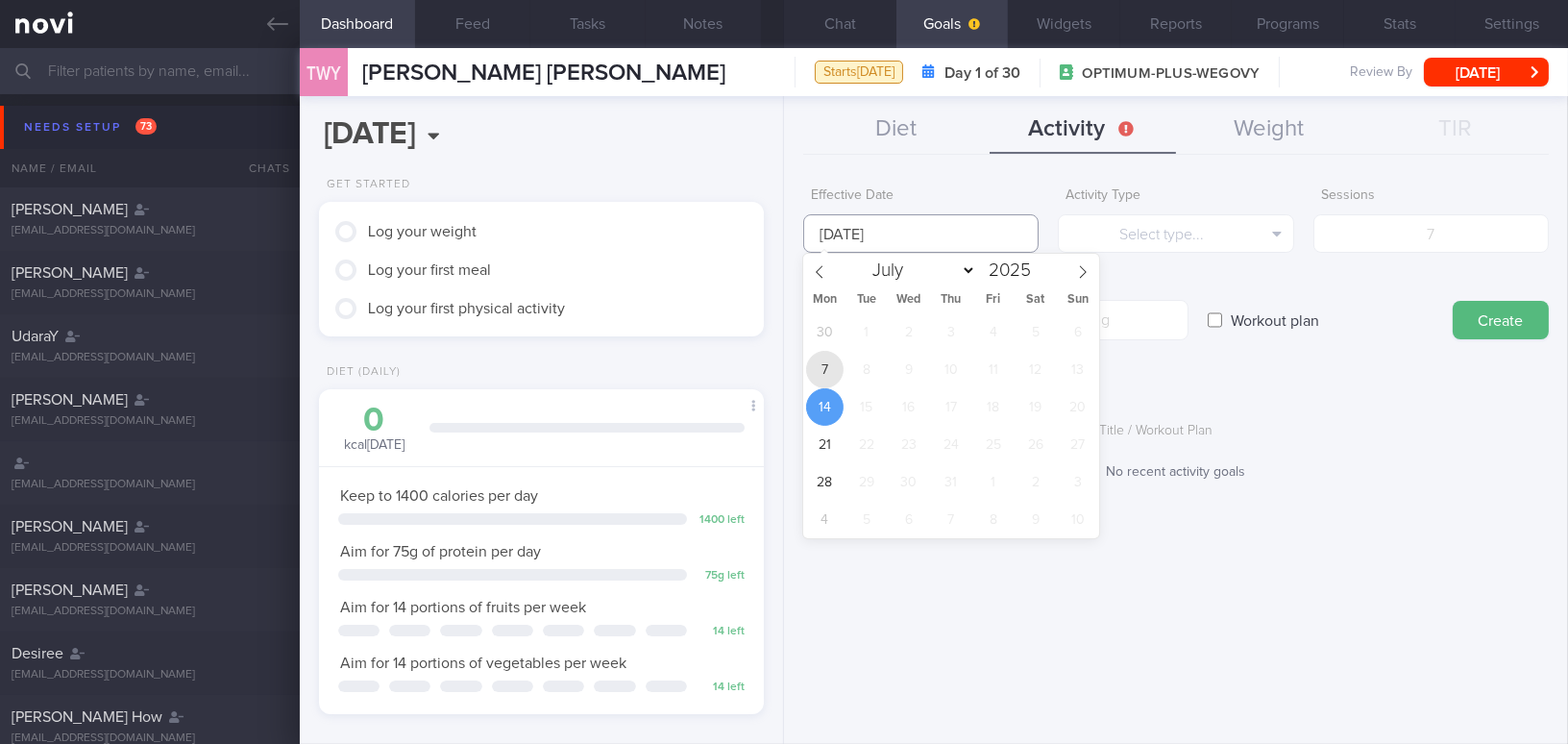 type on "7 Jul 2025" 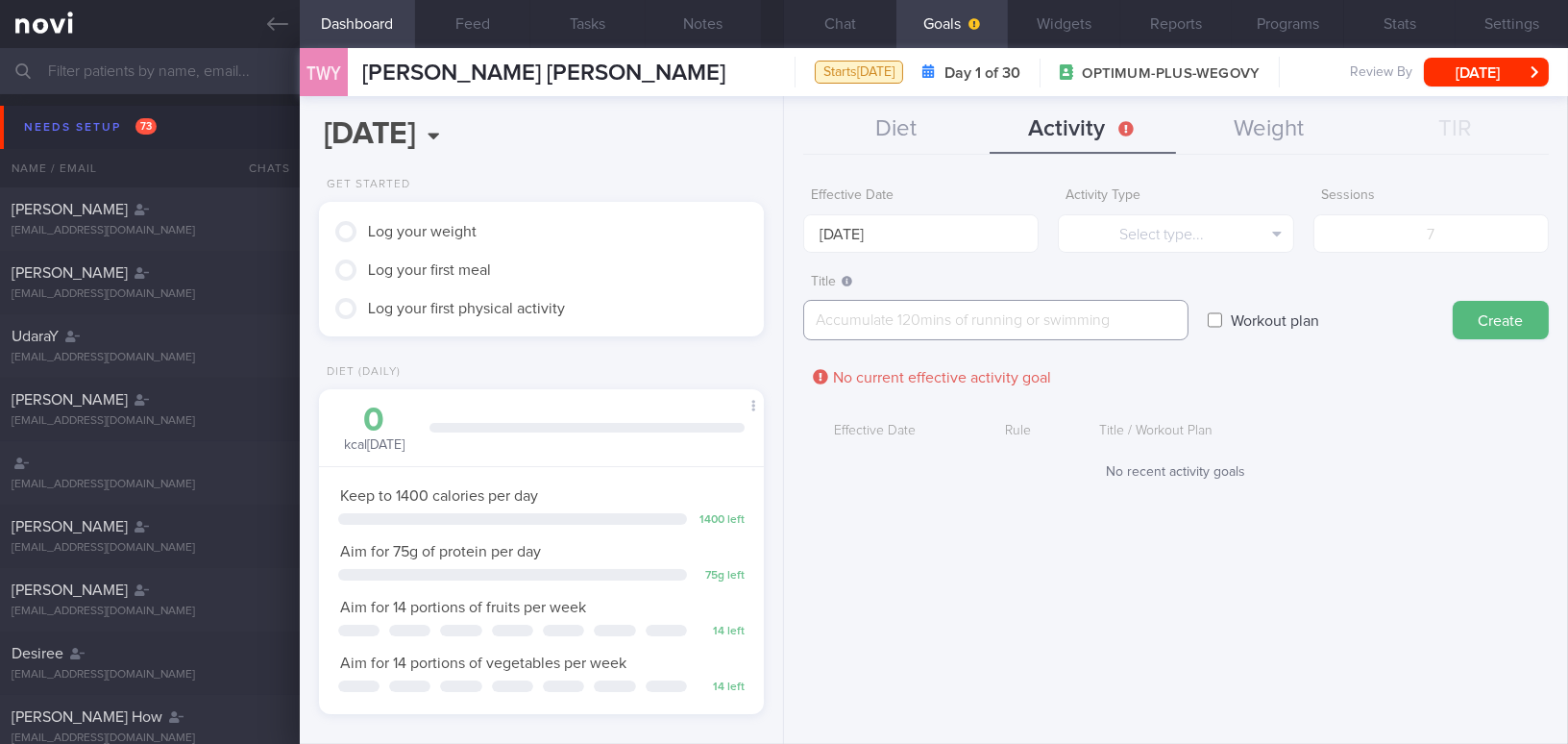 click at bounding box center (995, 320) 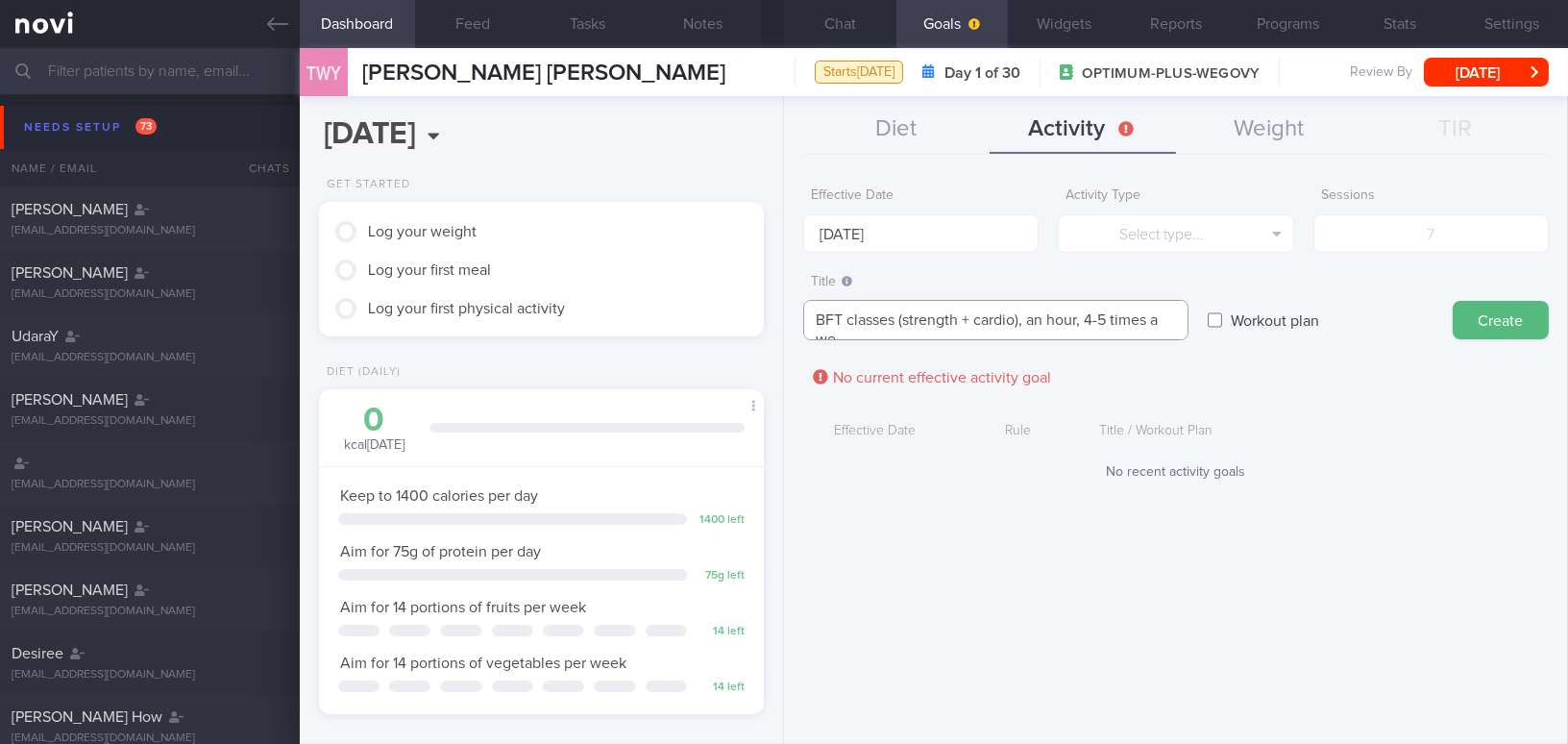 scroll, scrollTop: 0, scrollLeft: 0, axis: both 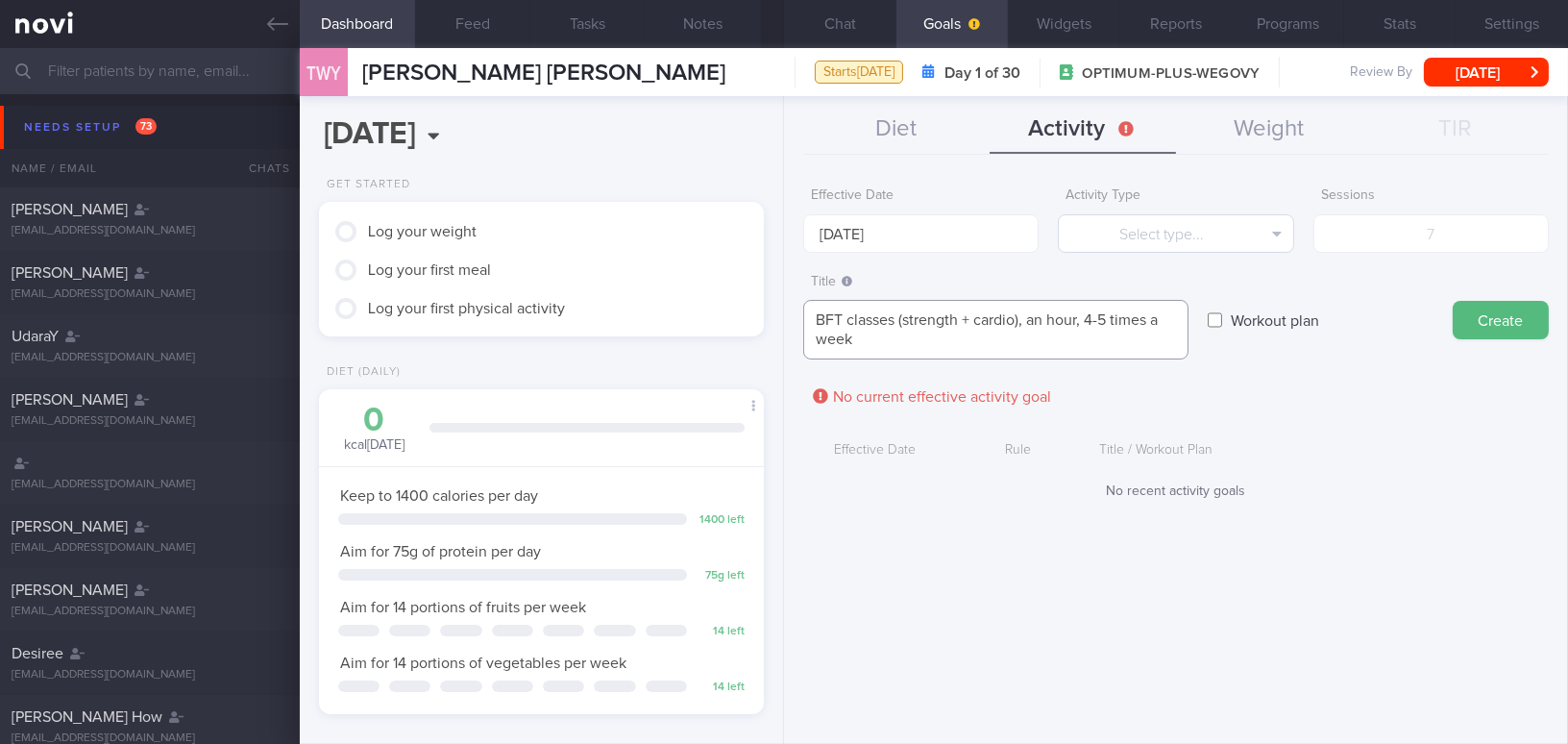 type on "BFT classes (strength + cardio), an hour, 4-5 times a week" 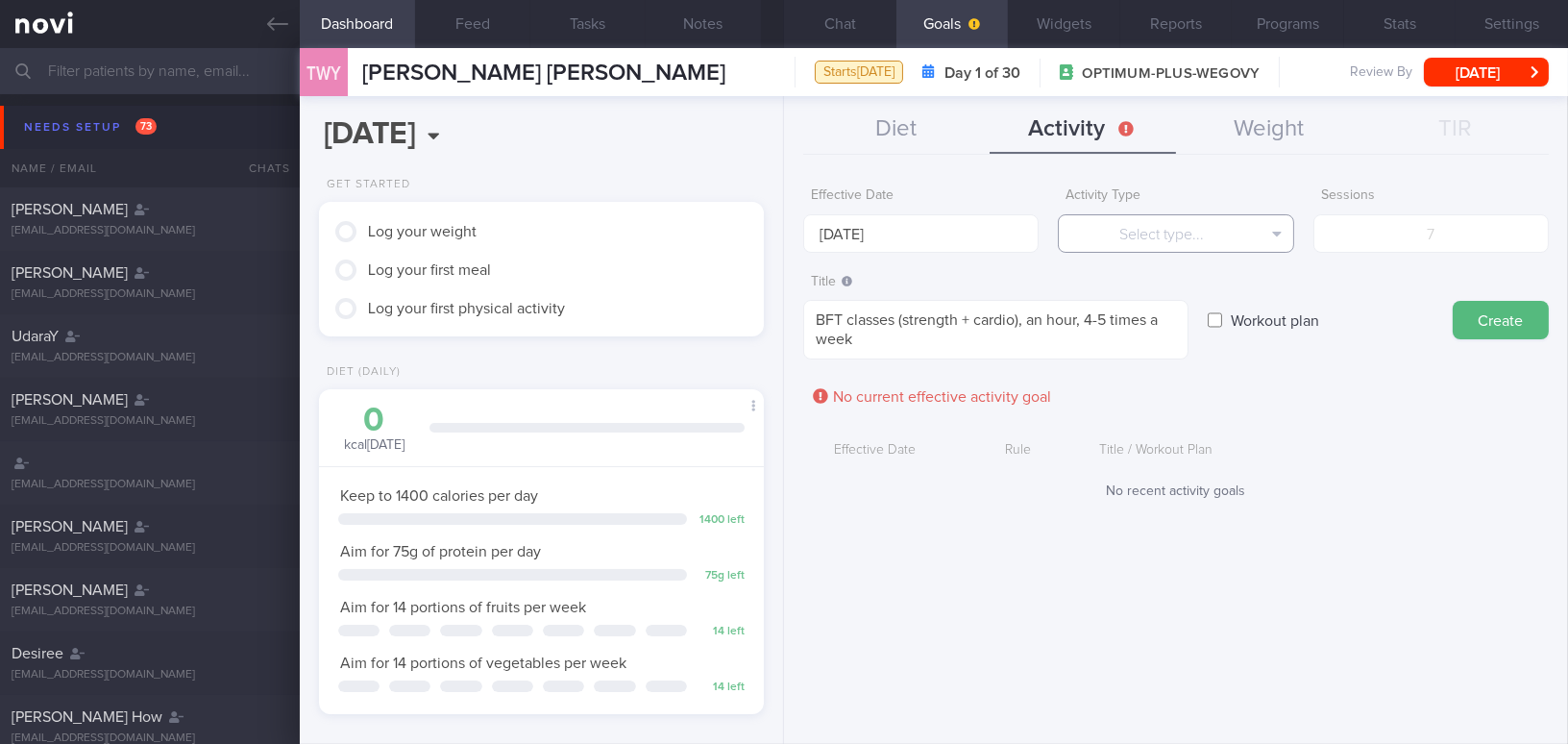 click on "Select type..." at bounding box center [1175, 234] 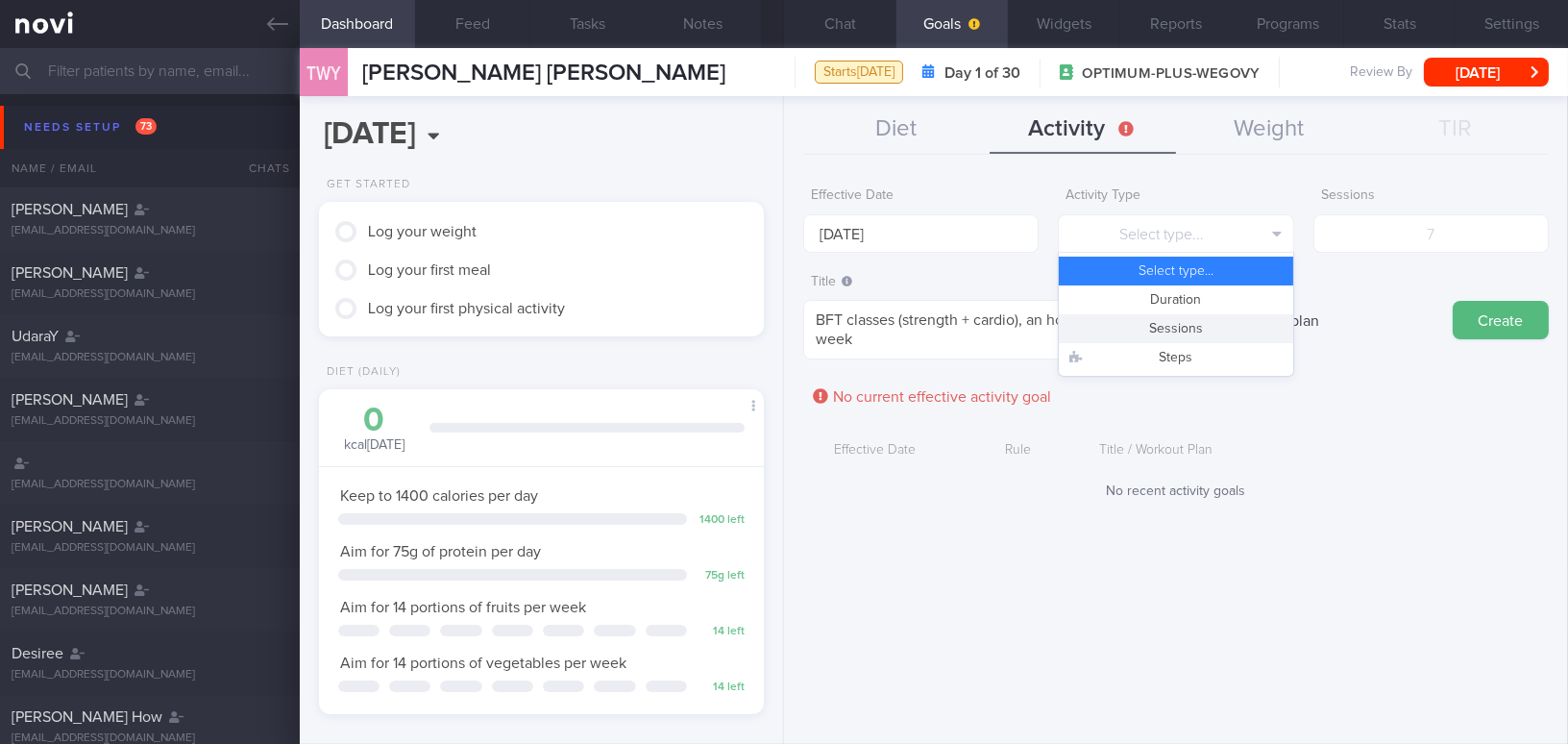 click on "Sessions" at bounding box center (1175, 329) 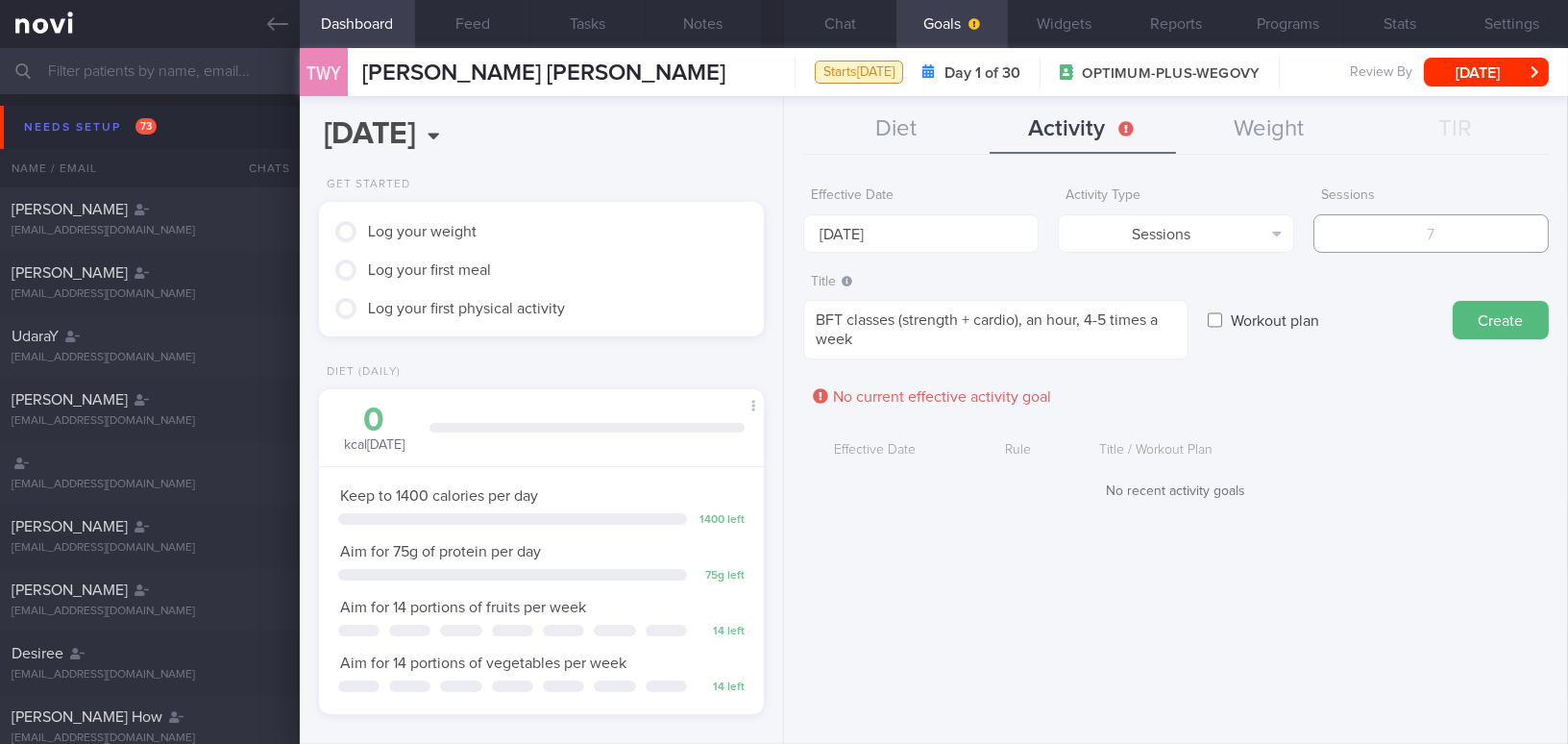 click at bounding box center [1431, 234] 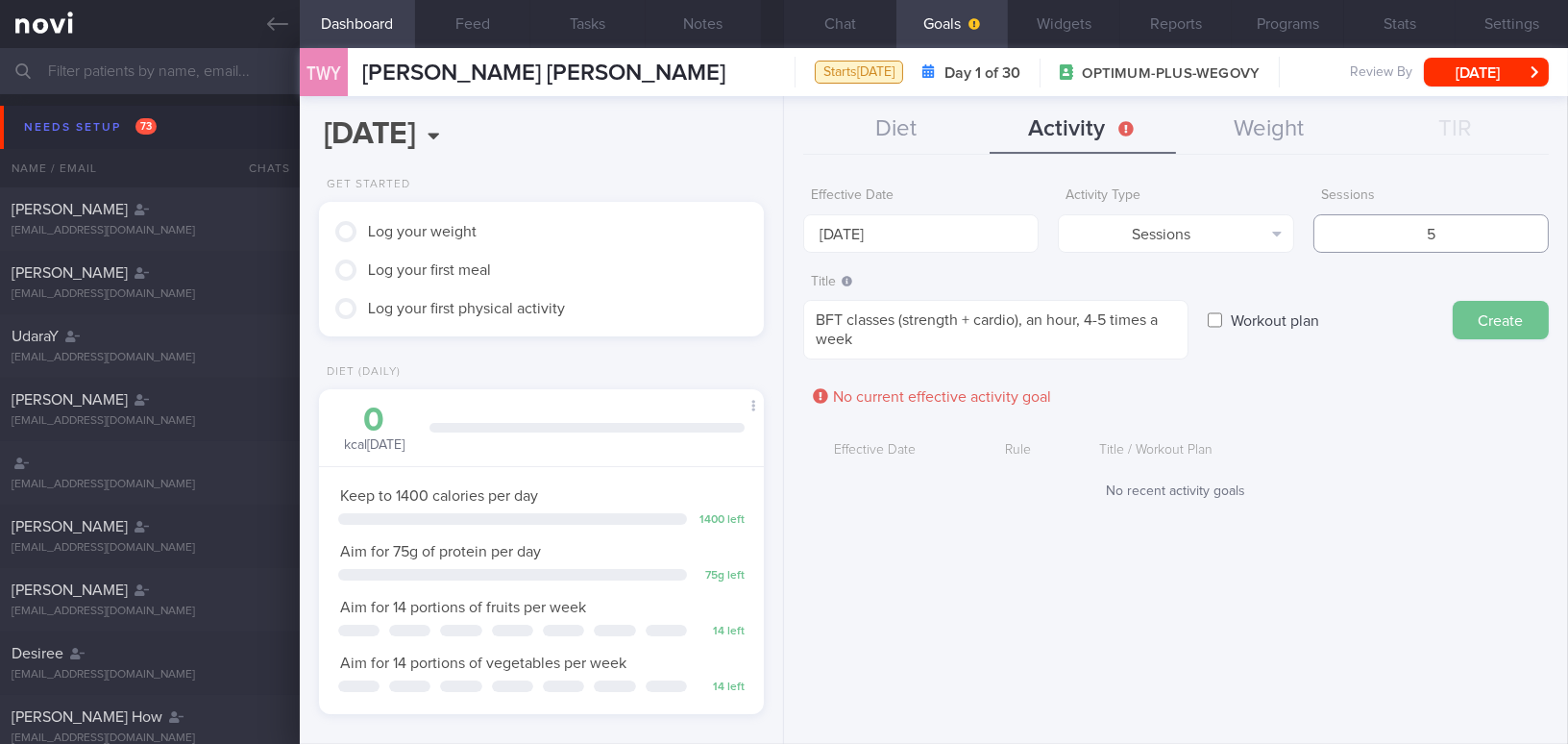 type on "5" 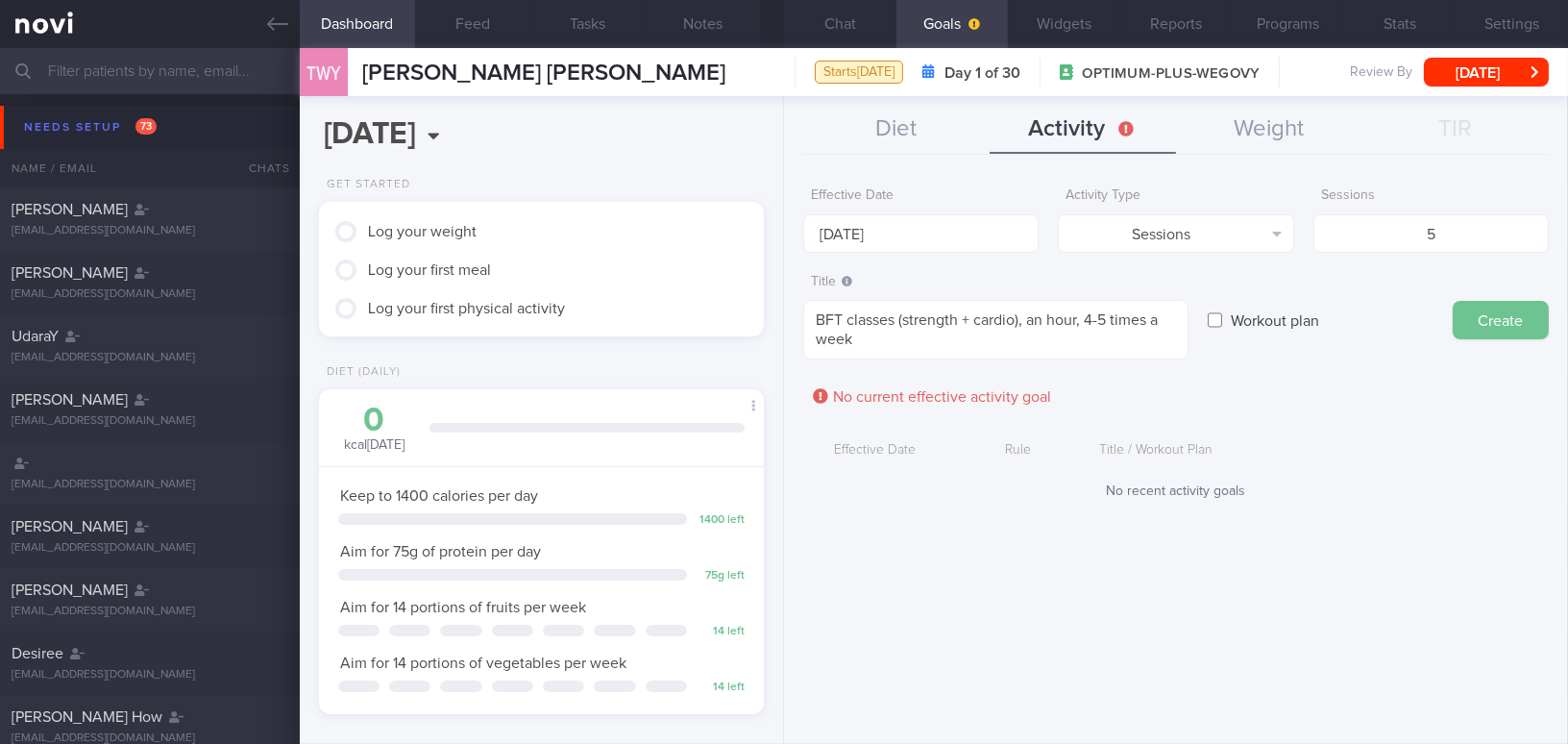 click on "Create" at bounding box center (1501, 320) 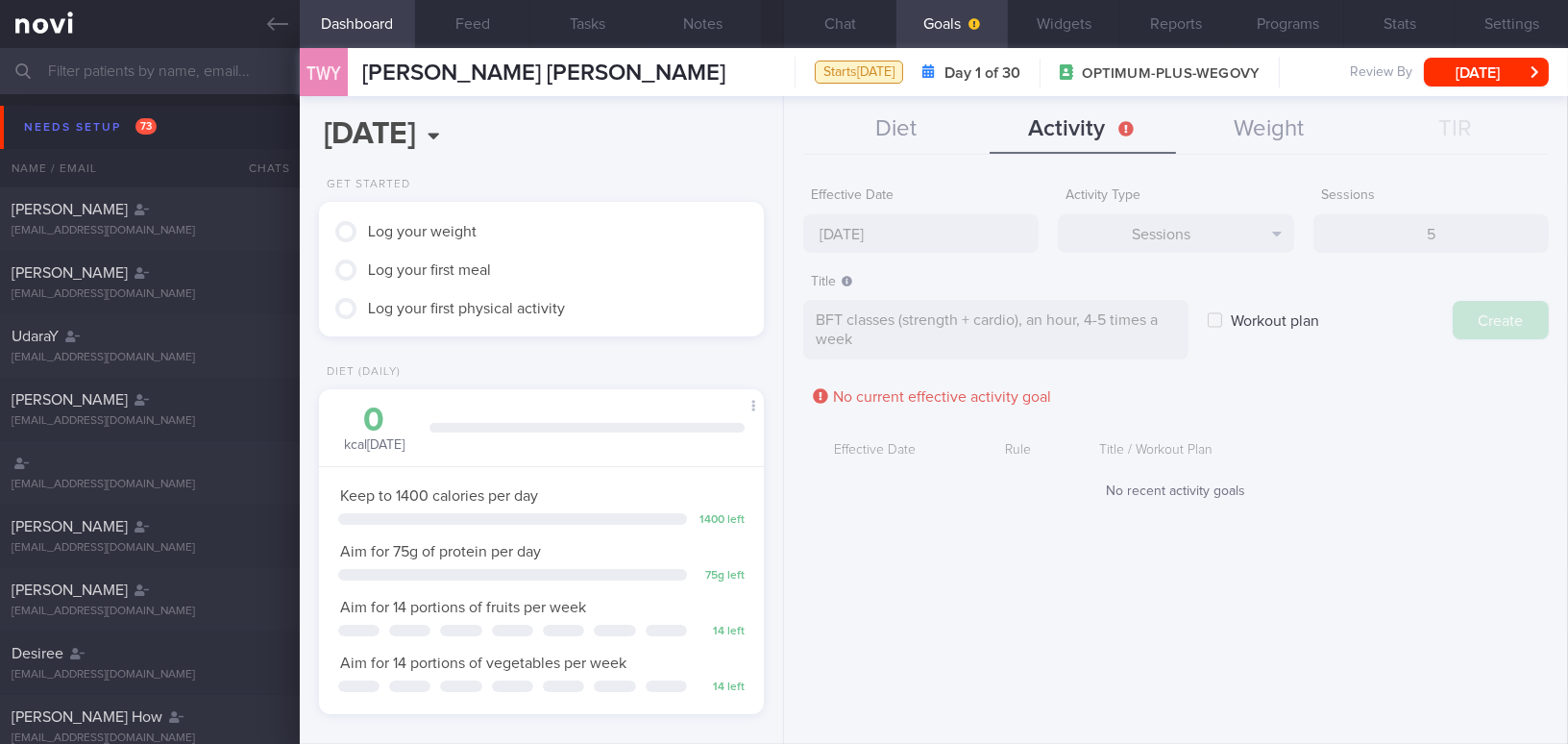 type on "[DATE]" 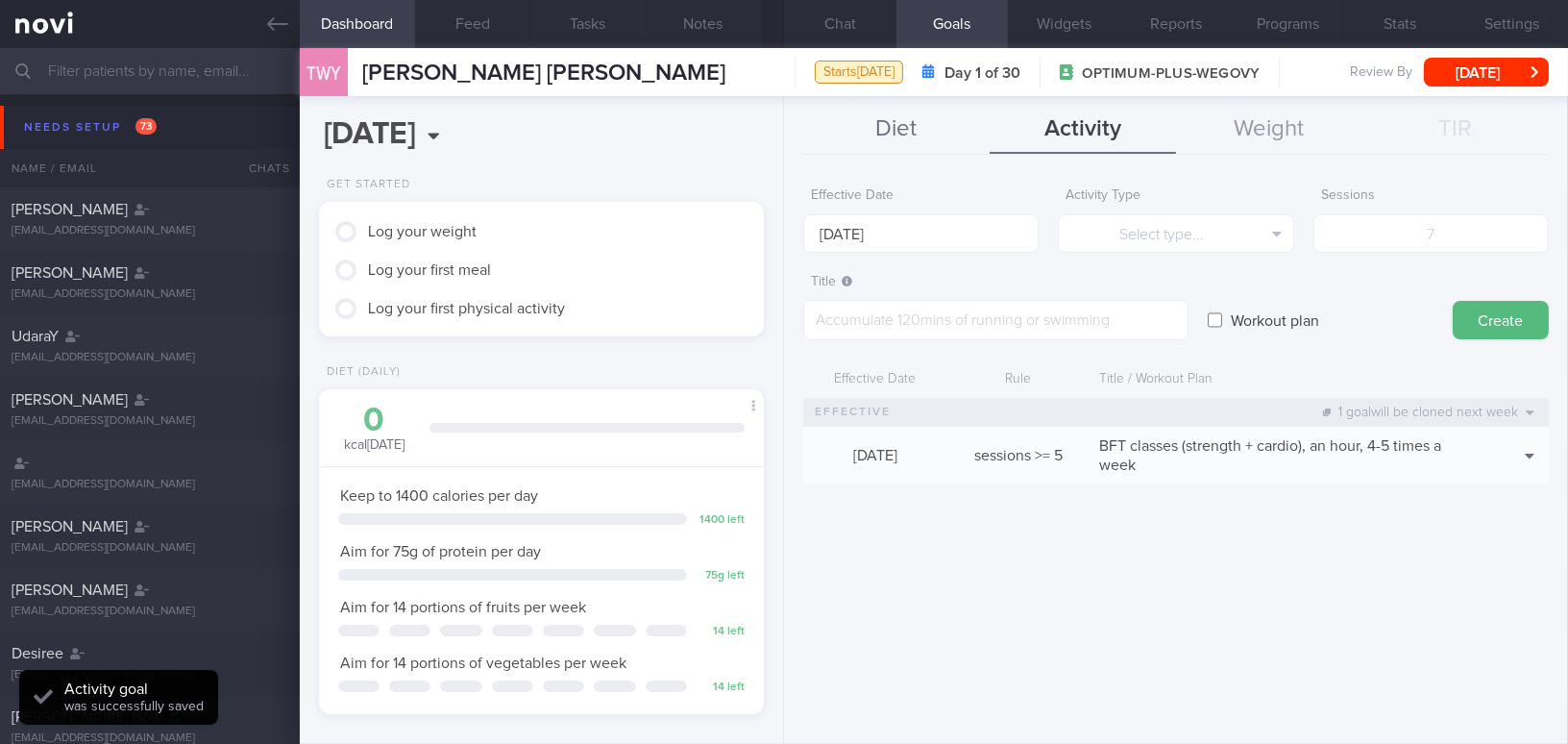 click on "Diet" at bounding box center (896, 130) 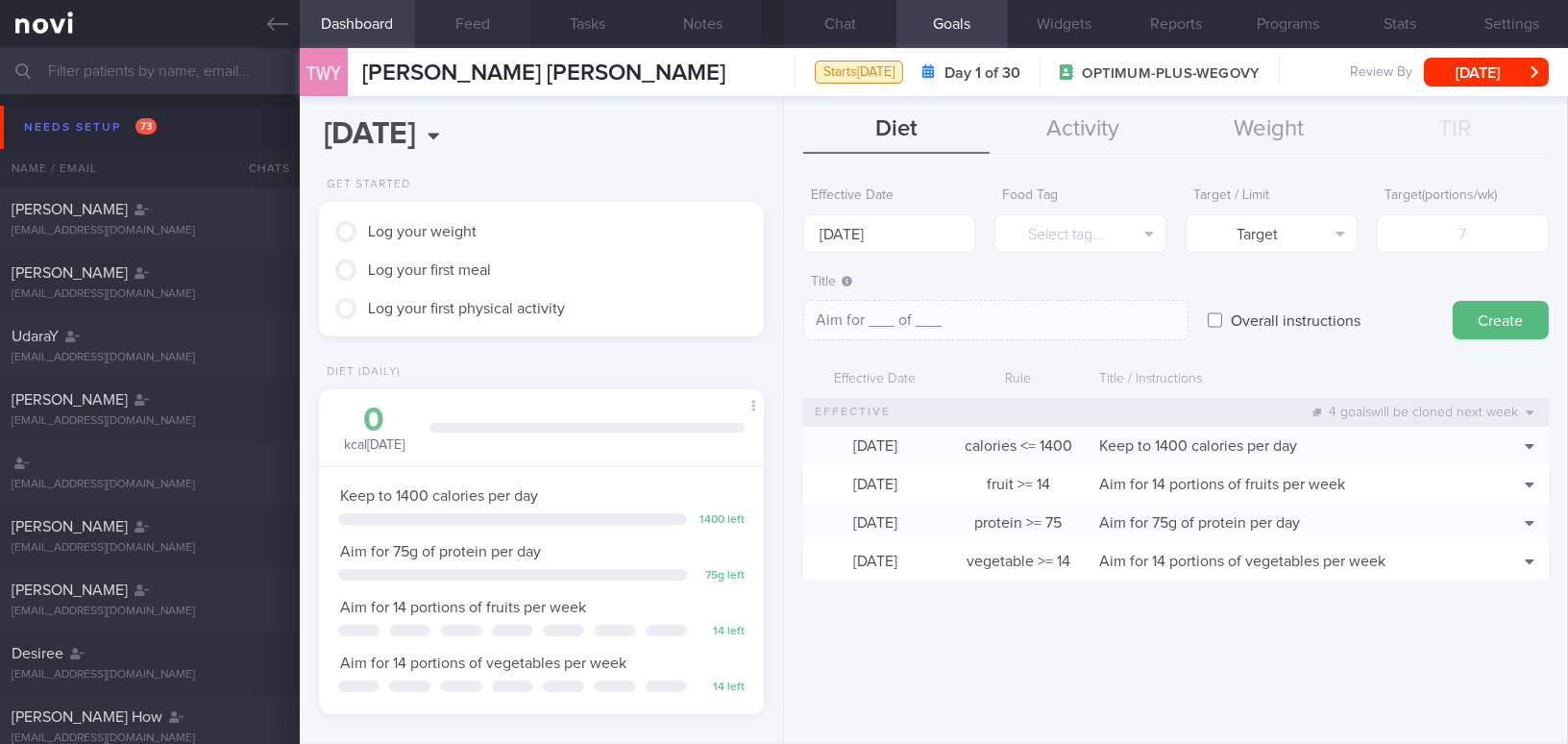 click on "Feed" at bounding box center (473, 24) 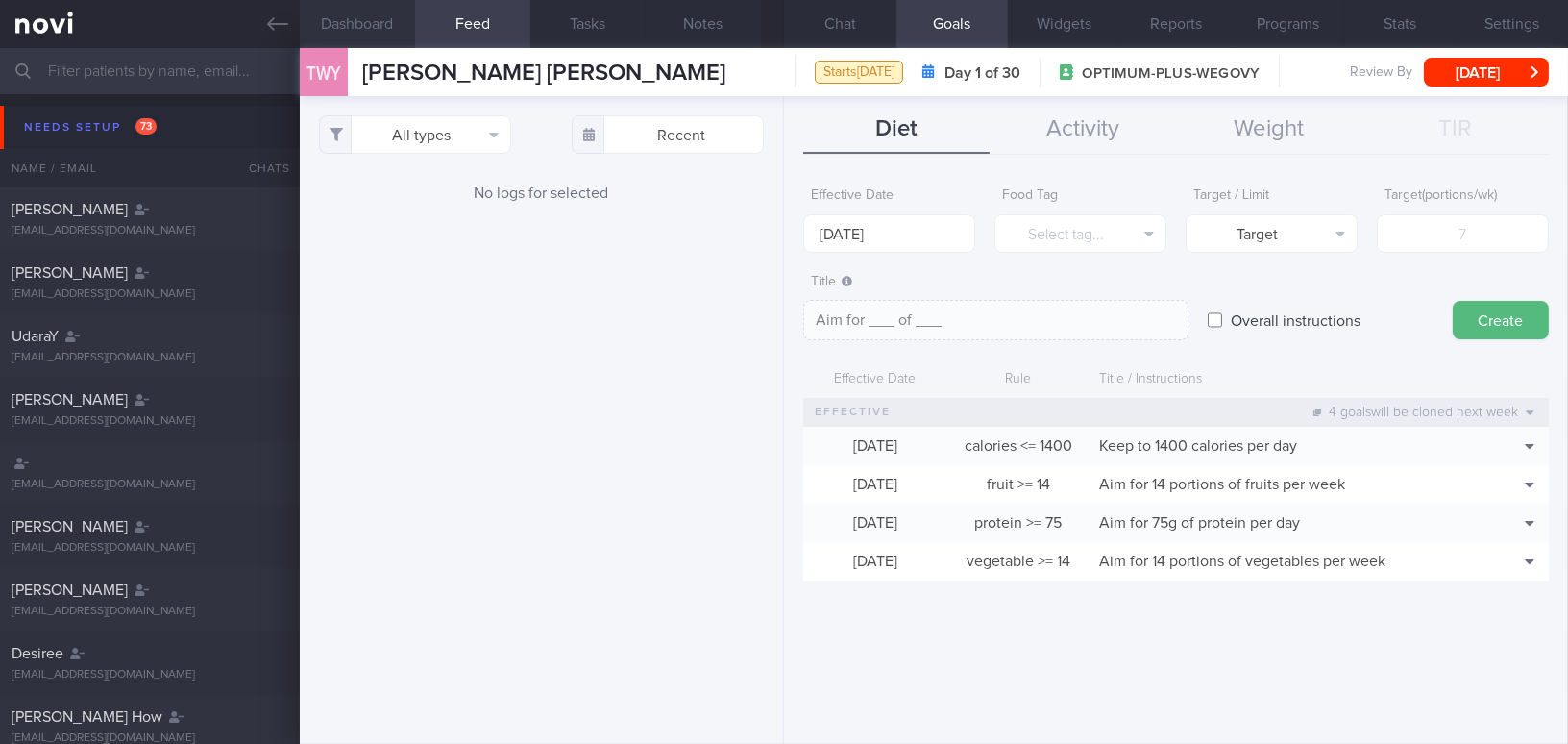 click on "Dashboard" at bounding box center (357, 24) 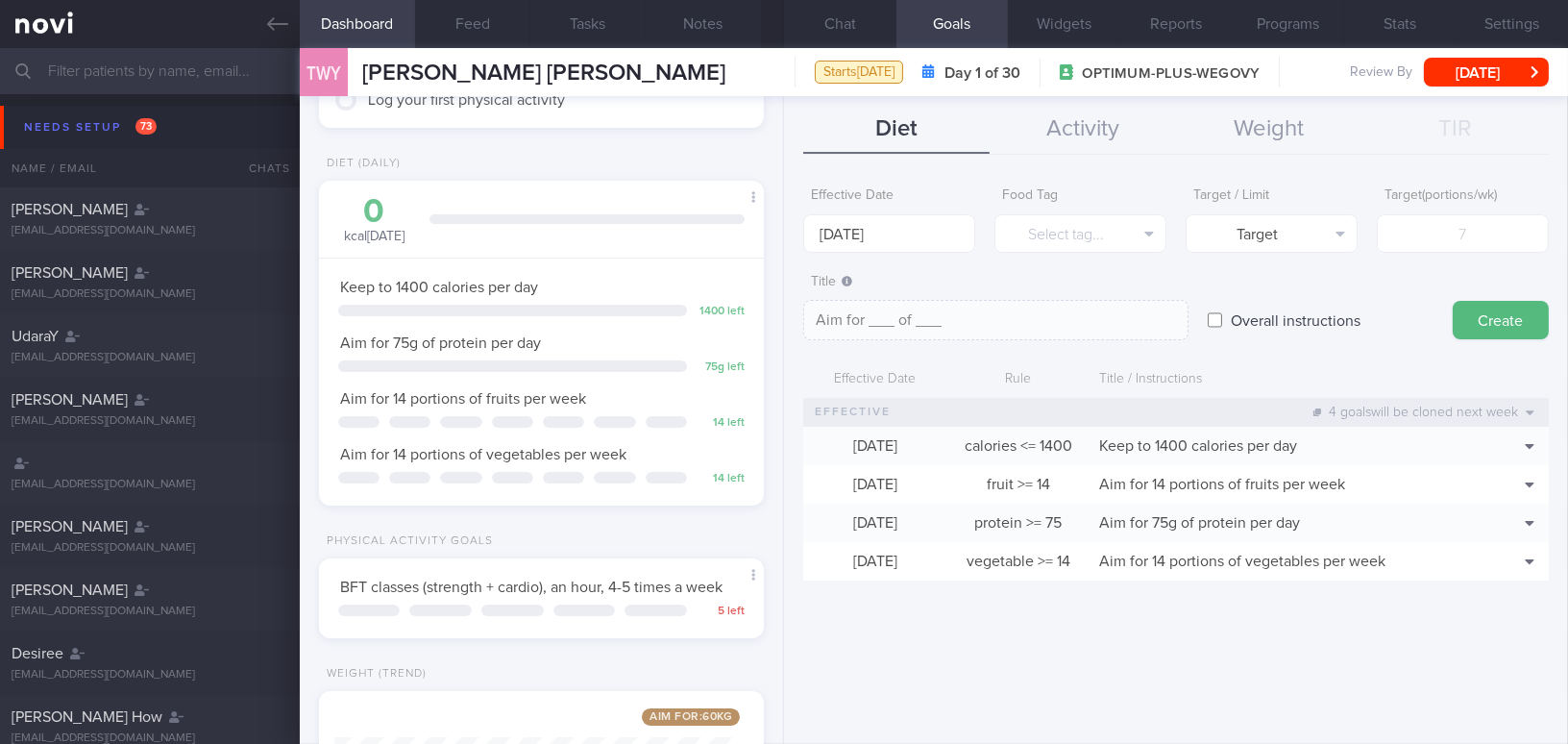 scroll, scrollTop: 112, scrollLeft: 0, axis: vertical 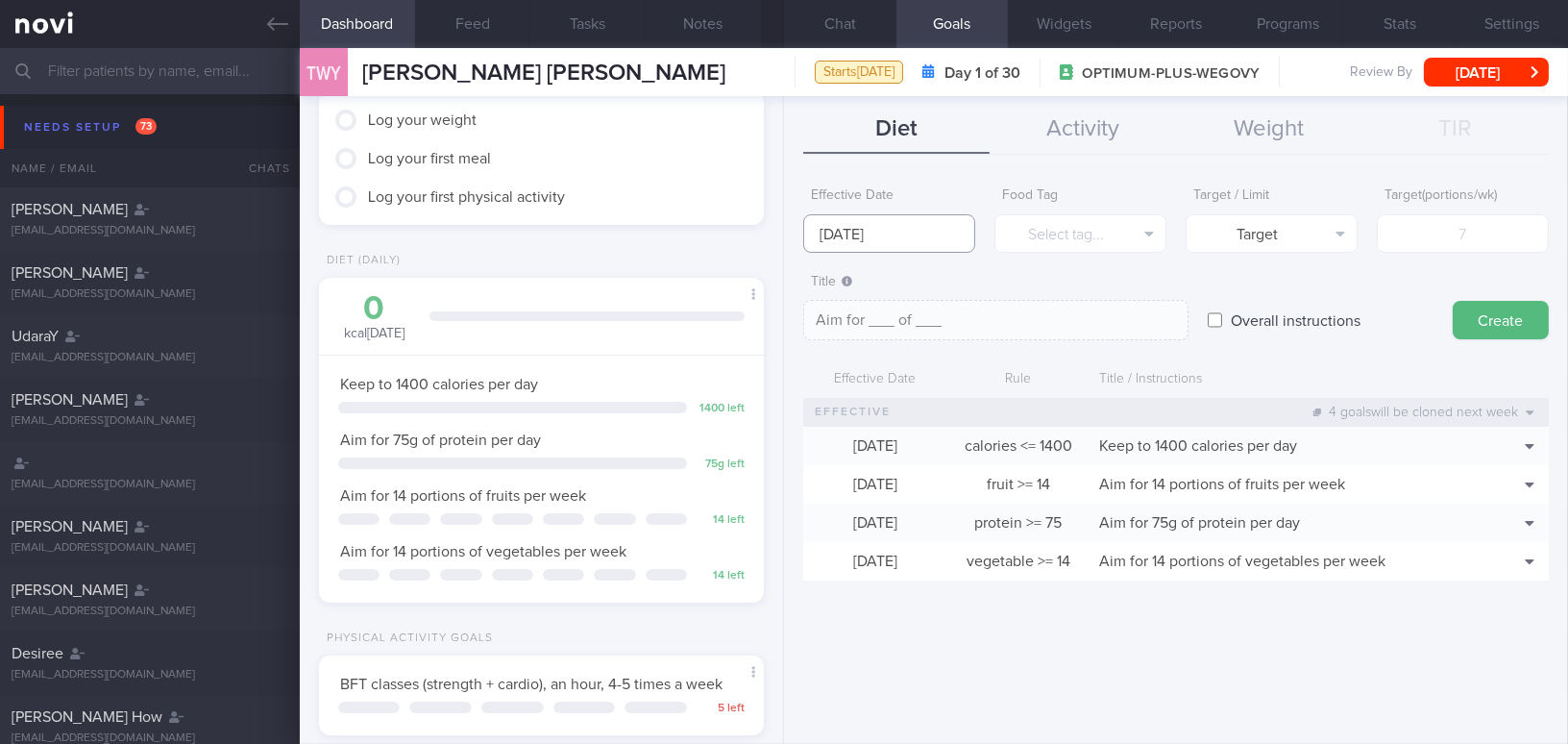 click on "[DATE]" at bounding box center [889, 234] 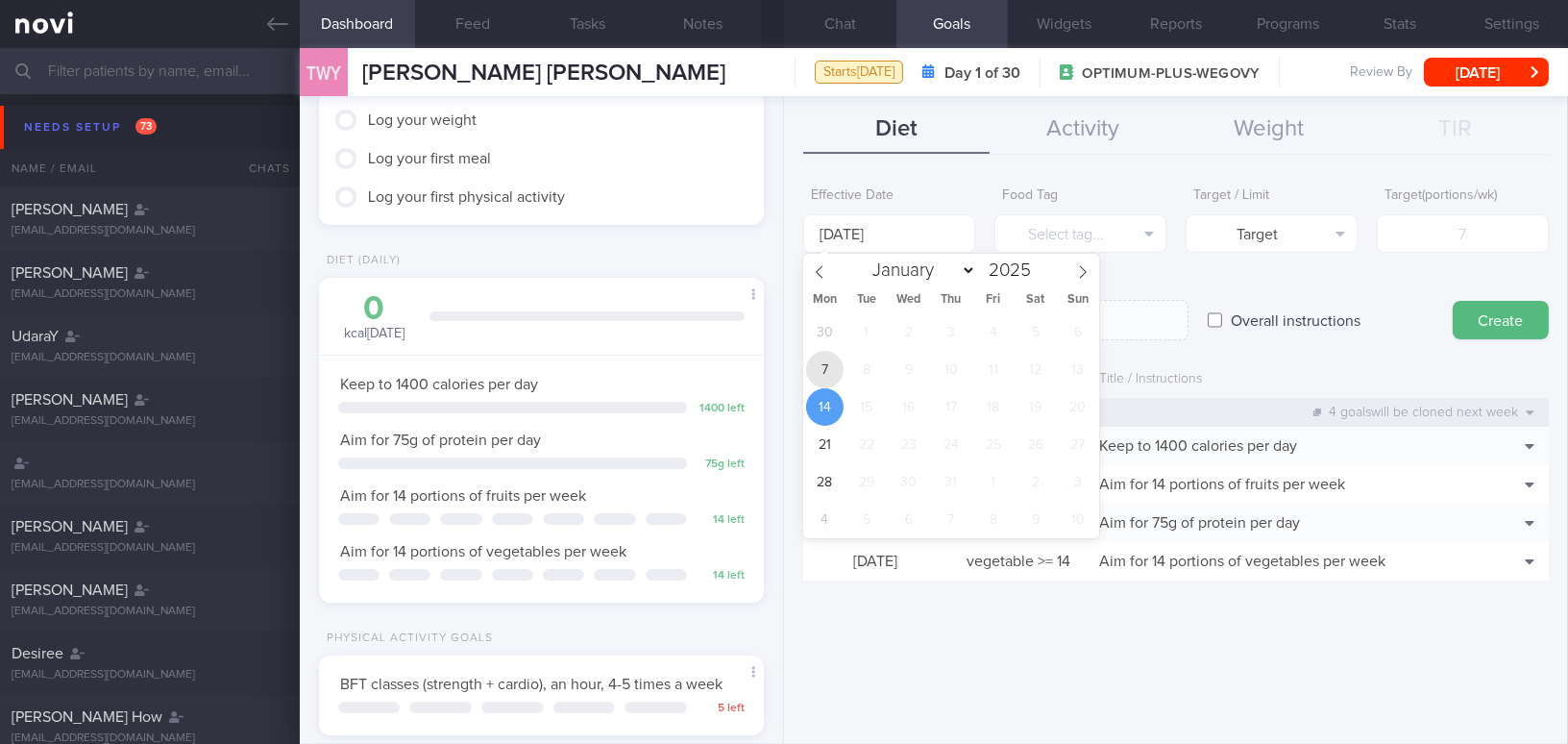 click on "7" at bounding box center (824, 369) 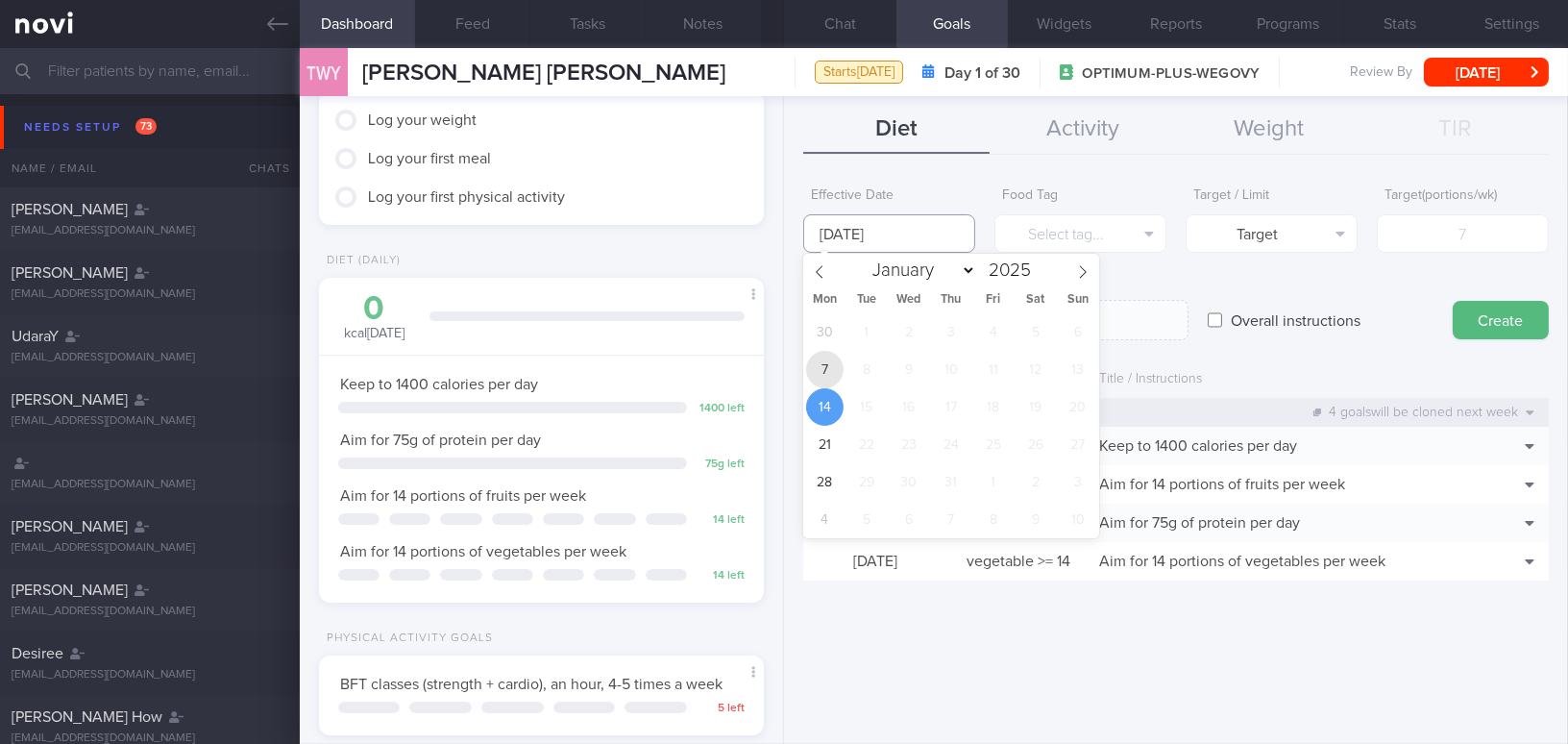 type on "[DATE]" 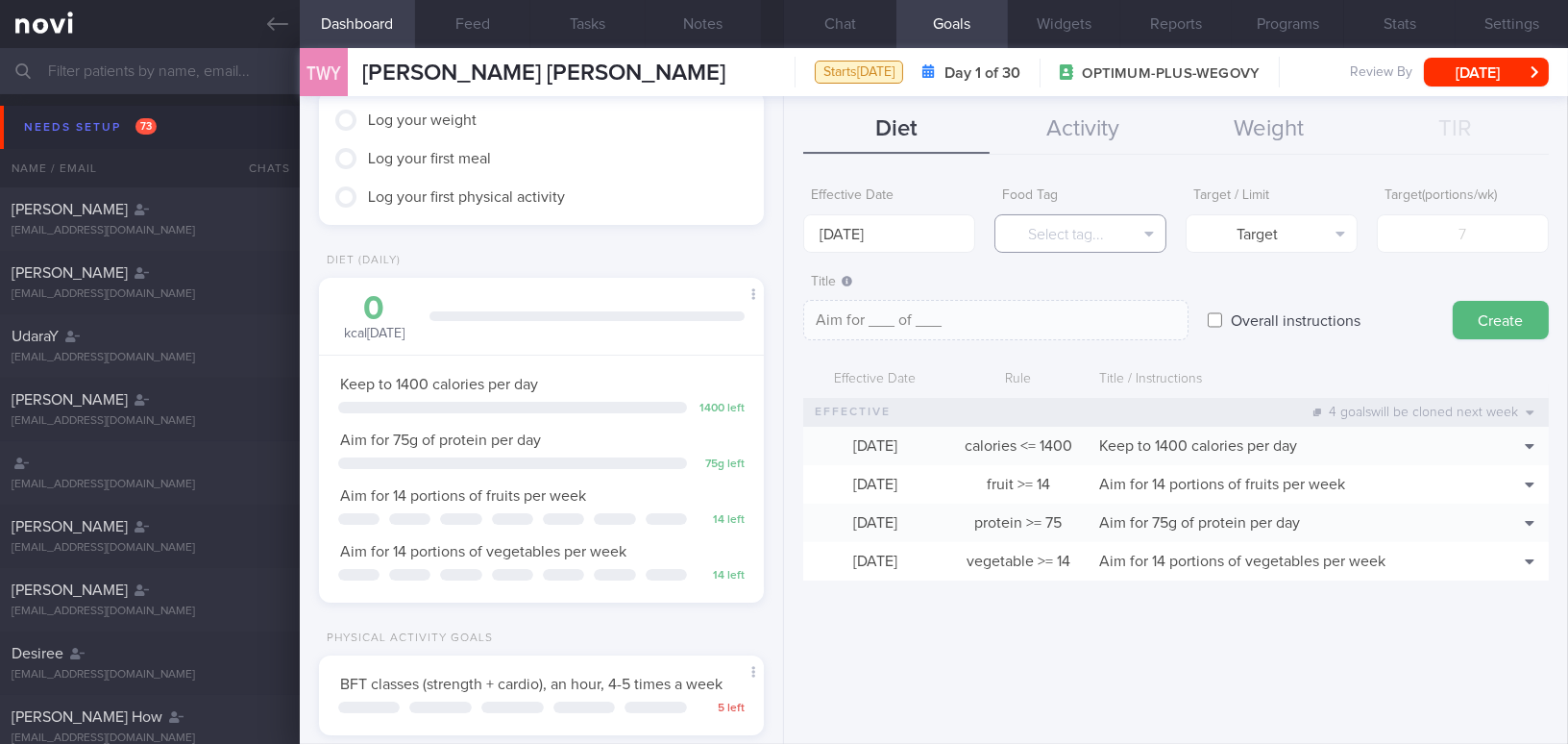 click on "Select tag..." at bounding box center (1080, 234) 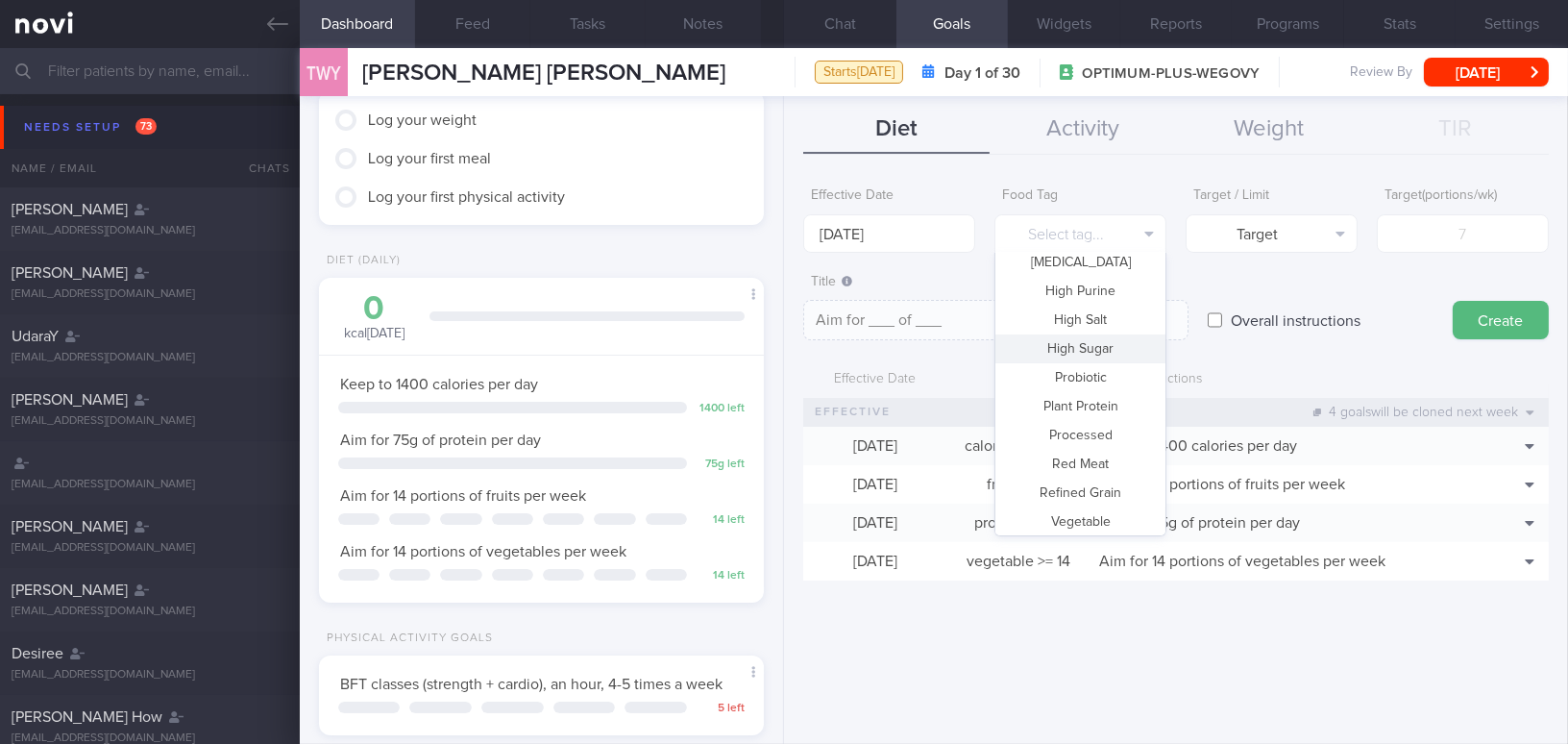 click on "High Sugar" at bounding box center (1080, 349) 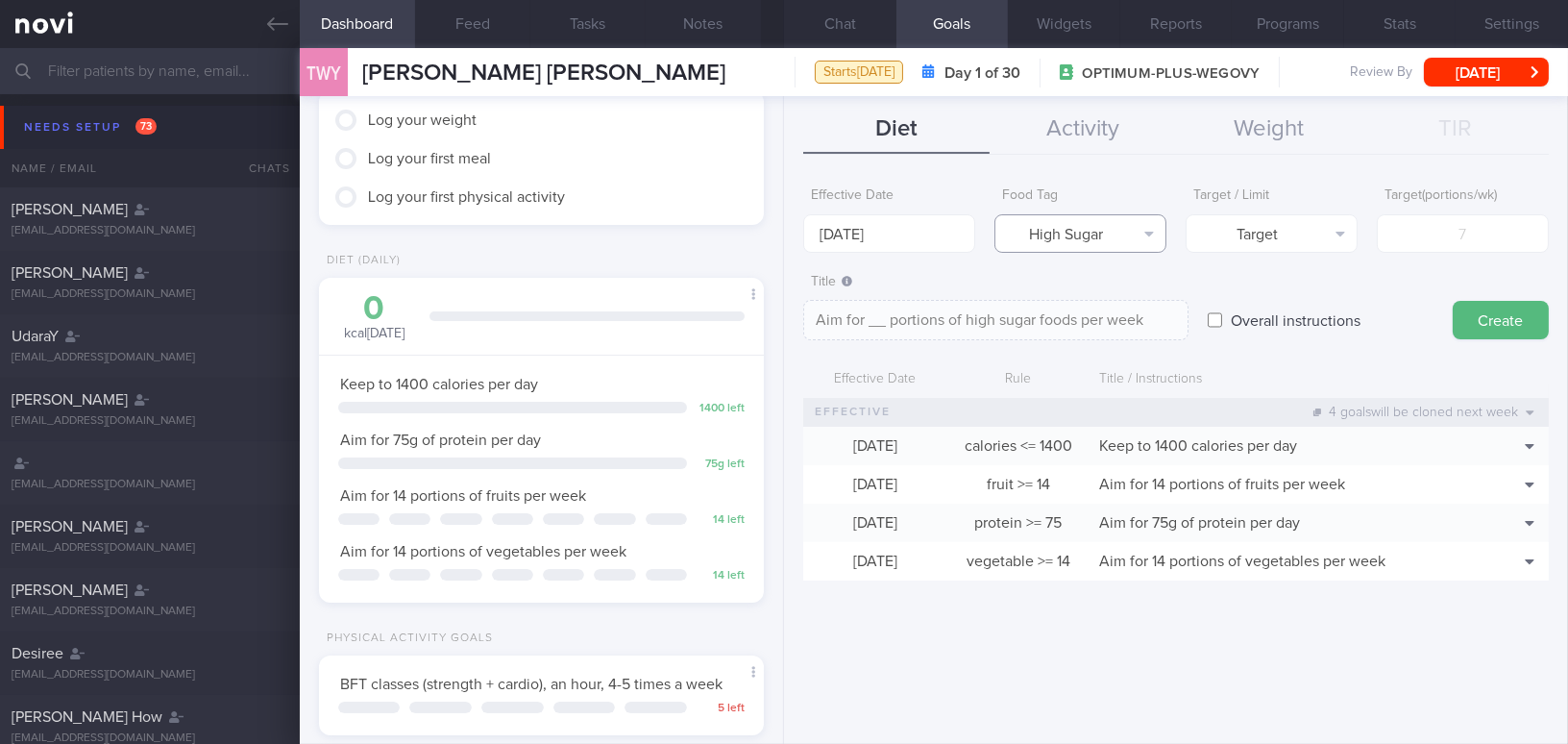click on "High Sugar" at bounding box center (1080, 234) 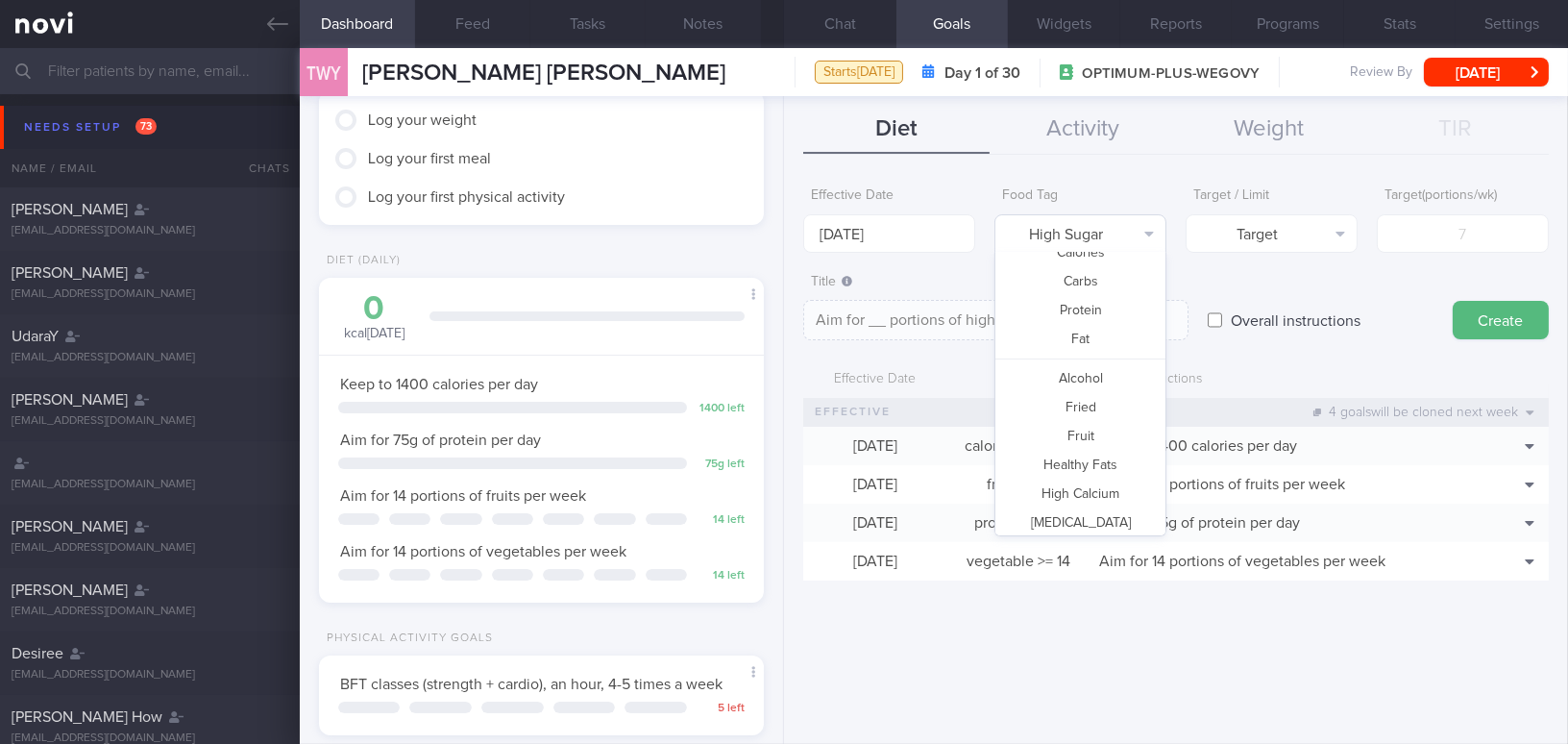 scroll, scrollTop: 0, scrollLeft: 0, axis: both 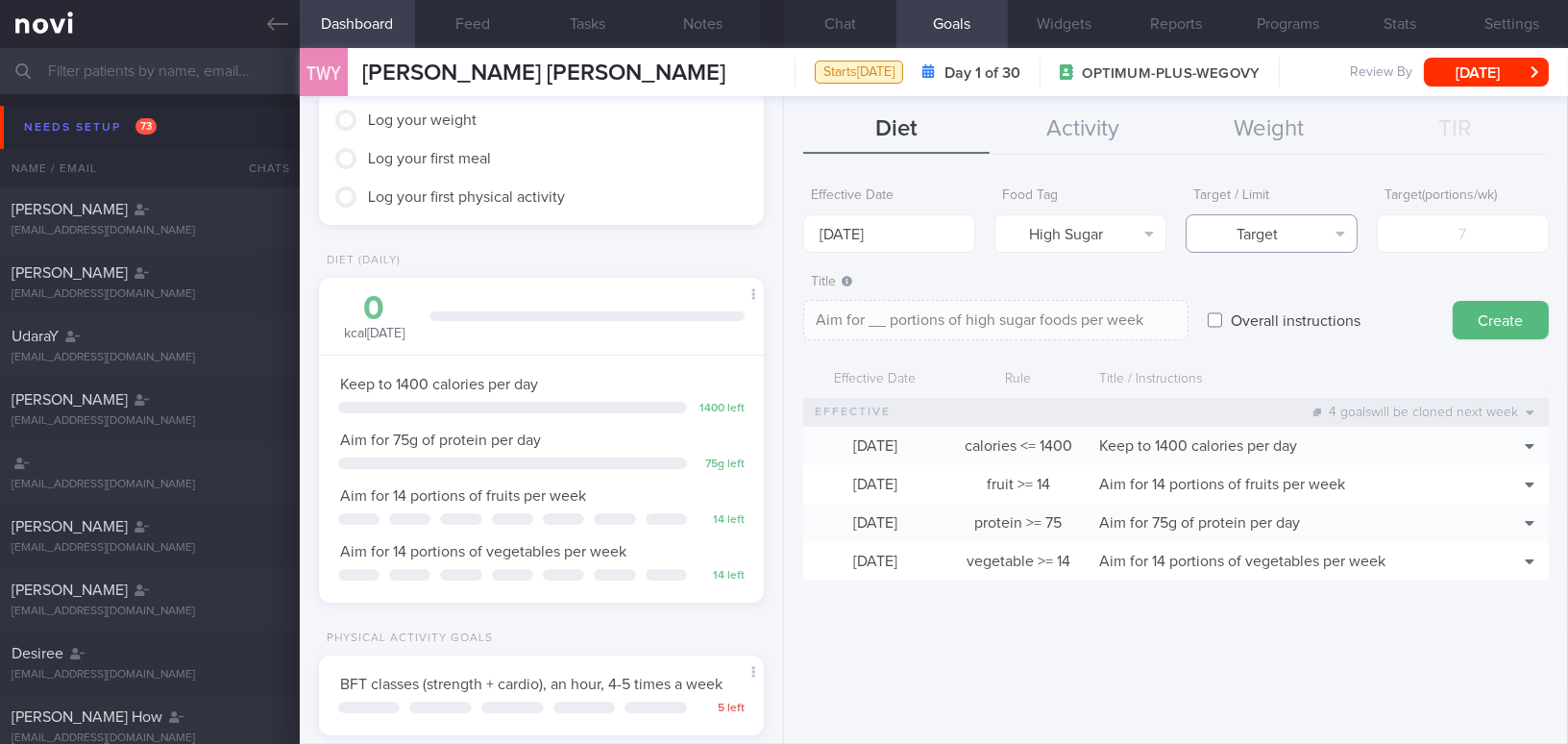 click on "Target" at bounding box center (1271, 234) 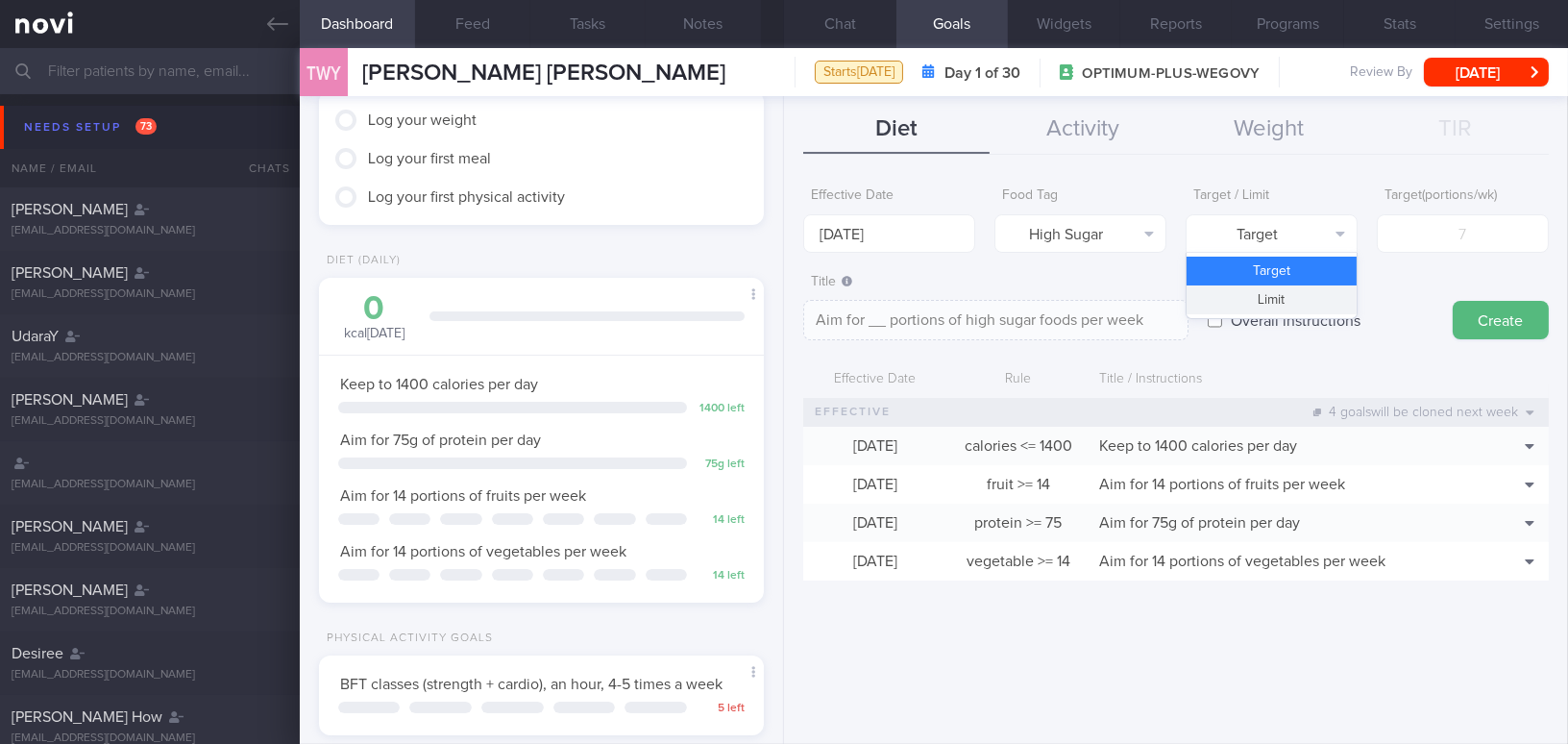 click on "Limit" at bounding box center [1271, 300] 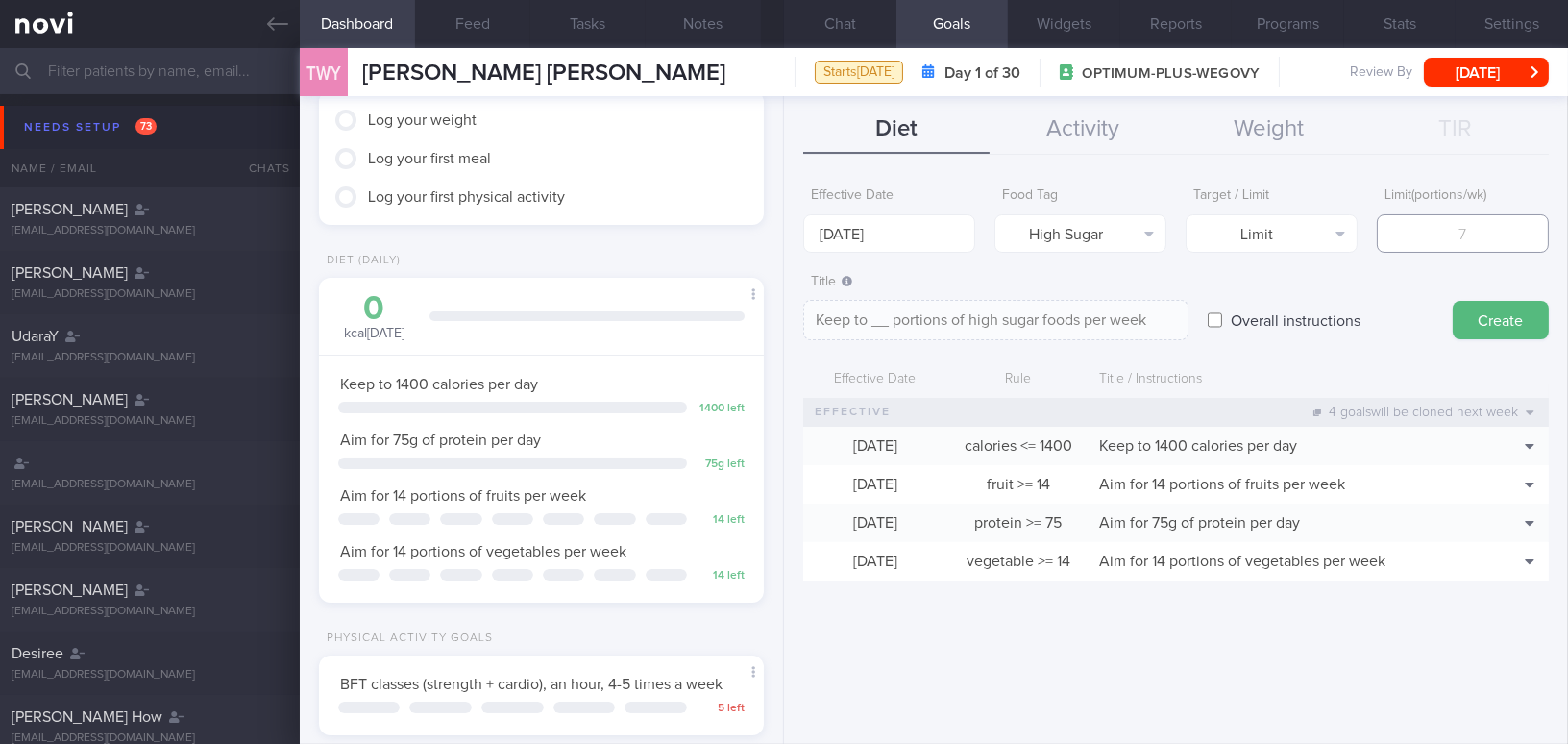 click at bounding box center [1462, 234] 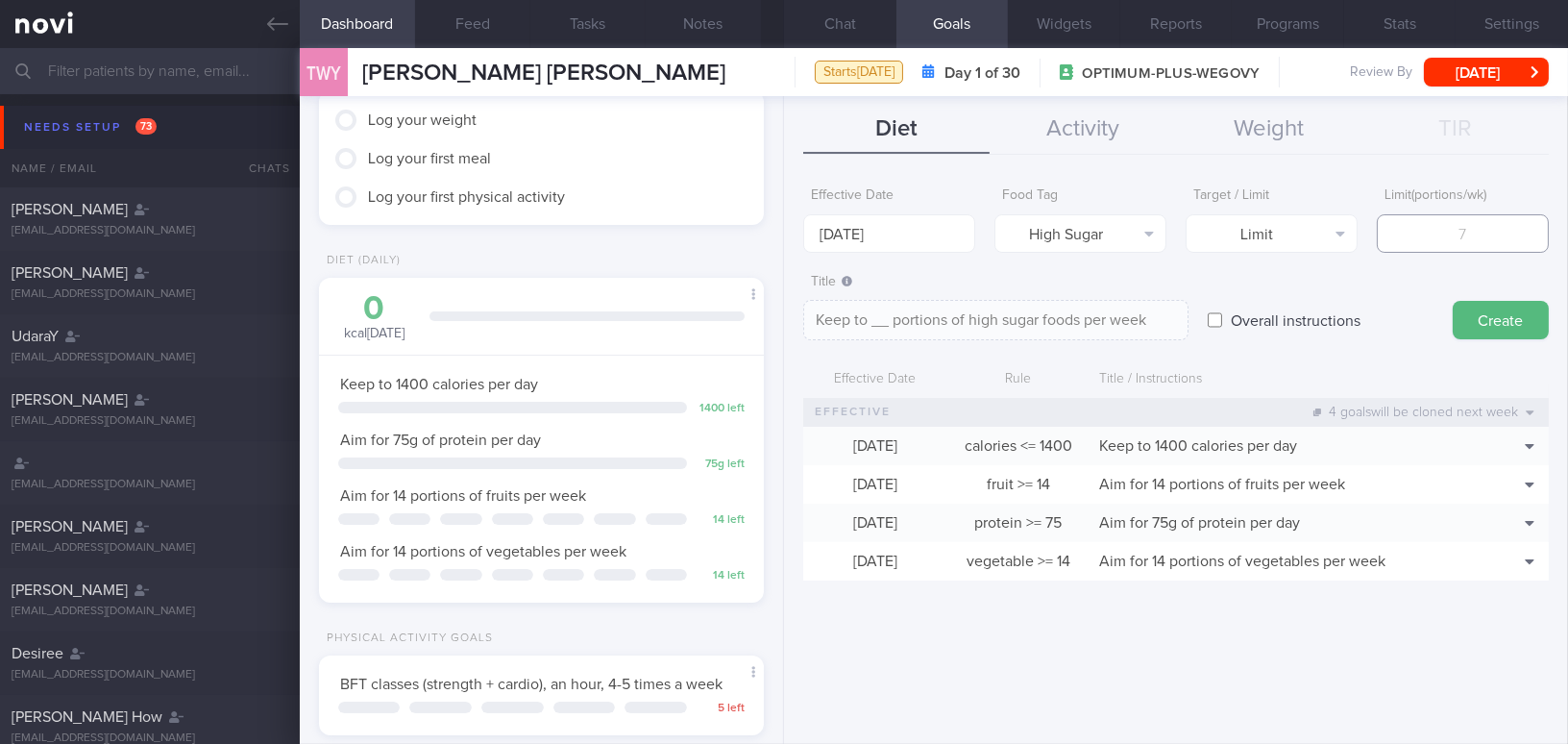 type on "7" 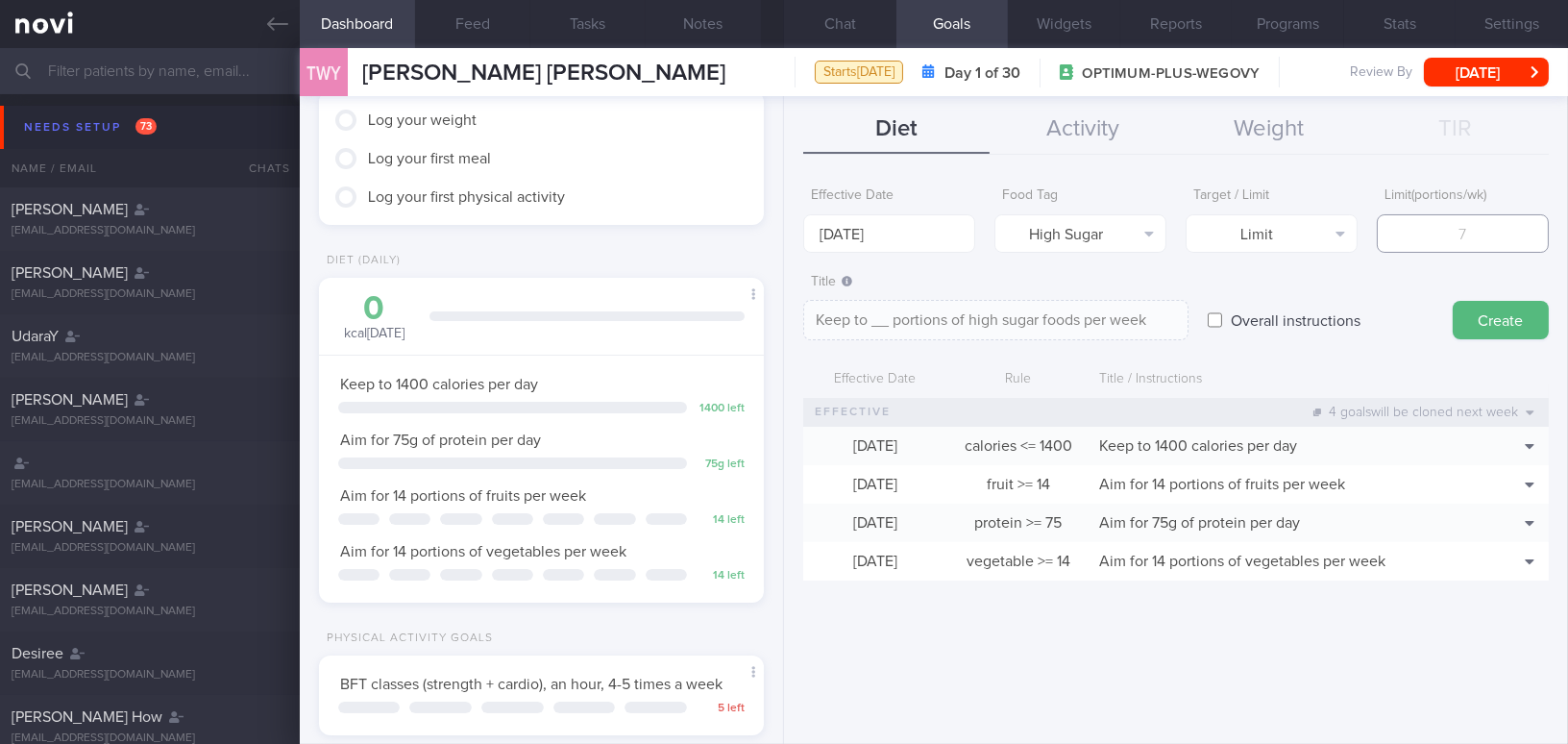 type on "Keep to 7 portions of high sugar foods per week" 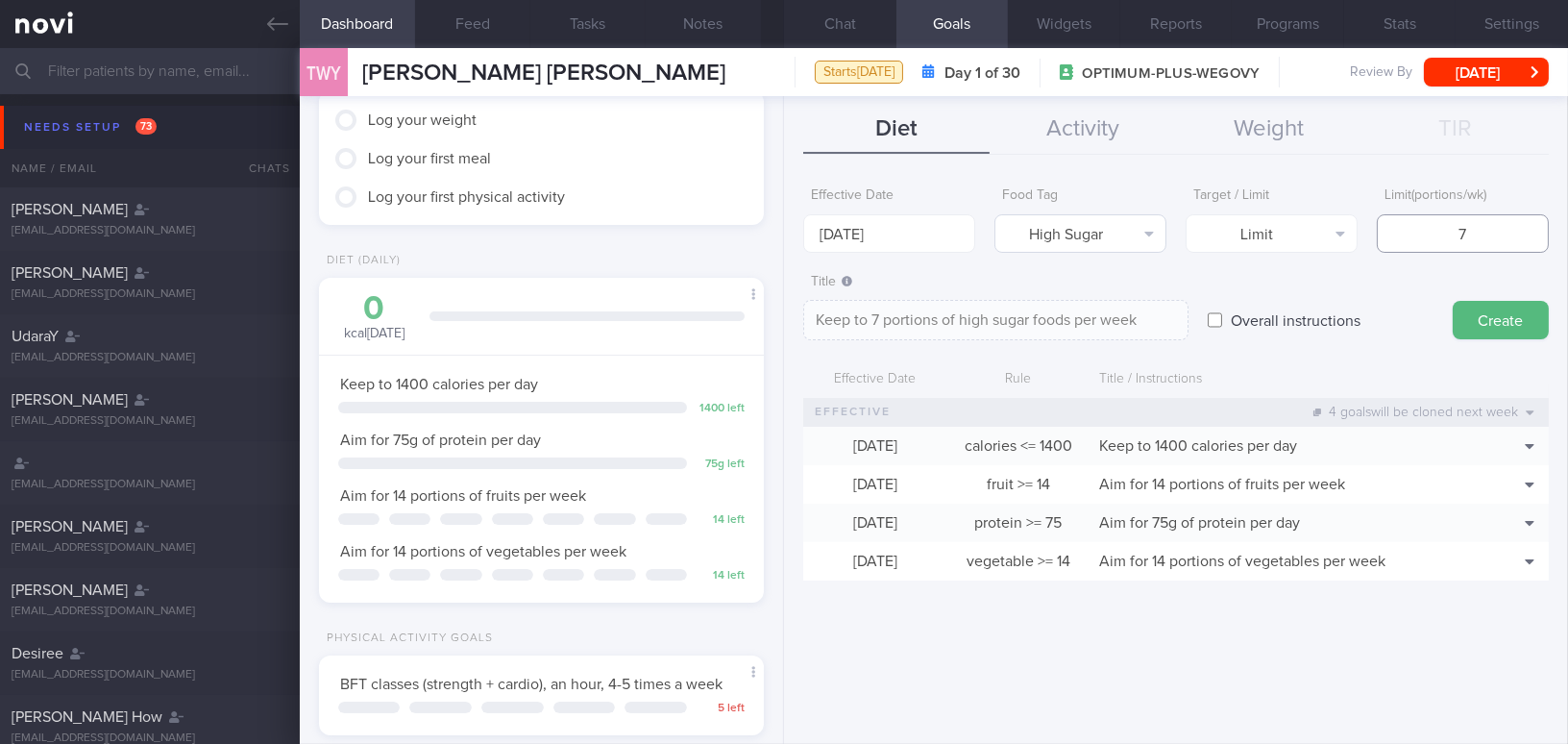 type on "7" 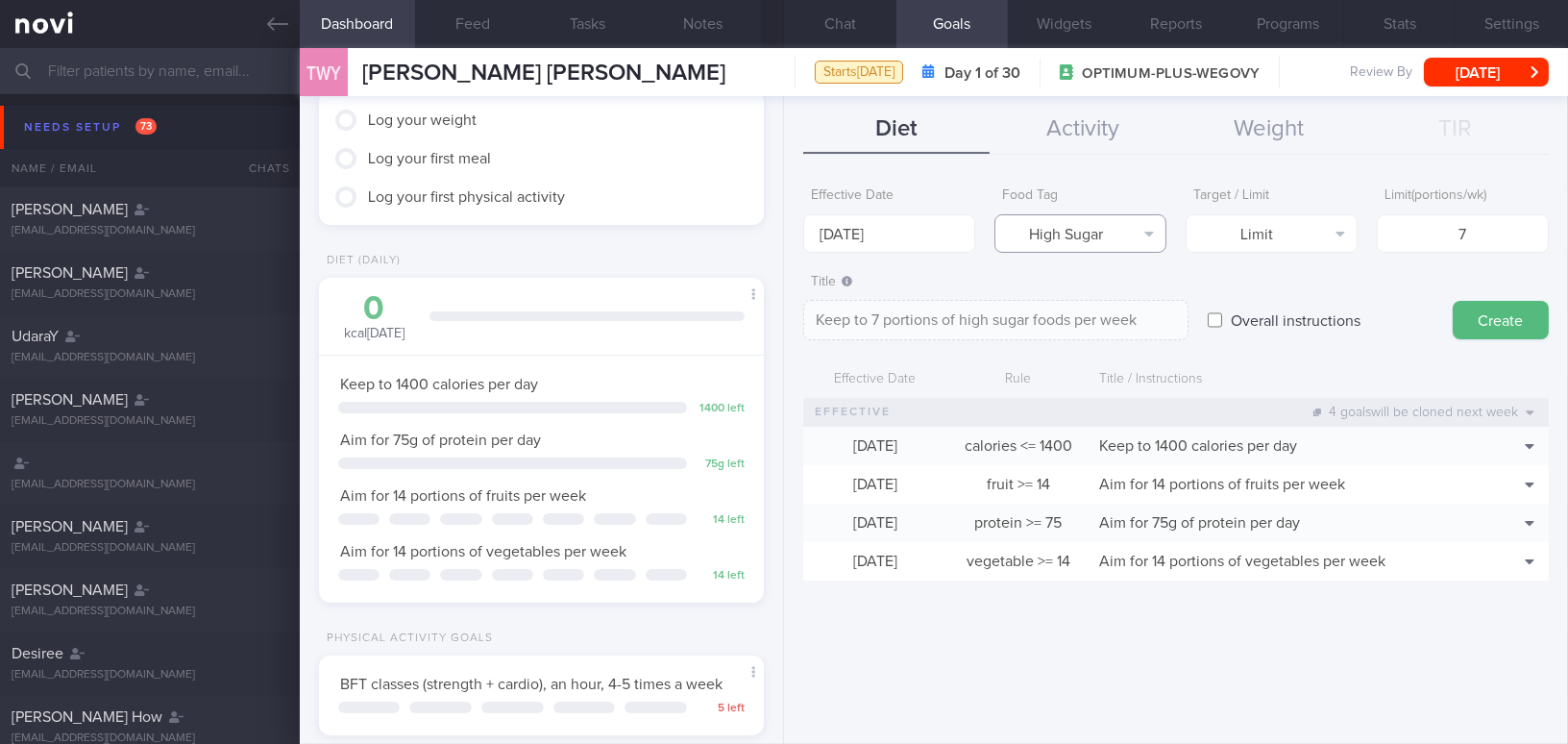 click on "High Sugar" at bounding box center (1080, 234) 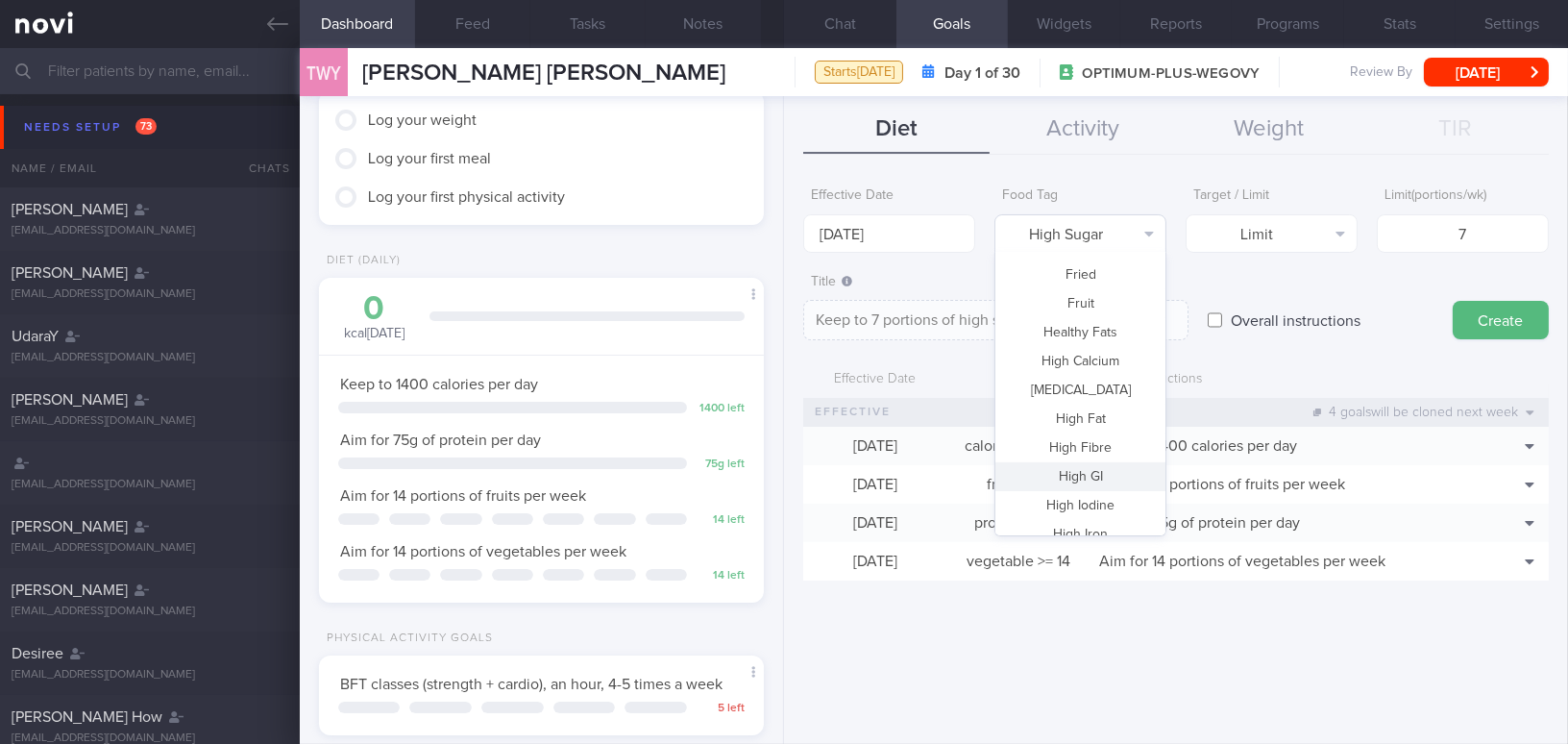 scroll, scrollTop: 135, scrollLeft: 0, axis: vertical 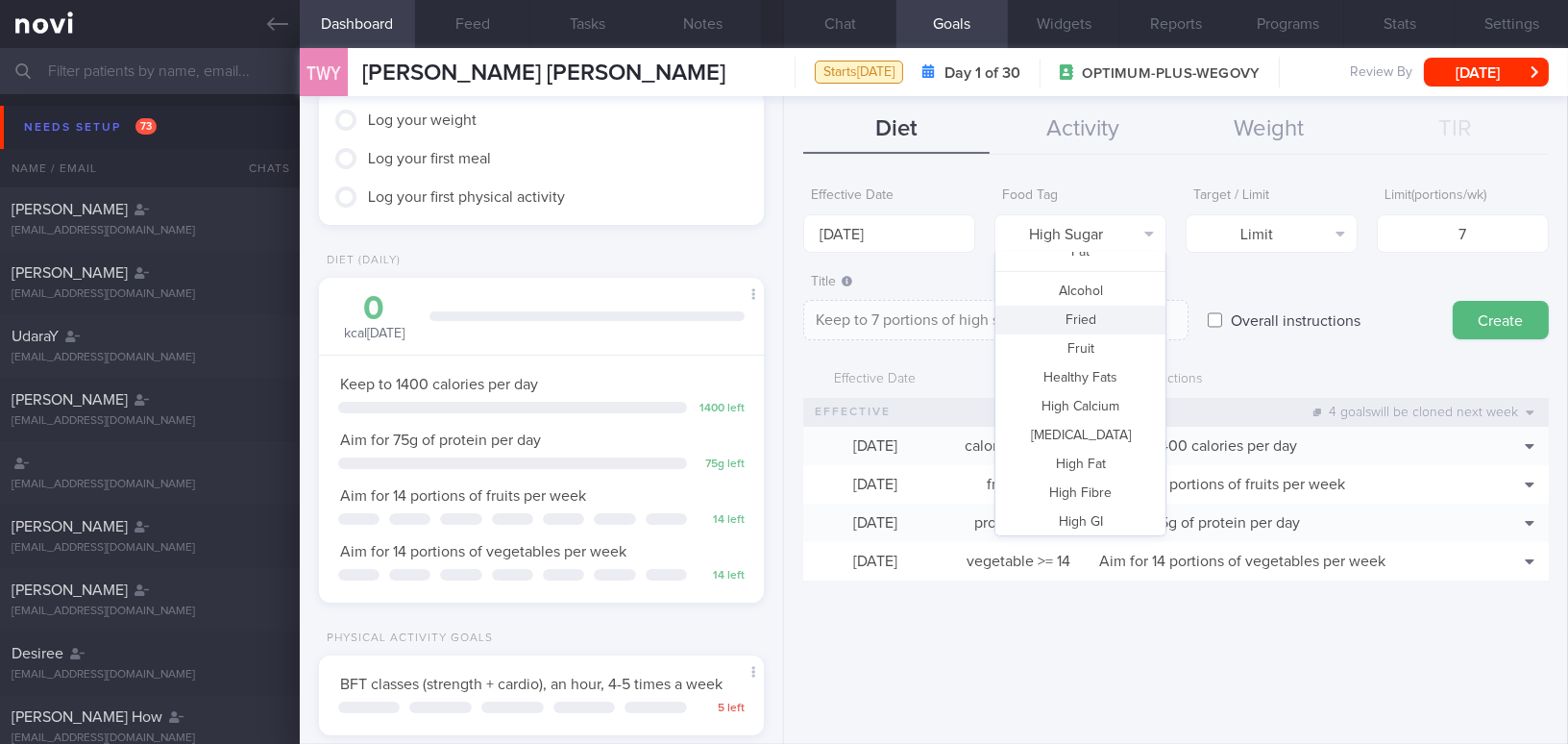 click on "Fried" at bounding box center [1080, 320] 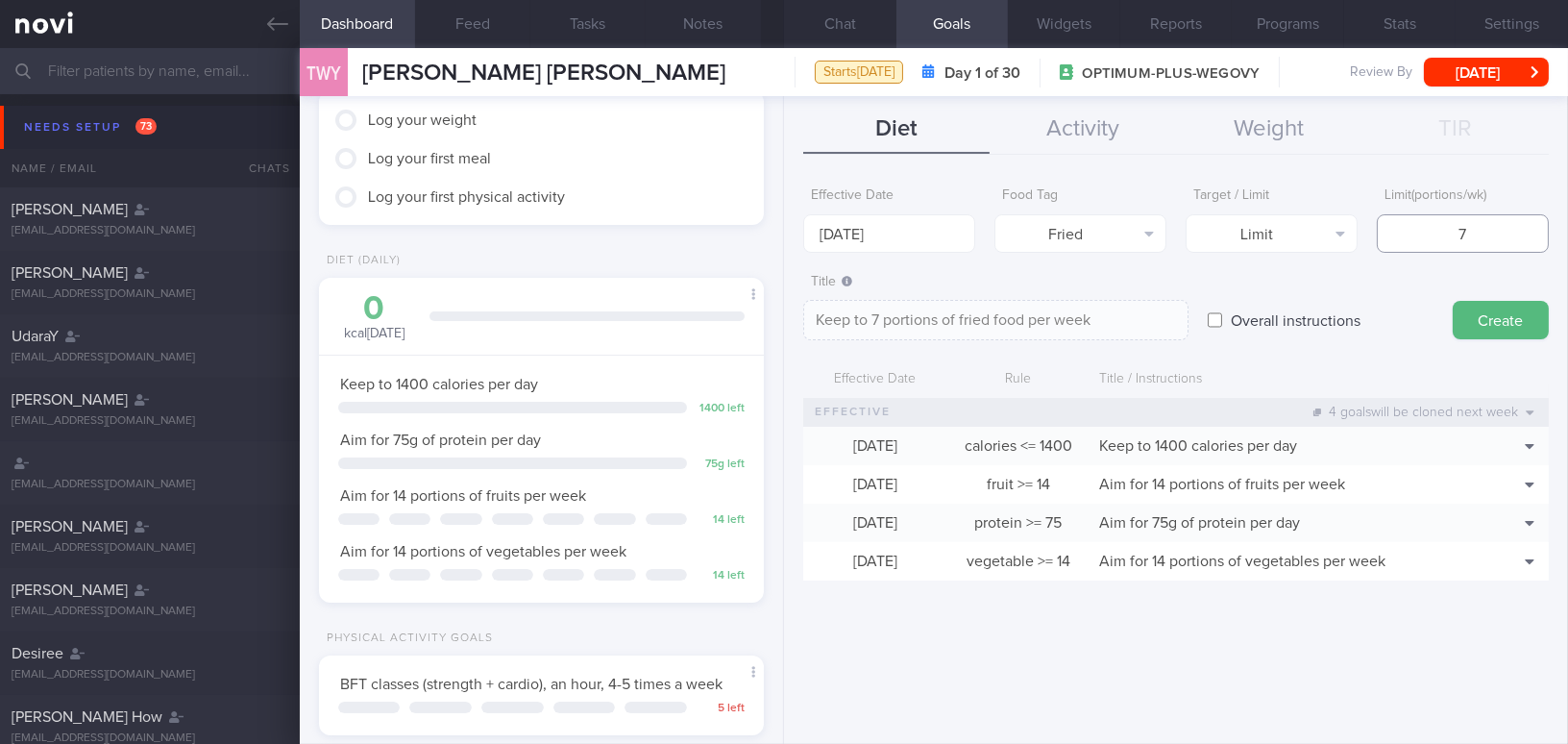drag, startPoint x: 1489, startPoint y: 234, endPoint x: 1382, endPoint y: 234, distance: 107 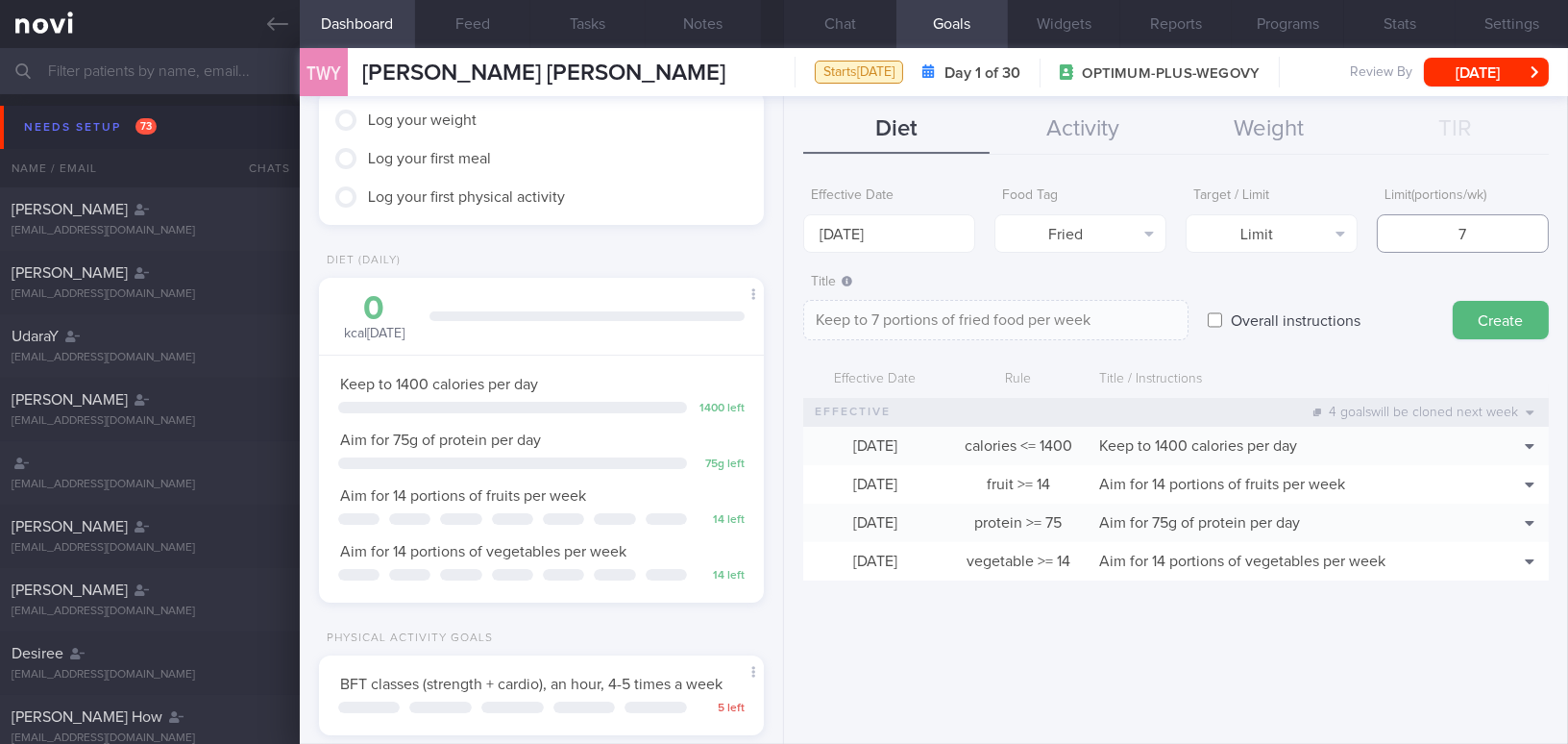 click on "7" at bounding box center [1462, 234] 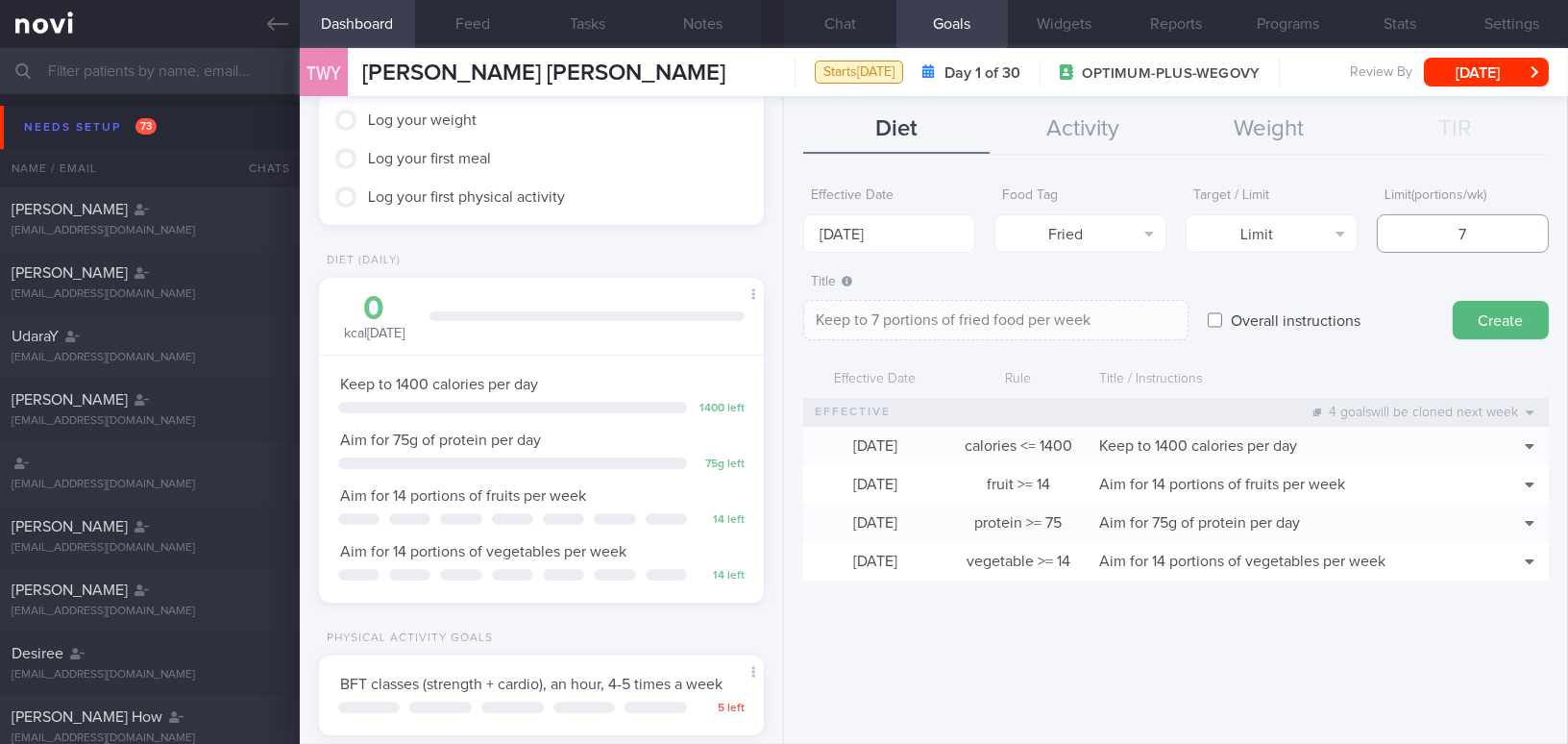 type on "2" 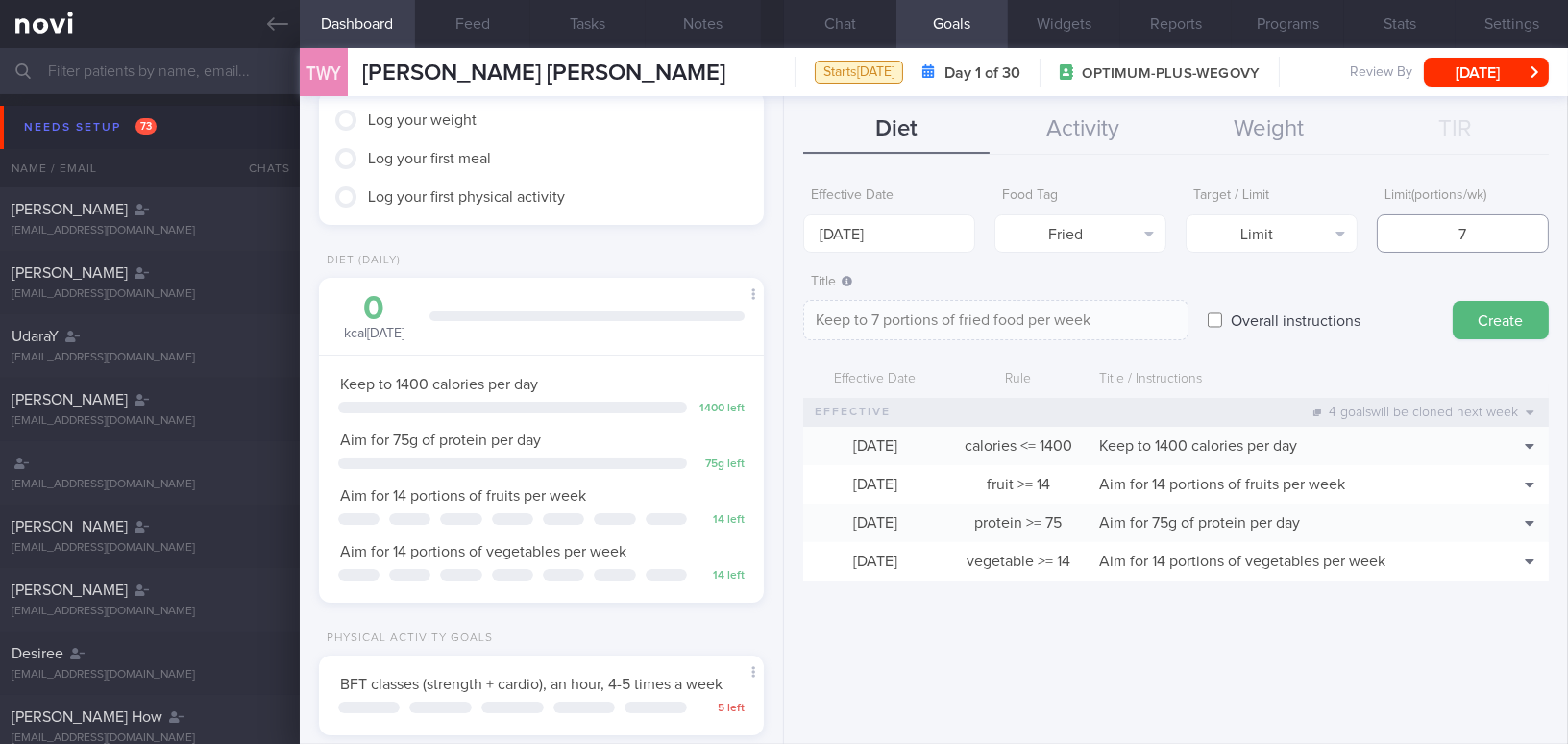 type on "Keep to 2 portions of fried food per week" 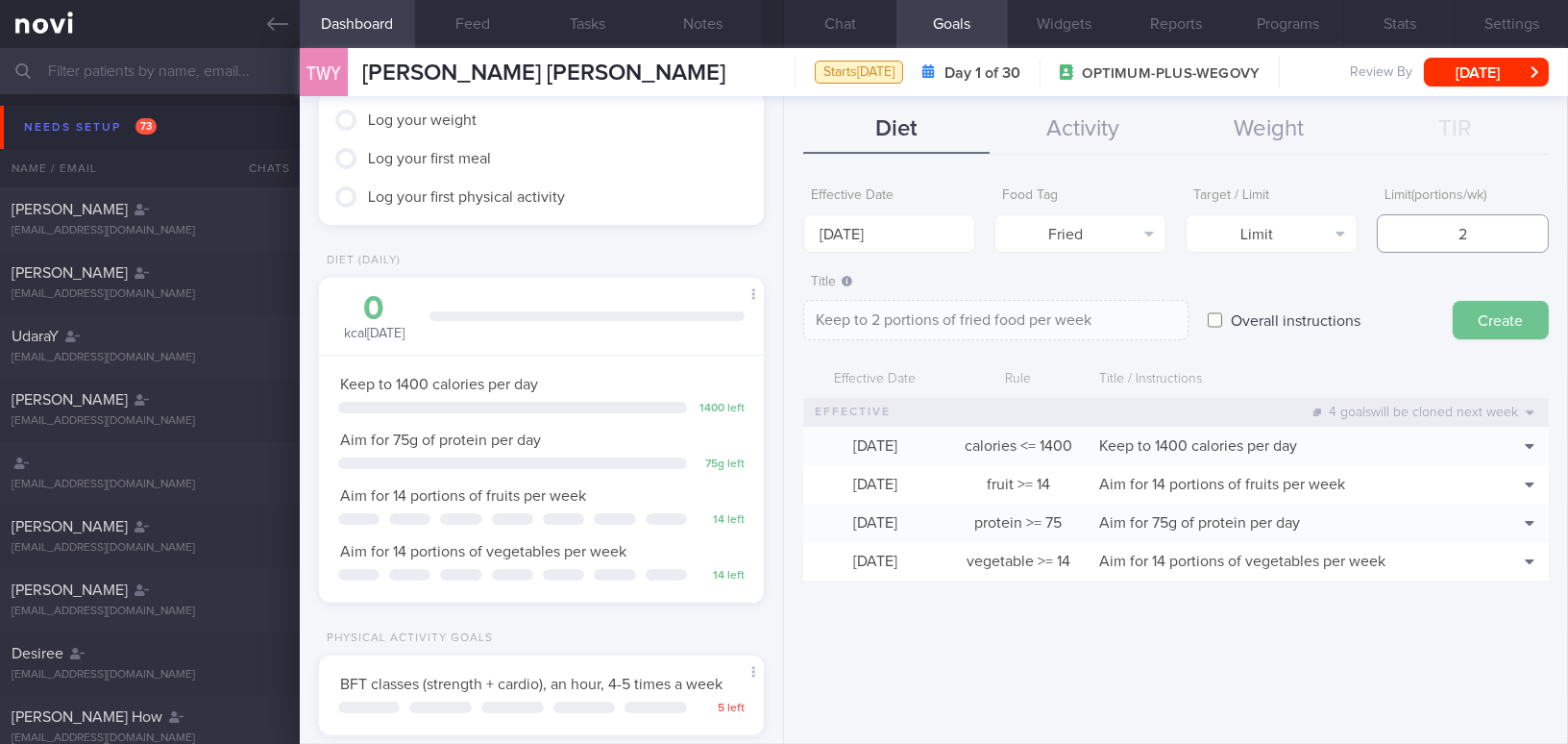 type on "2" 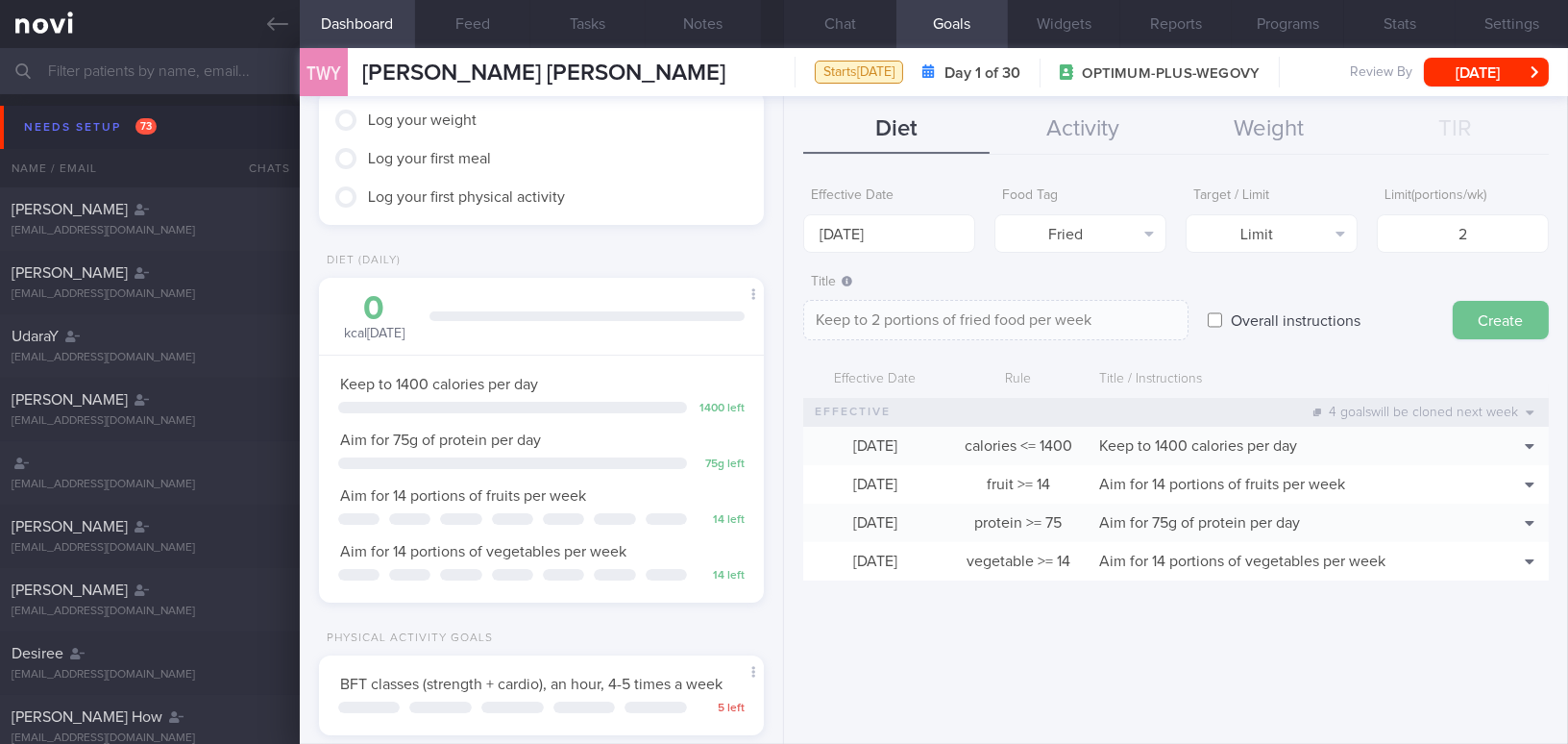 click on "Create" at bounding box center [1501, 320] 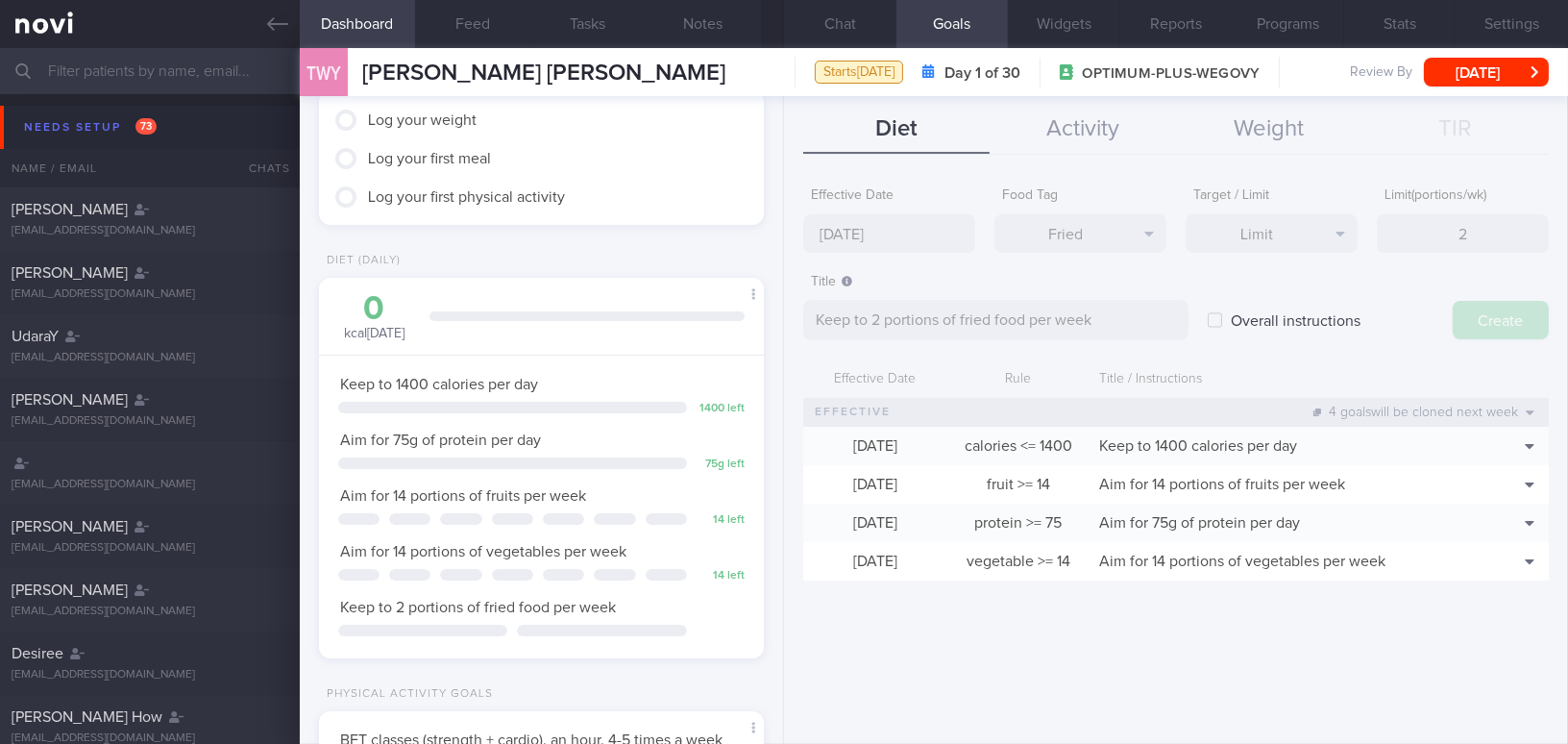 type on "[DATE]" 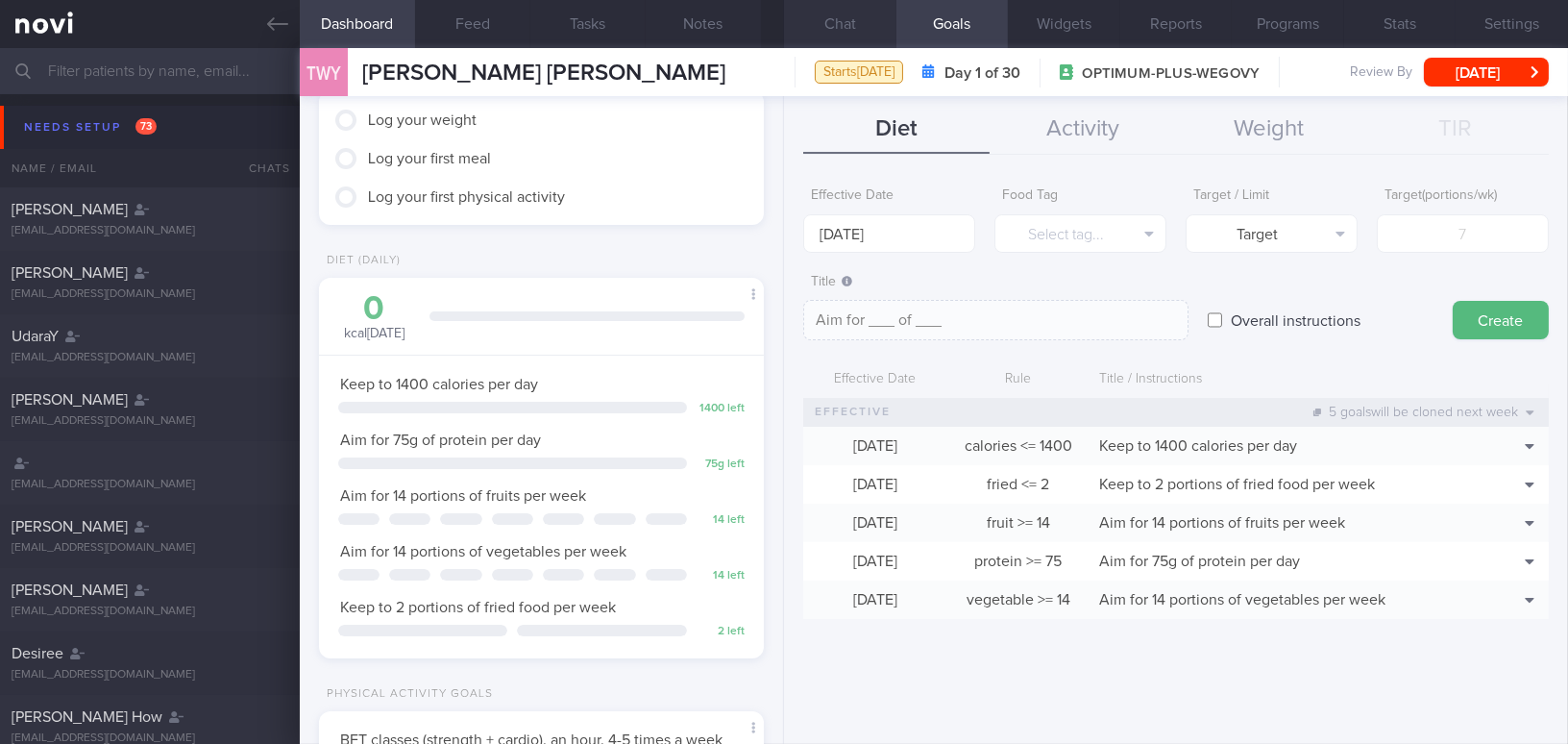 click on "Chat" at bounding box center (840, 24) 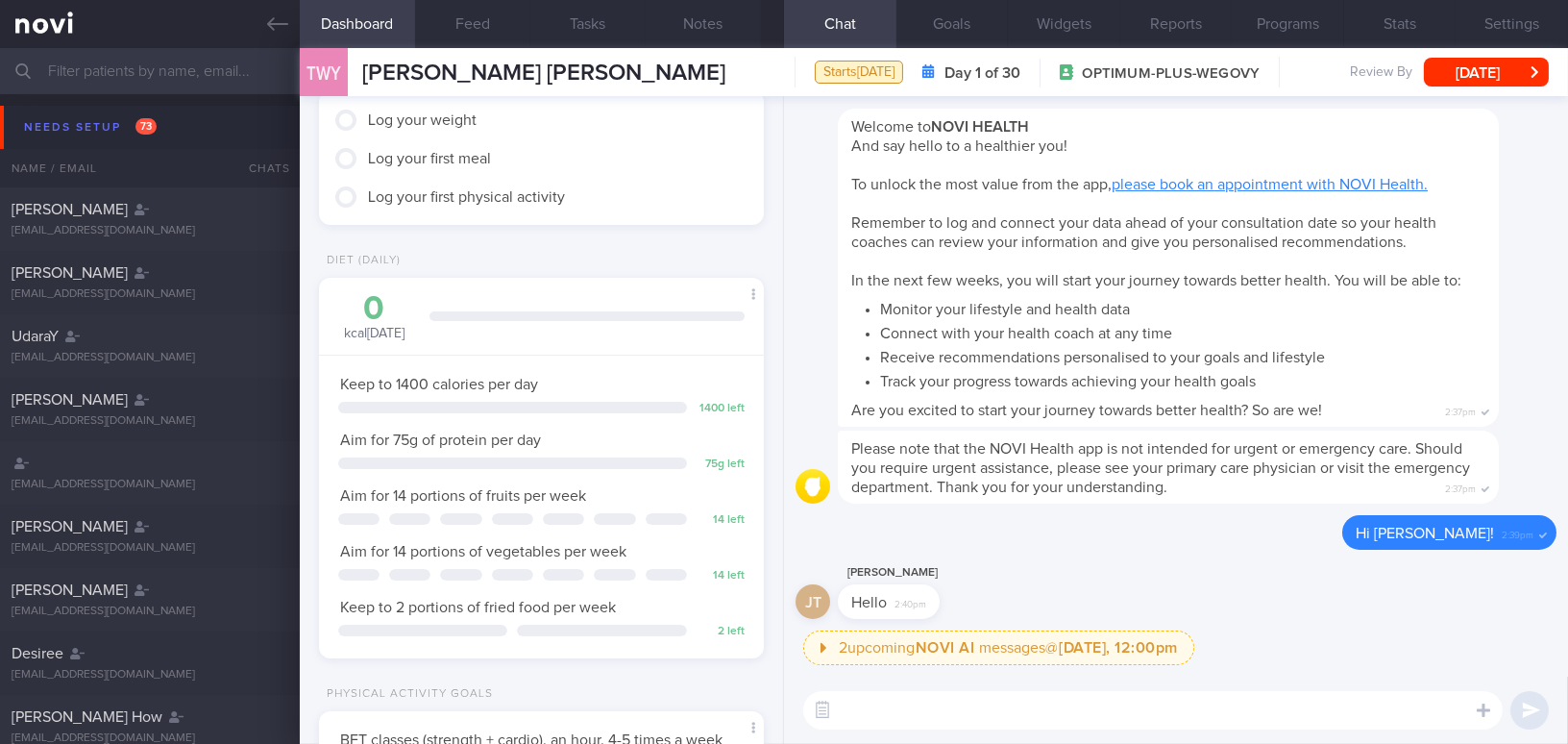 click at bounding box center [1153, 710] 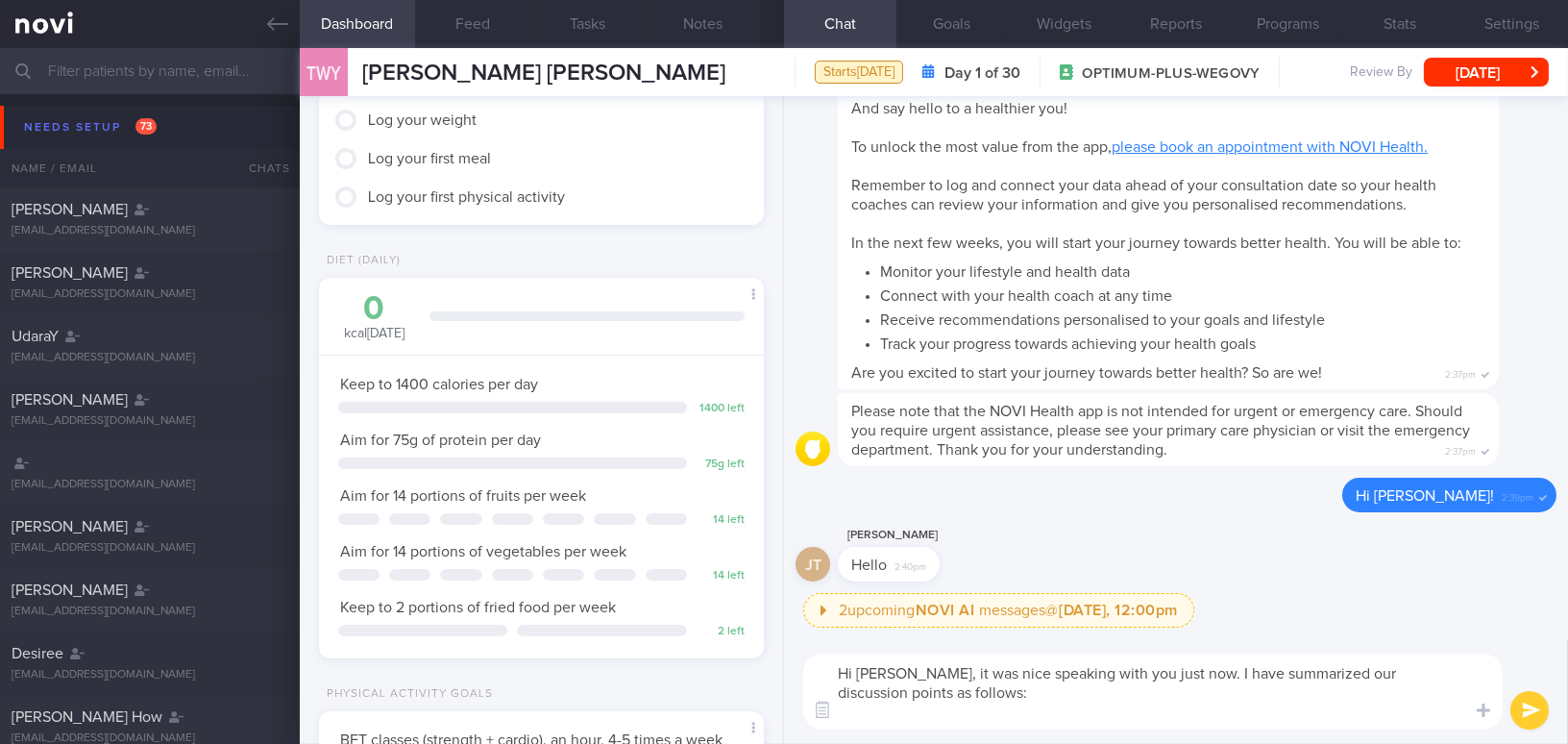 scroll, scrollTop: 0, scrollLeft: 0, axis: both 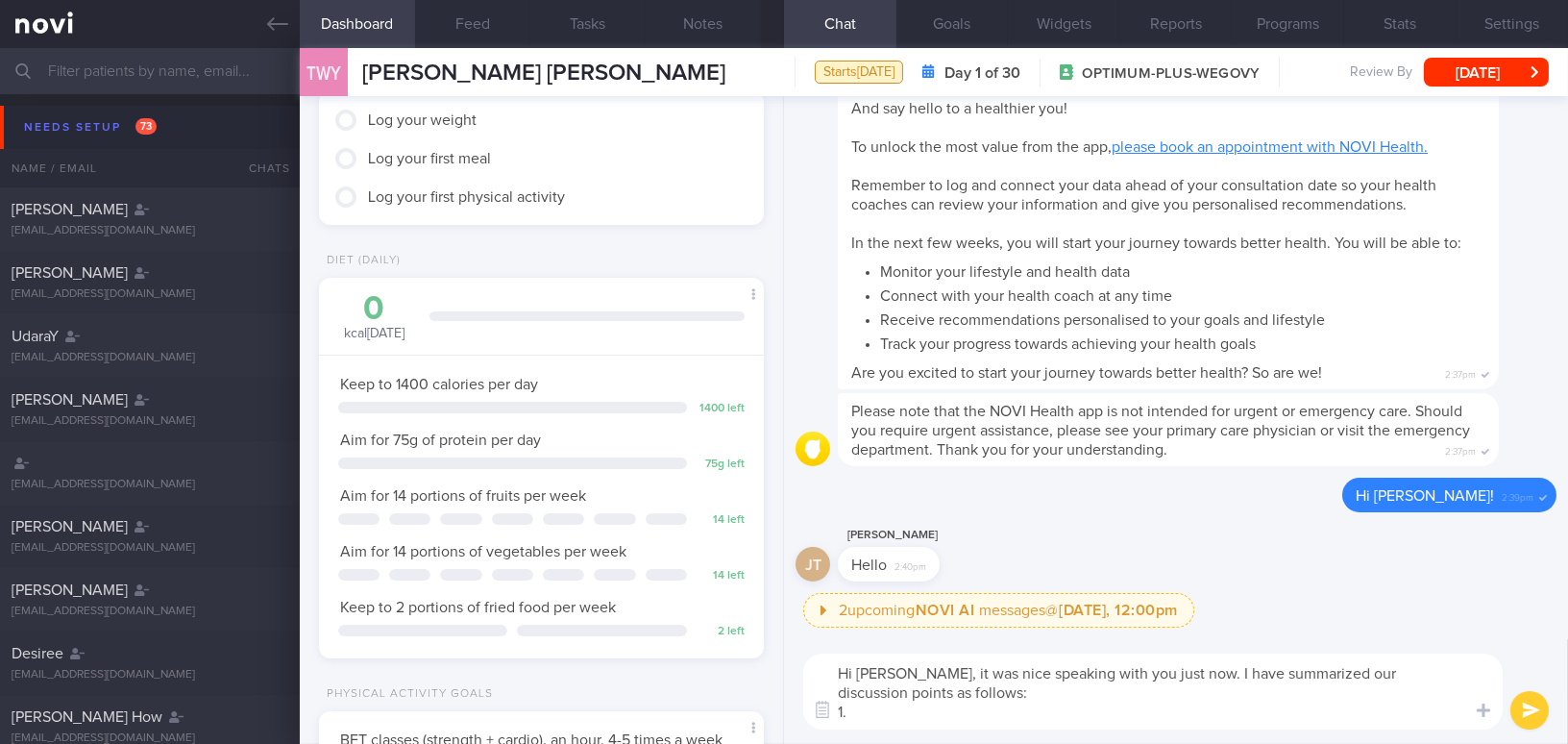 paste on "Adopt the My Healthy Plate concept for lunch and dinner by including at least a handful of leafy vegetables and 1.5 palm-sized portions of lean protein. Keep carbohydrate portions to half a bowl or less.
Limit sweetened beverages to once a day, if needed. Ideally, choose plain water—aim for at least 2.1L per day.
Limit high-fat foods to no more than twice a week to better manage calorie and fat intake.
Continue your exercise routine, incorporating both strength and cardio workouts. Aim for sessions lasting about an hour, 4–5 times per week." 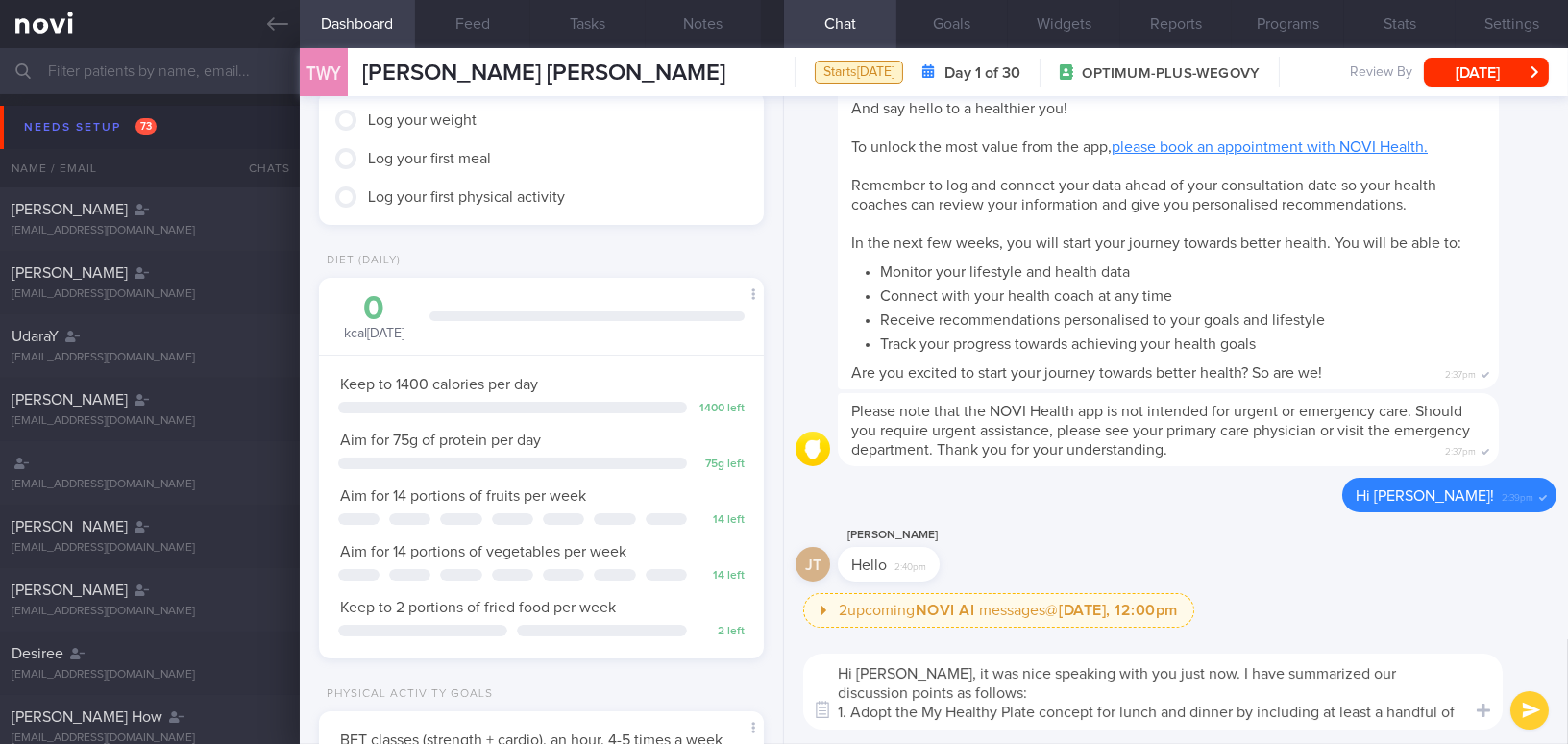 scroll, scrollTop: 0, scrollLeft: 0, axis: both 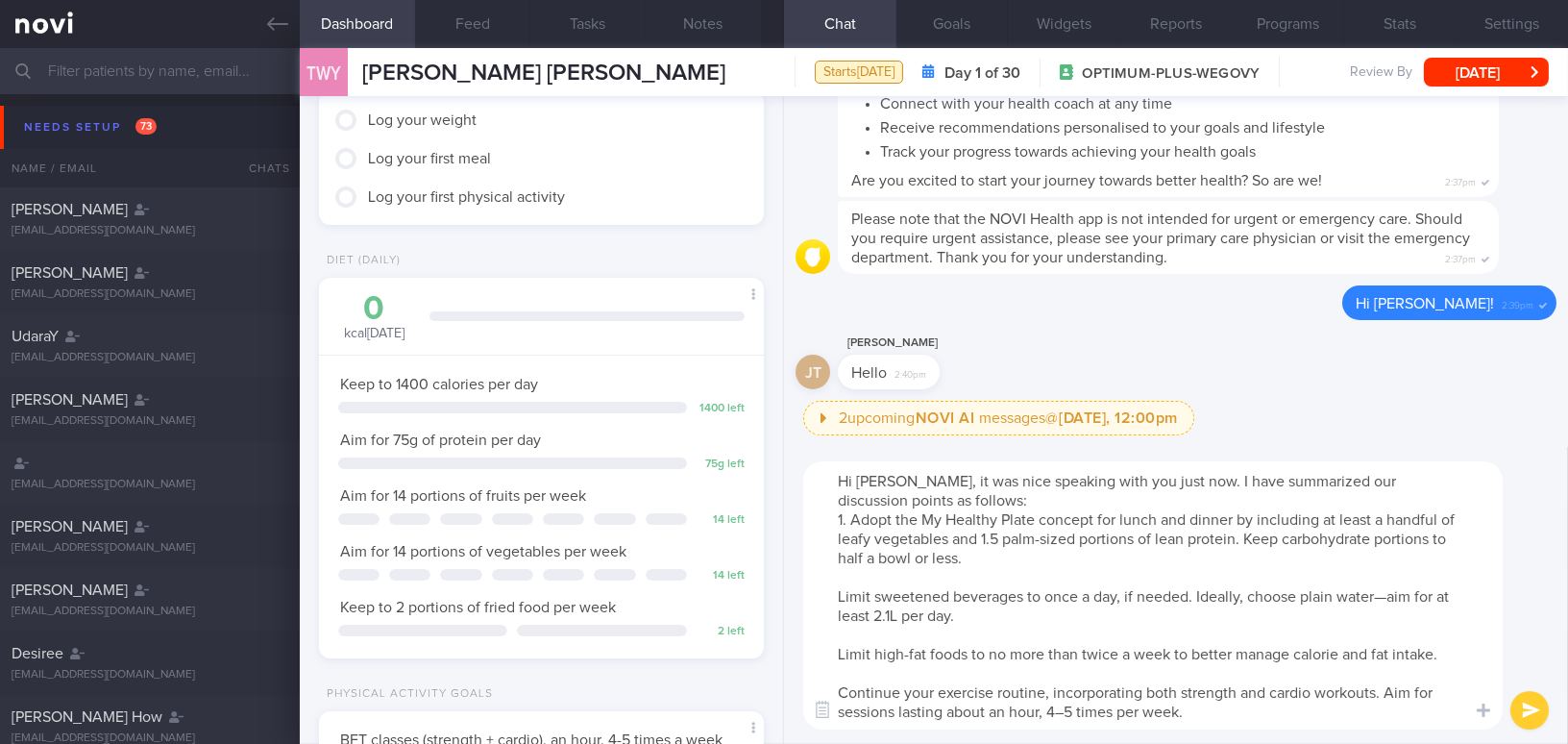 click on "Hi Joey, it was nice speaking with you just now. I have summarized our discussion points as follows:
1. Adopt the My Healthy Plate concept for lunch and dinner by including at least a handful of leafy vegetables and 1.5 palm-sized portions of lean protein. Keep carbohydrate portions to half a bowl or less.
Limit sweetened beverages to once a day, if needed. Ideally, choose plain water—aim for at least 2.1L per day.
Limit high-fat foods to no more than twice a week to better manage calorie and fat intake.
Continue your exercise routine, incorporating both strength and cardio workouts. Aim for sessions lasting about an hour, 4–5 times per week." at bounding box center (1153, 595) 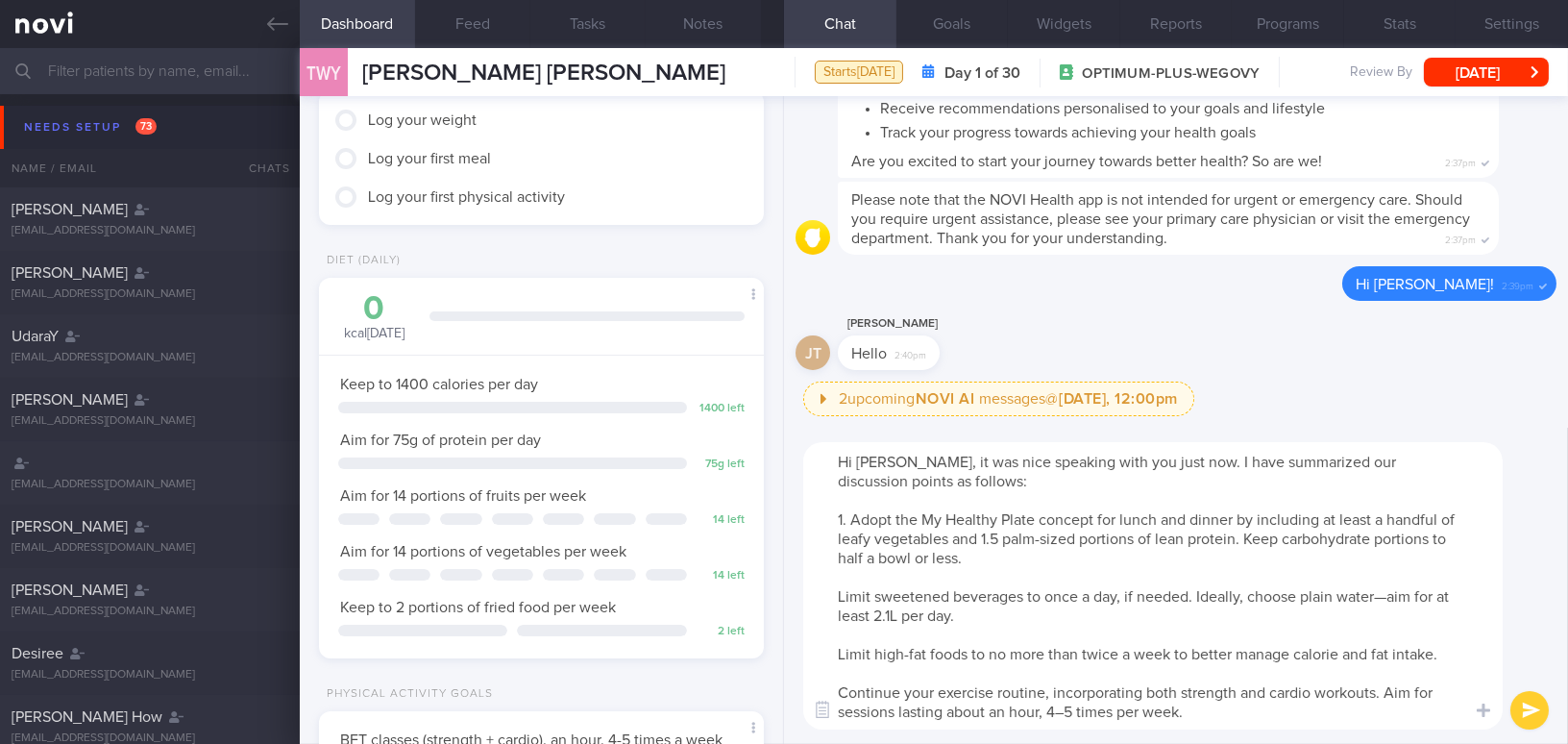 drag, startPoint x: 1313, startPoint y: 534, endPoint x: 1373, endPoint y: 539, distance: 60.207973 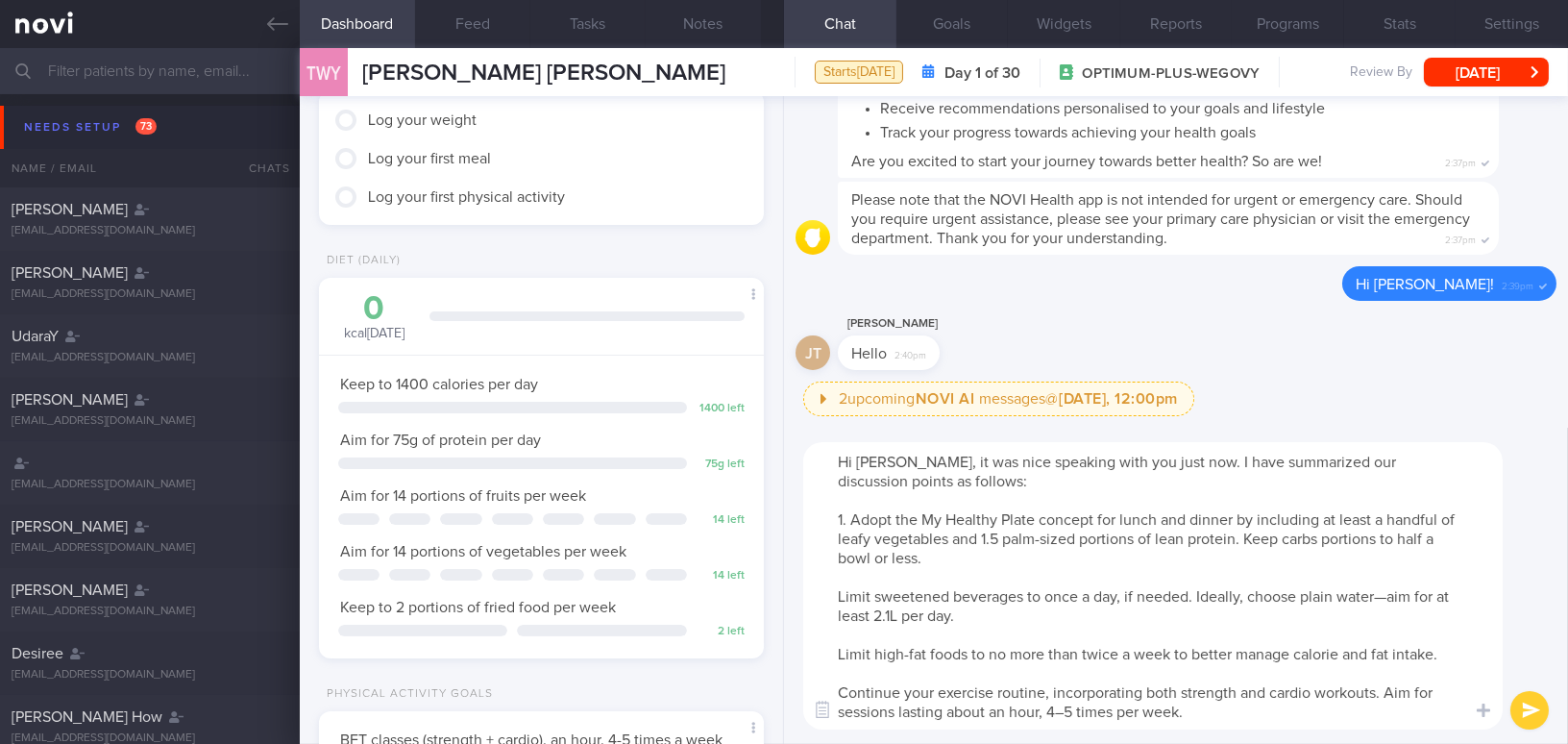 click on "Hi Joey, it was nice speaking with you just now. I have summarized our discussion points as follows:
1. Adopt the My Healthy Plate concept for lunch and dinner by including at least a handful of leafy vegetables and 1.5 palm-sized portions of lean protein. Keep carbs portions to half a bowl or less.
Limit sweetened beverages to once a day, if needed. Ideally, choose plain water—aim for at least 2.1L per day.
Limit high-fat foods to no more than twice a week to better manage calorie and fat intake.
Continue your exercise routine, incorporating both strength and cardio workouts. Aim for sessions lasting about an hour, 4–5 times per week." at bounding box center [1153, 585] 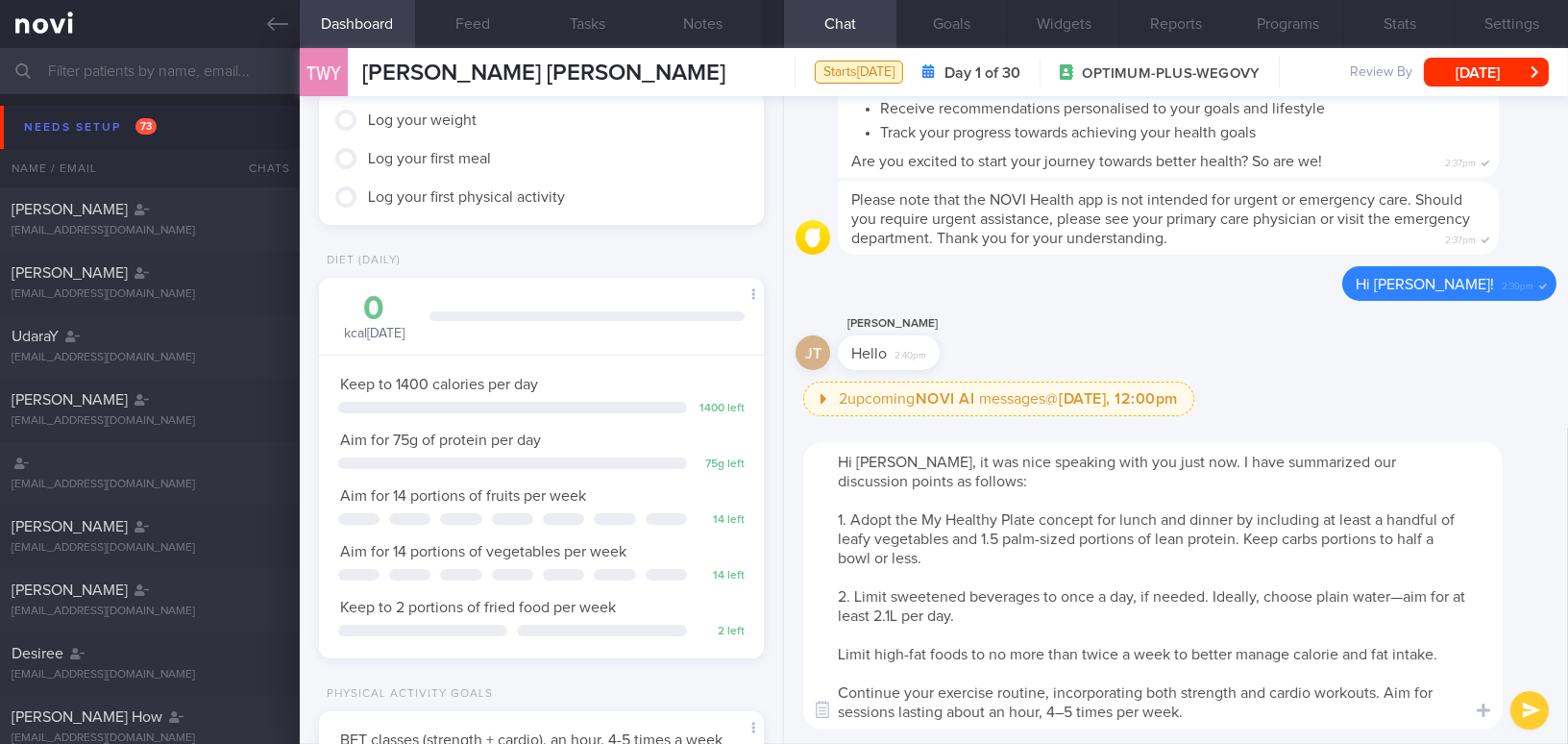 drag, startPoint x: 1215, startPoint y: 595, endPoint x: 1269, endPoint y: 595, distance: 54 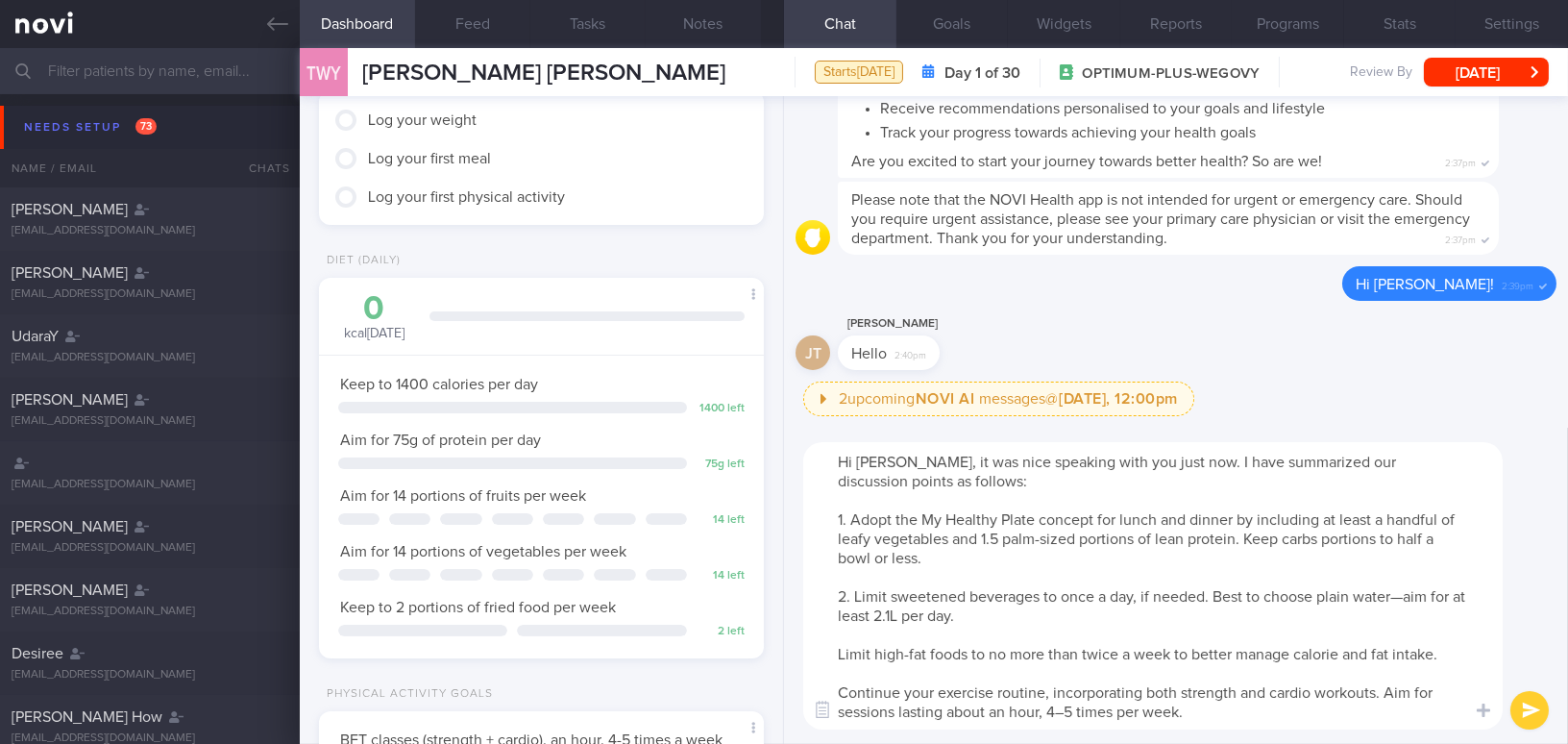 click on "Hi Joey, it was nice speaking with you just now. I have summarized our discussion points as follows:
1. Adopt the My Healthy Plate concept for lunch and dinner by including at least a handful of leafy vegetables and 1.5 palm-sized portions of lean protein. Keep carbs portions to half a bowl or less.
2. Limit sweetened beverages to once a day, if needed. Best to choose plain water—aim for at least 2.1L per day.
Limit high-fat foods to no more than twice a week to better manage calorie and fat intake.
Continue your exercise routine, incorporating both strength and cardio workouts. Aim for sessions lasting about an hour, 4–5 times per week." at bounding box center [1153, 585] 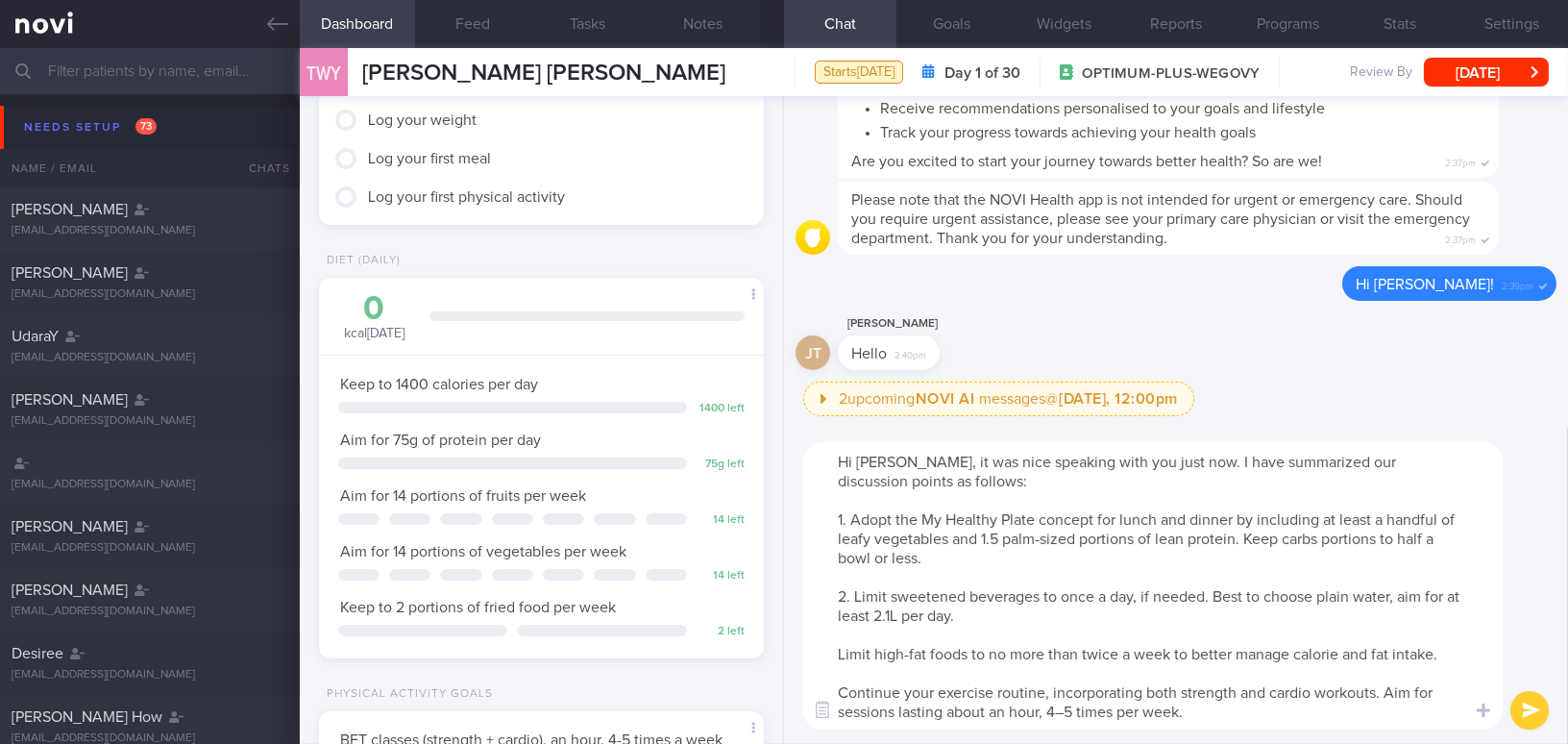 click on "Hi Joey, it was nice speaking with you just now. I have summarized our discussion points as follows:
1. Adopt the My Healthy Plate concept for lunch and dinner by including at least a handful of leafy vegetables and 1.5 palm-sized portions of lean protein. Keep carbs portions to half a bowl or less.
2. Limit sweetened beverages to once a day, if needed. Best to choose plain water, aim for at least 2.1L per day.
Limit high-fat foods to no more than twice a week to better manage calorie and fat intake.
Continue your exercise routine, incorporating both strength and cardio workouts. Aim for sessions lasting about an hour, 4–5 times per week." at bounding box center [1153, 585] 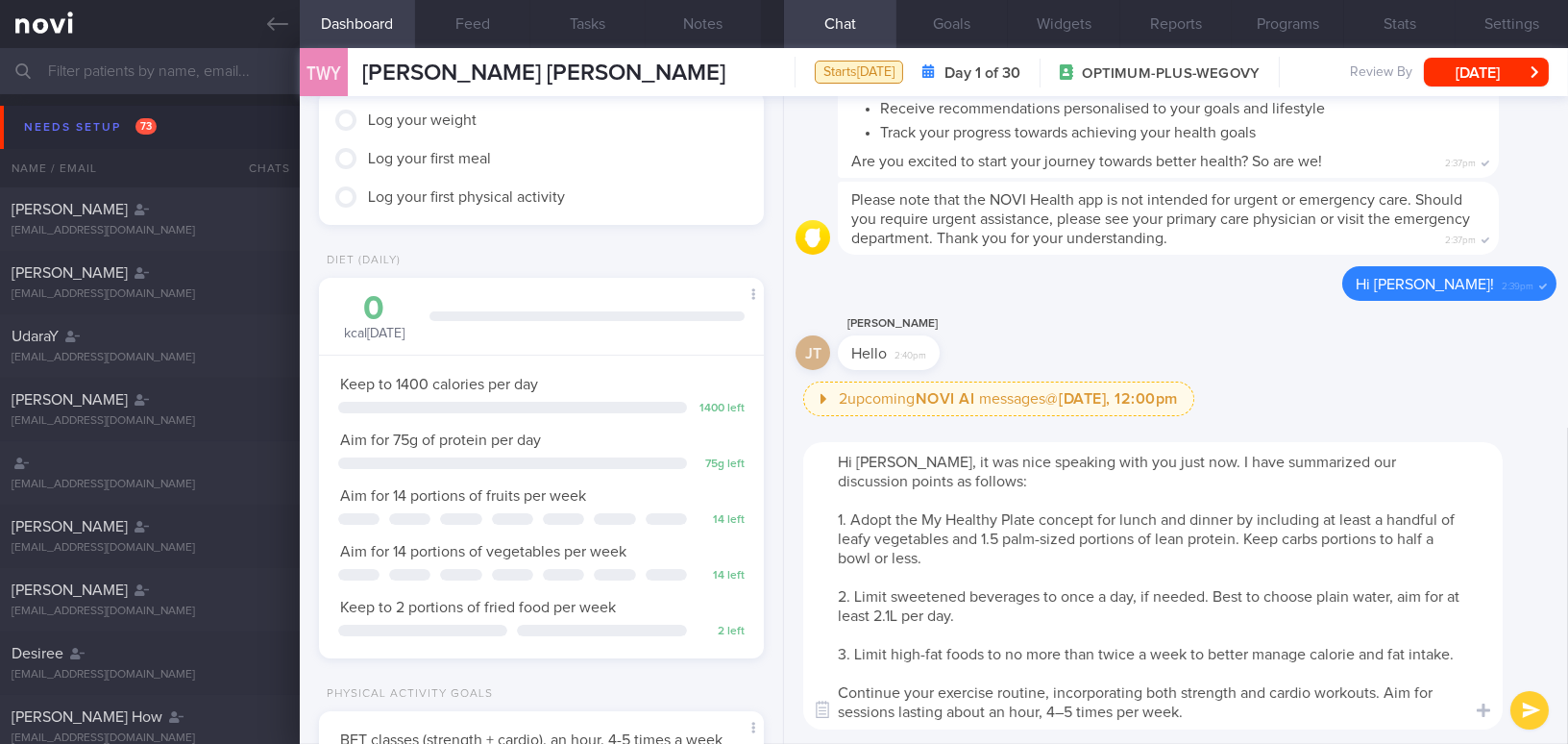drag, startPoint x: 1190, startPoint y: 651, endPoint x: 1466, endPoint y: 649, distance: 276.00725 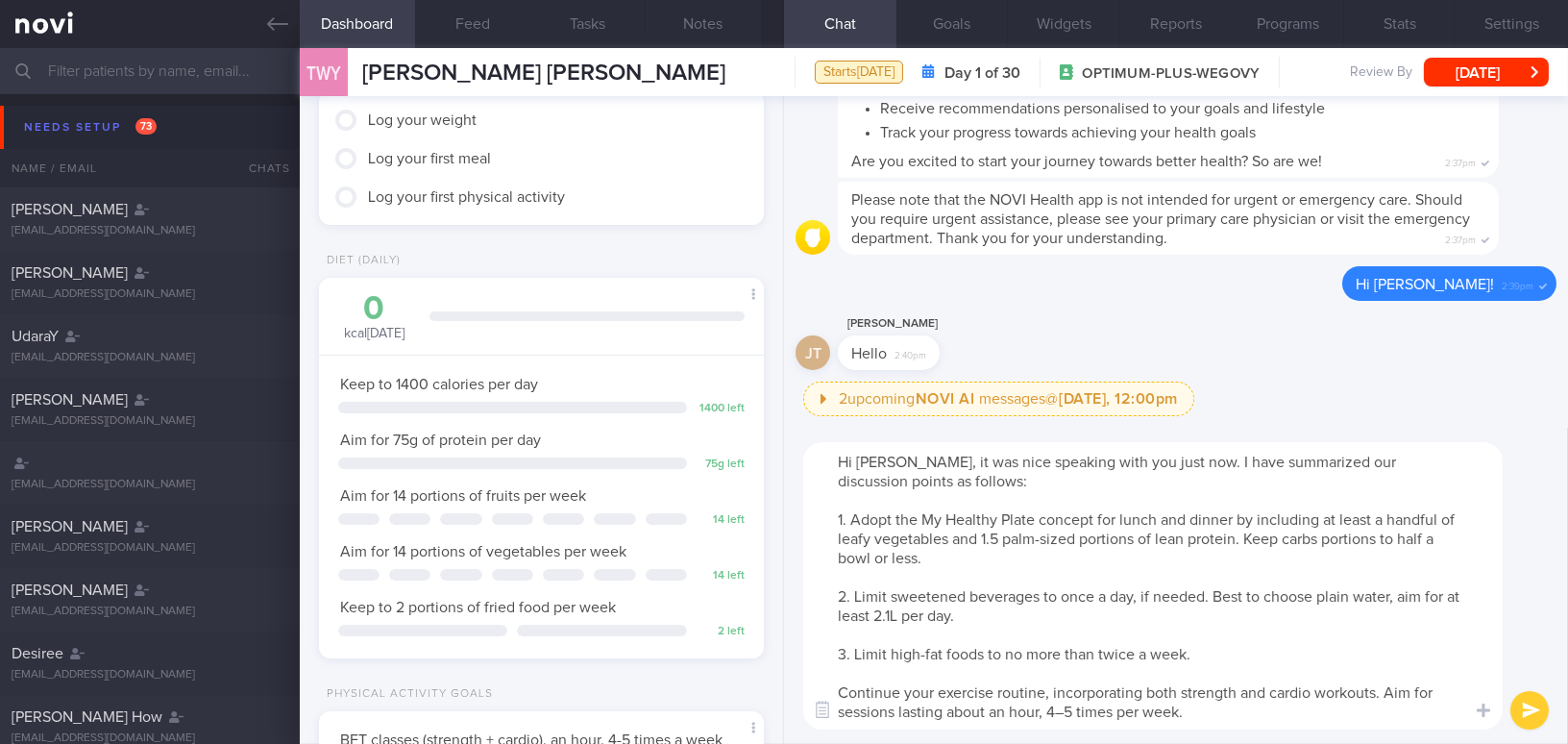 click on "Hi Joey, it was nice speaking with you just now. I have summarized our discussion points as follows:
1. Adopt the My Healthy Plate concept for lunch and dinner by including at least a handful of leafy vegetables and 1.5 palm-sized portions of lean protein. Keep carbs portions to half a bowl or less.
2. Limit sweetened beverages to once a day, if needed. Best to choose plain water, aim for at least 2.1L per day.
3. Limit high-fat foods to no more than twice a week.
Continue your exercise routine, incorporating both strength and cardio workouts. Aim for sessions lasting about an hour, 4–5 times per week." at bounding box center [1153, 585] 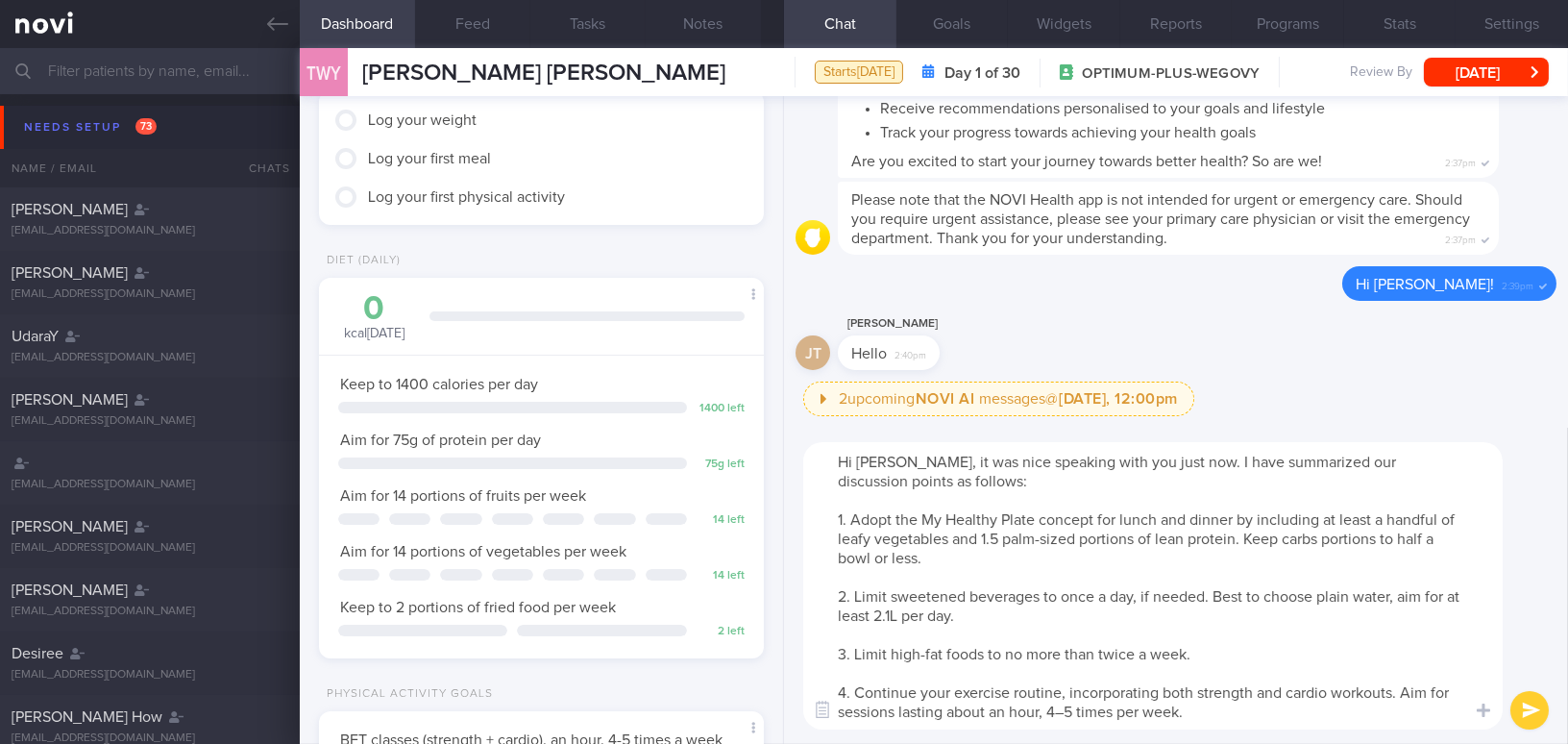 drag, startPoint x: 1400, startPoint y: 689, endPoint x: 989, endPoint y: 709, distance: 411.48633 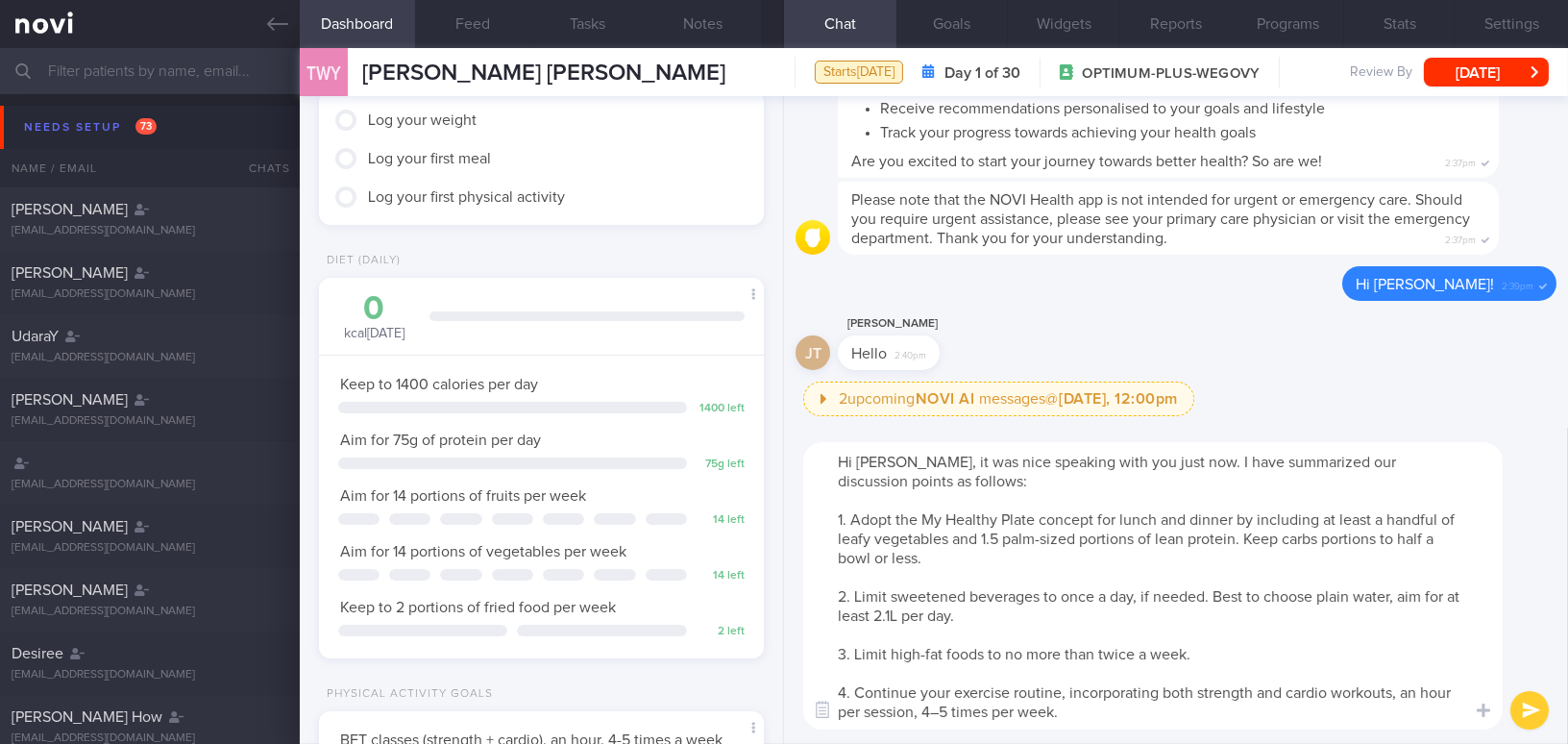 click on "Hi Joey, it was nice speaking with you just now. I have summarized our discussion points as follows:
1. Adopt the My Healthy Plate concept for lunch and dinner by including at least a handful of leafy vegetables and 1.5 palm-sized portions of lean protein. Keep carbs portions to half a bowl or less.
2. Limit sweetened beverages to once a day, if needed. Best to choose plain water, aim for at least 2.1L per day.
3. Limit high-fat foods to no more than twice a week.
4. Continue your exercise routine, incorporating both strength and cardio workouts, an hour per session, 4–5 times per week." at bounding box center (1153, 585) 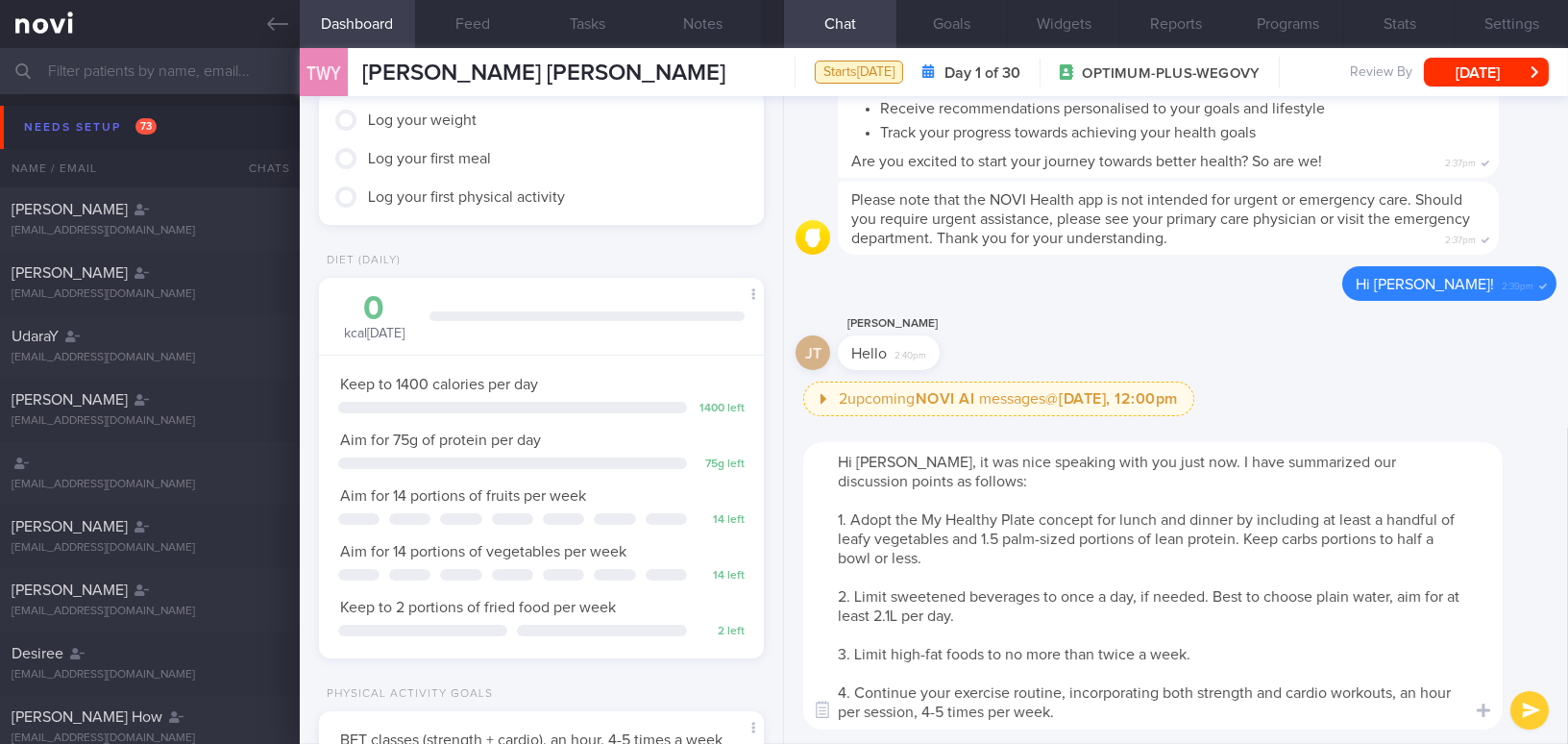 click on "Hi Joey, it was nice speaking with you just now. I have summarized our discussion points as follows:
1. Adopt the My Healthy Plate concept for lunch and dinner by including at least a handful of leafy vegetables and 1.5 palm-sized portions of lean protein. Keep carbs portions to half a bowl or less.
2. Limit sweetened beverages to once a day, if needed. Best to choose plain water, aim for at least 2.1L per day.
3. Limit high-fat foods to no more than twice a week.
4. Continue your exercise routine, incorporating both strength and cardio workouts, an hour per session, 4-5 times per week." at bounding box center (1153, 585) 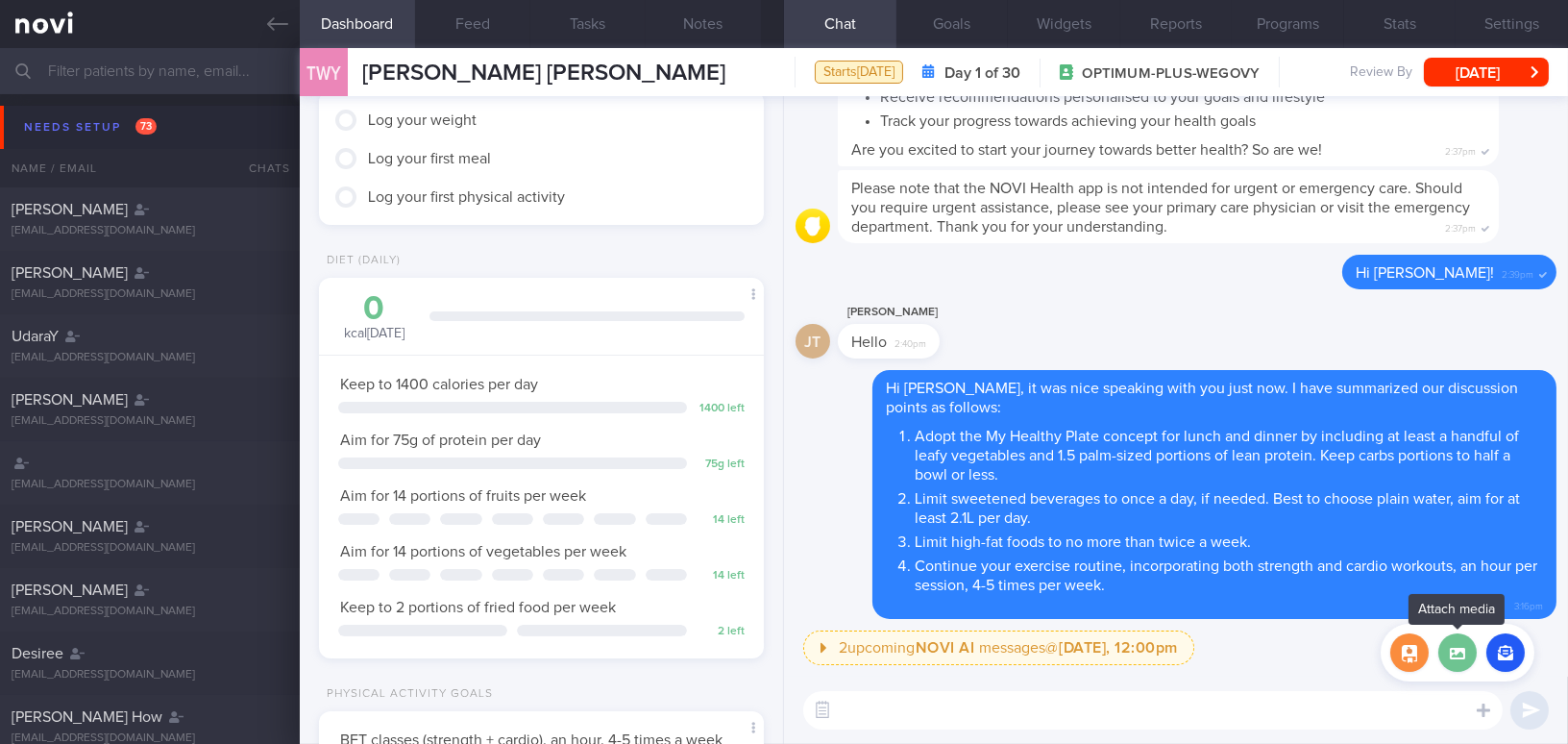 click at bounding box center [1458, 653] 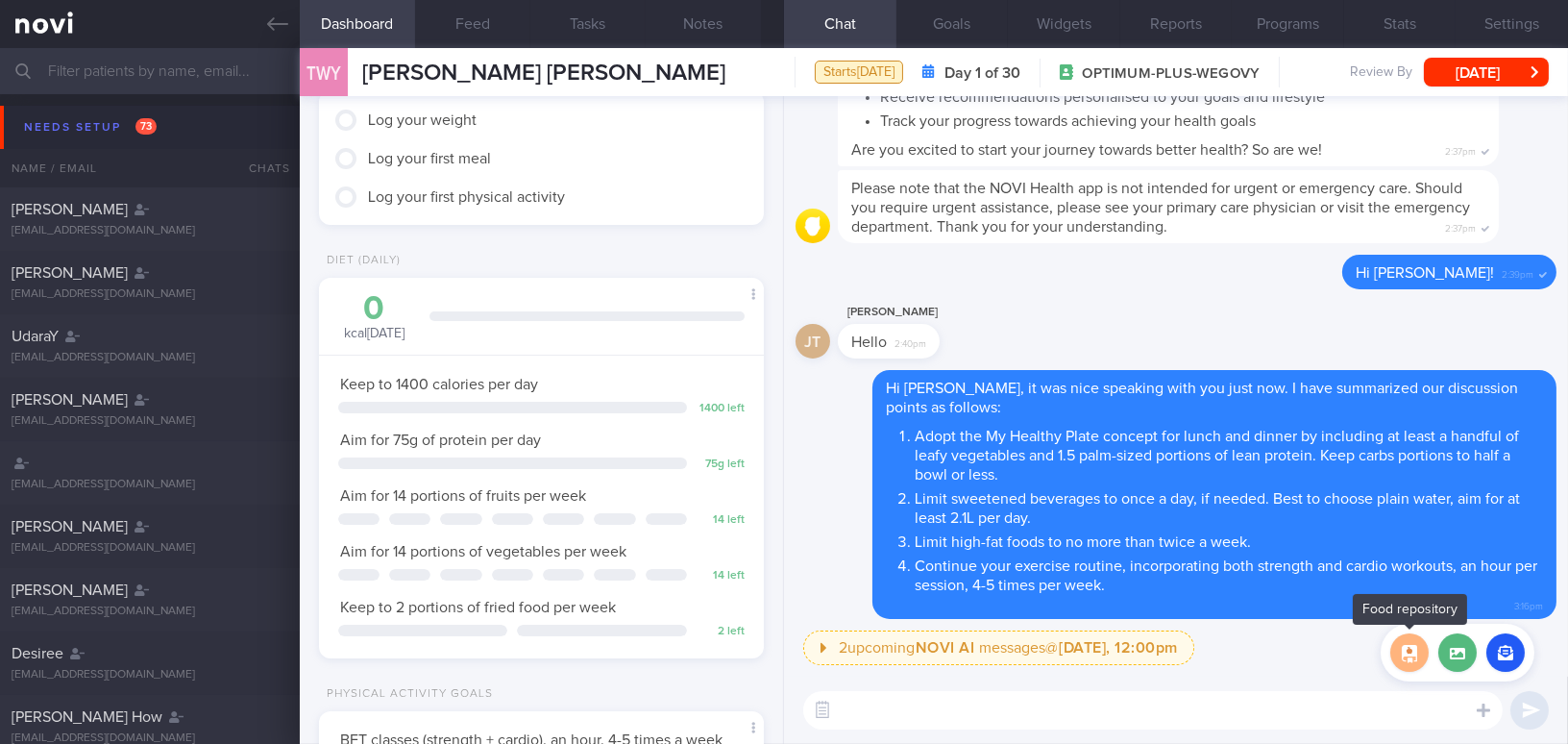 click at bounding box center (1409, 653) 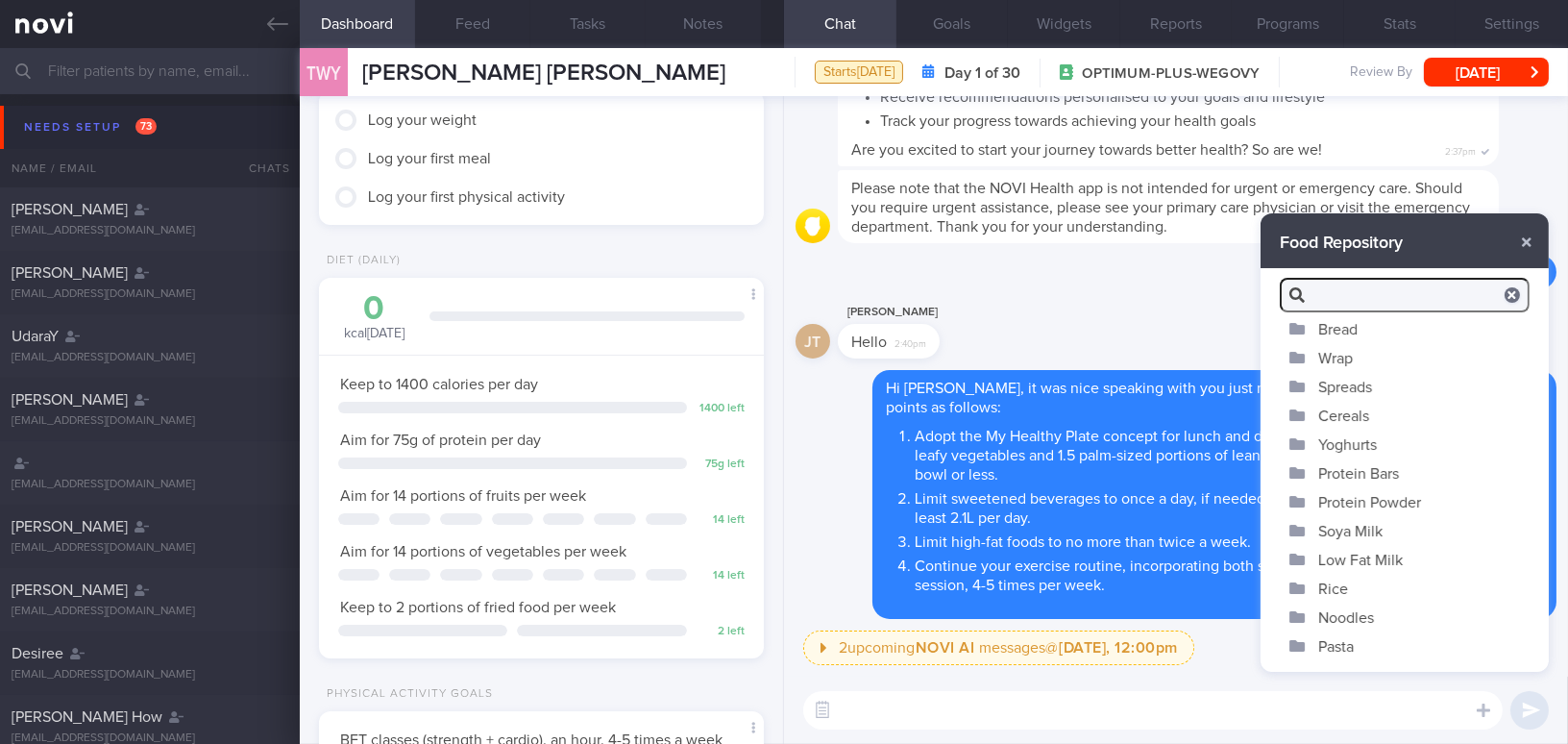 click on "Spreads" at bounding box center [1405, 386] 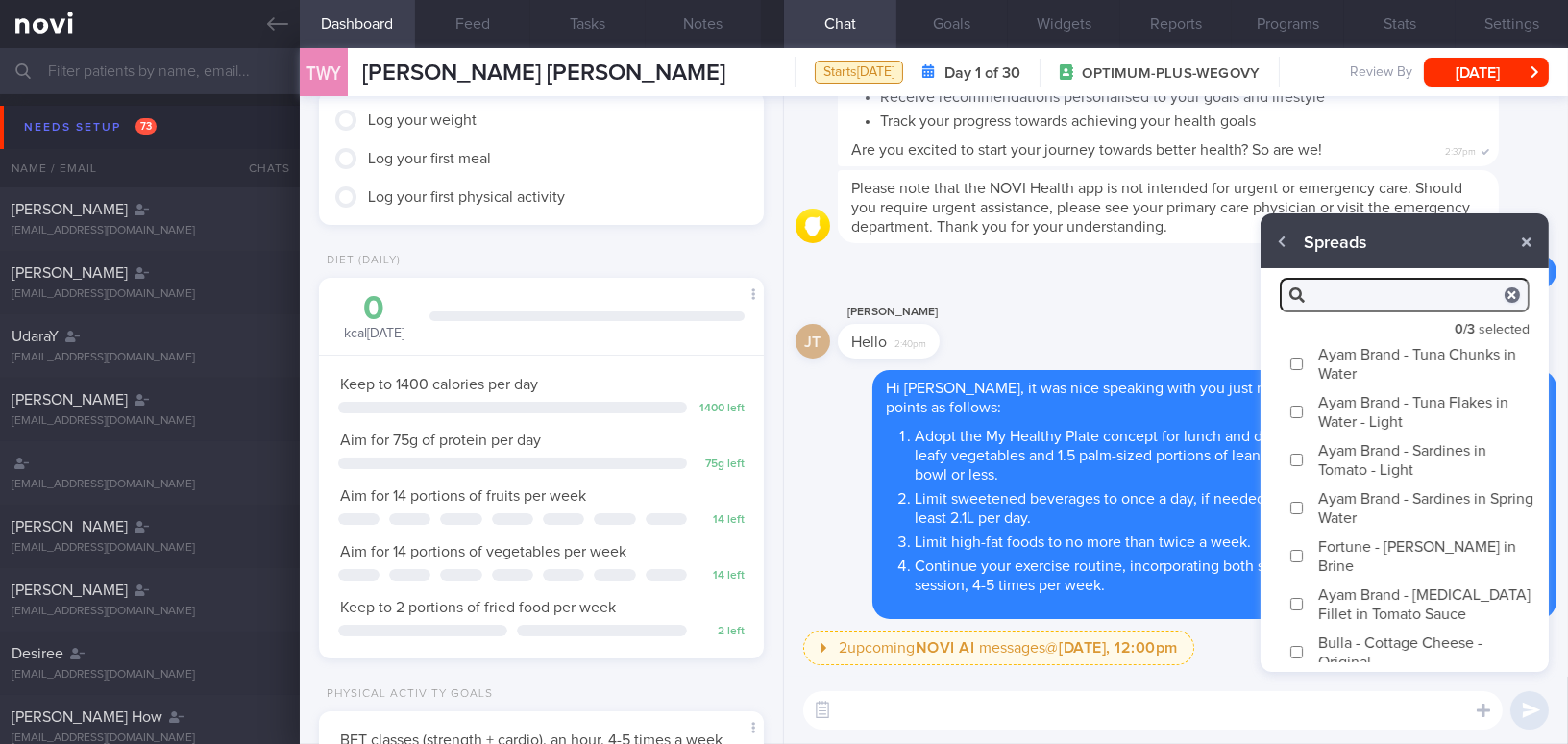 drag, startPoint x: 1296, startPoint y: 360, endPoint x: 1293, endPoint y: 399, distance: 39.115214 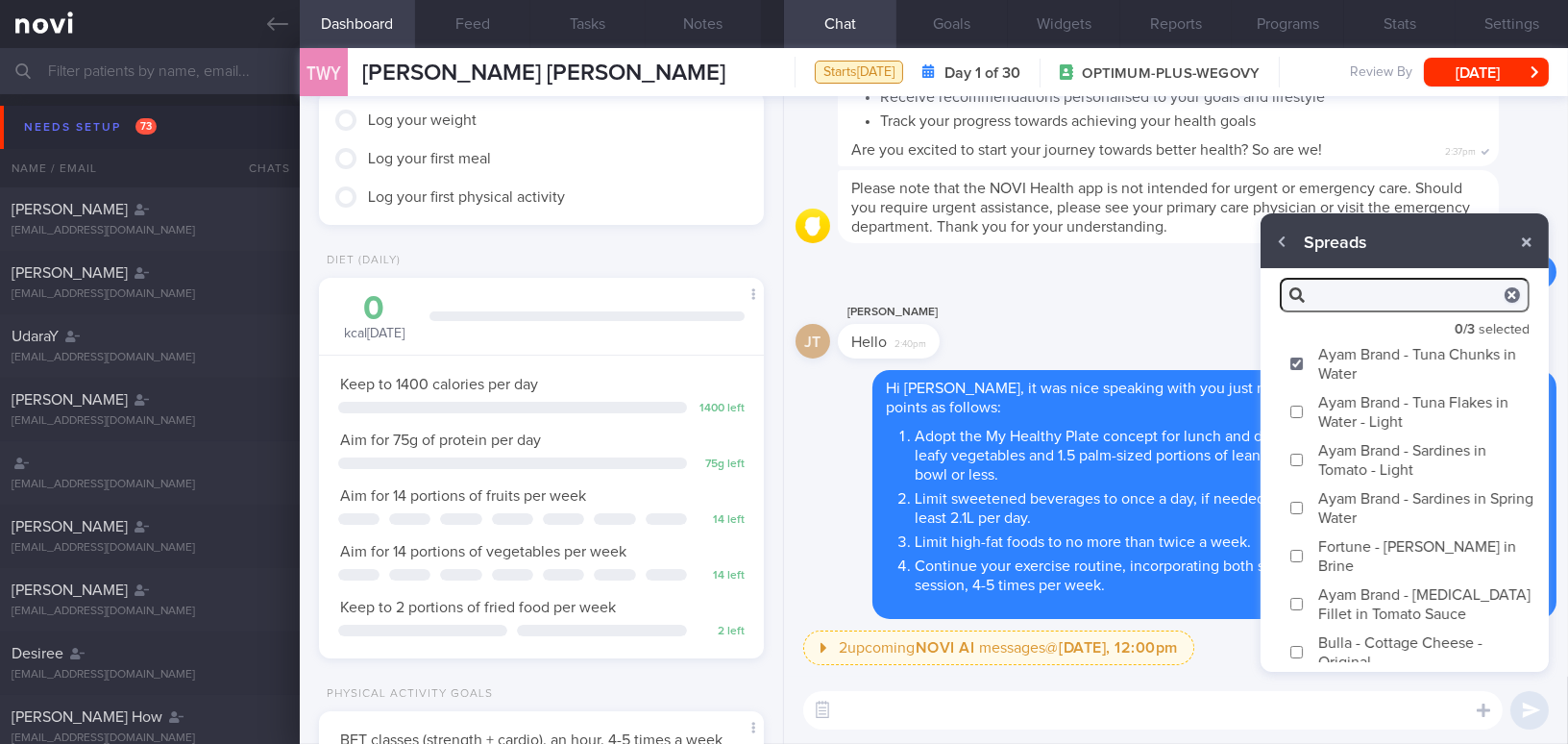 type on "Tuna chunks in water is a great source of protein and omega-3. It is also lower in fat and calories compared to tuna in oil or tuna flavoured with mayonnaise, curry, or chilli. It is a convenient protein source that can be easily added to your bread, salad, or other dishes. If you prefer smaller pieces, you can opt for tuna flakes instead." 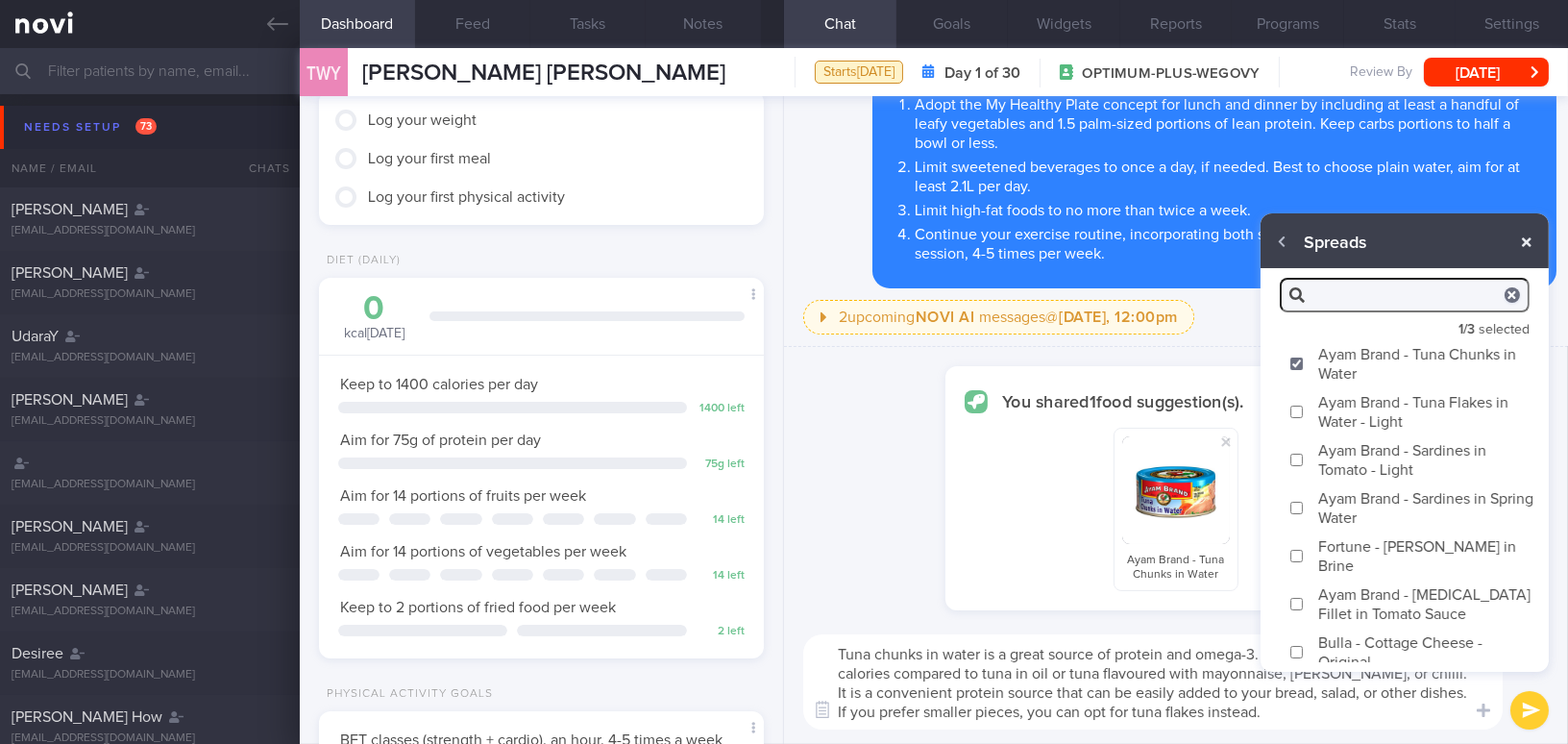 click at bounding box center (1527, 242) 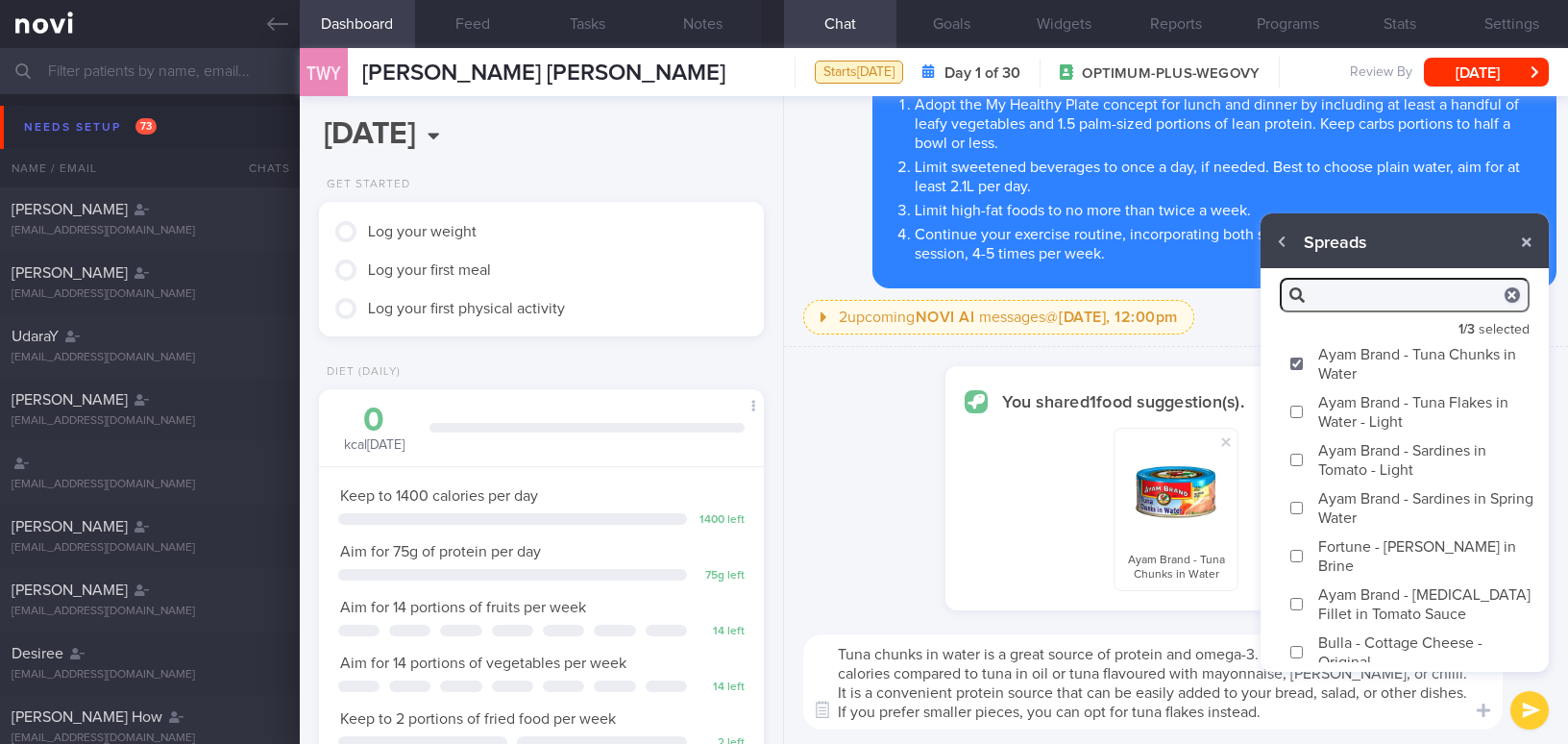 scroll, scrollTop: 0, scrollLeft: 0, axis: both 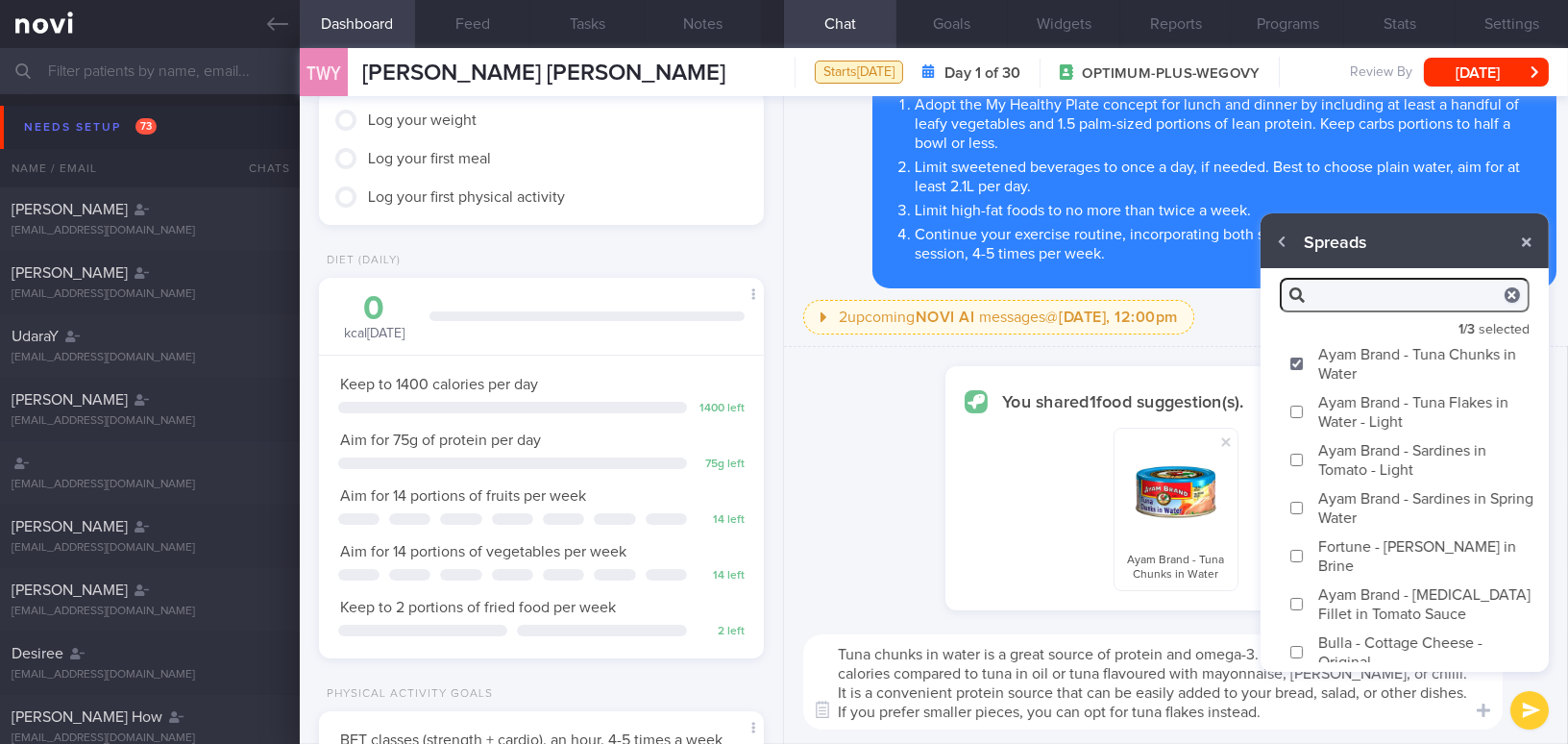 click on "Ayam Brand - Tuna Flakes in Water - Light" at bounding box center (1296, 411) 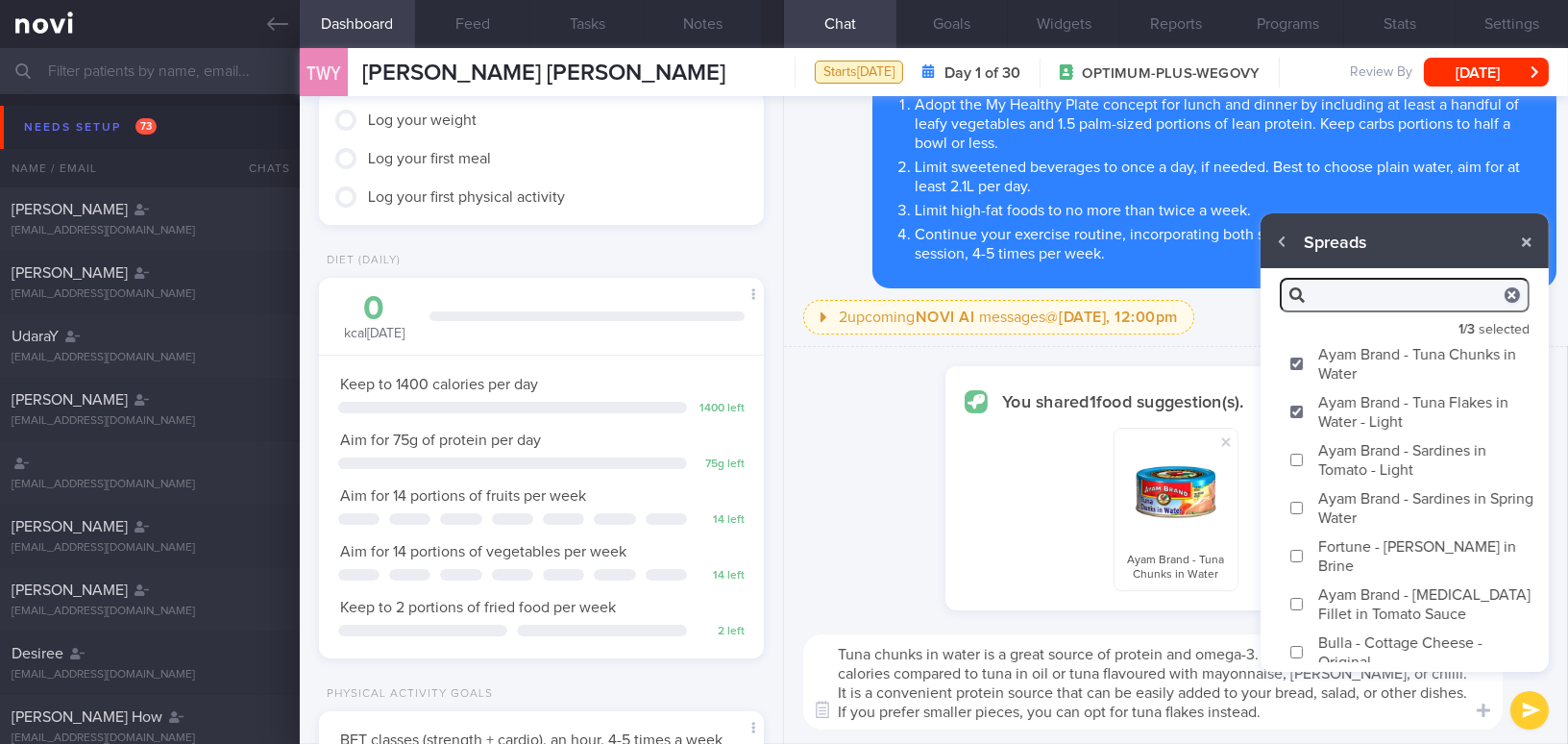 type on "Tuna chunks in water is a great source of protein and omega-3. It is also lower in fat and calories compared to tuna in oil or tuna flavoured with mayonnaise, curry, or chilli. It is a convenient protein source that can be easily added to your bread, salad, or other dishes. If you prefer smaller pieces, you can opt for tuna flakes instead.
Tuna flakes in water is a great source of protein and omega-3. It is also lower in fat and calories compared to tuna in oil or tuna flavoured with mayonnaise, curry, or chilli. It is a convenient protein source that can be easily added to your bread, salad, or other dishes. If you prefer bigger pieces, you can opt for tuna chunks instead." 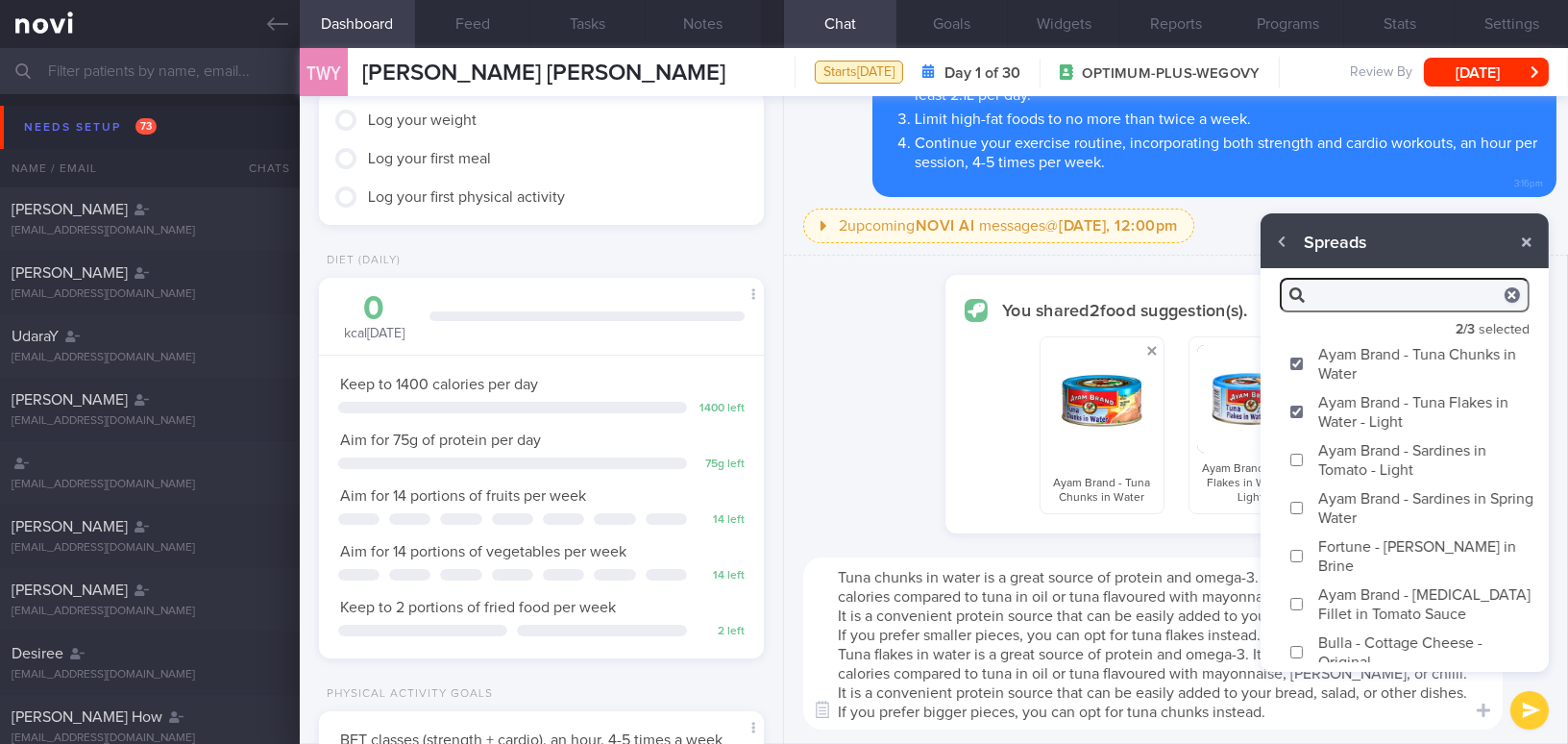 click at bounding box center (1152, 351) 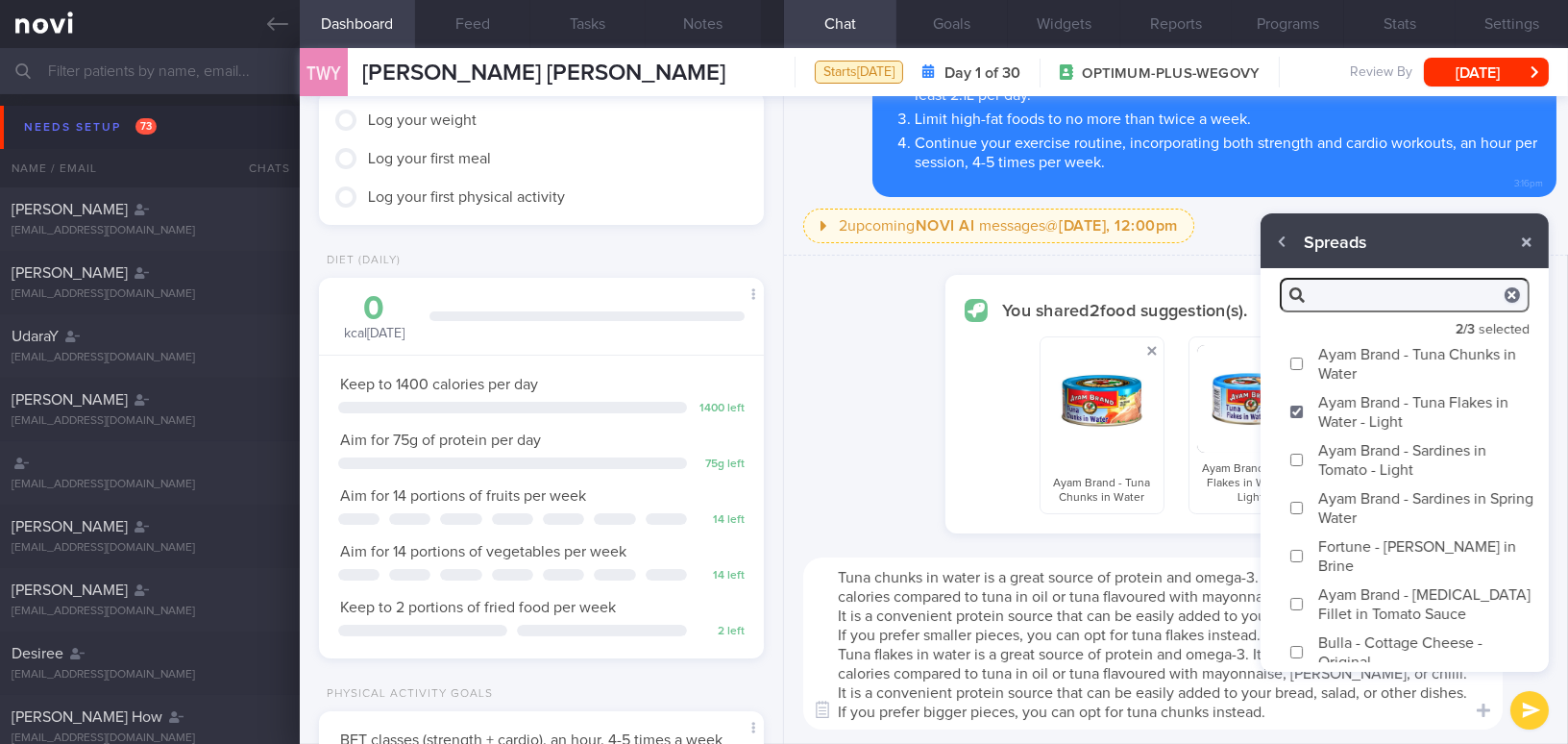 checkbox on "false" 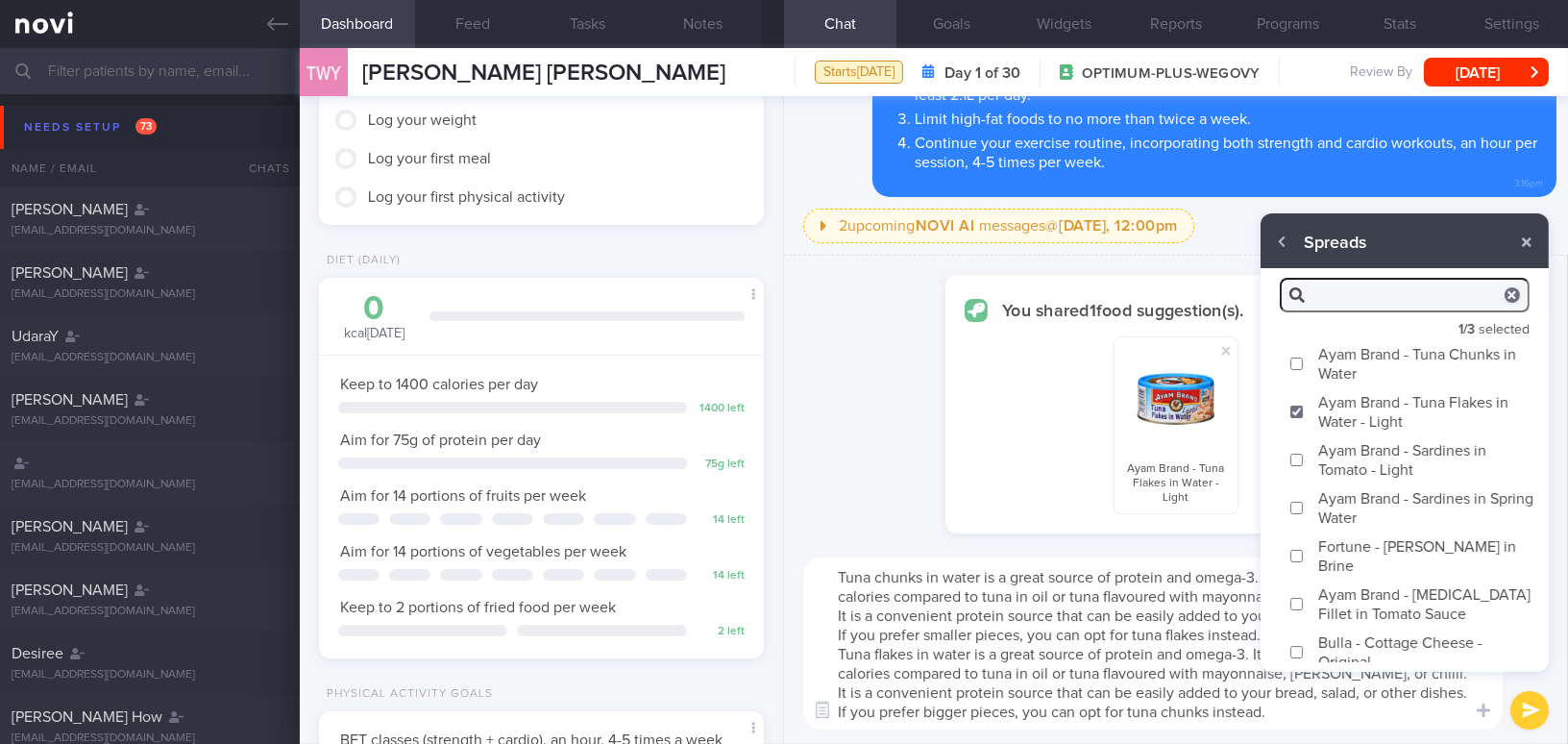 click on "Ayam Brand - Sardines in Tomato - Light" at bounding box center (1296, 459) 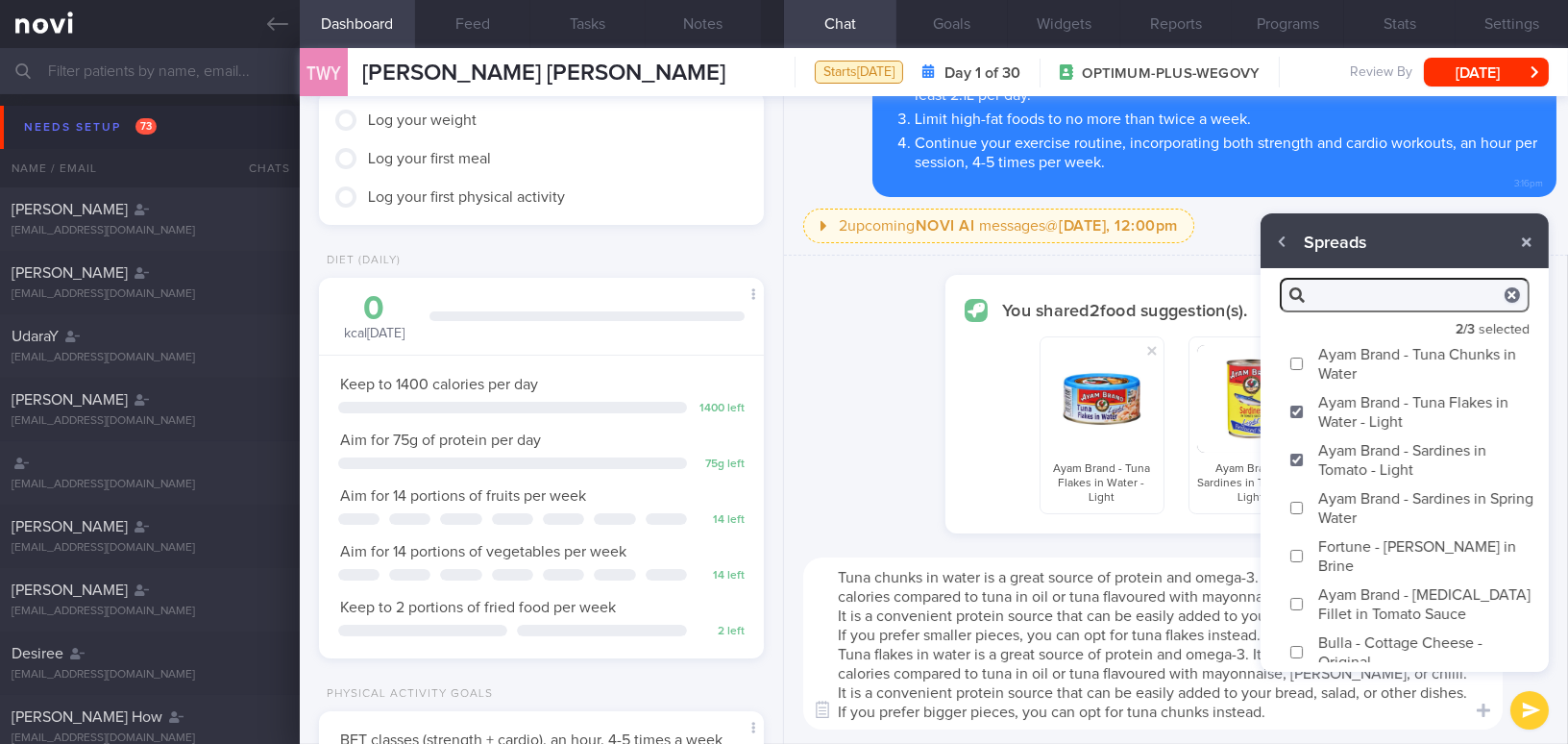 type on "Tuna chunks in water is a great source of protein and omega-3. It is also lower in fat and calories compared to tuna in oil or tuna flavoured with mayonnaise, curry, or chilli. It is a convenient protein source that can be easily added to your bread, salad, or other dishes. If you prefer smaller pieces, you can opt for tuna flakes instead.
Tuna flakes in water is a great source of protein and omega-3. It is also lower in fat and calories compared to tuna in oil or tuna flavoured with mayonnaise, curry, or chilli. It is a convenient protein source that can be easily added to your bread, salad, or other dishes. If you prefer bigger pieces, you can opt for tuna chunks instead.
null" 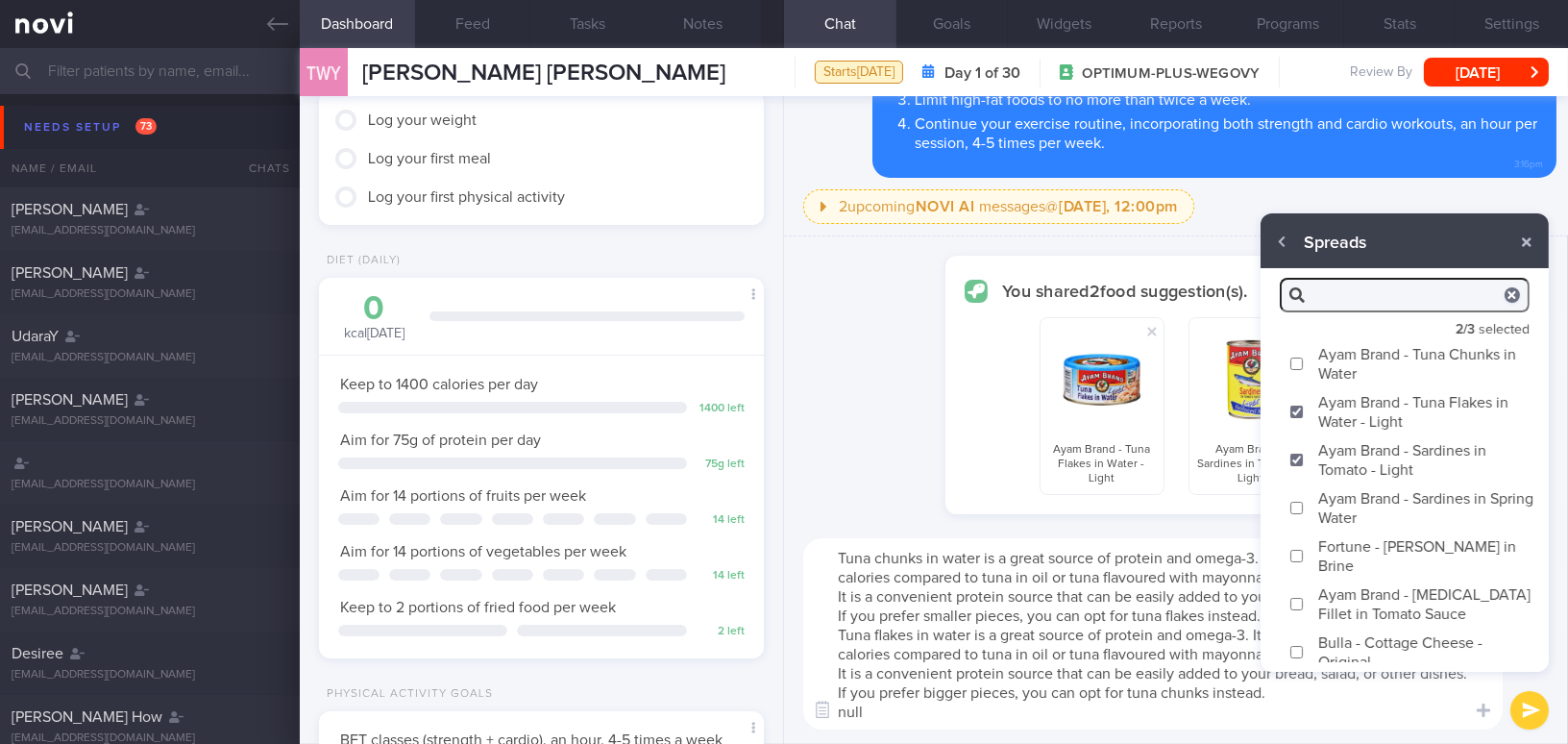 click on "Ayam Brand - Mackerel Fillet in Tomato Sauce" at bounding box center (1296, 604) 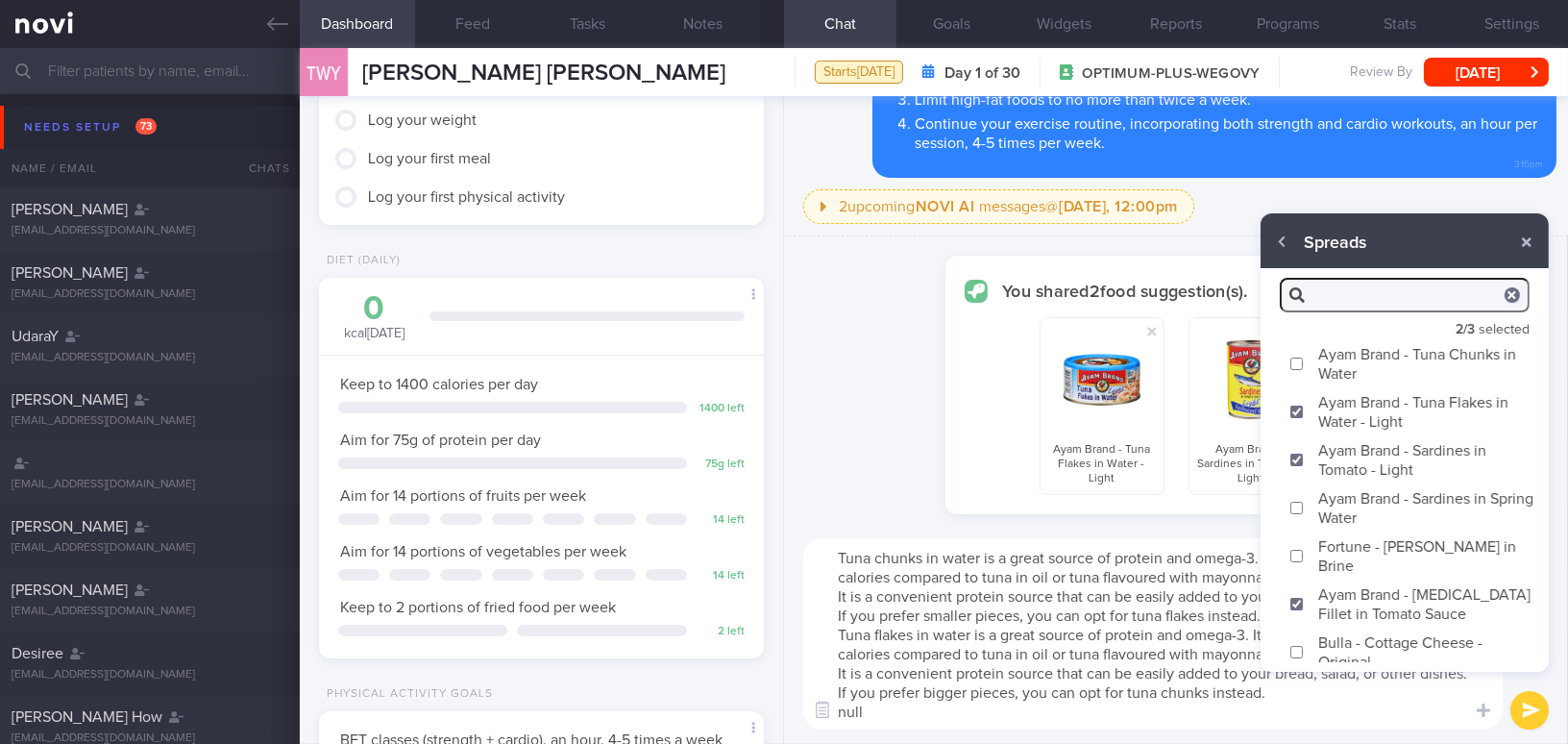 type on "Tuna chunks in water is a great source of protein and omega-3. It is also lower in fat and calories compared to tuna in oil or tuna flavoured with mayonnaise, curry, or chilli. It is a convenient protein source that can be easily added to your bread, salad, or other dishes. If you prefer smaller pieces, you can opt for tuna flakes instead.
Tuna flakes in water is a great source of protein and omega-3. It is also lower in fat and calories compared to tuna in oil or tuna flavoured with mayonnaise, curry, or chilli. It is a convenient protein source that can be easily added to your bread, salad, or other dishes. If you prefer bigger pieces, you can opt for tuna chunks instead.
null
null" 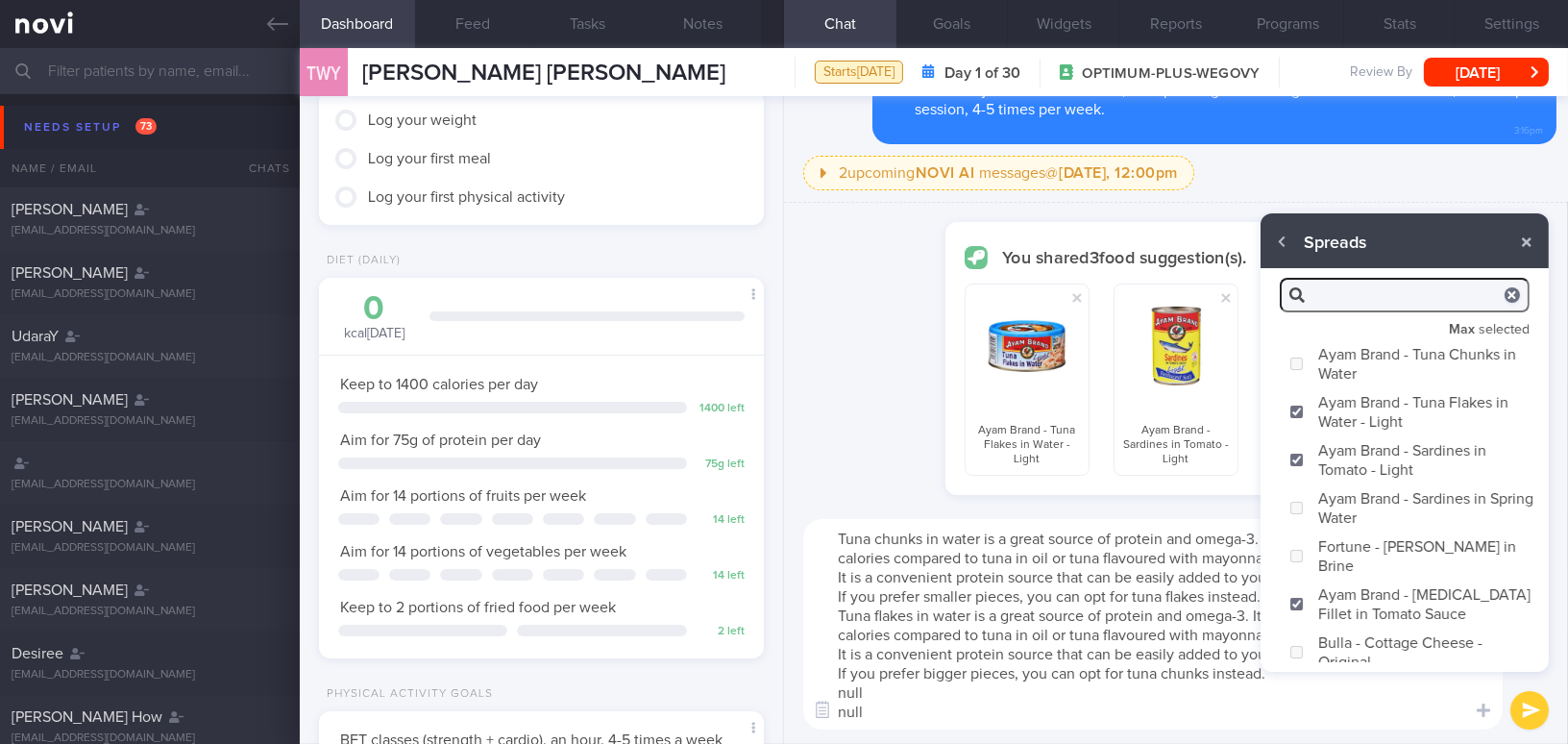 click on "Tuna chunks in water is a great source of protein and omega-3. It is also lower in fat and calories compared to tuna in oil or tuna flavoured with mayonnaise, curry, or chilli. It is a convenient protein source that can be easily added to your bread, salad, or other dishes. If you prefer smaller pieces, you can opt for tuna flakes instead.
Tuna flakes in water is a great source of protein and omega-3. It is also lower in fat and calories compared to tuna in oil or tuna flavoured with mayonnaise, curry, or chilli. It is a convenient protein source that can be easily added to your bread, salad, or other dishes. If you prefer bigger pieces, you can opt for tuna chunks instead.
null
null" at bounding box center (1153, 624) 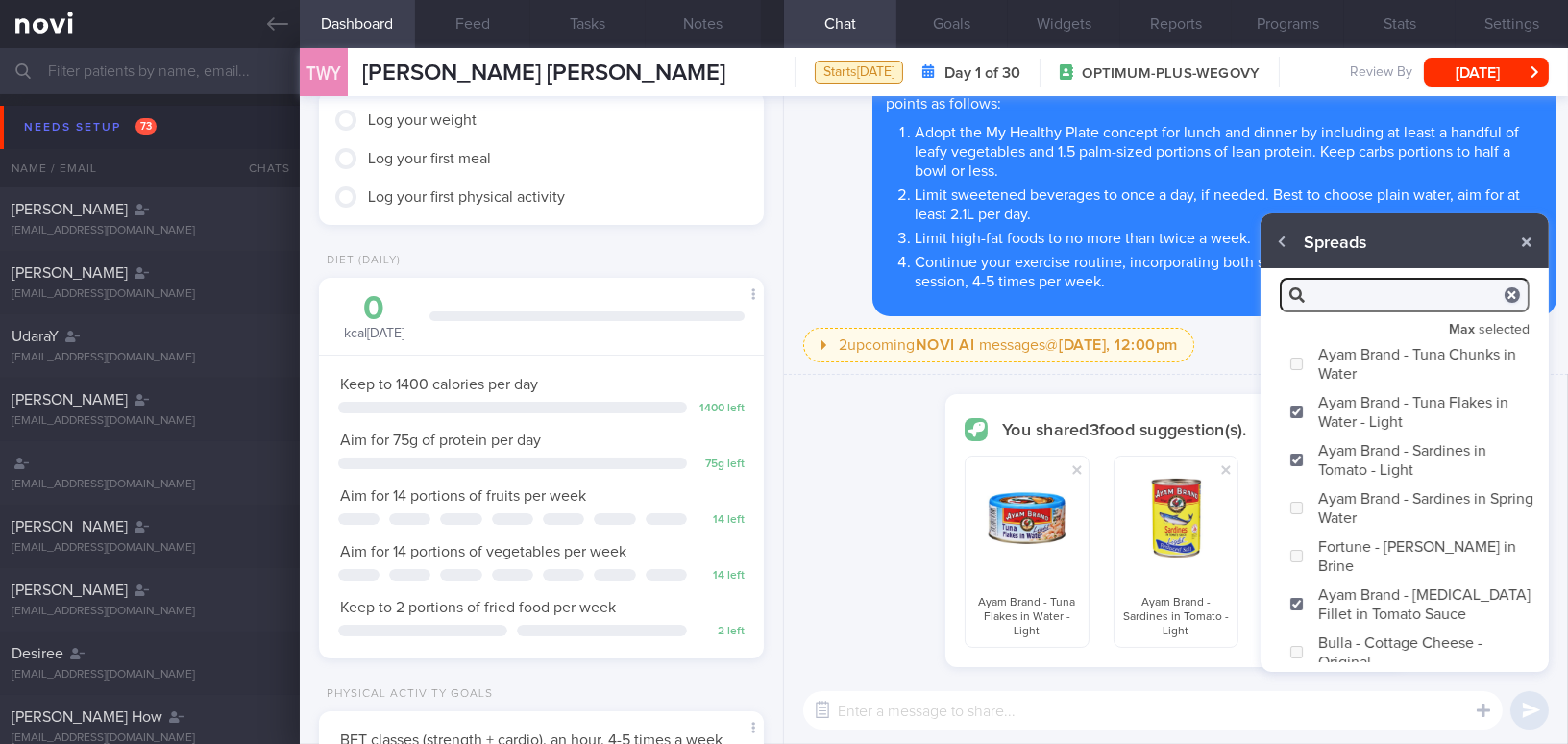 click at bounding box center [1153, 710] 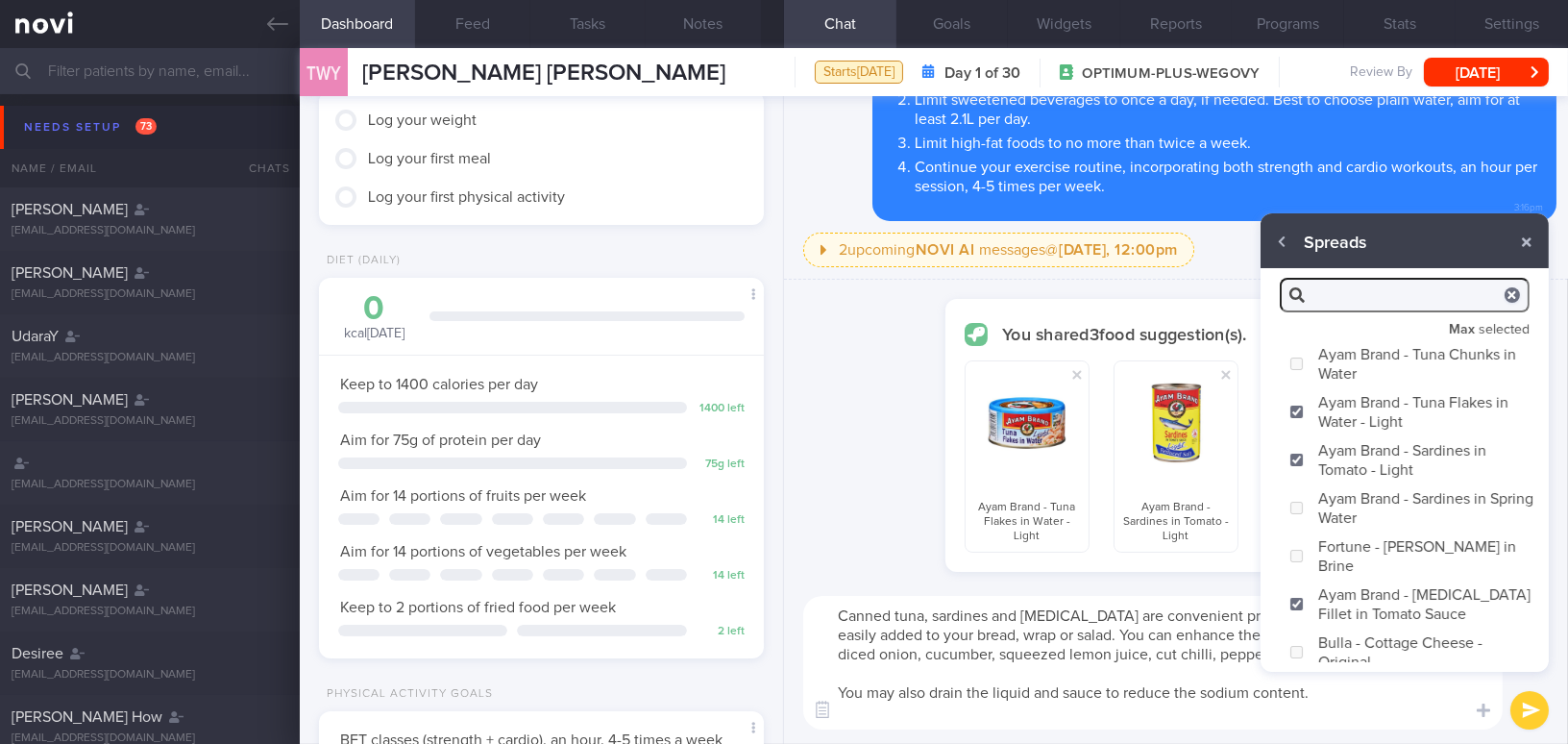 scroll, scrollTop: 0, scrollLeft: 0, axis: both 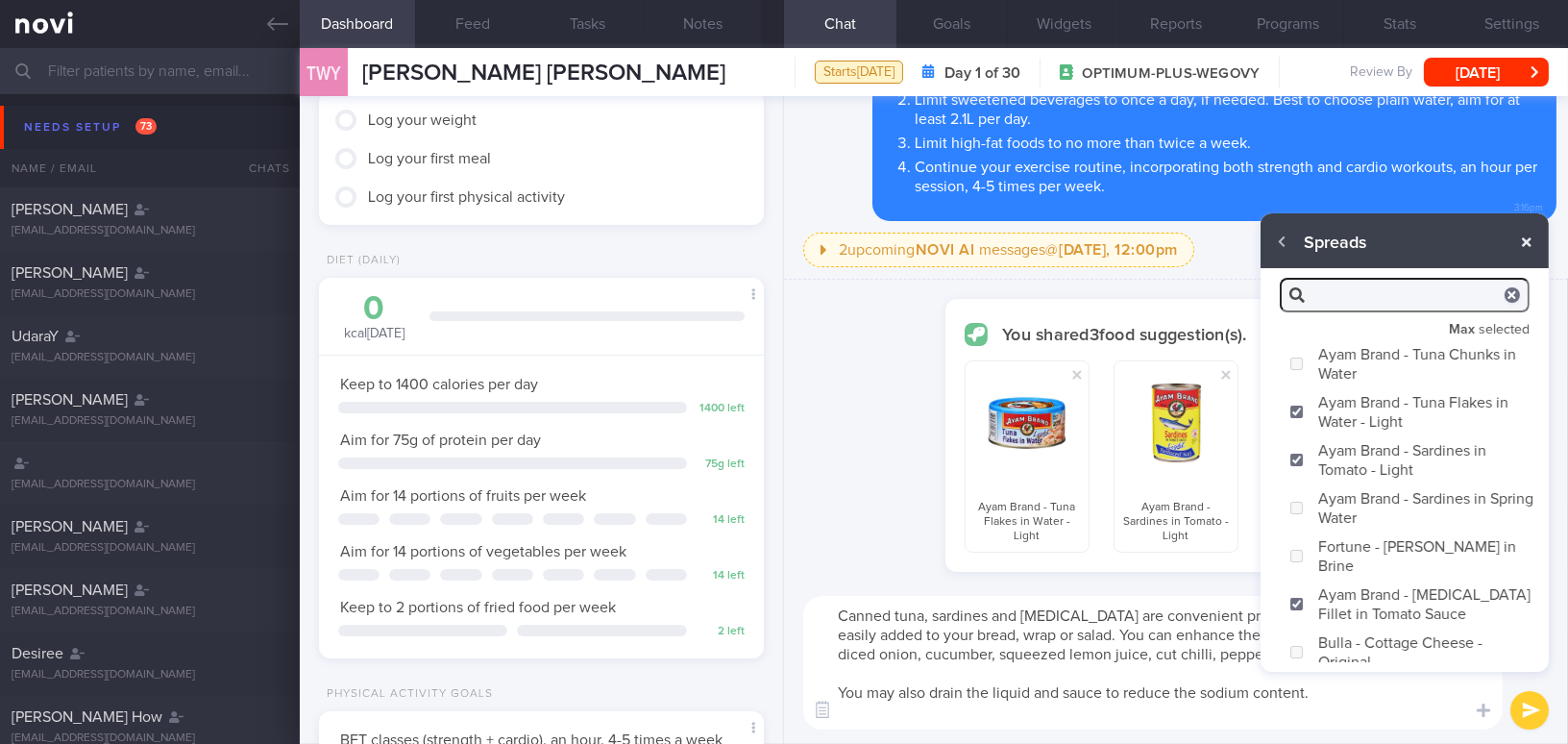 click at bounding box center (1527, 242) 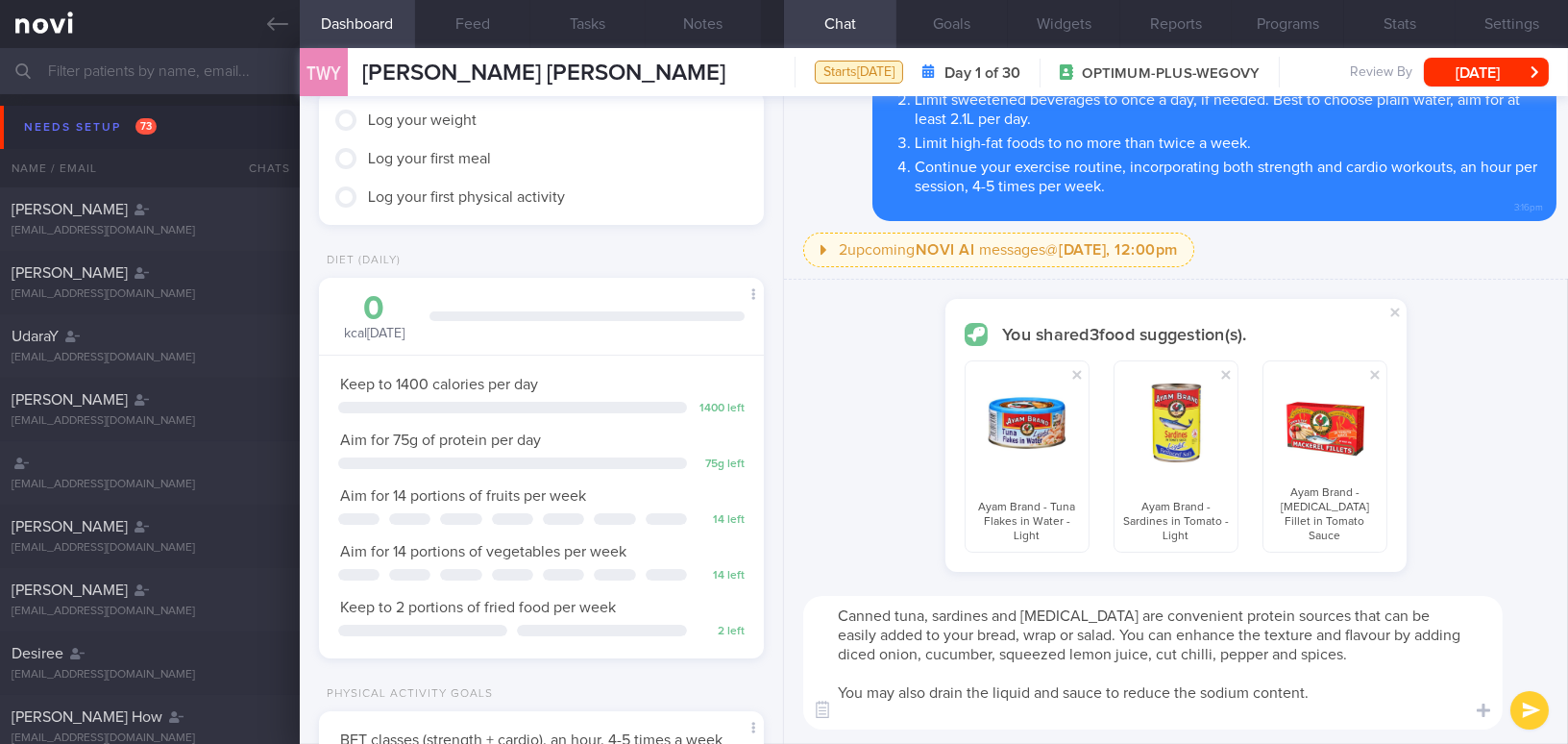 click on "Canned tuna, sardines and mackerel are convenient protein sources that can be easily added to your bread, wrap or salad. You can enhance the texture and flavour by adding diced onion, cucumber, squeezed lemon juice, cut chilli, pepper and spices.
You may also drain the liquid and sauce to reduce the sodium content." at bounding box center [1153, 662] 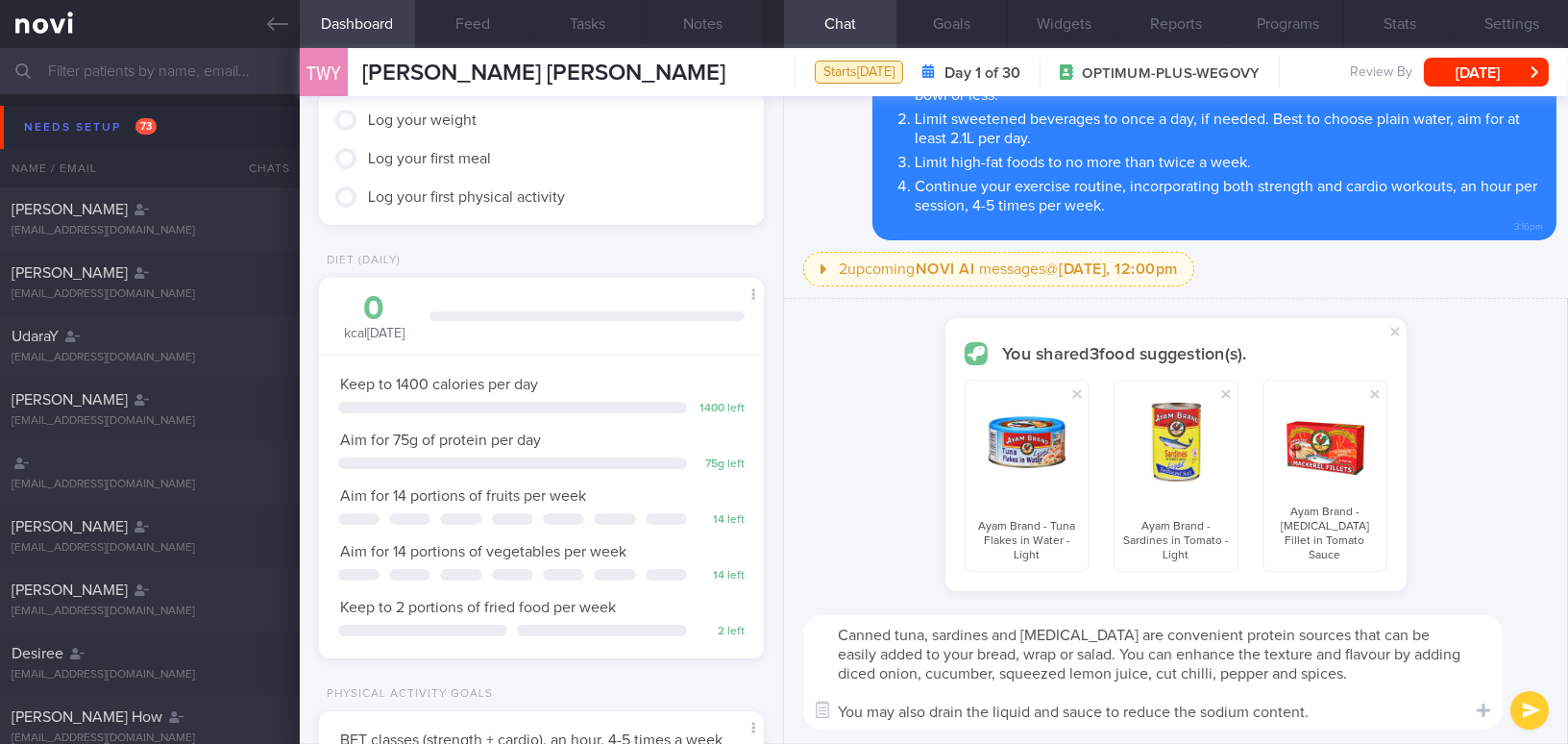 type on "Canned tuna, sardines and mackerel are convenient protein sources that can be easily added to your bread, wrap or salad. You can enhance the texture and flavour by adding diced onion, cucumber, squeezed lemon juice, cut chilli, pepper and spices.
You may also drain the liquid and sauce to reduce the sodium content." 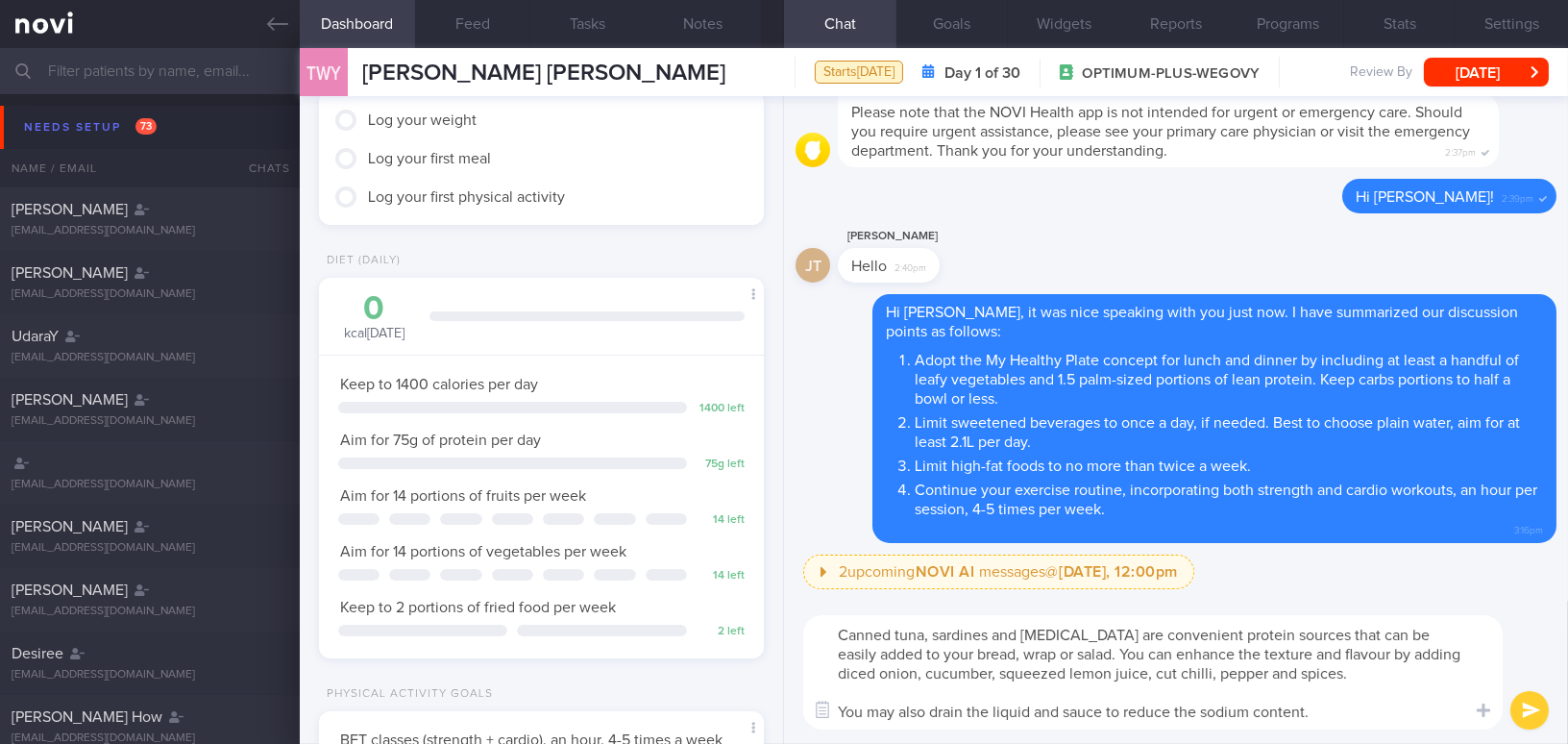 checkbox on "false" 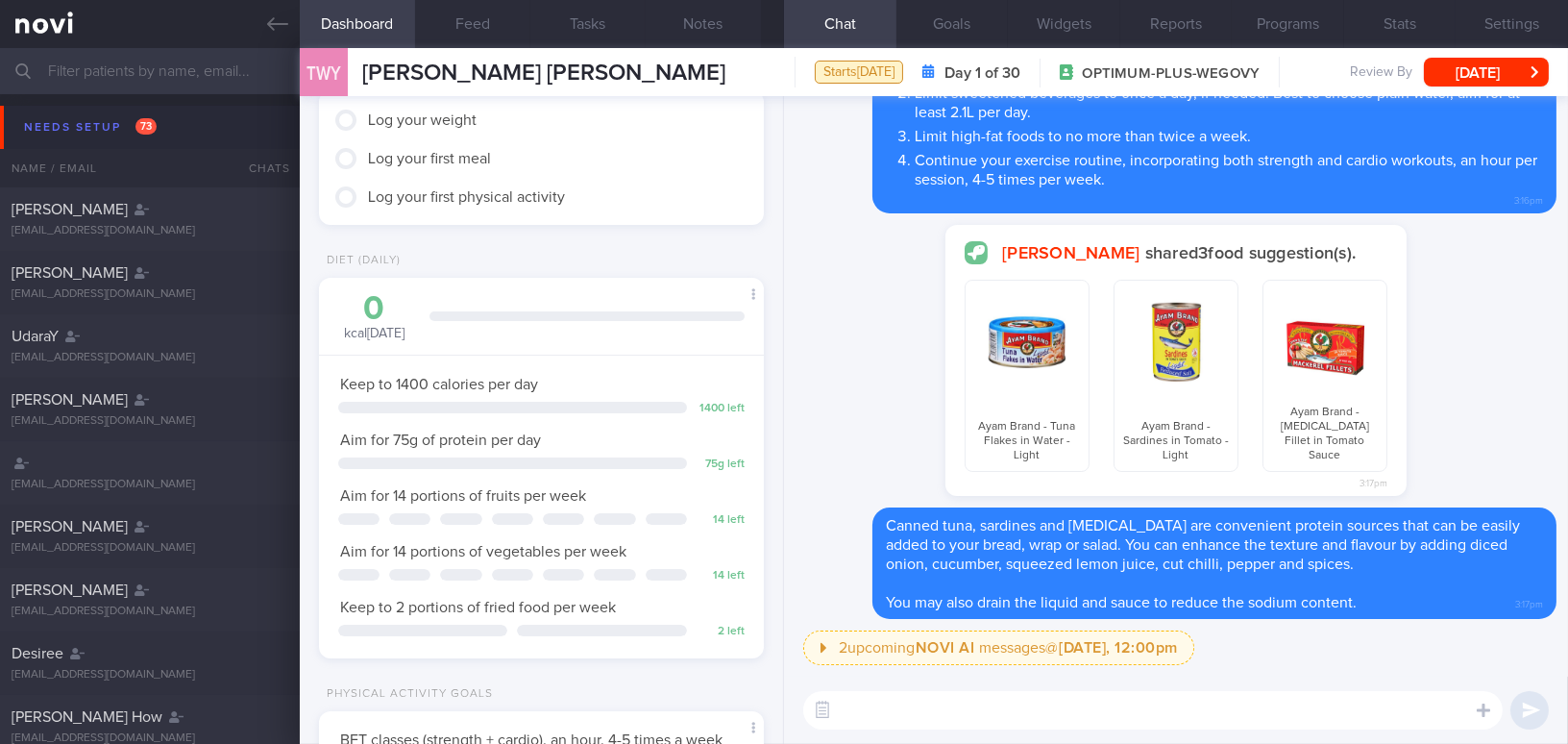 click at bounding box center (1153, 710) 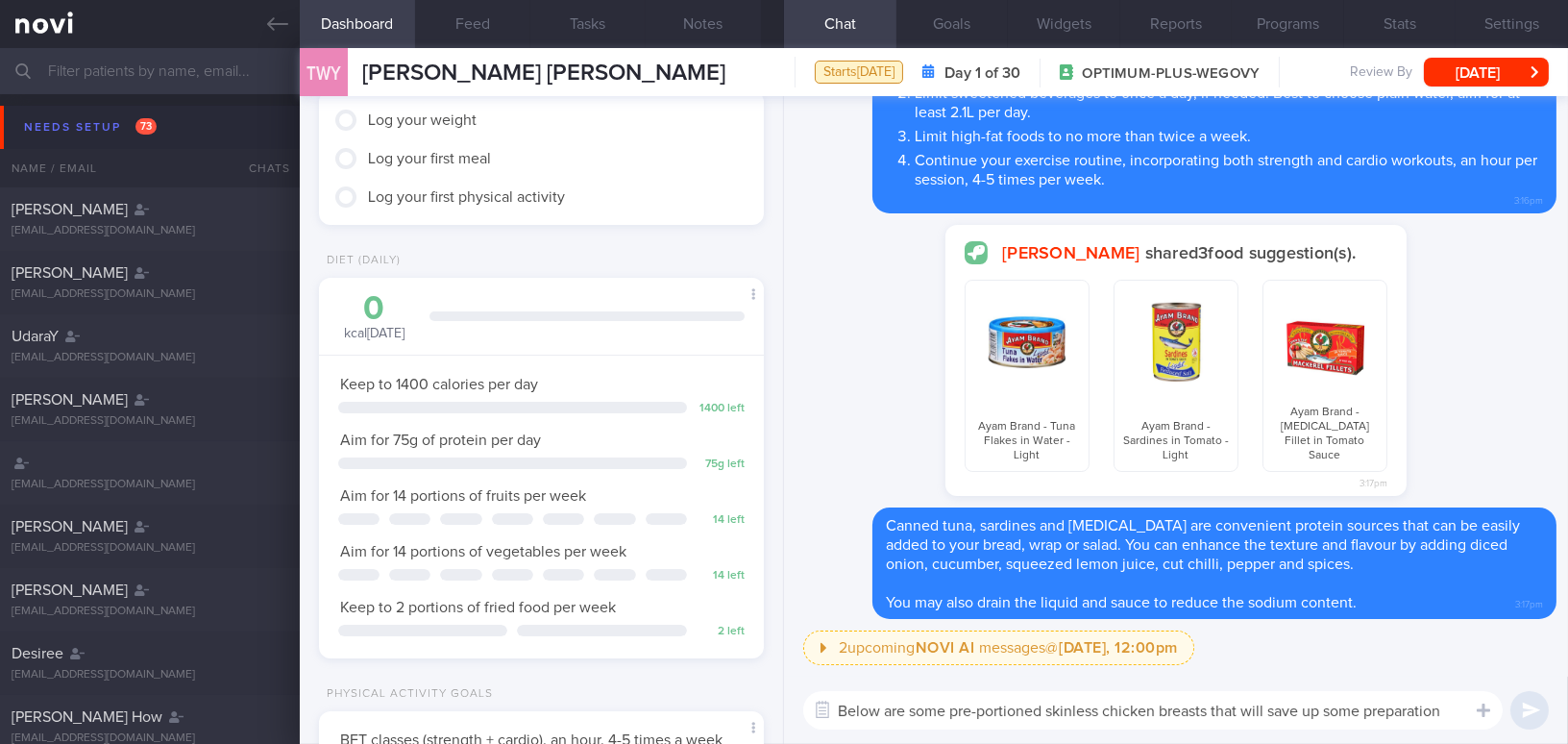 scroll, scrollTop: 0, scrollLeft: 0, axis: both 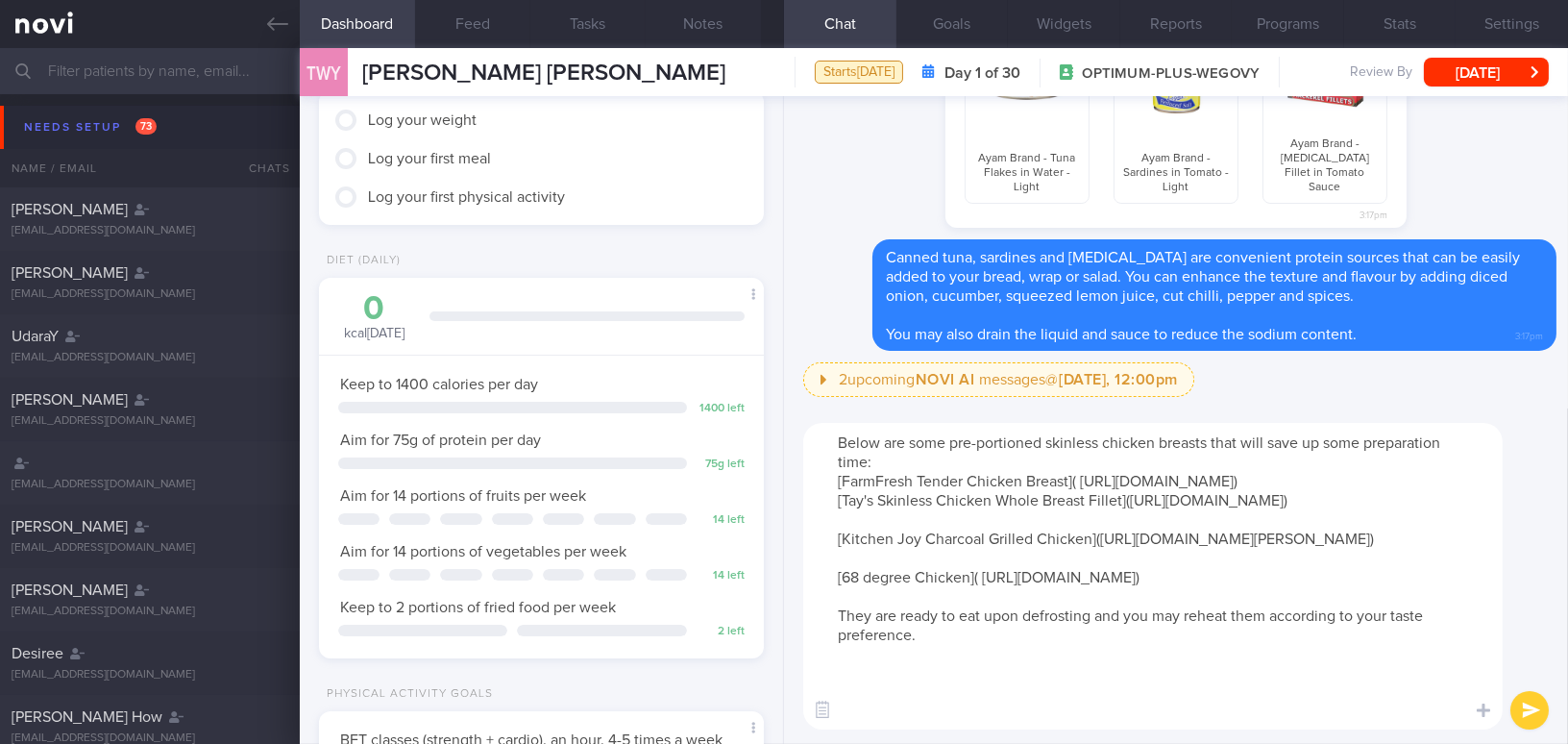 click on "Below are some pre-portioned skinless chicken breasts that will save up some preparation time:
[FarmFresh Tender Chicken Breast]( https://www.fairprice.com.sg/search?query=farm%20fresh%20tender%20chicken%20breast)
[Tay's Skinless Chicken Whole Breast Fillet](https://www.fairprice.com.sg/product/tay-s-skinless-chicken-whole-breast-fillet-345g-13134963)
[Kitchen Joy Charcoal Grilled Chicken](https://cpshopz.sg/brands/kitchen-joy/chicken/cp-chicken-panang-curry-250g.html)
[68 degree Chicken]( https://68degreechicken.com/)
They are ready to eat upon defrosting and you may reheat them according to your taste preference." at bounding box center (1153, 576) 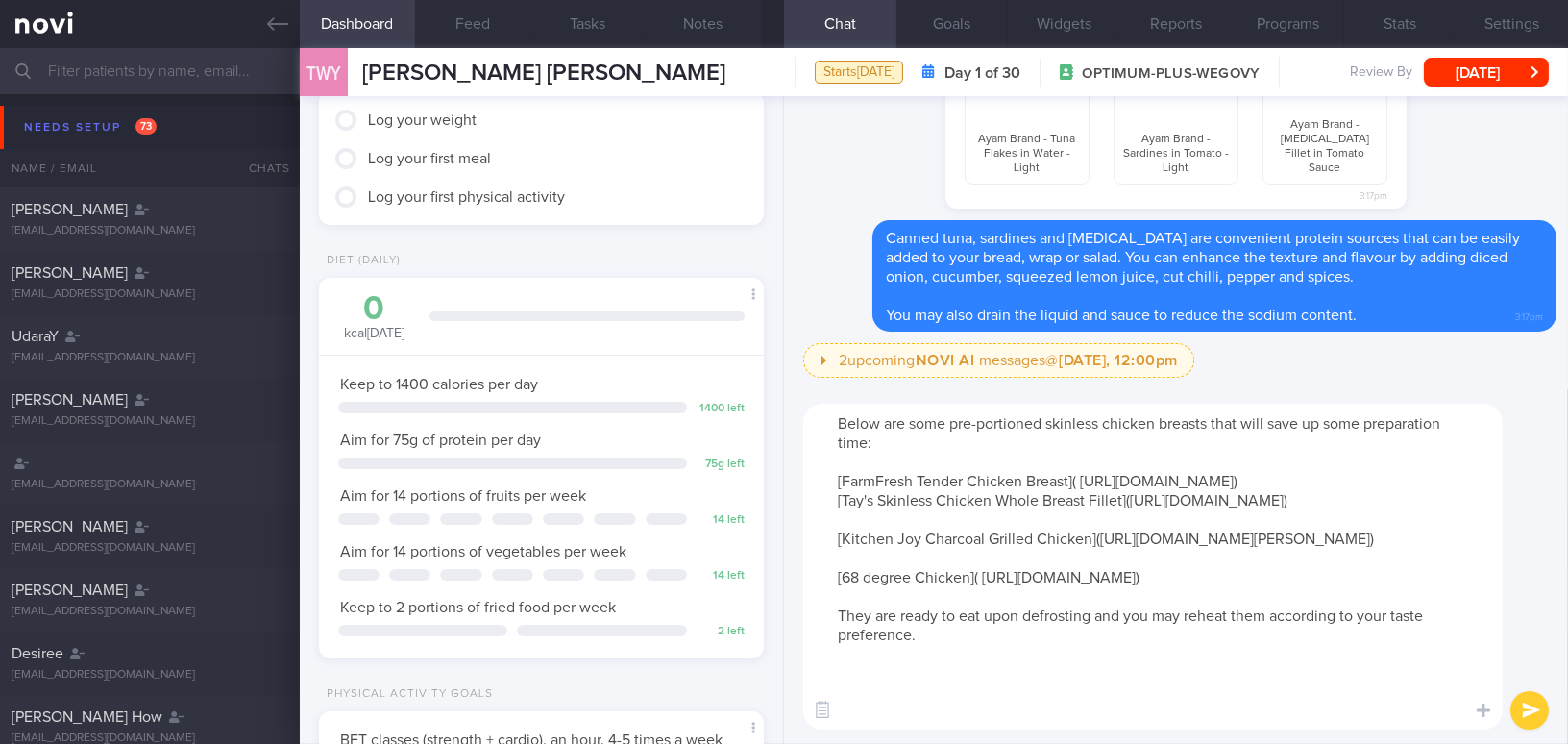 click on "Below are some pre-portioned skinless chicken breasts that will save up some preparation time:
[FarmFresh Tender Chicken Breast]( https://www.fairprice.com.sg/search?query=farm%20fresh%20tender%20chicken%20breast)
[Tay's Skinless Chicken Whole Breast Fillet](https://www.fairprice.com.sg/product/tay-s-skinless-chicken-whole-breast-fillet-345g-13134963)
[Kitchen Joy Charcoal Grilled Chicken](https://cpshopz.sg/brands/kitchen-joy/chicken/cp-chicken-panang-curry-250g.html)
[68 degree Chicken]( https://68degreechicken.com/)
They are ready to eat upon defrosting and you may reheat them according to your taste preference." at bounding box center (1153, 566) 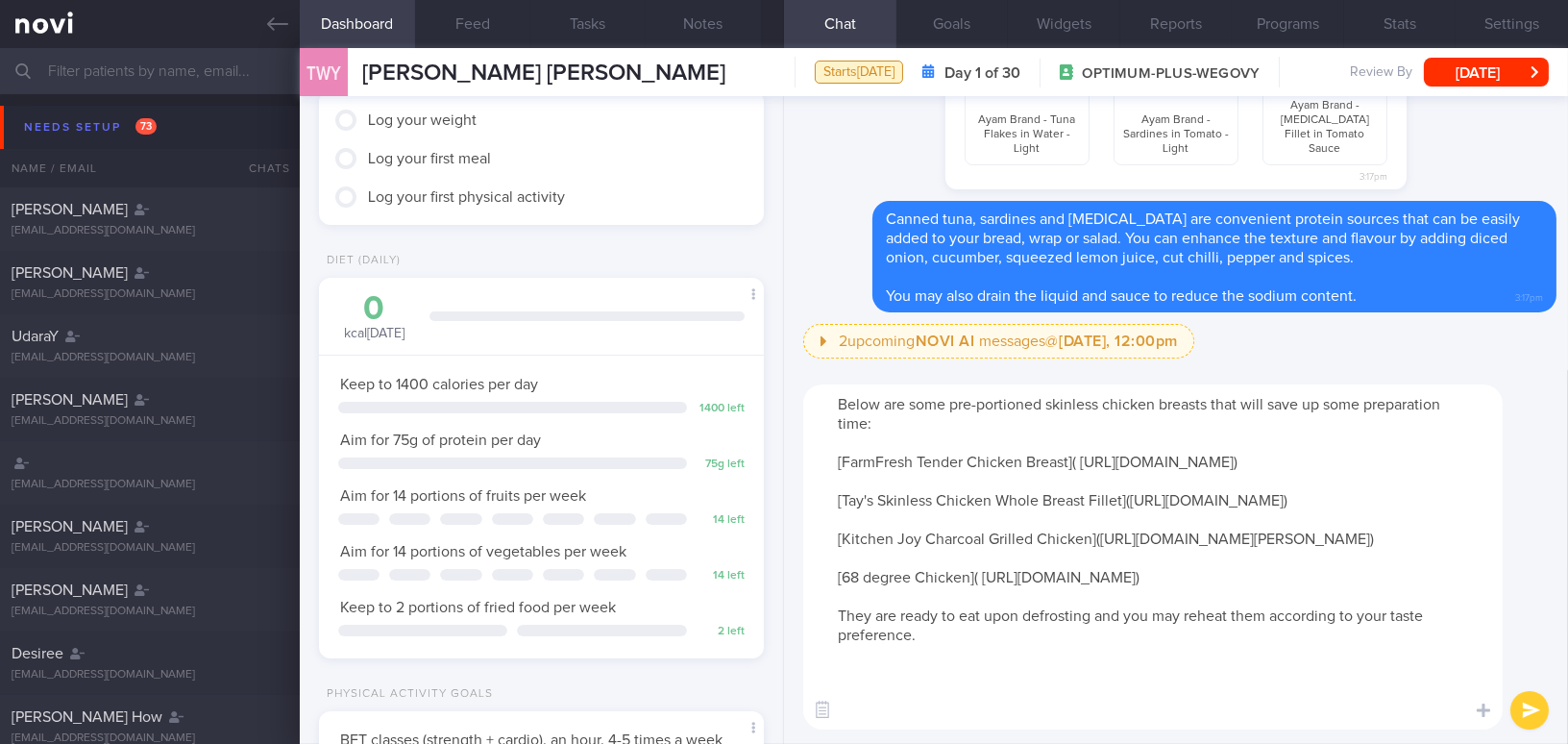 drag, startPoint x: 863, startPoint y: 672, endPoint x: 895, endPoint y: 671, distance: 32.0156 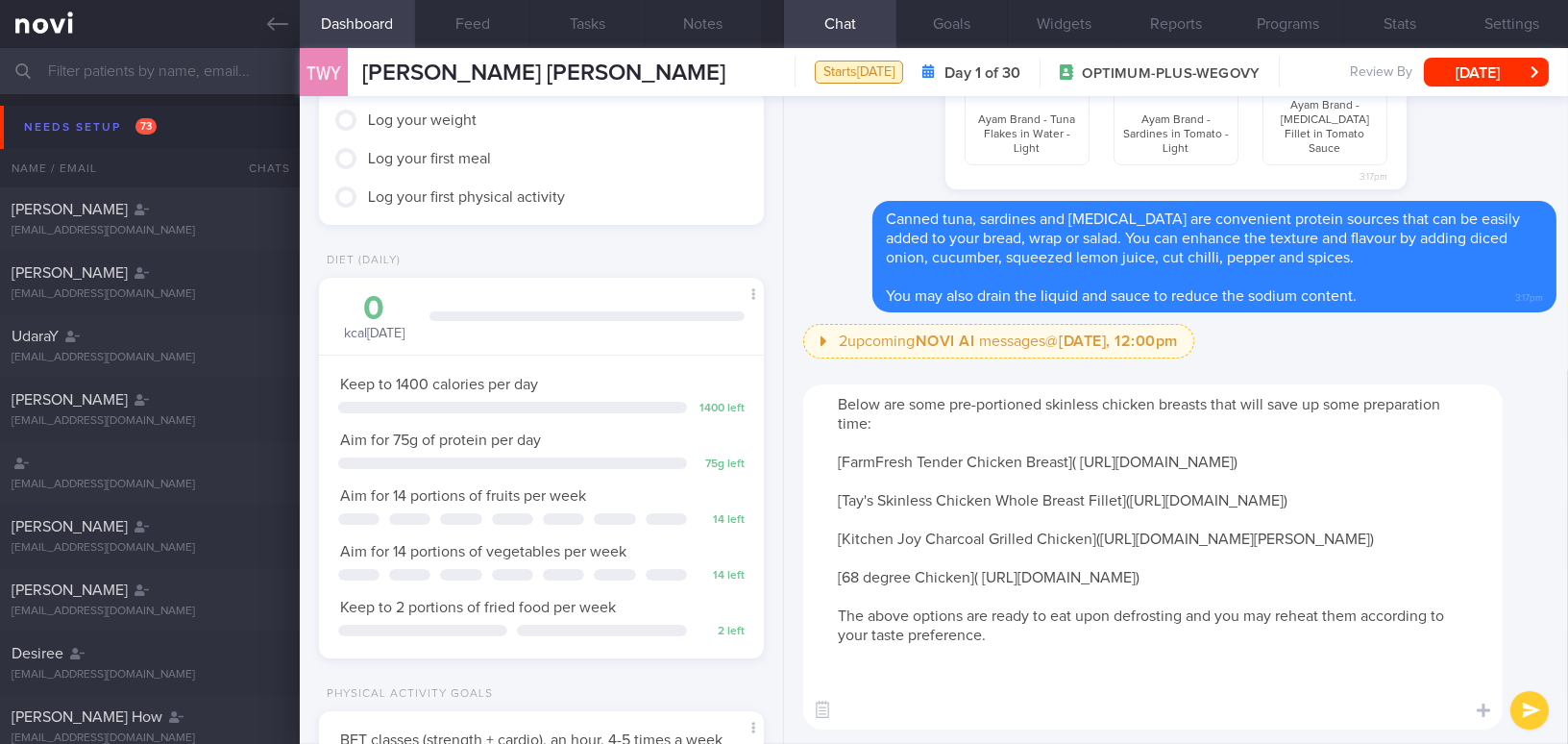 click on "Below are some pre-portioned skinless chicken breasts that will save up some preparation time:
[FarmFresh Tender Chicken Breast]( https://www.fairprice.com.sg/search?query=farm%20fresh%20tender%20chicken%20breast)
[Tay's Skinless Chicken Whole Breast Fillet](https://www.fairprice.com.sg/product/tay-s-skinless-chicken-whole-breast-fillet-345g-13134963)
[Kitchen Joy Charcoal Grilled Chicken](https://cpshopz.sg/brands/kitchen-joy/chicken/cp-chicken-panang-curry-250g.html)
[68 degree Chicken]( https://68degreechicken.com/)
The above options are ready to eat upon defrosting and you may reheat them according to your taste preference." at bounding box center [1153, 557] 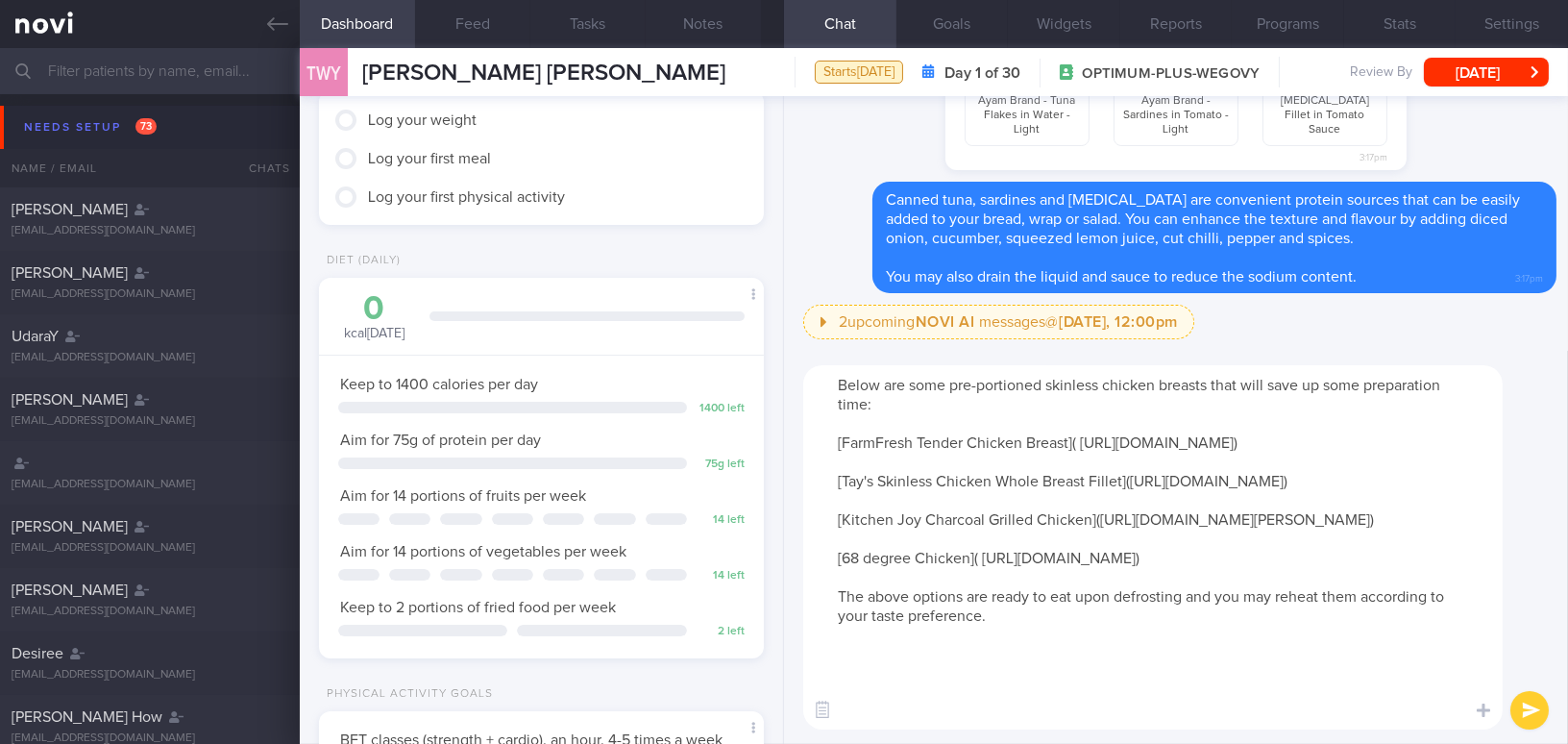 scroll, scrollTop: 0, scrollLeft: 0, axis: both 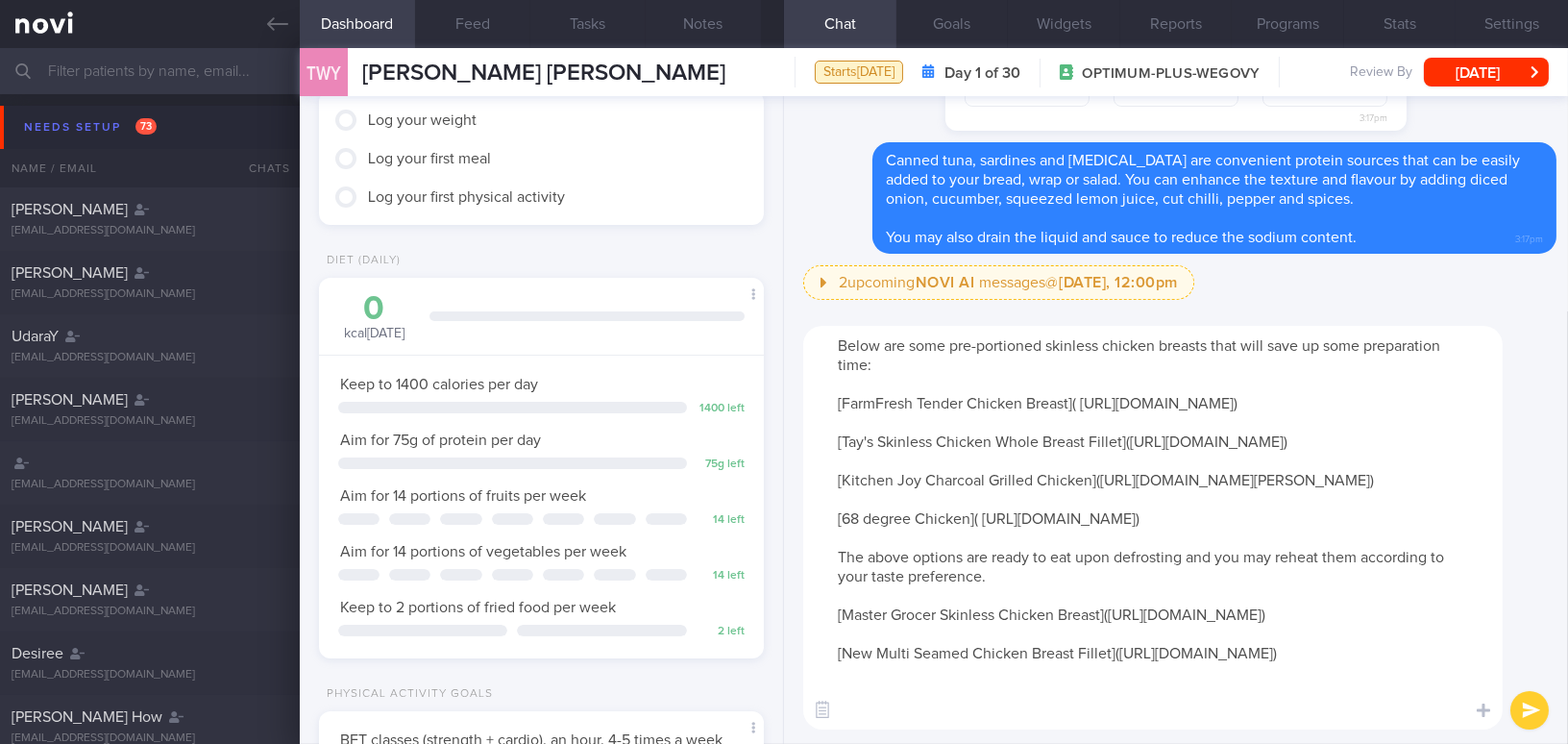 click on "Below are some pre-portioned skinless chicken breasts that will save up some preparation time:
[FarmFresh Tender Chicken Breast]( https://www.fairprice.com.sg/search?query=farm%20fresh%20tender%20chicken%20breast)
[Tay's Skinless Chicken Whole Breast Fillet](https://www.fairprice.com.sg/product/tay-s-skinless-chicken-whole-breast-fillet-345g-13134963)
[Kitchen Joy Charcoal Grilled Chicken](https://cpshopz.sg/brands/kitchen-joy/chicken/cp-chicken-panang-curry-250g.html)
[68 degree Chicken]( https://68degreechicken.com/)
The above options are ready to eat upon defrosting and you may reheat them according to your taste preference.
[Master Grocer Skinless Chicken Breast](https://www.fairprice.com.sg/product/master-grocer-99-fat-free-chicken-breast-skinless-iqf-1kg-1-kg-90111775)
[New Multi Seamed Chicken Breast Fillet](https://newmultifood.com/product/steamed-chicken-breast-fillet/)" at bounding box center (1153, 528) 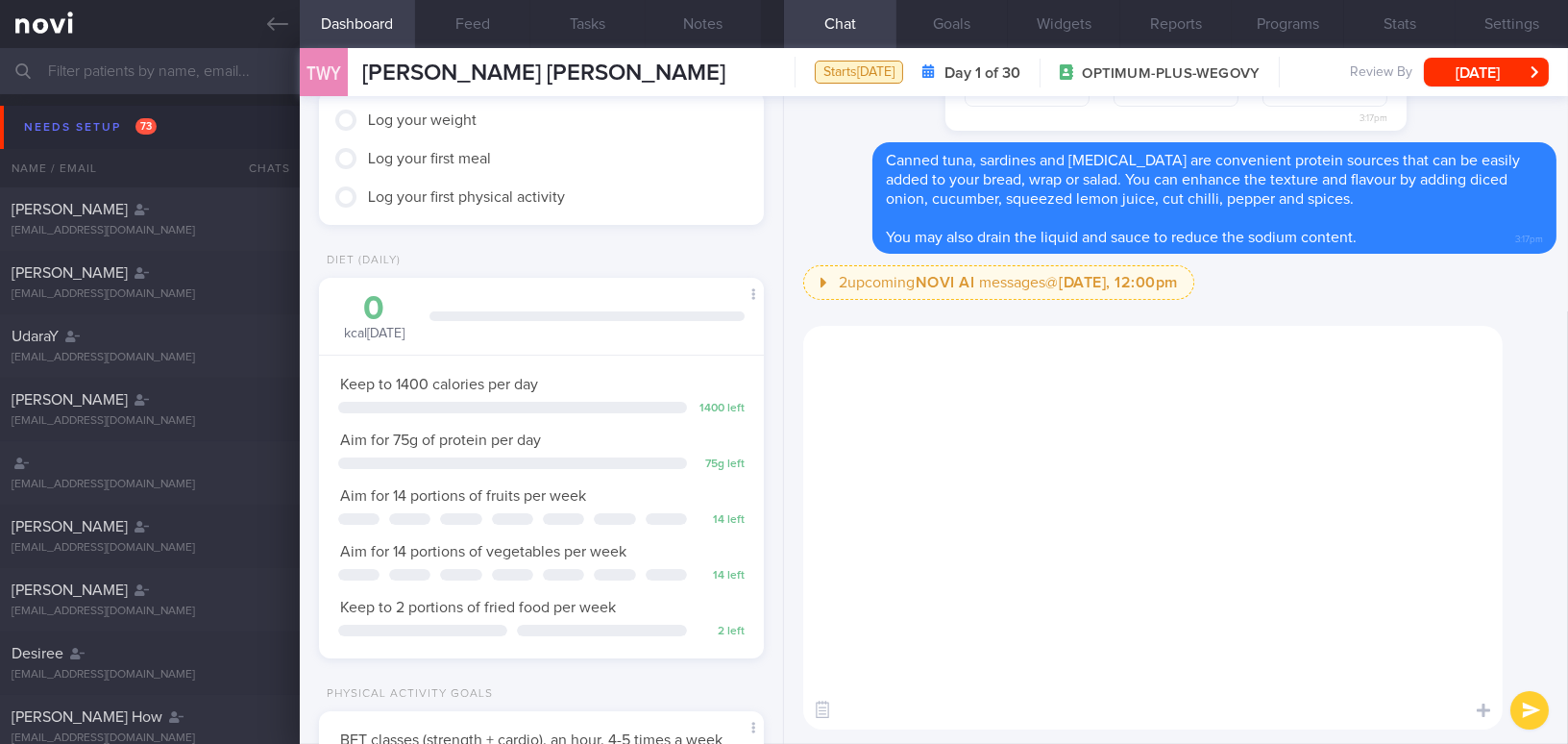 scroll, scrollTop: 0, scrollLeft: 0, axis: both 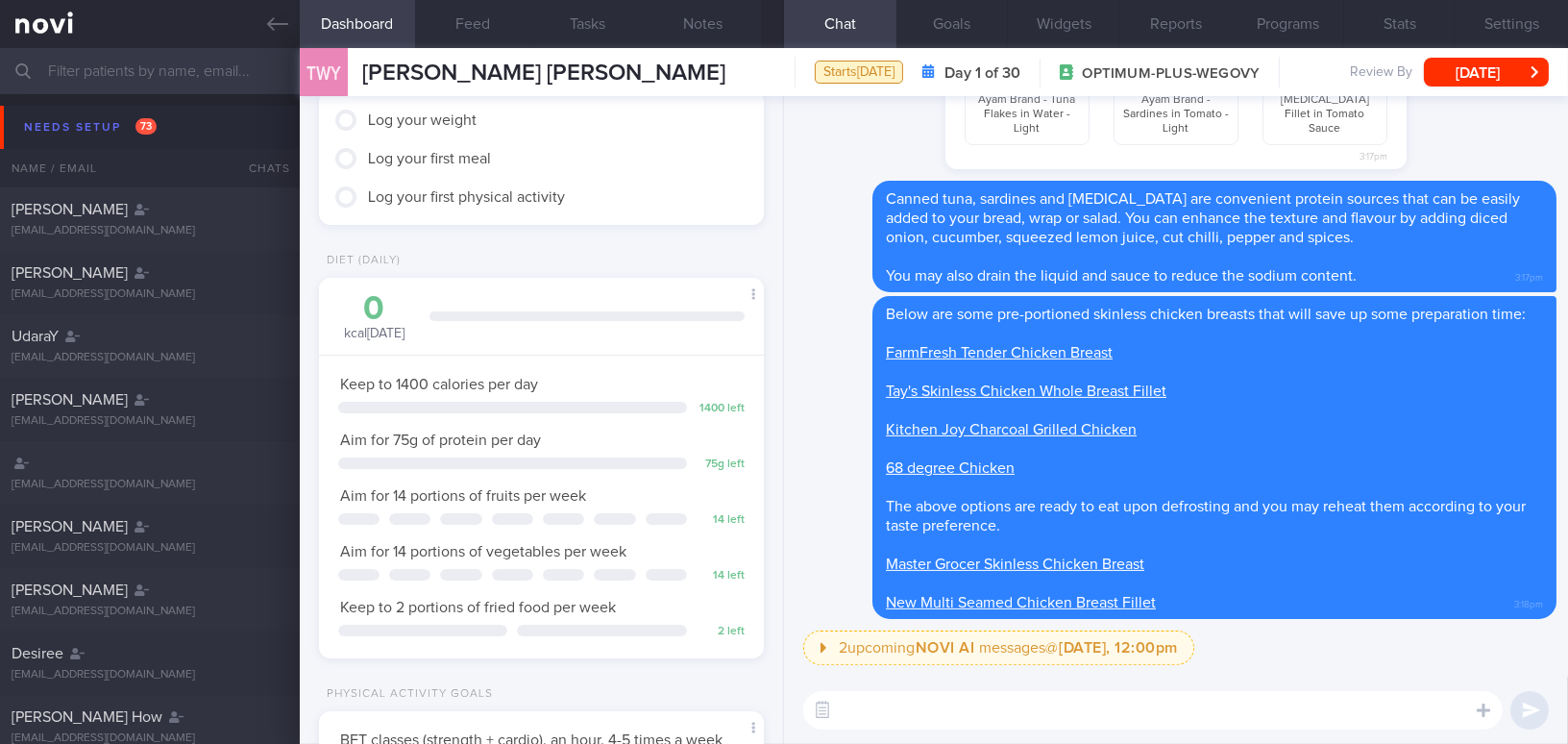 click at bounding box center (1153, 710) 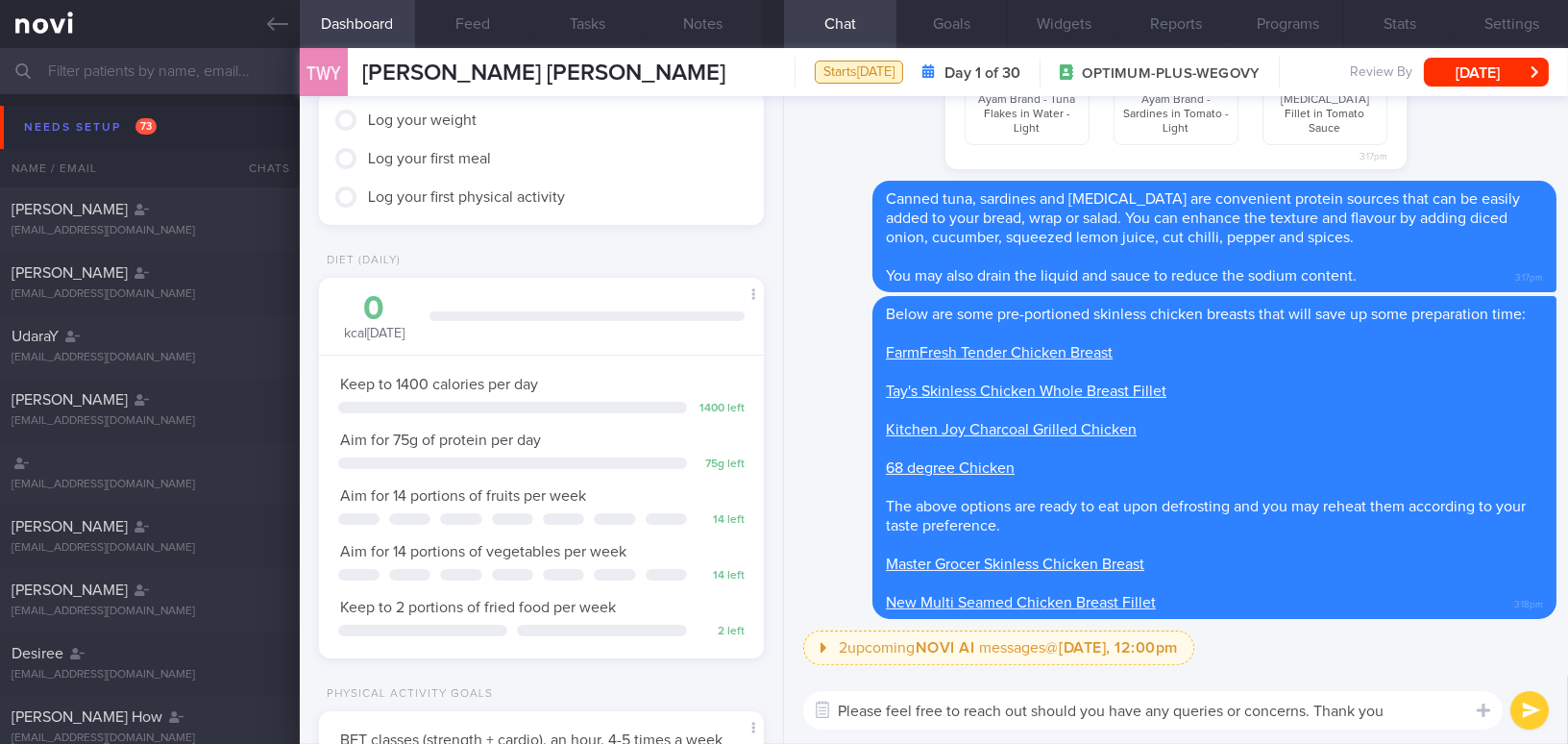 type on "Please feel free to reach out should you have any queries or concerns. Thank you." 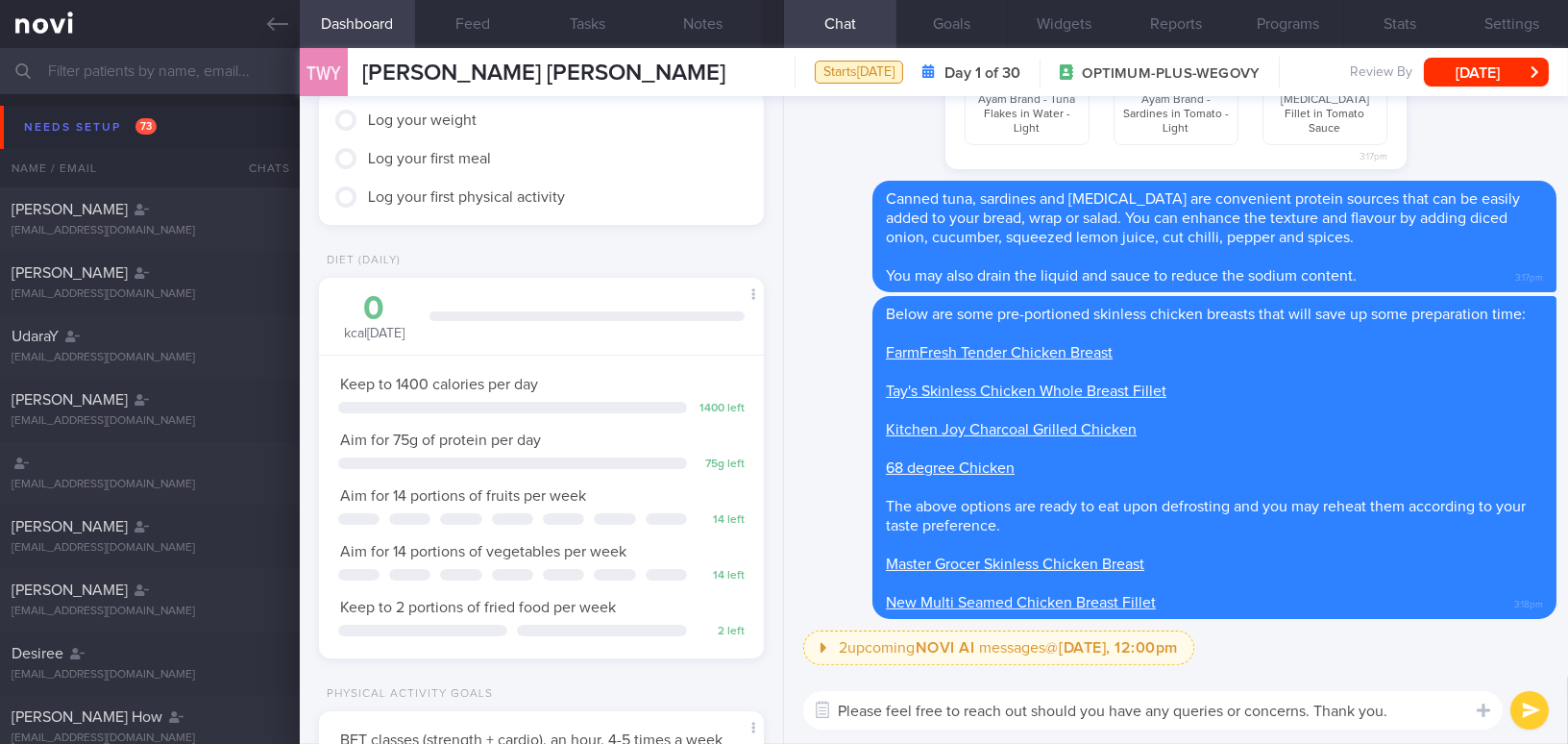 type 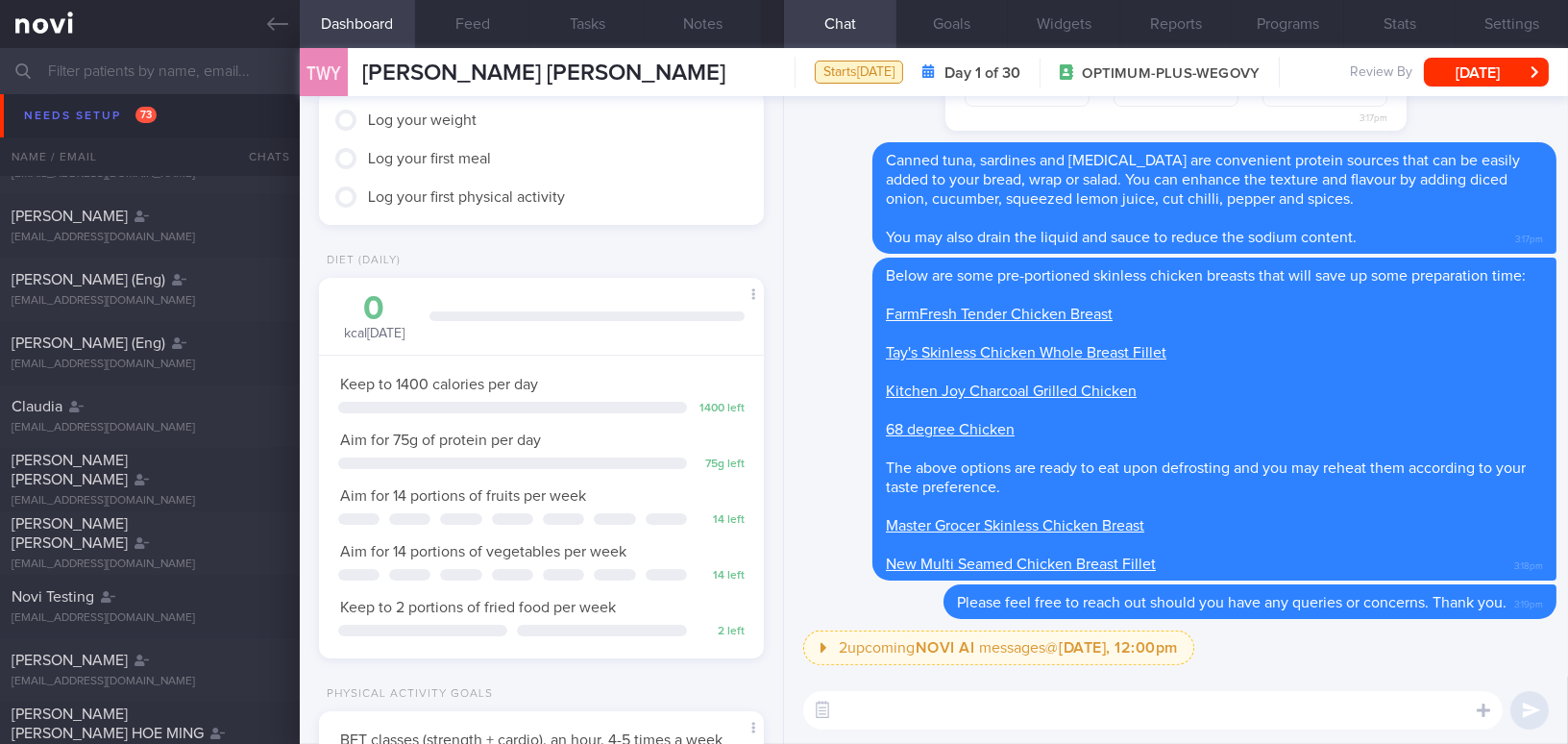 scroll, scrollTop: 611, scrollLeft: 0, axis: vertical 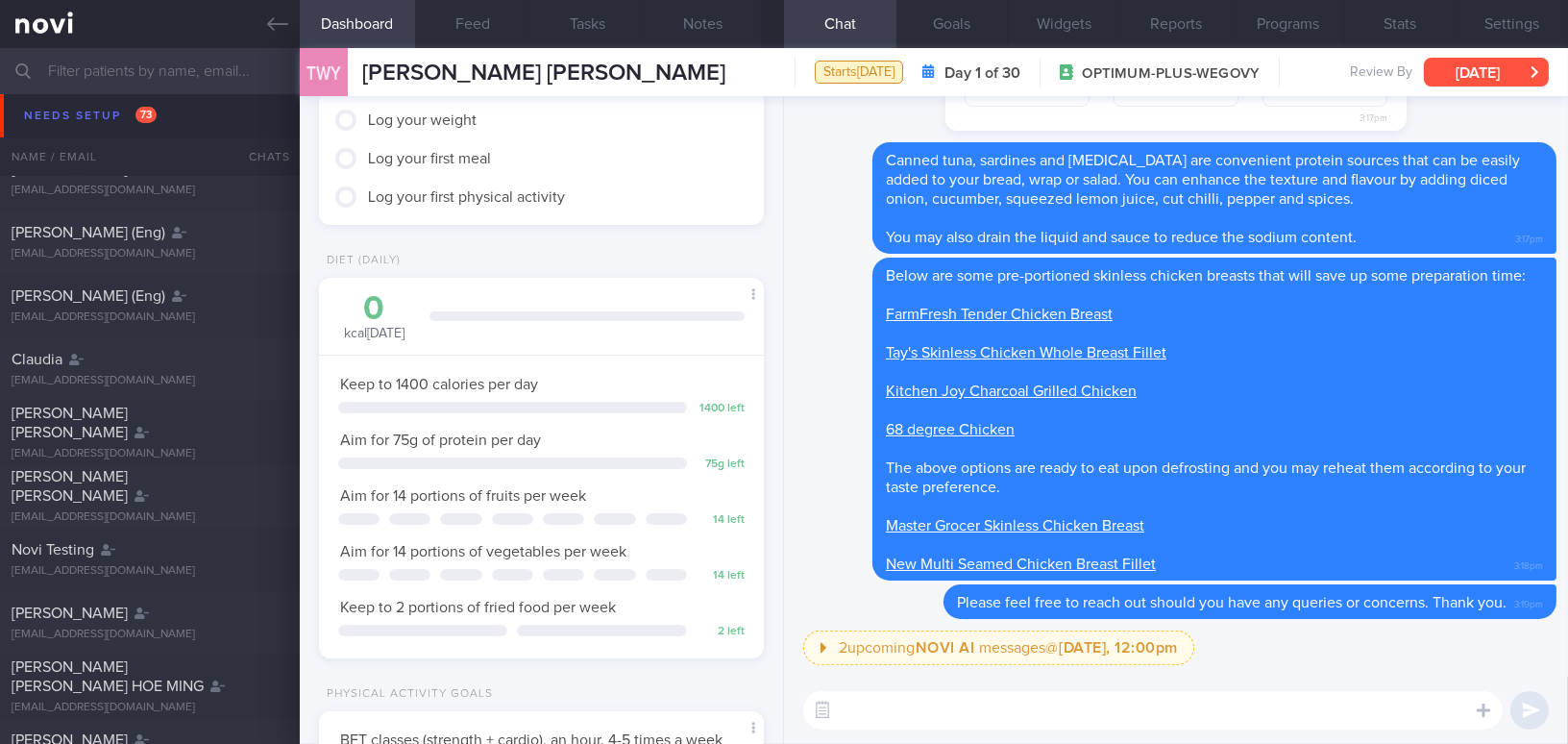click on "[DATE]" at bounding box center [1486, 72] 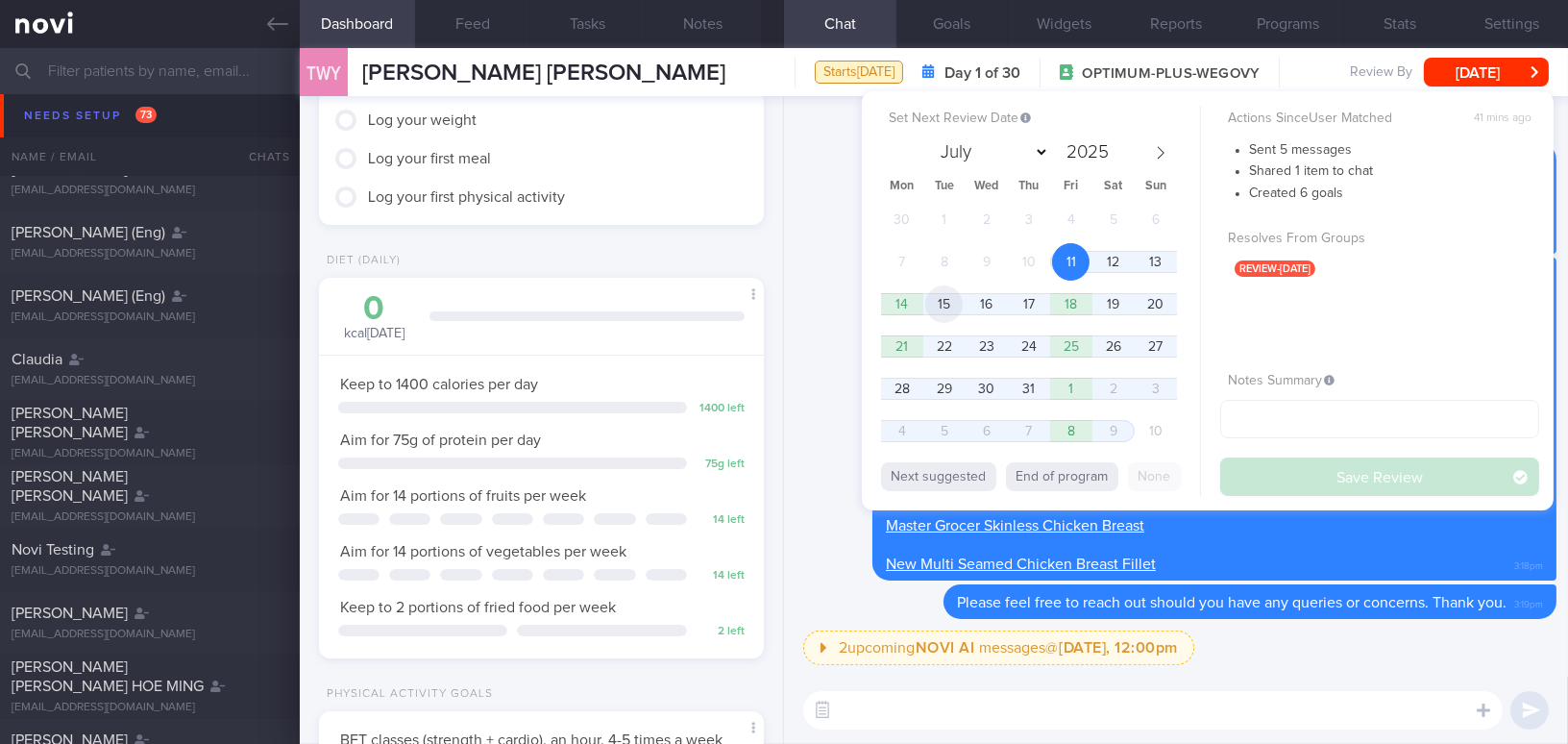 click on "15" at bounding box center (943, 304) 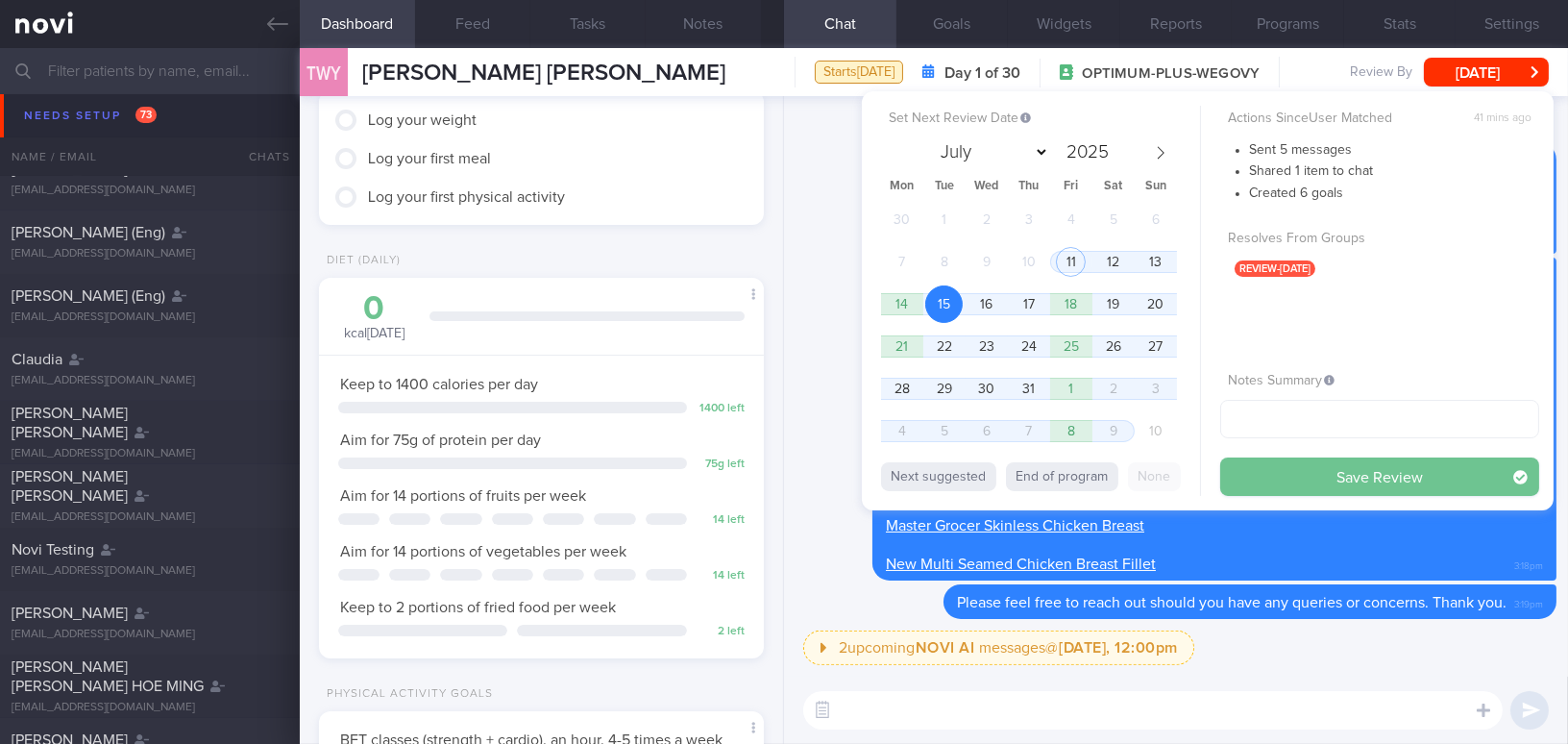 click on "Save Review" at bounding box center [1380, 477] 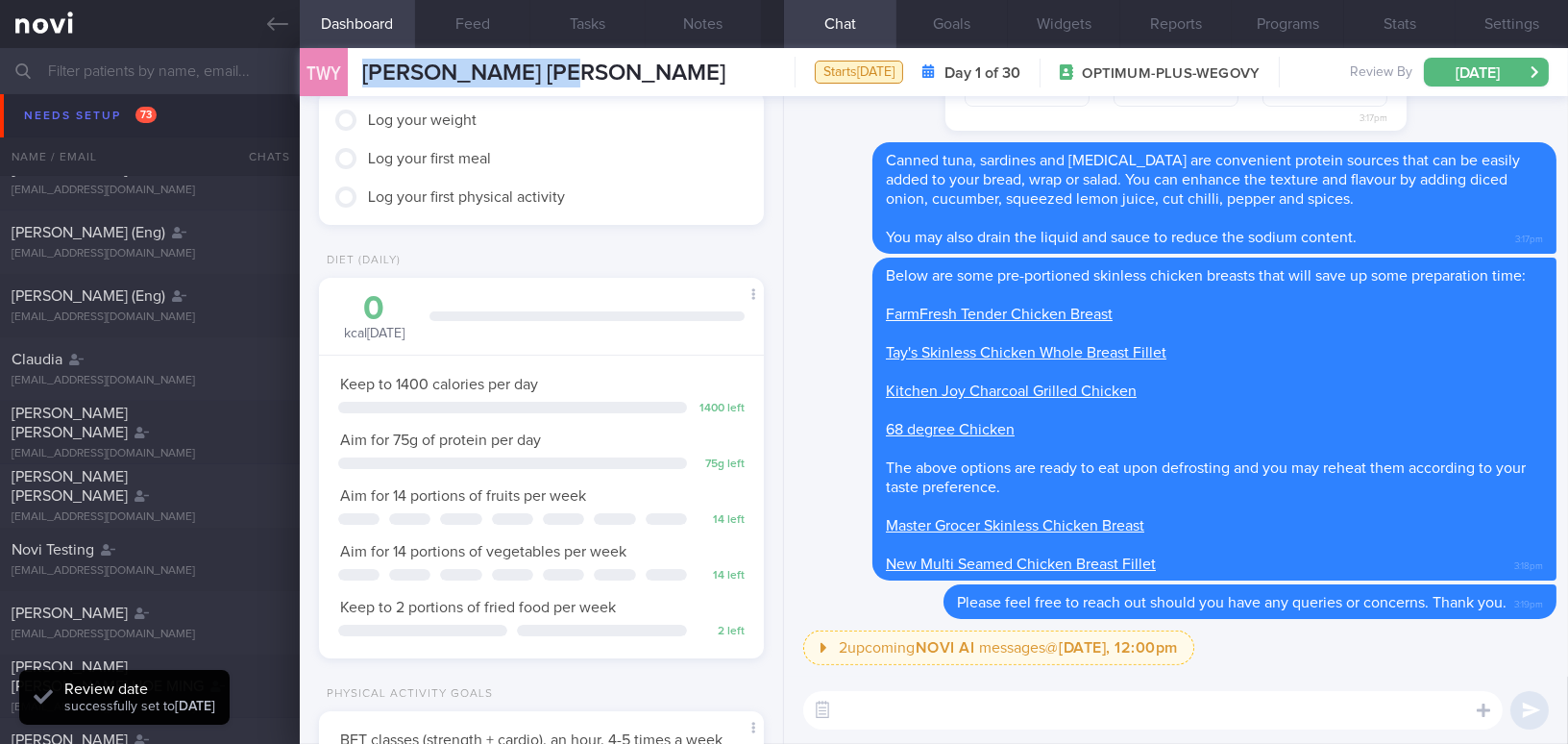 drag, startPoint x: 363, startPoint y: 70, endPoint x: 548, endPoint y: 76, distance: 185.09727 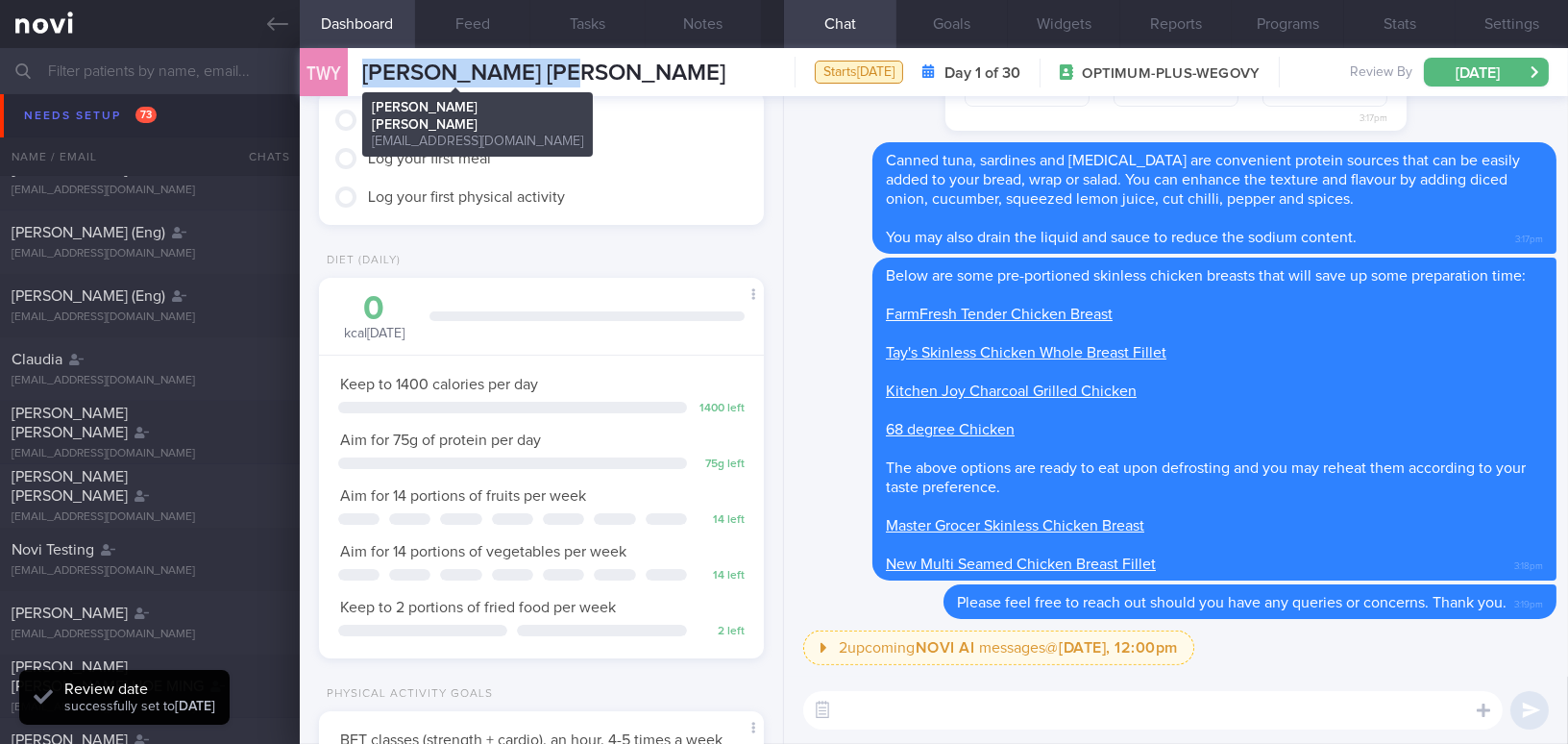 copy on "[PERSON_NAME] [PERSON_NAME]" 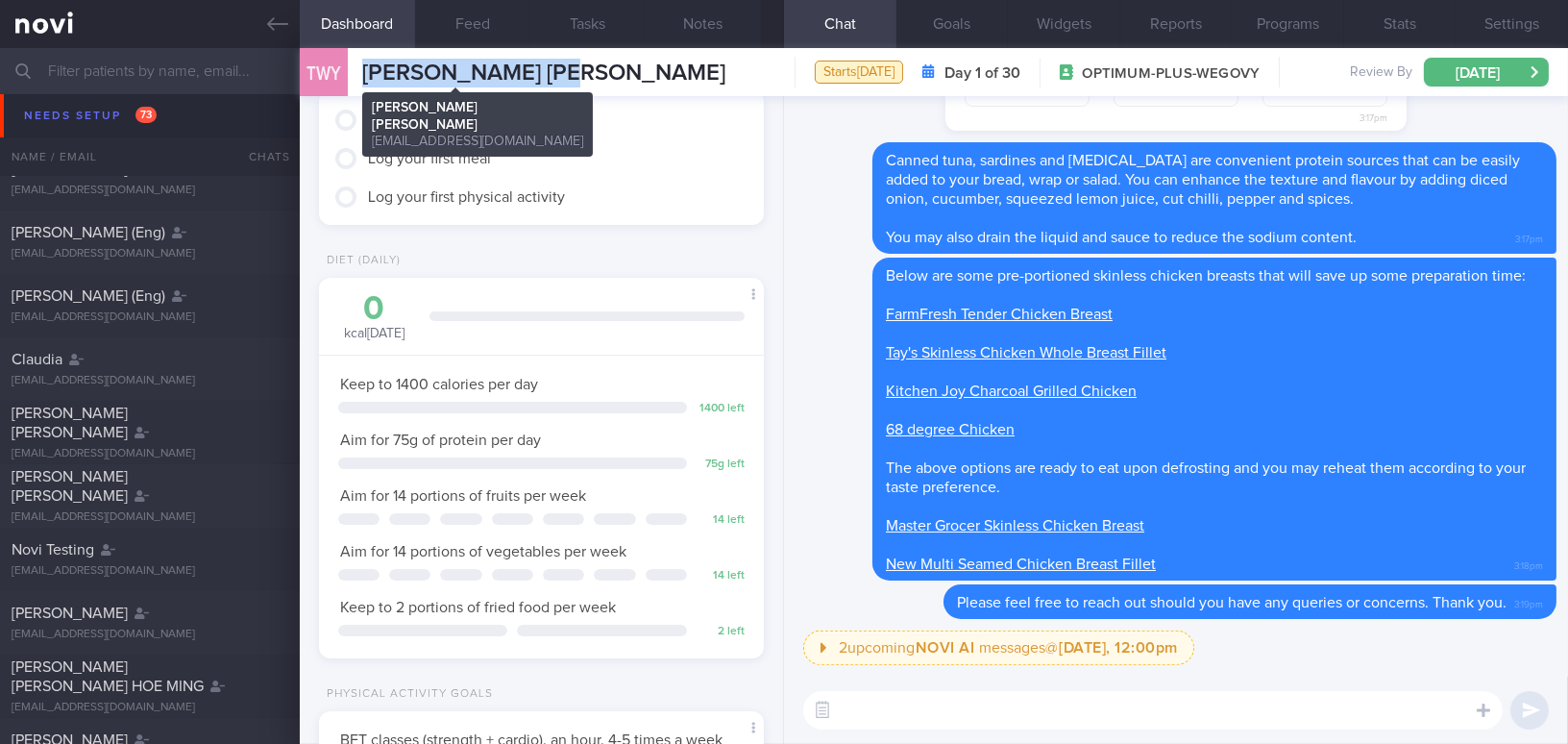 copy on "[PERSON_NAME] [PERSON_NAME]" 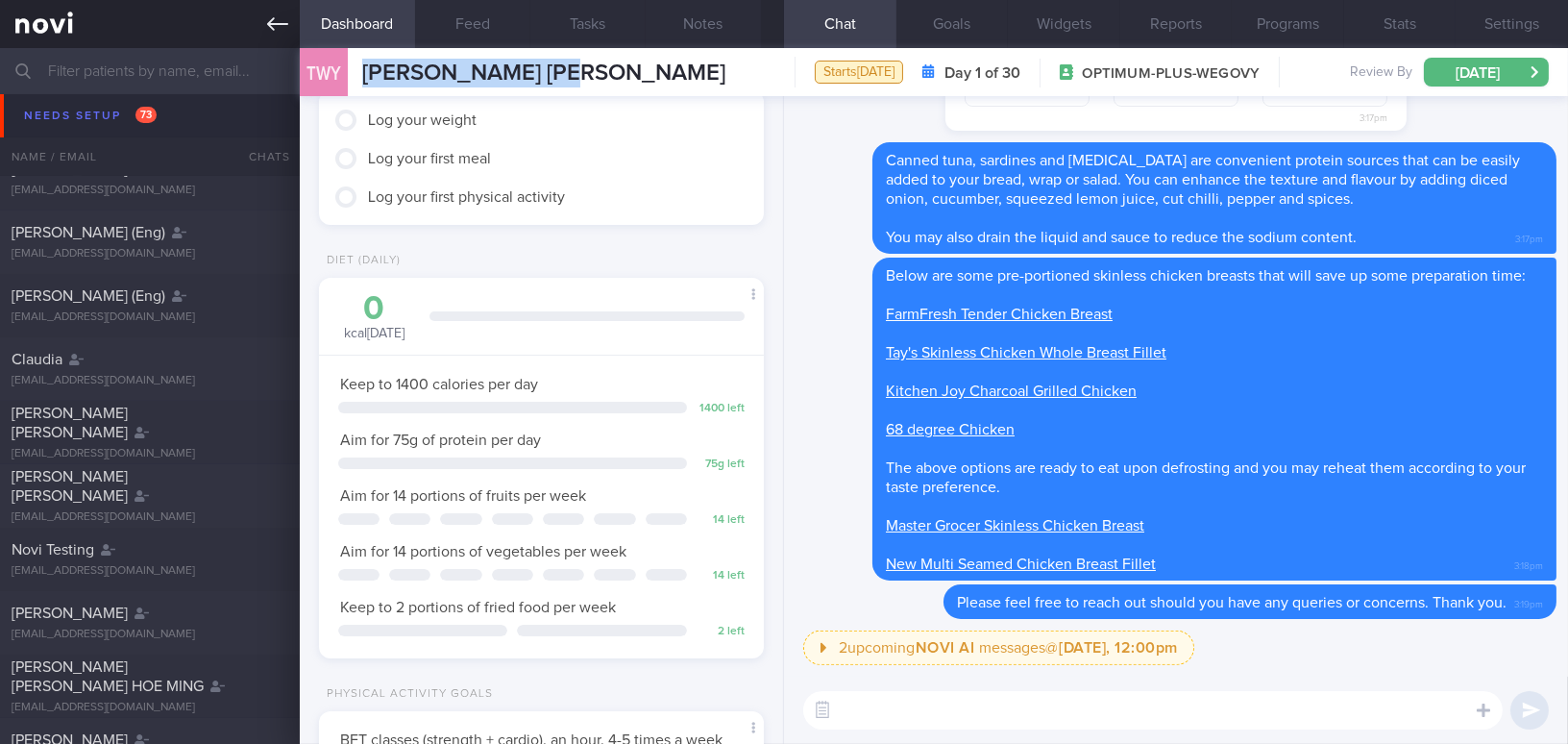 click 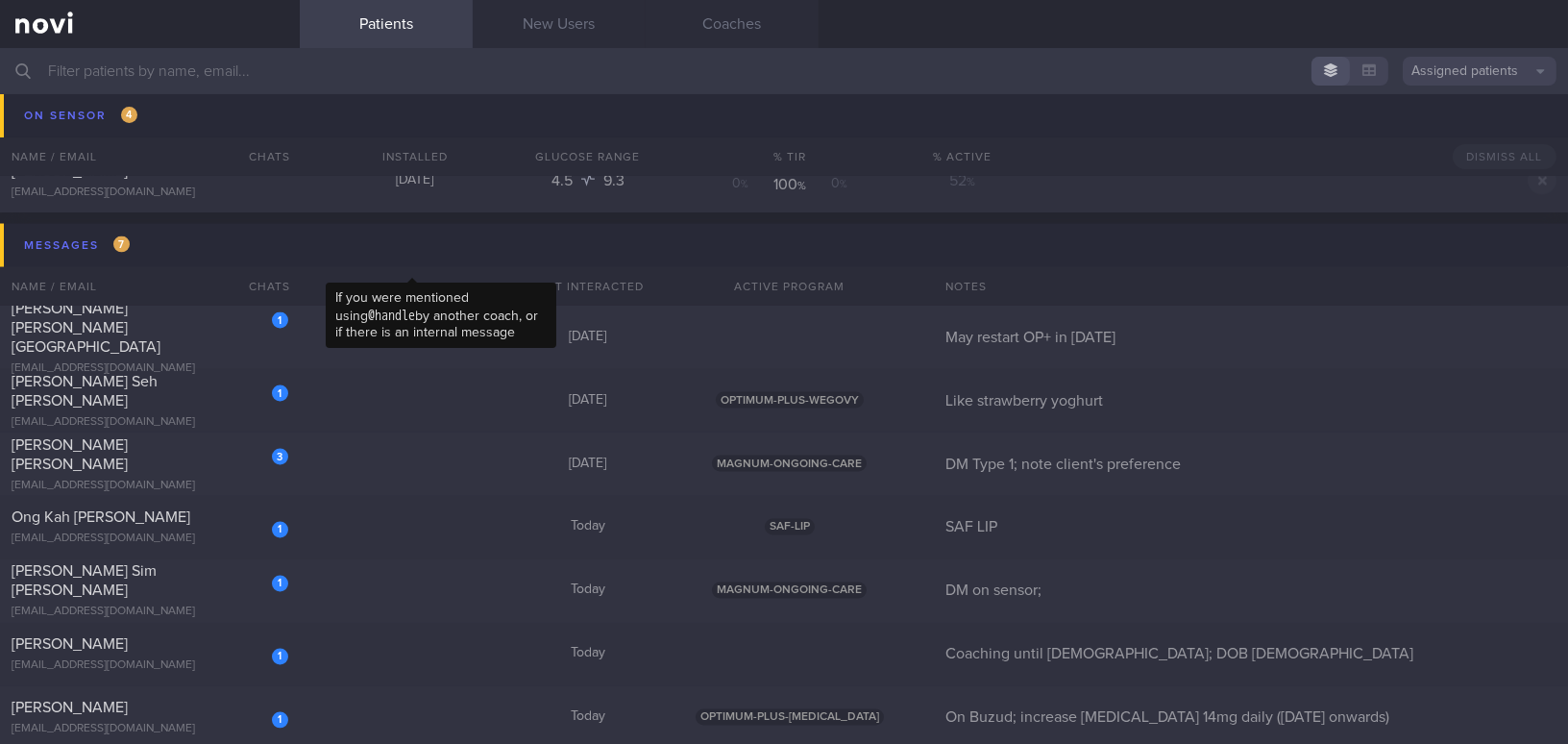 scroll, scrollTop: 6728, scrollLeft: 0, axis: vertical 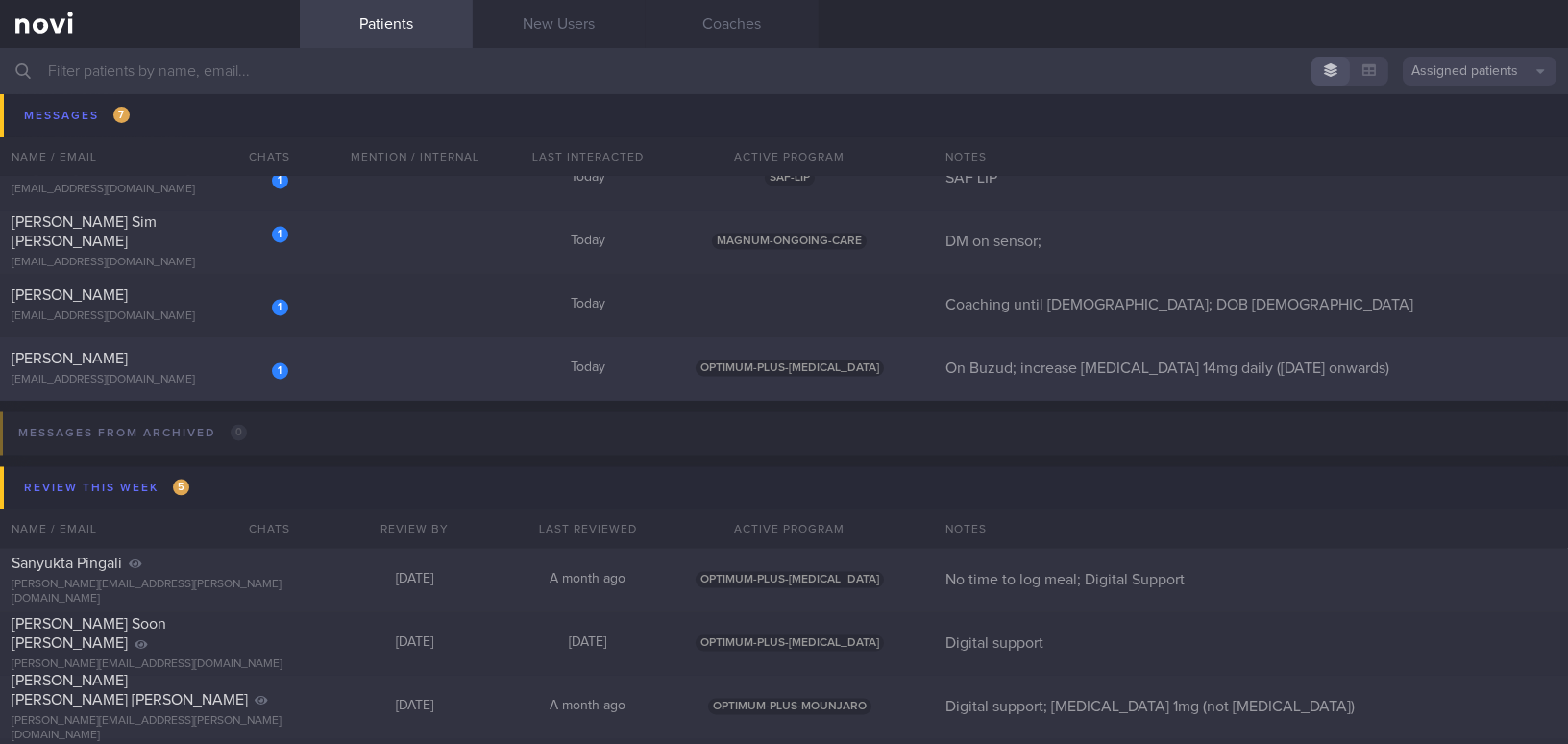 click on "pqjpd46tt5@privaterelay.appleid.com" at bounding box center [150, 381] 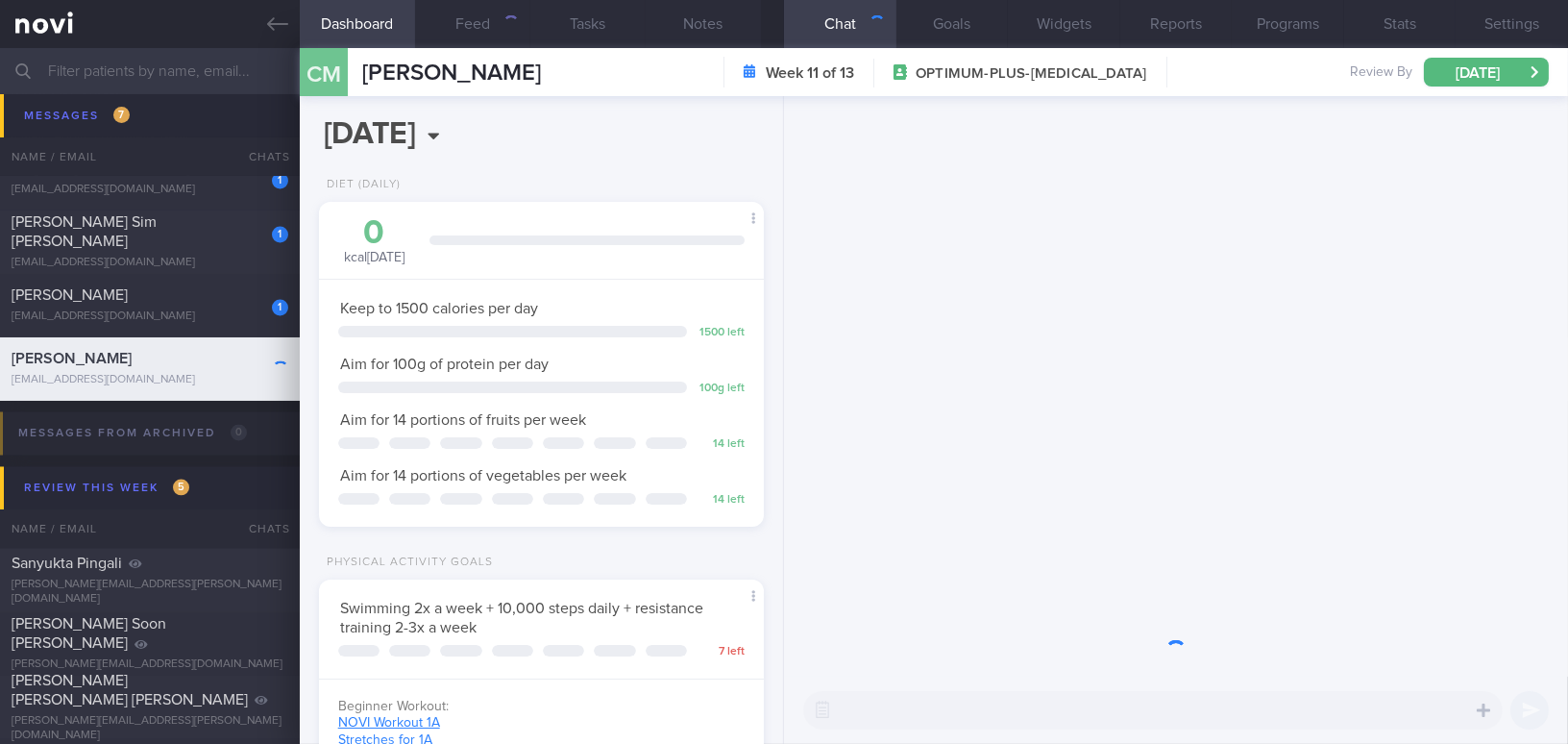 scroll, scrollTop: 961037, scrollLeft: 960378, axis: both 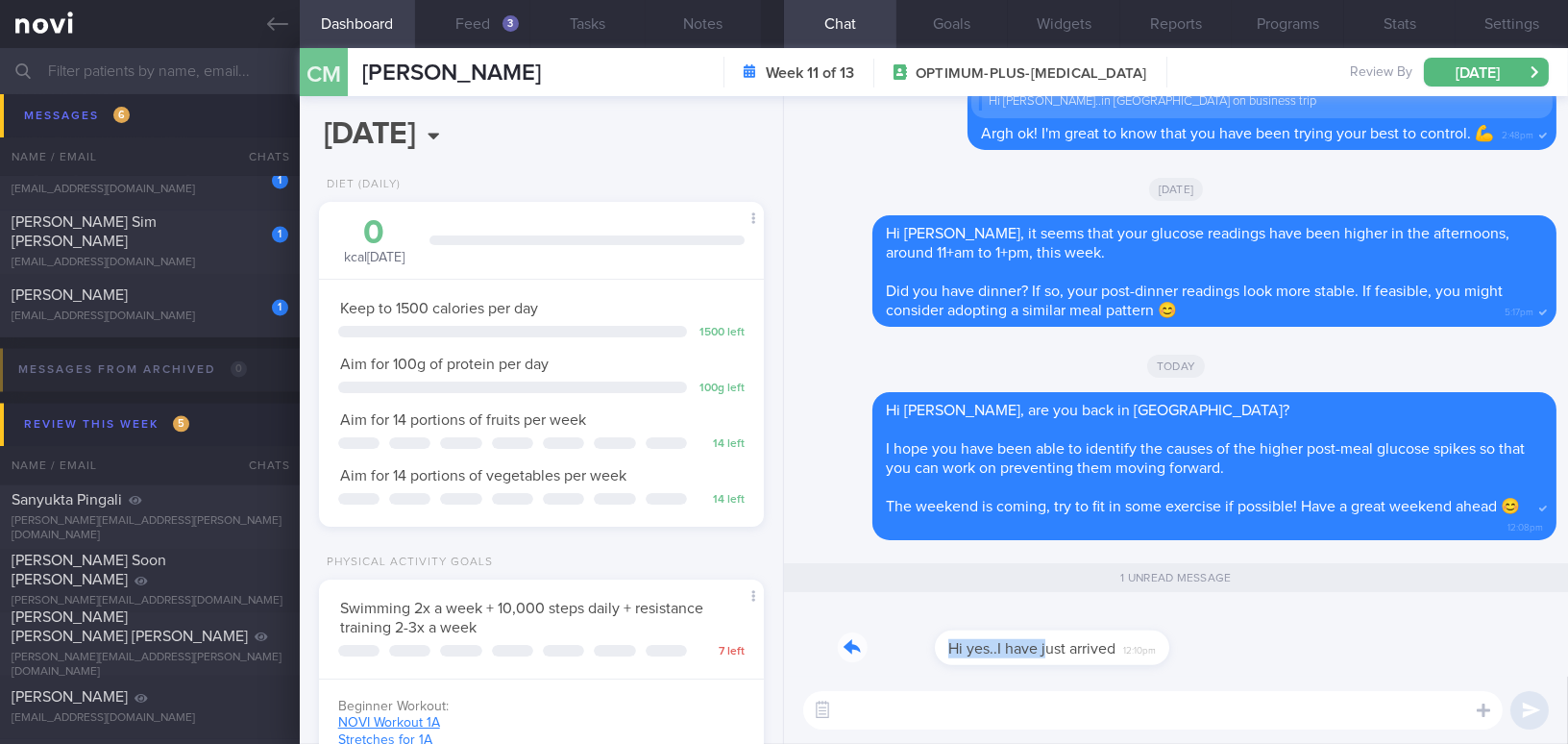 drag, startPoint x: 951, startPoint y: 632, endPoint x: 1204, endPoint y: 627, distance: 253.0494 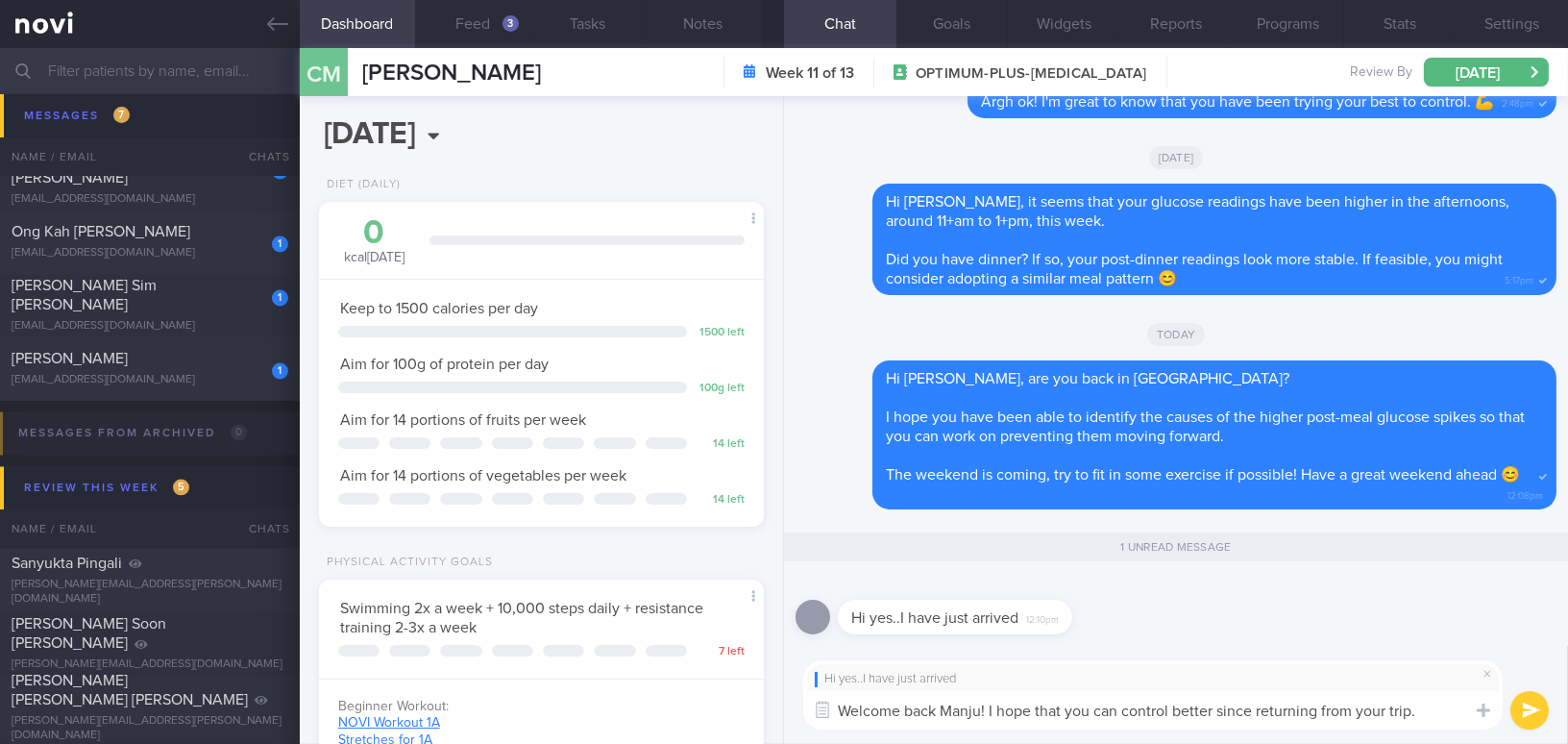drag, startPoint x: 990, startPoint y: 712, endPoint x: 1424, endPoint y: 712, distance: 434 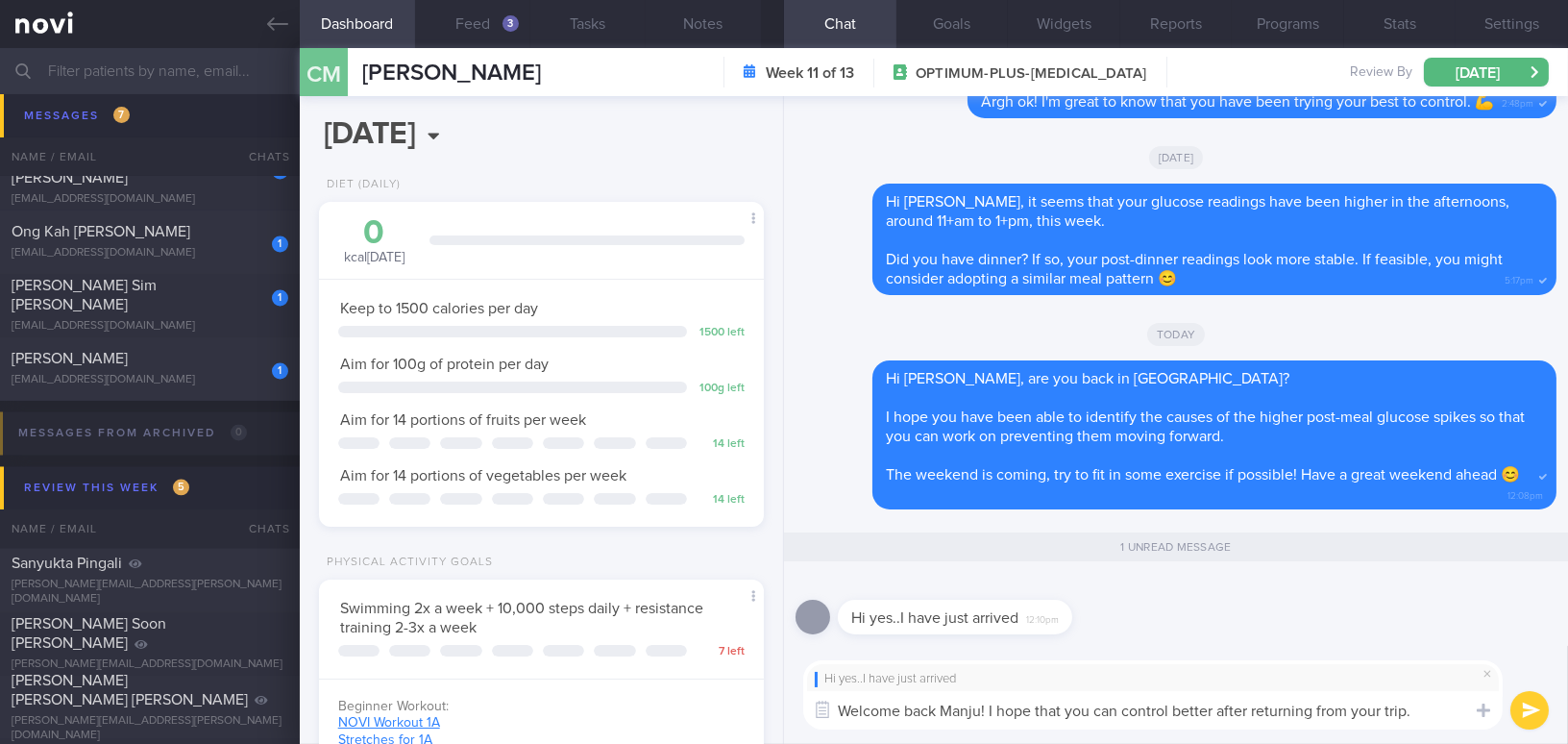 click on "Welcome back Manju! I hope that you can control better after returning from your trip." at bounding box center [1153, 710] 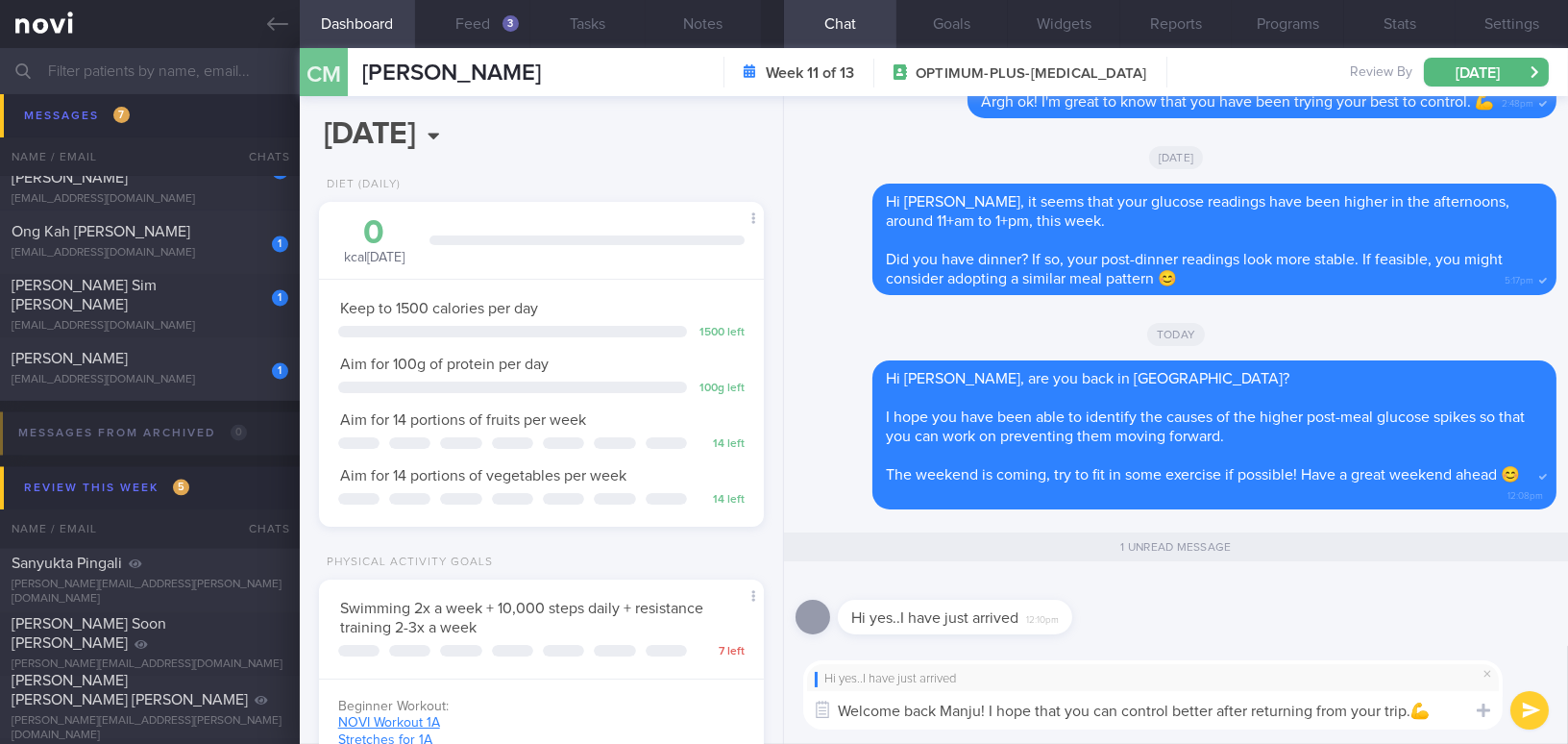type on "Welcome back Manju! I hope that you can control better after returning from your trip.💪" 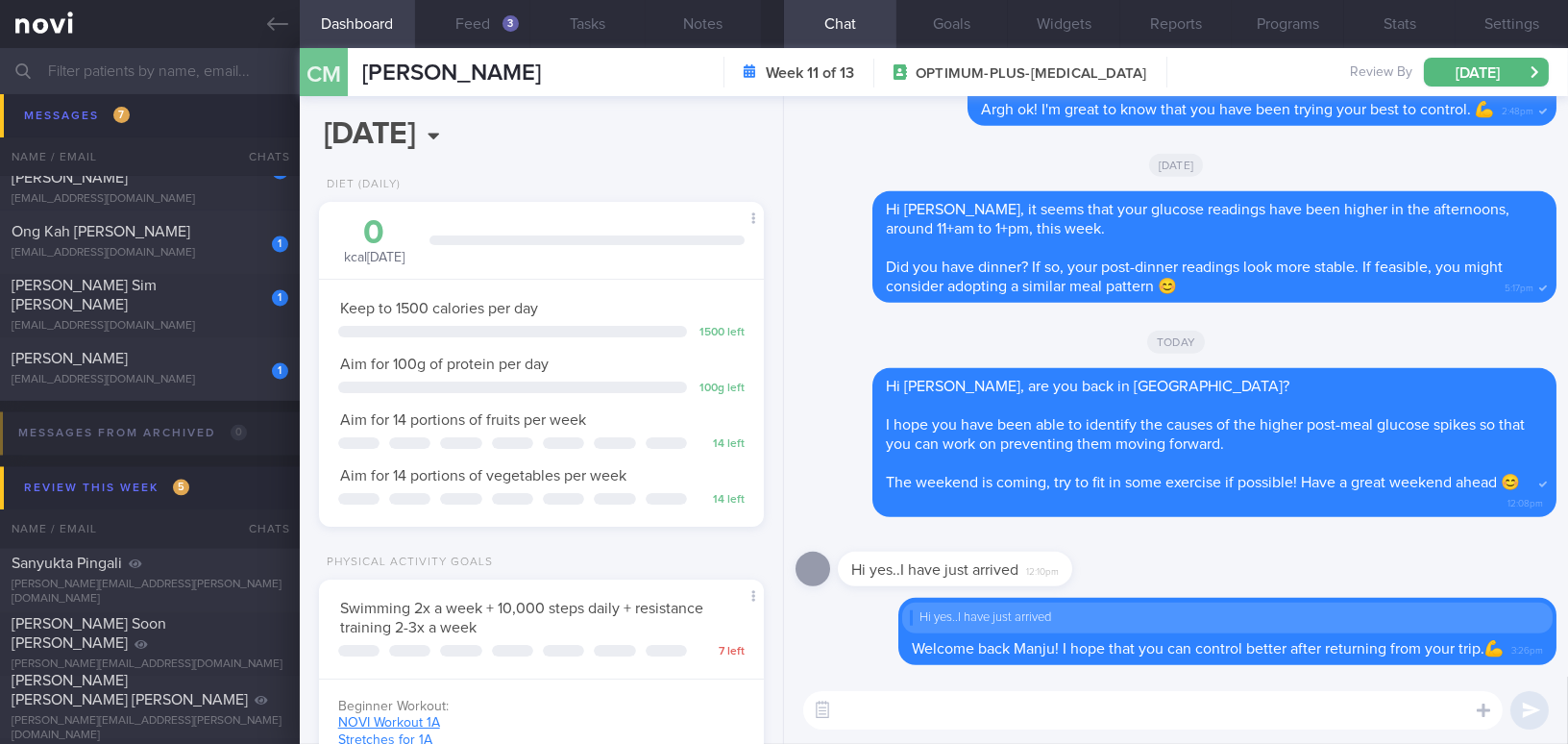 scroll, scrollTop: 0, scrollLeft: 0, axis: both 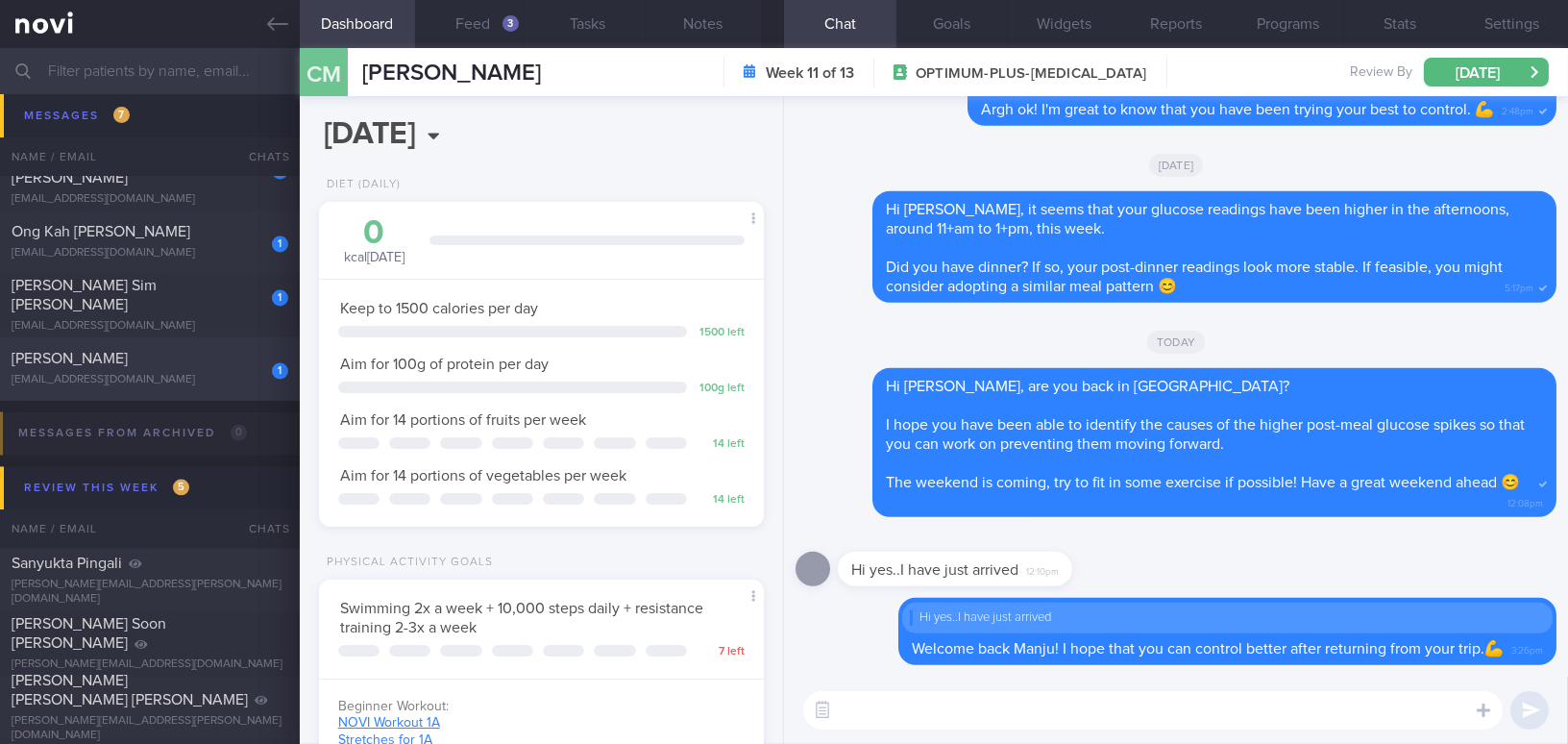 click on "TEO KIM CHOO" at bounding box center [147, 360] 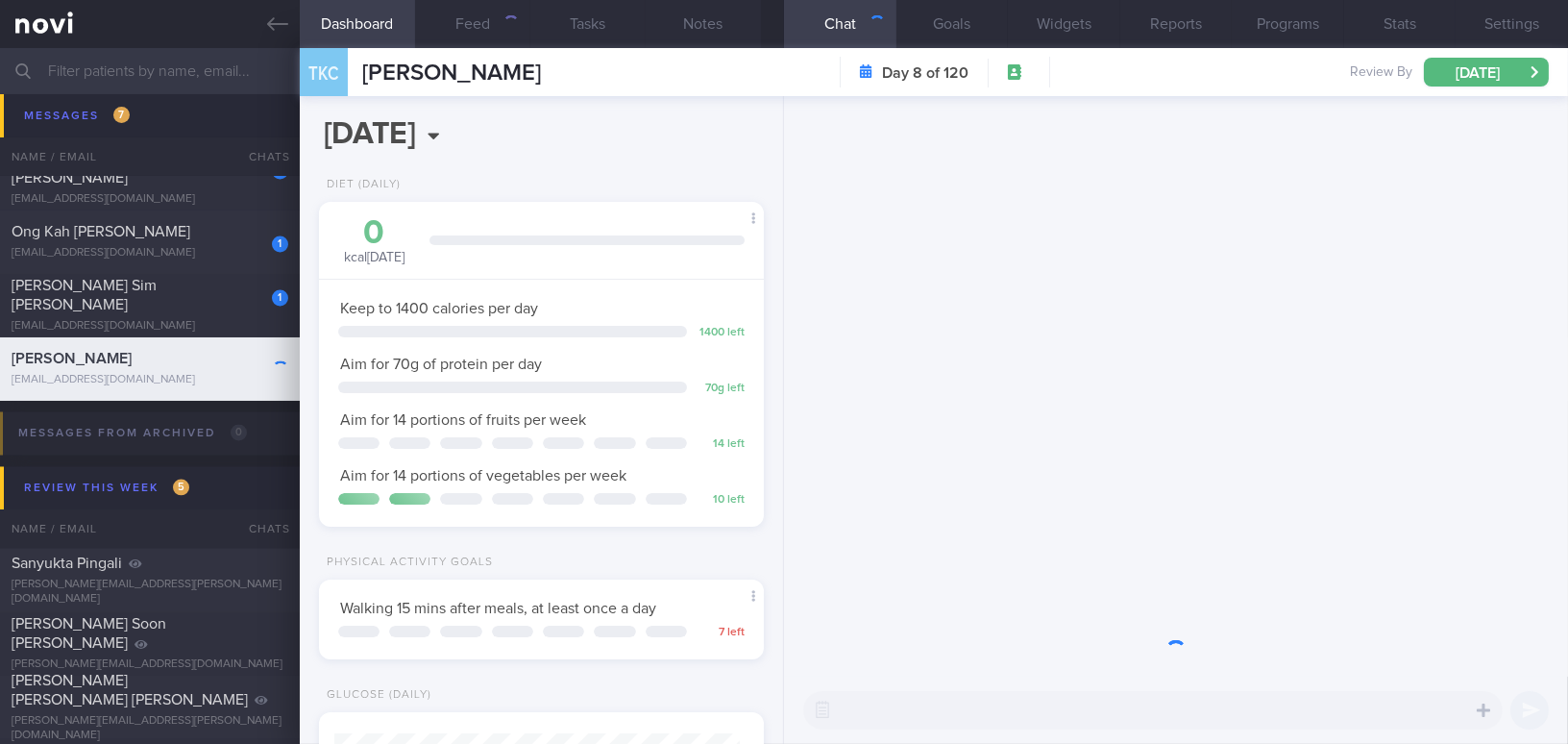 scroll, scrollTop: 961037, scrollLeft: 960378, axis: both 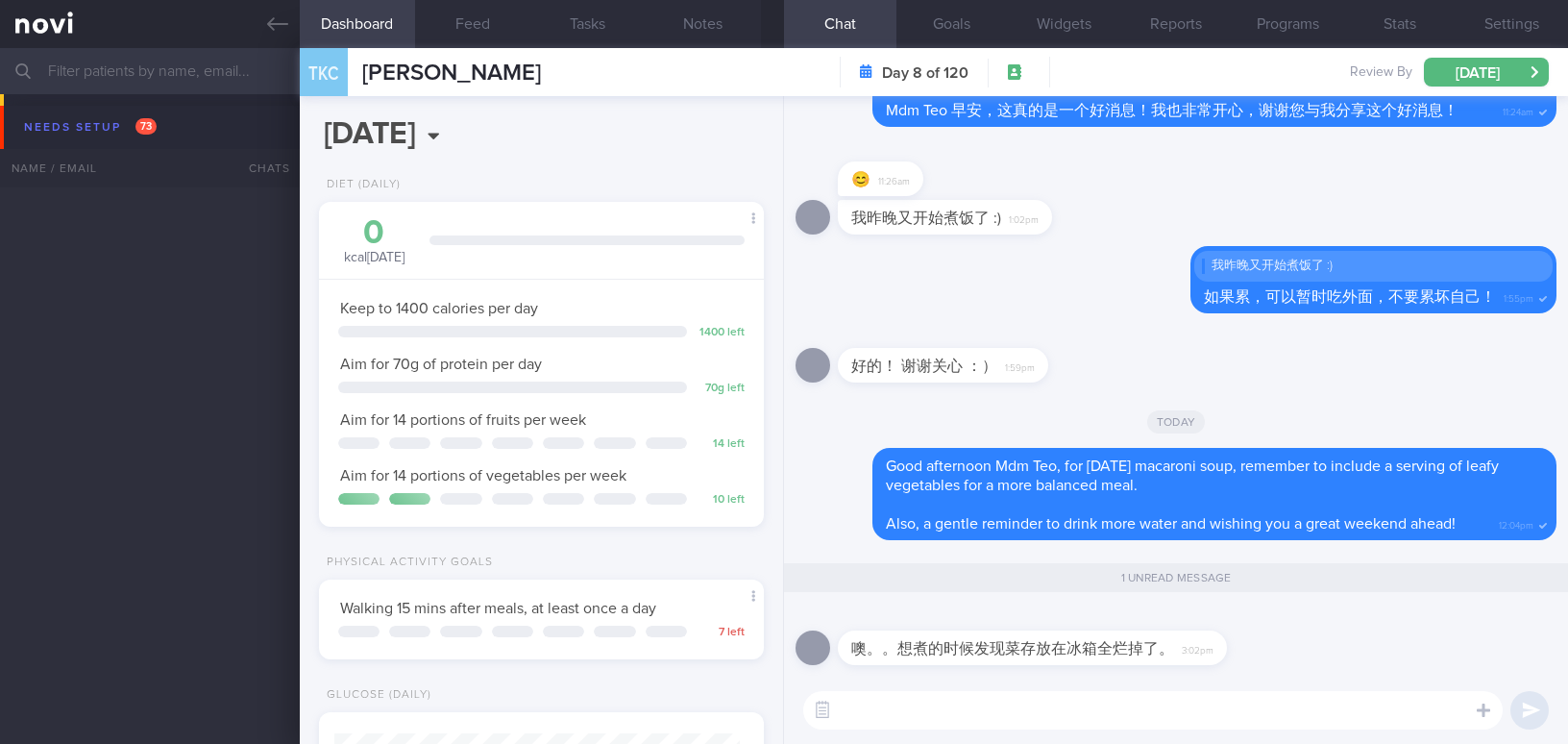 select on "6" 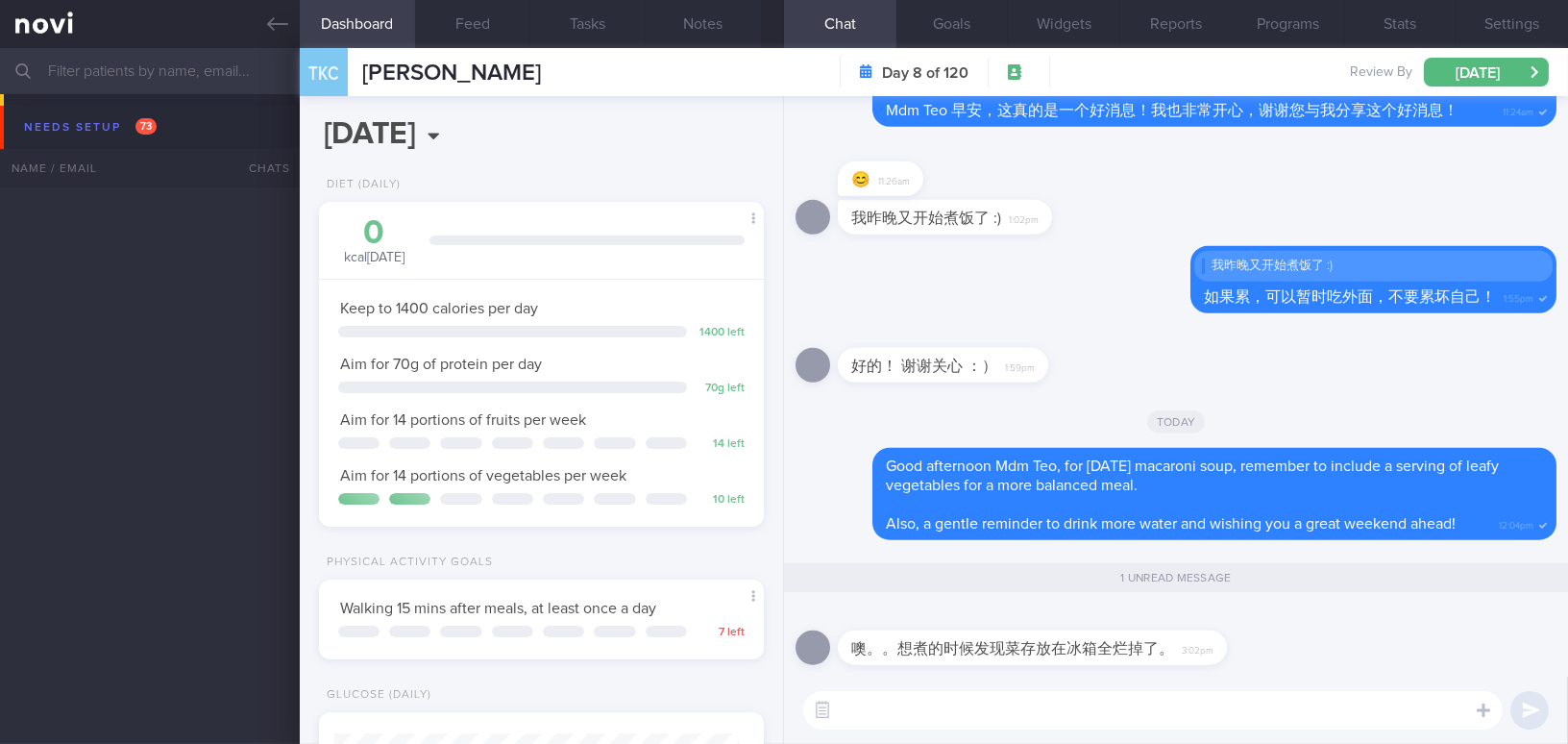 scroll, scrollTop: 6728, scrollLeft: 0, axis: vertical 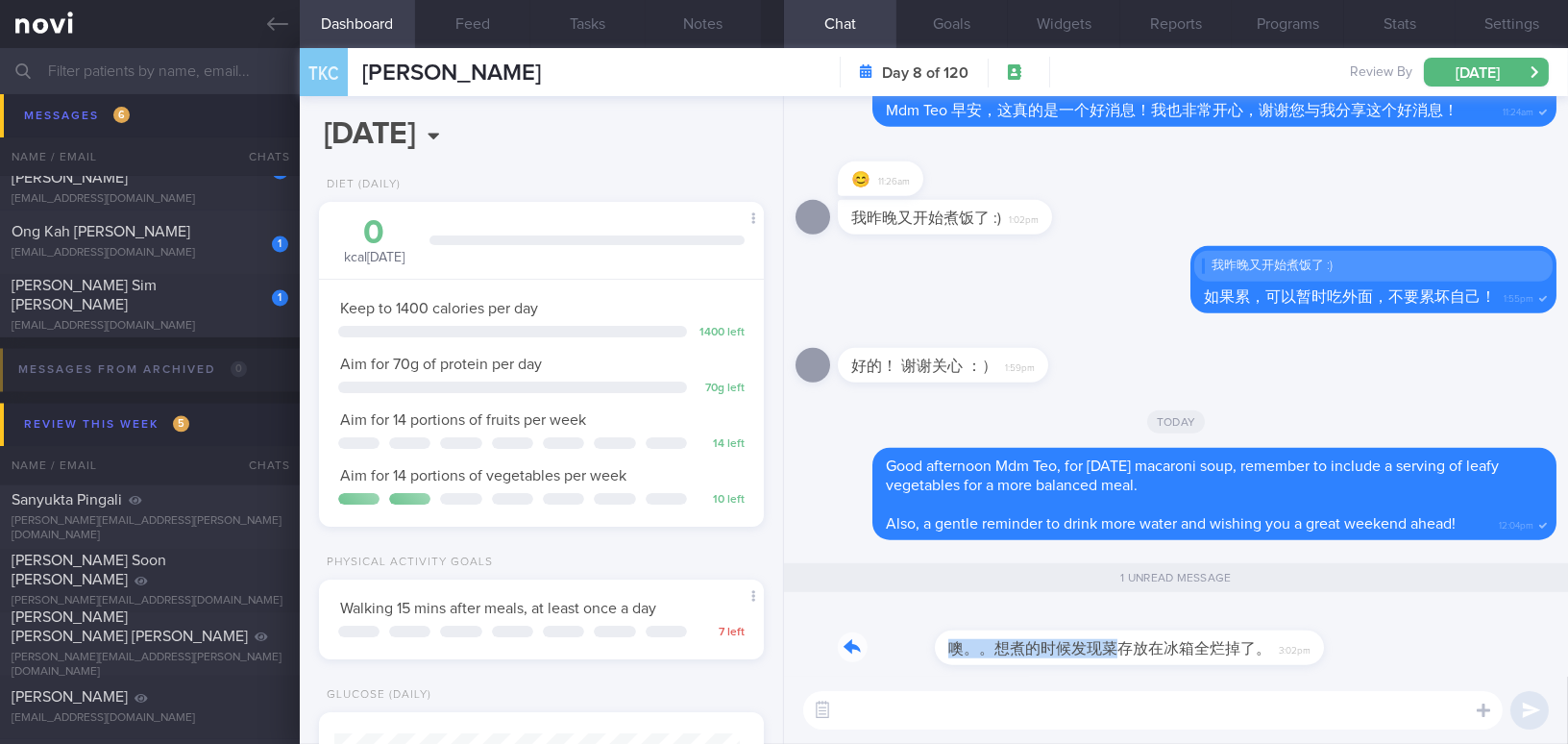 drag, startPoint x: 1024, startPoint y: 638, endPoint x: 1280, endPoint y: 641, distance: 256.0176 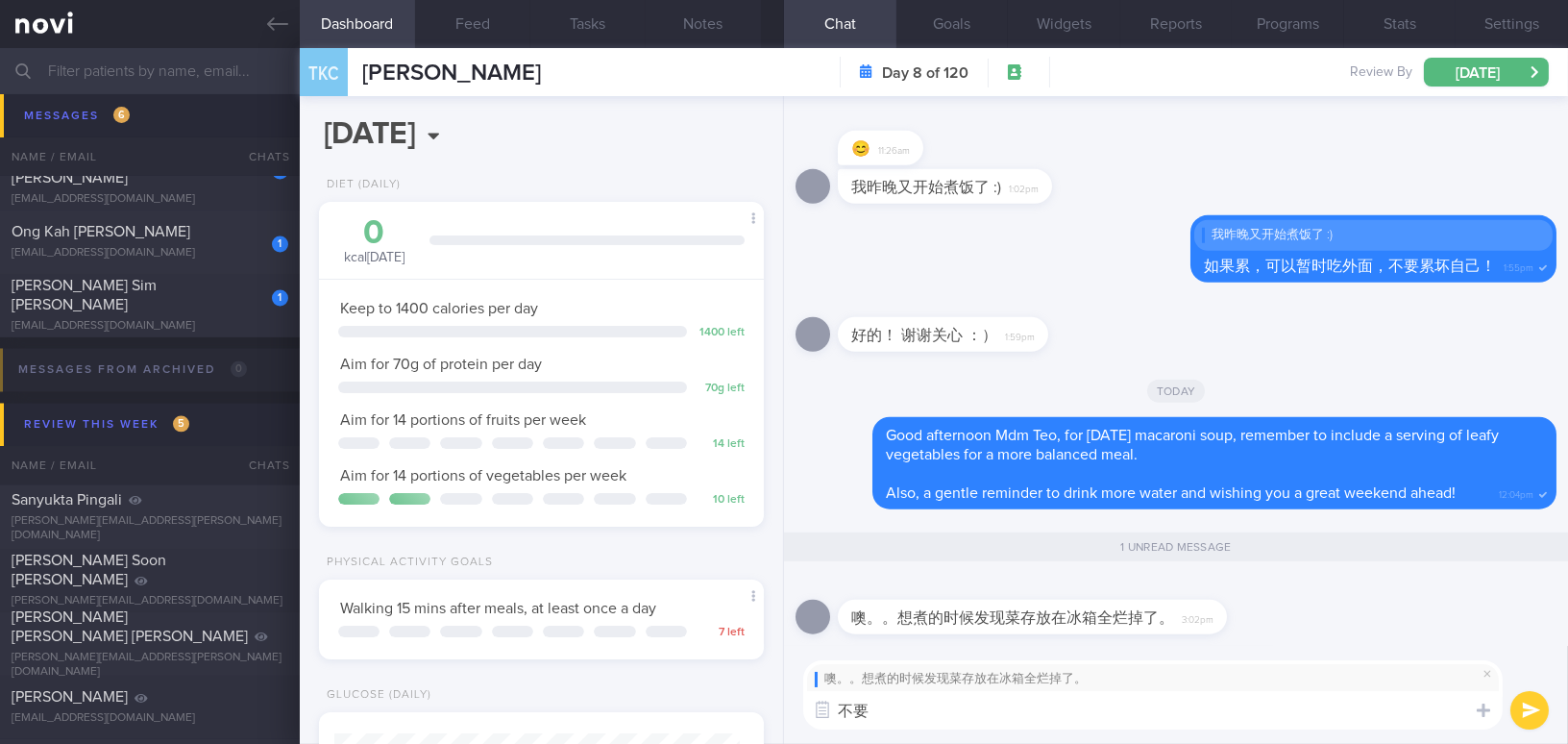 type on "不" 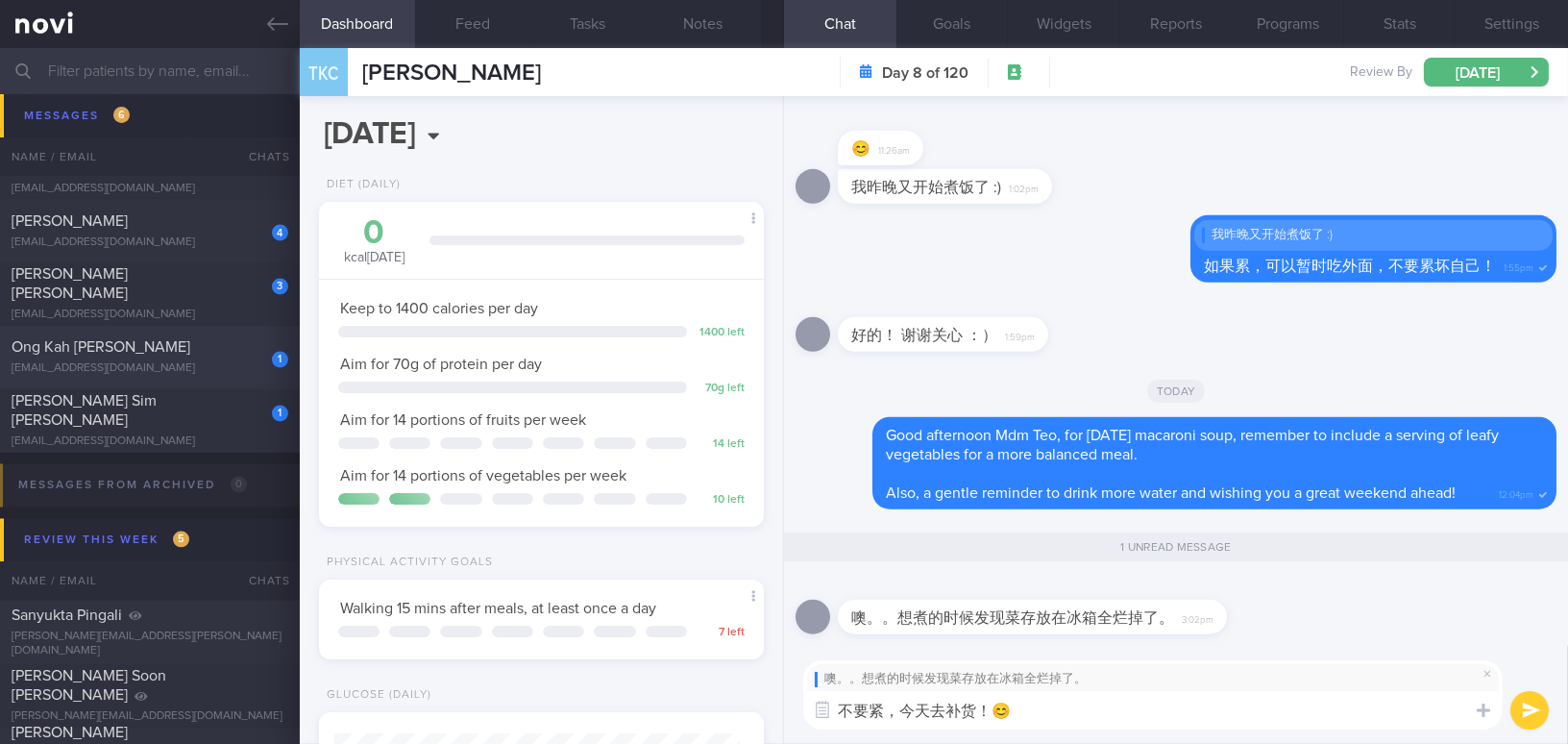scroll, scrollTop: 6466, scrollLeft: 0, axis: vertical 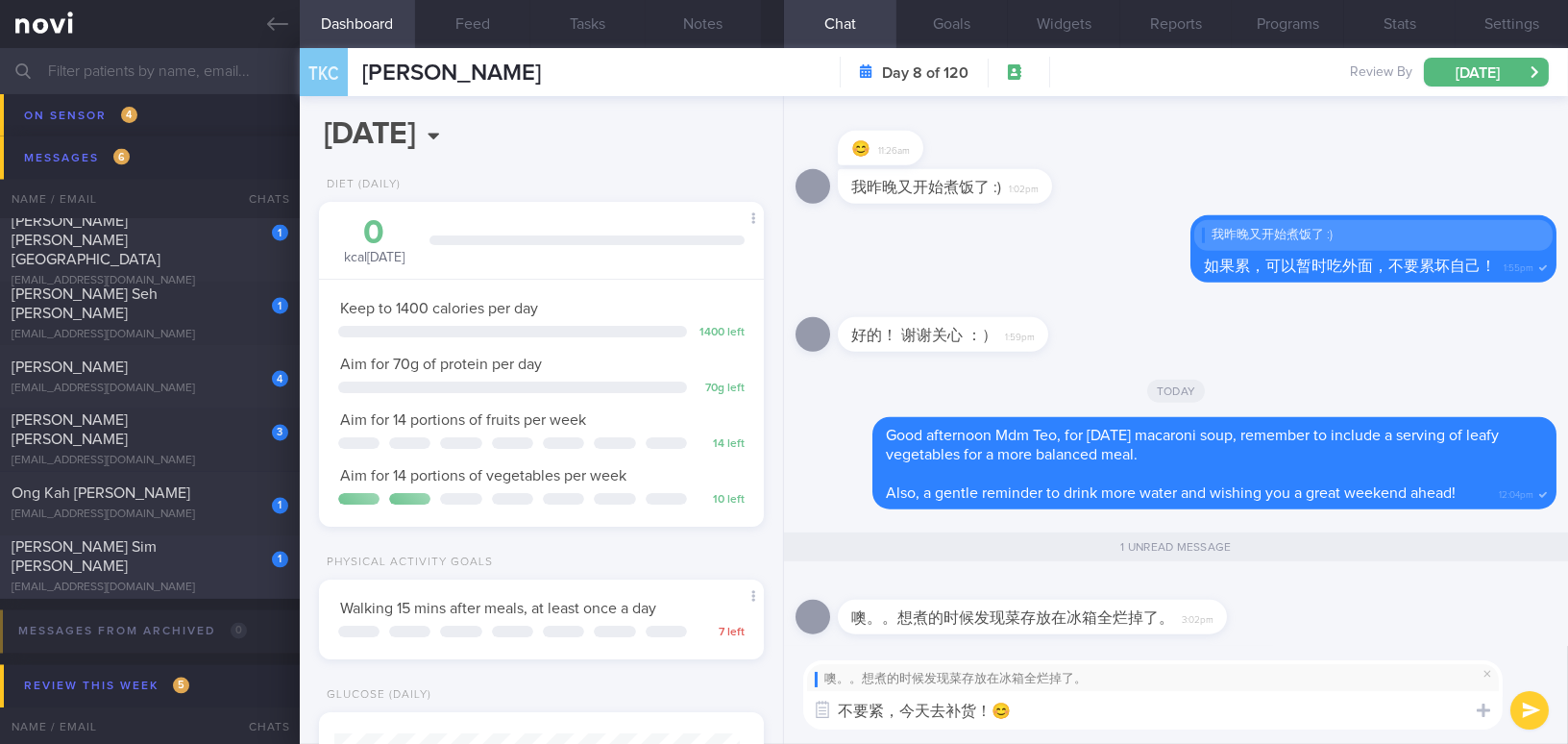 type on "不要紧，今天去补货！😊" 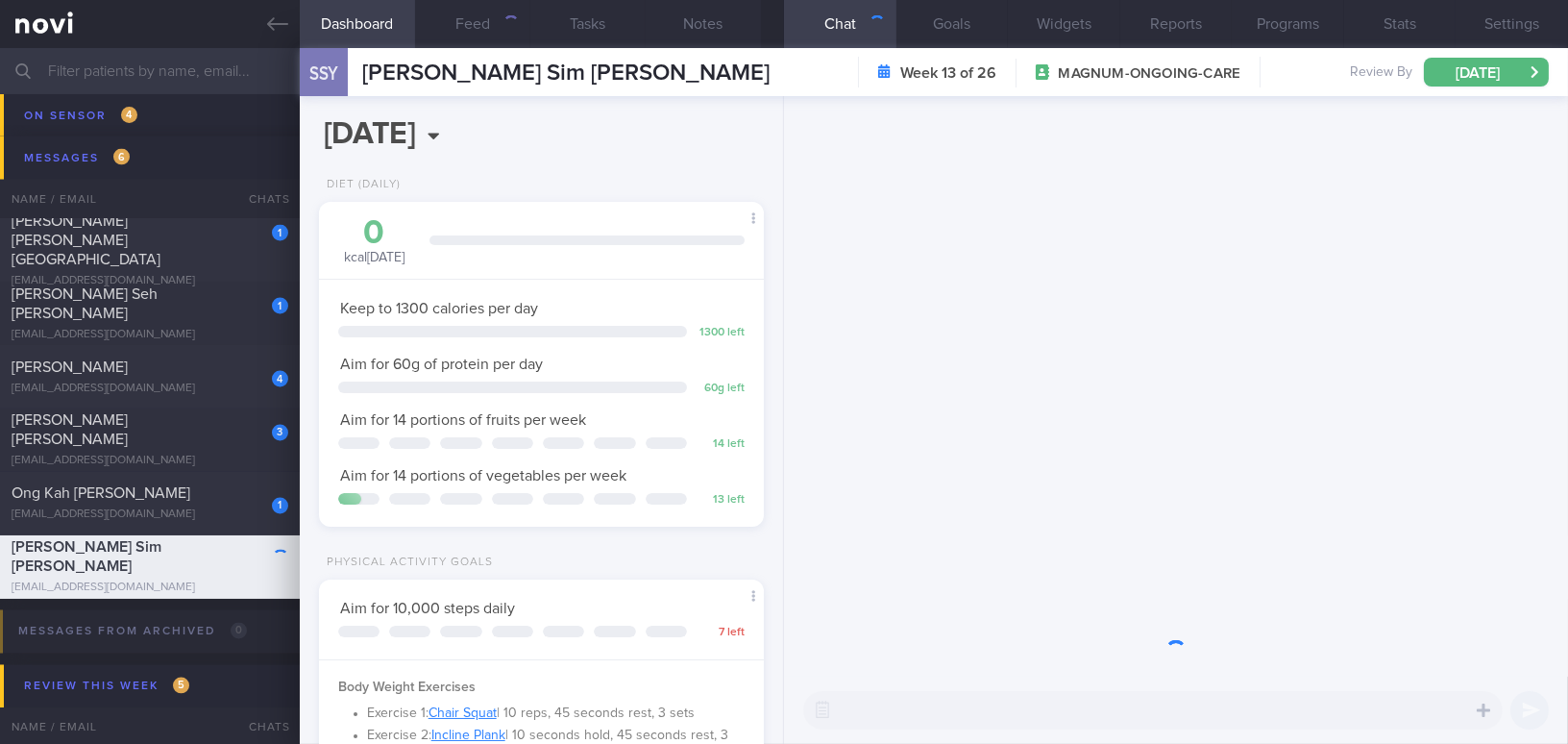 scroll, scrollTop: 961037, scrollLeft: 960378, axis: both 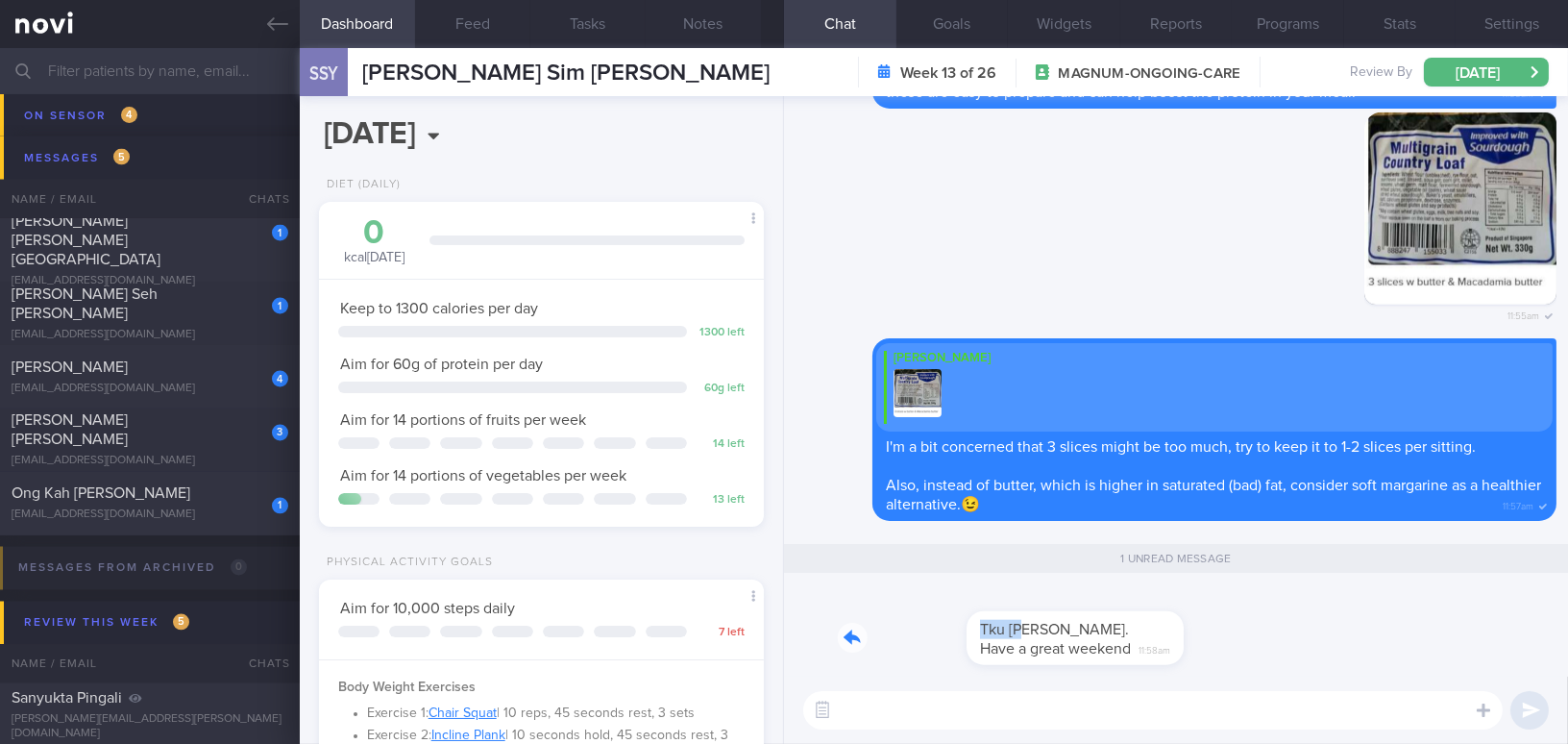 drag, startPoint x: 902, startPoint y: 614, endPoint x: 1313, endPoint y: 649, distance: 412.48758 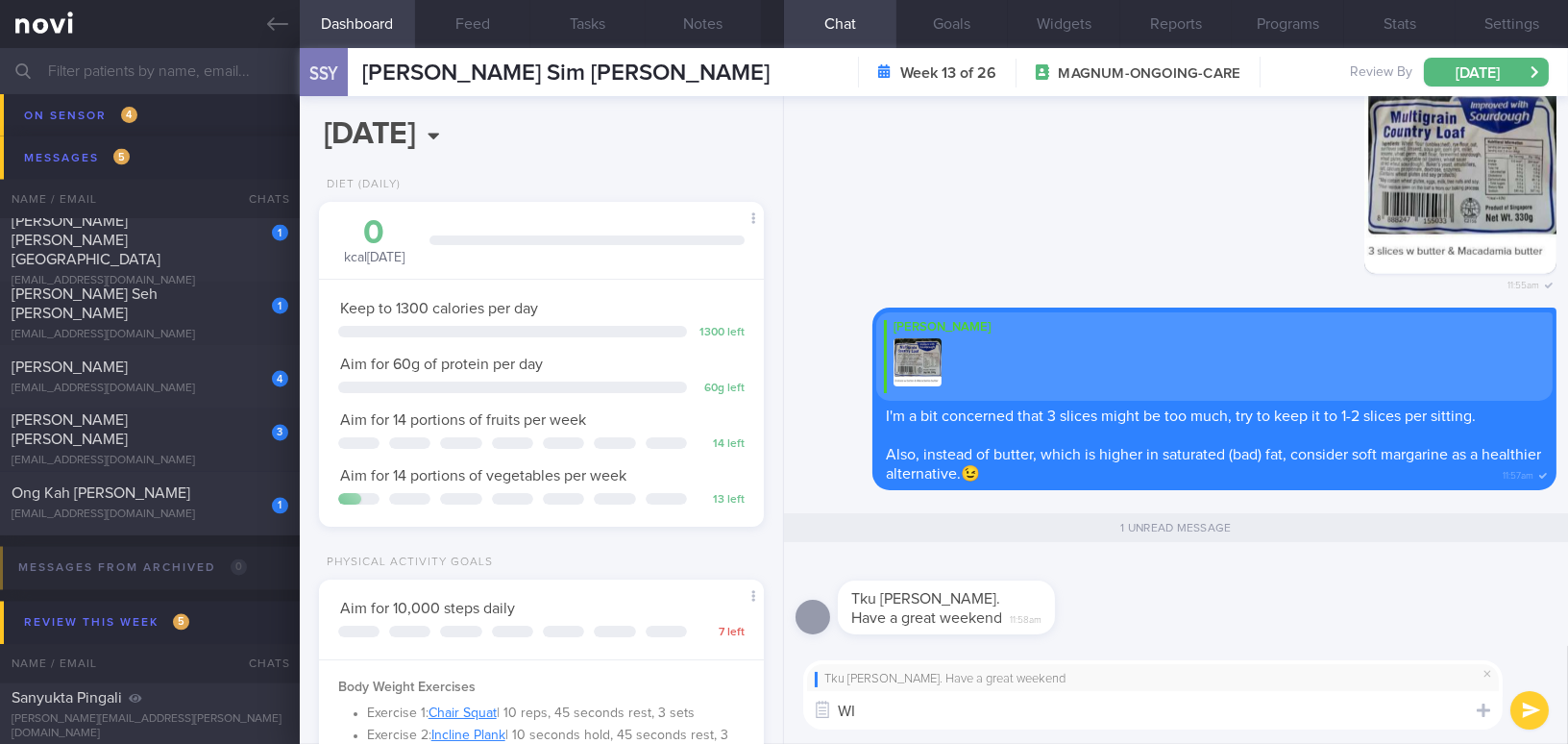 type on "W" 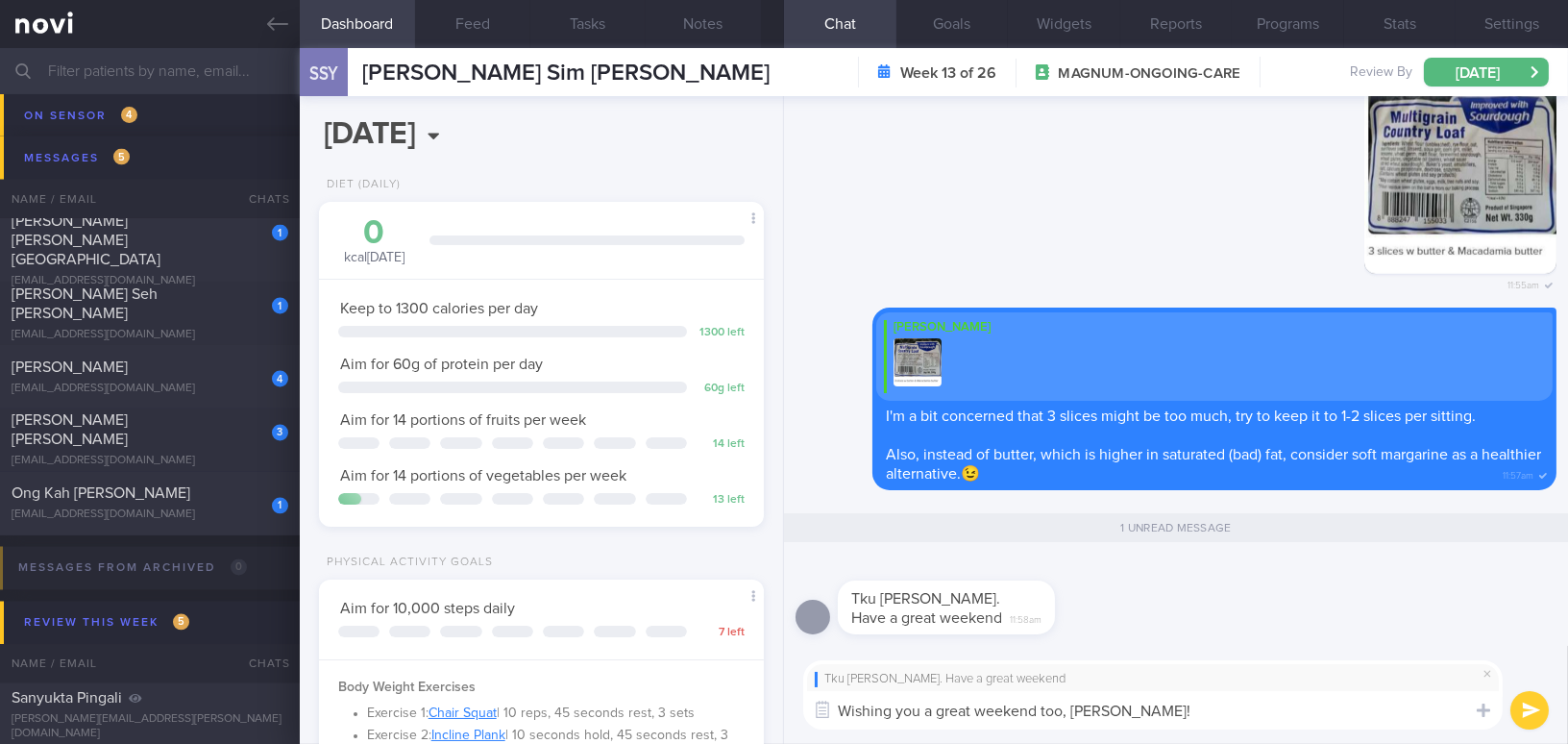 scroll, scrollTop: 0, scrollLeft: 0, axis: both 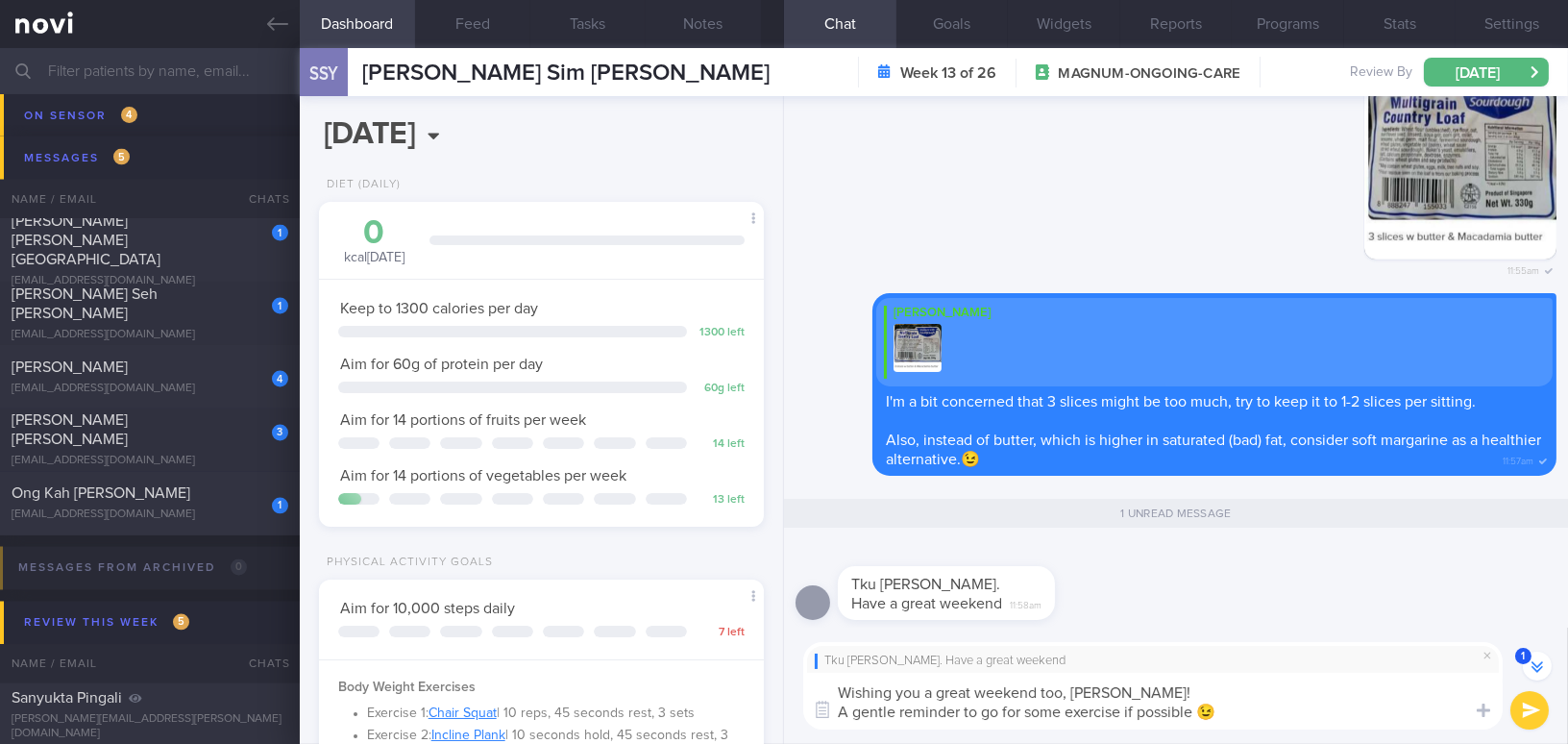 type on "Wishing you a great weekend too, Stella!
A gentle reminder to go for some exercise if possible 😉" 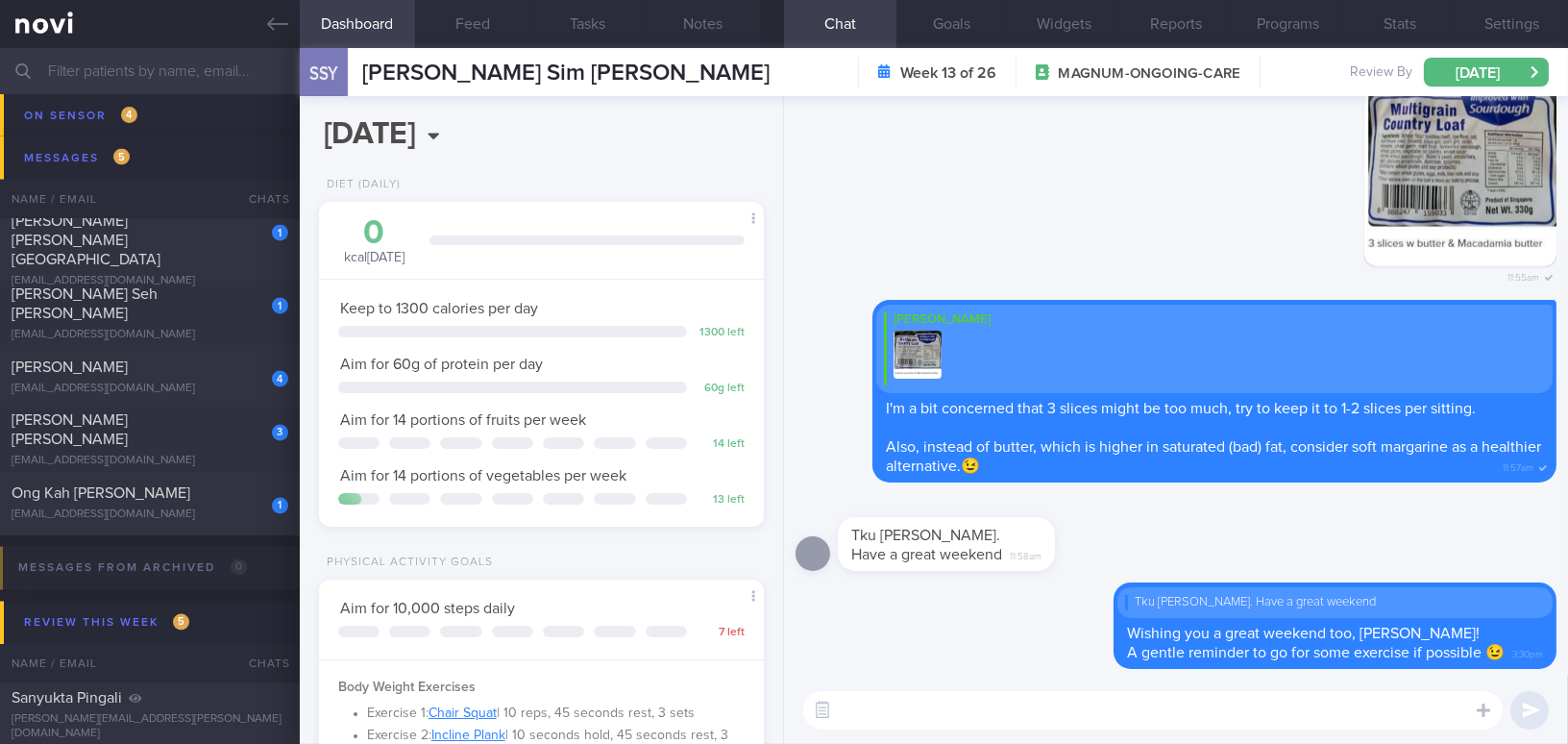 scroll, scrollTop: 0, scrollLeft: 0, axis: both 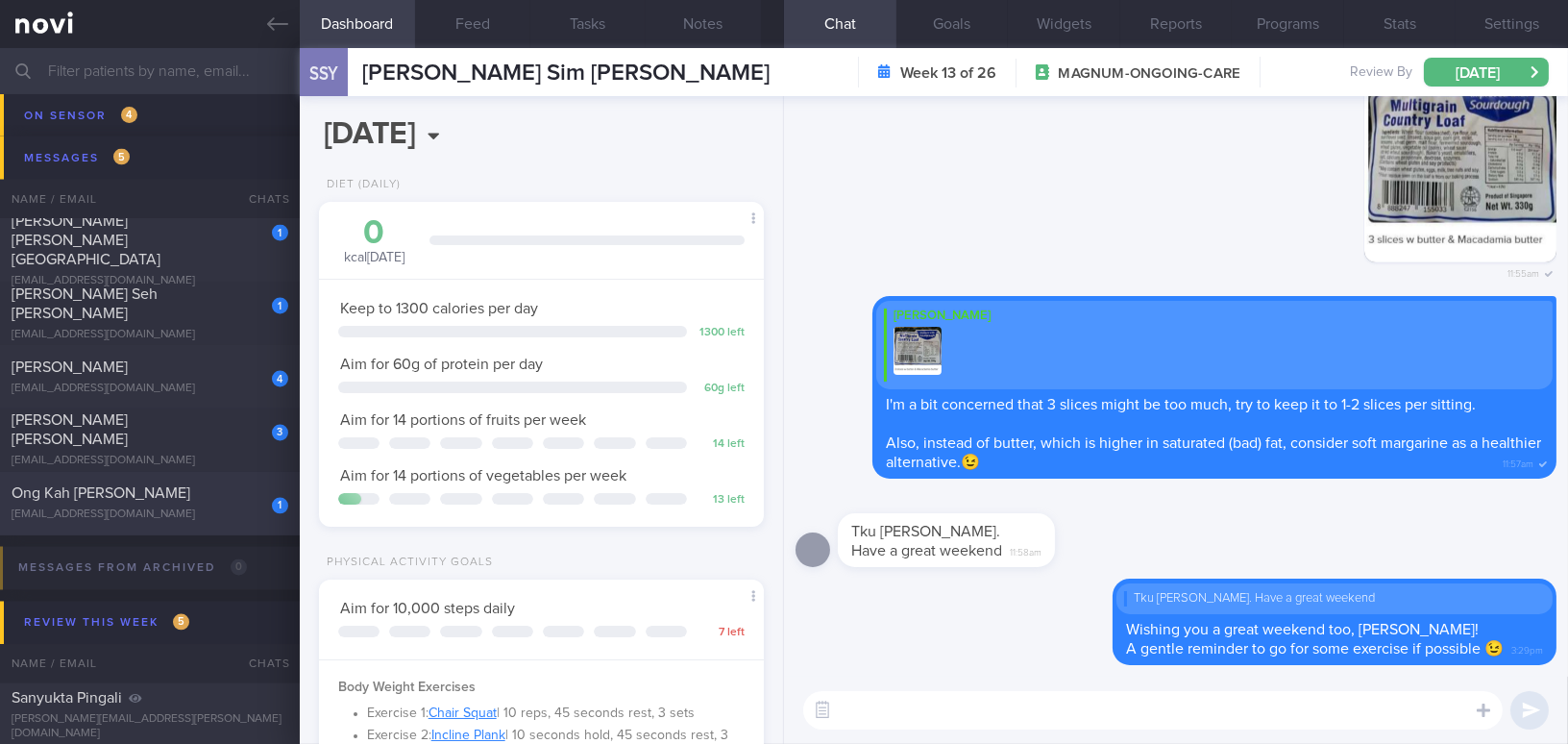 click on "Ong Kah [PERSON_NAME]" at bounding box center (101, 494) 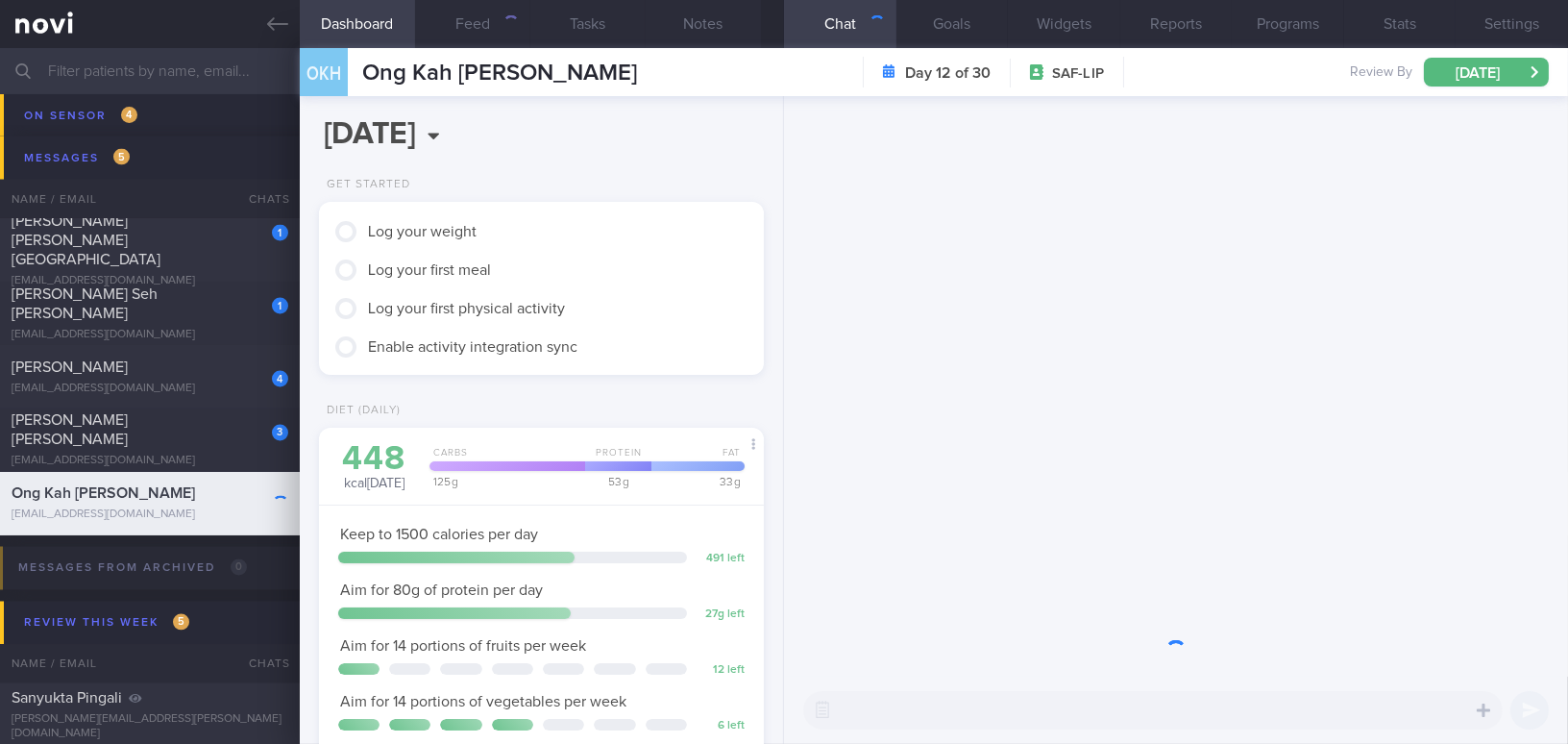 scroll, scrollTop: 960986, scrollLeft: 960378, axis: both 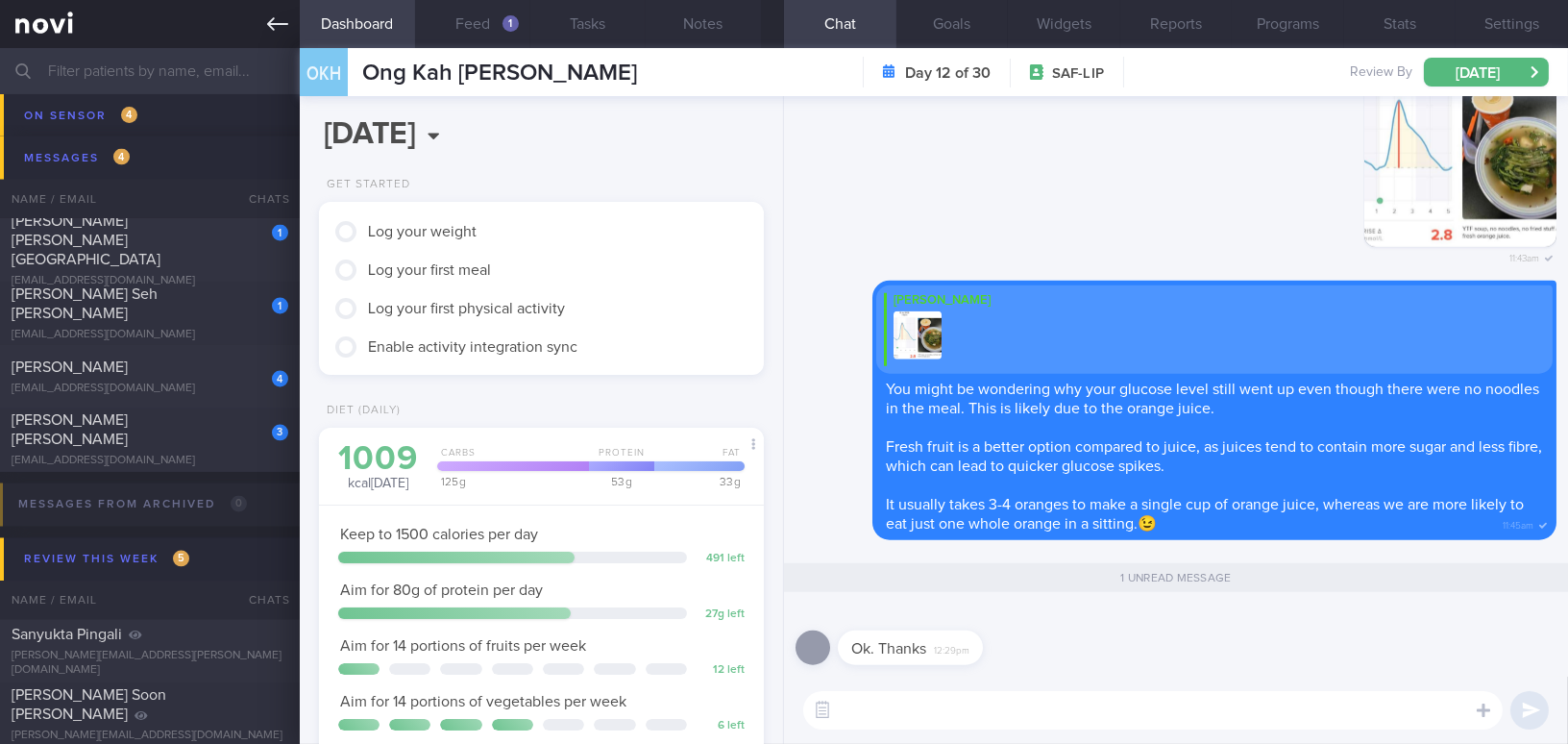 click 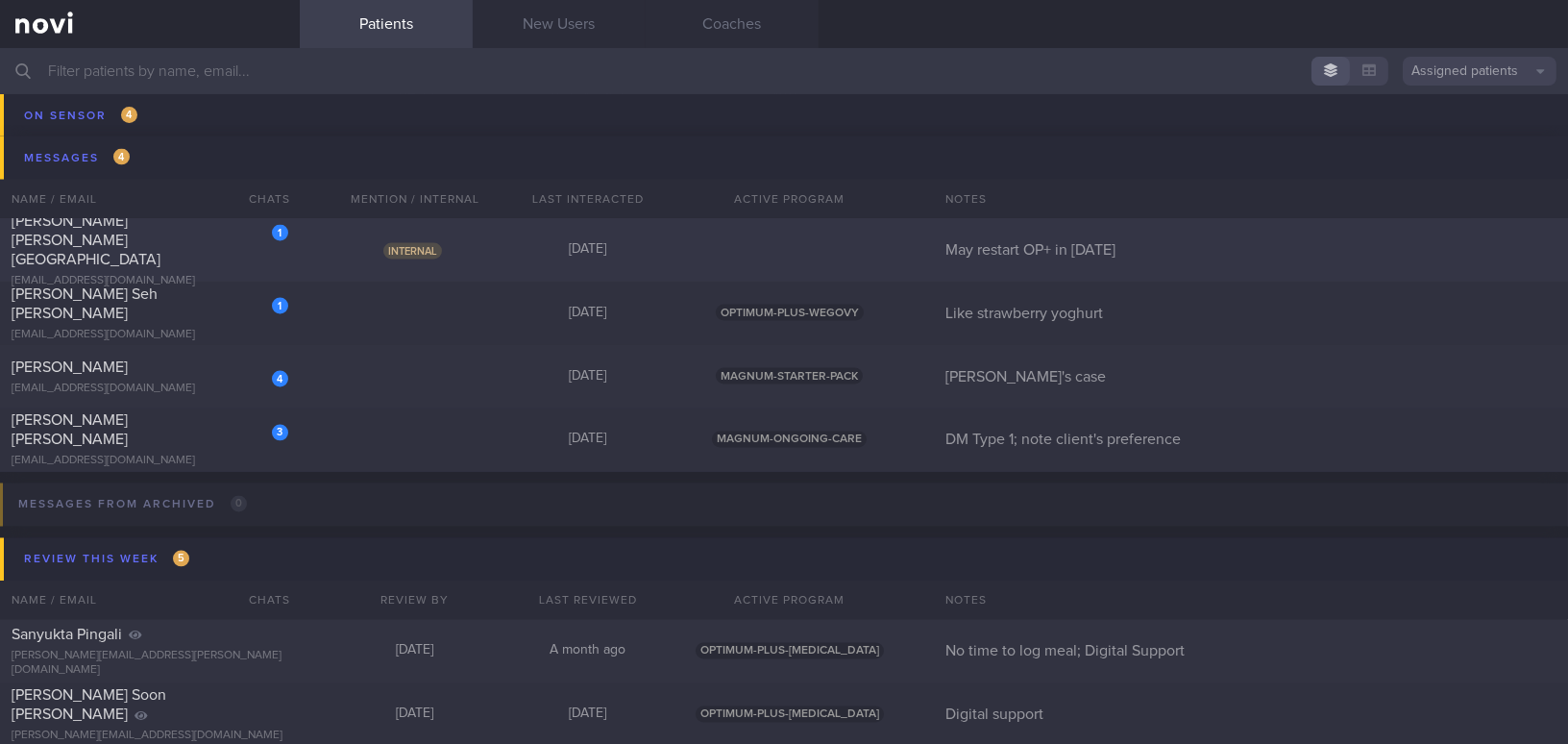 click on "[PERSON_NAME] [PERSON_NAME][GEOGRAPHIC_DATA]" at bounding box center (147, 240) 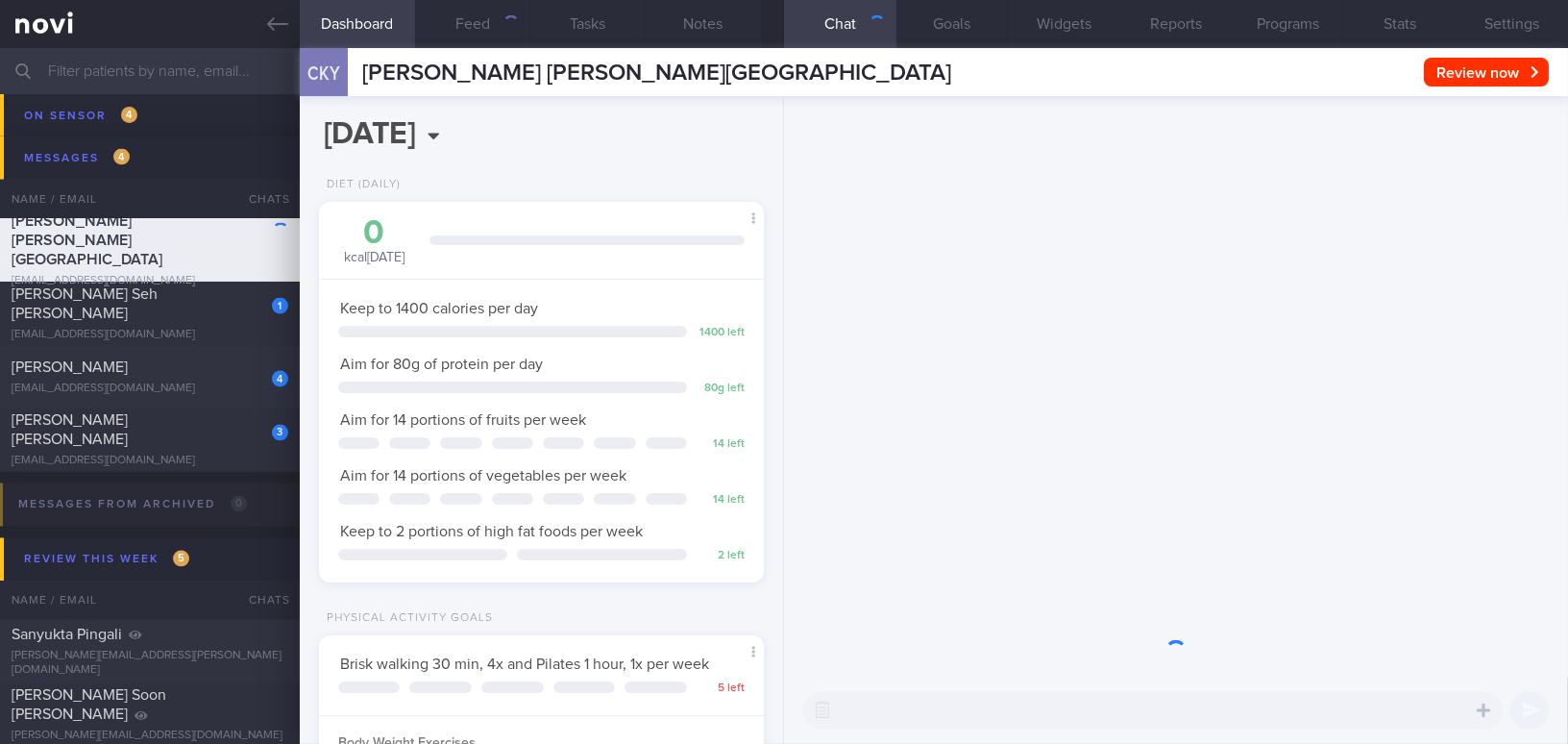 scroll, scrollTop: 961013, scrollLeft: 960387, axis: both 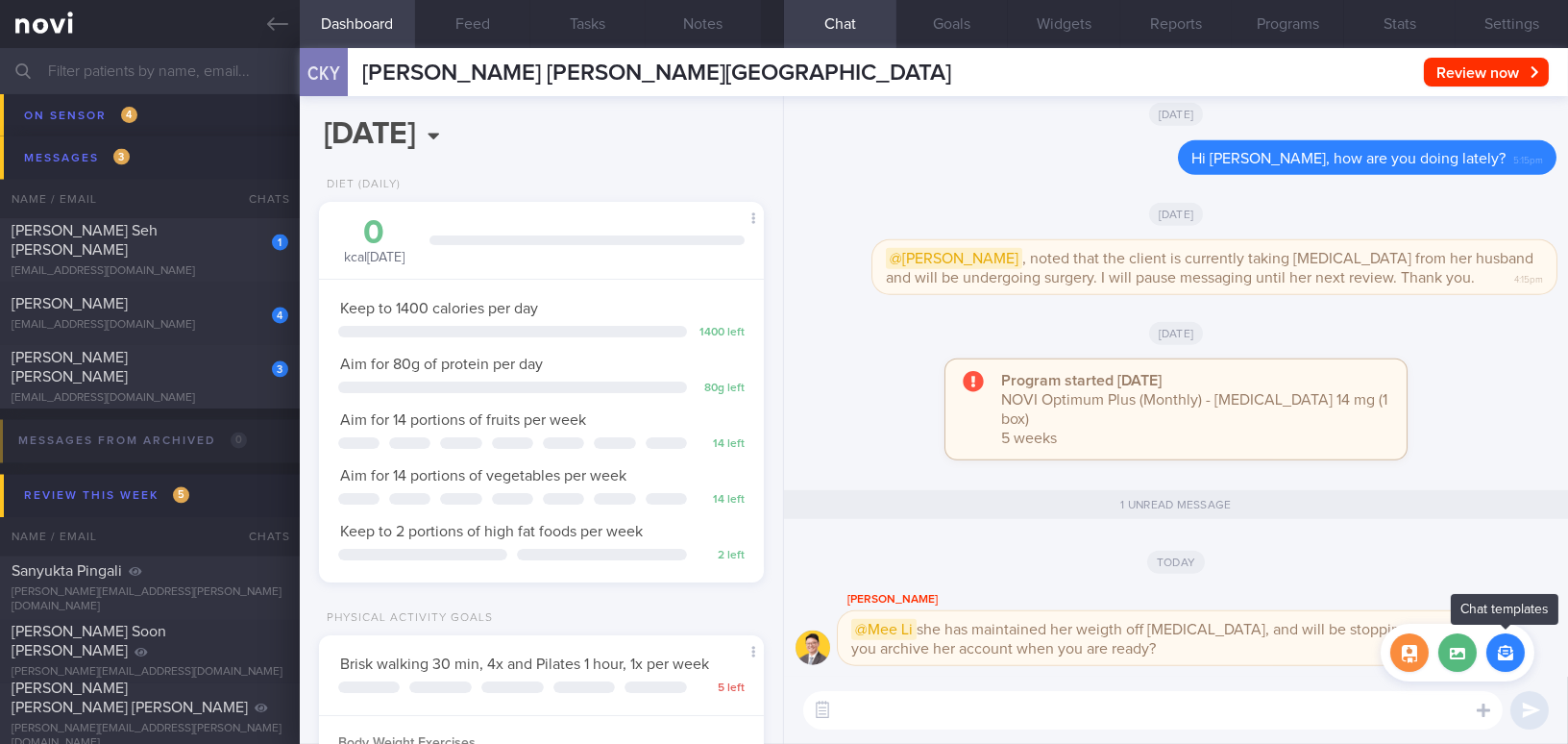 click at bounding box center (1506, 653) 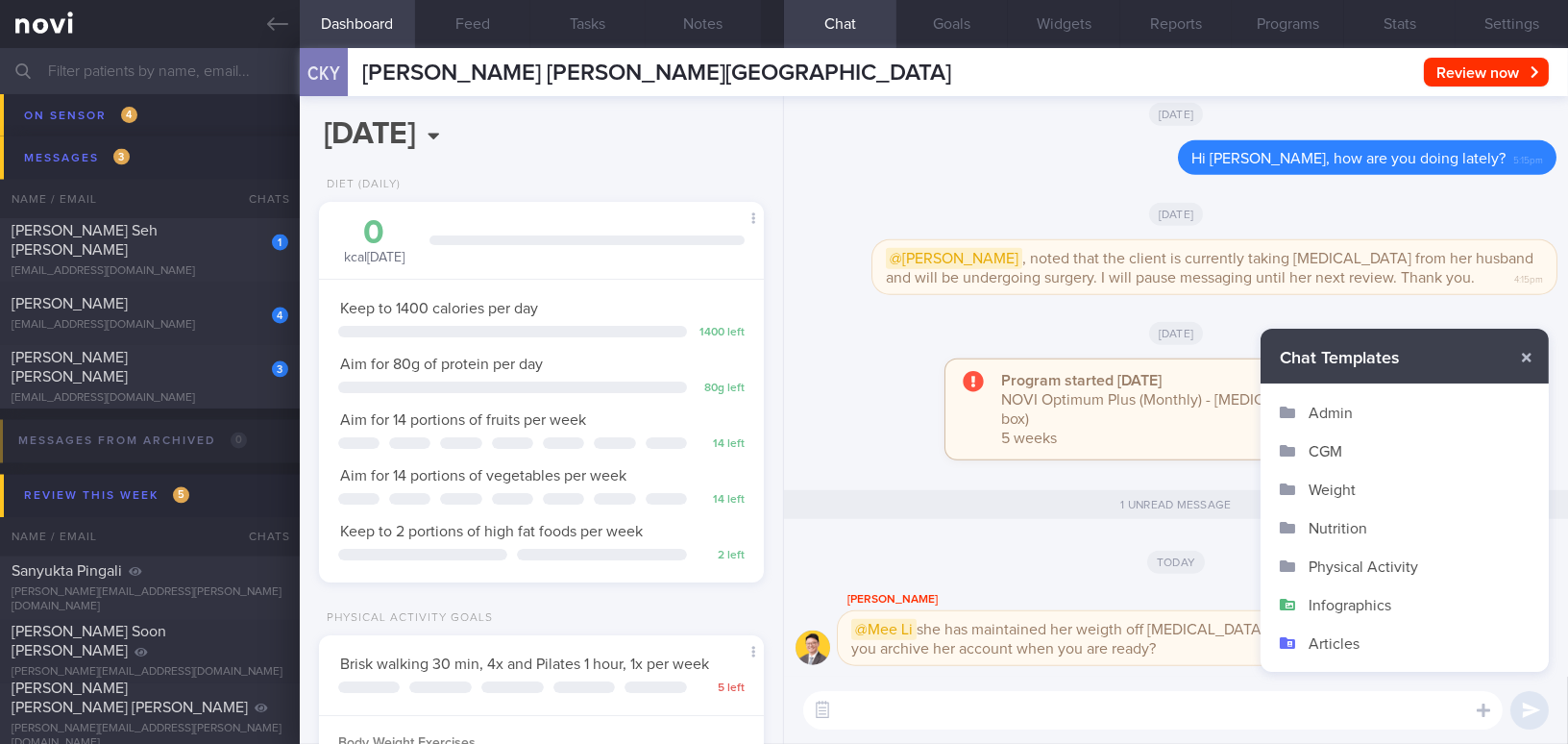 click on "Admin" at bounding box center (1405, 412) 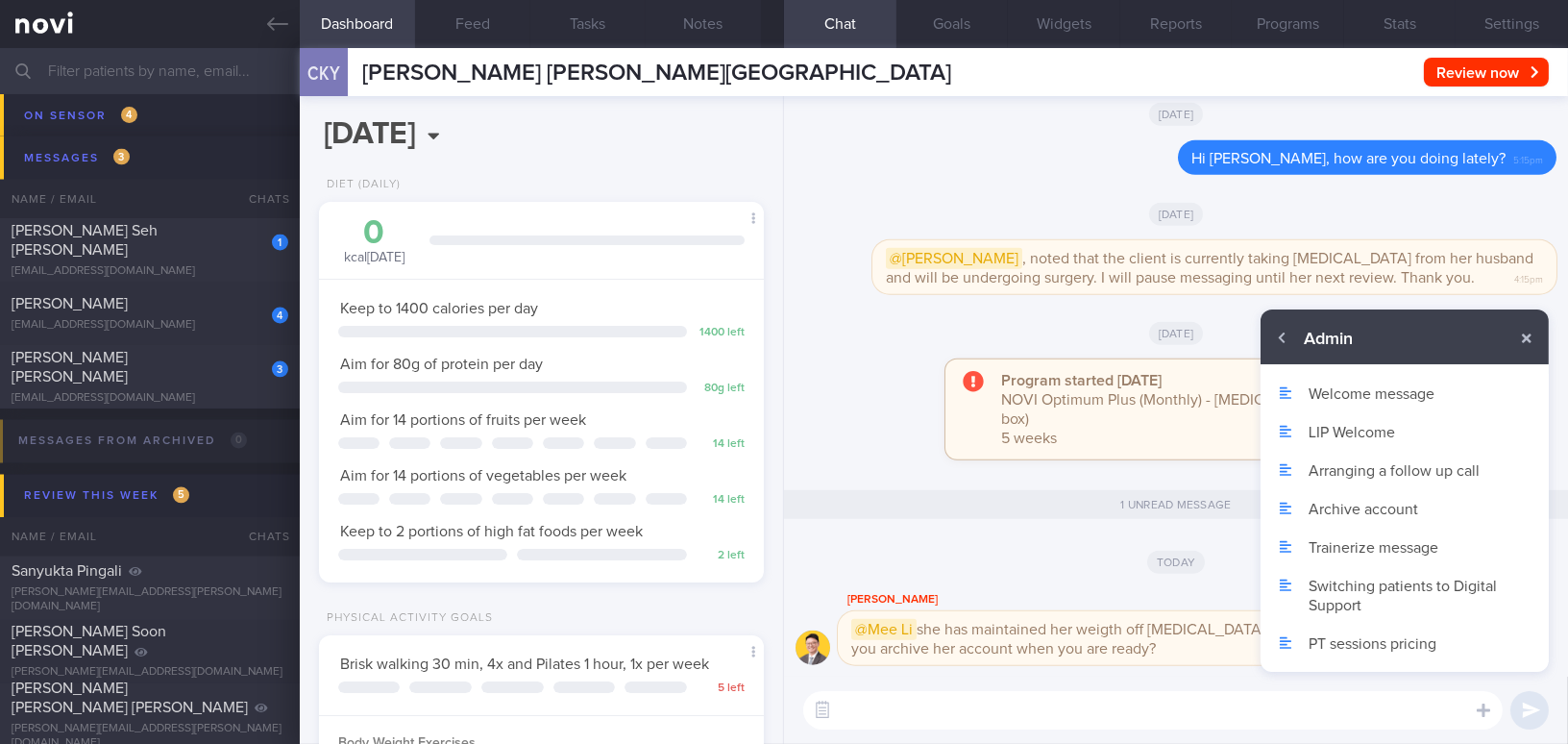 click on "Archive account" at bounding box center (1405, 508) 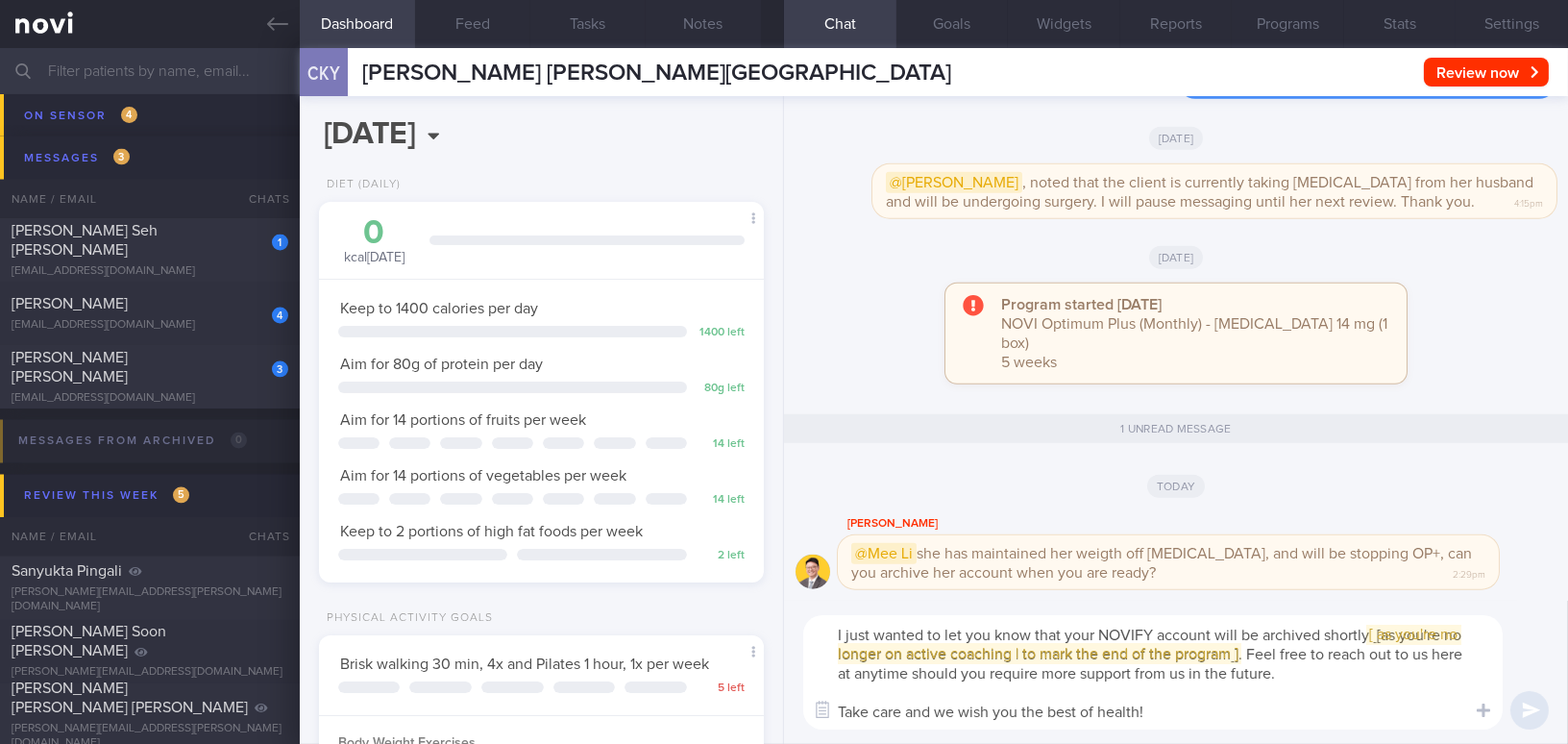 click on "I just wanted to let you know that your NOVIFY account will be archived shortly [[as you're no longer on active coaching | to mark the end of the program]]. Feel free to reach out to us here at anytime should you require more support from us in the future.
Take care and we wish you the best of health!" at bounding box center (1153, 672) 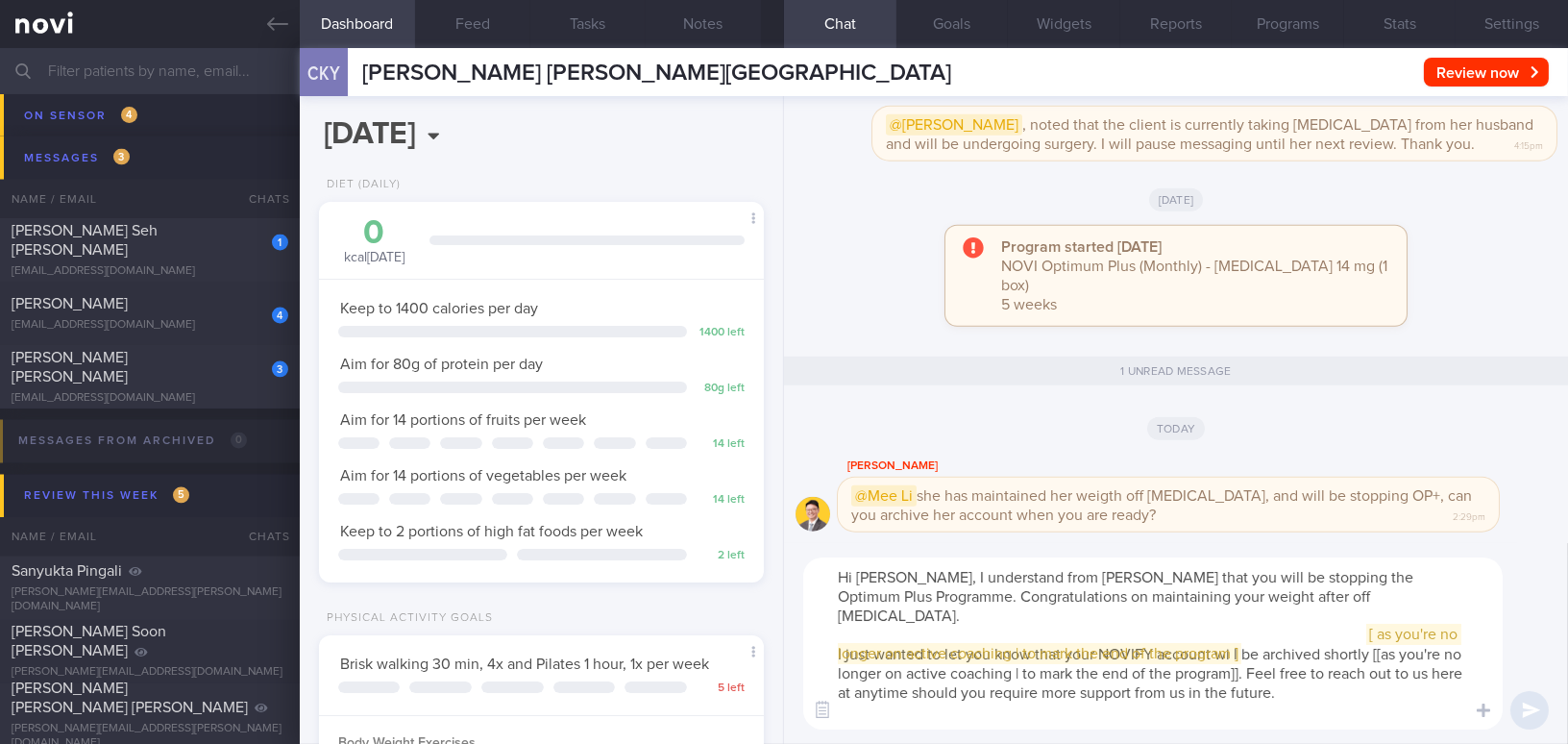 drag, startPoint x: 898, startPoint y: 579, endPoint x: 1266, endPoint y: 595, distance: 368.3477 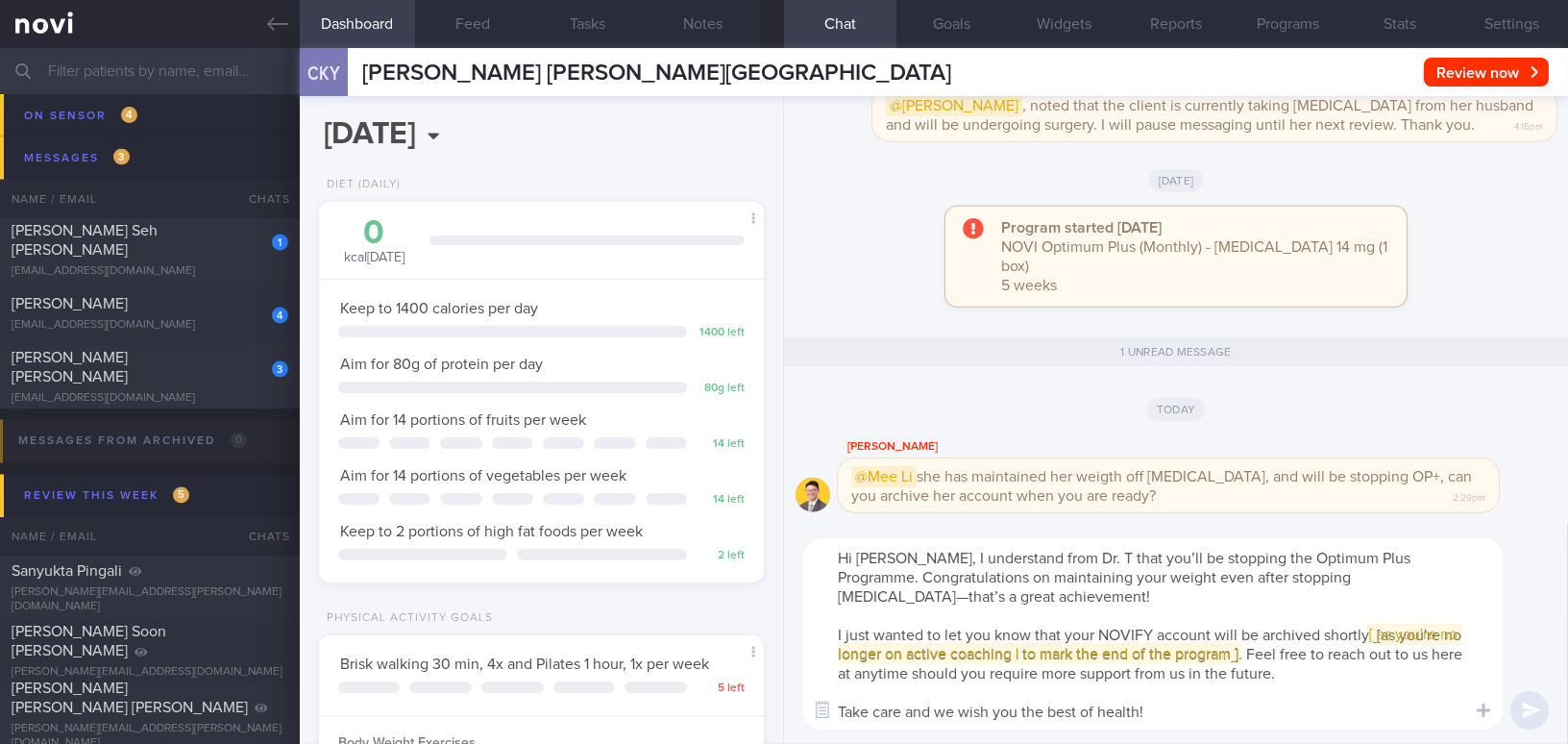 click on "Hi Ivena, I understand from Dr. T that you’ll be stopping the Optimum Plus Programme. Congratulations on maintaining your weight even after stopping Rybelsus—that’s a great achievement!
I just wanted to let you know that your NOVIFY account will be archived shortly [[as you're no longer on active coaching | to mark the end of the program]]. Feel free to reach out to us here at anytime should you require more support from us in the future.
Take care and we wish you the best of health!" at bounding box center (1153, 633) 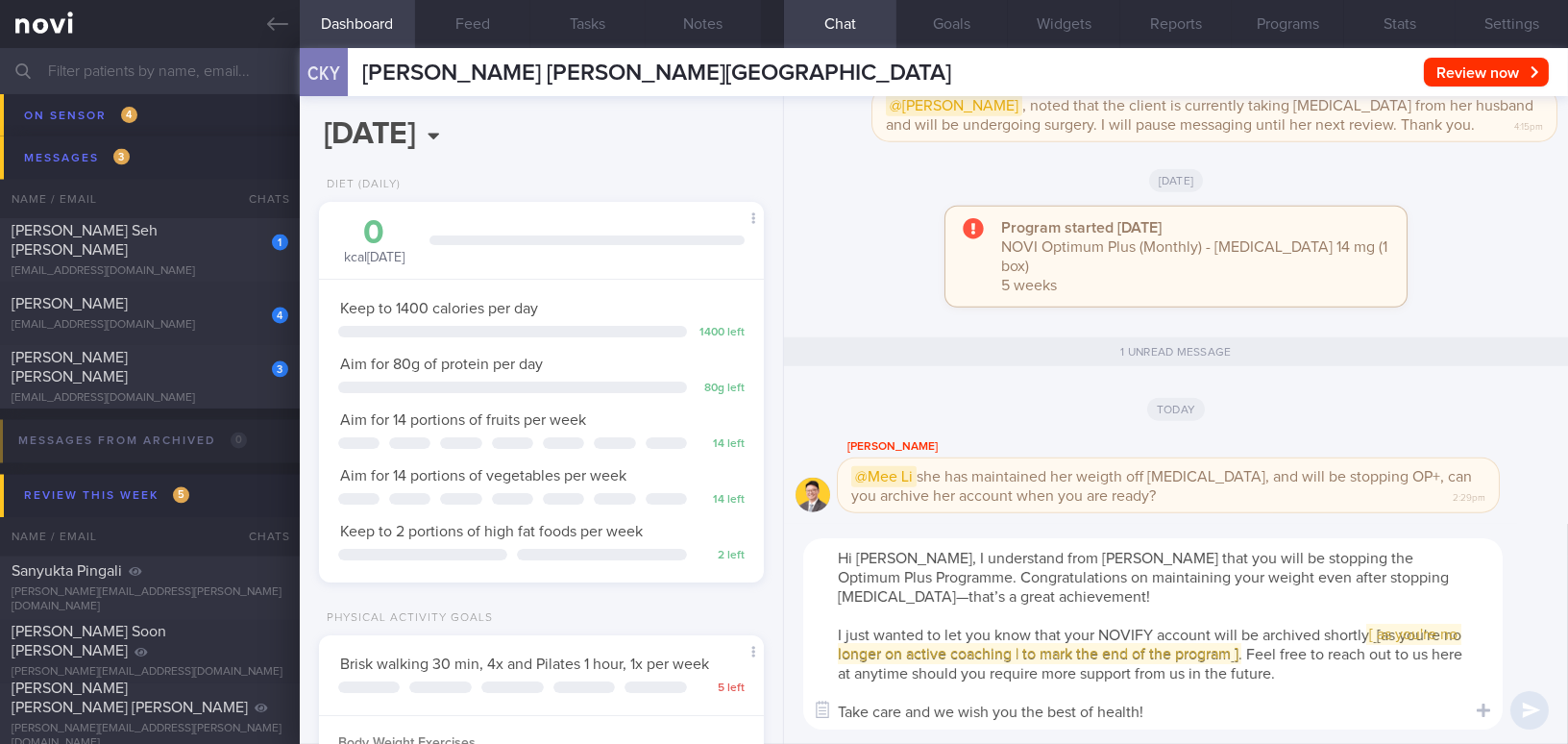 click on "Hi Ivena, I understand from Dr Todd that you will be stopping the Optimum Plus Programme. Congratulations on maintaining your weight even after stopping Rybelsus—that’s a great achievement!
I just wanted to let you know that your NOVIFY account will be archived shortly [[as you're no longer on active coaching | to mark the end of the program]]. Feel free to reach out to us here at anytime should you require more support from us in the future.
Take care and we wish you the best of health!" at bounding box center [1153, 633] 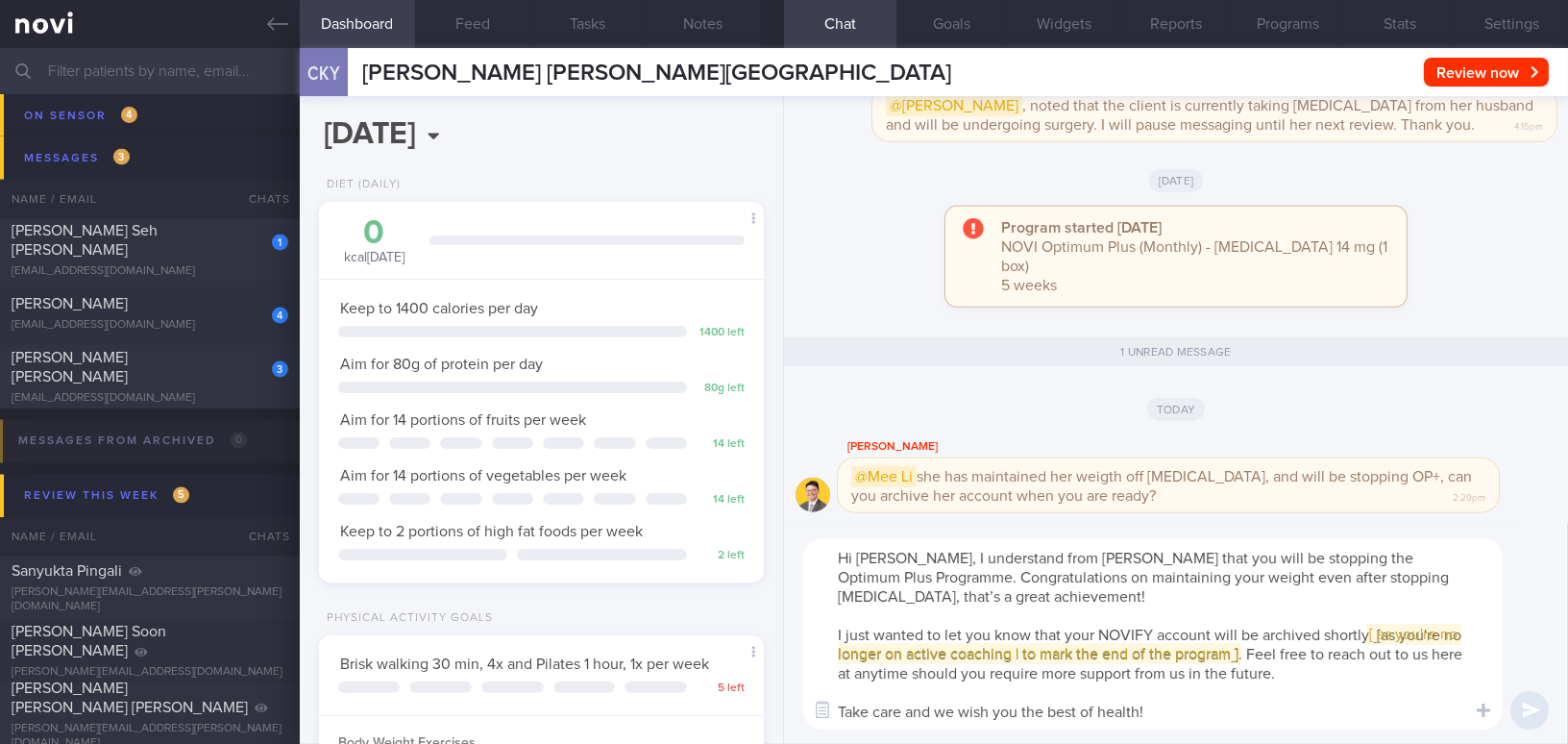 drag, startPoint x: 836, startPoint y: 633, endPoint x: 1154, endPoint y: 705, distance: 326.04908 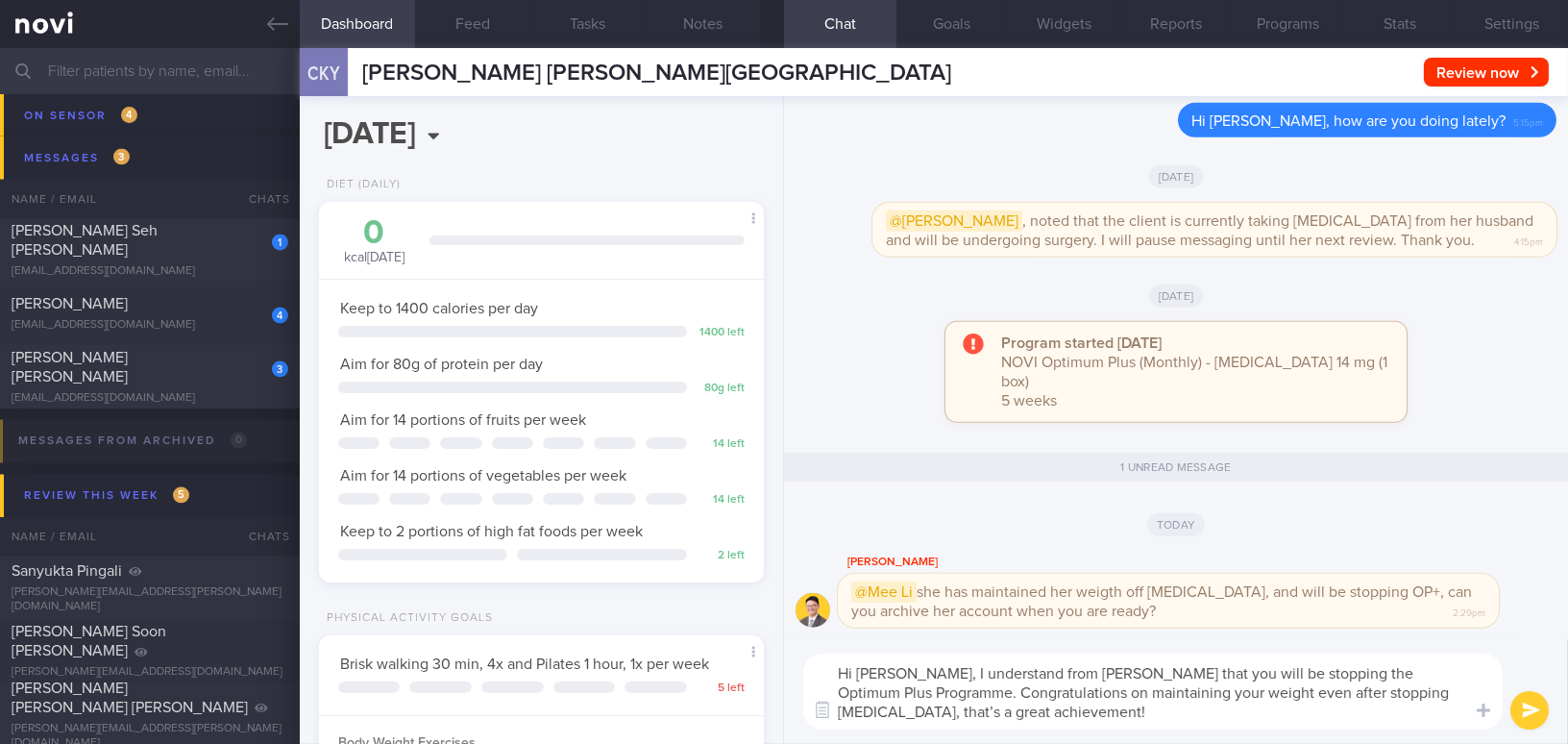 type on "Hi [PERSON_NAME], I understand from [PERSON_NAME] that you will be stopping the Optimum Plus Programme. Congratulations on maintaining your weight even after stopping [MEDICAL_DATA], that’s a great achievement!" 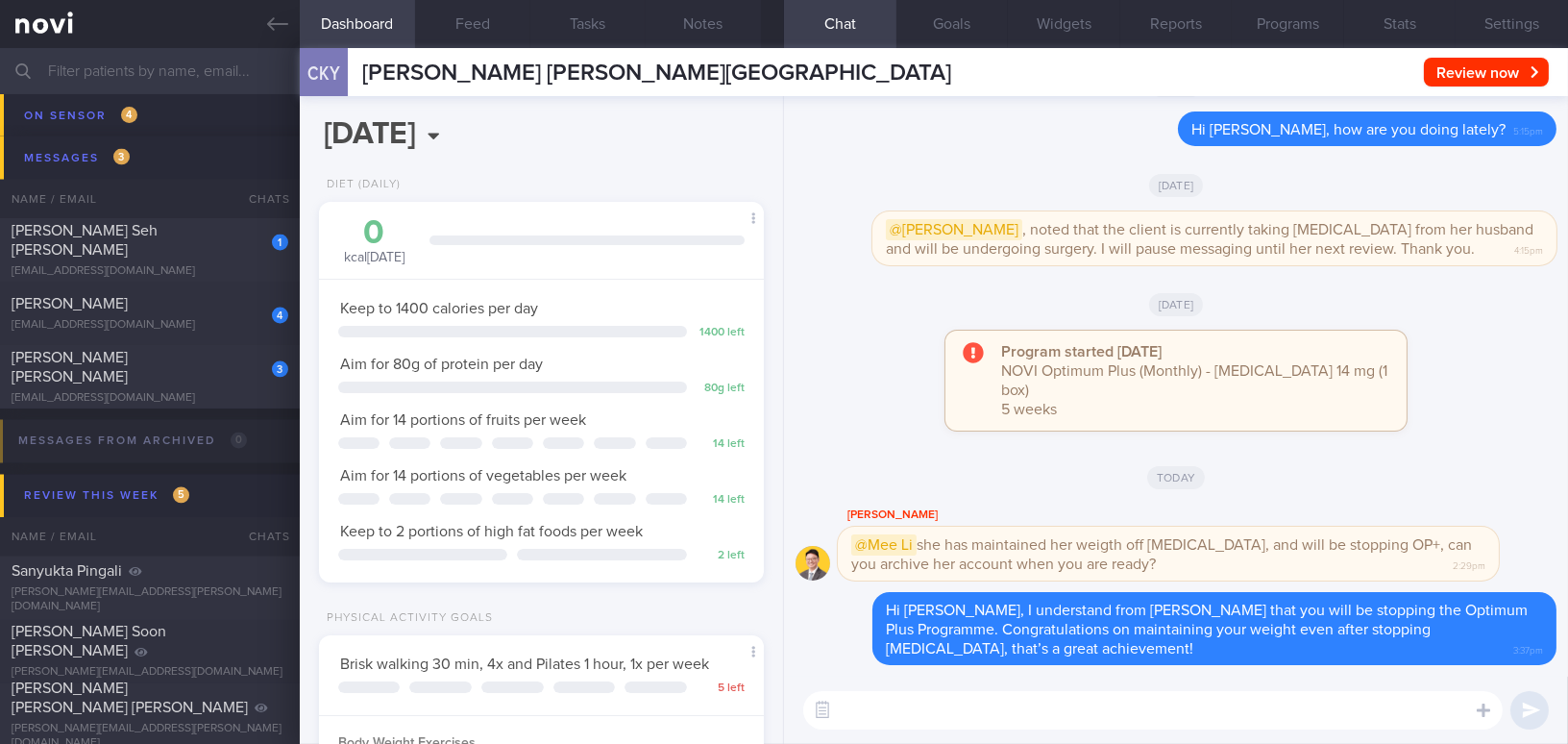 click at bounding box center [1153, 710] 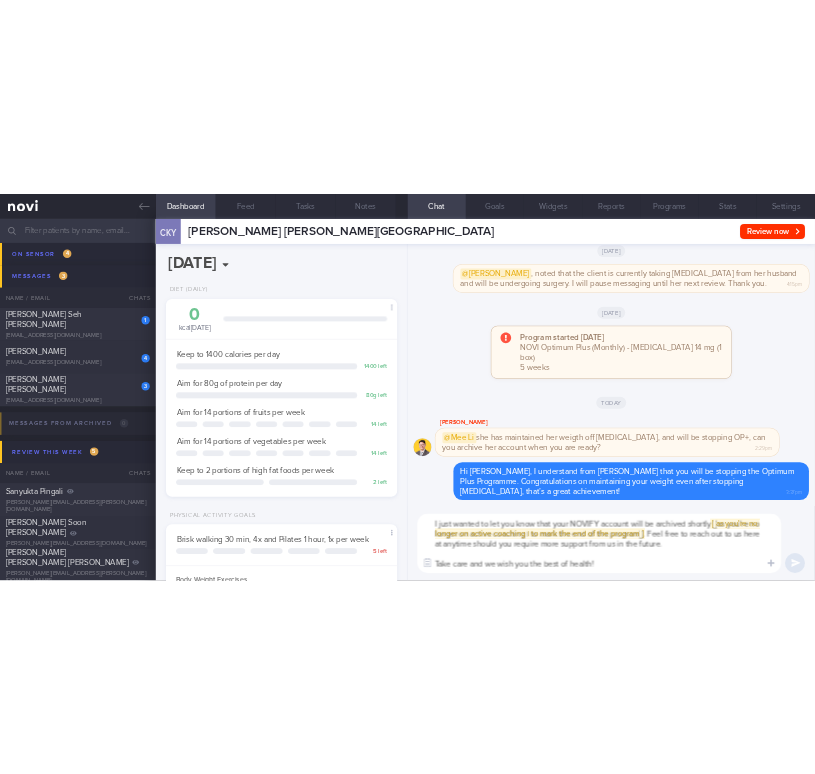scroll, scrollTop: 0, scrollLeft: 0, axis: both 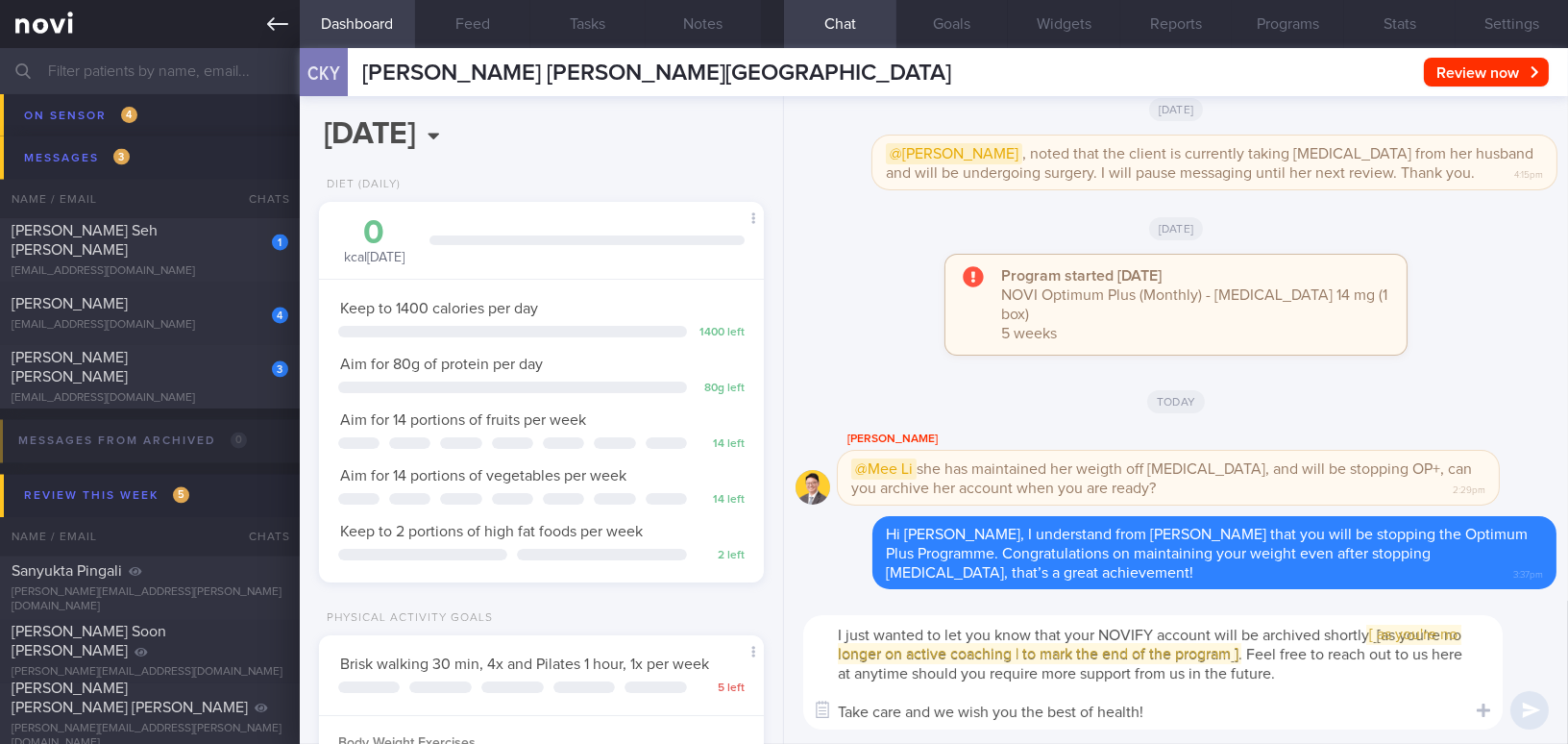 type on "I just wanted to let you know that your NOVIFY account will be archived shortly [[as you're no longer on active coaching | to mark the end of the program]]. Feel free to reach out to us here at anytime should you require more support from us in the future.
Take care and we wish you the best of health!" 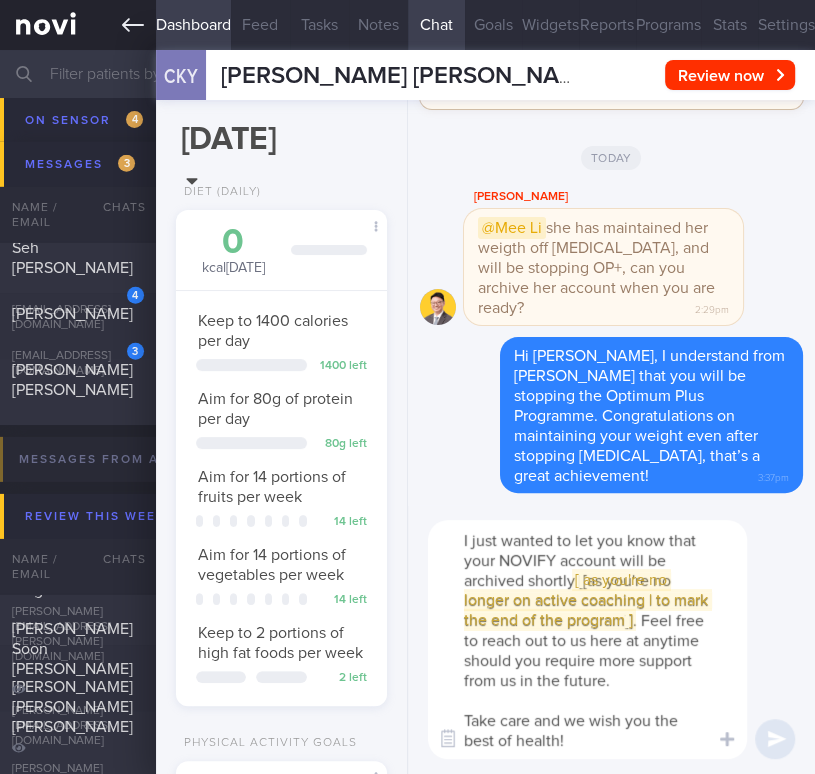 scroll, scrollTop: 109, scrollLeft: 161, axis: both 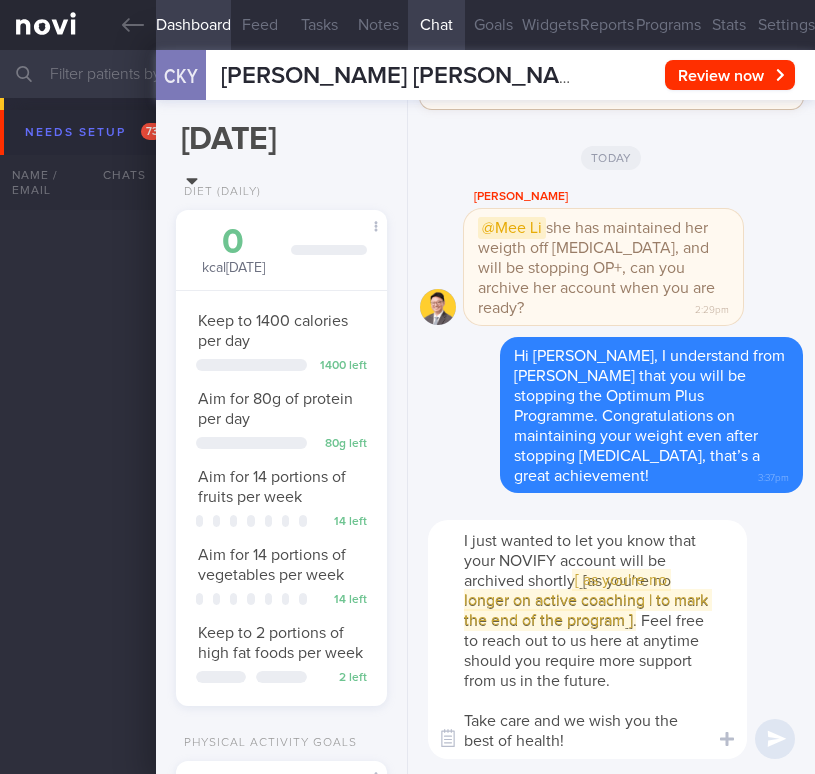 select on "6" 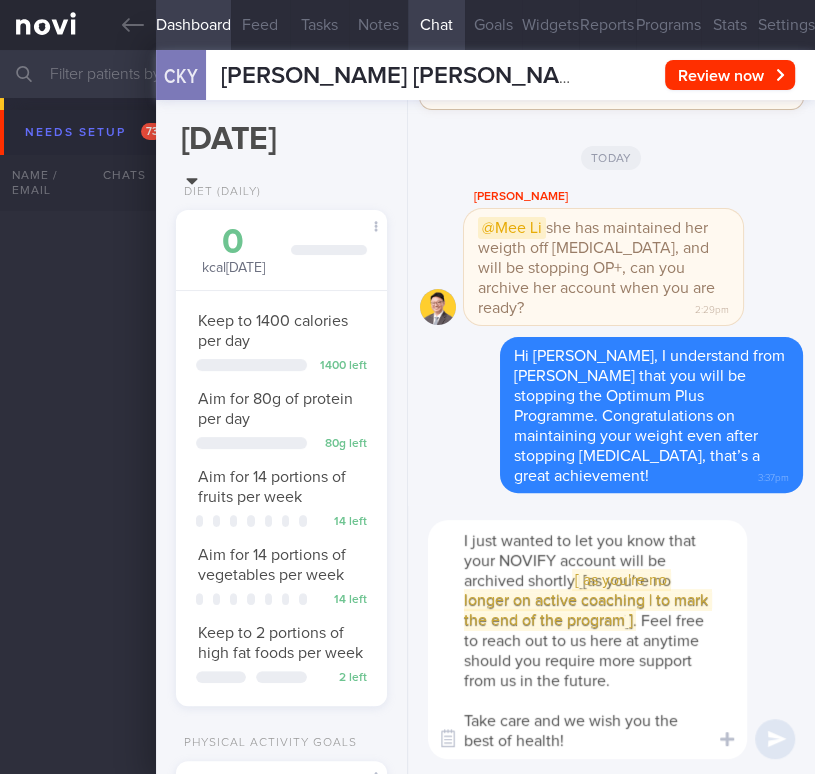 scroll, scrollTop: 6737, scrollLeft: 0, axis: vertical 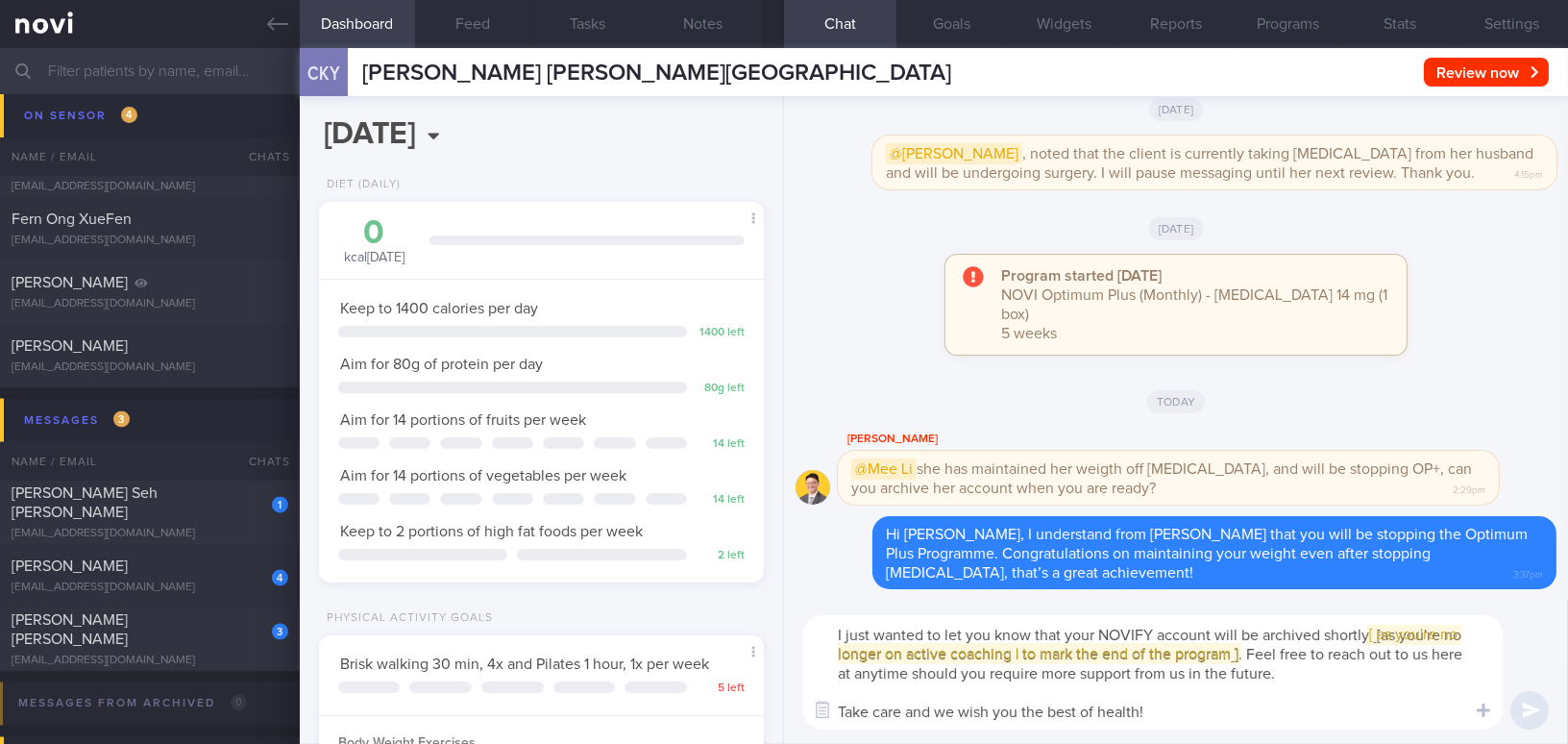 click on "[" at bounding box center [1375, 634] 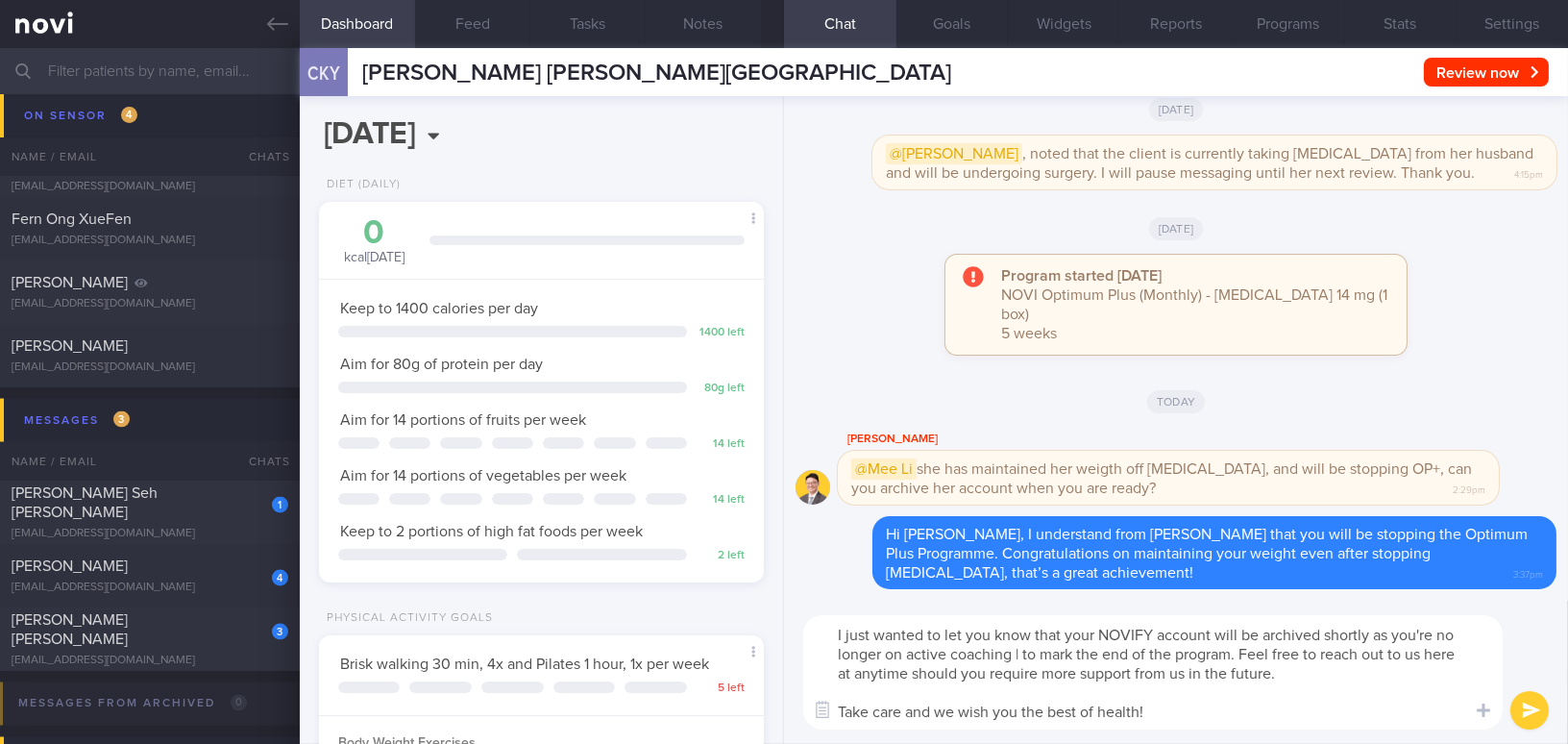 click on "I just wanted to let you know that your NOVIFY account will be archived shortly as you're no longer on active coaching | to mark the end of the program. Feel free to reach out to us here at anytime should you require more support from us in the future.
Take care and we wish you the best of health!" at bounding box center [1153, 672] 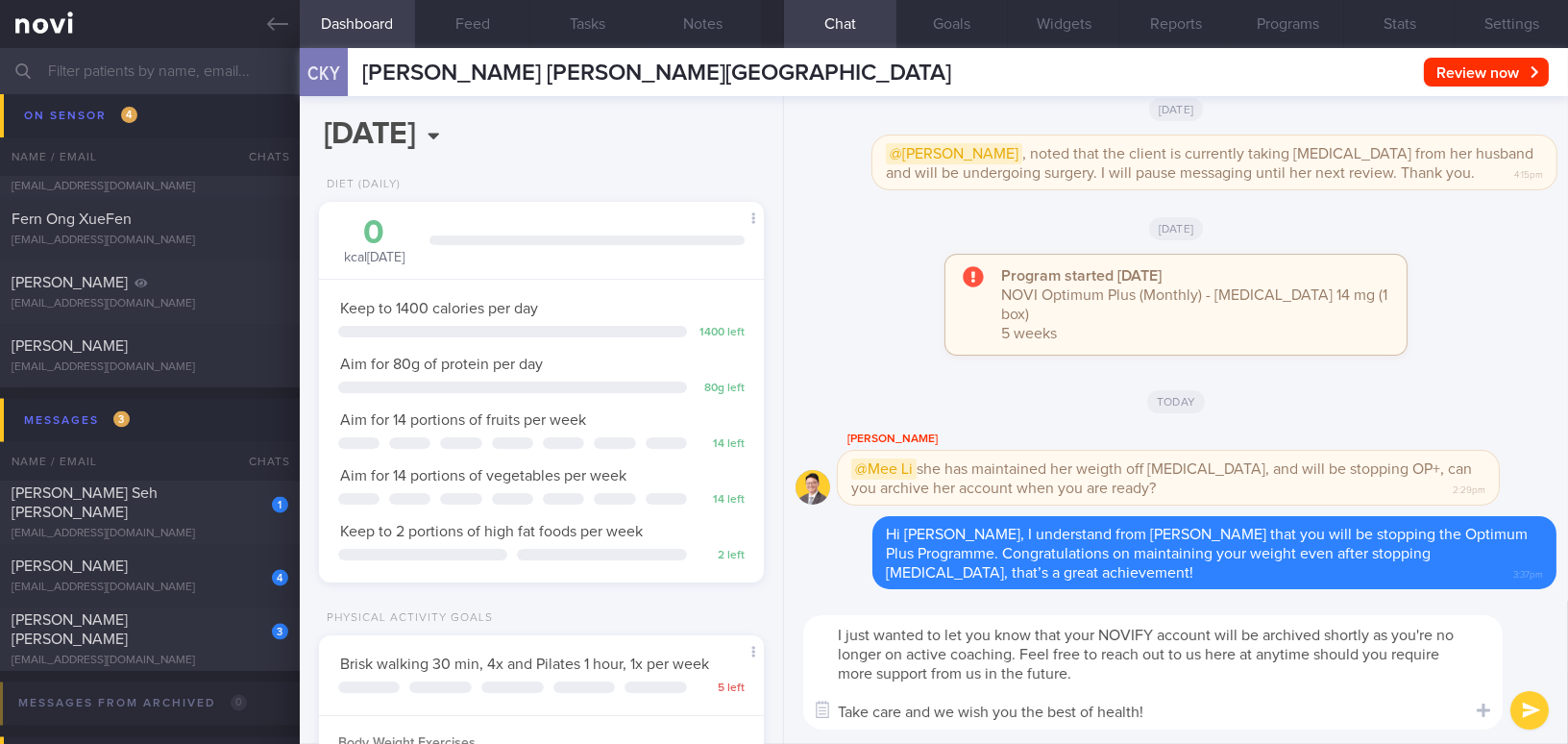 click on "I just wanted to let you know that your NOVIFY account will be archived shortly as you're no longer on active coaching. Feel free to reach out to us here at anytime should you require more support from us in the future.
Take care and we wish you the best of health!" at bounding box center [1153, 672] 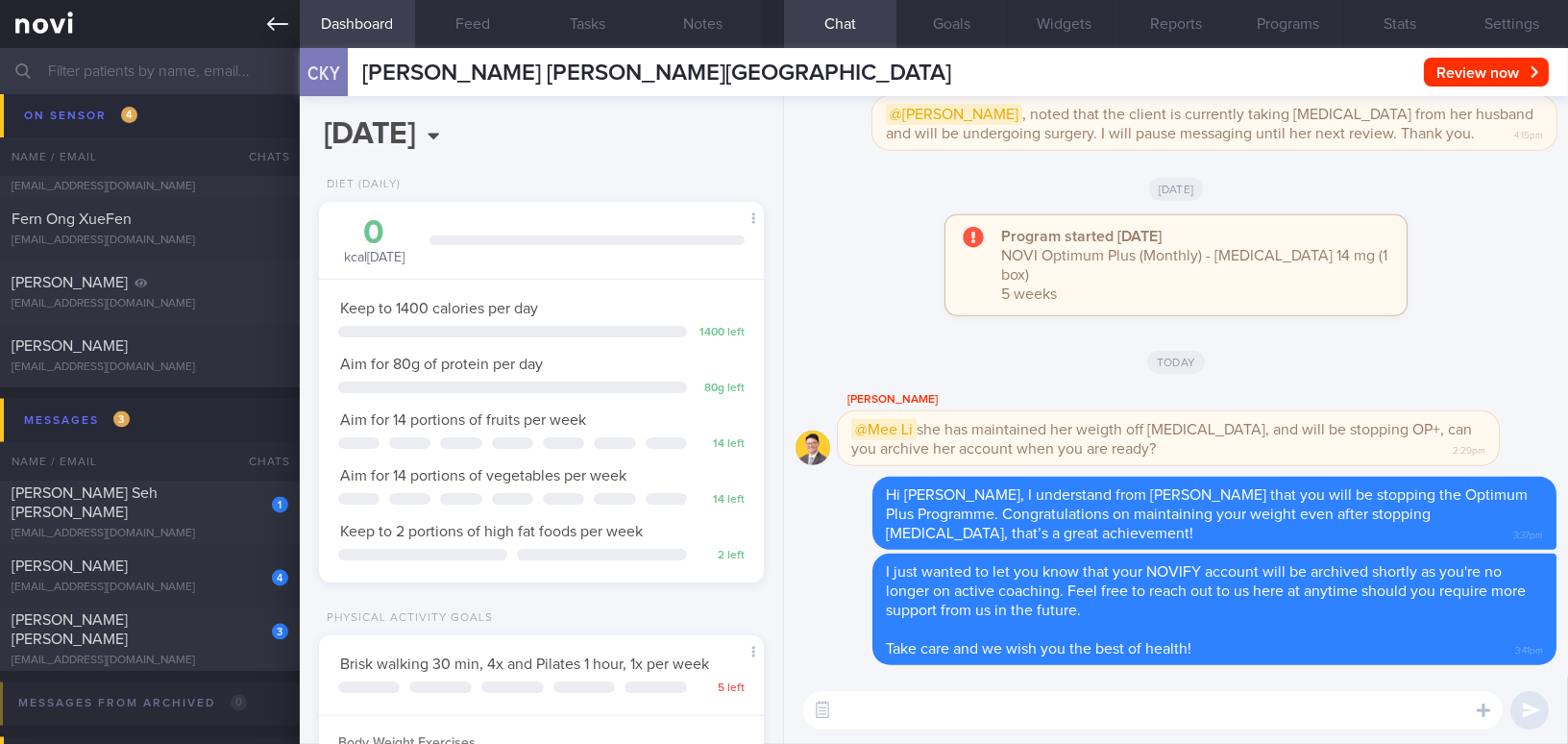 click at bounding box center [150, 24] 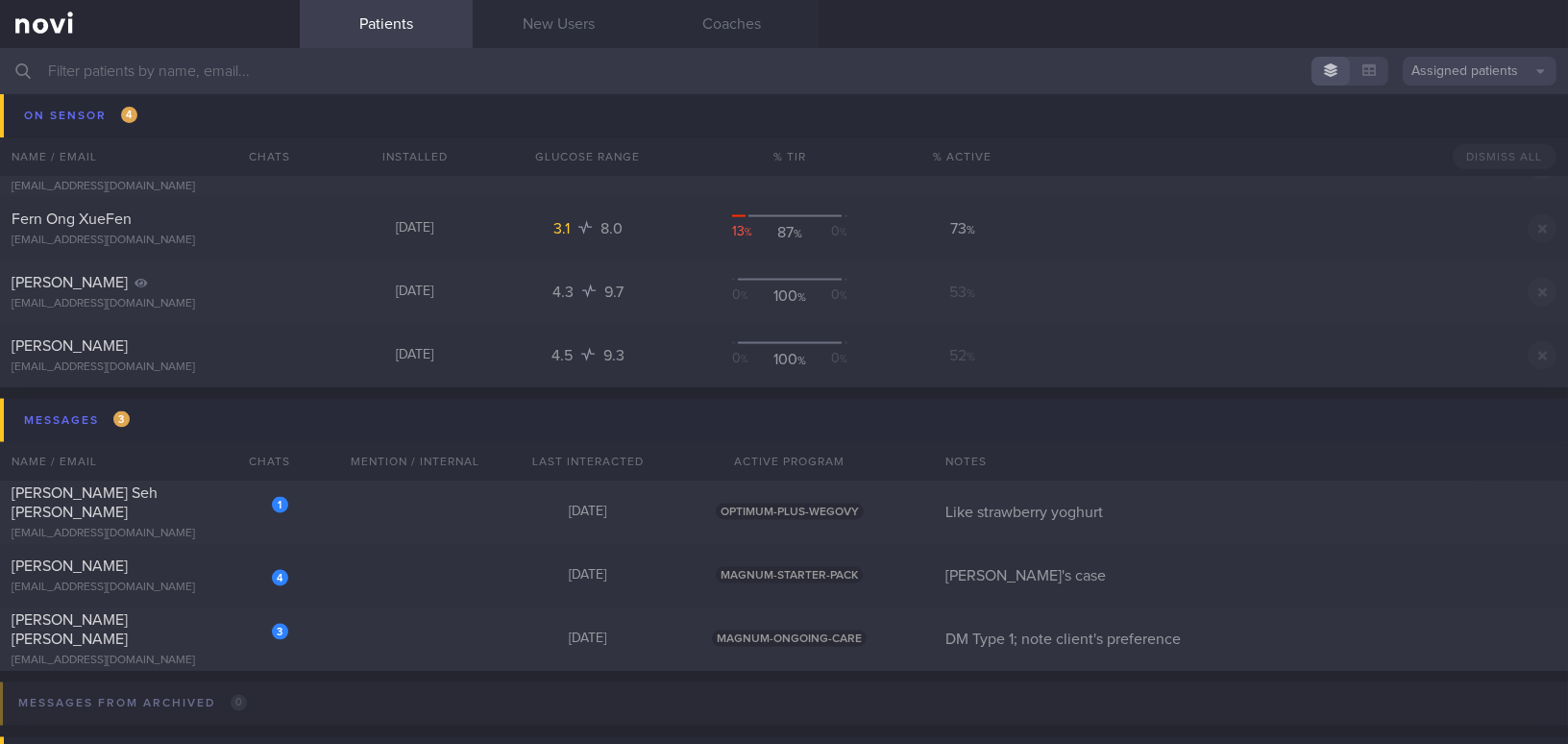 scroll, scrollTop: 6291, scrollLeft: 0, axis: vertical 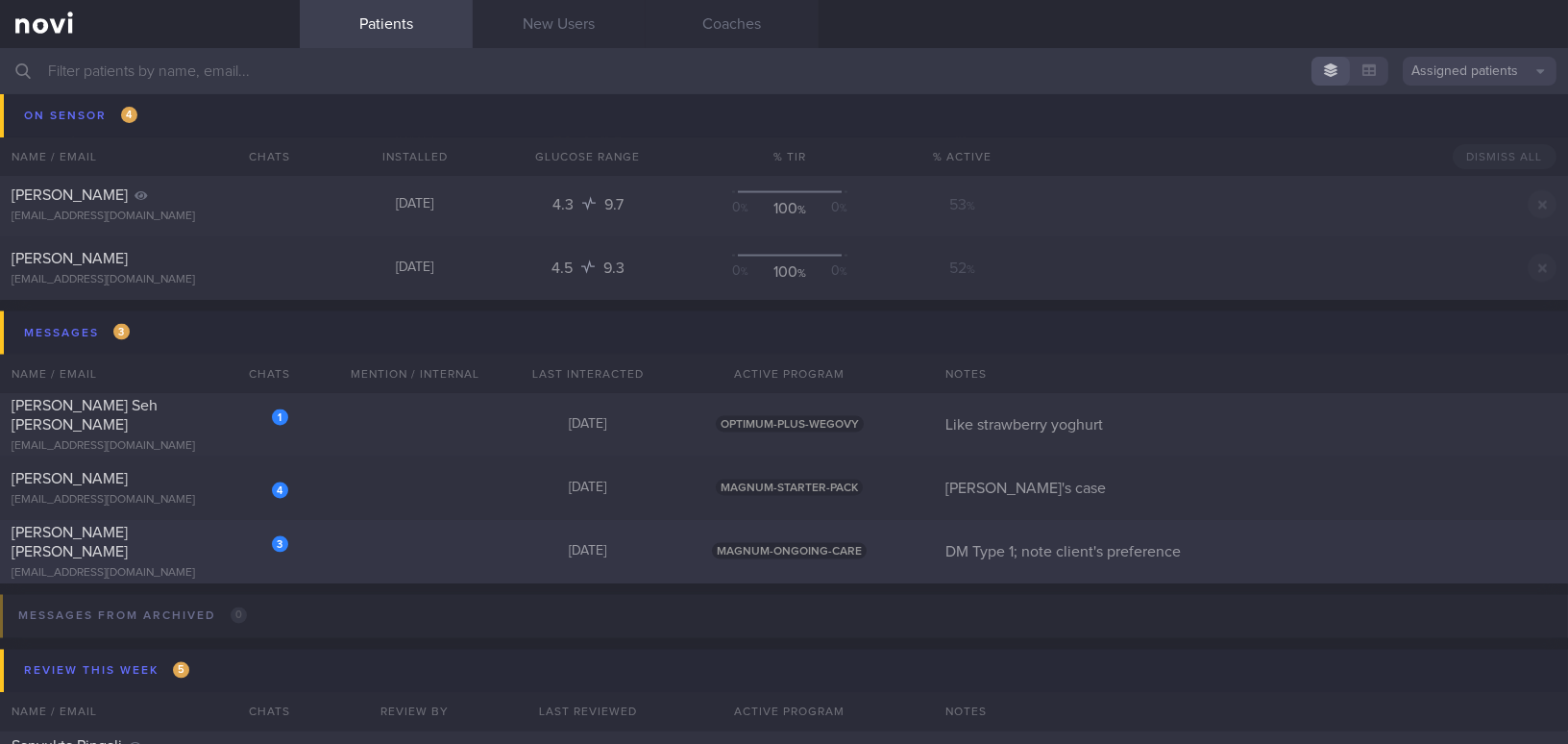 click on "[EMAIL_ADDRESS][DOMAIN_NAME]" at bounding box center (150, 573) 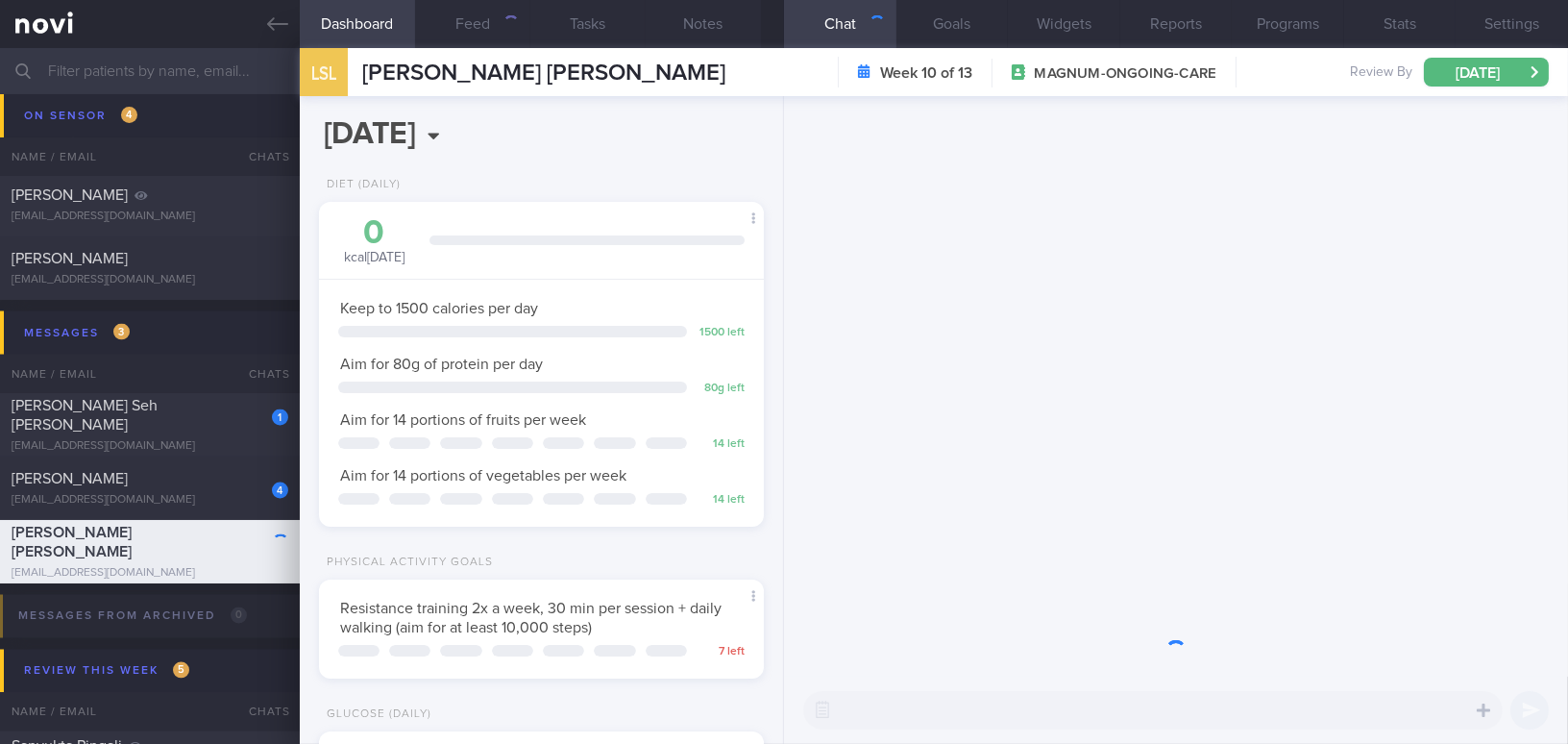 scroll, scrollTop: 961037, scrollLeft: 960378, axis: both 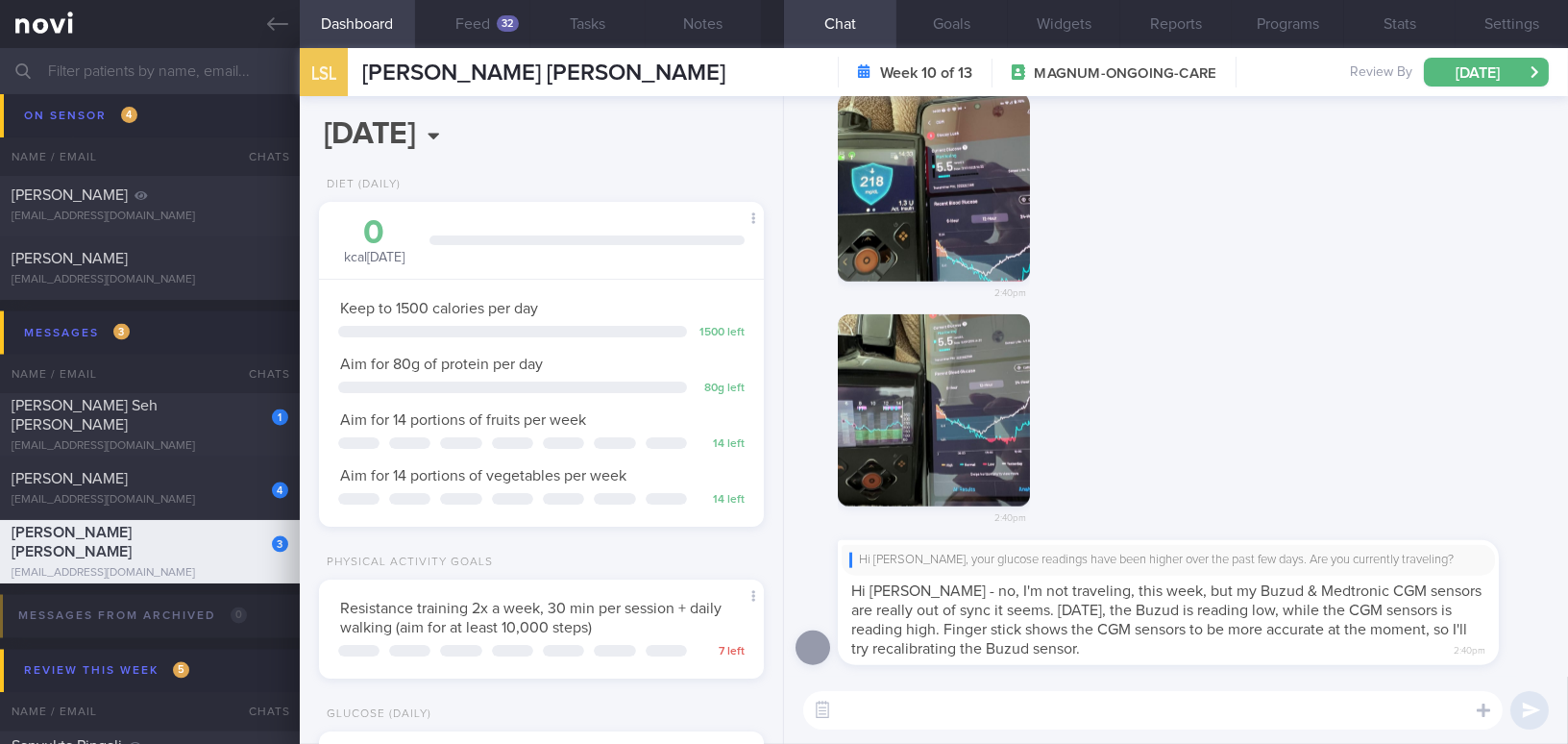 click at bounding box center (934, 186) 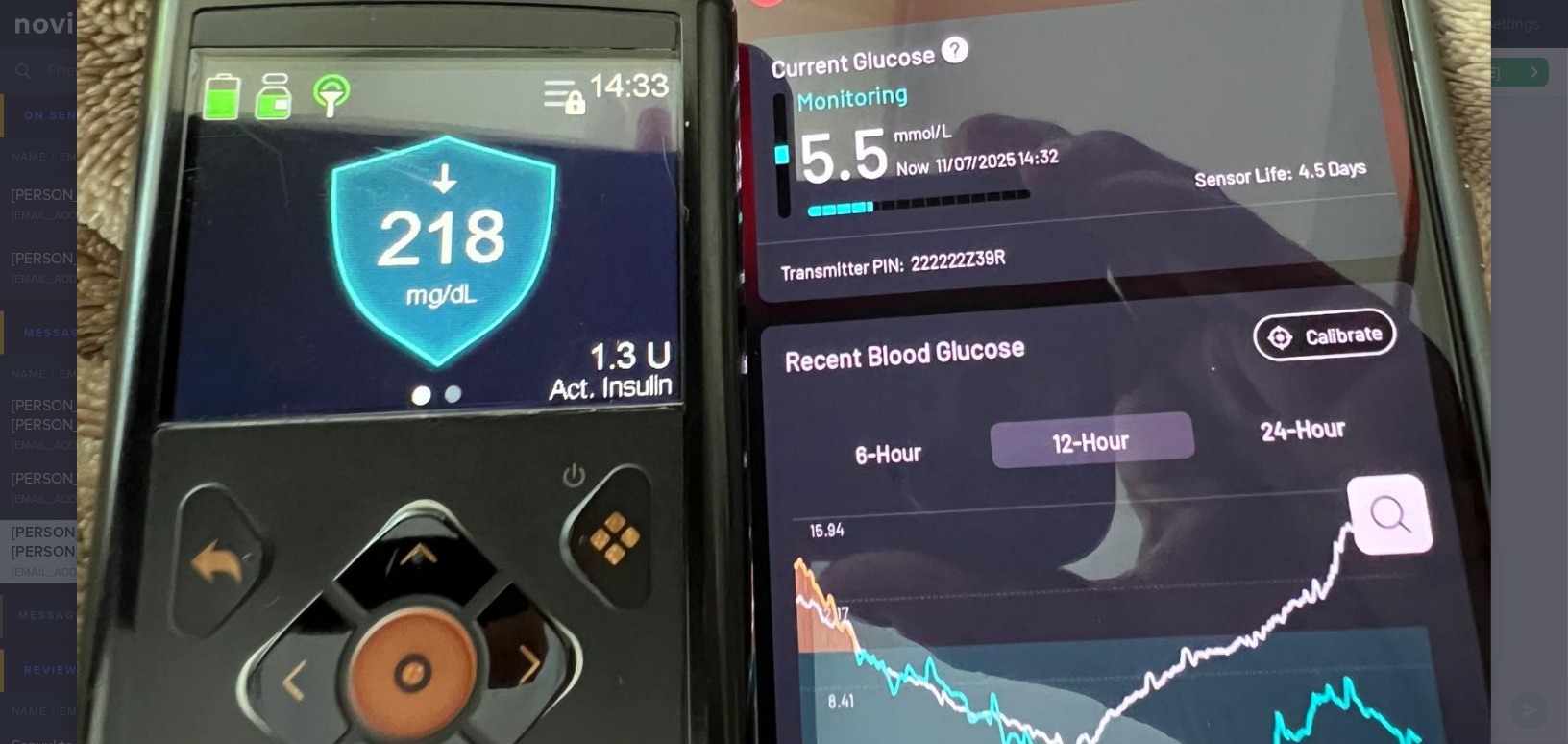 scroll, scrollTop: 261, scrollLeft: 0, axis: vertical 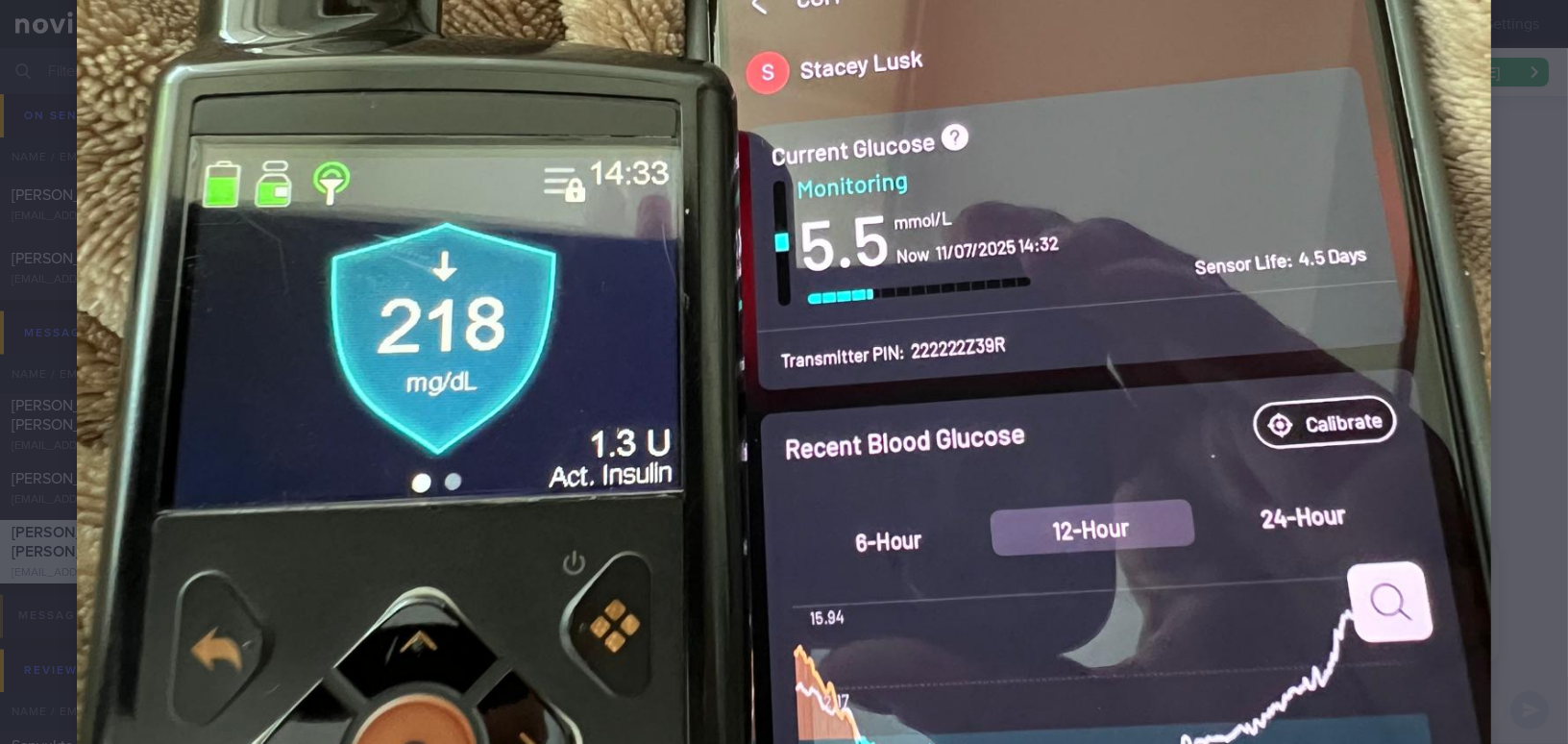 click at bounding box center (784, 346) 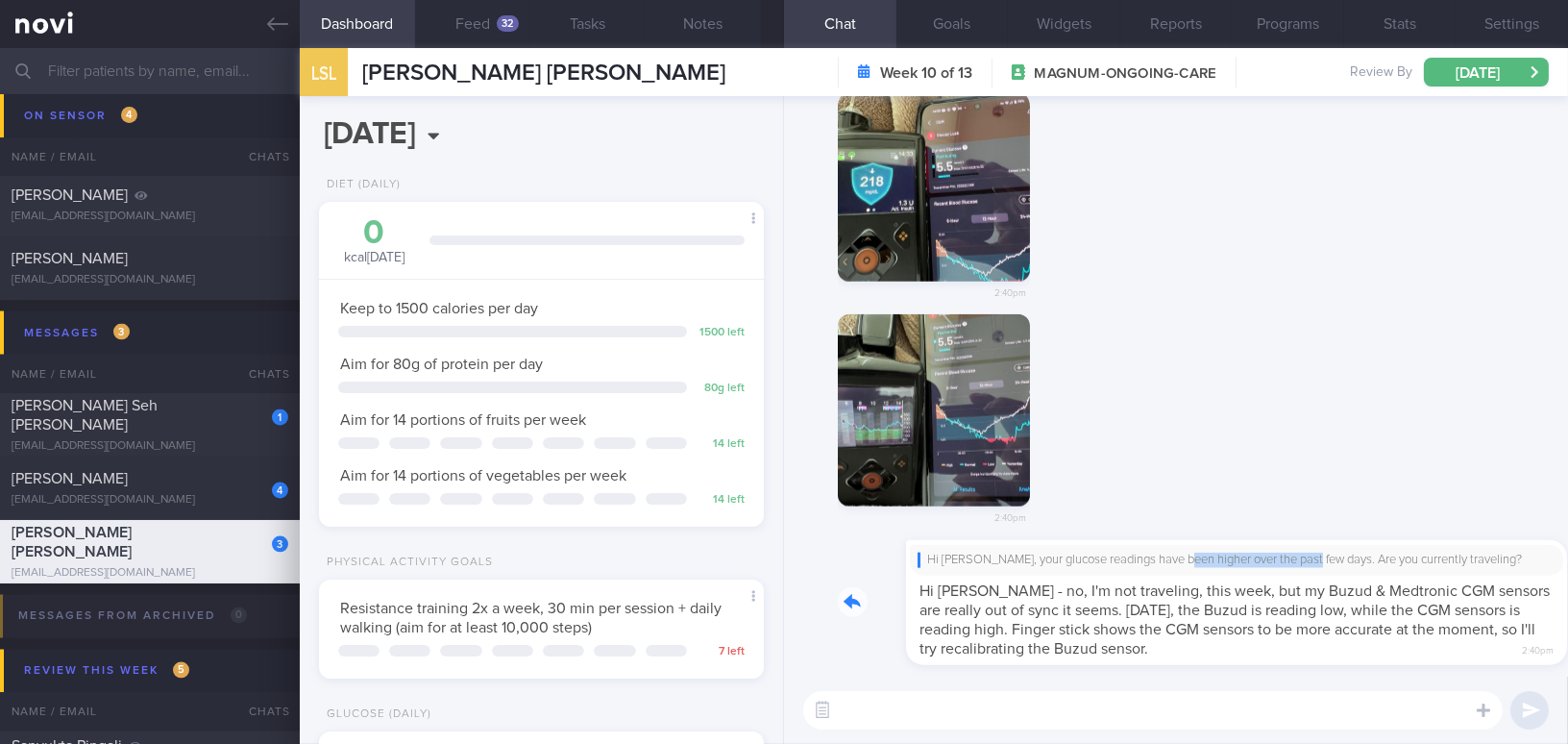 drag, startPoint x: 1115, startPoint y: 563, endPoint x: 1248, endPoint y: 551, distance: 133.54026 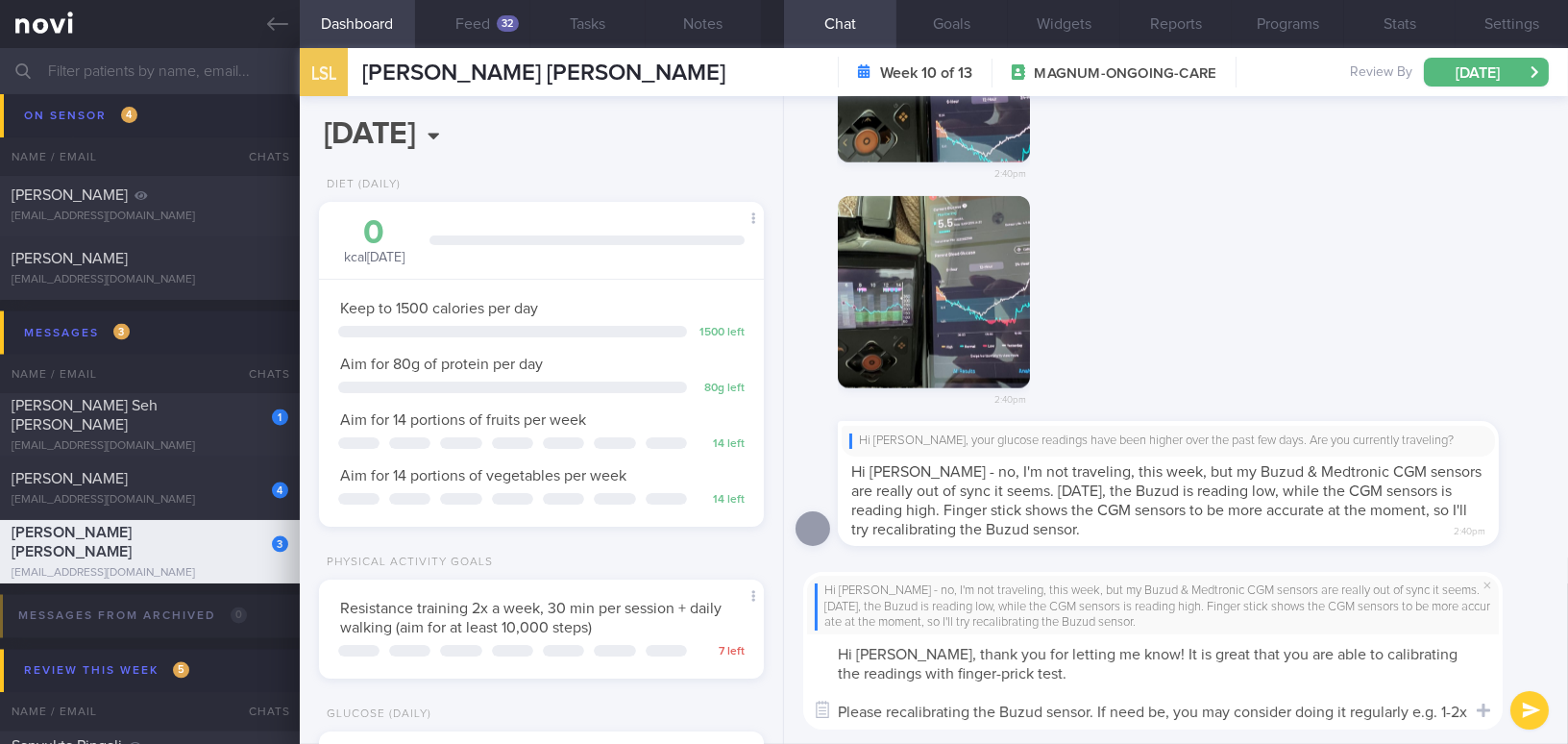 scroll, scrollTop: 0, scrollLeft: 0, axis: both 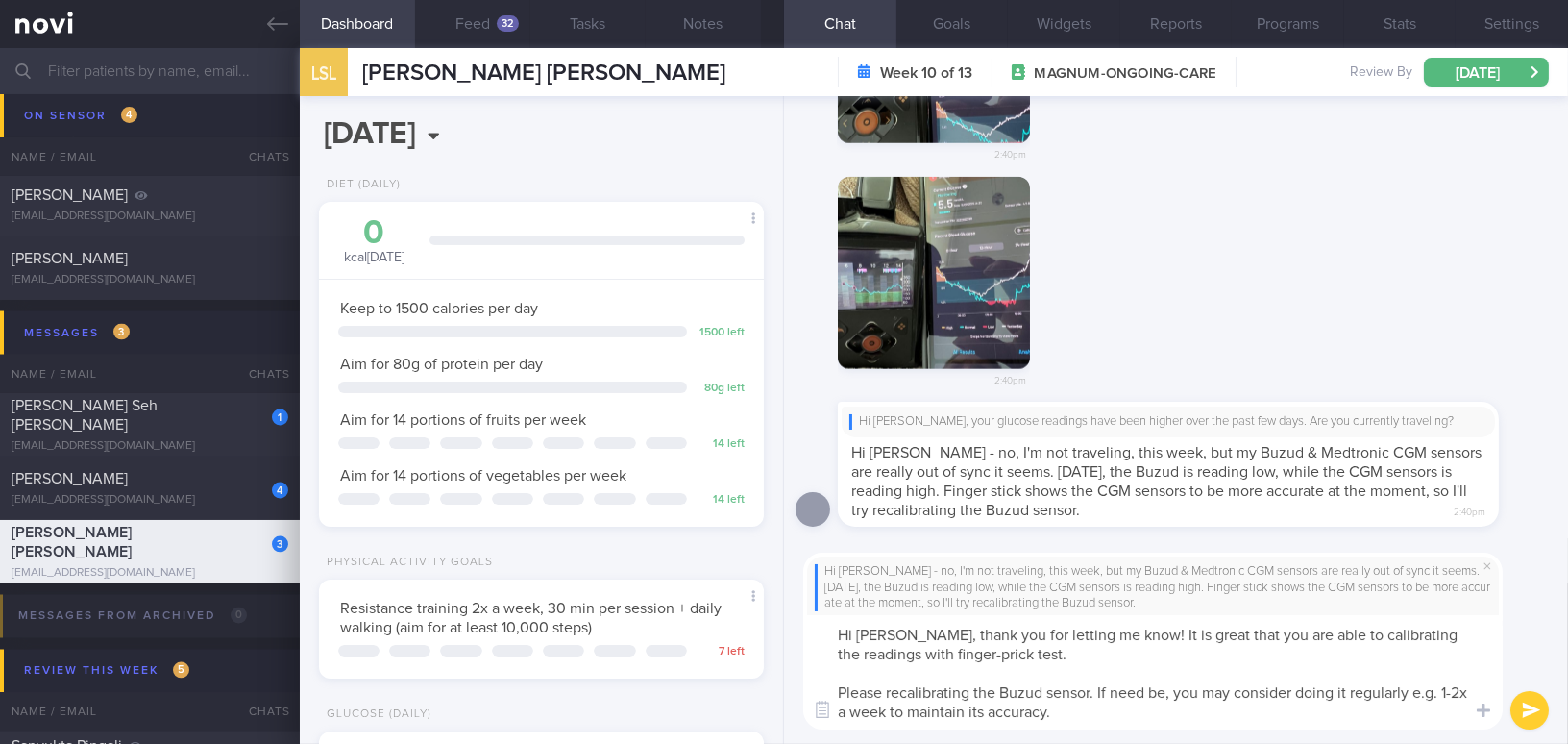 click on "Hi [PERSON_NAME], thank you for letting me know! It is great that you are able to calibrating the readings with finger-prick test.
Please recalibrating the Buzud sensor. If need be, you may consider doing it regularly e.g. 1-2x a week to maintain its accuracy." at bounding box center (1153, 672) 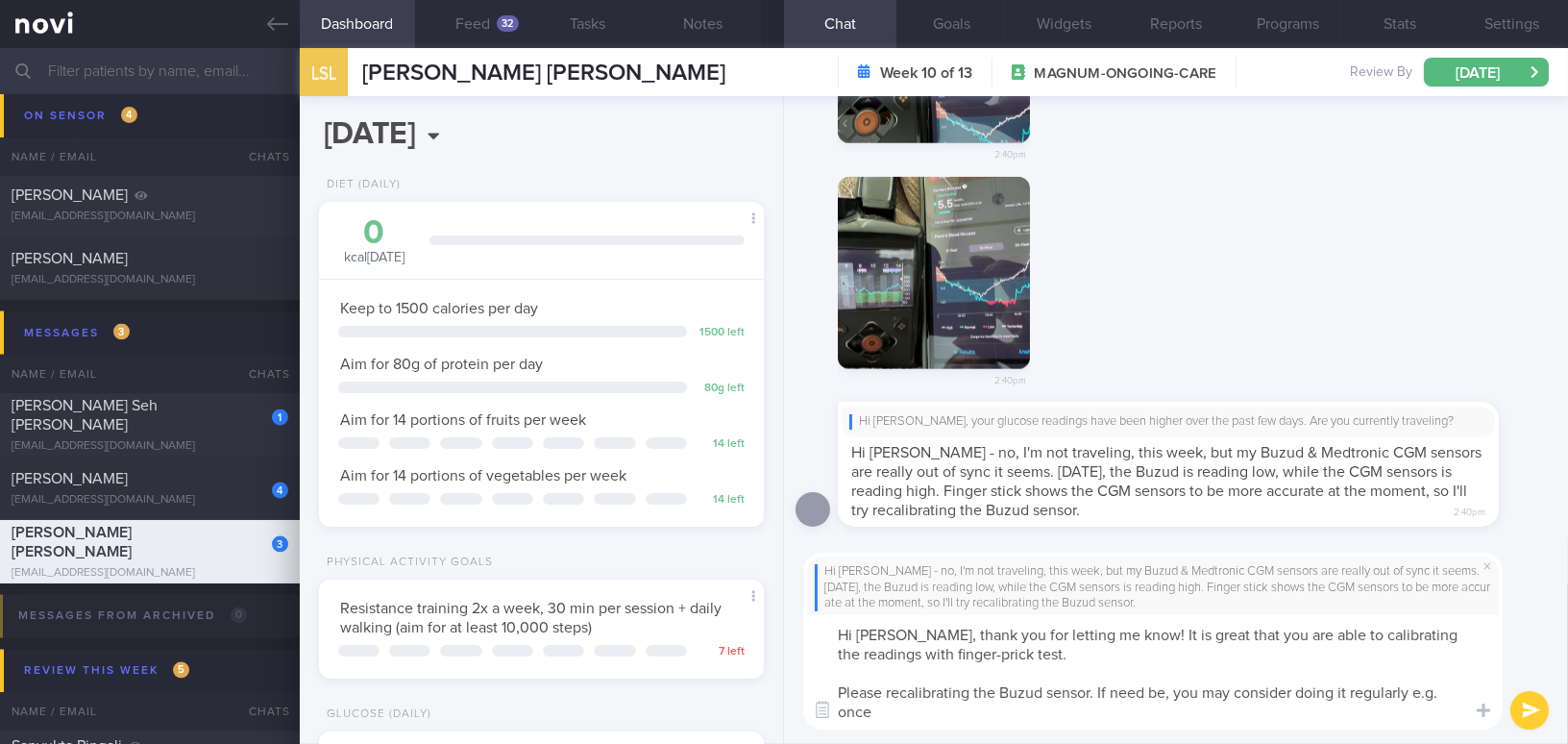 scroll, scrollTop: 0, scrollLeft: 0, axis: both 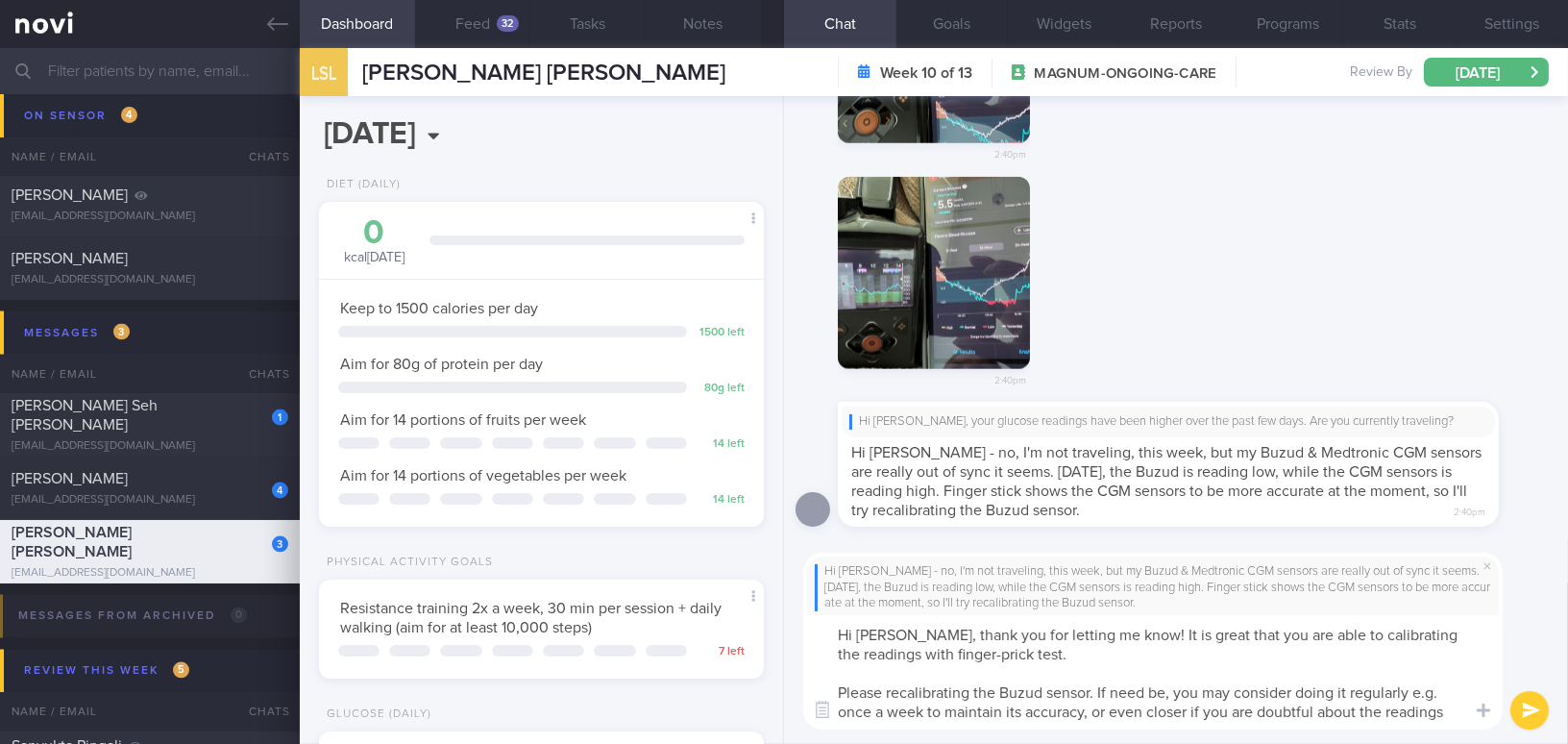 drag, startPoint x: 907, startPoint y: 632, endPoint x: 1445, endPoint y: 725, distance: 545.9789 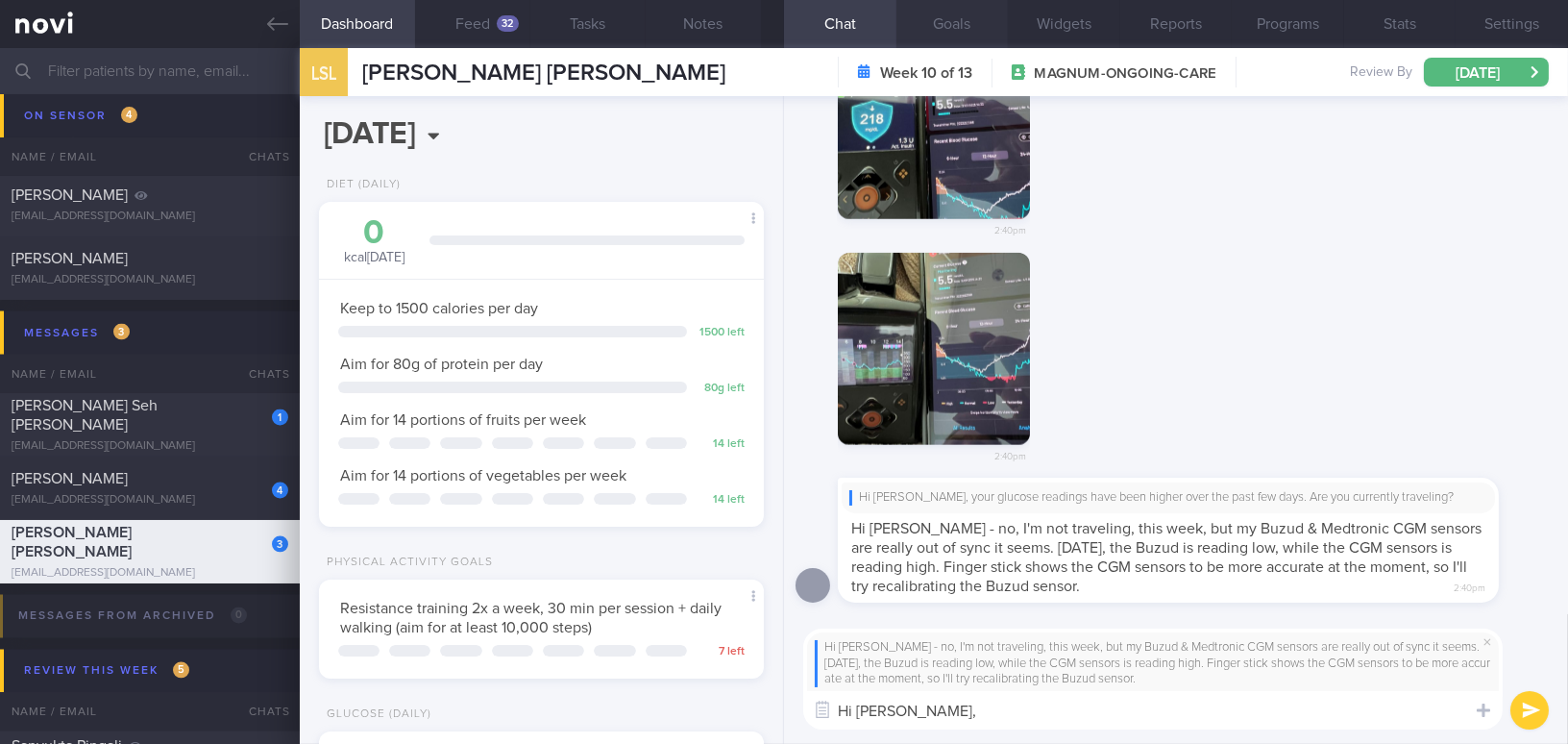 type on "Hi Stacey," 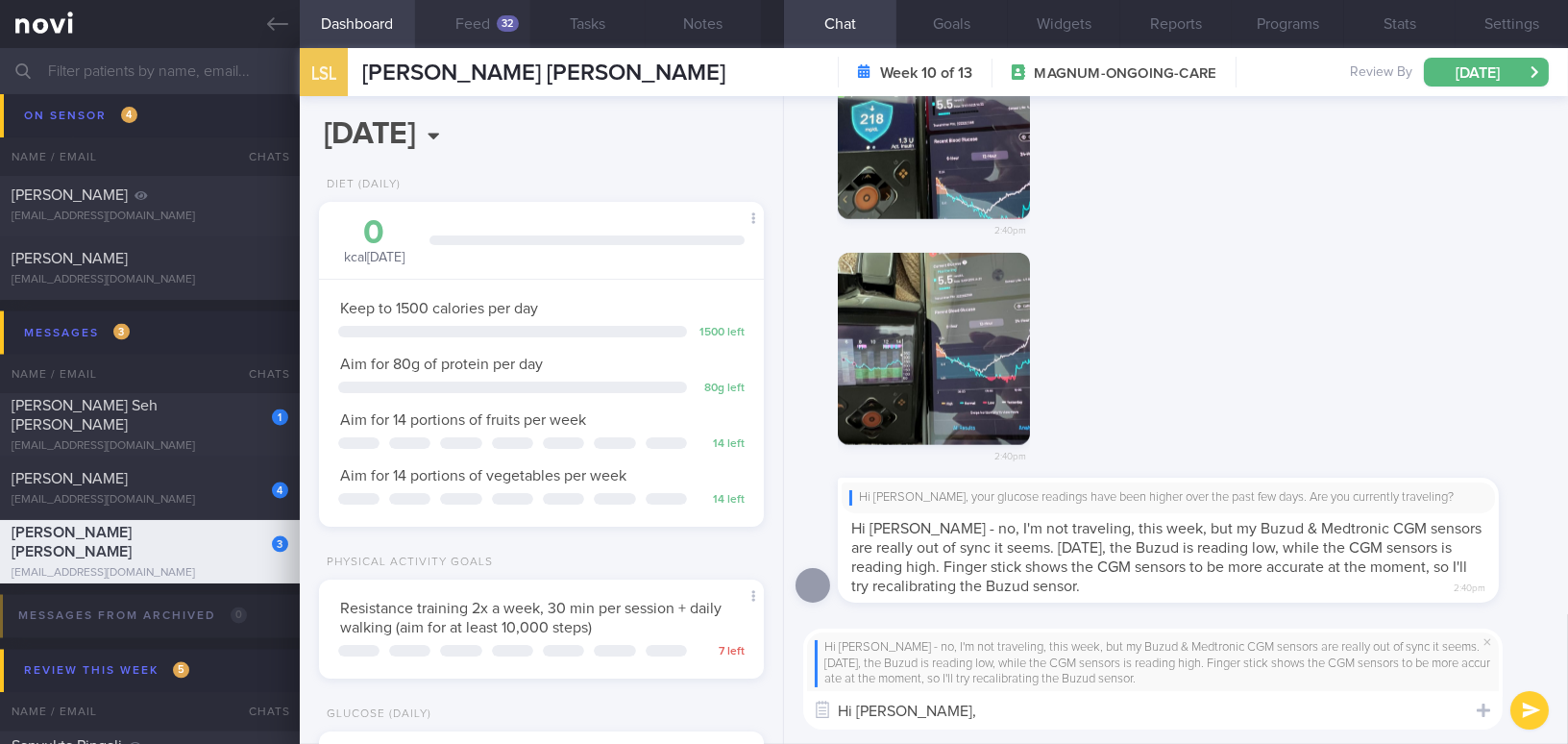 click on "32" at bounding box center (507, 23) 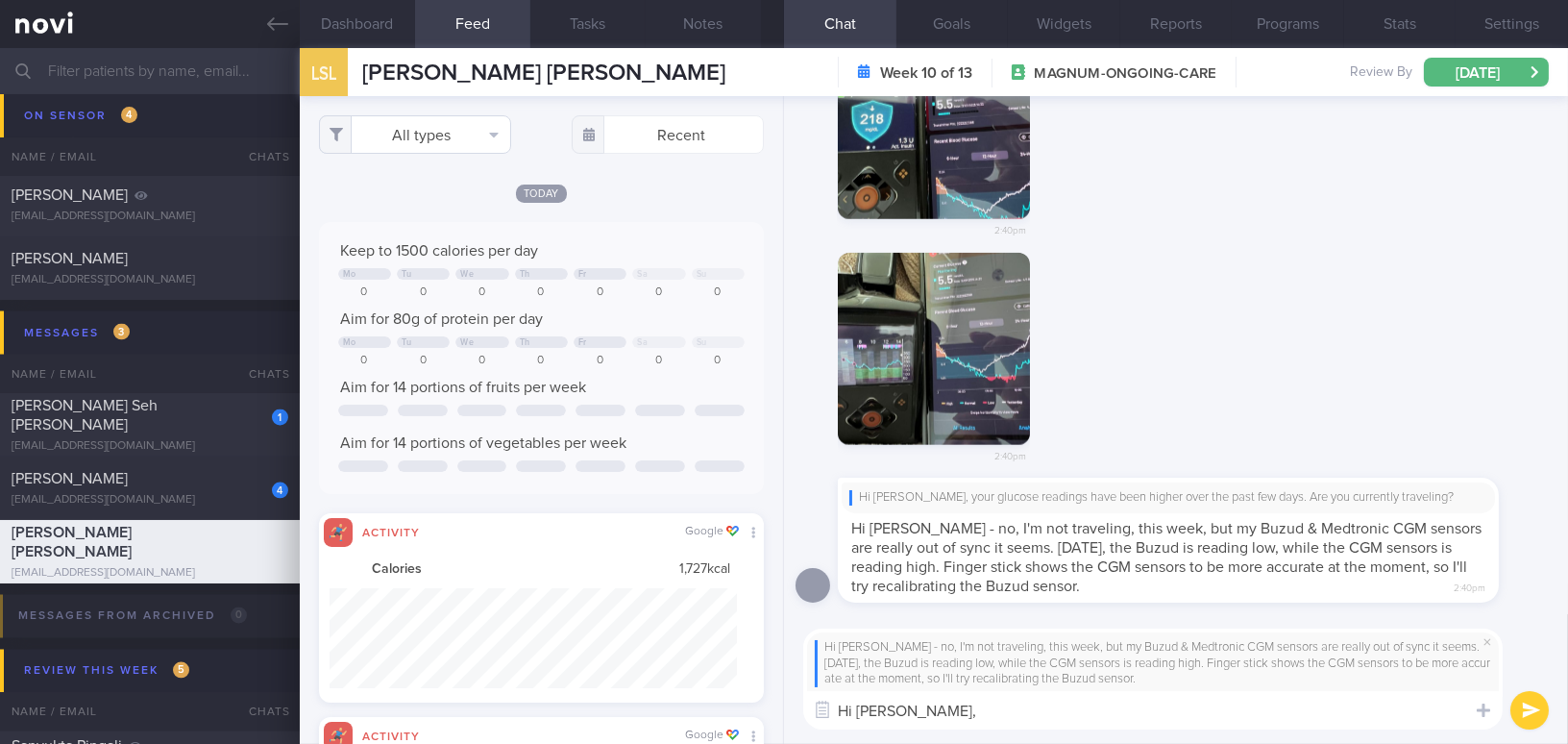 scroll, scrollTop: 961138, scrollLeft: 960377, axis: both 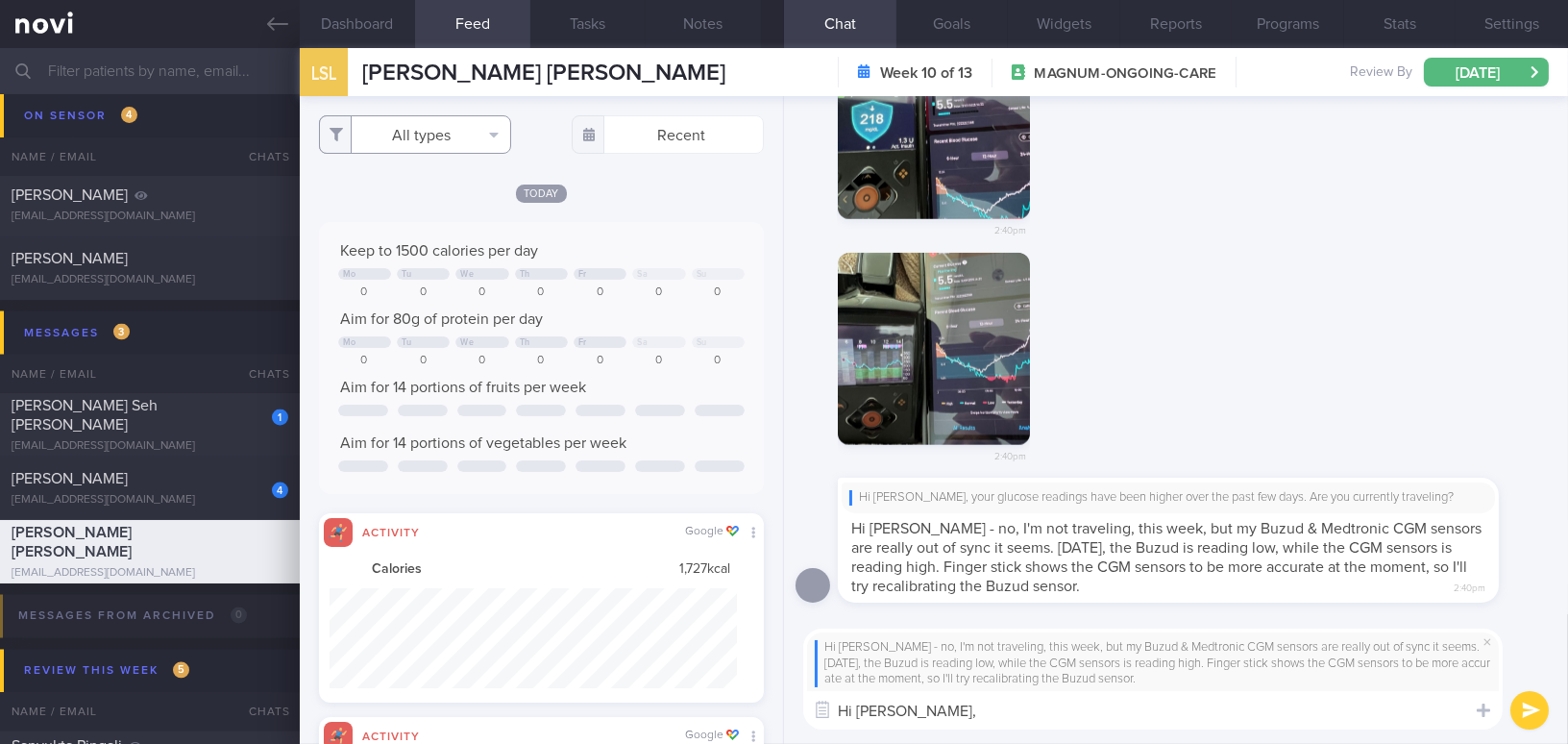 click on "All types" at bounding box center (415, 135) 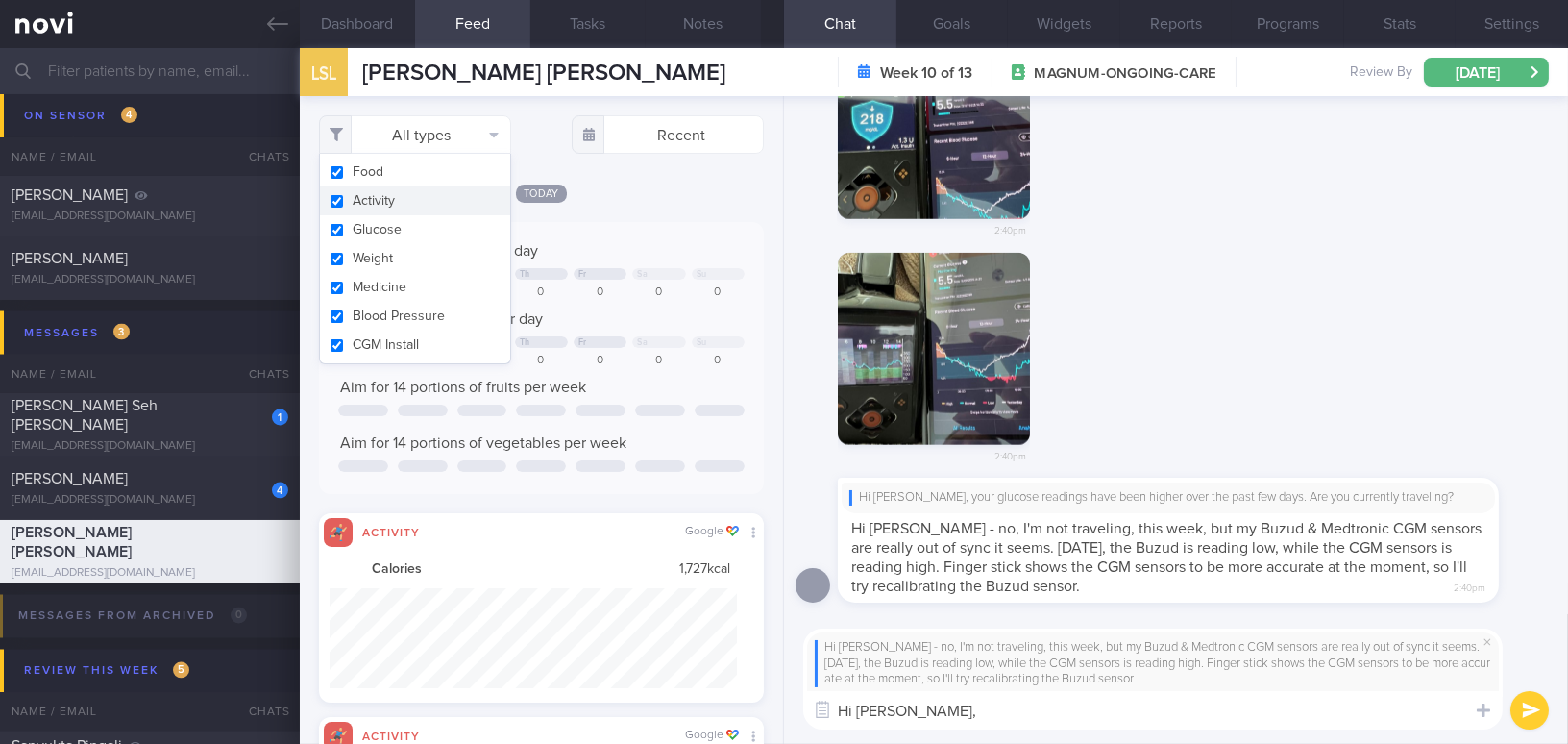 click on "Activity" at bounding box center [415, 201] 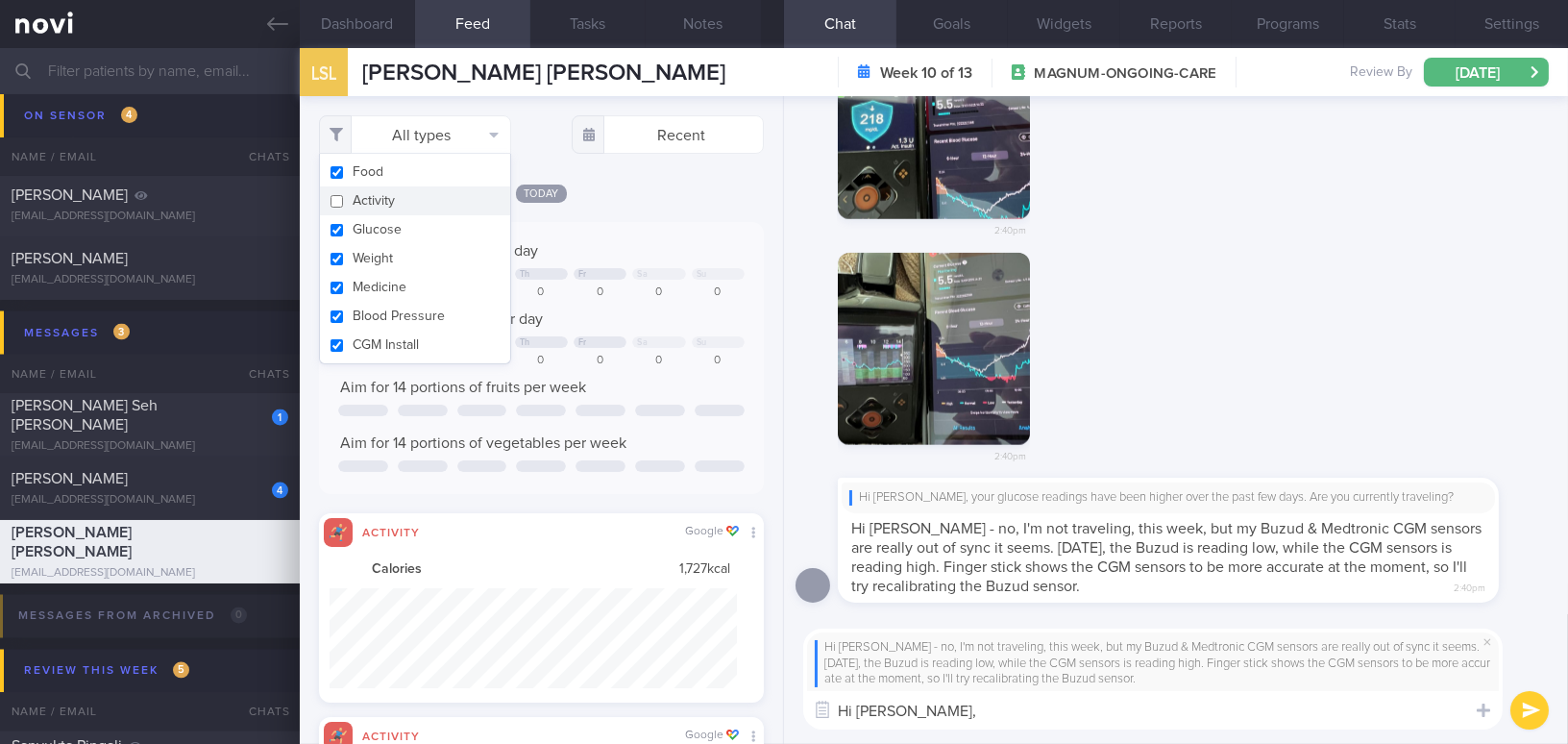 checkbox on "false" 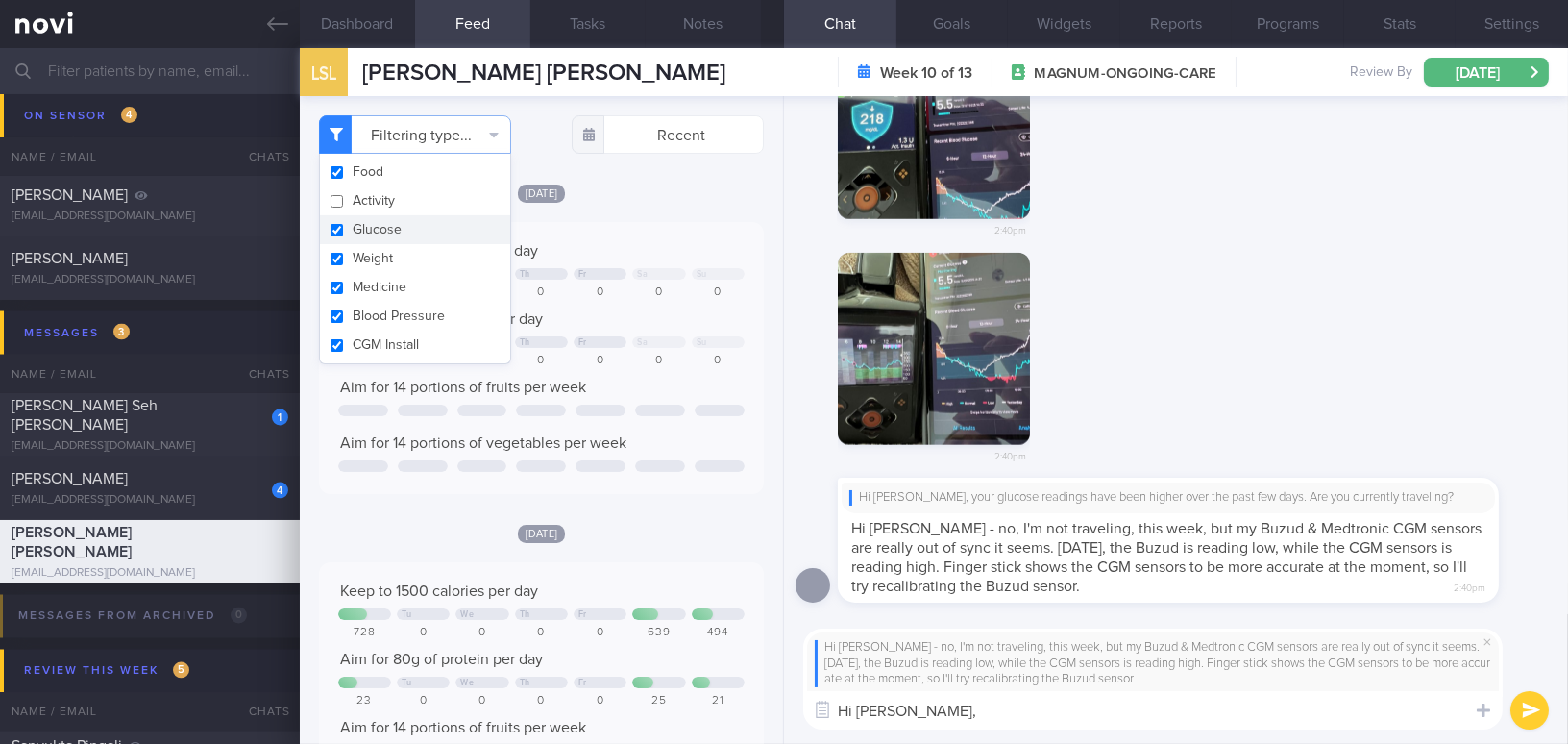 scroll, scrollTop: 961037, scrollLeft: 960378, axis: both 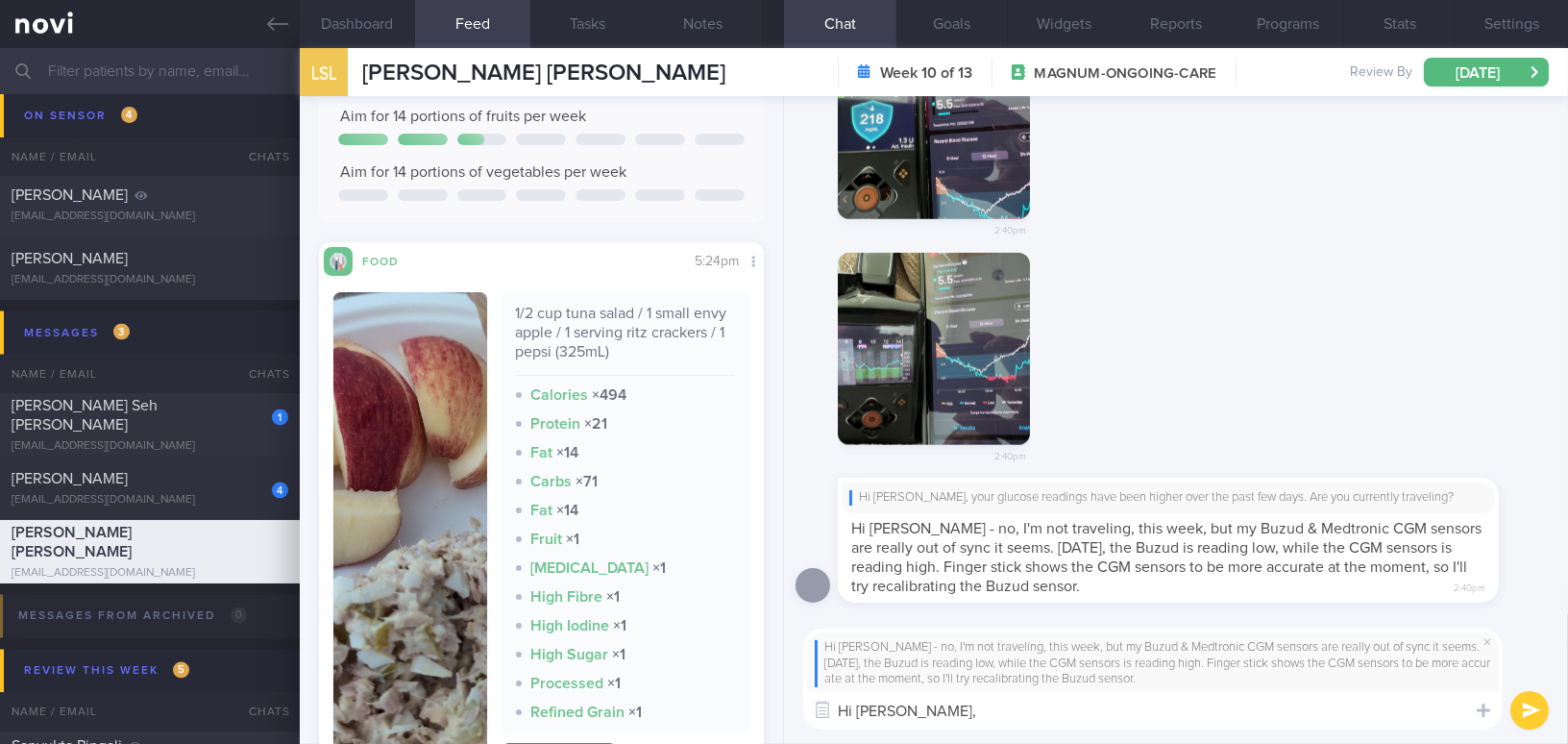 click on "Hi Stacey," at bounding box center [1153, 710] 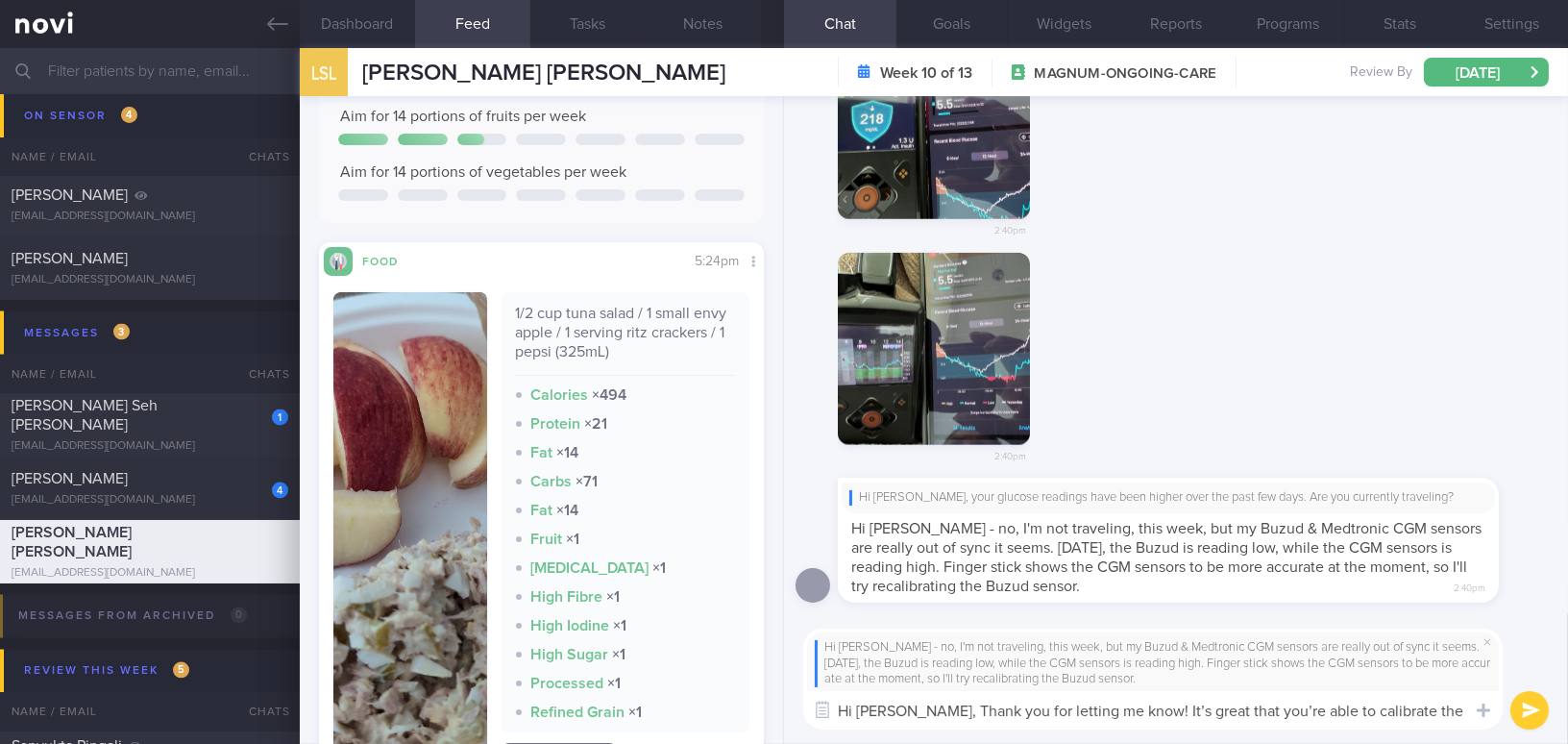 scroll, scrollTop: 0, scrollLeft: 0, axis: both 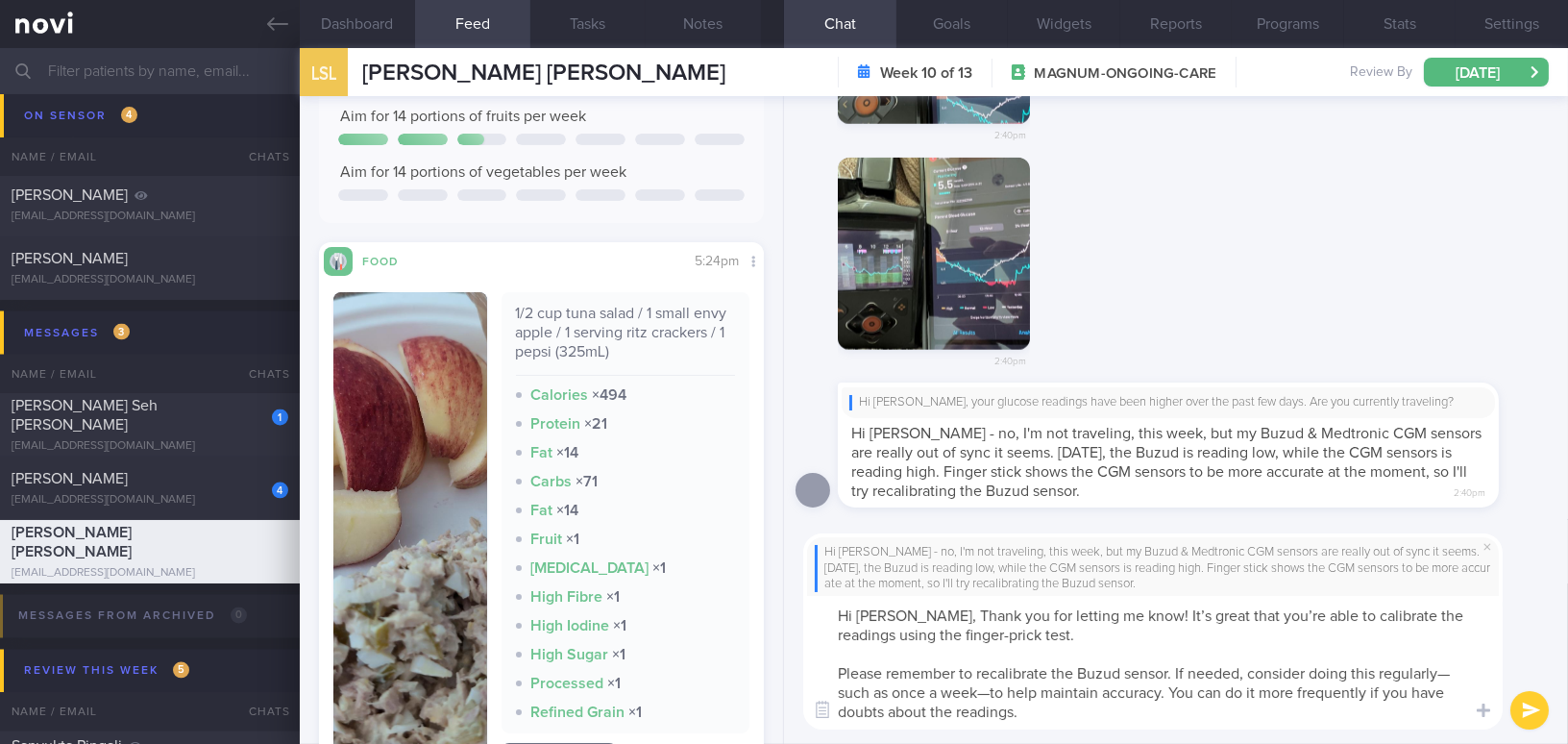 click on "Hi Stacey, Thank you for letting me know! It’s great that you’re able to calibrate the readings using the finger-prick test.
Please remember to recalibrate the Buzud sensor. If needed, consider doing this regularly—such as once a week—to help maintain accuracy. You can do it more frequently if you have doubts about the readings." at bounding box center (1153, 662) 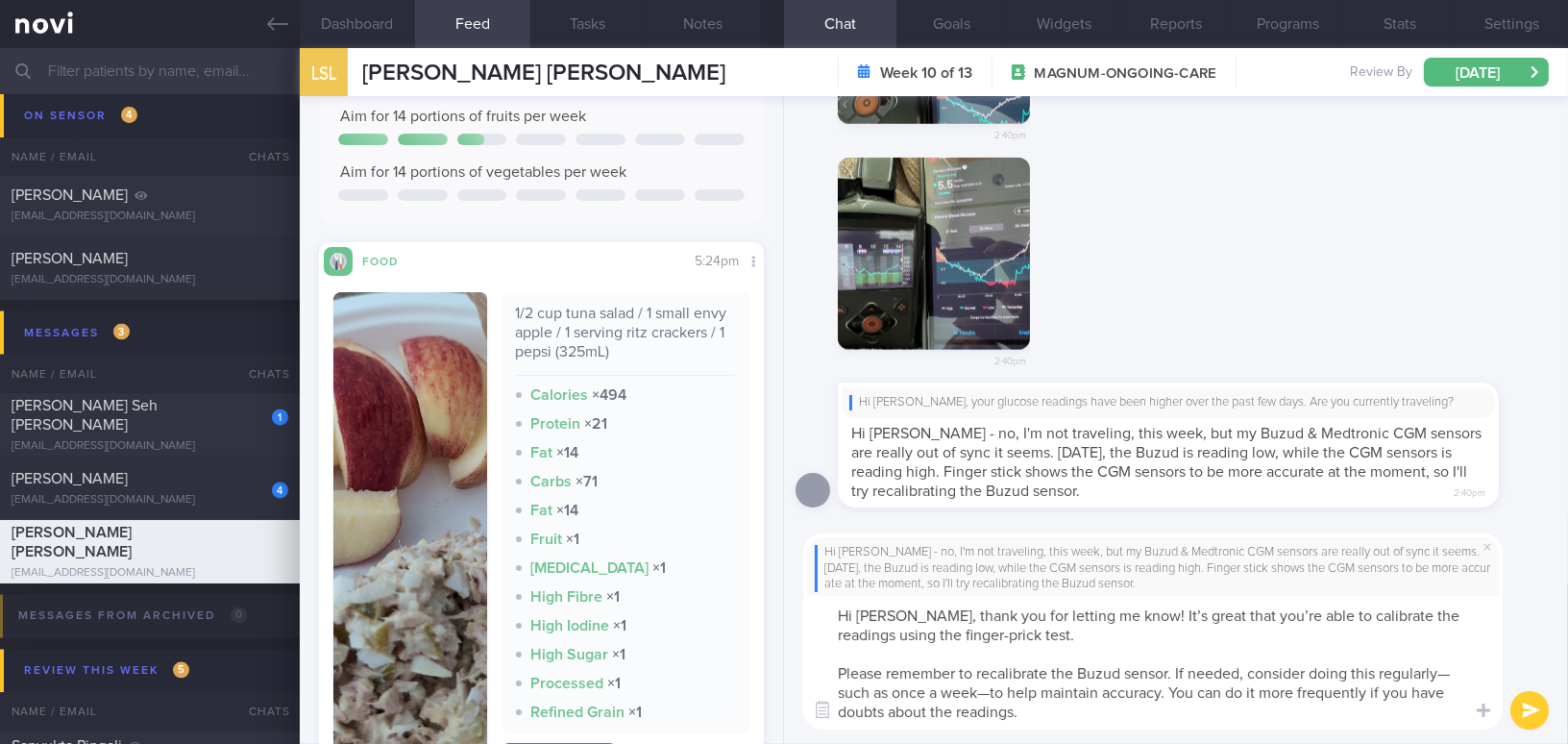 click on "Hi Stacey, thank you for letting me know! It’s great that you’re able to calibrate the readings using the finger-prick test.
Please remember to recalibrate the Buzud sensor. If needed, consider doing this regularly—such as once a week—to help maintain accuracy. You can do it more frequently if you have doubts about the readings." at bounding box center (1153, 662) 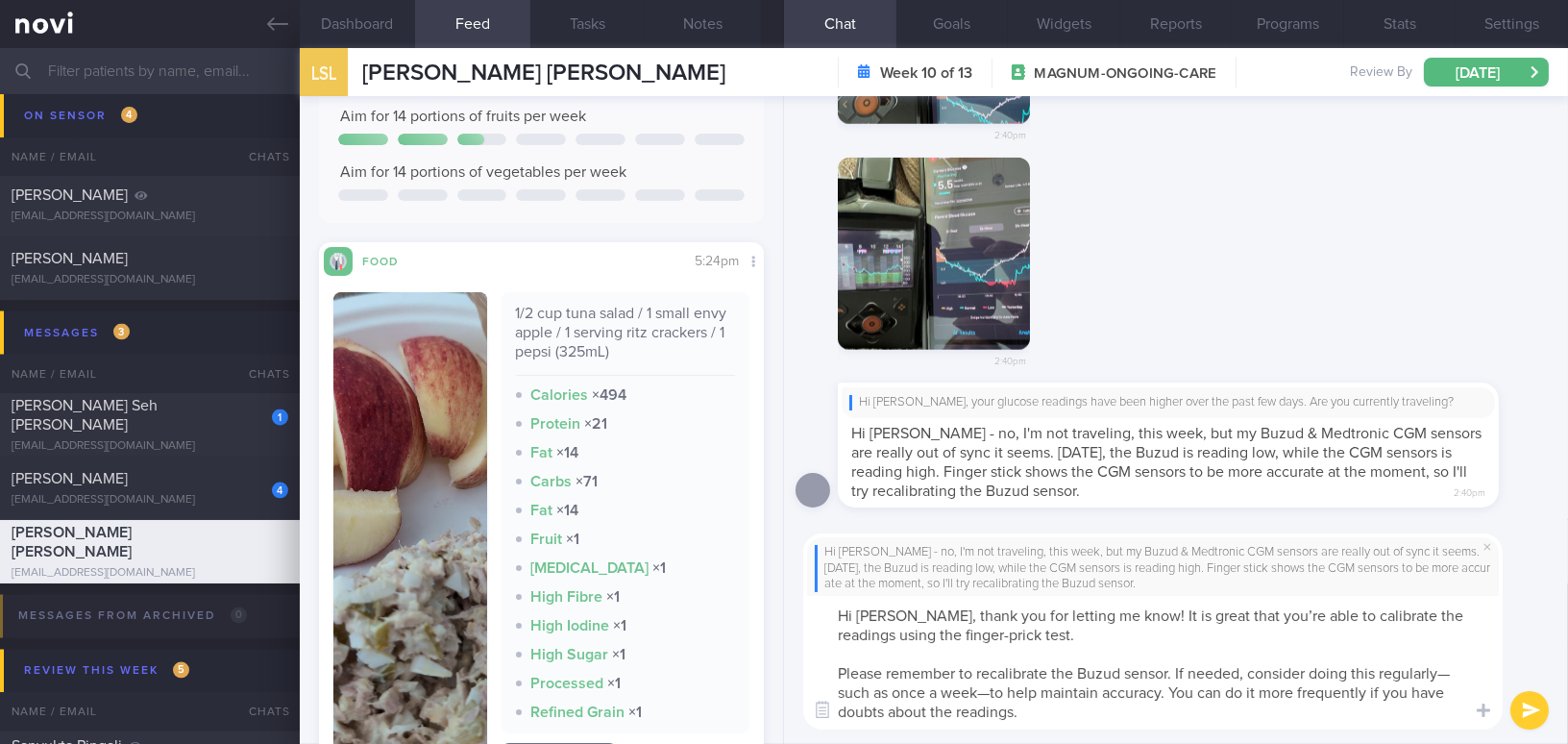 click on "Hi Stacey, thank you for letting me know! It is great that you’re able to calibrate the readings using the finger-prick test.
Please remember to recalibrate the Buzud sensor. If needed, consider doing this regularly—such as once a week—to help maintain accuracy. You can do it more frequently if you have doubts about the readings." at bounding box center [1153, 662] 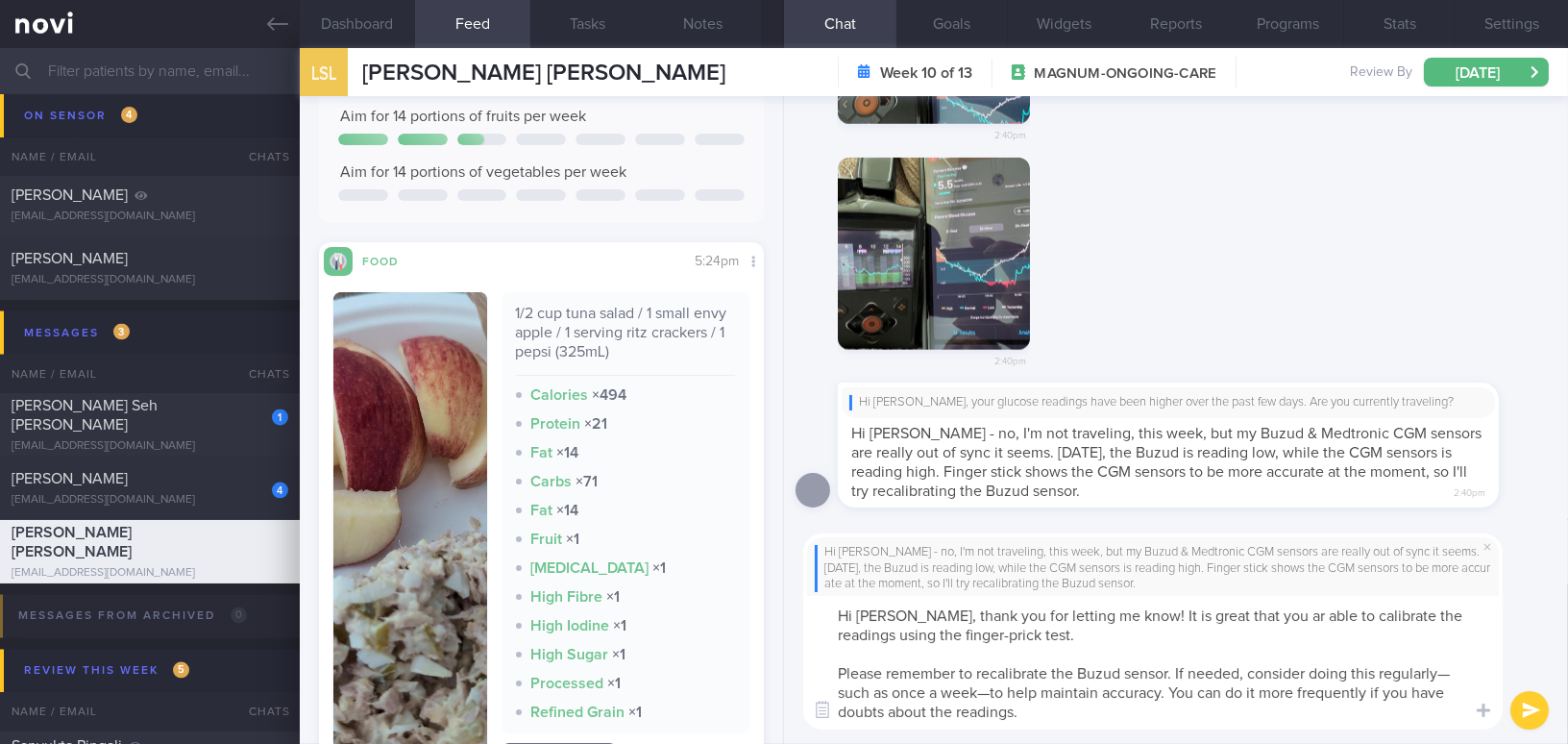 type on "Hi Stacey, thank you for letting me know! It is great that you are able to calibrate the readings using the finger-prick test.
Please remember to recalibrate the Buzud sensor. If needed, consider doing this regularly—such as once a week—to help maintain accuracy. You can do it more frequently if you have doubts about the readings." 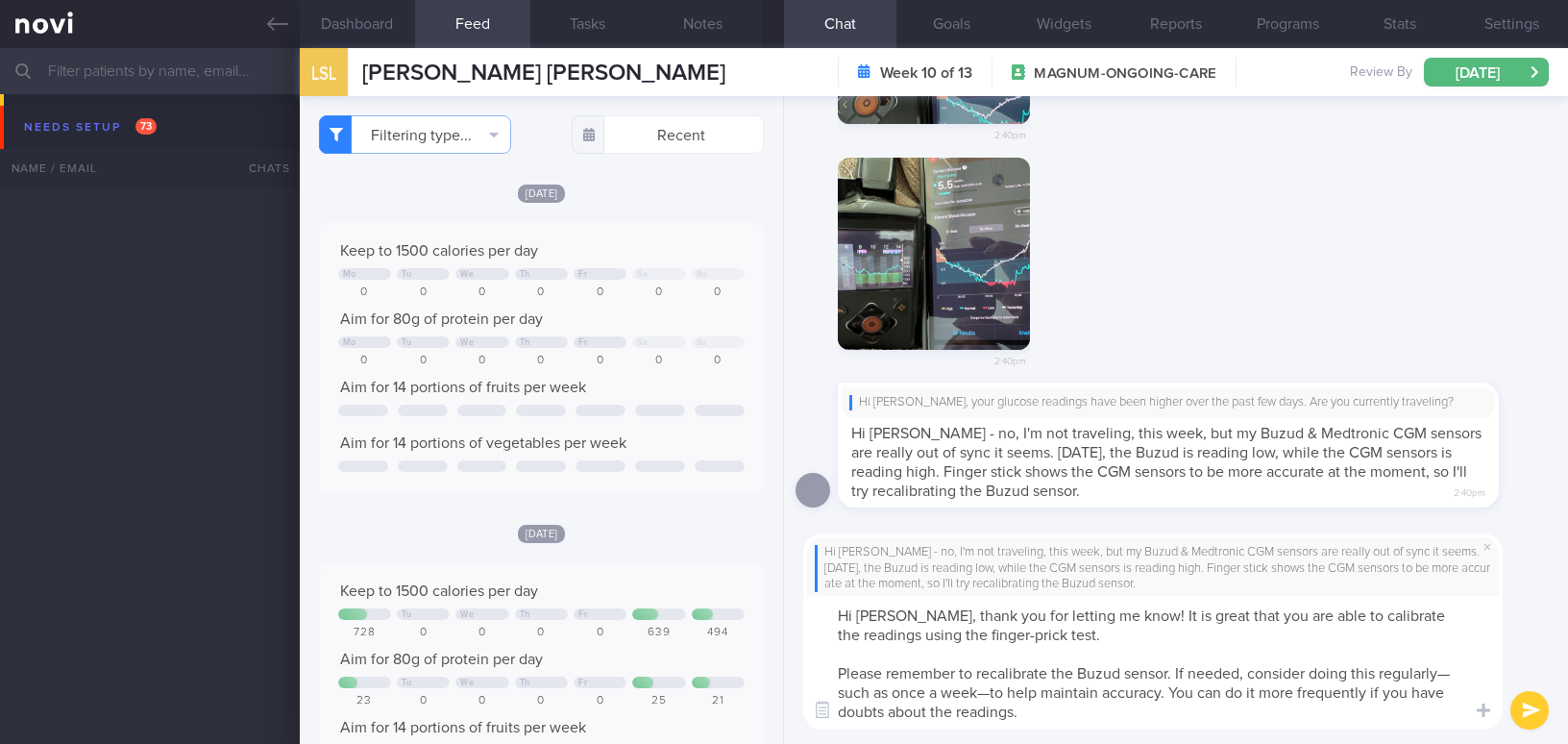 select on "6" 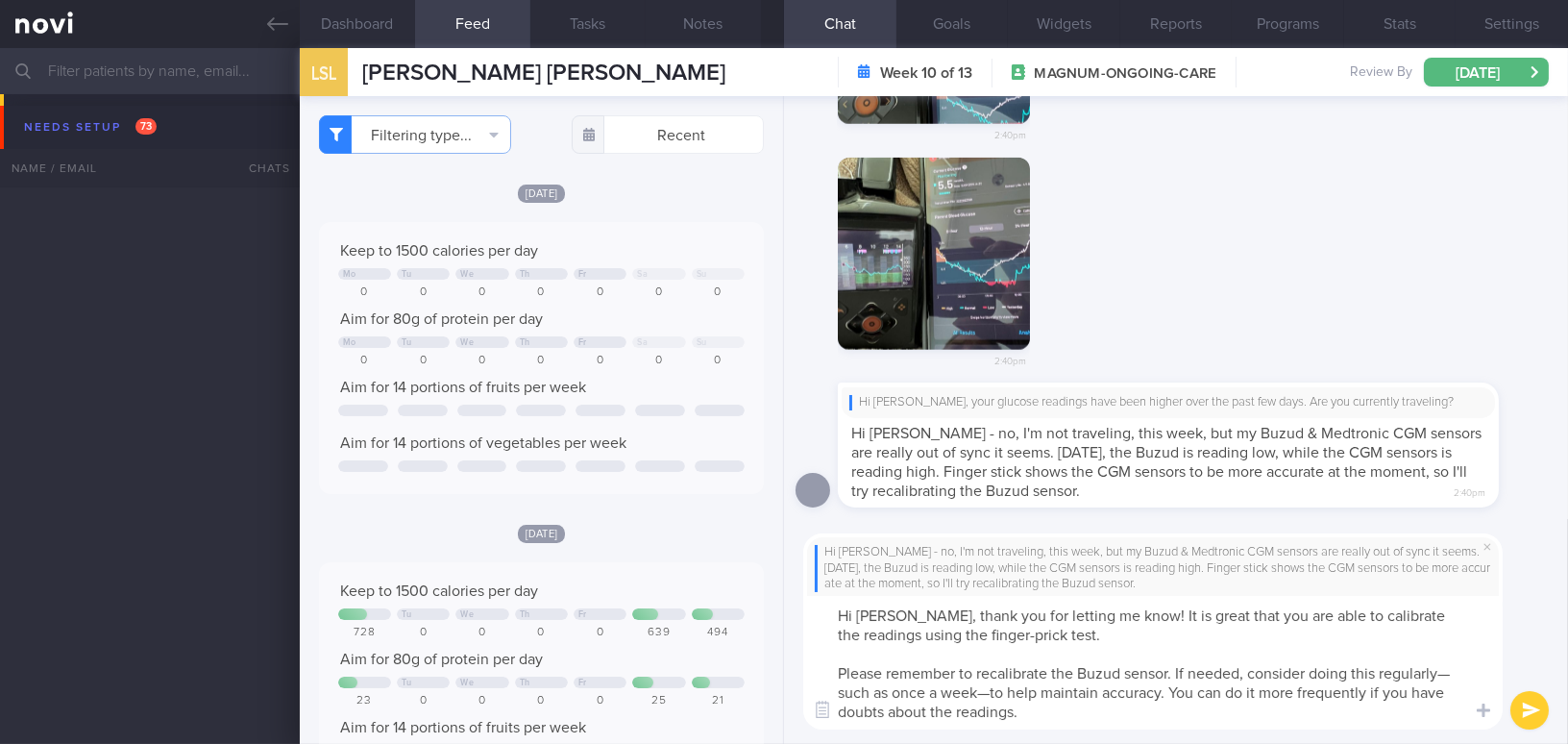 scroll, scrollTop: 6291, scrollLeft: 0, axis: vertical 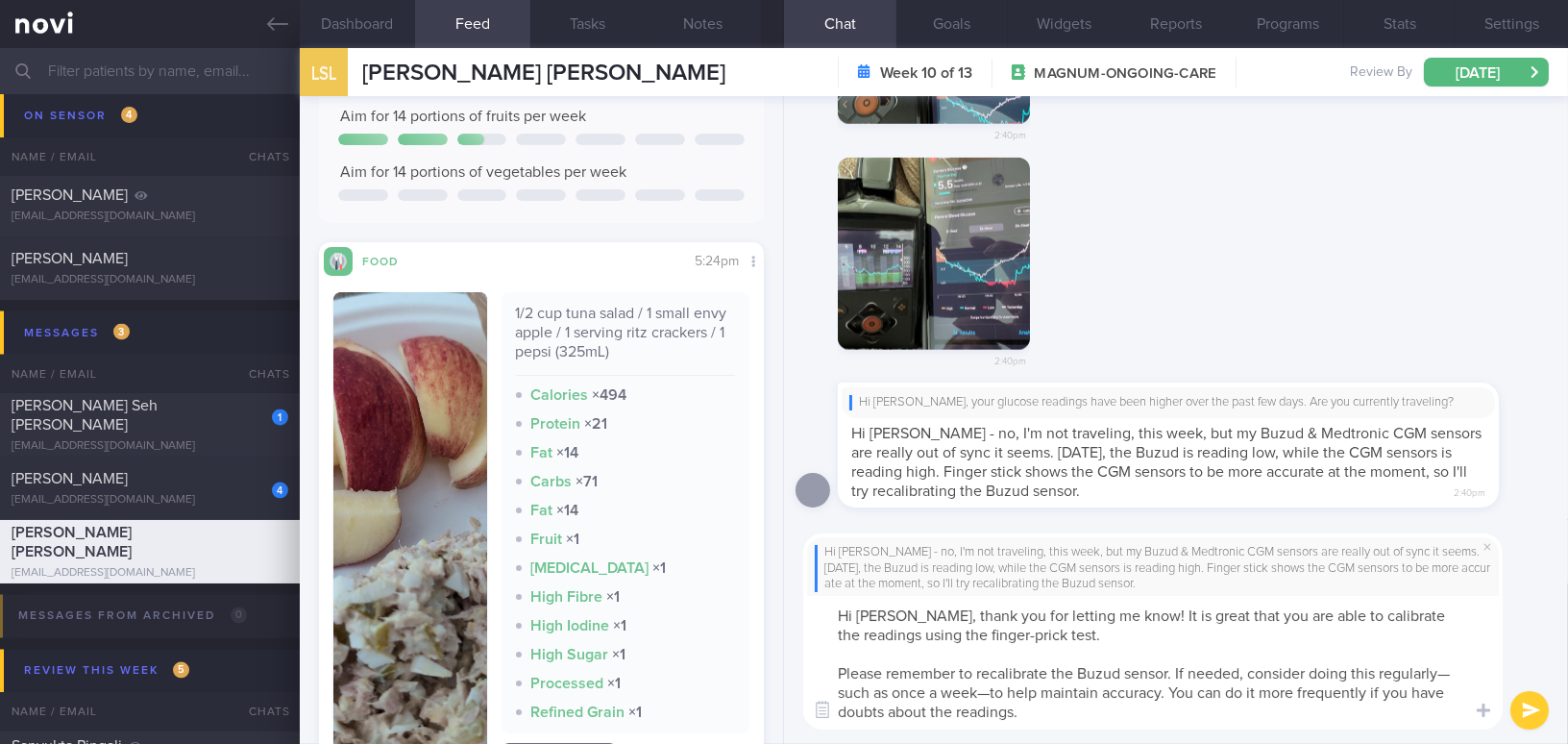 drag, startPoint x: 835, startPoint y: 669, endPoint x: 971, endPoint y: 671, distance: 136.01471 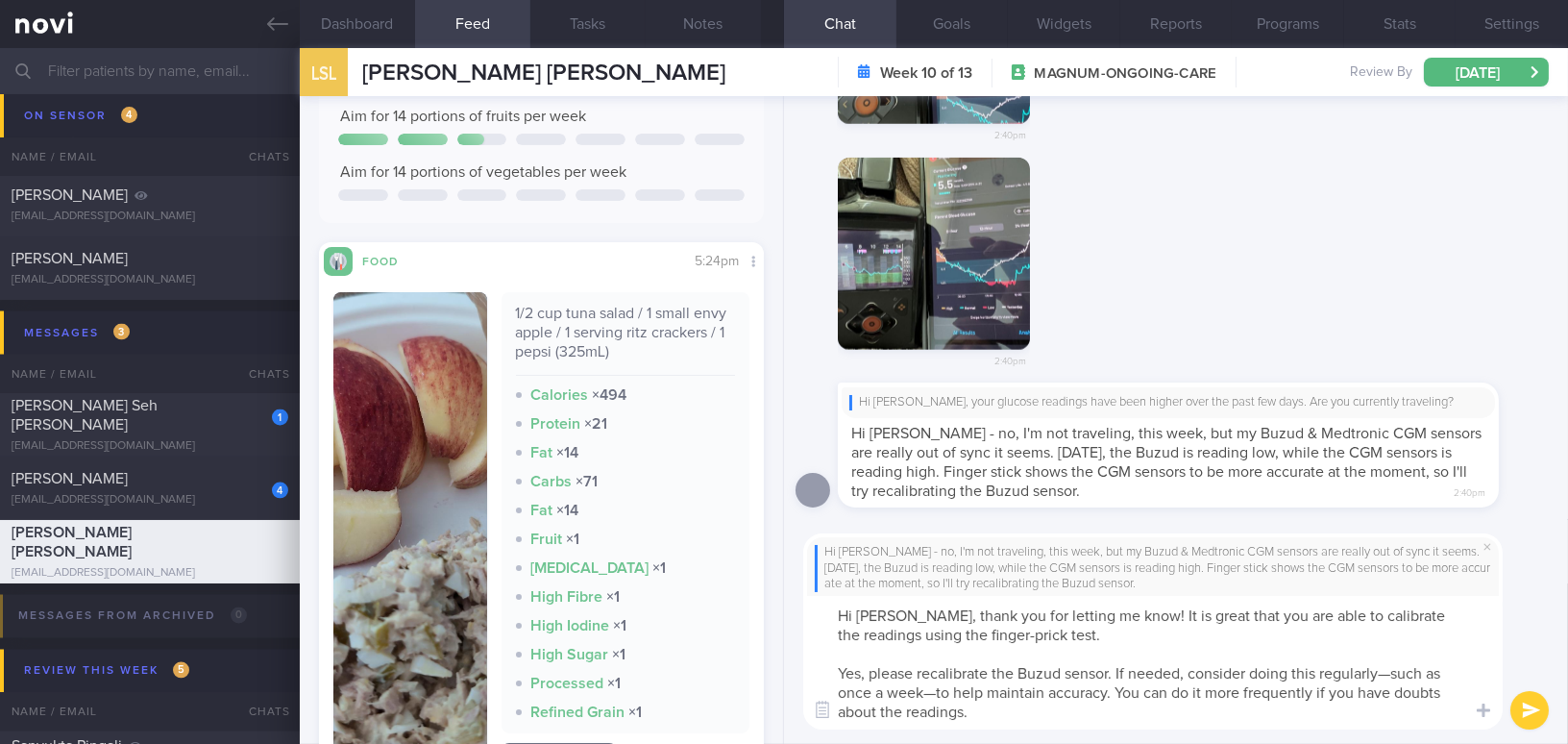 click on "Hi [PERSON_NAME], thank you for letting me know! It is great that you are able to calibrate the readings using the finger-prick test.
Yes, please recalibrate the Buzud sensor. If needed, consider doing this regularly—such as once a week—to help maintain accuracy. You can do it more frequently if you have doubts about the readings." at bounding box center (1153, 662) 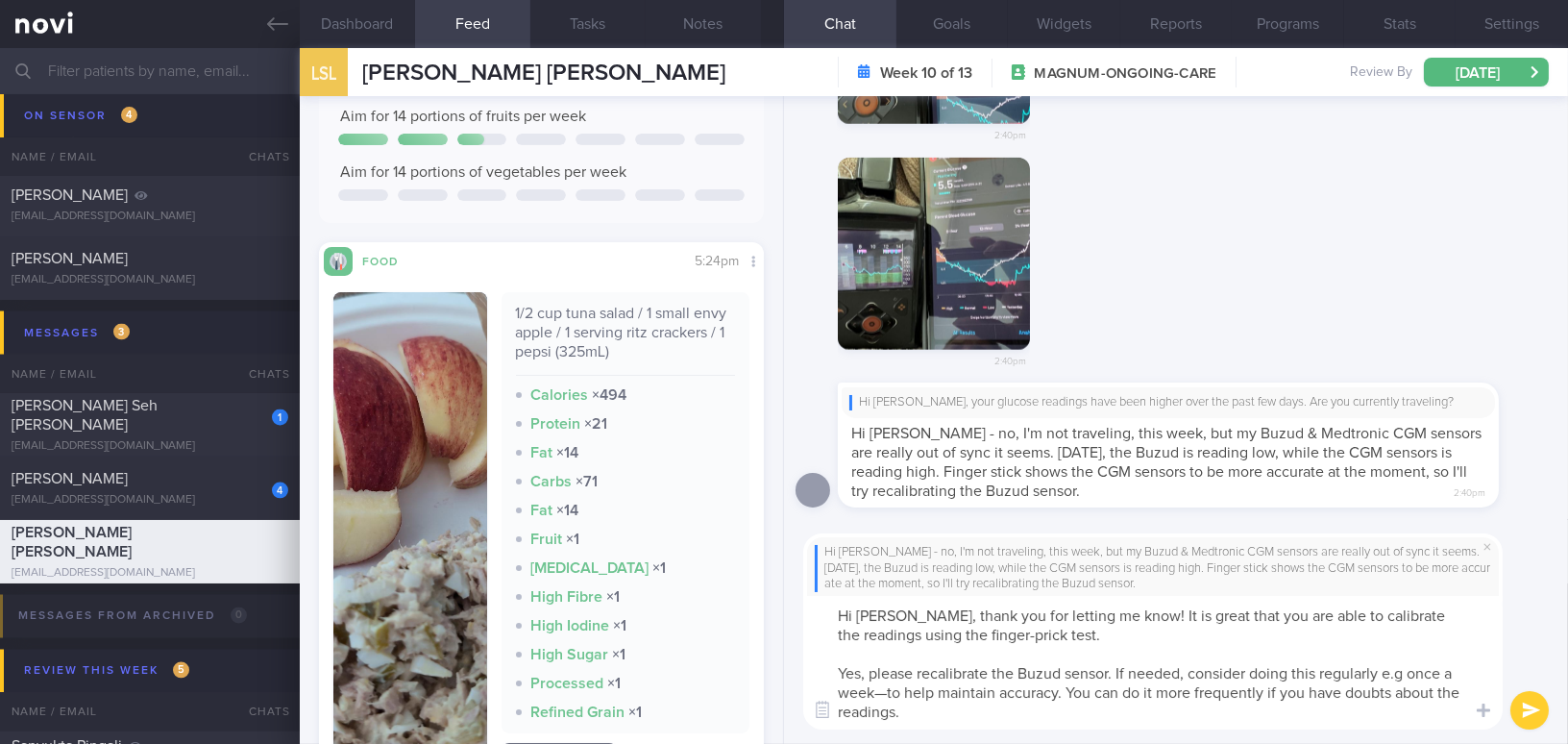 click on "Hi [PERSON_NAME], thank you for letting me know! It is great that you are able to calibrate the readings using the finger-prick test.
Yes, please recalibrate the Buzud sensor. If needed, consider doing this regularly e.g once a week—to help maintain accuracy. You can do it more frequently if you have doubts about the readings." at bounding box center [1153, 662] 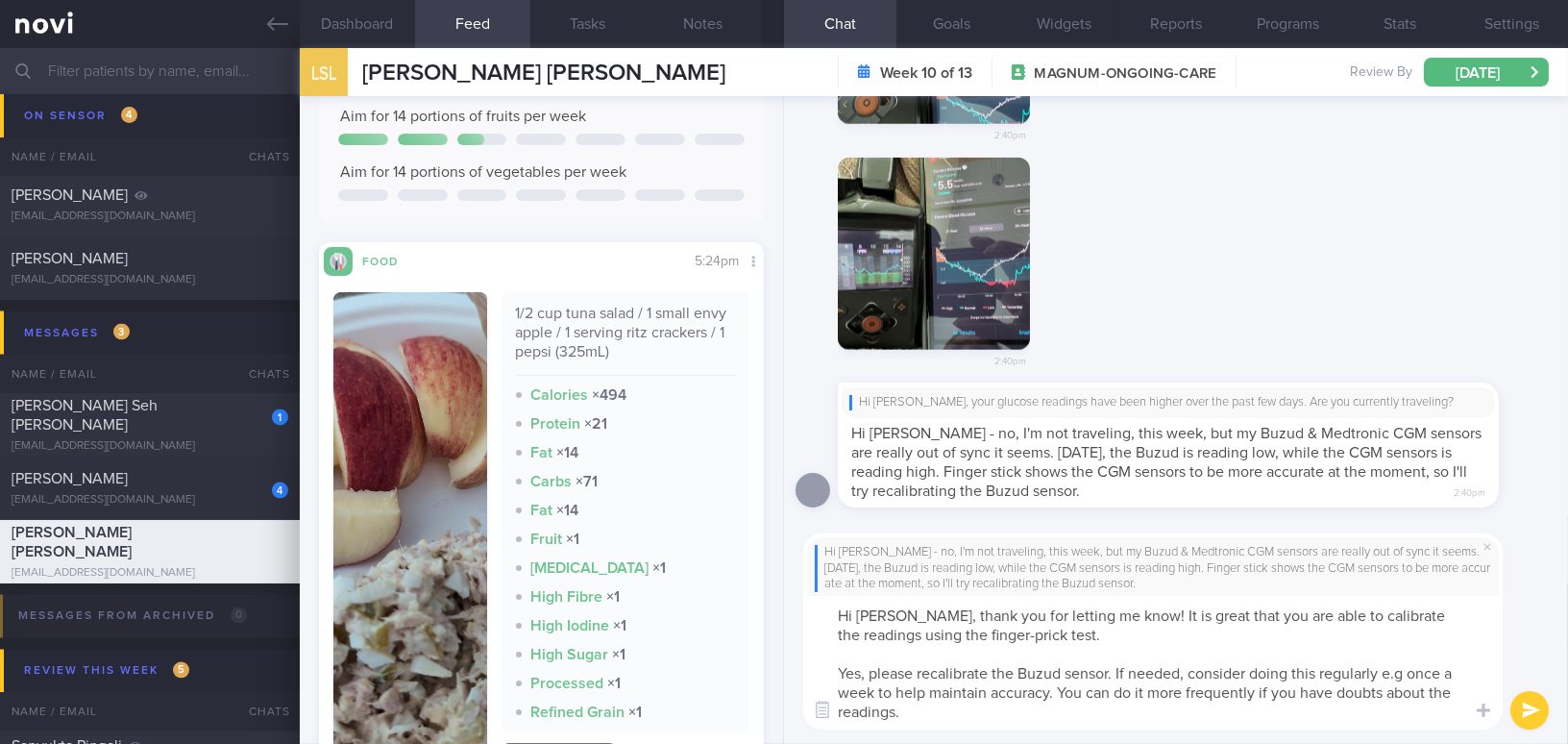 type on "Hi [PERSON_NAME], thank you for letting me know! It is great that you are able to calibrate the readings using the finger-prick test.
Yes, please recalibrate the Buzud sensor. If needed, consider doing this regularly e.g once a week to help maintain accuracy. You can do it more frequently if you have doubts about the readings." 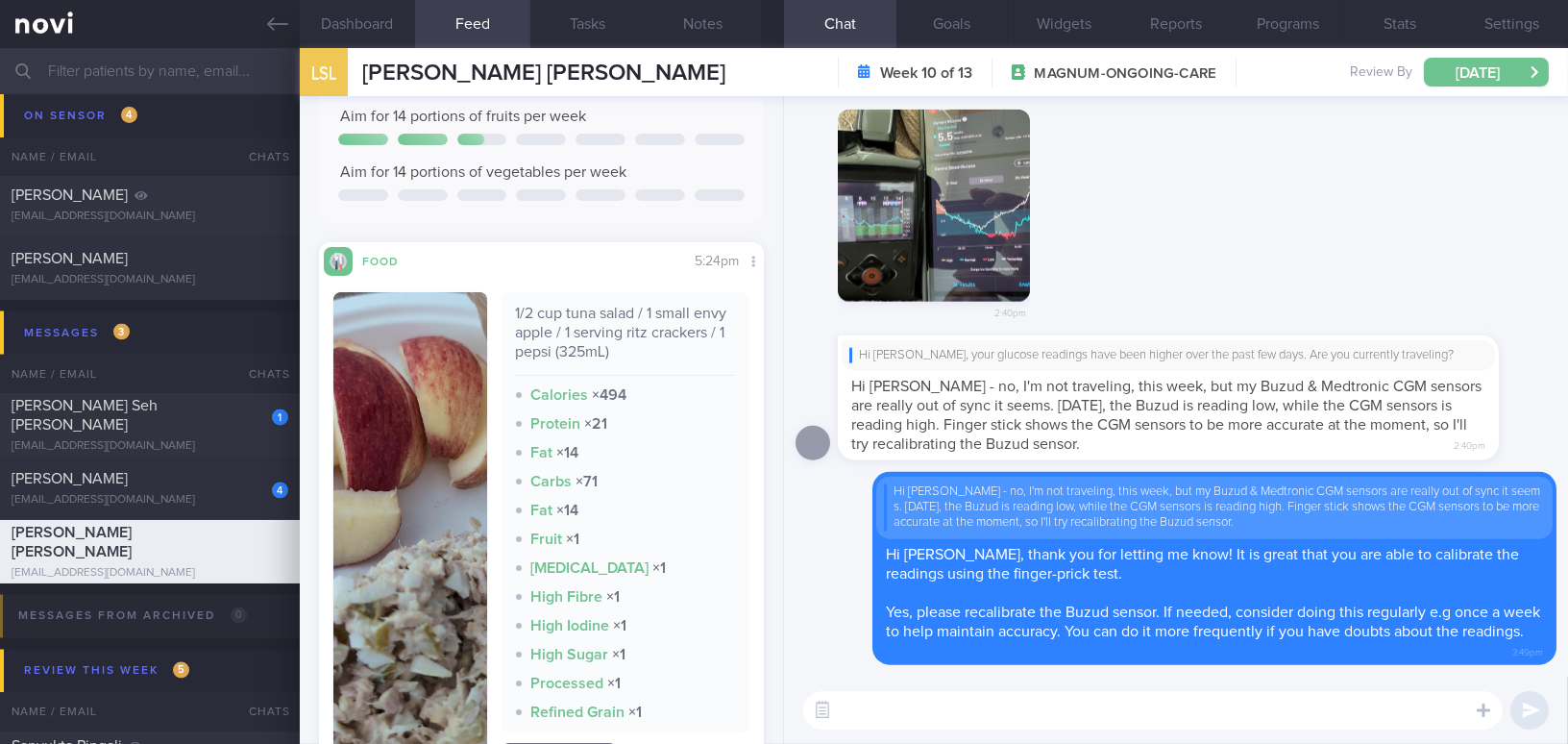 click on "[DATE]" at bounding box center (1486, 72) 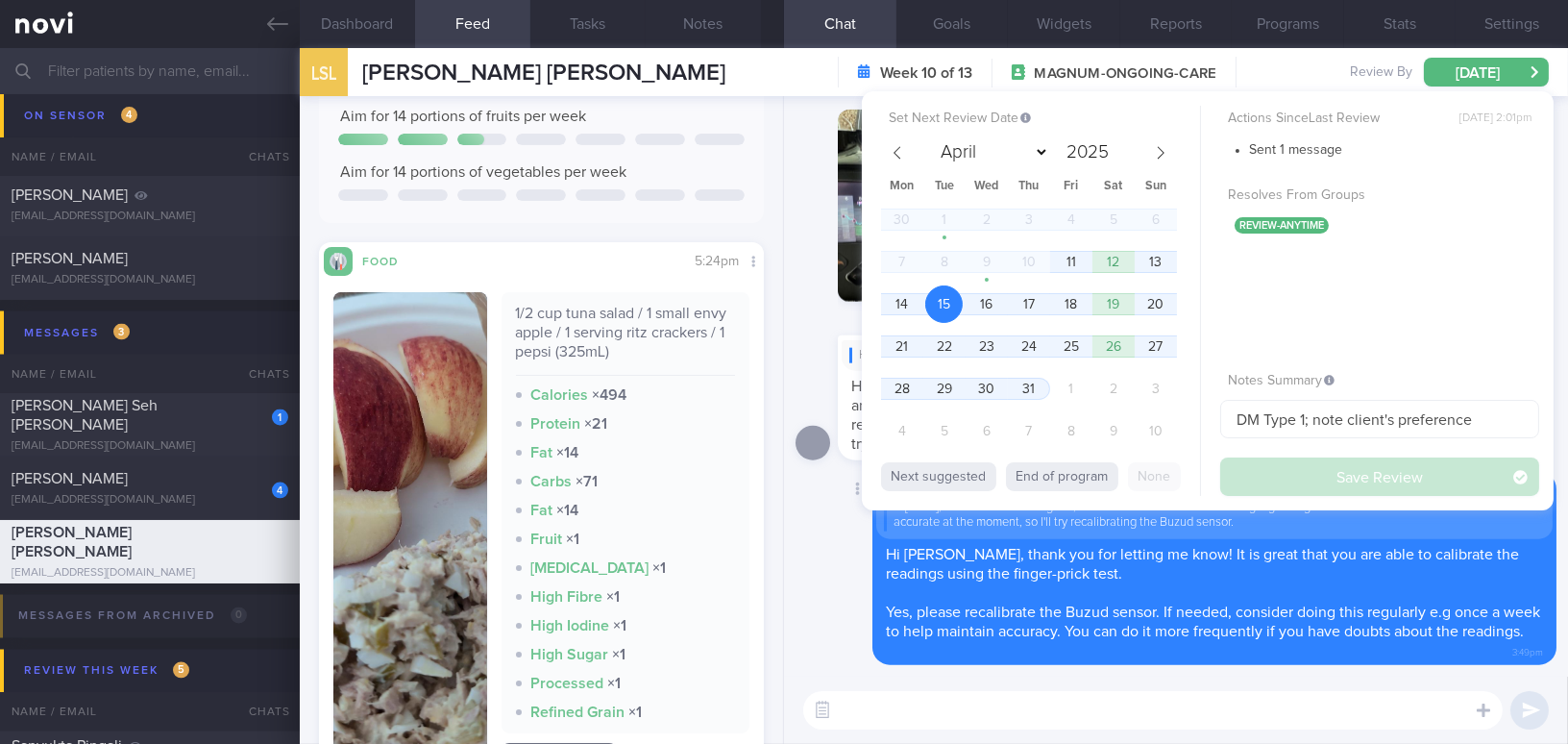 click on "Delete
Hi Mee Li - no, I'm not traveling, this week, but my Buzud & Medtronic CGM sensors are really out of sync it seems. Today, the Buzud is reading low, while the CGM sensors is reading high. Finger stick shows the CGM sensors to be more accurate at the moment, so I'll try recalibrating the Buzud sensor.
Hi Stacey, thank you for letting me know! It is great that you are able to calibrate the readings using the finger-prick test. Yes, please recalibrate the Buzud sensor. If needed, consider doing this regularly e.g once a week to help maintain accuracy. You can do it more frequently if you have doubts about the readings.
3:49pm" at bounding box center [1176, 568] 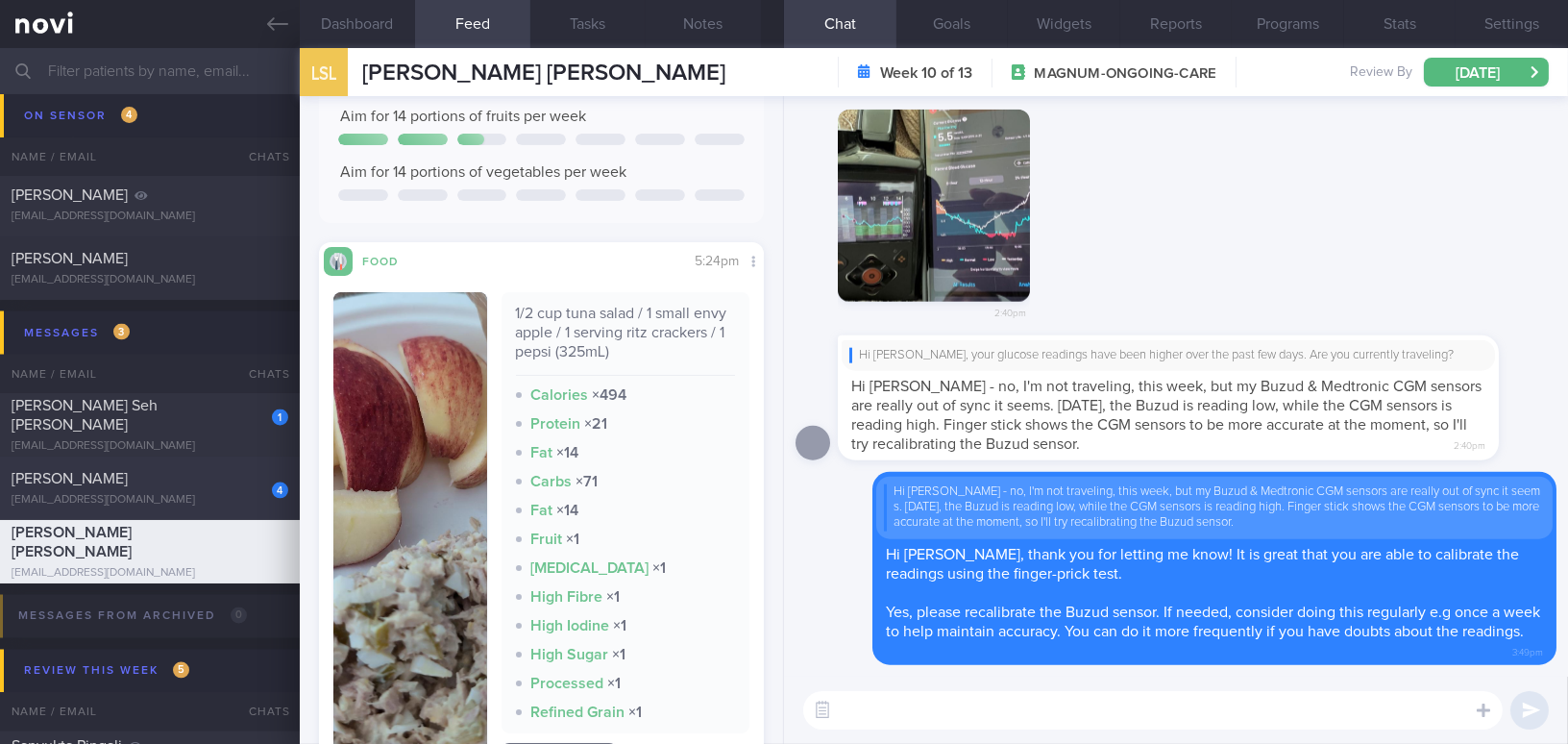 click on "[EMAIL_ADDRESS][DOMAIN_NAME]" at bounding box center (150, 500) 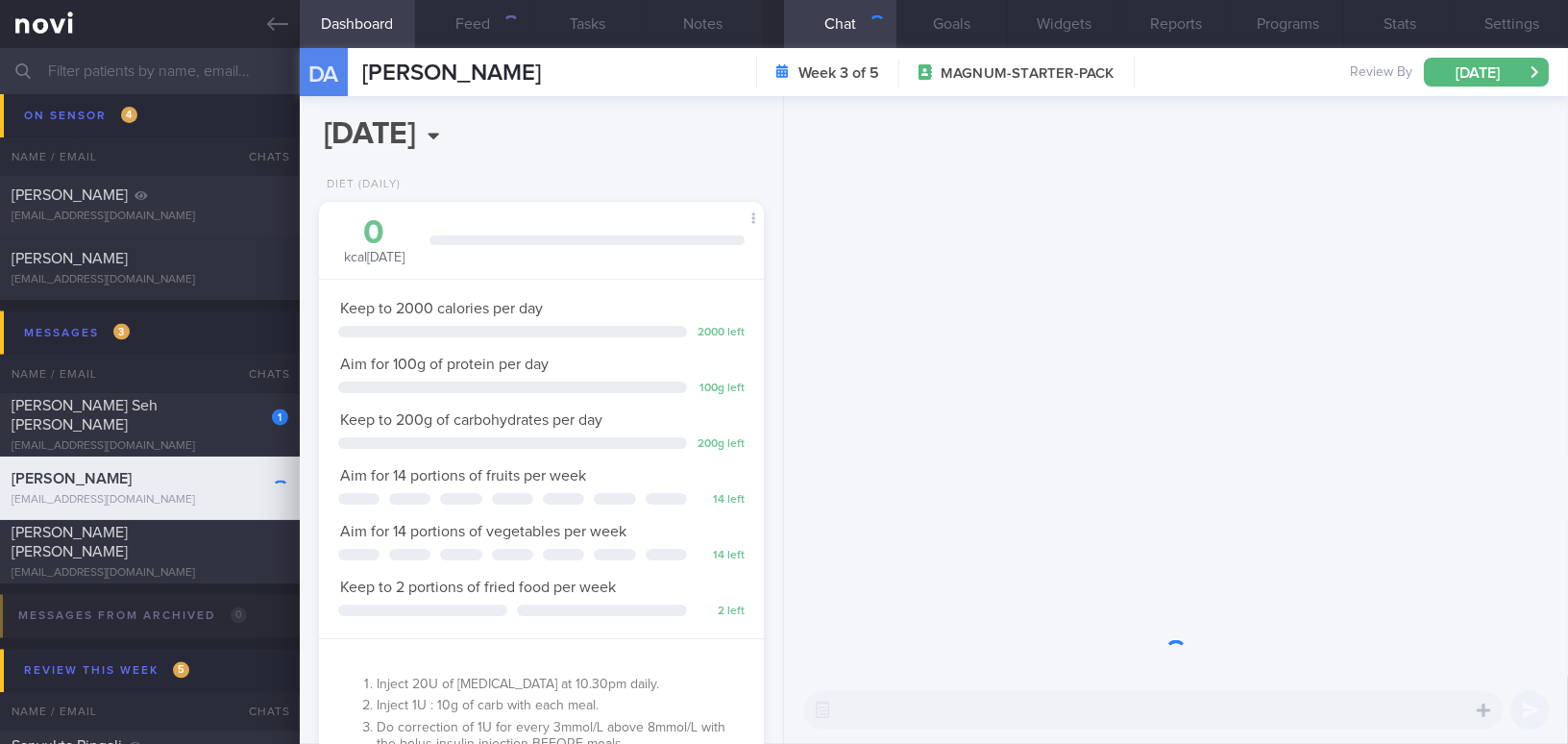 scroll, scrollTop: 961012, scrollLeft: 960387, axis: both 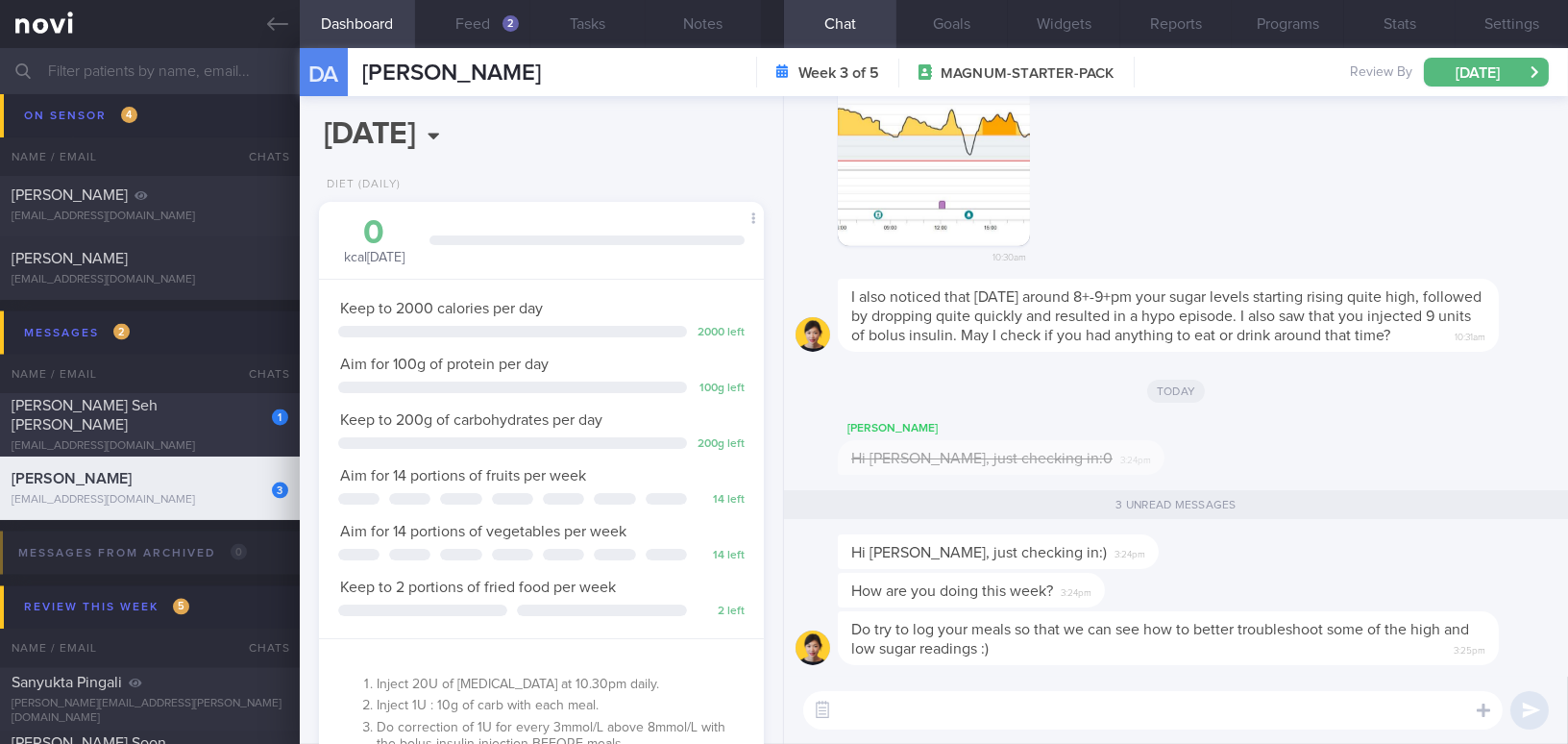 click on "[PERSON_NAME]" at bounding box center [85, 415] 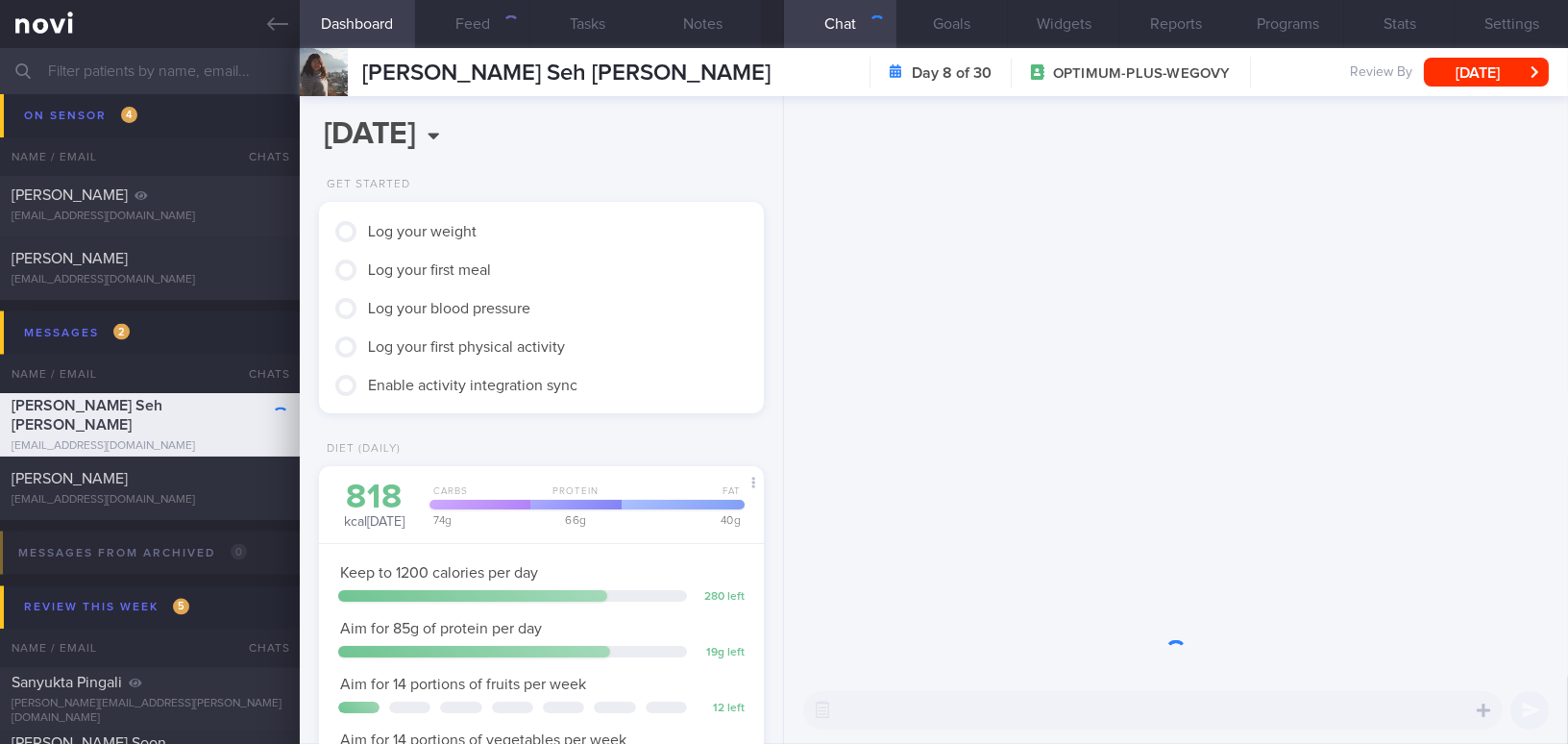 scroll, scrollTop: 961012, scrollLeft: 960387, axis: both 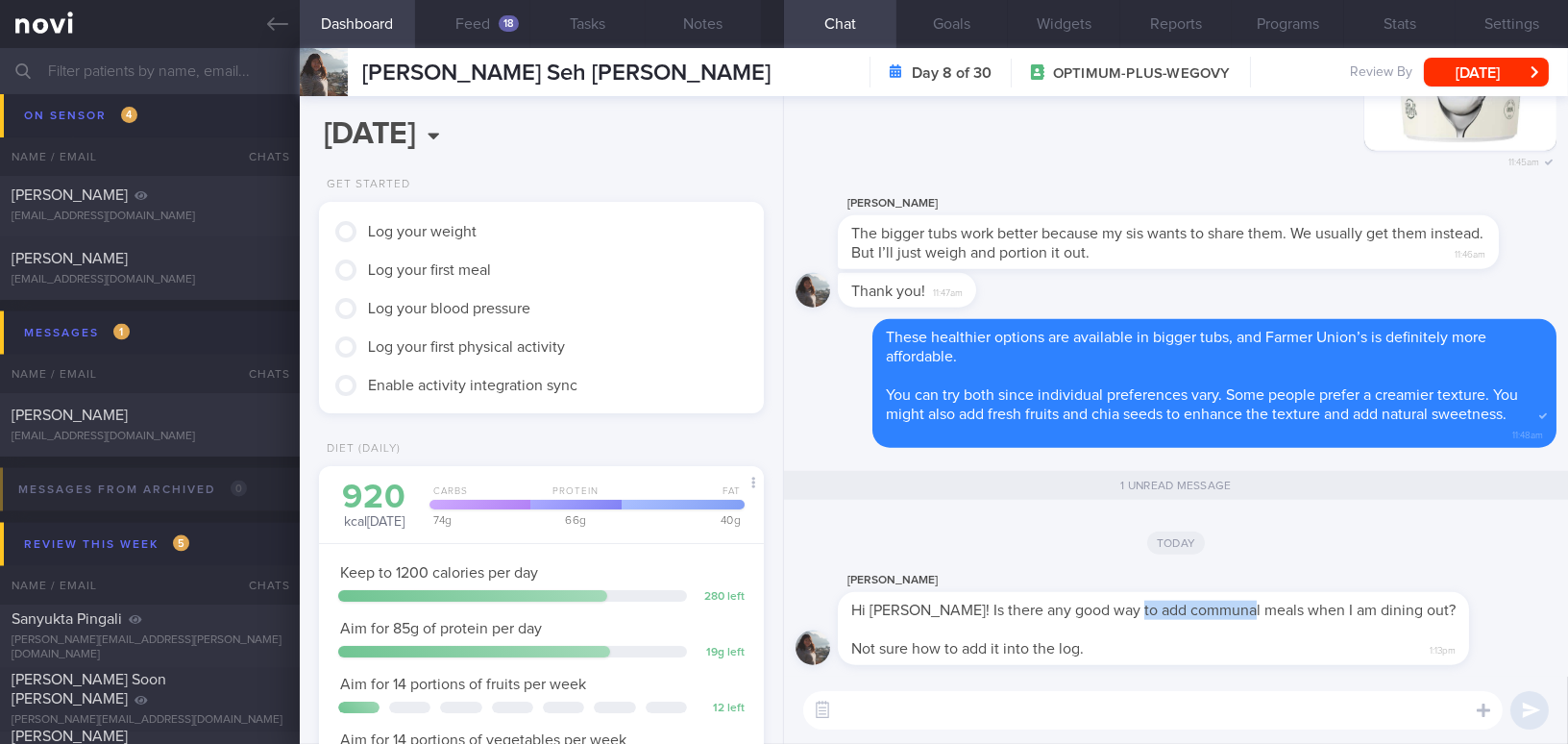 drag, startPoint x: 1121, startPoint y: 611, endPoint x: 1235, endPoint y: 610, distance: 114.004386 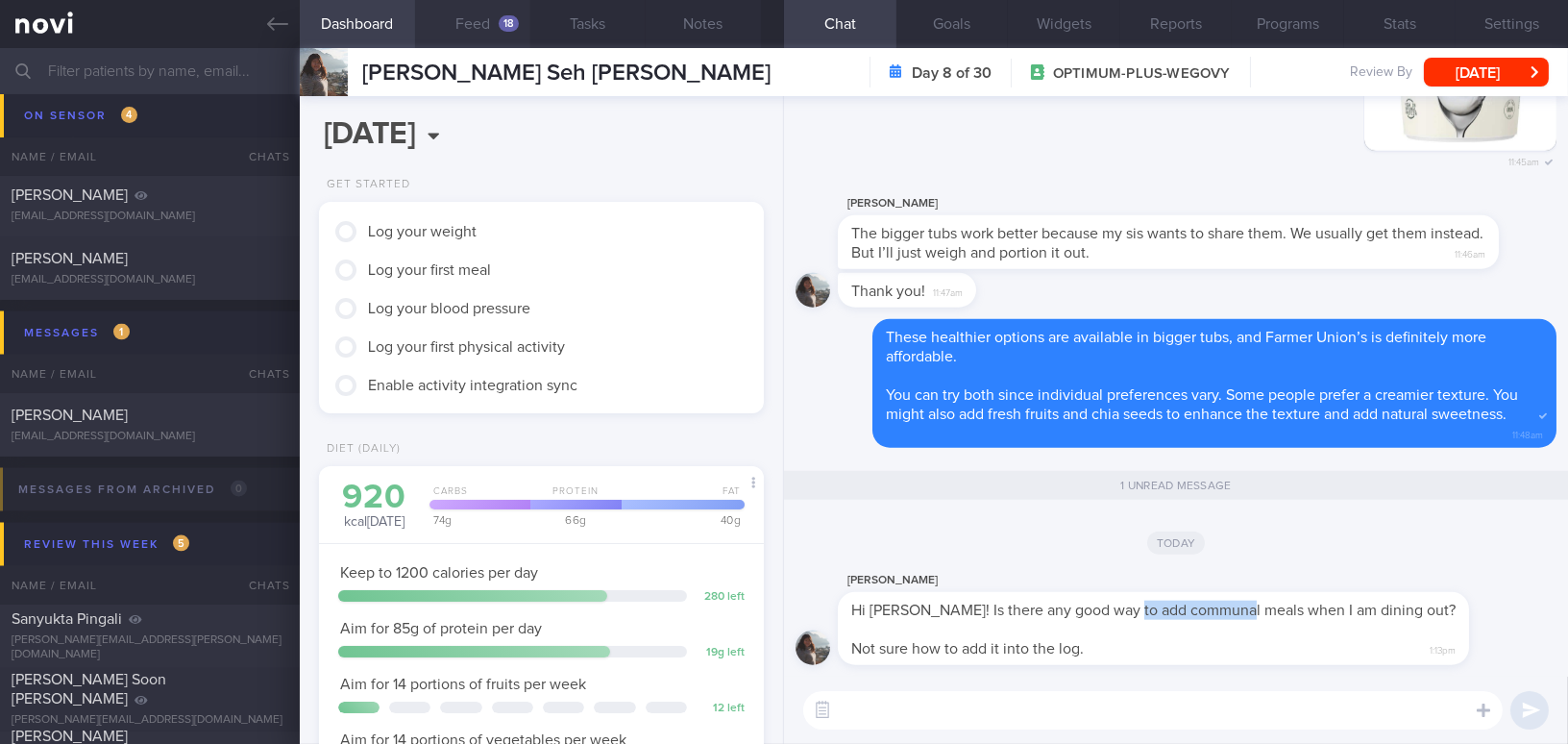 click on "Feed
18" at bounding box center (473, 24) 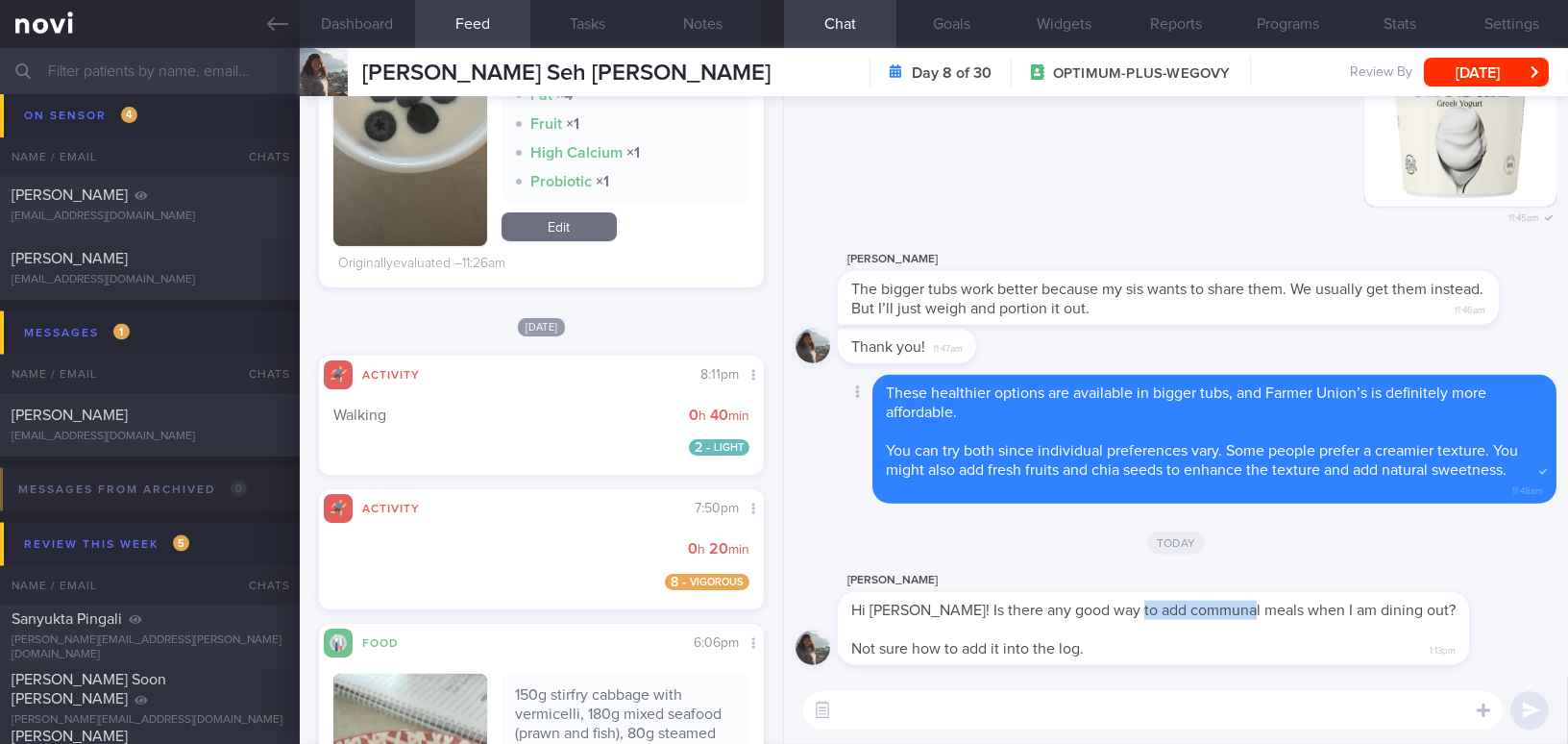 scroll, scrollTop: 1573, scrollLeft: 0, axis: vertical 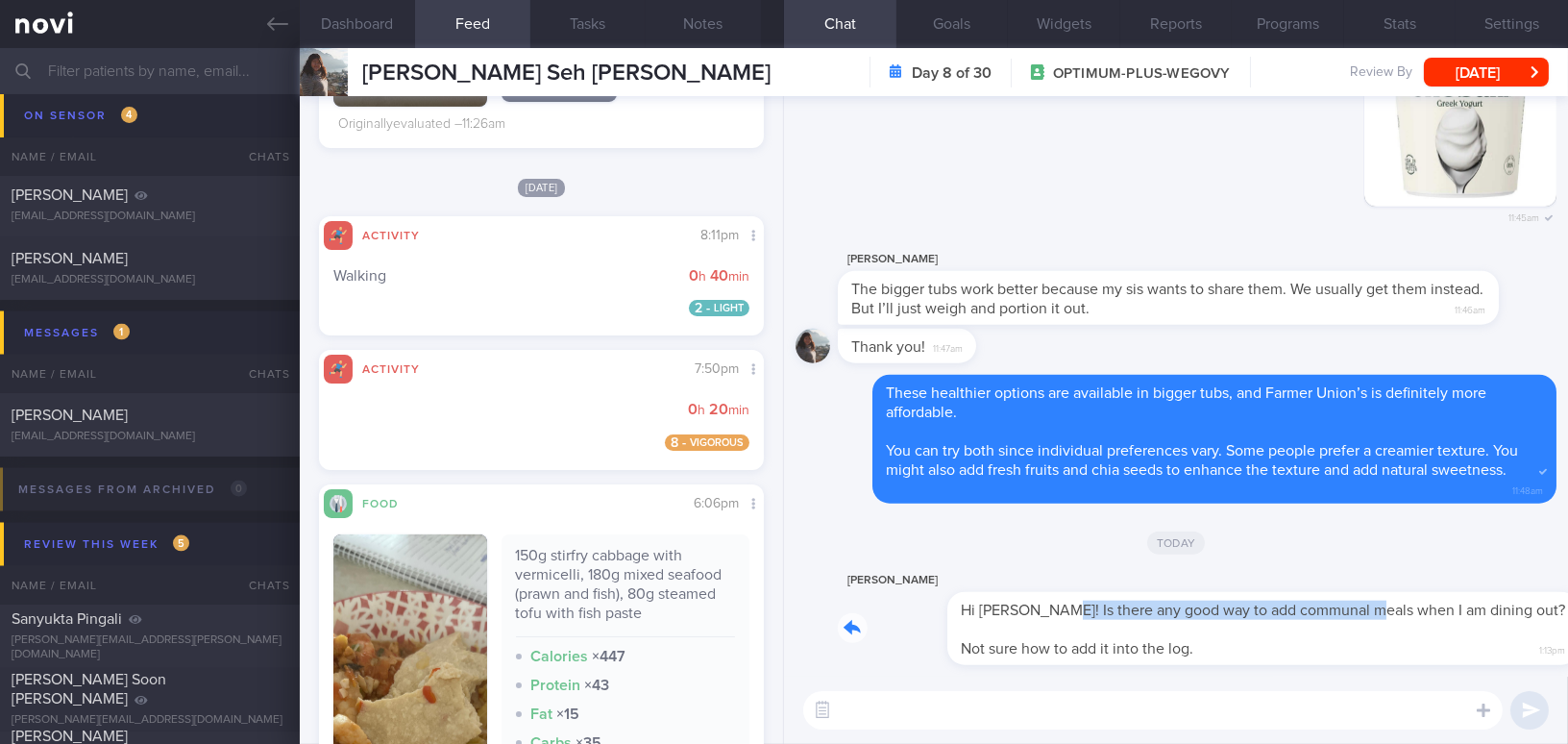 drag, startPoint x: 939, startPoint y: 594, endPoint x: 1254, endPoint y: 606, distance: 315.22849 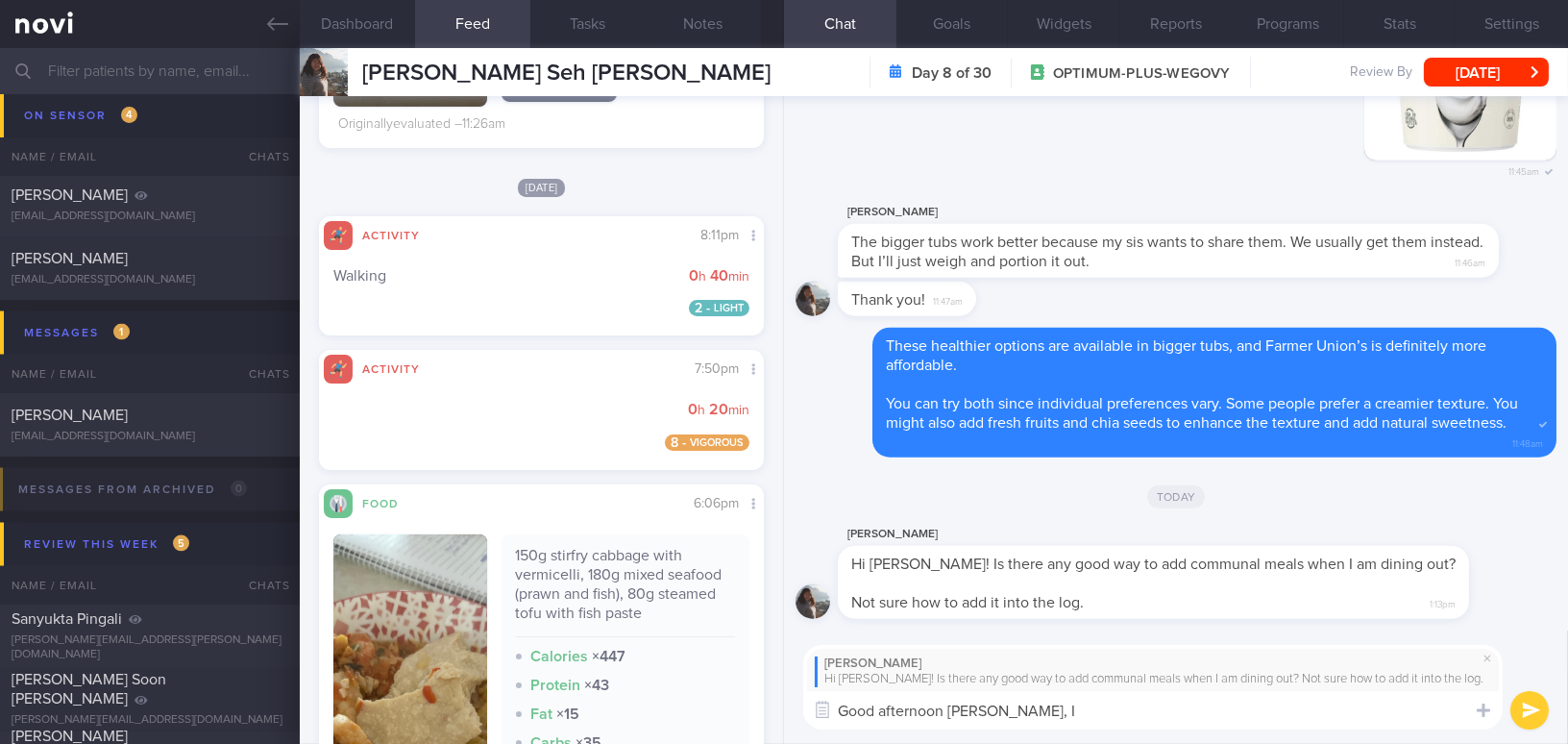 click on "Good afternoon Amanda, I" at bounding box center (1153, 710) 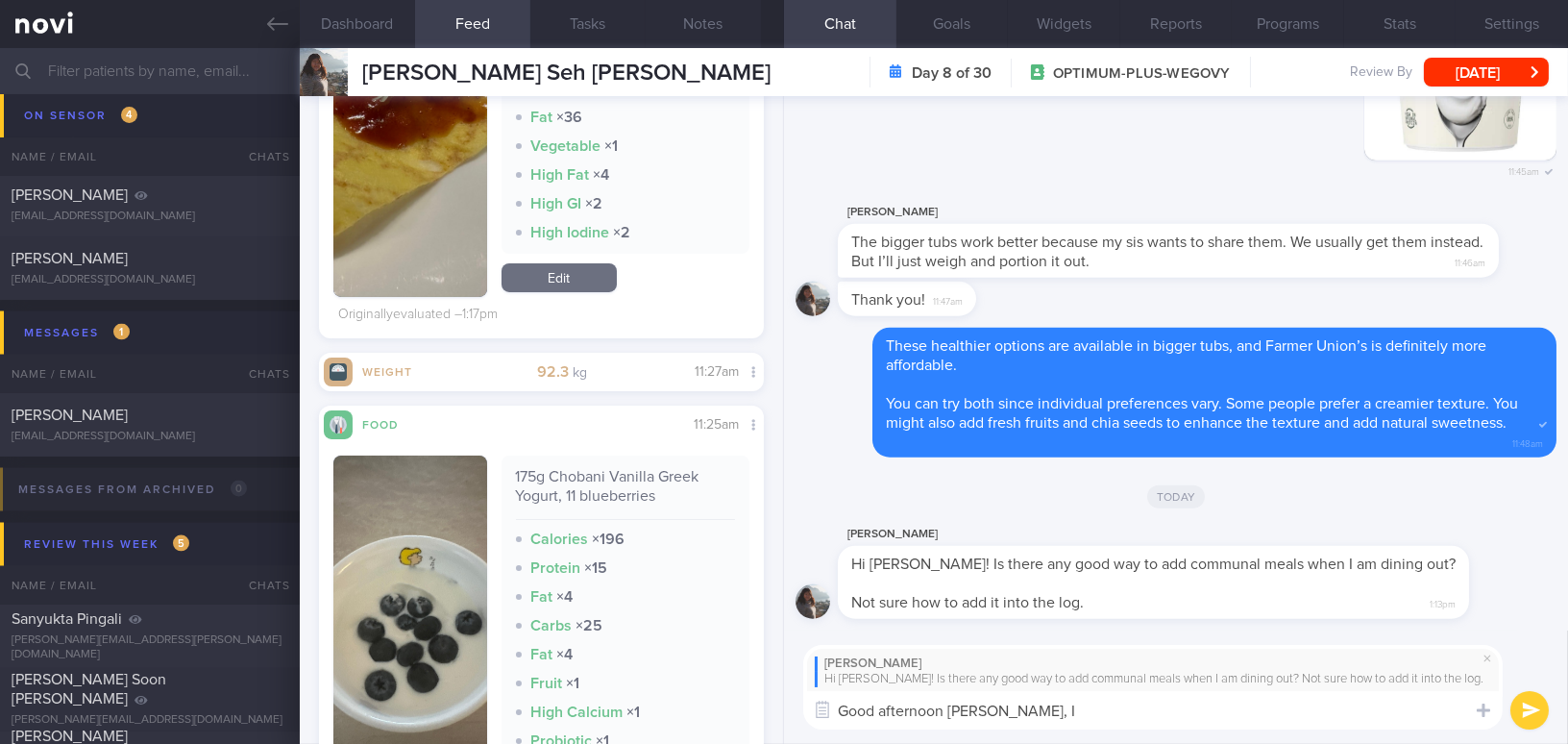 scroll, scrollTop: 524, scrollLeft: 0, axis: vertical 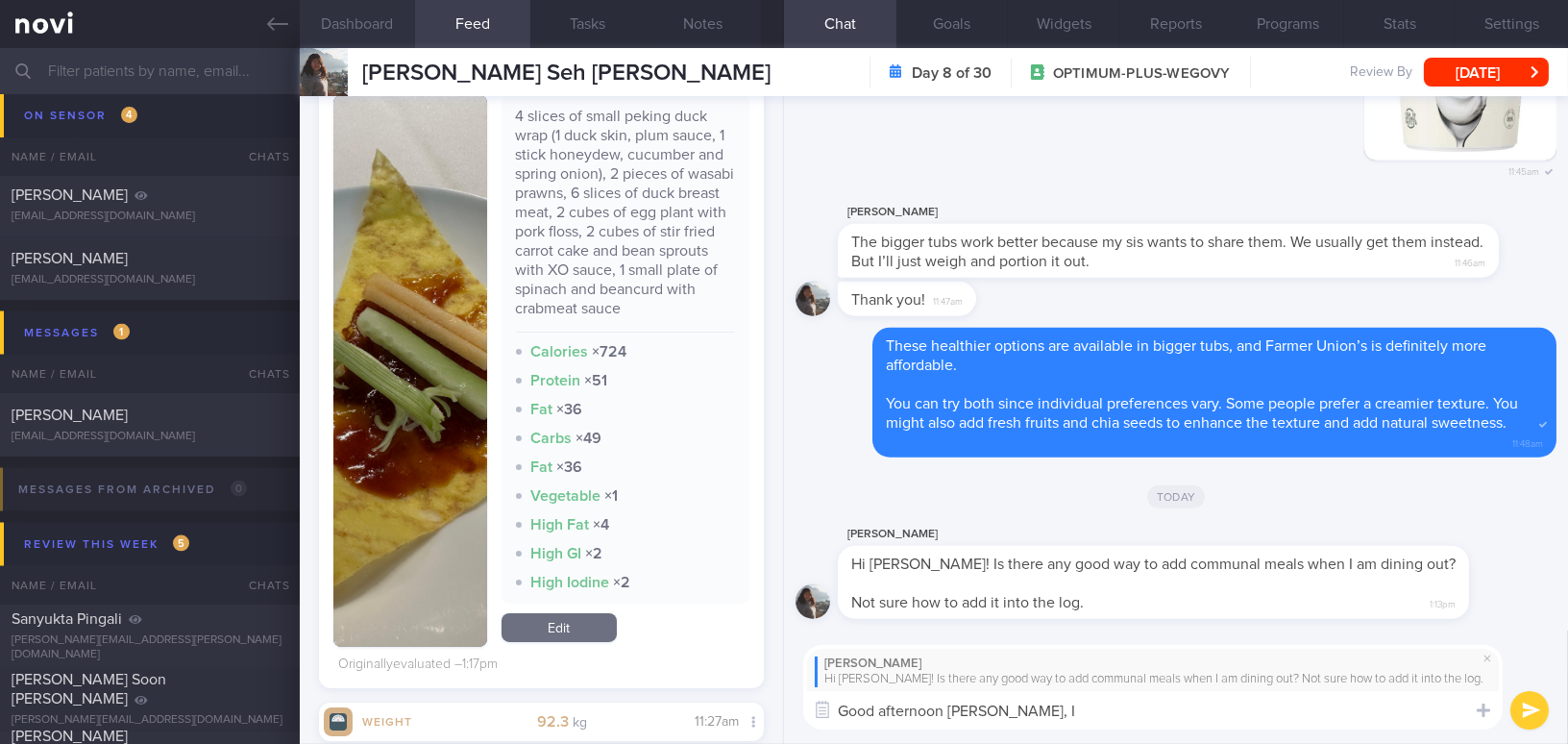 click on "Dashboard" at bounding box center [357, 24] 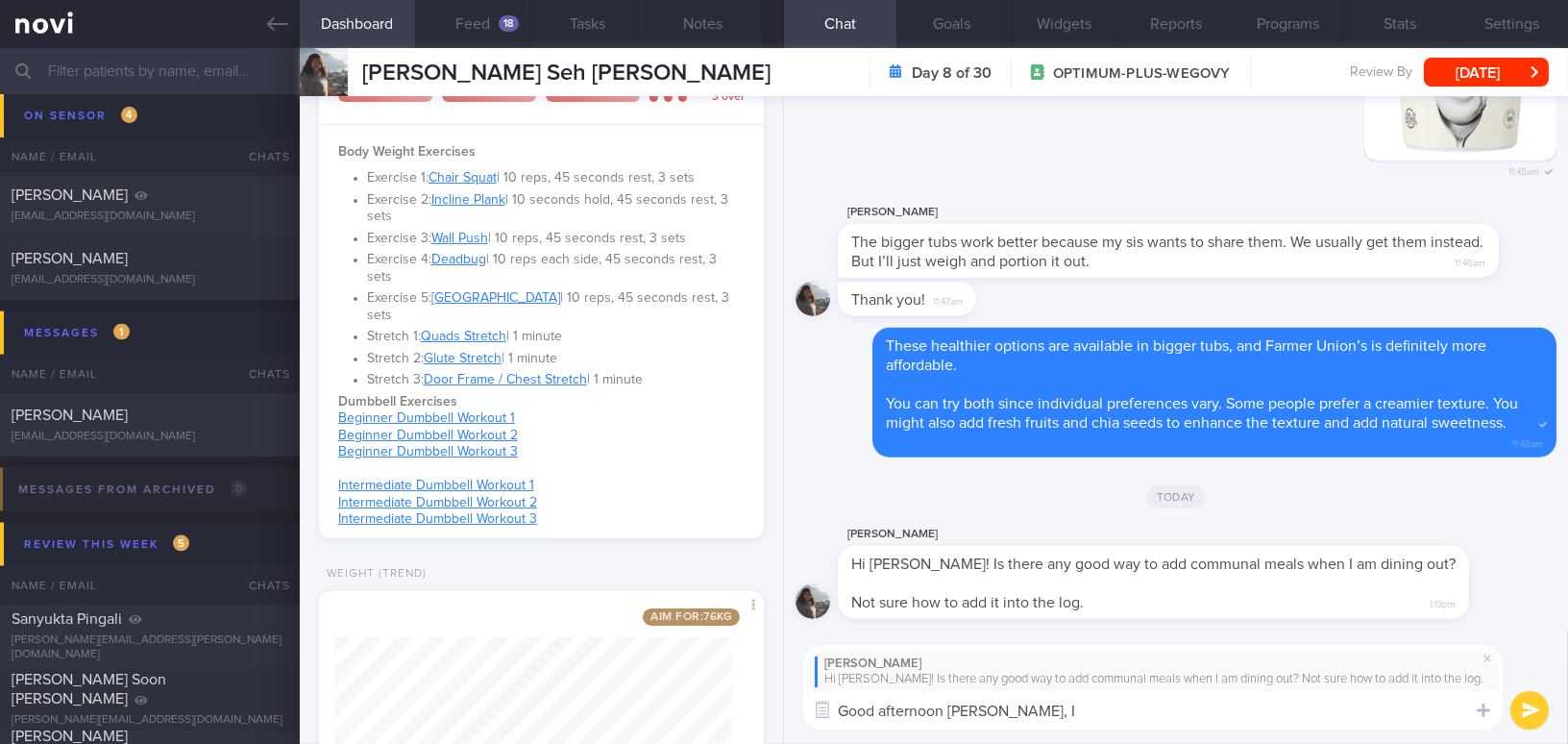 scroll, scrollTop: 1223, scrollLeft: 0, axis: vertical 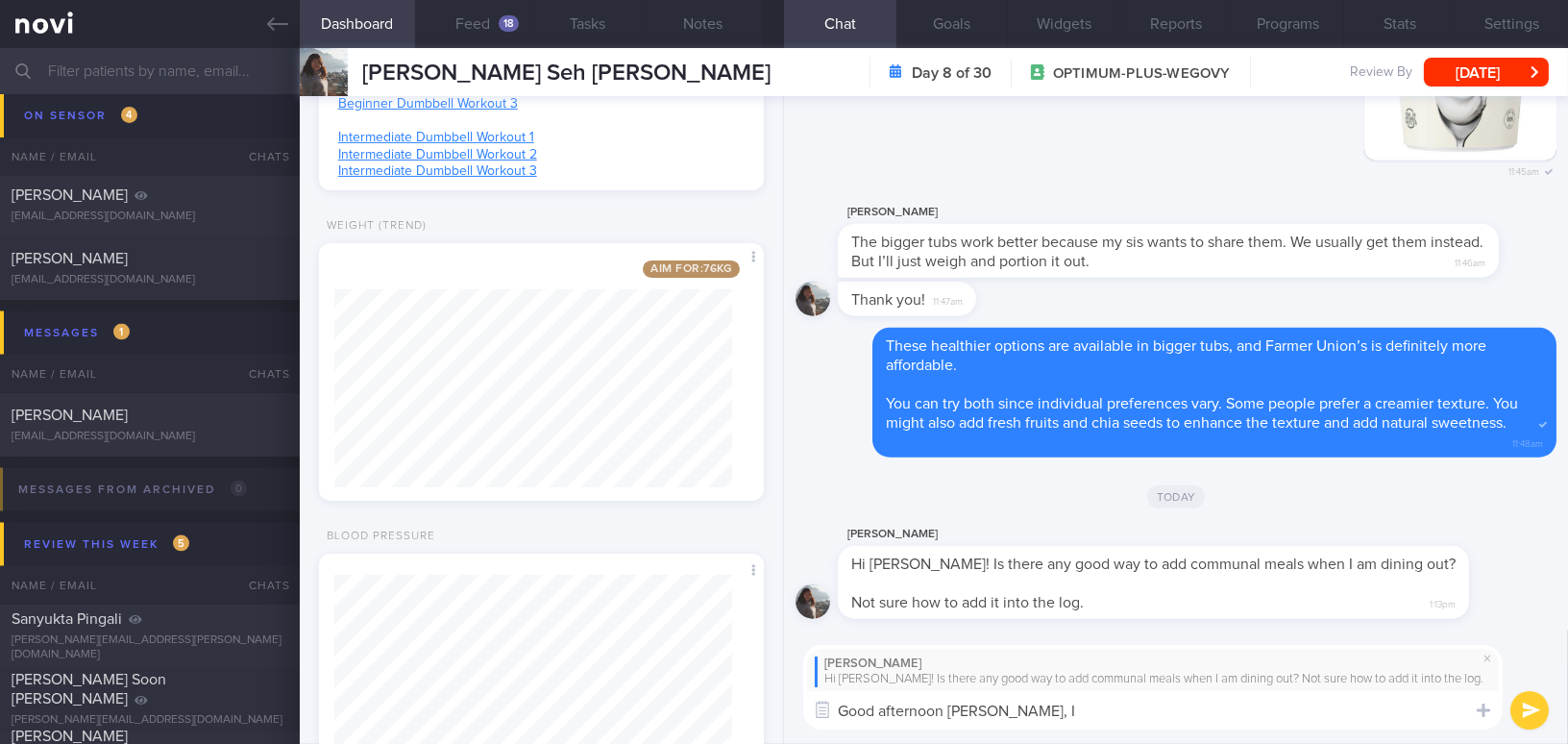 click on "Good afternoon Amanda, I" at bounding box center [1153, 710] 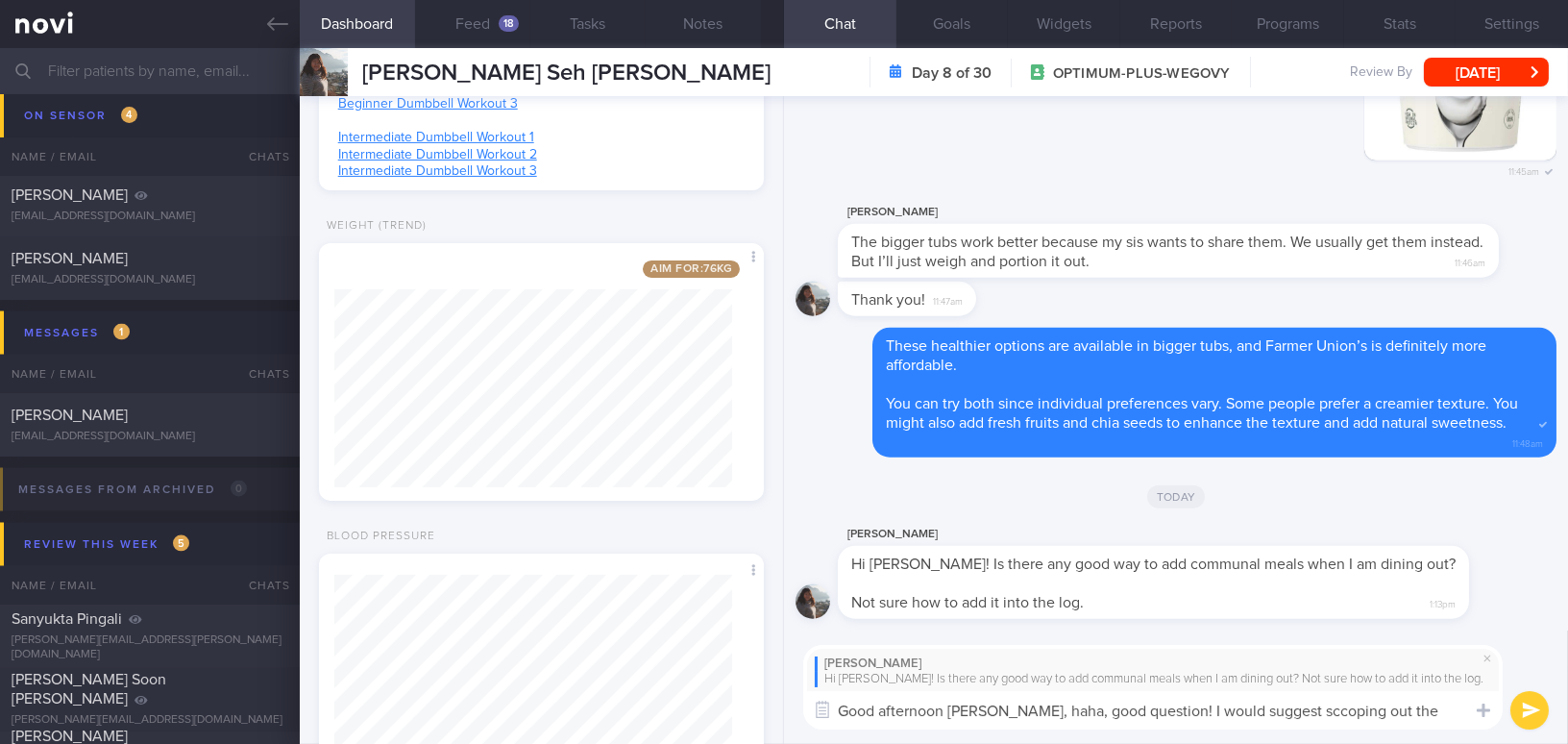 drag, startPoint x: 1013, startPoint y: 710, endPoint x: 1450, endPoint y: 724, distance: 437.2242 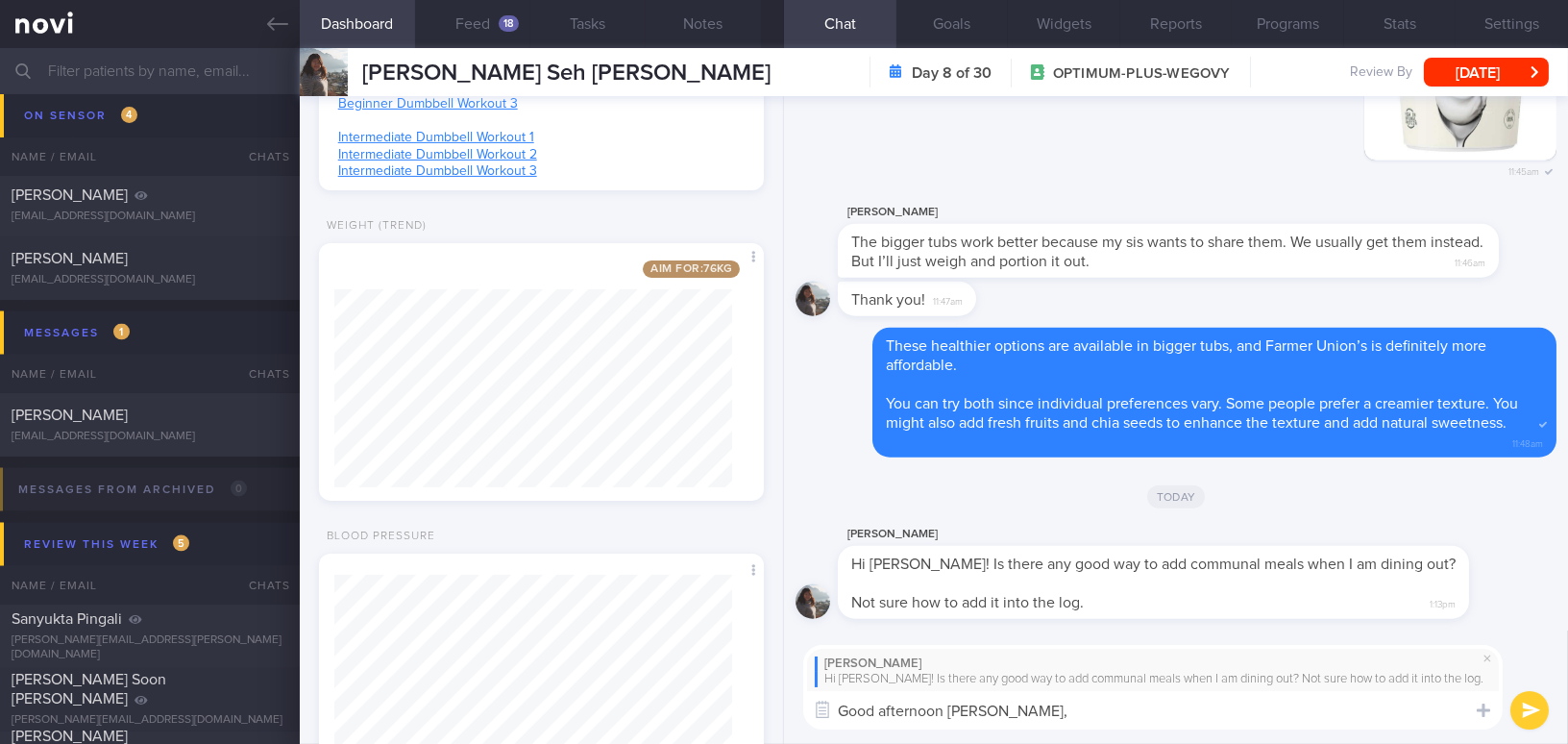paste on "Haha, good question! I would suggest scooping out the portion you plan to eat and taking a photo of just that amount. Based on my experience with other clients, the AI can significantly overestimate the calories—sometimes by up to a thousand—if the photo includes the full serving size of the food served or ordered, rather than what you actually consumed." 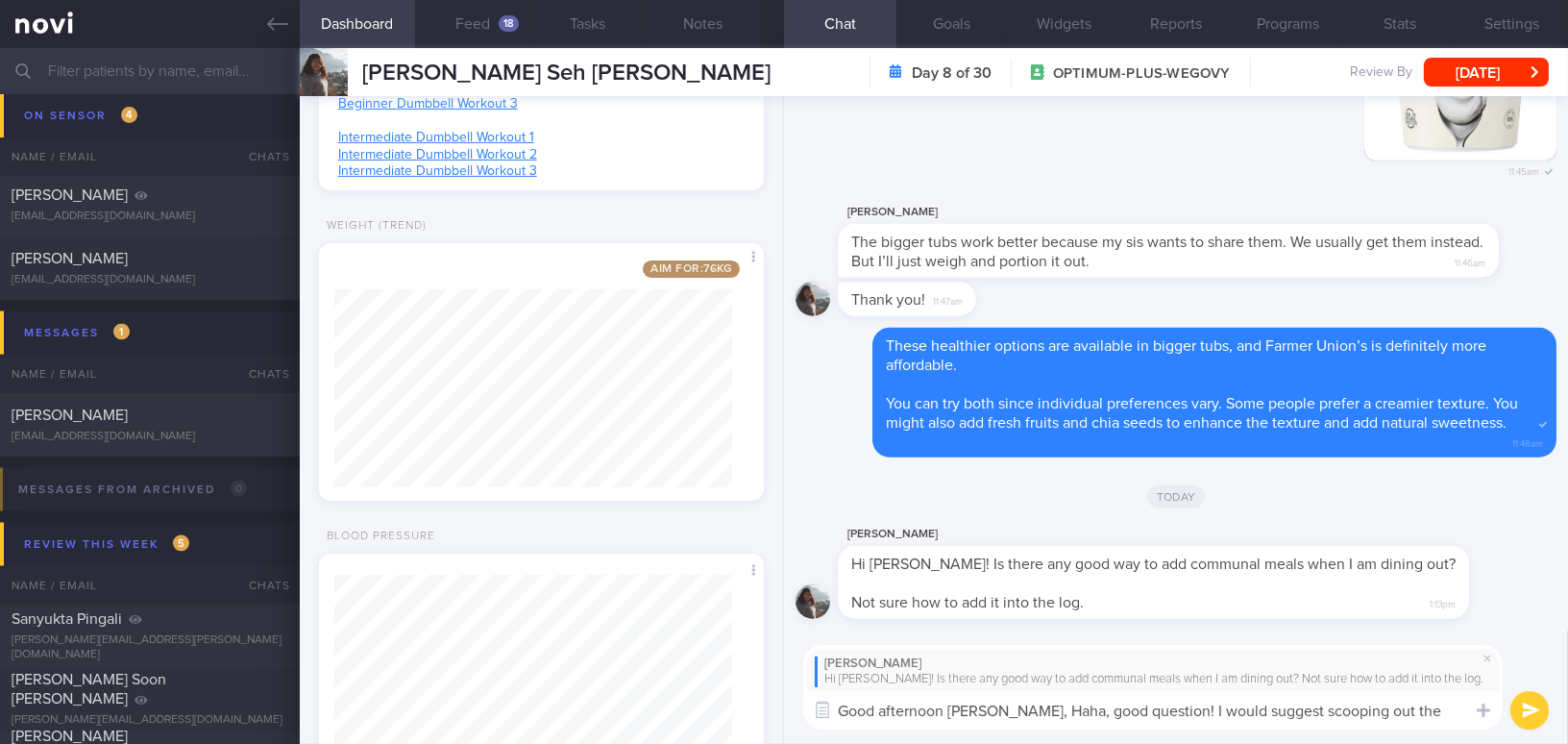 scroll, scrollTop: 0, scrollLeft: 0, axis: both 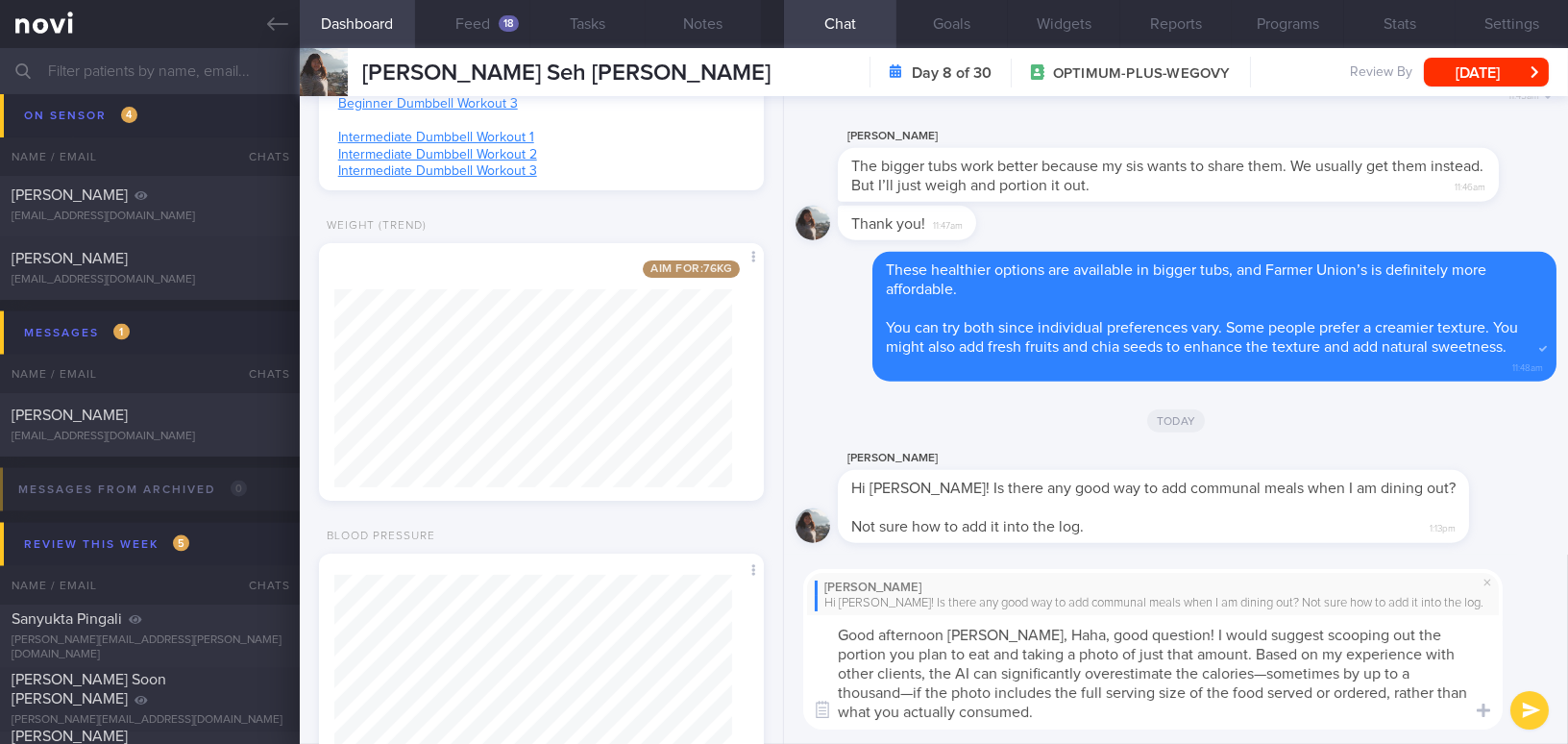 click on "Good afternoon Amanda, Haha, good question! I would suggest scooping out the portion you plan to eat and taking a photo of just that amount. Based on my experience with other clients, the AI can significantly overestimate the calories—sometimes by up to a thousand—if the photo includes the full serving size of the food served or ordered, rather than what you actually consumed." at bounding box center (1153, 672) 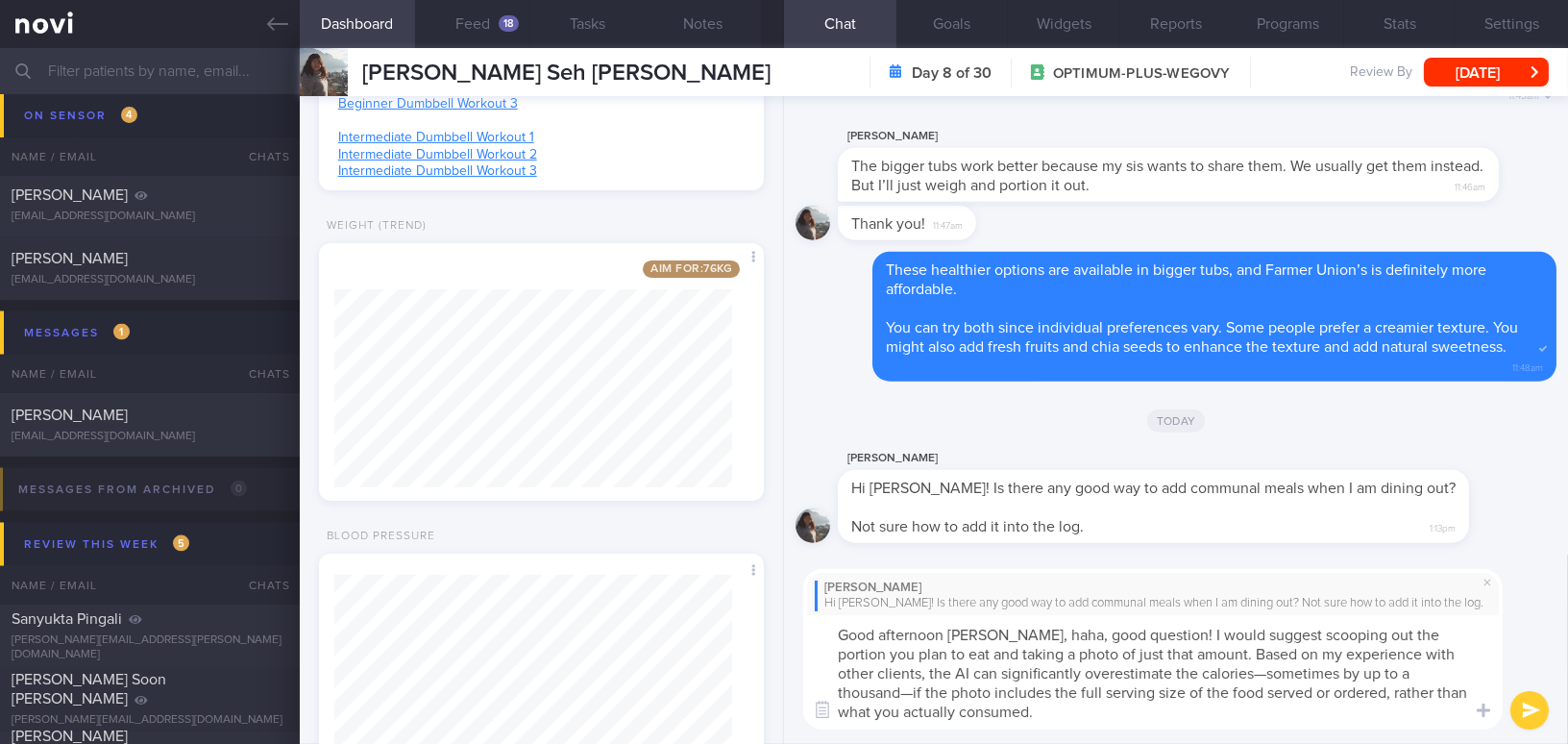 click on "Good afternoon Amanda, haha, good question! I would suggest scooping out the portion you plan to eat and taking a photo of just that amount. Based on my experience with other clients, the AI can significantly overestimate the calories—sometimes by up to a thousand—if the photo includes the full serving size of the food served or ordered, rather than what you actually consumed." at bounding box center (1153, 672) 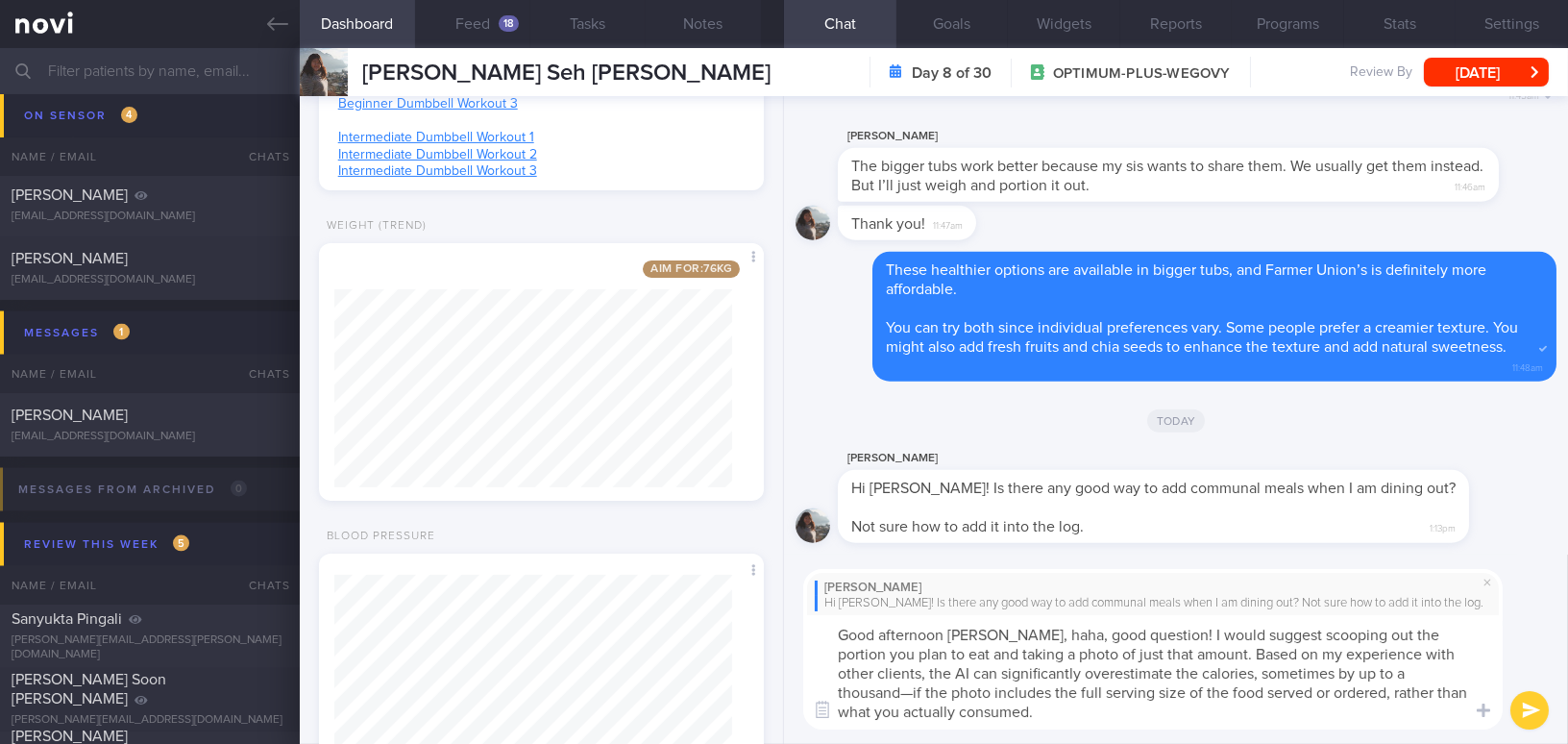 drag, startPoint x: 1306, startPoint y: 672, endPoint x: 1318, endPoint y: 673, distance: 12.041595 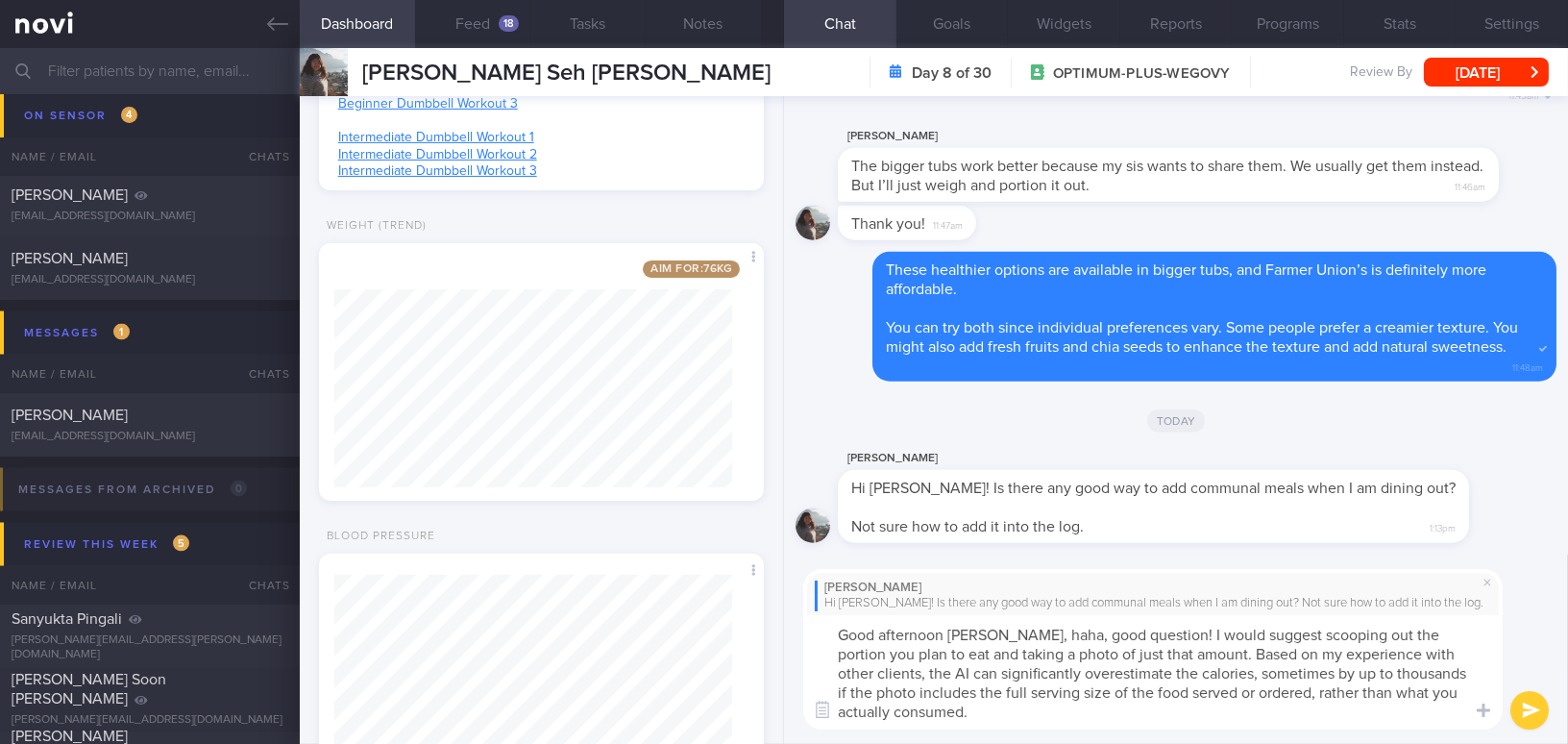 type on "Good afternoon Amanda, haha, good question! I would suggest scooping out the portion you plan to eat and taking a photo of just that amount. Based on my experience with other clients, the AI can significantly overestimate the calories, sometimes by up to thousands if the photo includes the full serving size of the food served or ordered, rather than what you actually consumed." 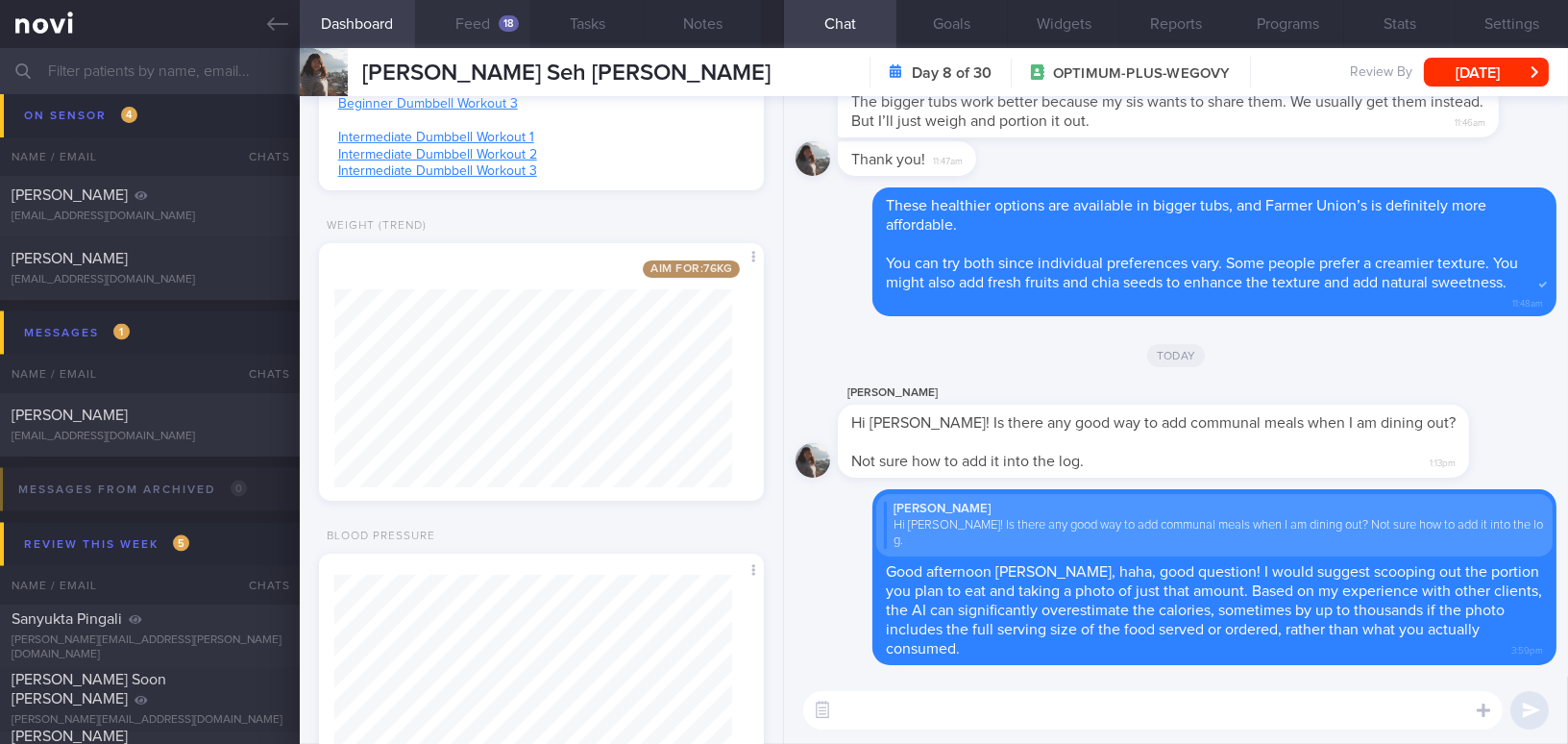 click on "Feed
18" at bounding box center (473, 24) 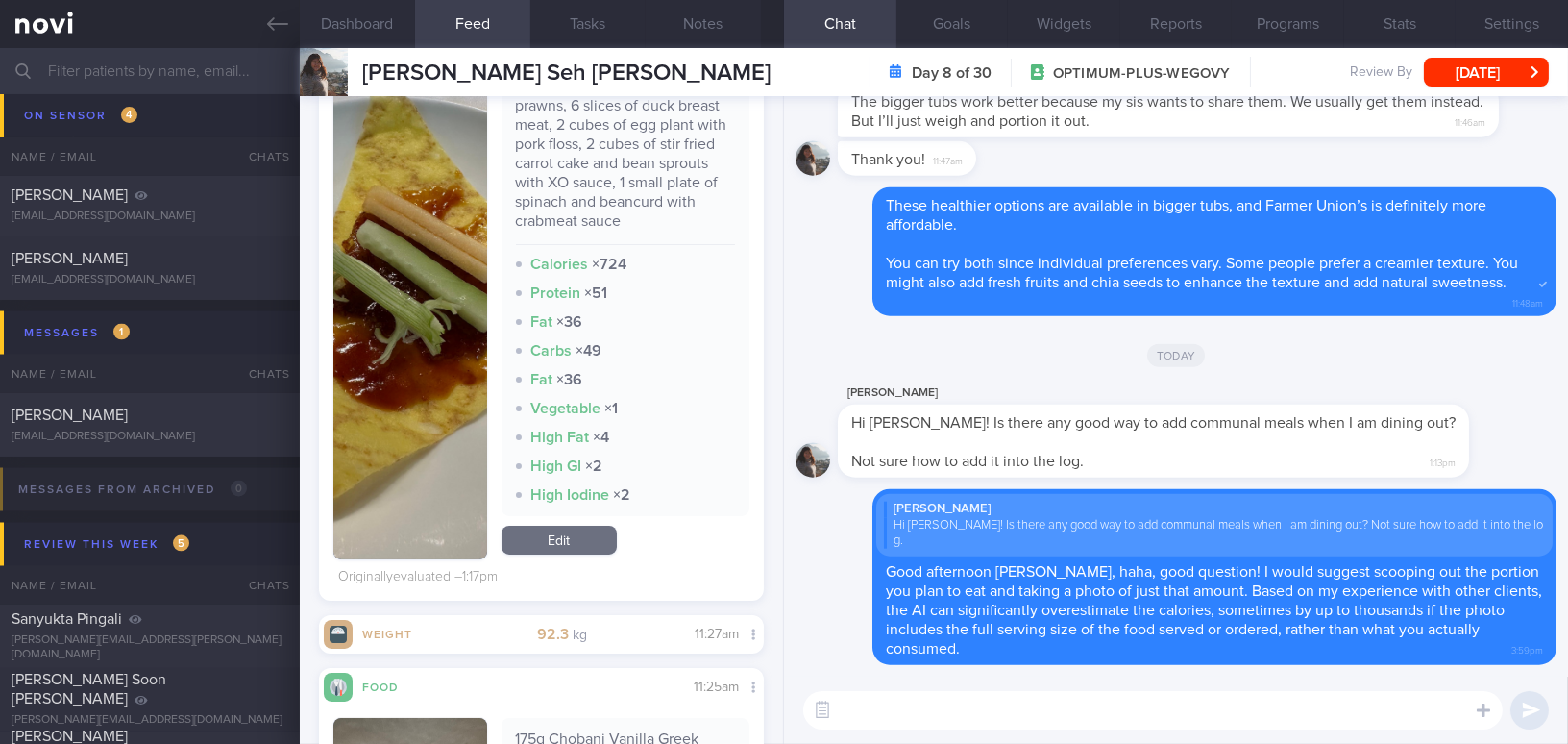 scroll, scrollTop: 786, scrollLeft: 0, axis: vertical 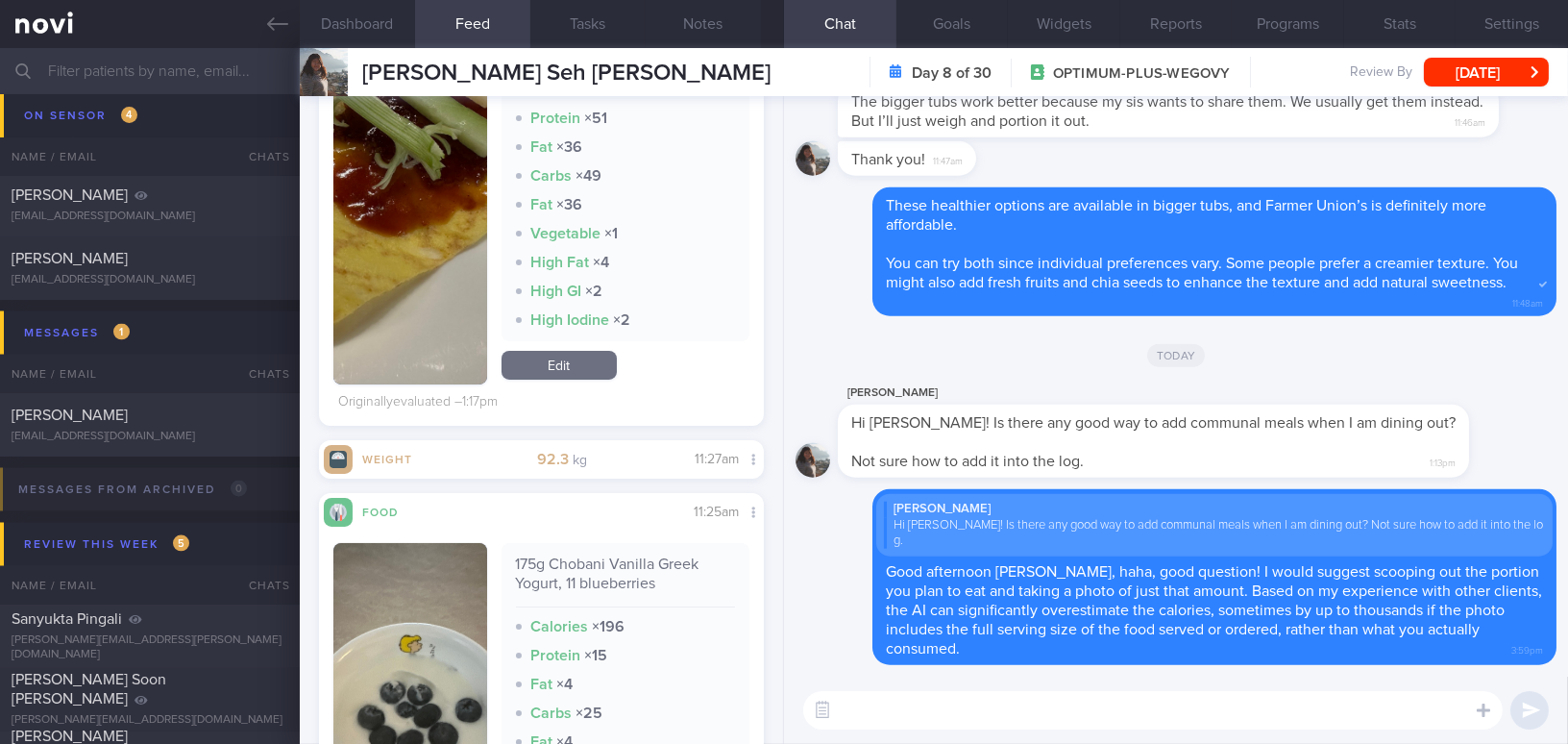click at bounding box center [410, 109] 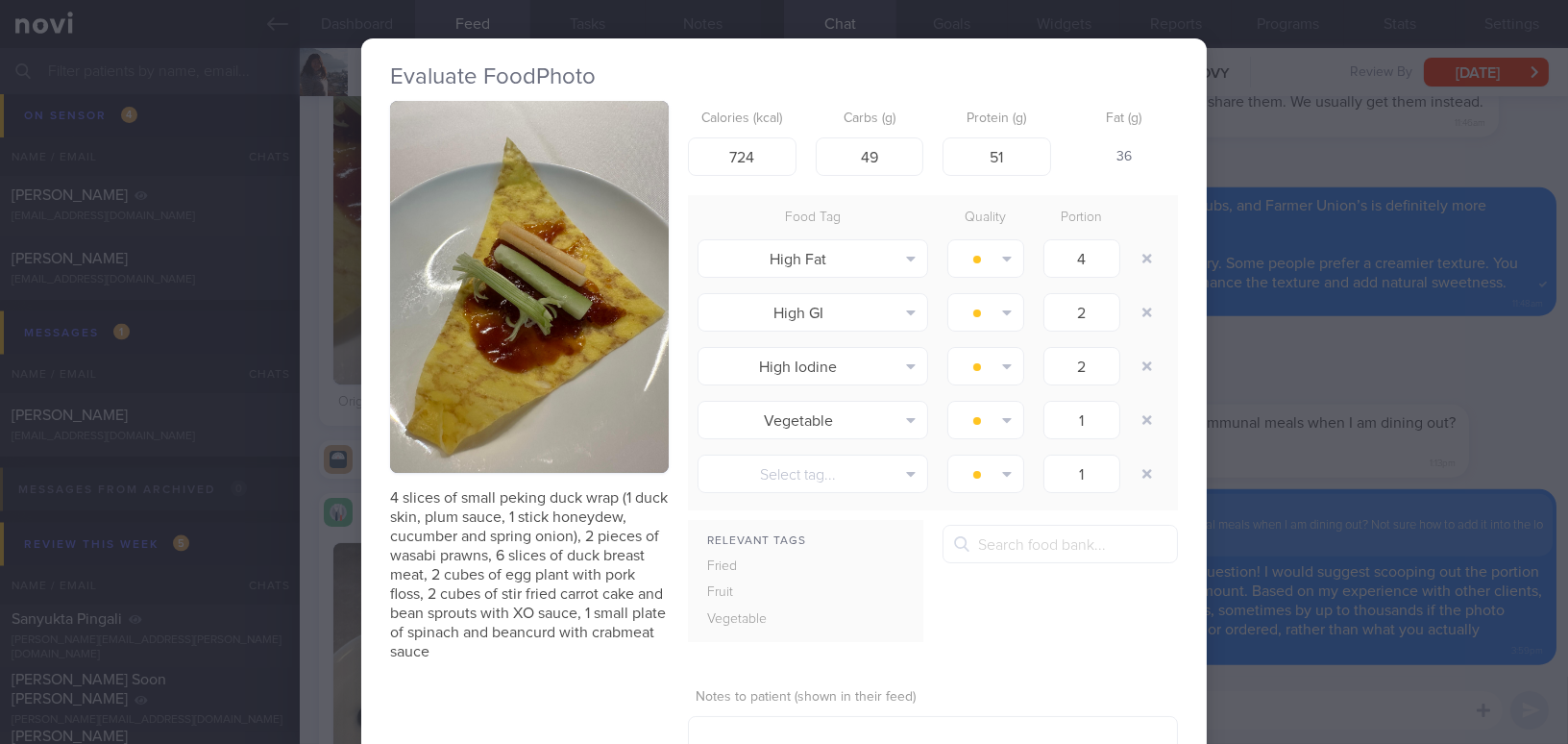 click on "Evaluate Food  Photo
4 slices of small peking duck wrap (1 duck skin, plum sauce, 1 stick honeydew, cucumber and spring onion), 2 pieces of wasabi prawns, 6 slices of duck breast meat, 2 cubes of egg plant with pork floss, 2 cubes of stir fried carrot cake and bean sprouts with XO sauce, 1 small plate of spinach and beancurd with crabmeat sauce
Calories (kcal)
724
Carbs (g)
49
Protein (g)
51
Fat (g)
36
Food Tag
Quality
Portion
High Fat" at bounding box center (784, 372) 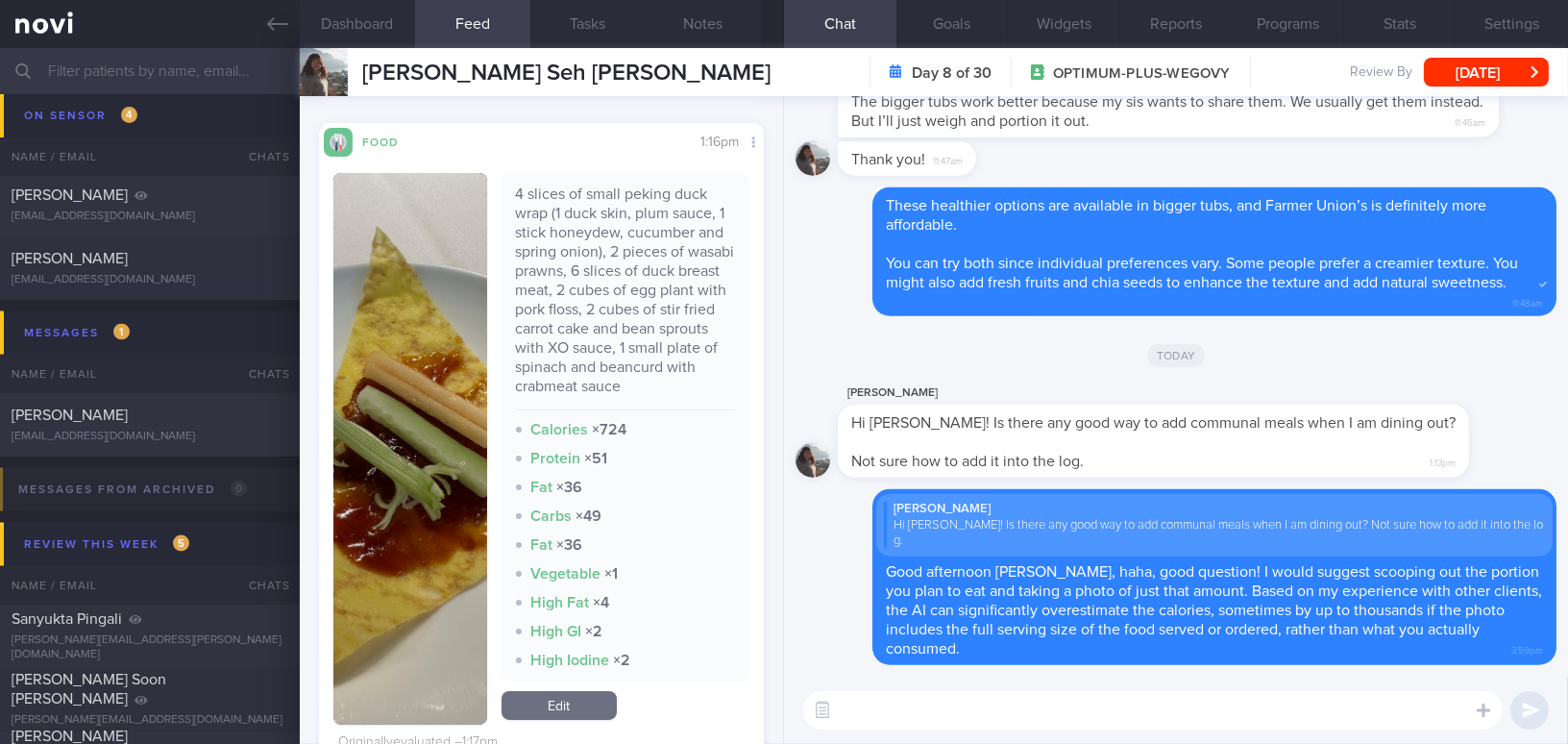 scroll, scrollTop: 349, scrollLeft: 0, axis: vertical 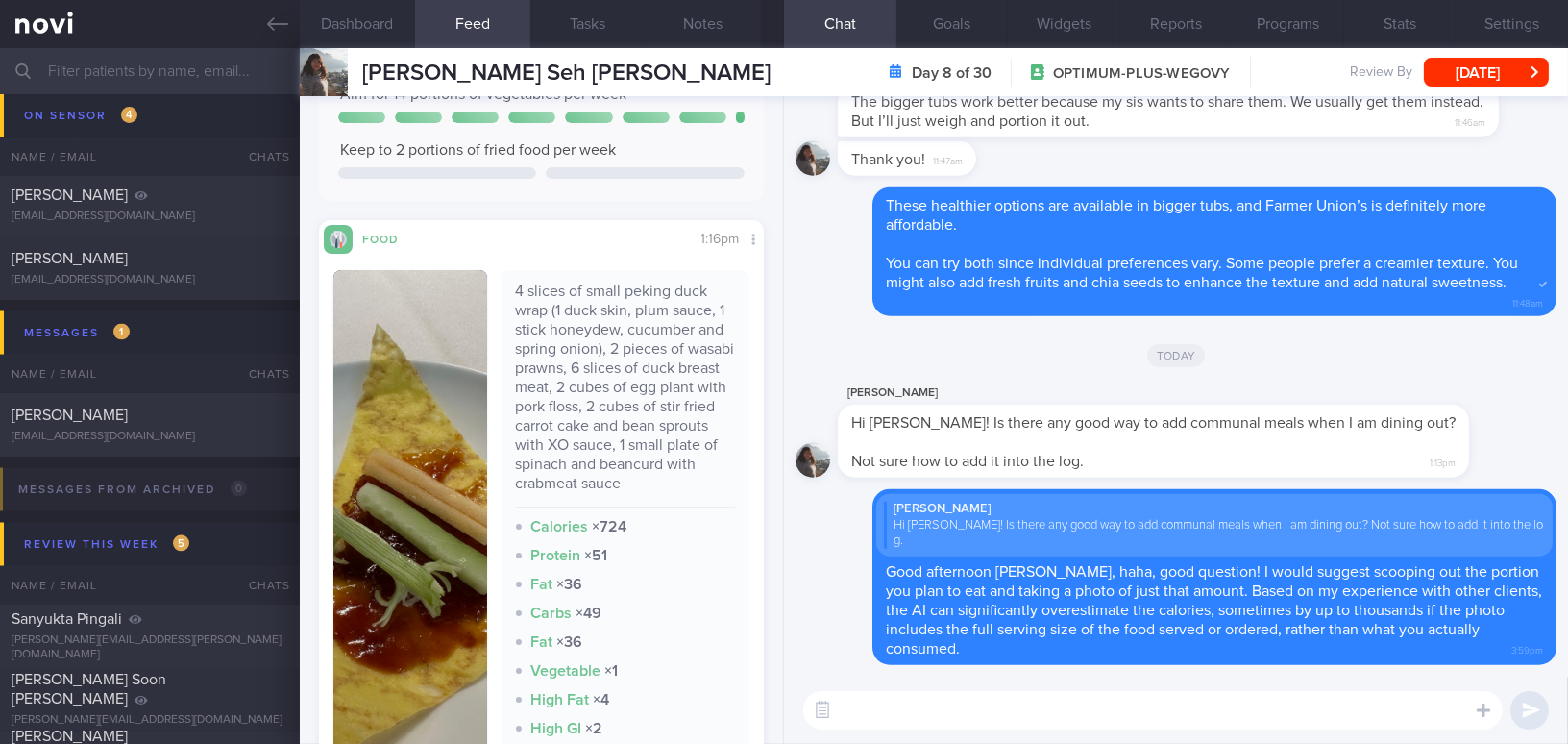 click at bounding box center [410, 546] 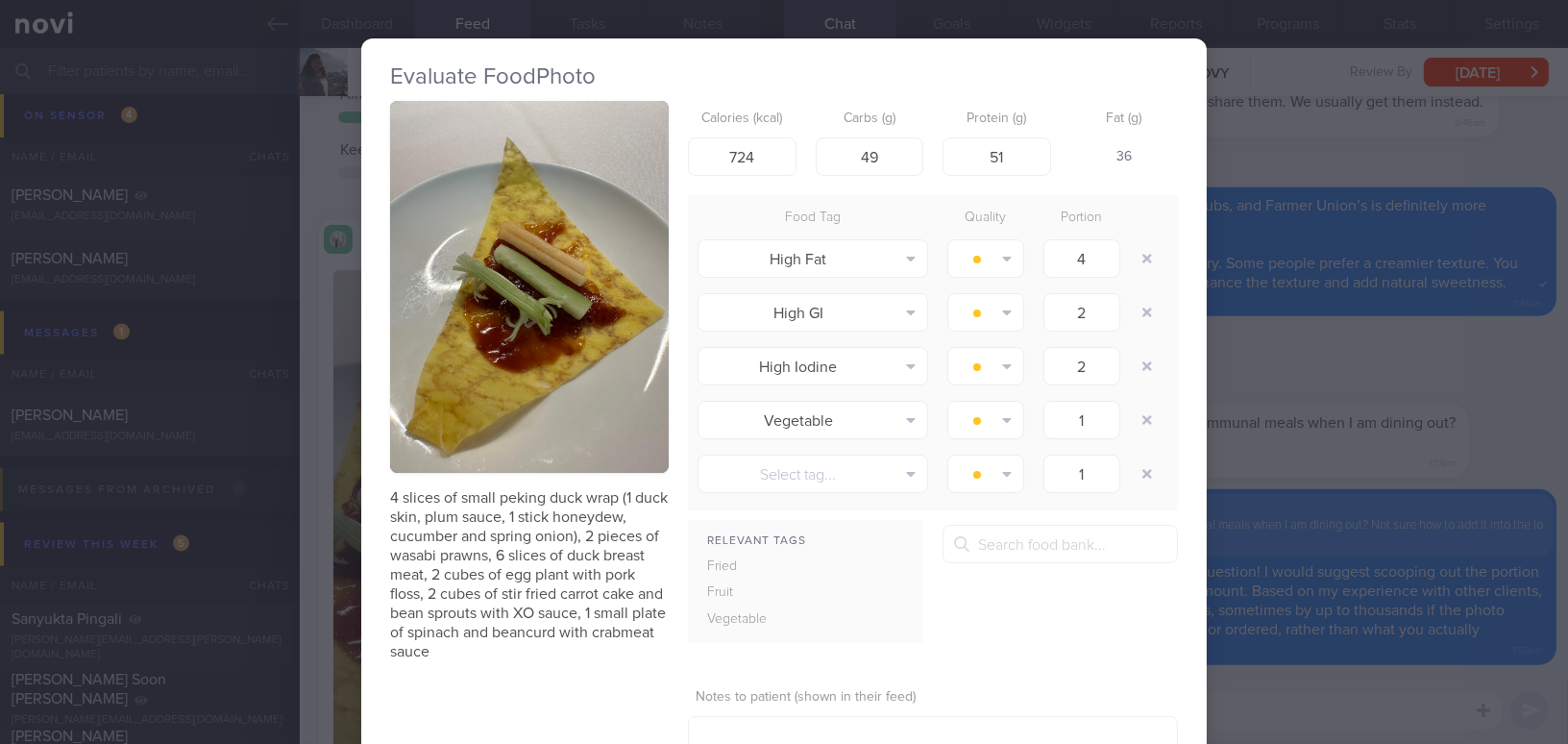 scroll, scrollTop: 136, scrollLeft: 0, axis: vertical 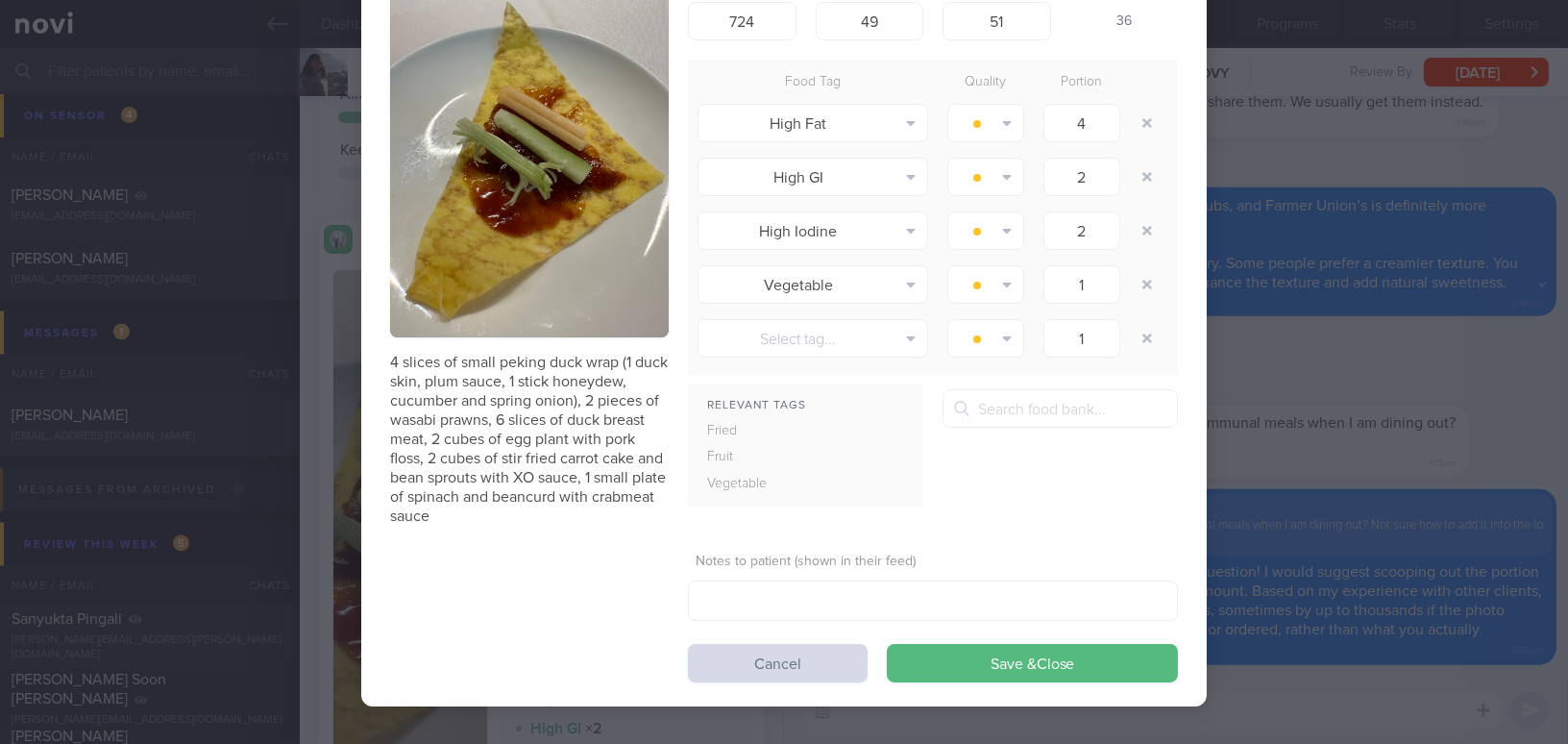 click on "Evaluate Food  Photo
4 slices of small peking duck wrap (1 duck skin, plum sauce, 1 stick honeydew, cucumber and spring onion), 2 pieces of wasabi prawns, 6 slices of duck breast meat, 2 cubes of egg plant with pork floss, 2 cubes of stir fried carrot cake and bean sprouts with XO sauce, 1 small plate of spinach and beancurd with crabmeat sauce
Calories (kcal)
724
Carbs (g)
49
Protein (g)
51
Fat (g)
36
Food Tag
Quality
Portion
High Fat" at bounding box center [784, 372] 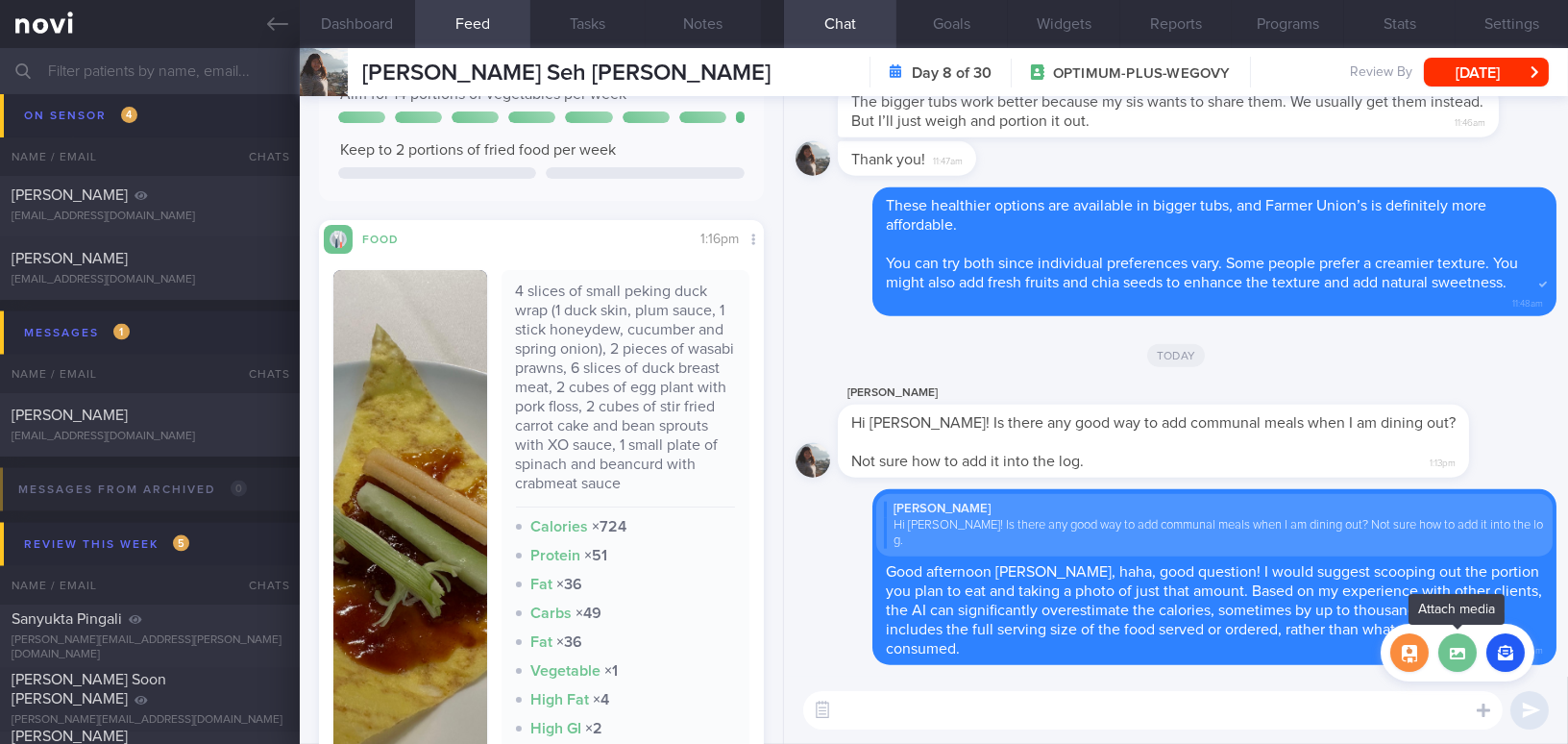 click at bounding box center (1458, 653) 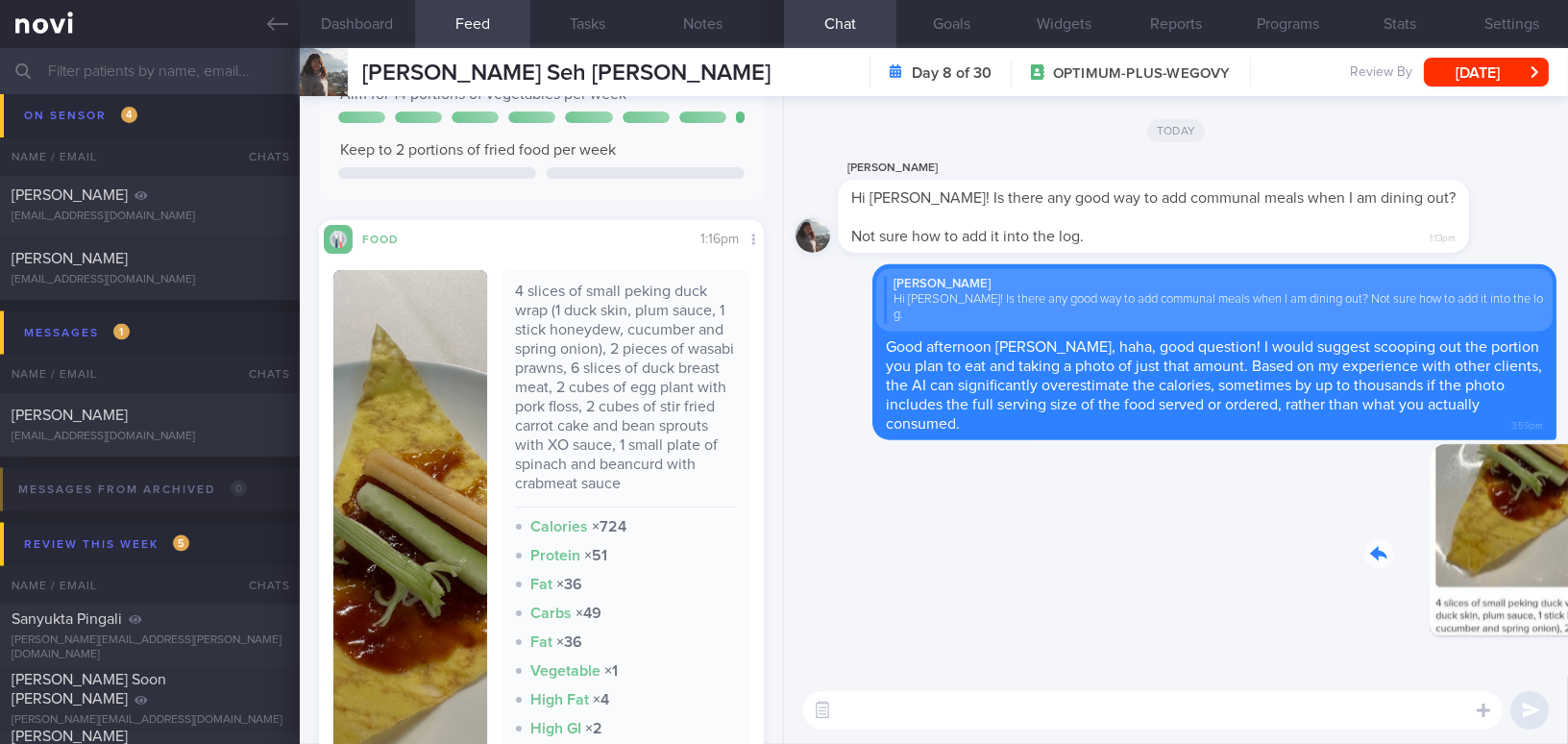 drag, startPoint x: 1425, startPoint y: 531, endPoint x: 1522, endPoint y: 535, distance: 97.08244 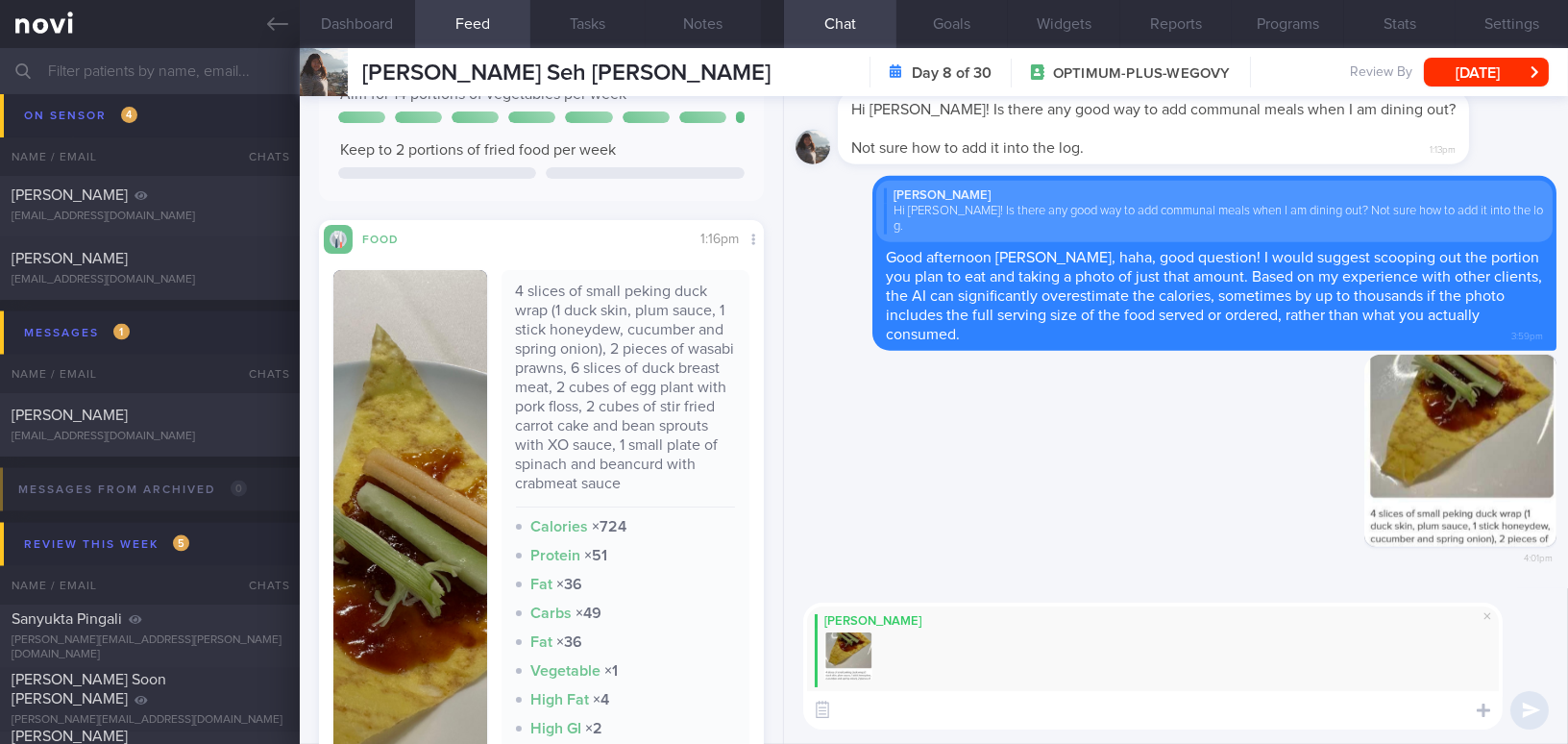 click at bounding box center [1153, 710] 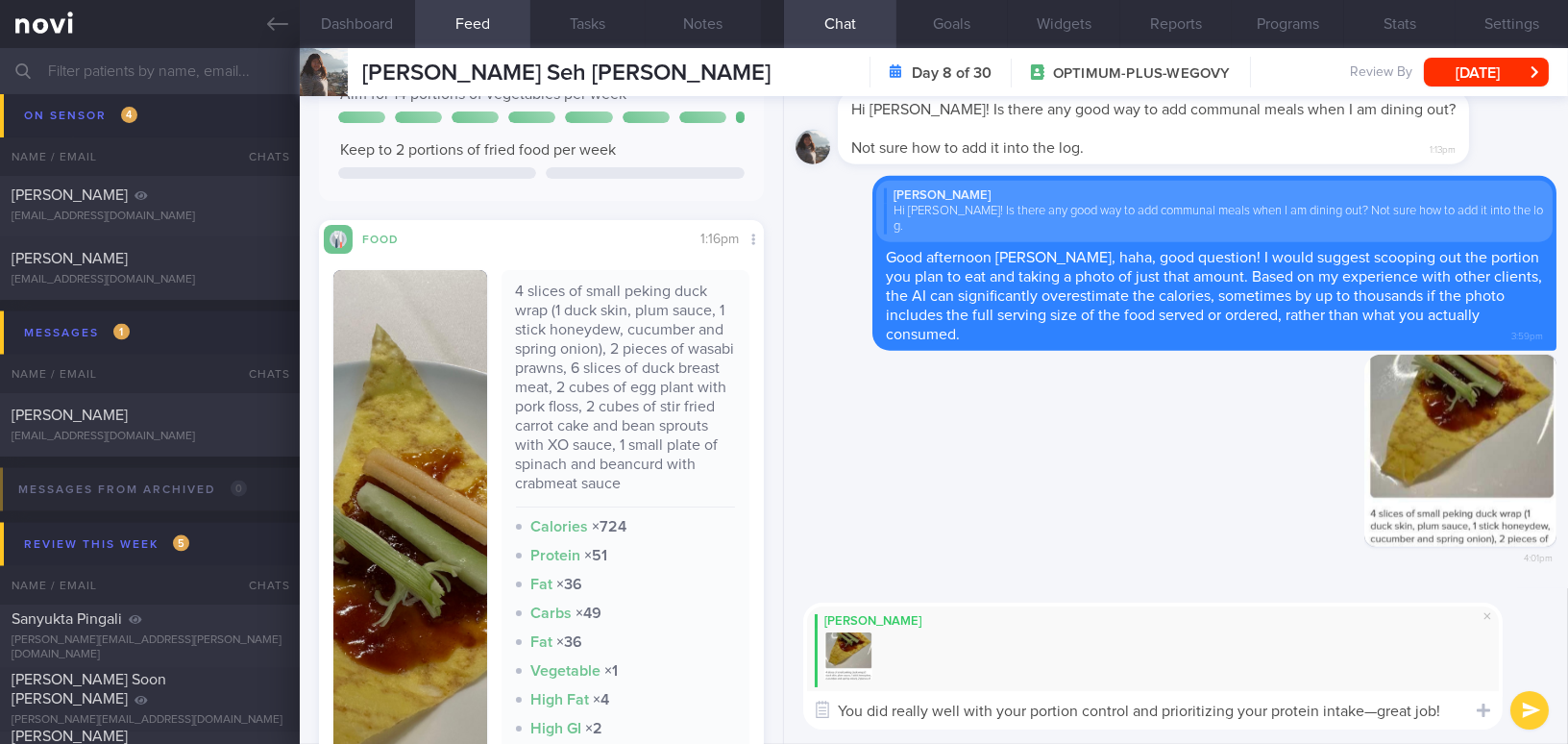 drag, startPoint x: 930, startPoint y: 706, endPoint x: 890, endPoint y: 708, distance: 40.049969 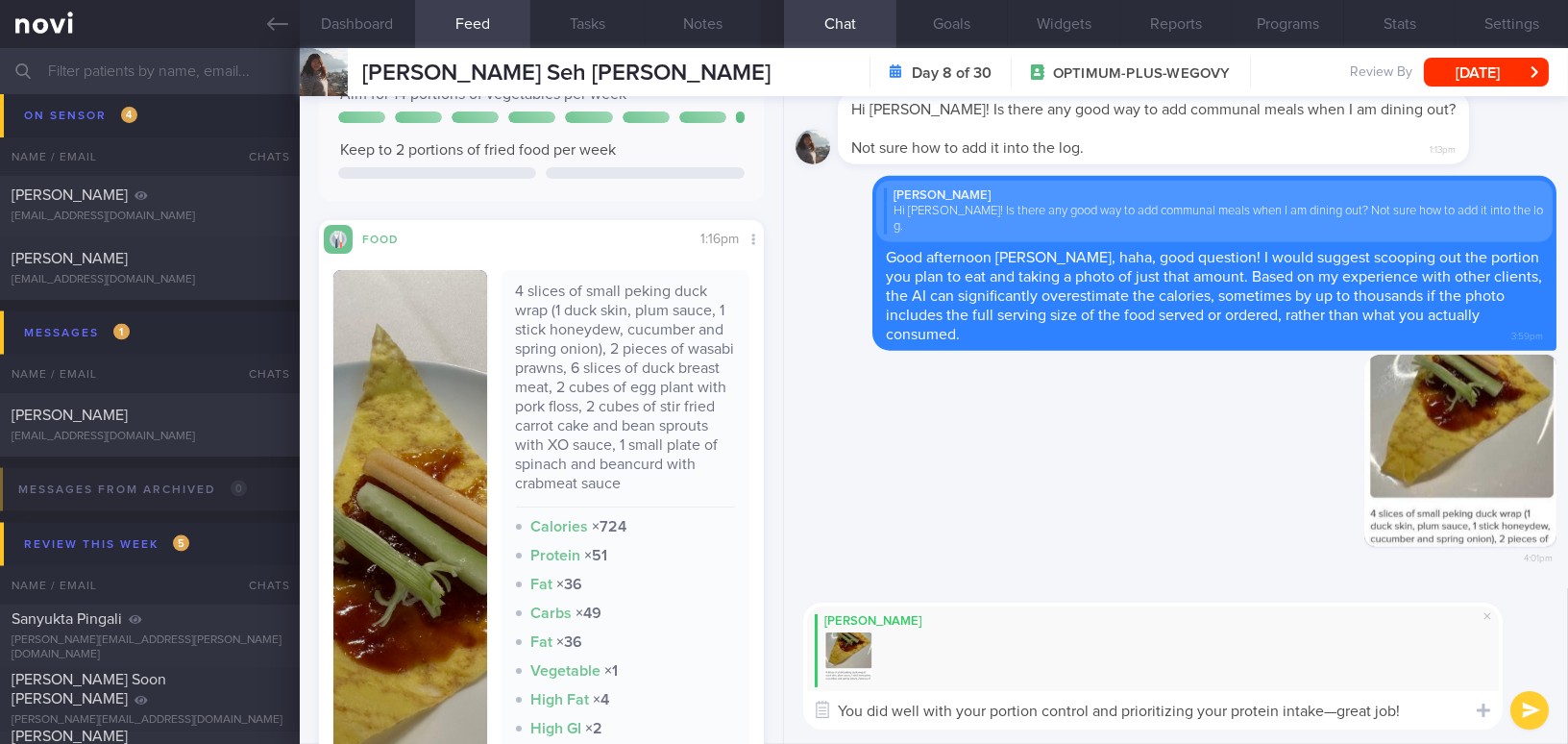 click on "You did well with your portion control and prioritizing your protein intake—great job!" at bounding box center (1153, 710) 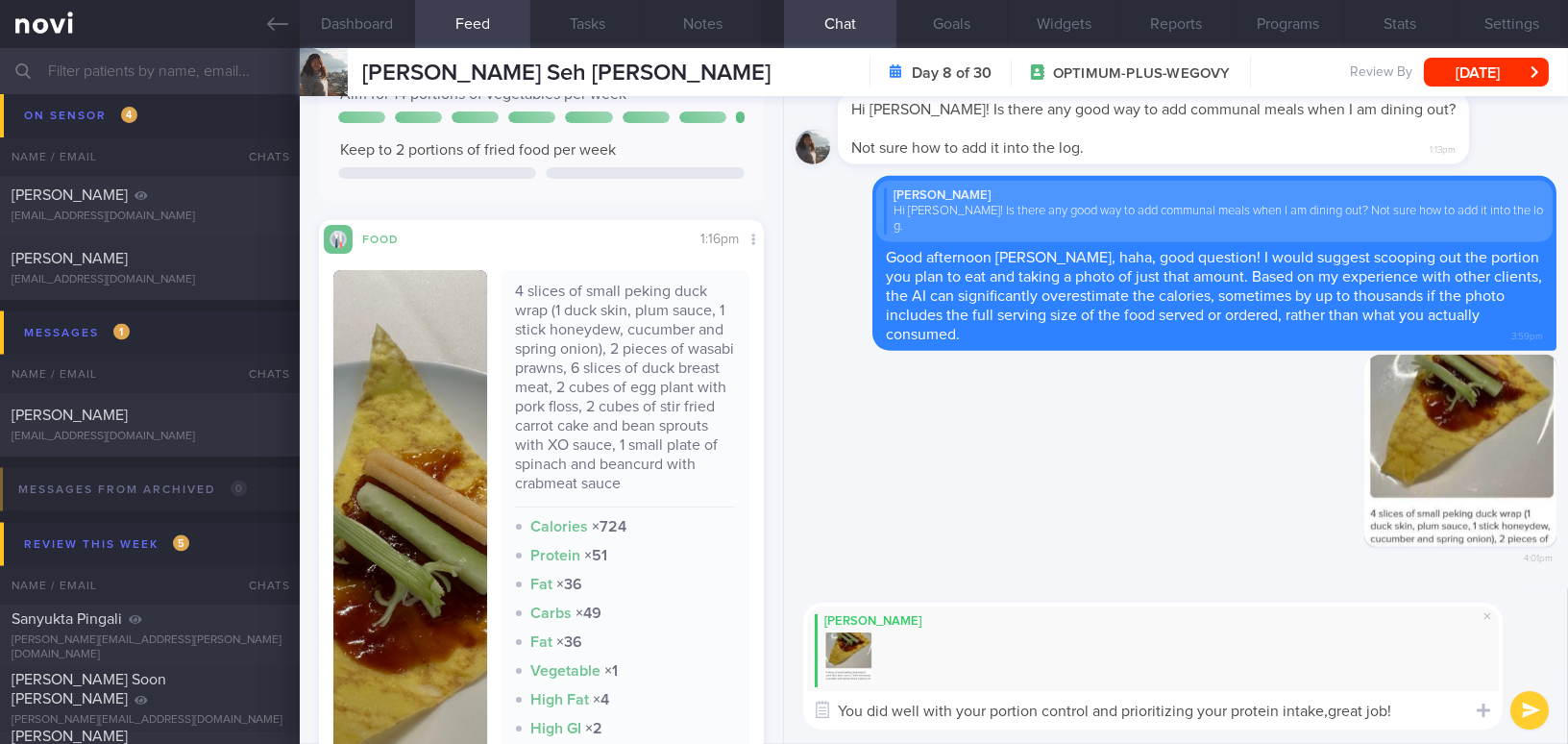 type on "You did well with your portion control and prioritizing your protein intake, great job!" 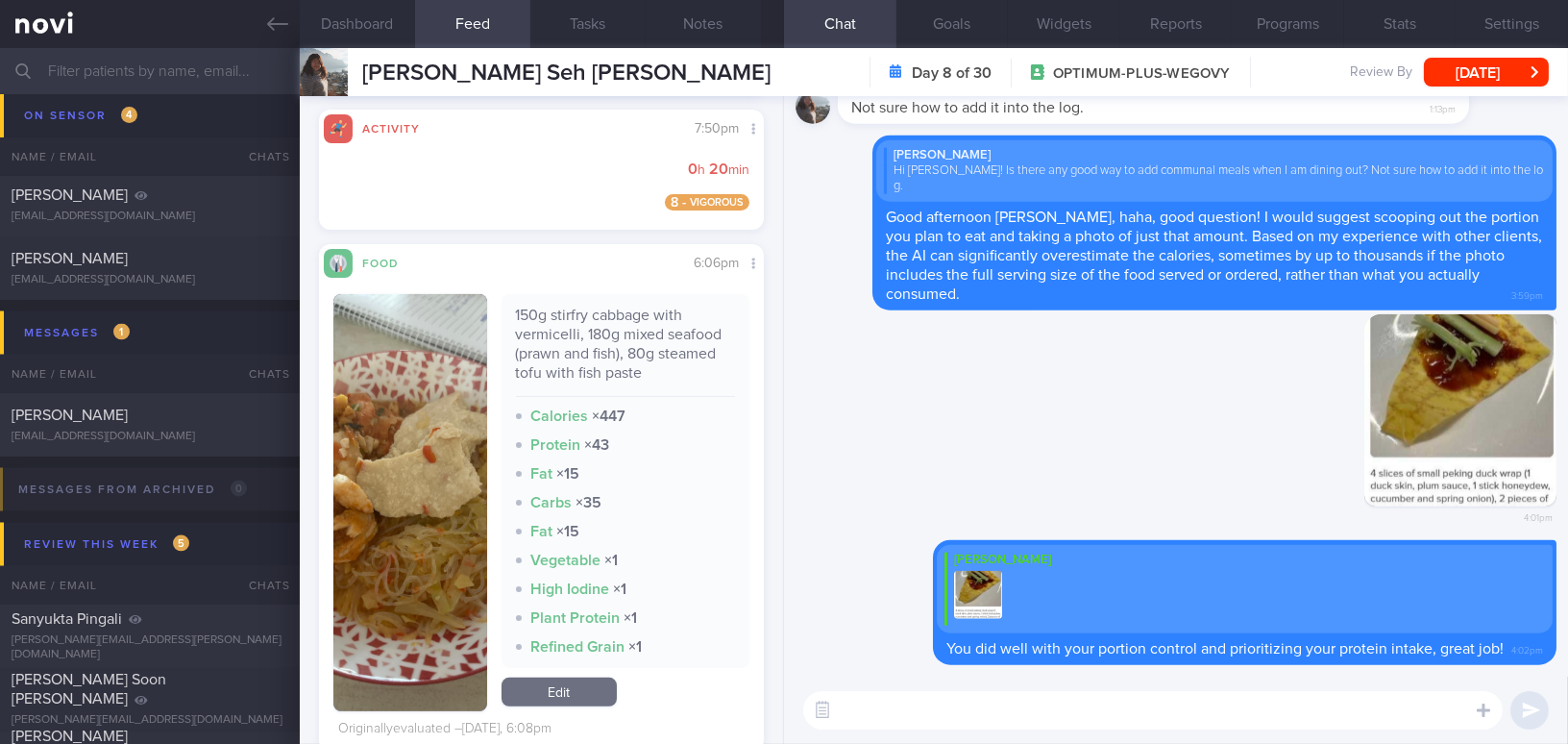 scroll, scrollTop: 1835, scrollLeft: 0, axis: vertical 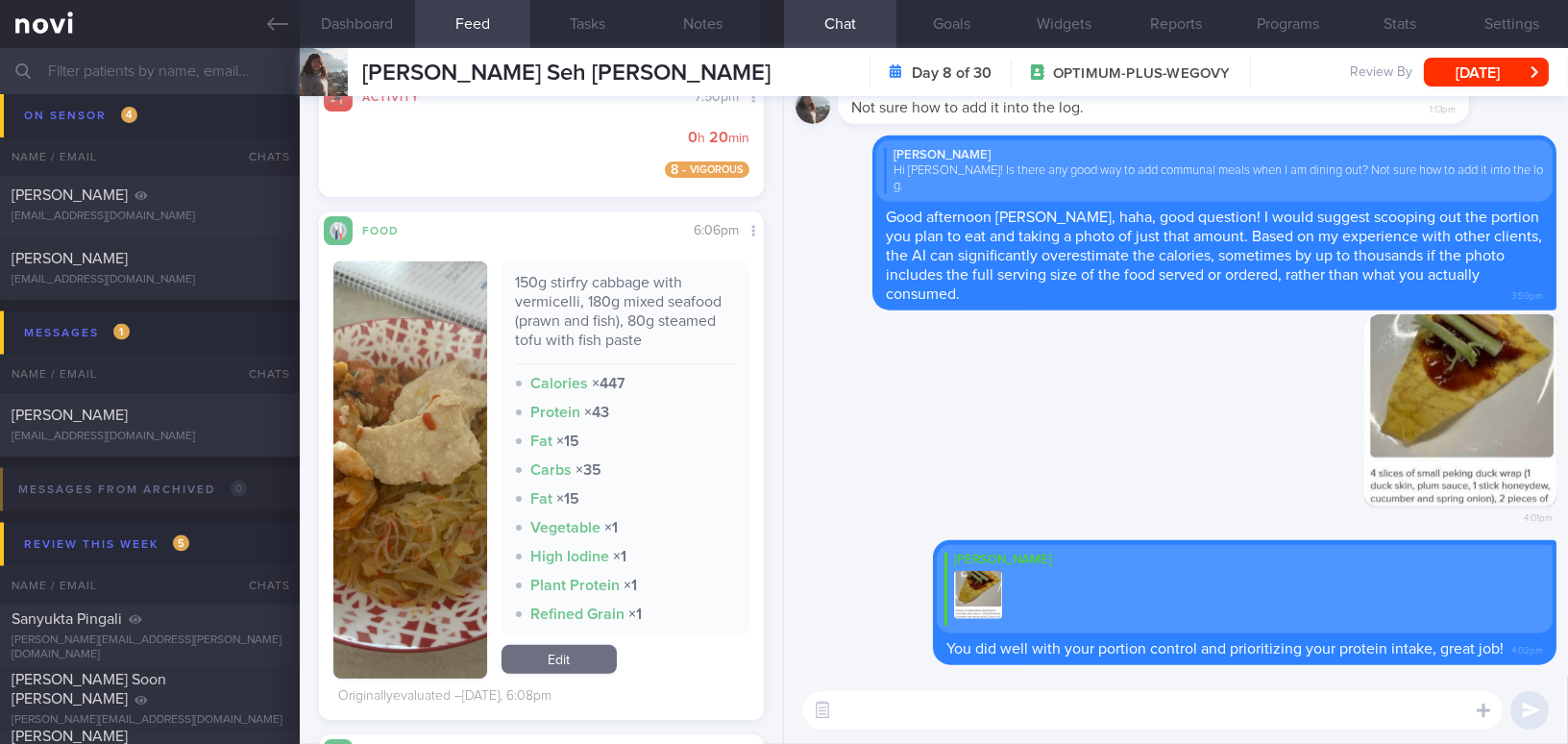 click at bounding box center (410, 470) 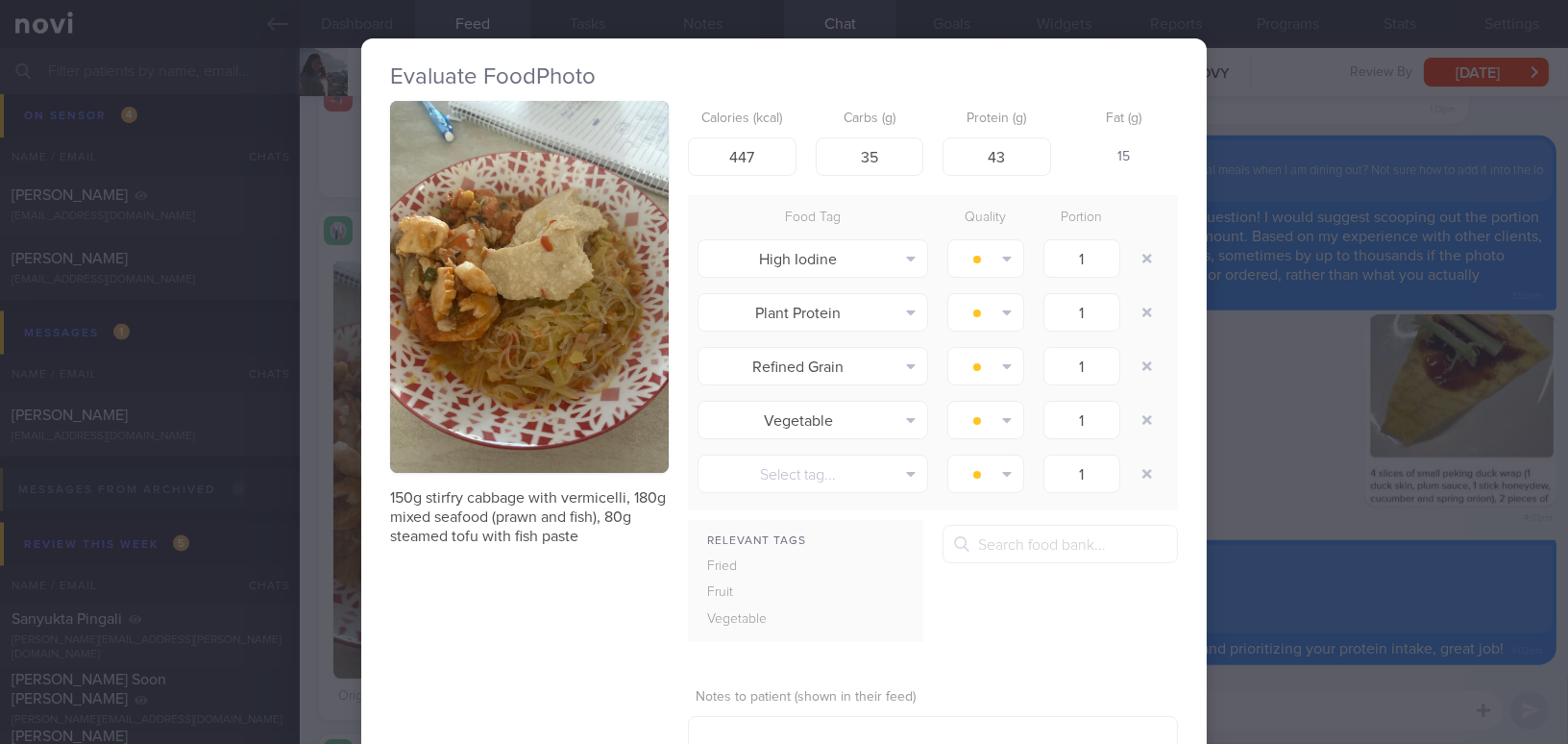 click at bounding box center [529, 286] 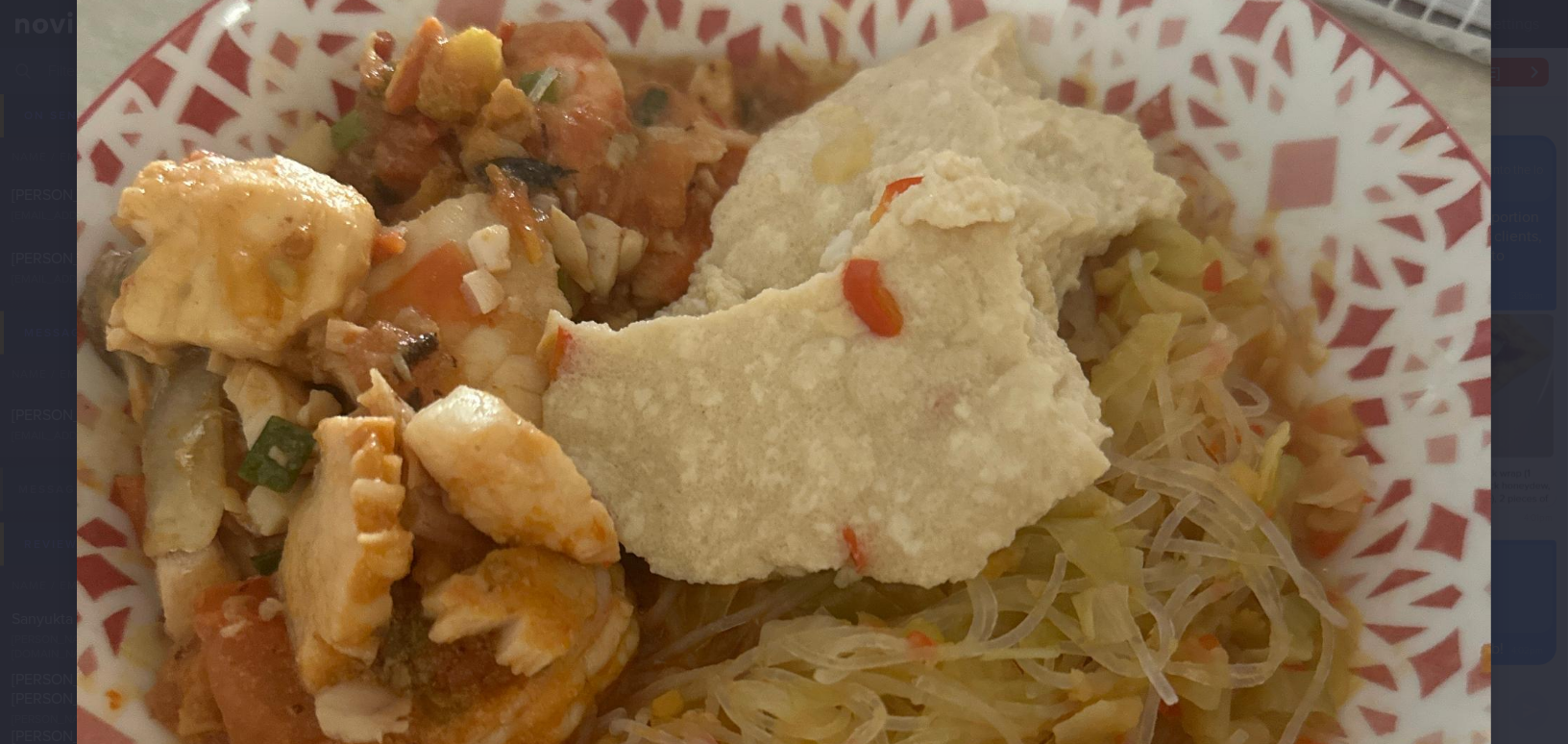 scroll, scrollTop: 436, scrollLeft: 0, axis: vertical 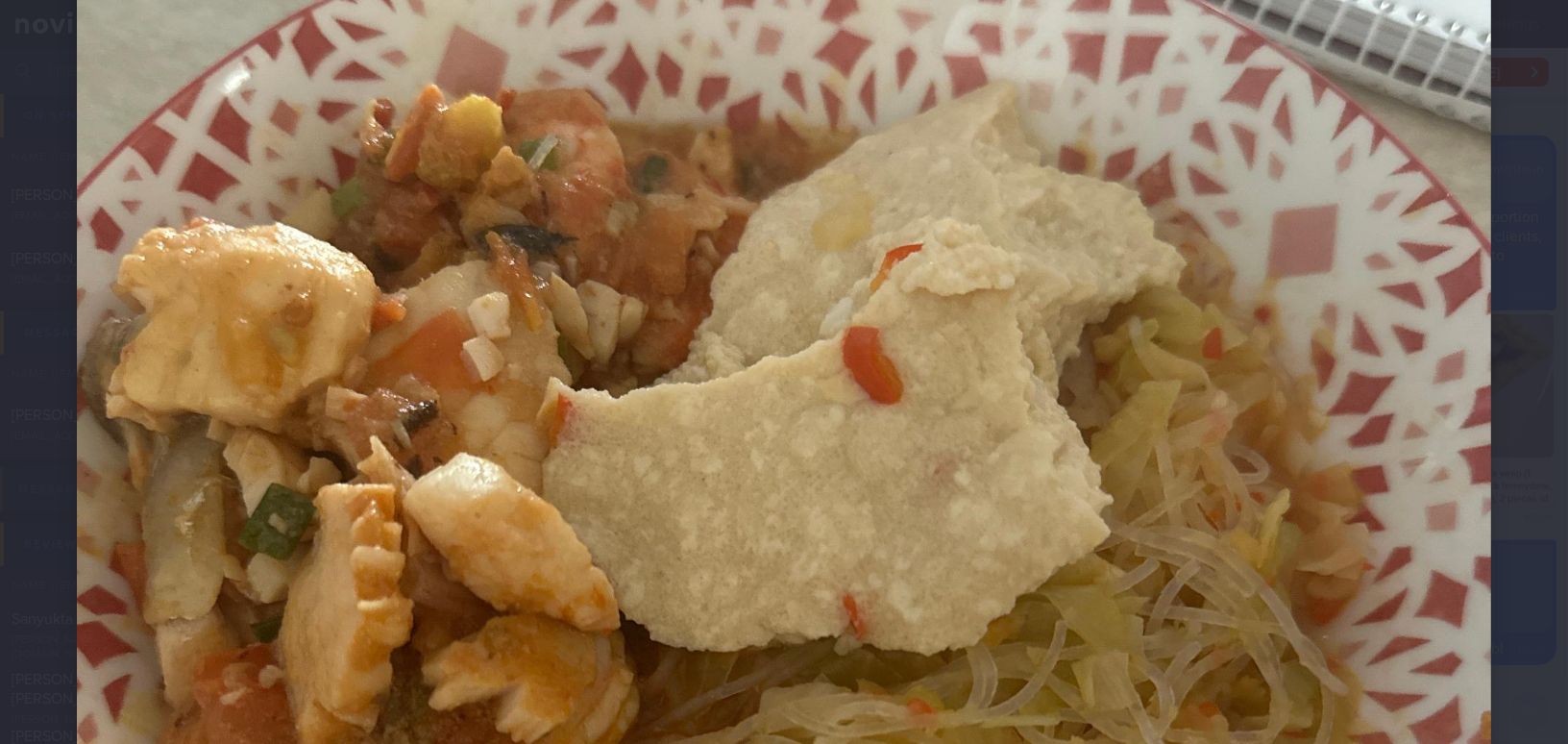 click at bounding box center (784, 583) 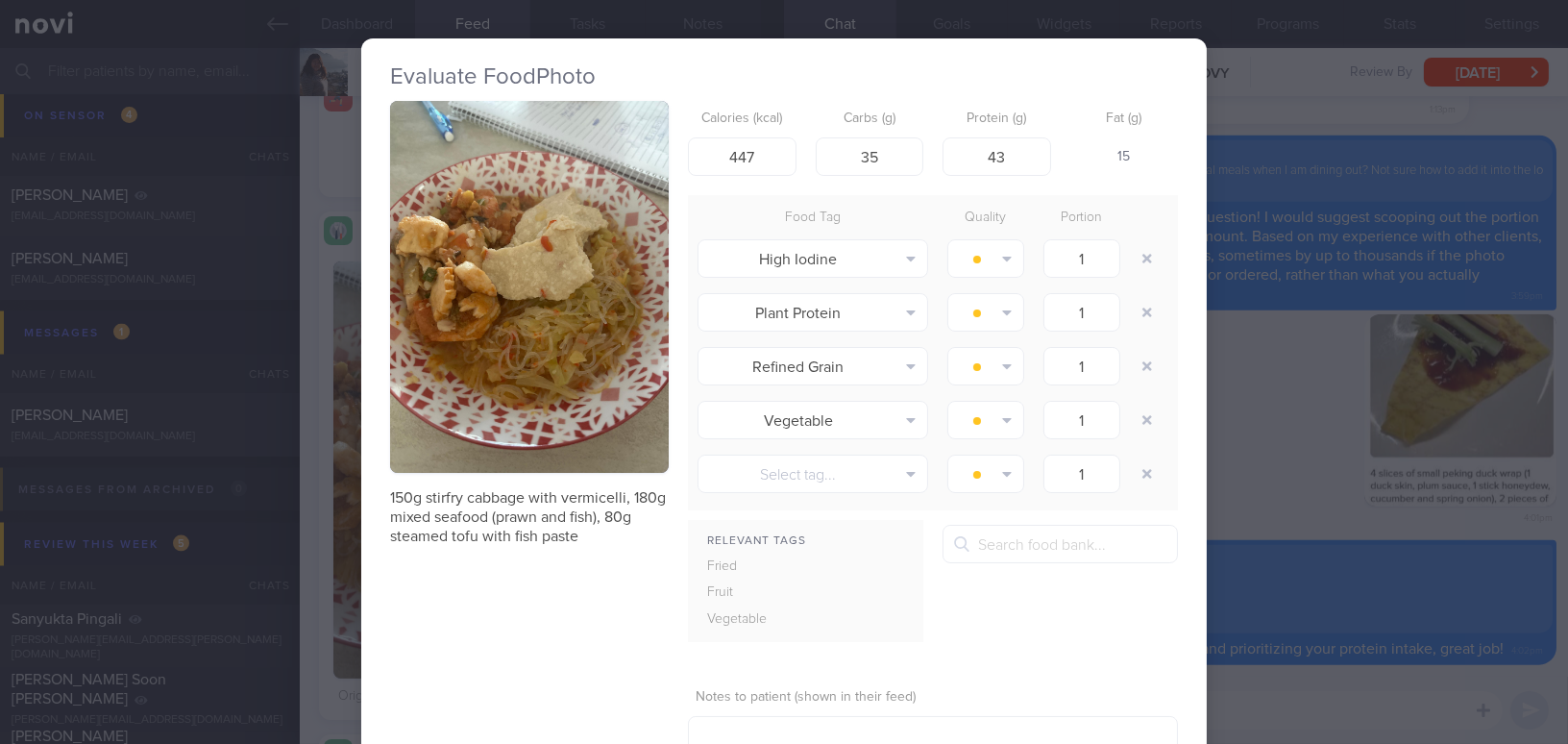 click on "Evaluate Food  Photo
150g stirfry cabbage with vermicelli, 180g mixed seafood (prawn and fish), 80g steamed tofu with fish paste
Calories (kcal)
447
Carbs (g)
35
Protein (g)
43
Fat (g)
15
Food Tag
Quality
Portion
High Iodine
Alcohol
Fried
Fruit
Healthy Fats
High Calcium" at bounding box center [784, 372] 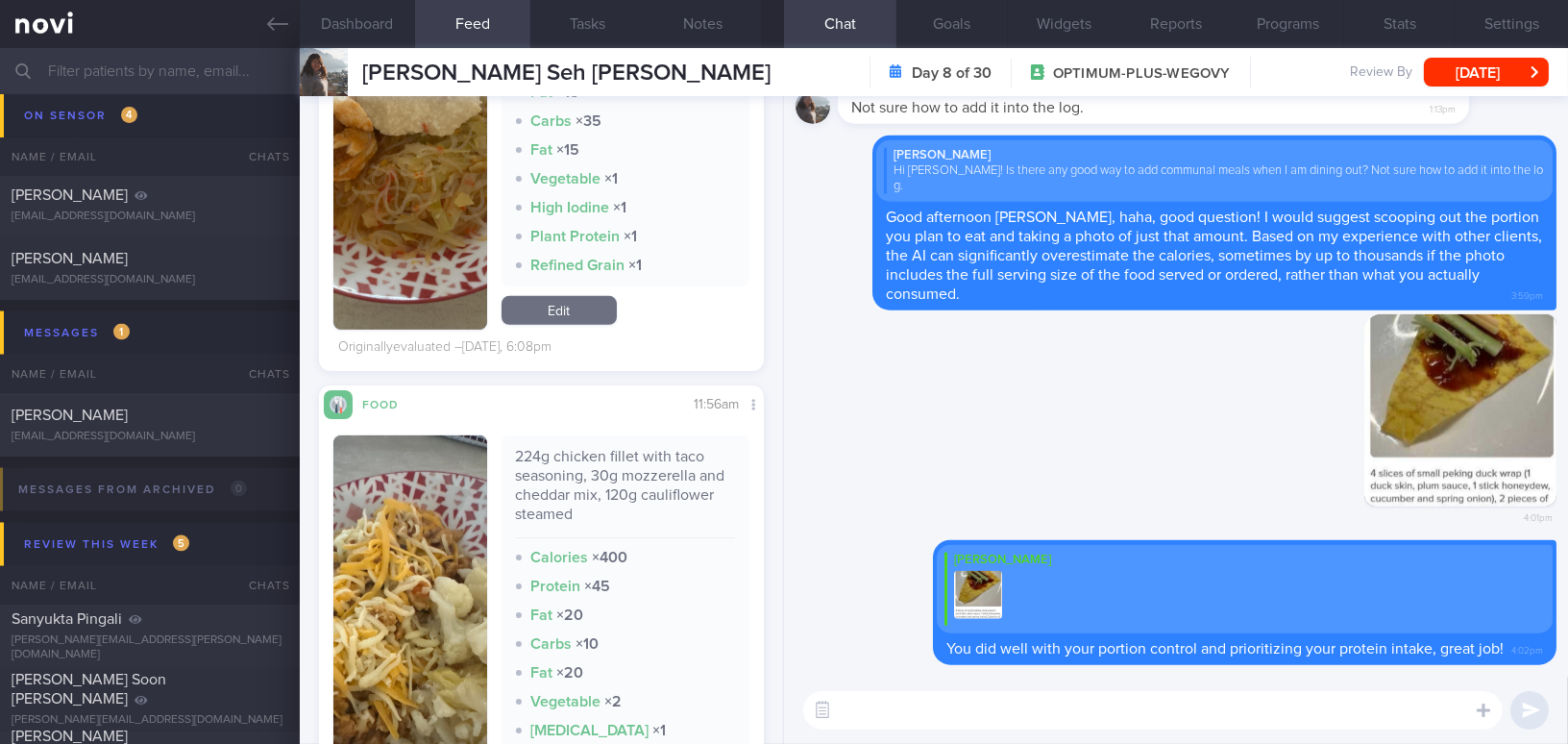 scroll, scrollTop: 2359, scrollLeft: 0, axis: vertical 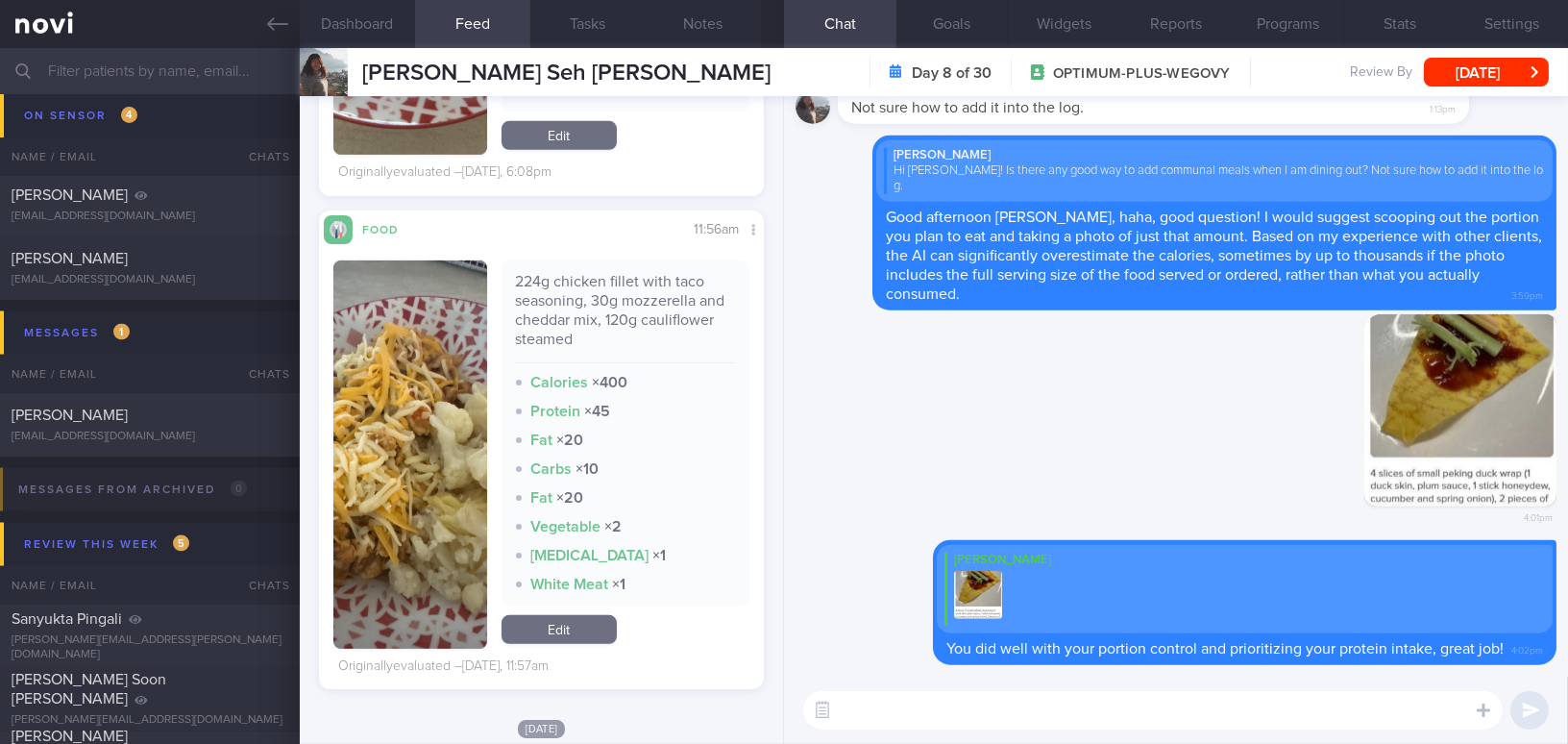 click at bounding box center [410, 455] 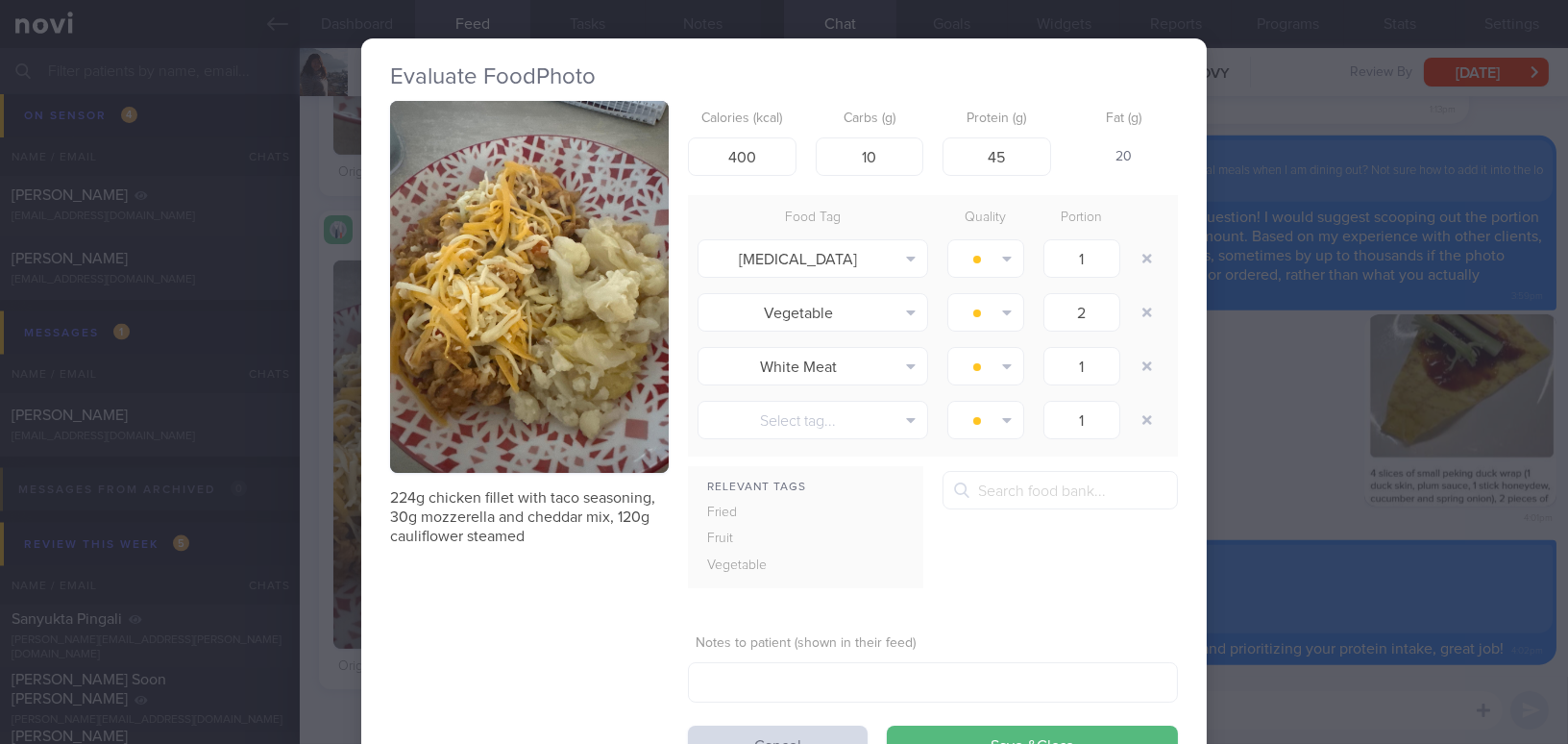 click on "Evaluate Food  Photo
224g chicken fillet with taco seasoning, 30g mozzerella and cheddar mix, 120g cauliflower steamed
Calories (kcal)
400
Carbs (g)
10
Protein (g)
45
Fat (g)
20
Food Tag
Quality
Portion
High Cholesterol
Alcohol
Fried
Fruit
Healthy Fats
High Calcium" at bounding box center (784, 372) 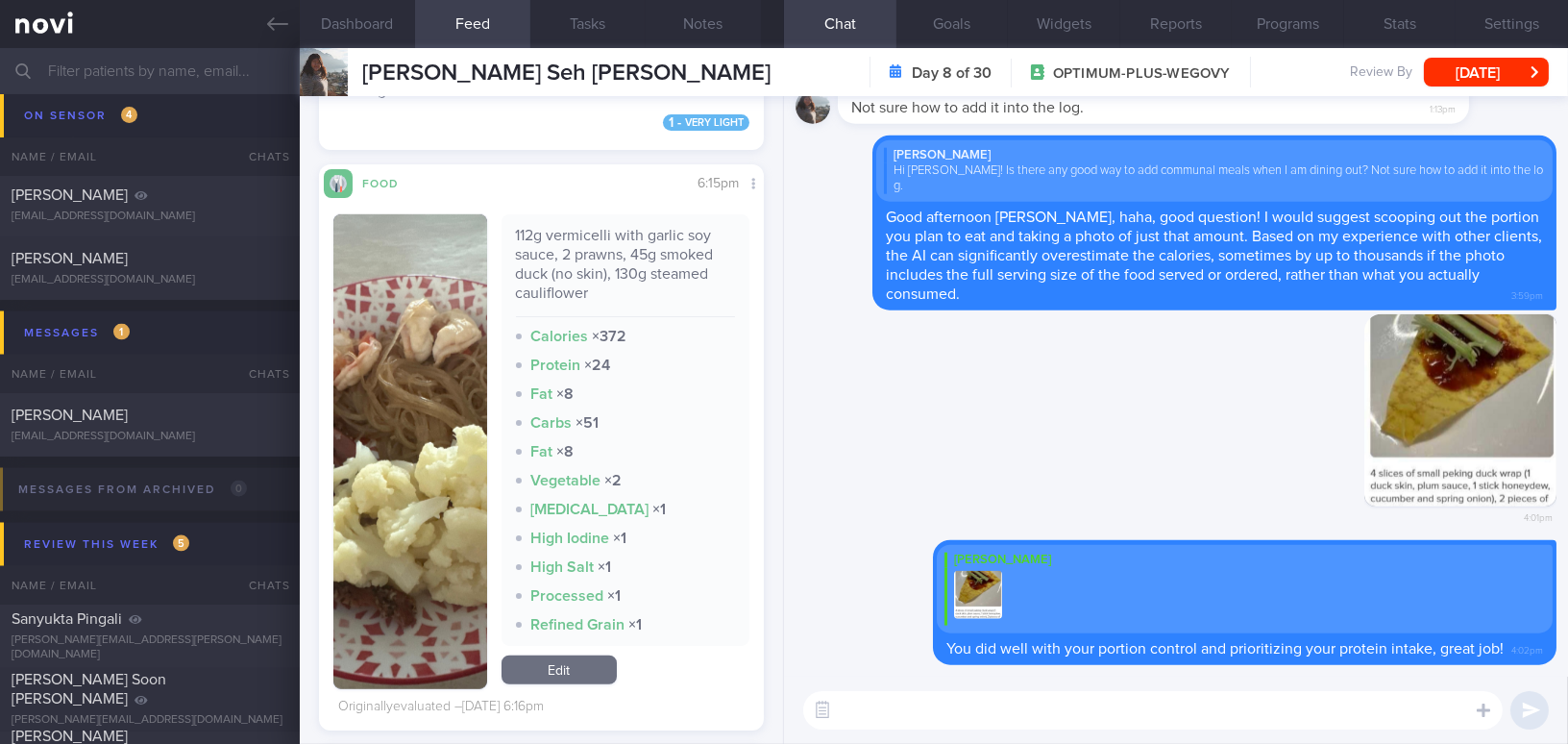 scroll, scrollTop: 3058, scrollLeft: 0, axis: vertical 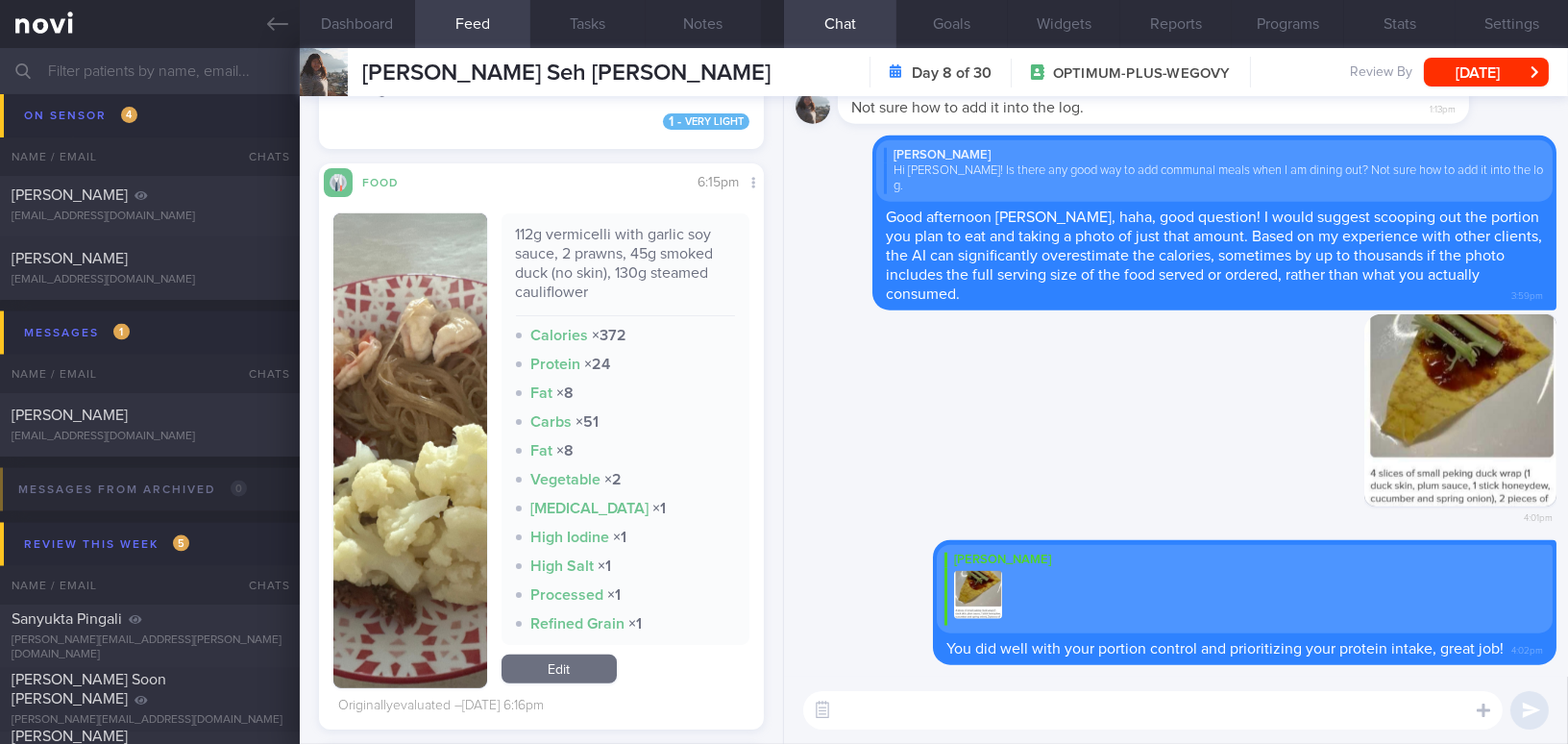 click at bounding box center (410, 451) 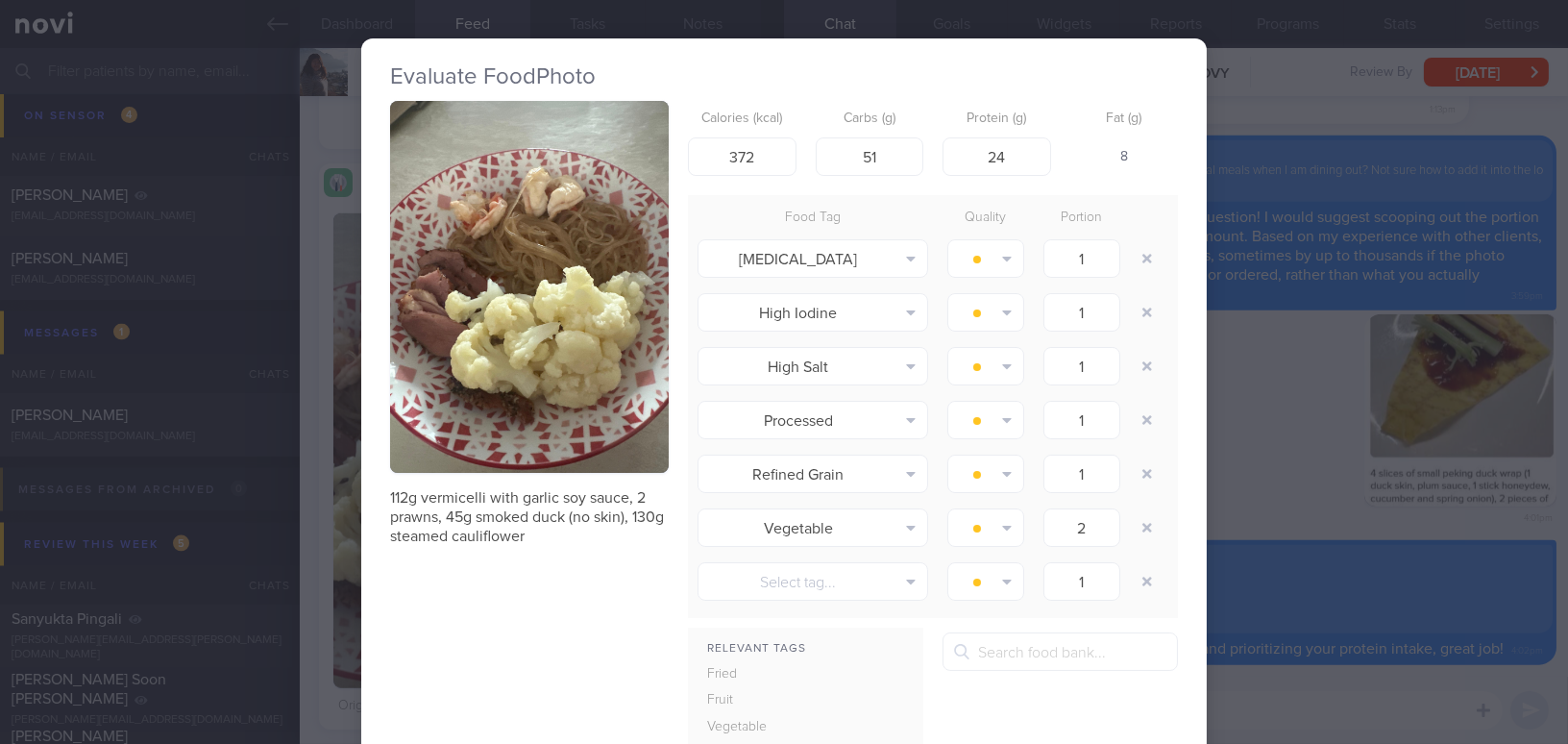 click at bounding box center [529, 286] 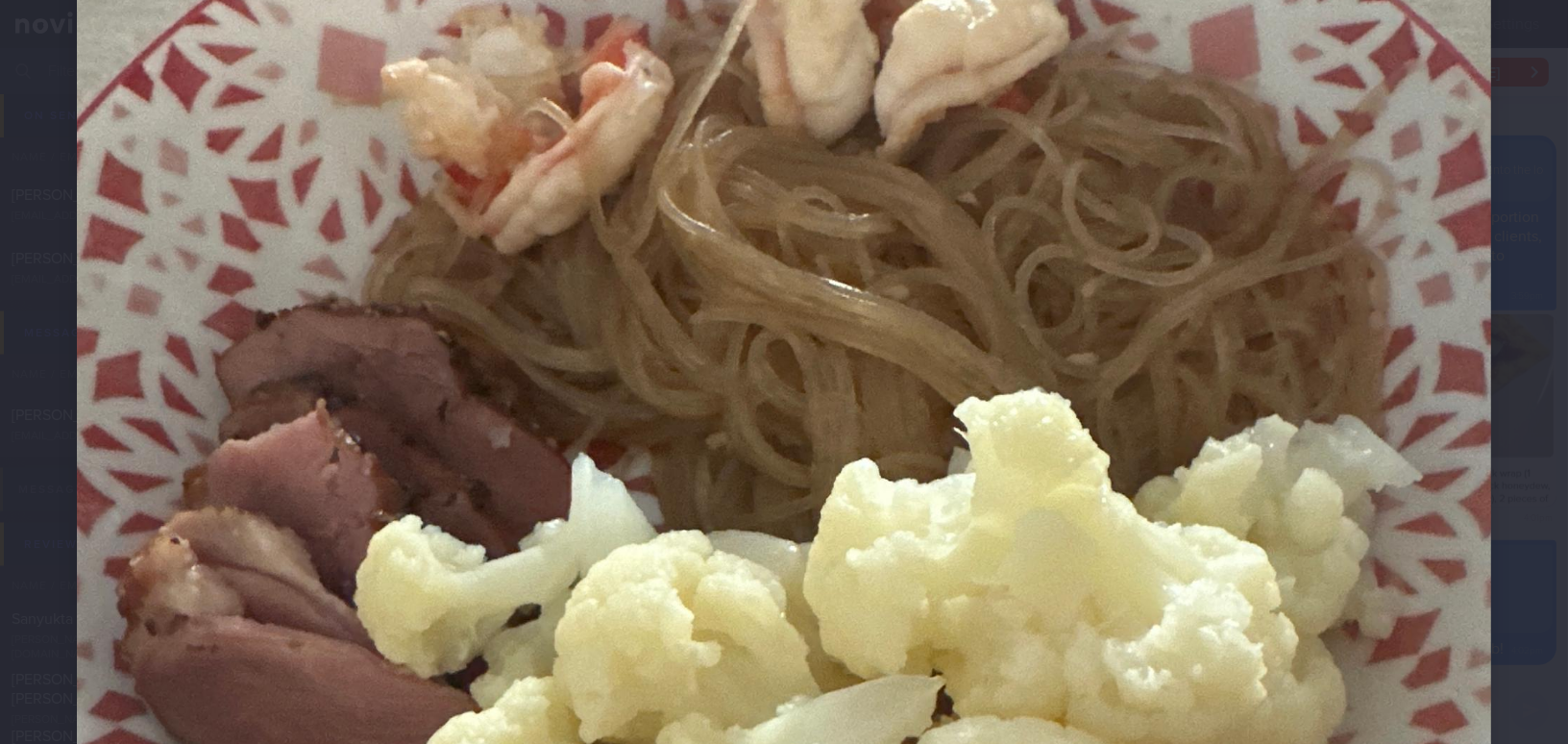 scroll, scrollTop: 349, scrollLeft: 0, axis: vertical 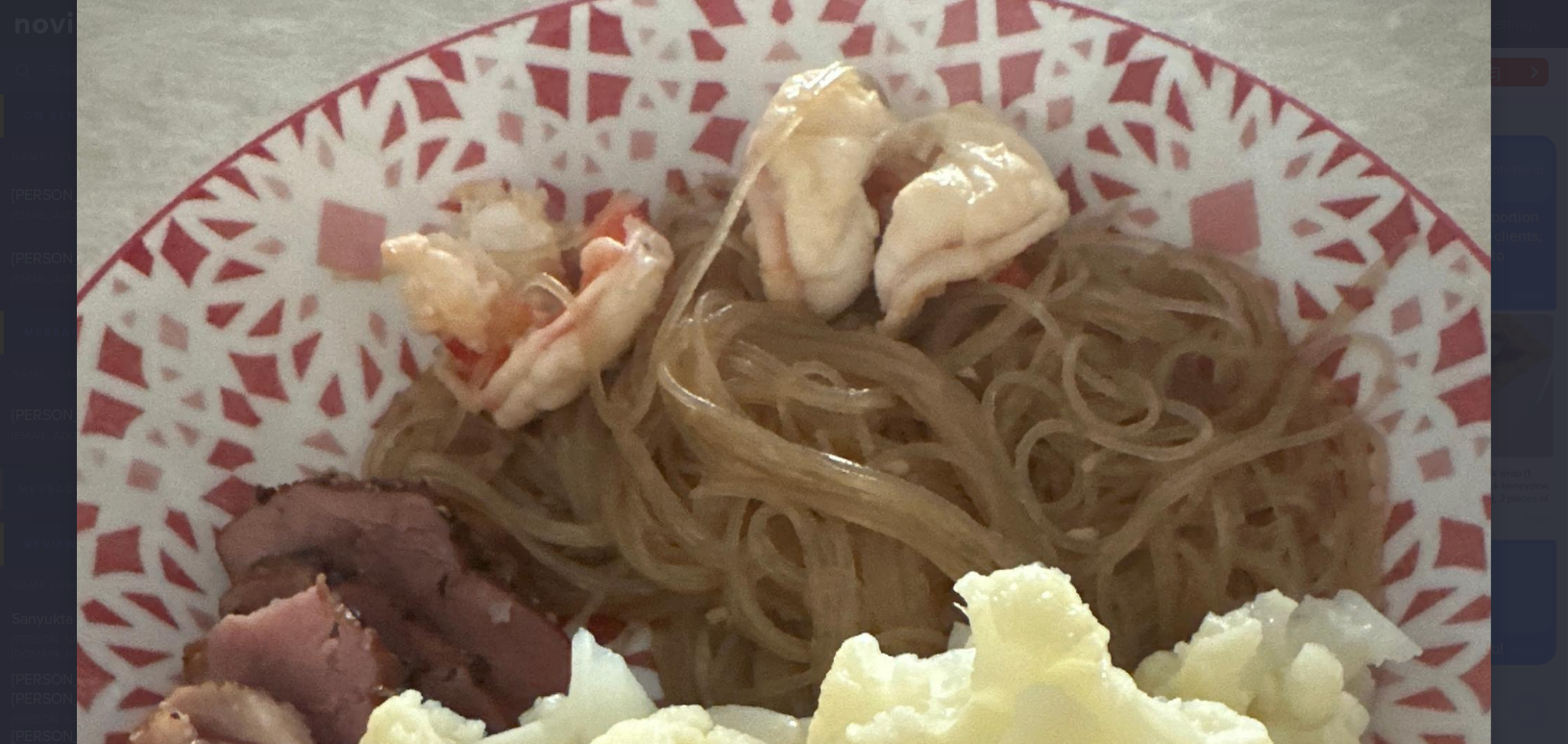 click at bounding box center (784, 671) 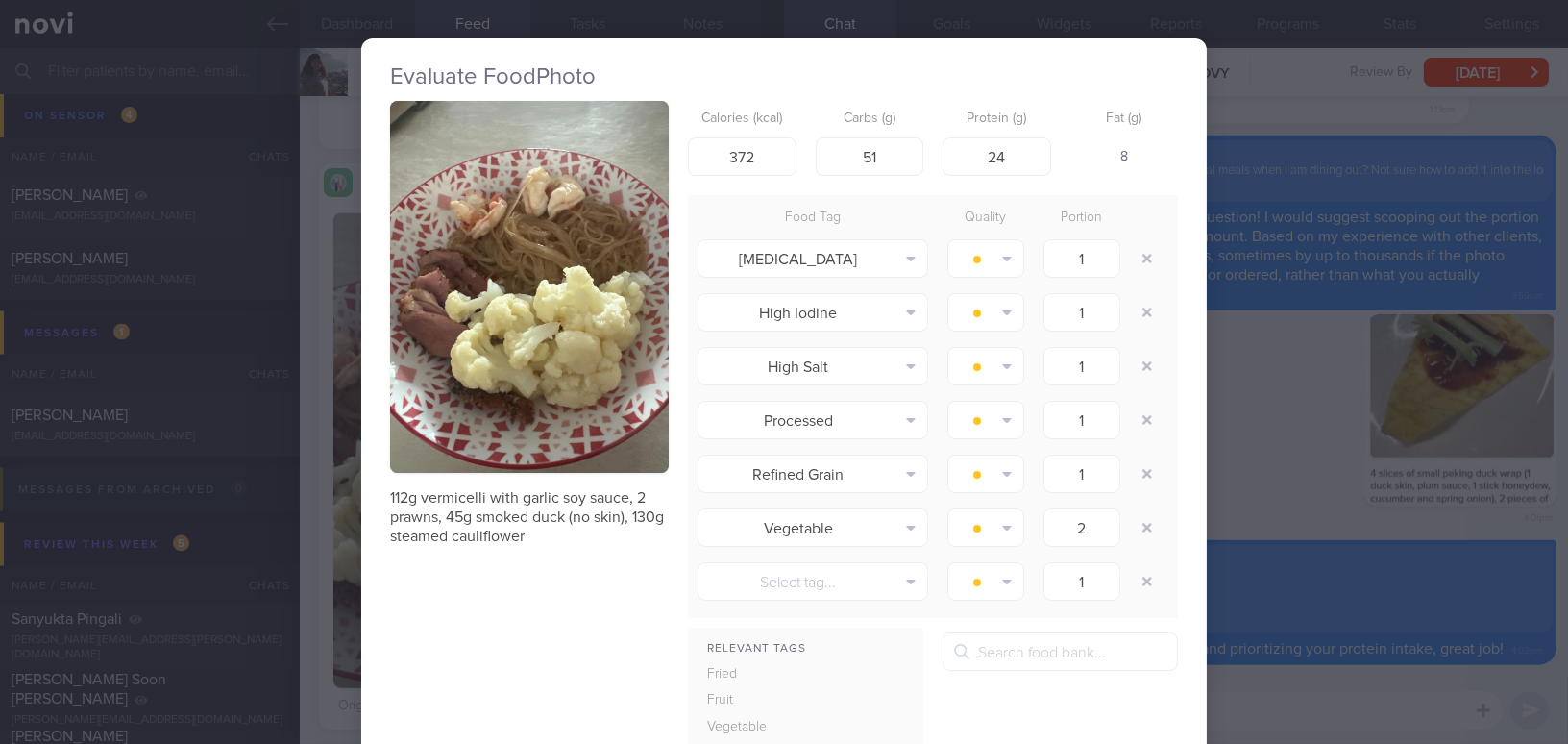 click on "Evaluate Food  Photo
112g vermicelli with garlic soy sauce, 2 prawns, 45g smoked duck (no skin), 130g steamed cauliflower
Calories (kcal)
372
Carbs (g)
51
Protein (g)
24
Fat (g)
8
Food Tag
Quality
Portion
High Cholesterol
Alcohol
Fried
Fruit
Healthy Fats
High Calcium" at bounding box center [784, 372] 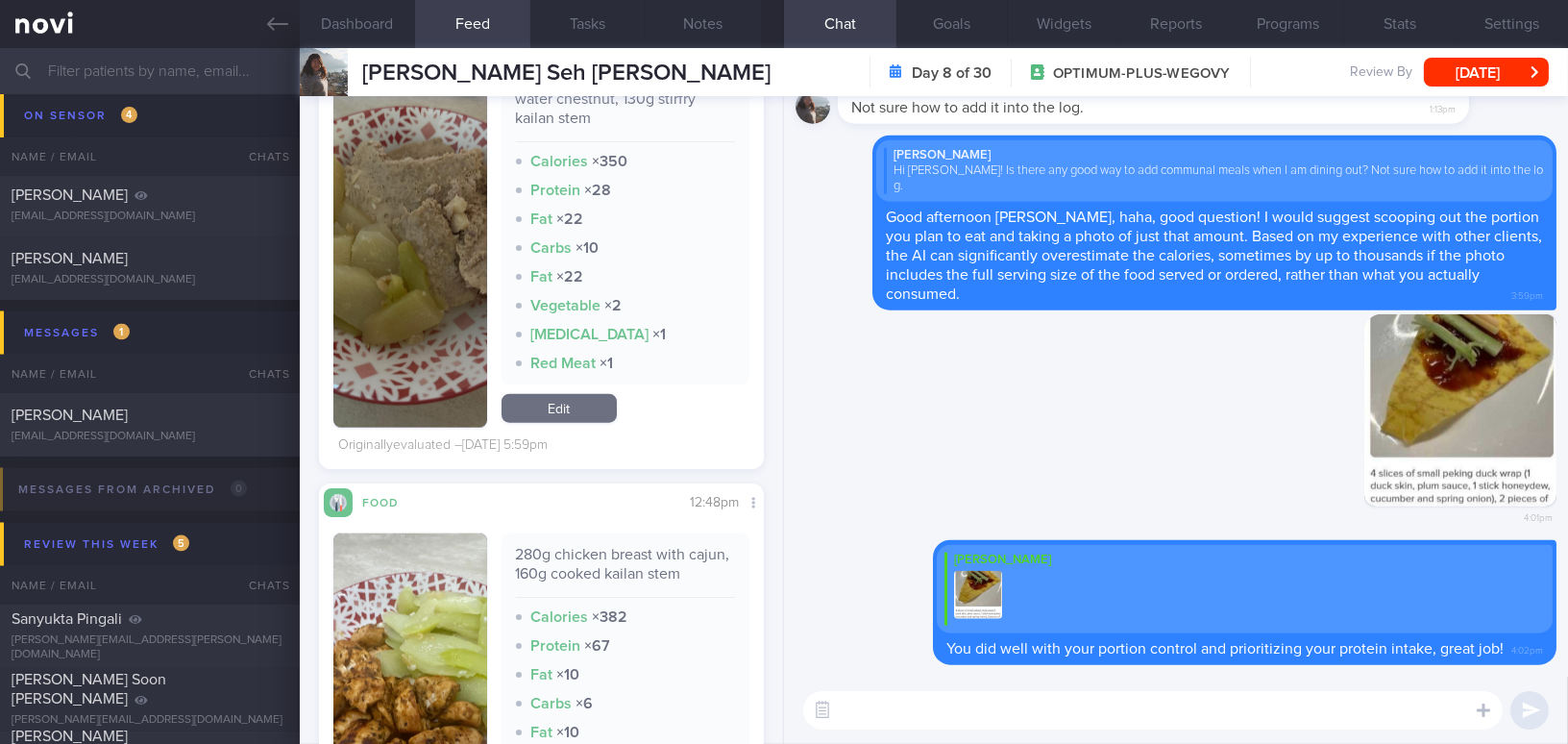 scroll, scrollTop: 4719, scrollLeft: 0, axis: vertical 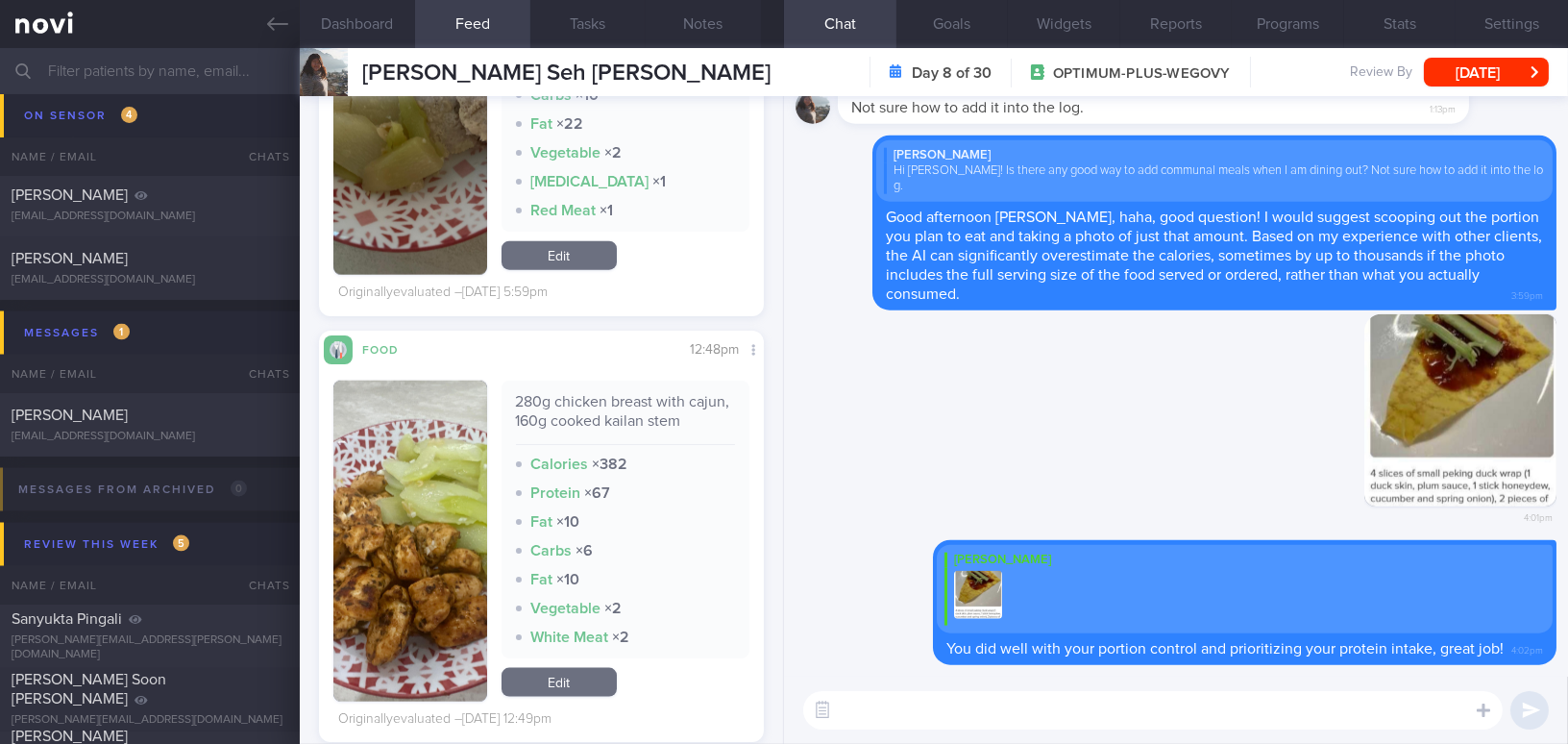 click at bounding box center [1153, 710] 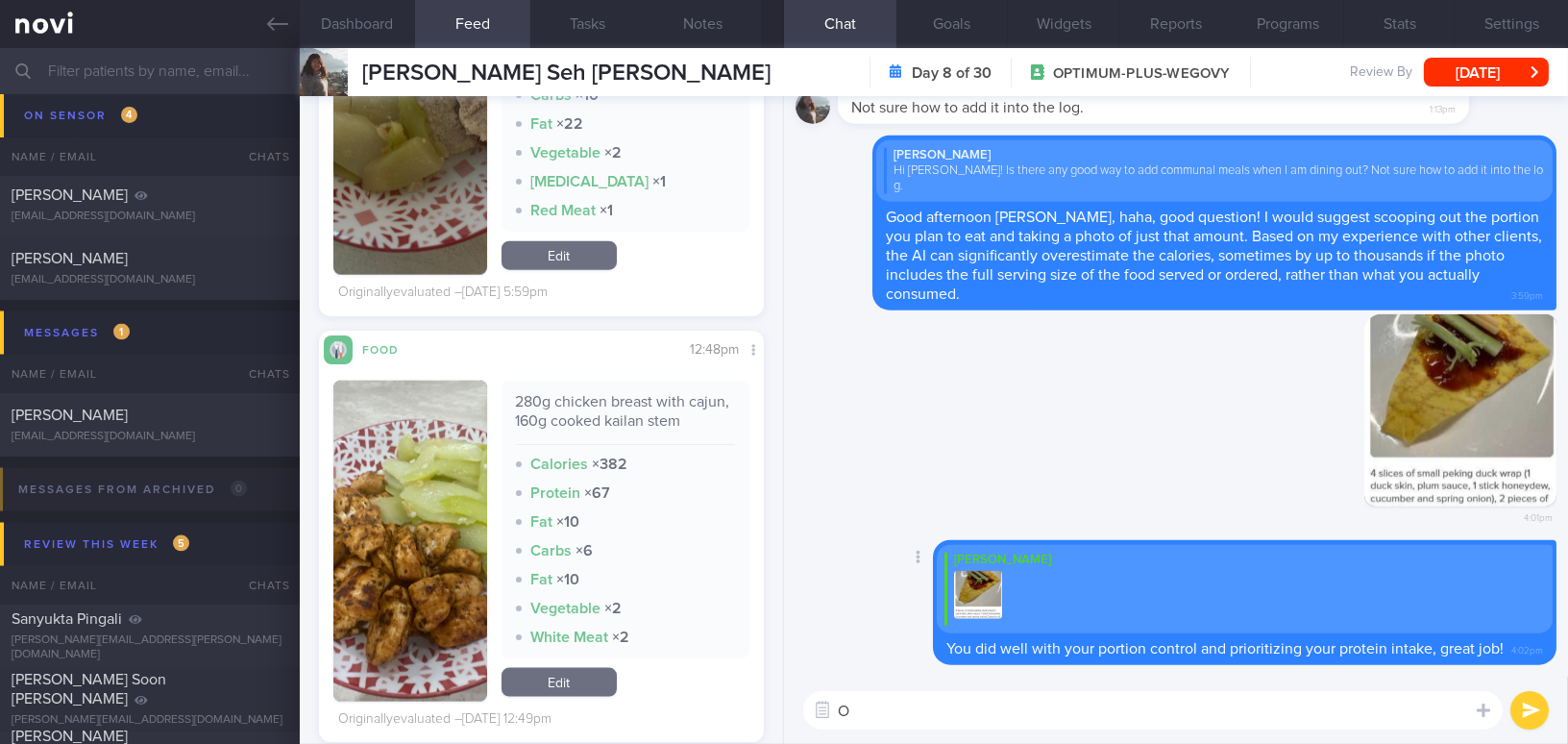type on "Ov" 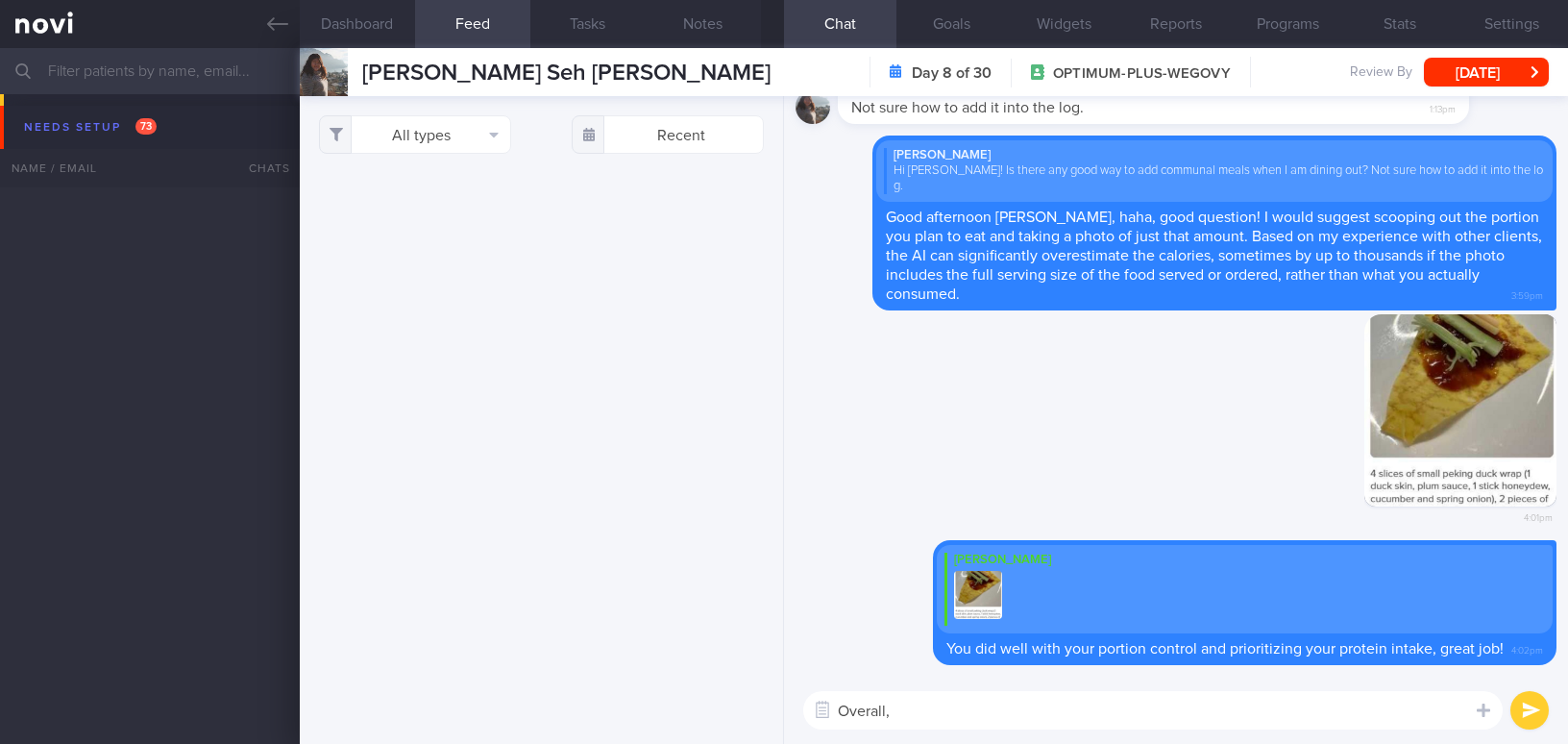 scroll, scrollTop: 0, scrollLeft: 0, axis: both 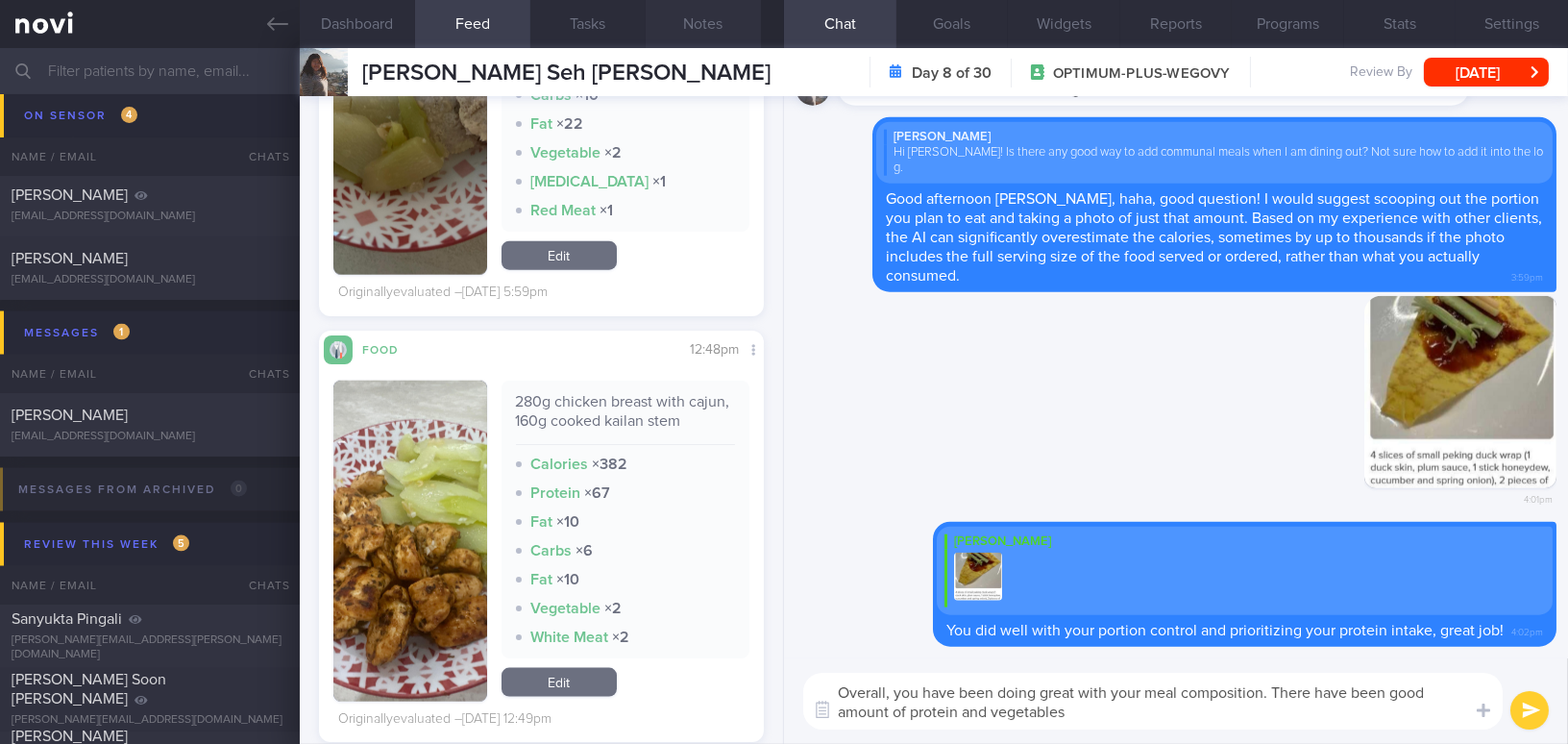 type on "Overall, you have been doing great with your meal composition. There have been good amount of protein and vegetables" 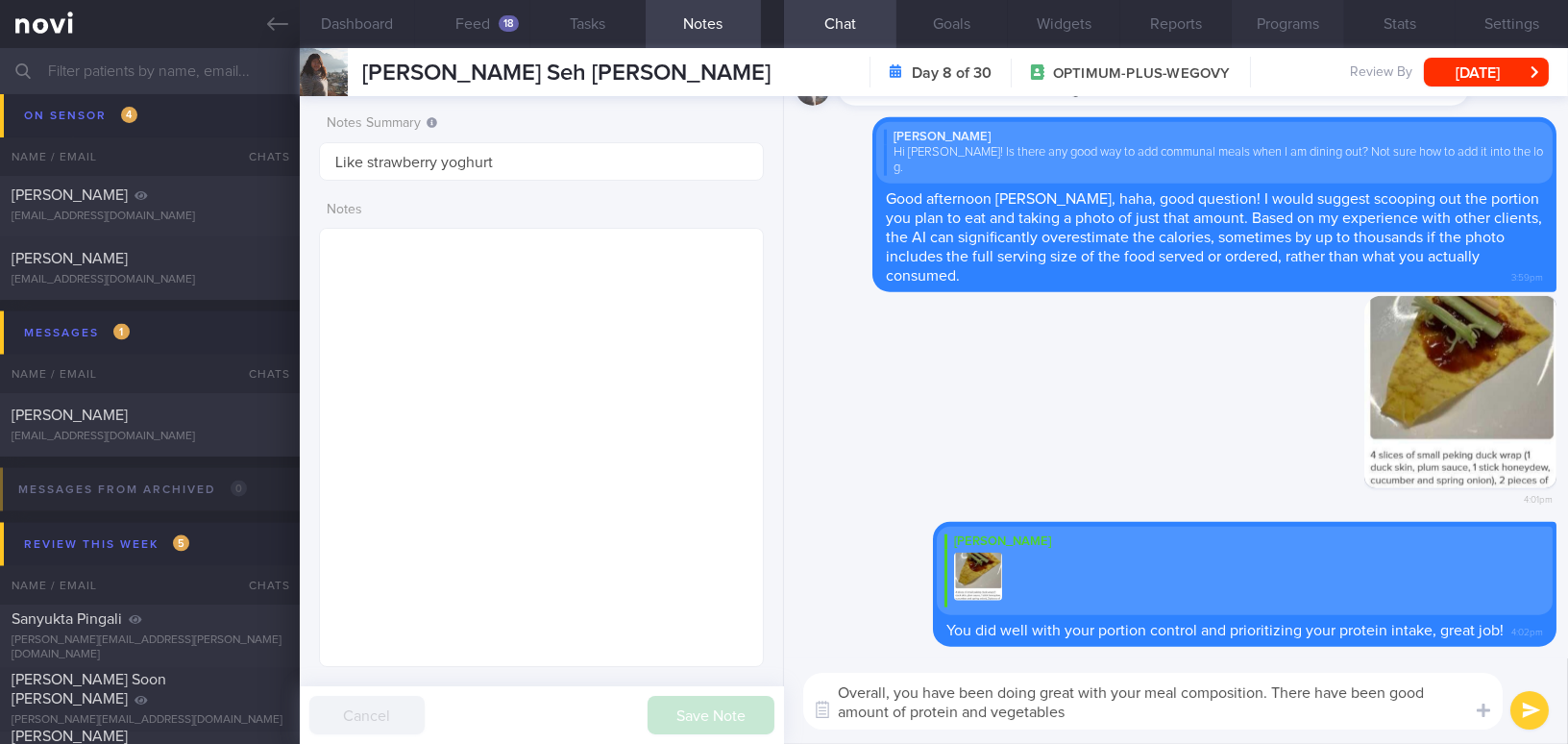 click on "Programs" at bounding box center [1287, 24] 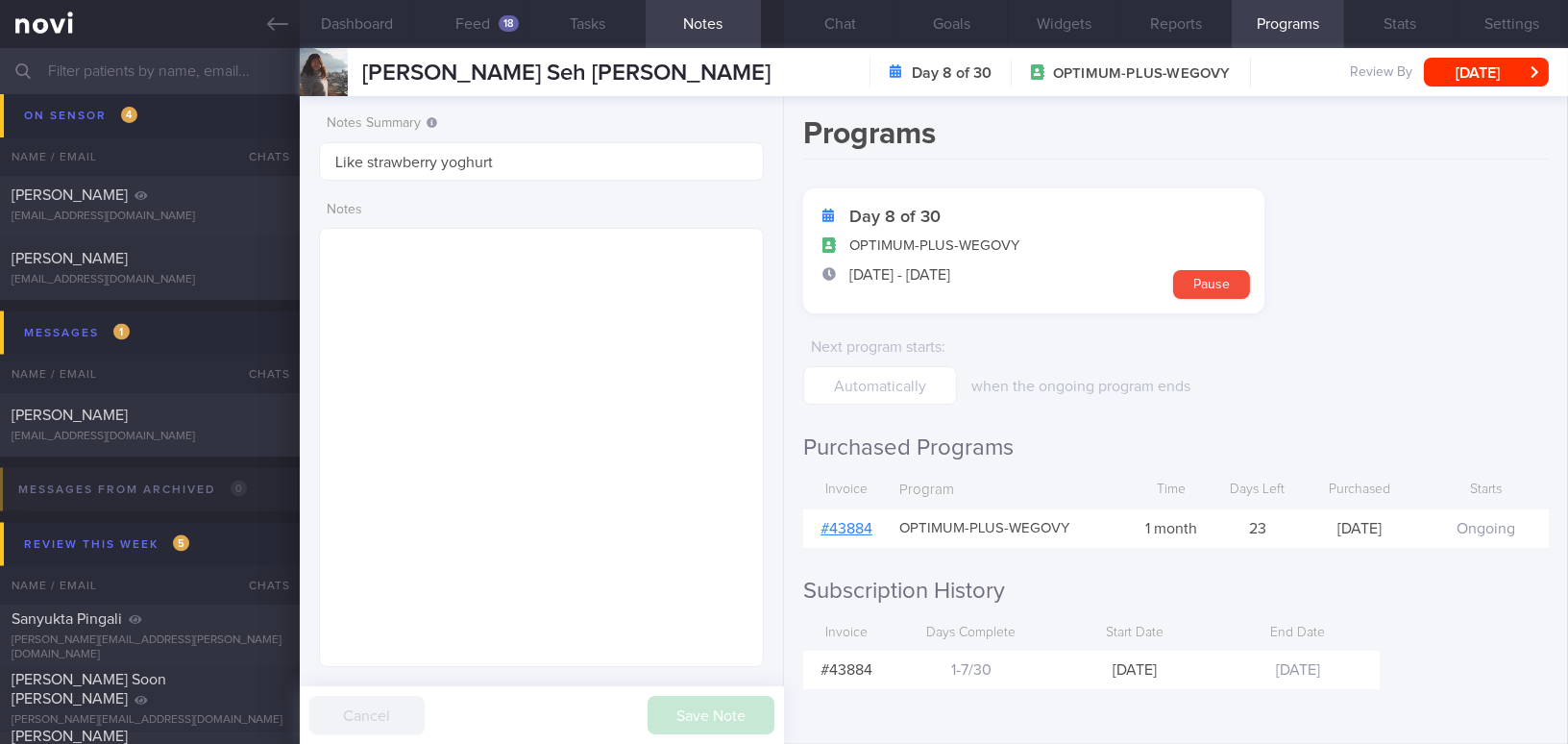 click on "# 43884" at bounding box center [846, 529] 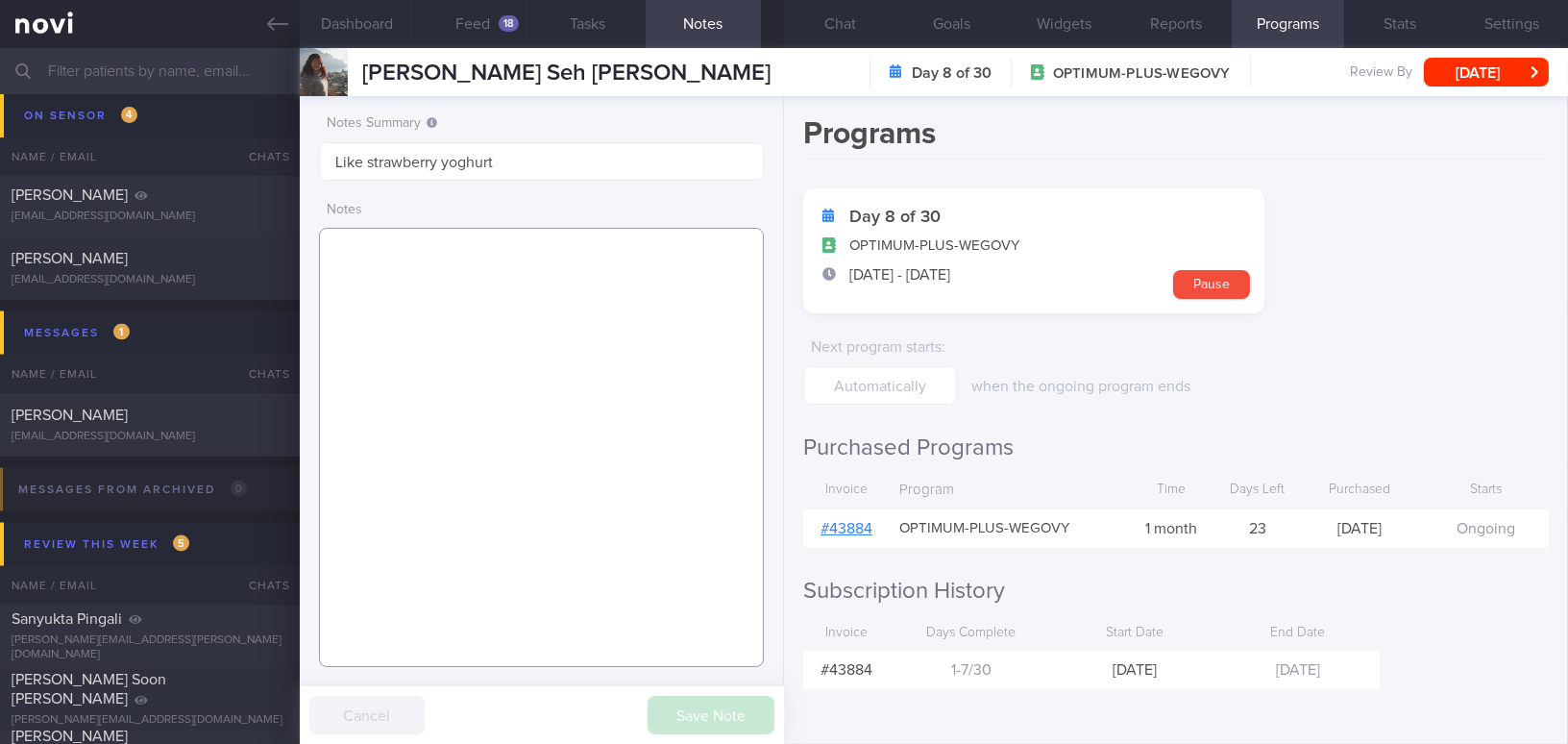 click at bounding box center [541, 447] 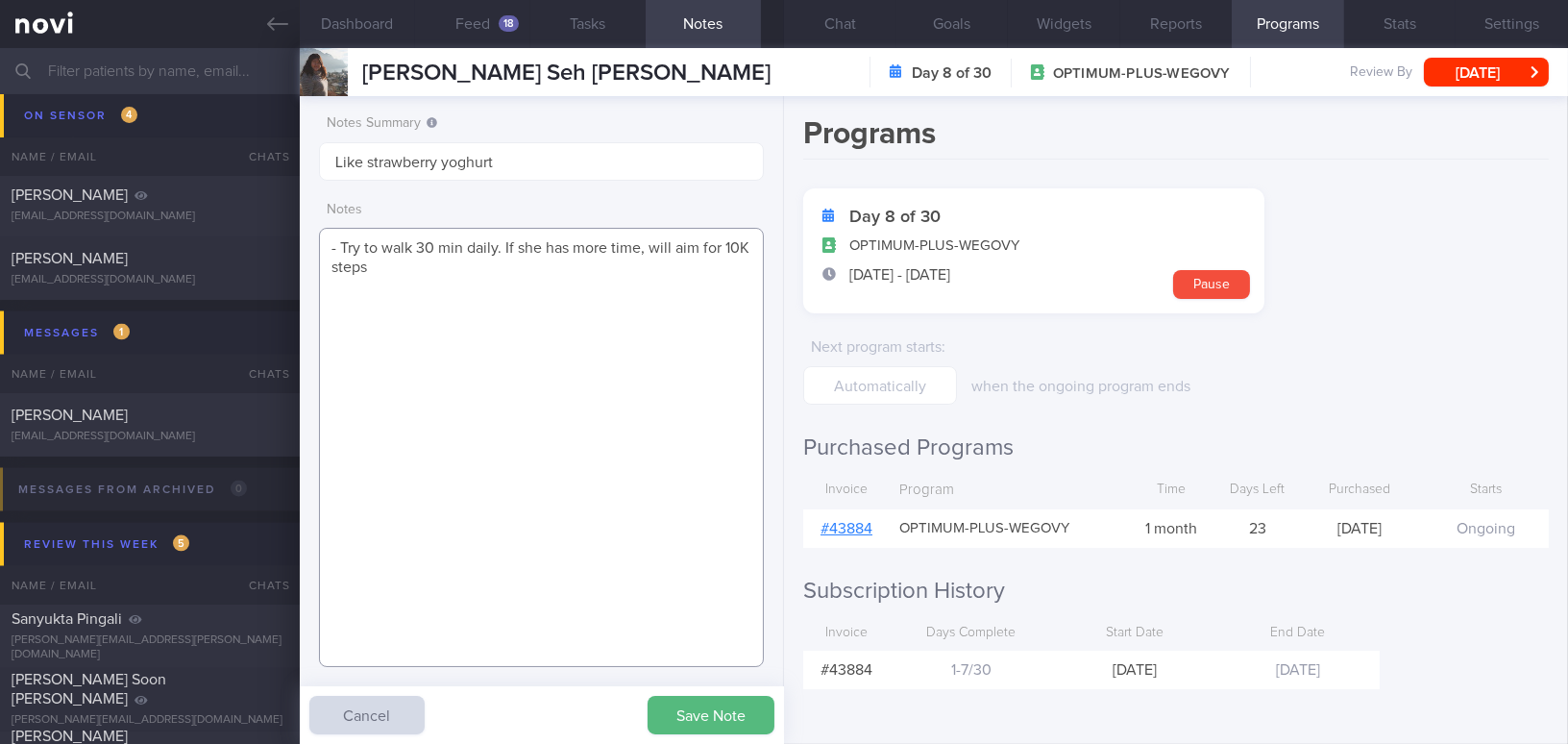 click on "- Try to walk 30 min daily. If she has more time, will aim for 10K steps" at bounding box center (541, 447) 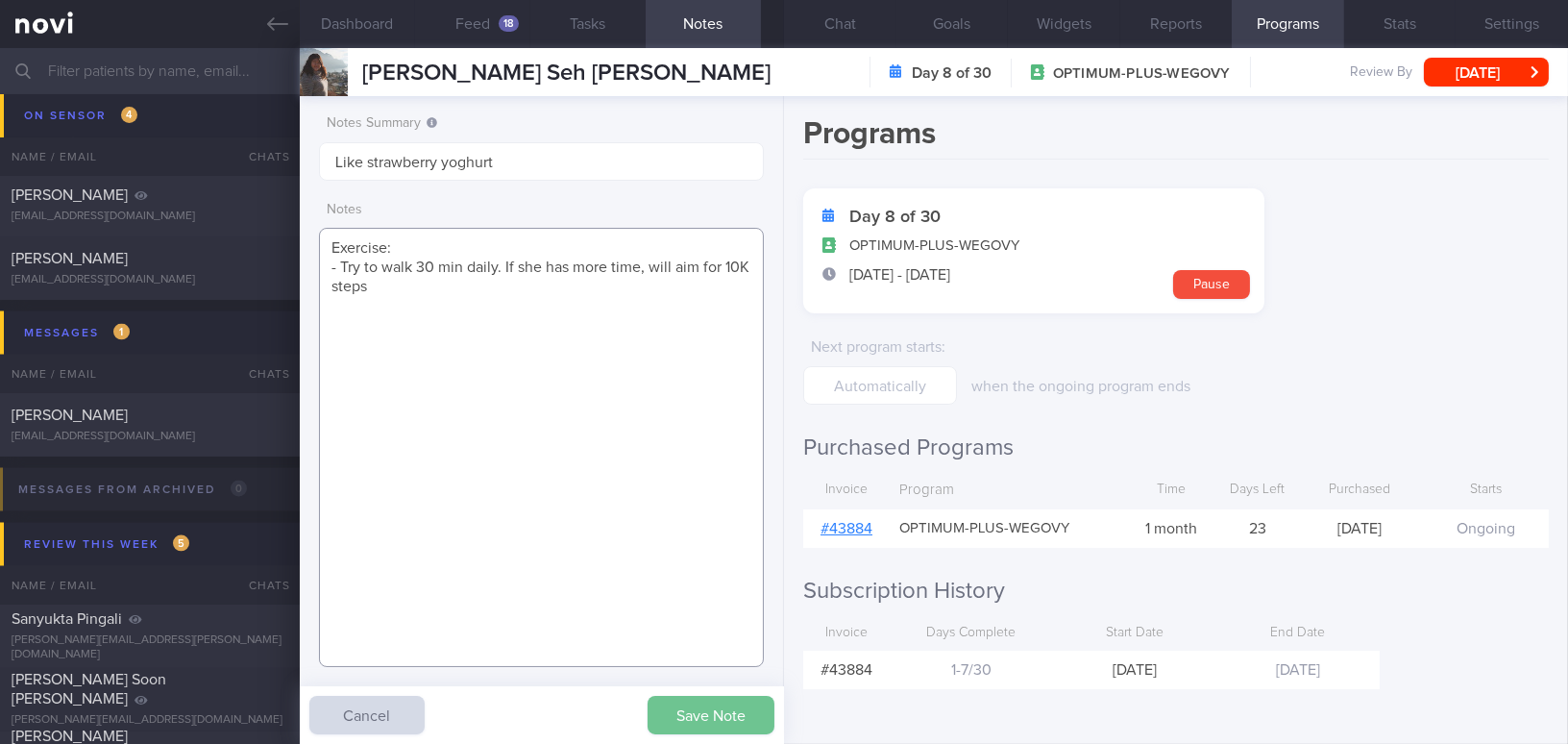 type on "Exercise:
- Try to walk 30 min daily. If she has more time, will aim for 10K steps" 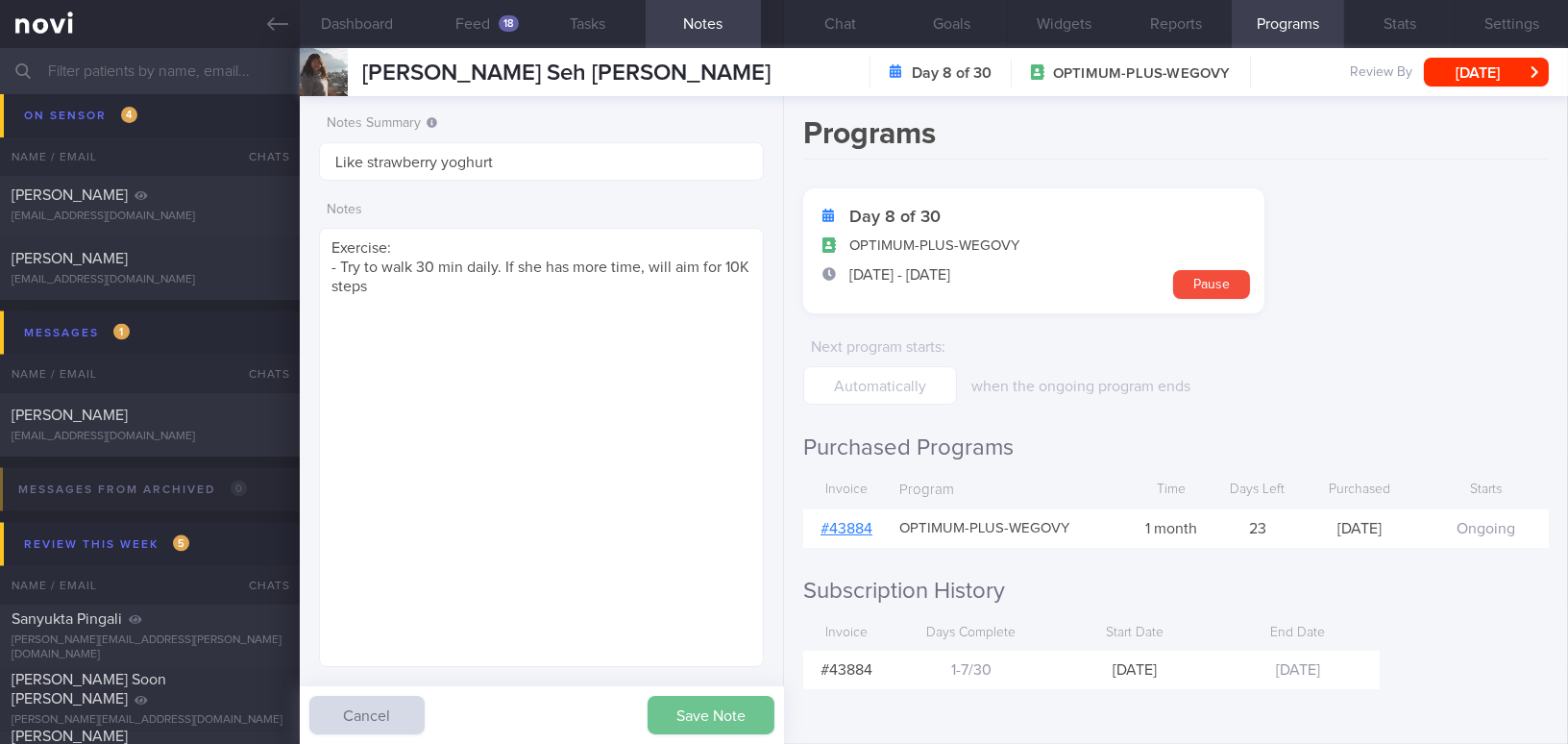 click on "Save Note" at bounding box center (711, 715) 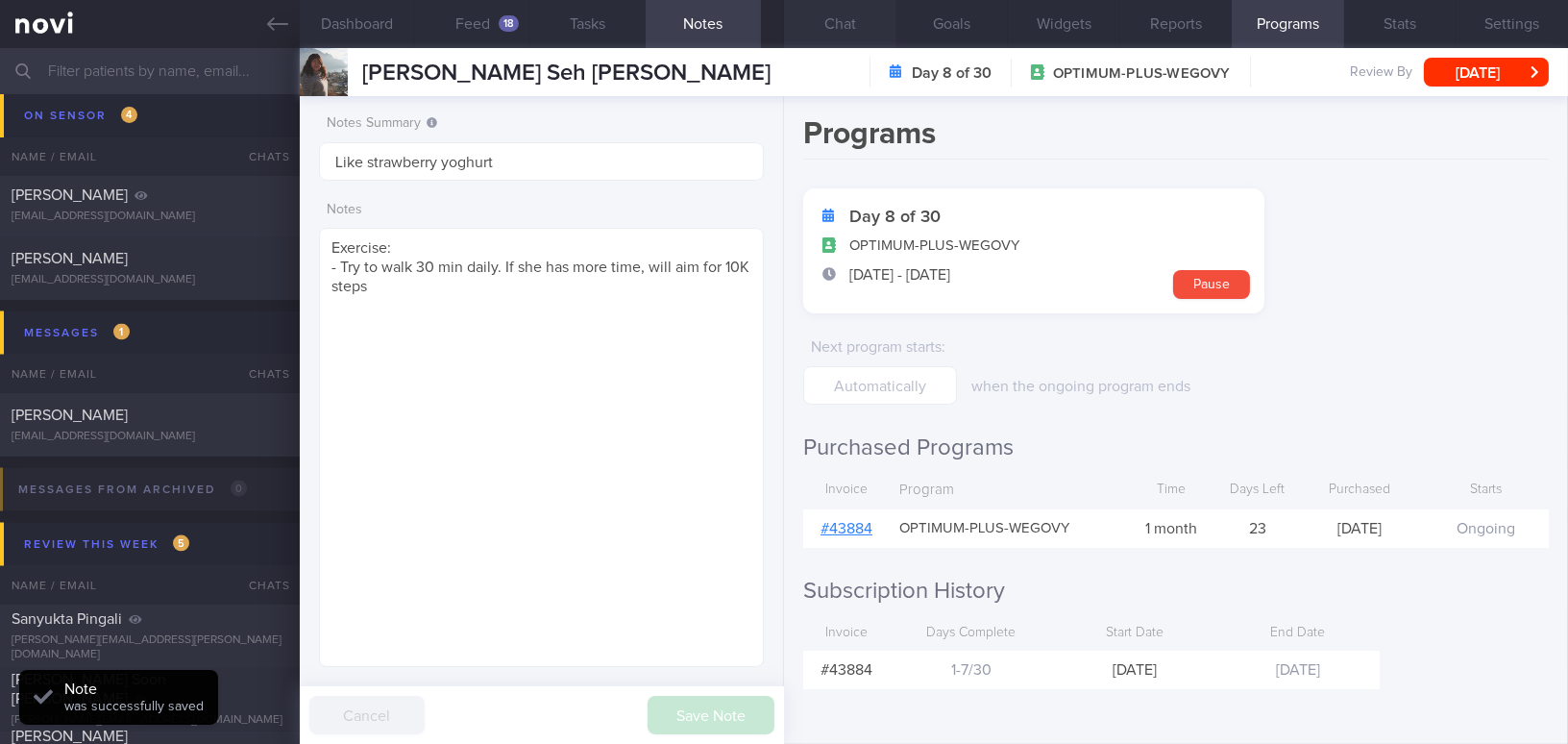 click on "Chat" at bounding box center (840, 24) 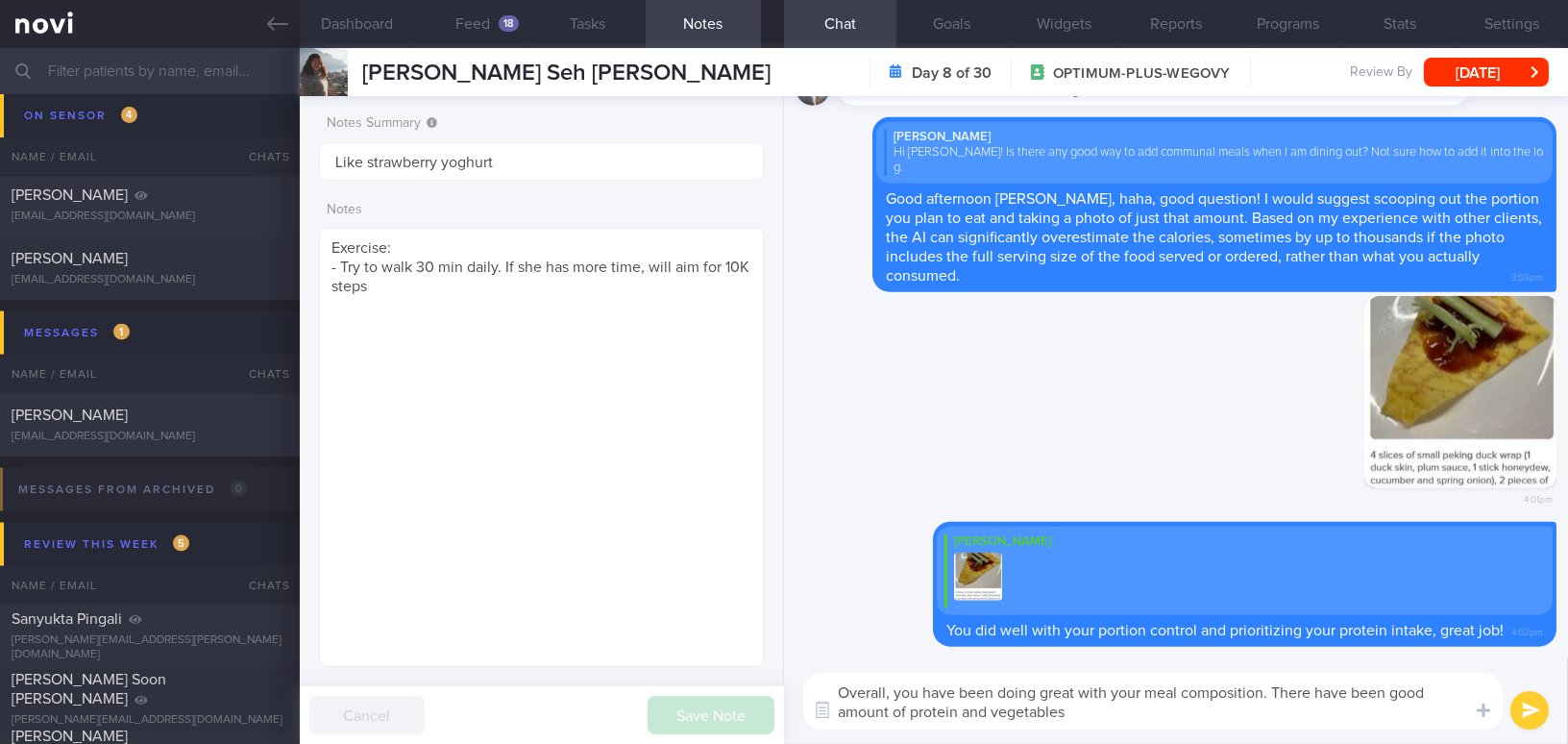 drag, startPoint x: 1133, startPoint y: 716, endPoint x: 774, endPoint y: 643, distance: 366.34683 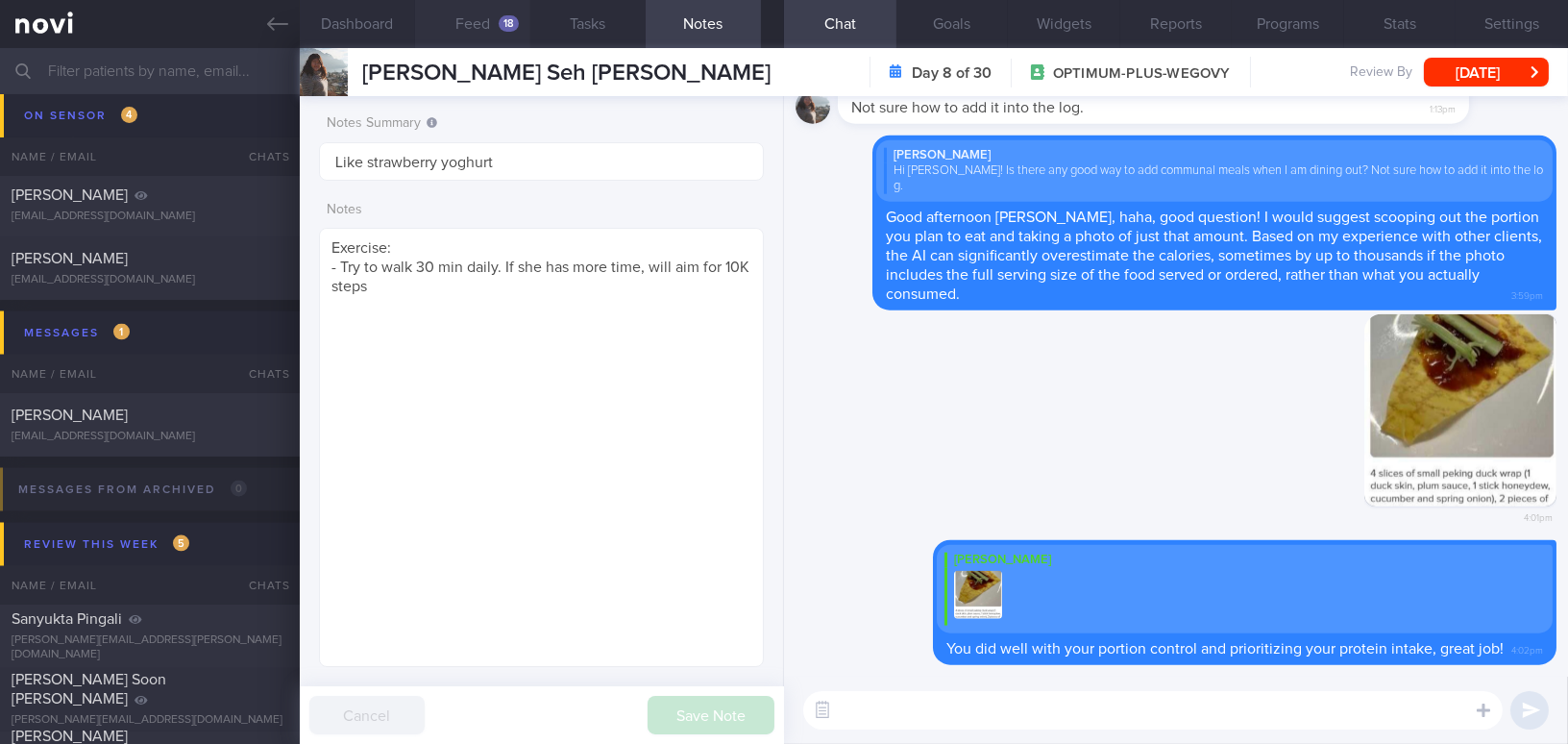 click on "Feed
18" at bounding box center (473, 24) 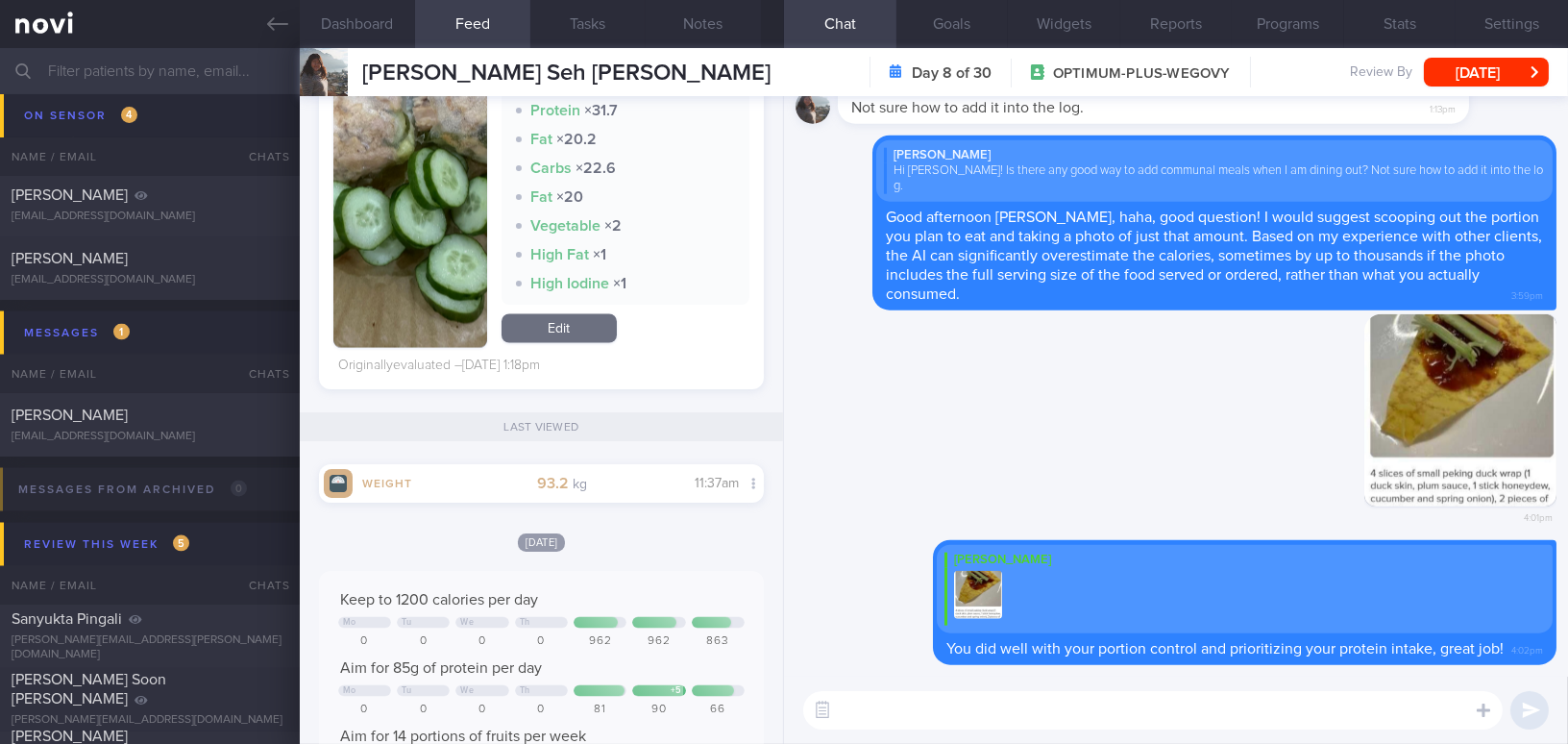 scroll, scrollTop: 6728, scrollLeft: 0, axis: vertical 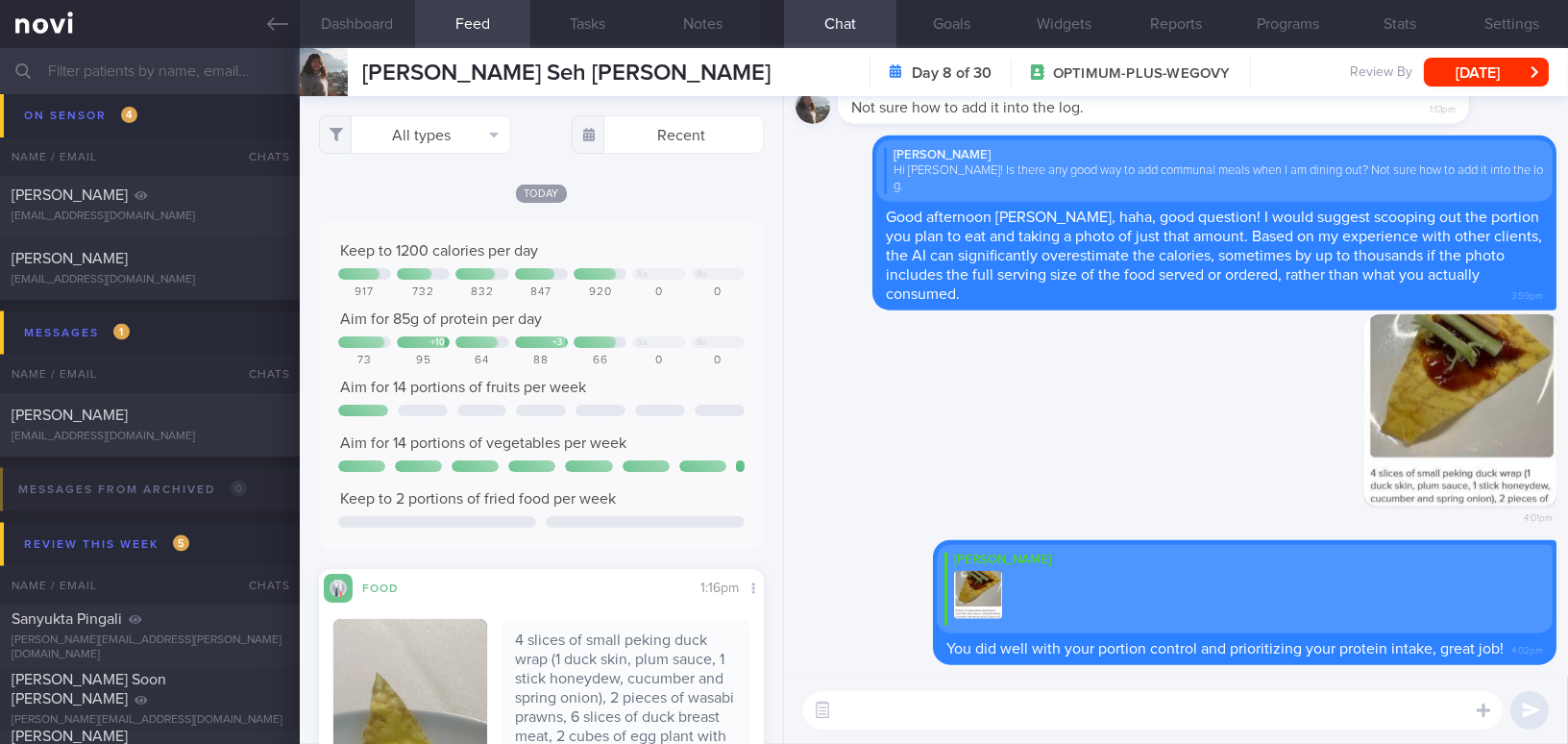 click on "Dashboard" at bounding box center [357, 24] 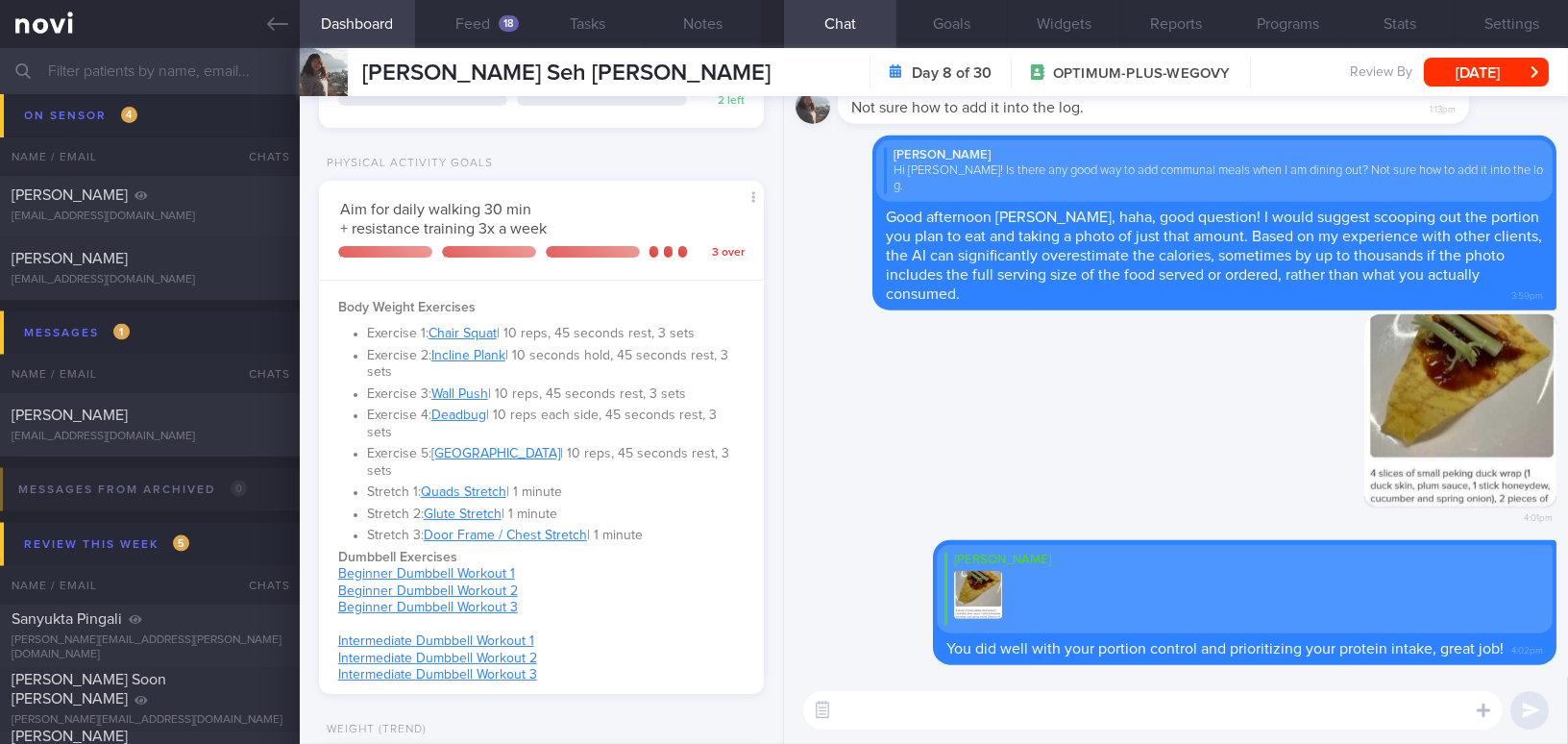 scroll, scrollTop: 699, scrollLeft: 0, axis: vertical 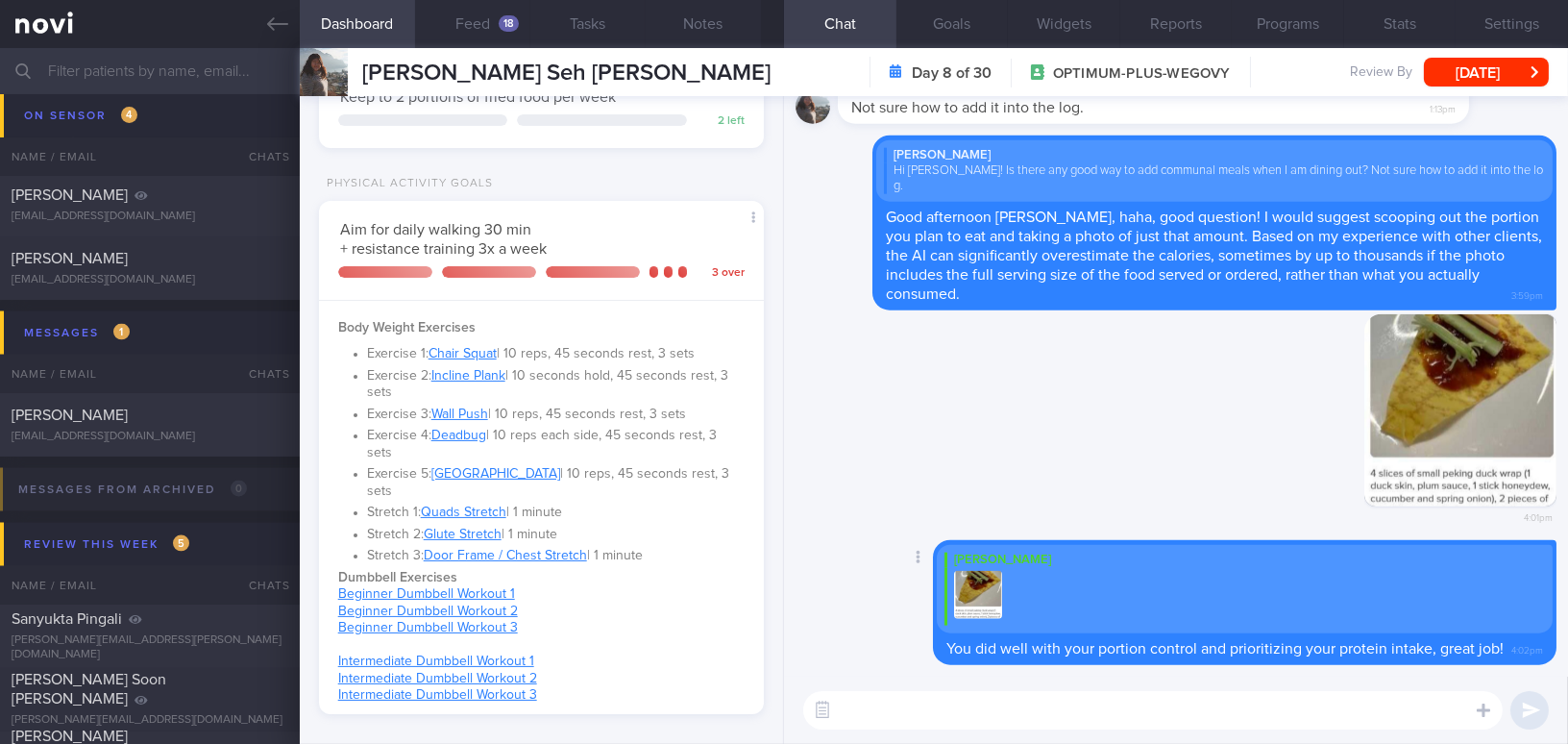 click on "Delete
Mee Li
You did well with your portion control and prioritizing your protein intake, great job!
4:02pm" at bounding box center [1176, 608] 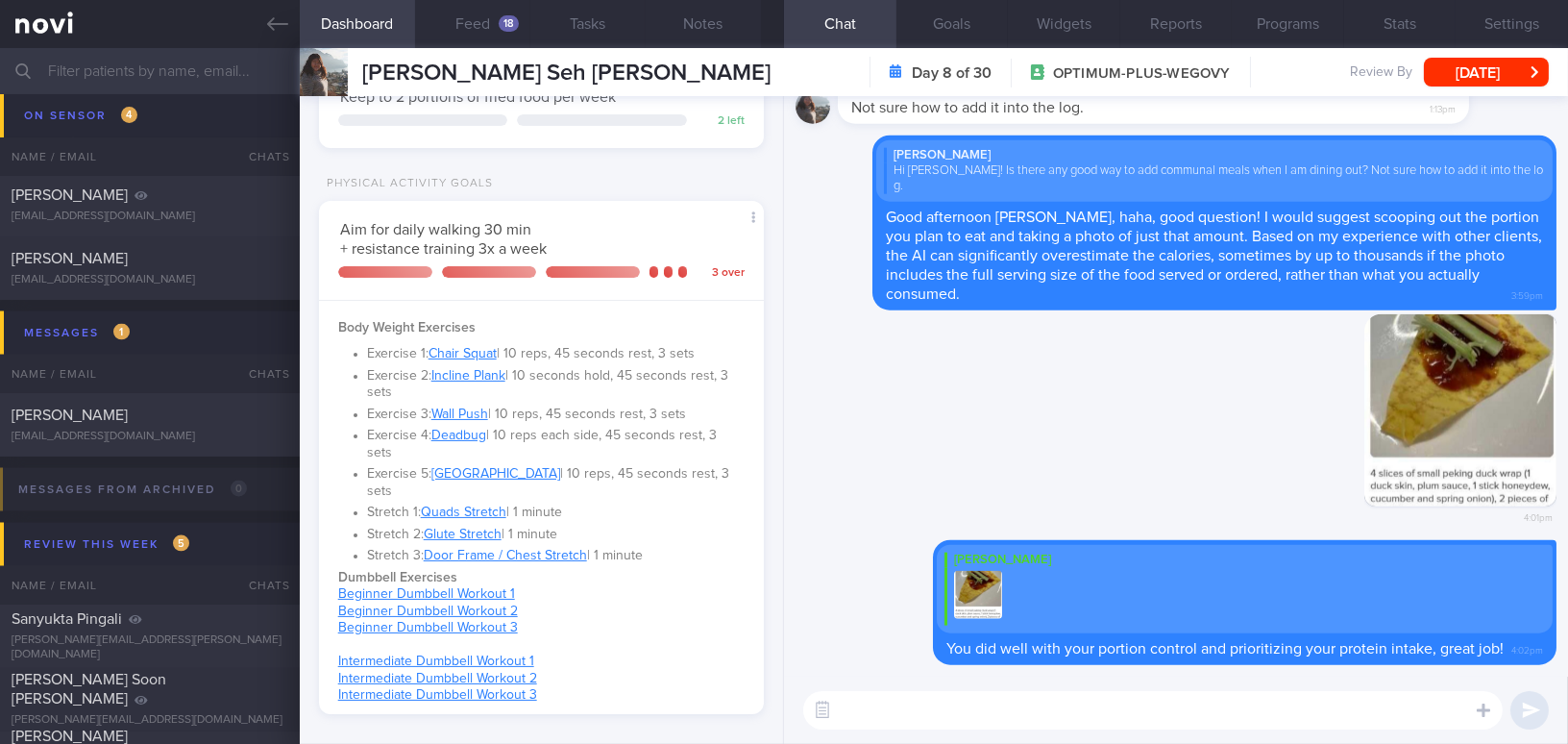 click on "​
​" at bounding box center [1153, 710] 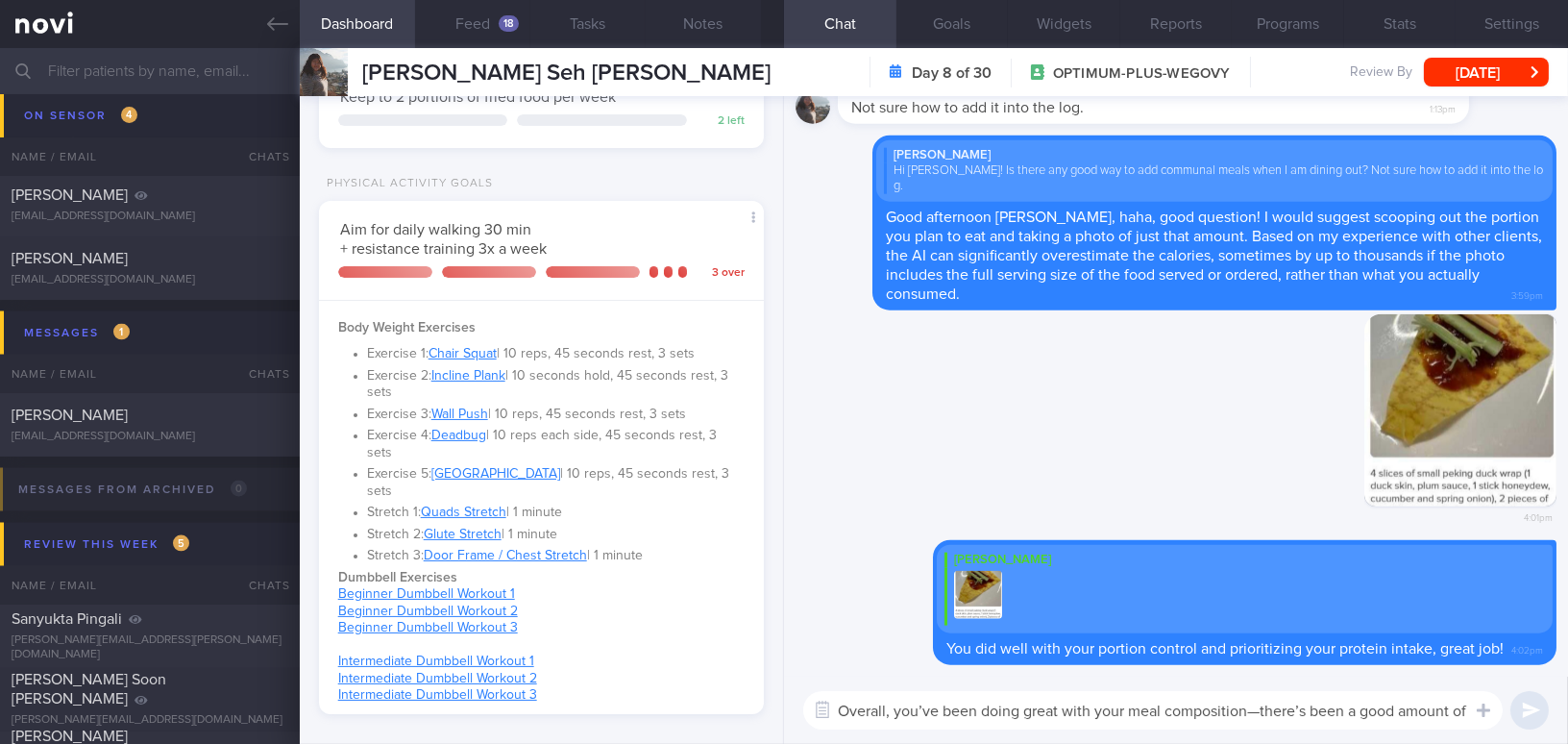 scroll, scrollTop: 0, scrollLeft: 0, axis: both 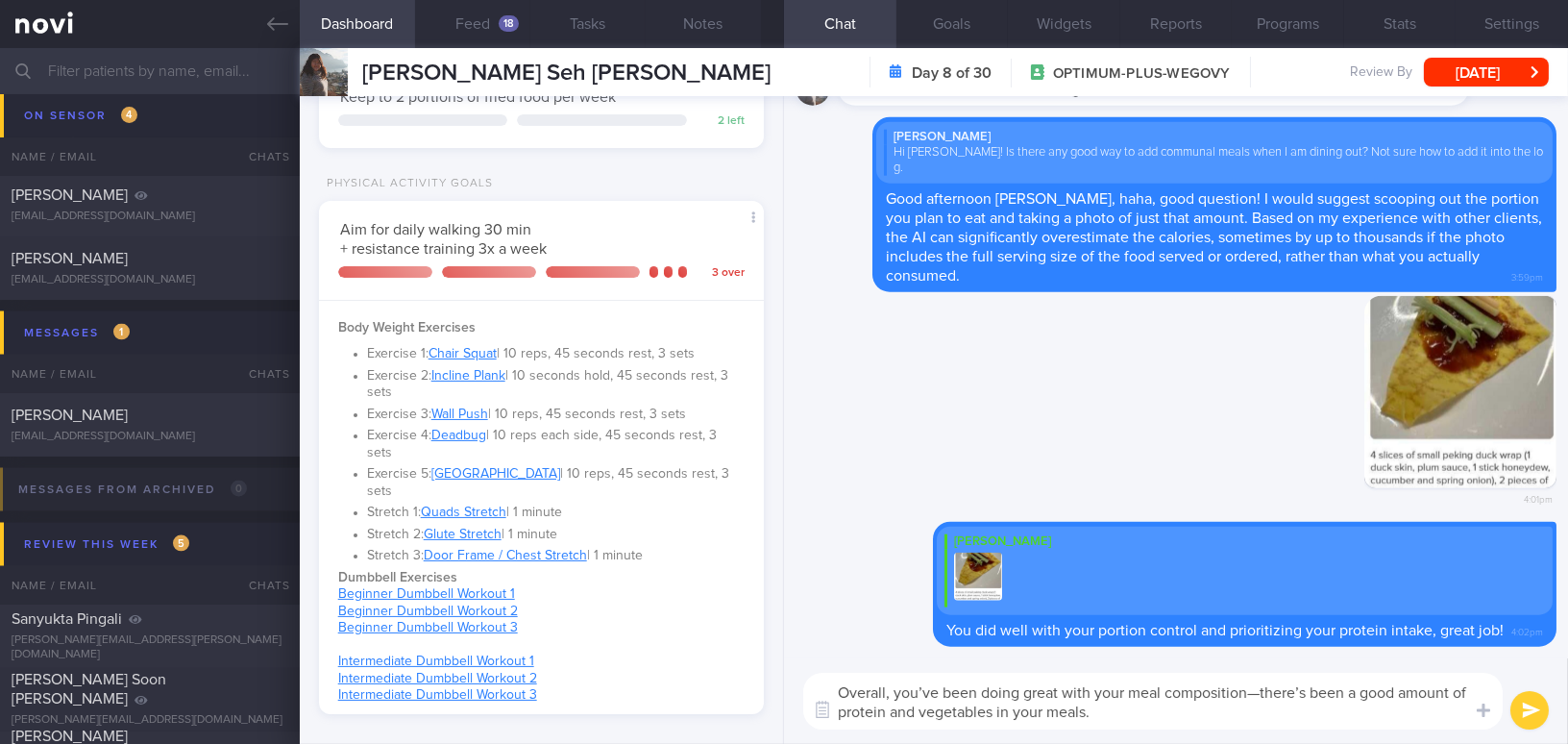 click on "Overall, you’ve been doing great with your meal composition—there’s been a good amount of protein and vegetables in your meals." at bounding box center (1153, 701) 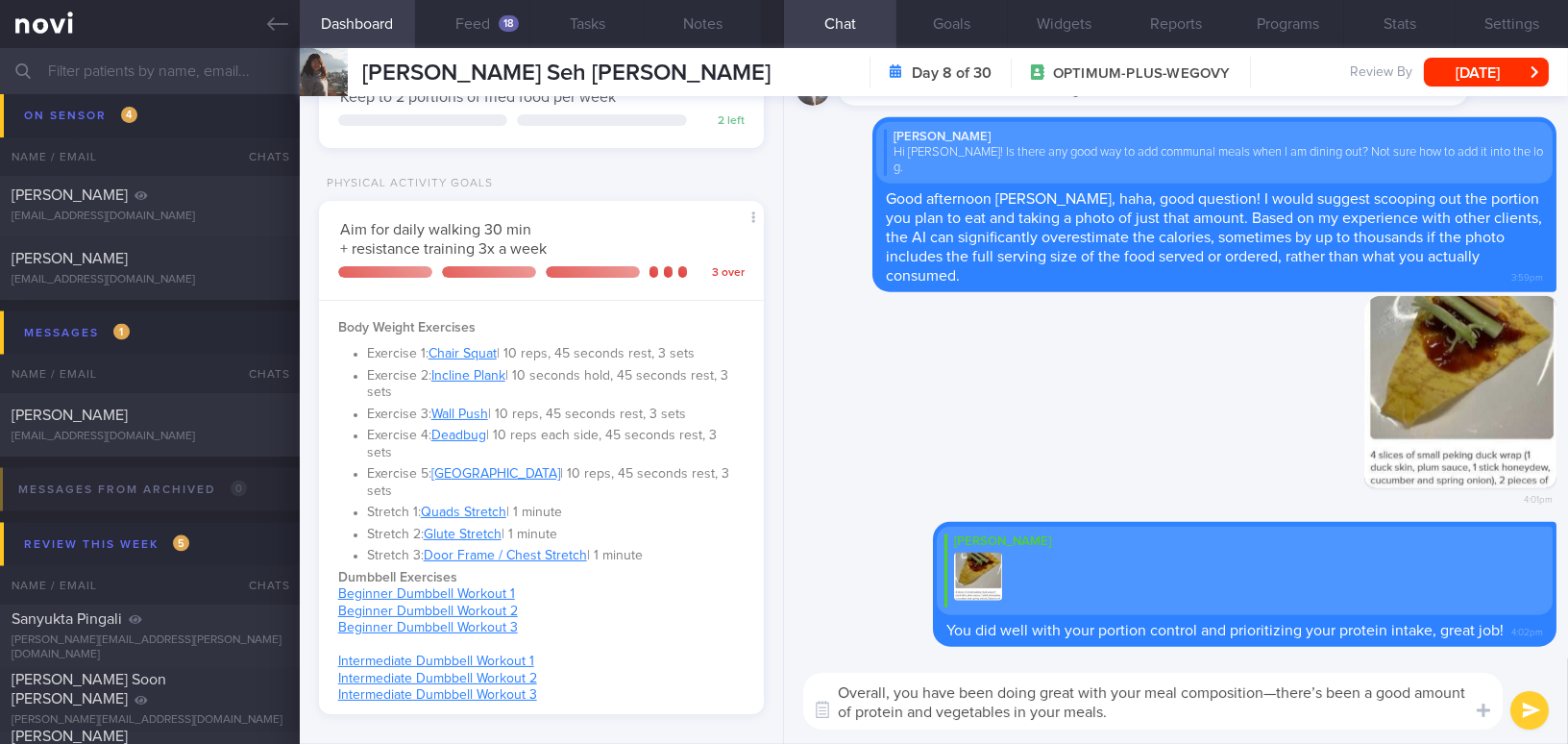 click on "Overall, you have been doing great with your meal composition—there’s been a good amount of protein and vegetables in your meals." at bounding box center [1153, 701] 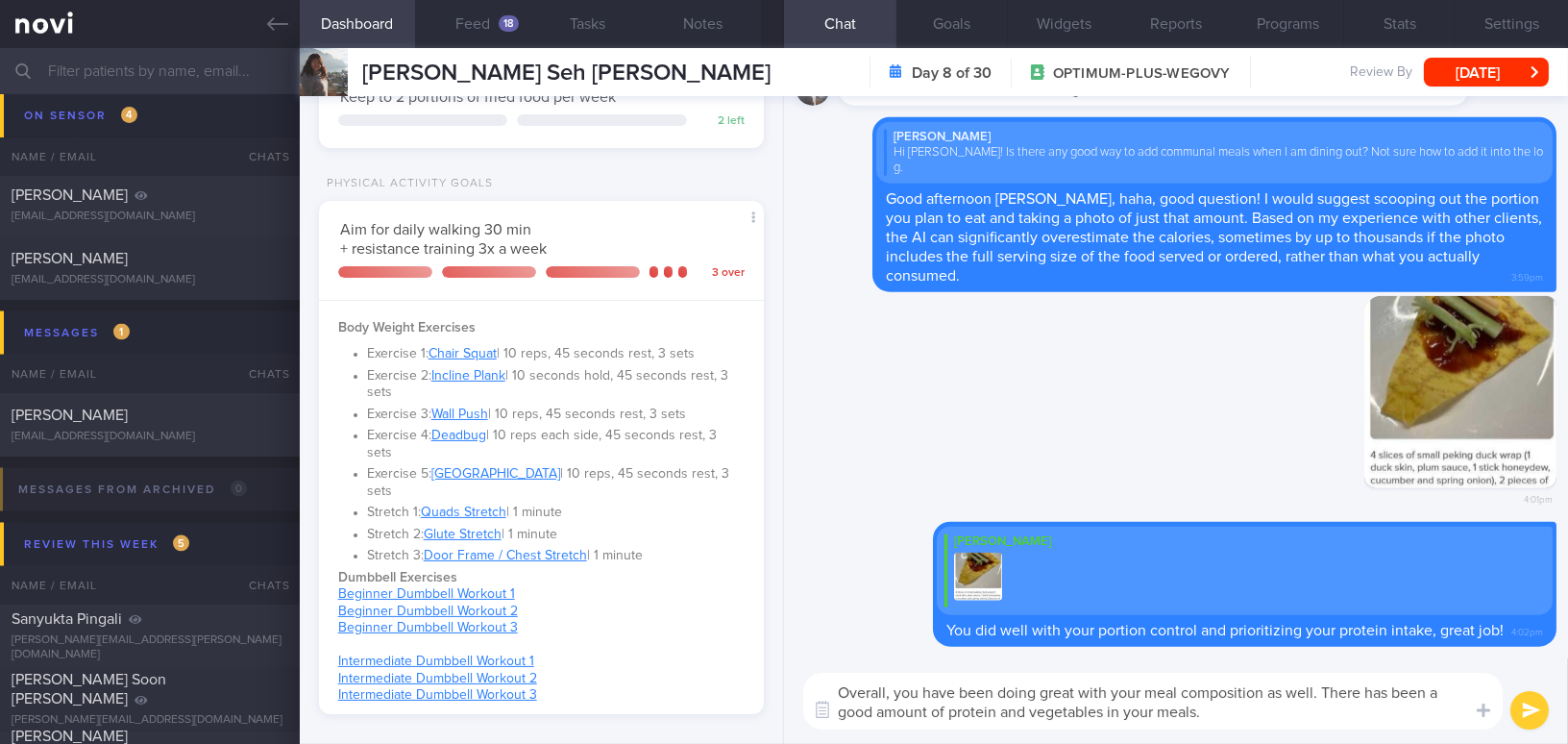 click on "Overall, you have been doing great with your meal composition as well. There has been a good amount of protein and vegetables in your meals." at bounding box center [1153, 701] 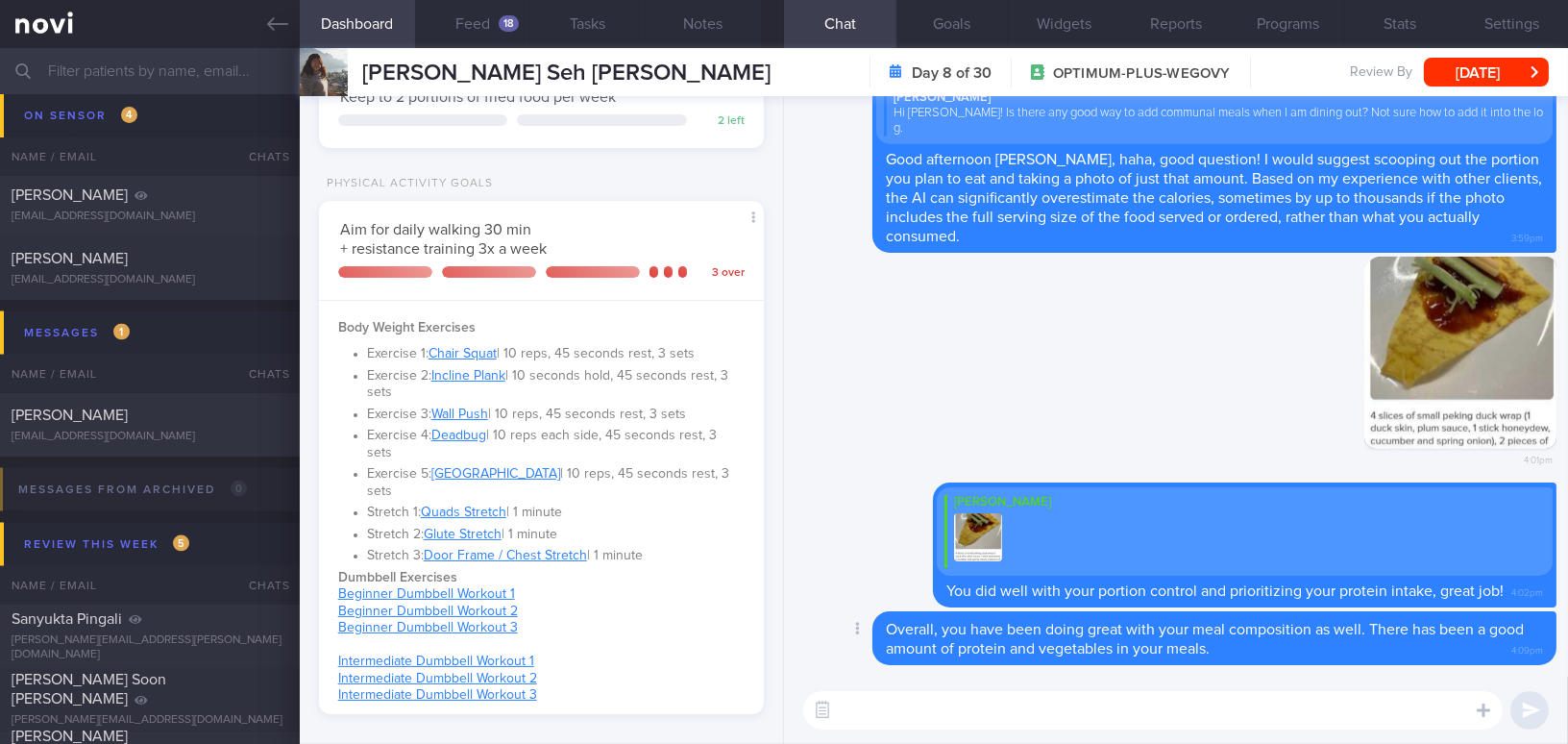 paste on "You’ve also been exercising regularly—well done, and keep it up!
Would you be okay if we increase your exercise goal to 6 times a week?" 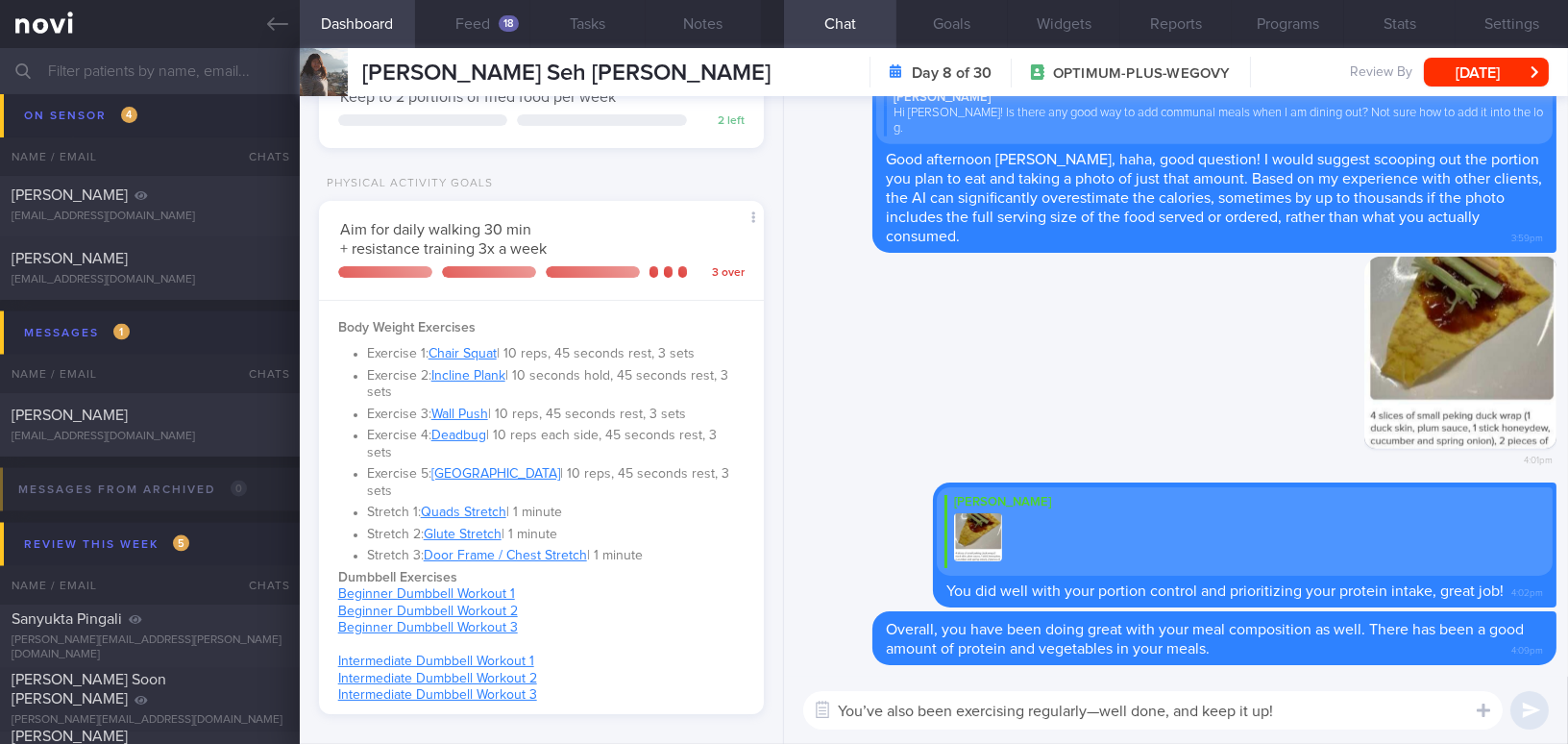 scroll, scrollTop: 0, scrollLeft: 0, axis: both 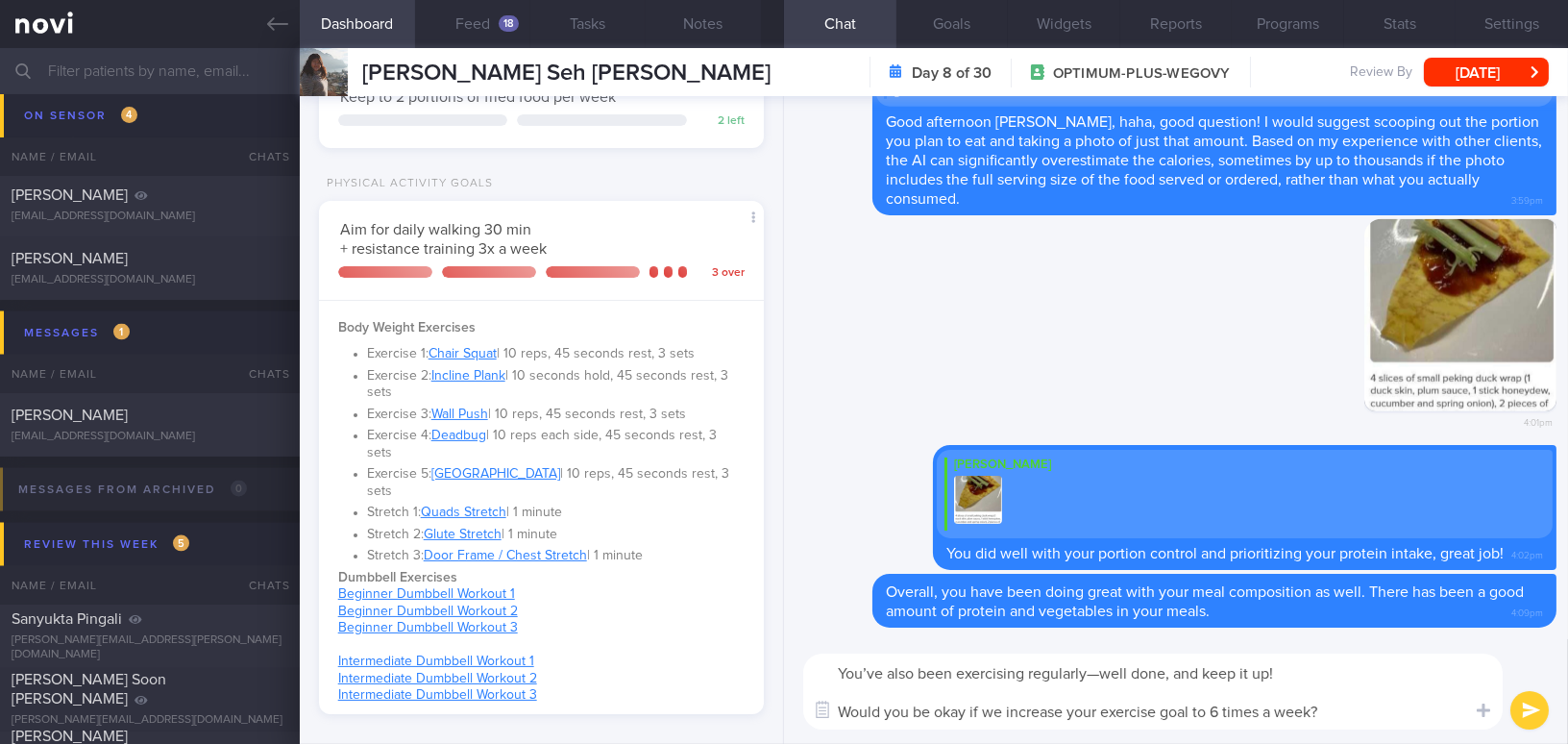 drag, startPoint x: 863, startPoint y: 672, endPoint x: 890, endPoint y: 672, distance: 27 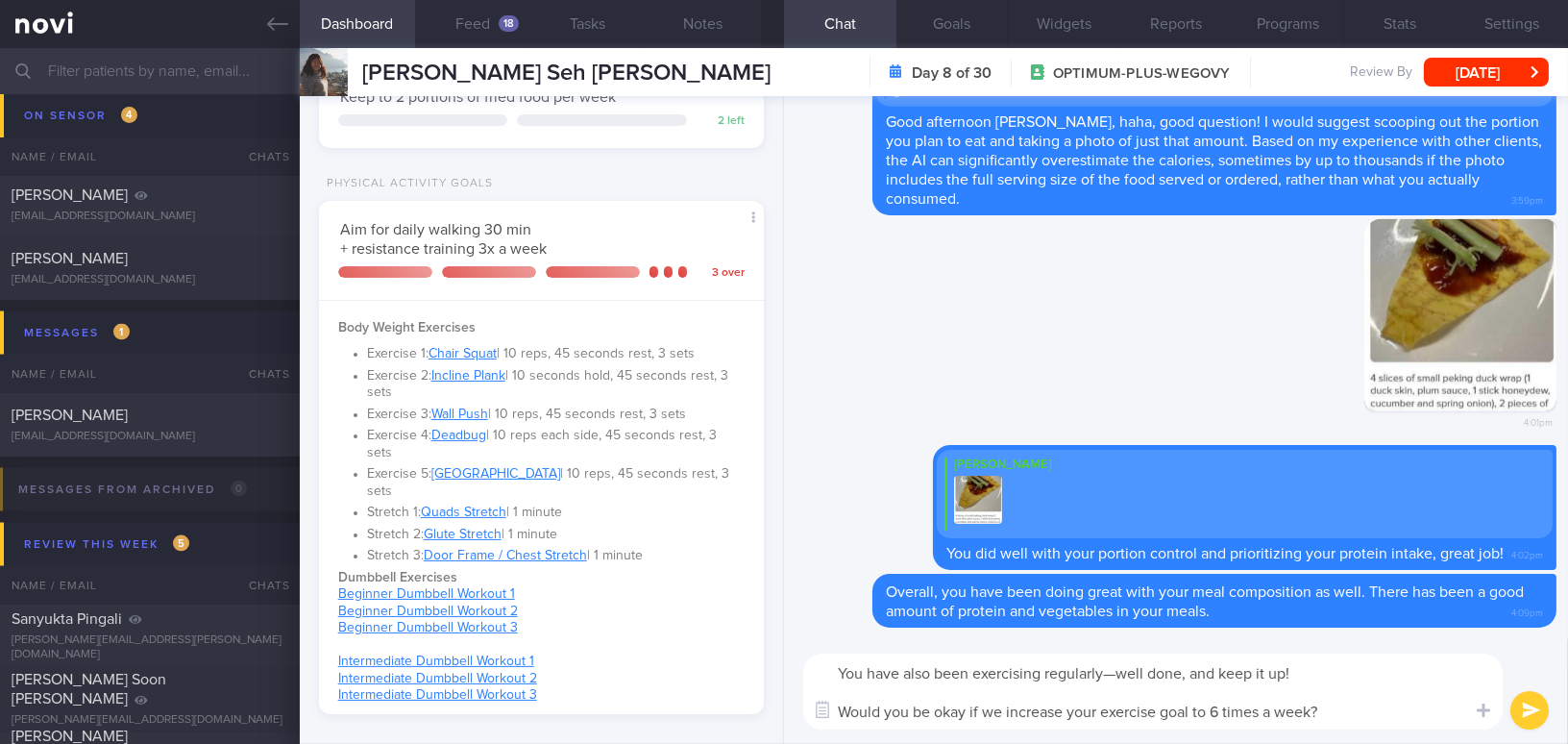 drag, startPoint x: 1105, startPoint y: 676, endPoint x: 1325, endPoint y: 672, distance: 220.03636 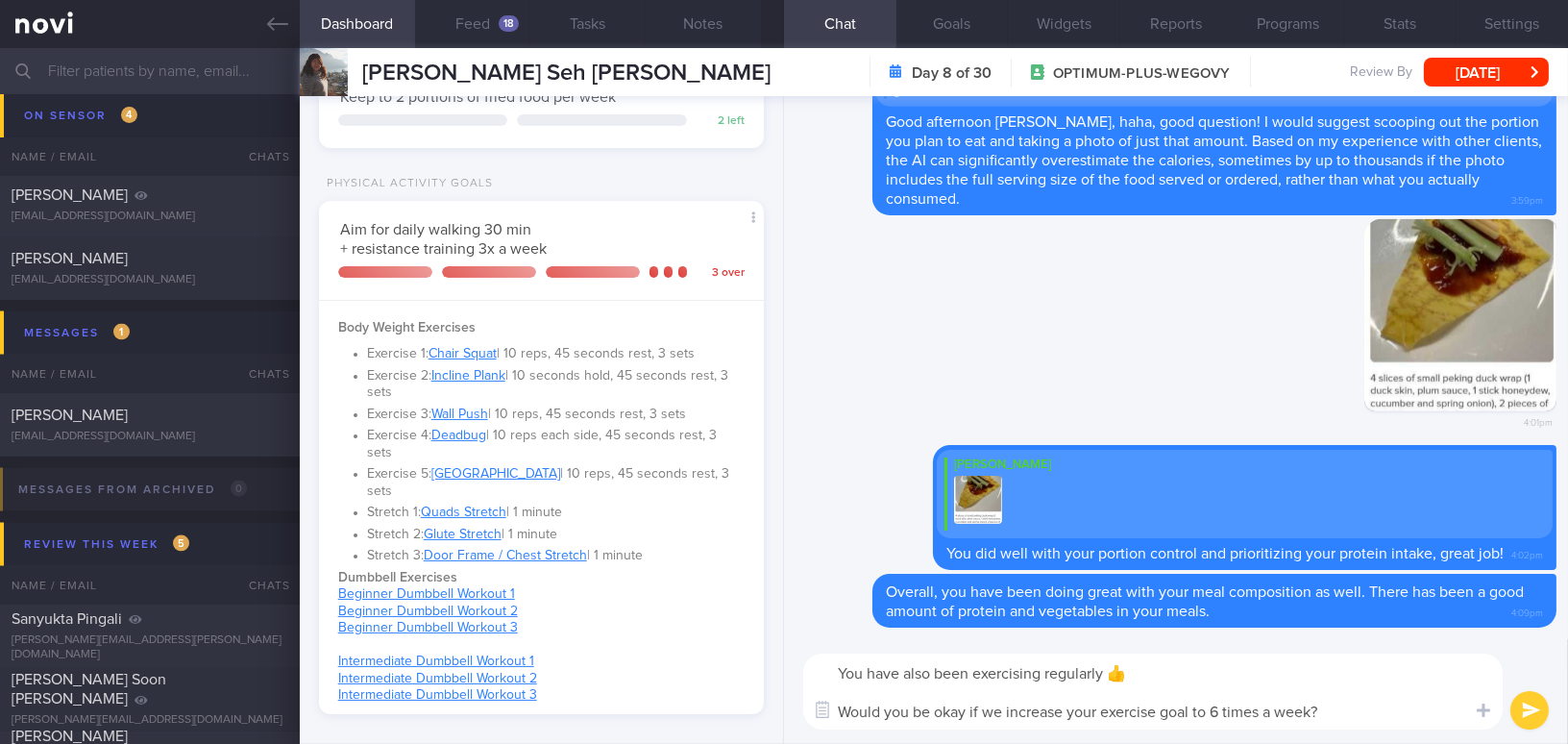 click on "You have also been exercising regularly 👍
Would you be okay if we increase your exercise goal to 6 times a week?" at bounding box center (1153, 691) 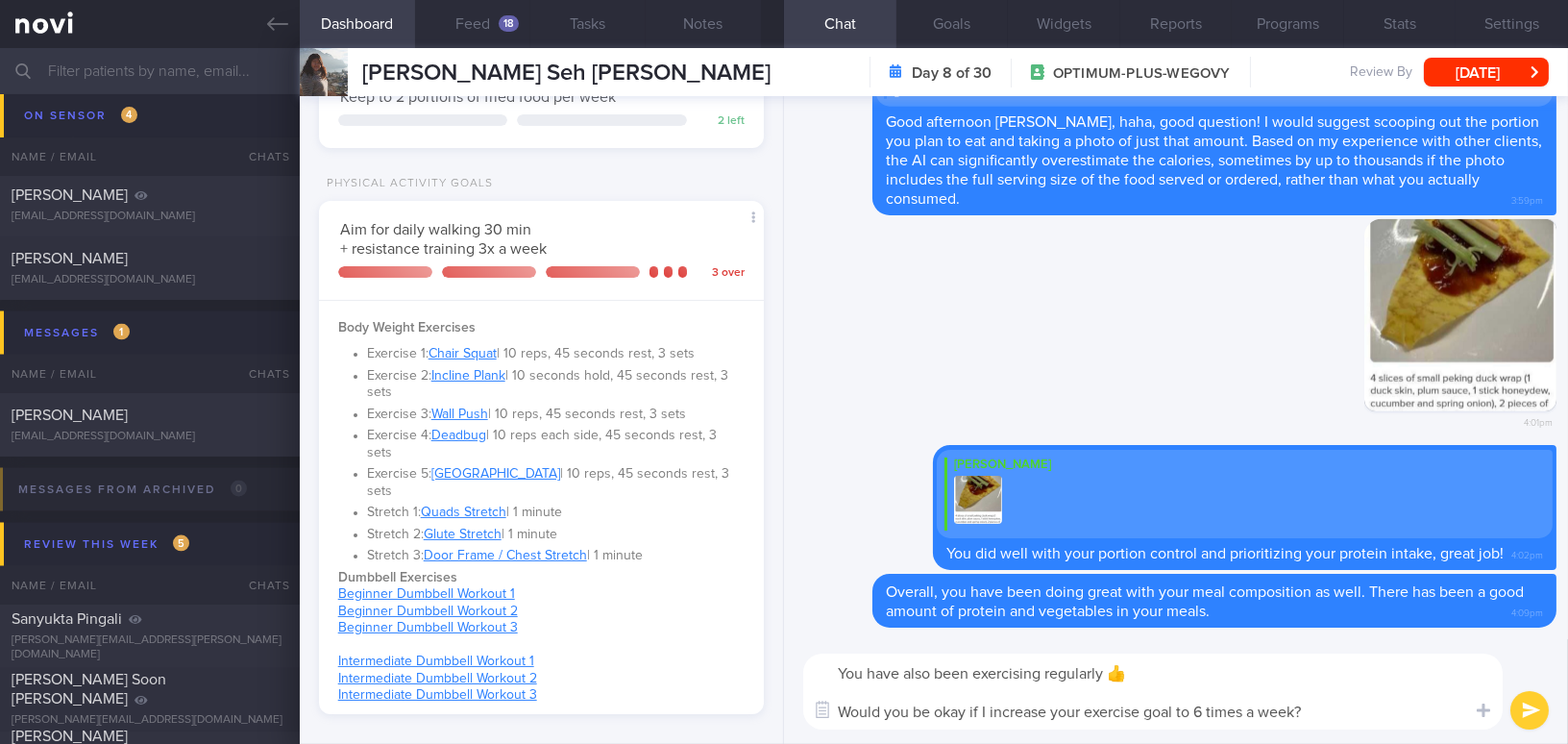 click on "You have also been exercising regularly 👍
Would you be okay if I increase your exercise goal to 6 times a week?" at bounding box center (1153, 691) 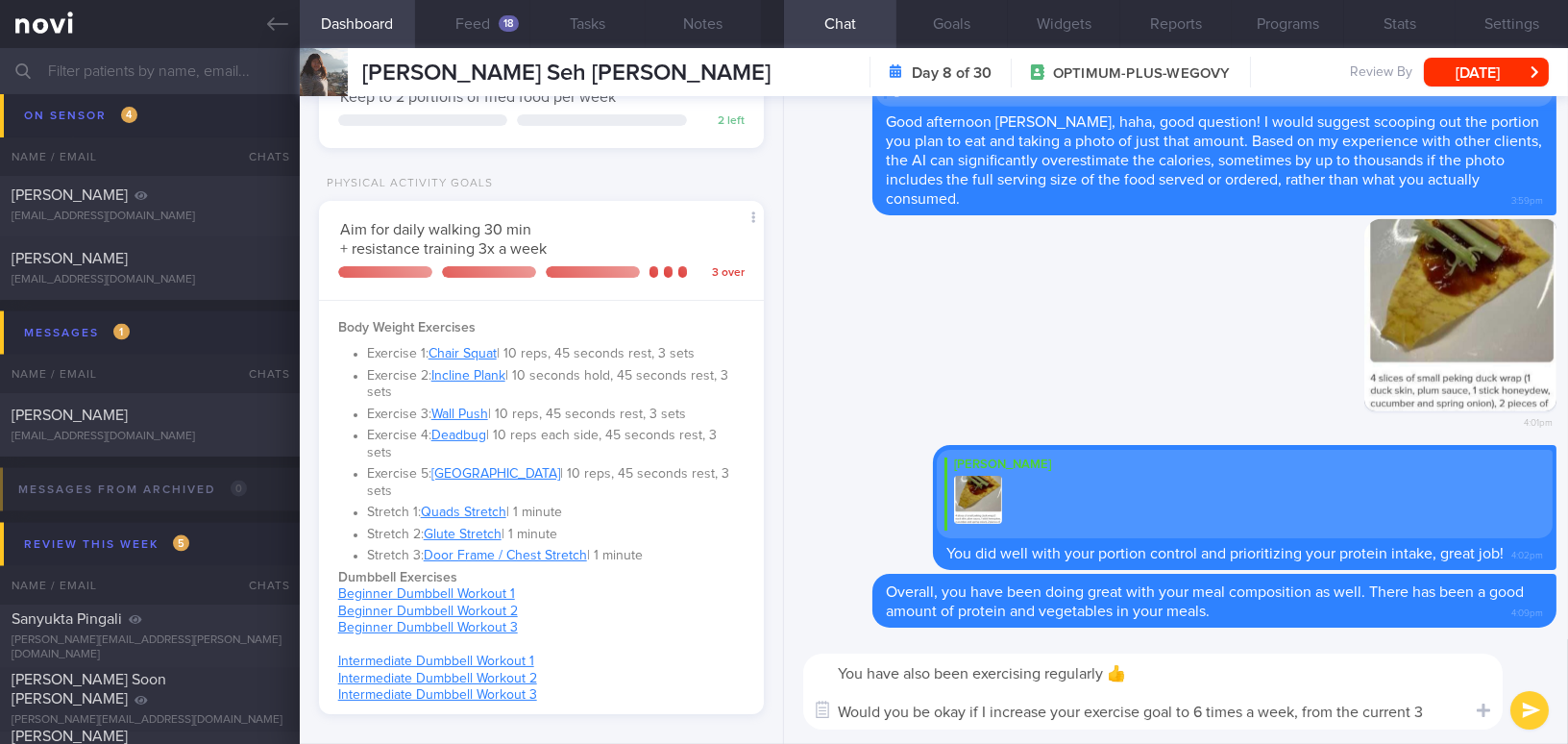 scroll, scrollTop: 0, scrollLeft: 0, axis: both 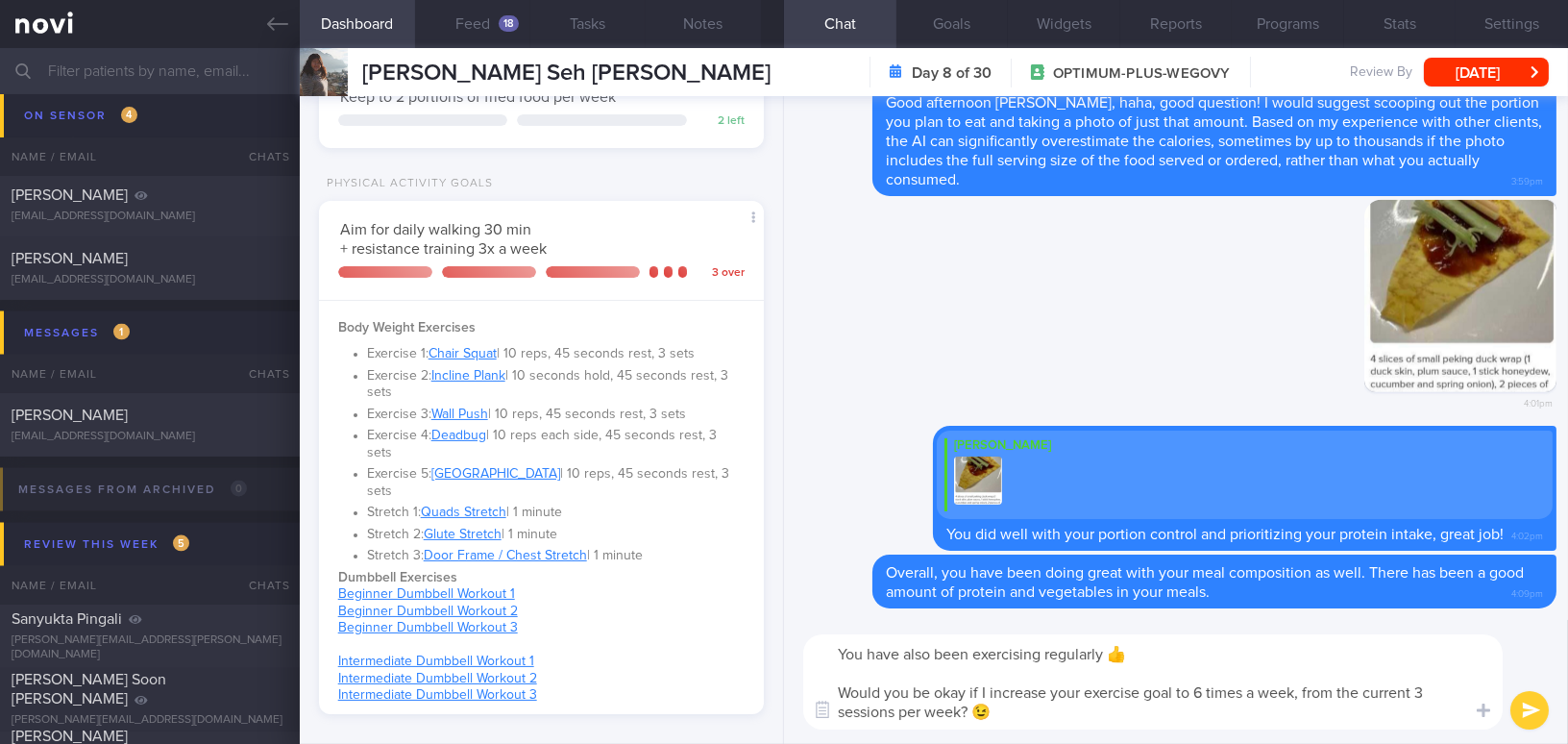 type on "You have also been exercising regularly 👍
Would you be okay if I increase your exercise goal to 6 times a week, from the current 3 sessions per week? 😉" 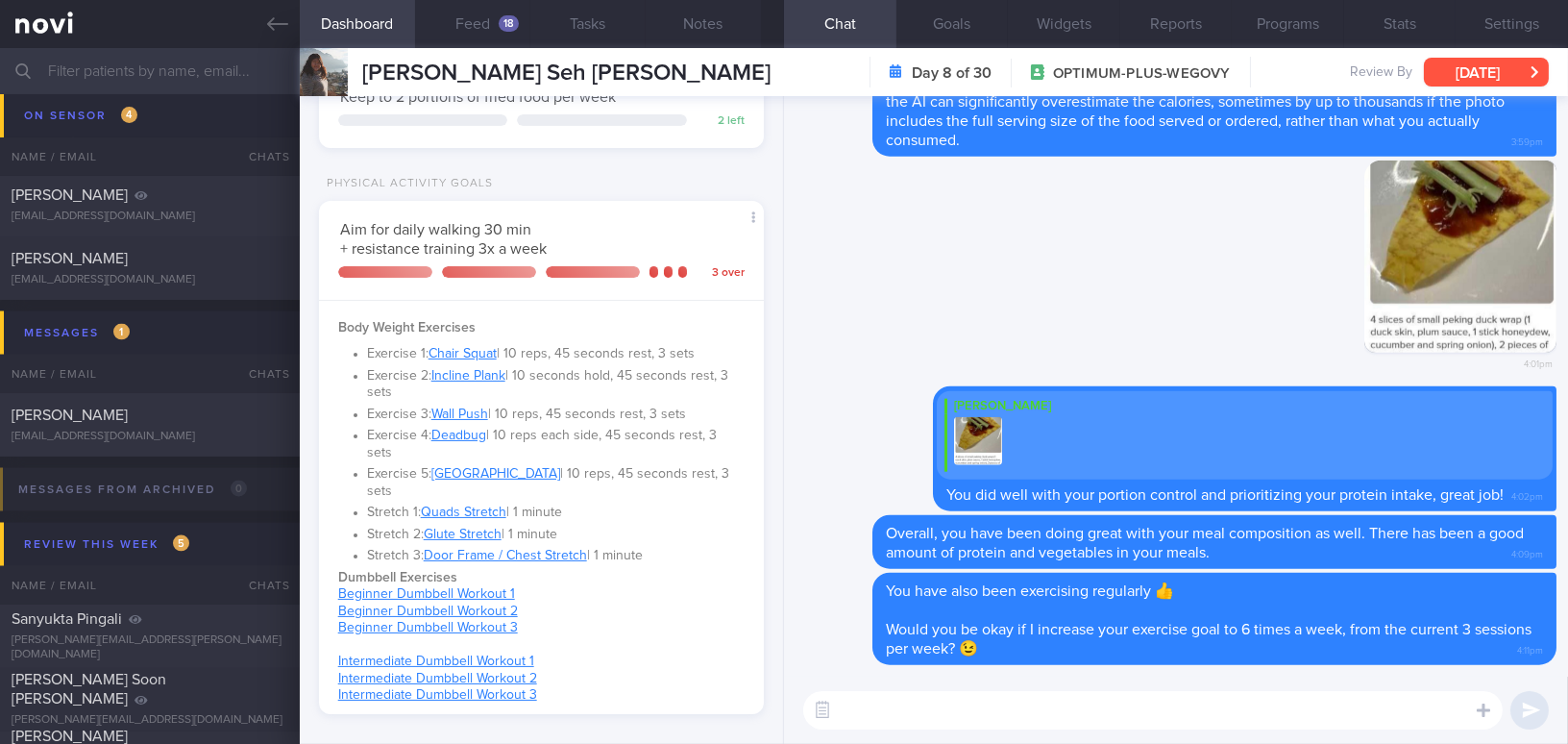 click on "[DATE]" at bounding box center [1486, 72] 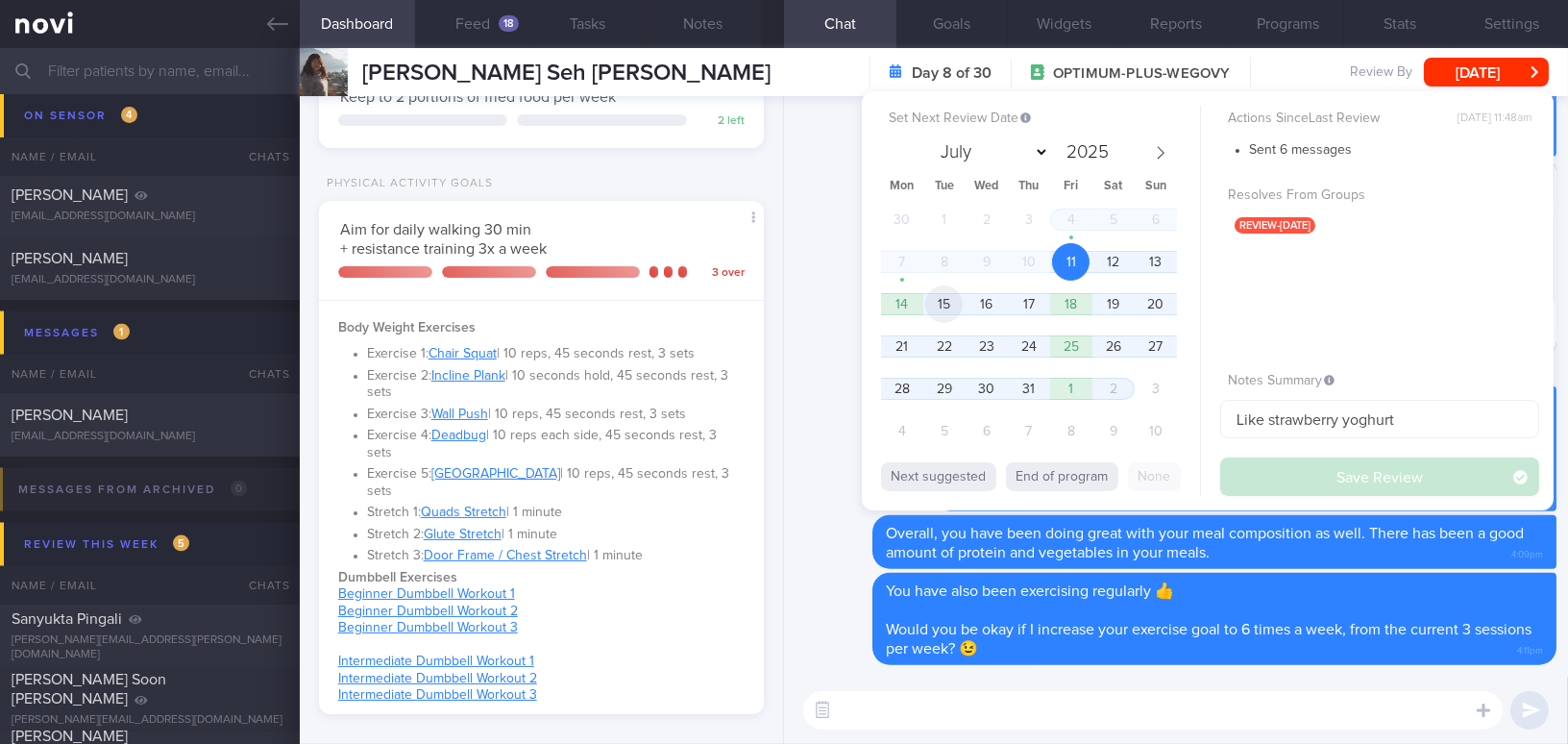 click on "15" at bounding box center [943, 304] 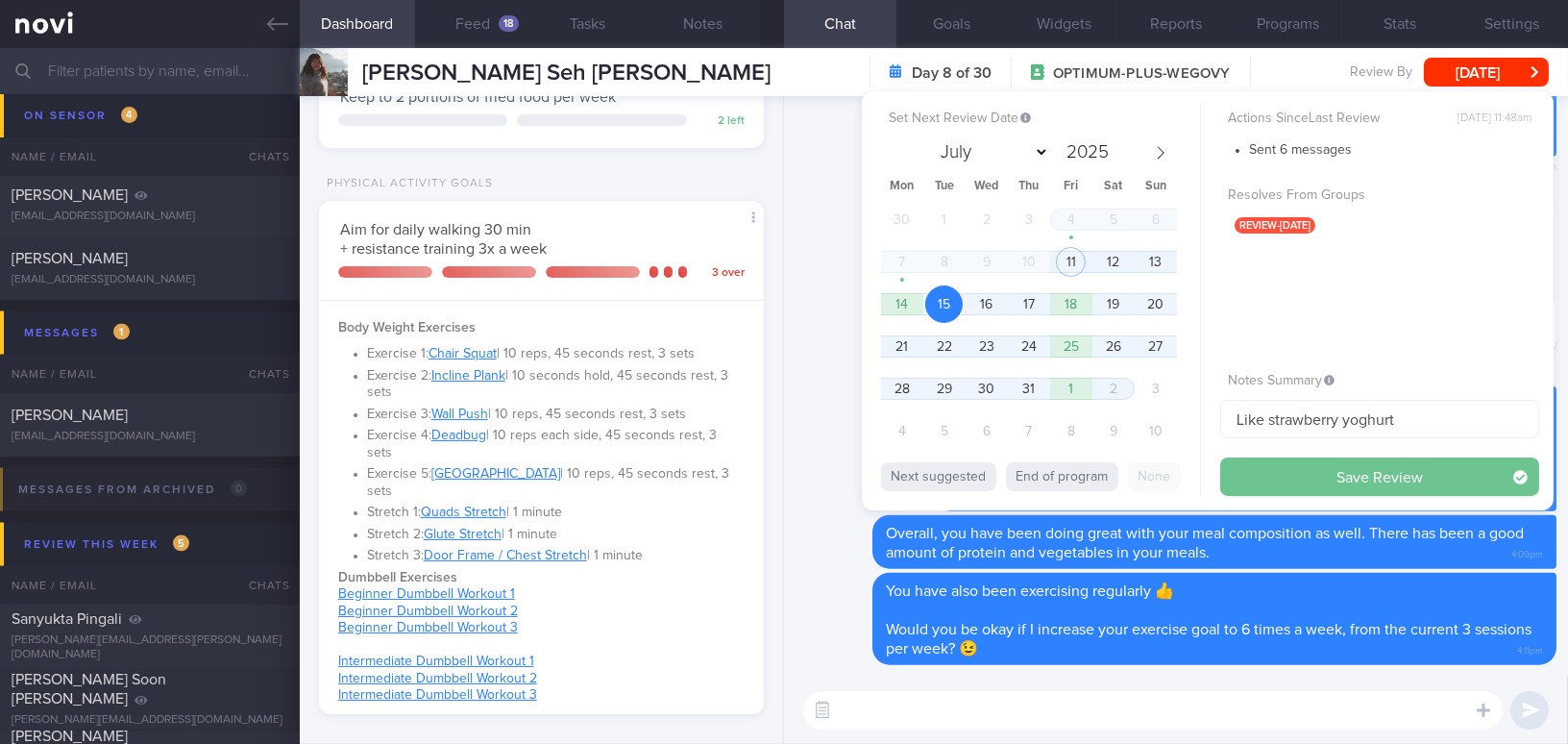 click on "Save Review" at bounding box center [1380, 477] 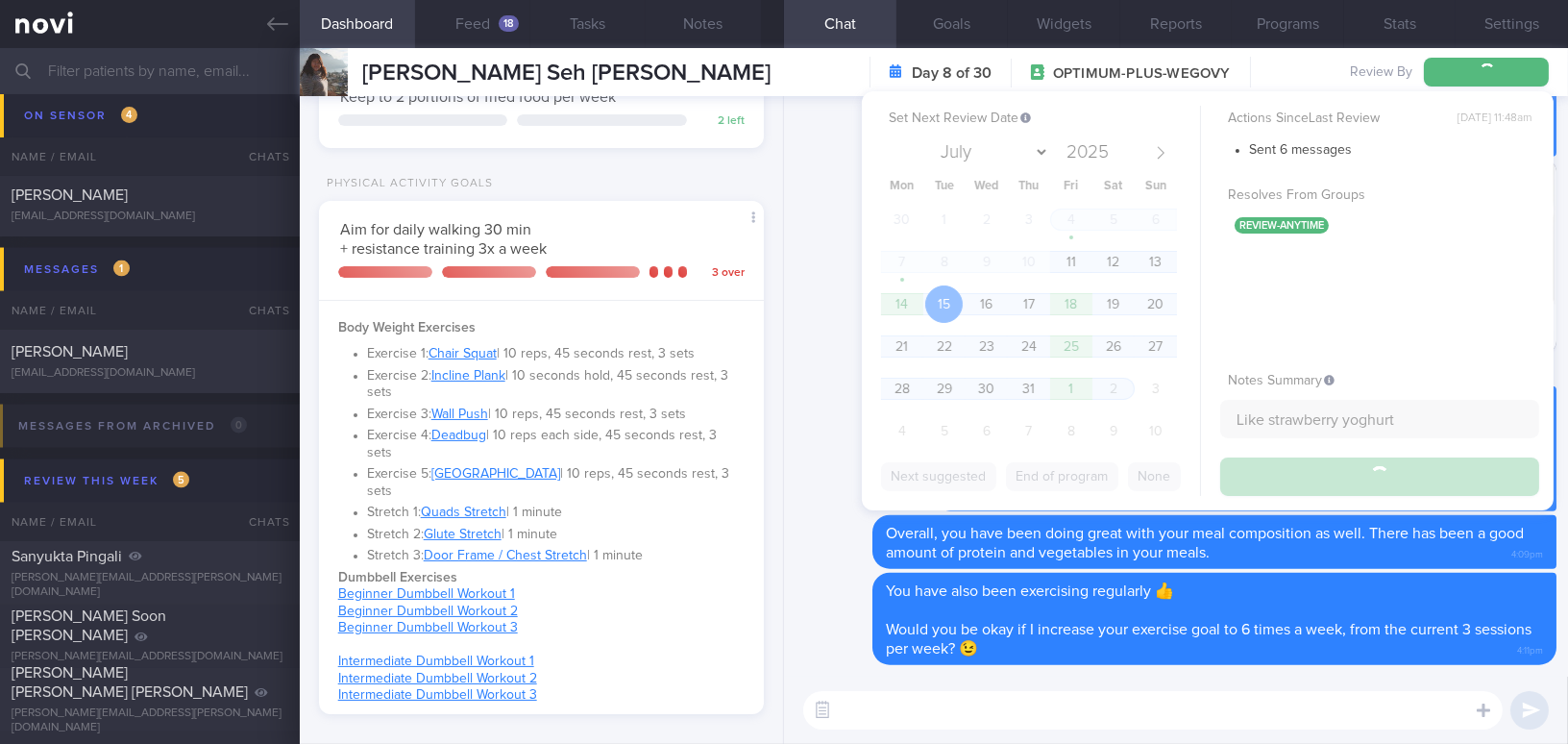 scroll, scrollTop: 6228, scrollLeft: 0, axis: vertical 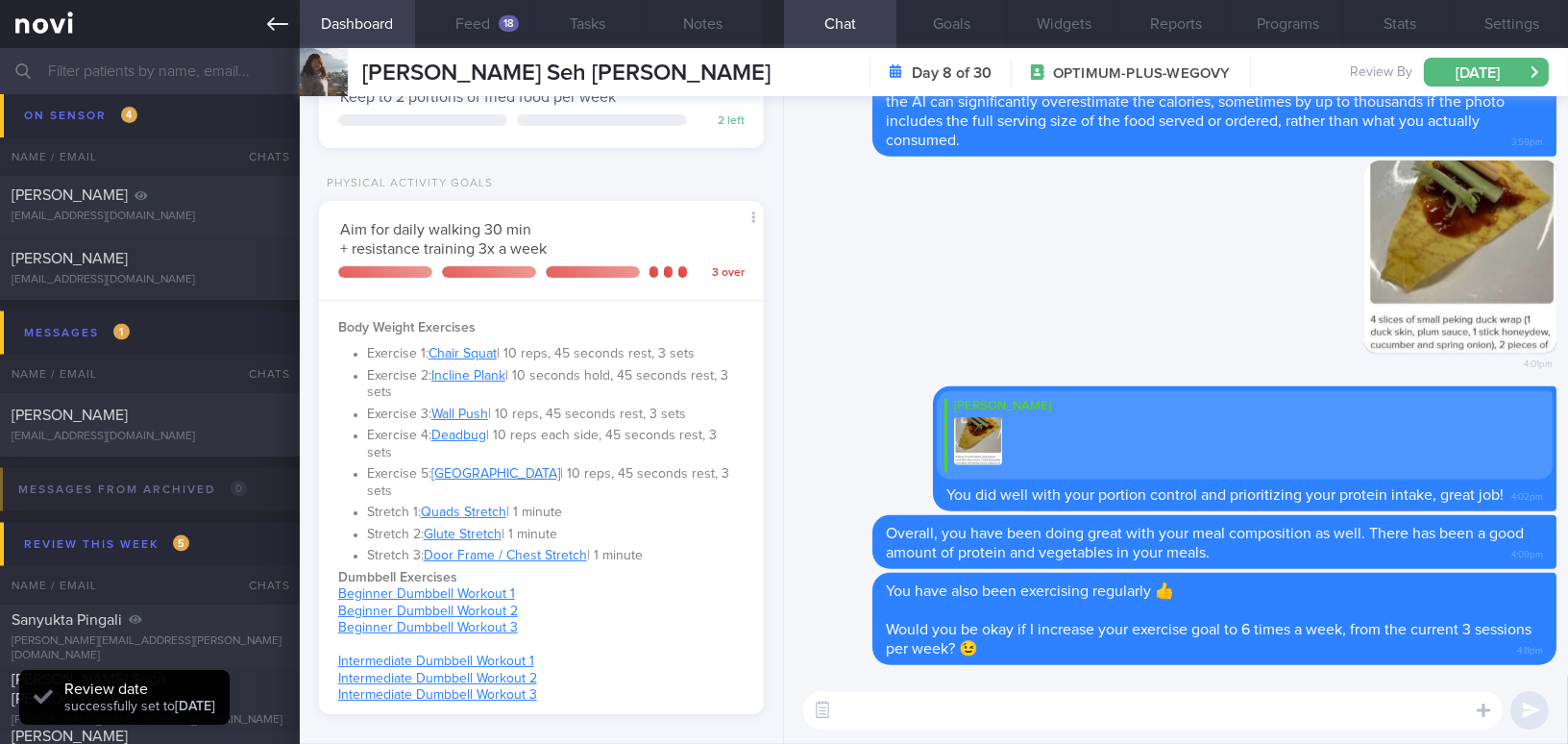 click 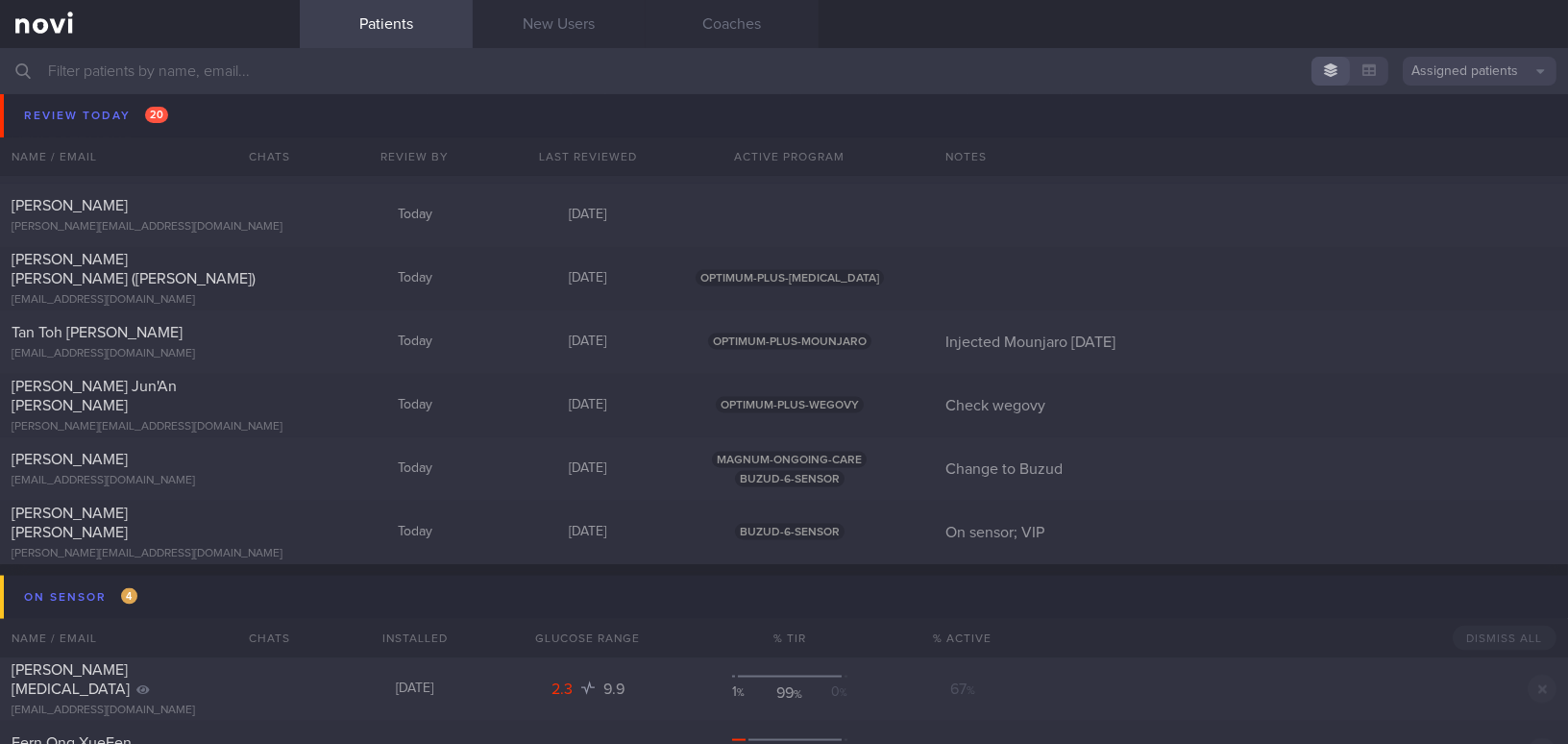 scroll, scrollTop: 5703, scrollLeft: 0, axis: vertical 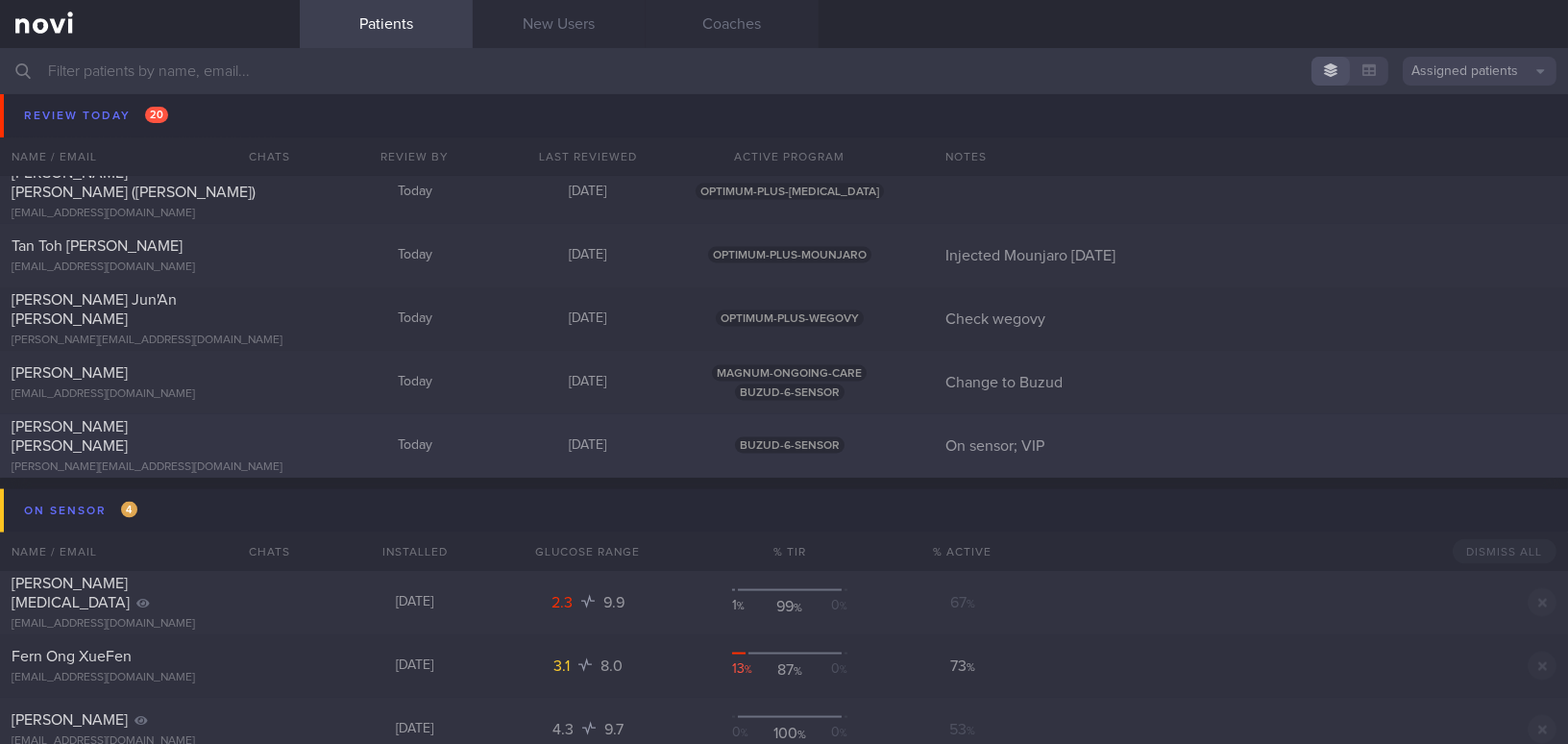 click on "[PERSON_NAME] Huck Puan" at bounding box center (147, 436) 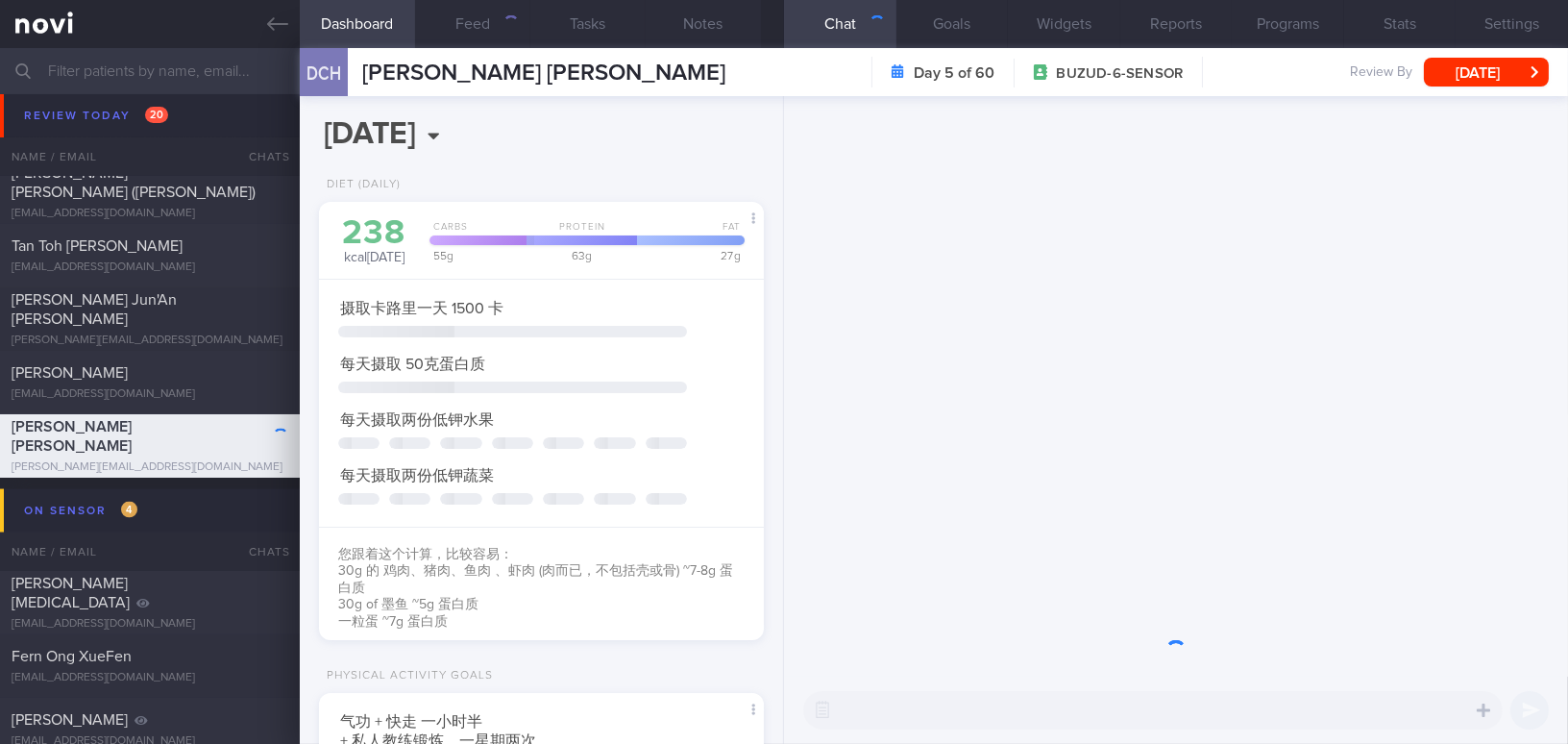 scroll, scrollTop: 961013, scrollLeft: 960387, axis: both 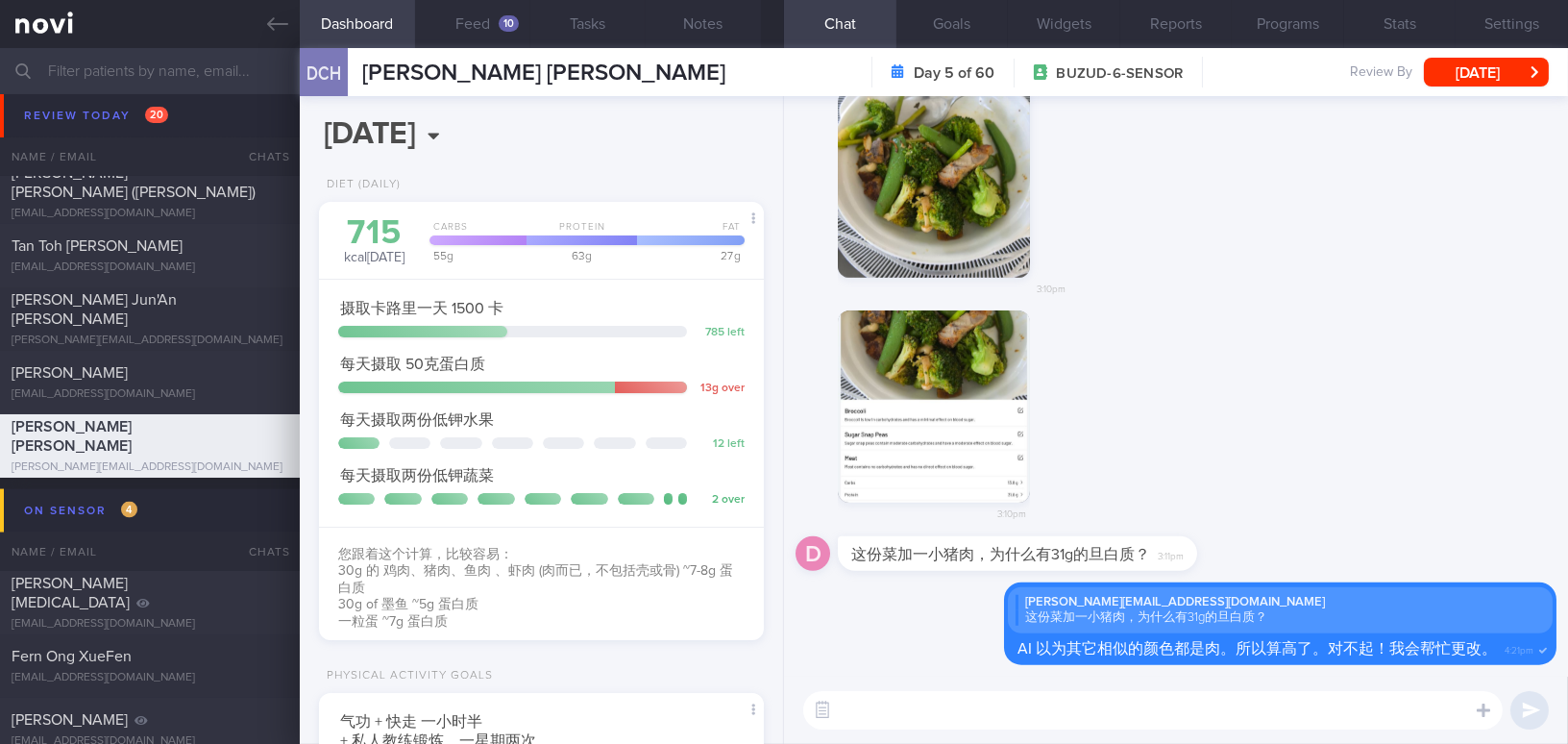 click at bounding box center (784, 71) 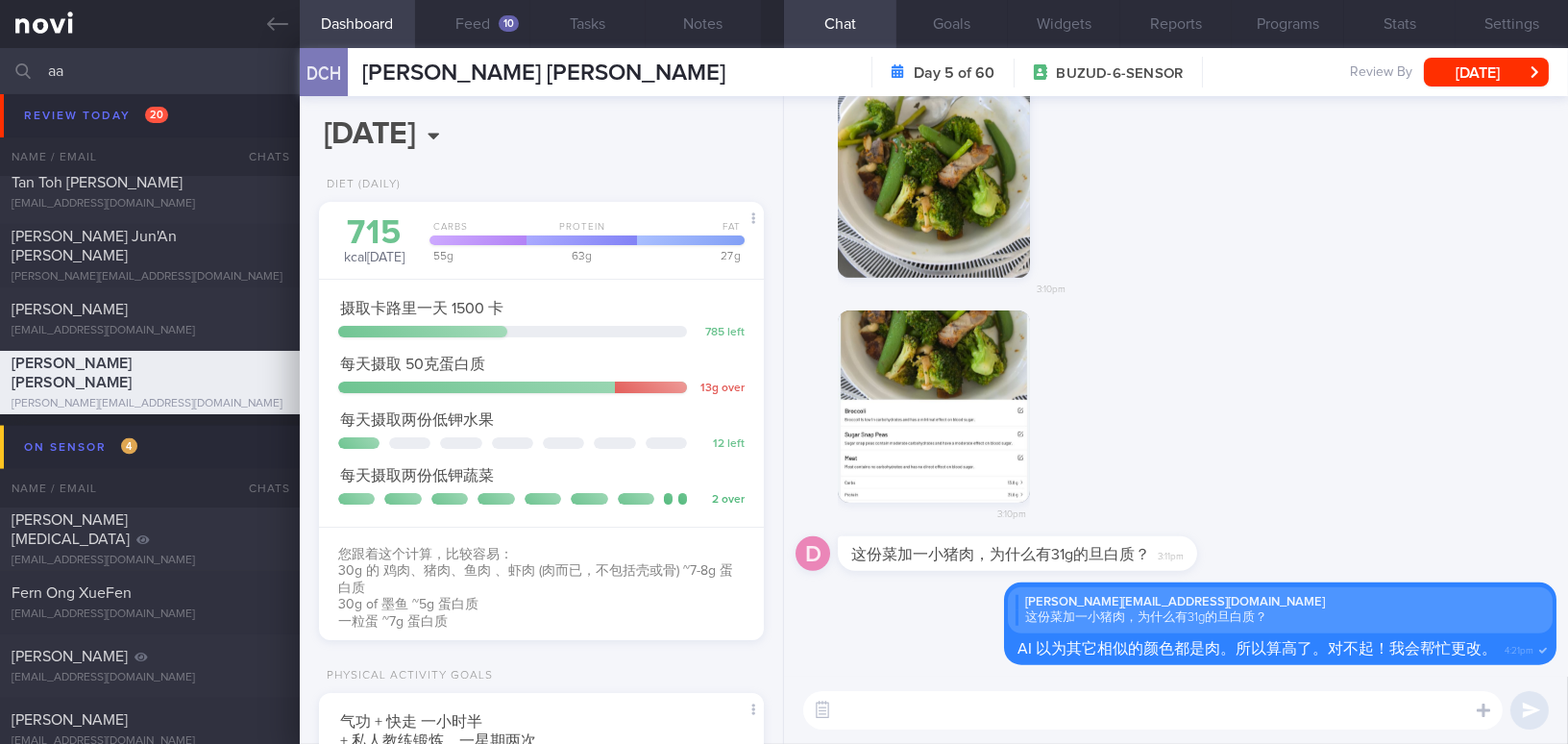 scroll, scrollTop: 110, scrollLeft: 0, axis: vertical 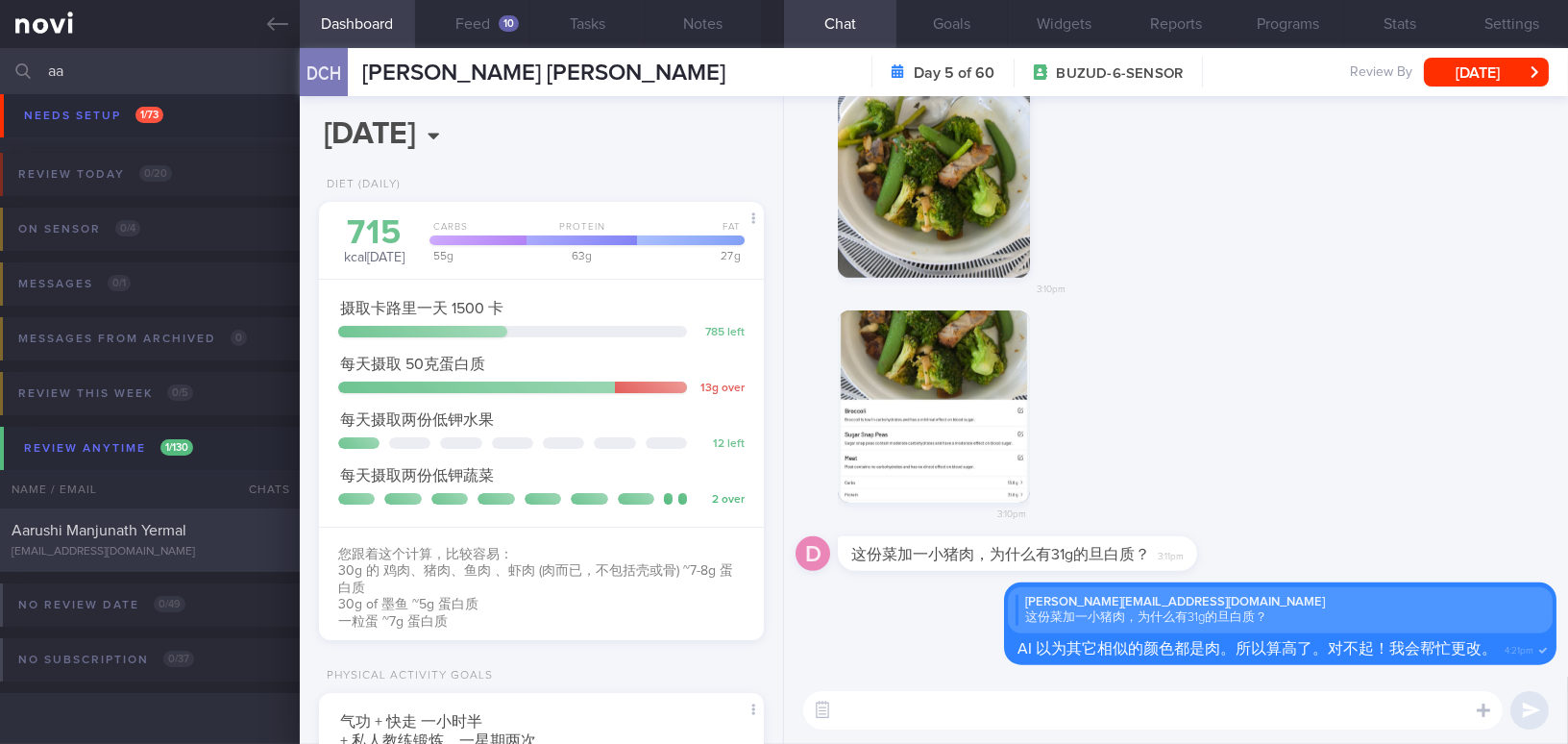 type on "aa" 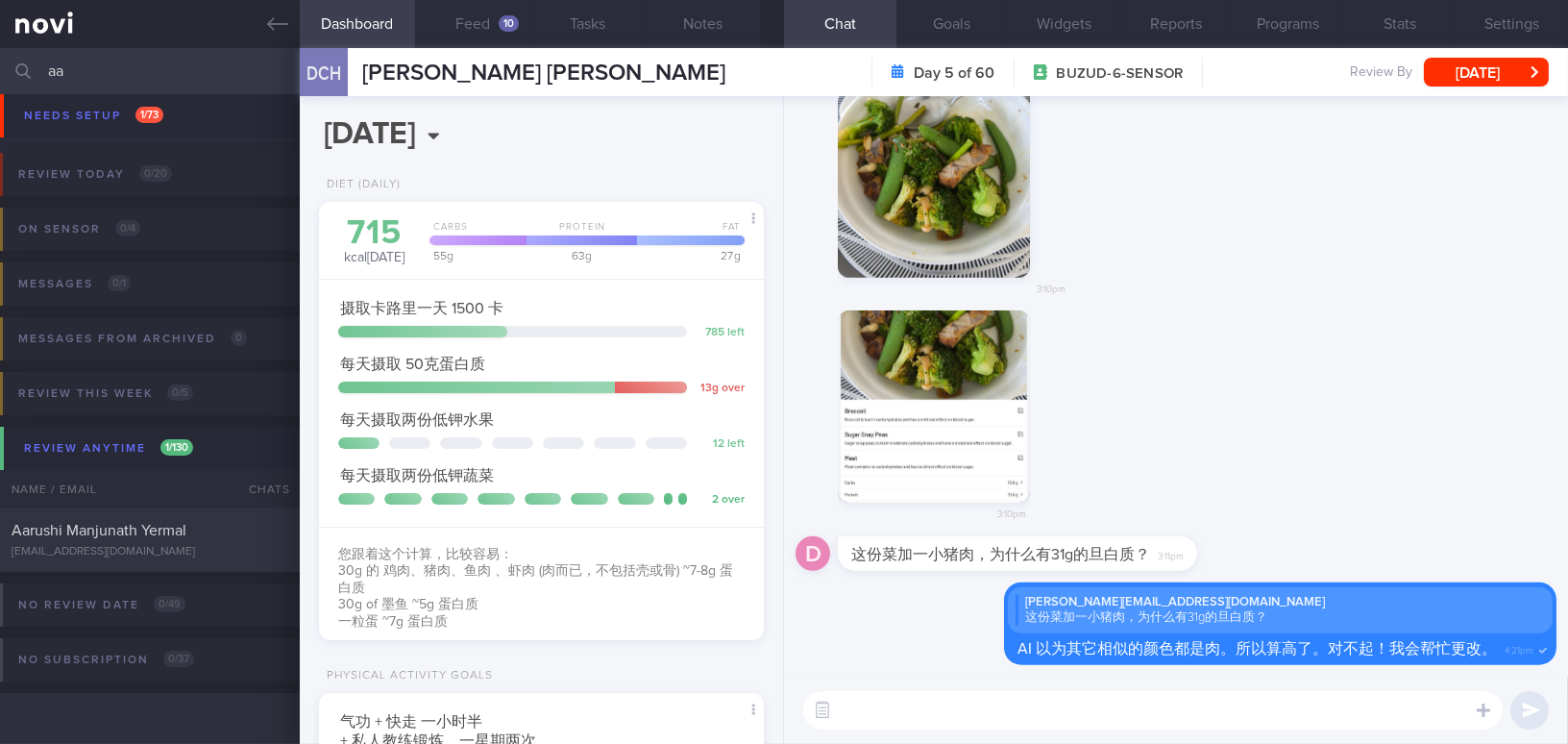type on "Note client's preference; Start Wegovy" 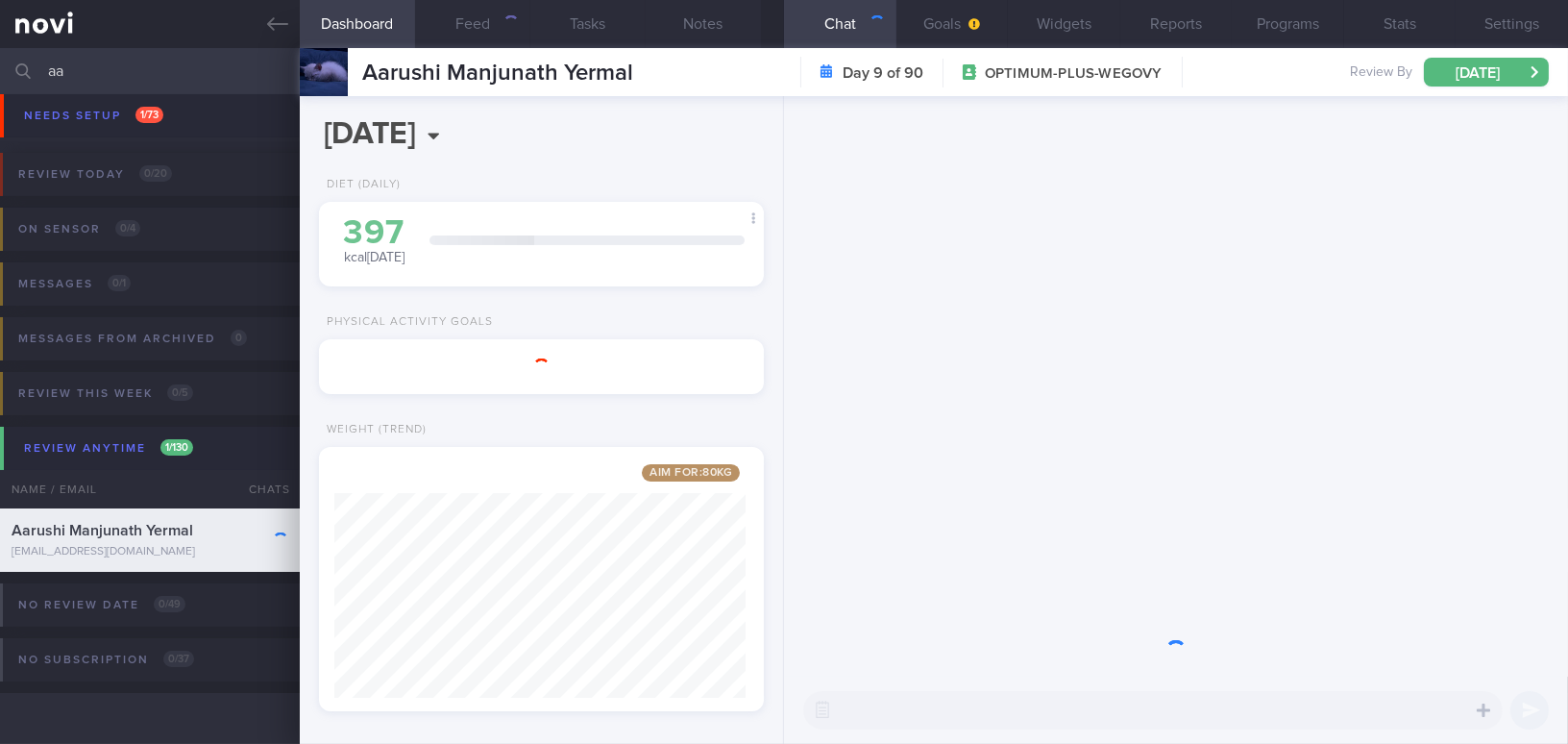 scroll, scrollTop: 0, scrollLeft: 0, axis: both 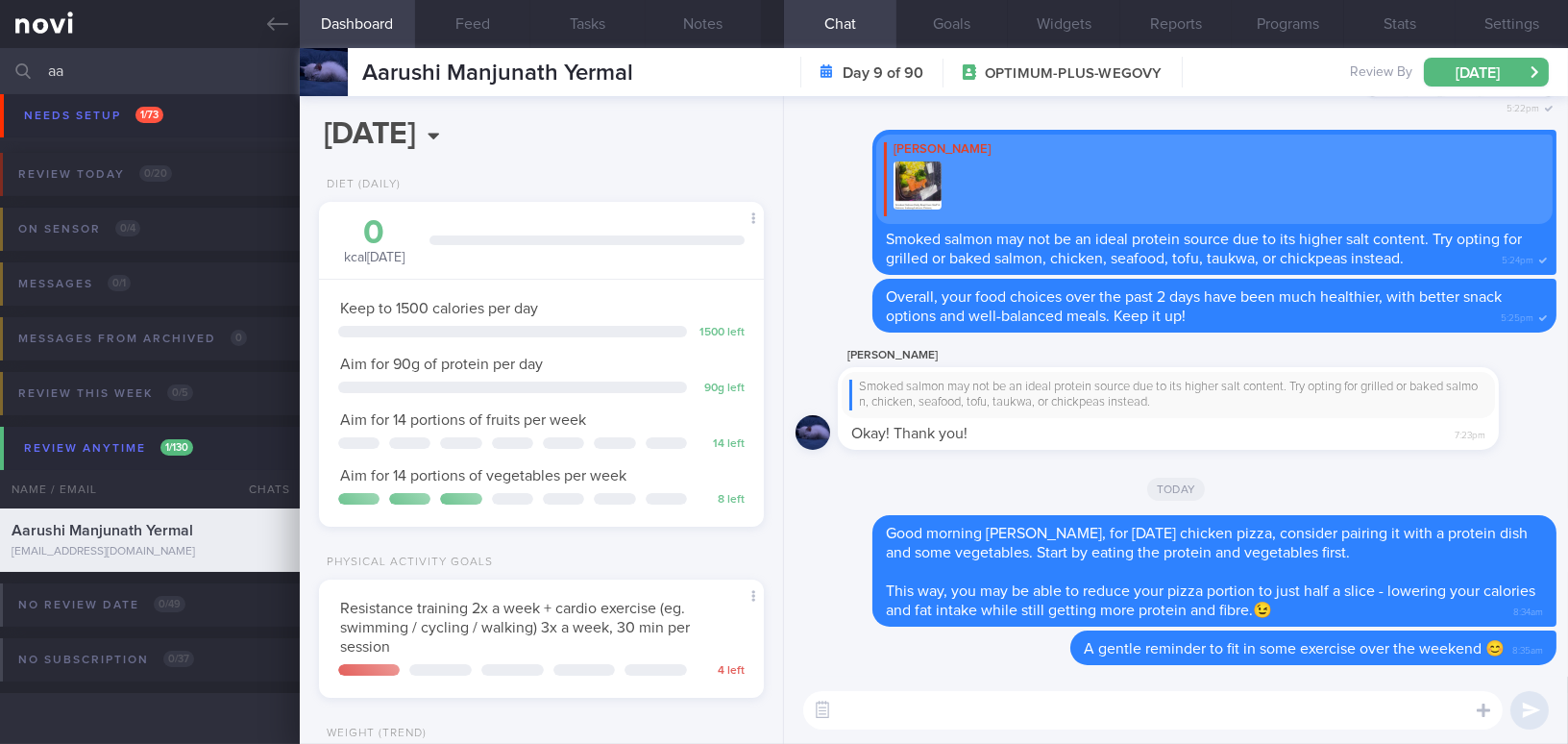 drag, startPoint x: 97, startPoint y: 75, endPoint x: 32, endPoint y: 73, distance: 65.0308 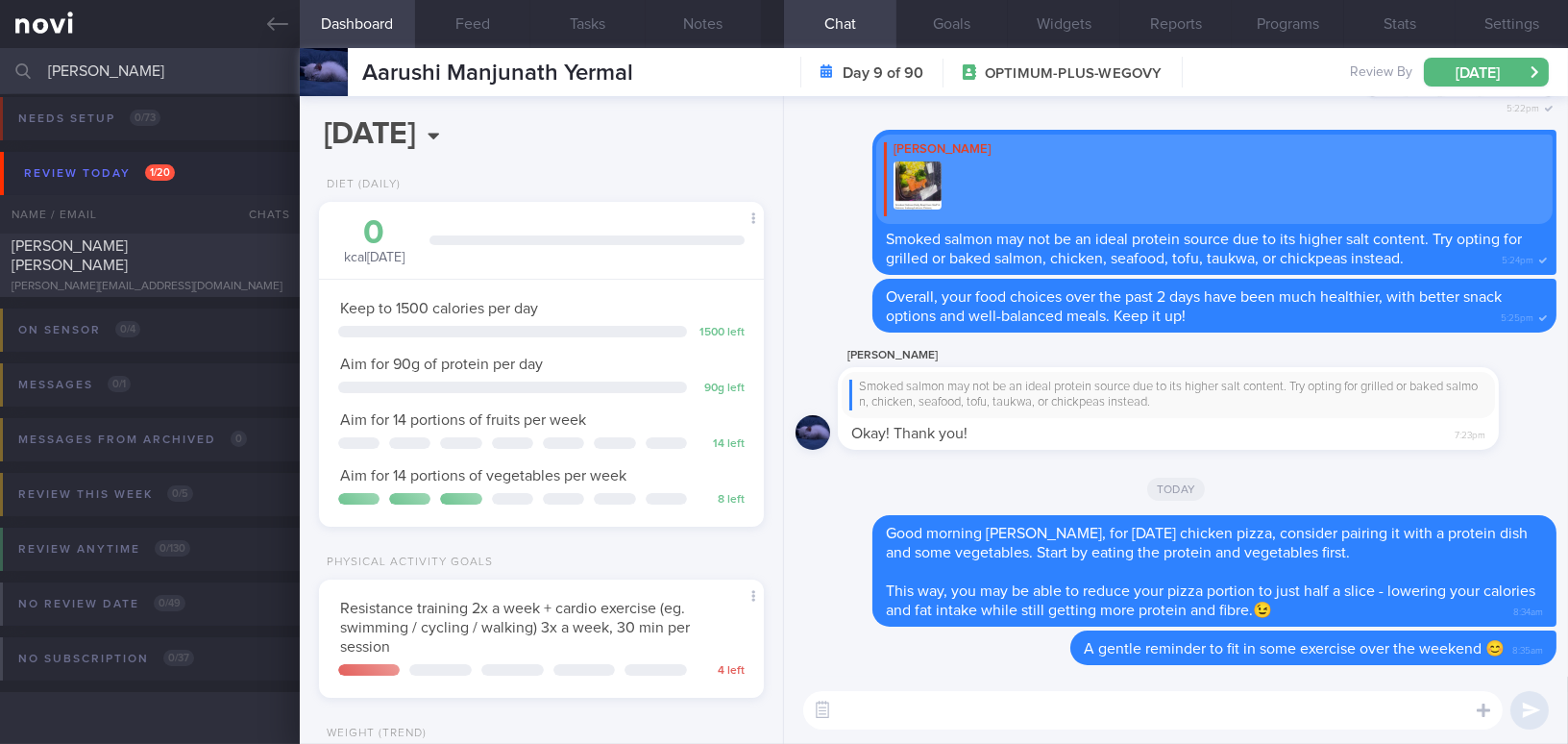 scroll, scrollTop: 8, scrollLeft: 0, axis: vertical 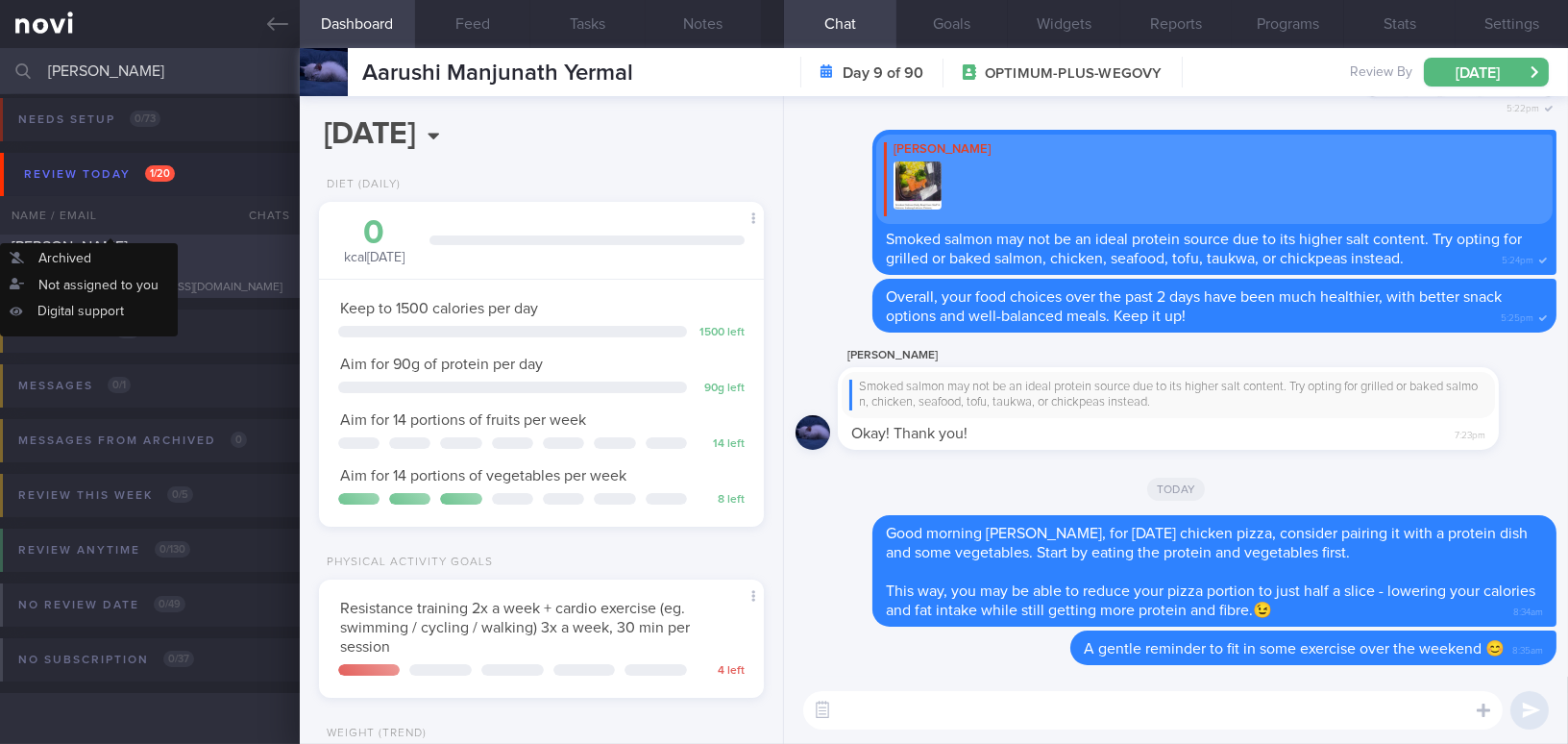 type on "[PERSON_NAME]" 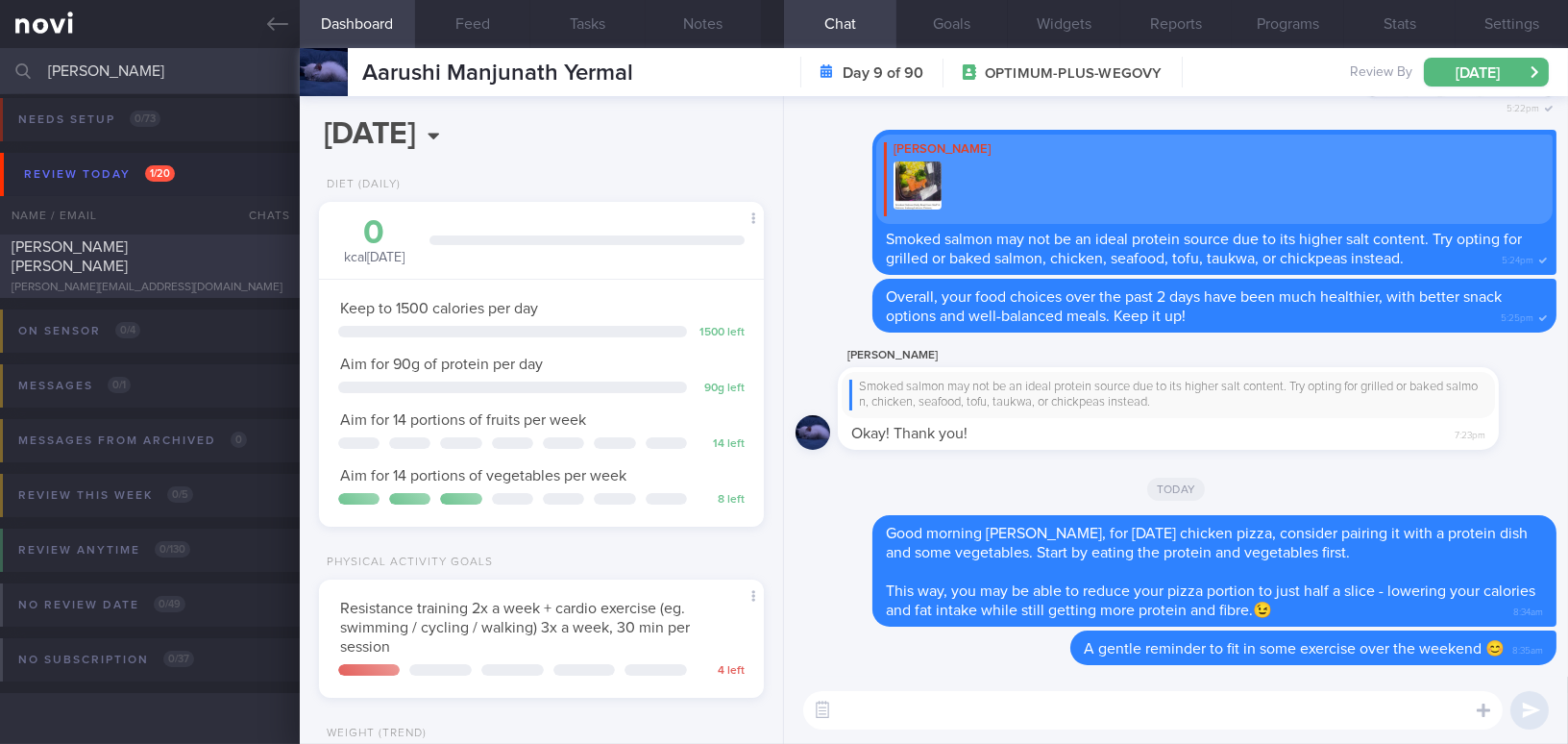 click on "[PERSON_NAME] Huck Puan" at bounding box center (69, 257) 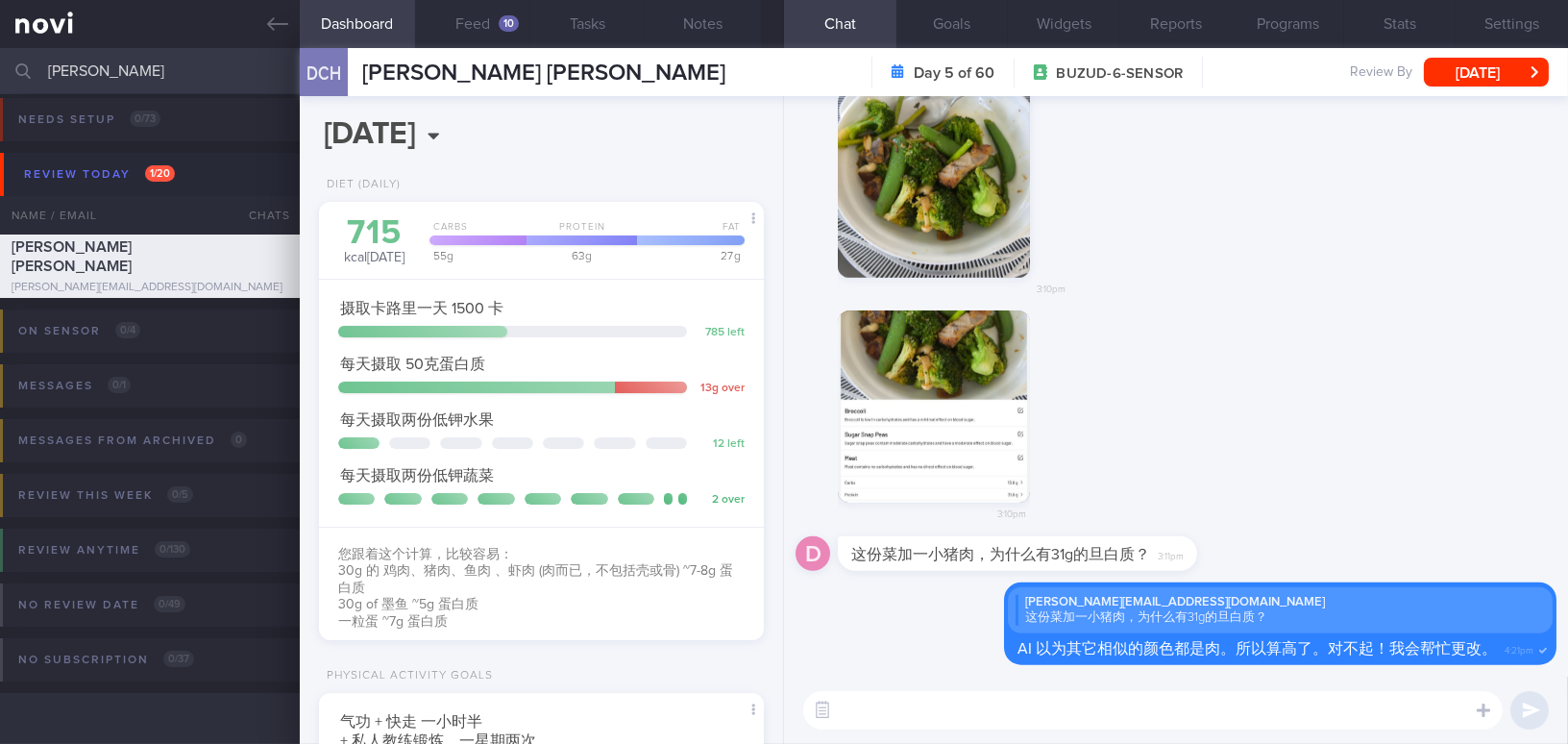 scroll, scrollTop: 961012, scrollLeft: 960387, axis: both 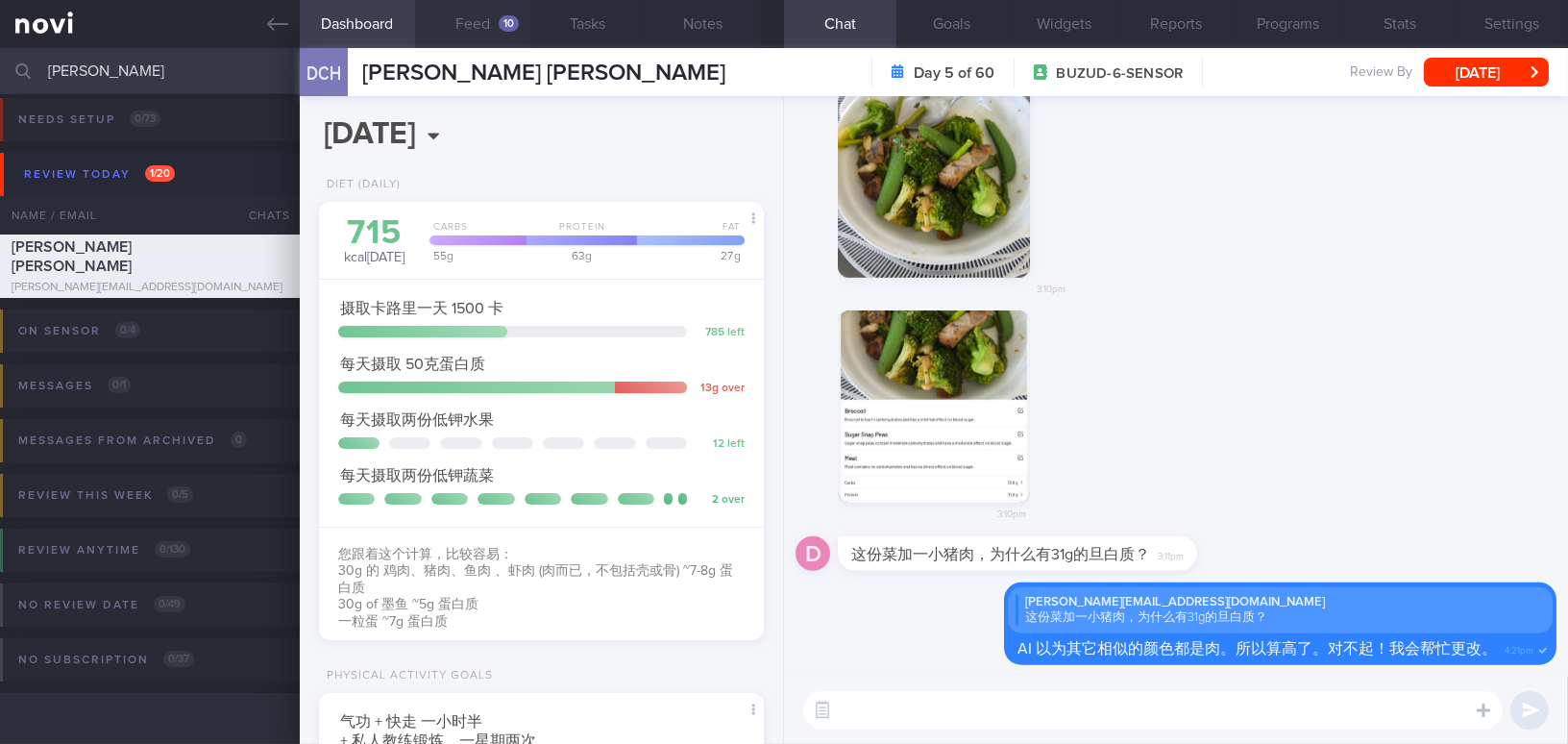 click on "Feed
10" at bounding box center (473, 24) 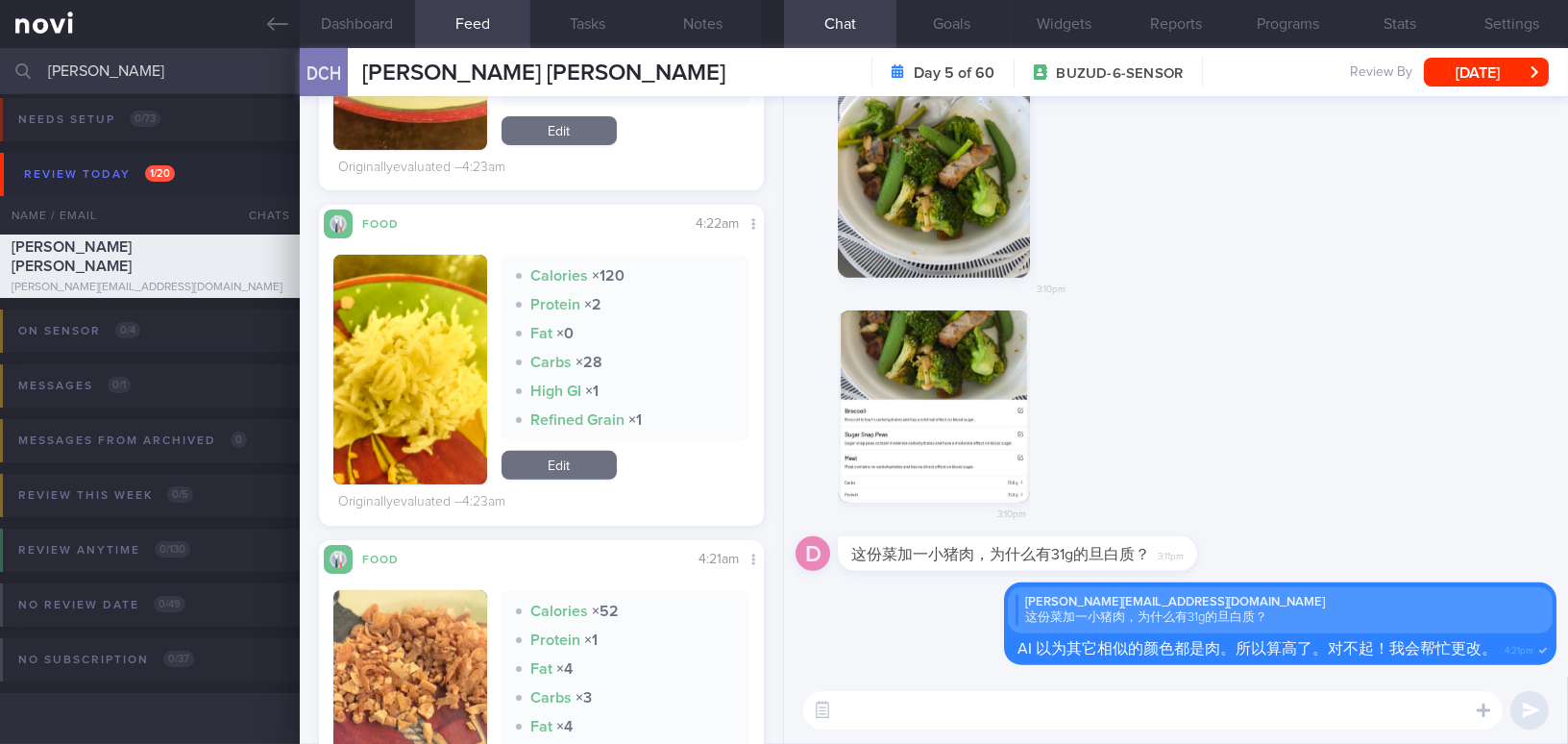 scroll, scrollTop: 1835, scrollLeft: 0, axis: vertical 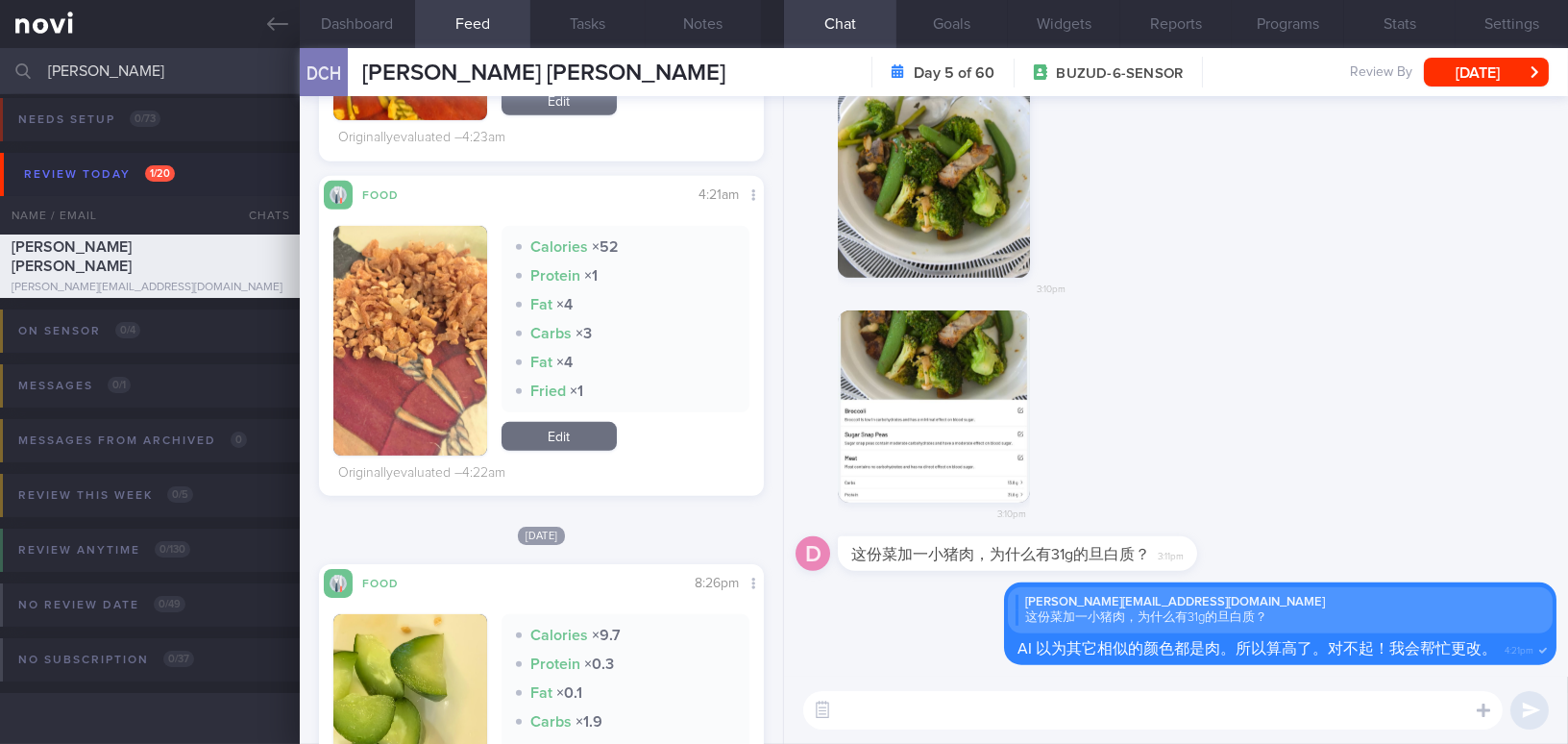 click at bounding box center [410, 340] 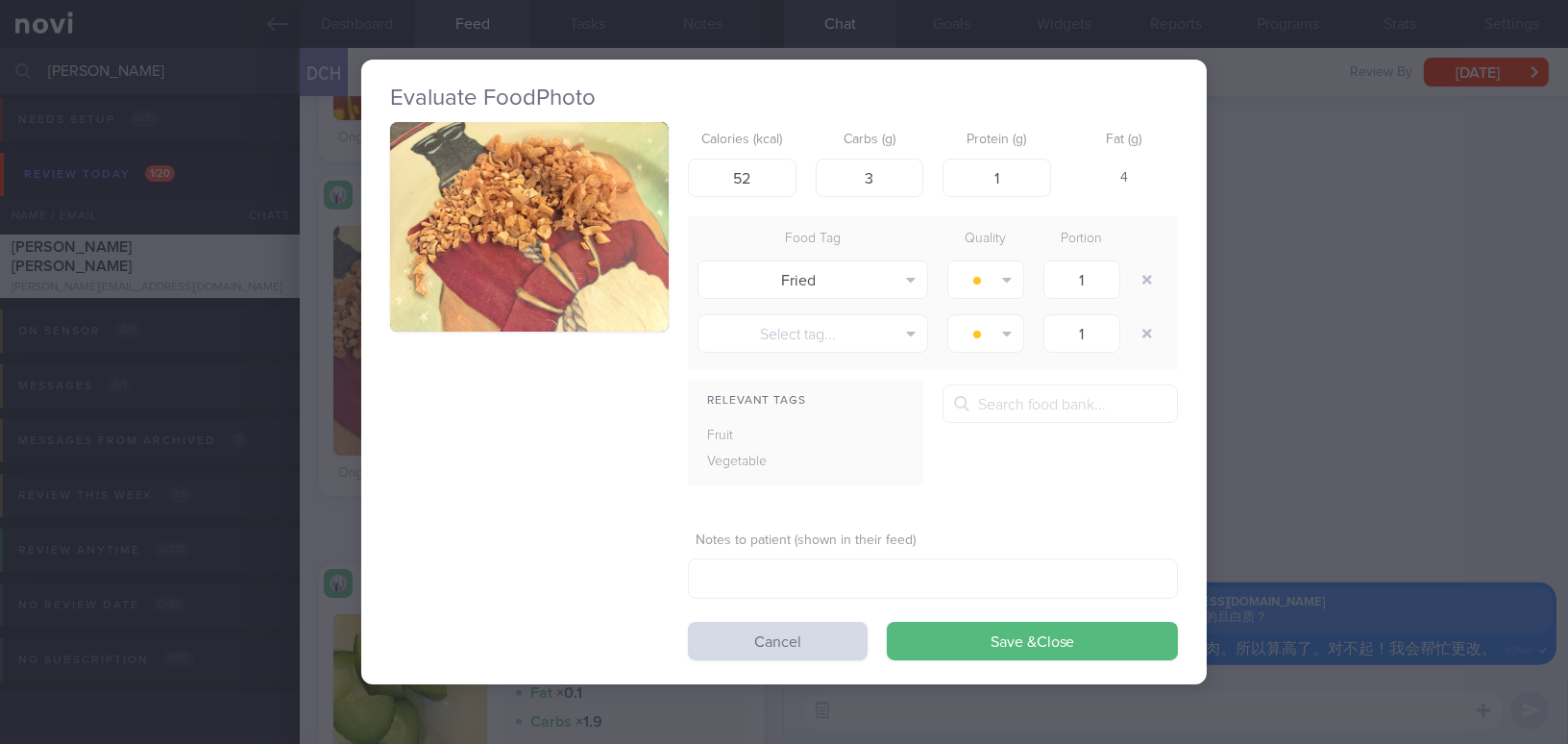 click at bounding box center [529, 227] 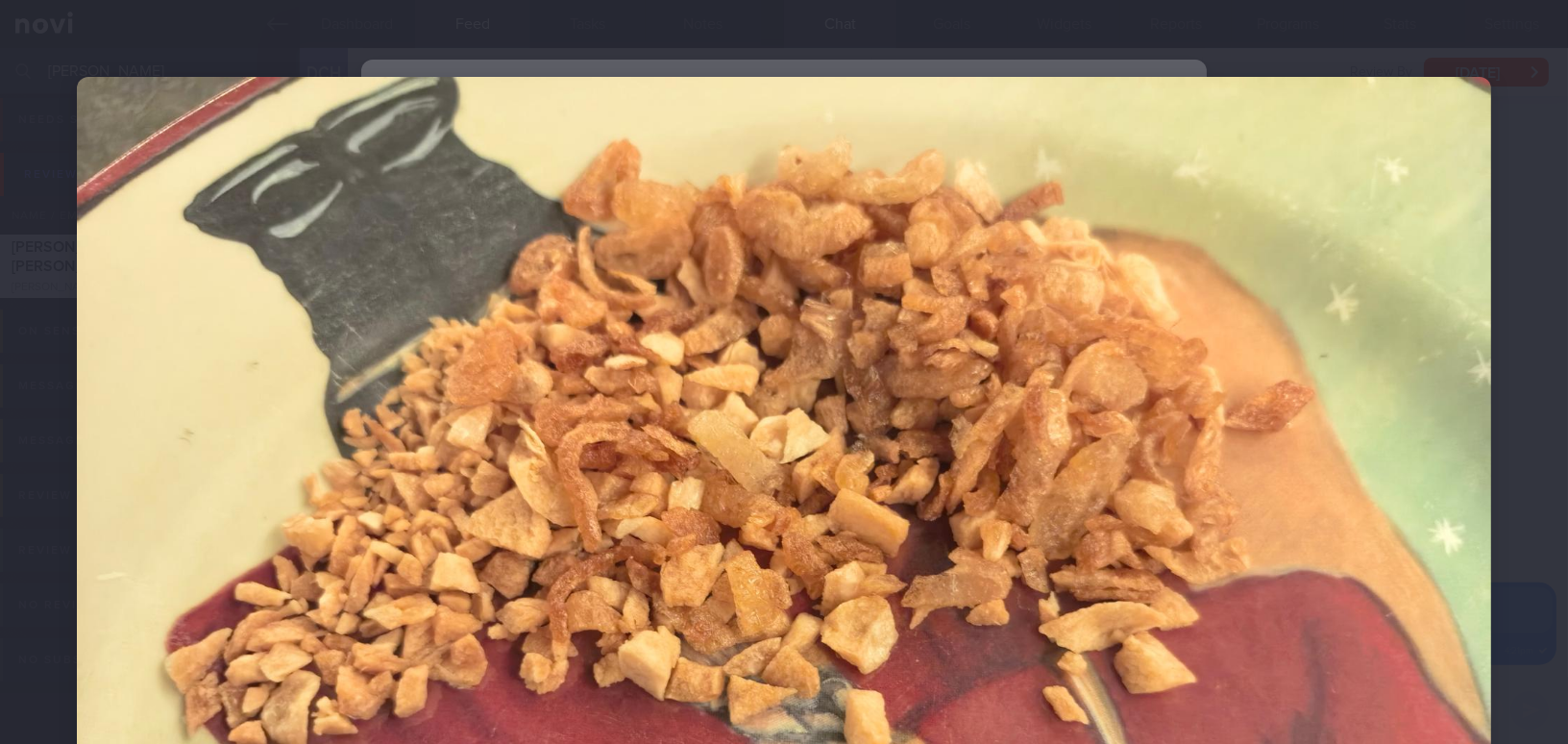scroll, scrollTop: 461, scrollLeft: 0, axis: vertical 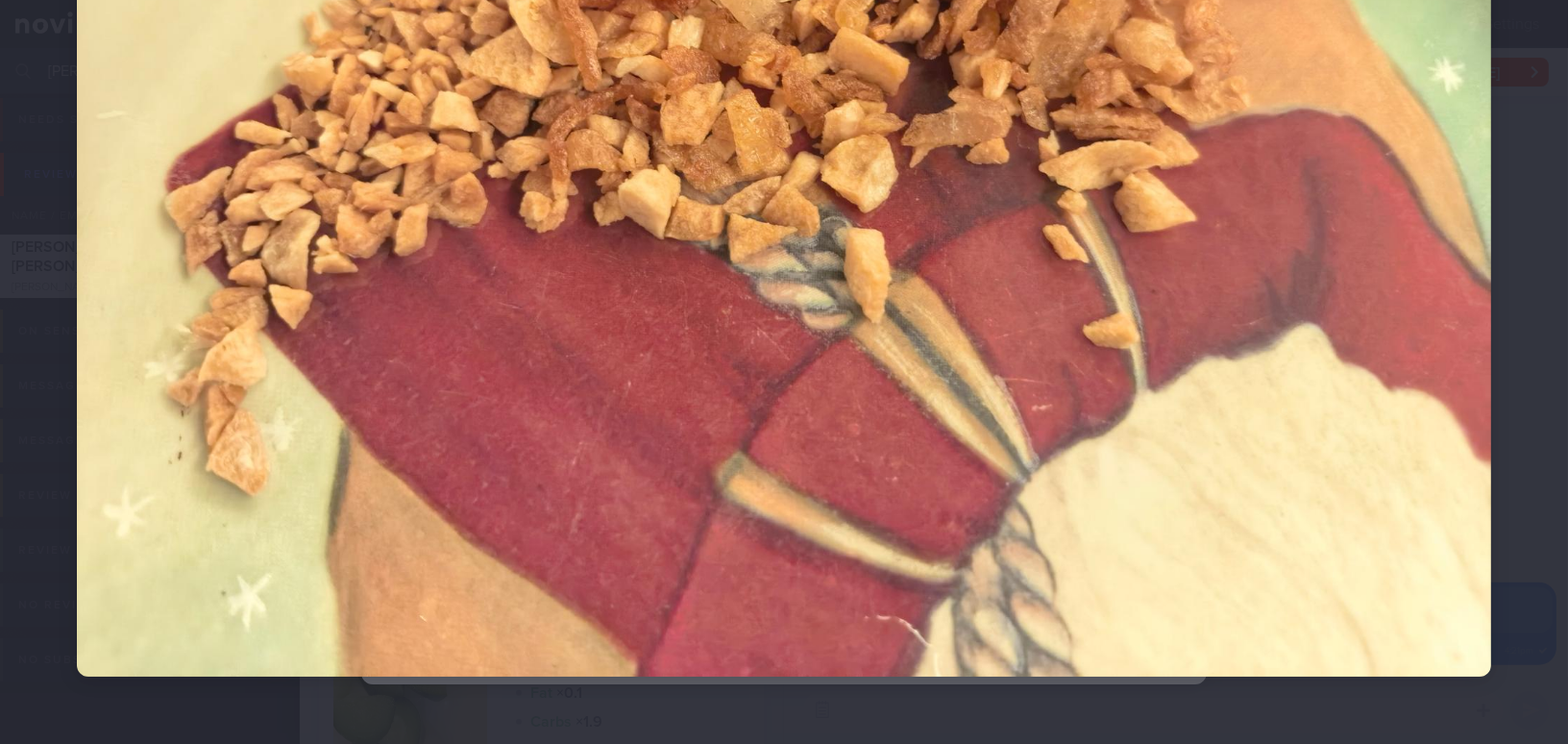 click at bounding box center [784, 146] 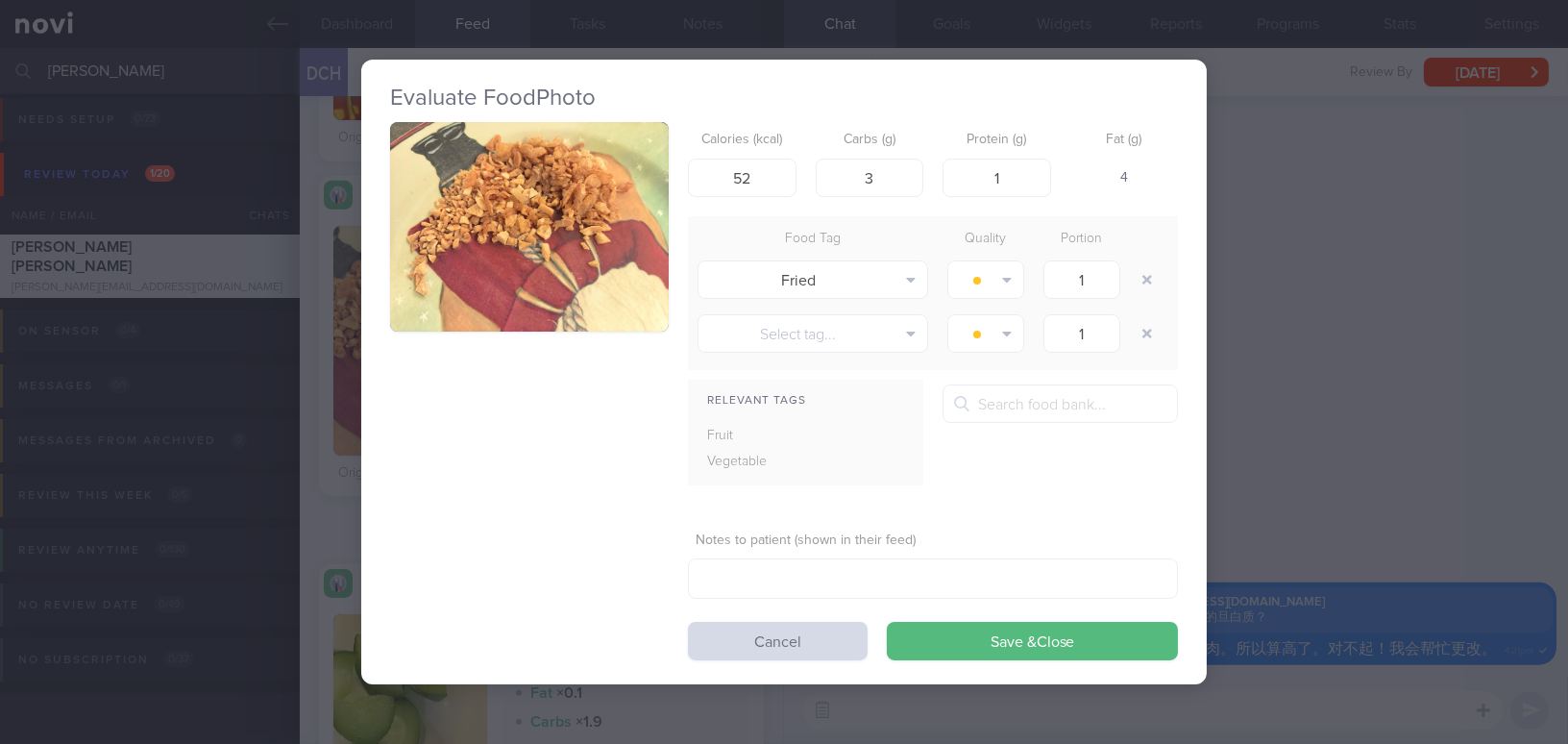 click on "Evaluate Food  Photo
Calories (kcal)
52
Carbs (g)
3
Protein (g)
1
Fat (g)
4
Food Tag
Quality
Portion
Fried
Alcohol
Fried
Fruit
Healthy Fats
High Calcium
High Cholesterol
High Fat
High Fibre" at bounding box center (784, 372) 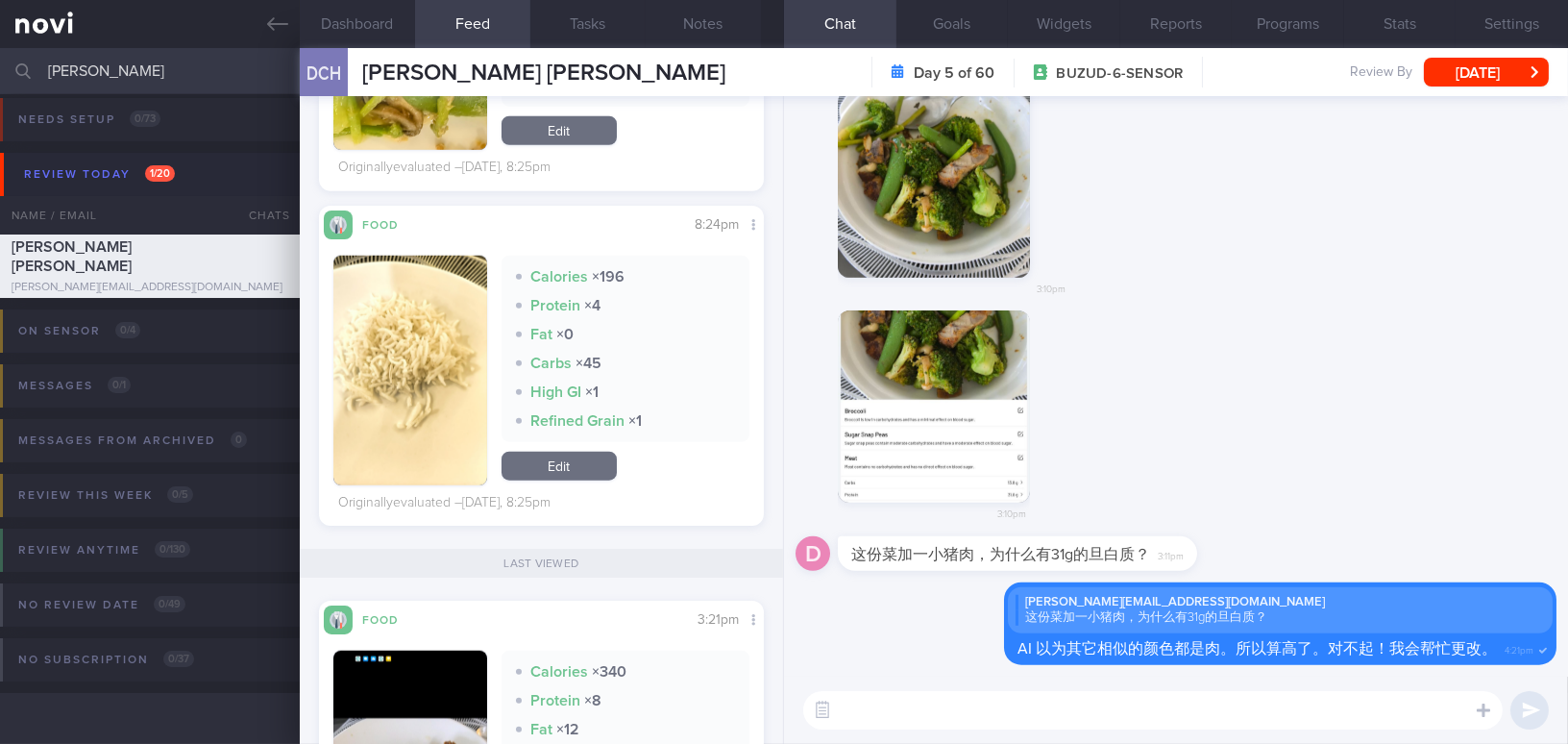 scroll, scrollTop: 3495, scrollLeft: 0, axis: vertical 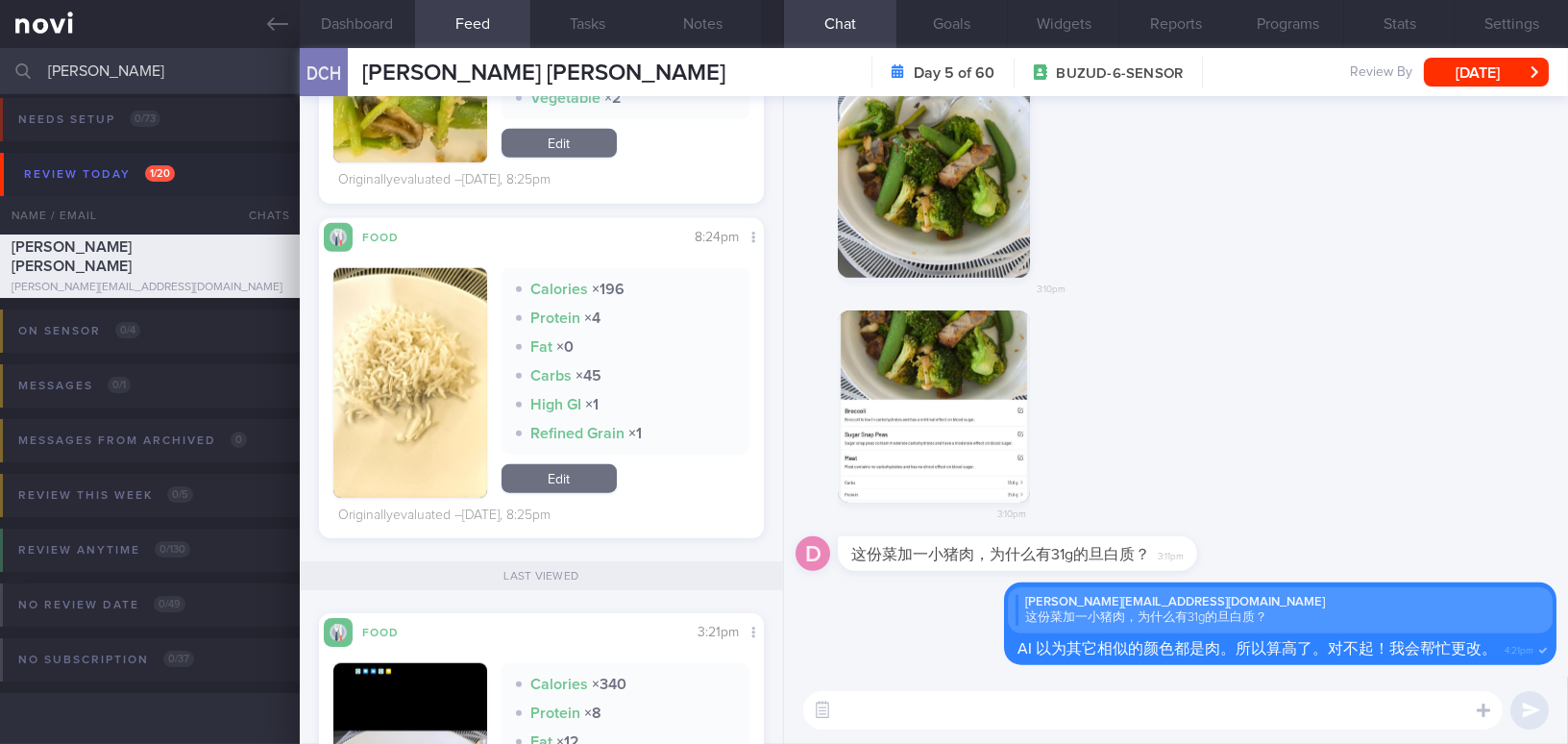 click at bounding box center (410, 383) 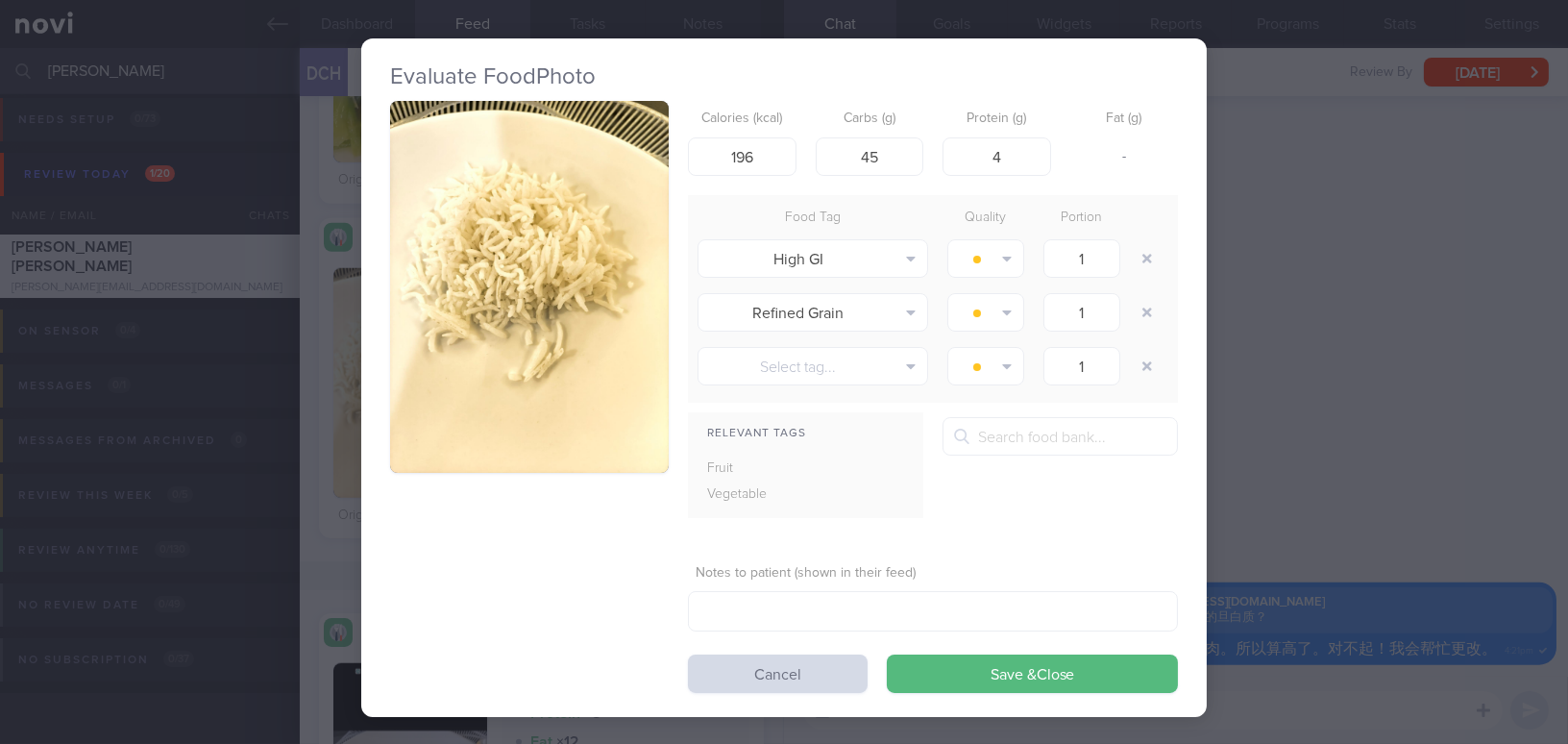 click on "Evaluate Food  Photo
Calories (kcal)
196
Carbs (g)
45
Protein (g)
4
Fat (g)
-
Food Tag
Quality
Portion
High GI
Alcohol
Fried
Fruit
Healthy Fats
High Calcium
High Cholesterol
High Fat
High Fibre" at bounding box center [784, 372] 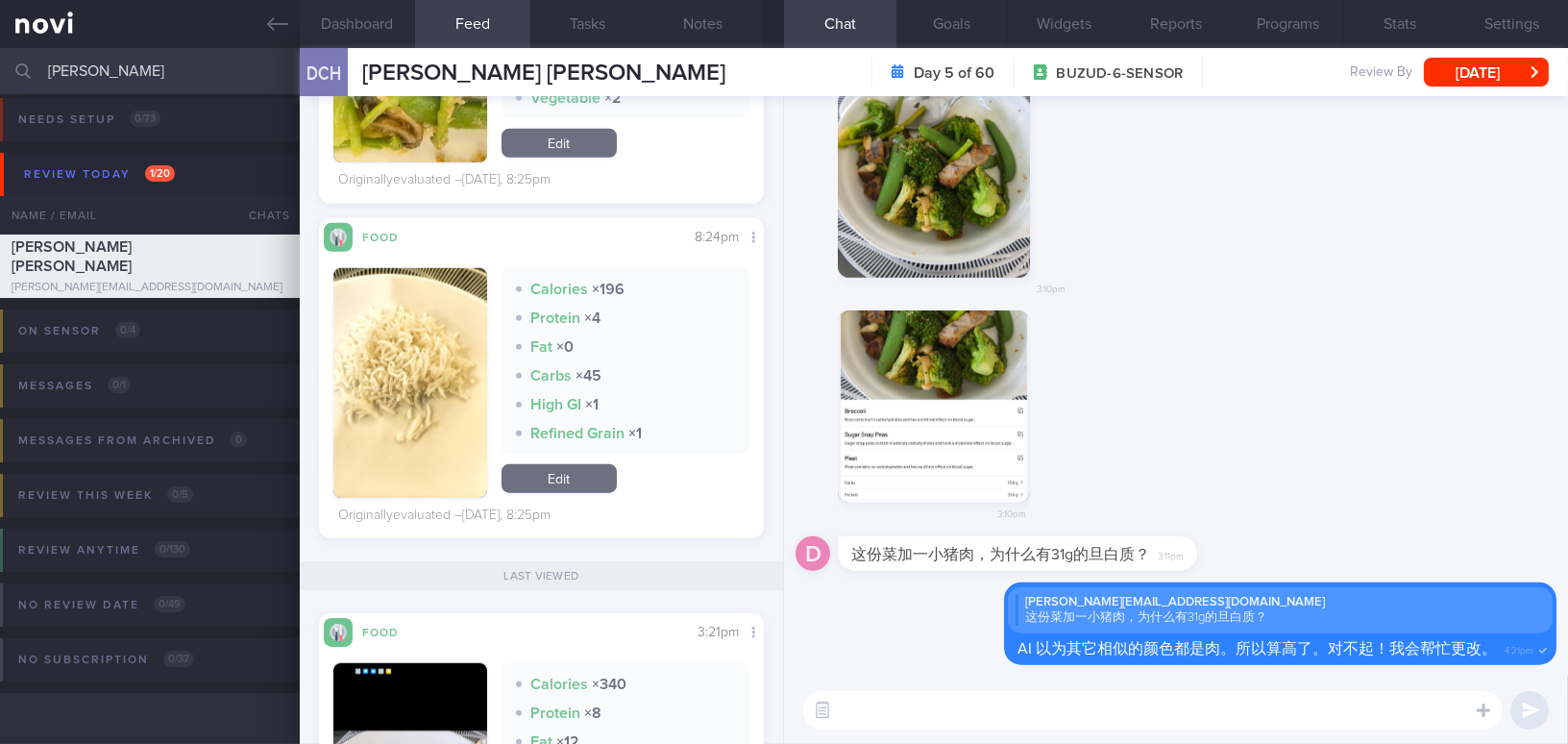 scroll, scrollTop: 3233, scrollLeft: 0, axis: vertical 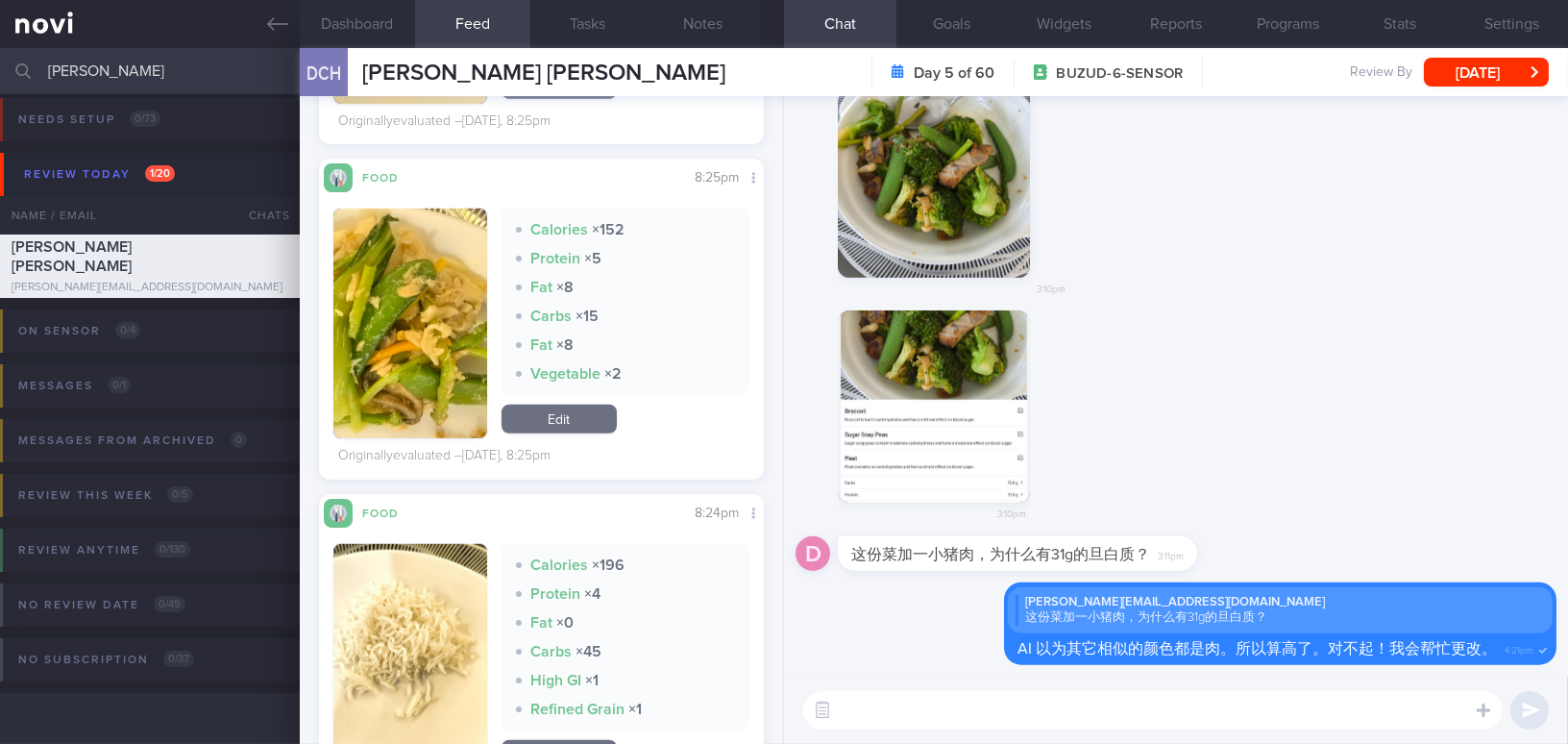 click at bounding box center (410, 323) 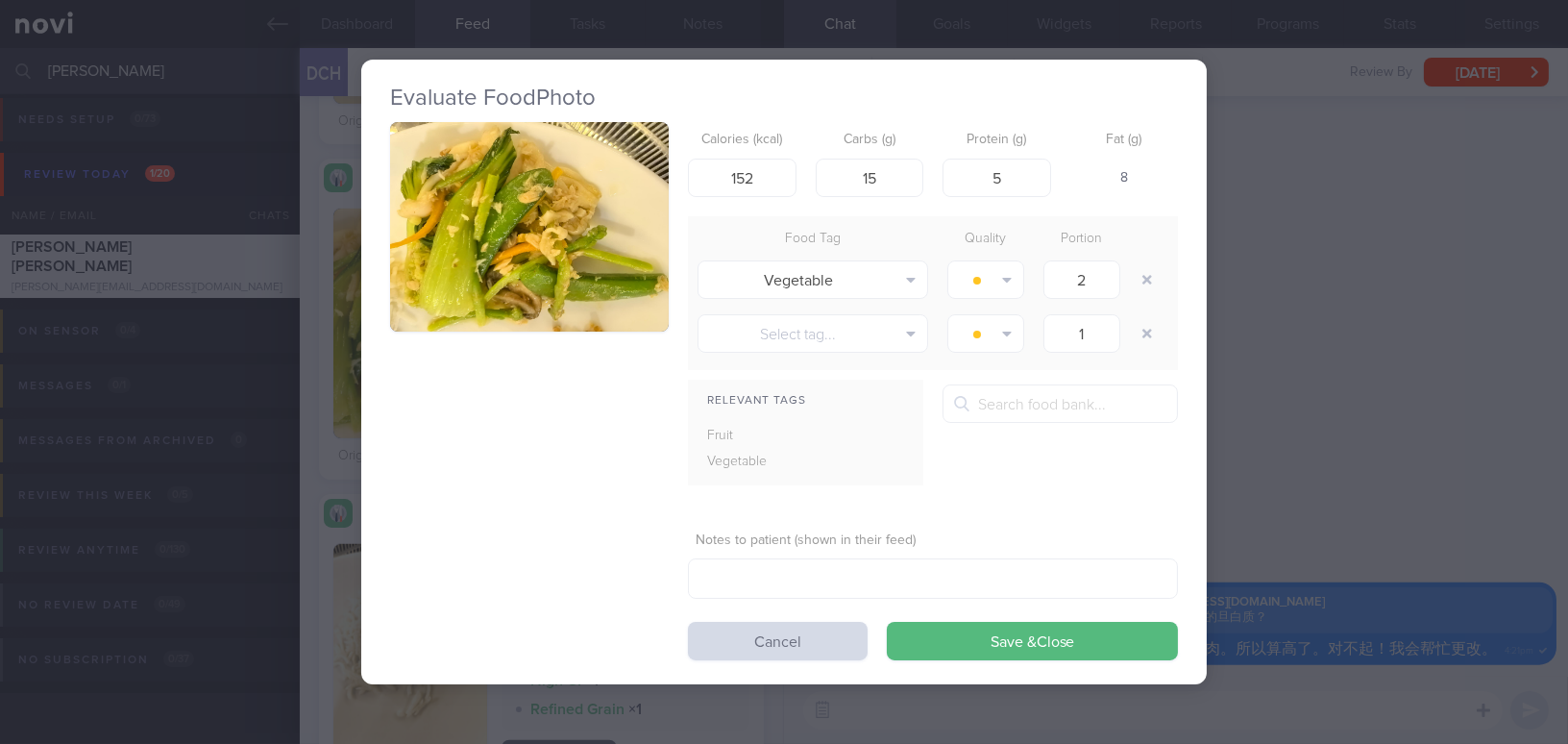 click at bounding box center [529, 227] 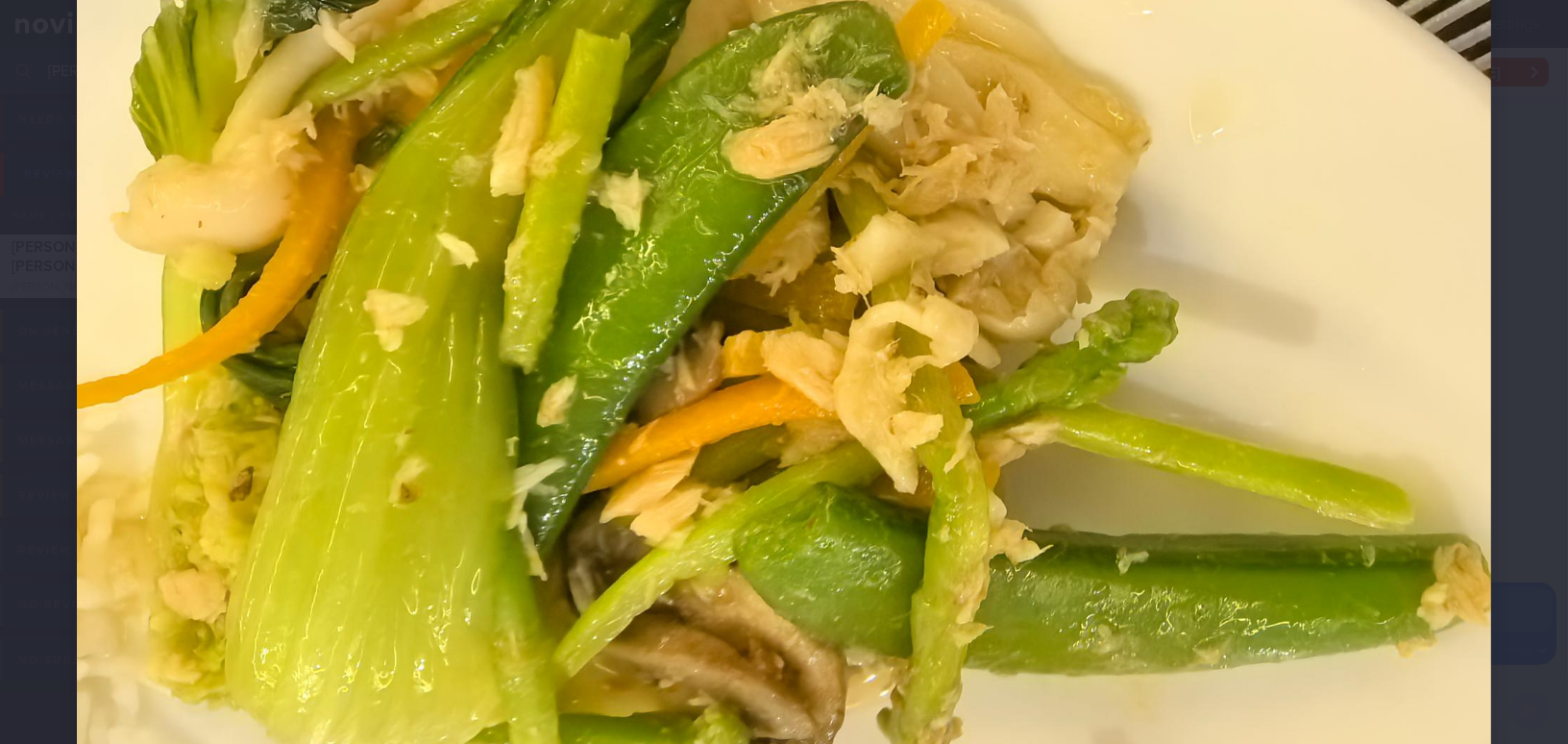 scroll, scrollTop: 349, scrollLeft: 0, axis: vertical 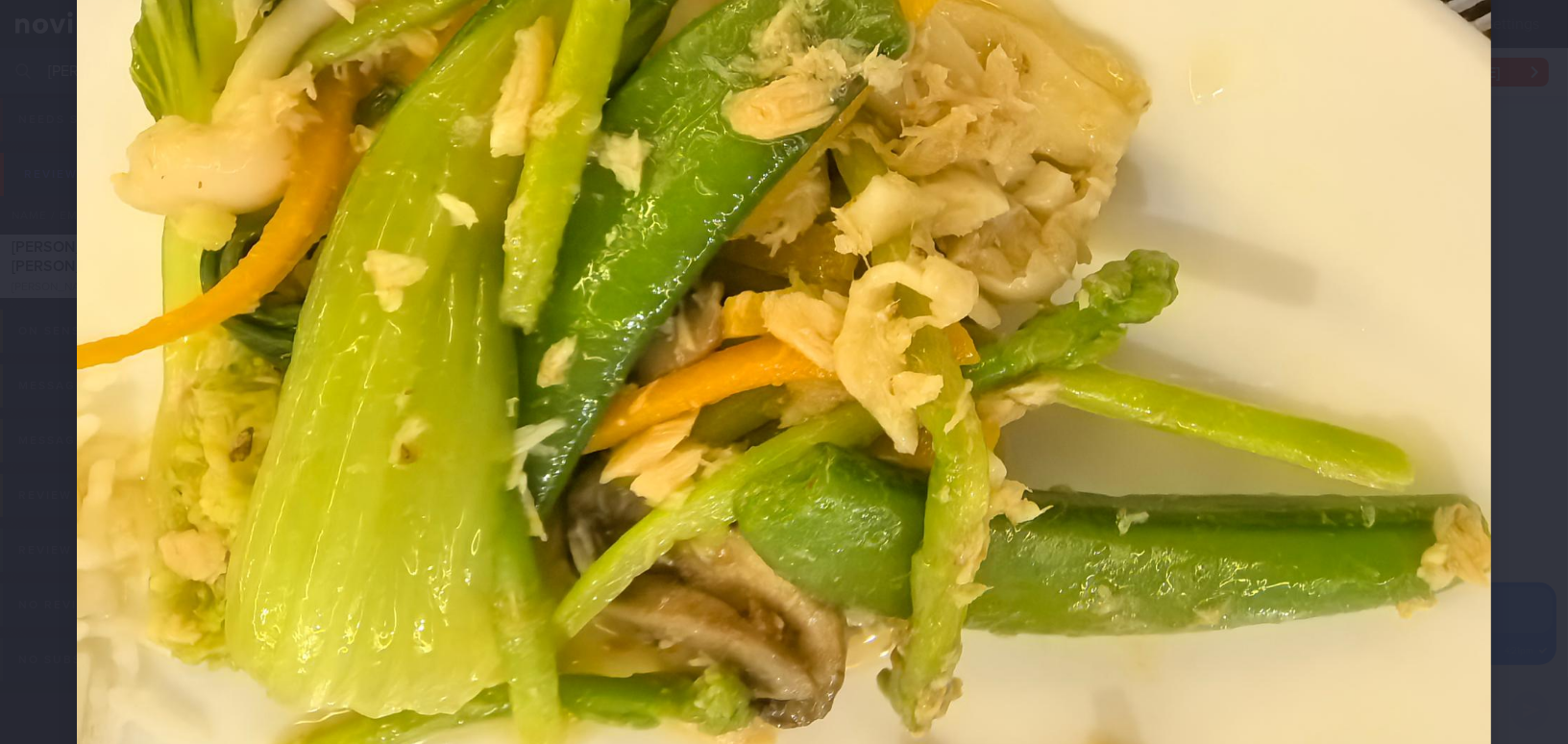 click at bounding box center [784, 259] 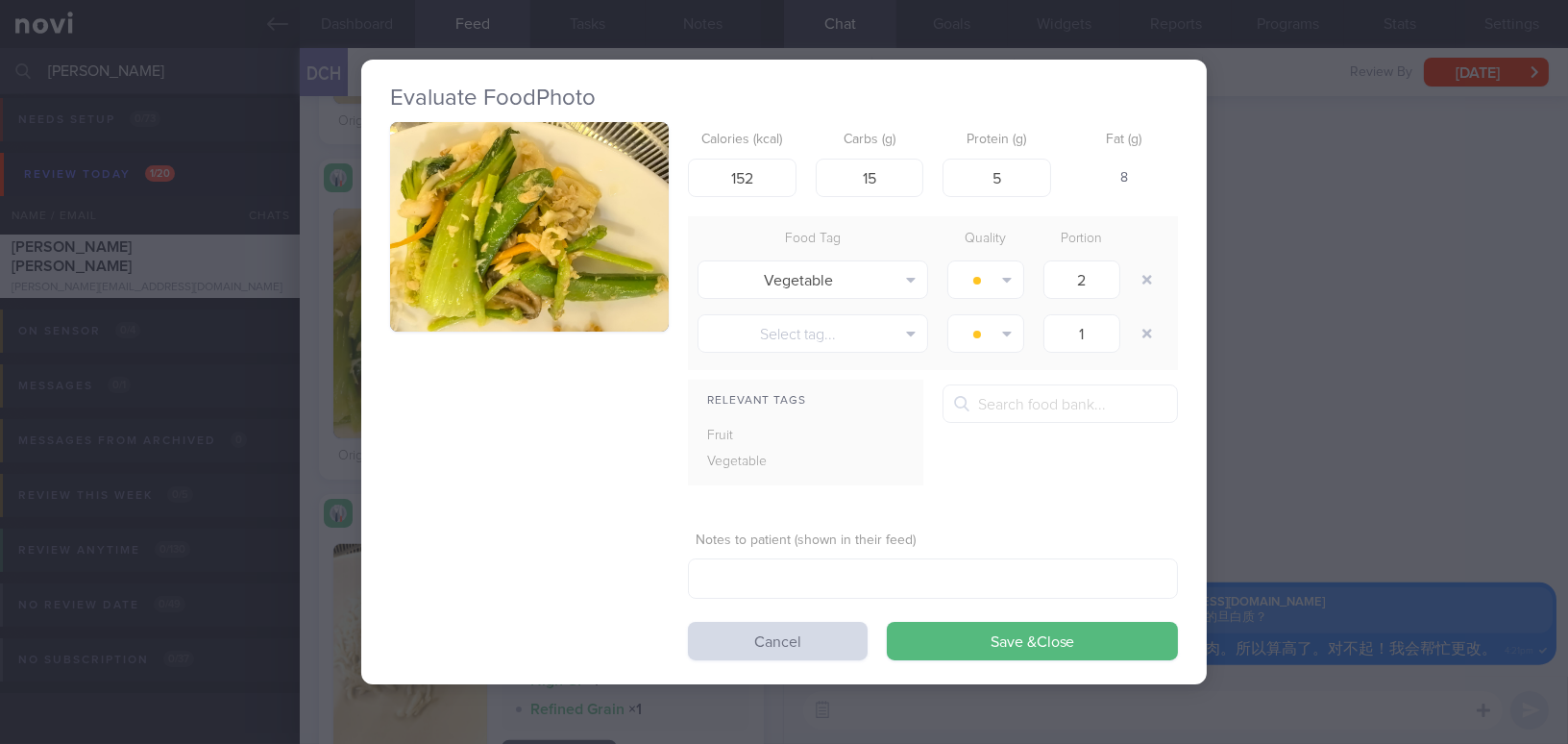 click on "Evaluate Food  Photo
Calories (kcal)
152
Carbs (g)
15
Protein (g)
5
Fat (g)
8
Food Tag
Quality
Portion
Vegetable
Alcohol
Fried
Fruit
Healthy Fats
High Calcium
High Cholesterol
High Fat" at bounding box center (784, 372) 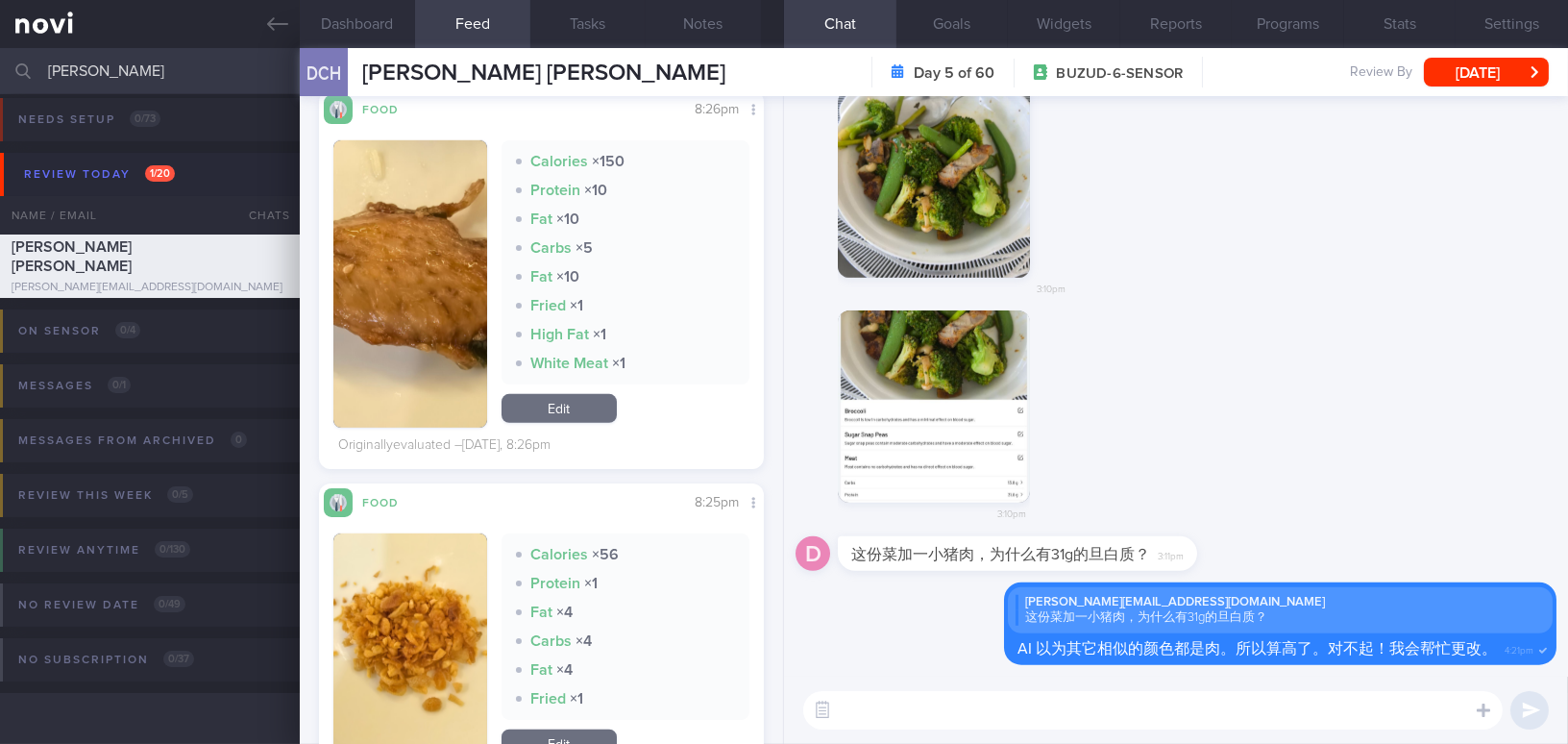 scroll, scrollTop: 2534, scrollLeft: 0, axis: vertical 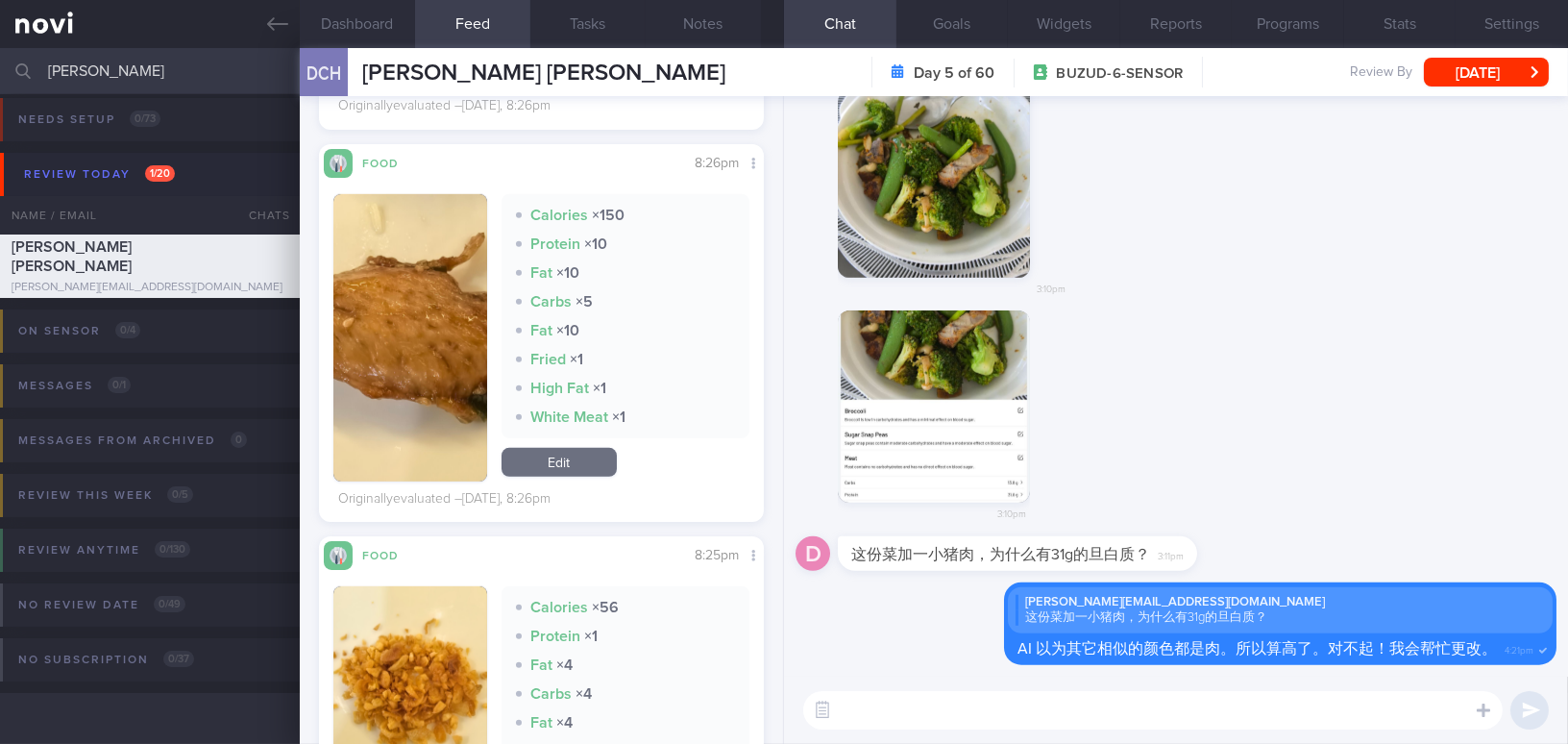 click at bounding box center [410, 337] 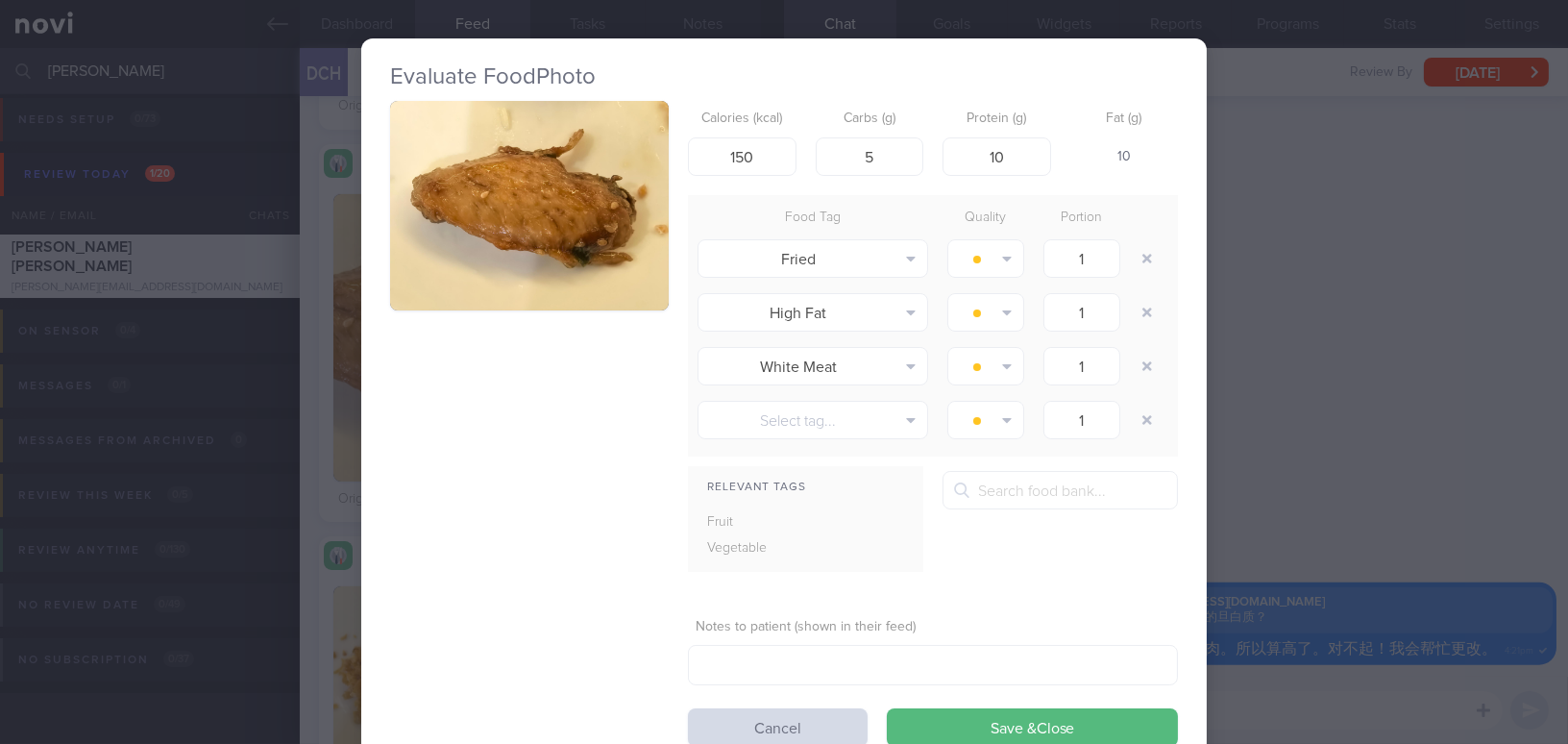 click on "Evaluate Food  Photo
Calories (kcal)
150
Carbs (g)
5
Protein (g)
10
Fat (g)
10
Food Tag
Quality
Portion
Fried
Alcohol
Fried
Fruit
Healthy Fats
High Calcium
High Cholesterol
High Fat
High Fibre" at bounding box center [784, 372] 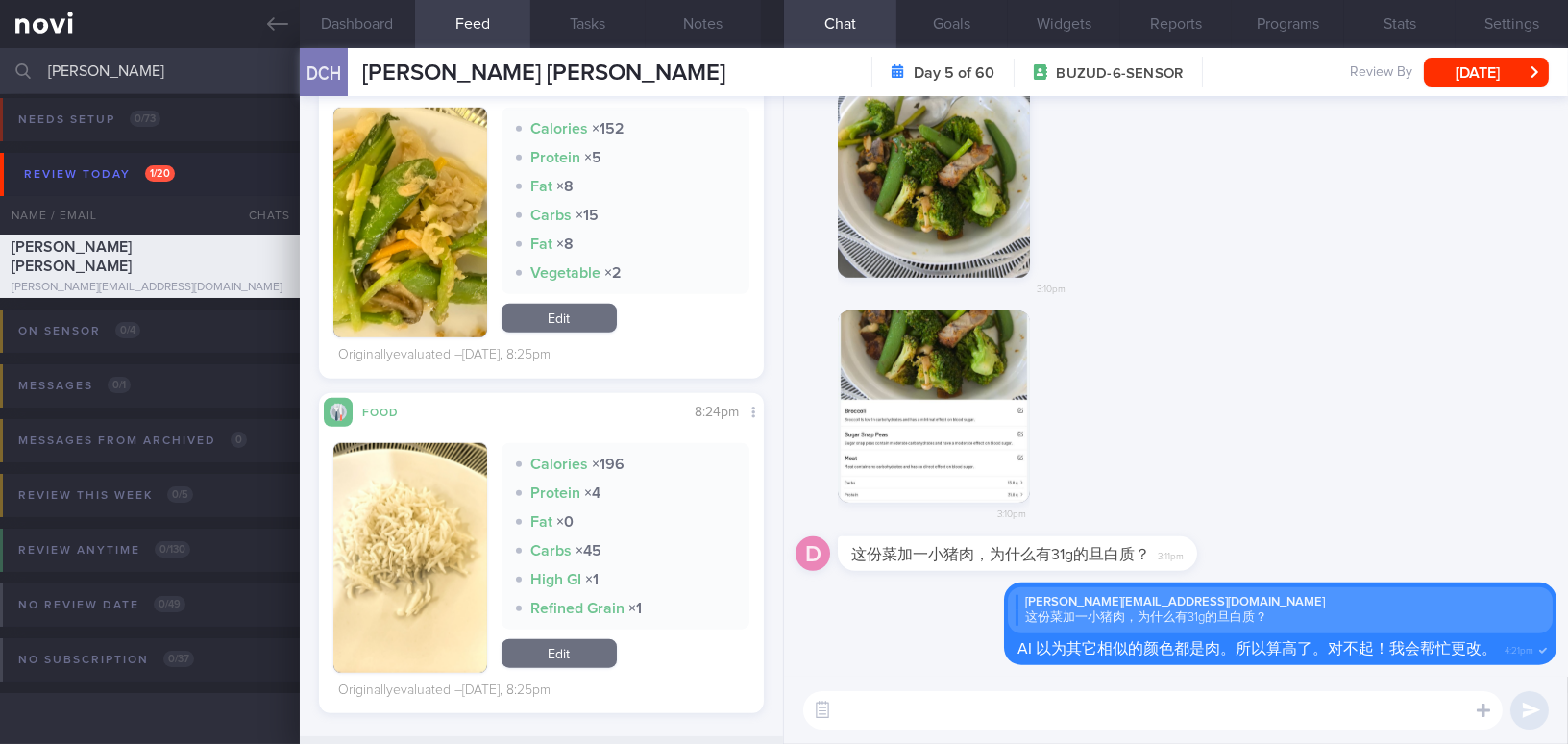 scroll, scrollTop: 3233, scrollLeft: 0, axis: vertical 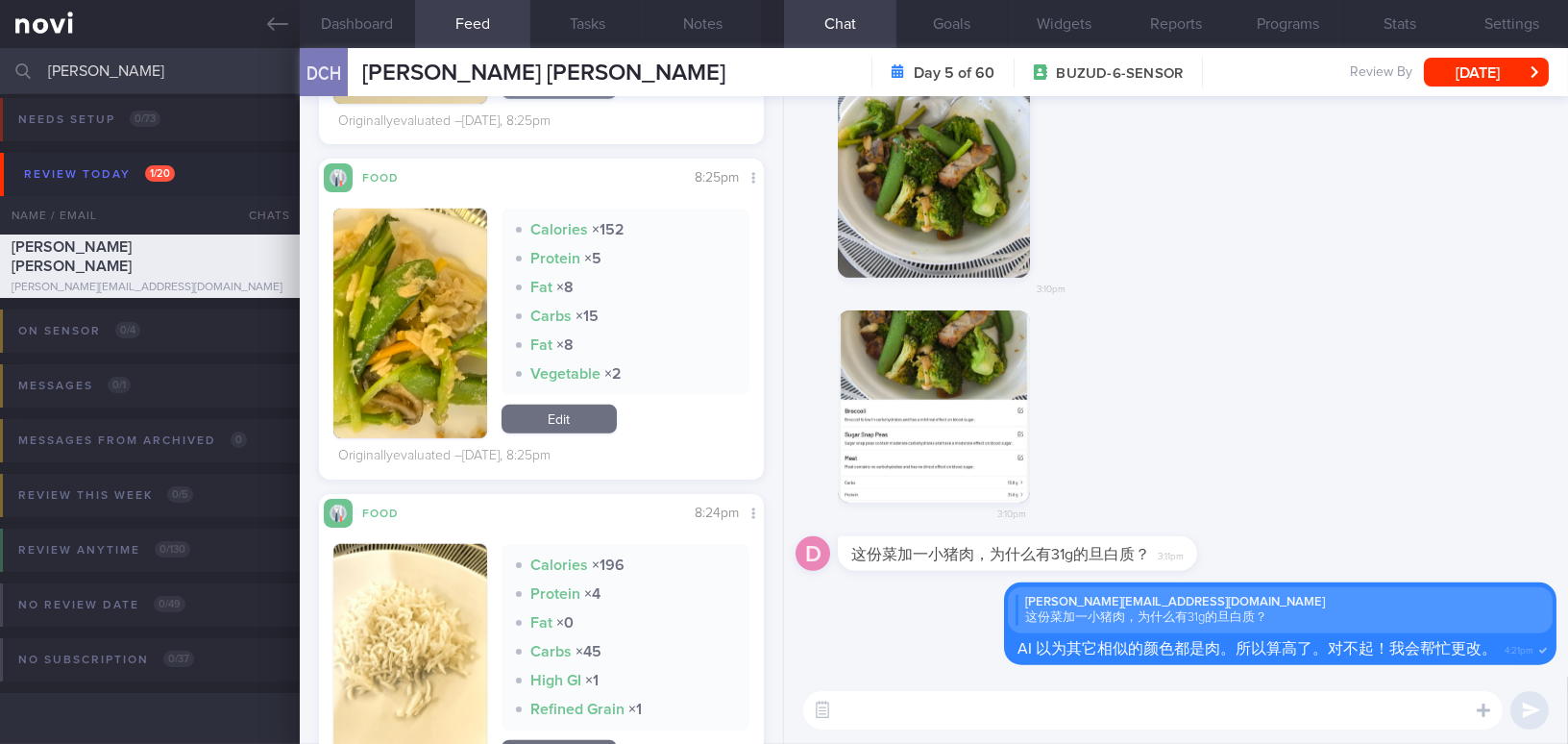 click at bounding box center (410, 323) 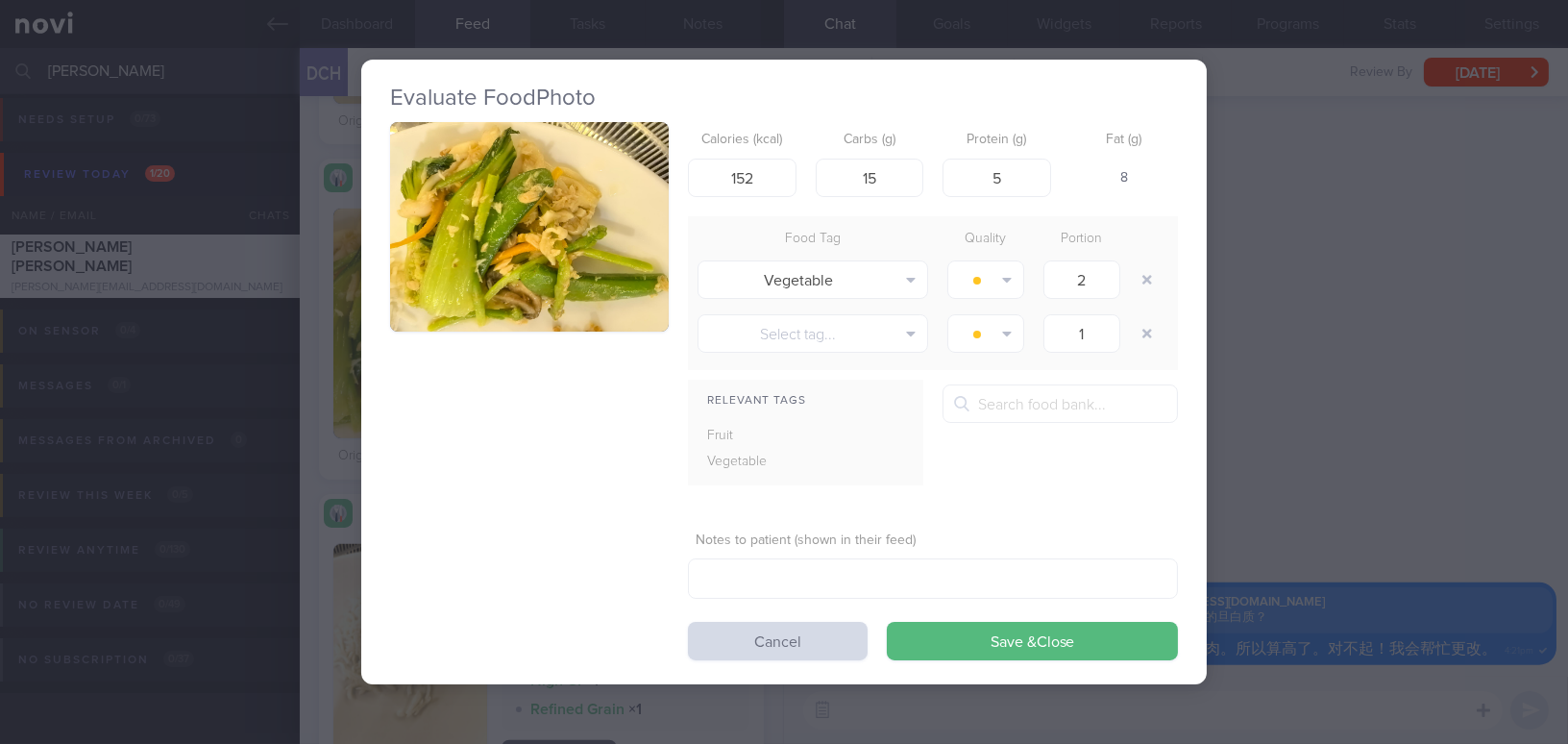 click at bounding box center (529, 227) 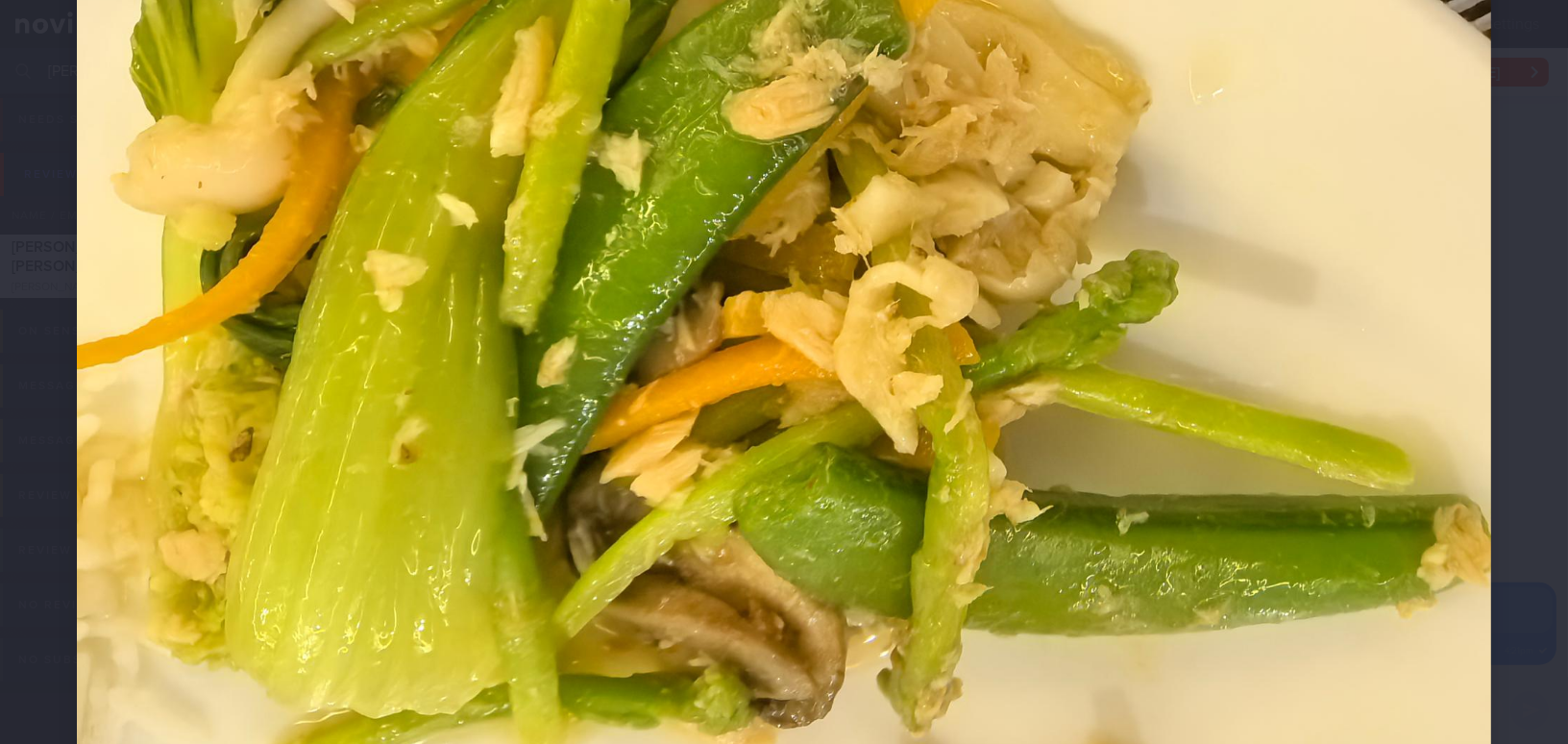 scroll, scrollTop: 0, scrollLeft: 0, axis: both 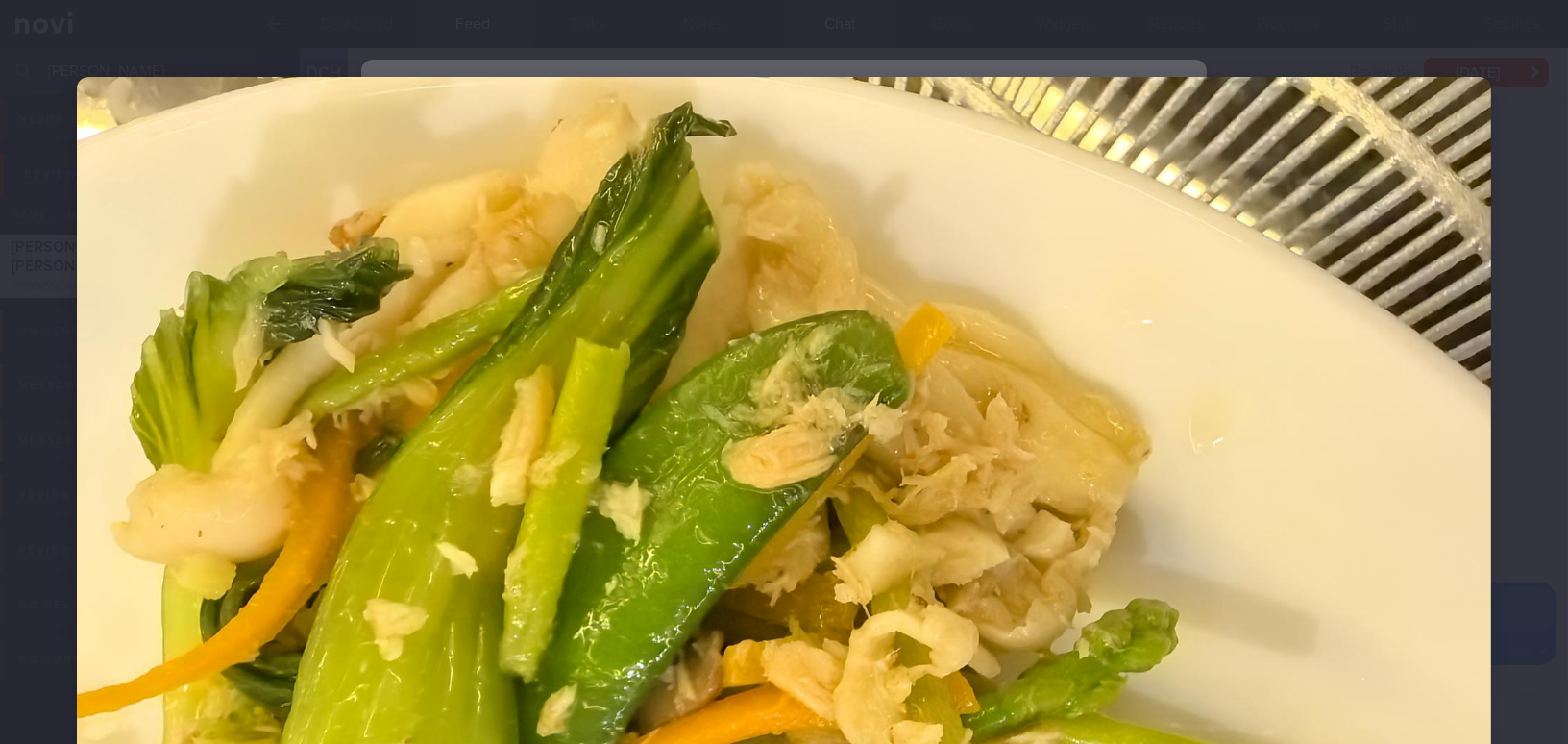 click at bounding box center (784, 608) 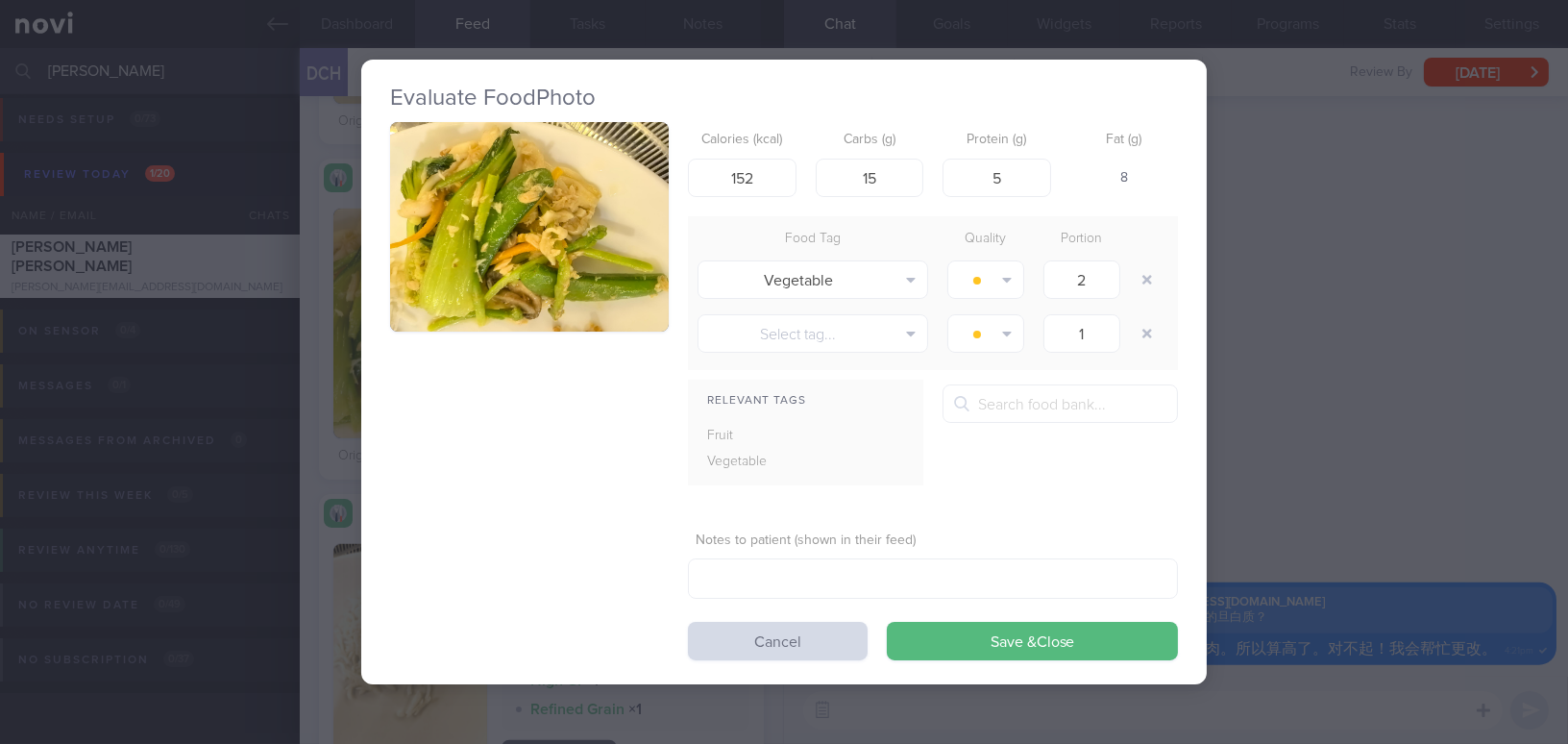 click at bounding box center [529, 227] 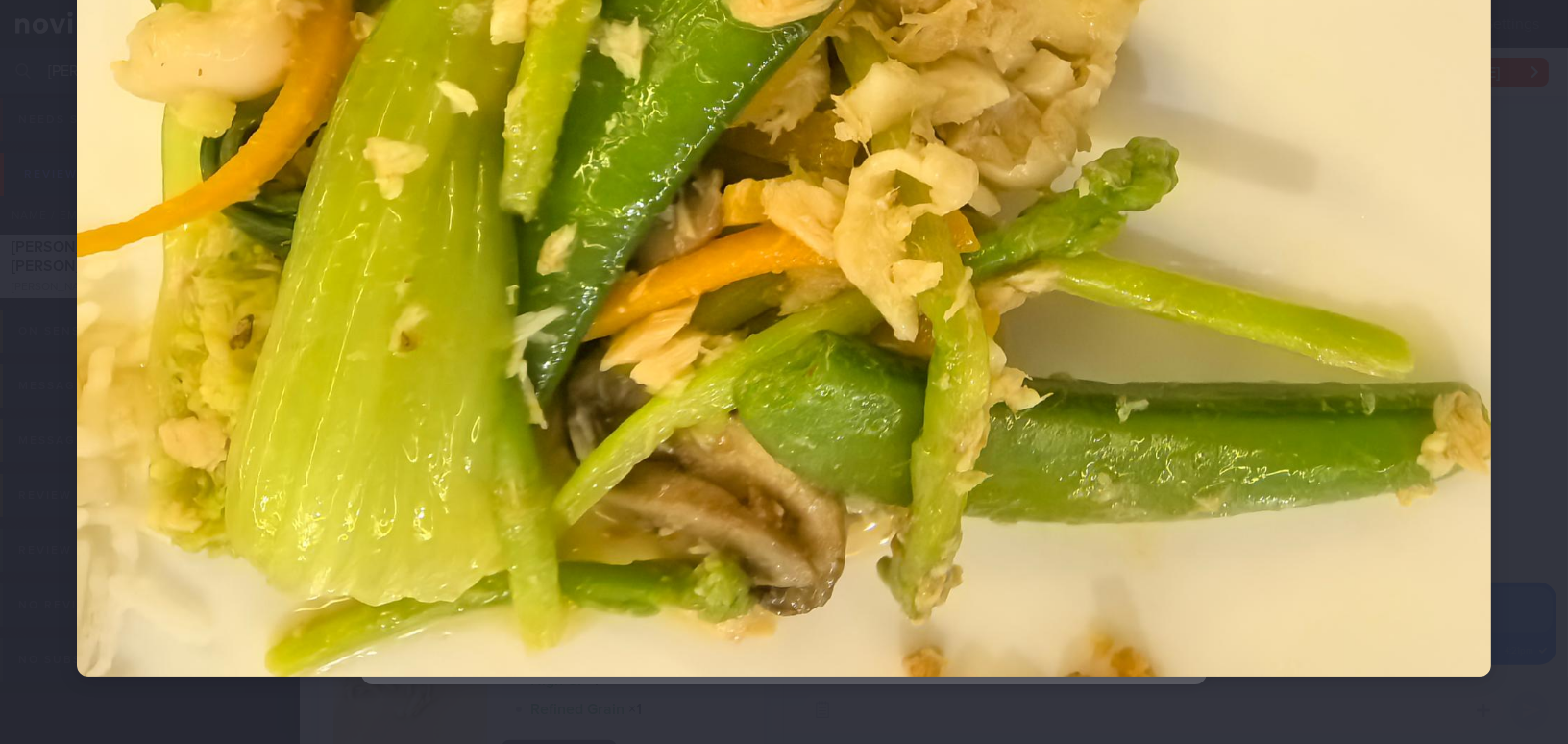 scroll, scrollTop: 286, scrollLeft: 0, axis: vertical 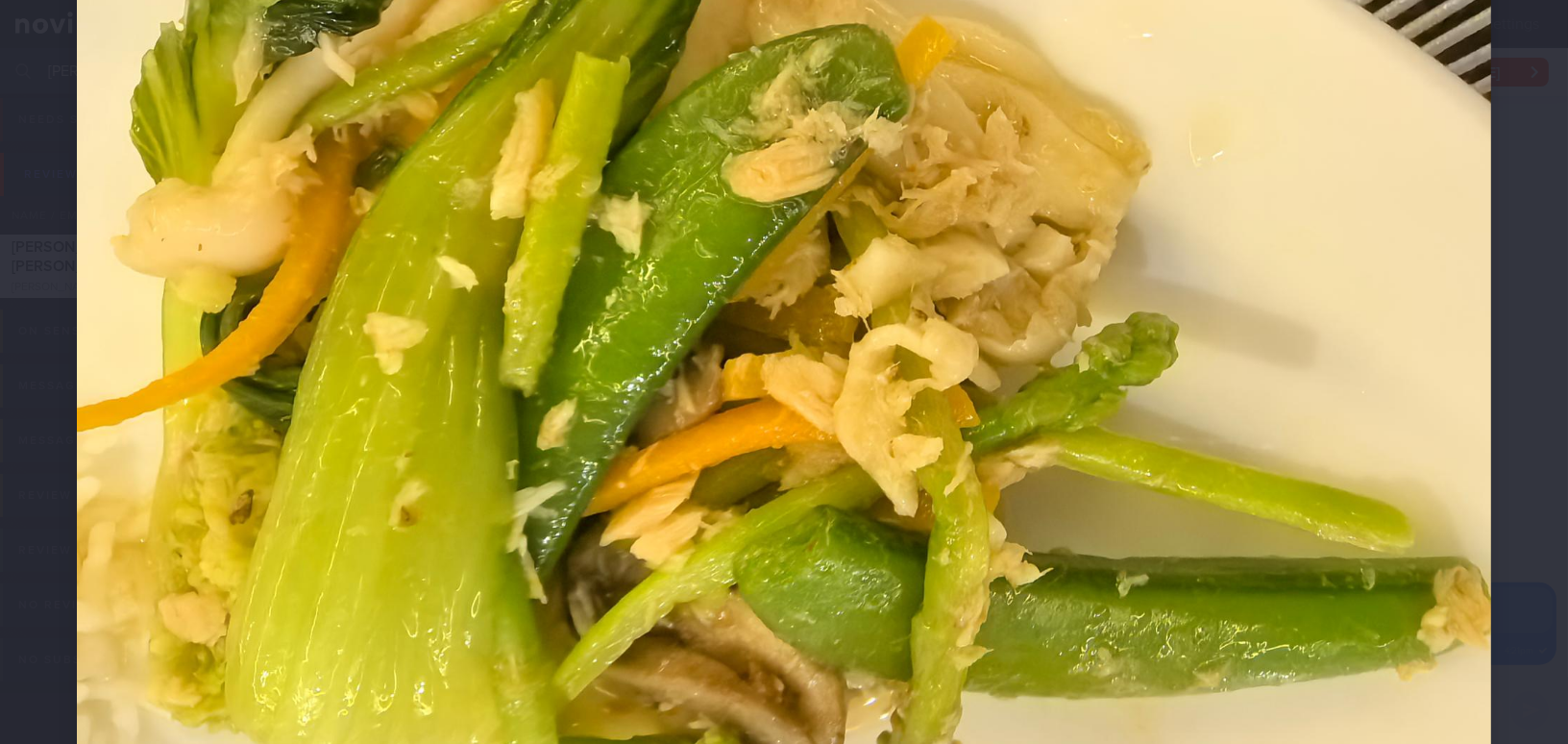 click at bounding box center (784, 321) 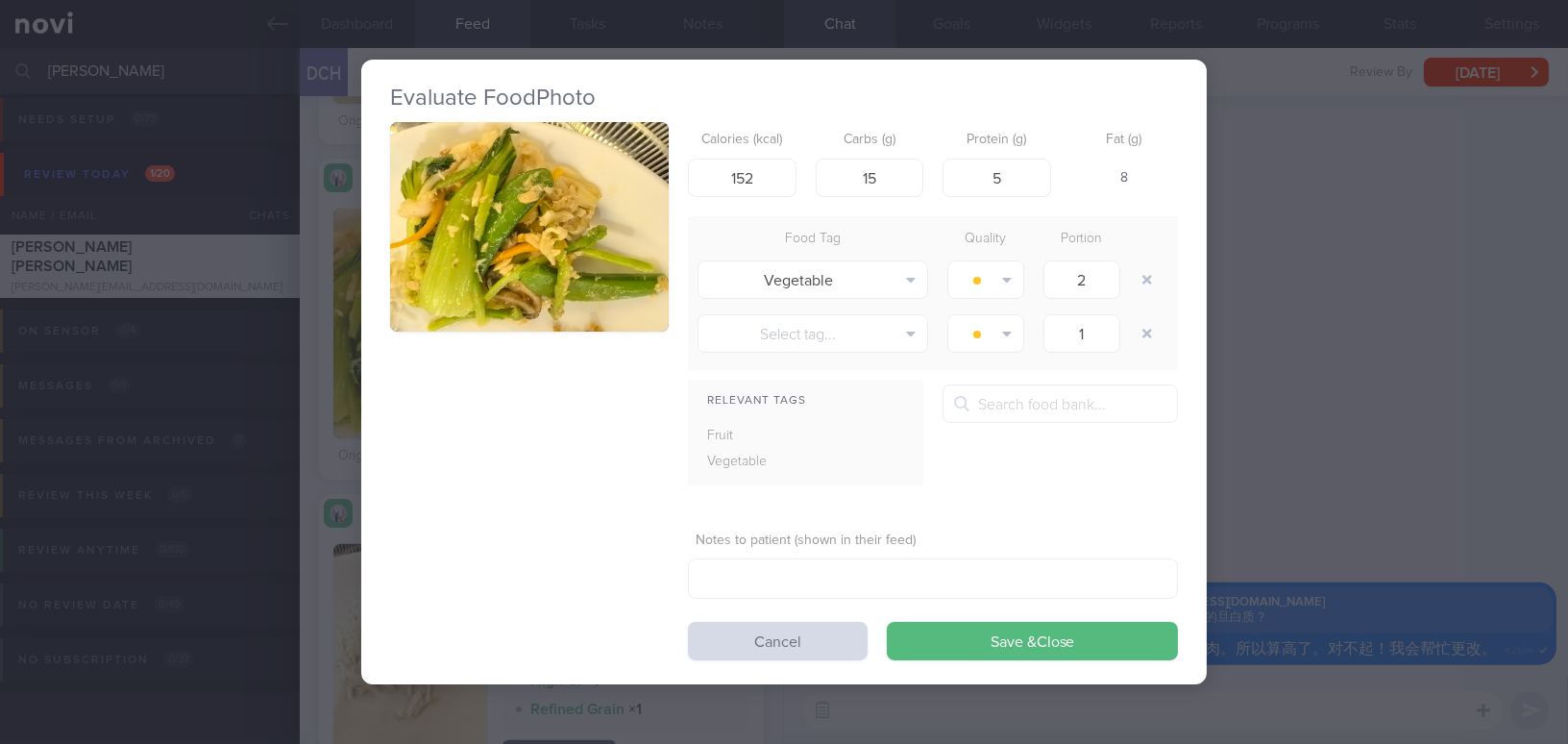 click on "Evaluate Food  Photo
Calories (kcal)
152
Carbs (g)
15
Protein (g)
5
Fat (g)
8
Food Tag
Quality
Portion
Vegetable
Alcohol
Fried
Fruit
Healthy Fats
High Calcium
High Cholesterol
High Fat" at bounding box center (784, 372) 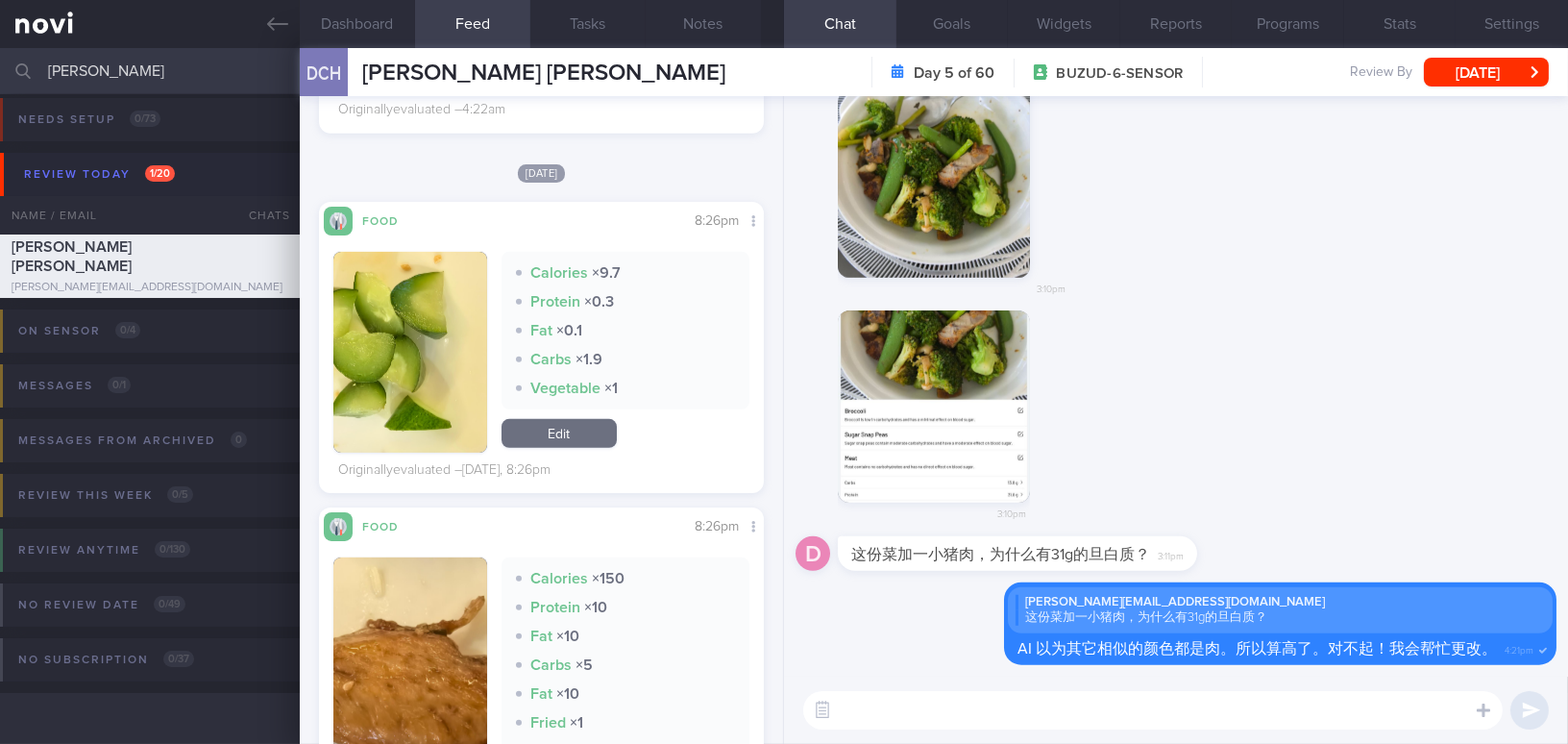 scroll, scrollTop: 2359, scrollLeft: 0, axis: vertical 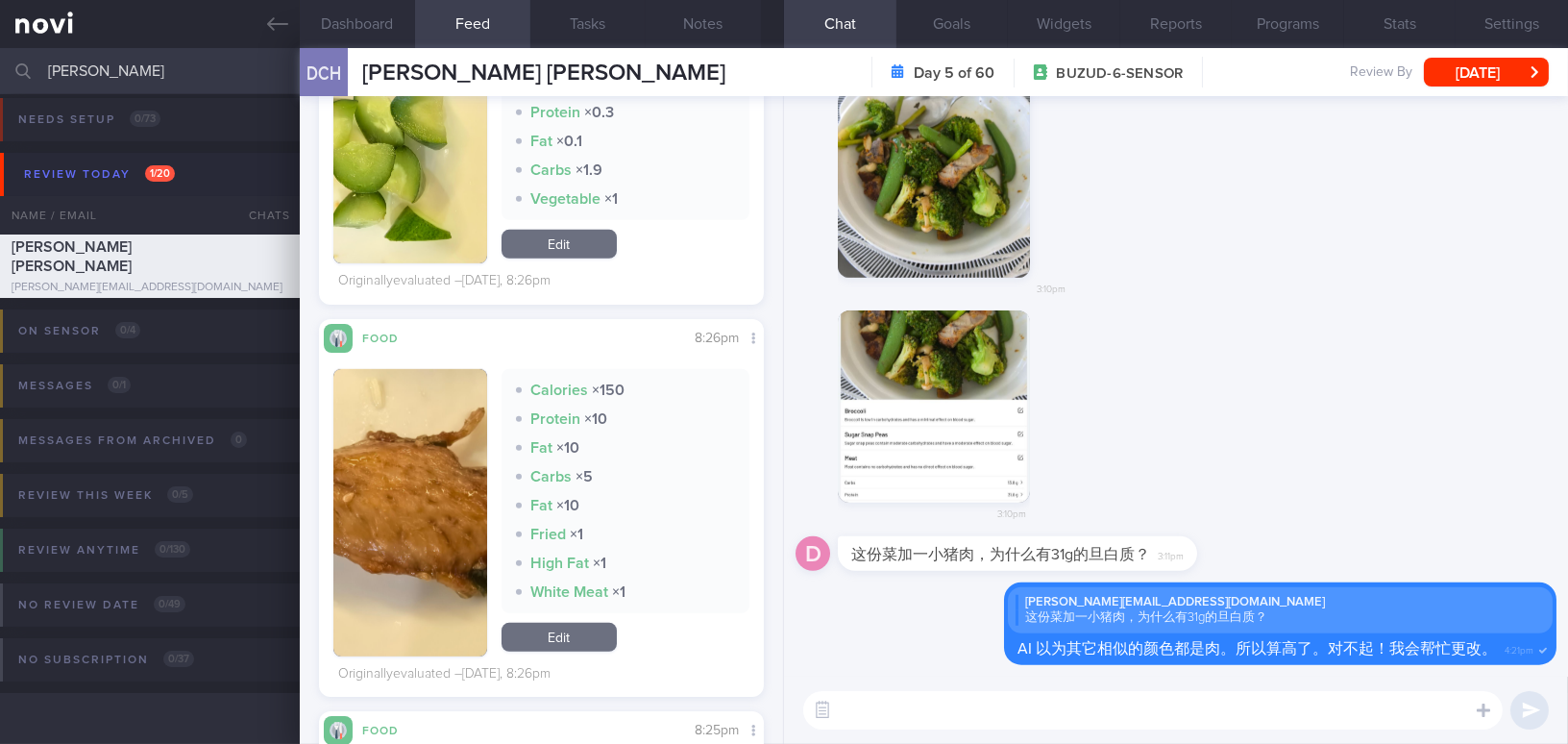 click at bounding box center [410, 512] 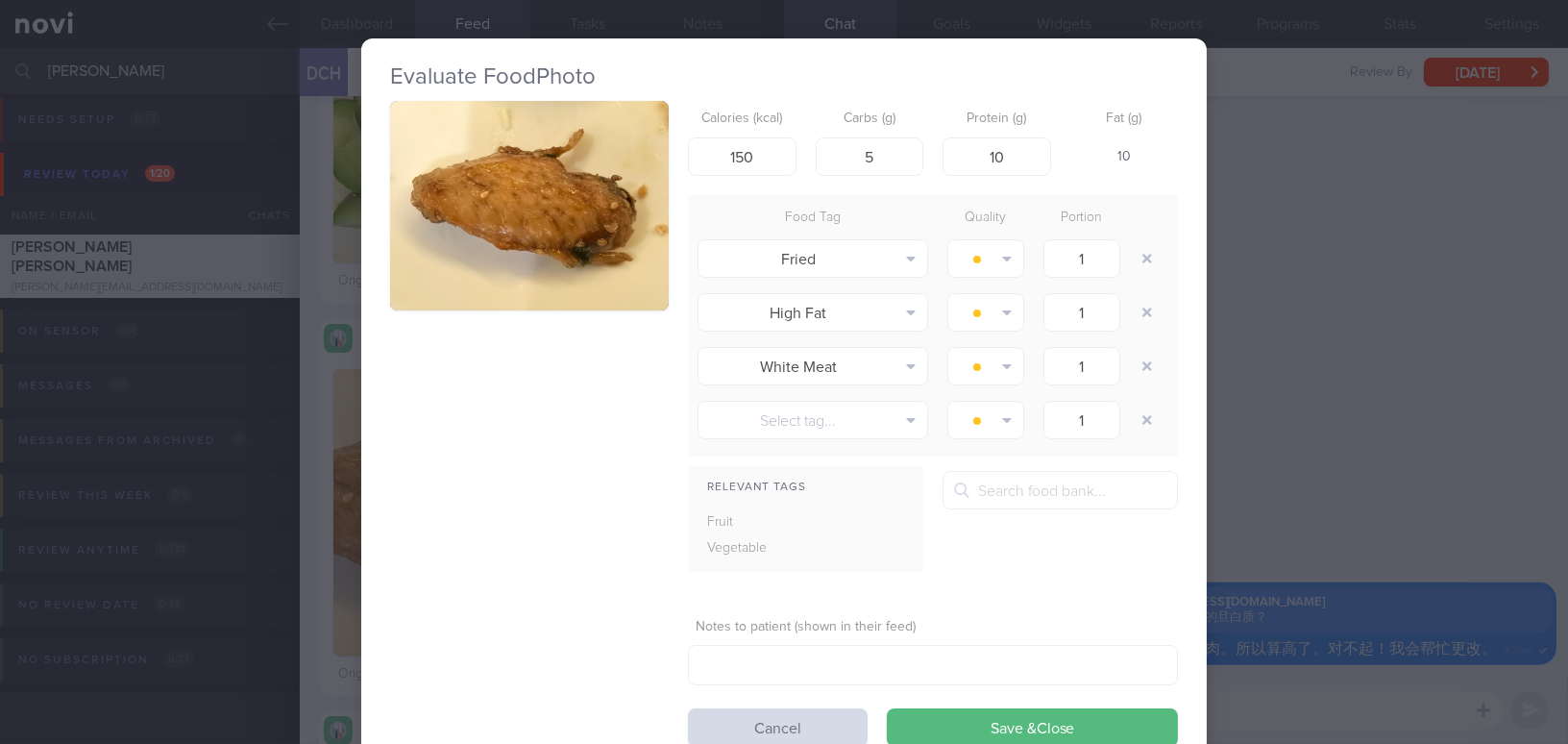 click on "Evaluate Food  Photo
Calories (kcal)
150
Carbs (g)
5
Protein (g)
10
Fat (g)
10
Food Tag
Quality
Portion
Fried
Alcohol
Fried
Fruit
Healthy Fats
High Calcium
High Cholesterol
High Fat
High Fibre" at bounding box center (784, 372) 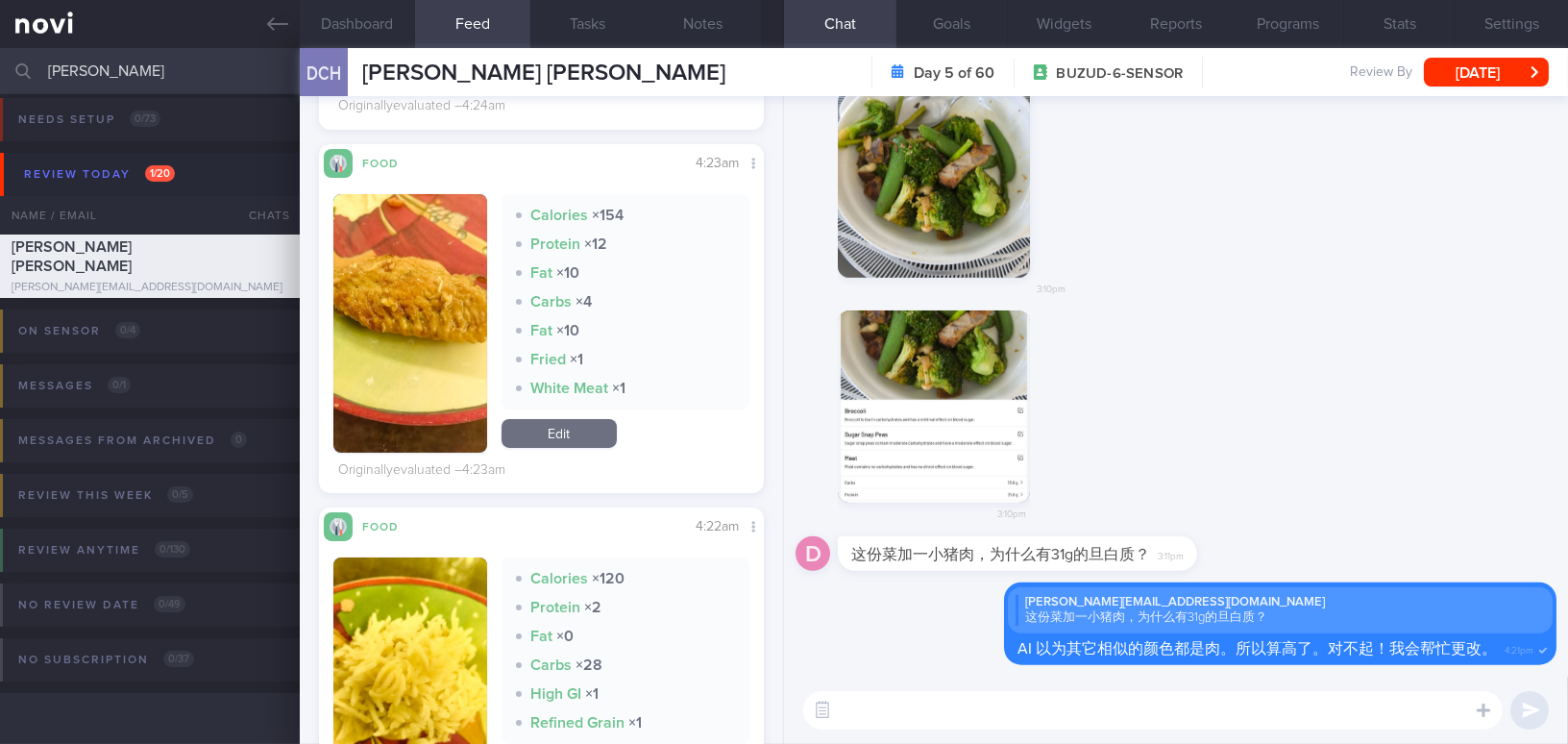 scroll, scrollTop: 1135, scrollLeft: 0, axis: vertical 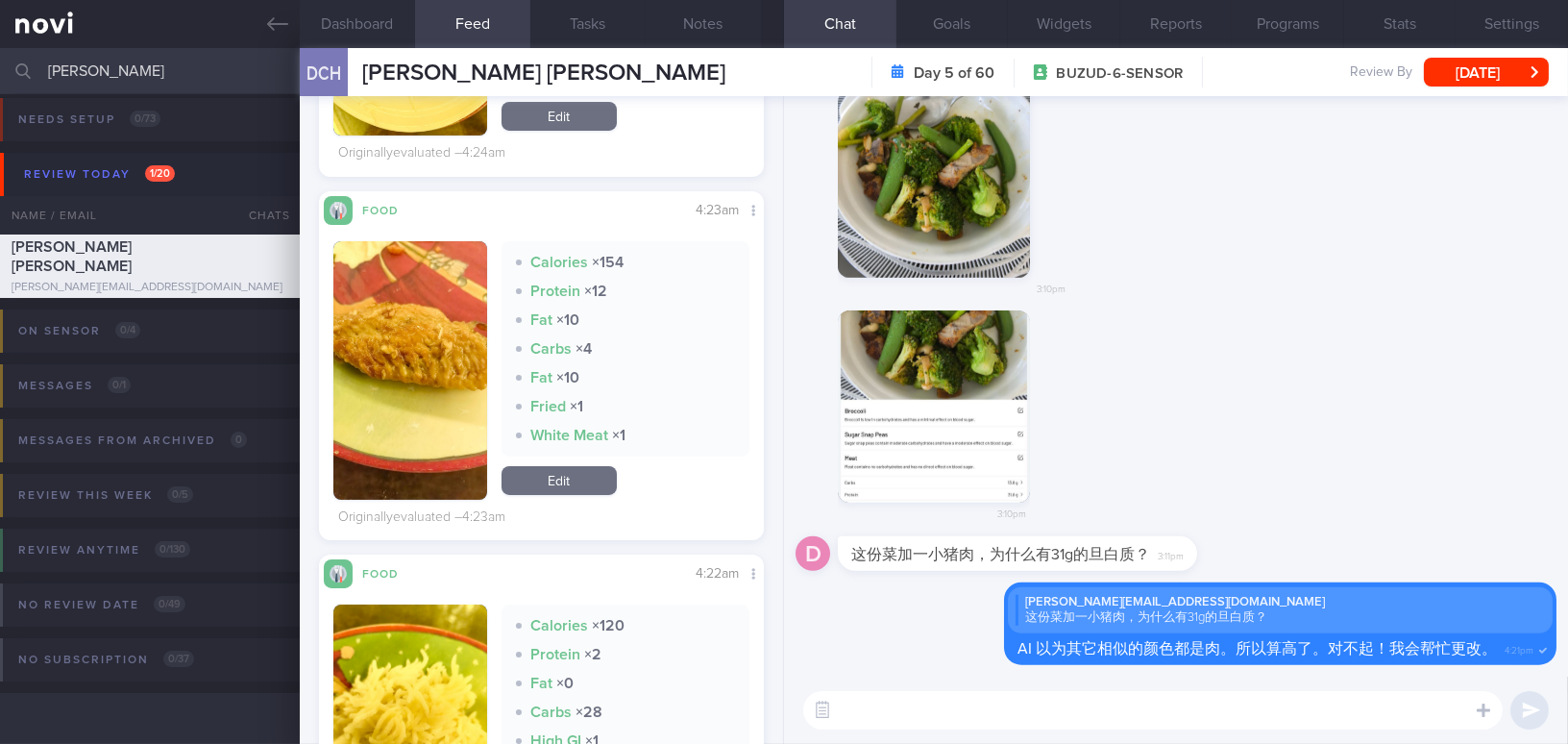 click at bounding box center [410, 370] 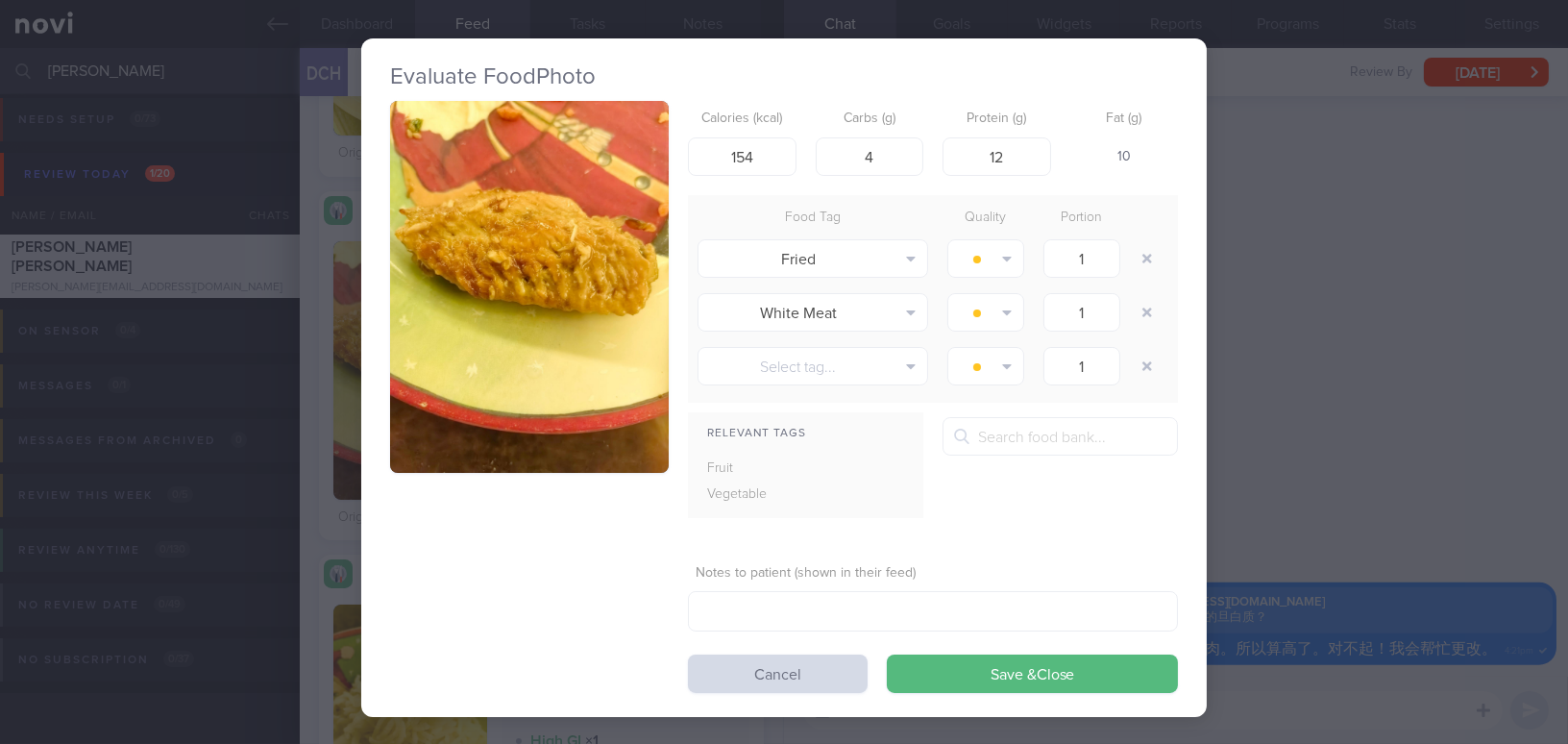 click on "Evaluate Food  Photo
Calories (kcal)
154
Carbs (g)
4
Protein (g)
12
Fat (g)
10
Food Tag
Quality
Portion
Fried
Alcohol
Fried
Fruit
Healthy Fats
High Calcium
[MEDICAL_DATA]
High Fat
High Fibre" at bounding box center [784, 372] 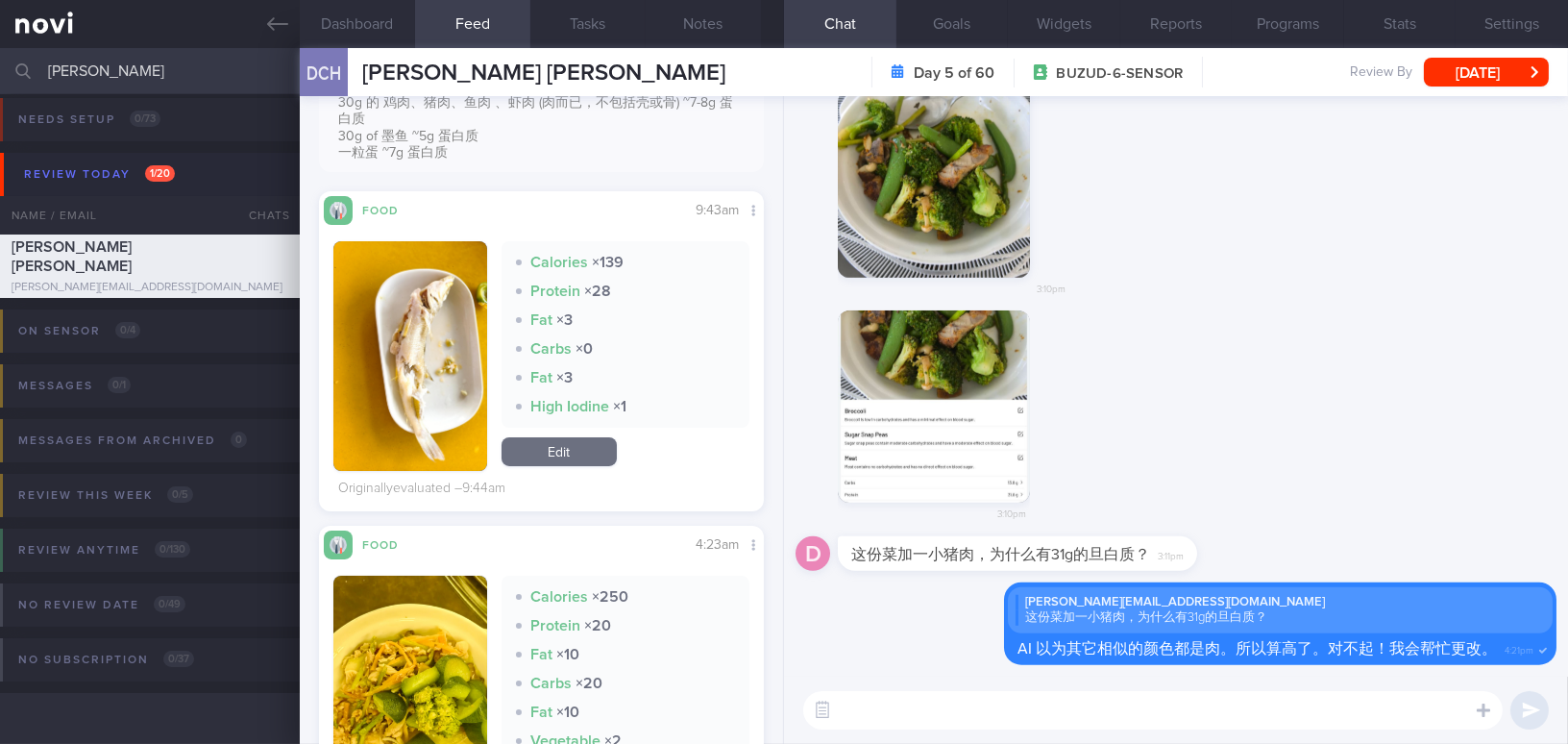 scroll, scrollTop: 611, scrollLeft: 0, axis: vertical 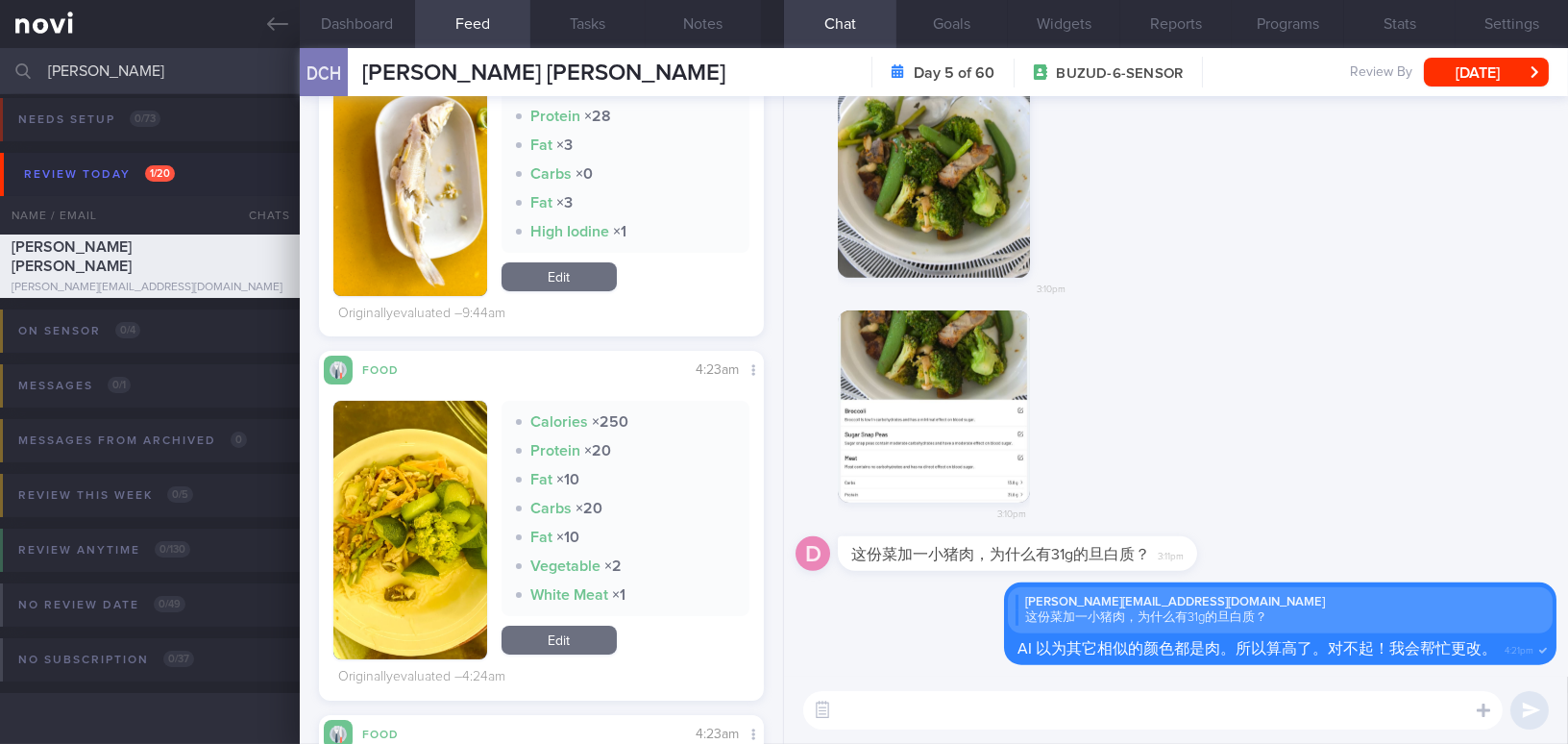 click at bounding box center (410, 530) 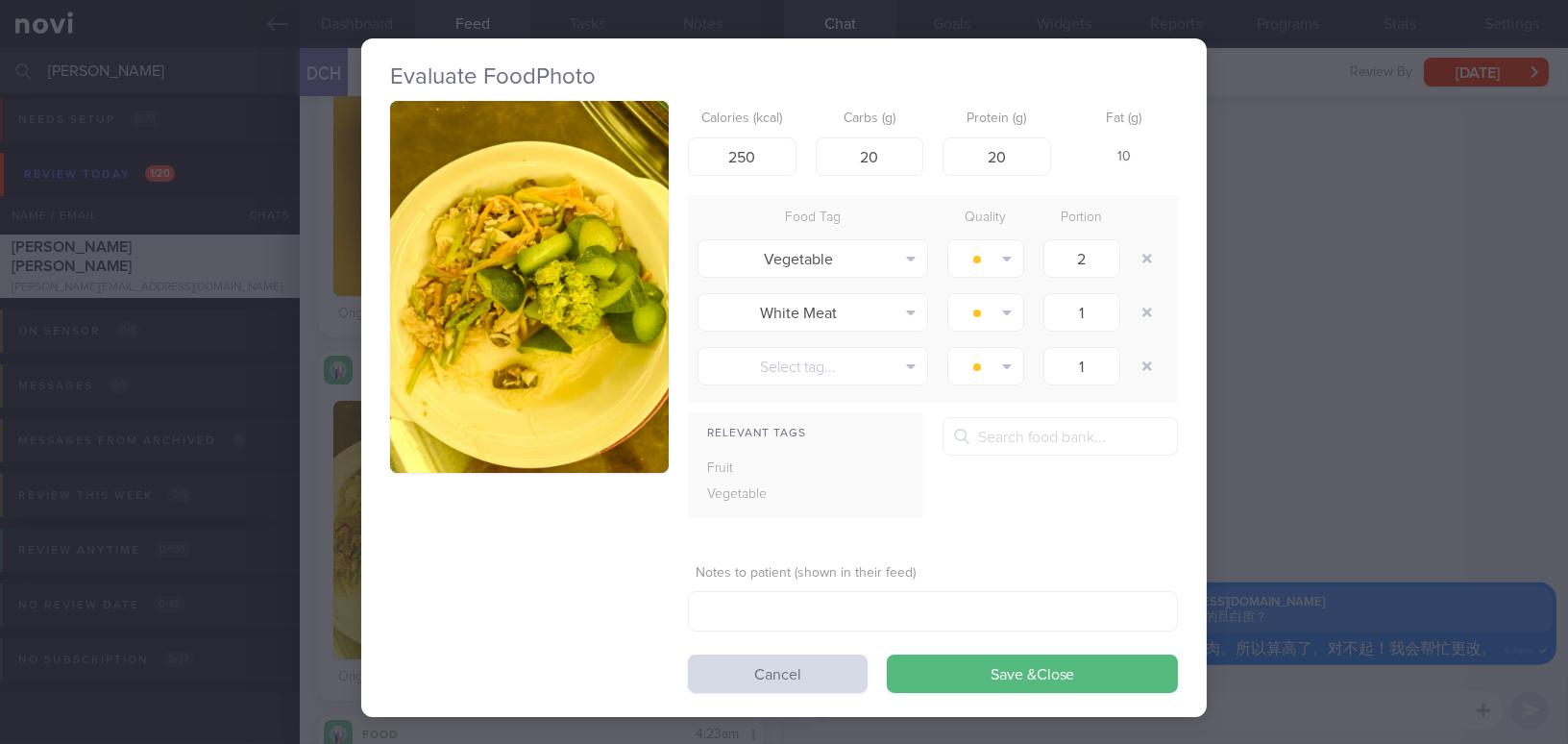 click at bounding box center [529, 286] 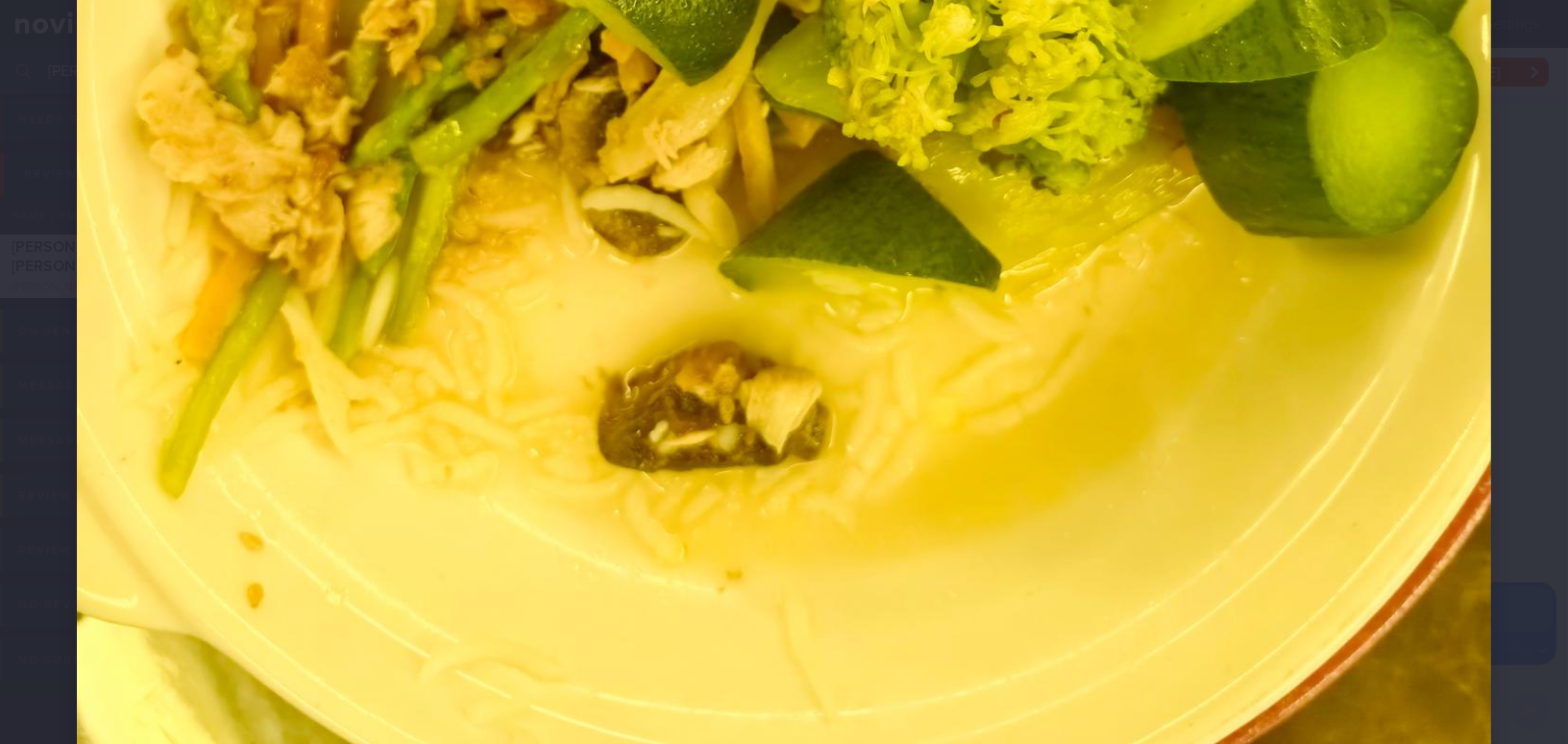 scroll, scrollTop: 1135, scrollLeft: 0, axis: vertical 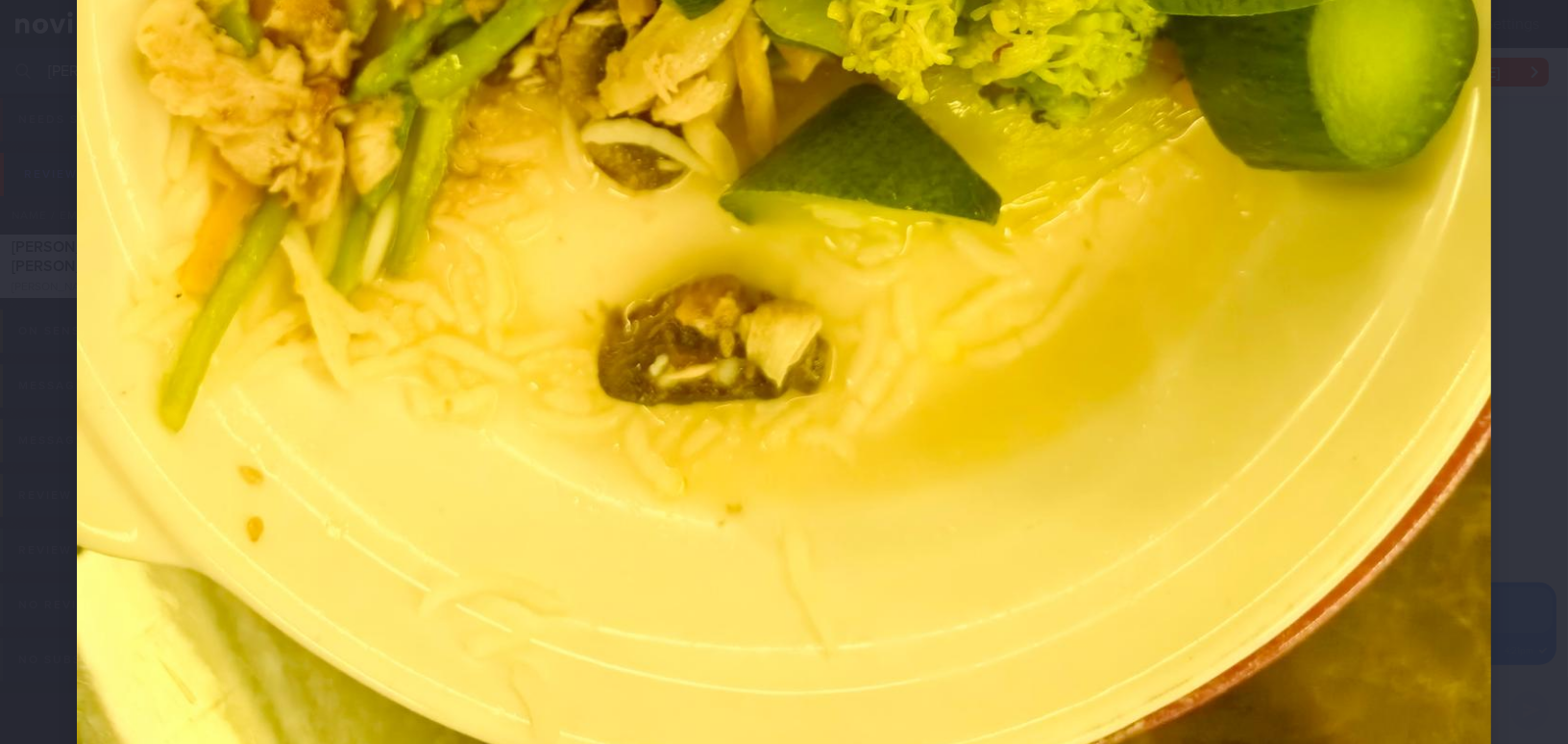 click at bounding box center (784, -115) 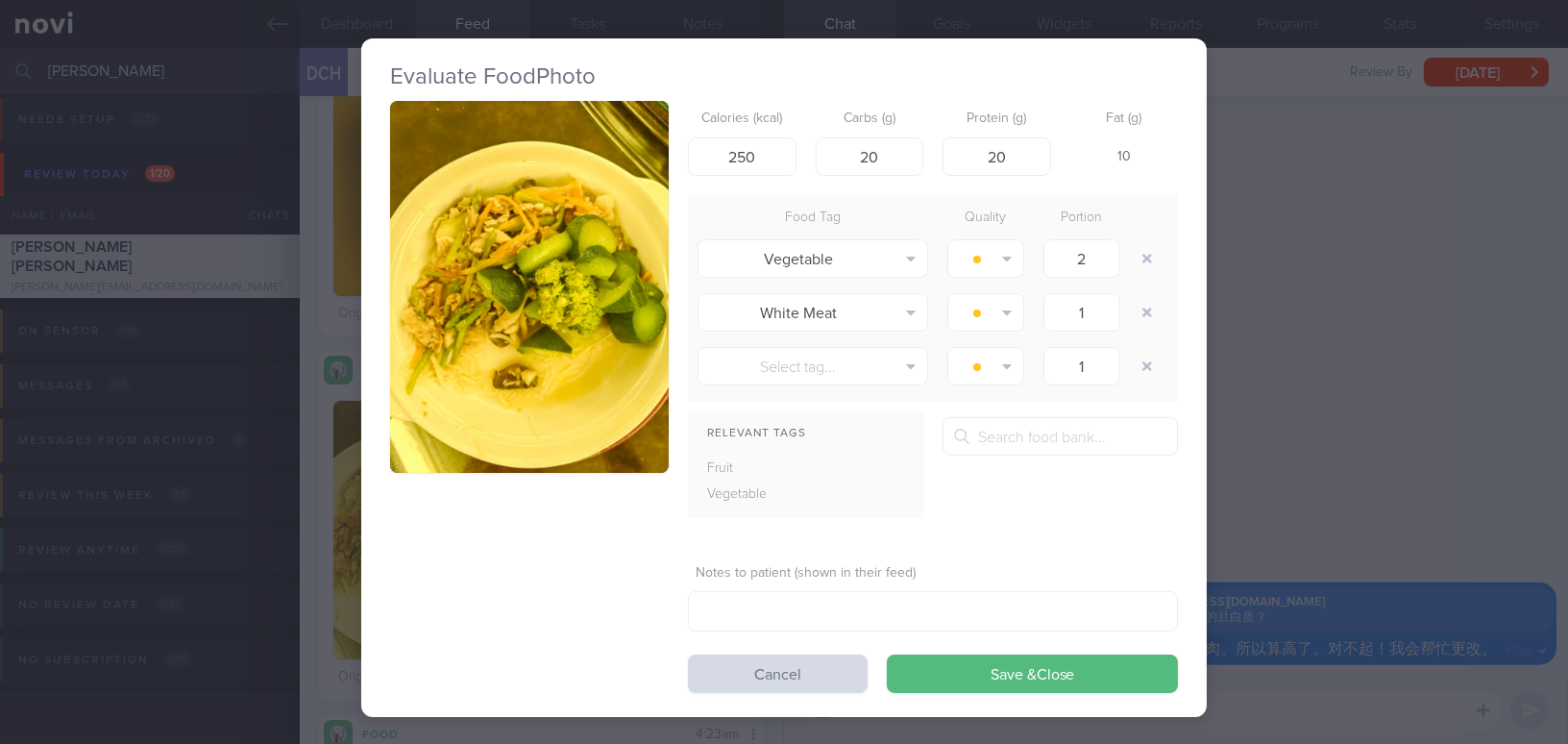 click on "Evaluate Food  Photo
Calories (kcal)
250
Carbs (g)
20
Protein (g)
20
Fat (g)
10
Food Tag
Quality
Portion
Vegetable
Alcohol
Fried
Fruit
Healthy Fats
High Calcium
High Cholesterol
High Fat" at bounding box center (784, 372) 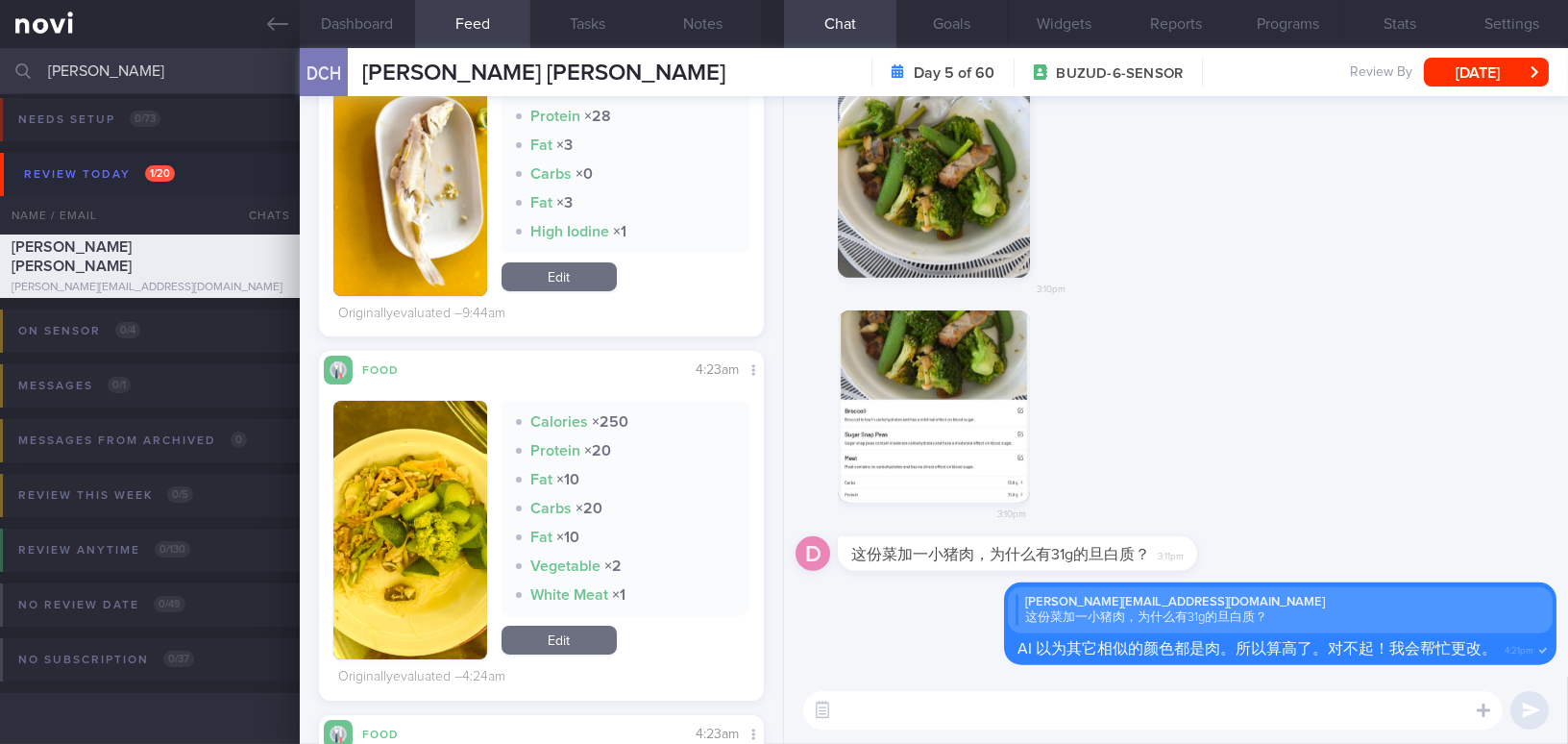 click at bounding box center [1153, 710] 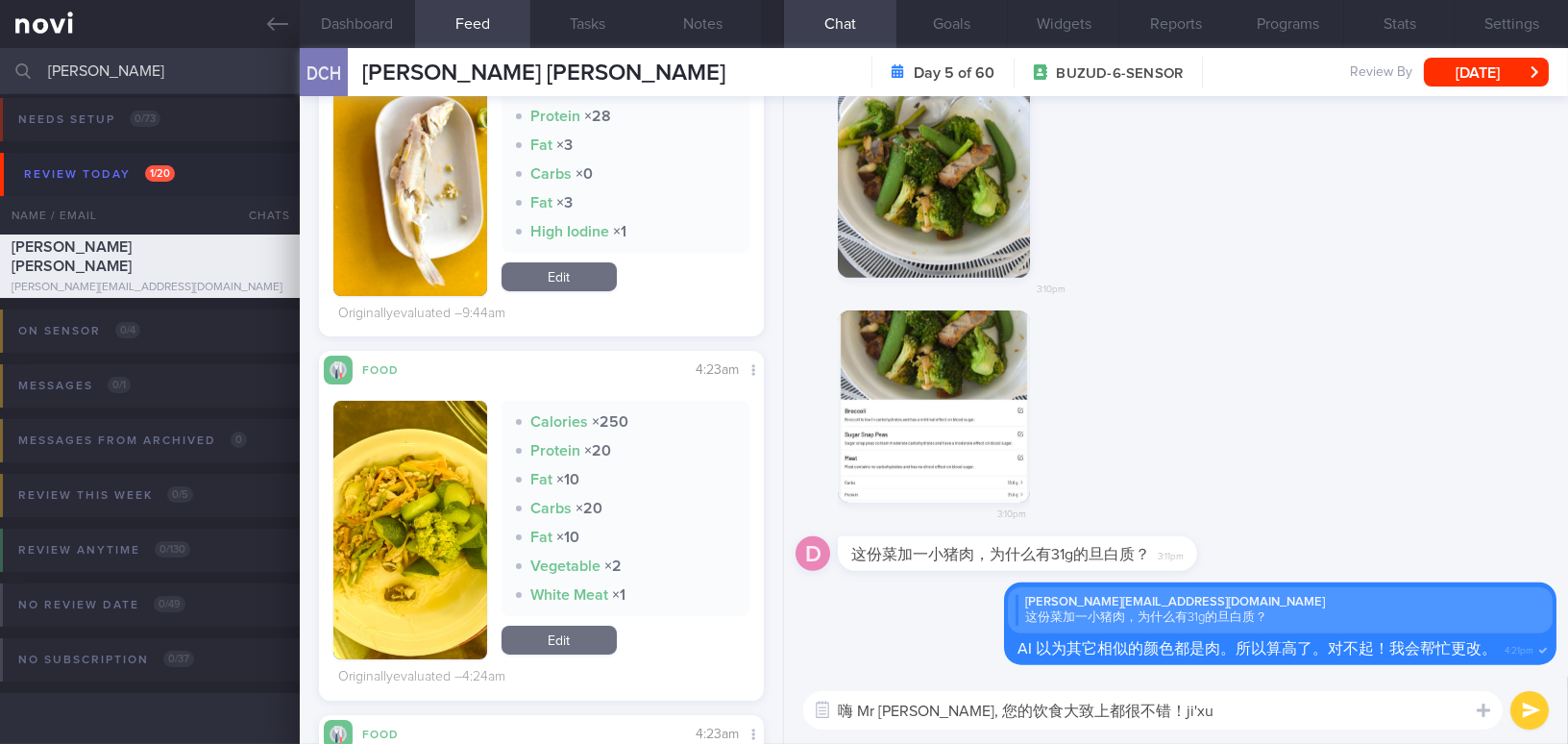type on "嗨 Mr Danny, 您的饮食大致上都很不错！继续" 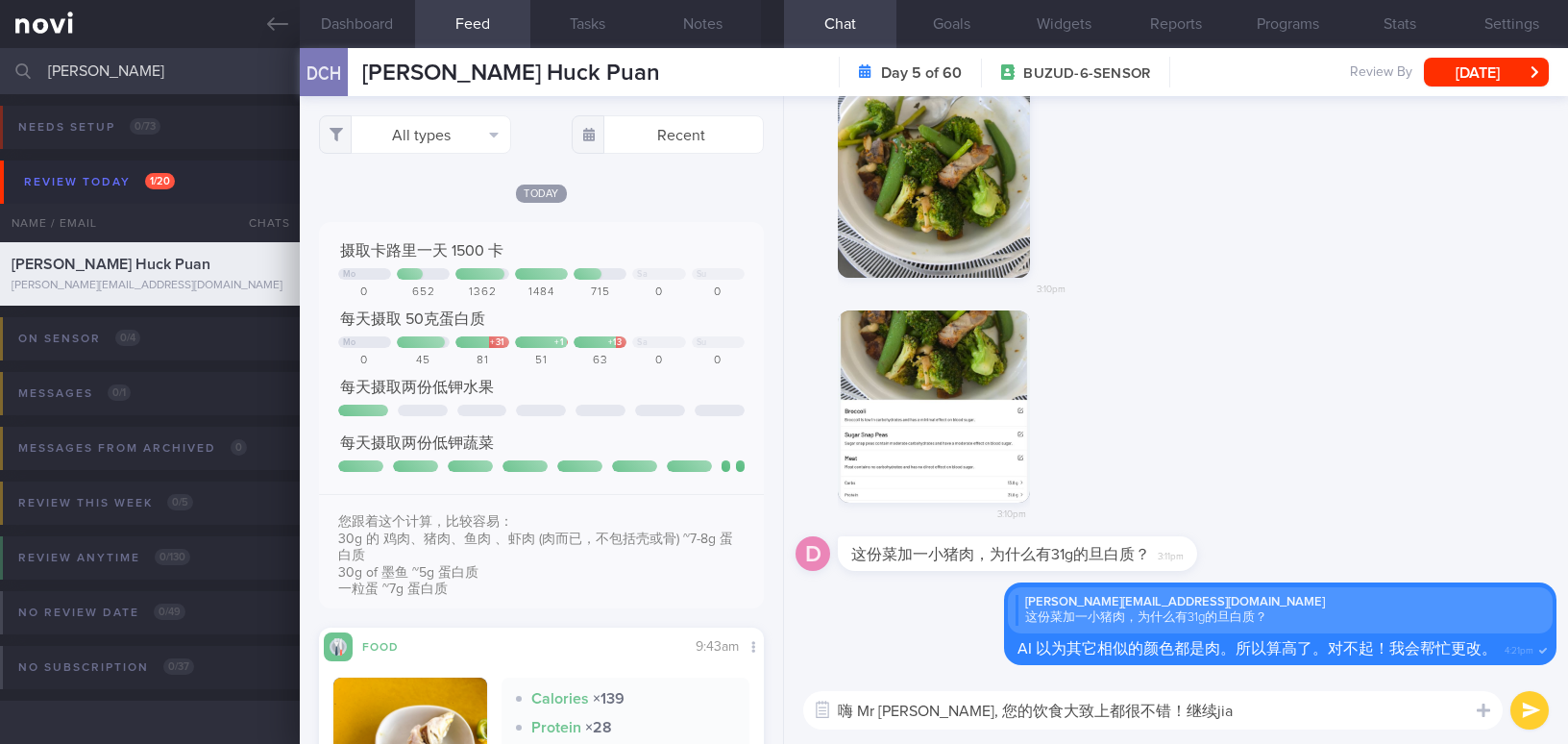 select on "6" 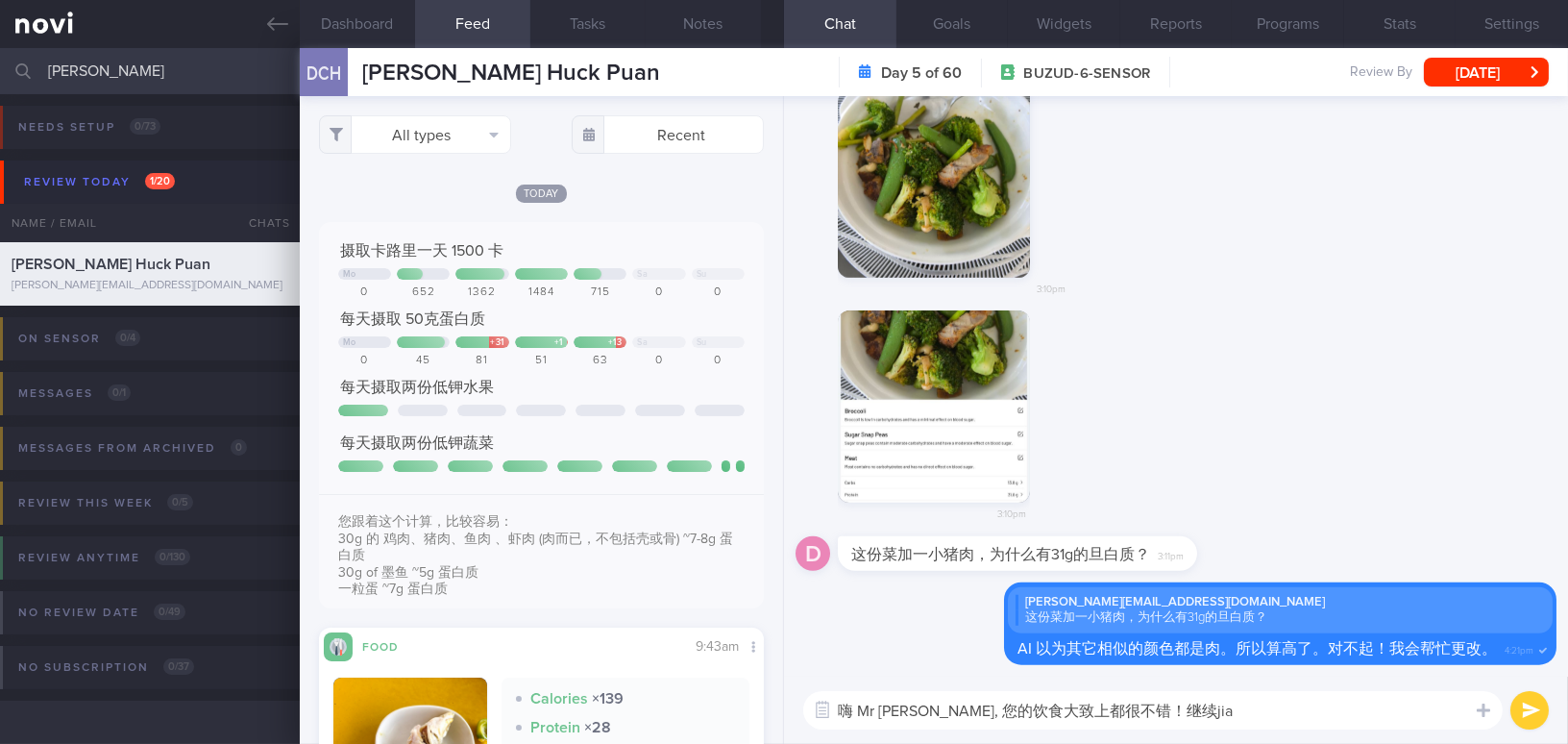 scroll, scrollTop: 8, scrollLeft: 0, axis: vertical 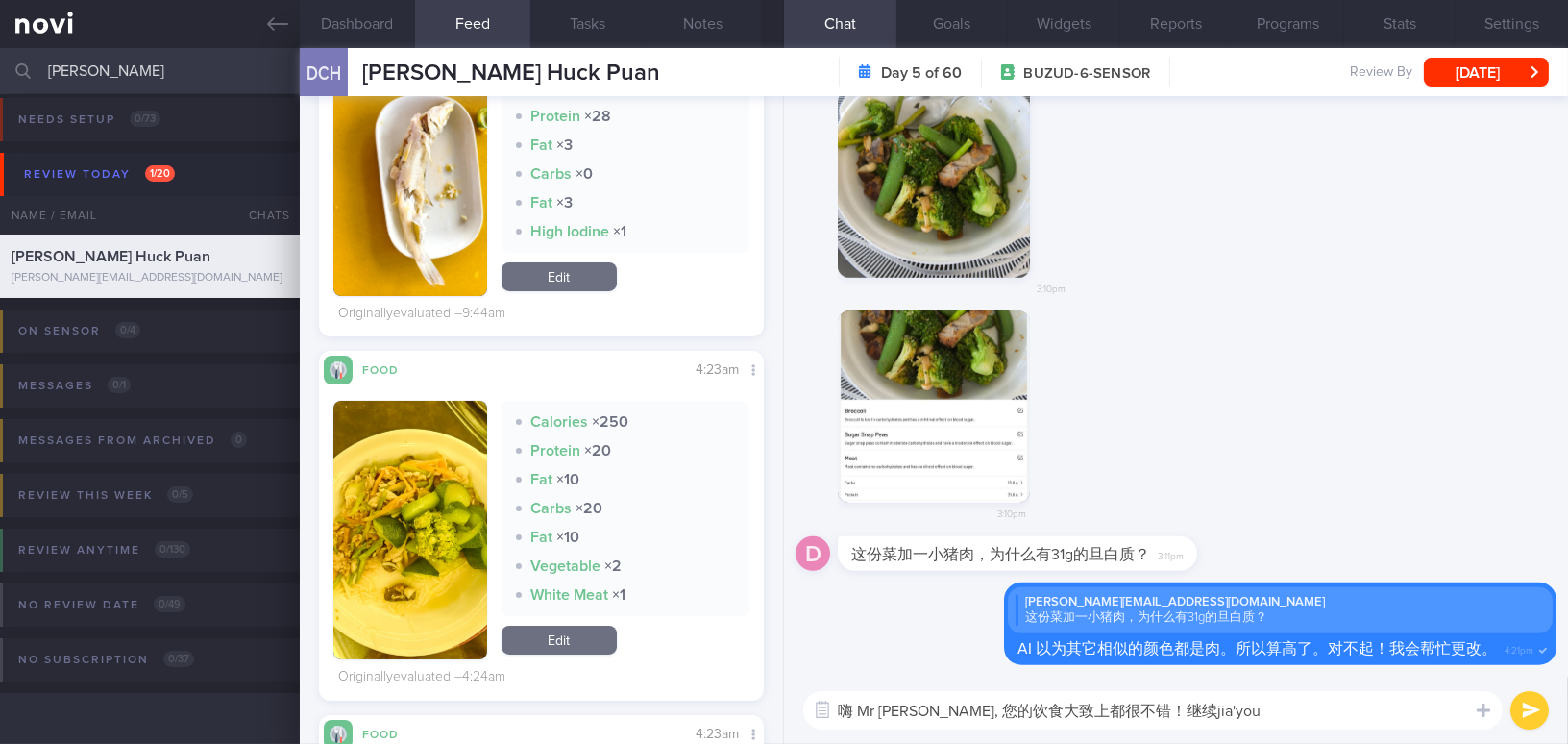 type on "嗨 Mr [PERSON_NAME], 您的饮食大致上都很不错！继续加油" 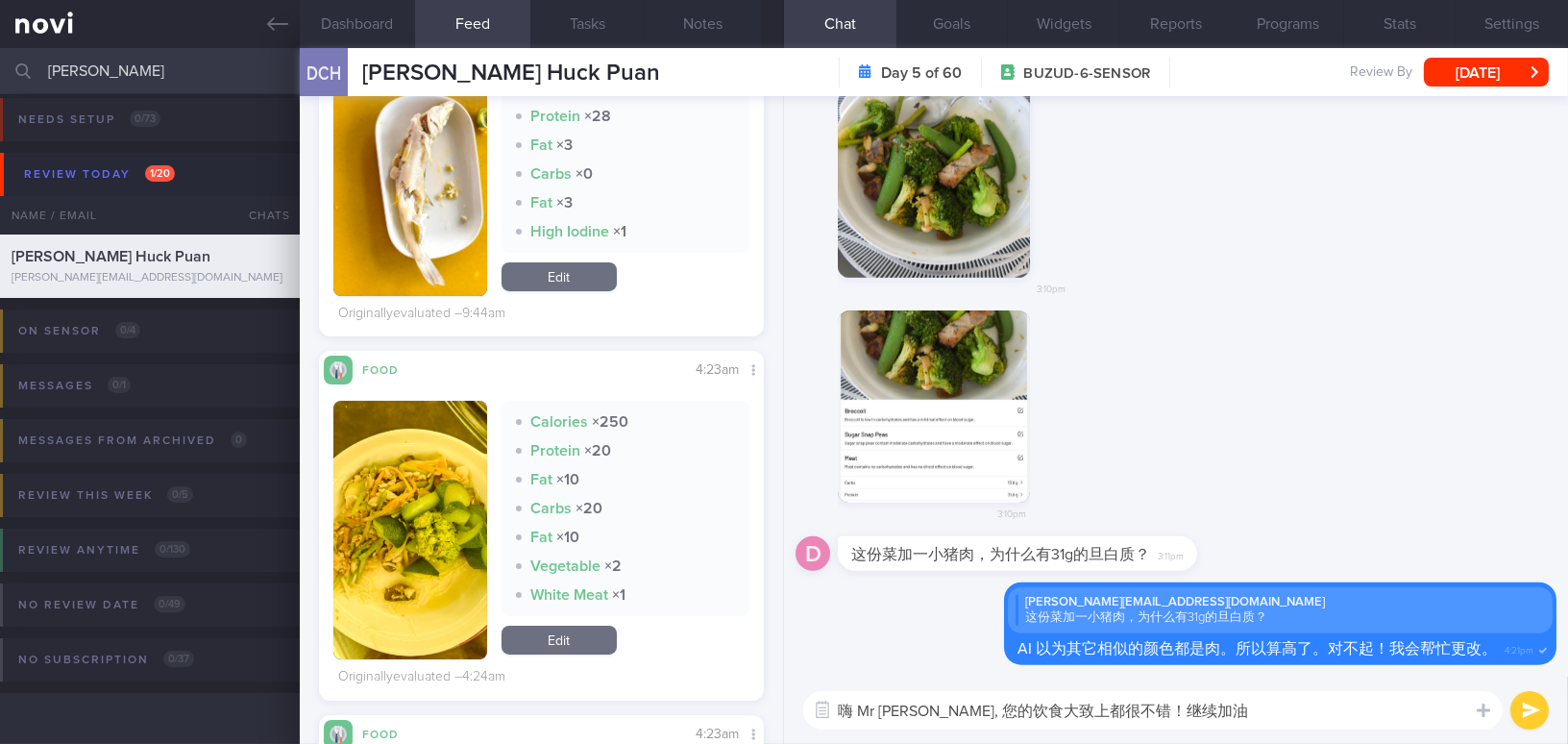 type 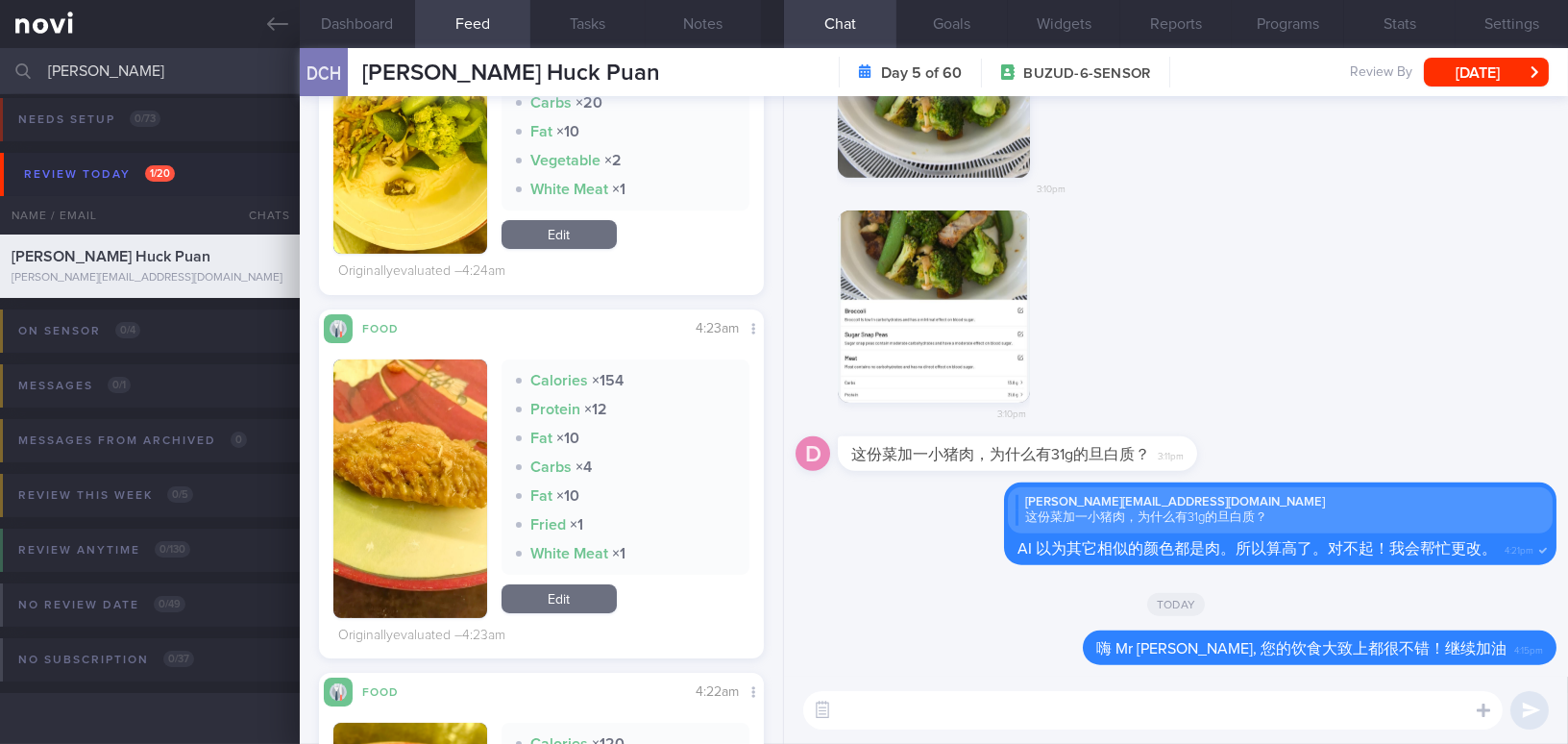 scroll, scrollTop: 1048, scrollLeft: 0, axis: vertical 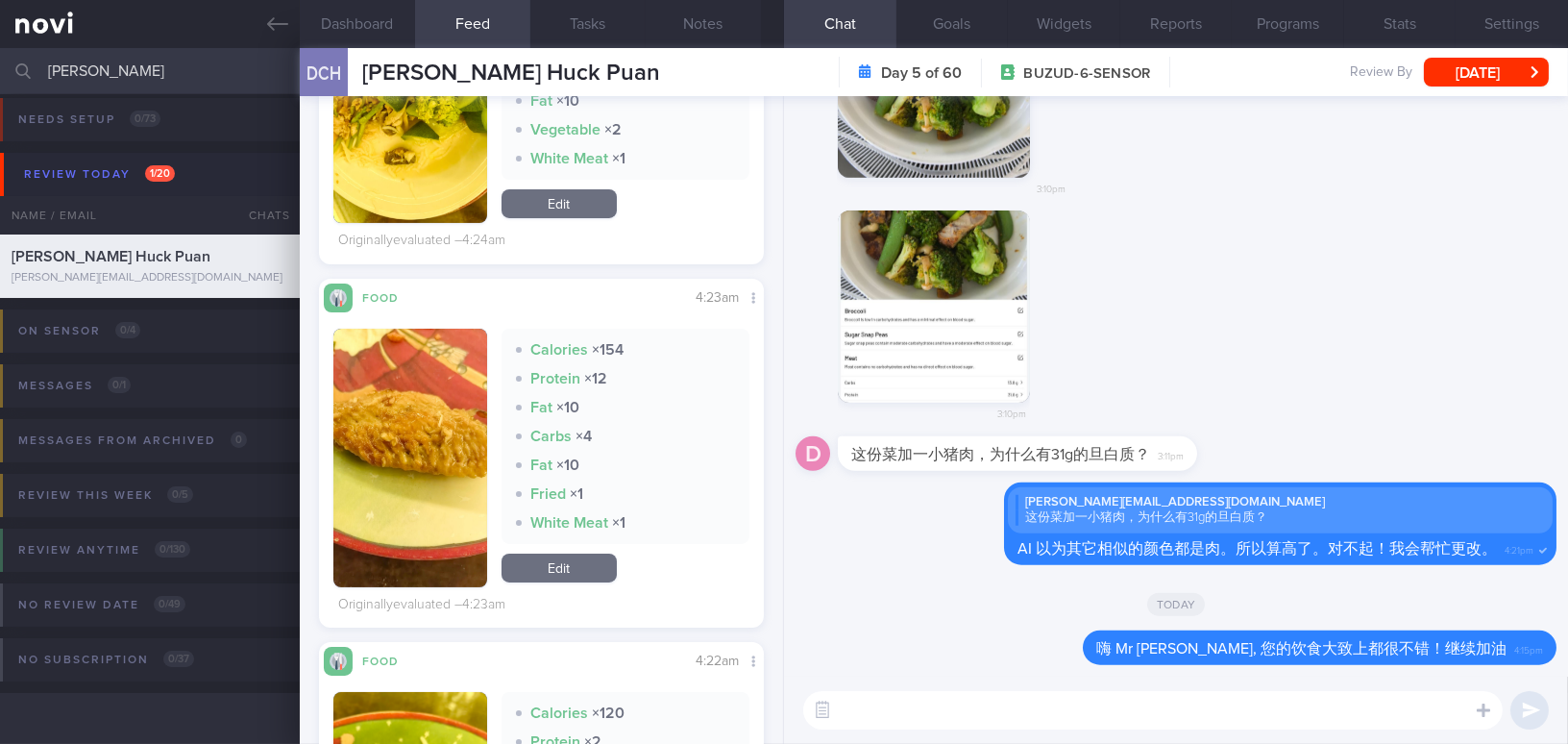 click at bounding box center [410, 458] 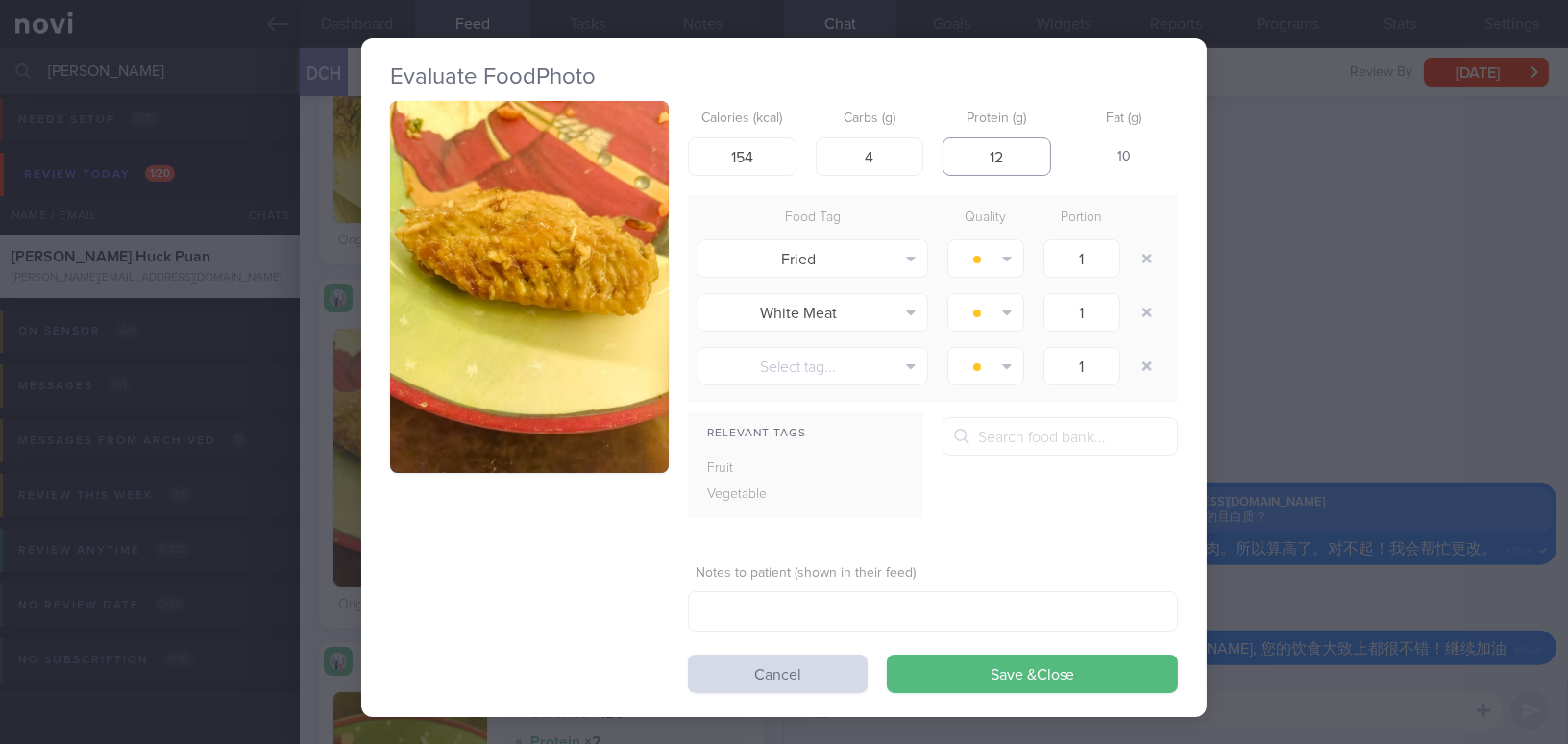 drag, startPoint x: 999, startPoint y: 162, endPoint x: 963, endPoint y: 160, distance: 36.055513 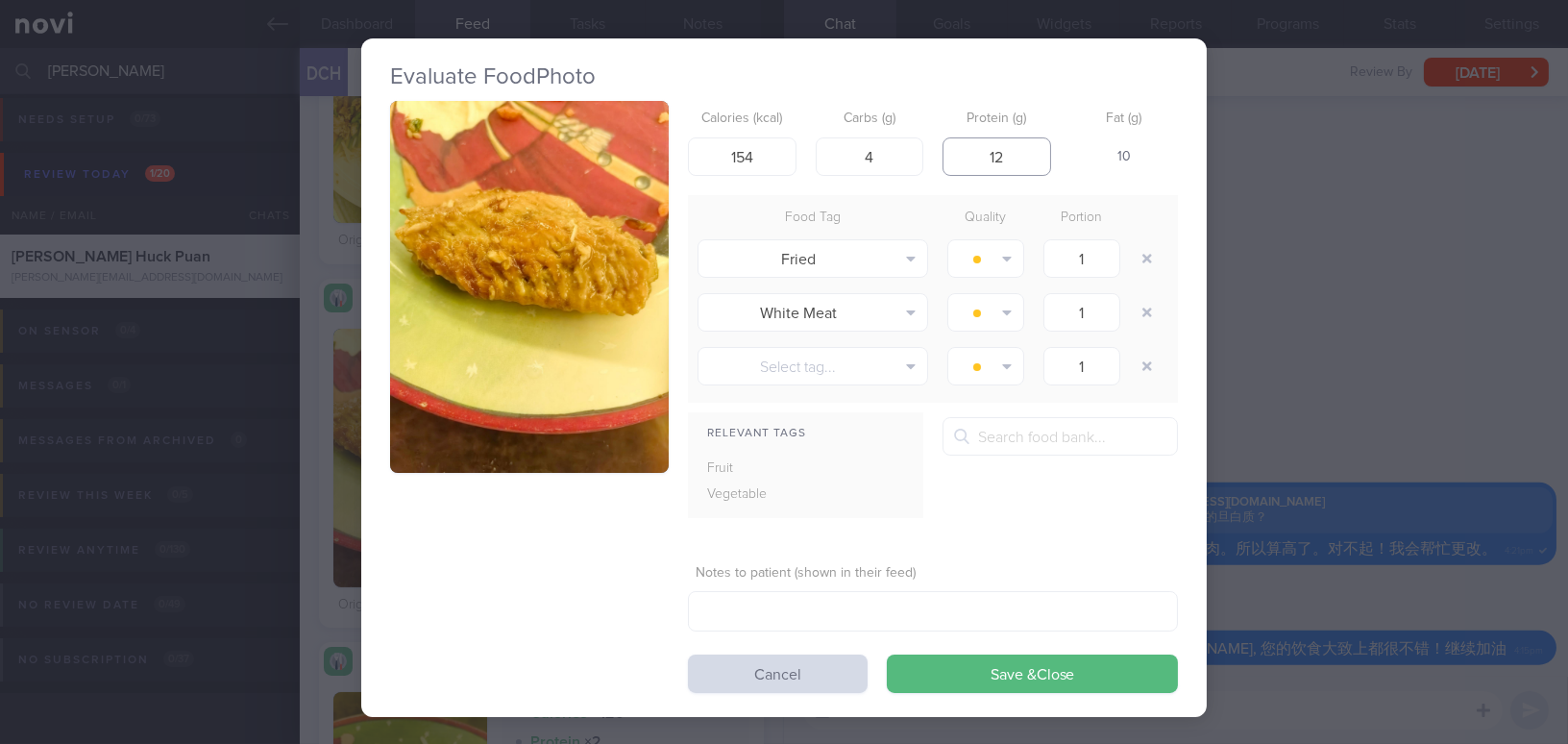 click on "12" at bounding box center (996, 157) 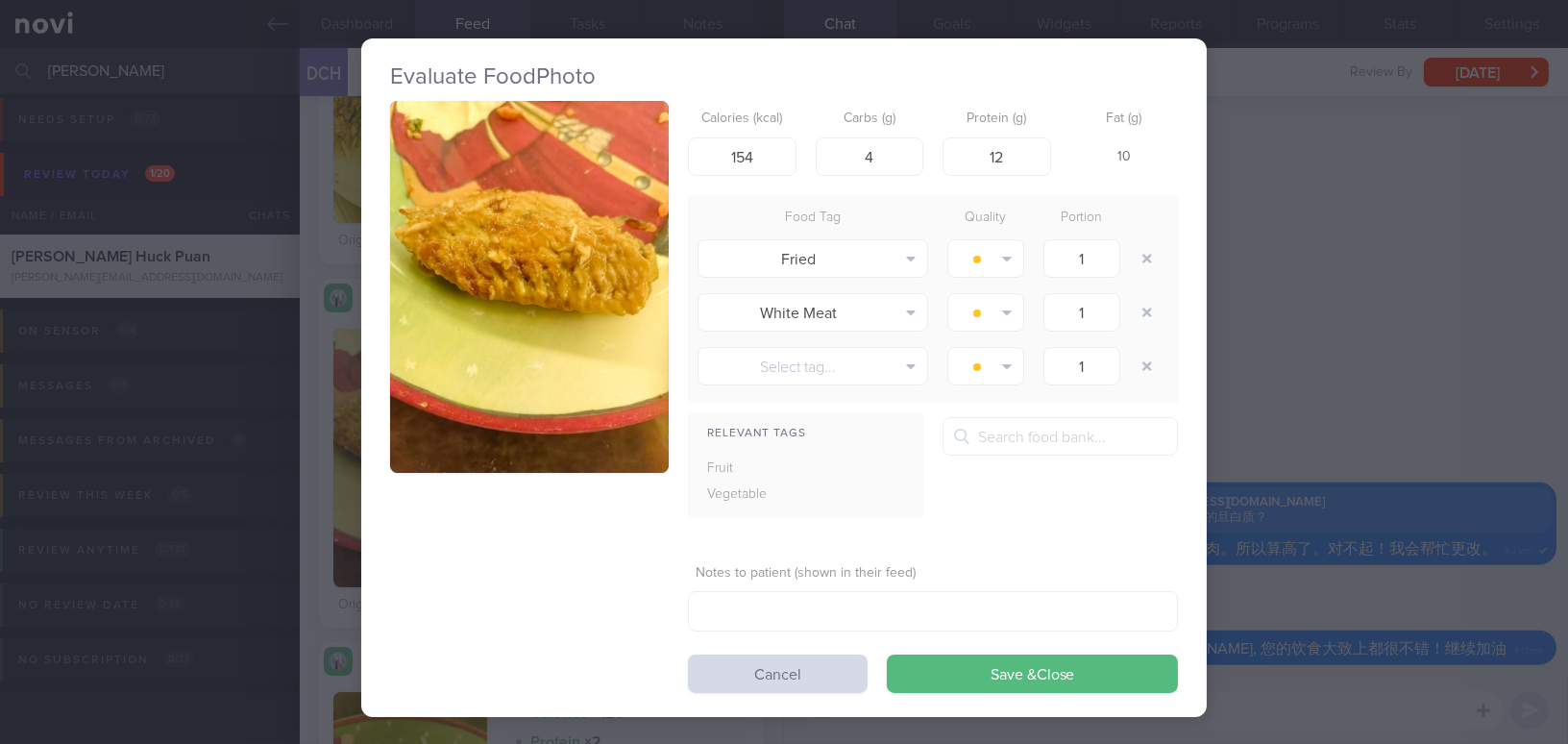 click on "Evaluate Food  Photo
Calories (kcal)
154
Carbs (g)
4
Protein (g)
12
Fat (g)
10
Food Tag
Quality
Portion
Fried
Alcohol
Fried
Fruit
Healthy Fats
High Calcium
[MEDICAL_DATA]
High Fat
High Fibre" at bounding box center [784, 372] 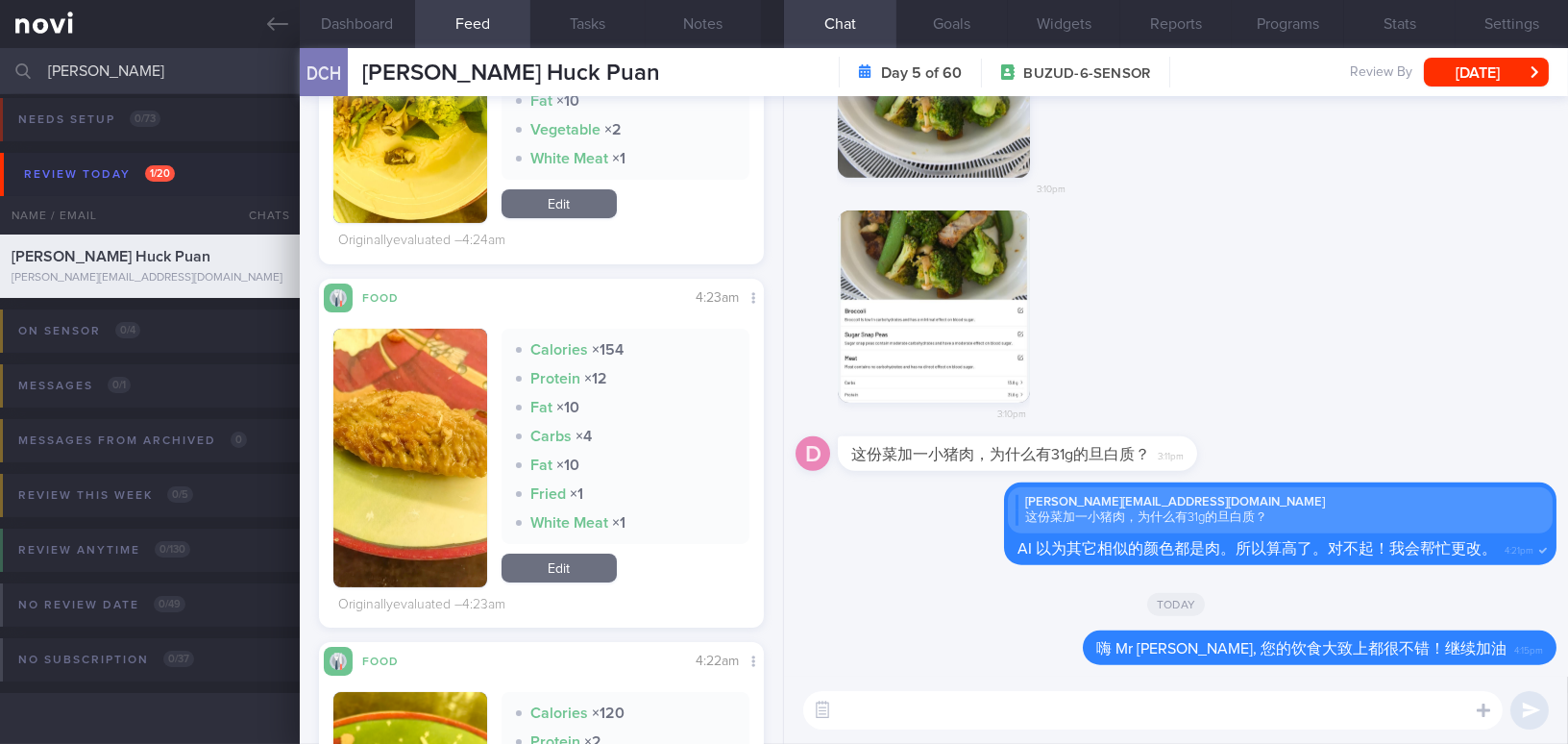click at bounding box center [410, 458] 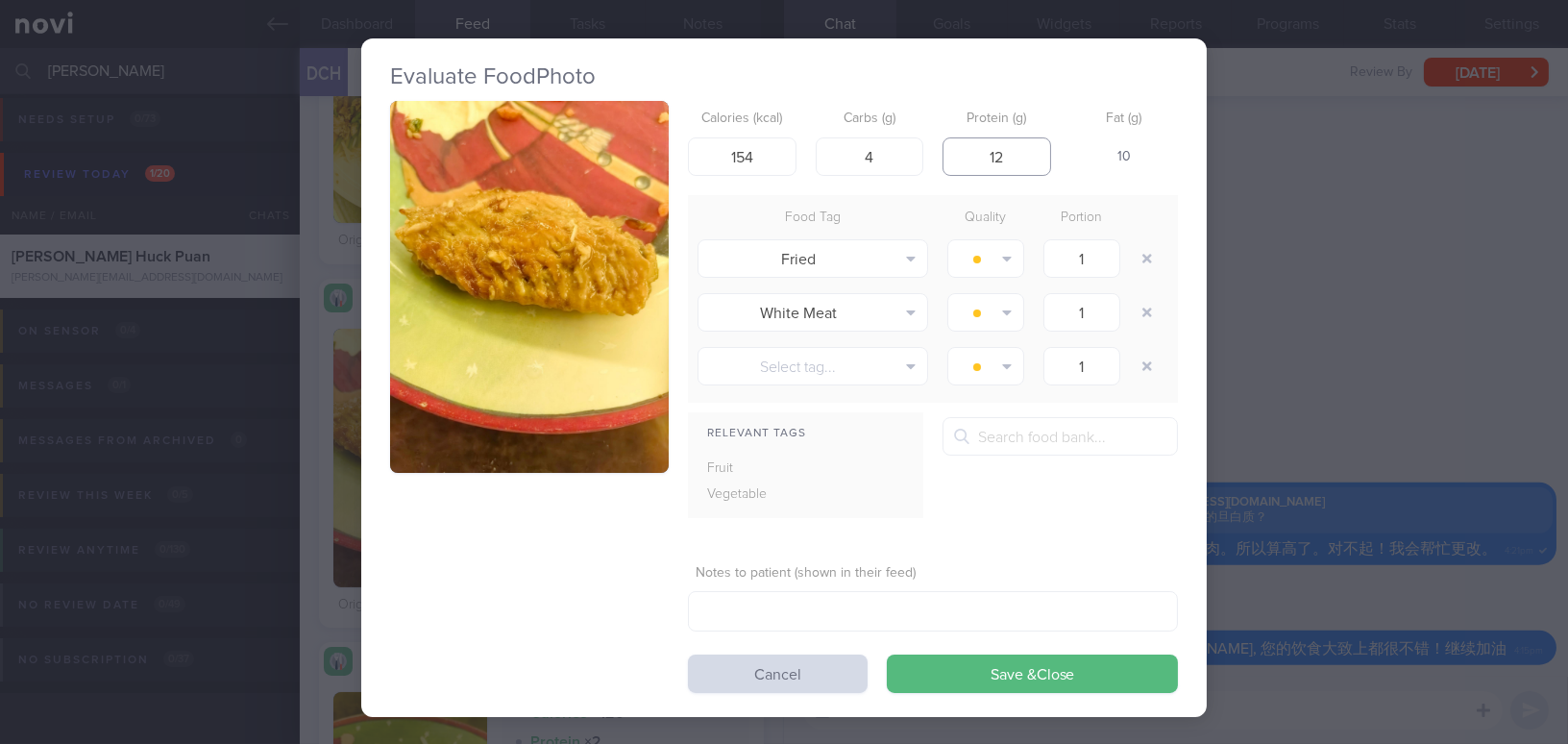 drag, startPoint x: 1004, startPoint y: 156, endPoint x: 952, endPoint y: 154, distance: 52.038447 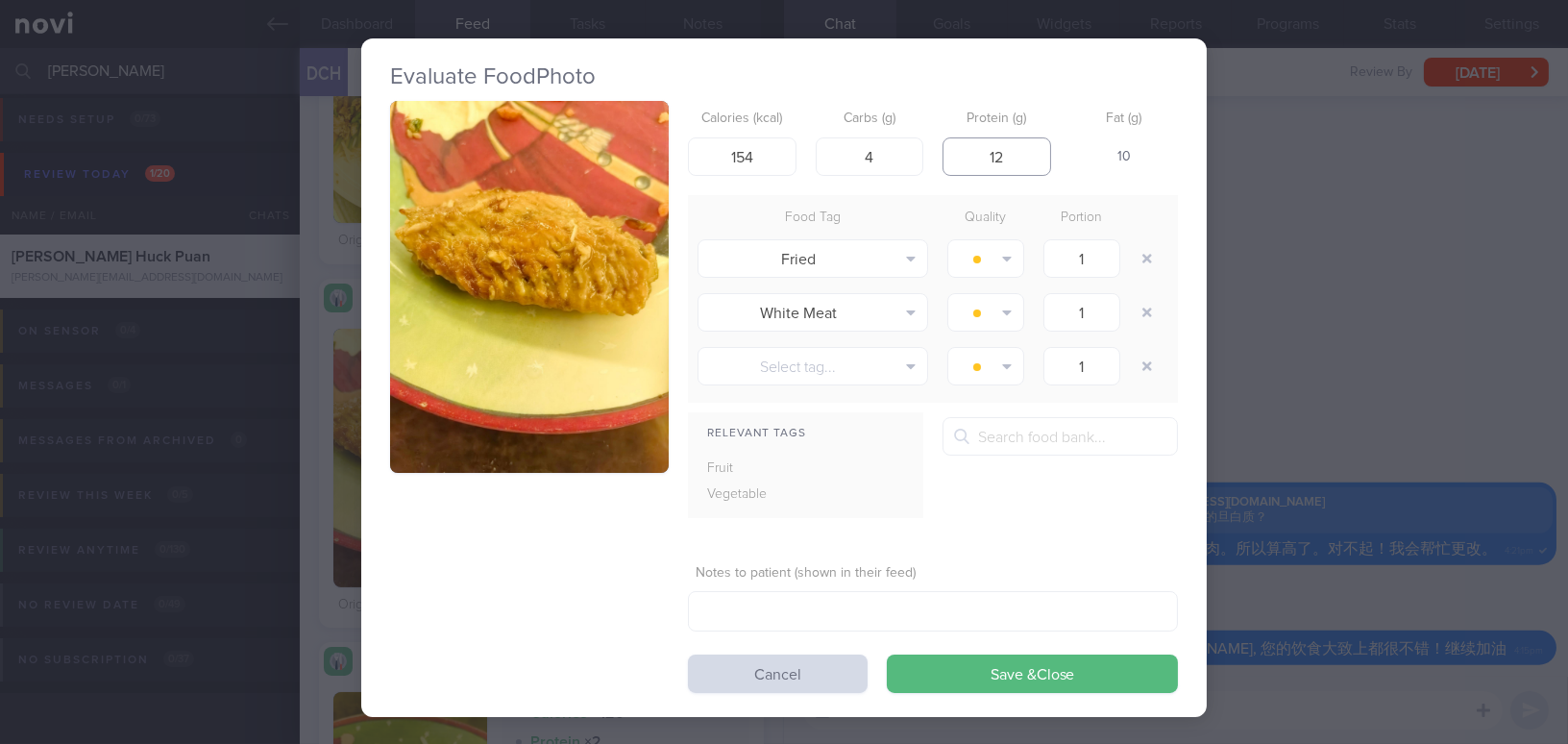 click on "12" at bounding box center [996, 157] 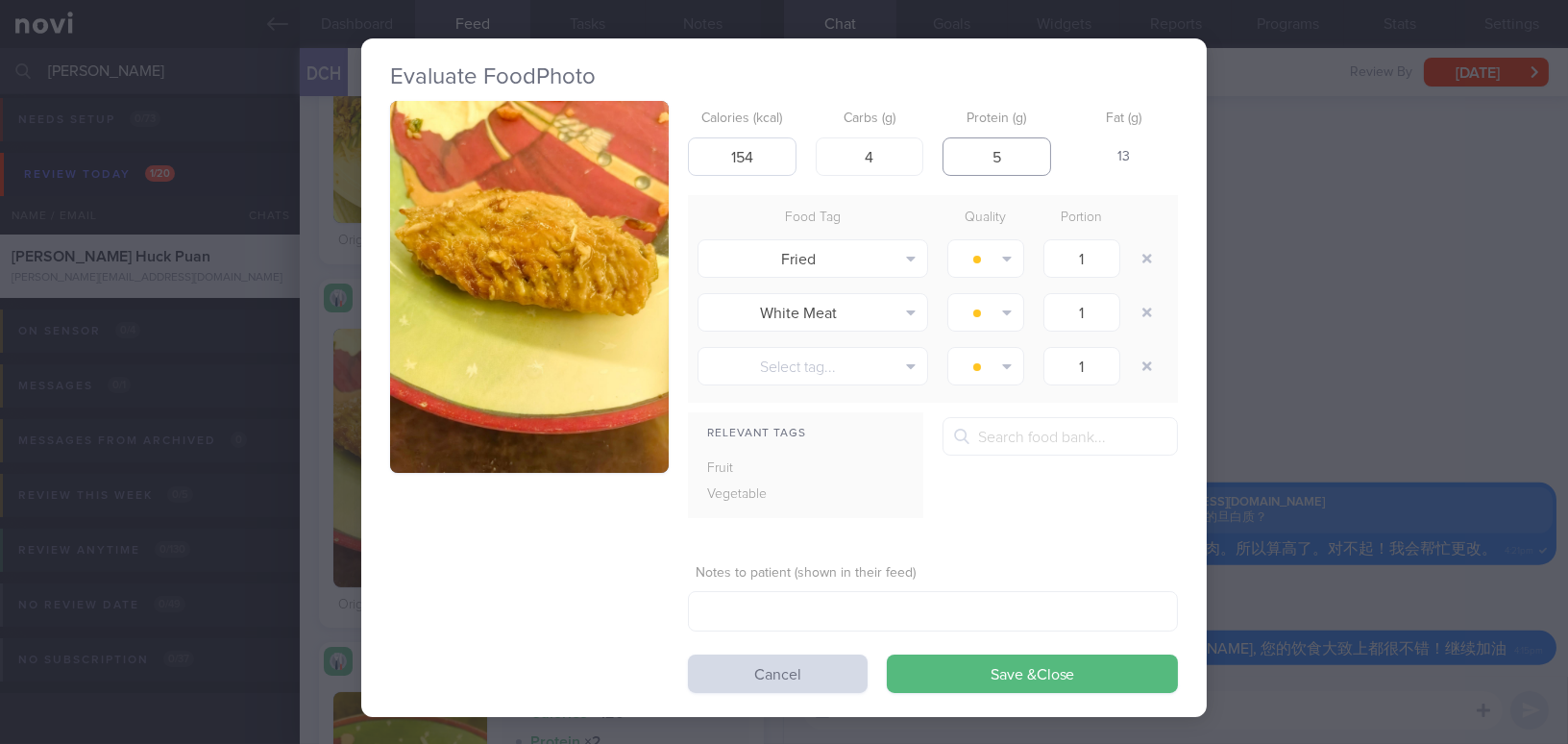 type on "5" 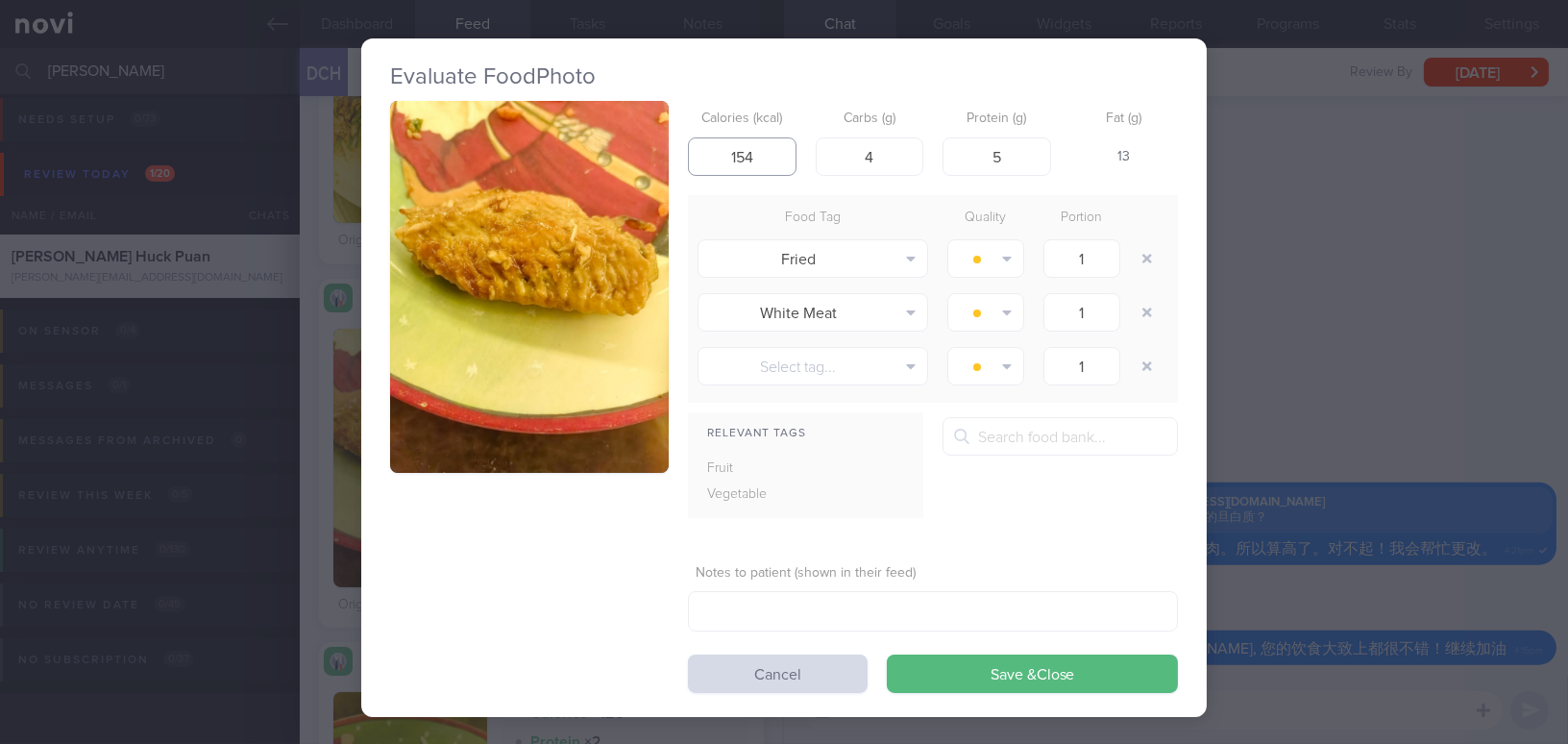 drag, startPoint x: 746, startPoint y: 160, endPoint x: 698, endPoint y: 155, distance: 48.25971 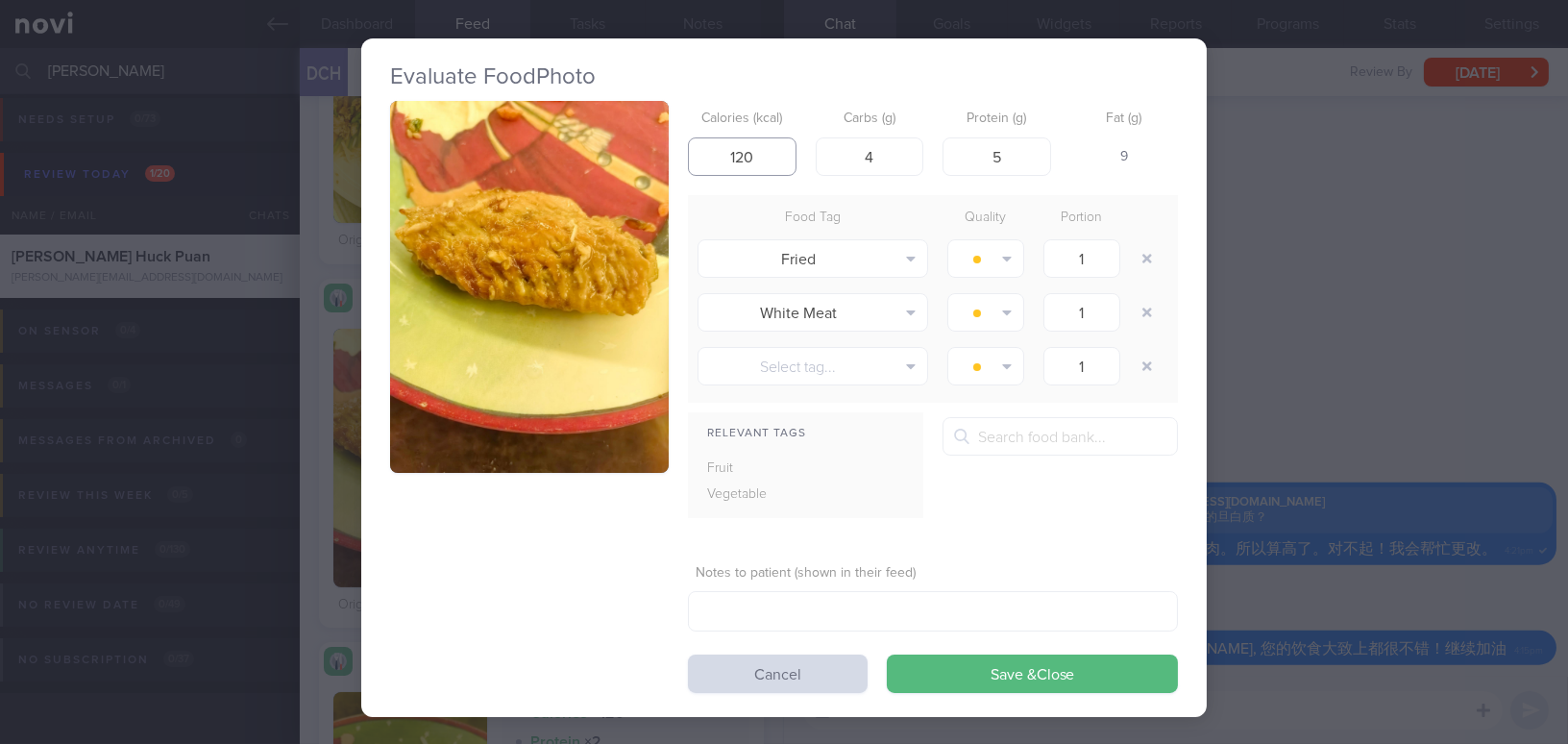 drag, startPoint x: 747, startPoint y: 155, endPoint x: 711, endPoint y: 155, distance: 36 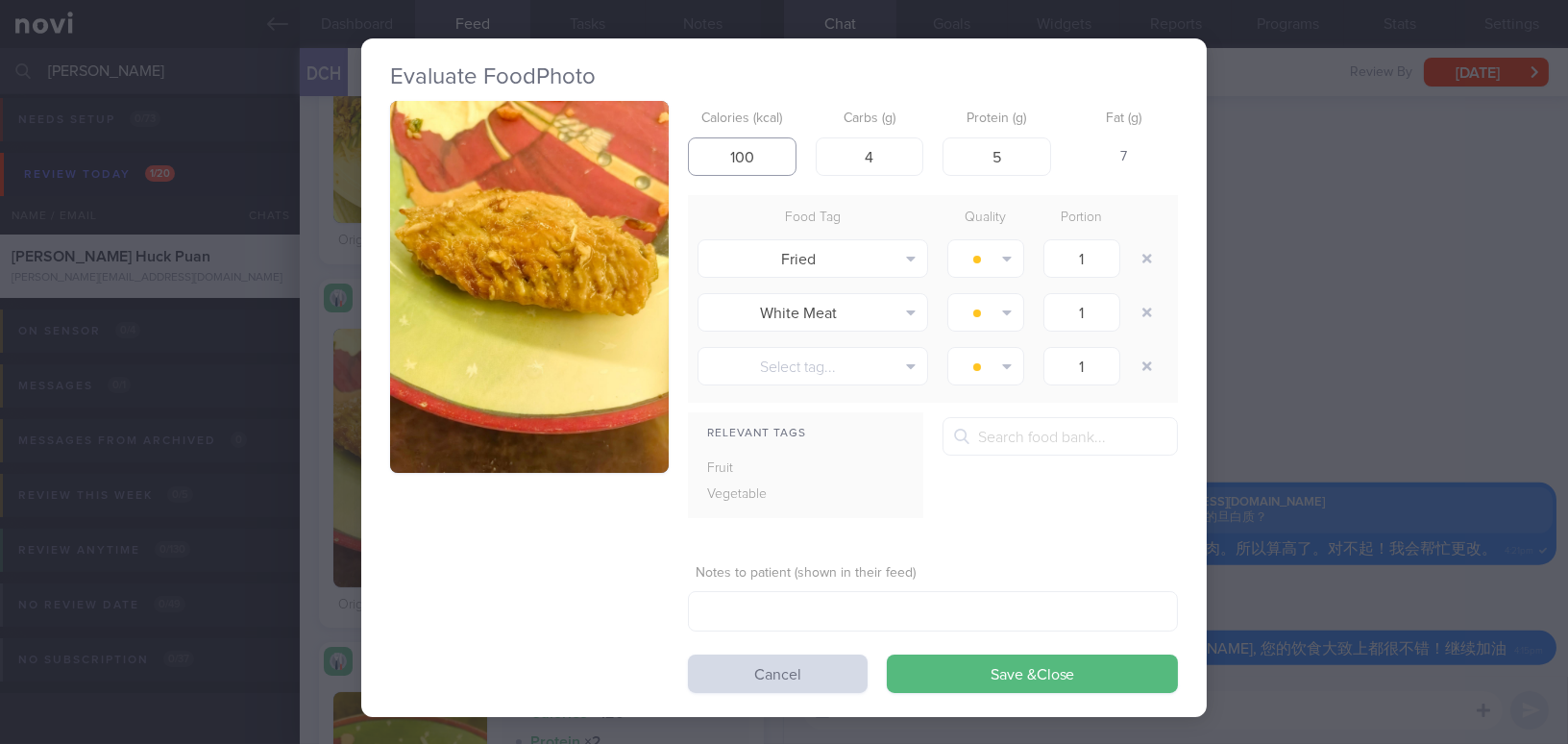 type on "100" 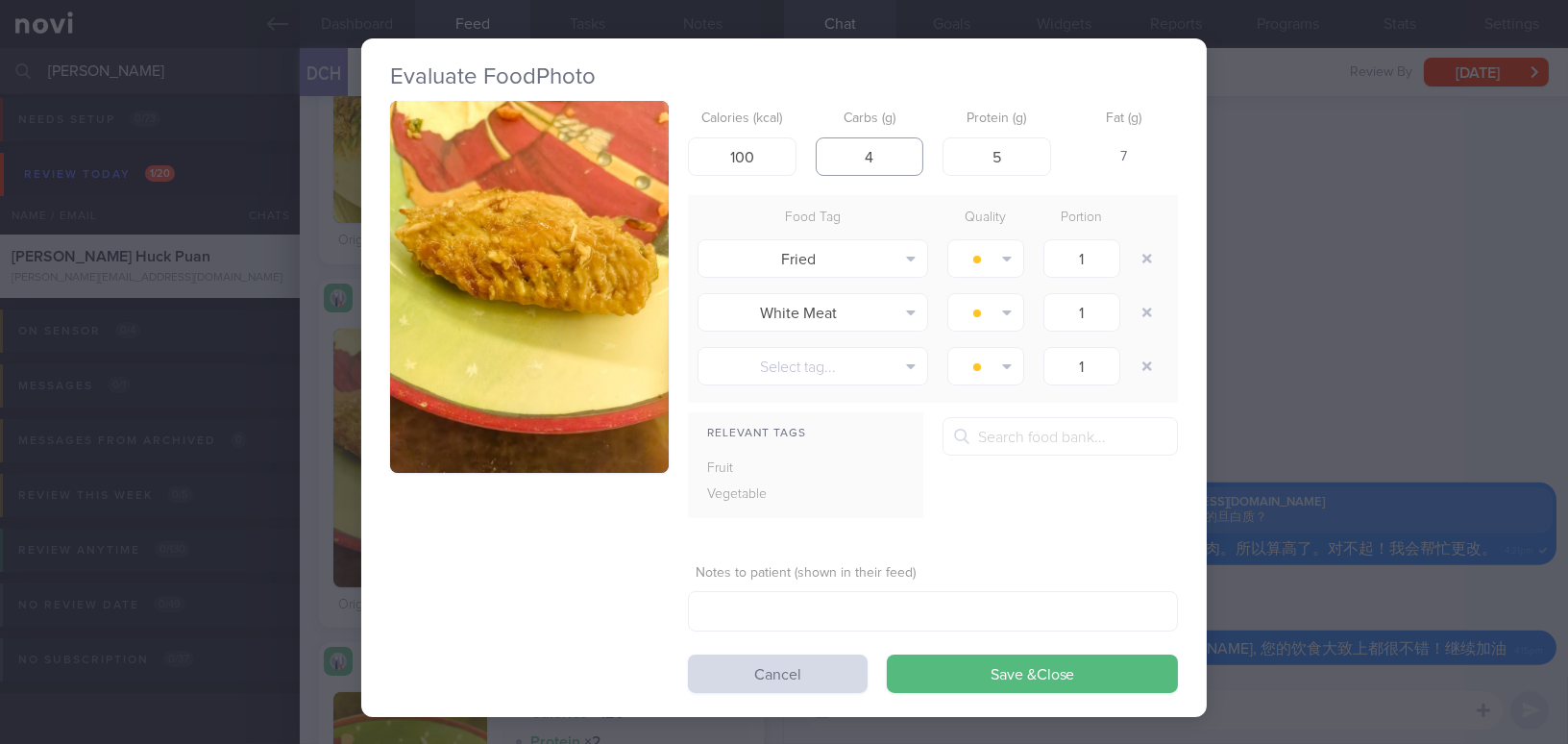 drag, startPoint x: 887, startPoint y: 164, endPoint x: 836, endPoint y: 160, distance: 51.156622 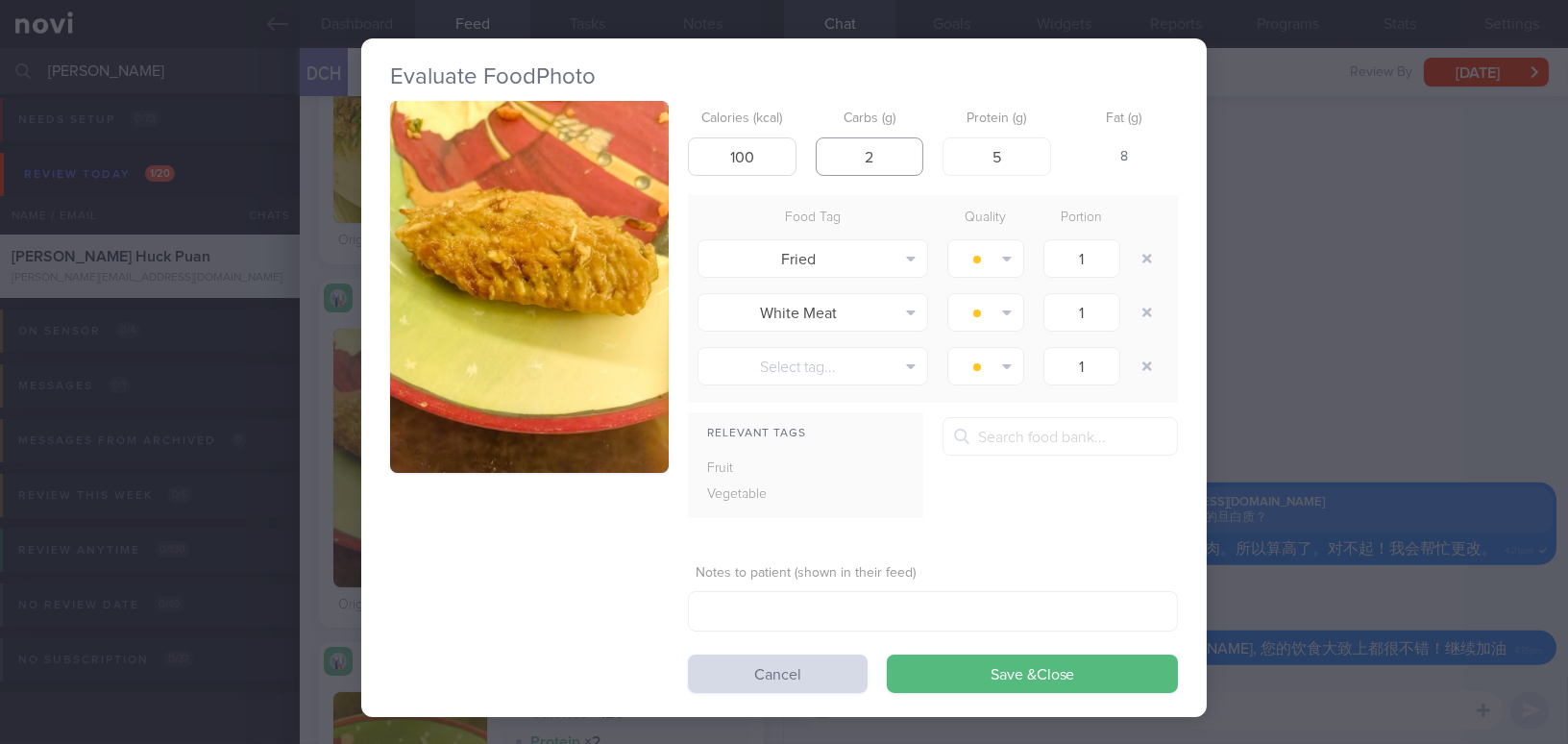 type on "2" 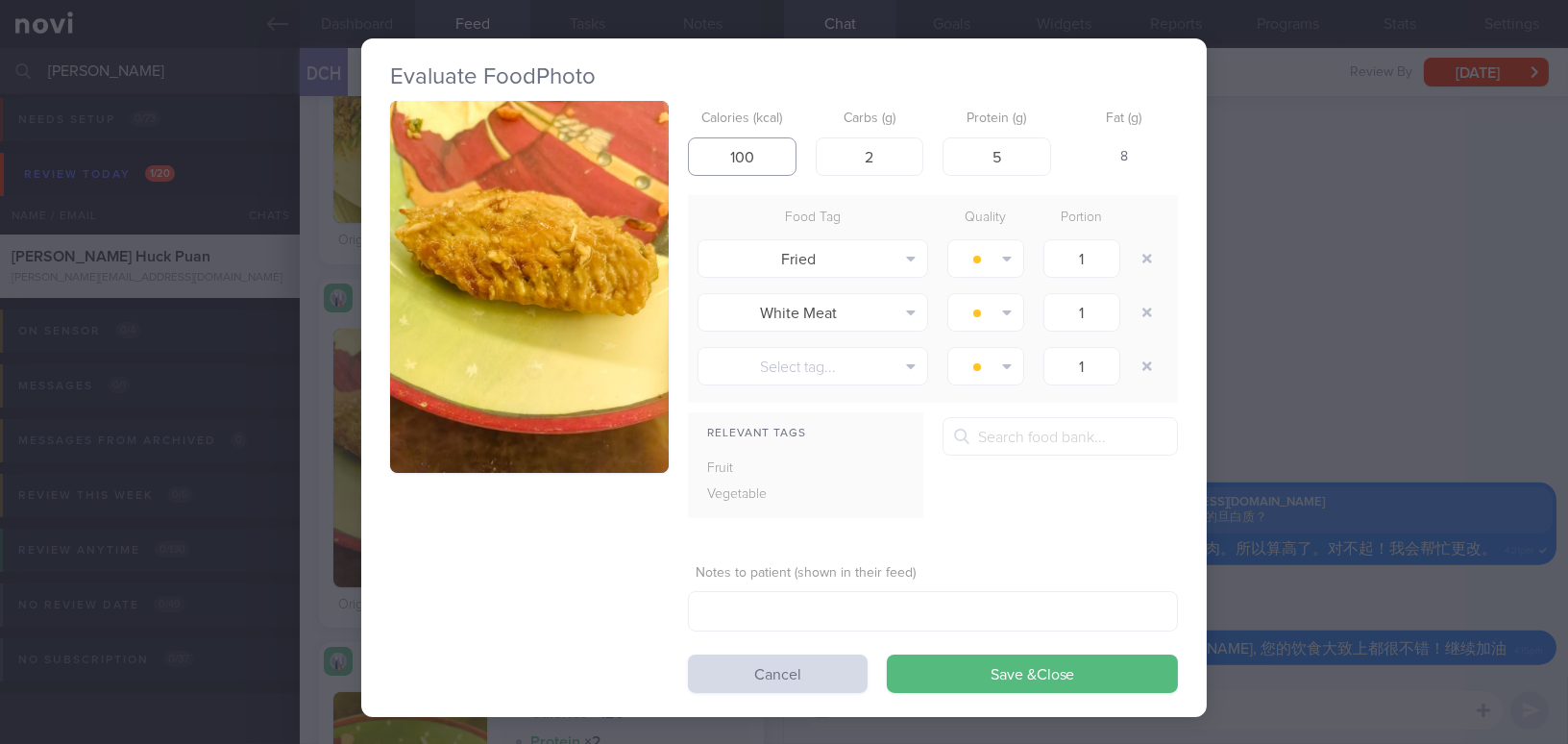 drag, startPoint x: 766, startPoint y: 160, endPoint x: 685, endPoint y: 160, distance: 81 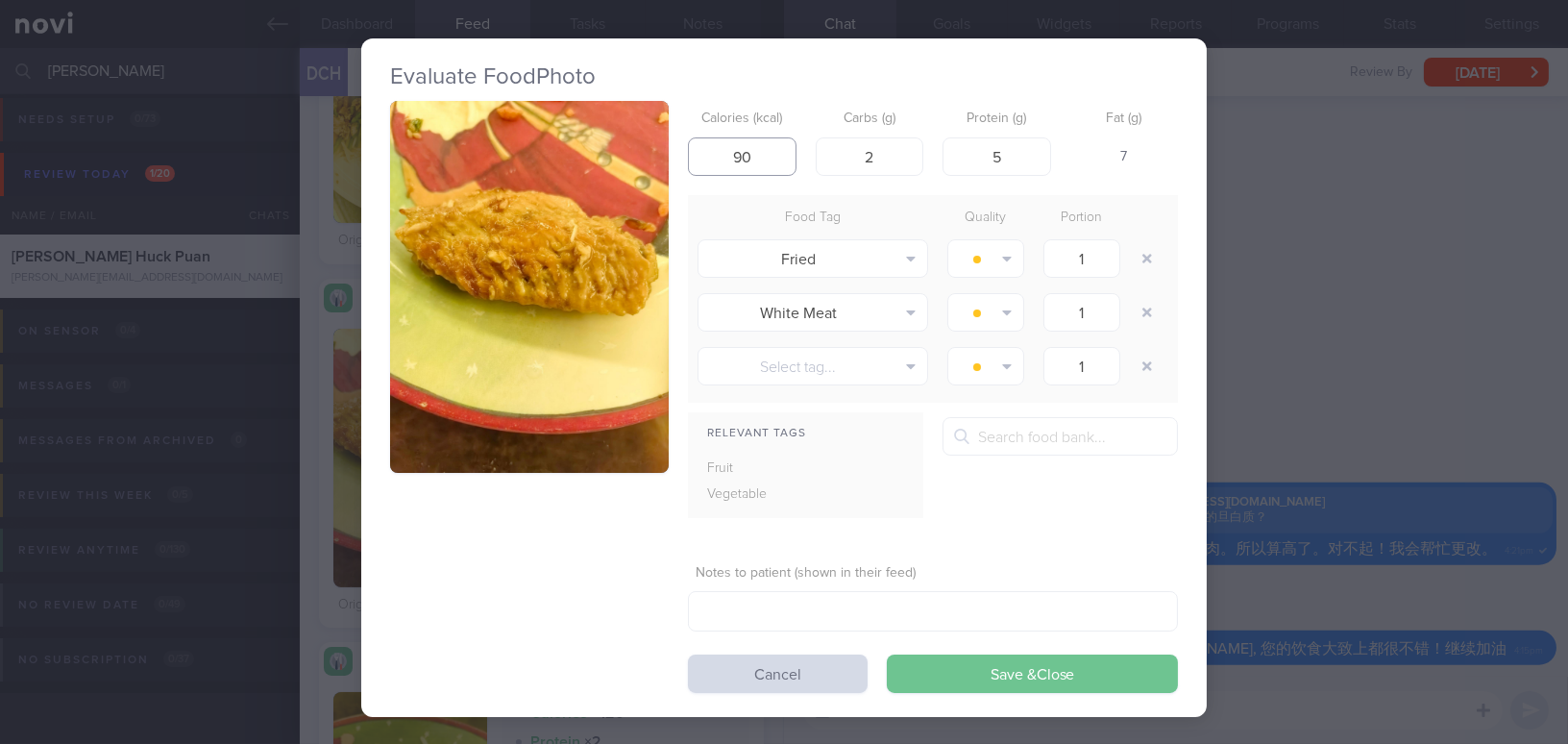 type on "90" 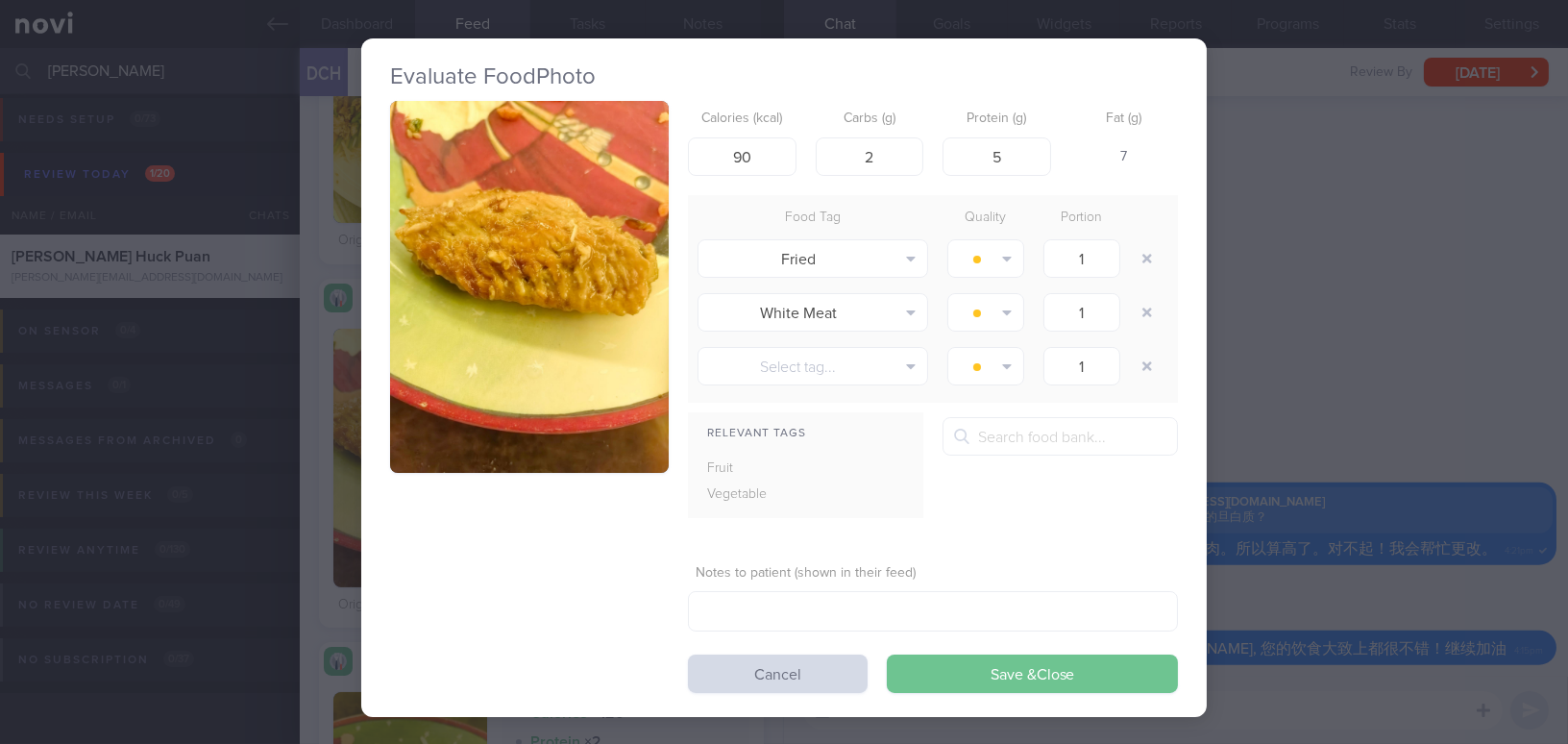 click on "Save &
Close" at bounding box center (1032, 674) 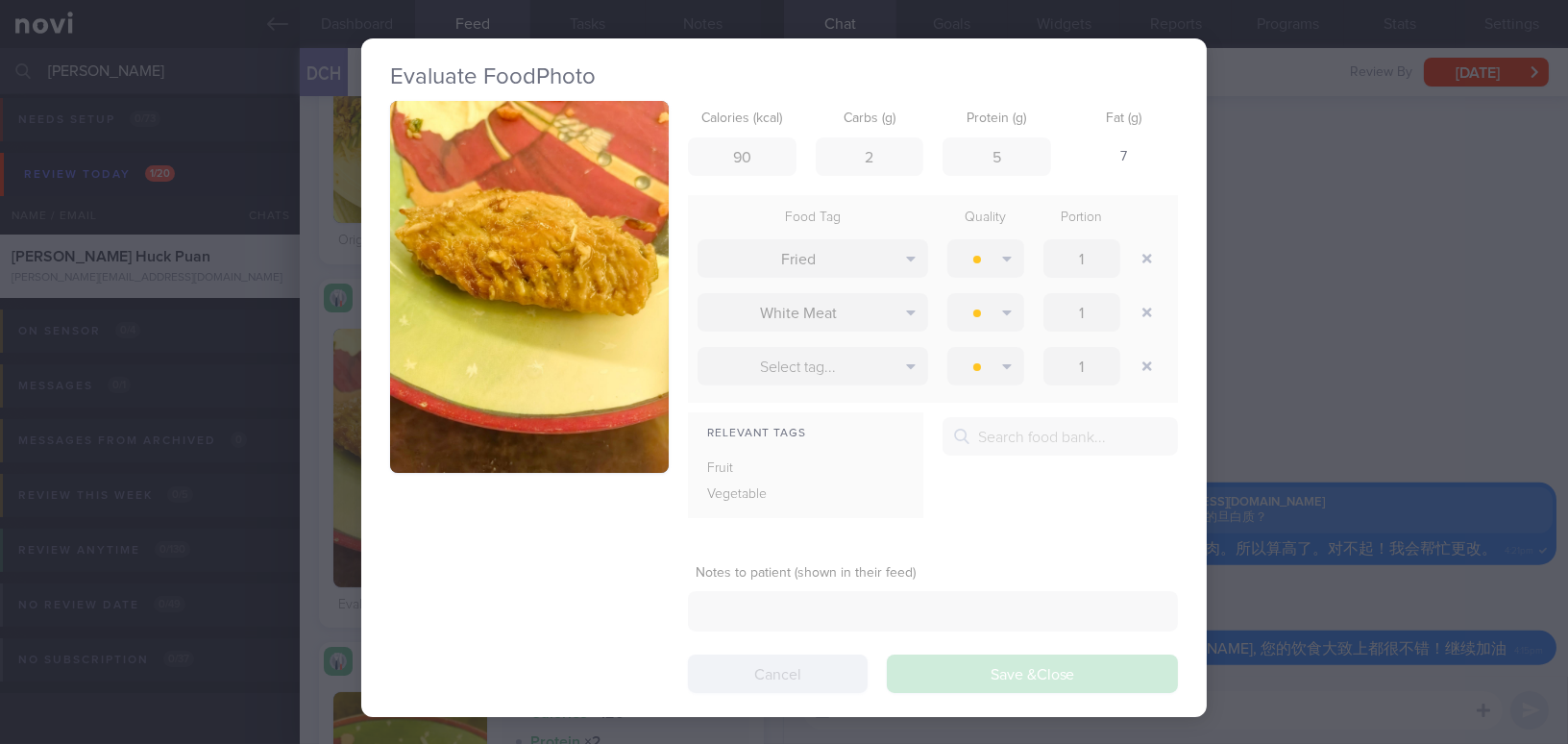 scroll, scrollTop: 961037, scrollLeft: 960378, axis: both 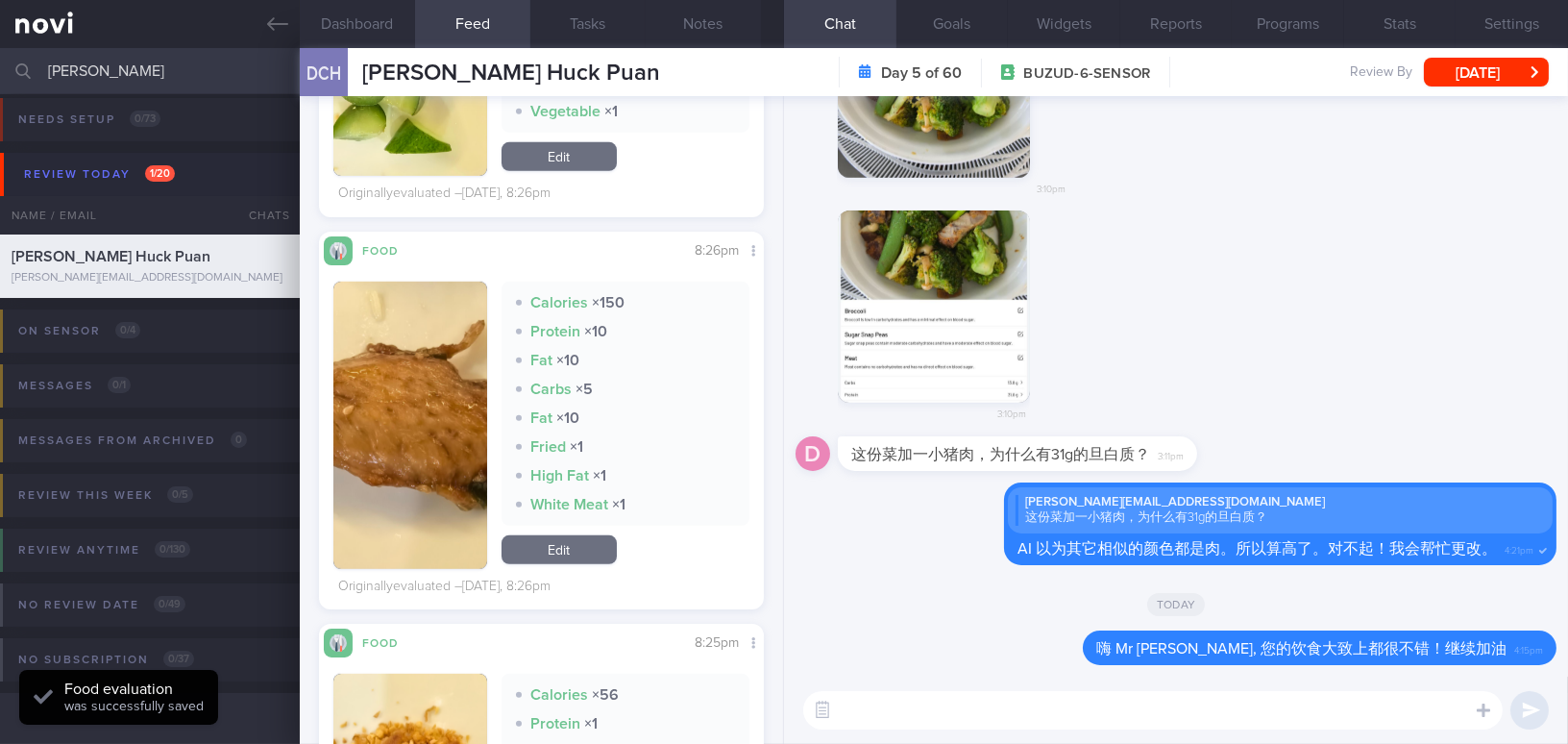 click at bounding box center (410, 425) 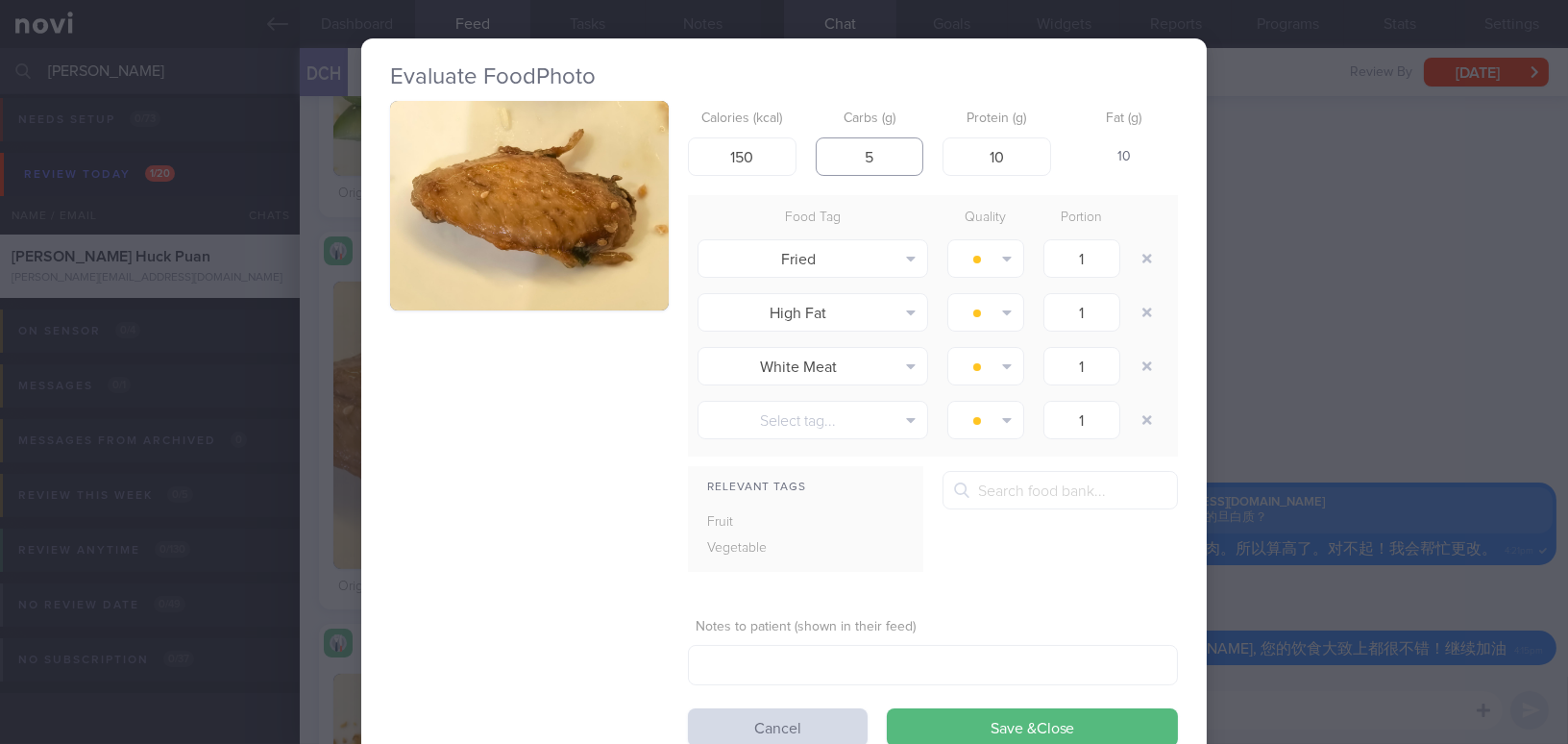 drag, startPoint x: 880, startPoint y: 157, endPoint x: 854, endPoint y: 157, distance: 26 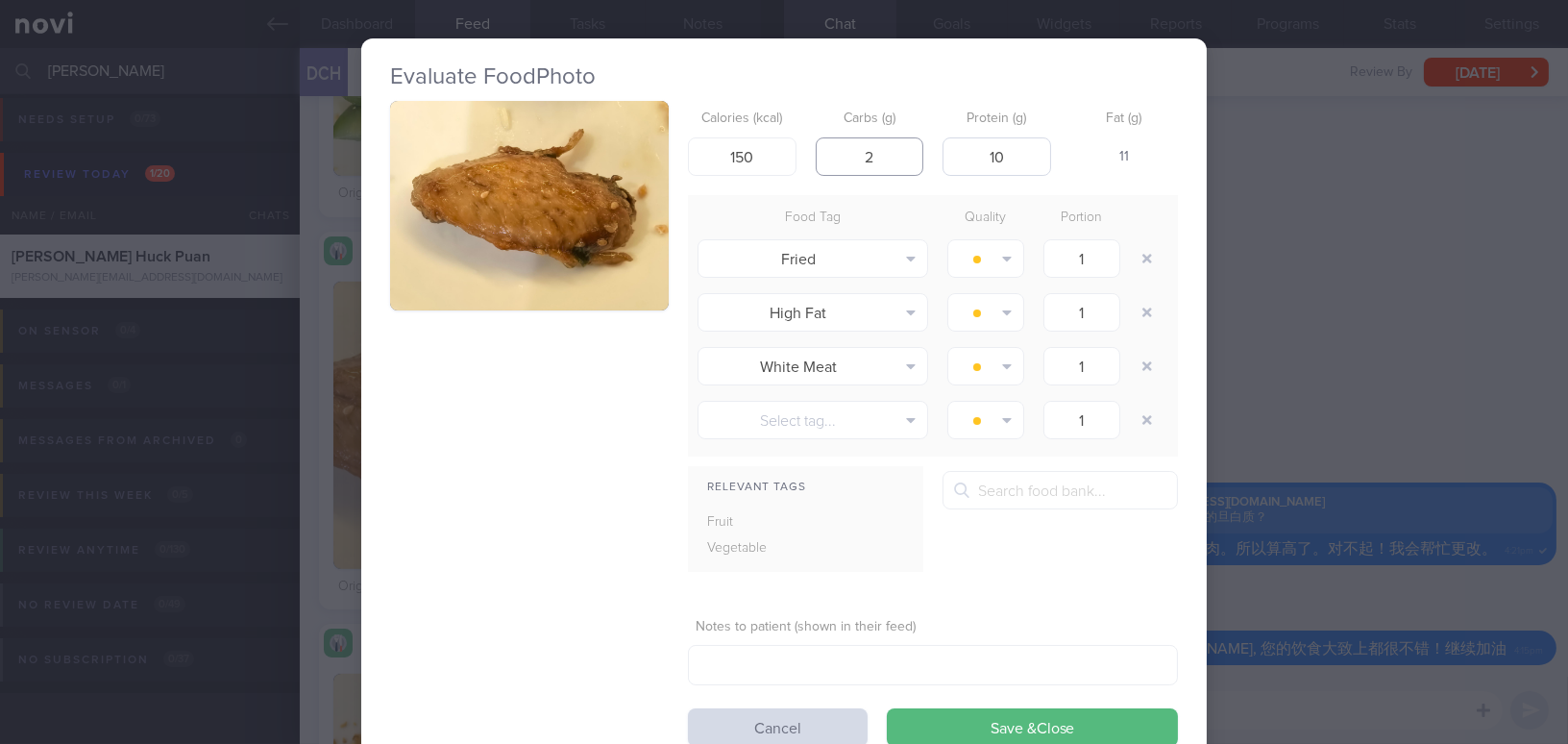 type on "2" 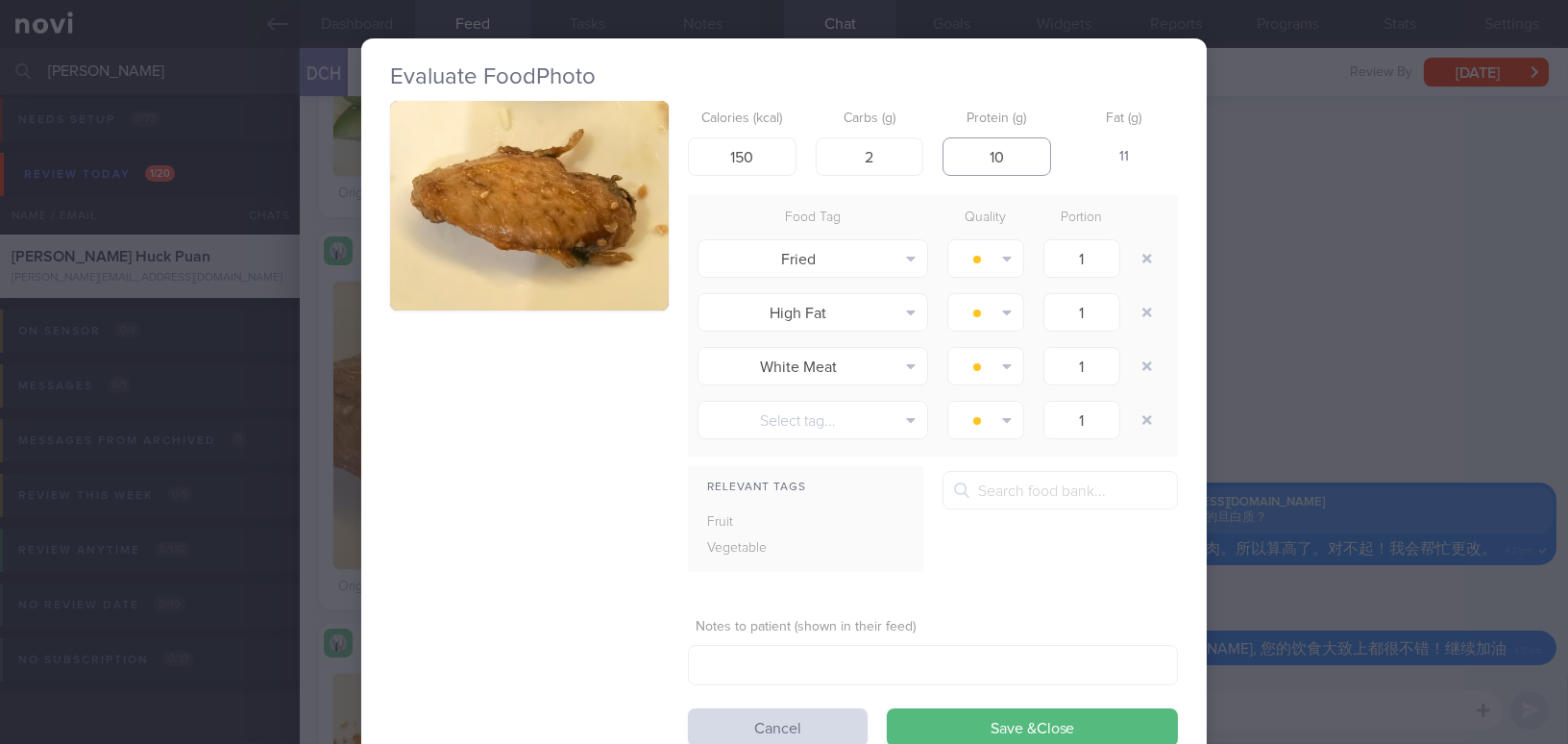 drag, startPoint x: 1013, startPoint y: 160, endPoint x: 971, endPoint y: 156, distance: 42.190046 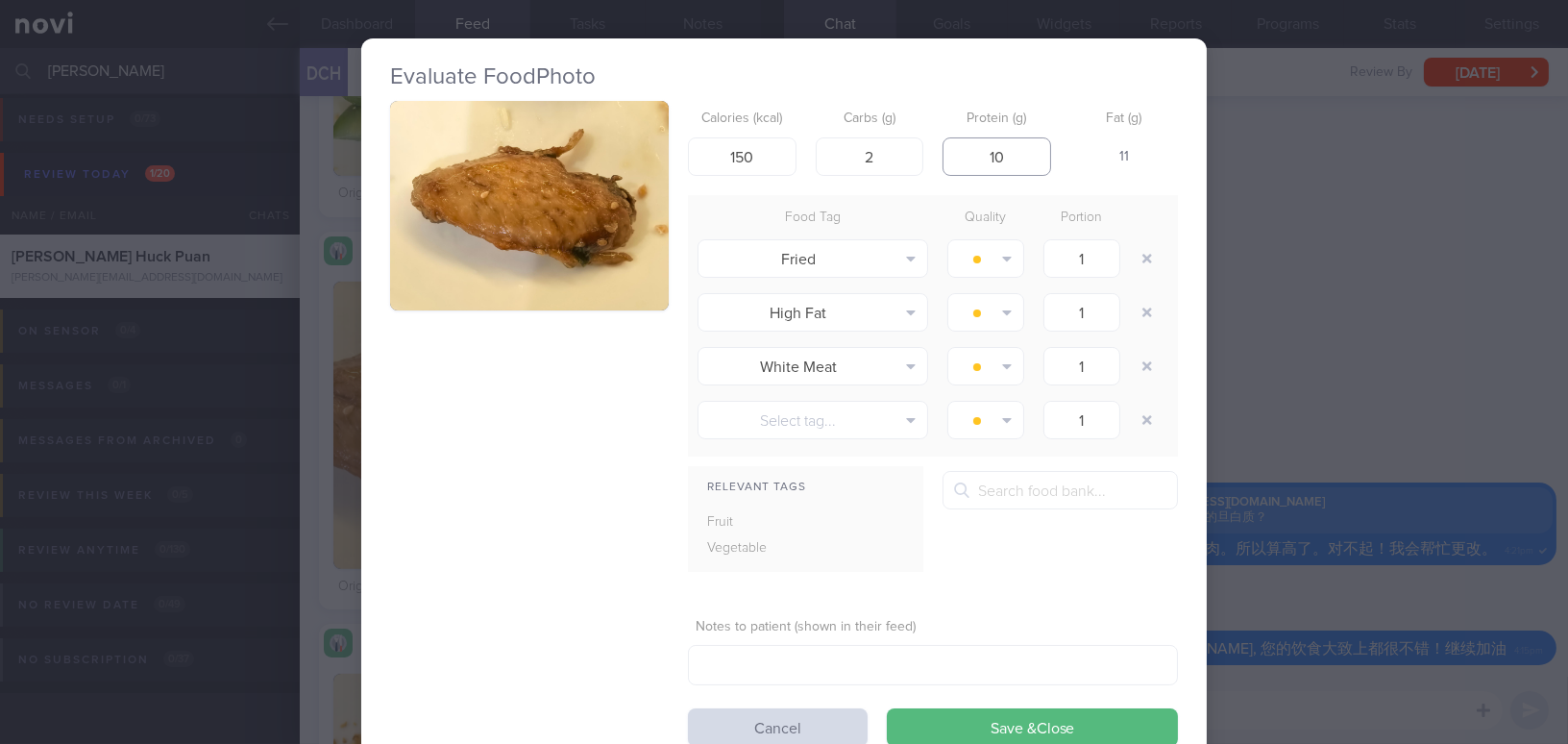 click on "10" at bounding box center [996, 157] 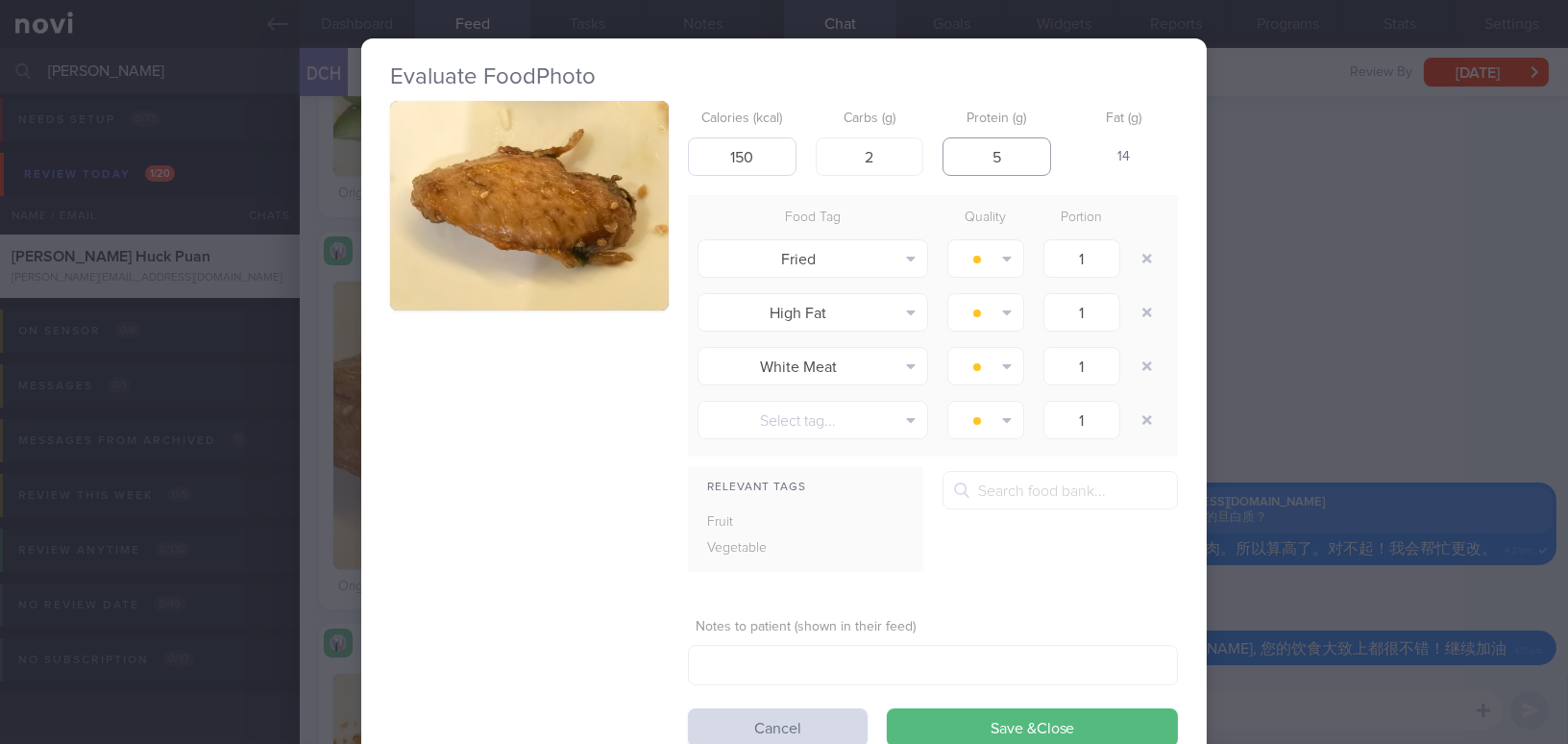 type on "5" 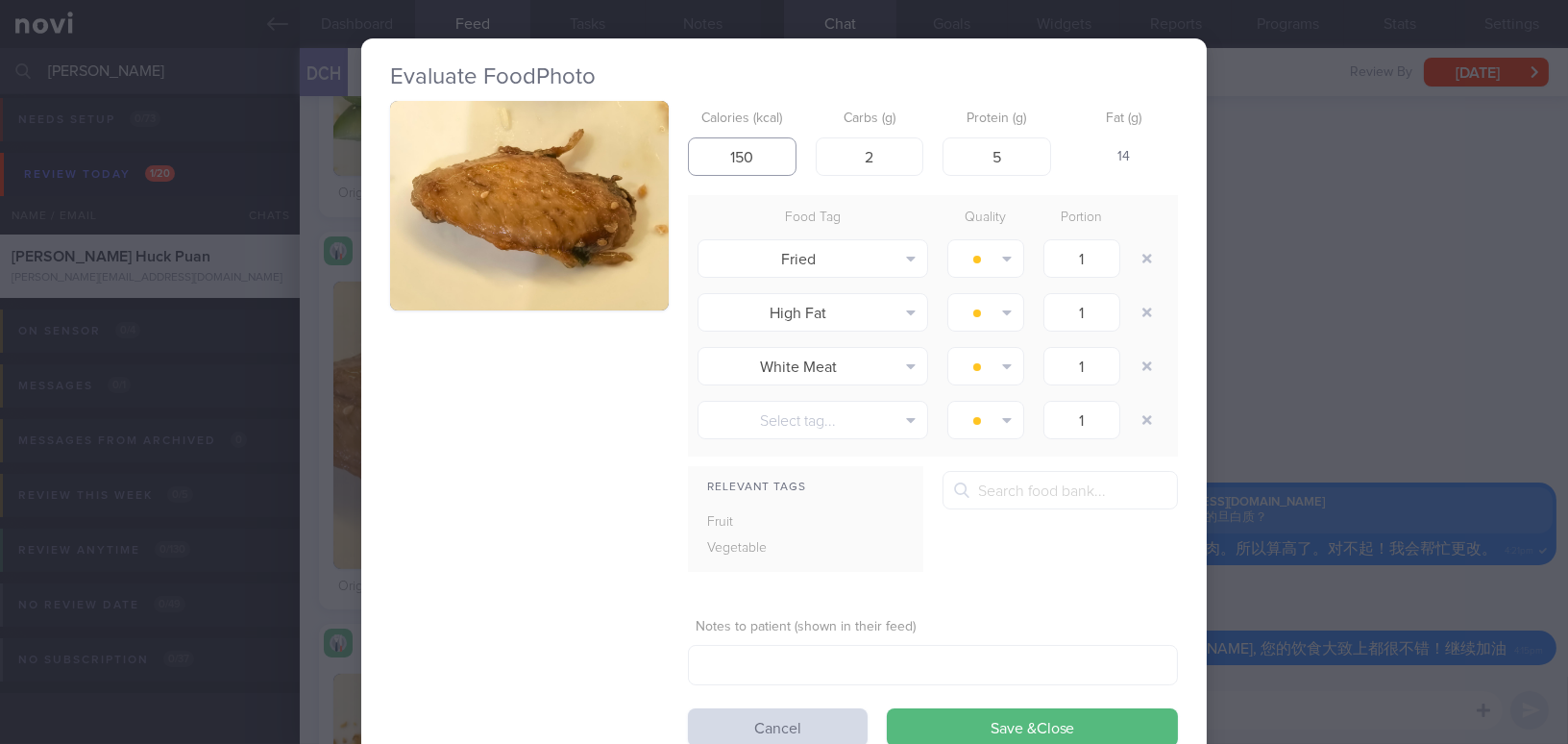 drag, startPoint x: 767, startPoint y: 155, endPoint x: 635, endPoint y: 149, distance: 132.13629 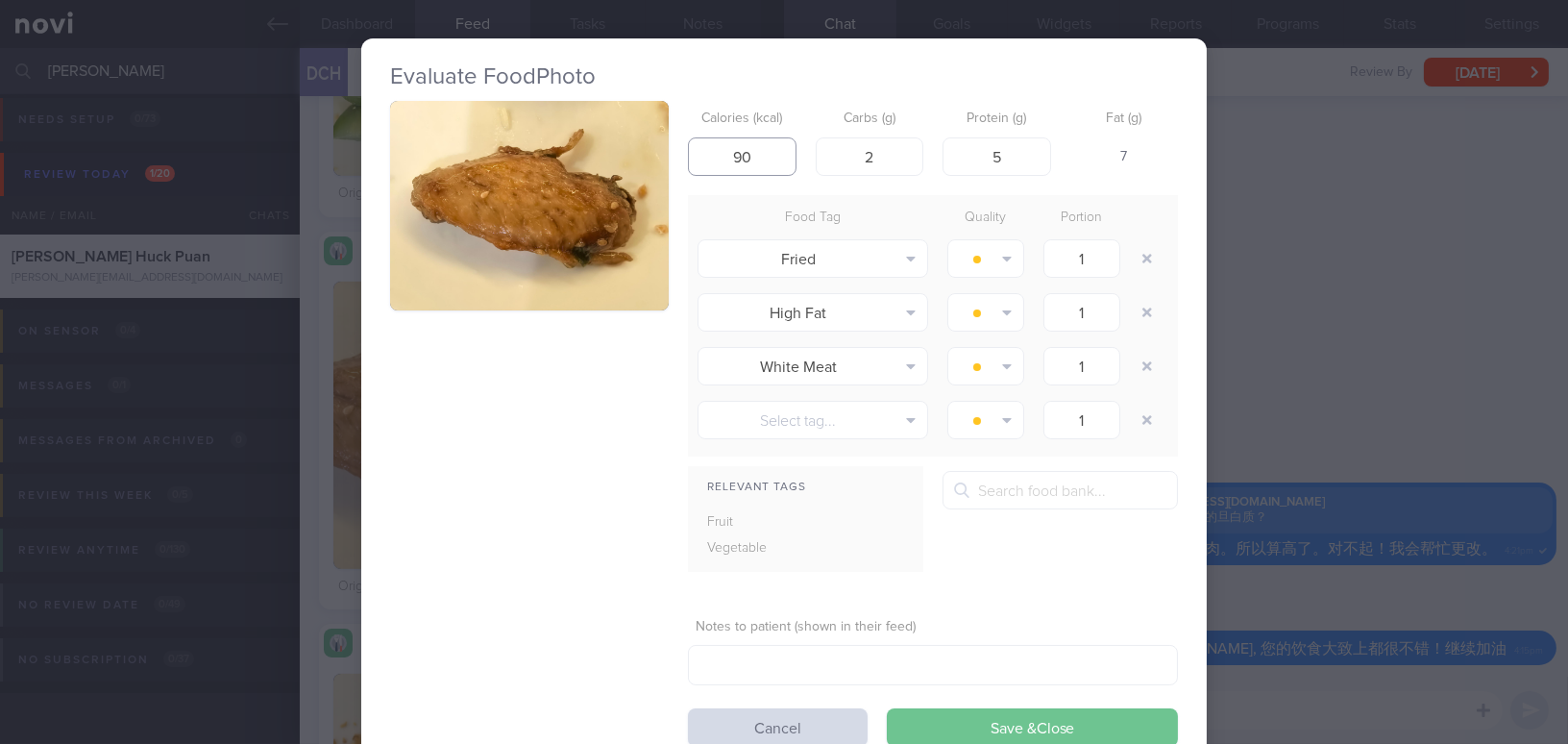 type on "90" 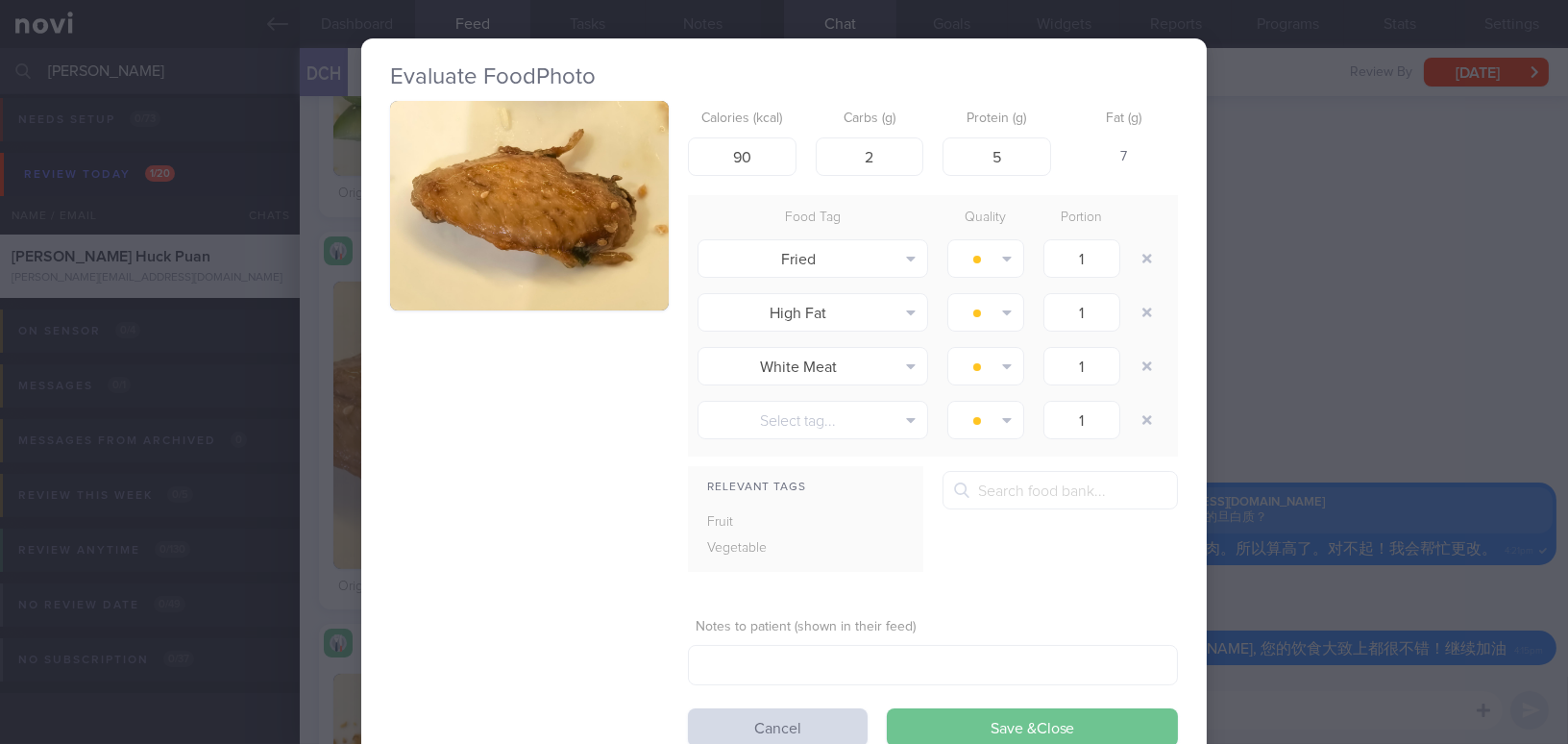 click on "Save &
Close" at bounding box center (1032, 728) 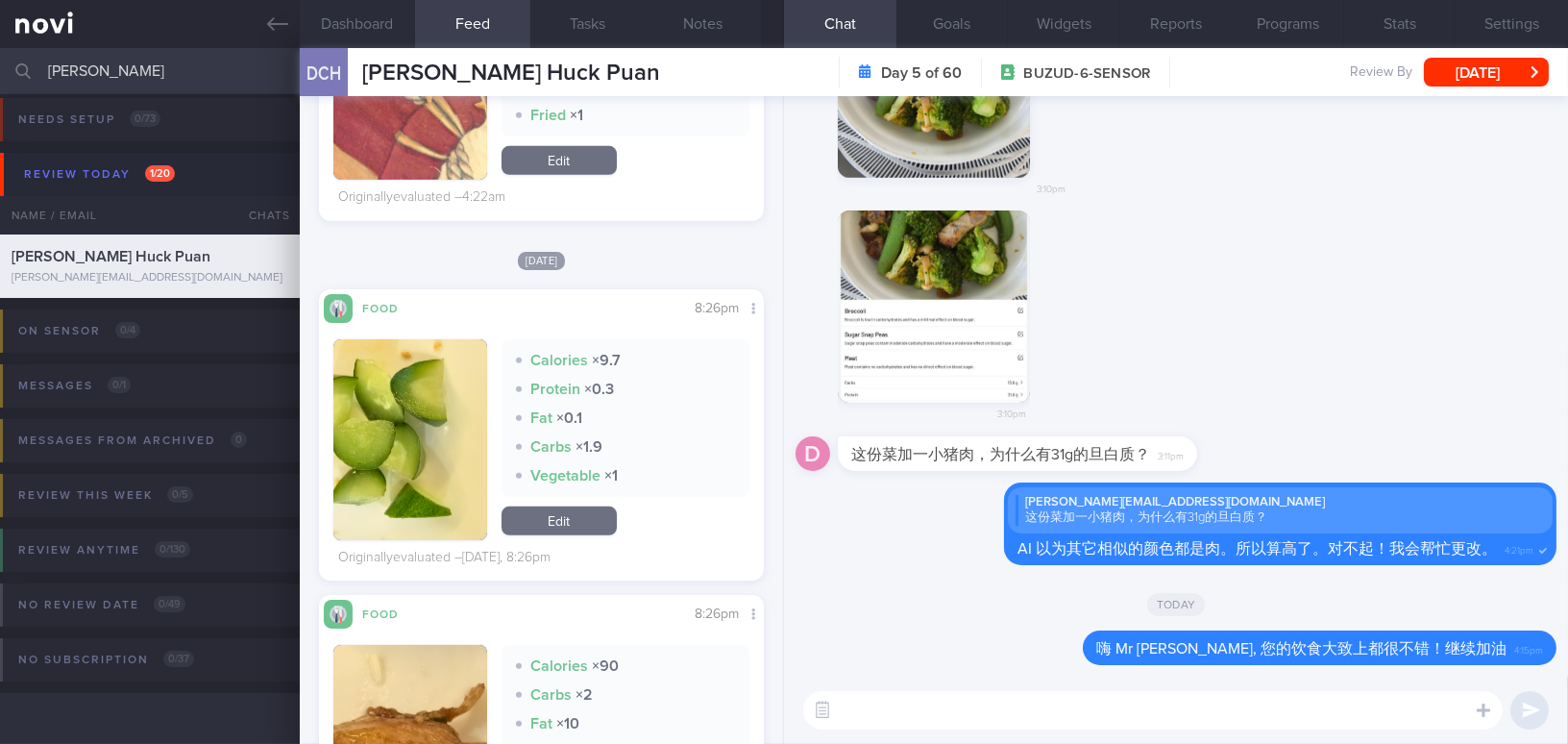 scroll, scrollTop: 1922, scrollLeft: 0, axis: vertical 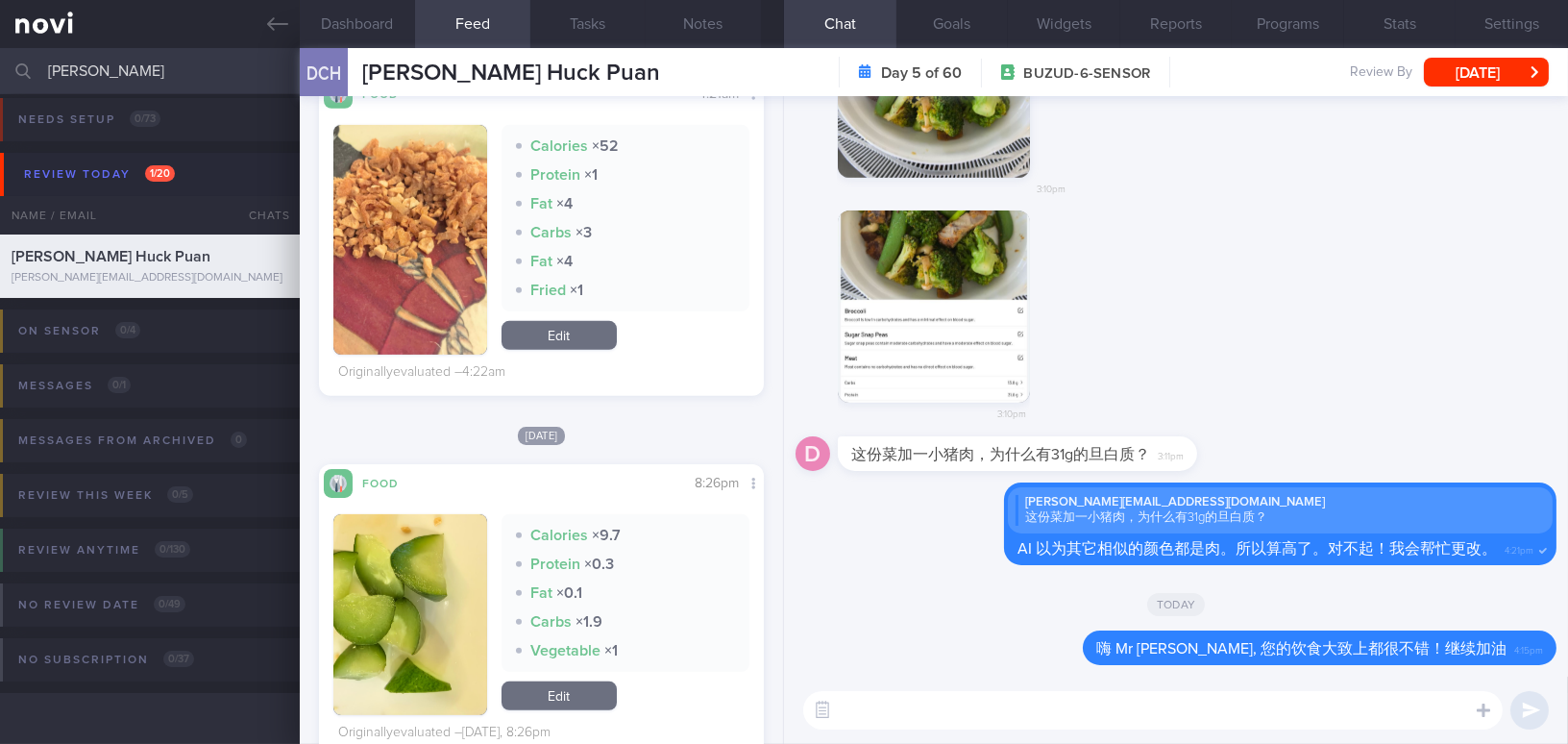 click at bounding box center (1153, 710) 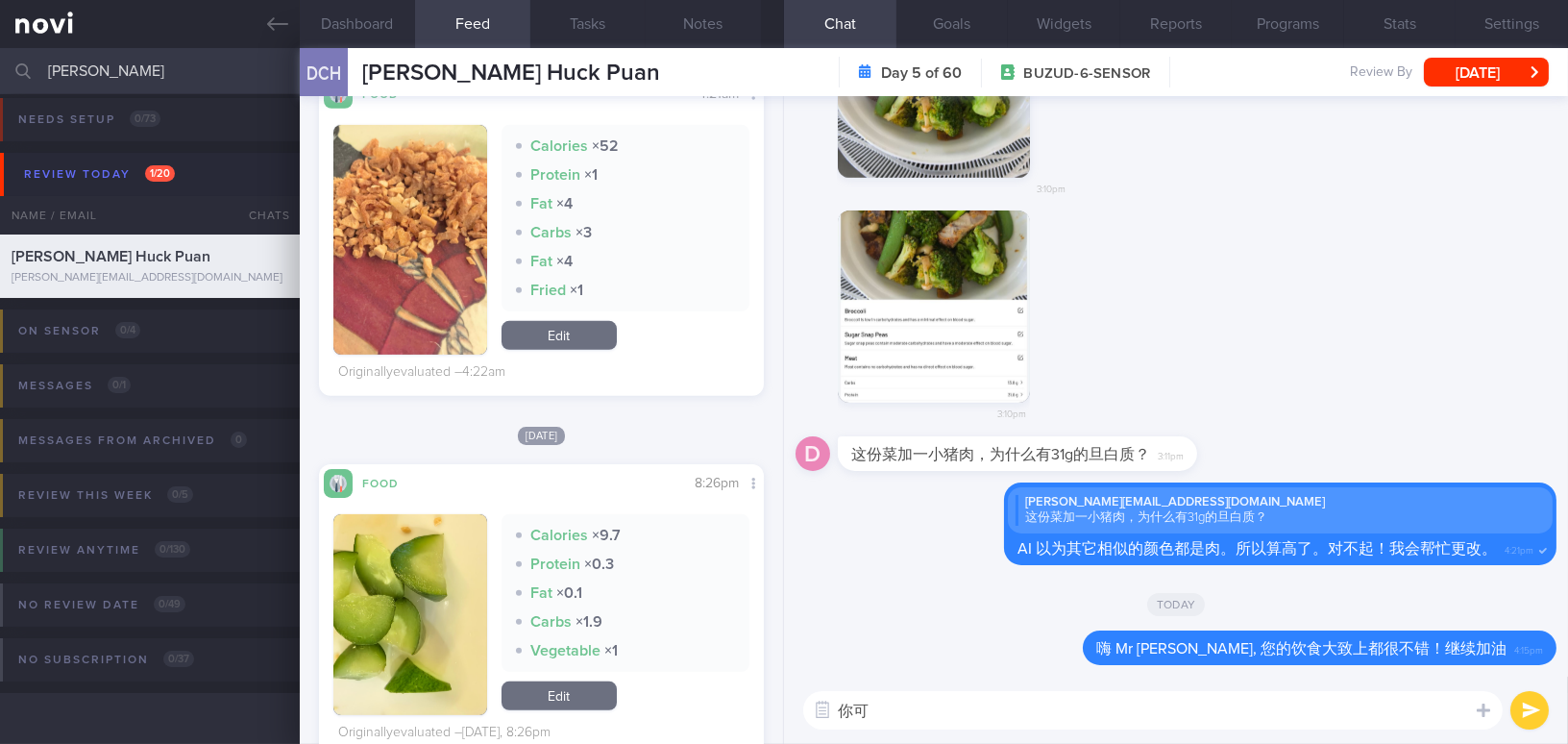type on "你" 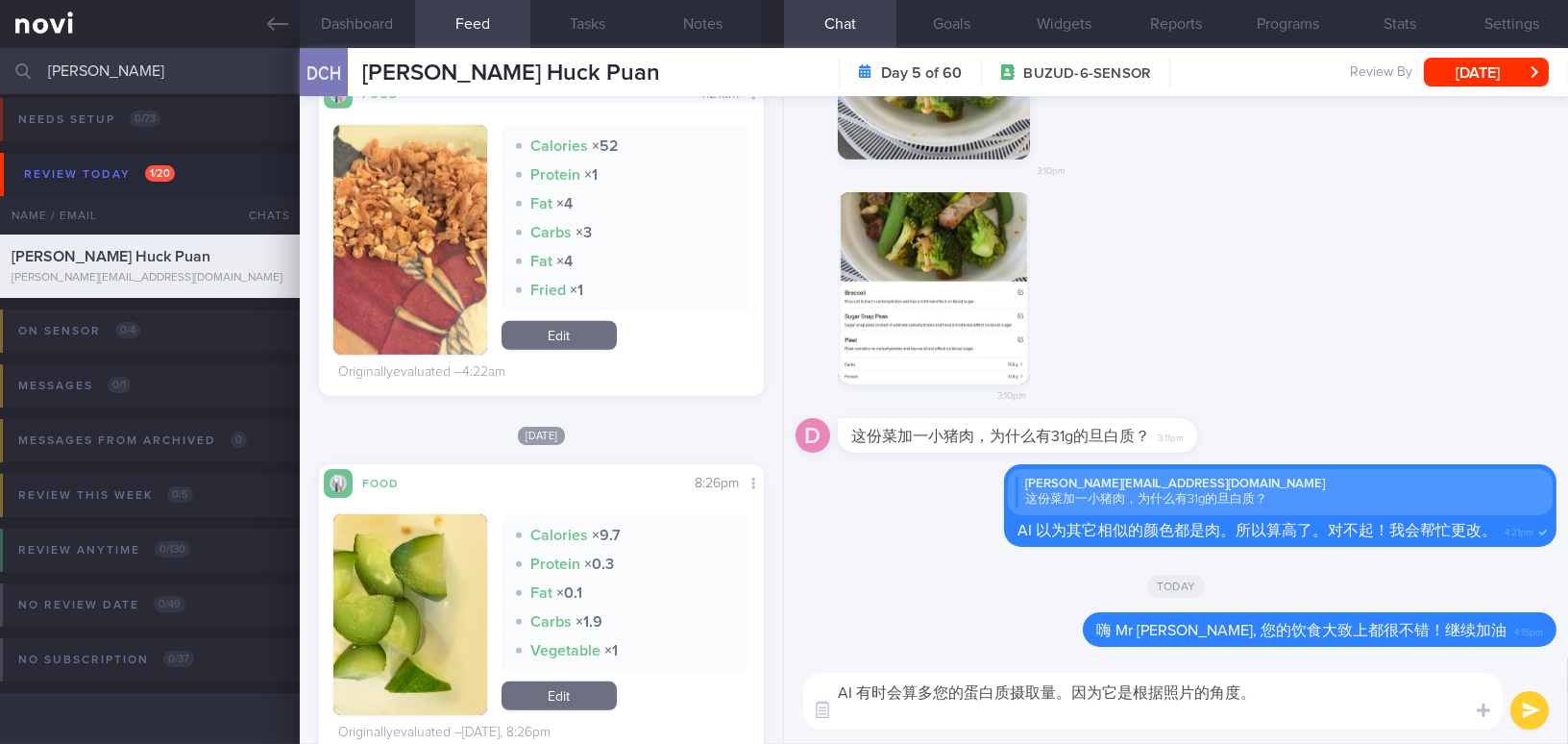 scroll, scrollTop: 0, scrollLeft: 0, axis: both 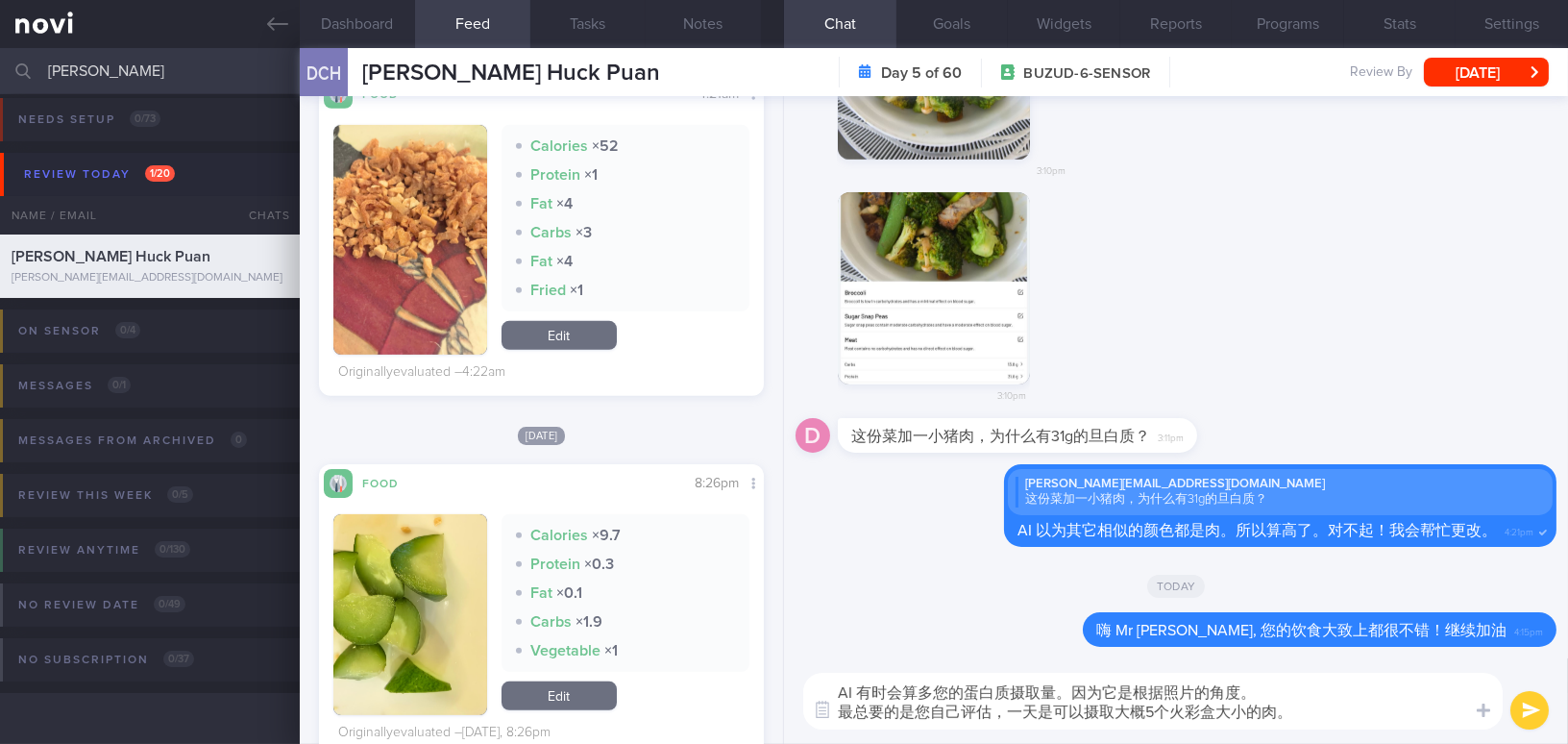 click on "AI 有时会算多您的蛋白质摄取量。因为它是根据照片的角度。
最总要的是您自己评估，一天是可以摄取大概5个火彩盒大小的肉。" at bounding box center [1153, 701] 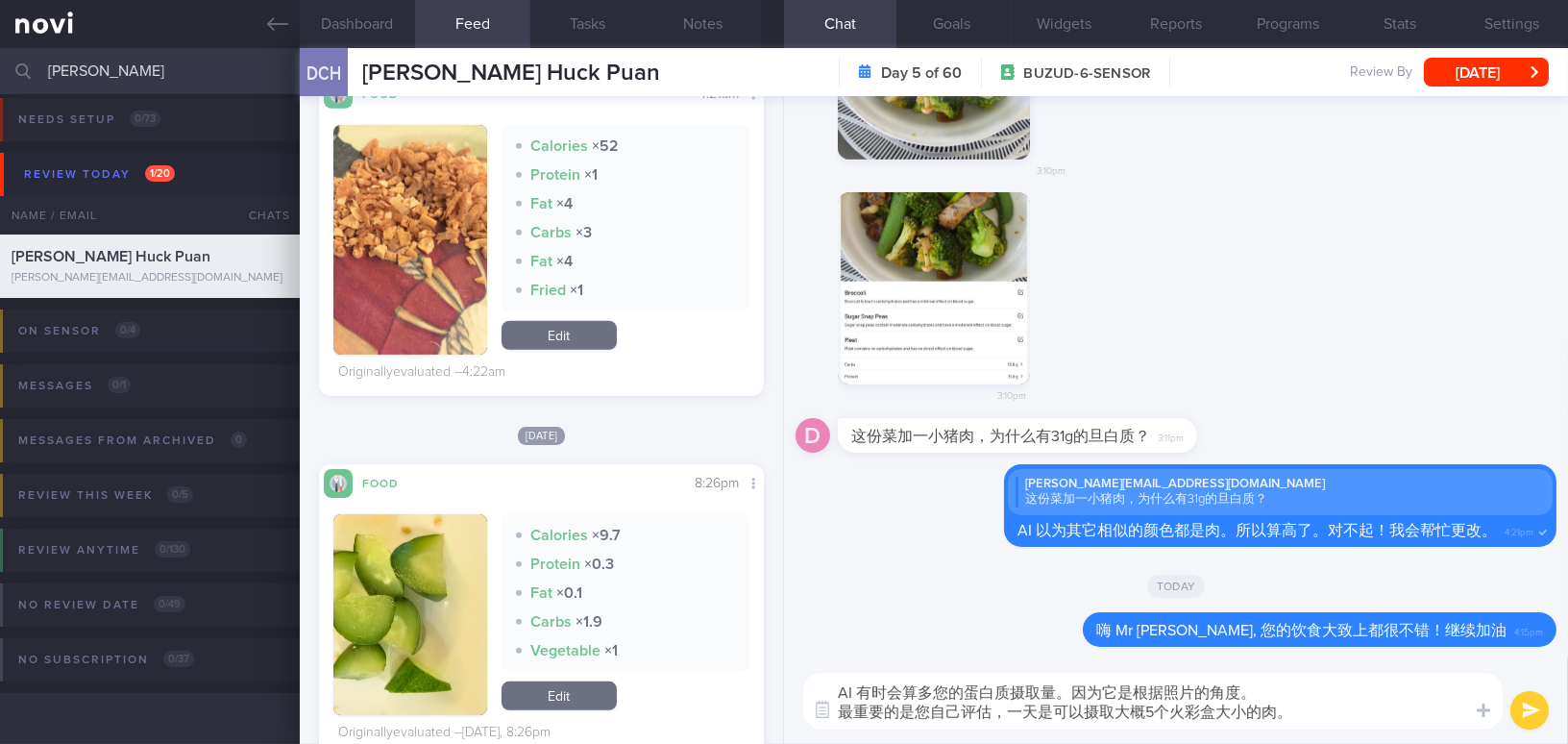 click on "AI 有时会算多您的蛋白质摄取量。因为它是根据照片的角度。
最重要的是您自己评估，一天是可以摄取大概5个火彩盒大小的肉。" at bounding box center [1153, 701] 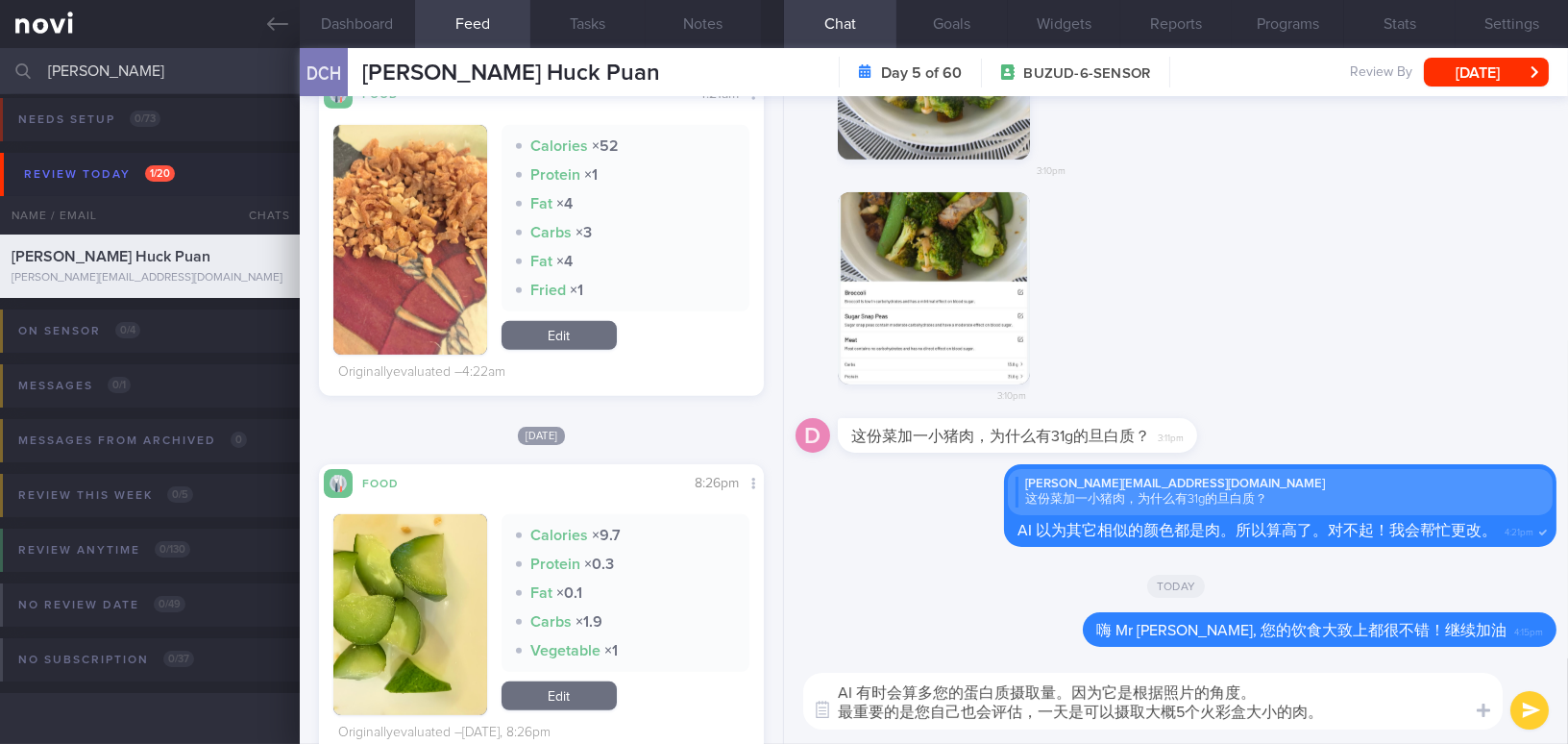 click on "AI 有时会算多您的蛋白质摄取量。因为它是根据照片的角度。
最重要的是您自己也会评估，一天是可以摄取大概5个火彩盒大小的肉。" at bounding box center [1153, 701] 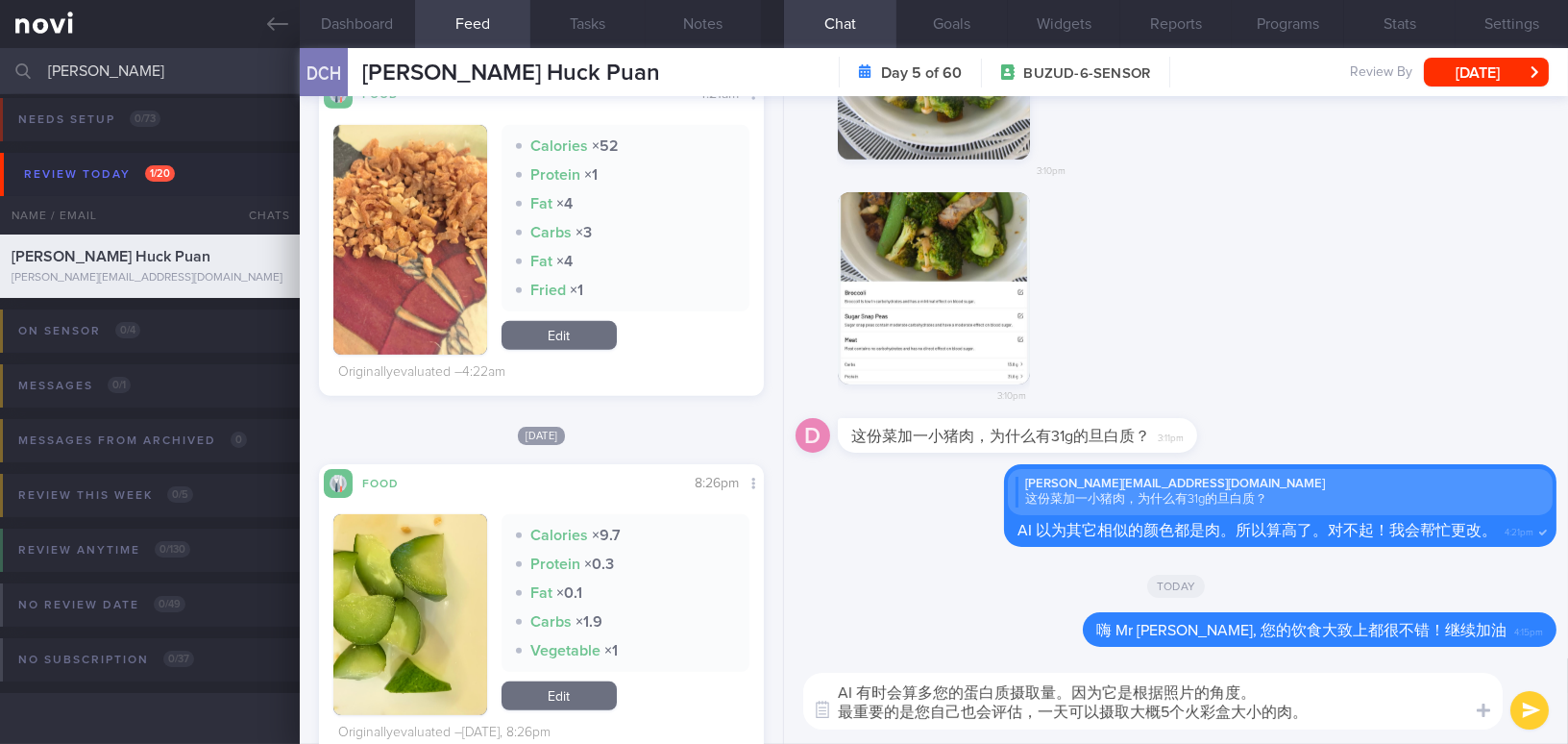 click on "AI 有时会算多您的蛋白质摄取量。因为它是根据照片的角度。
最重要的是您自己也会评估，一天可以摄取大概5个火彩盒大小的肉。" at bounding box center [1153, 701] 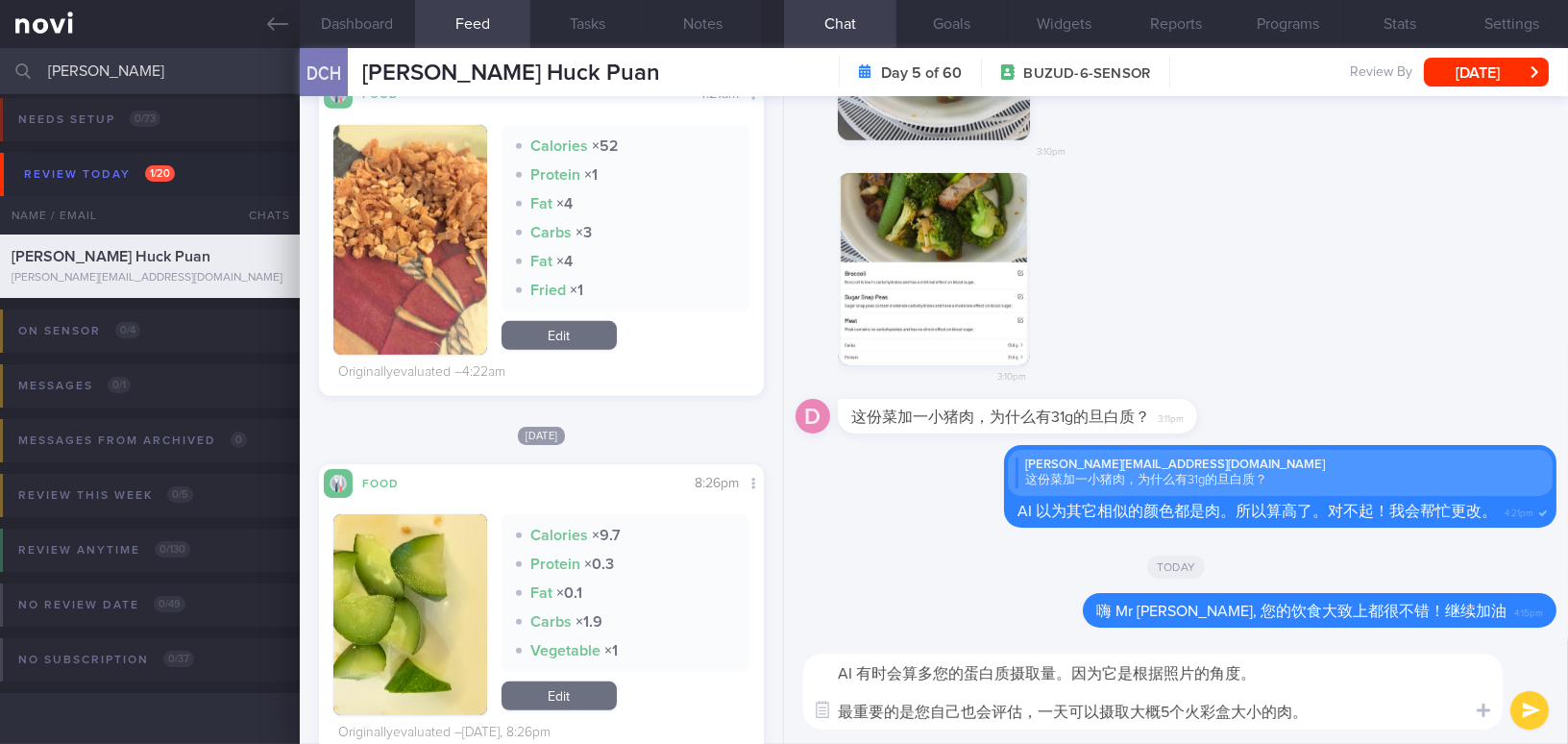 click on "AI 有时会算多您的蛋白质摄取量。因为它是根据照片的角度。
最重要的是您自己也会评估，一天可以摄取大概5个火彩盒大小的肉。" at bounding box center (1153, 691) 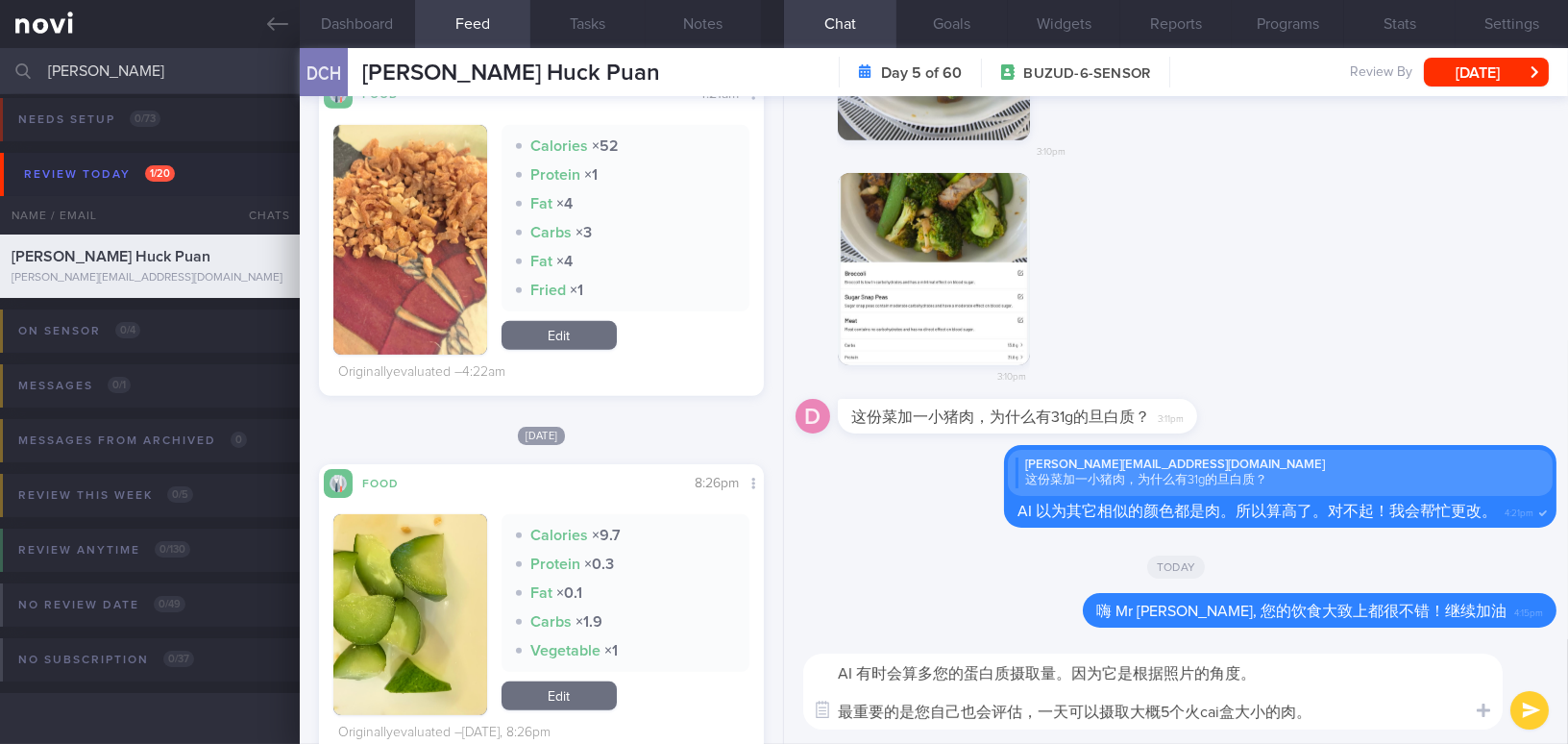 click on "AI 有时会算多您的蛋白质摄取量。因为它是根据照片的角度。
最重要的是您自己也会评估，一天可以摄取大概5个火cai盒大小的肉。" at bounding box center [1153, 691] 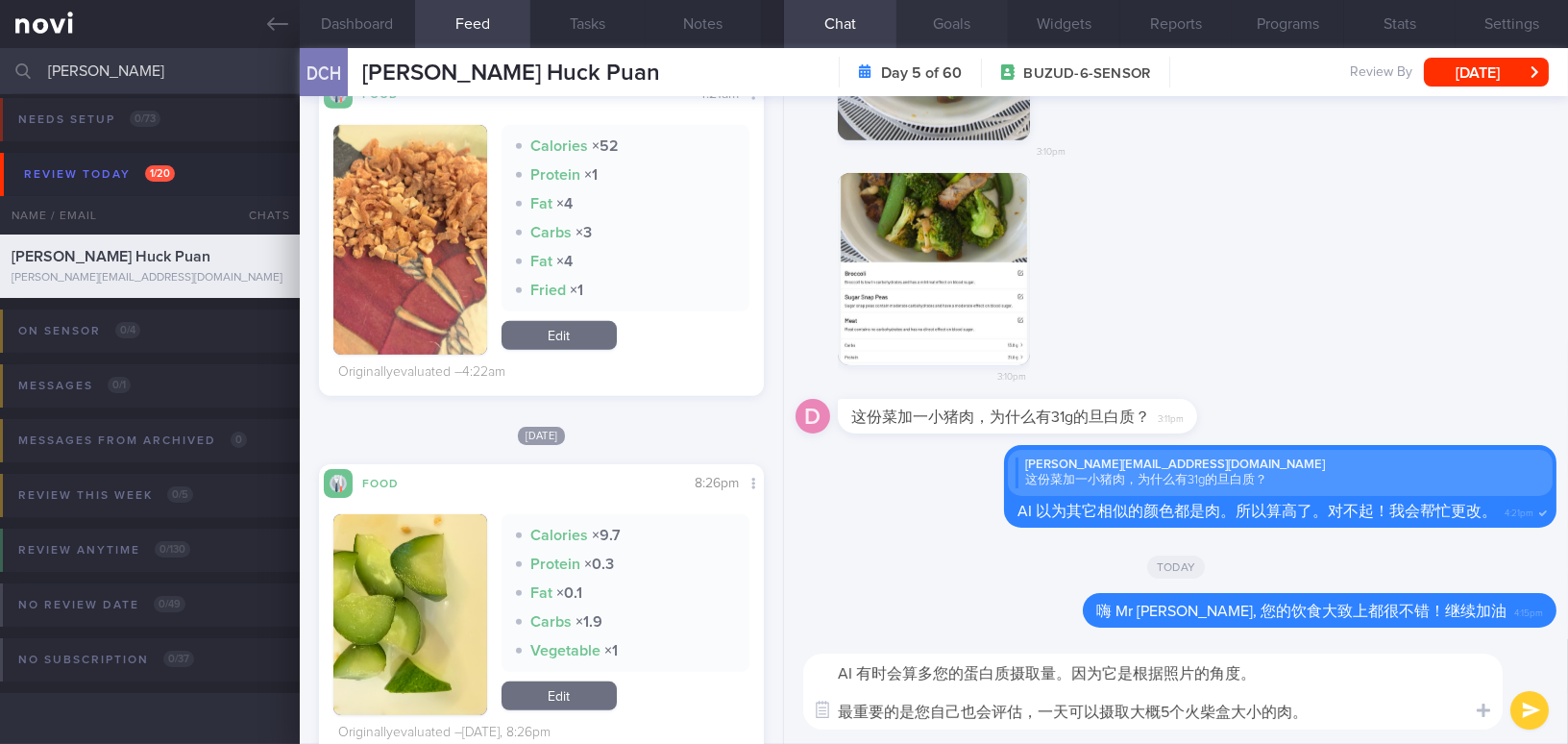 click on "Goals" at bounding box center (952, 24) 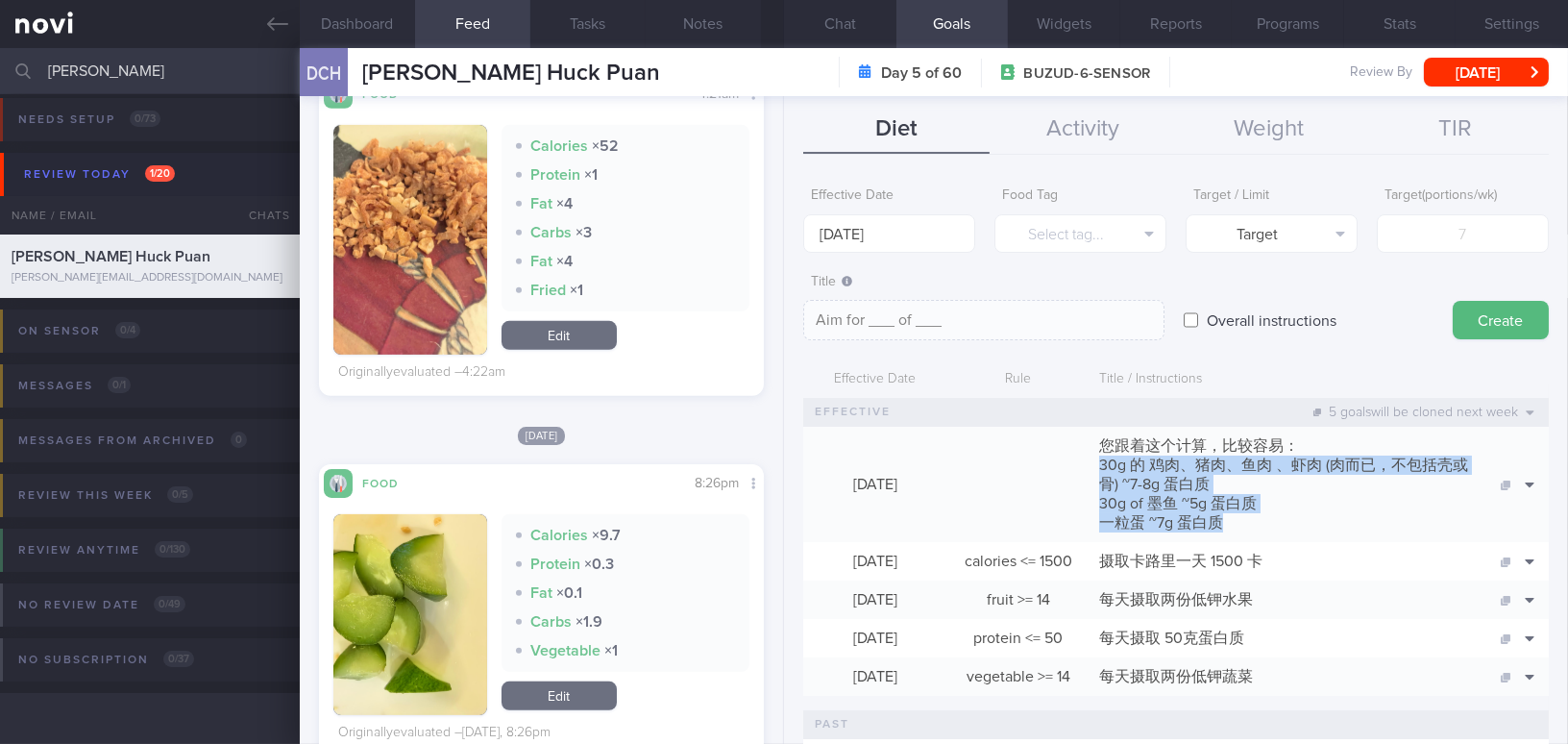 drag, startPoint x: 1094, startPoint y: 463, endPoint x: 1253, endPoint y: 524, distance: 170.29974 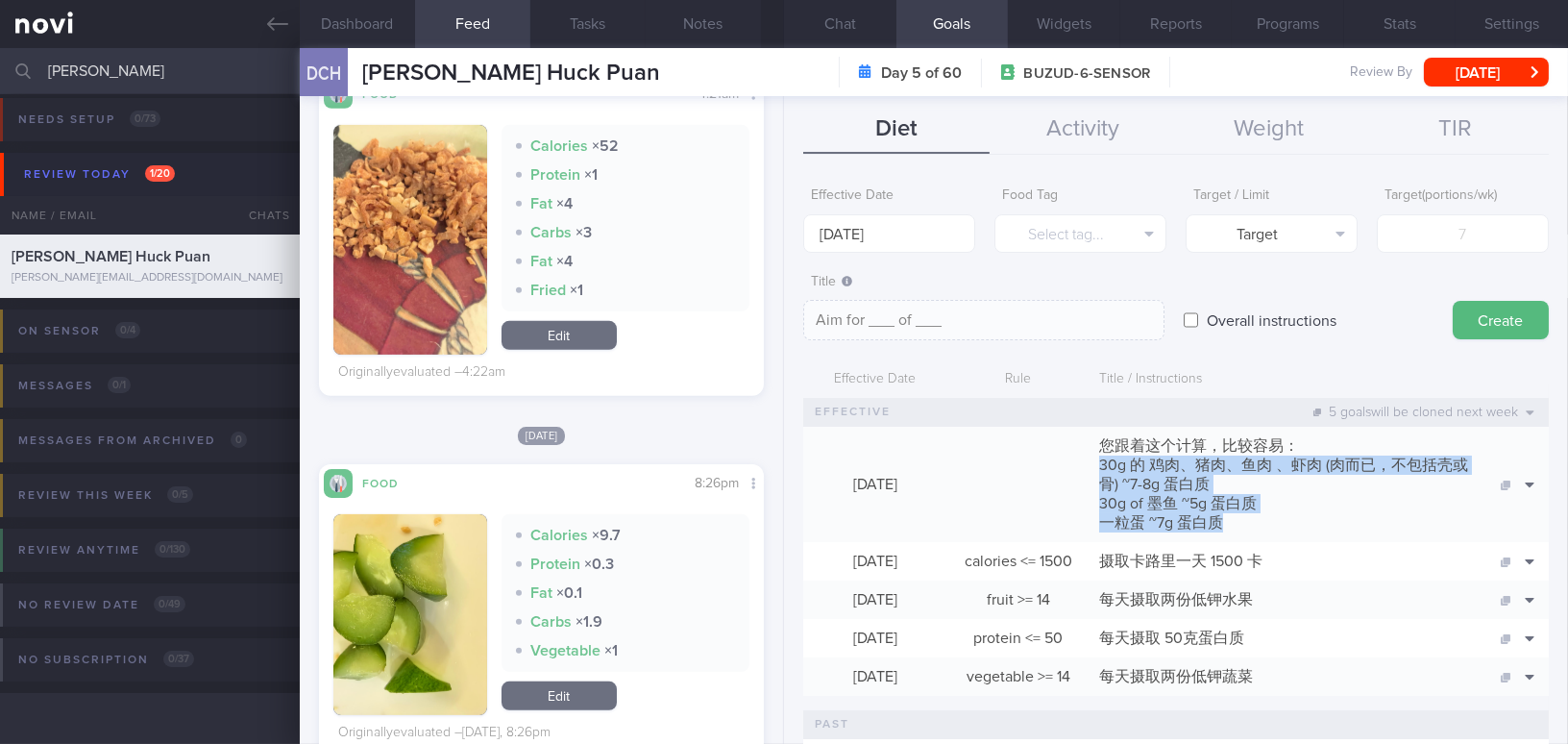 click on "您跟着这个计算，比较容易： 30g 的 鸡肉、猪肉、鱼肉 、虾肉 (肉而已，不包括壳或骨) ~7-8g 蛋白质 30g of 墨鱼 ~5g 蛋白质 一粒蛋 ~7g 蛋白质" at bounding box center [1286, 484] 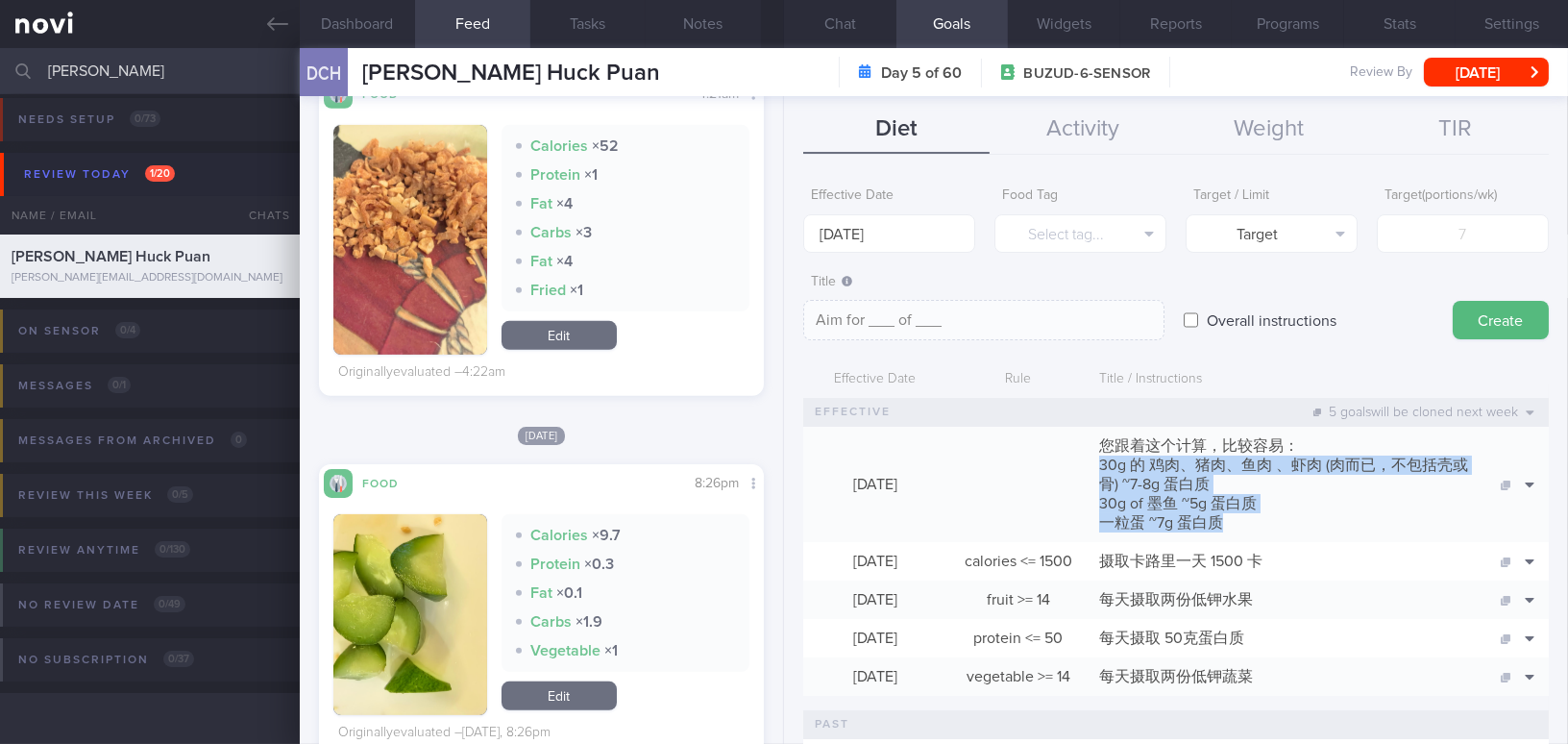 copy on "30g 的 鸡肉、猪肉、鱼肉 、虾肉 (肉而已，不包括壳或骨) ~7-8g 蛋白质 30g of 墨鱼 ~5g 蛋白质 一粒蛋 ~7g 蛋白质" 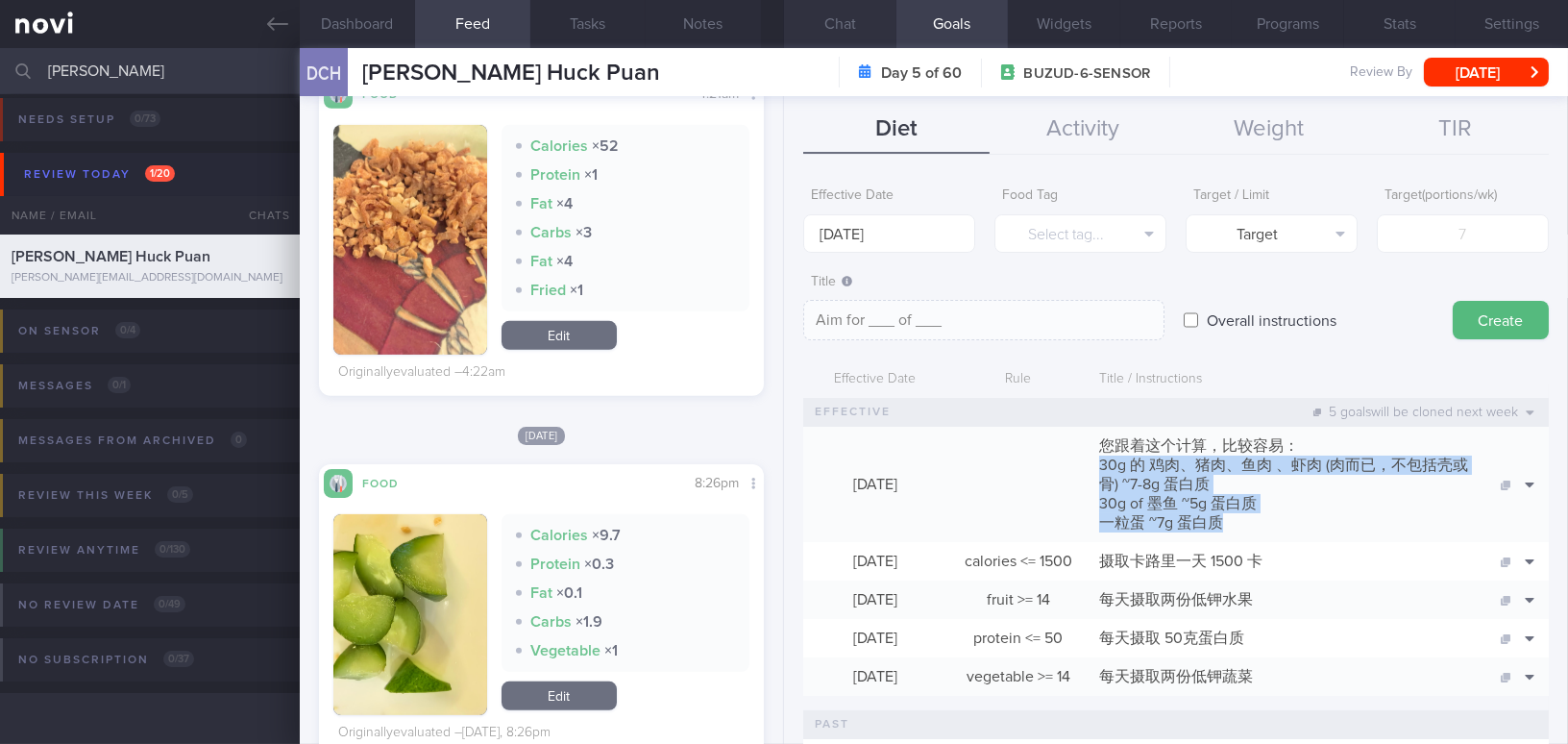 click on "Chat" at bounding box center [840, 24] 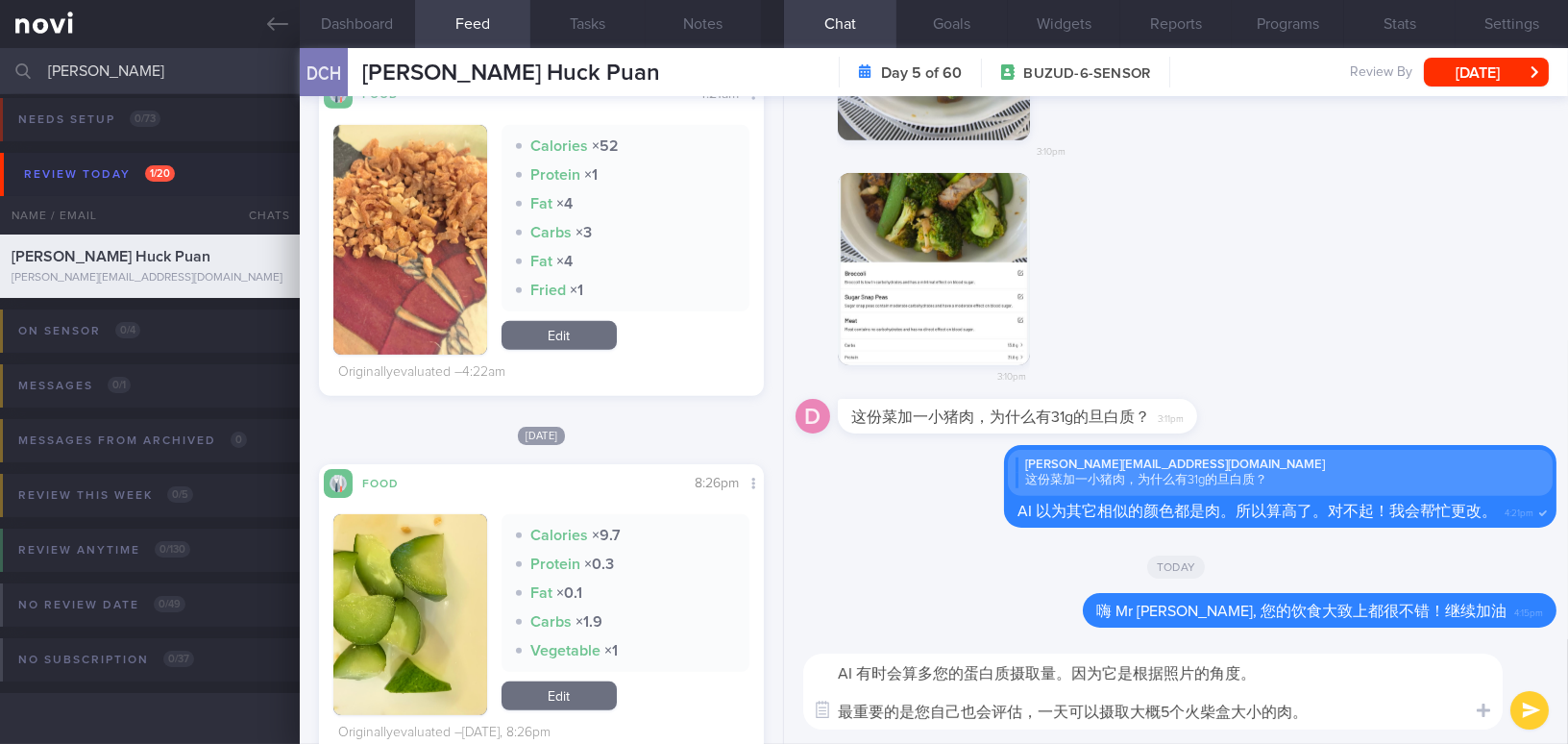 click on "AI 有时会算多您的蛋白质摄取量。因为它是根据照片的角度。
最重要的是您自己也会评估，一天可以摄取大概5个火柴盒大小的肉。" at bounding box center (1153, 691) 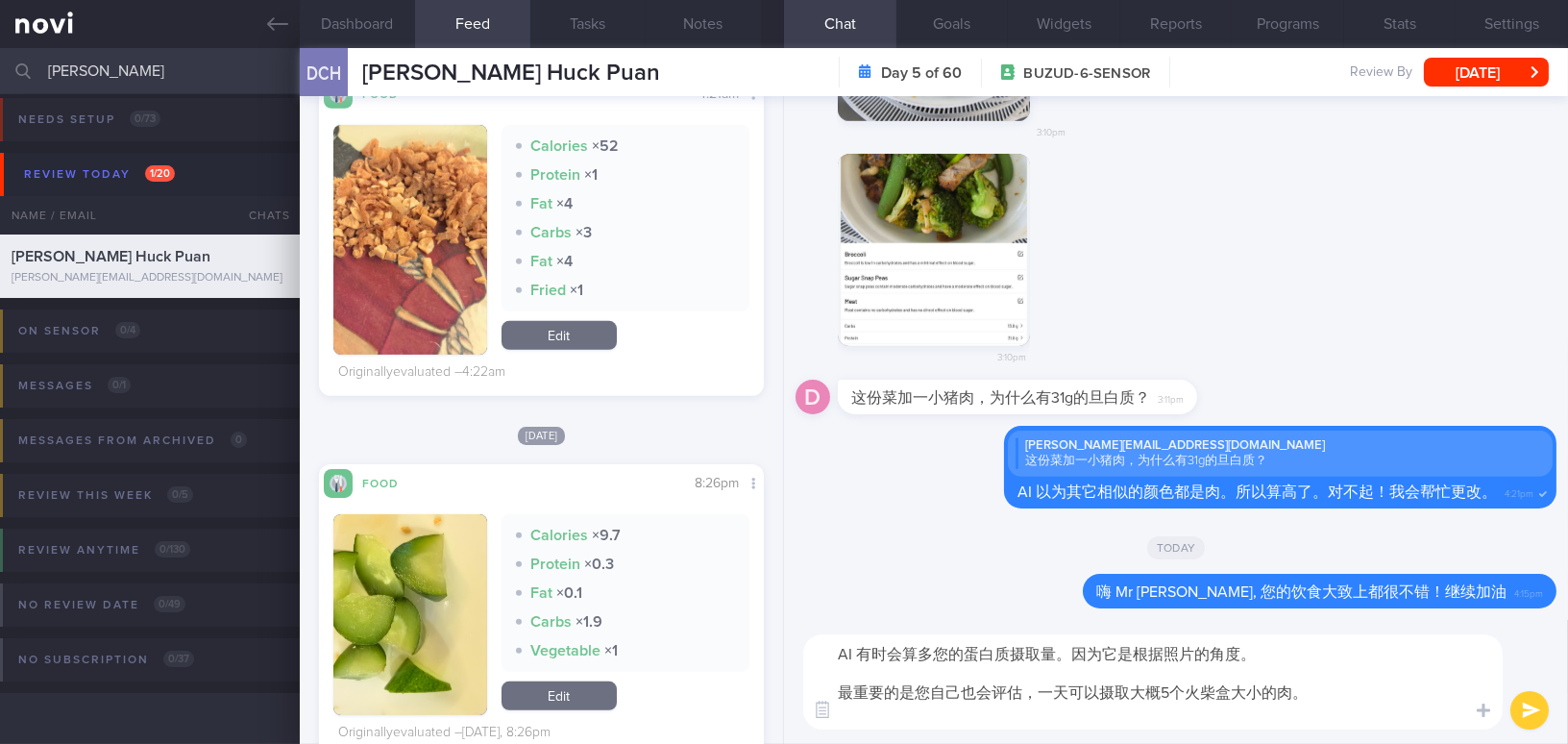 paste on "30g 的 鸡肉、猪肉、鱼肉 、虾肉 (肉而已，不包括壳或骨) ~7-8g 蛋白质
30g of 墨鱼 ~5g 蛋白质
一粒蛋 ~7g 蛋白质" 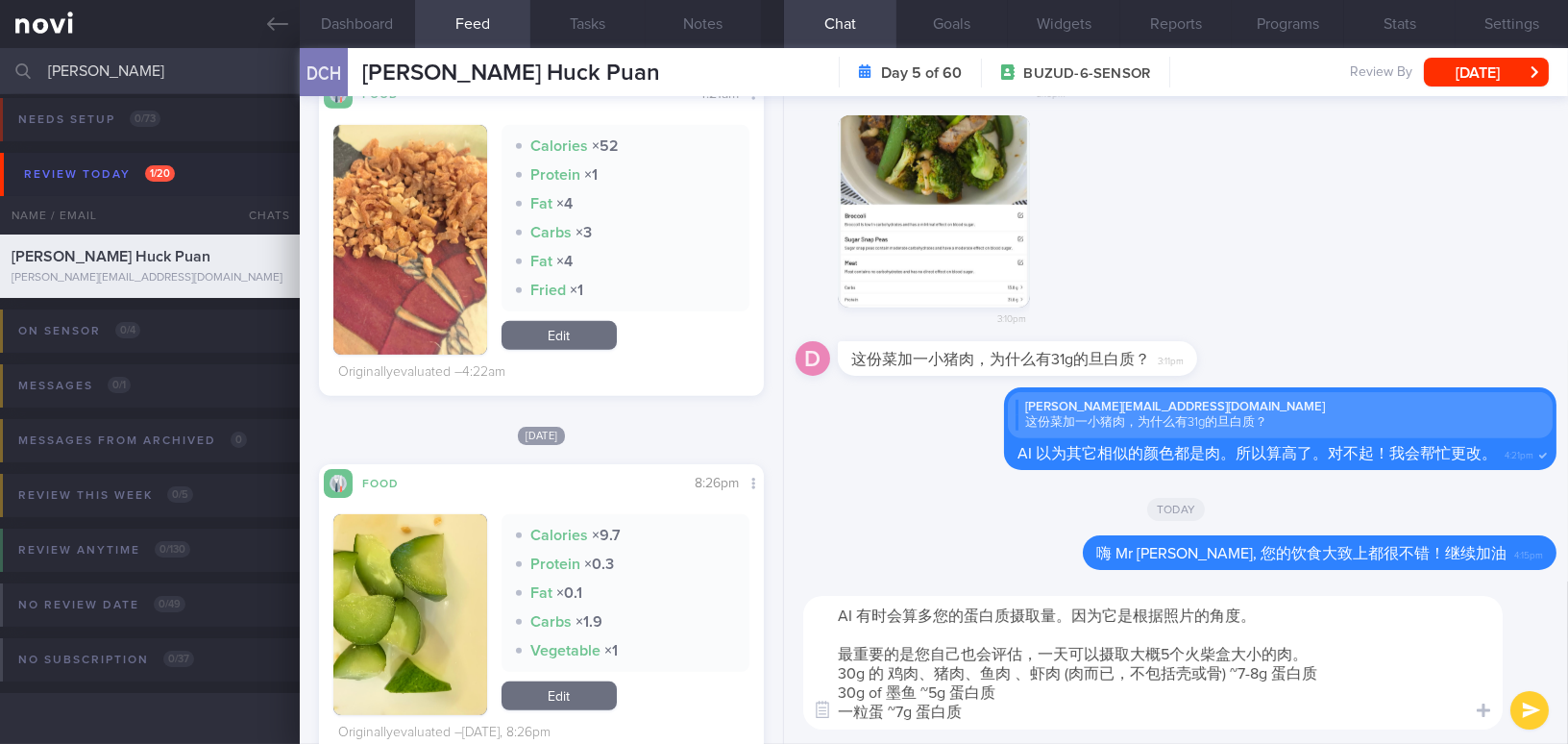 scroll, scrollTop: 0, scrollLeft: 0, axis: both 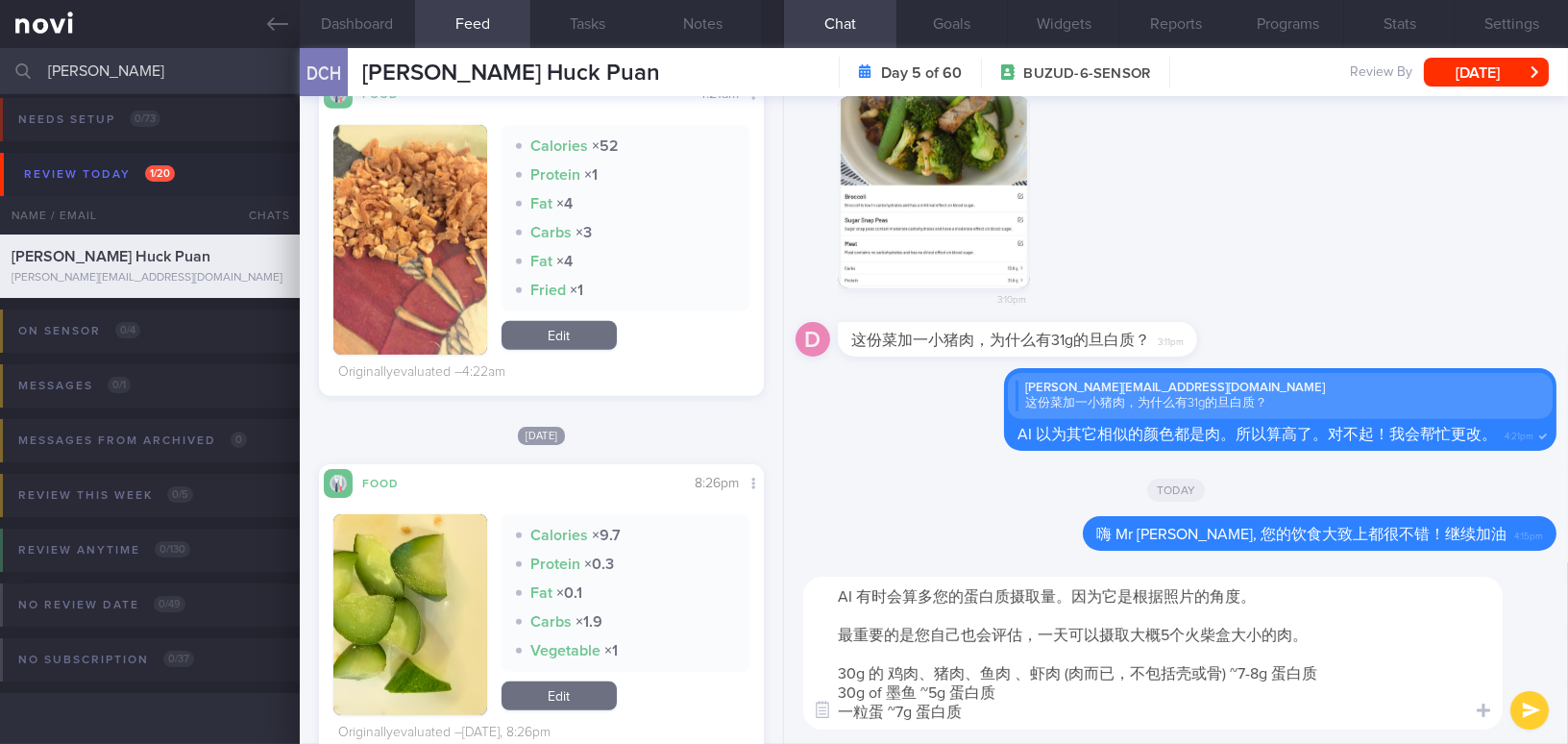 click on "AI 有时会算多您的蛋白质摄取量。因为它是根据照片的角度。
最重要的是您自己也会评估，一天可以摄取大概5个火柴盒大小的肉。
30g 的 鸡肉、猪肉、鱼肉 、虾肉 (肉而已，不包括壳或骨) ~7-8g 蛋白质
30g of 墨鱼 ~5g 蛋白质
一粒蛋 ~7g 蛋白质" at bounding box center [1153, 653] 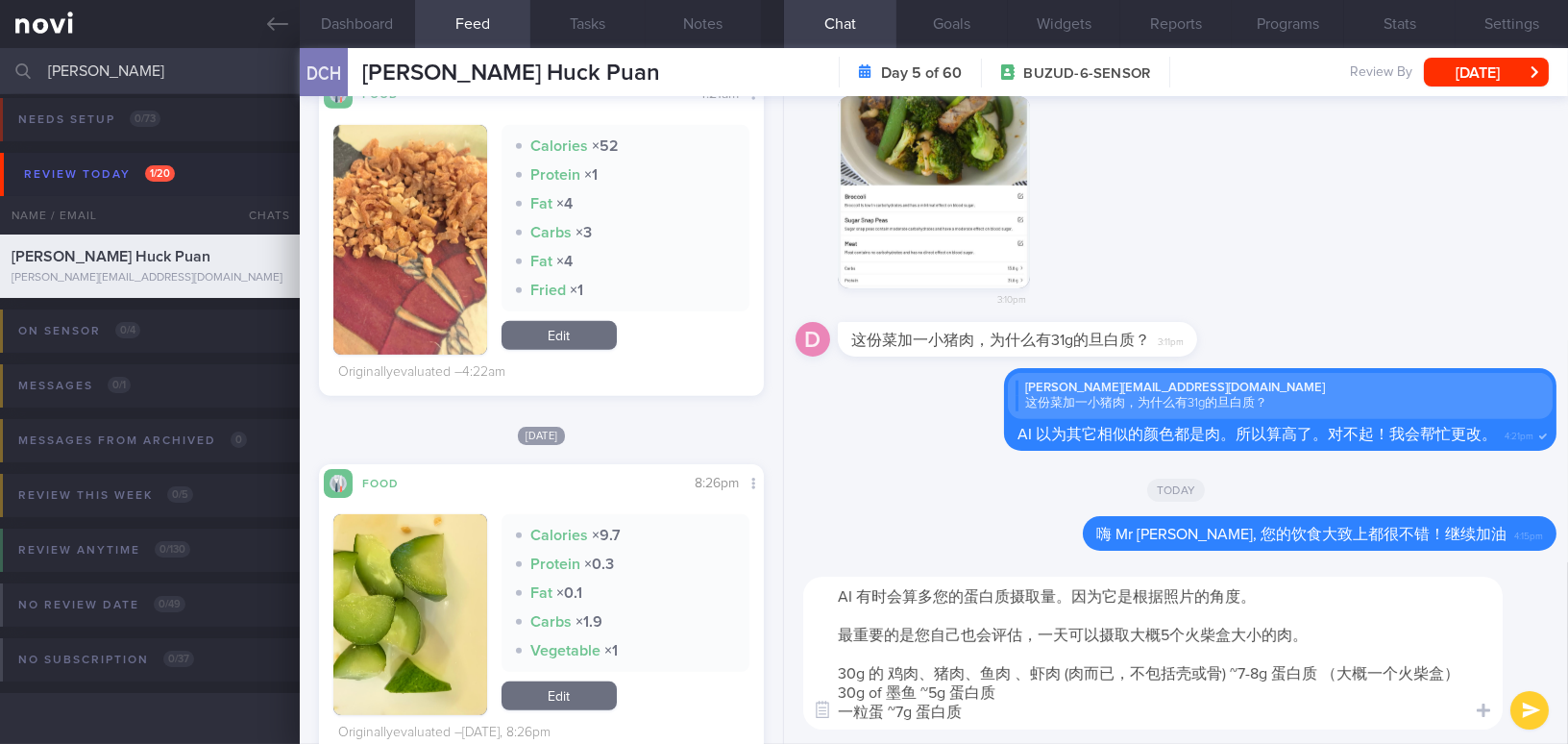 type on "AI 有时会算多您的蛋白质摄取量。因为它是根据照片的角度。
最重要的是您自己也会评估，一天可以摄取大概5个火柴盒大小的肉。
30g 的 鸡肉、猪肉、鱼肉 、虾肉 (肉而已，不包括壳或骨) ~7-8g 蛋白质 （大概一个火柴盒）
30g of 墨鱼 ~5g 蛋白质
一粒蛋 ~7g 蛋白质" 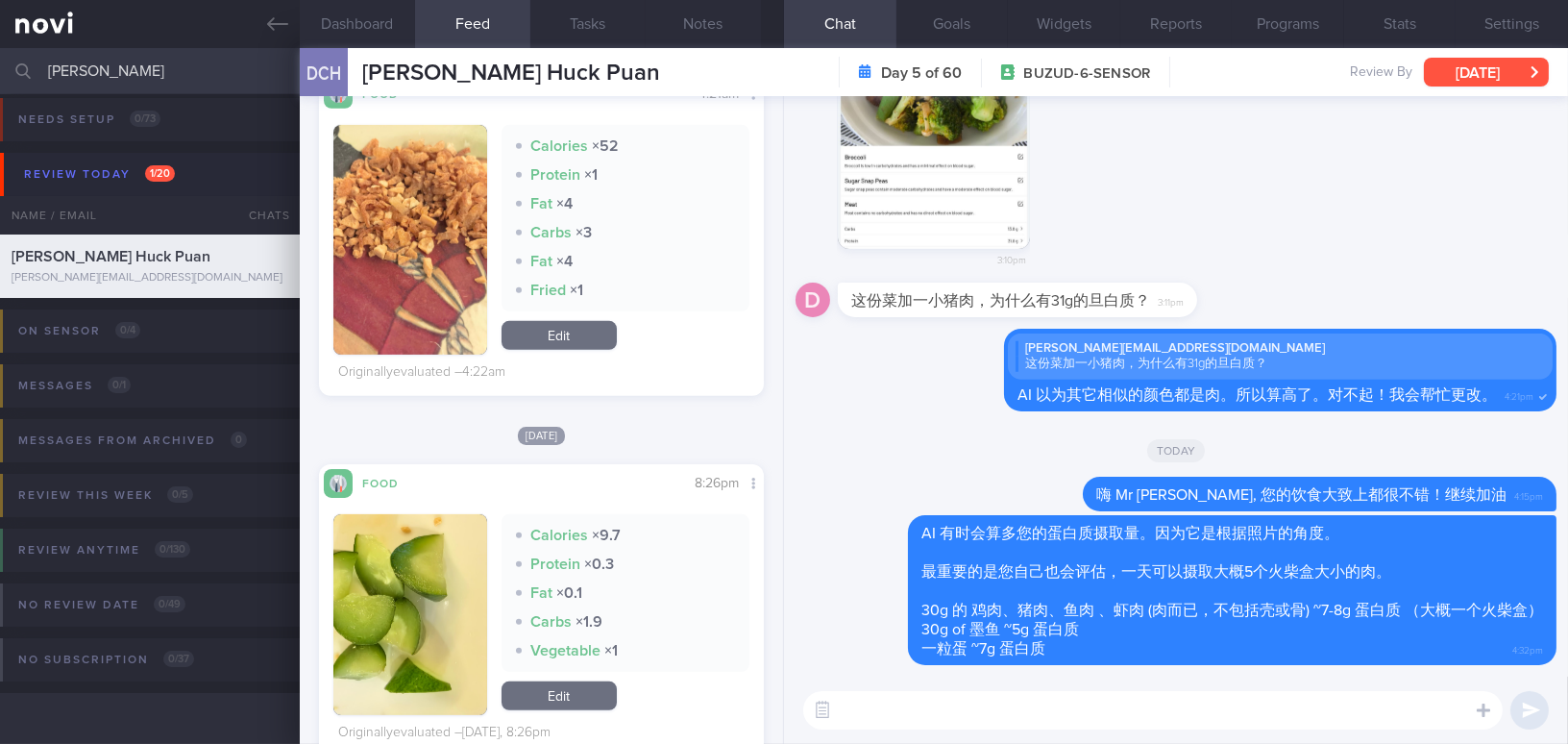 click on "[DATE]" at bounding box center (1486, 72) 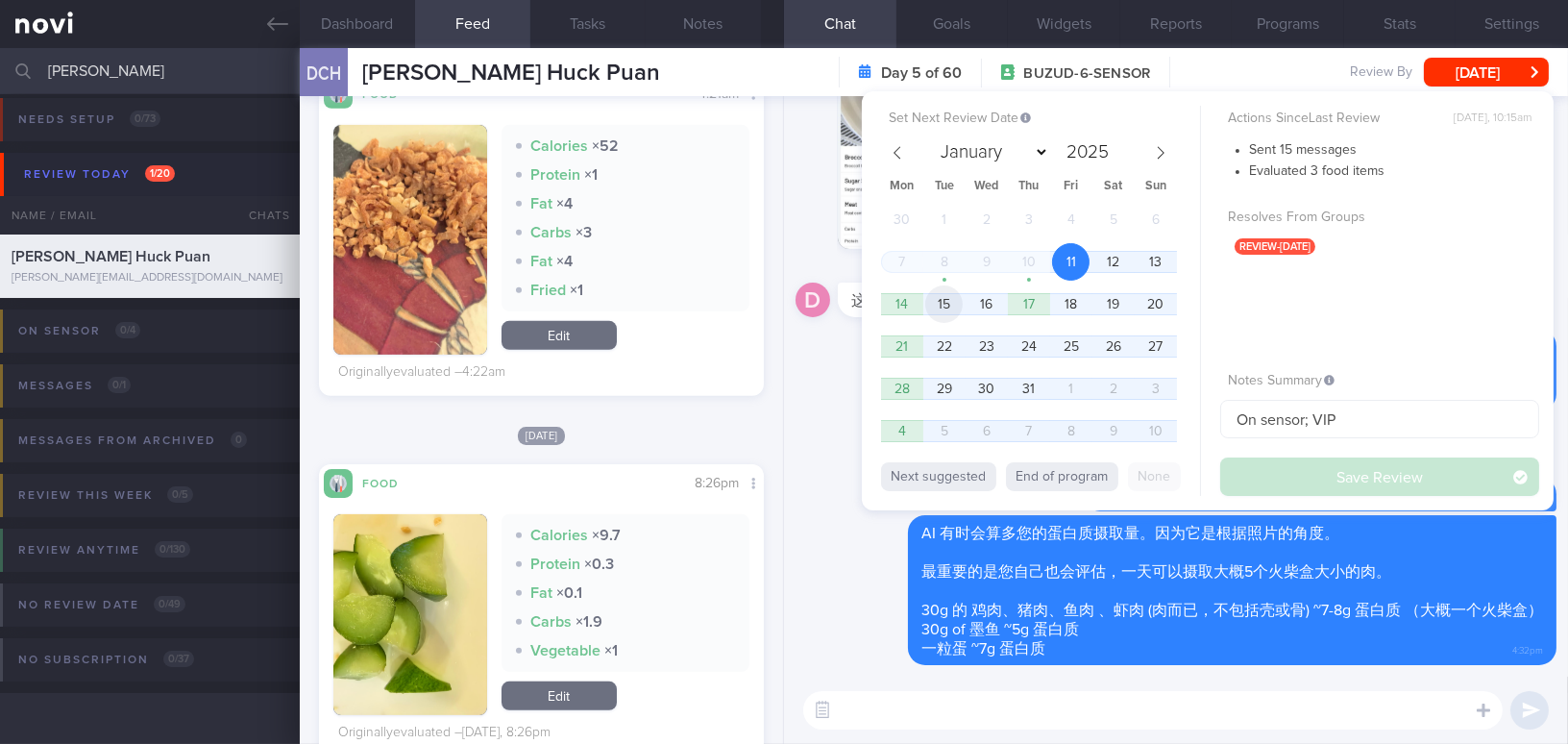 click on "15" at bounding box center [943, 304] 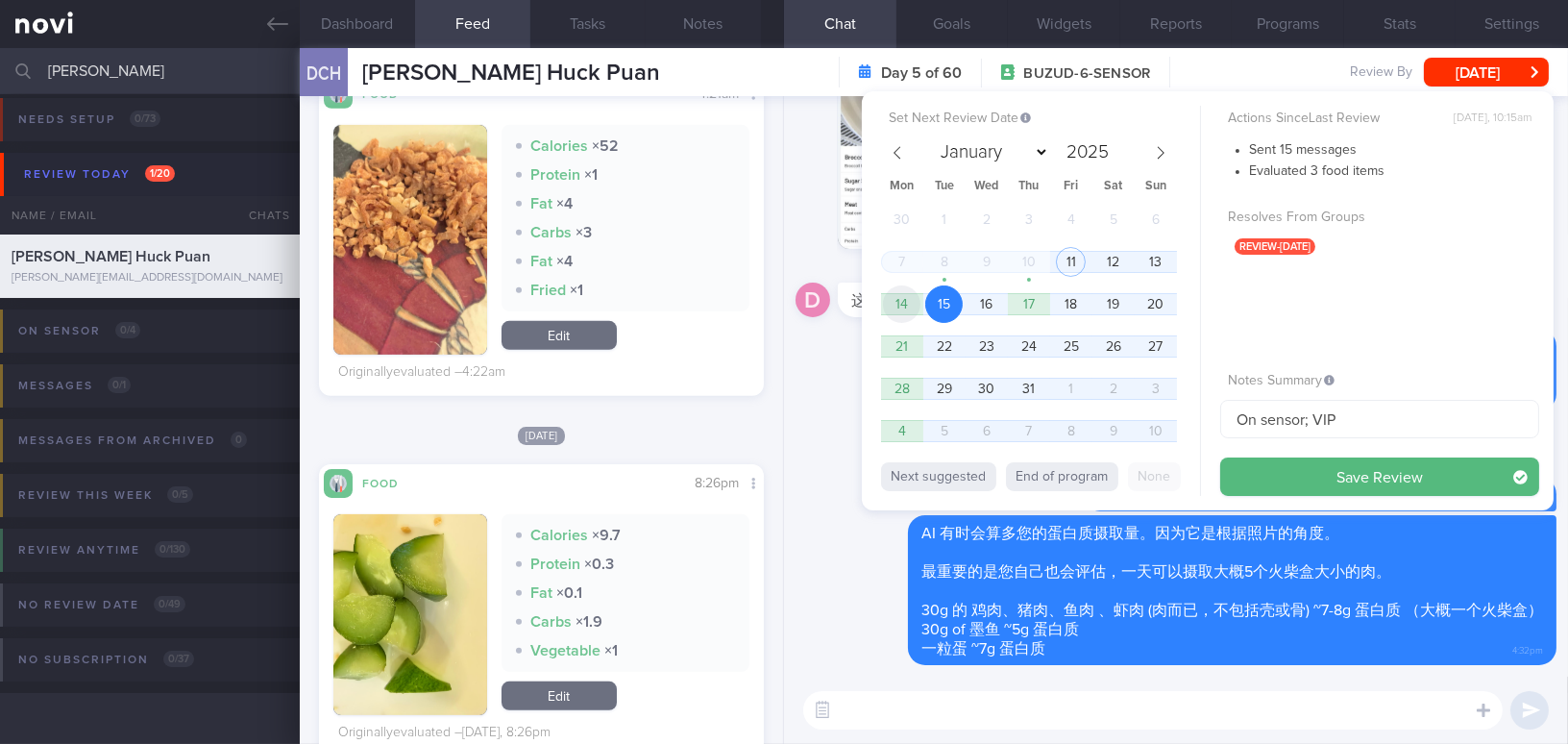 click on "14" at bounding box center (901, 304) 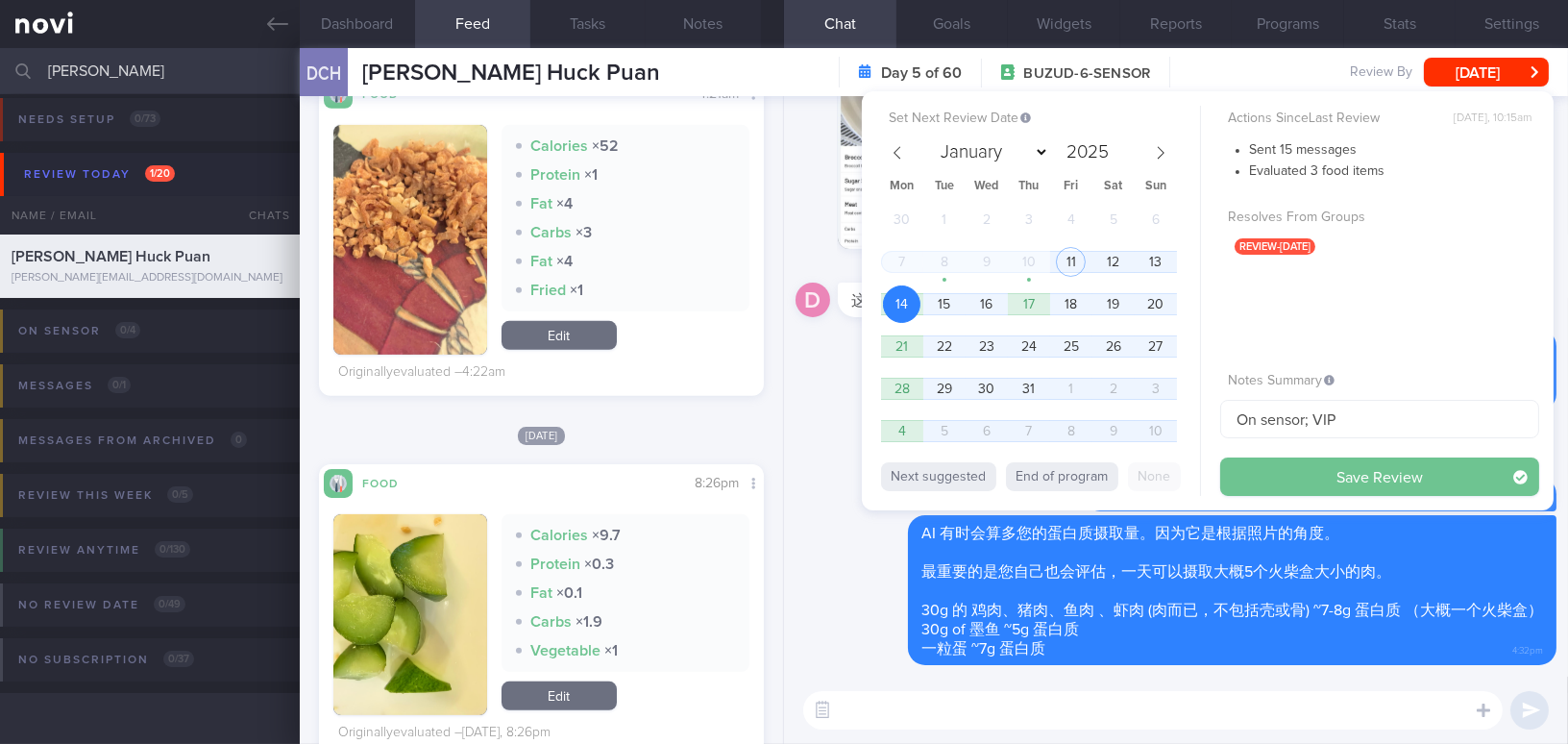 click on "Save Review" at bounding box center [1380, 477] 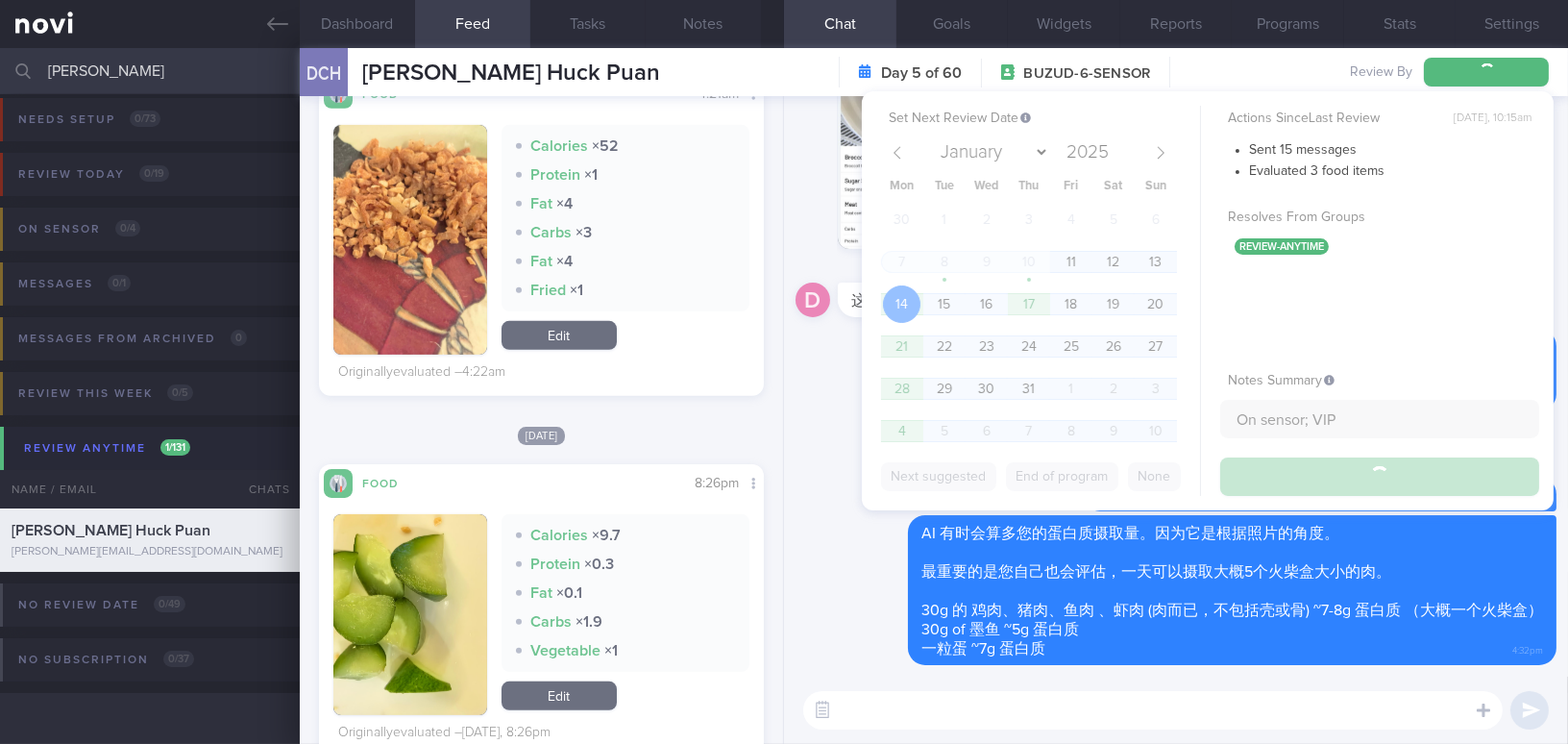 scroll, scrollTop: 0, scrollLeft: 0, axis: both 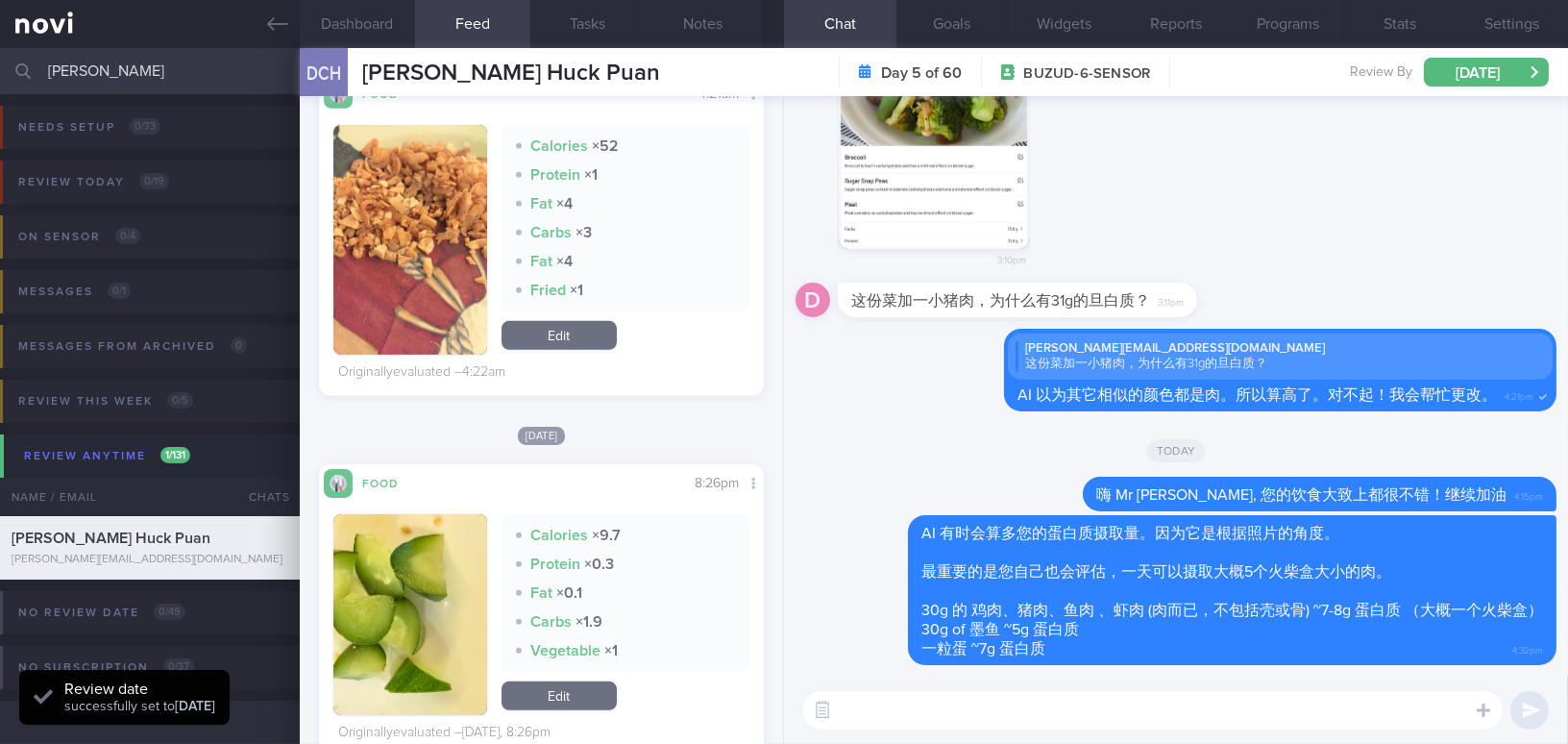 drag, startPoint x: 108, startPoint y: 67, endPoint x: 0, endPoint y: 67, distance: 108 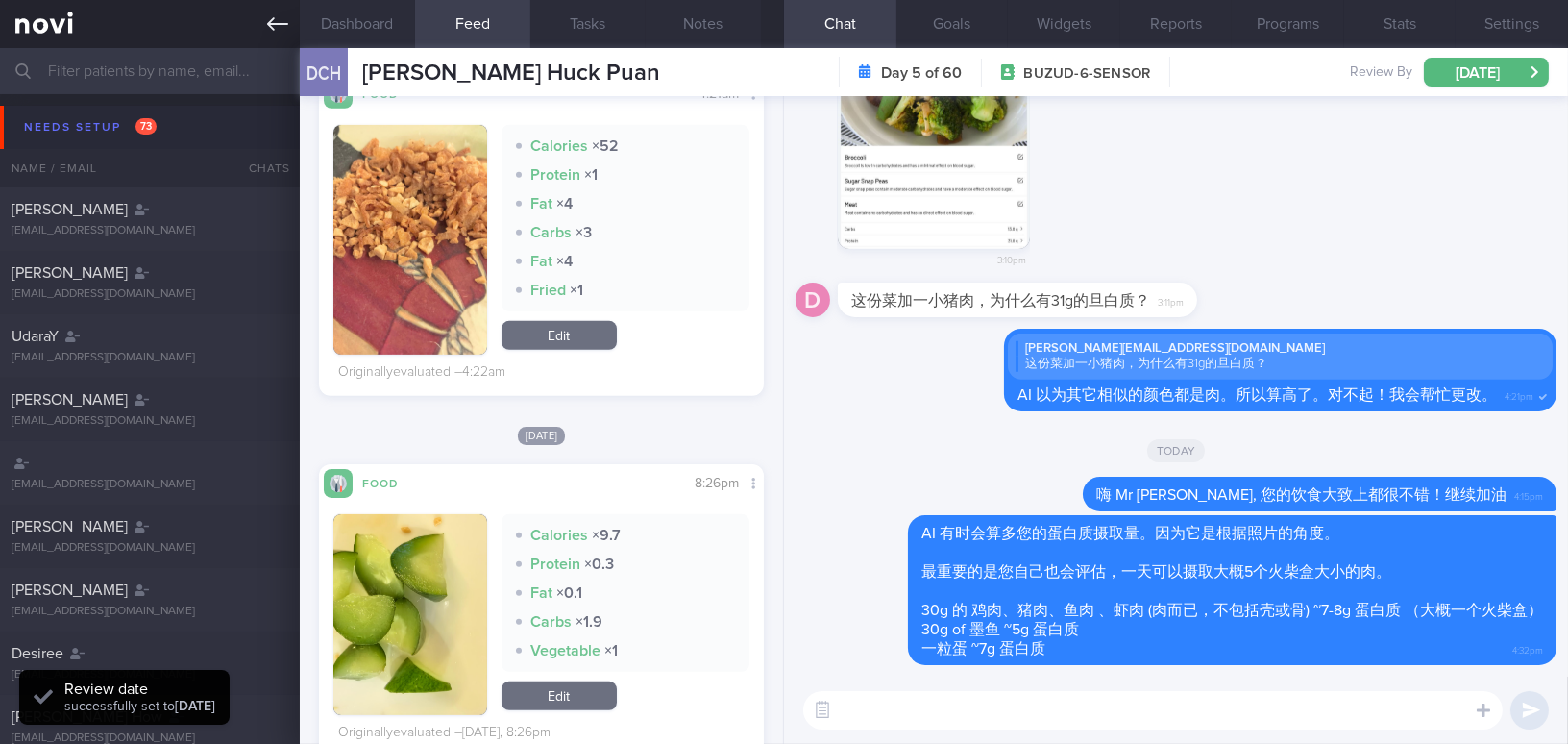 type 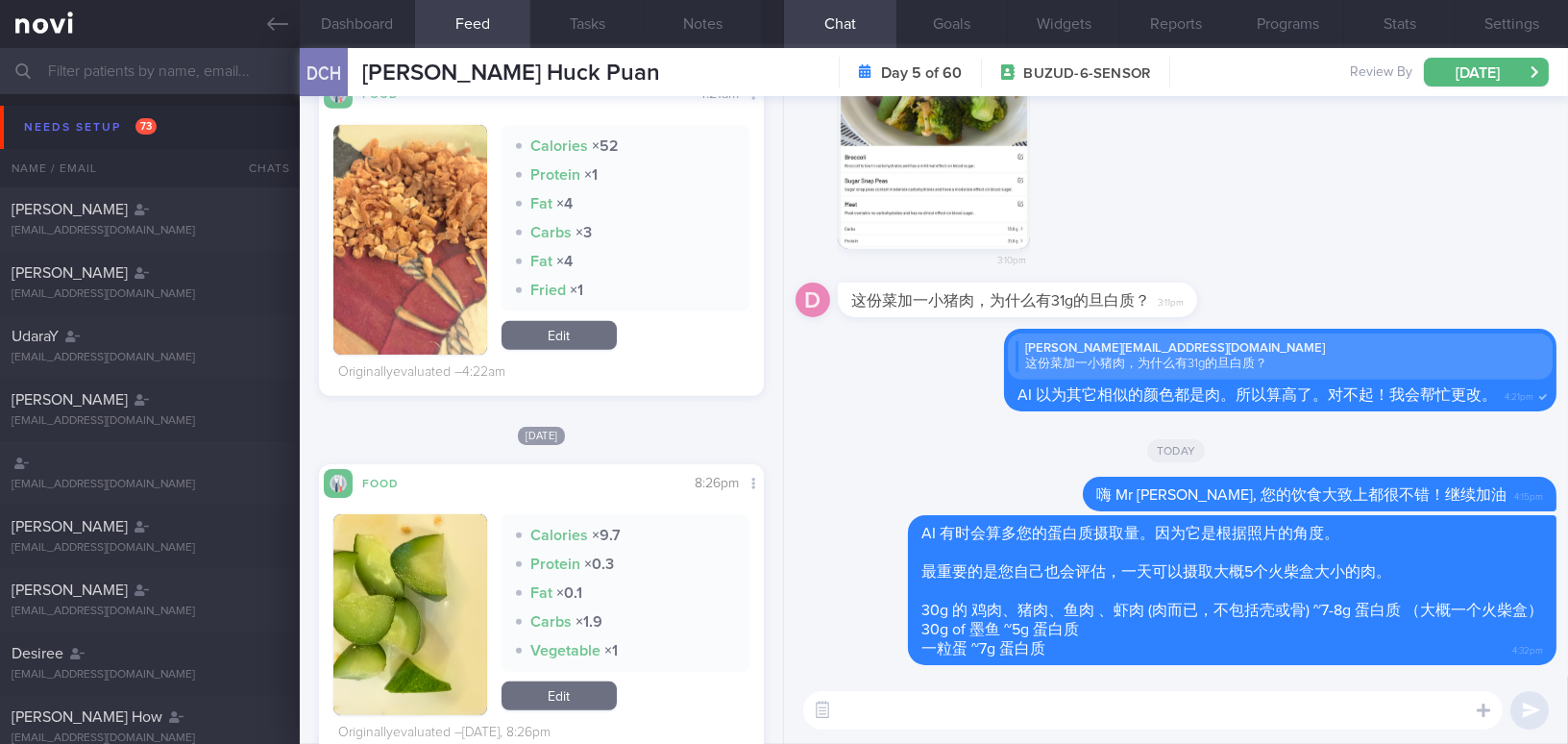 click on "Today" at bounding box center (1176, 450) 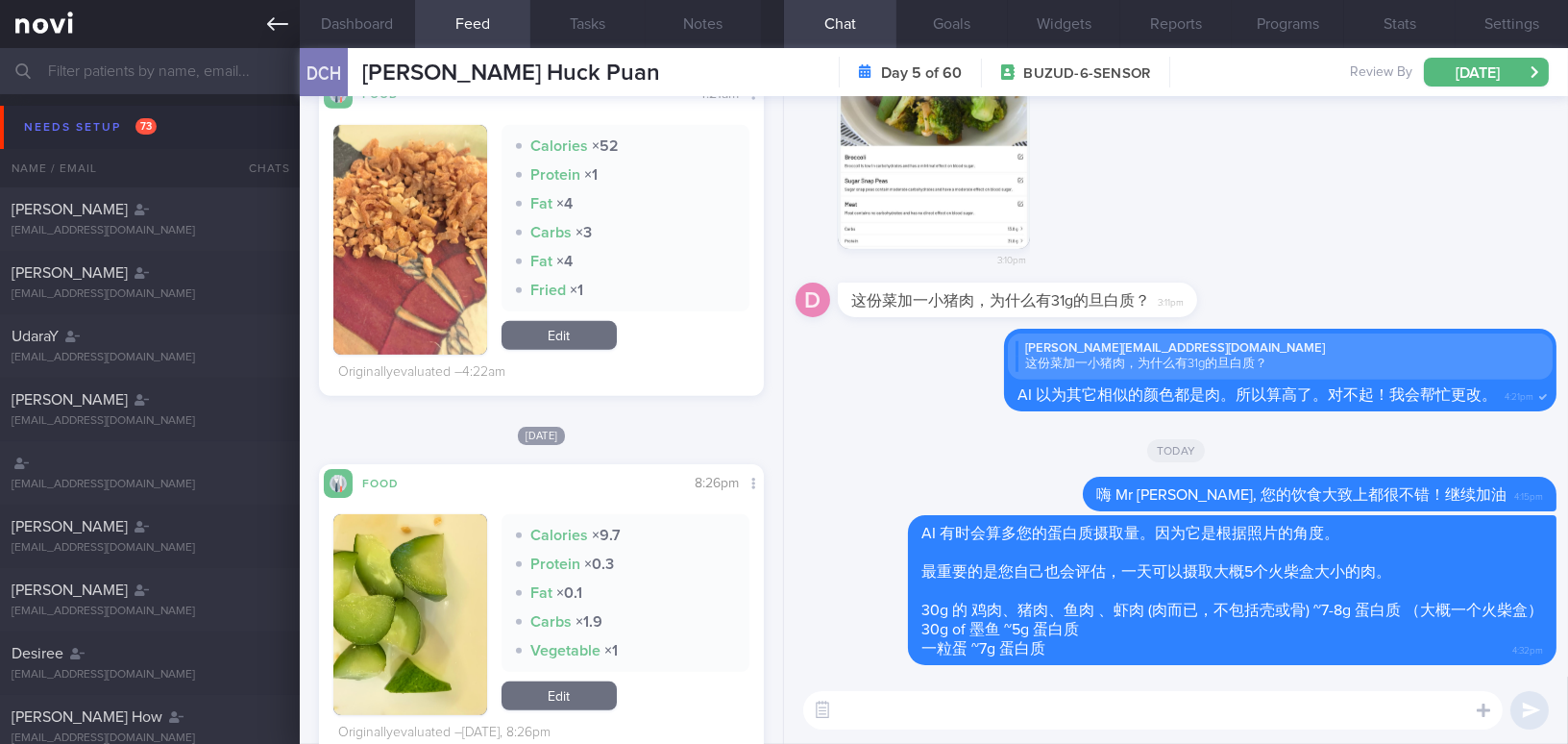 click at bounding box center [150, 24] 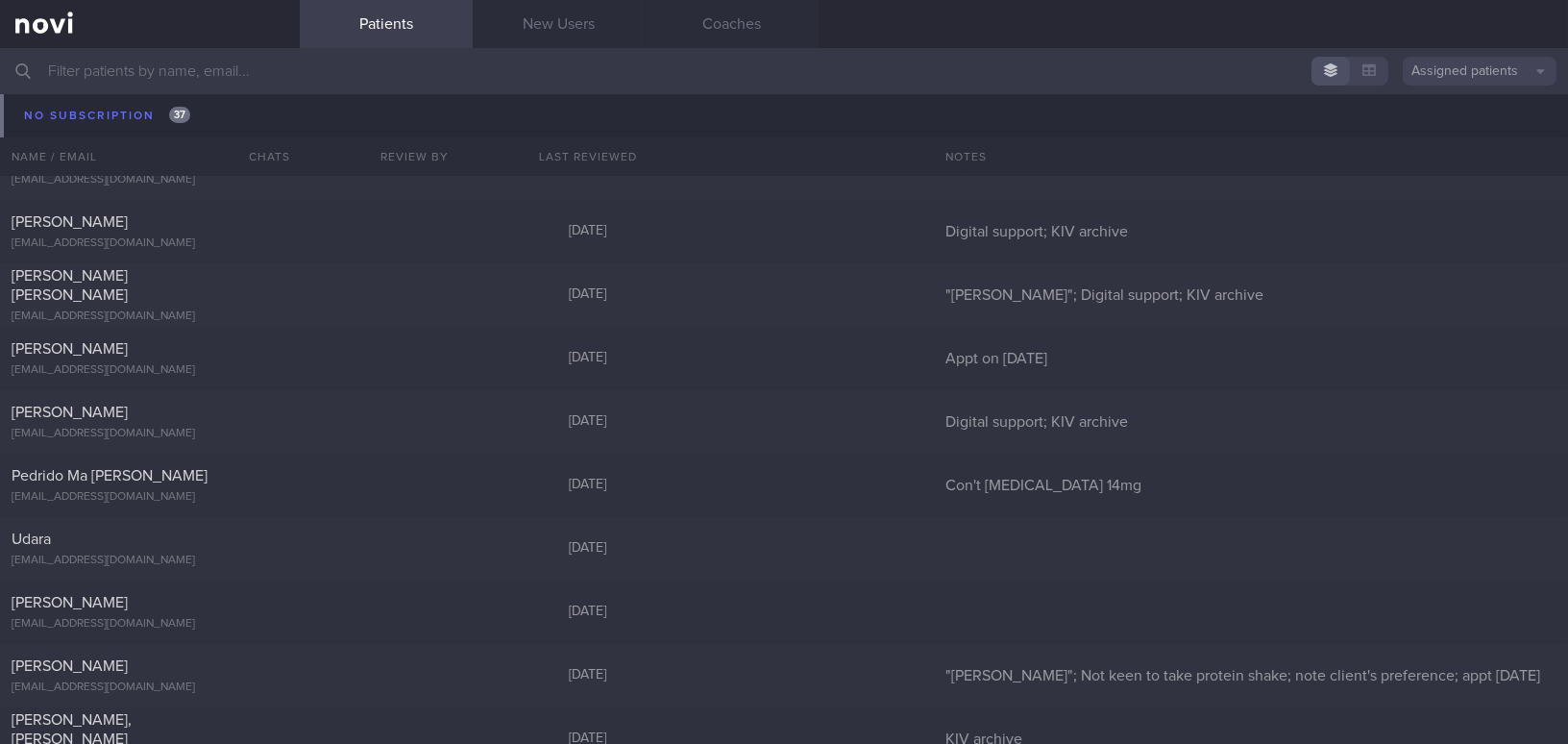 scroll, scrollTop: 19403, scrollLeft: 0, axis: vertical 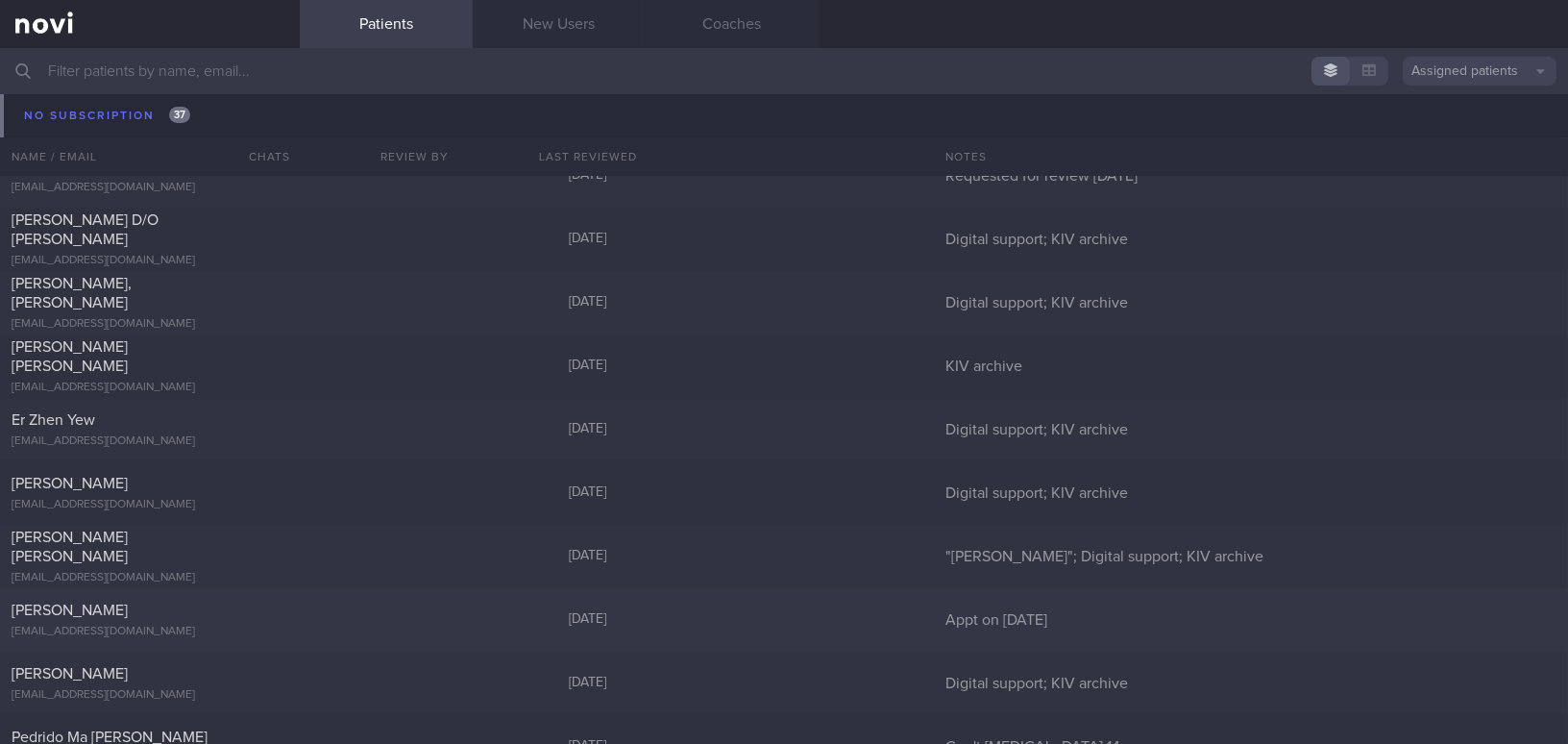 click on "[PERSON_NAME]" at bounding box center [147, 610] 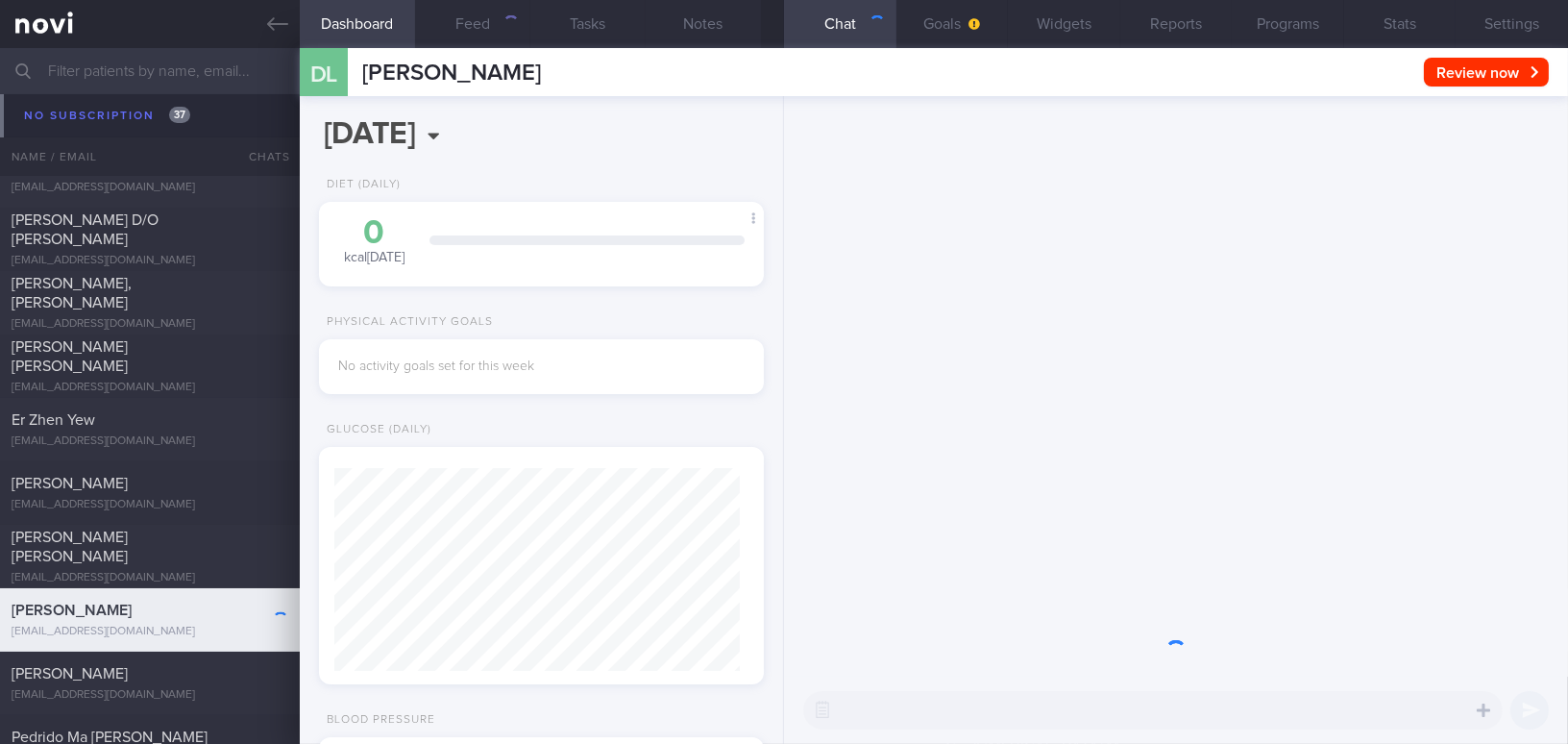 scroll, scrollTop: 961013, scrollLeft: 960387, axis: both 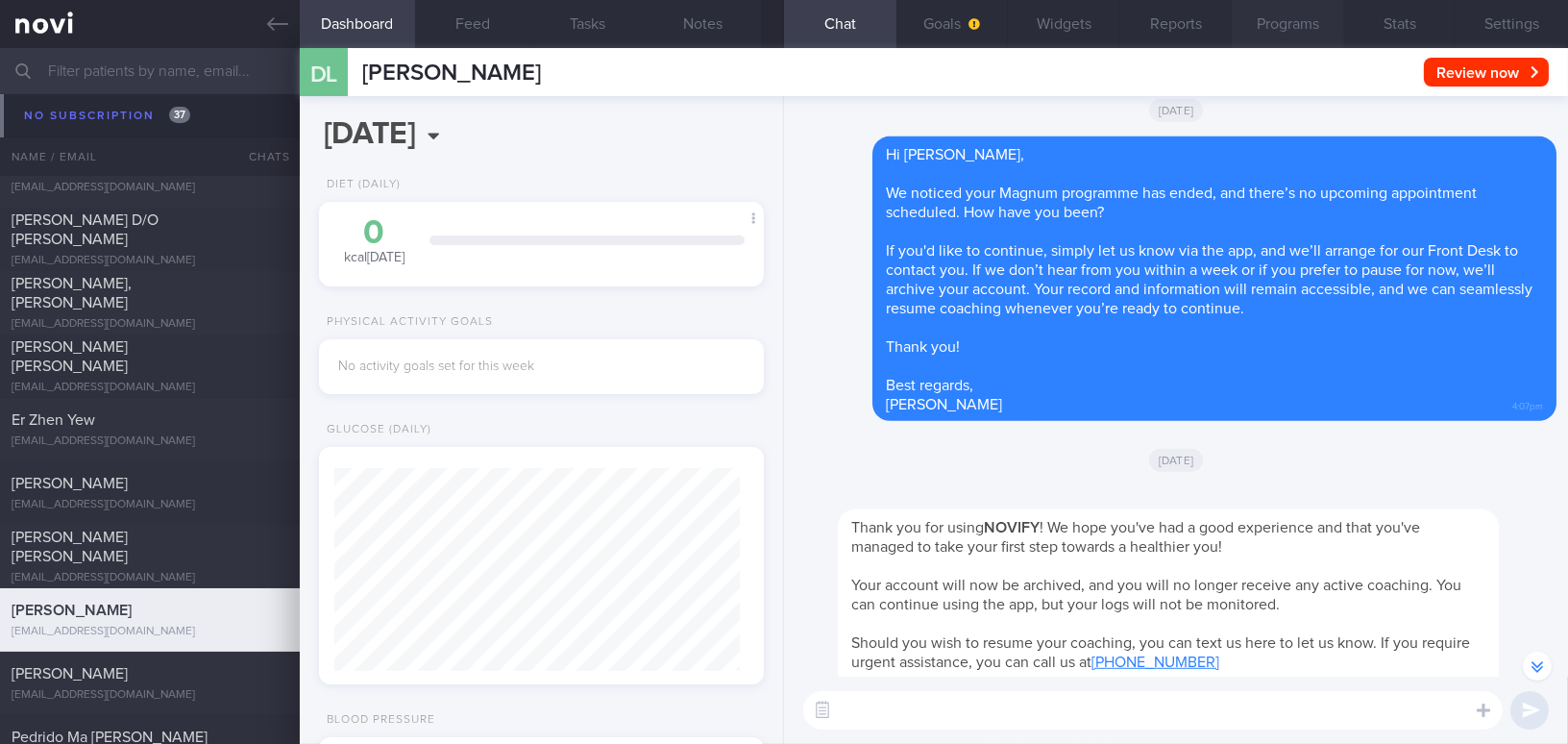 click on "Programs" at bounding box center [1287, 24] 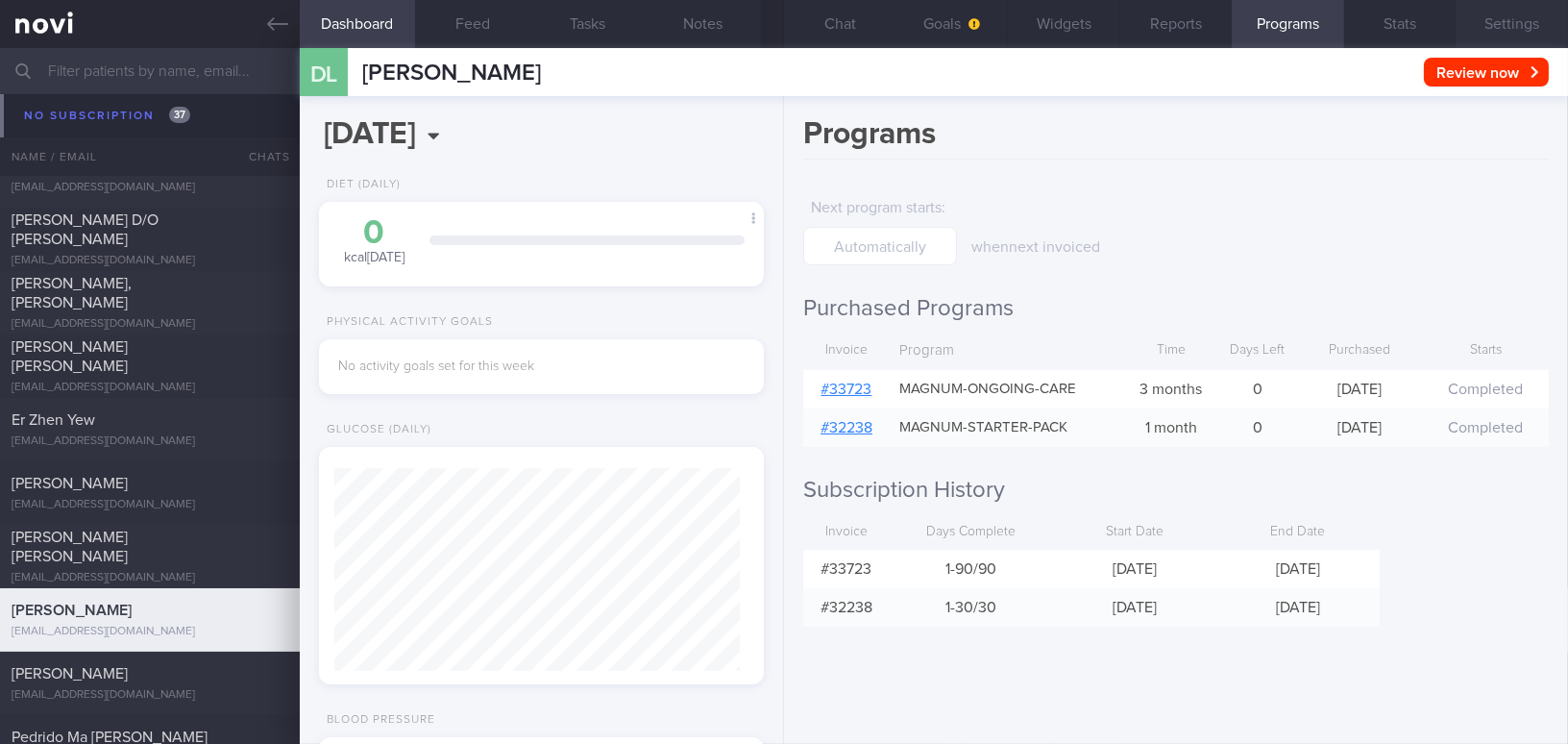 click on "Settings" at bounding box center (1511, 24) 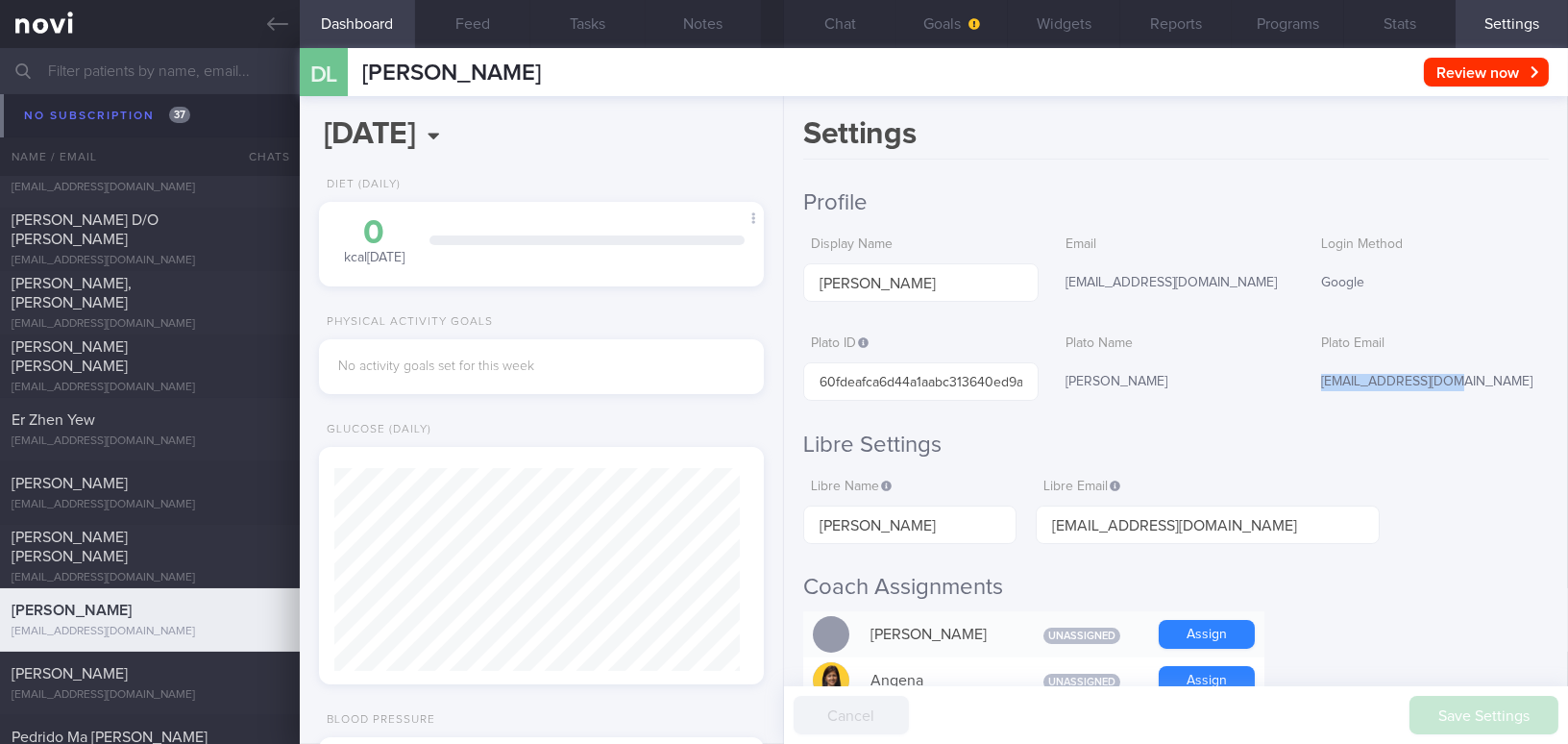 drag, startPoint x: 1309, startPoint y: 381, endPoint x: 1438, endPoint y: 388, distance: 129.18978 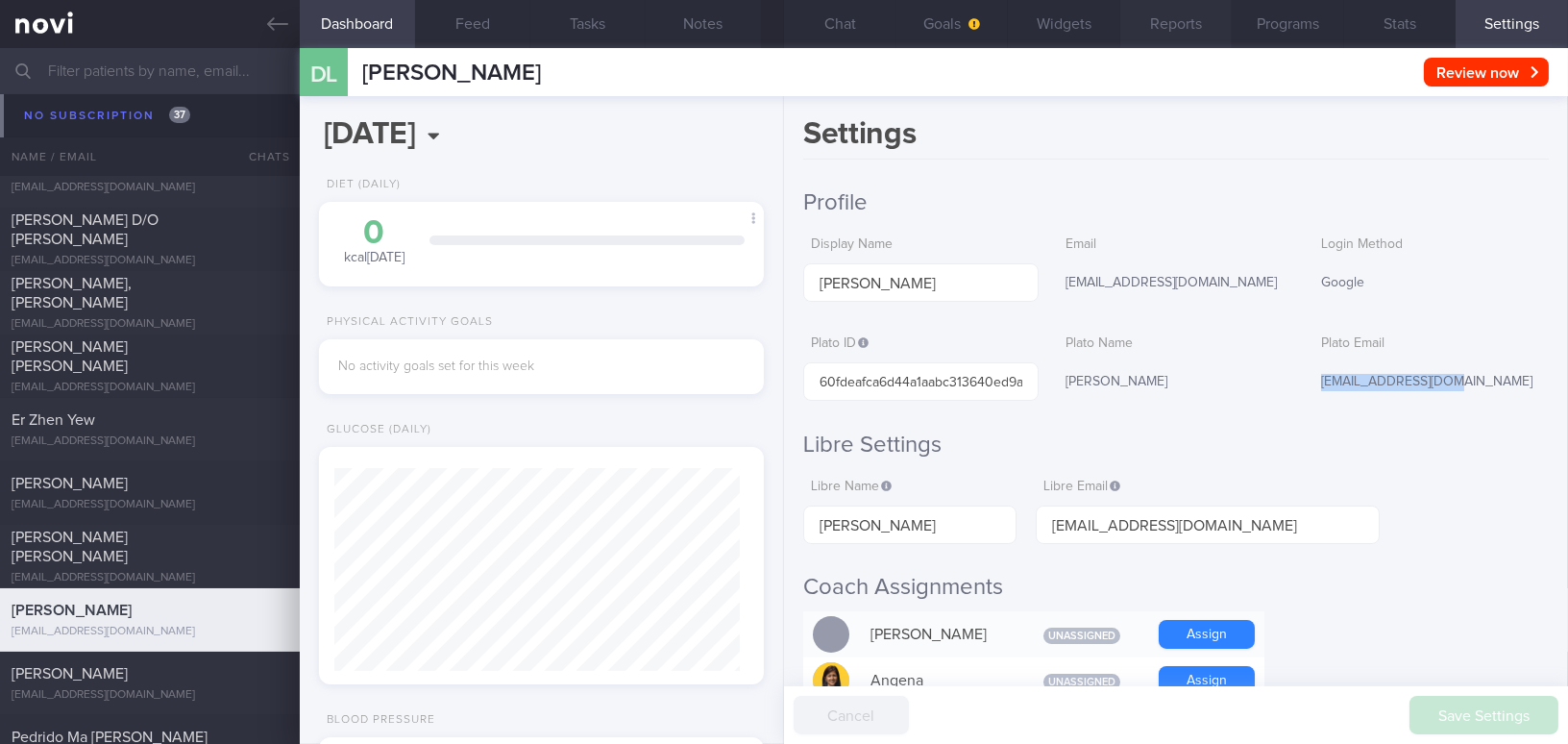 copy on "[EMAIL_ADDRESS][DOMAIN_NAME]" 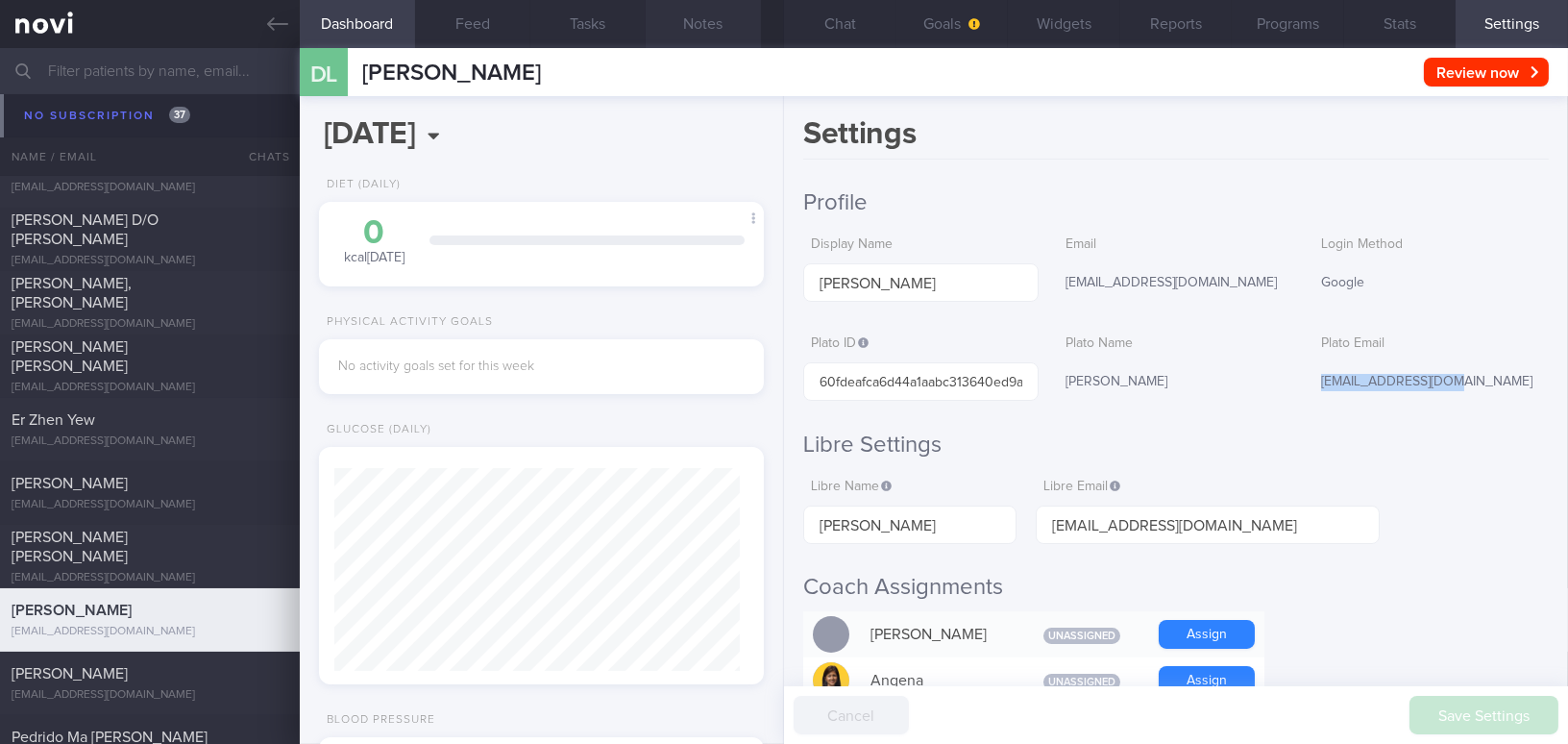 click on "Notes" at bounding box center [703, 24] 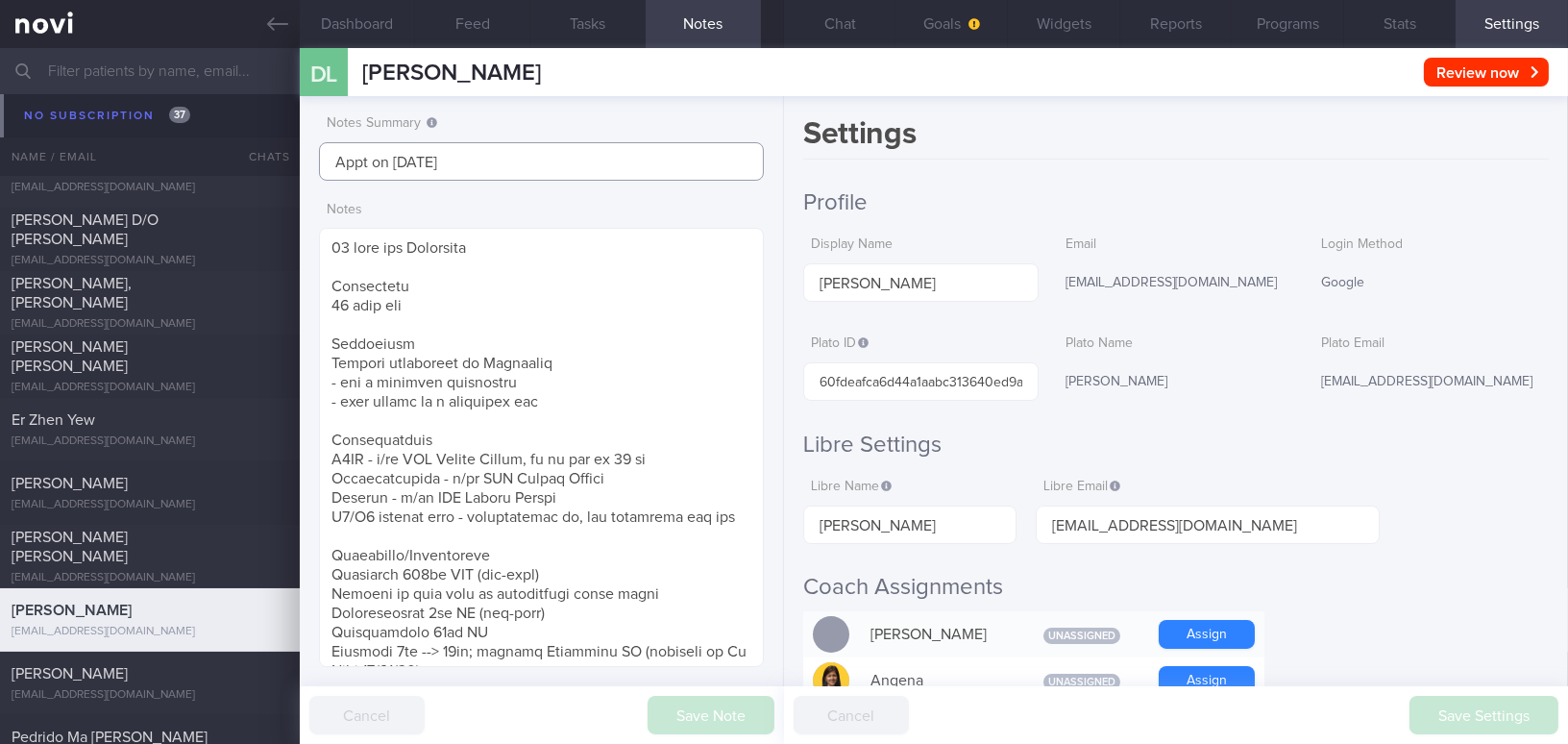 click on "Appt on 11/7/2025" at bounding box center (541, 161) 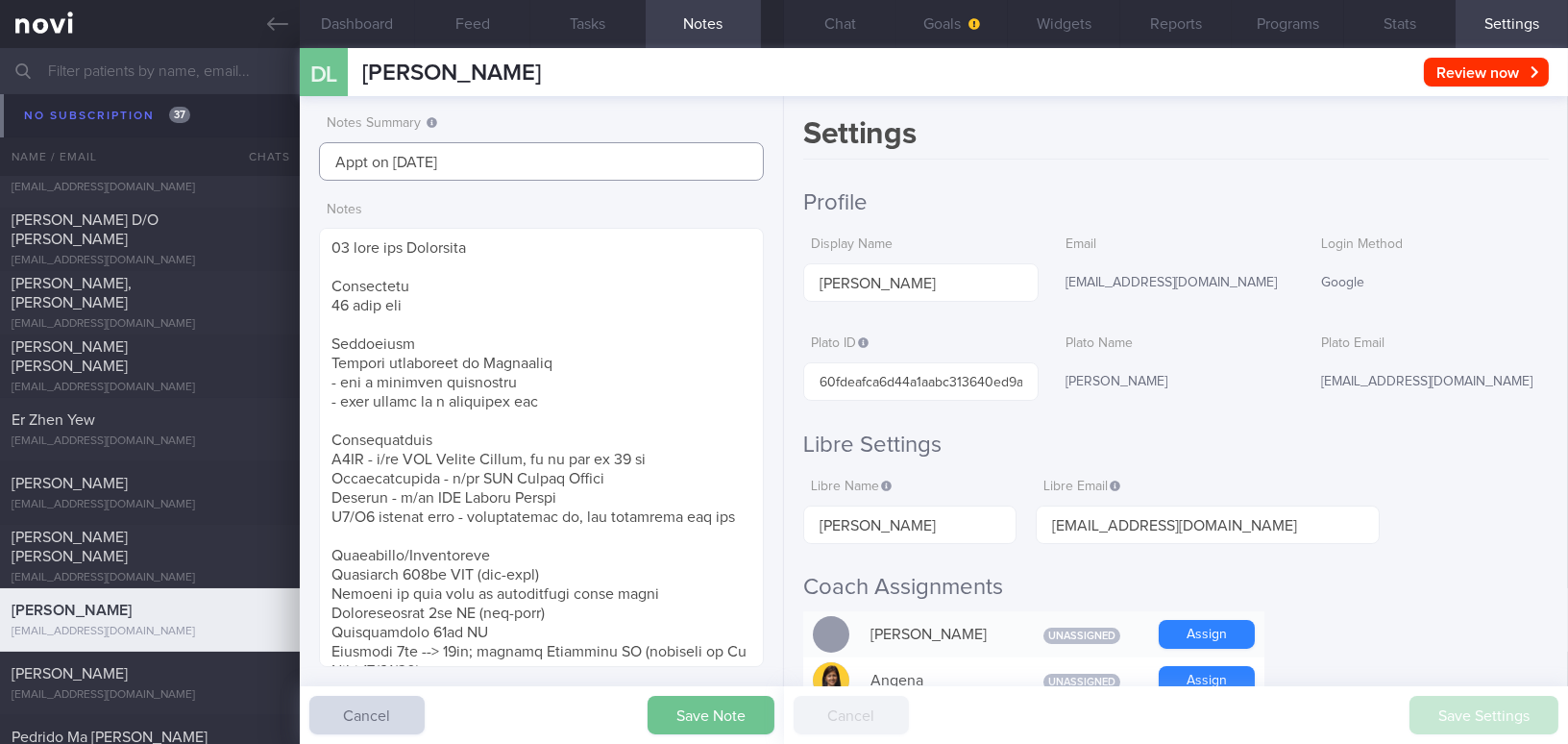 type on "Appt on [DATE]" 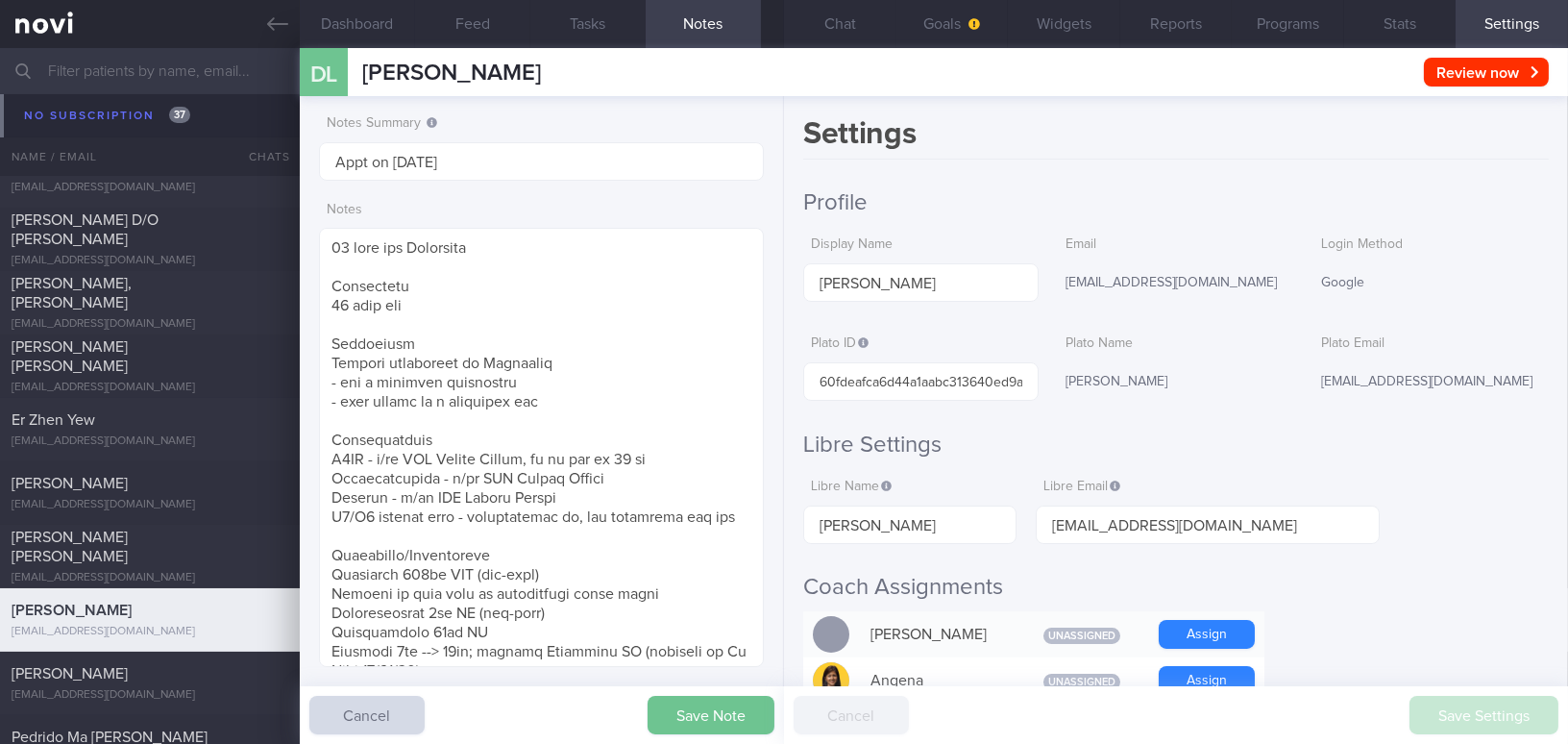 click on "Save Note" at bounding box center (711, 715) 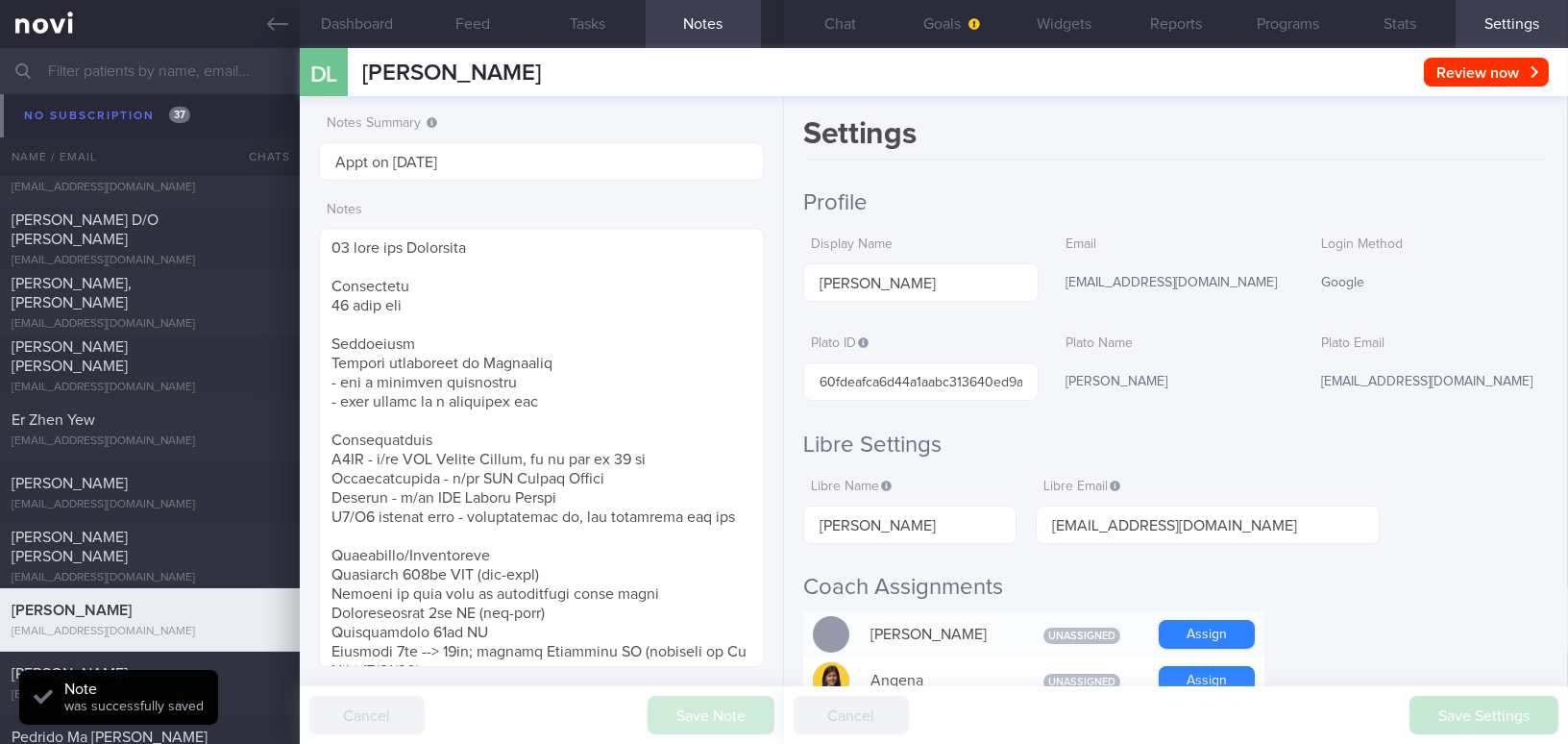 type on "Appt on [DATE]" 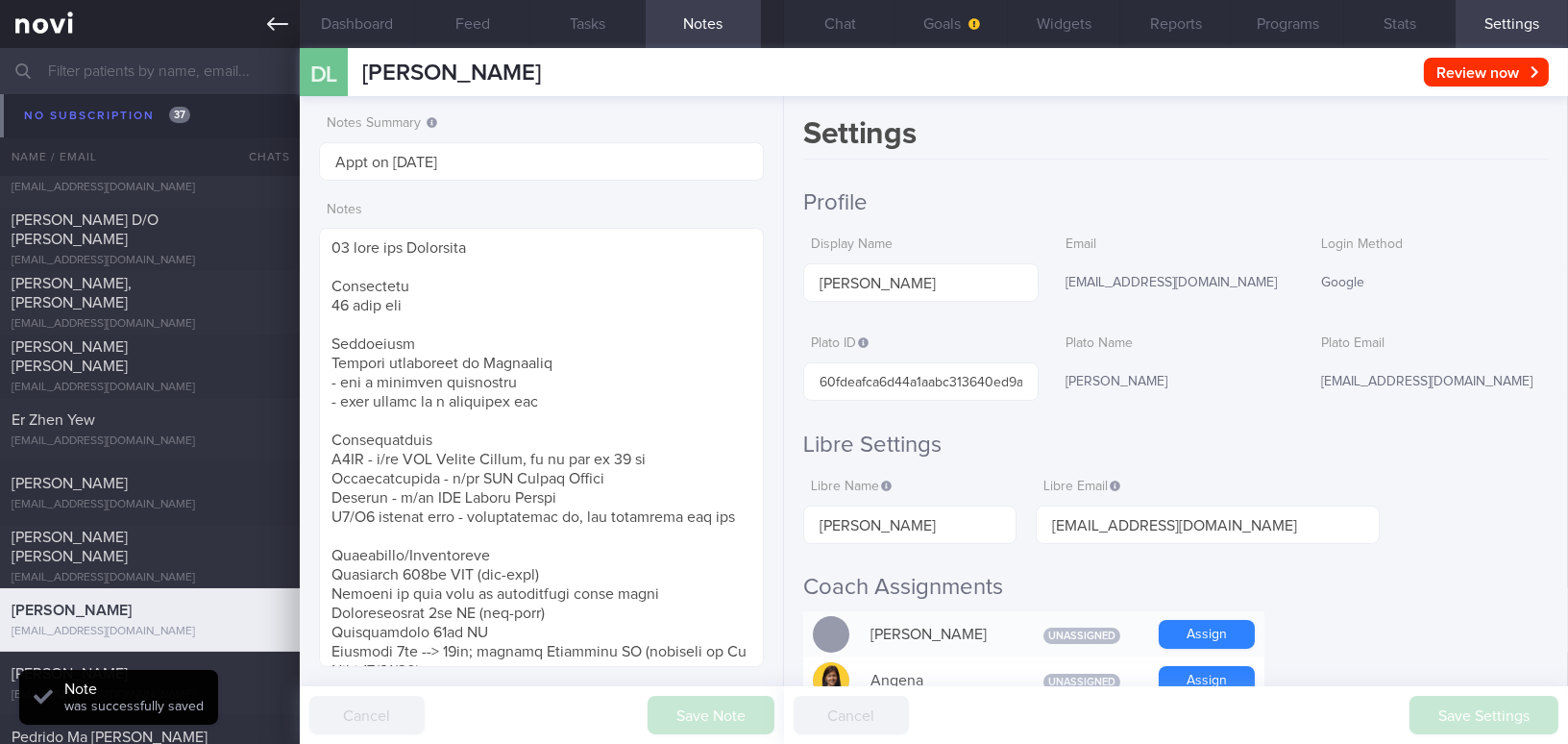 click 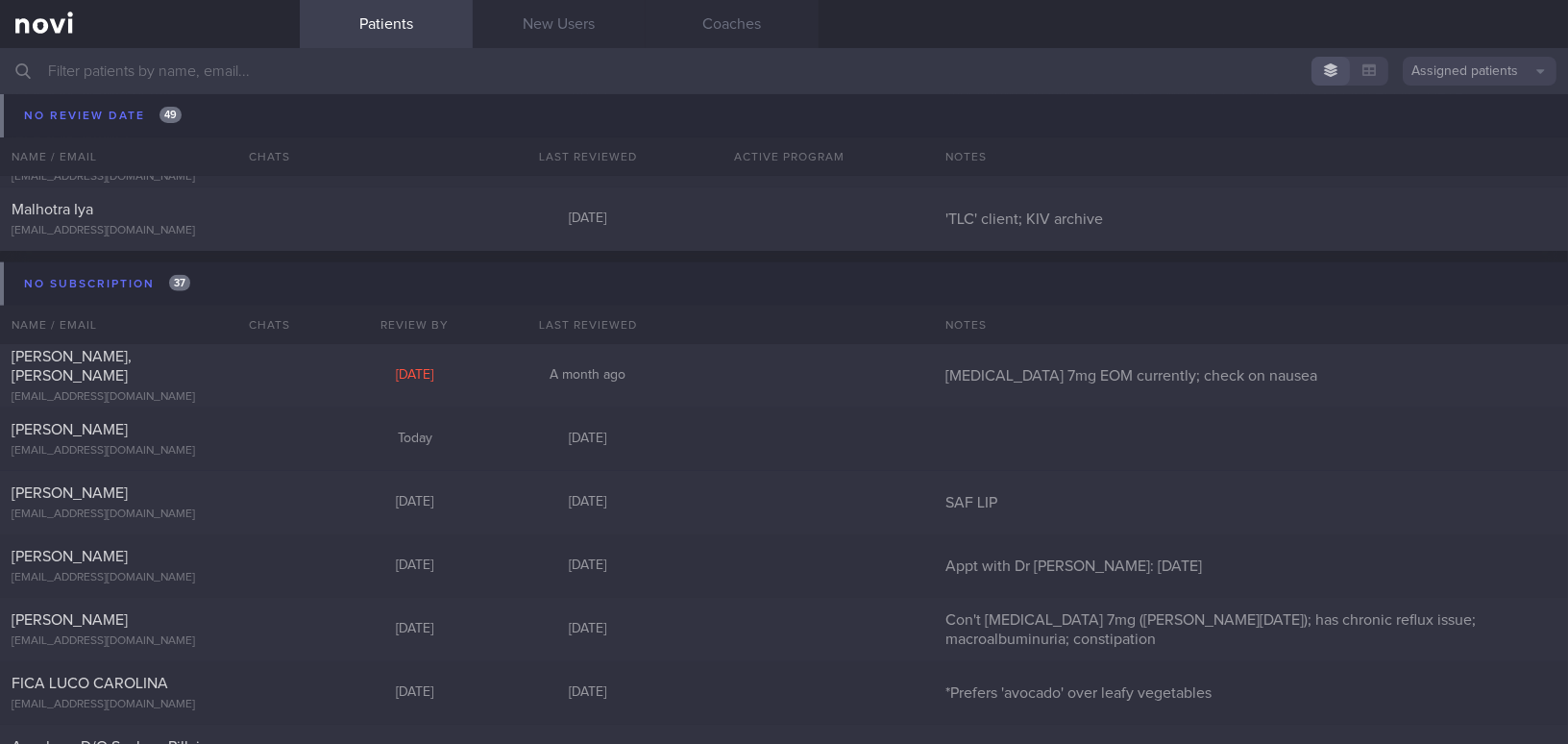 scroll, scrollTop: 18004, scrollLeft: 0, axis: vertical 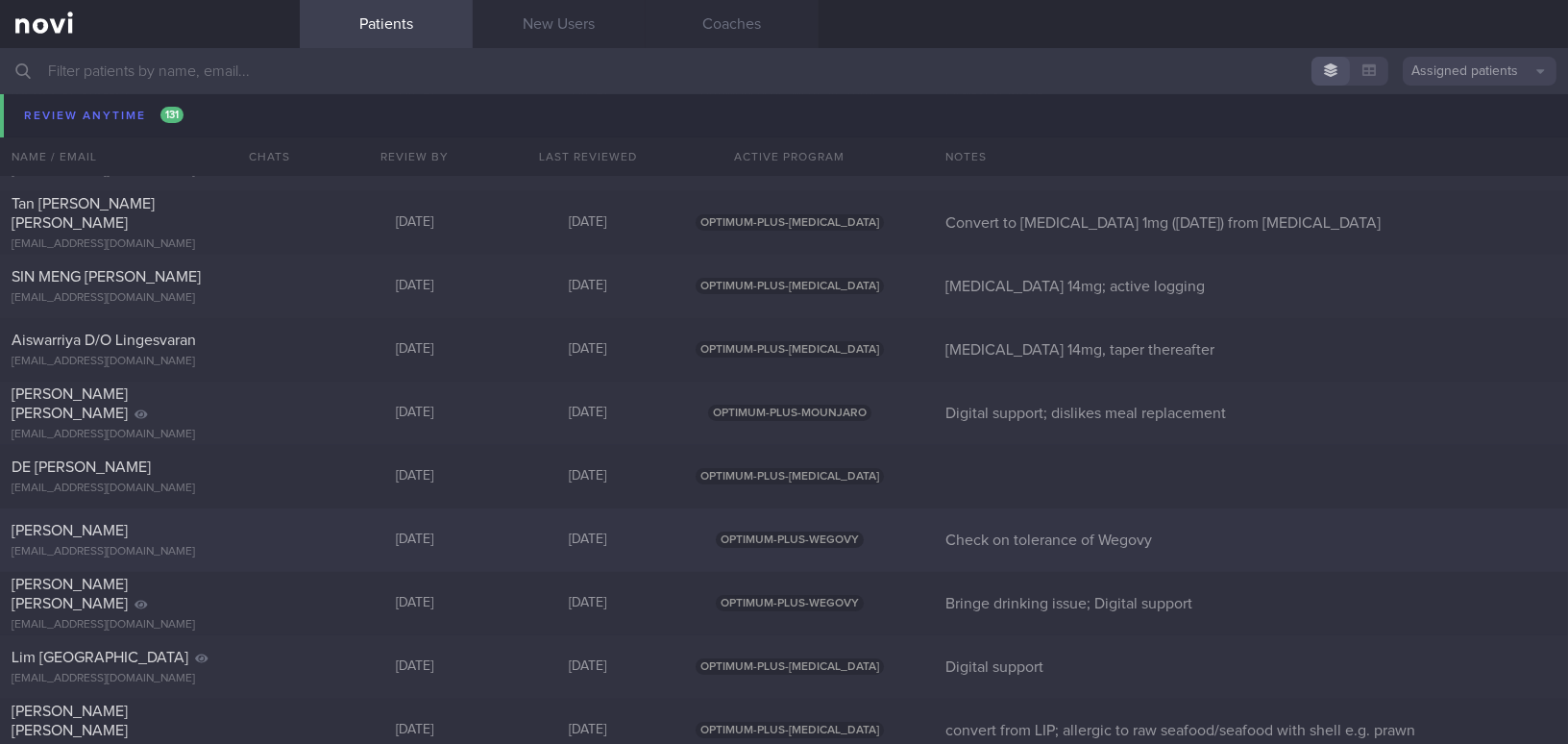 click at bounding box center (267, 526) 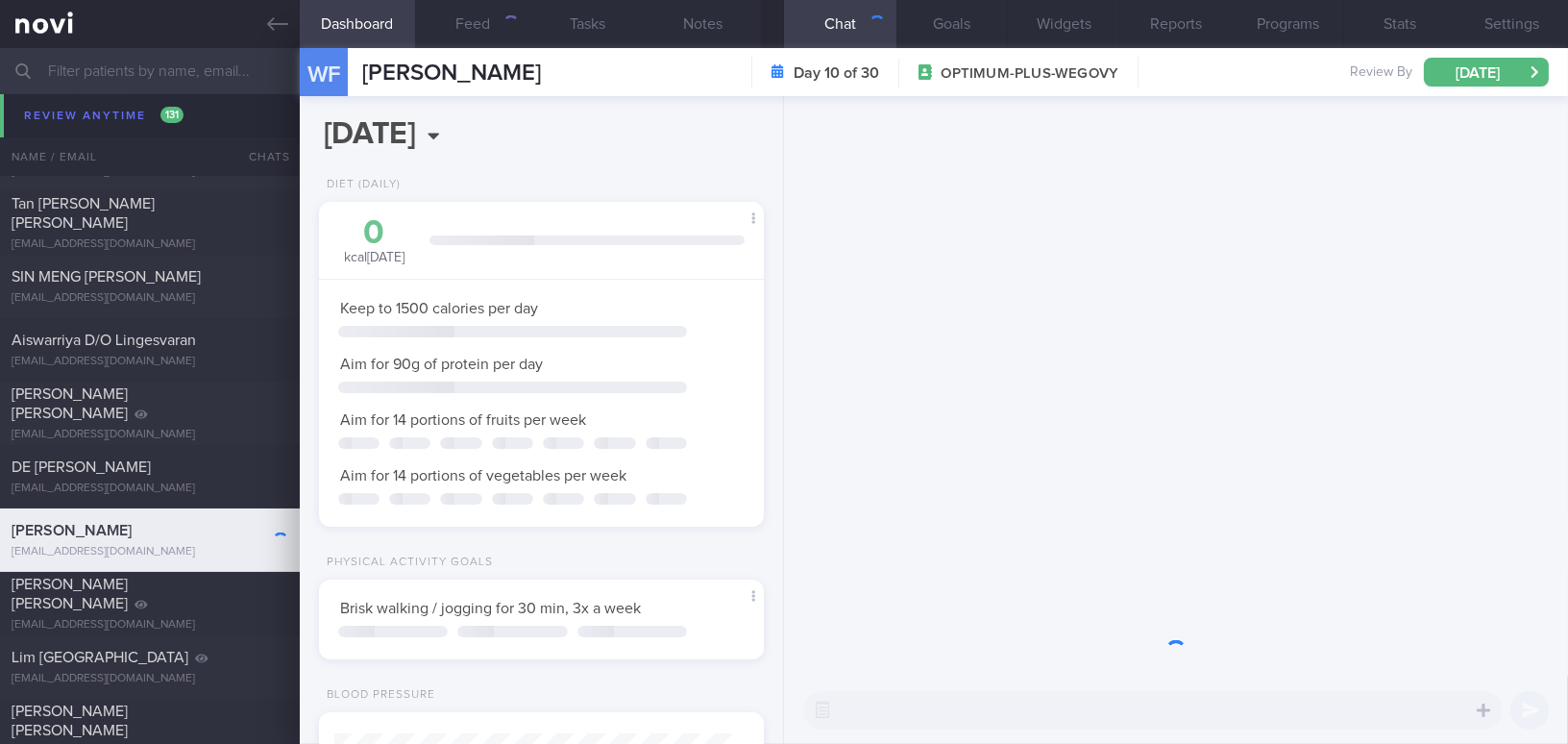 scroll, scrollTop: 961042, scrollLeft: 960387, axis: both 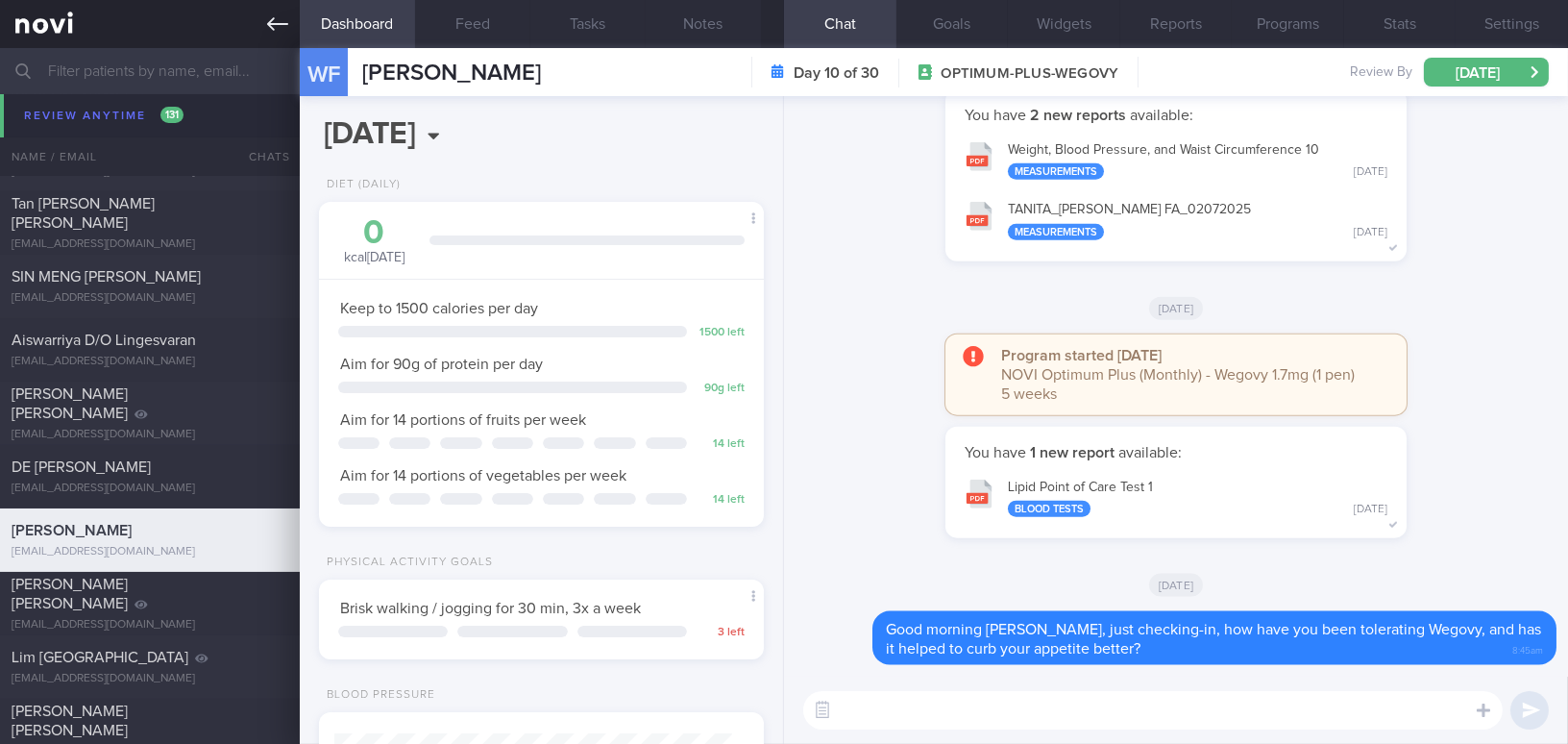 click 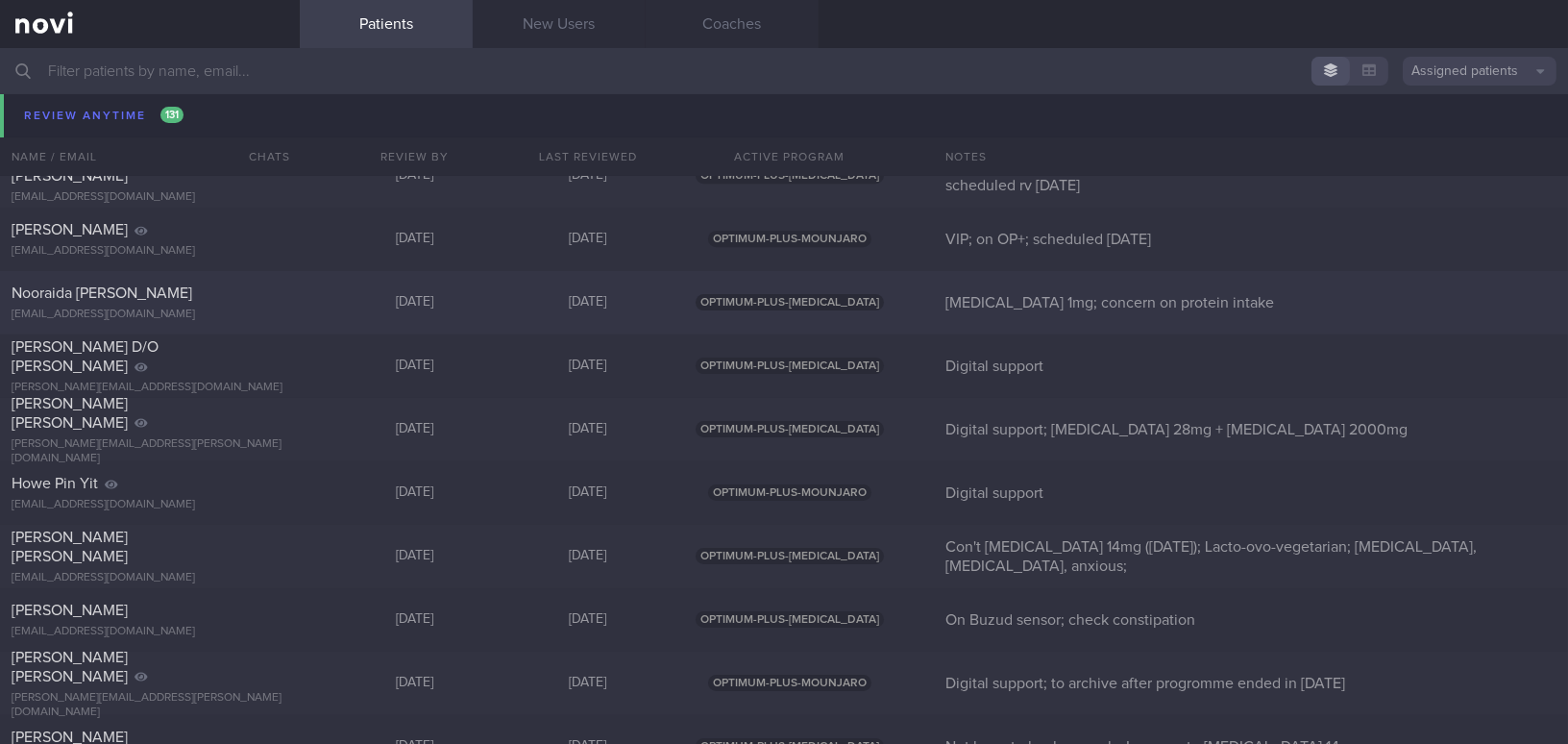 scroll, scrollTop: 11713, scrollLeft: 0, axis: vertical 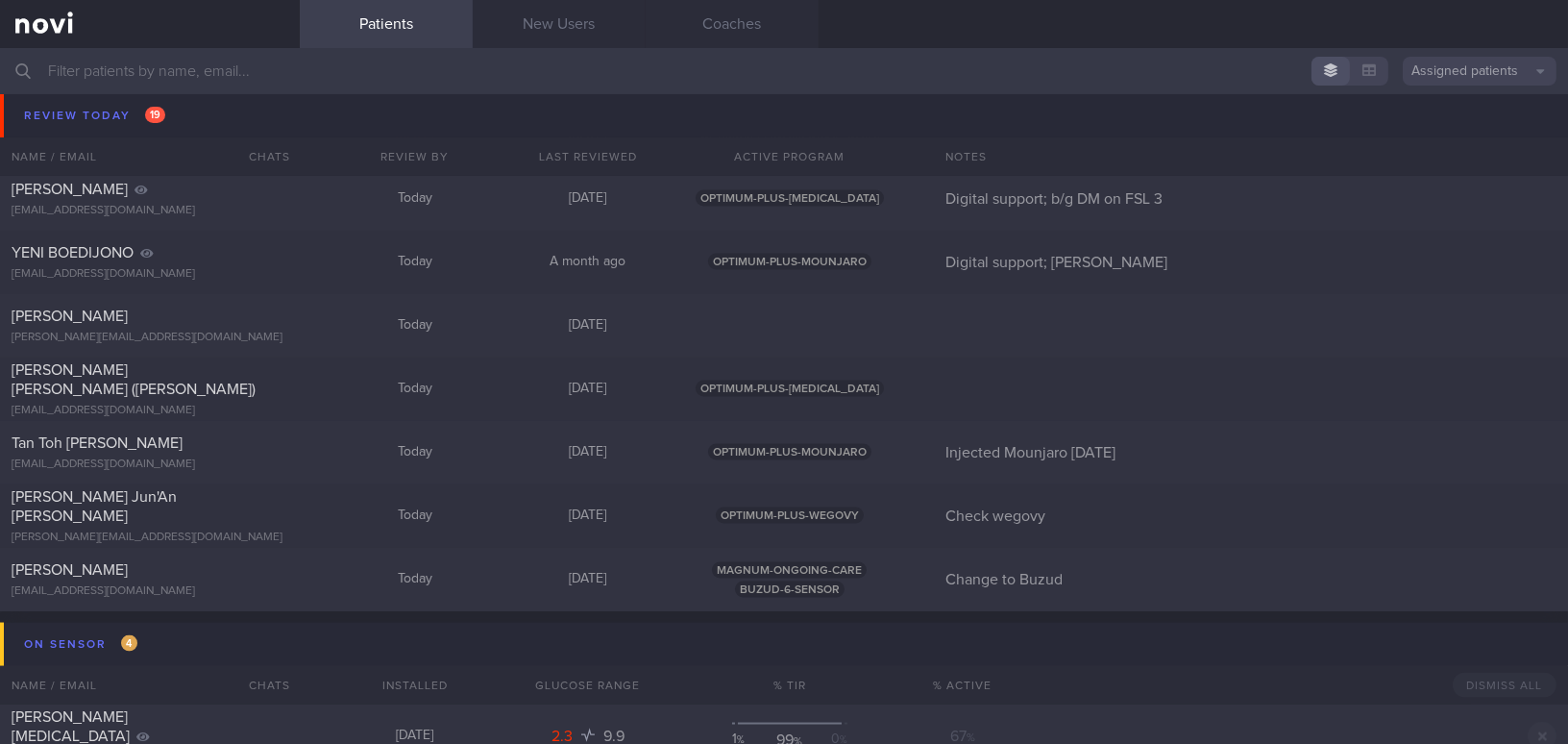 drag, startPoint x: 206, startPoint y: 76, endPoint x: 192, endPoint y: 71, distance: 14.866069 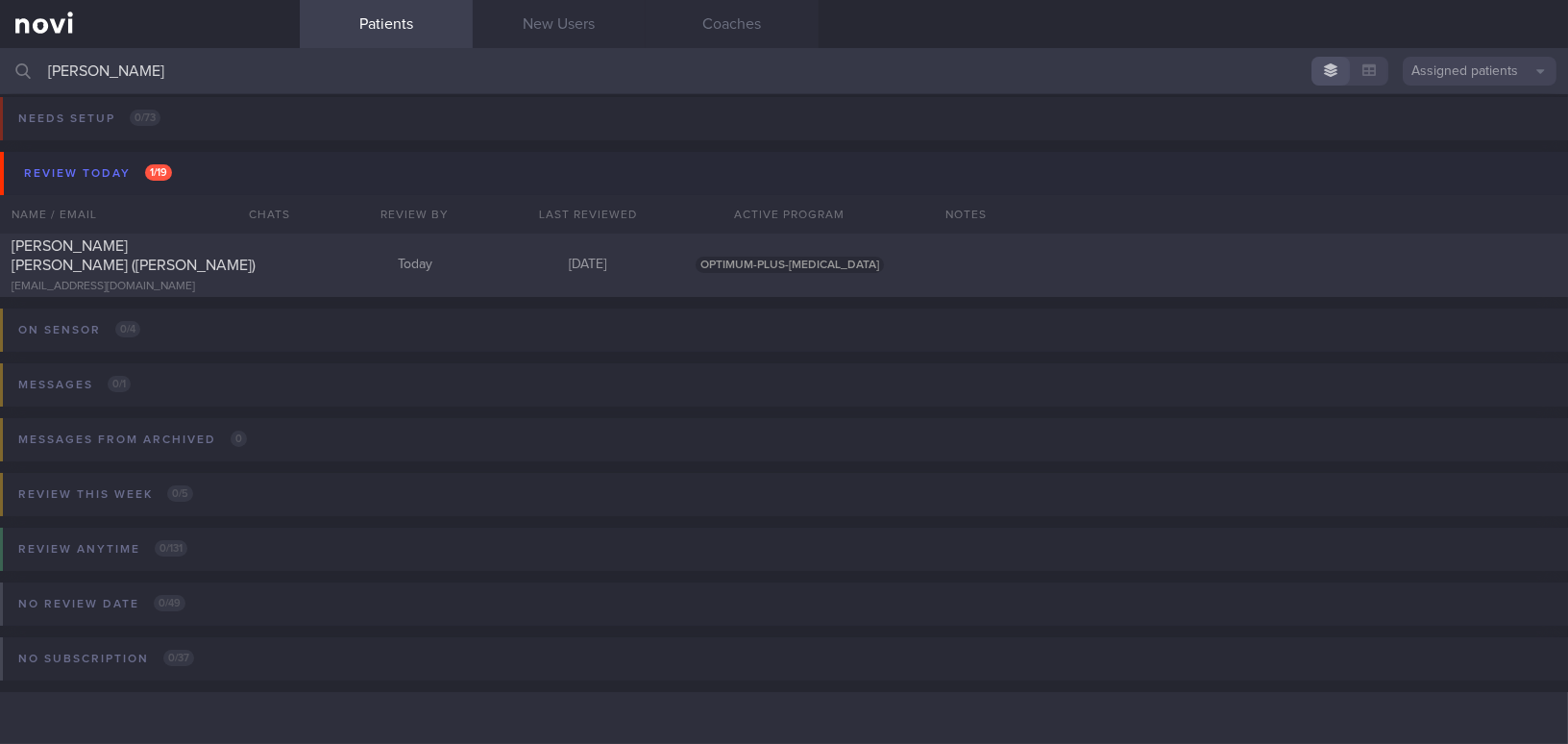scroll, scrollTop: 8, scrollLeft: 0, axis: vertical 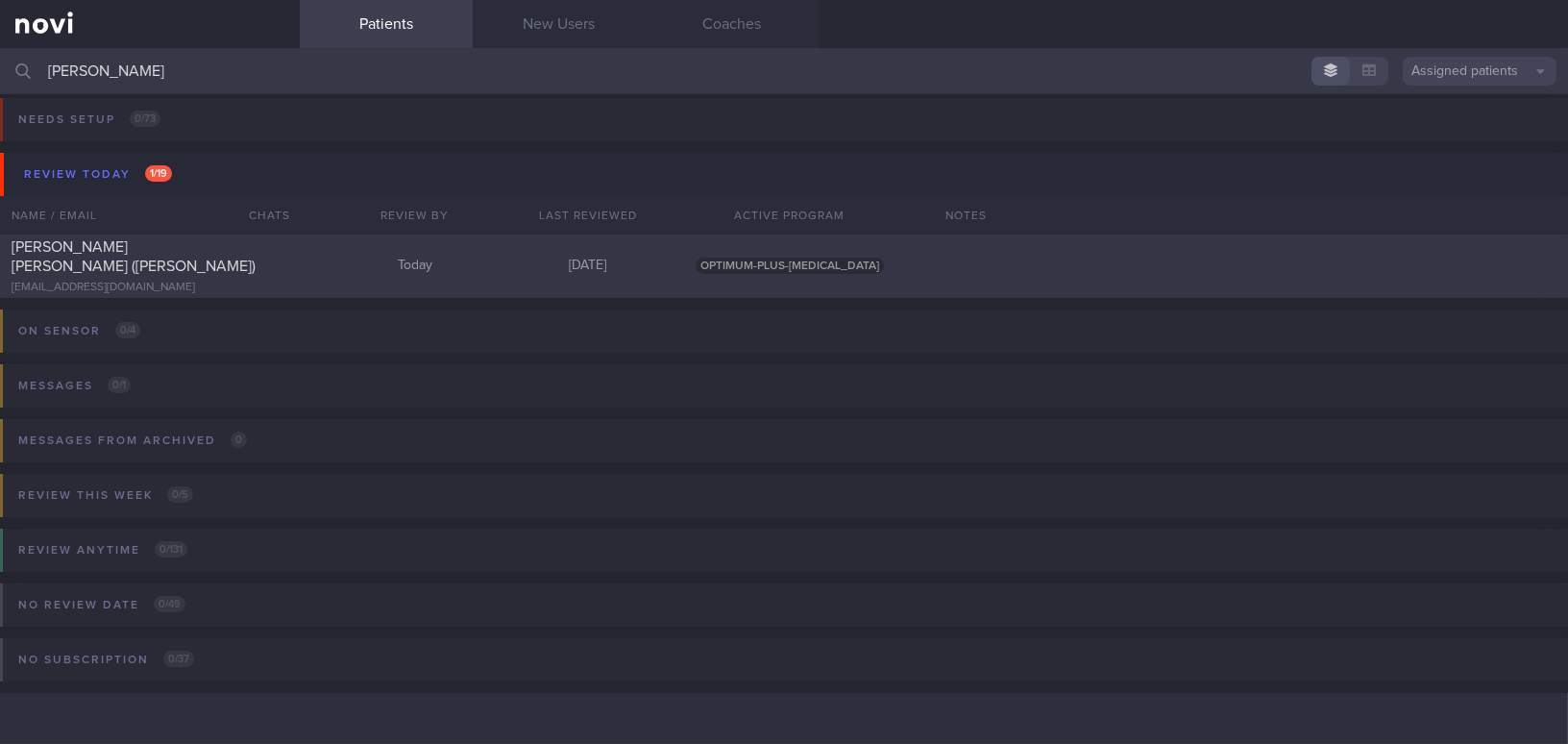 type on "joyce" 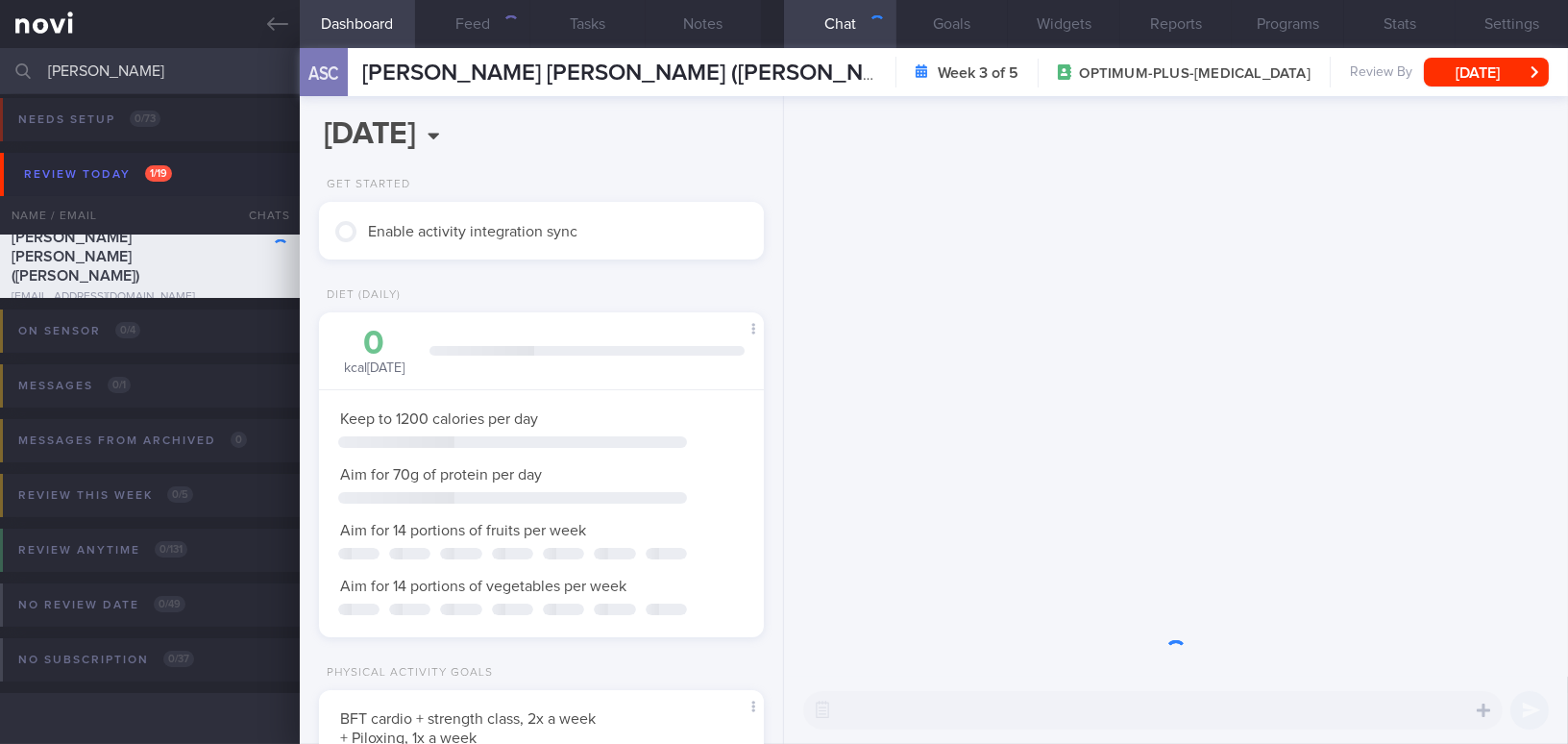 scroll, scrollTop: 0, scrollLeft: 0, axis: both 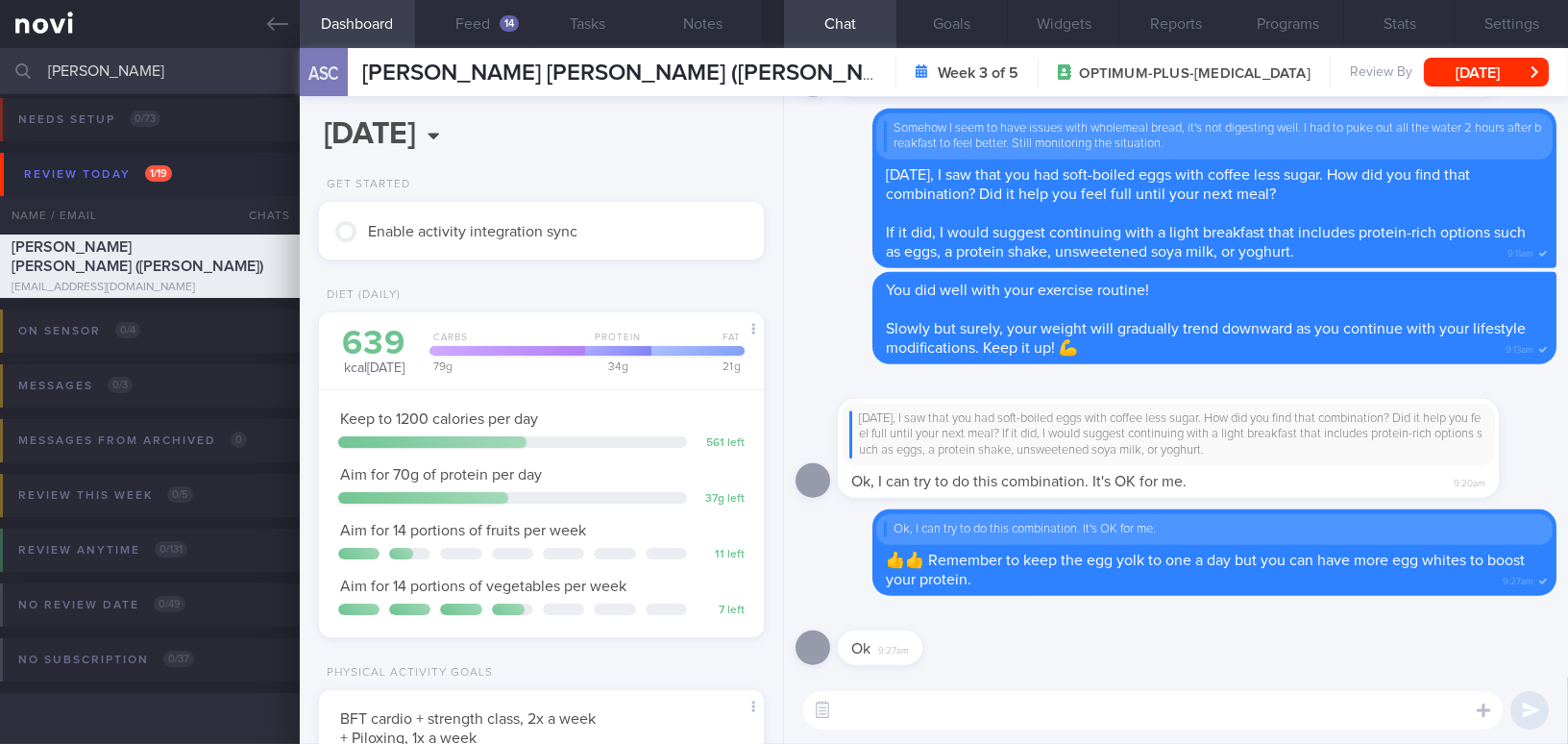 drag, startPoint x: 96, startPoint y: 71, endPoint x: 0, endPoint y: 70, distance: 96.005 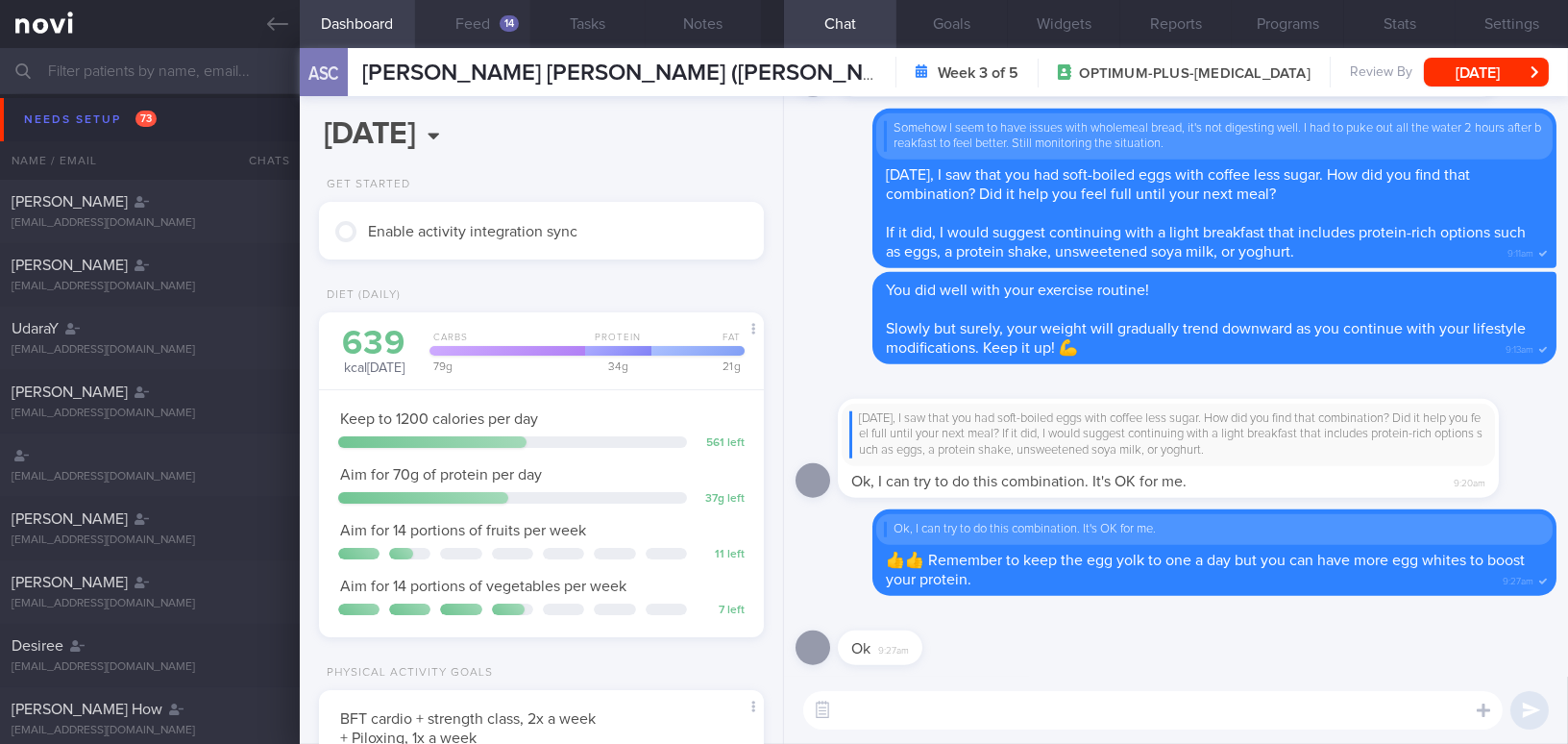 type 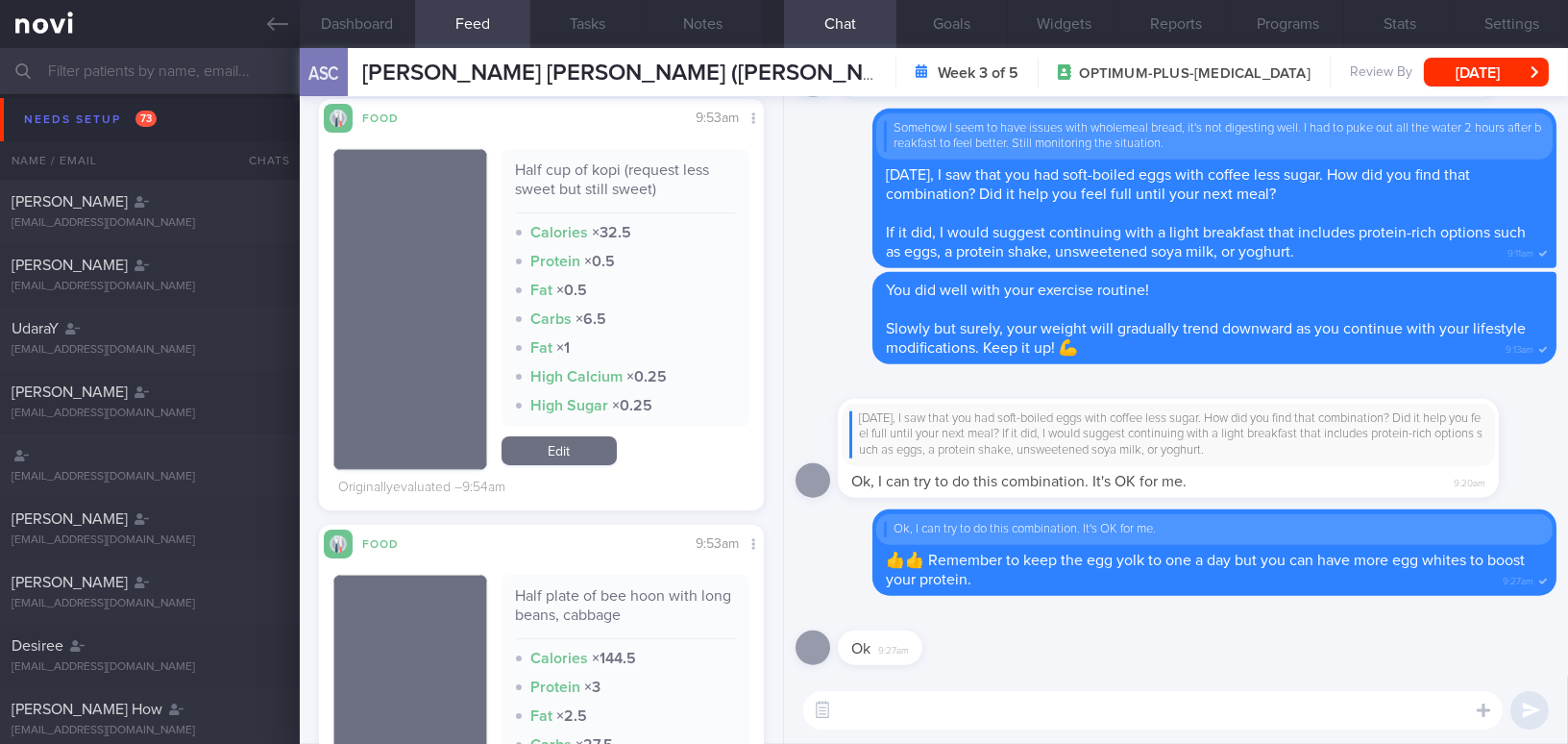 scroll, scrollTop: 786, scrollLeft: 0, axis: vertical 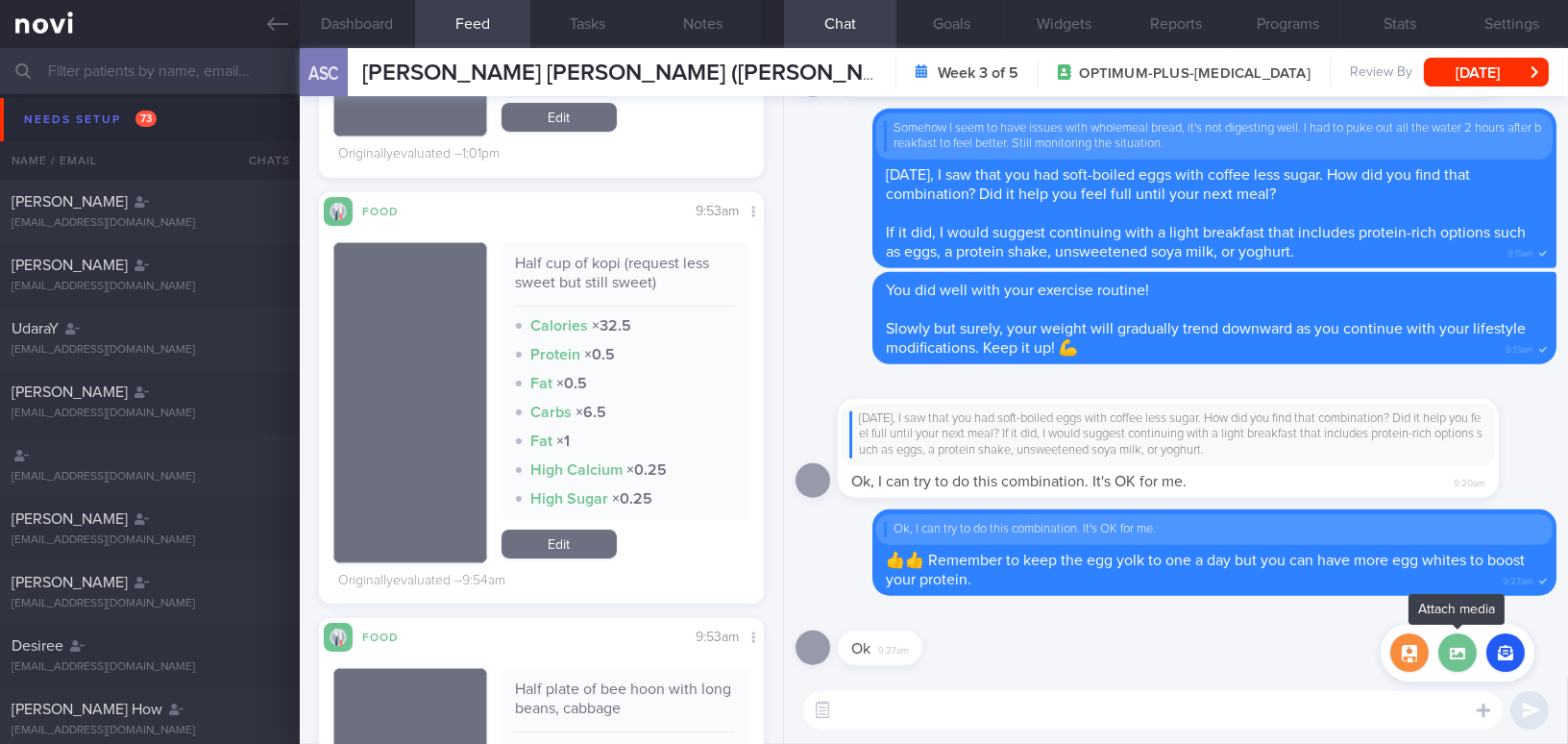 click at bounding box center (1458, 653) 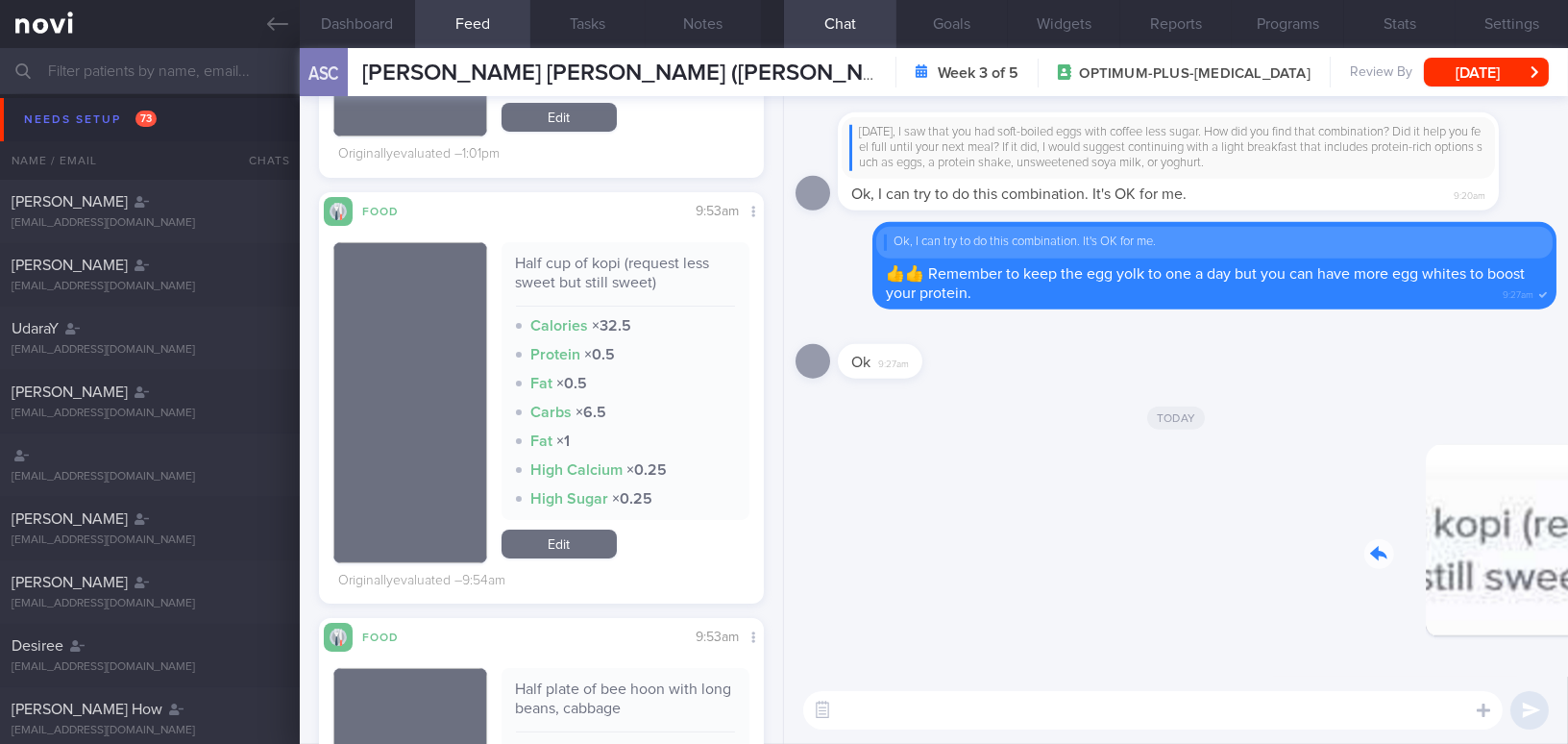 drag, startPoint x: 1438, startPoint y: 557, endPoint x: 1519, endPoint y: 561, distance: 81.09871 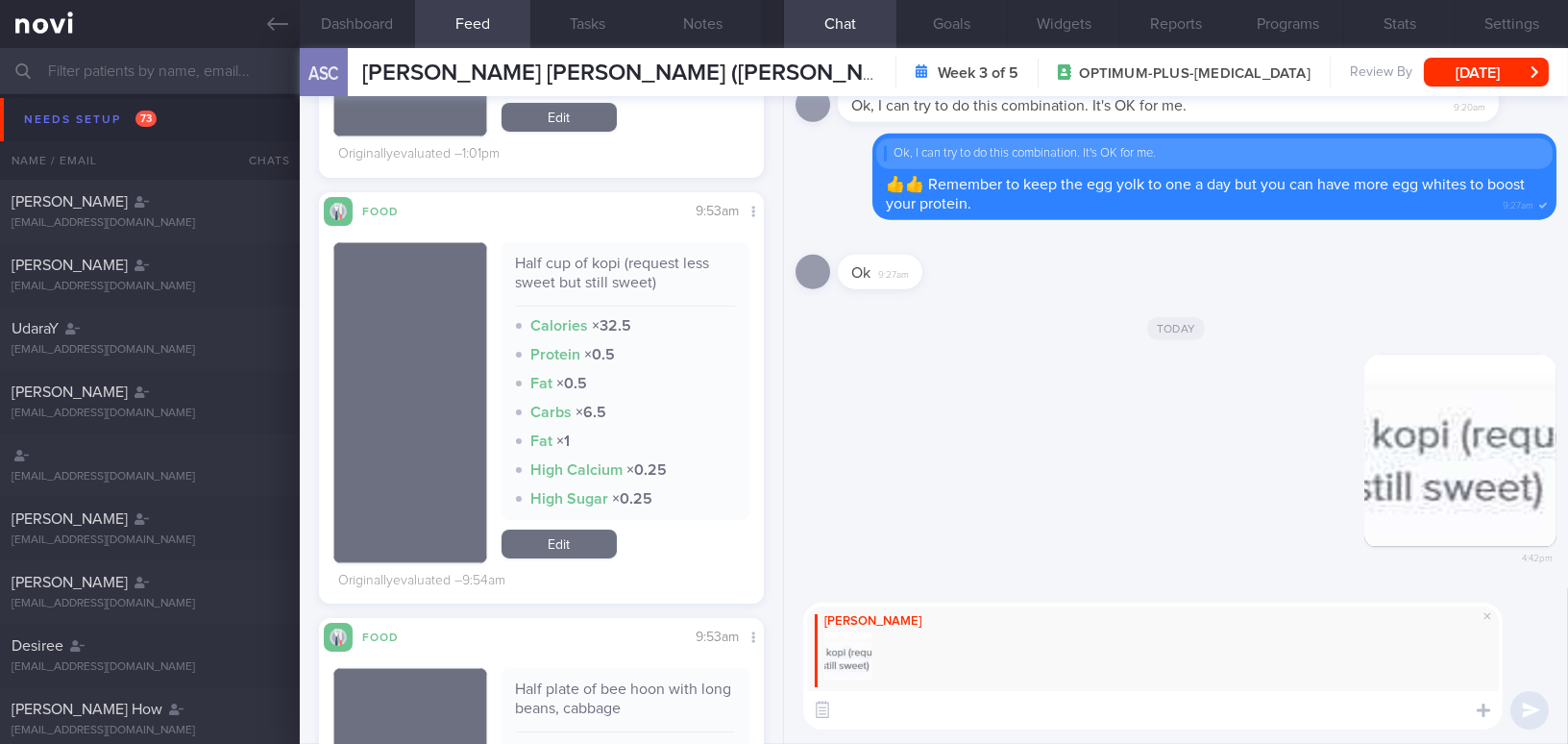 paste on "Hehe, your comment made my day!
You may gradually transition to coffee C with less sugar" 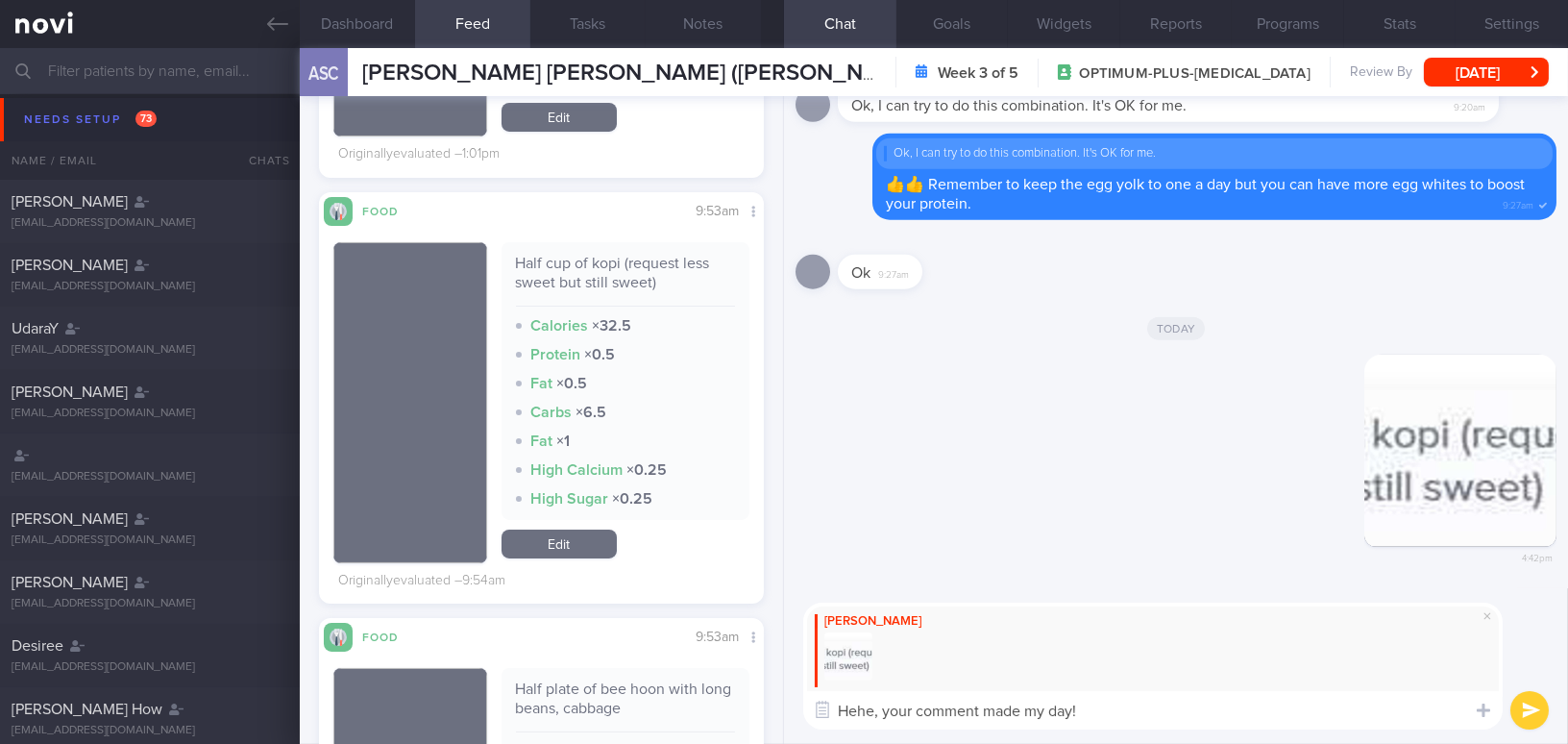 scroll, scrollTop: 0, scrollLeft: 0, axis: both 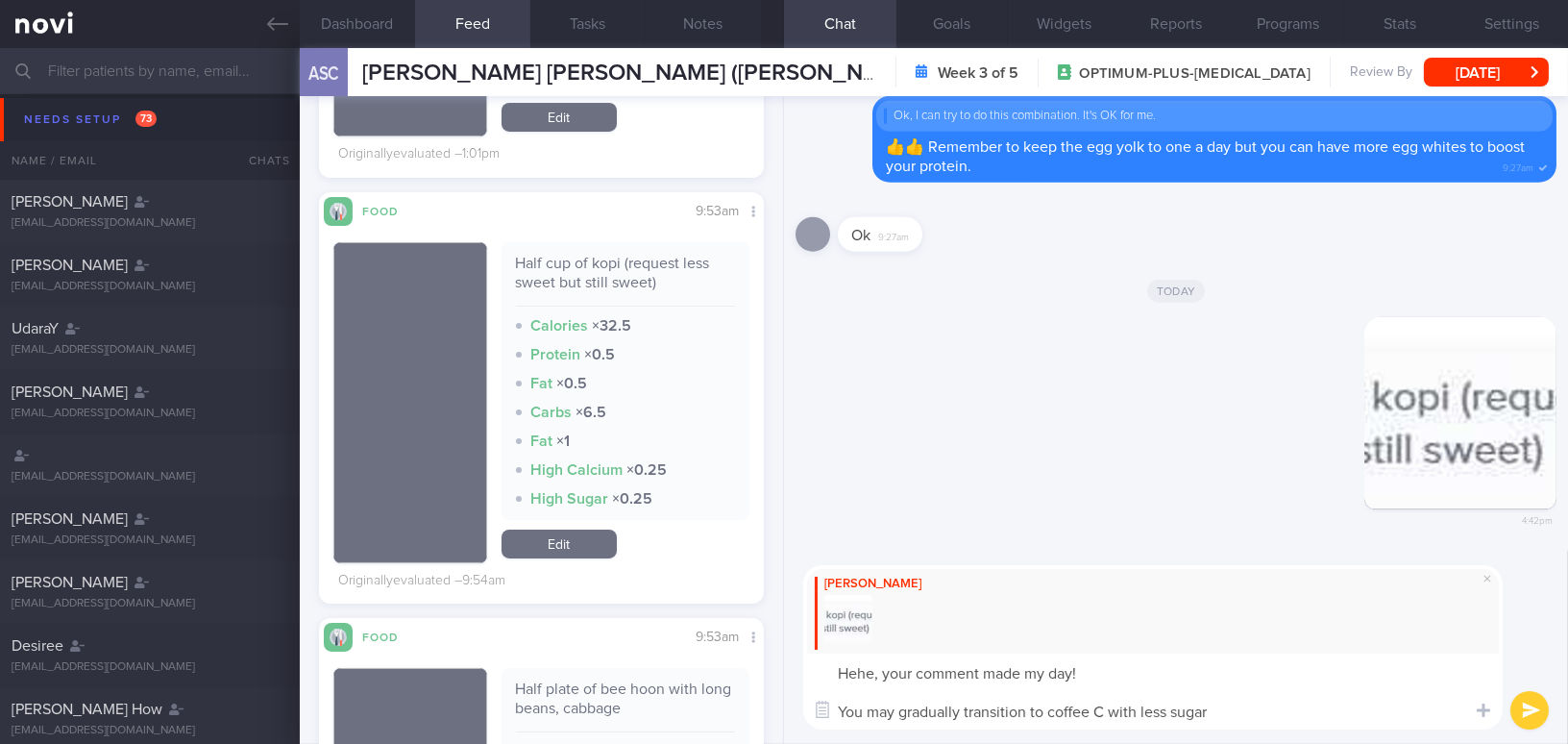 drag, startPoint x: 839, startPoint y: 671, endPoint x: 849, endPoint y: 662, distance: 13.45362 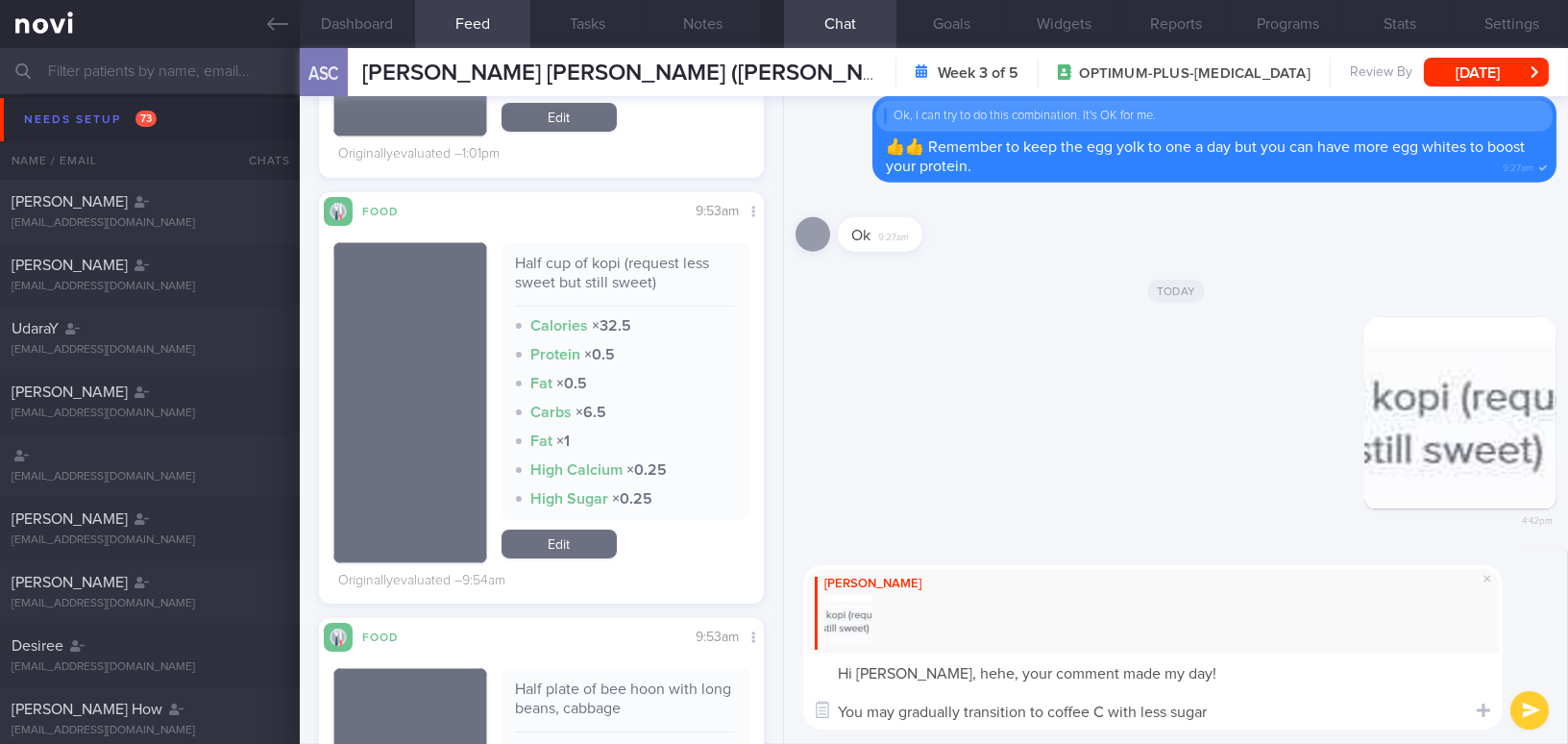 click on "Hi Joyce, hehe, your comment made my day!
You may gradually transition to coffee C with less sugar" at bounding box center (1153, 691) 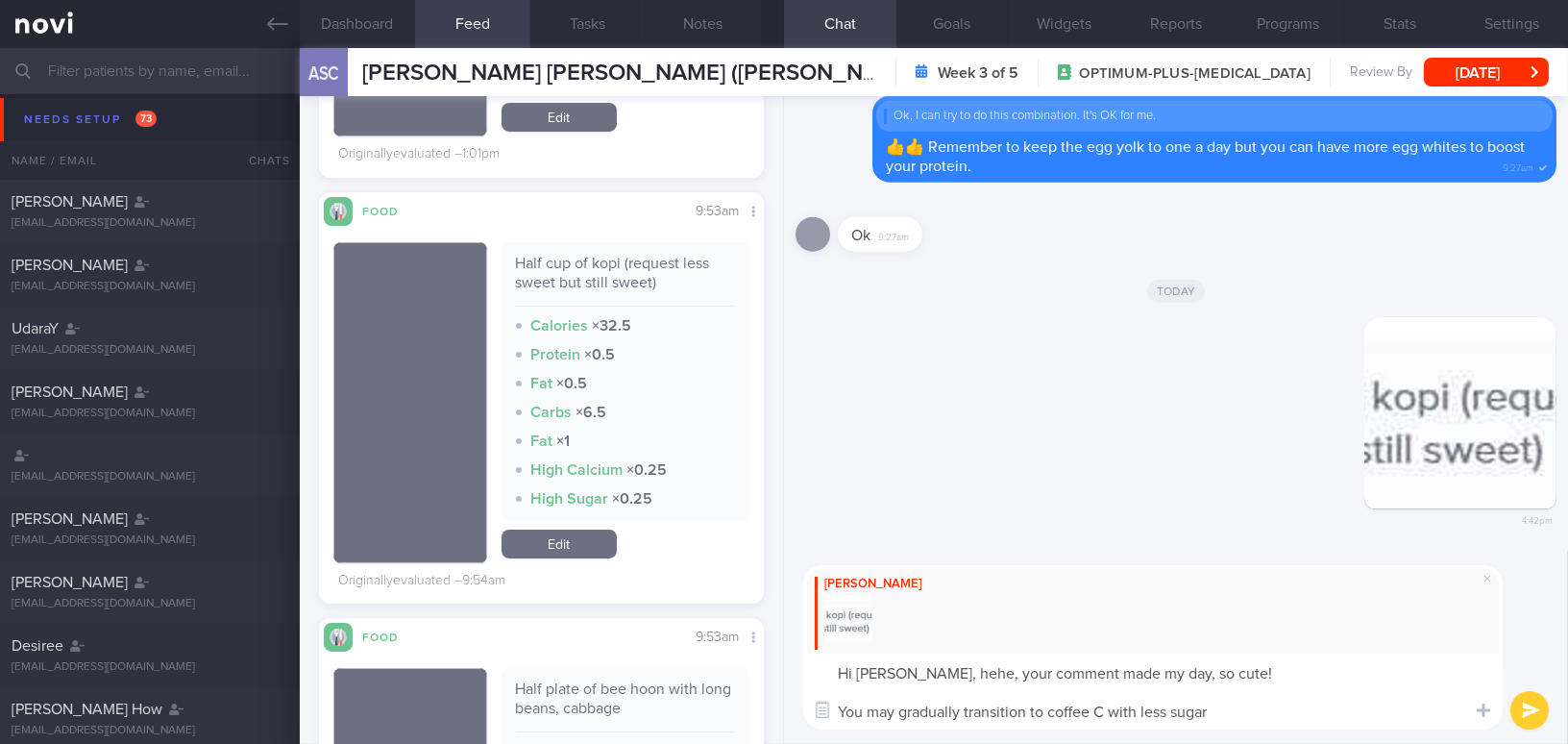 click on "Hi Joyce, hehe, your comment made my day, so cute!
You may gradually transition to coffee C with less sugar" at bounding box center (1153, 691) 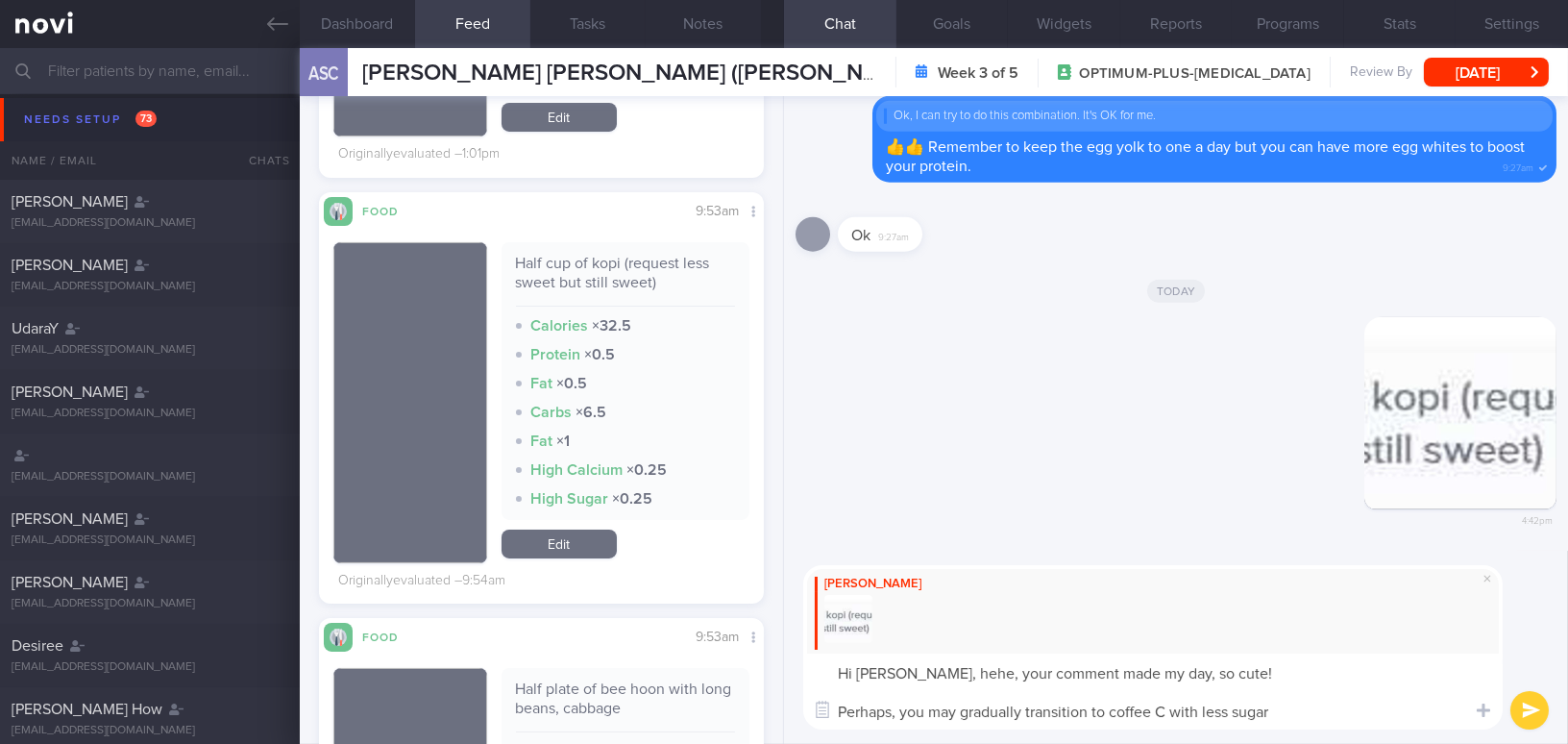 click on "Hi Joyce, hehe, your comment made my day, so cute!
Perhaps, you may gradually transition to coffee C with less sugar" at bounding box center (1153, 691) 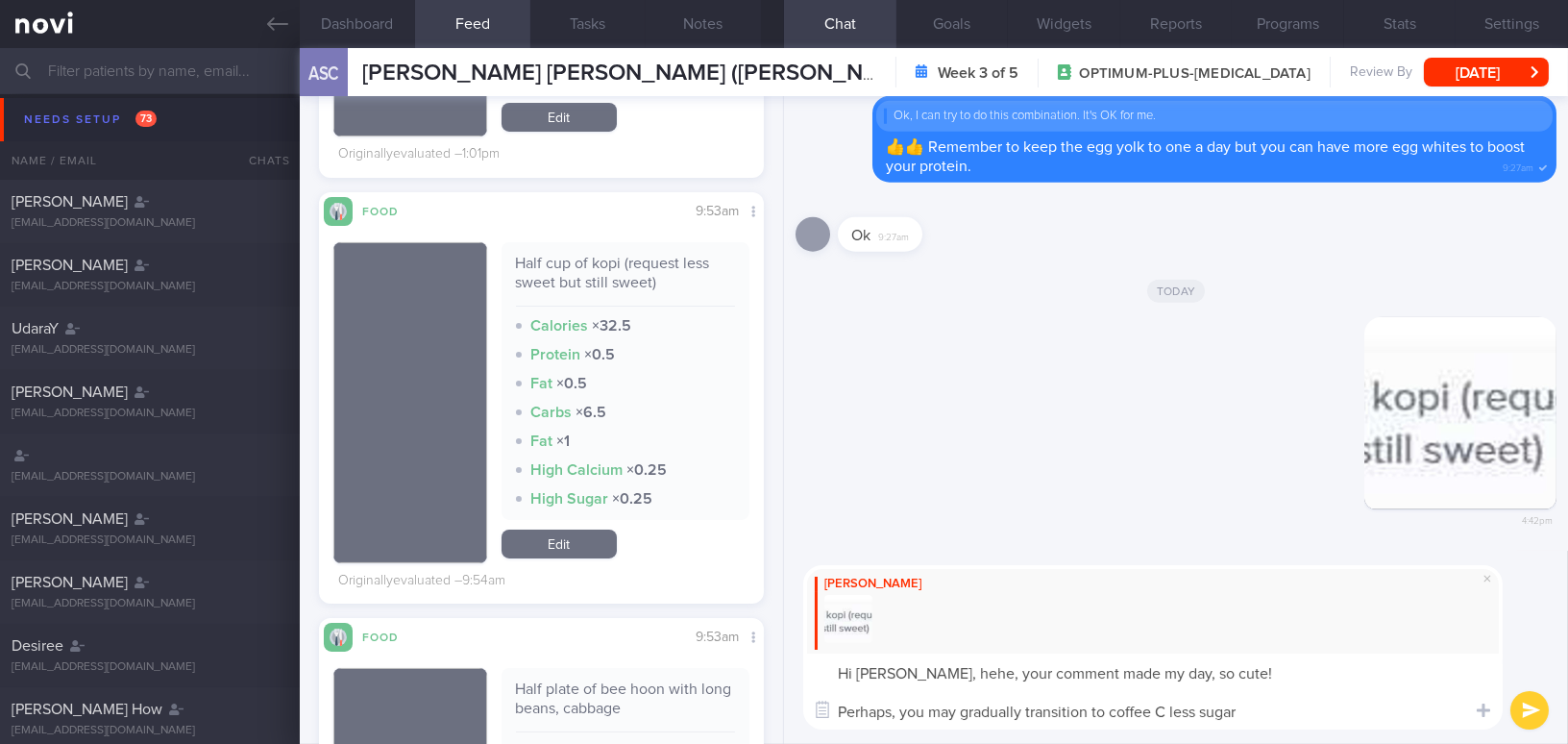 click on "Hi Joyce, hehe, your comment made my day, so cute!
Perhaps, you may gradually transition to coffee C less sugar" at bounding box center [1153, 691] 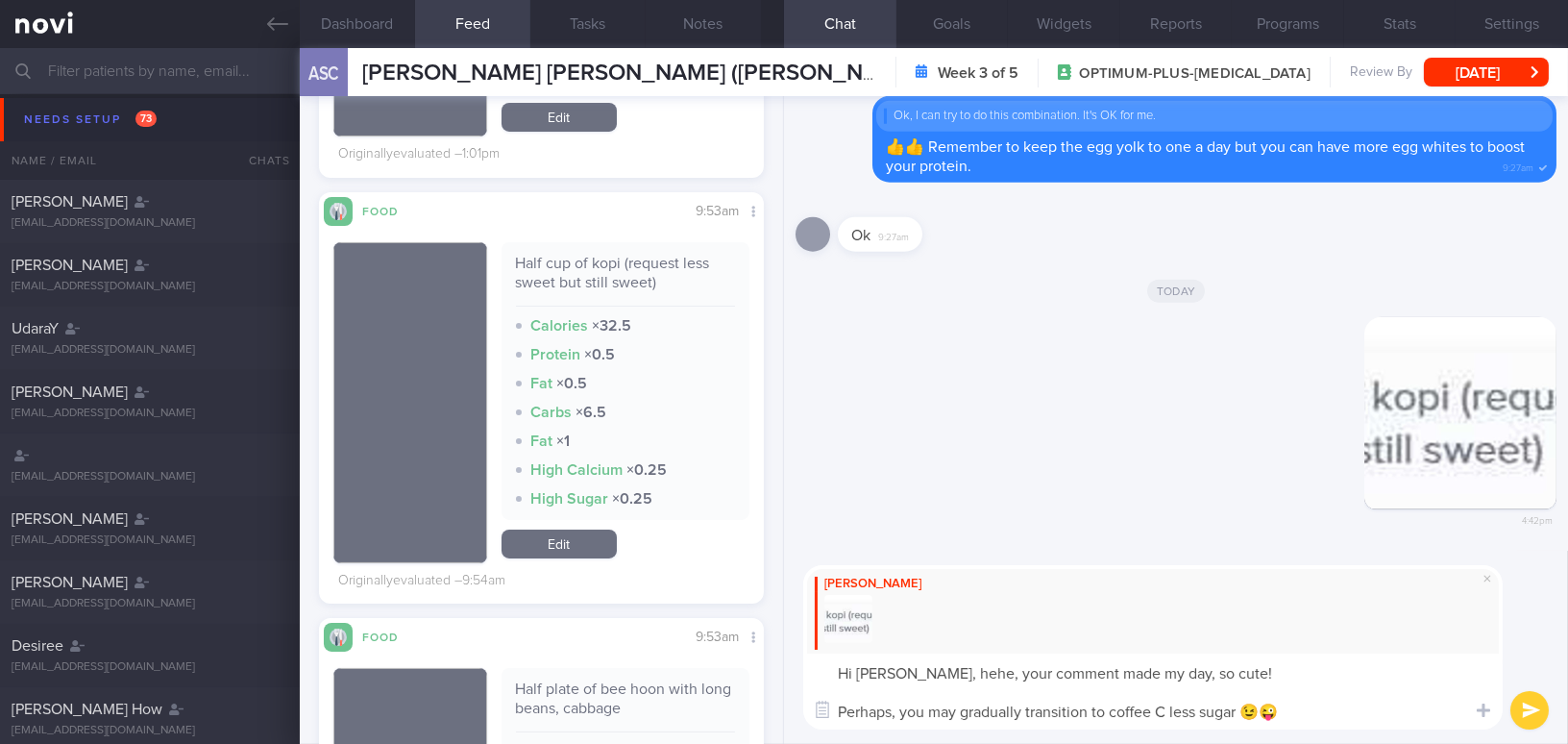 type on "Hi [PERSON_NAME], hehe, your comment made my day, so cute!
Perhaps, you may gradually transition to coffee C less sugar 😉😜" 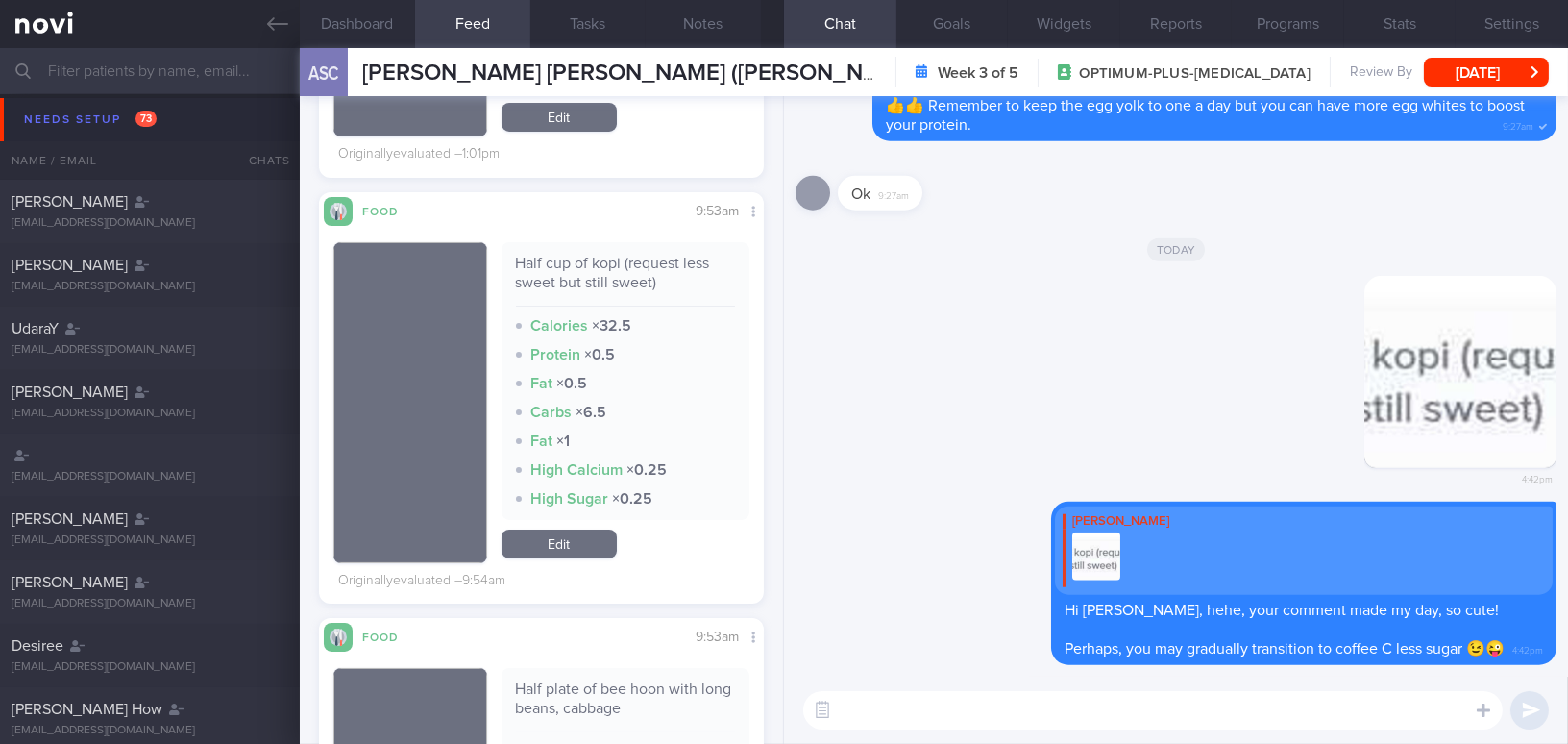 scroll, scrollTop: 524, scrollLeft: 0, axis: vertical 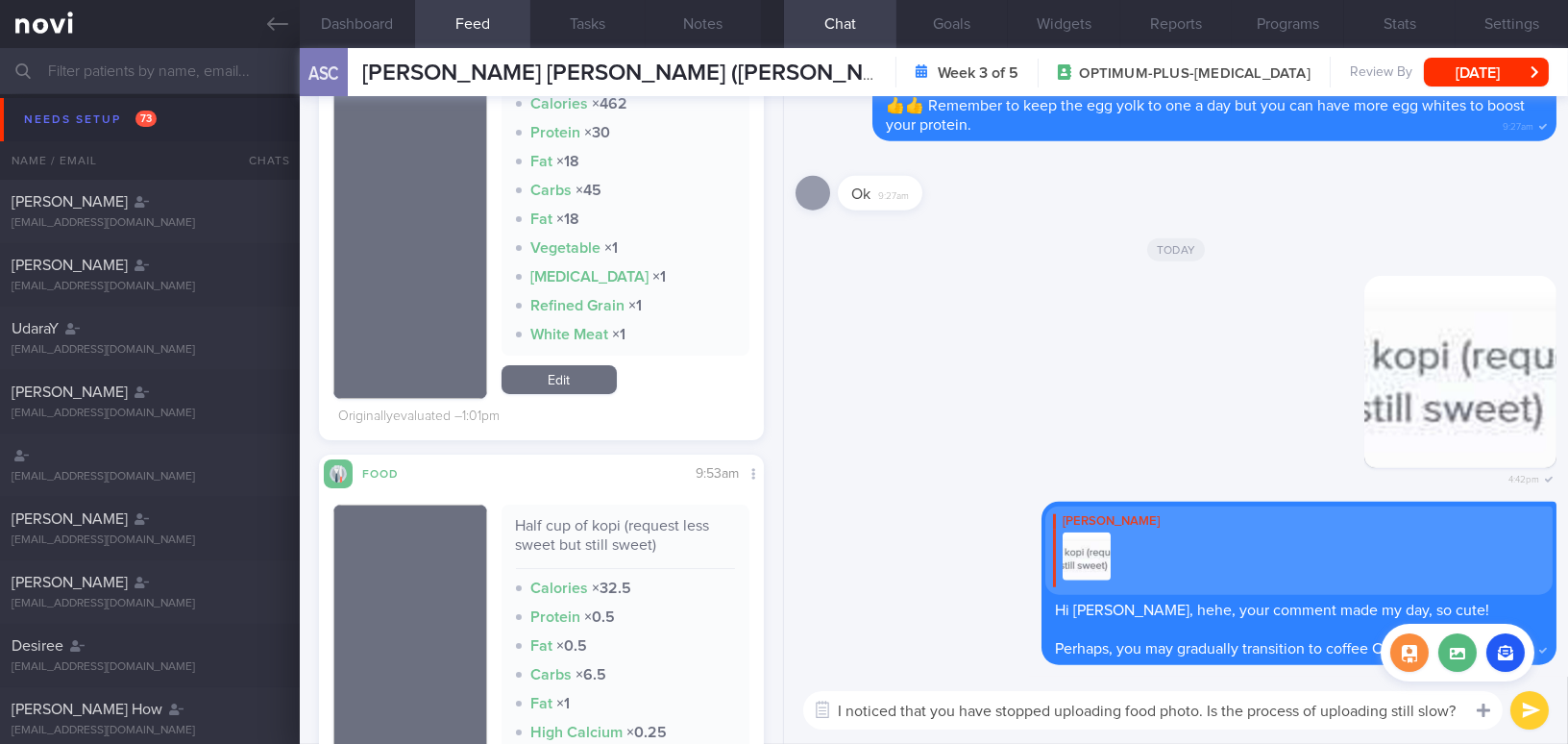 type on "I noticed that you have stopped uploading food photo. Is the process of uploading still slow?" 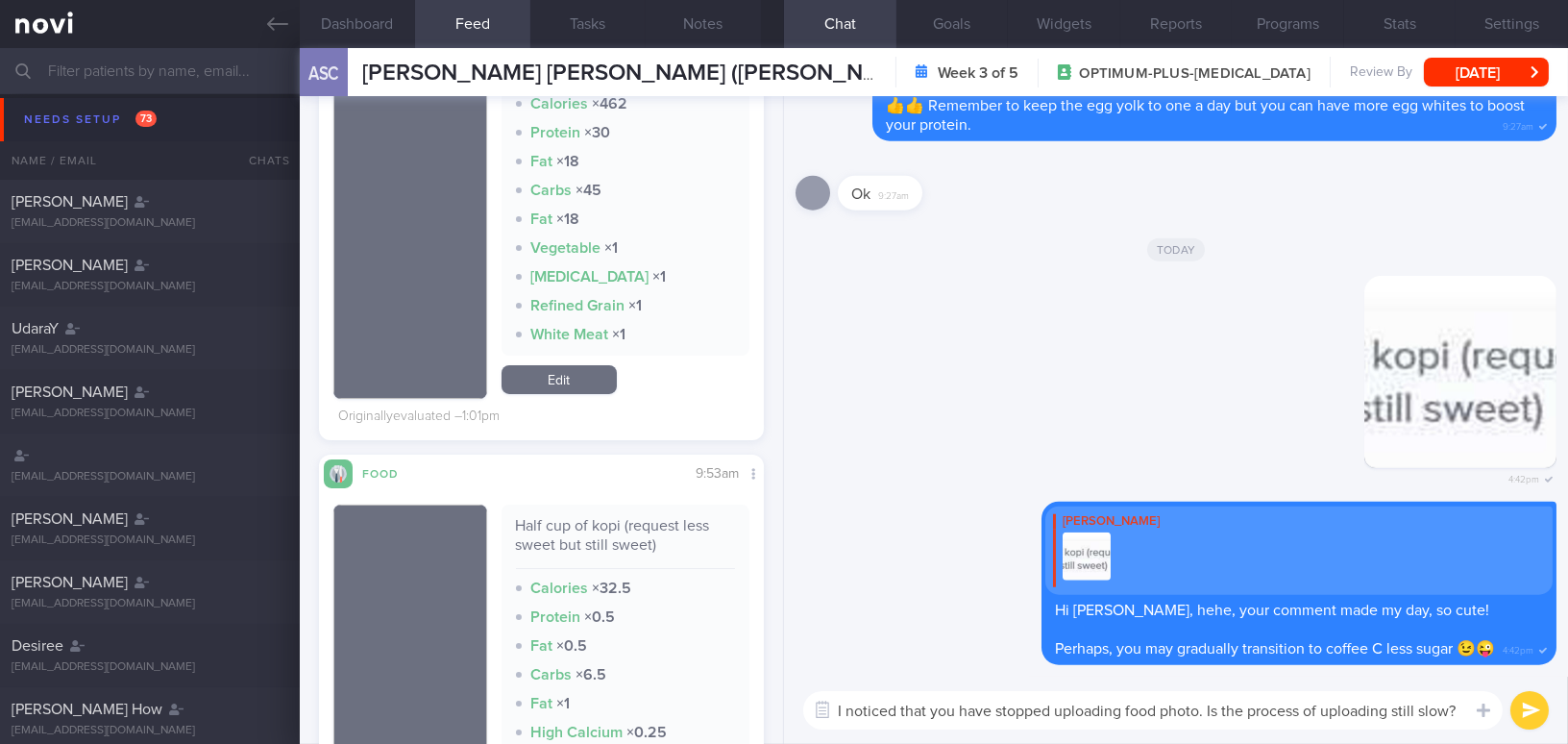 drag, startPoint x: 1459, startPoint y: 709, endPoint x: 775, endPoint y: 717, distance: 684.0468 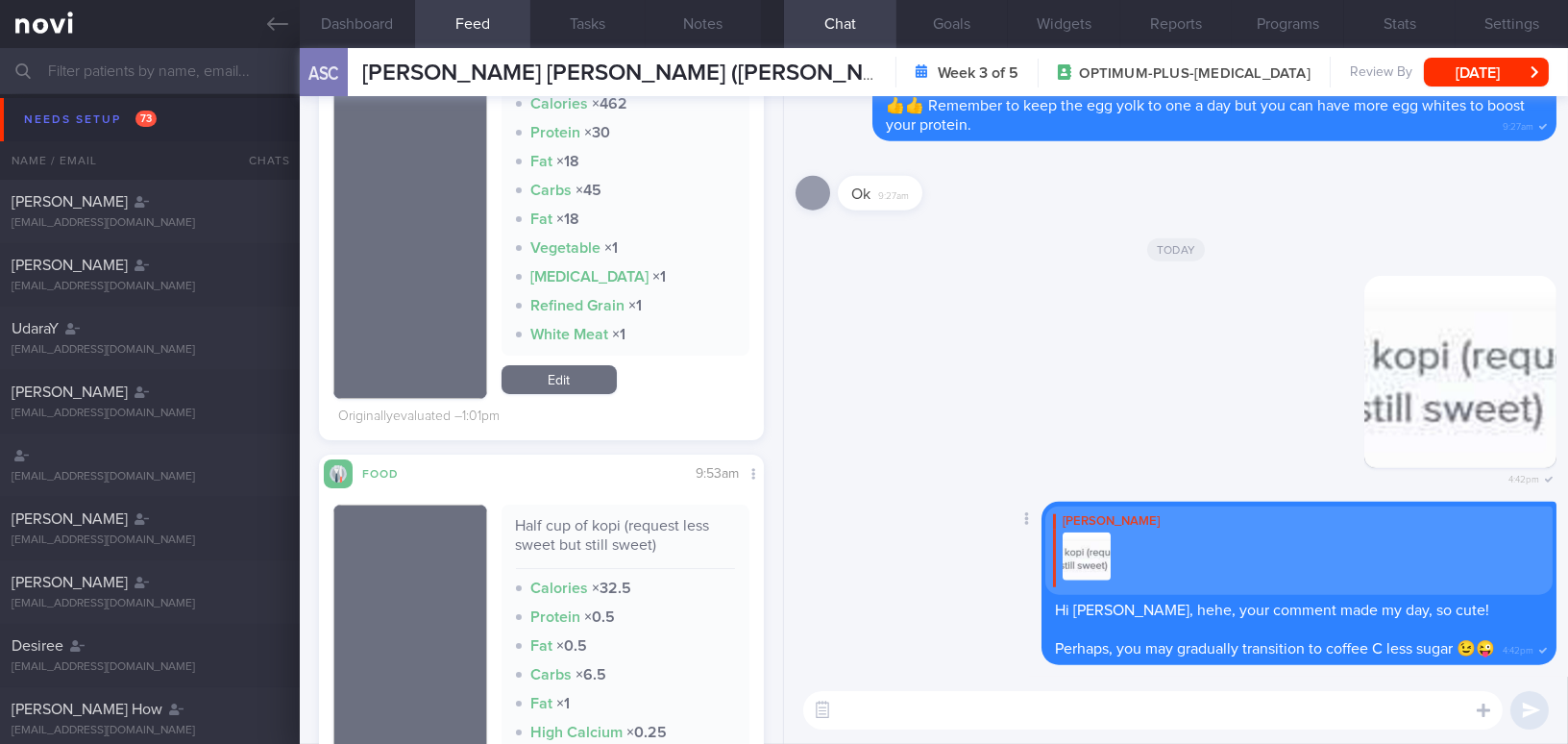 paste on "I noticed that you’ve stopped uploading food photos. Is the uploading process still slow for you?" 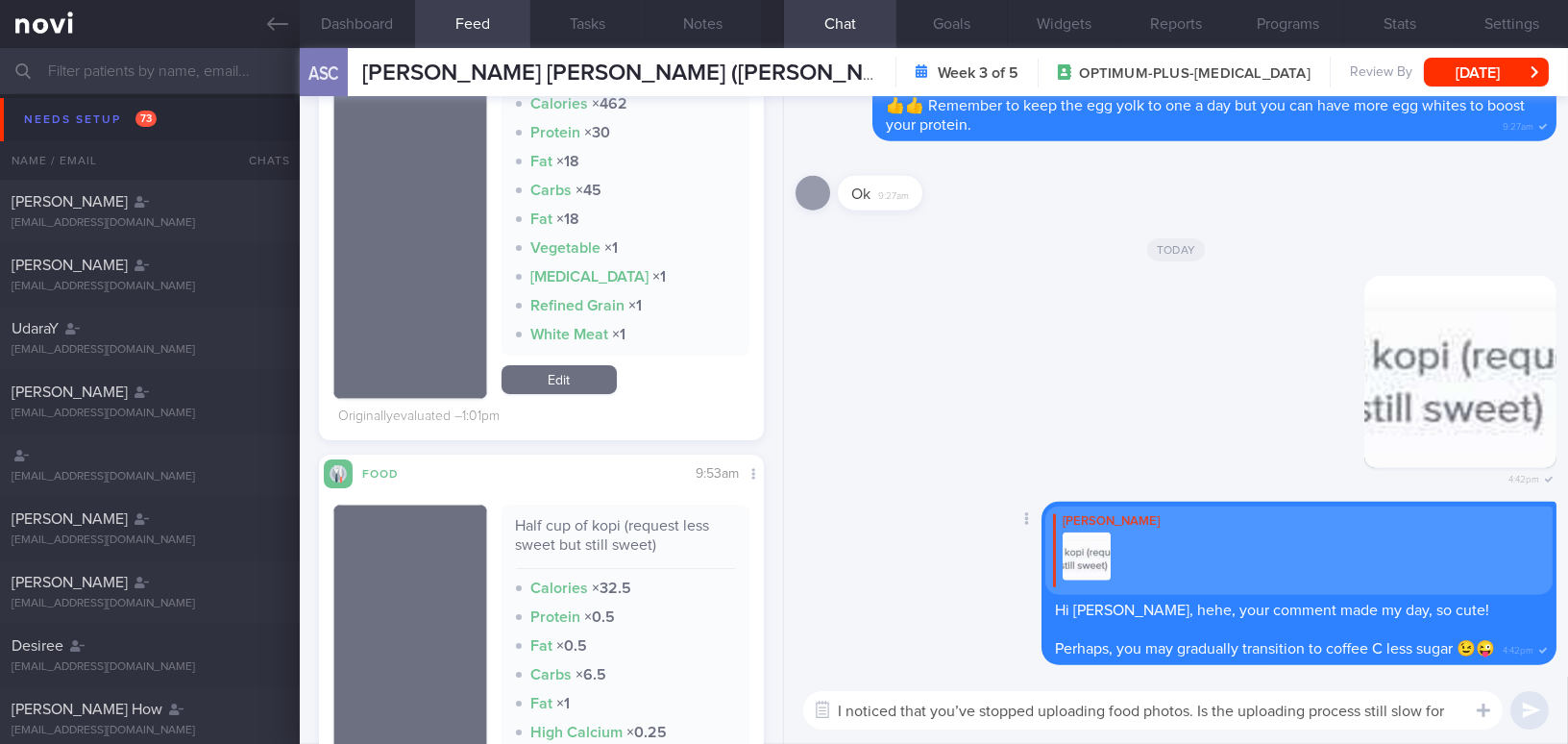 scroll, scrollTop: 0, scrollLeft: 0, axis: both 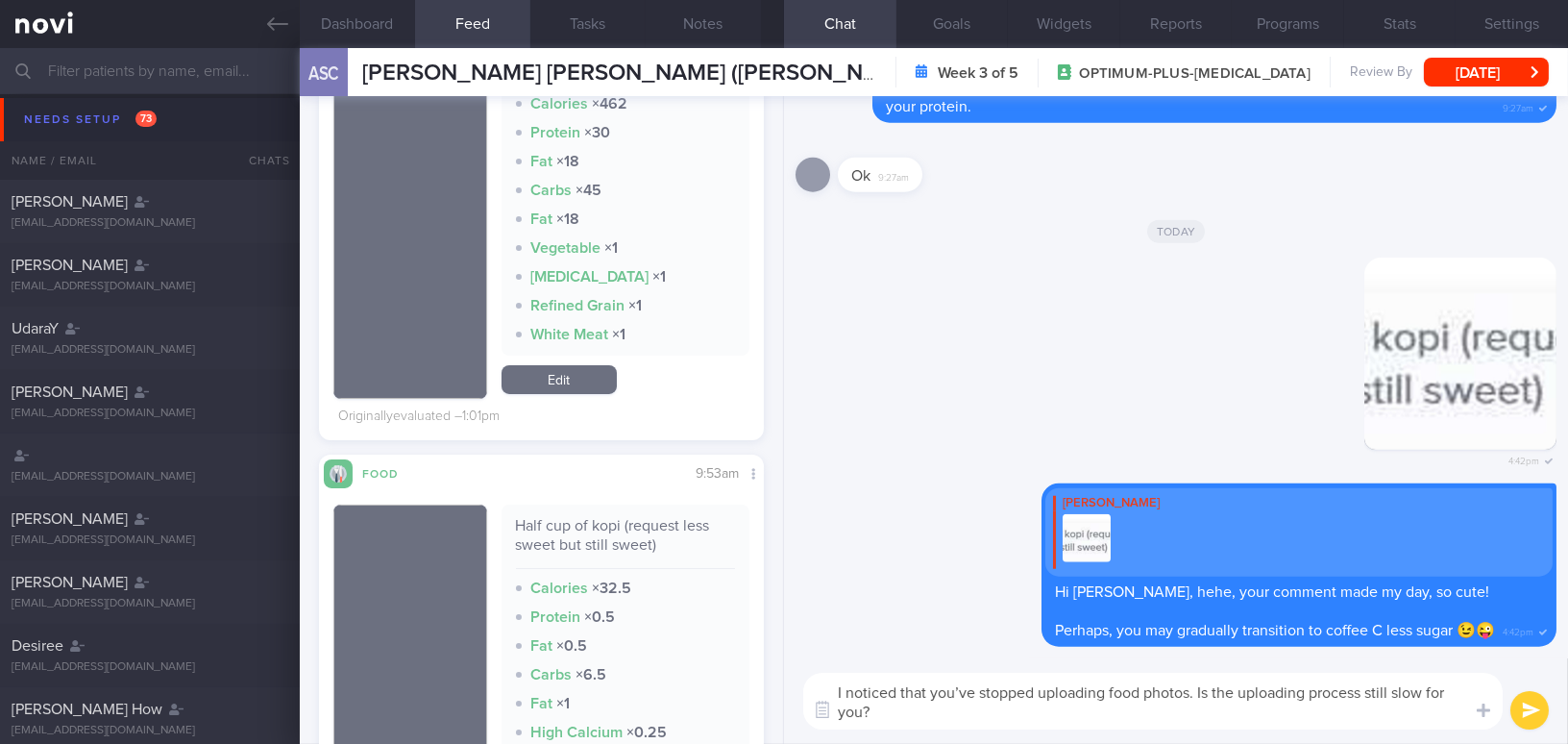 click on "I noticed that you’ve stopped uploading food photos. Is the uploading process still slow for you?" at bounding box center [1153, 701] 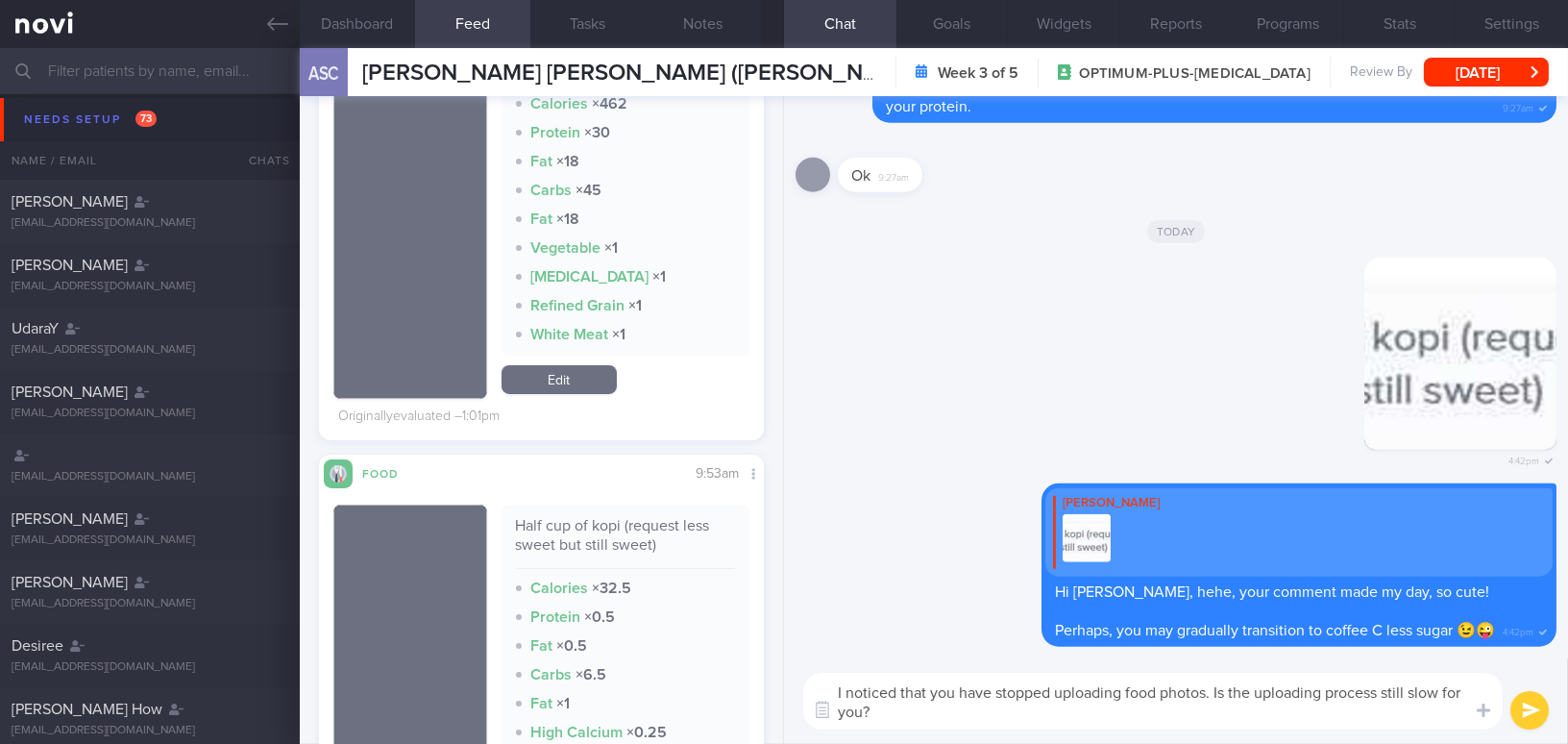 type on "I noticed that you have stopped uploading food photos. Is the uploading process still slow for you?" 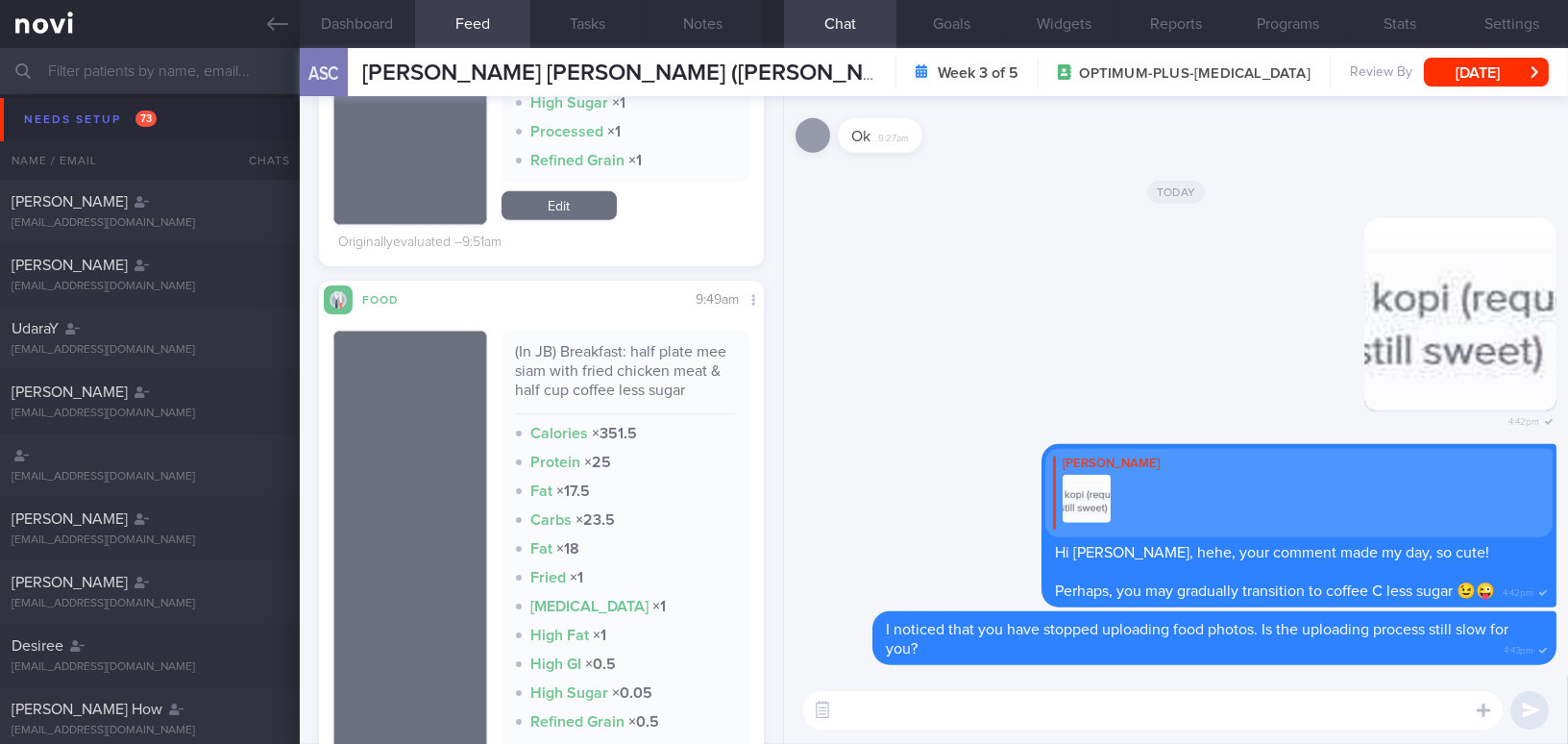 scroll, scrollTop: 2621, scrollLeft: 0, axis: vertical 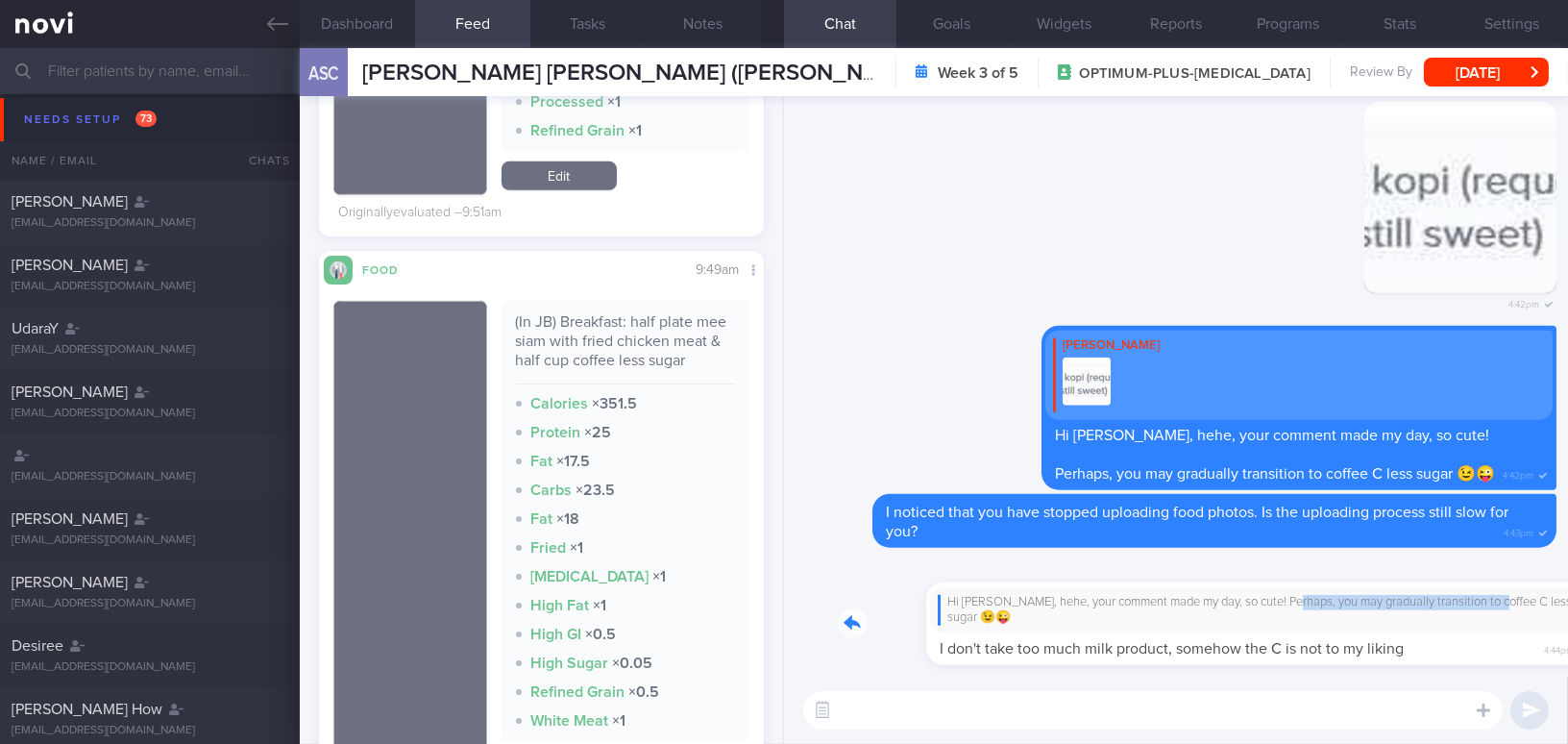 drag, startPoint x: 1204, startPoint y: 583, endPoint x: 1415, endPoint y: 587, distance: 211.03791 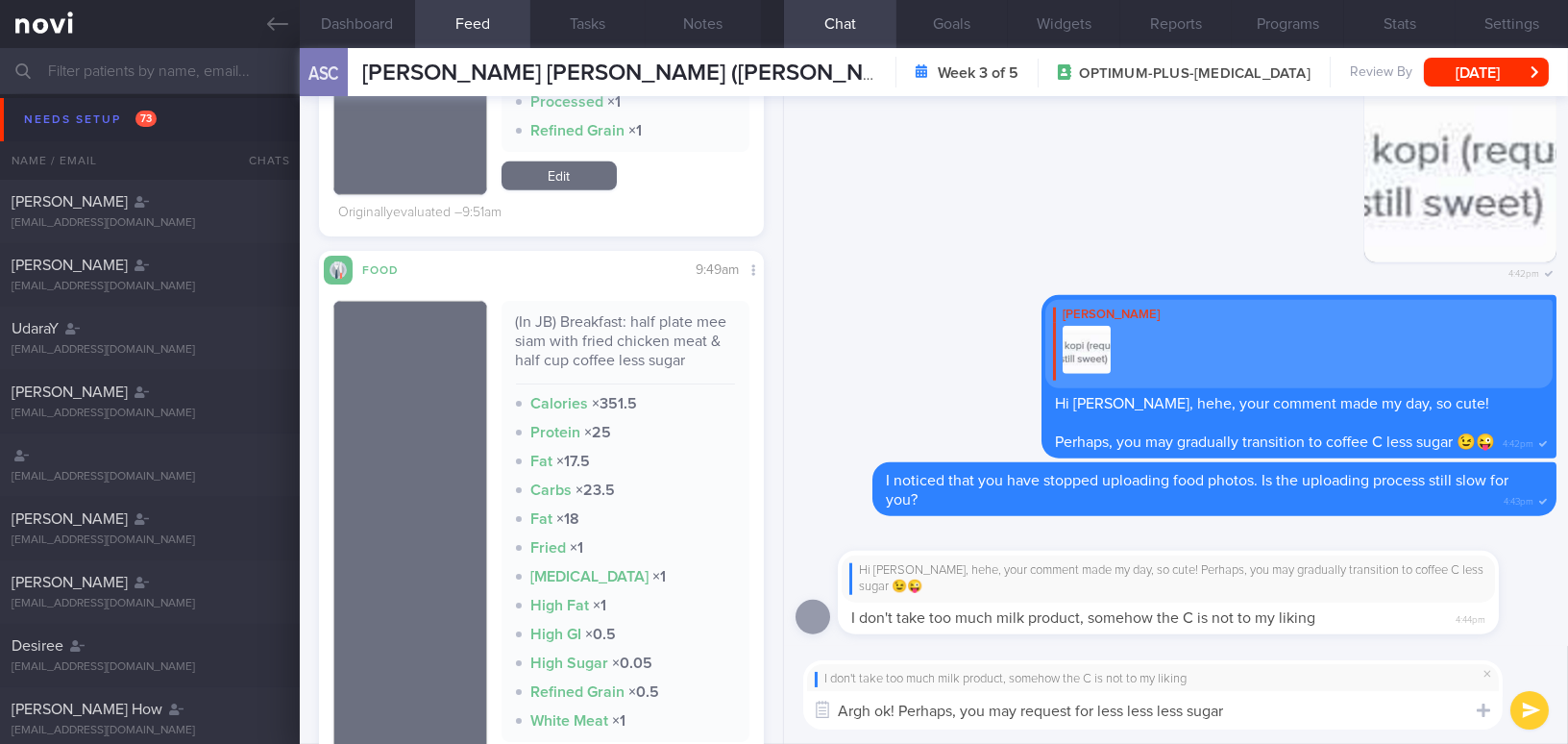 drag, startPoint x: 1099, startPoint y: 707, endPoint x: 1123, endPoint y: 658, distance: 54.5619 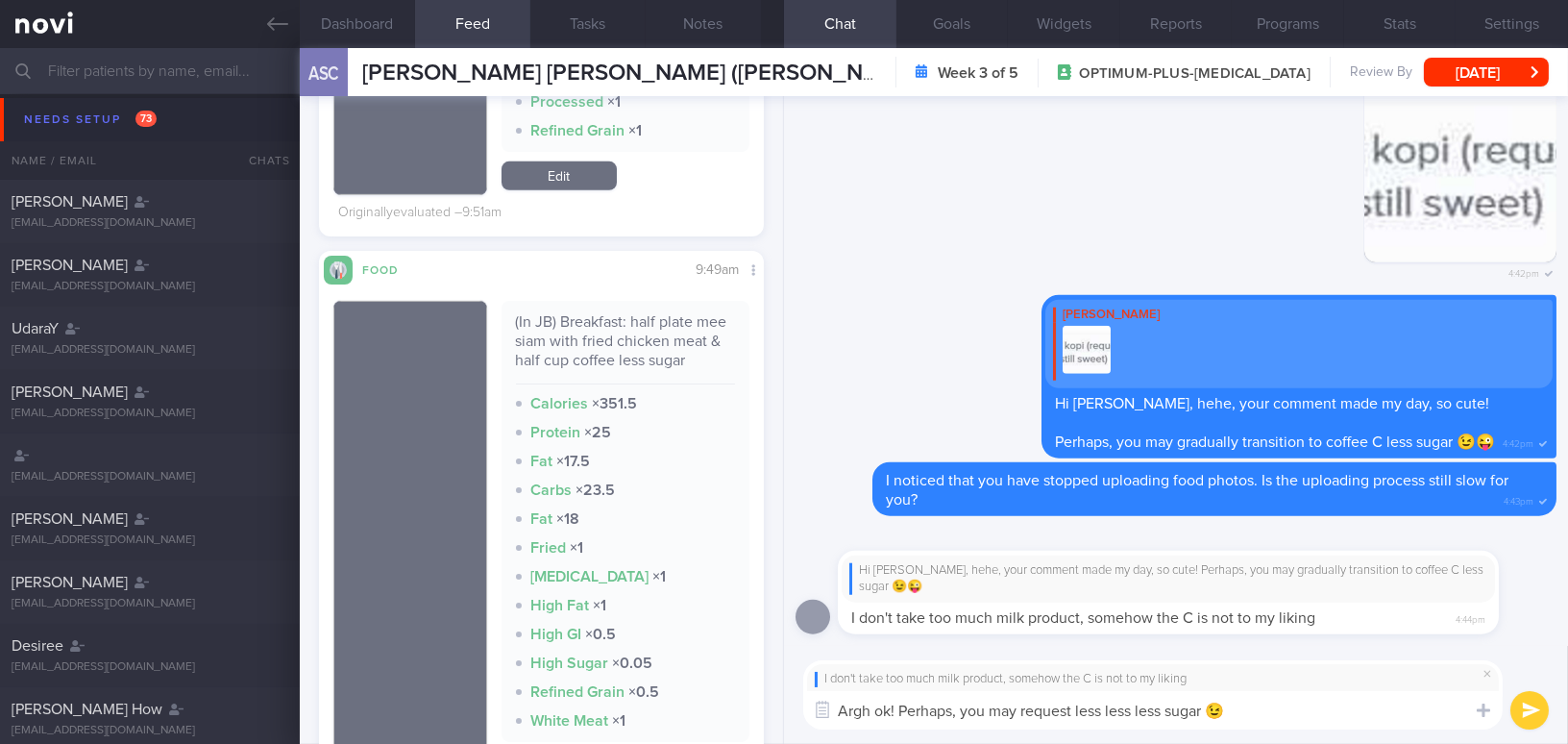 type on "Argh ok! Perhaps, you may request less less less sugar 😉" 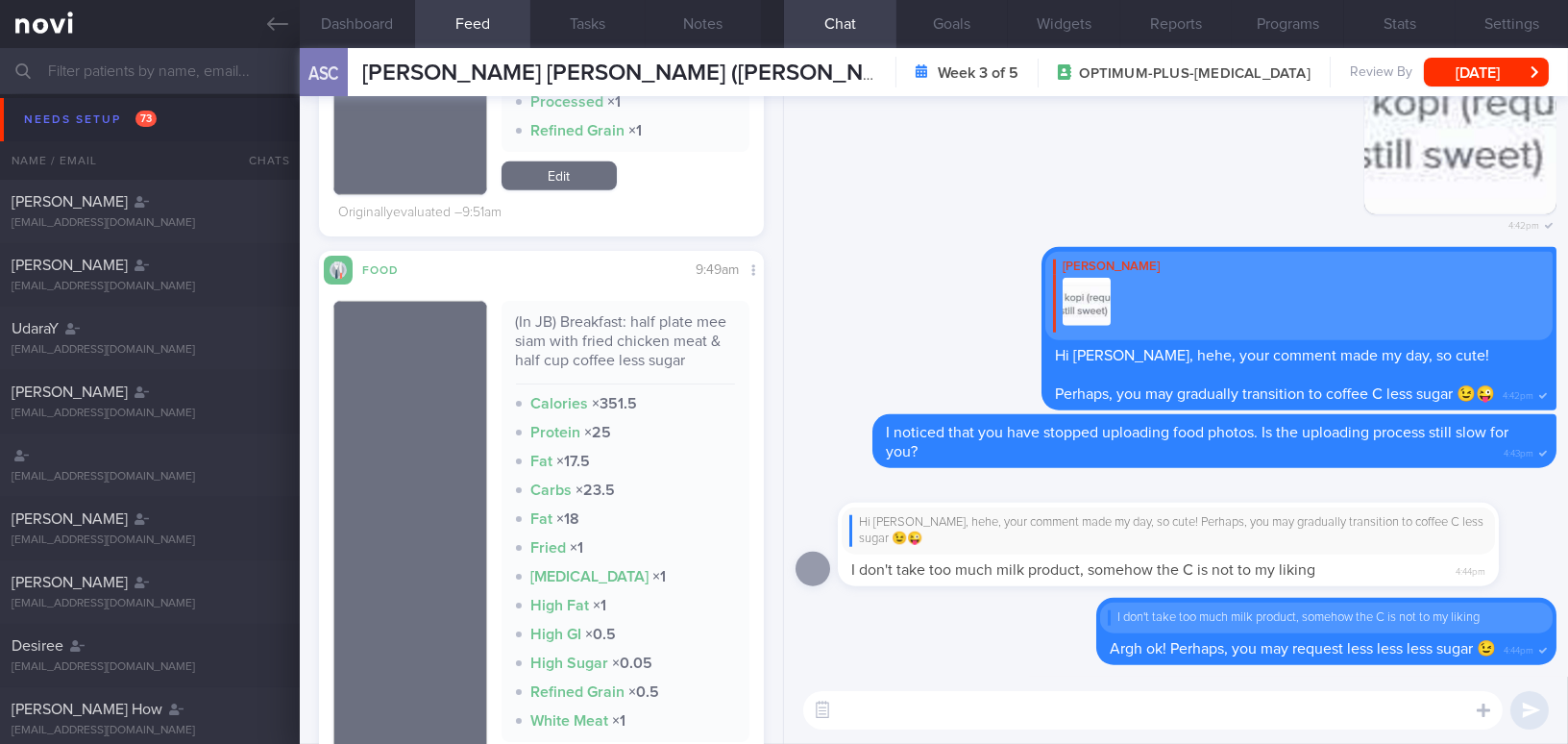 type on "A" 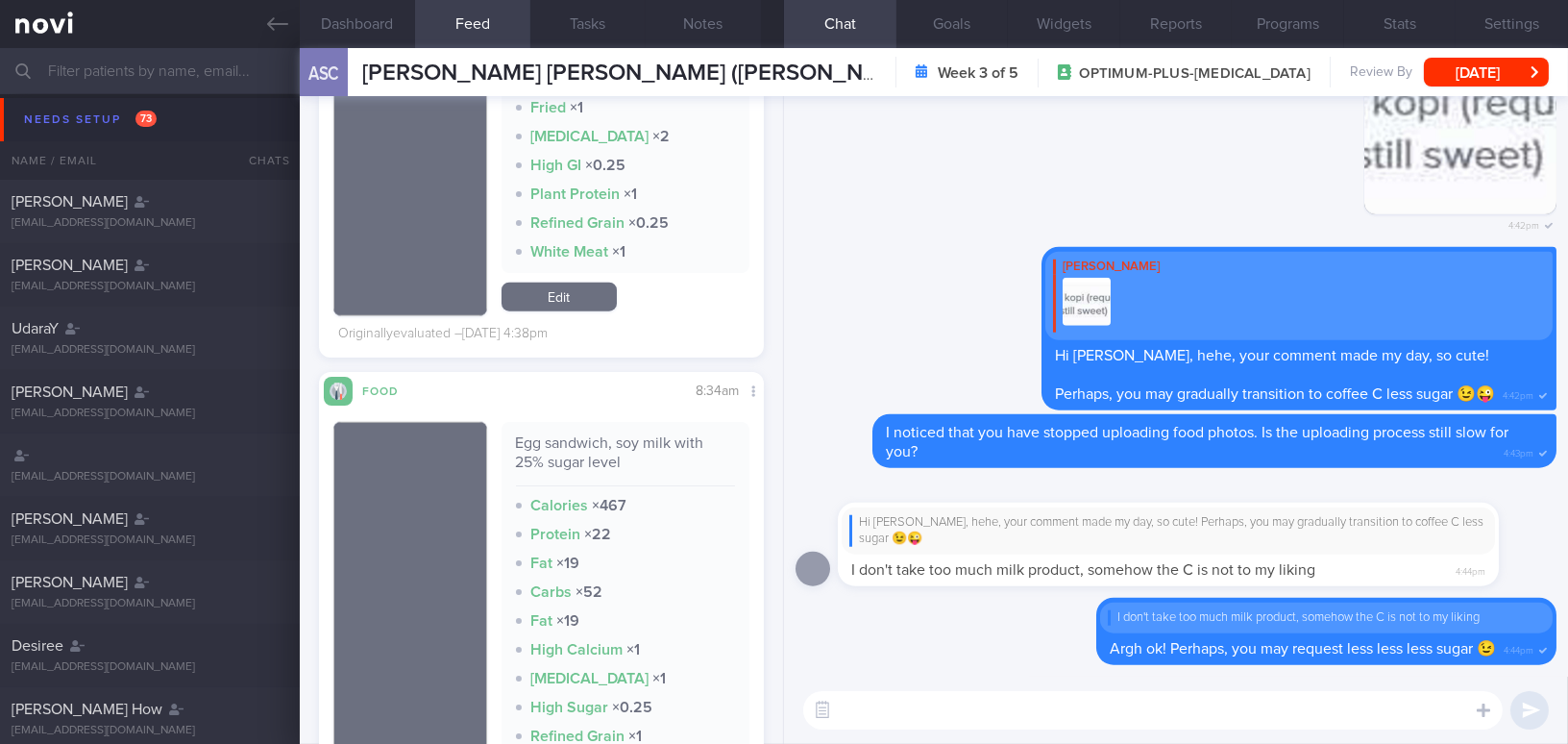 scroll, scrollTop: 4194, scrollLeft: 0, axis: vertical 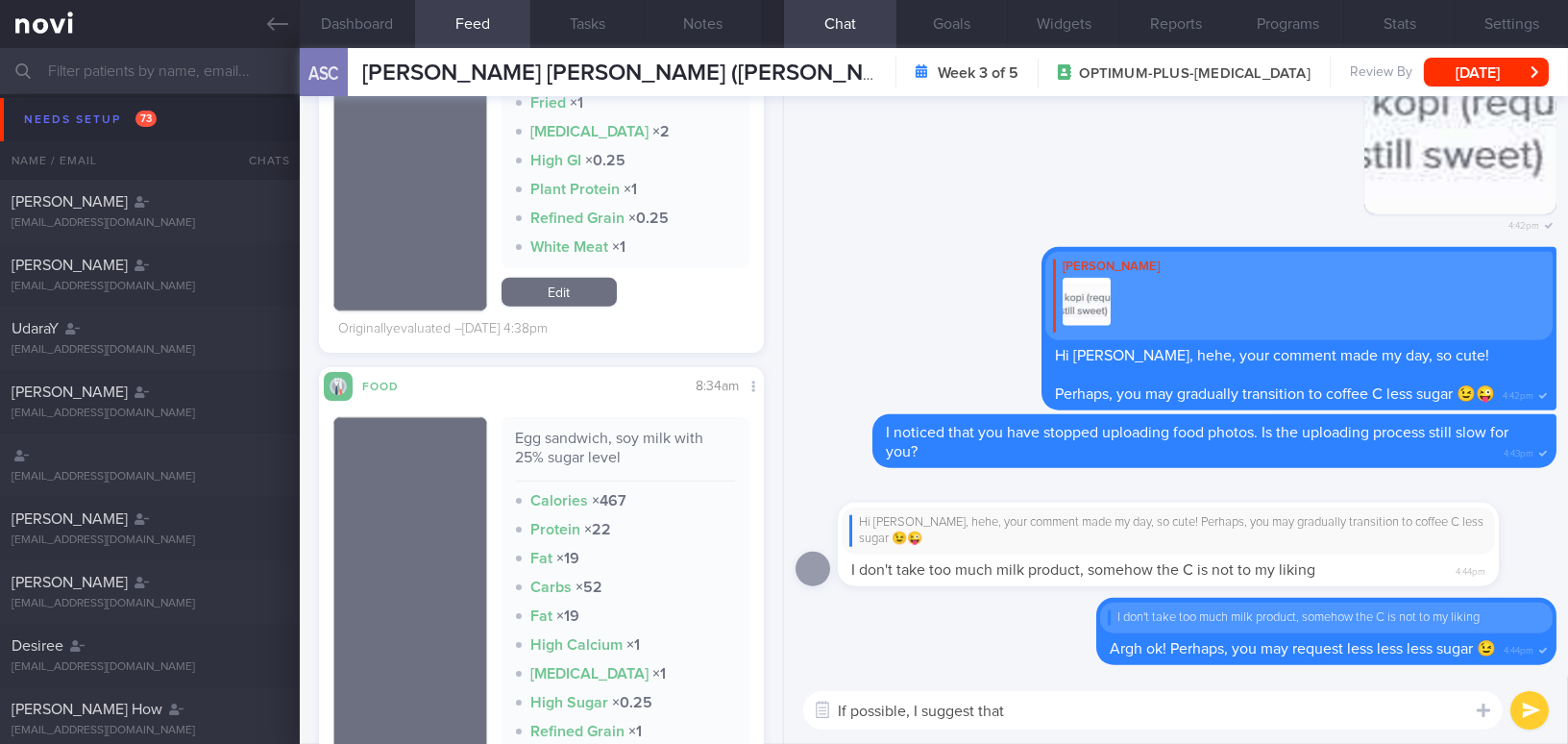drag, startPoint x: 977, startPoint y: 710, endPoint x: 1016, endPoint y: 708, distance: 39.05125 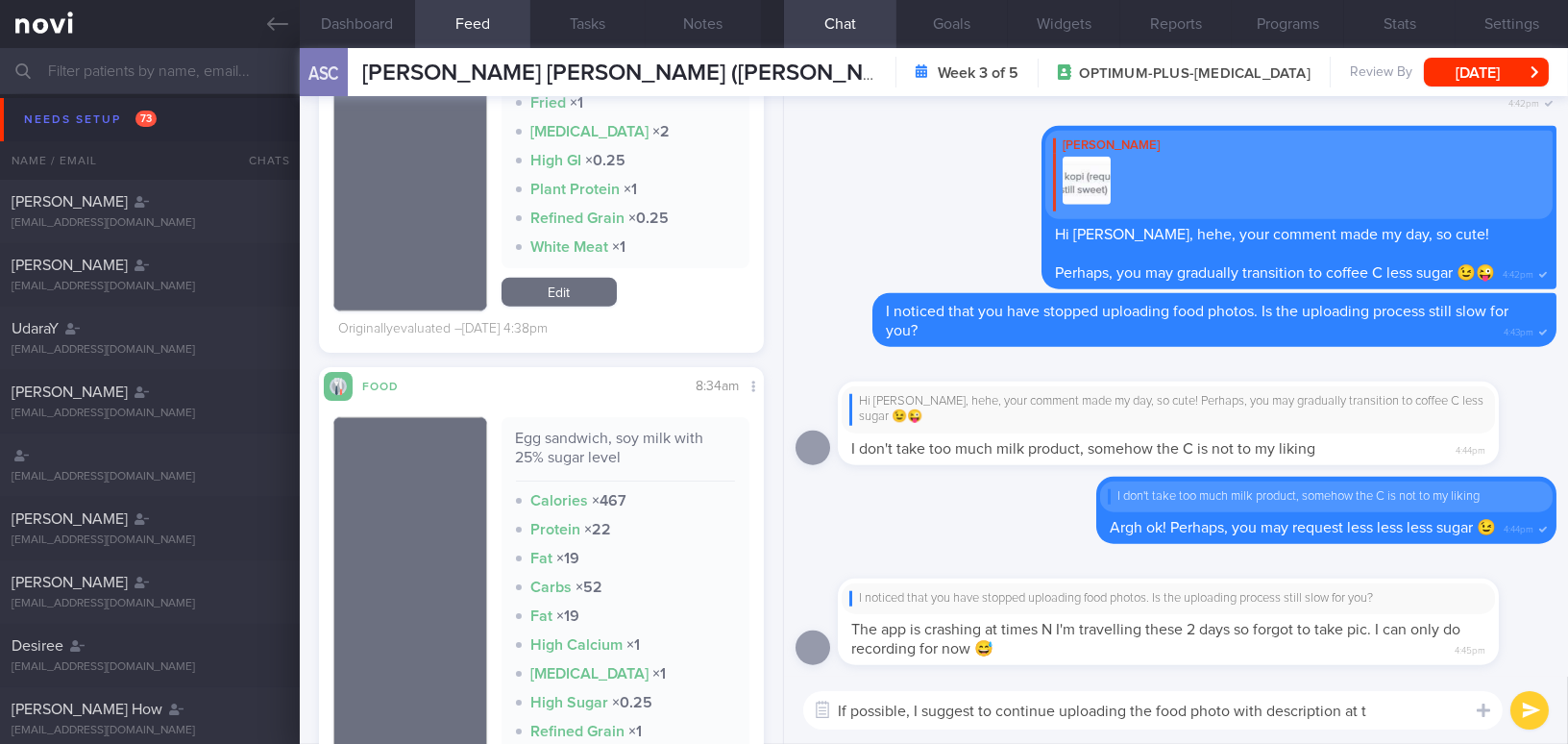 type on "If possible, I suggest to continue uploading the food photo with description at th" 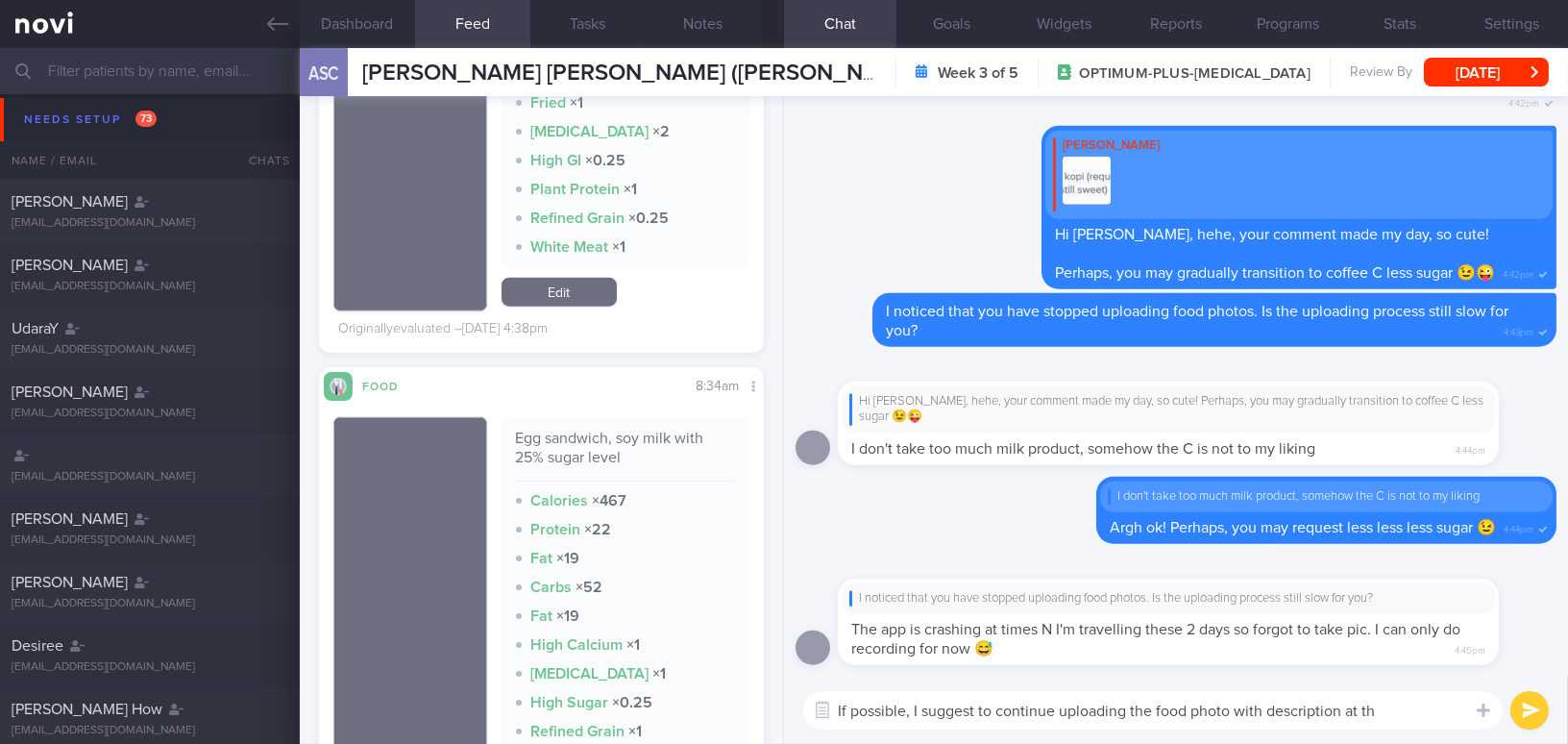 drag, startPoint x: 1414, startPoint y: 714, endPoint x: 819, endPoint y: 686, distance: 595.65846 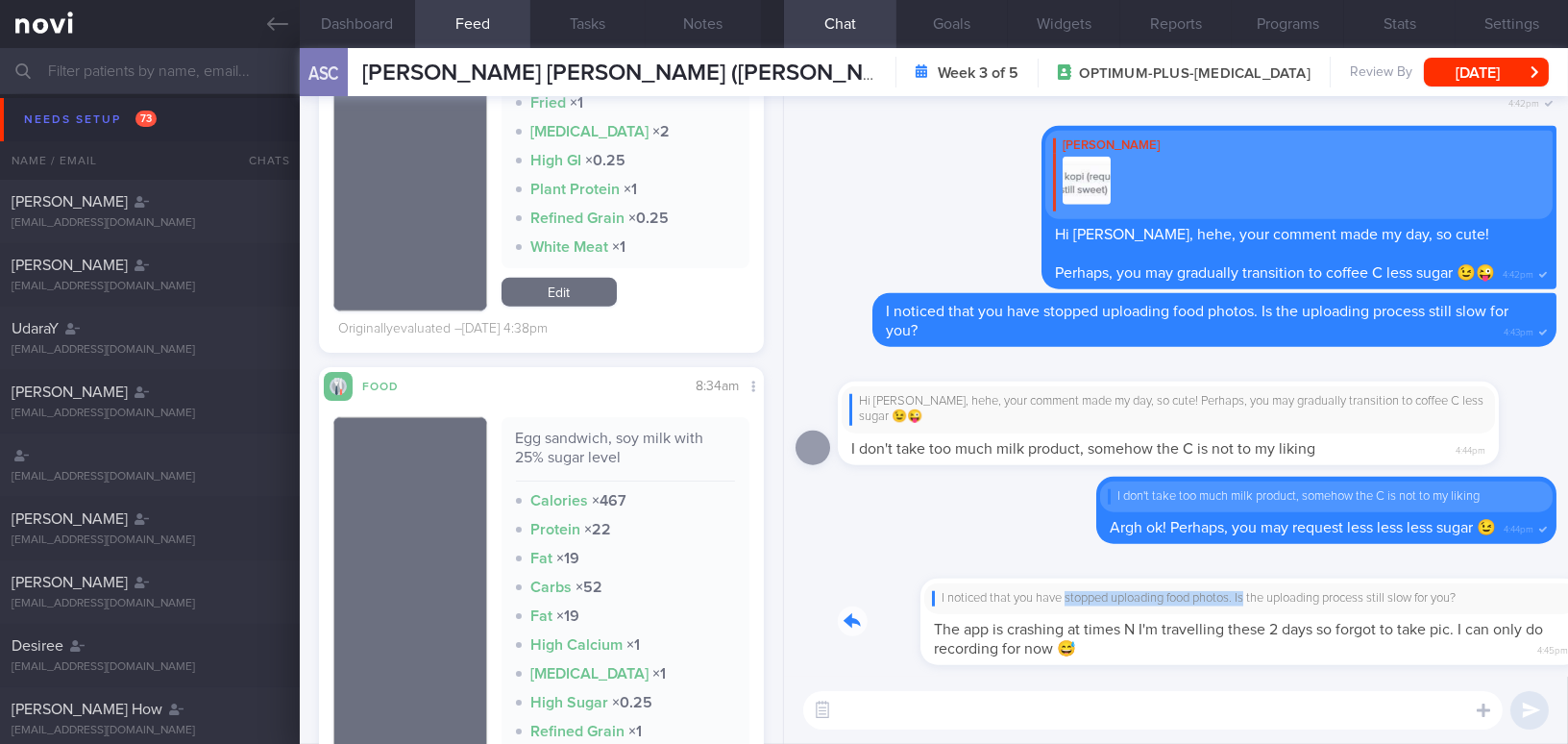 drag, startPoint x: 987, startPoint y: 583, endPoint x: 1168, endPoint y: 583, distance: 181 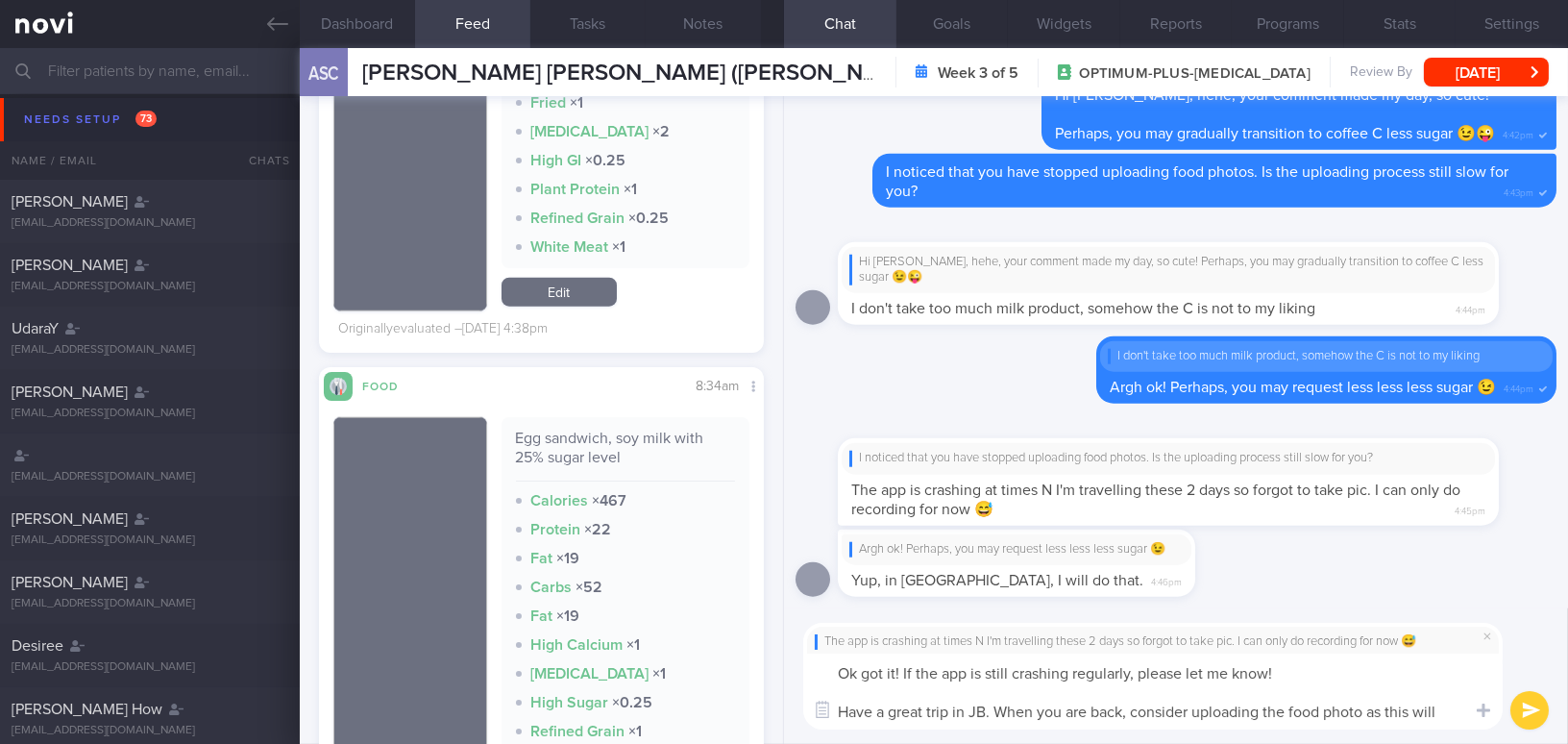 scroll, scrollTop: 0, scrollLeft: 0, axis: both 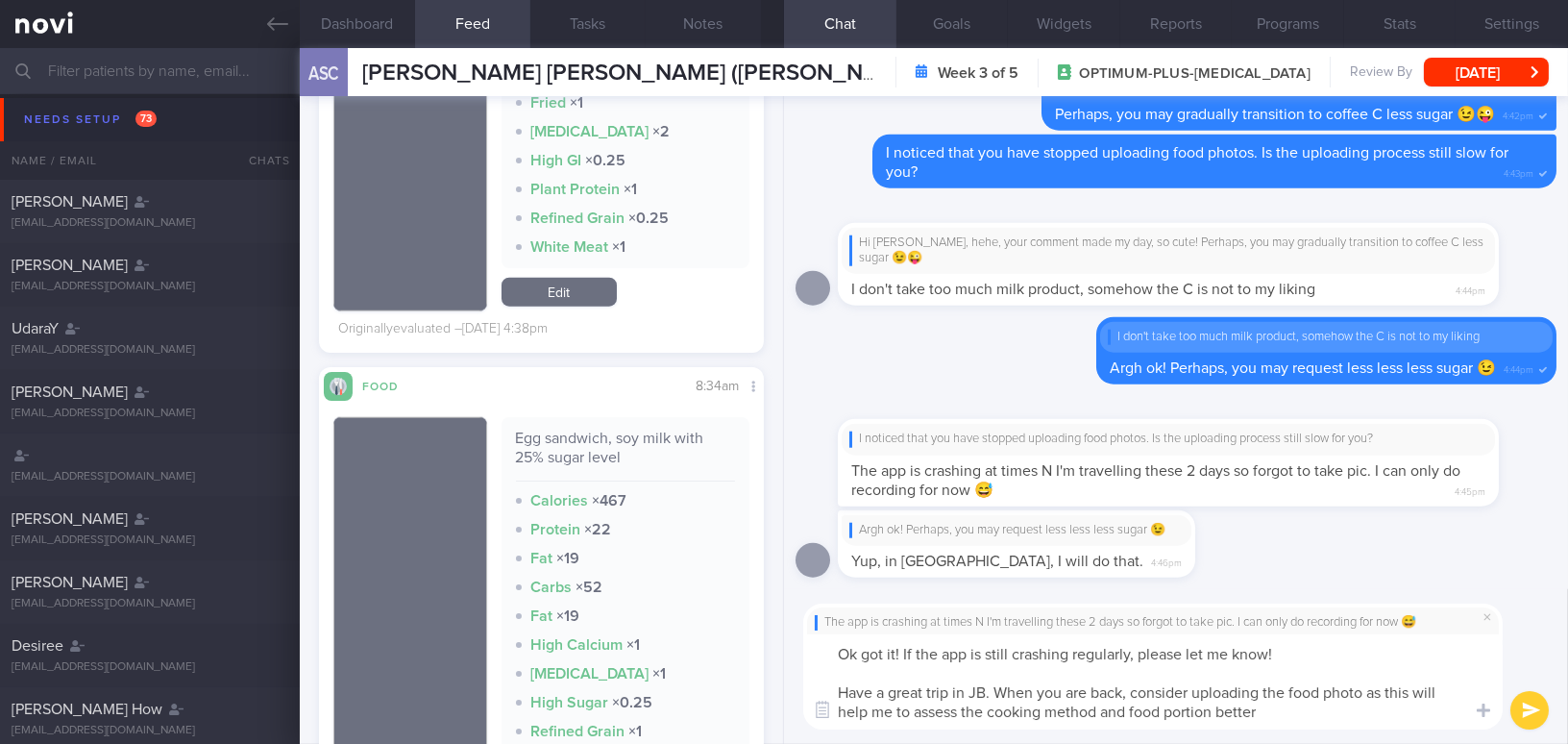 drag, startPoint x: 1280, startPoint y: 718, endPoint x: 796, endPoint y: 631, distance: 491.75705 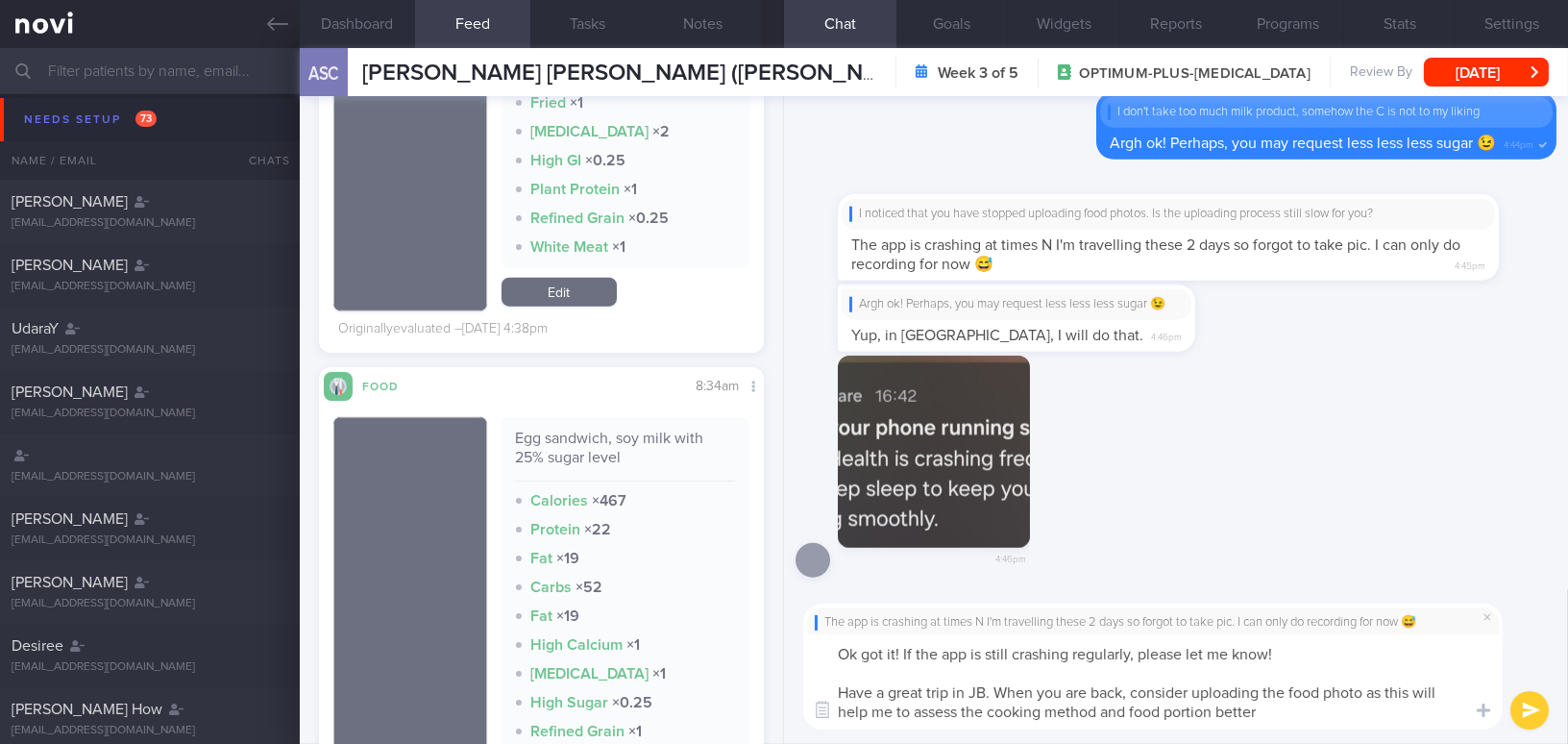 click on "Ok got it! If the app is still crashing regularly, please let me know!
Have a great trip in JB. When you are back, consider uploading the food photo as this will help me to assess the cooking method and food portion better" at bounding box center [1153, 682] 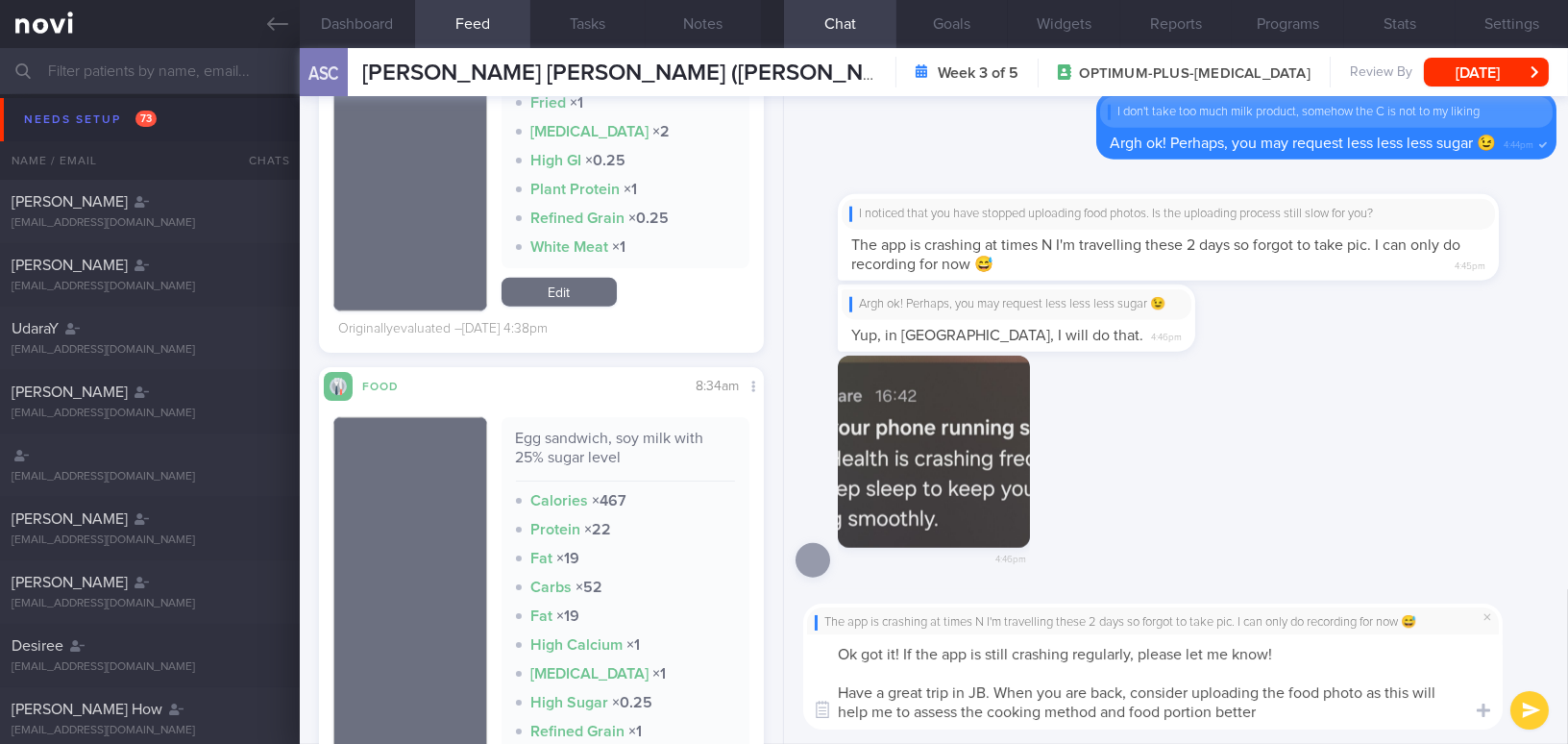 drag, startPoint x: 1290, startPoint y: 719, endPoint x: 706, endPoint y: 618, distance: 593 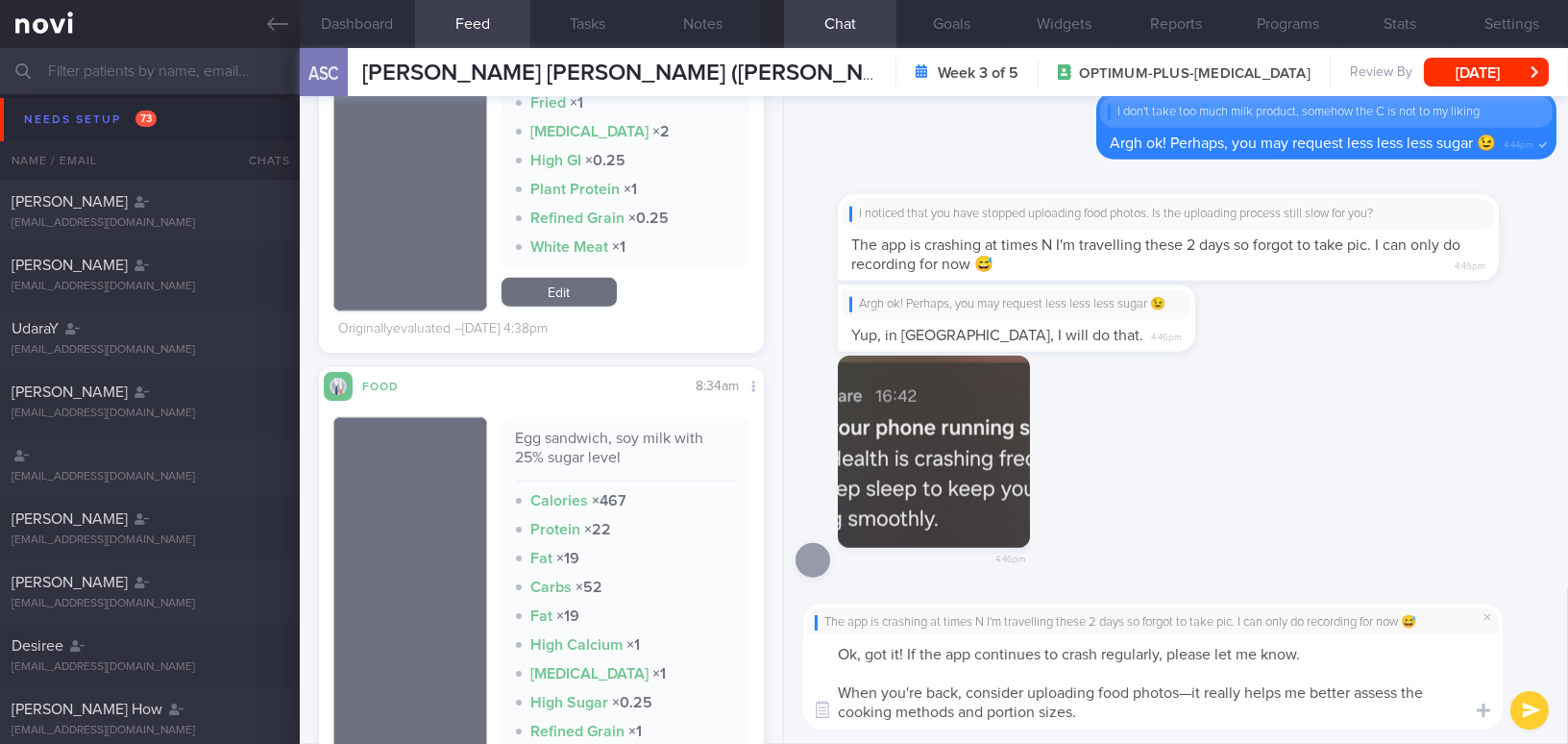 scroll, scrollTop: 0, scrollLeft: 0, axis: both 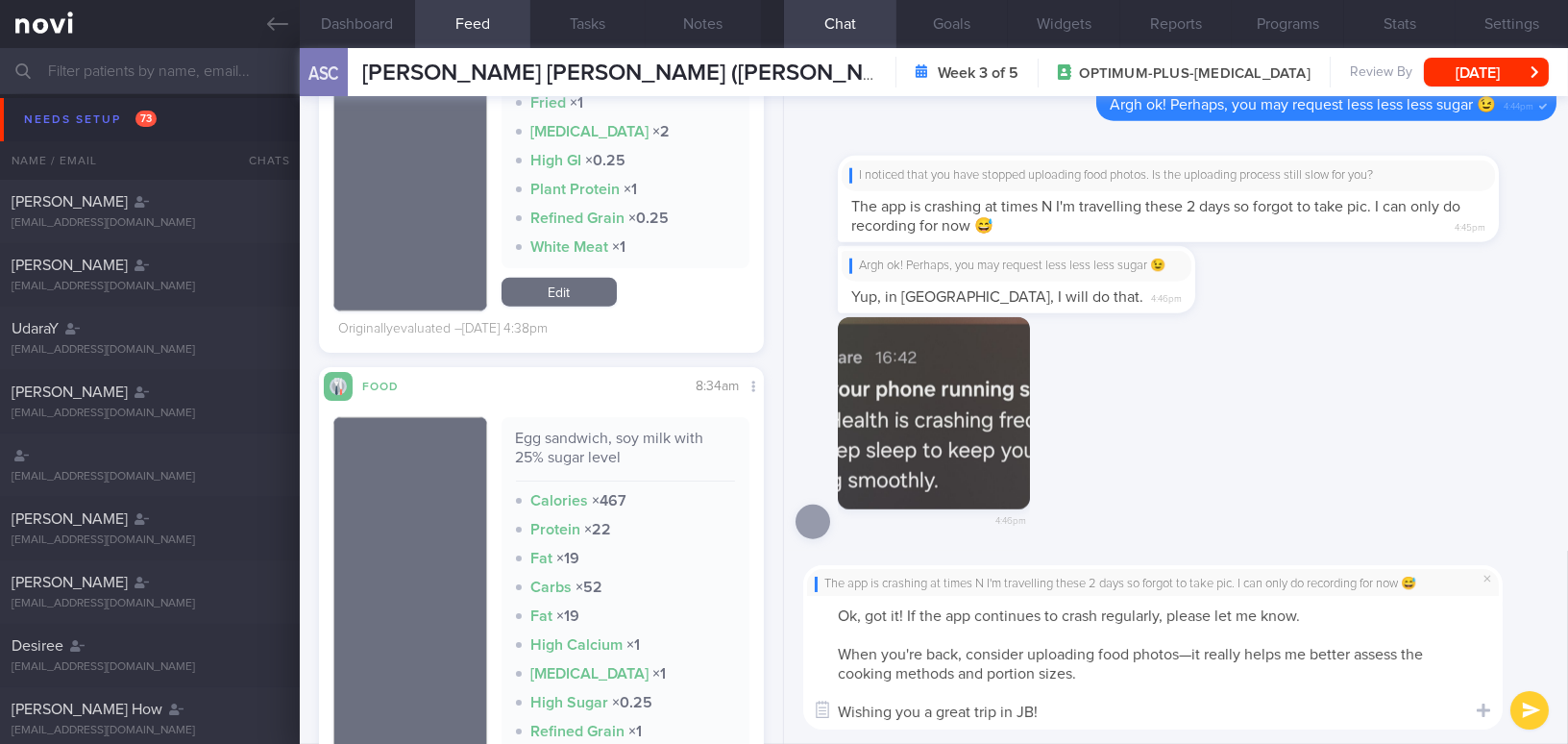 click on "Ok, got it! If the app continues to crash regularly, please let me know.
When you're back, consider uploading food photos—it really helps me better assess the cooking methods and portion sizes.
Wishing you a great trip in JB!" at bounding box center [1153, 662] 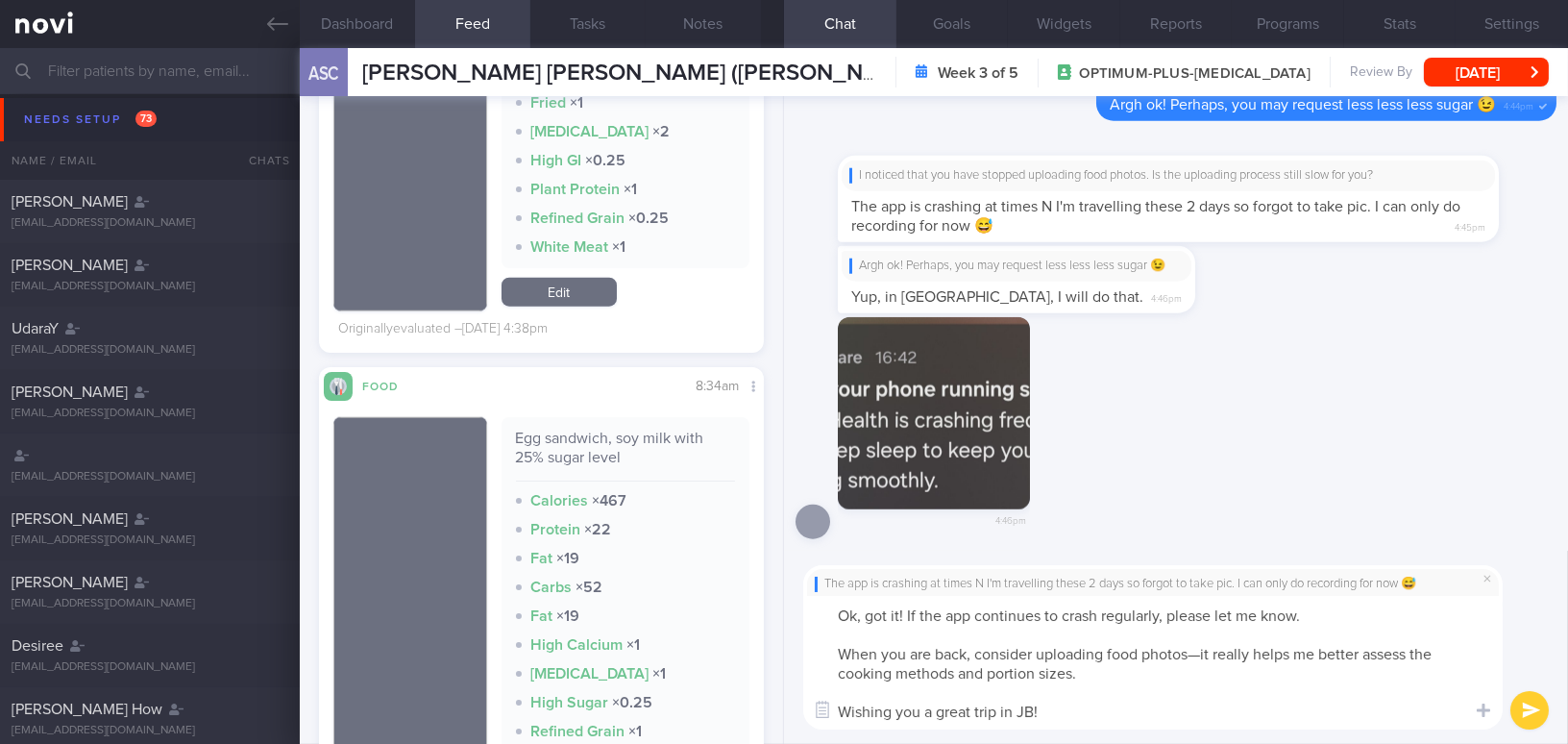drag, startPoint x: 1247, startPoint y: 652, endPoint x: 1189, endPoint y: 653, distance: 58.00862 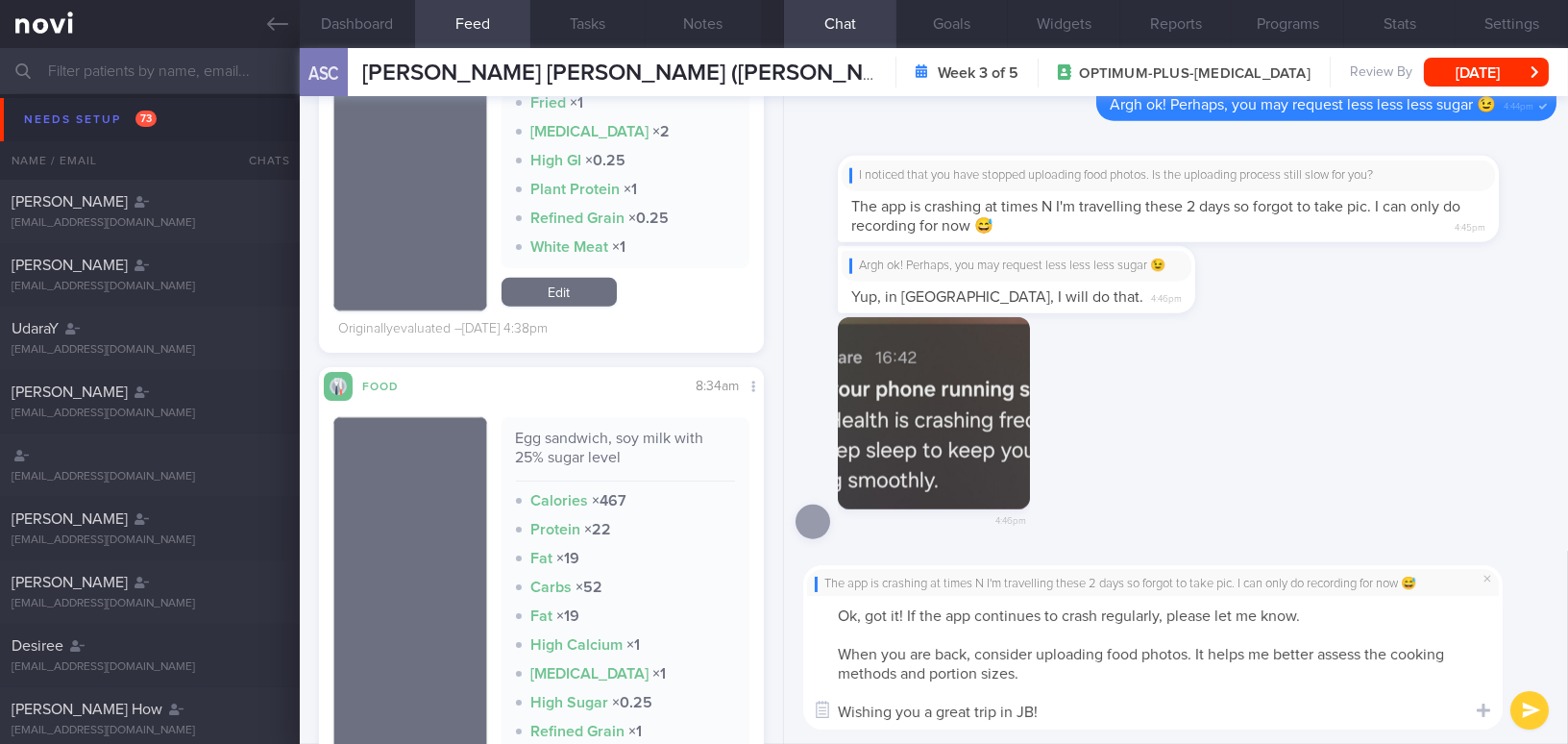 type on "Ok, got it! If the app continues to crash regularly, please let me know.
When you are back, consider uploading food photos. It helps me better assess the cooking methods and portion sizes.
Wishing you a great trip in JB!" 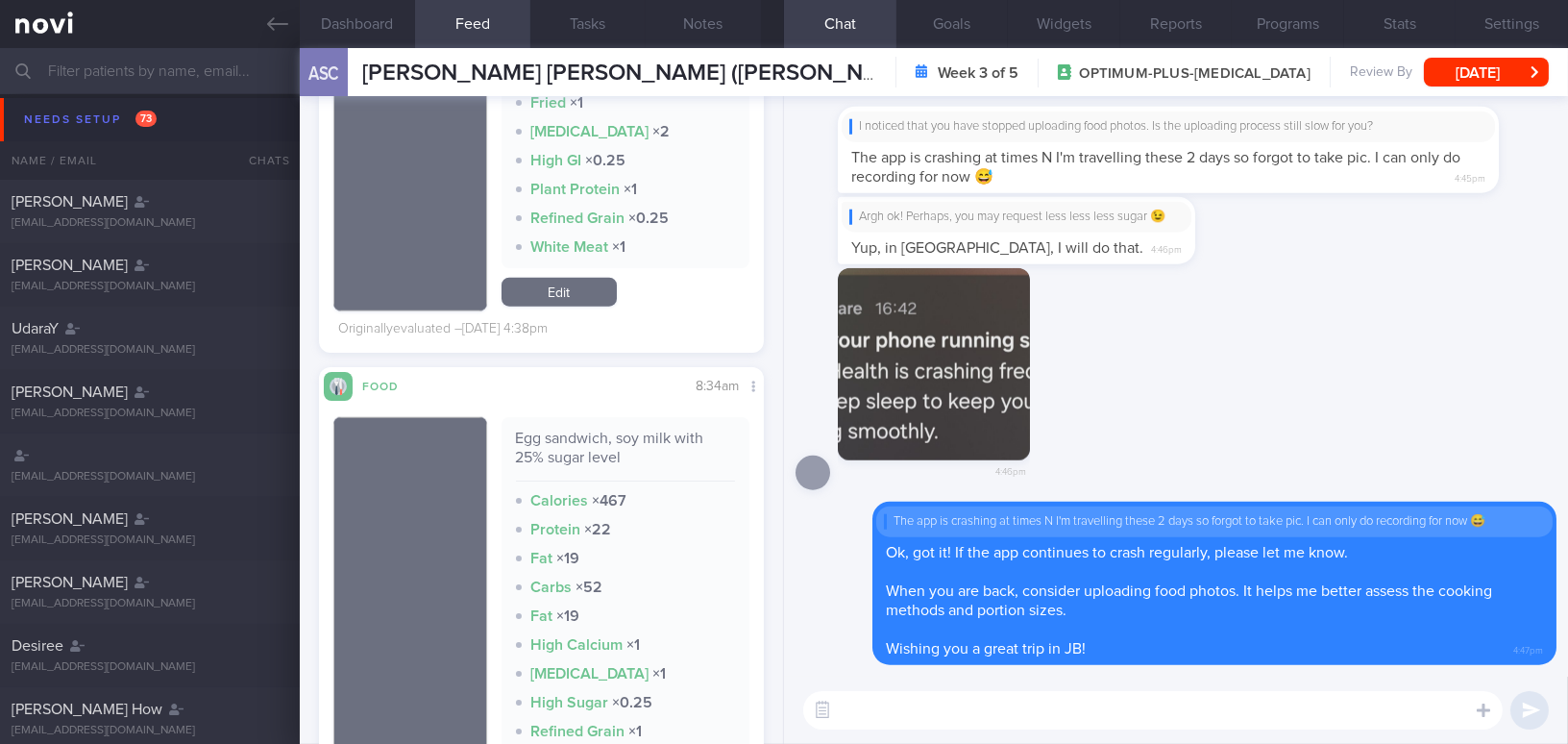 click at bounding box center (934, 364) 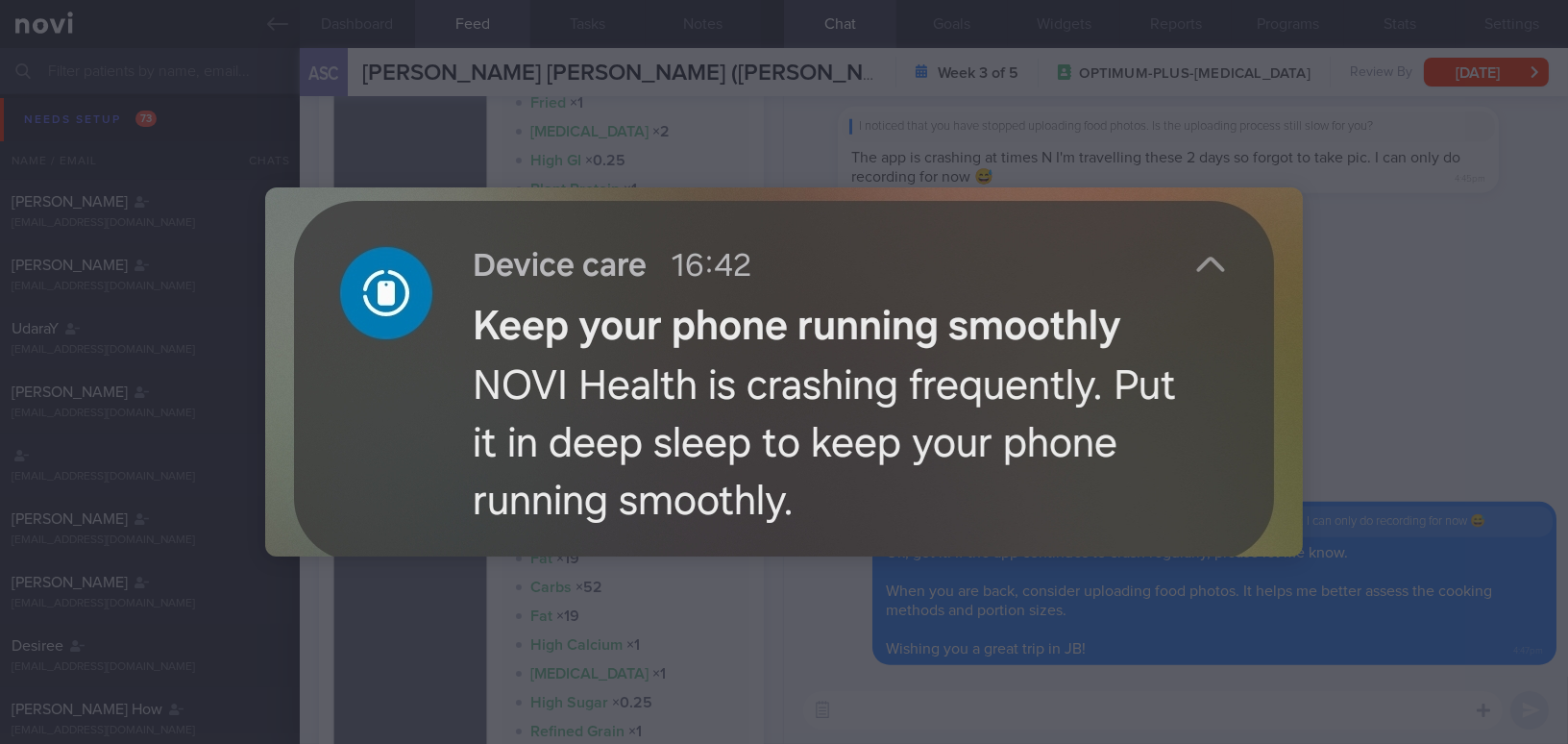 click at bounding box center (784, 372) 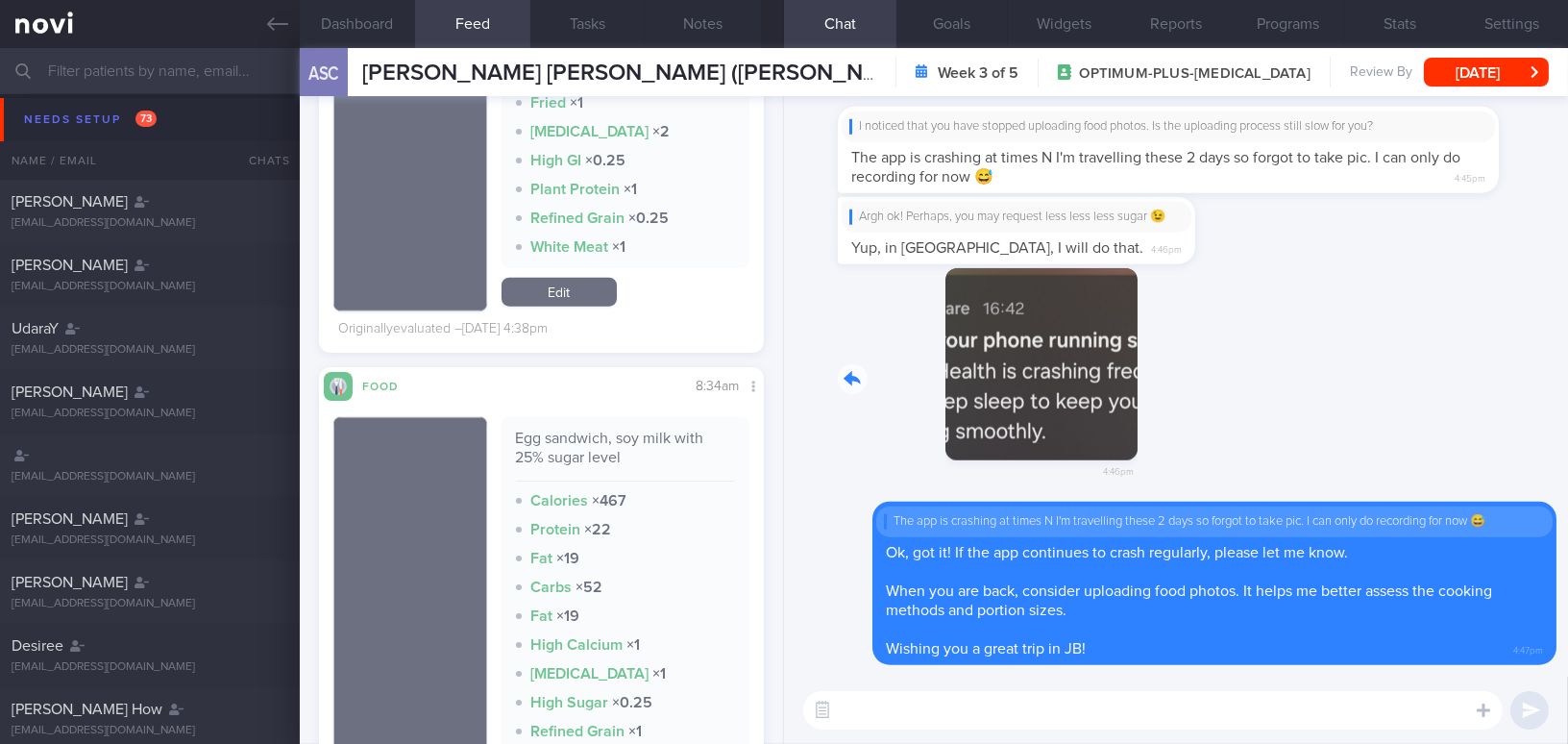 drag, startPoint x: 974, startPoint y: 368, endPoint x: 1283, endPoint y: 387, distance: 309.58359 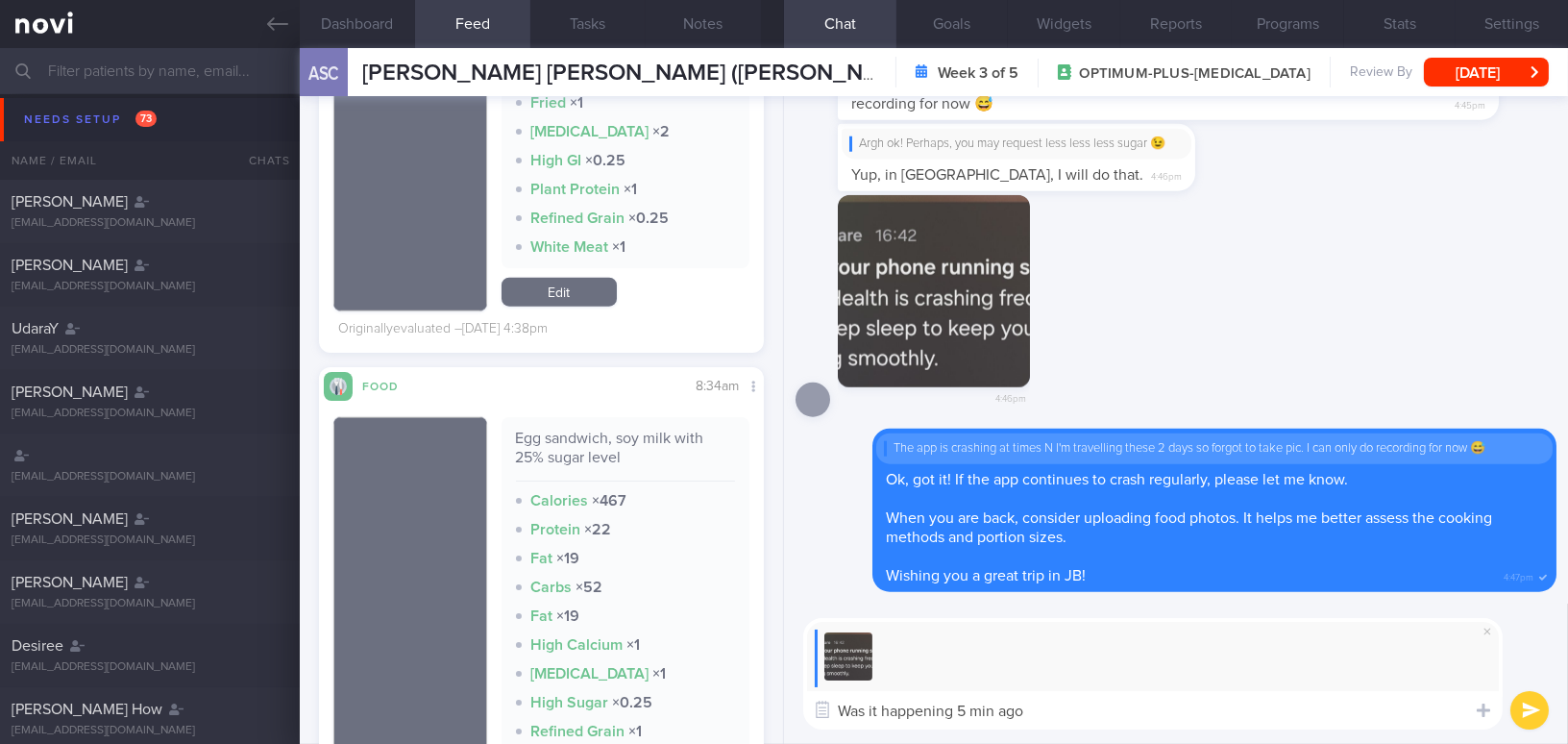 type on "Was it happening 5 min ago?" 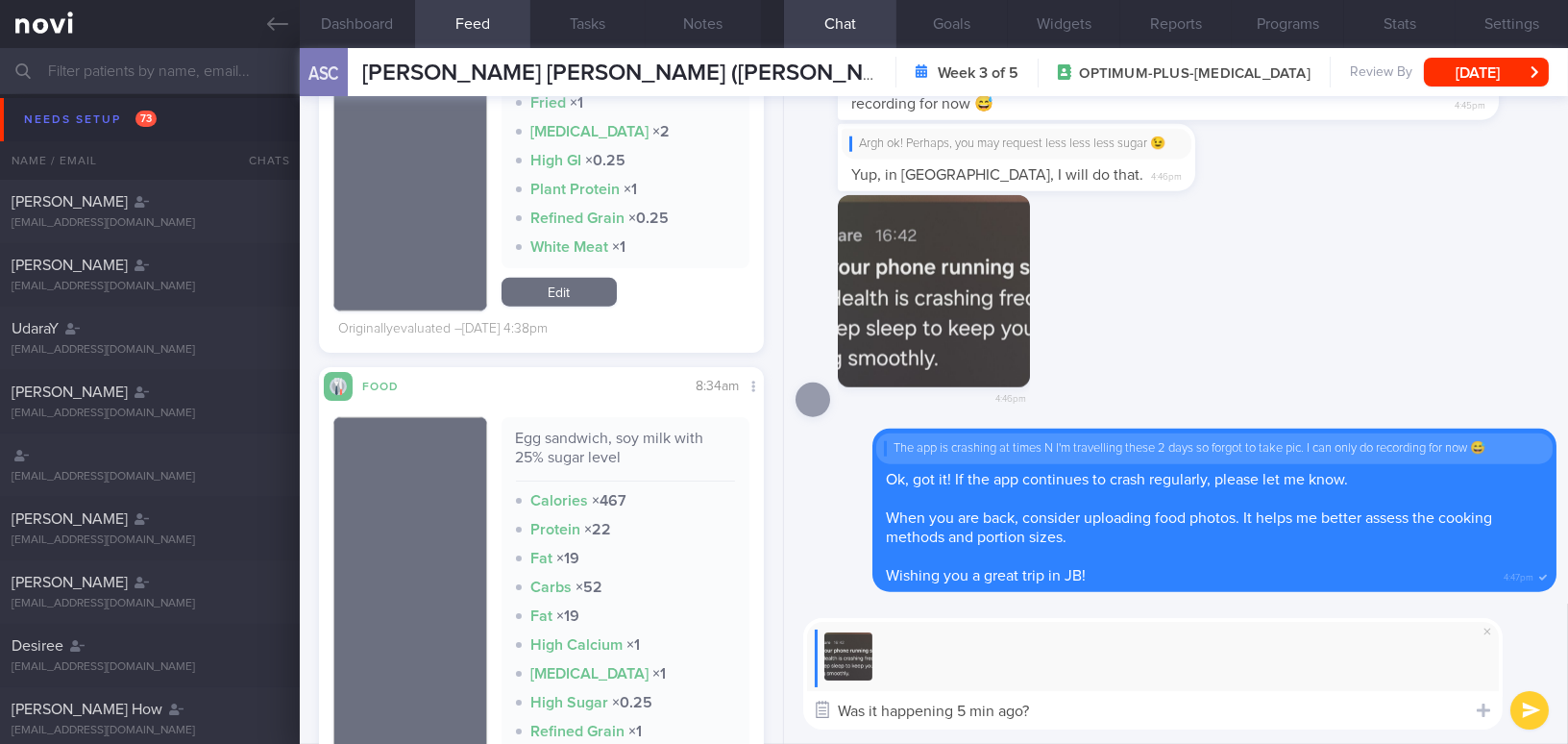 drag, startPoint x: 1048, startPoint y: 709, endPoint x: 836, endPoint y: 713, distance: 212.0377 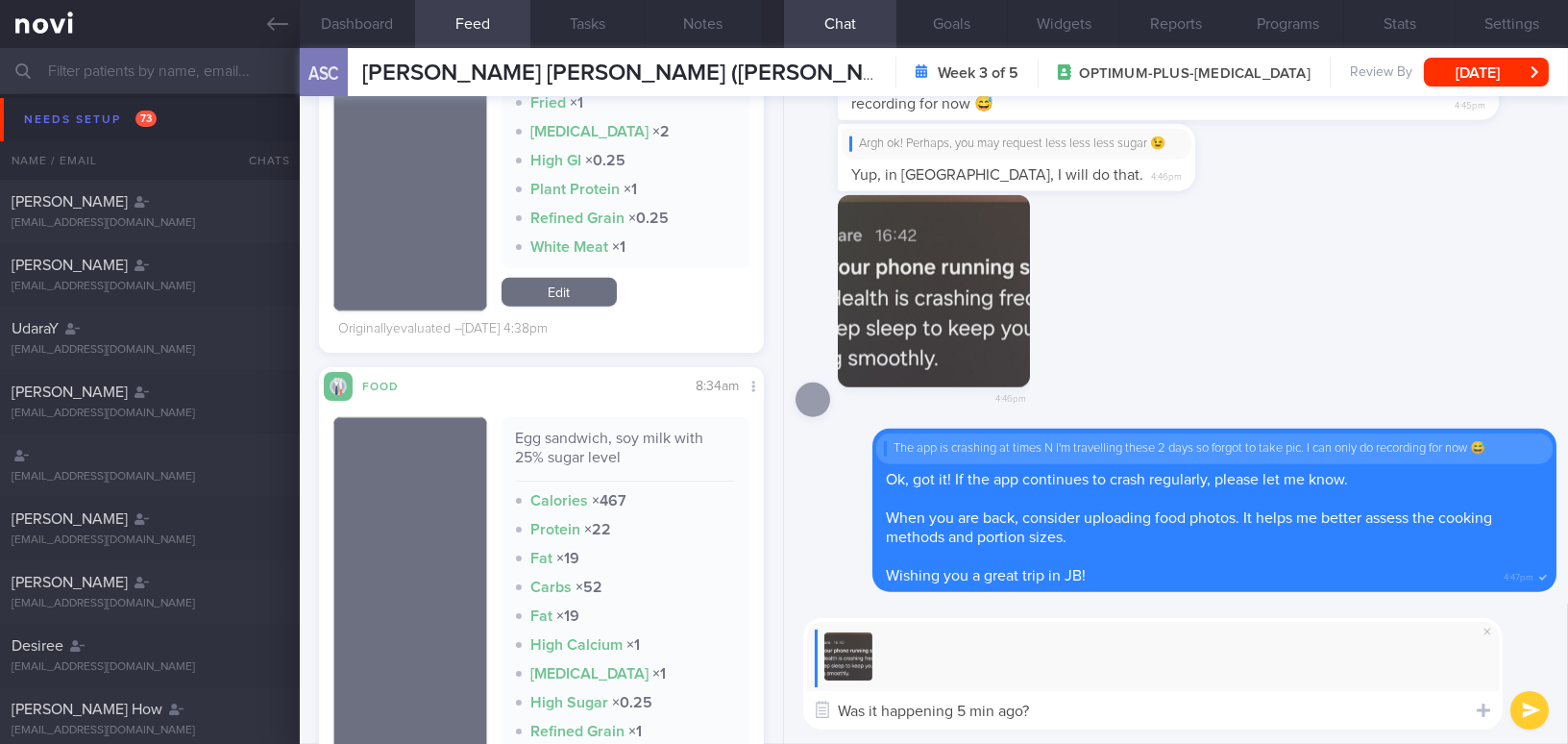 type 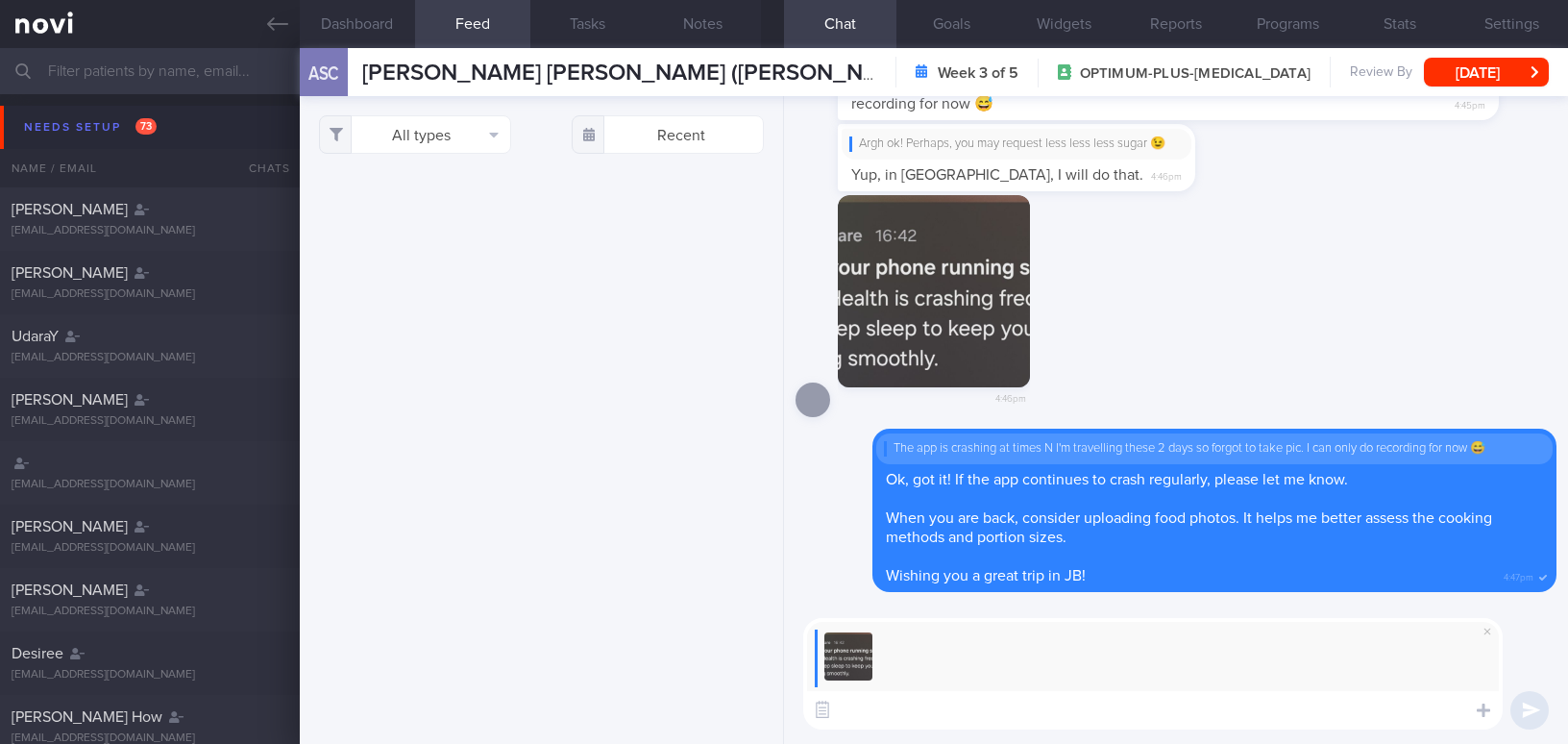 select on "6" 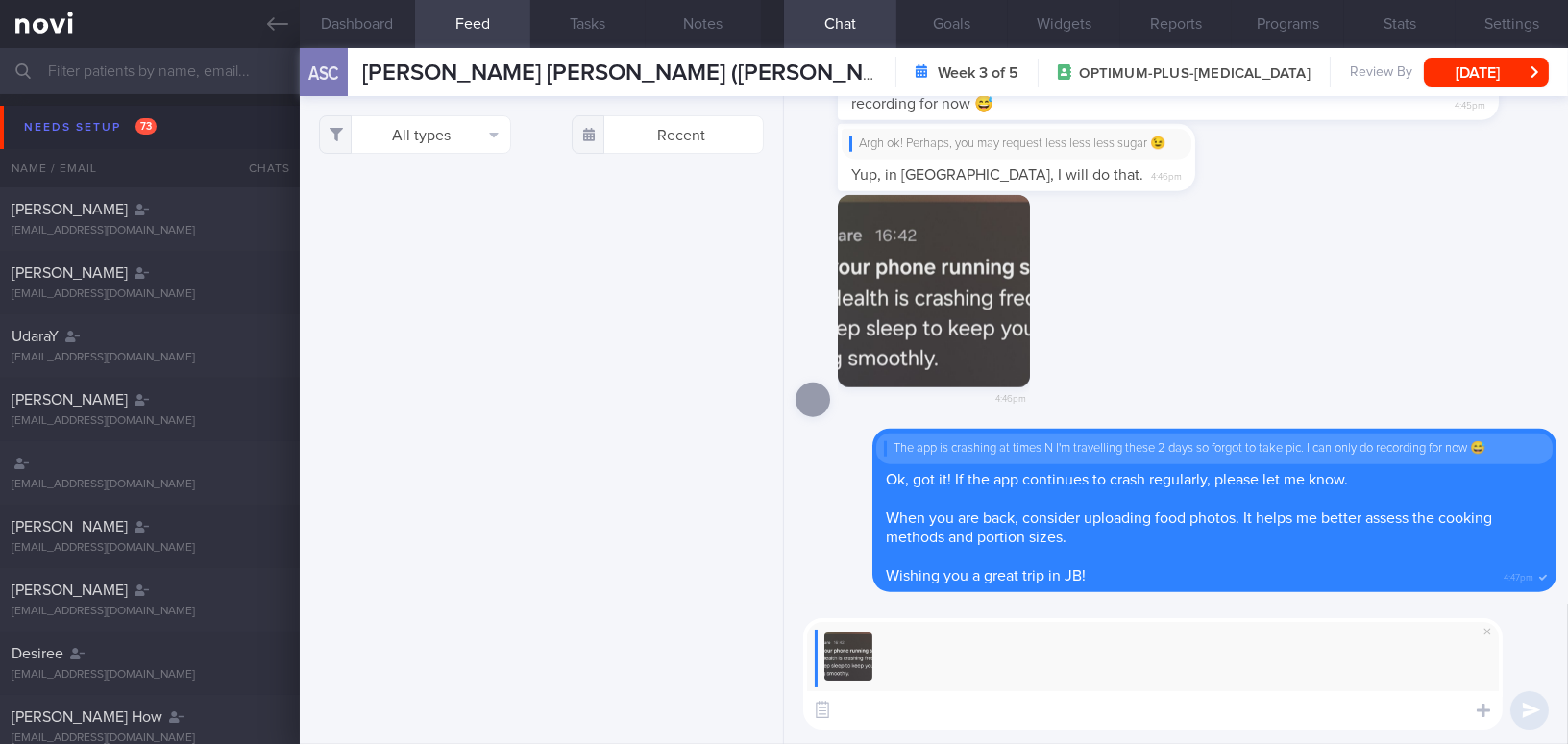 scroll, scrollTop: 8, scrollLeft: 0, axis: vertical 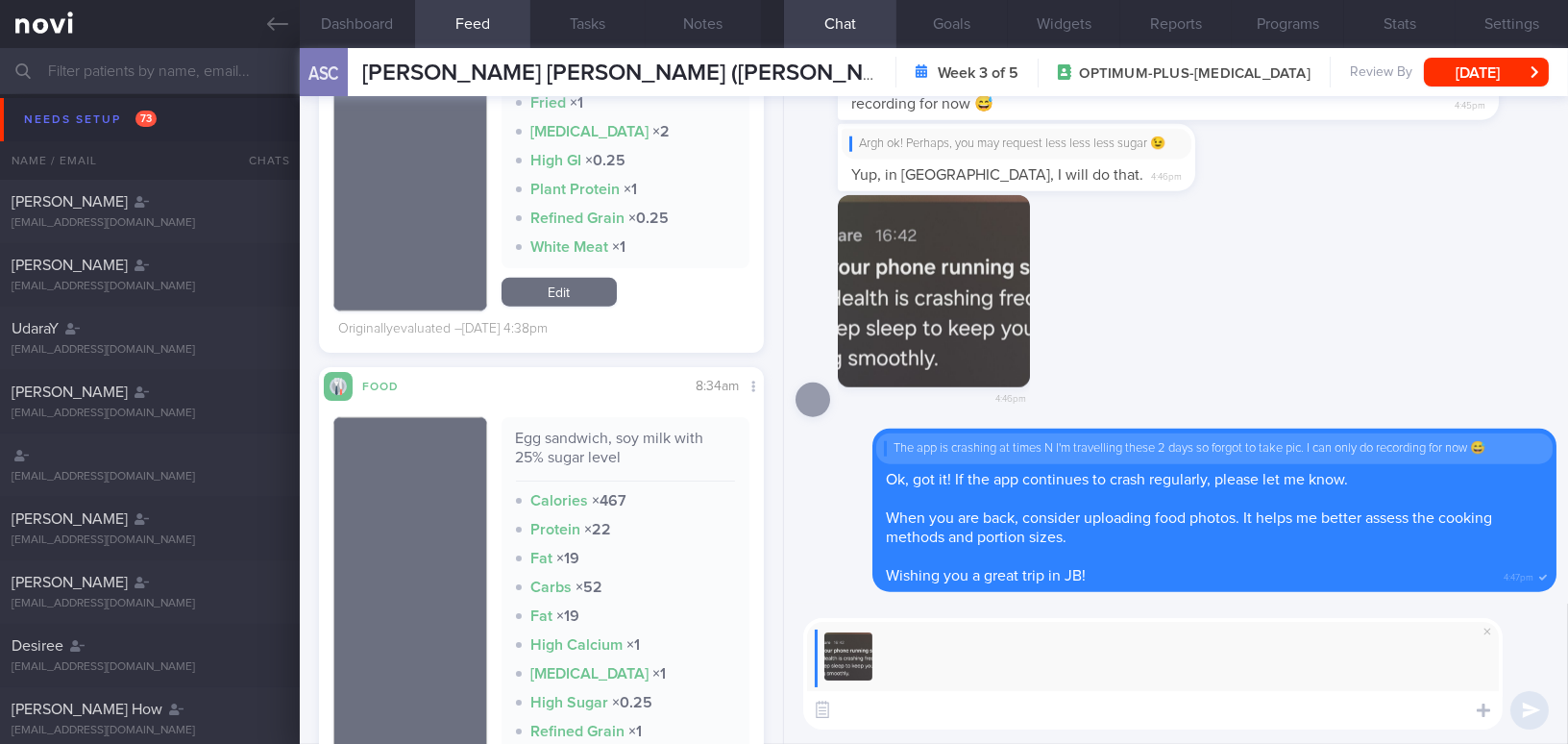 paste on "Was it happening 5 min ago?" 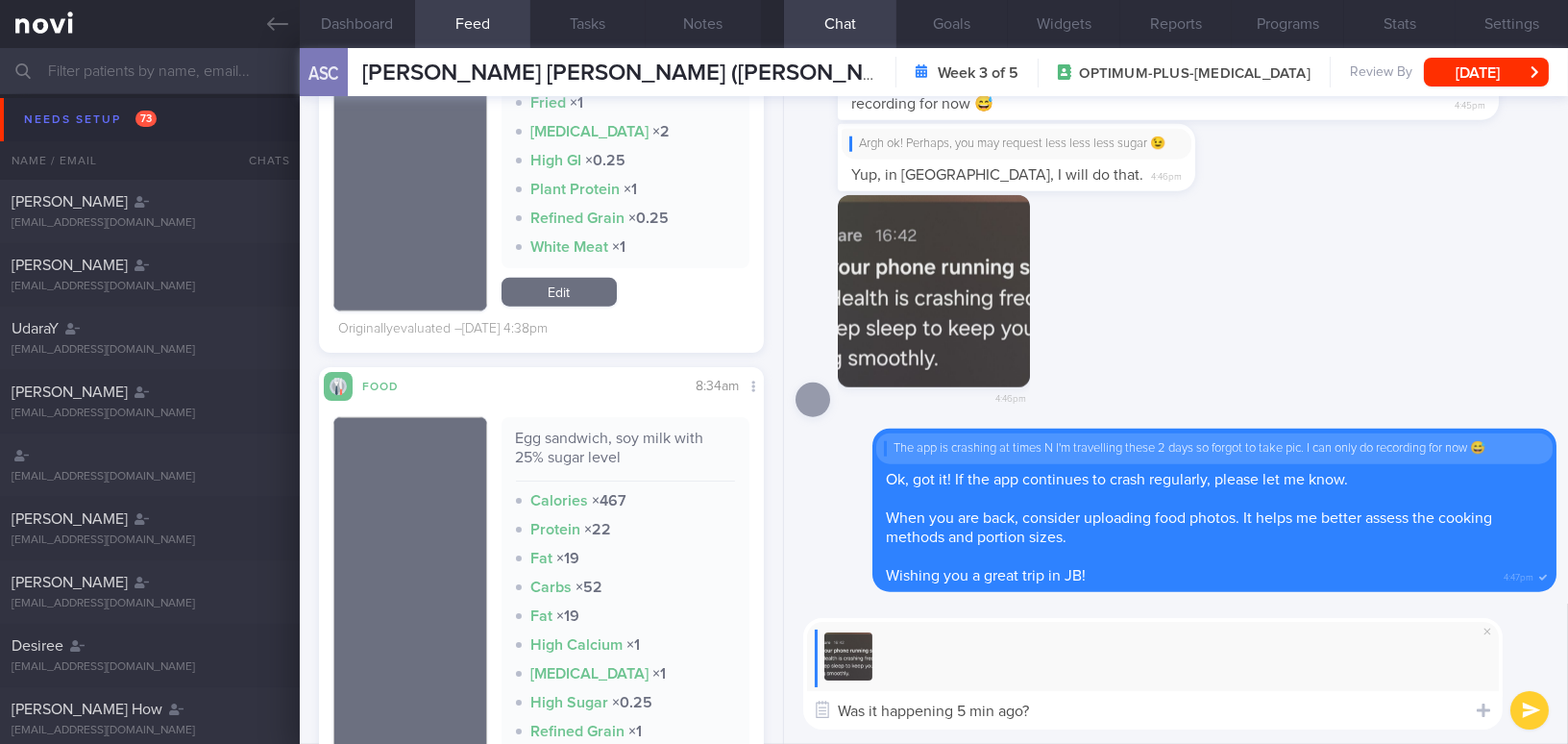 drag, startPoint x: 1052, startPoint y: 708, endPoint x: 763, endPoint y: 698, distance: 289.17296 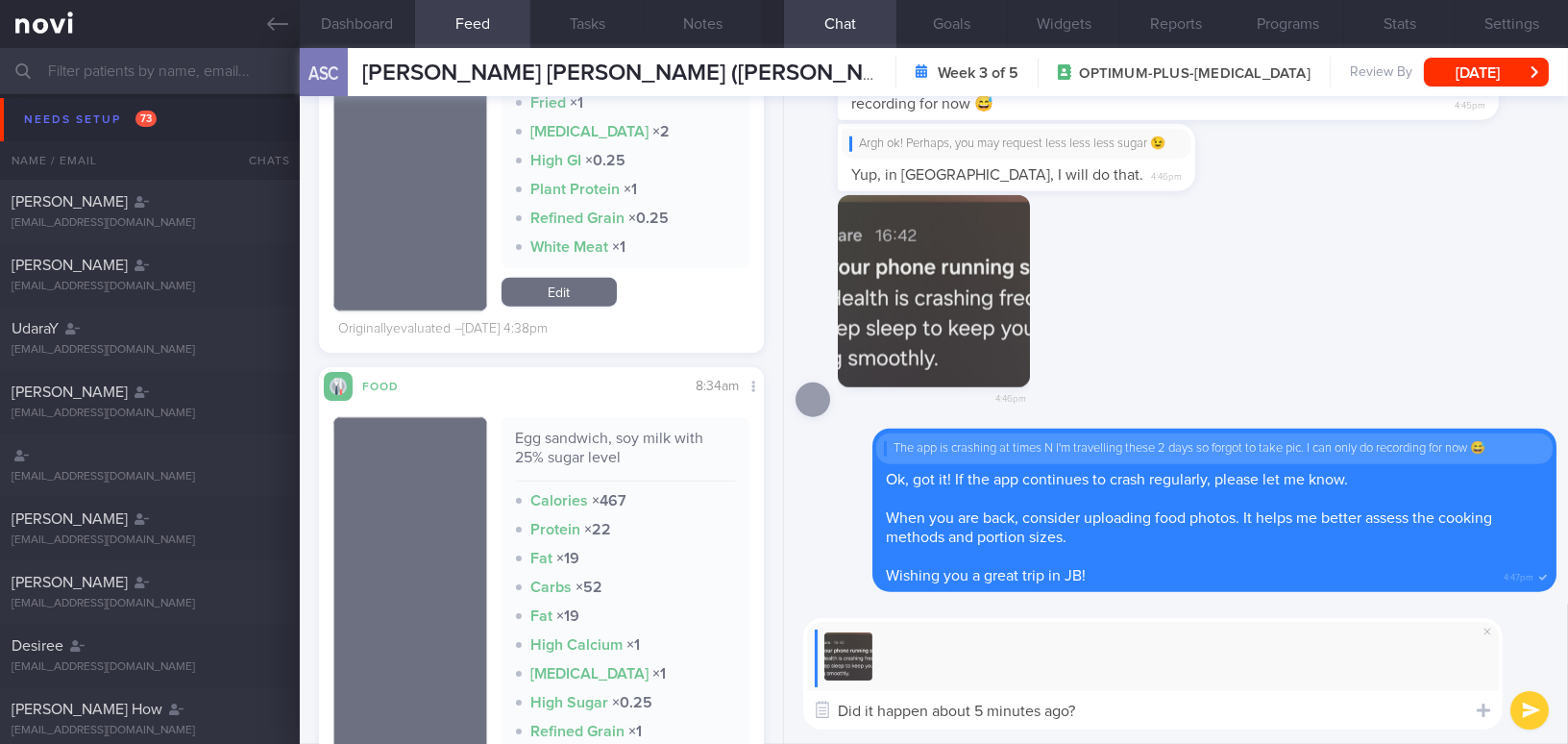 scroll, scrollTop: 0, scrollLeft: 0, axis: both 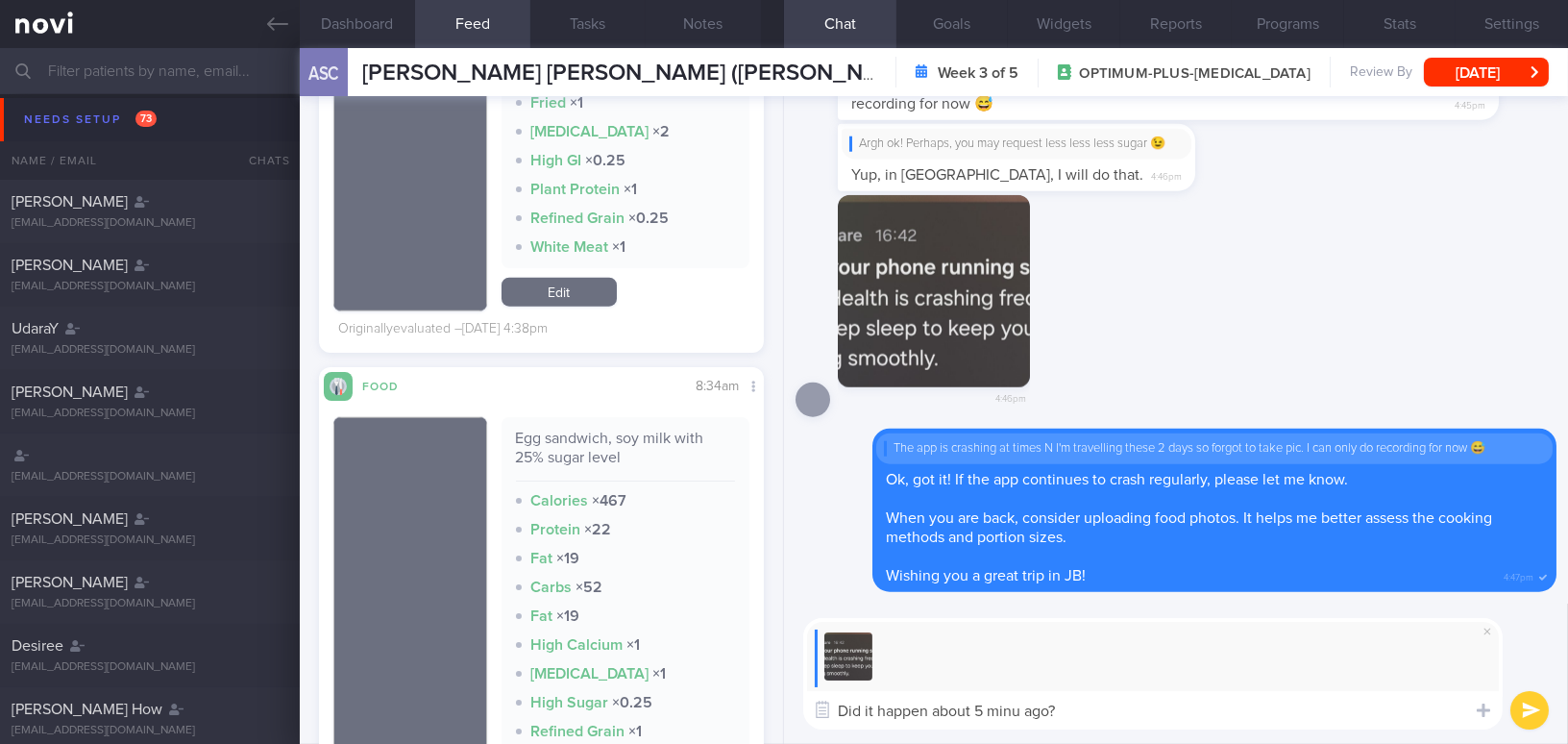 type on "Did it happen about 5 min ago?" 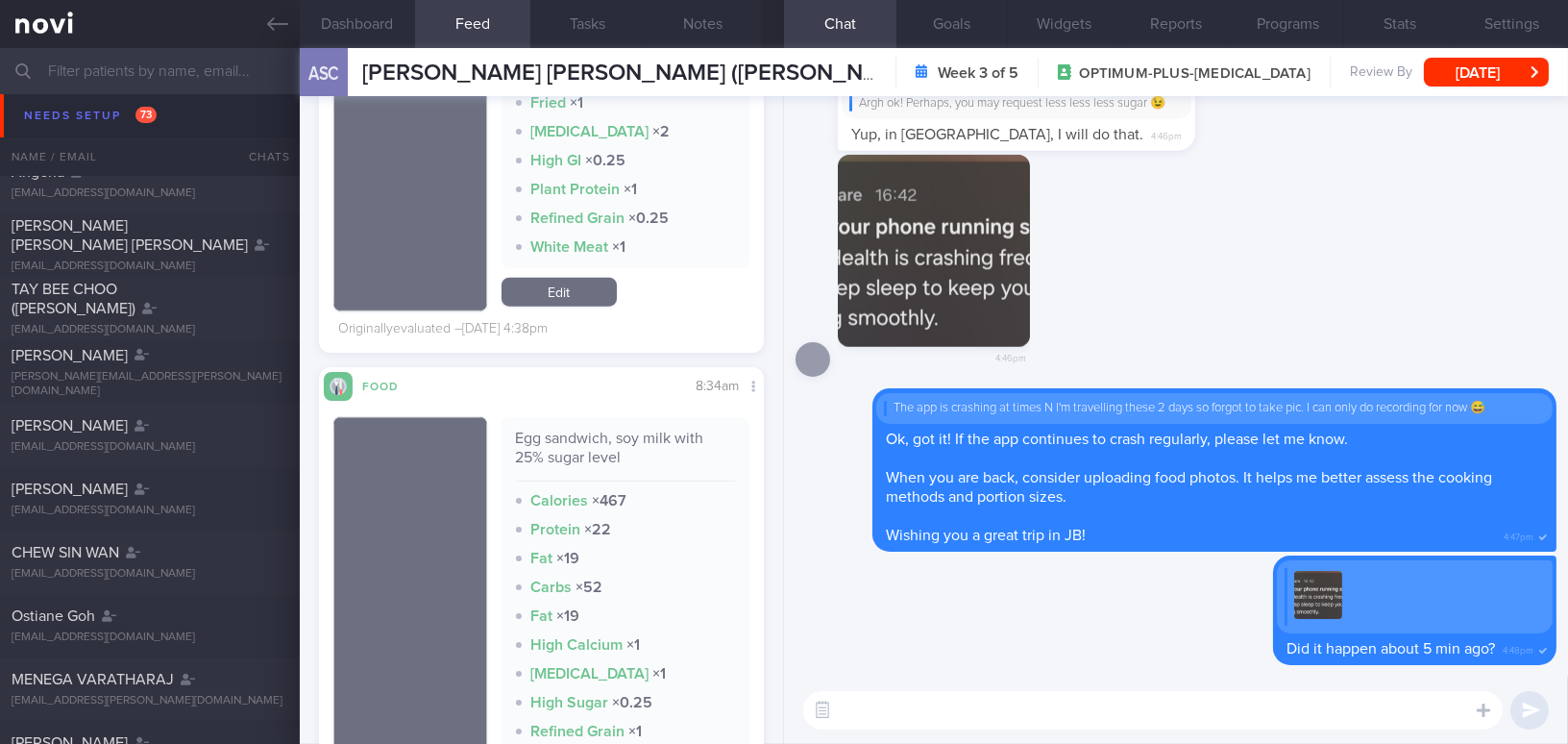 scroll, scrollTop: 3940, scrollLeft: 0, axis: vertical 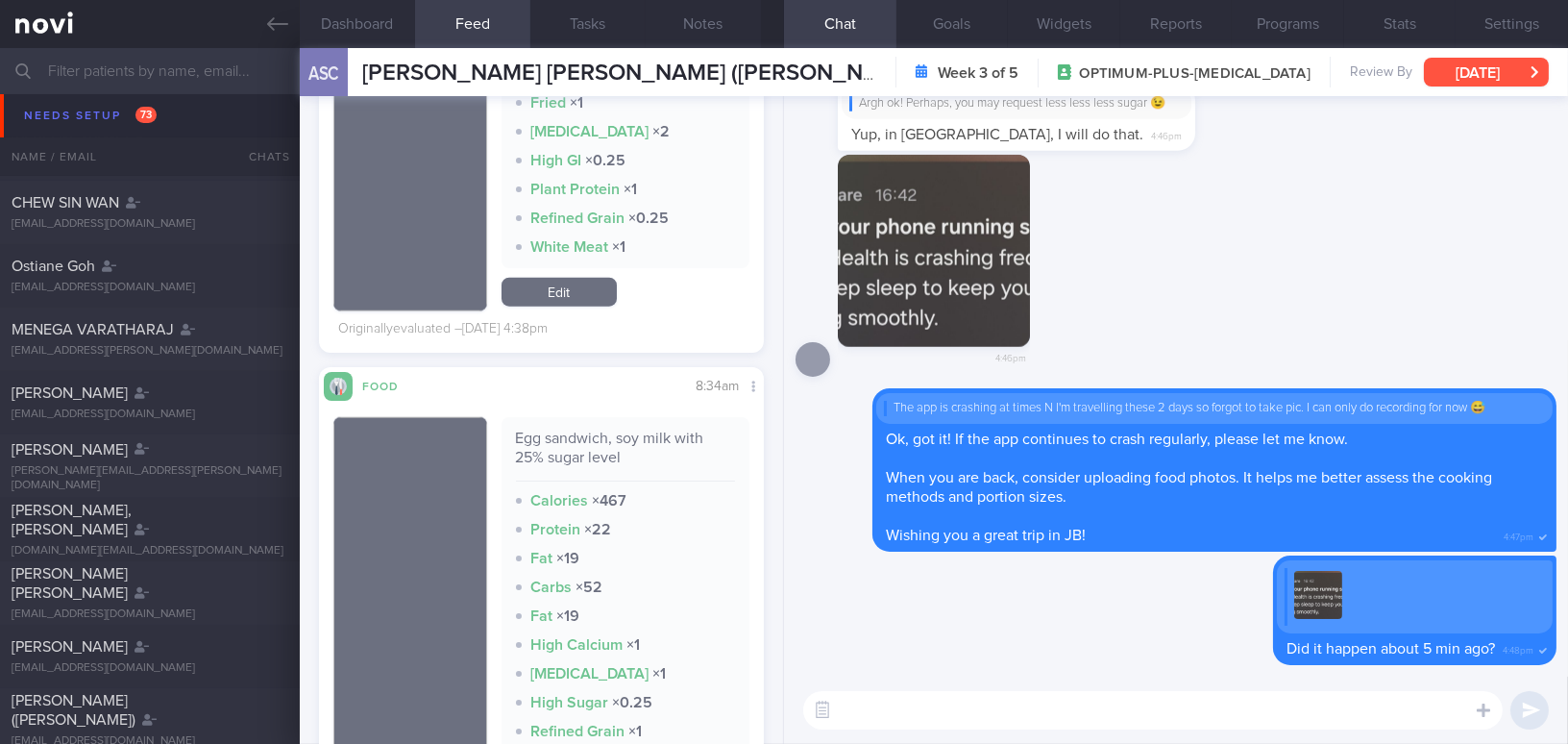 type 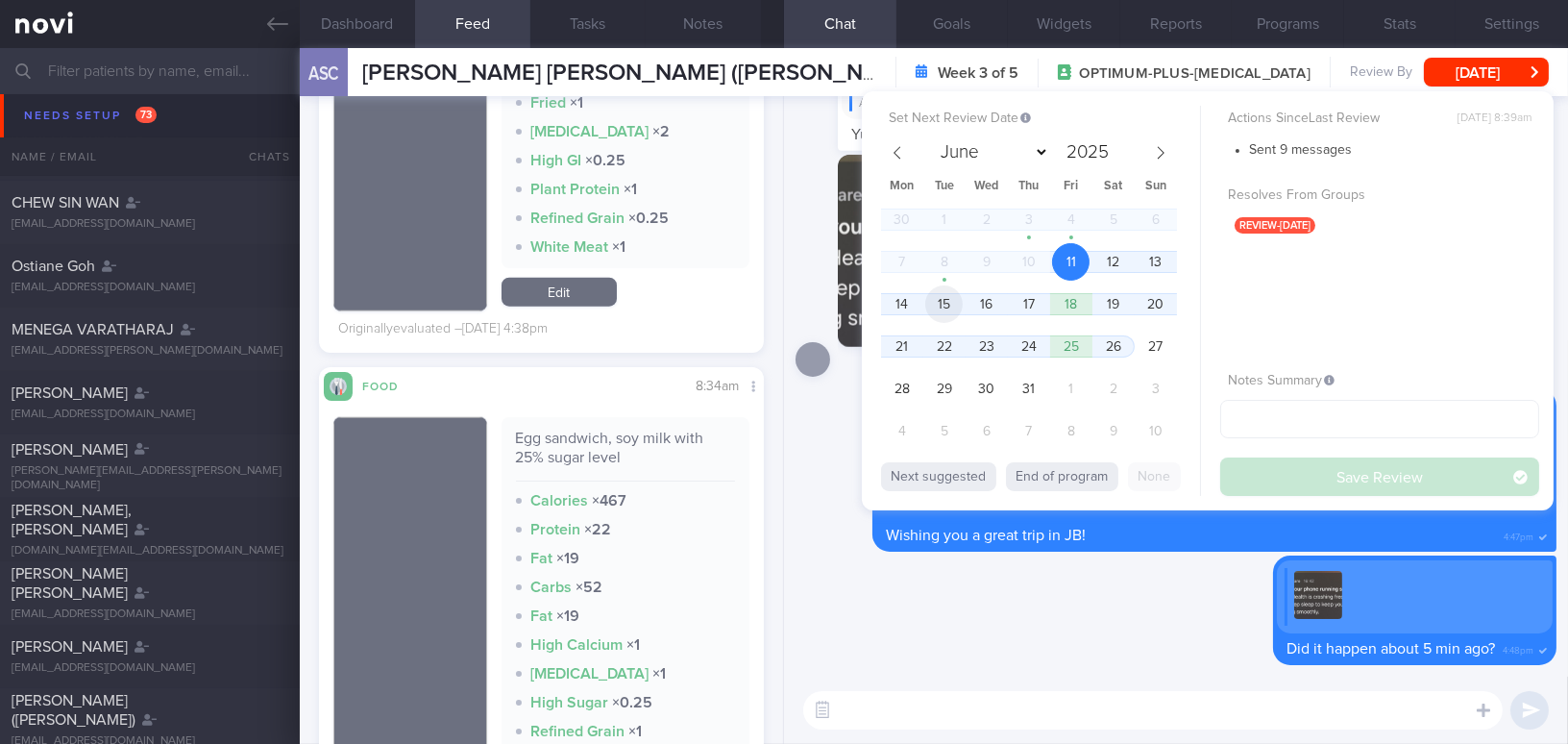 click on "15" at bounding box center (943, 304) 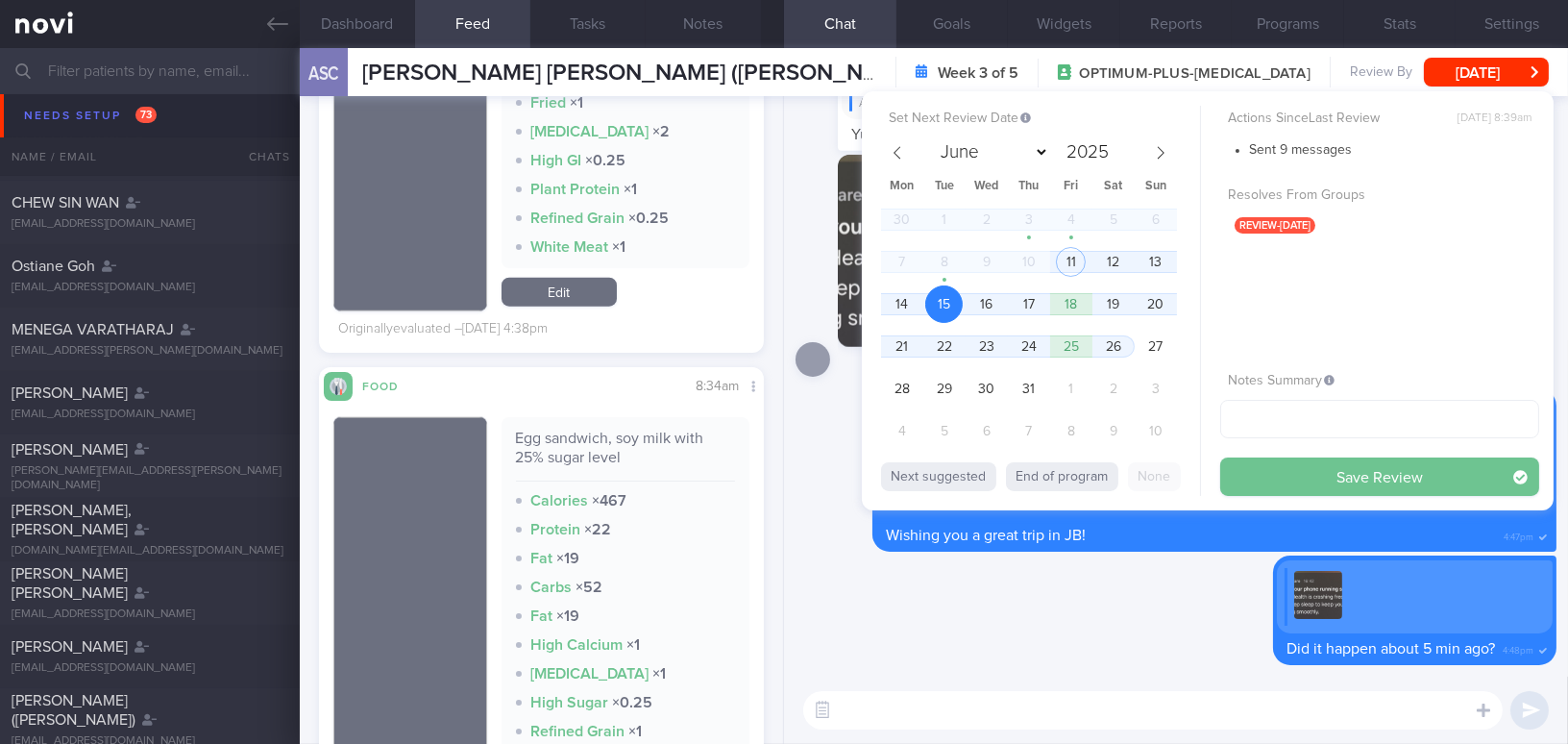 click on "Save Review" at bounding box center (1380, 477) 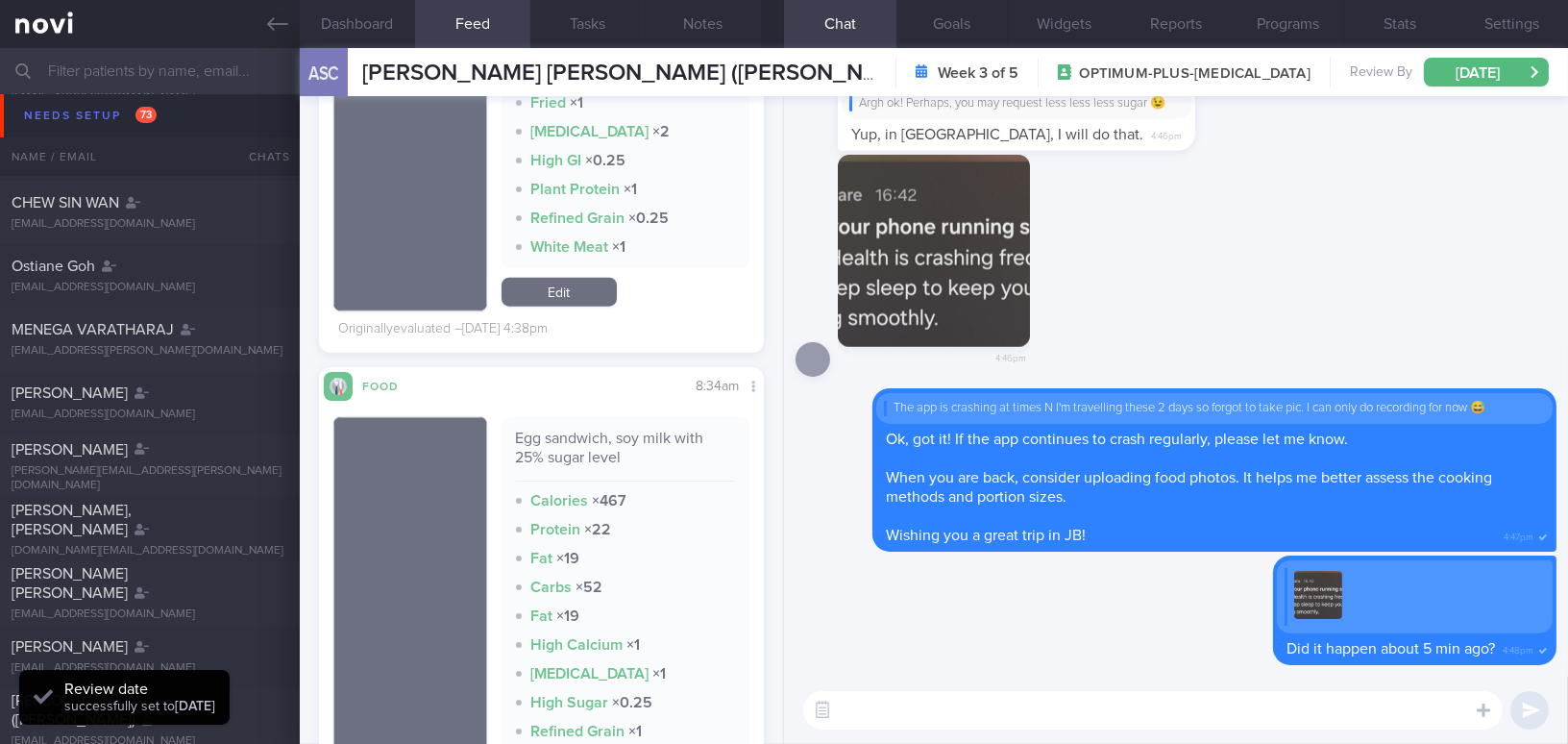 click at bounding box center (784, 71) 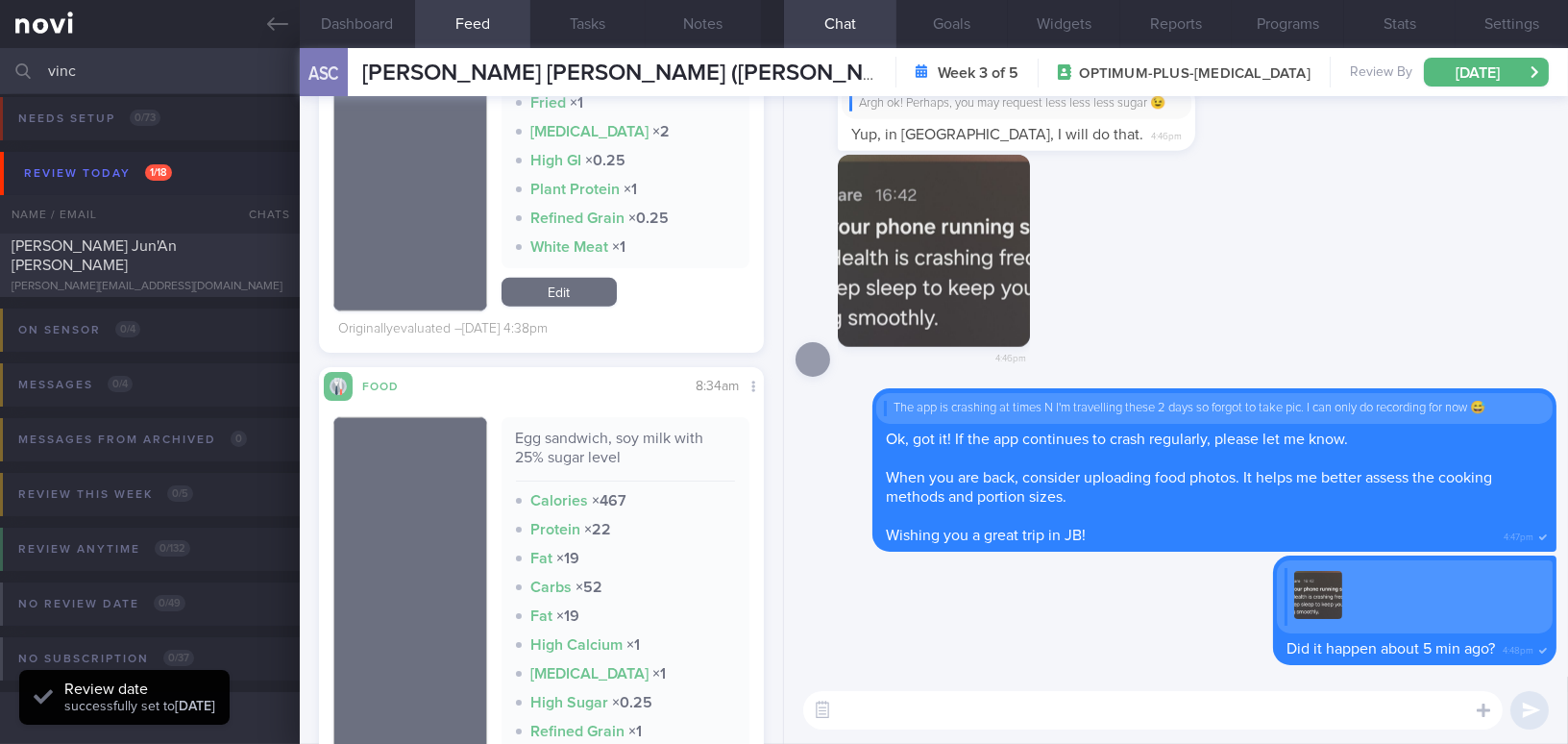 scroll, scrollTop: 8, scrollLeft: 0, axis: vertical 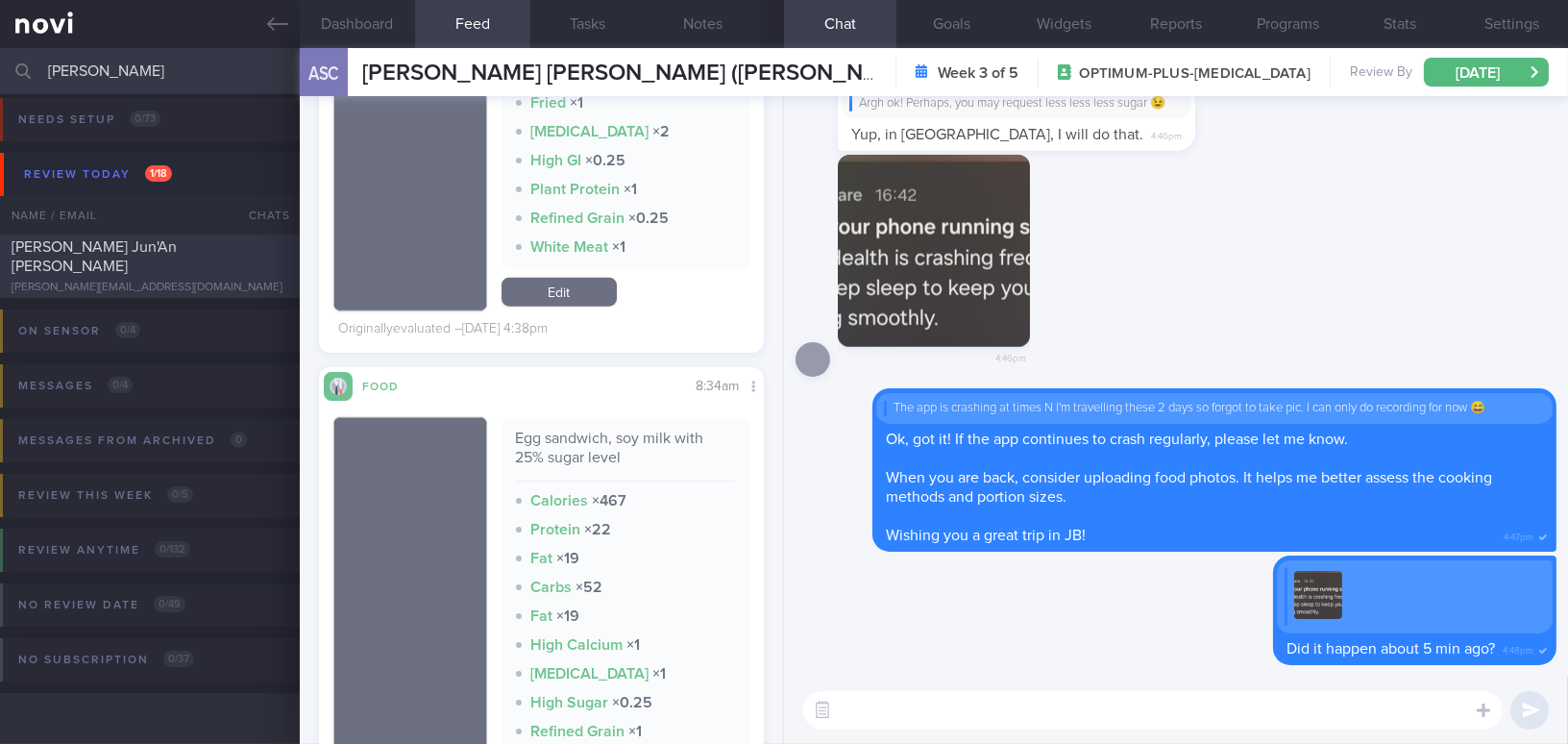 type on "vincent" 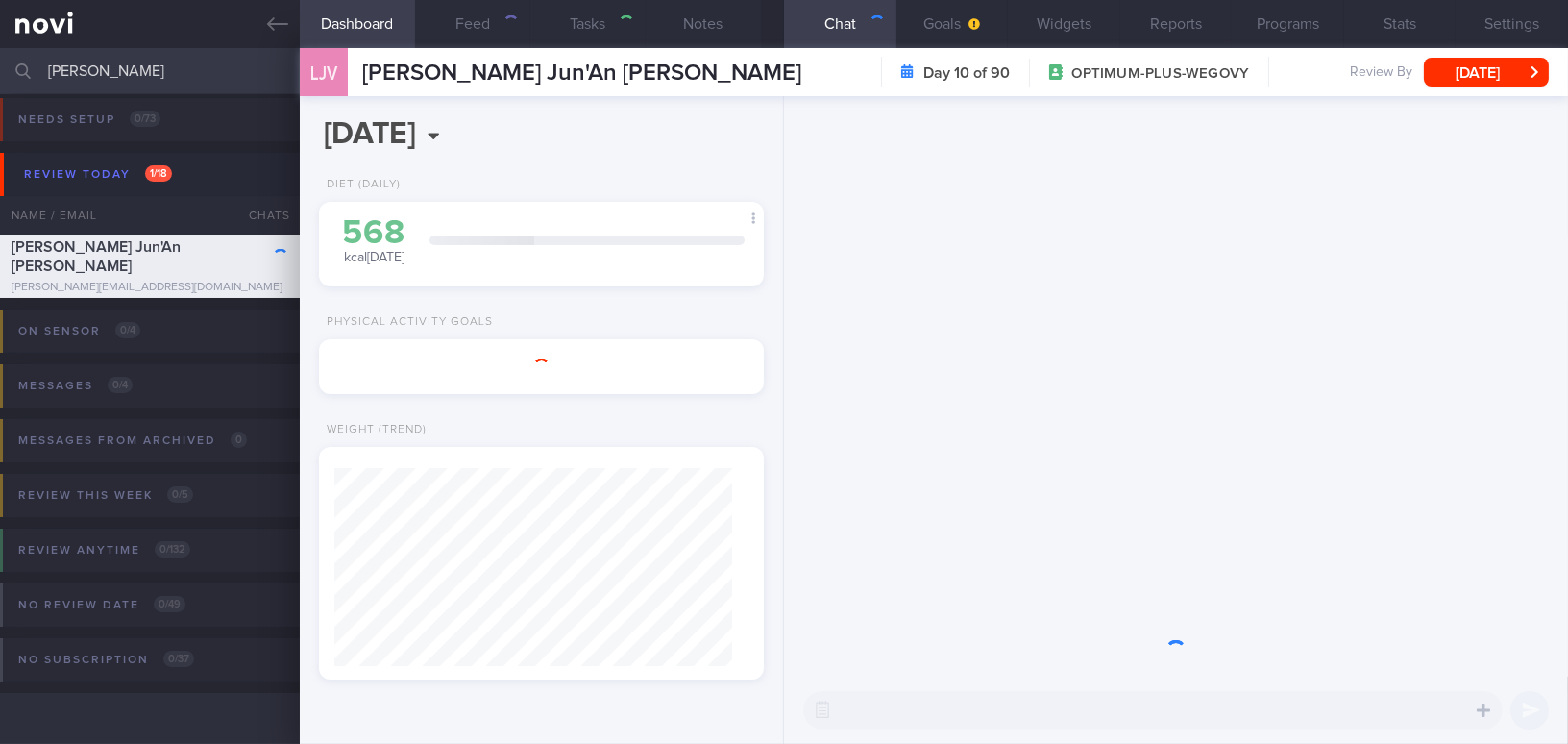 type on "Check wegovy" 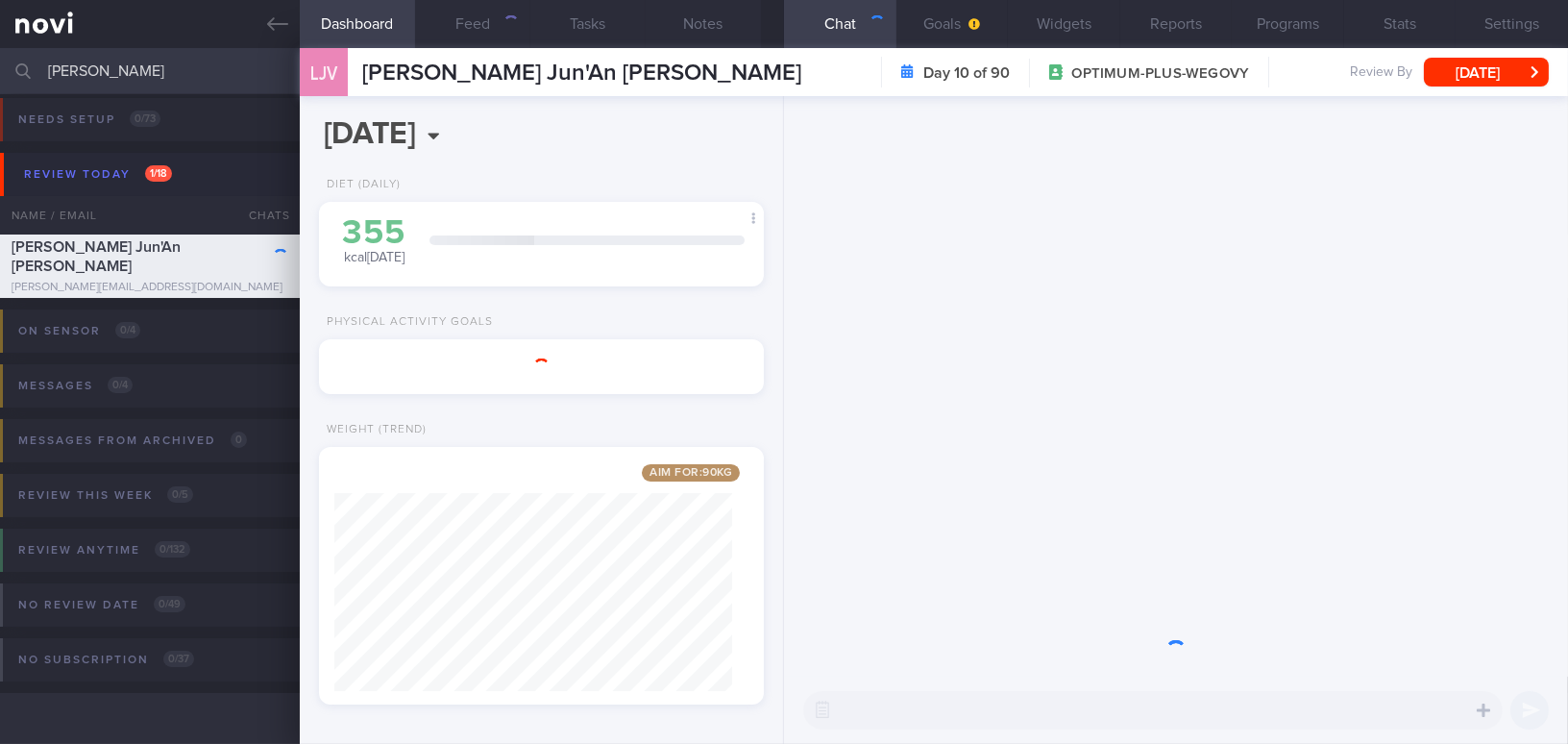 scroll, scrollTop: 0, scrollLeft: 0, axis: both 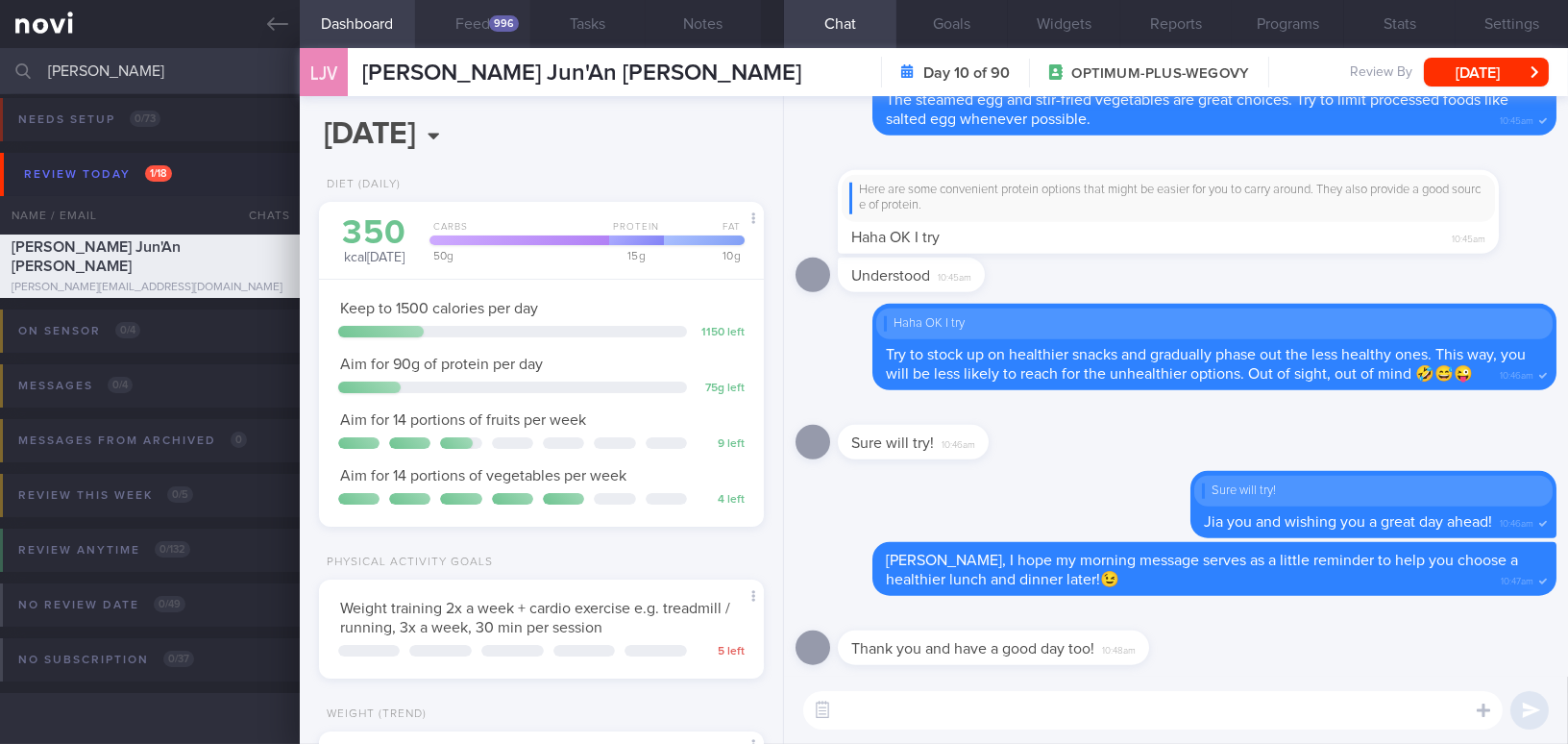 click on "996" at bounding box center (503, 23) 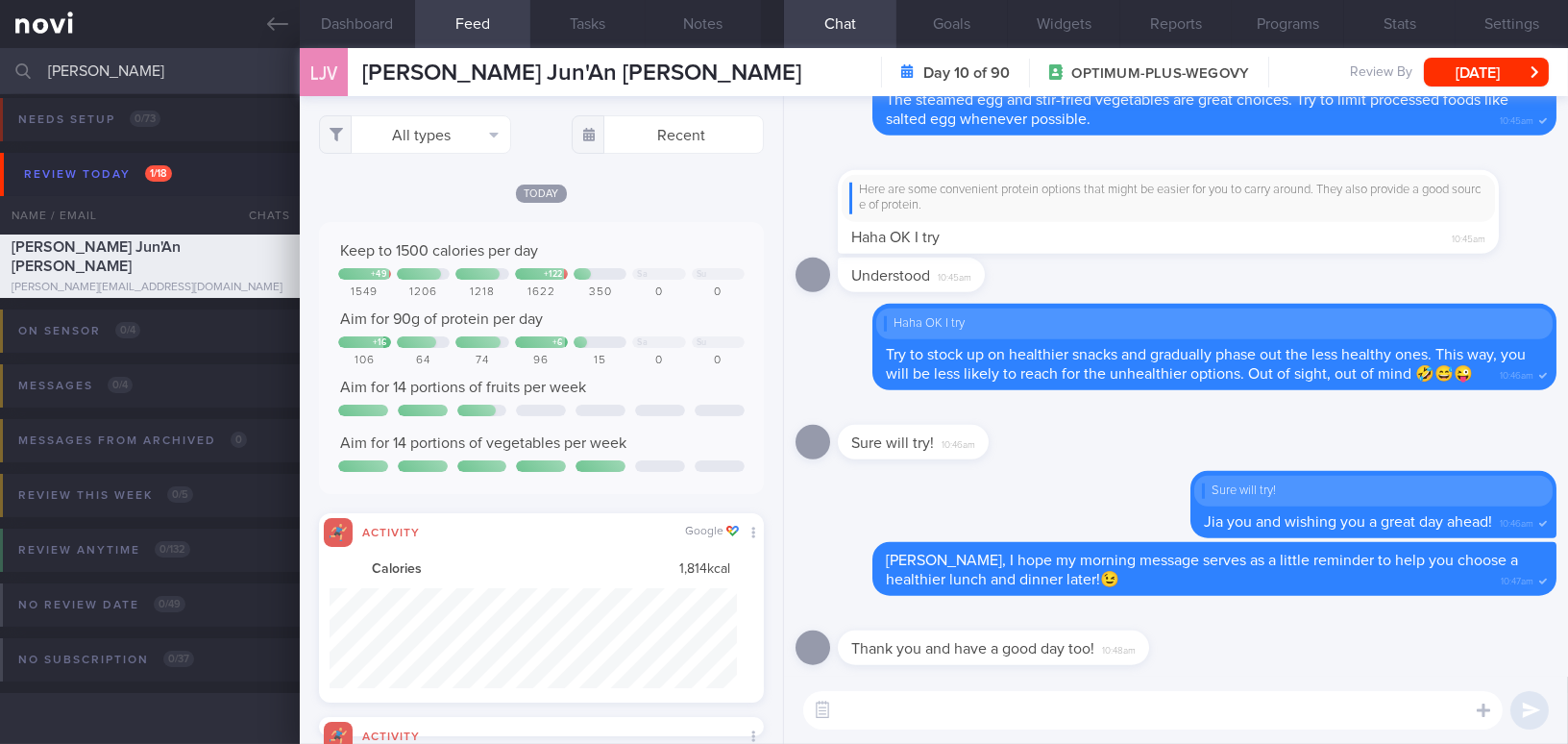 scroll, scrollTop: 961138, scrollLeft: 960377, axis: both 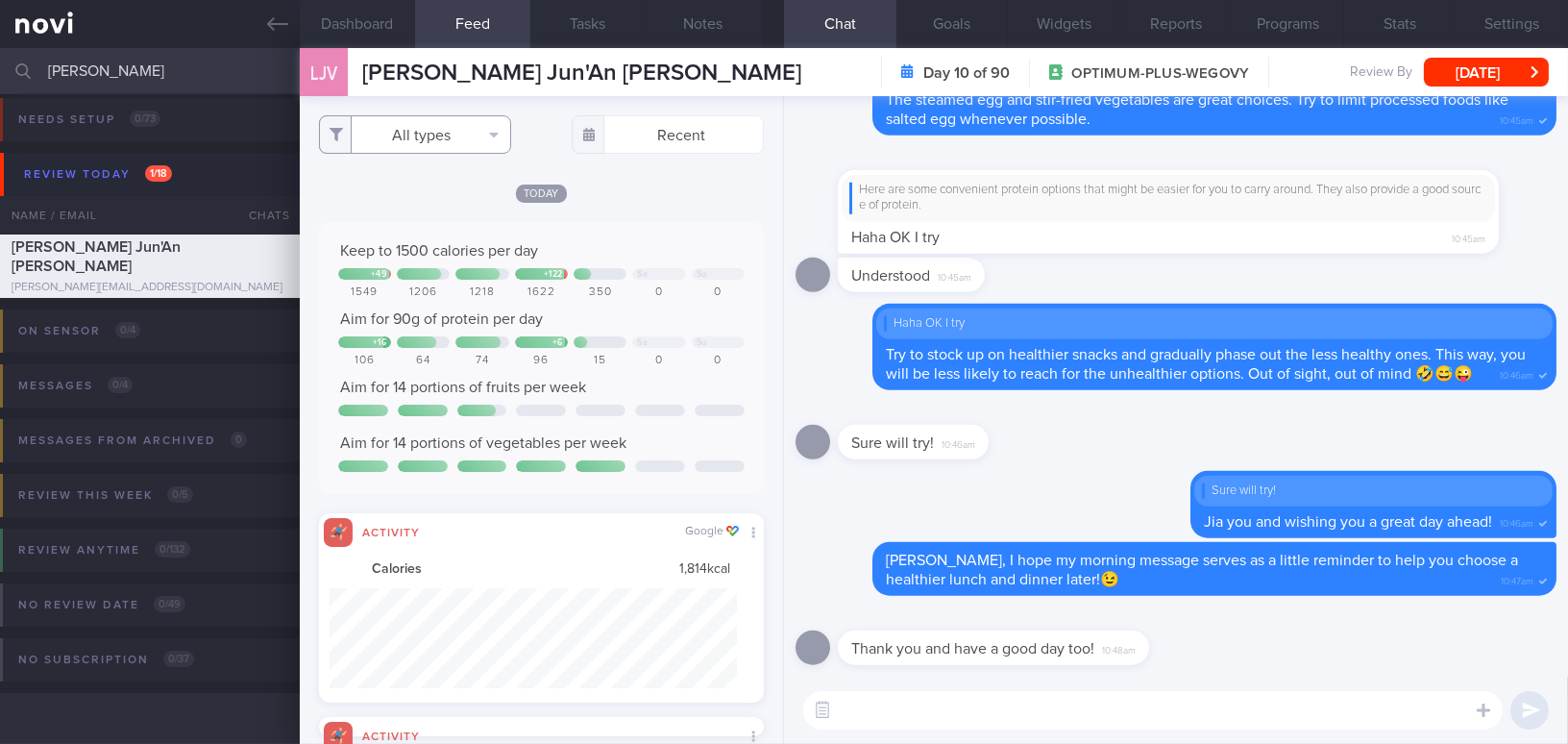 click on "All types" at bounding box center [415, 135] 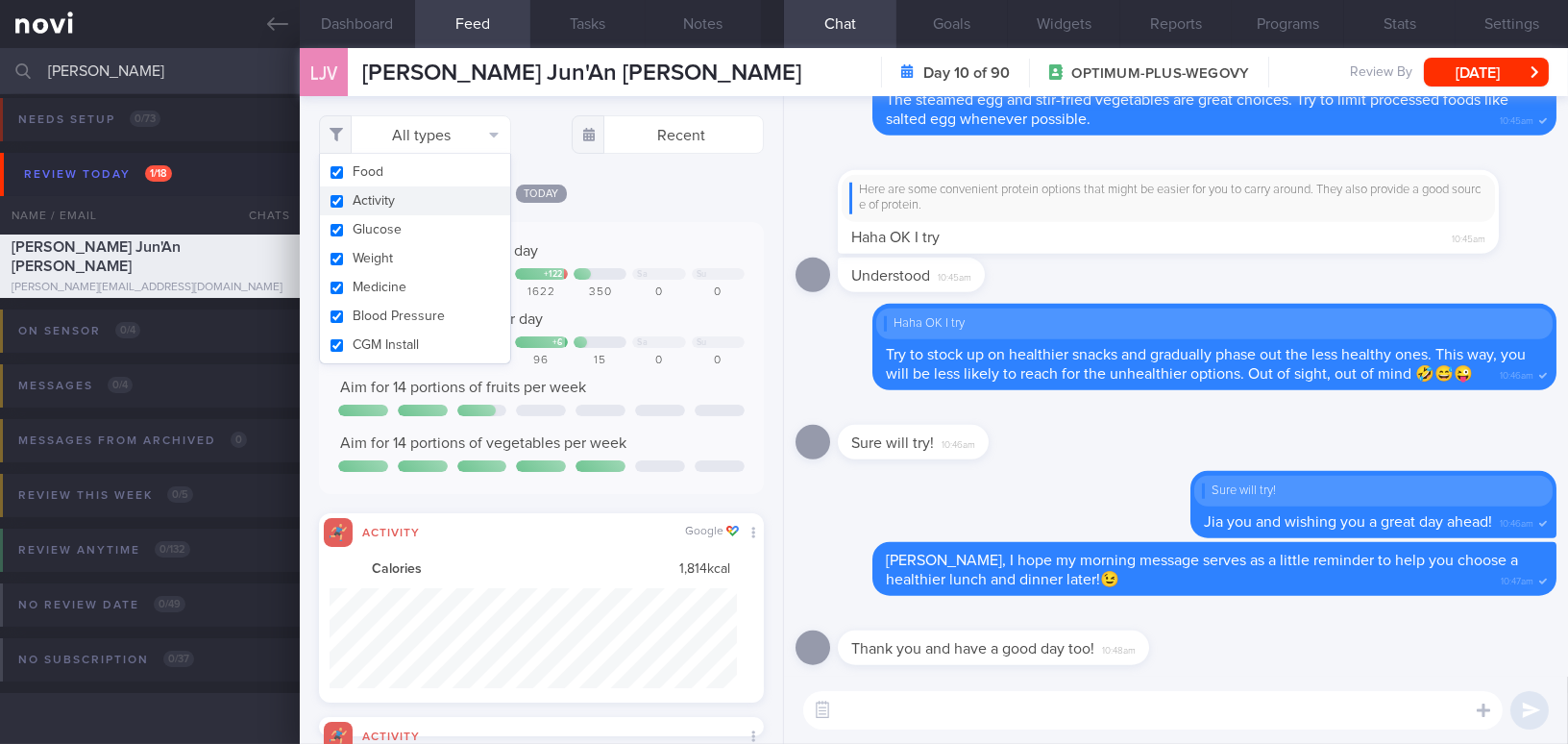 click on "Activity" at bounding box center (415, 201) 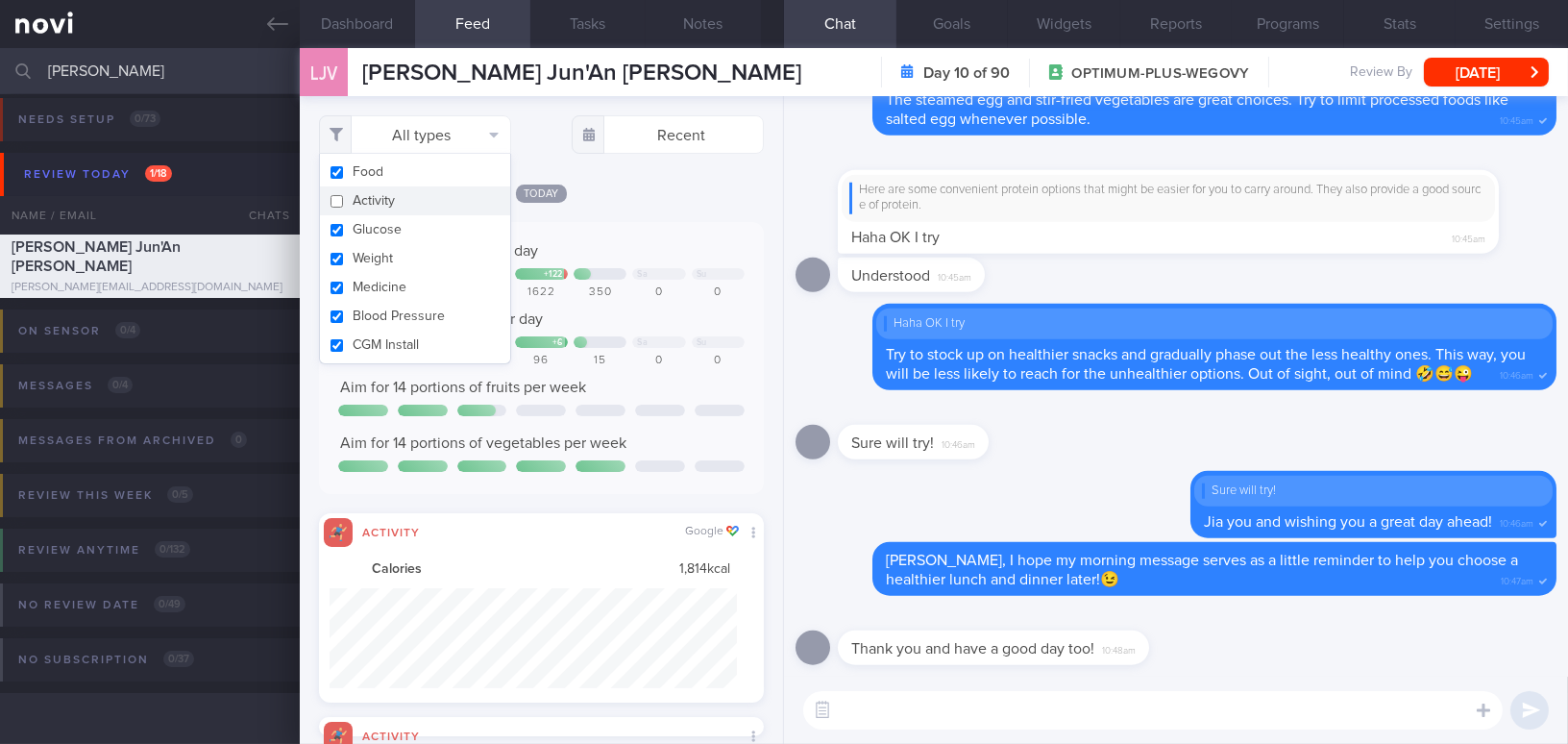 checkbox on "false" 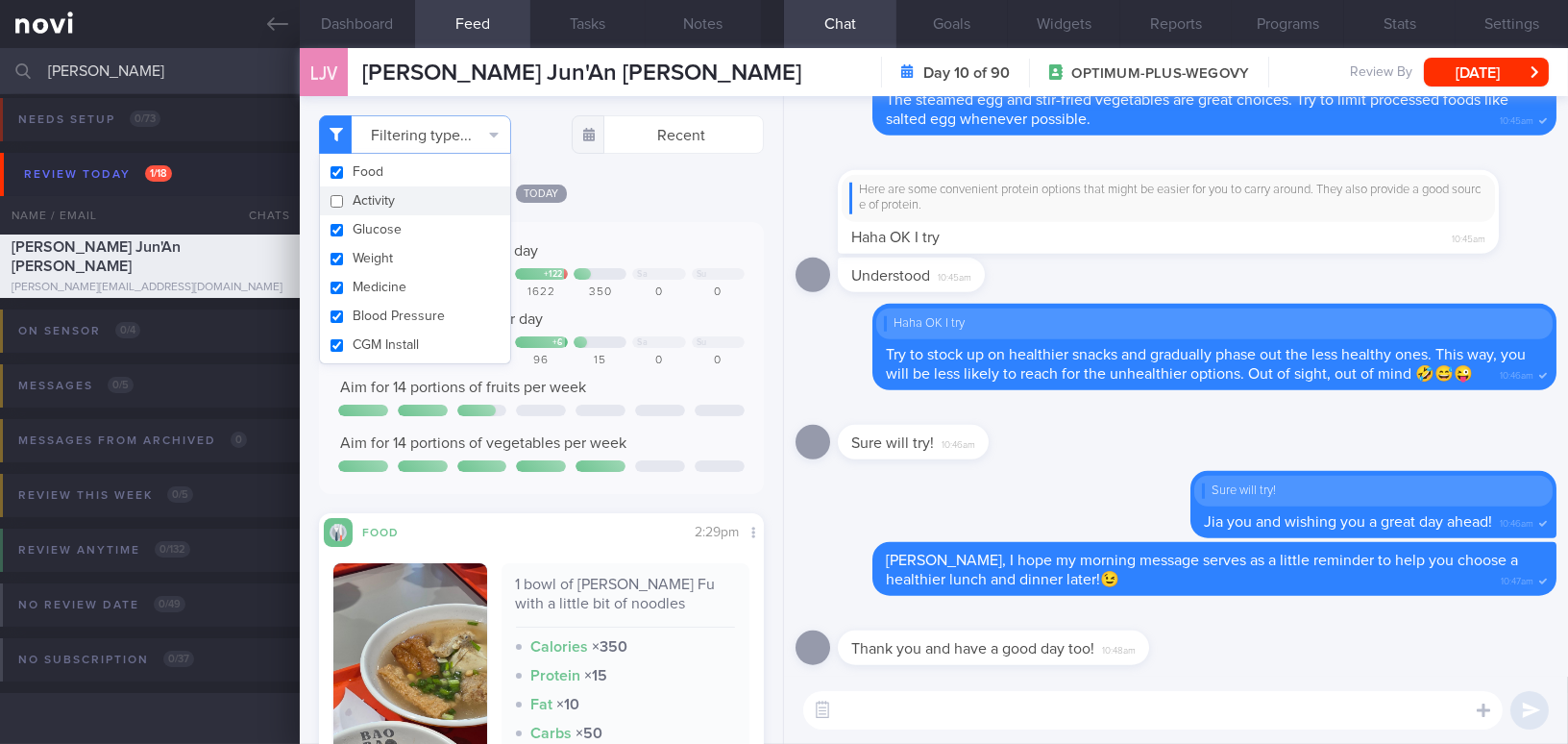 click on "Keep to 1500 calories per day
+ 49
+ 122
Sa
Su
1549
1206
1218
1622
350
0
0
Aim for 90g of protein per day
+ 16
6" at bounding box center (541, 358) 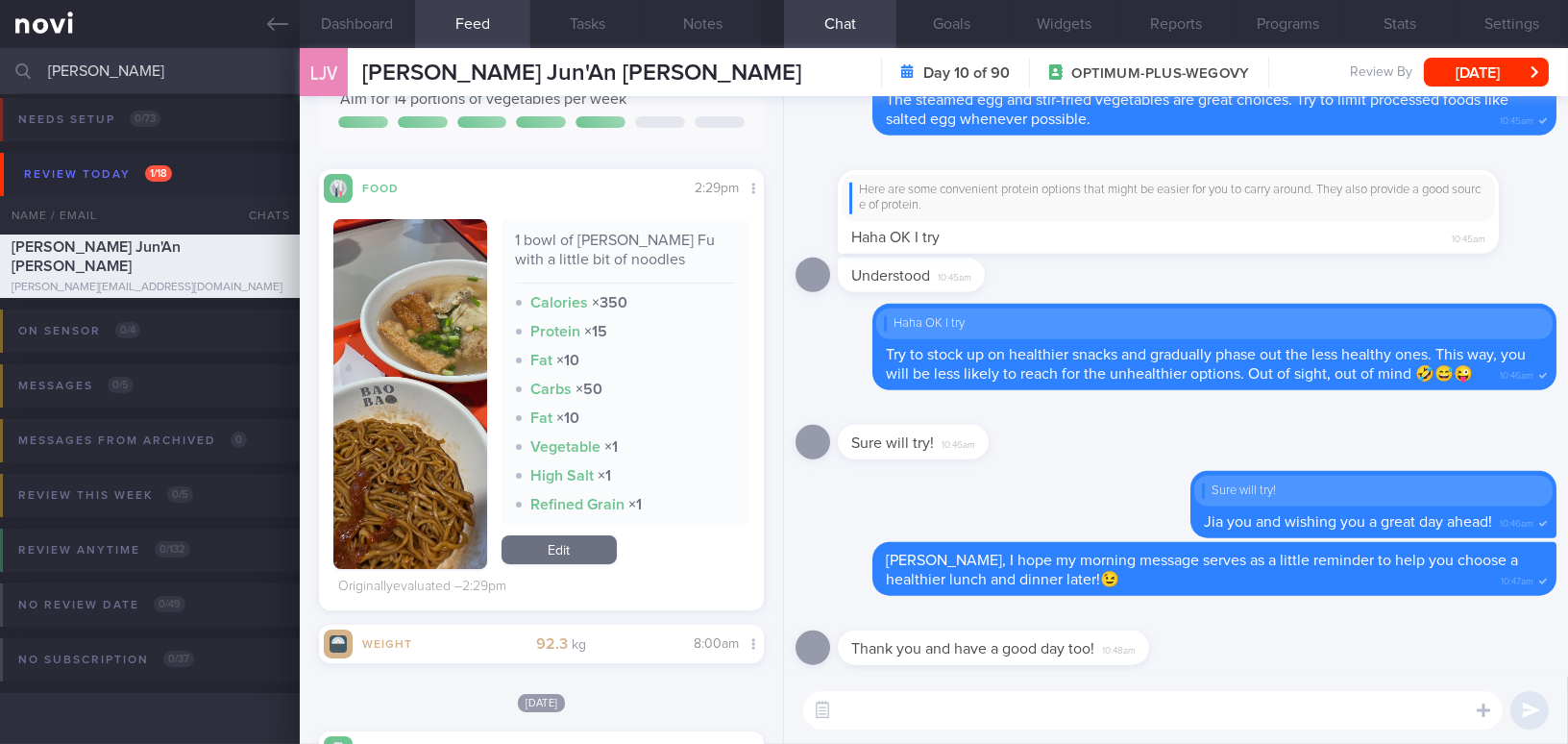 scroll, scrollTop: 349, scrollLeft: 0, axis: vertical 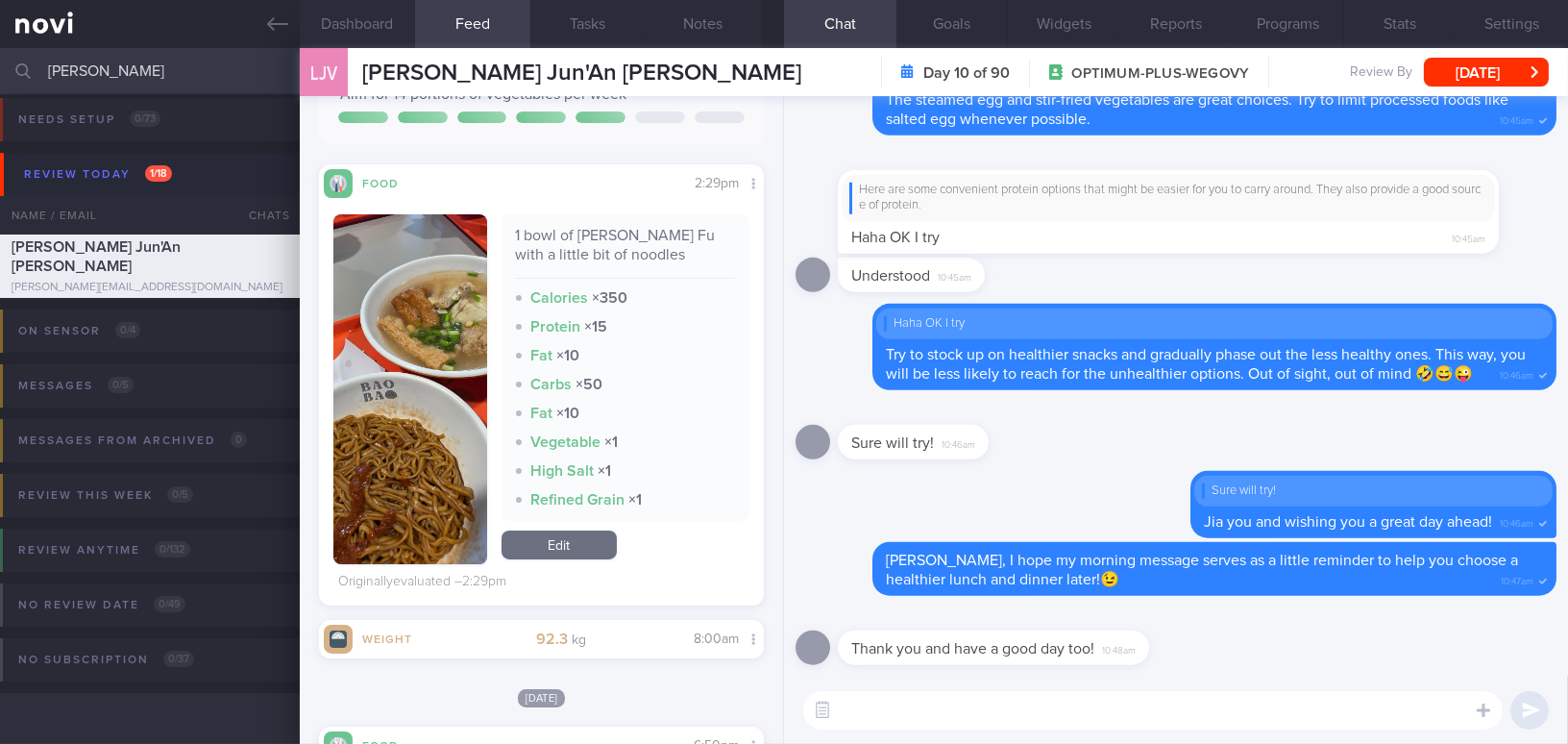 click at bounding box center (410, 389) 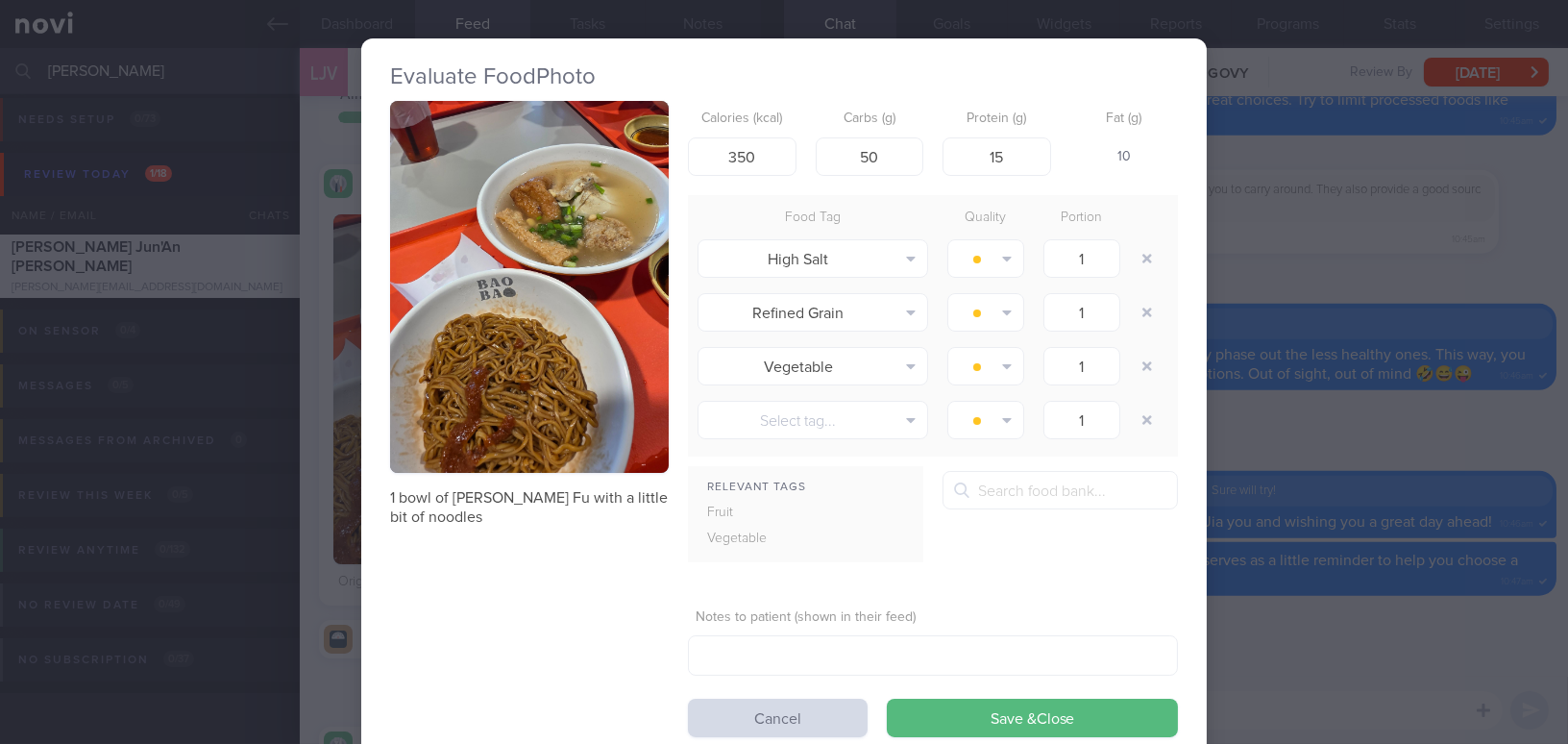 click at bounding box center (529, 286) 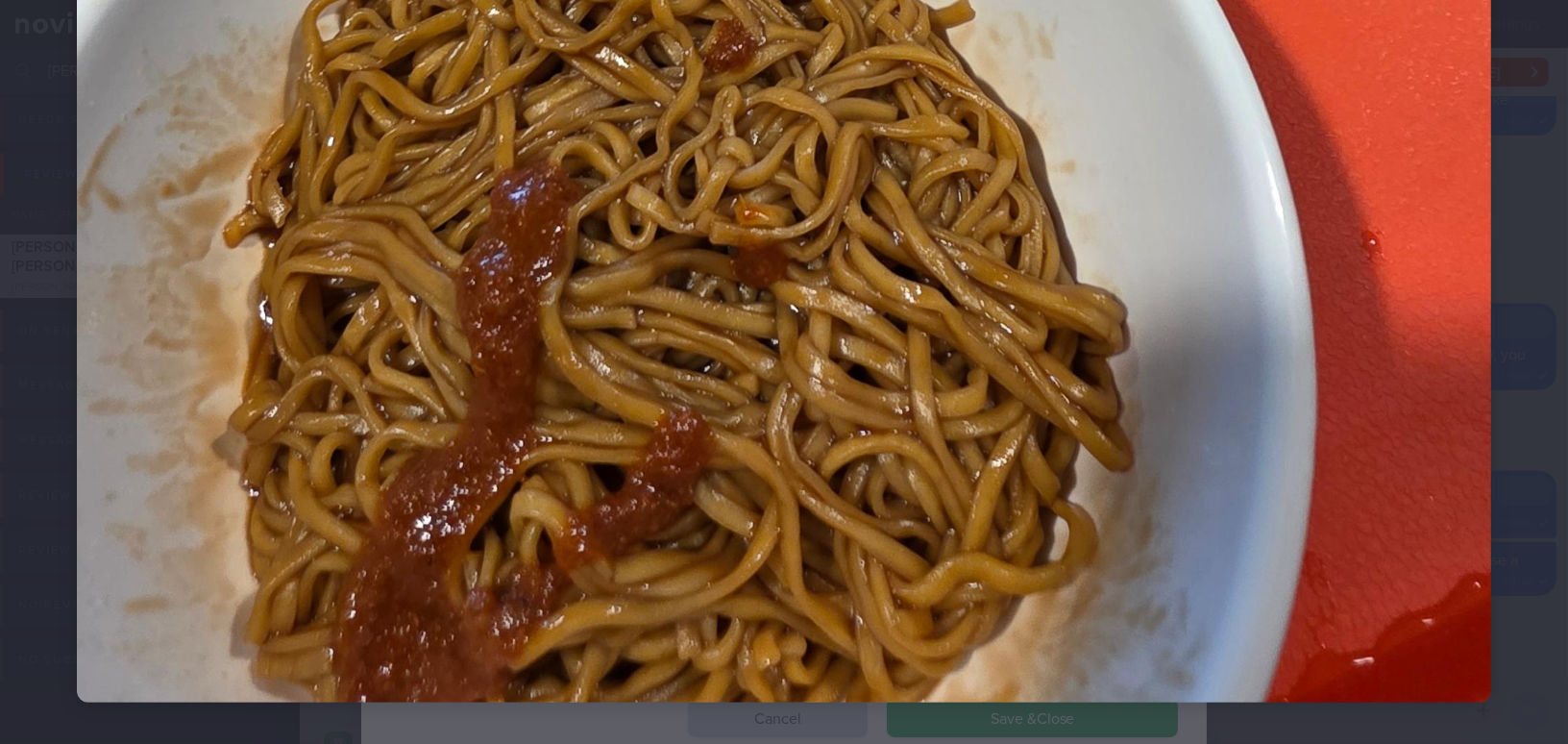 scroll, scrollTop: 1279, scrollLeft: 0, axis: vertical 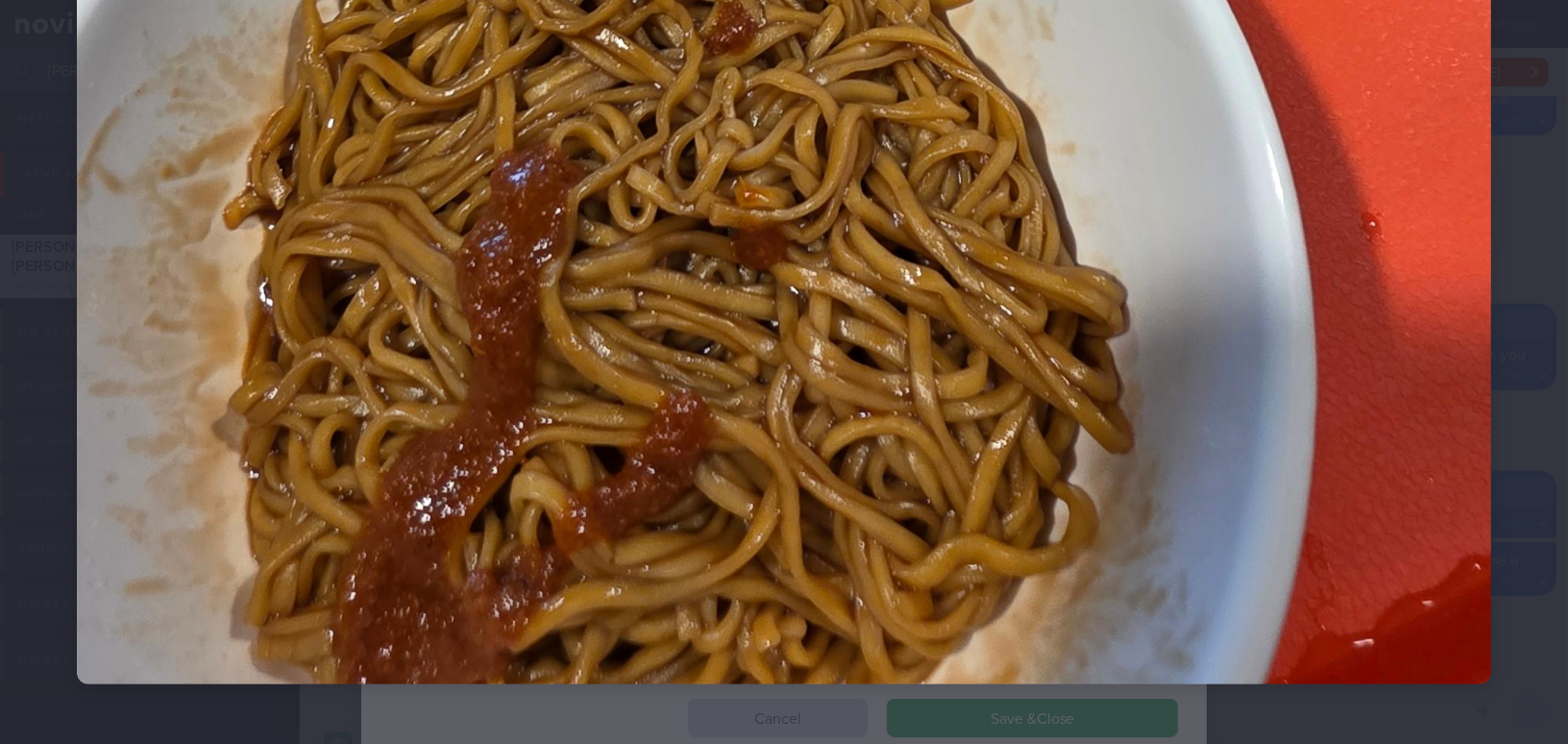 click at bounding box center [784, -260] 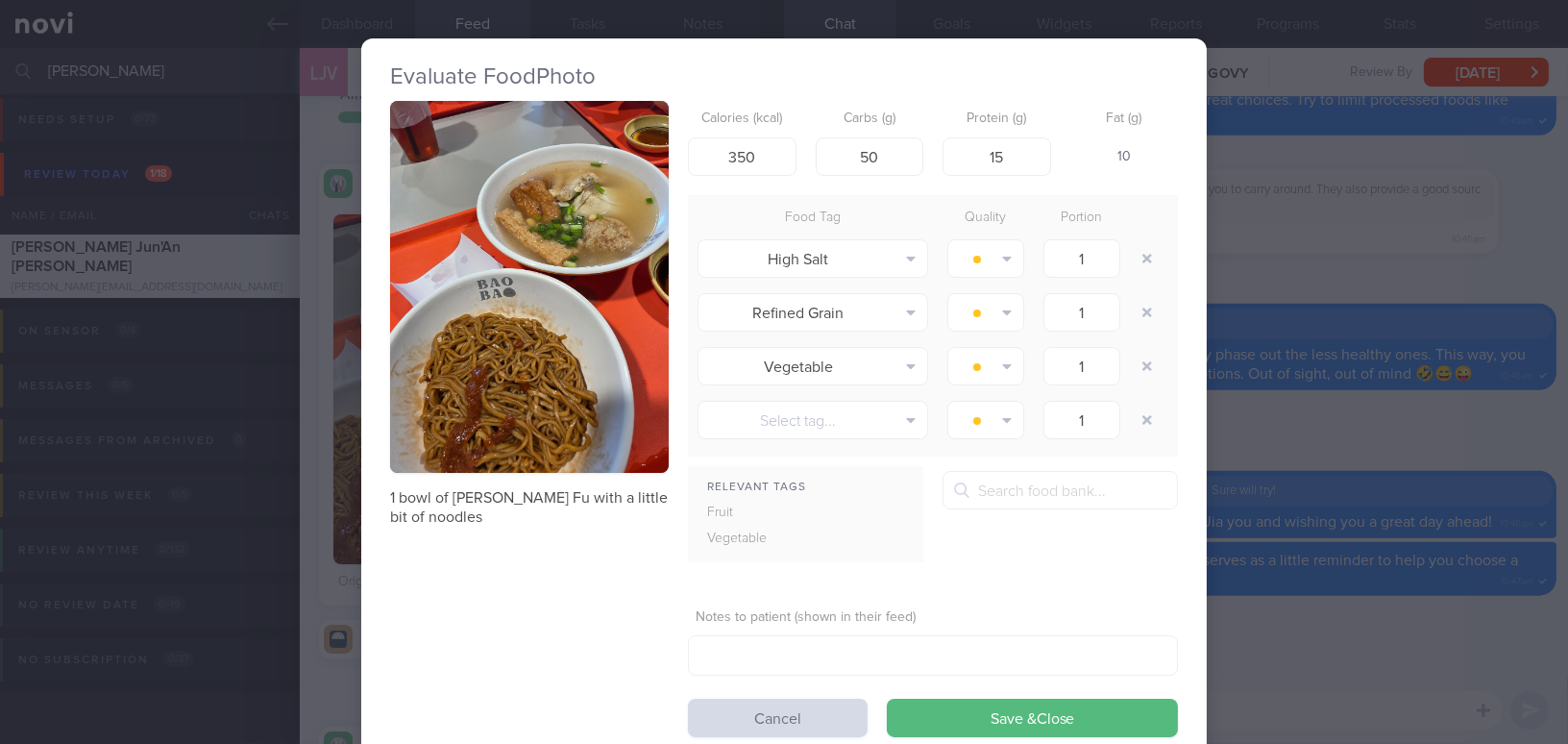 click on "Evaluate Food  Photo
1 bowl of Yong Tau Fu with a little bit of noodles
Calories (kcal)
350
Carbs (g)
50
Protein (g)
15
Fat (g)
10
Food Tag
Quality
Portion
High Salt
Alcohol
Fried
Fruit
Healthy Fats
High Calcium
High Cholesterol
High Fat" at bounding box center (784, 372) 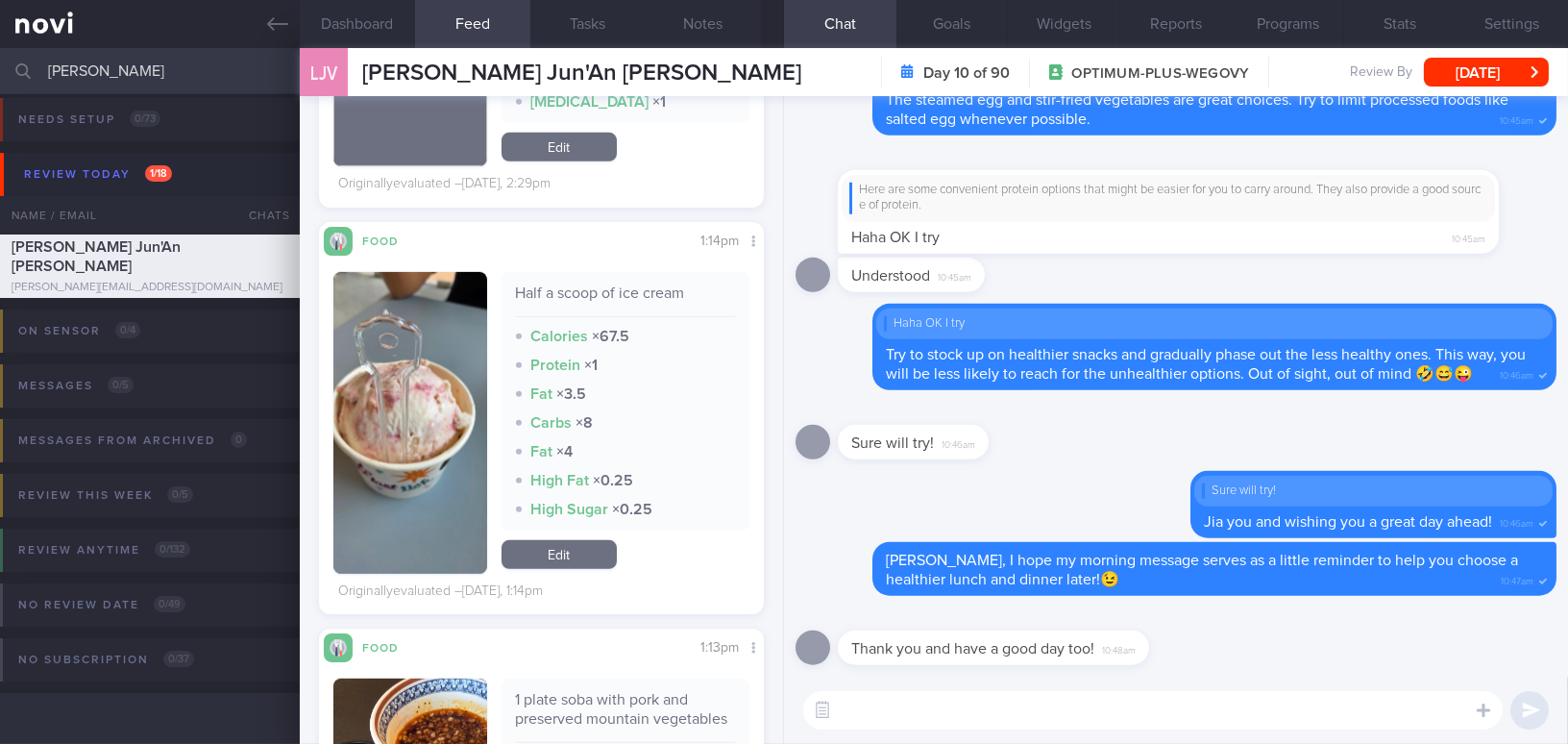 scroll, scrollTop: 2709, scrollLeft: 0, axis: vertical 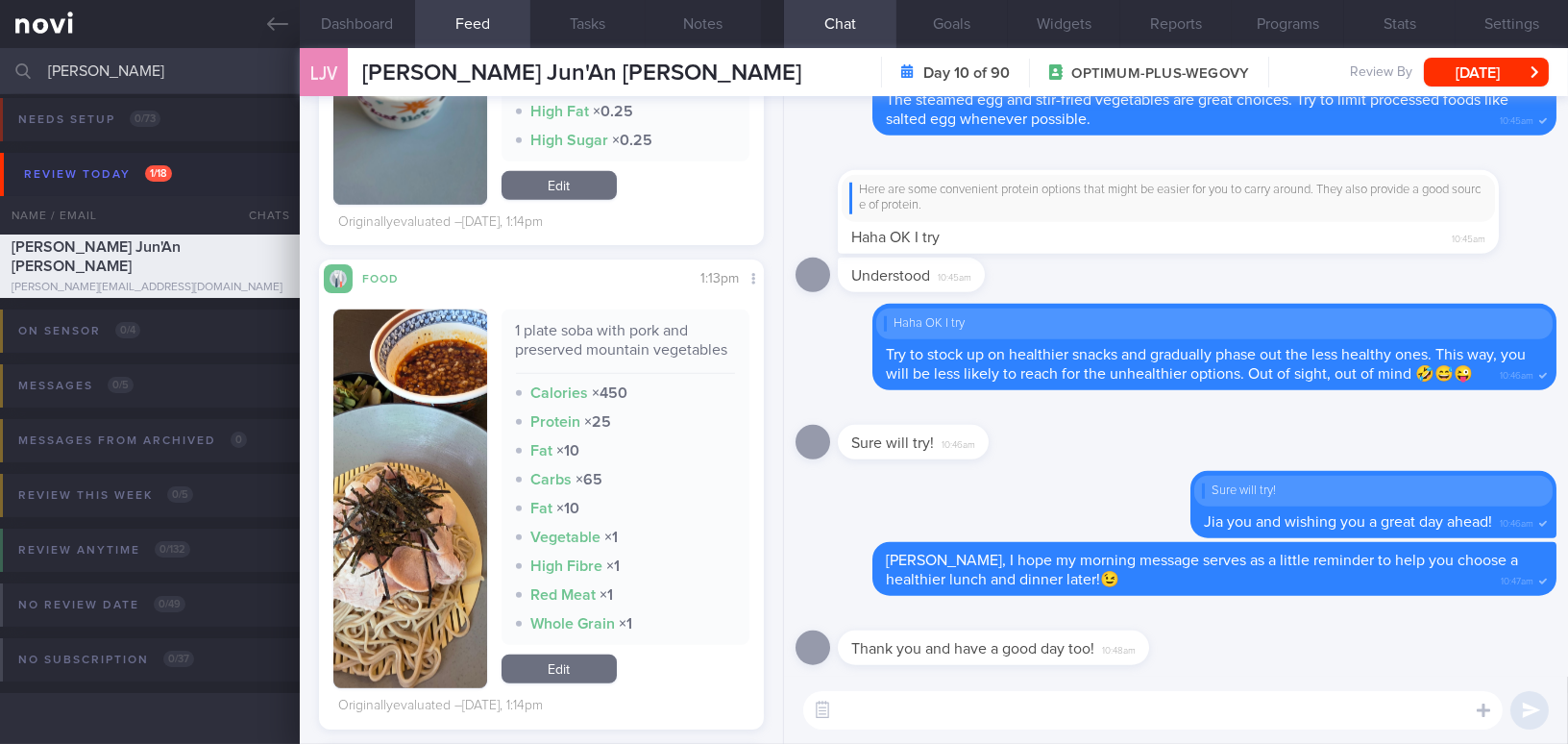 click at bounding box center [410, 499] 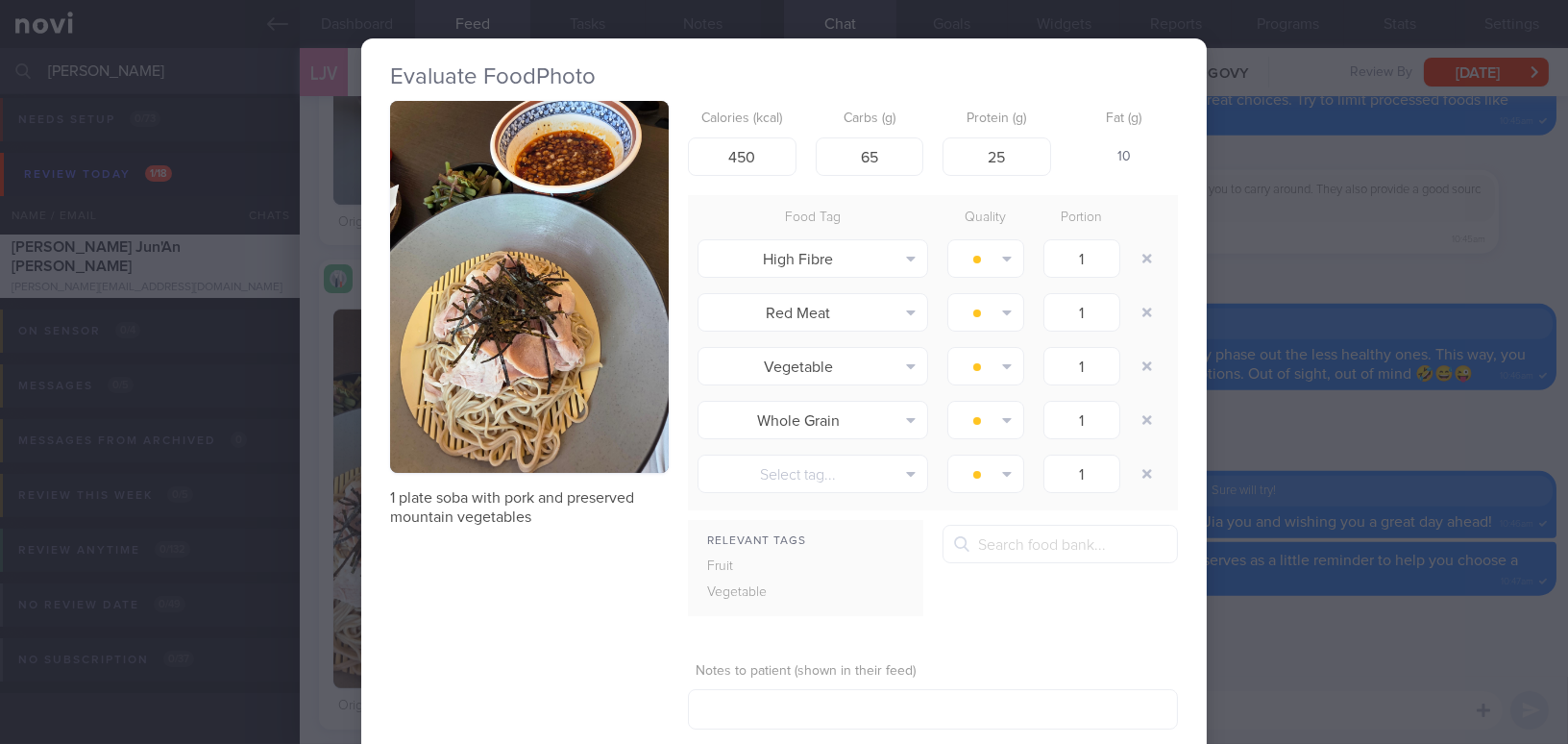 click at bounding box center [529, 286] 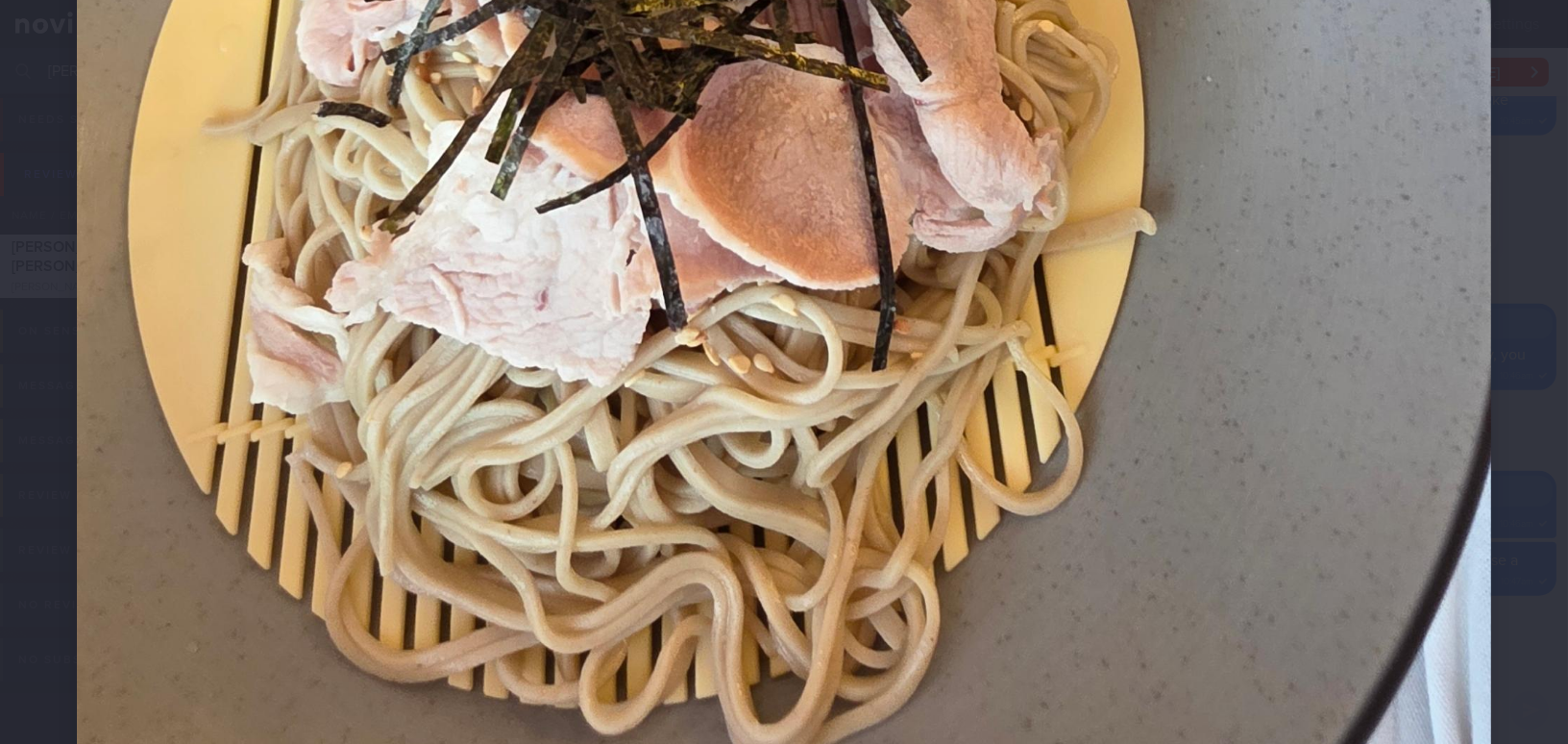 scroll, scrollTop: 1223, scrollLeft: 0, axis: vertical 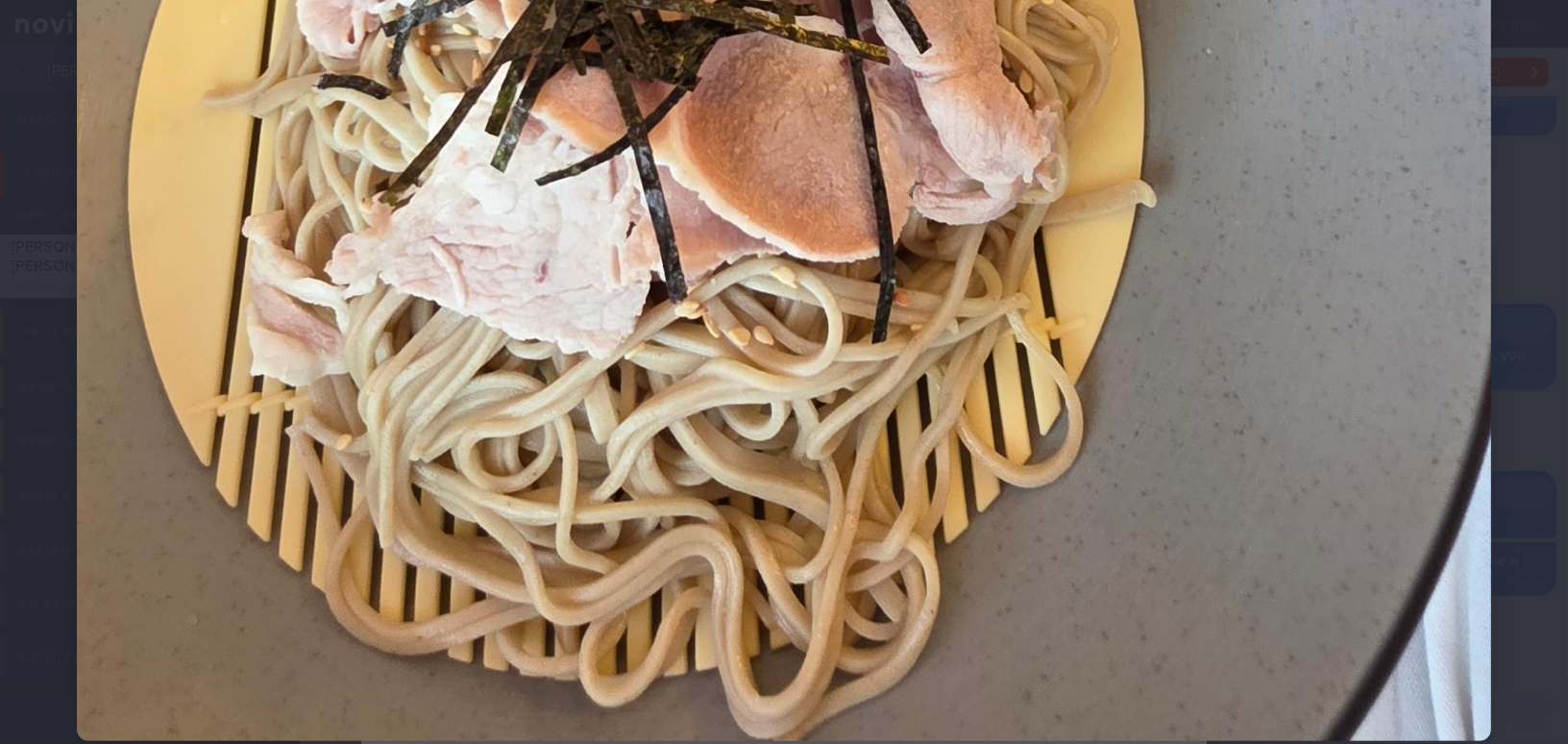 click at bounding box center [784, -203] 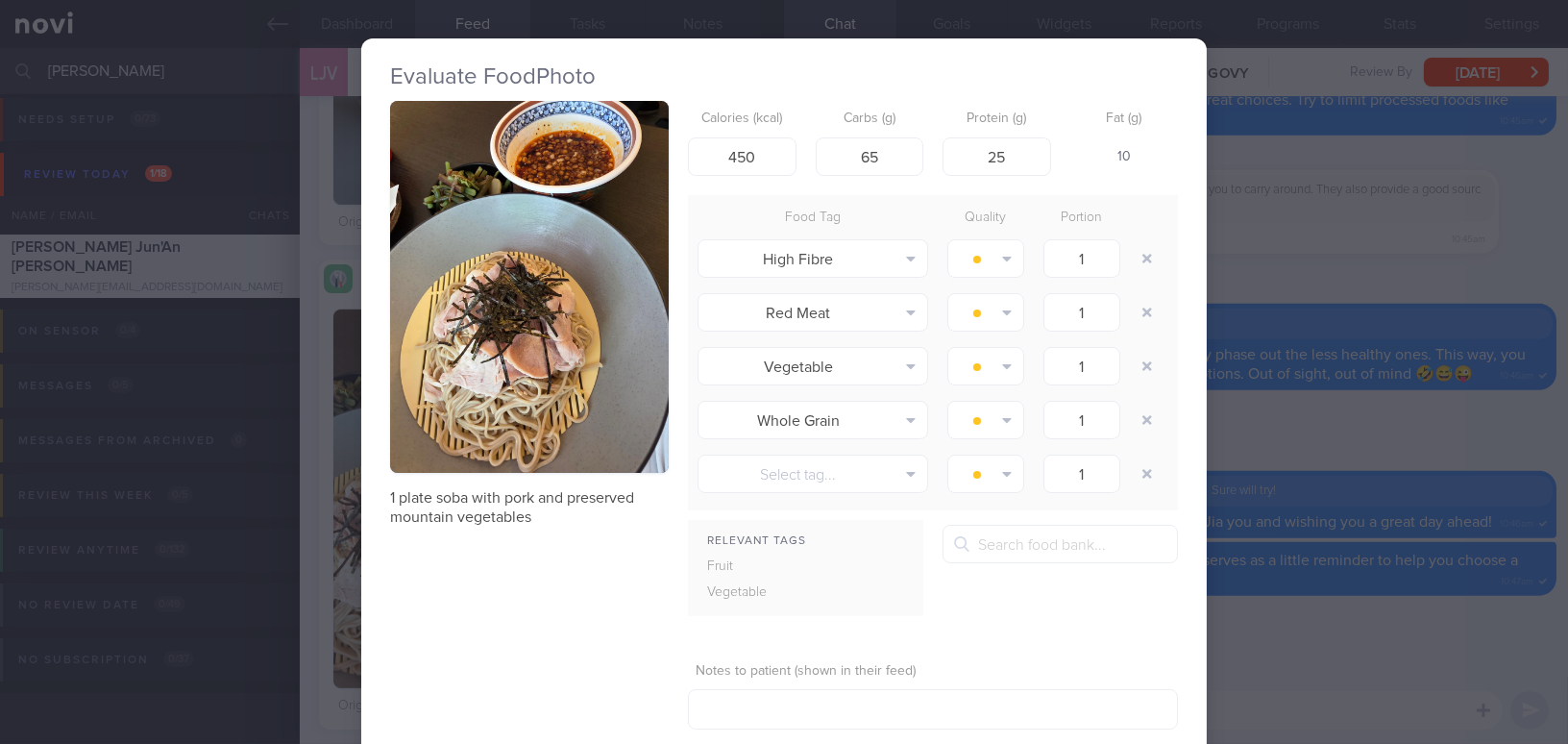 click on "Evaluate Food  Photo
1 plate soba with pork and preserved mountain vegetables
Calories (kcal)
450
Carbs (g)
65
Protein (g)
25
Fat (g)
10
Food Tag
Quality
Portion
High Fibre
Alcohol
Fried
Fruit
Healthy Fats
High Calcium
High Cholesterol" at bounding box center [784, 372] 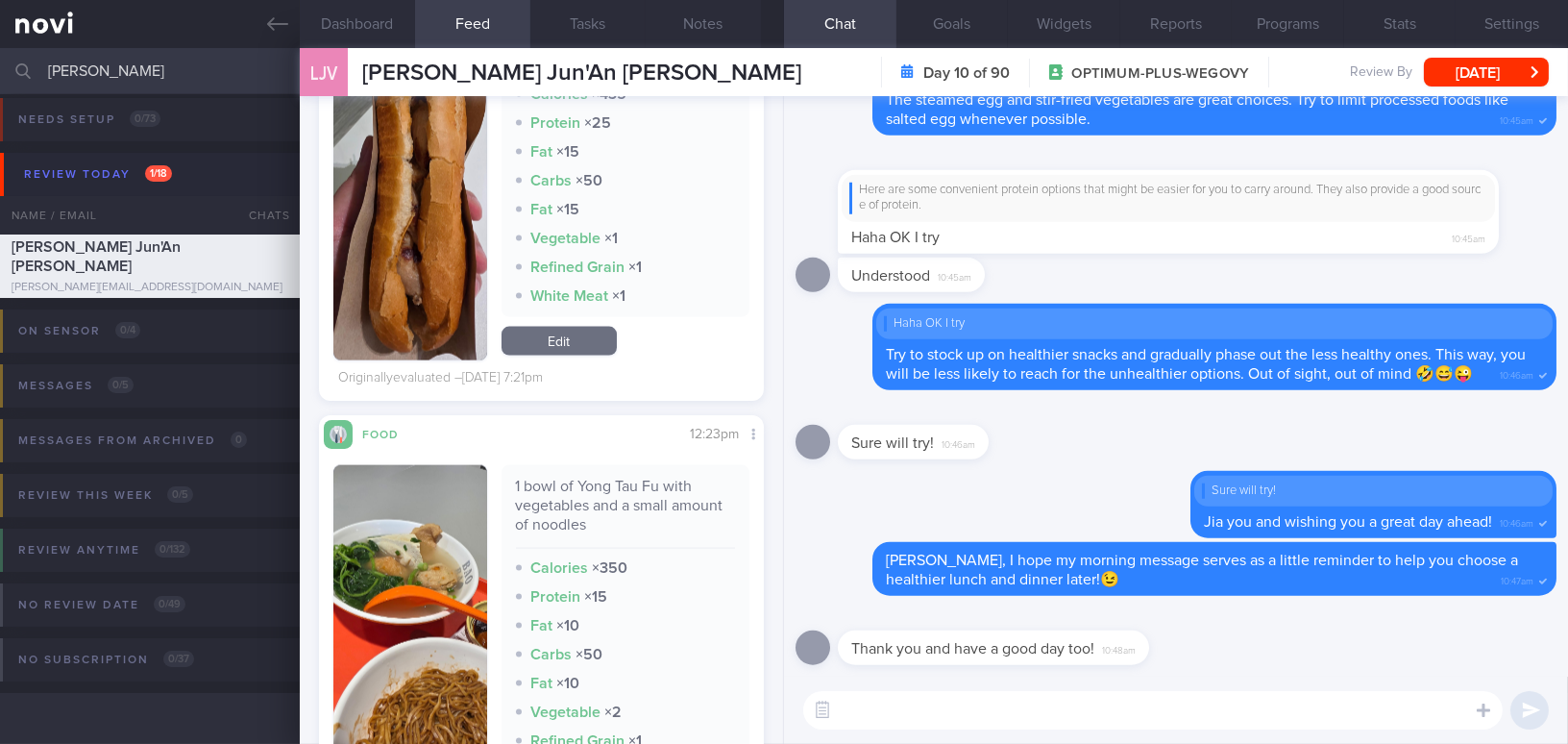scroll, scrollTop: 5243, scrollLeft: 0, axis: vertical 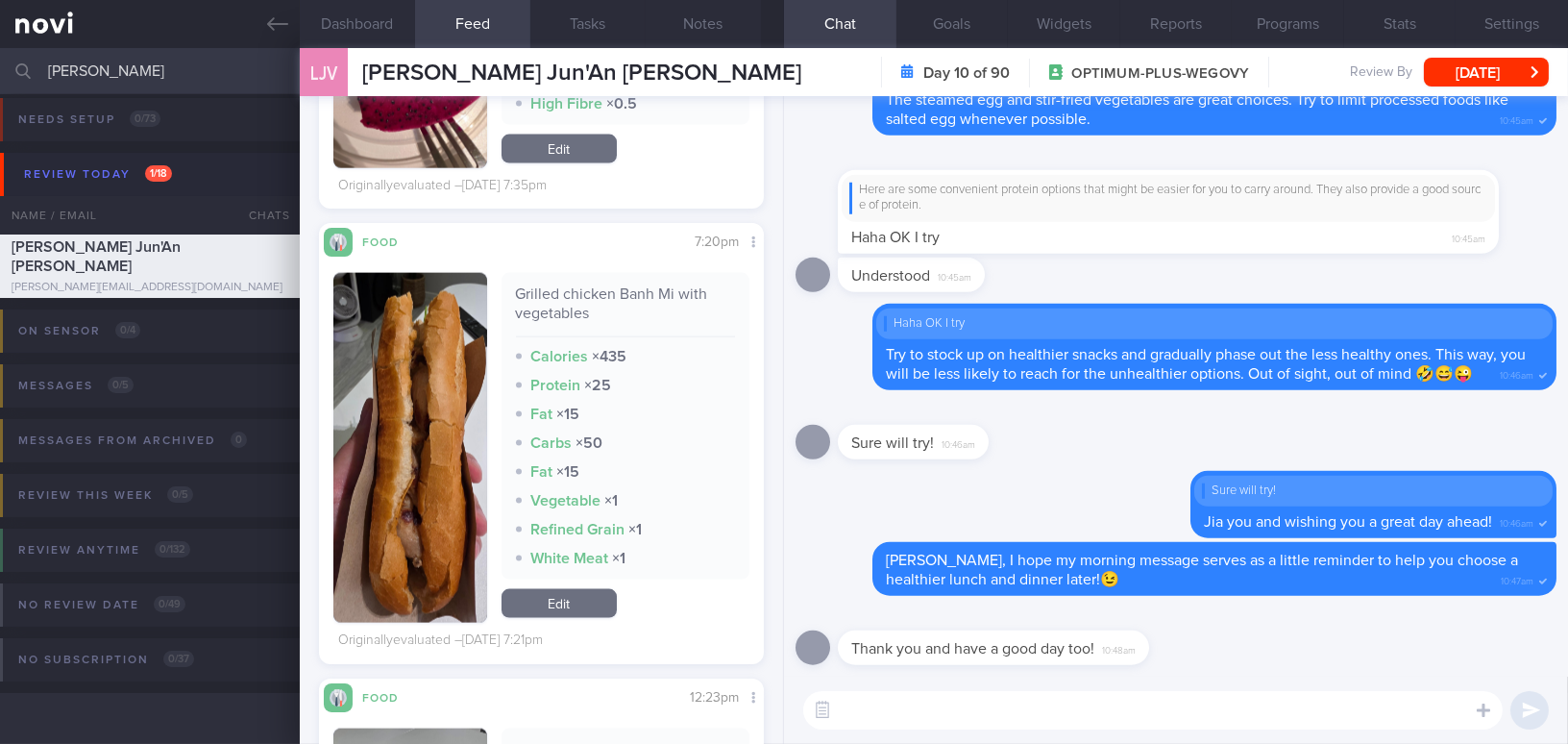 click at bounding box center [410, 448] 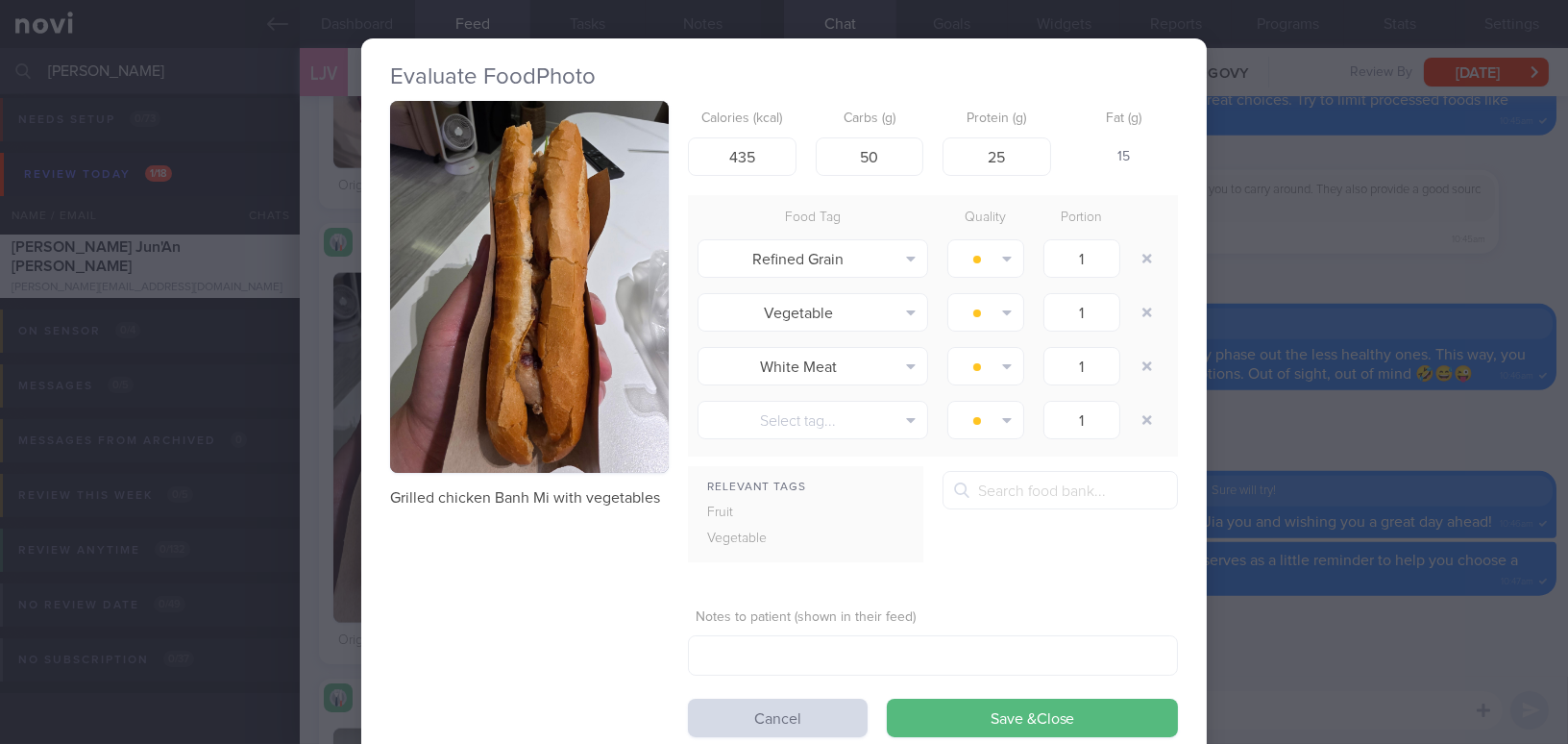 click at bounding box center [529, 286] 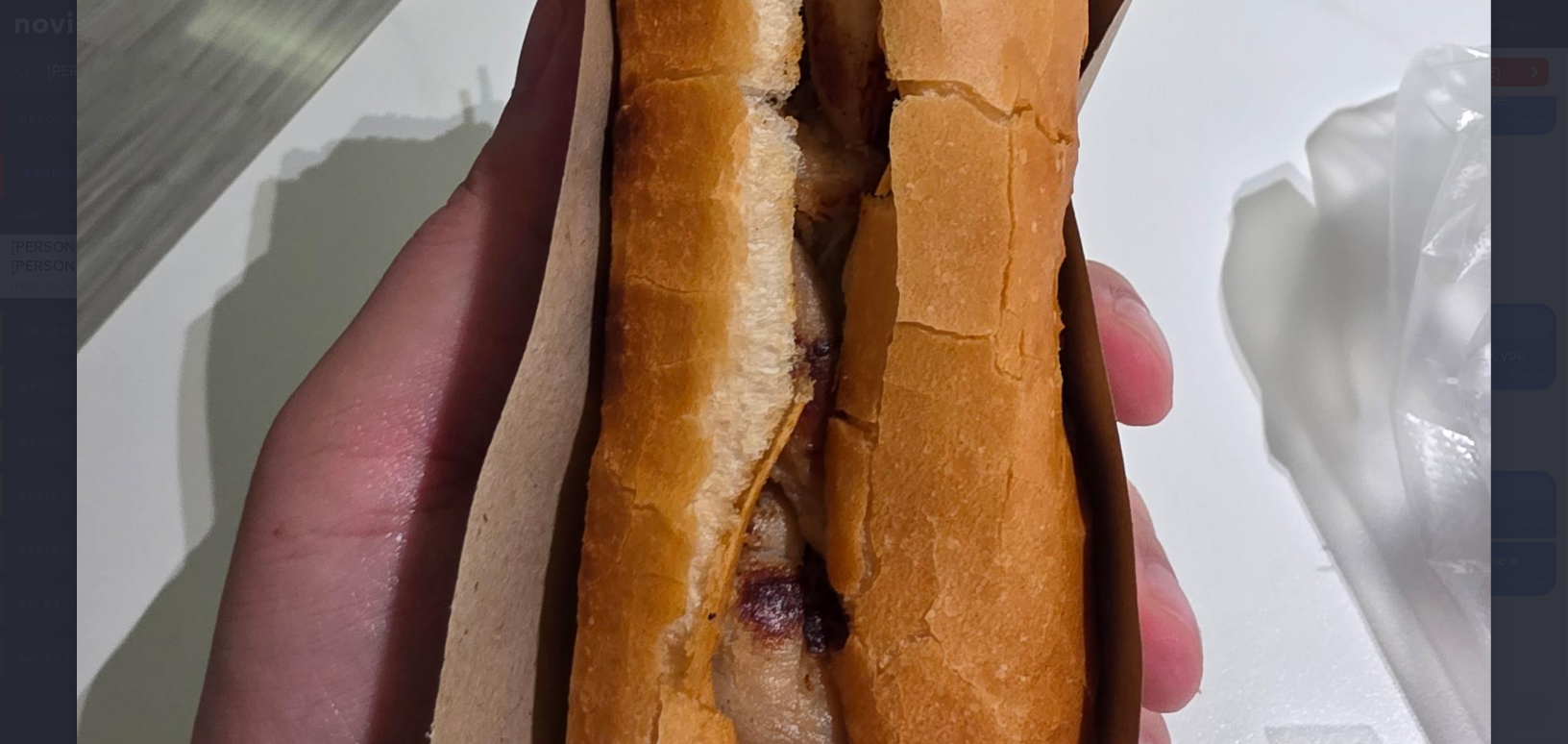 scroll, scrollTop: 1135, scrollLeft: 0, axis: vertical 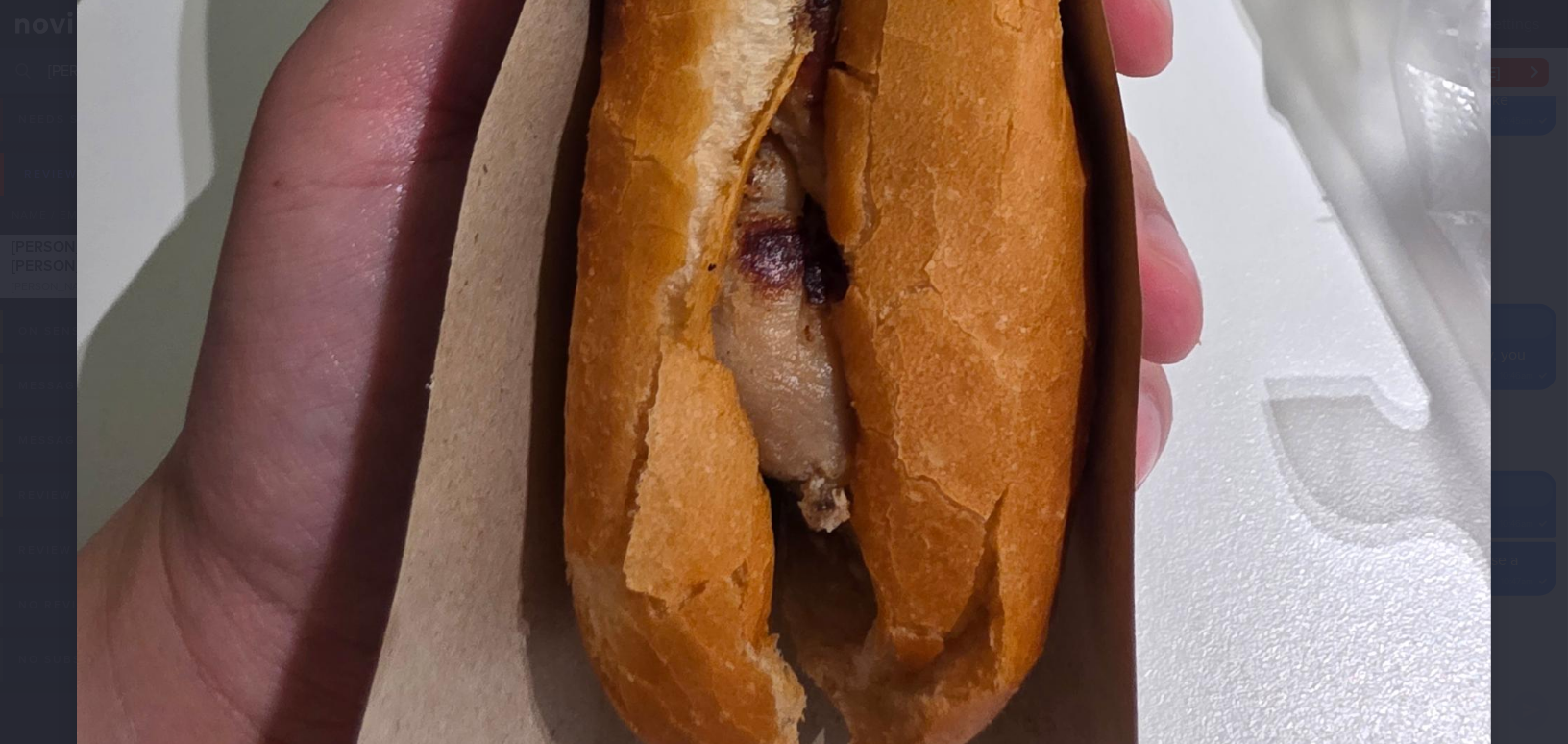 click at bounding box center (784, -115) 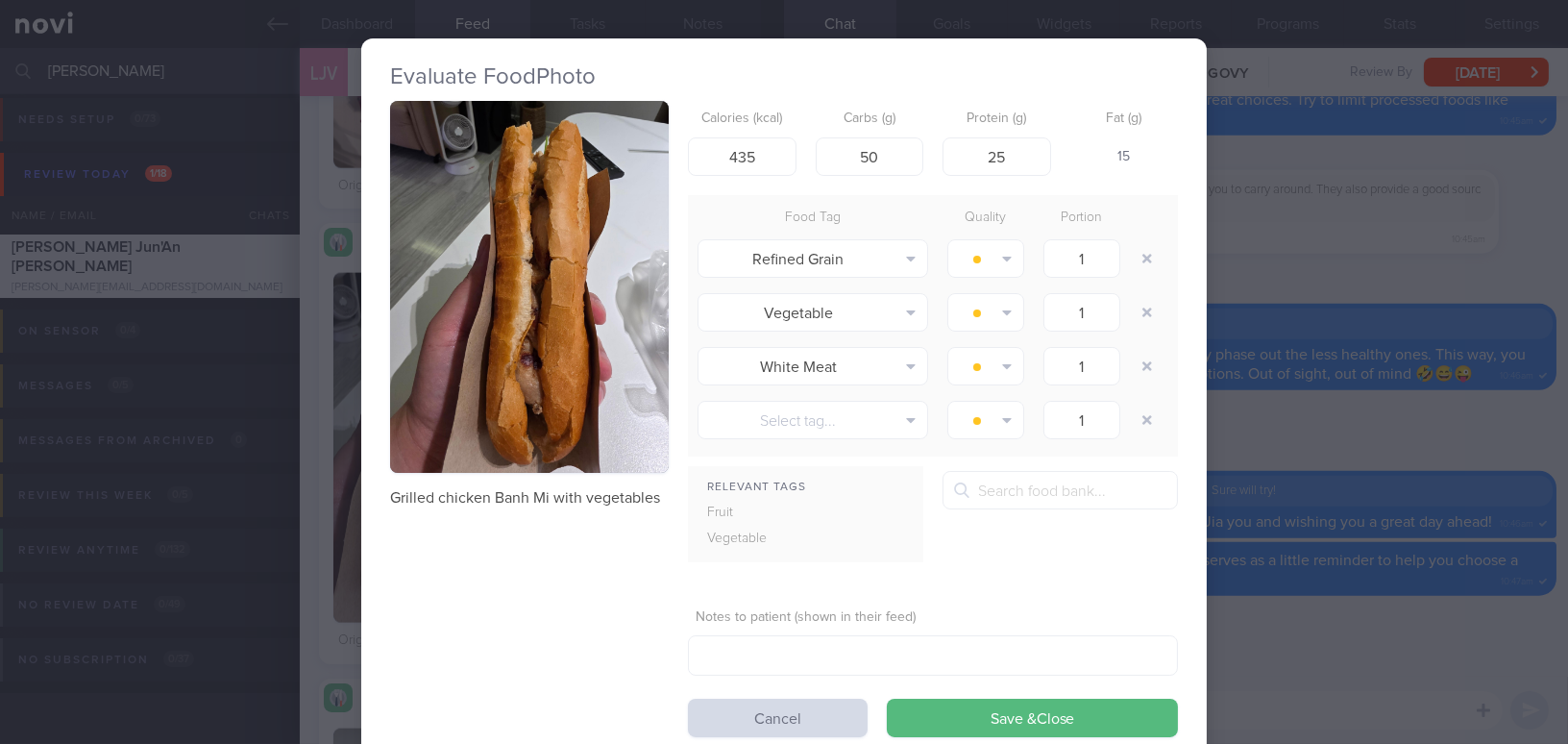 click on "Evaluate Food  Photo
Grilled chicken Banh Mi with vegetables
Calories (kcal)
435
Carbs (g)
50
Protein (g)
25
Fat (g)
15
Food Tag
Quality
Portion
Refined Grain
Alcohol
Fried
Fruit
Healthy Fats
High Calcium
High Cholesterol" at bounding box center (784, 372) 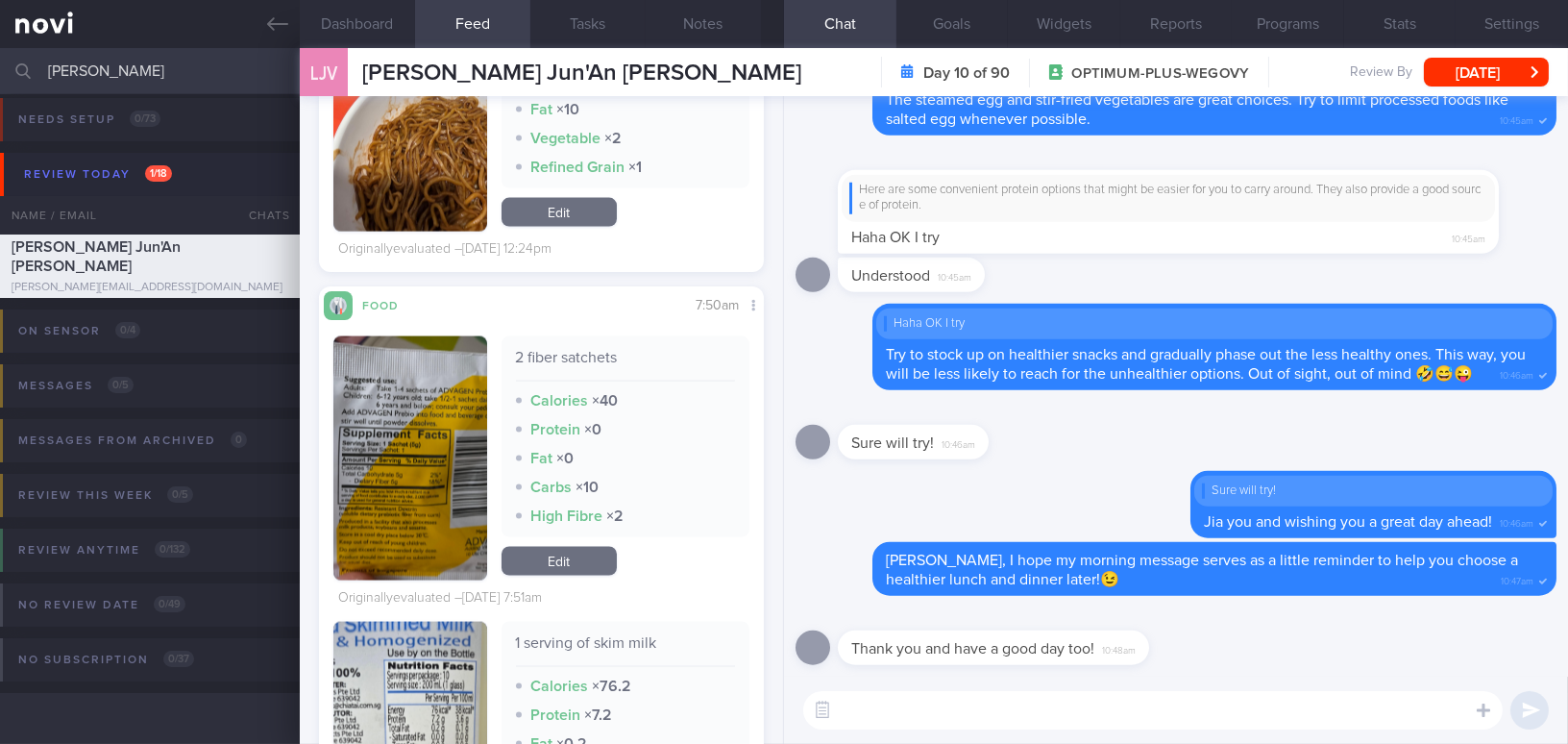 scroll, scrollTop: 5941, scrollLeft: 0, axis: vertical 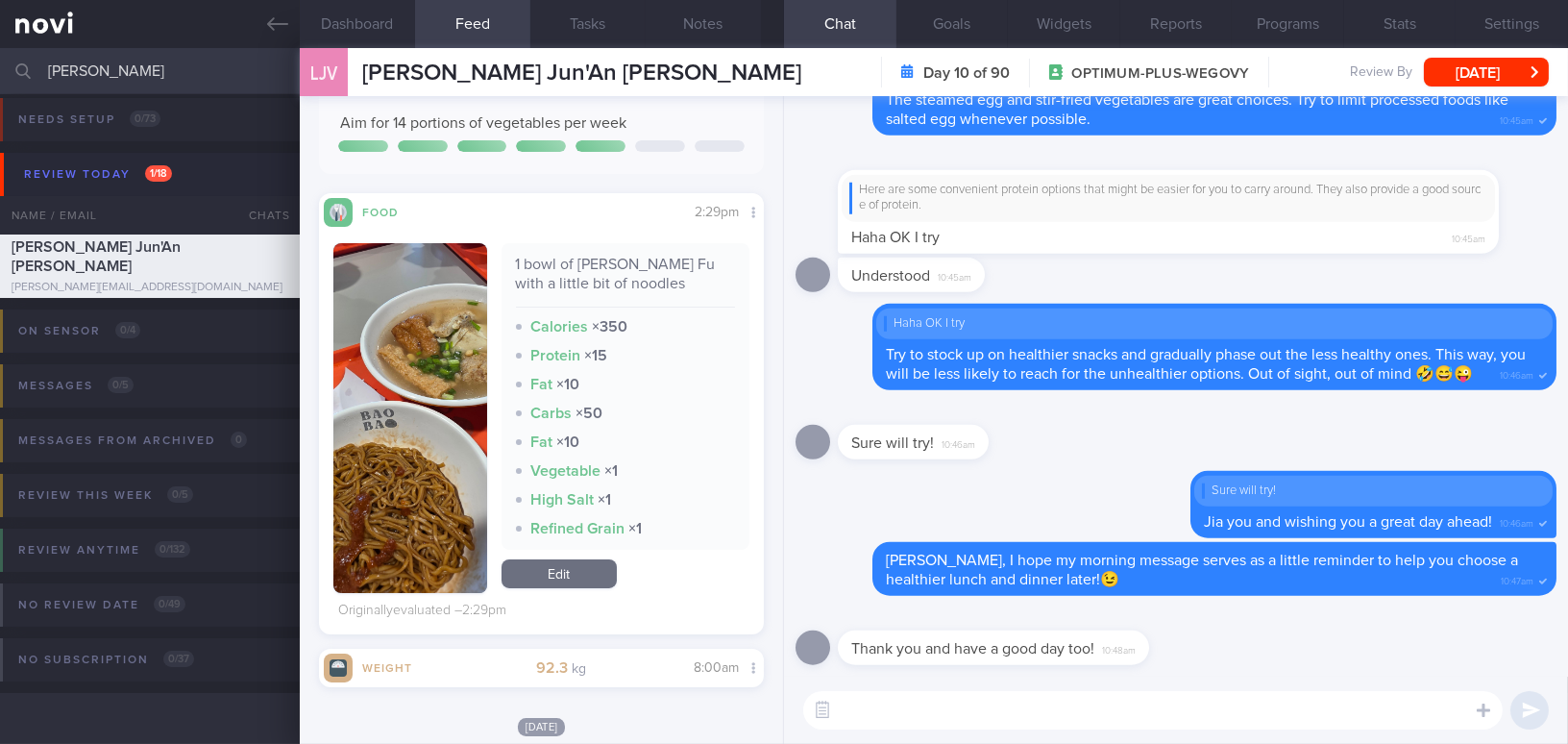 click at bounding box center (410, 418) 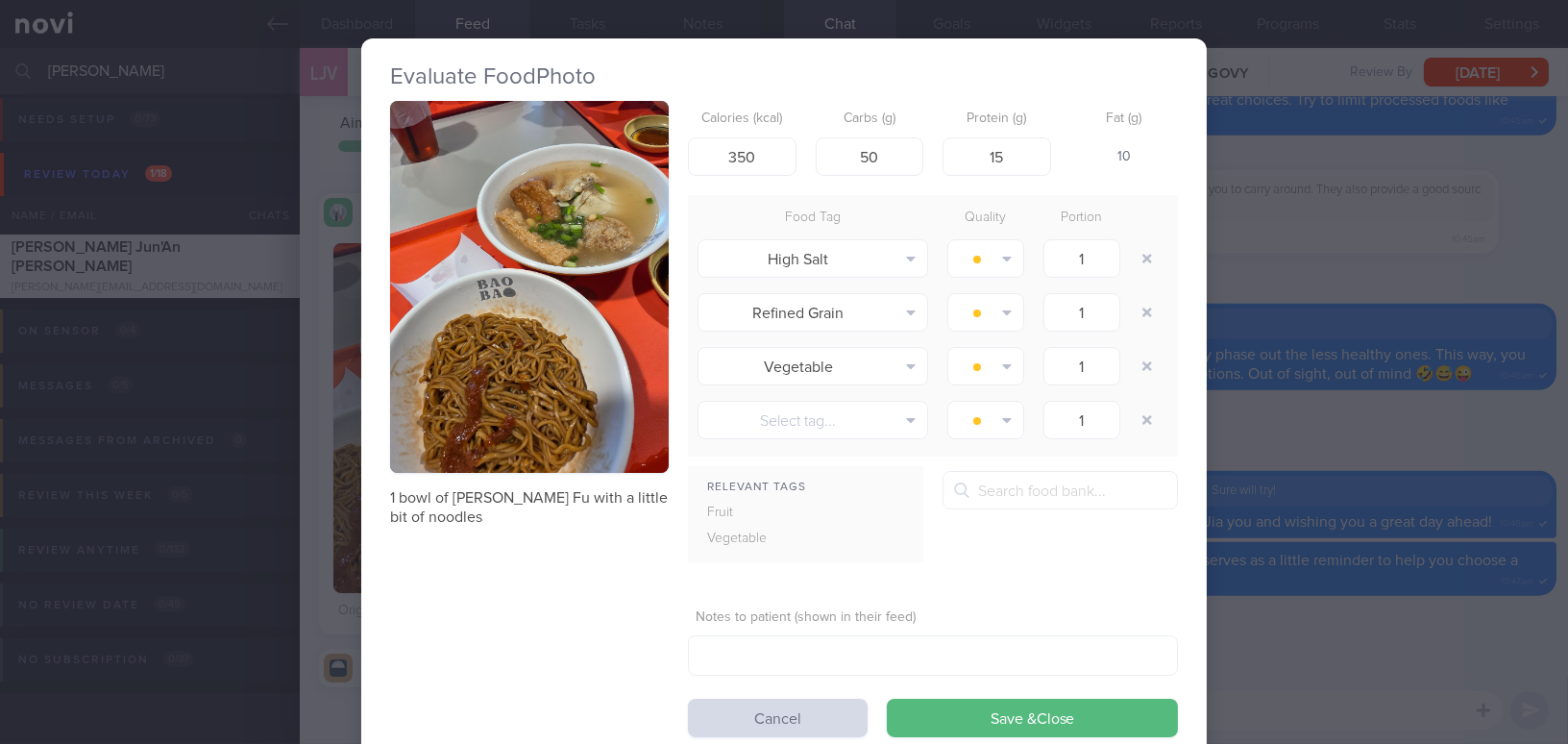 click on "Evaluate Food  Photo
1 bowl of Yong Tau Fu with a little bit of noodles
Calories (kcal)
350
Carbs (g)
50
Protein (g)
15
Fat (g)
10
Food Tag
Quality
Portion
High Salt
Alcohol
Fried
Fruit
Healthy Fats
High Calcium
High Cholesterol
High Fat" at bounding box center (784, 372) 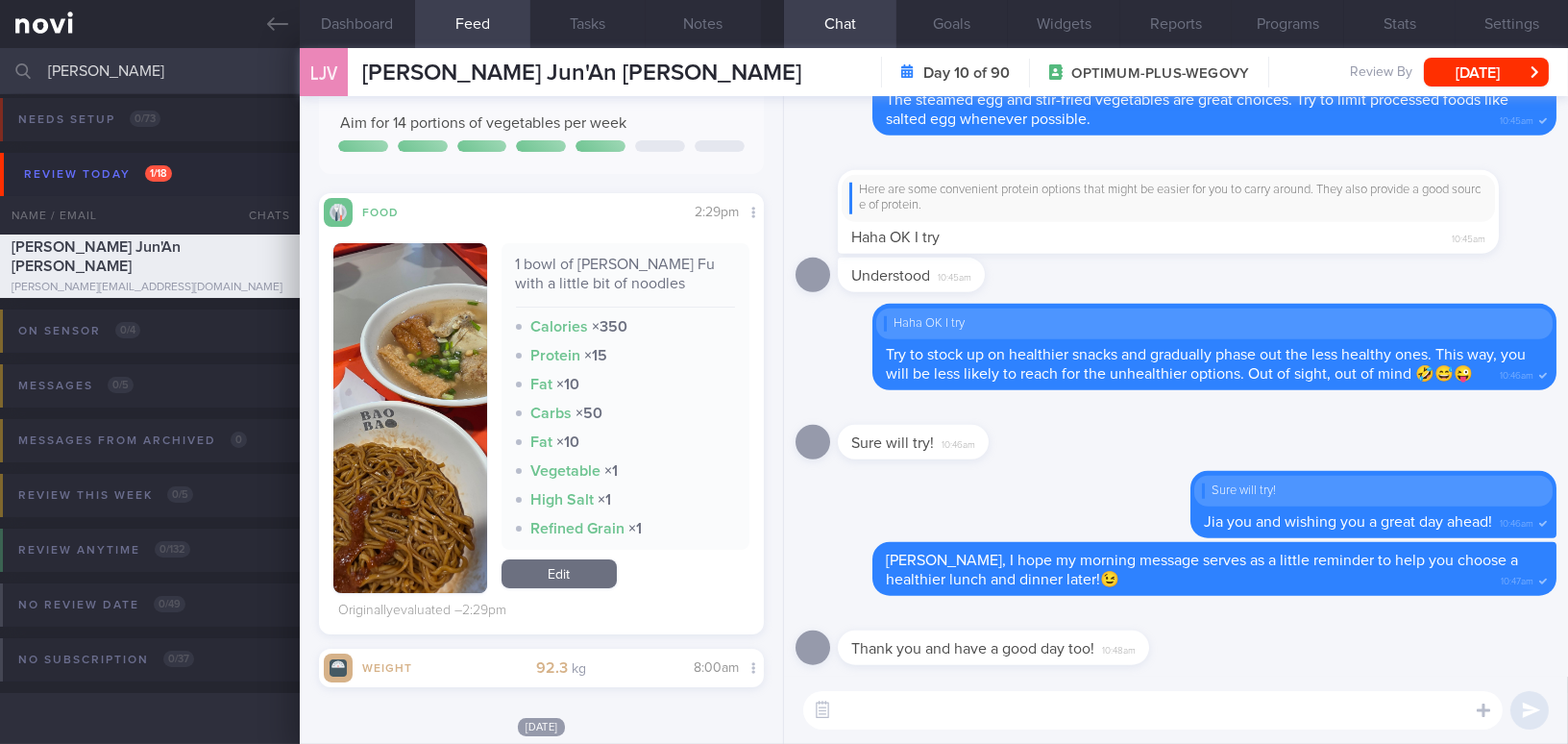 click on "​
​" at bounding box center [1176, 710] 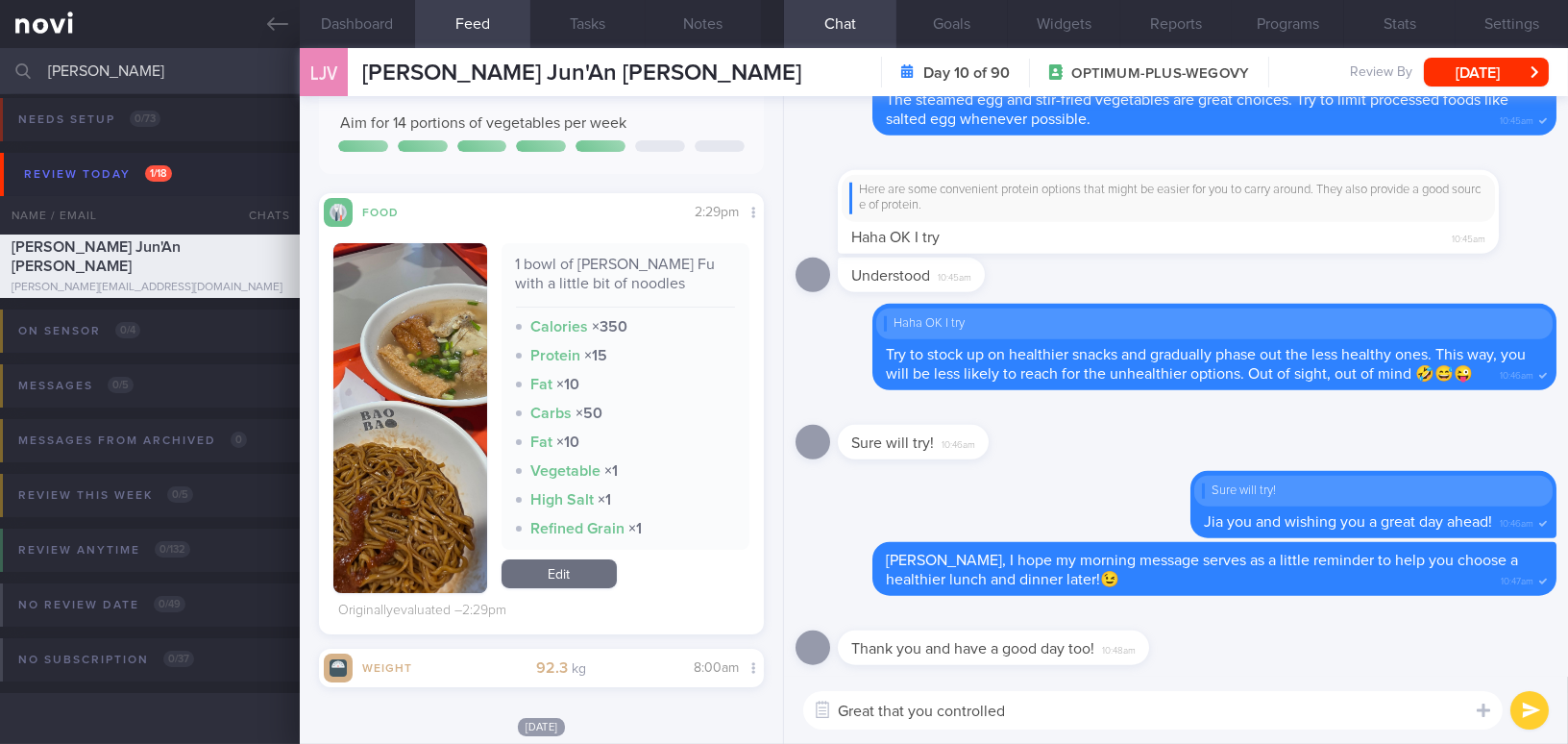 click on "Great that you controlled" at bounding box center (1153, 710) 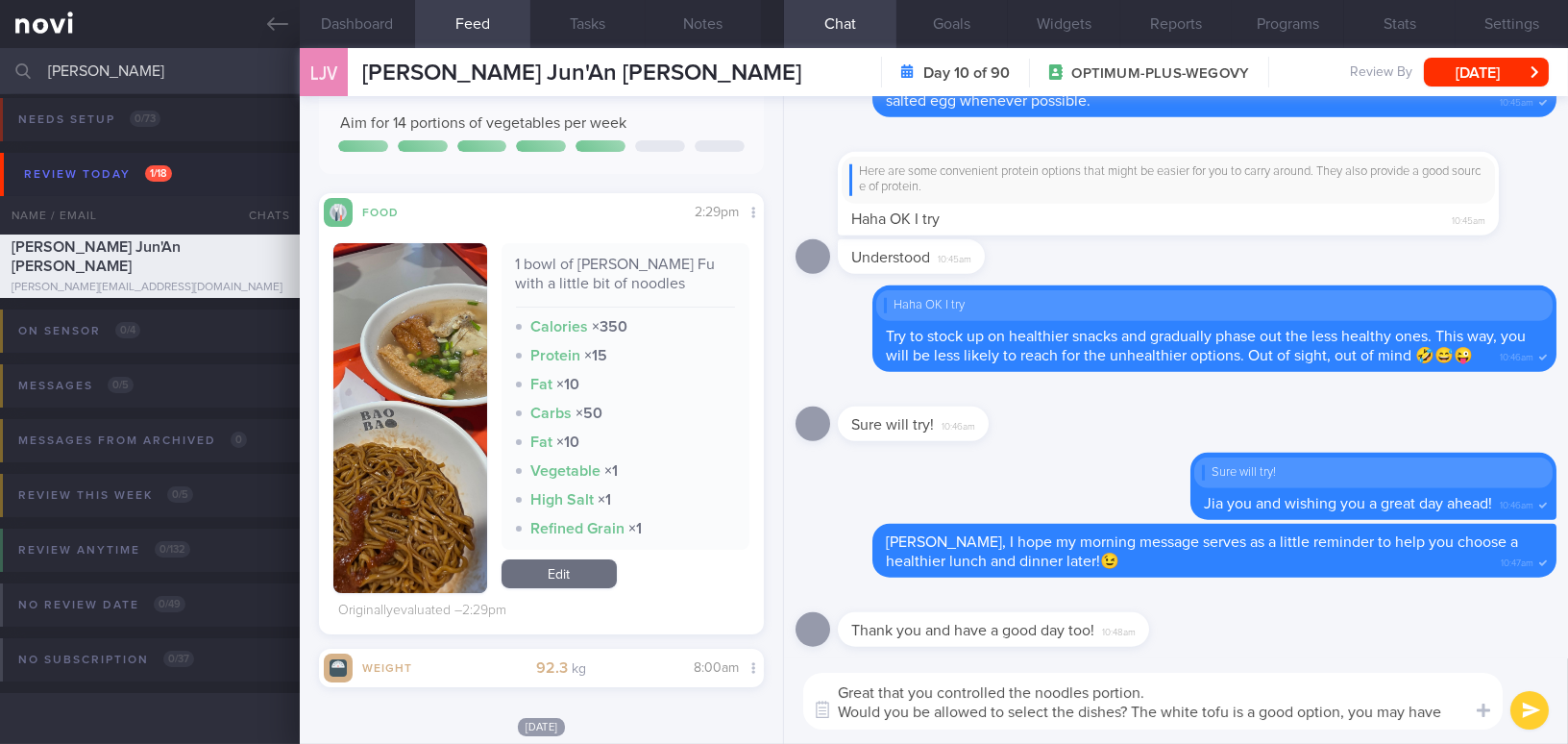scroll, scrollTop: 0, scrollLeft: 0, axis: both 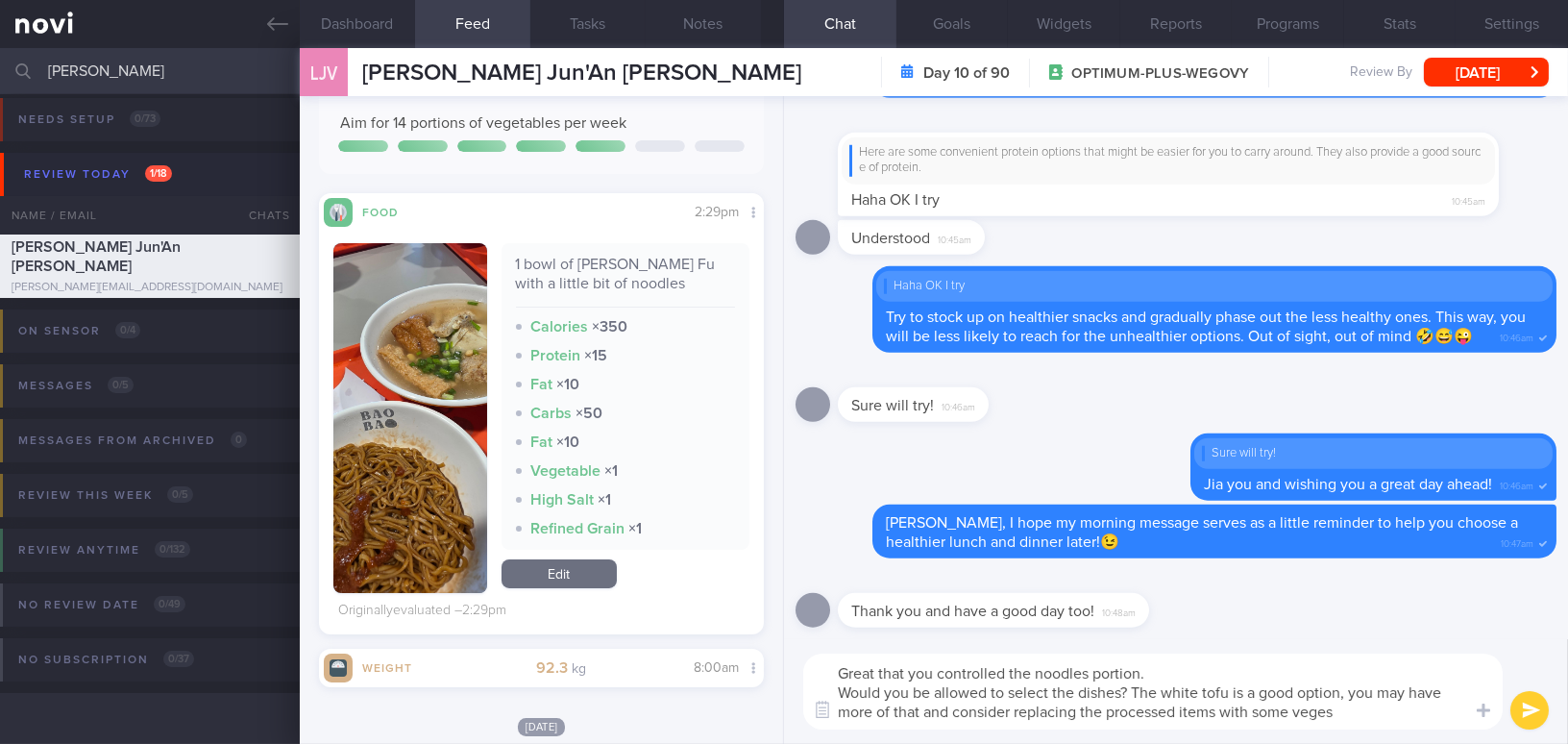 type on "Great that you controlled the noodles portion.
Would you be allowed to select the dishes? The white tofu is a good option, you may have more of that and consider replacing the processed items with some veges." 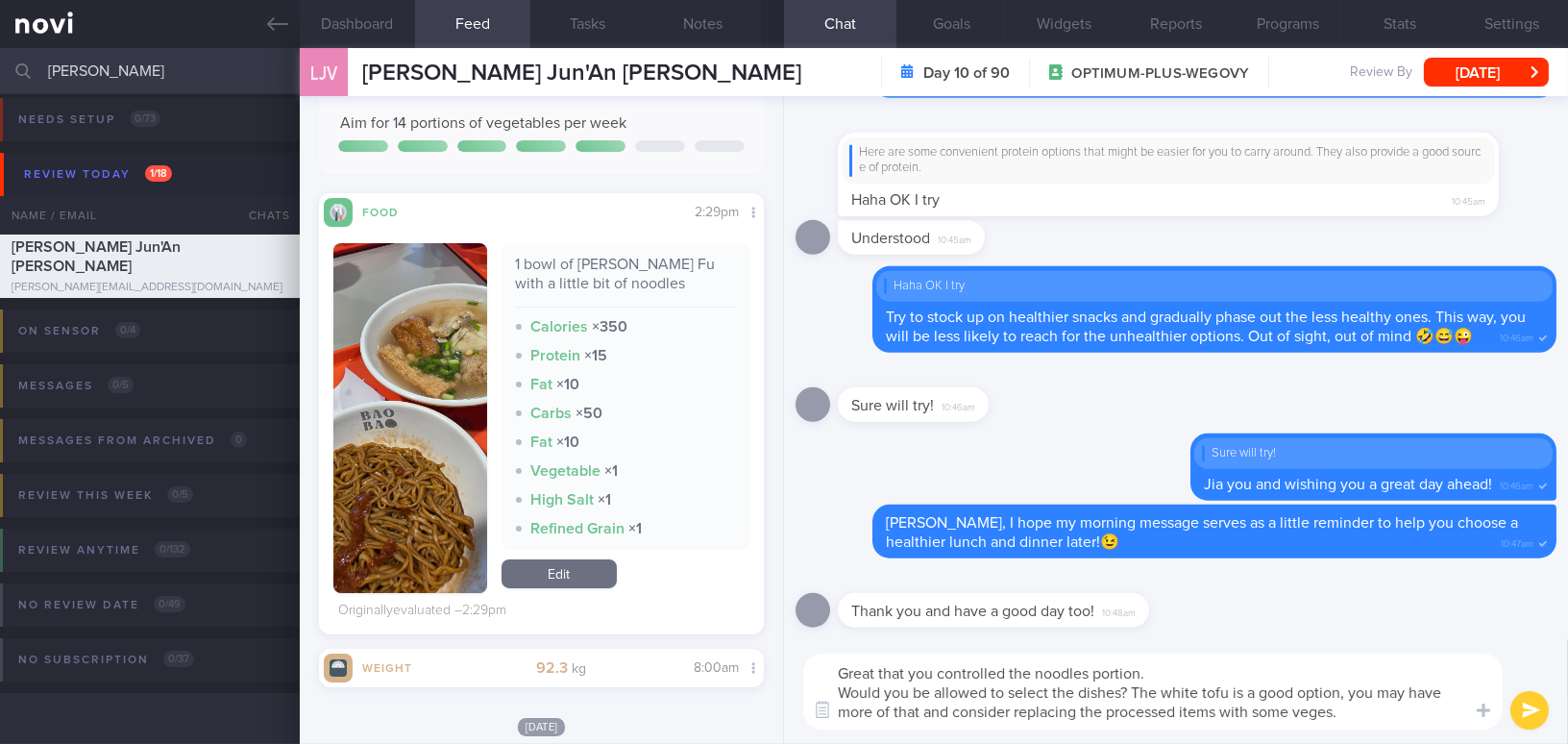 drag, startPoint x: 1349, startPoint y: 708, endPoint x: 822, endPoint y: 663, distance: 528.91776 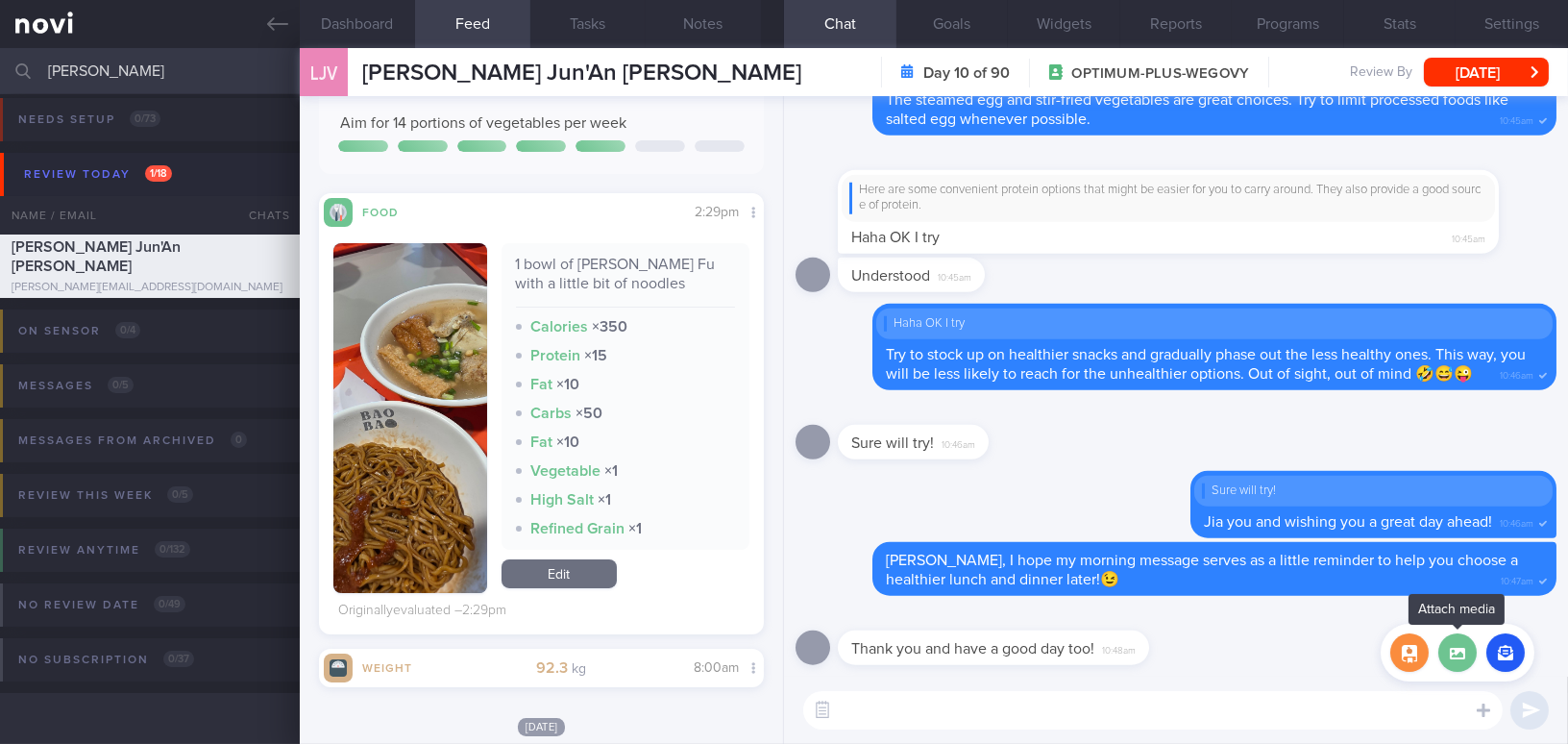 click at bounding box center (1458, 653) 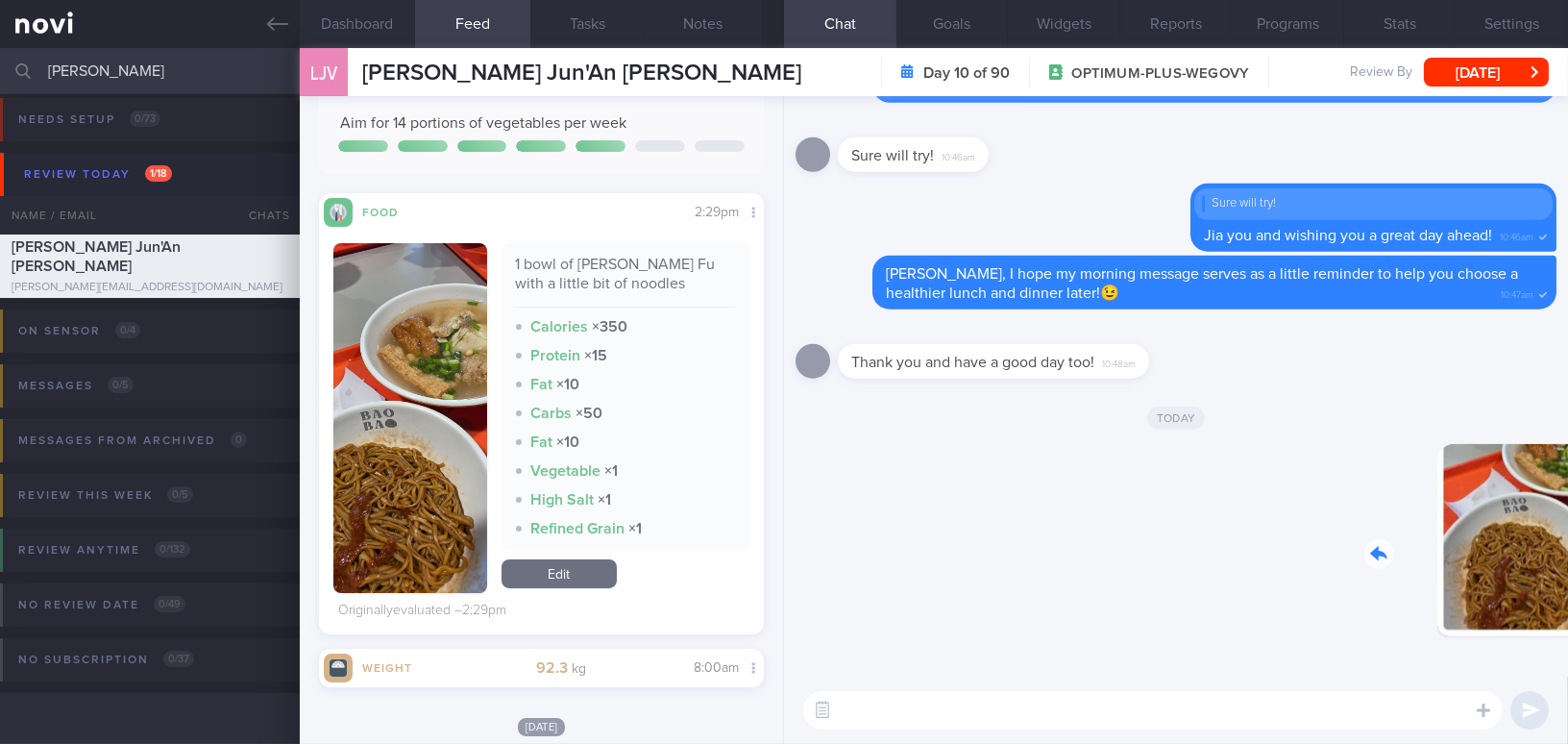 drag, startPoint x: 1429, startPoint y: 561, endPoint x: 1565, endPoint y: 572, distance: 136.44413 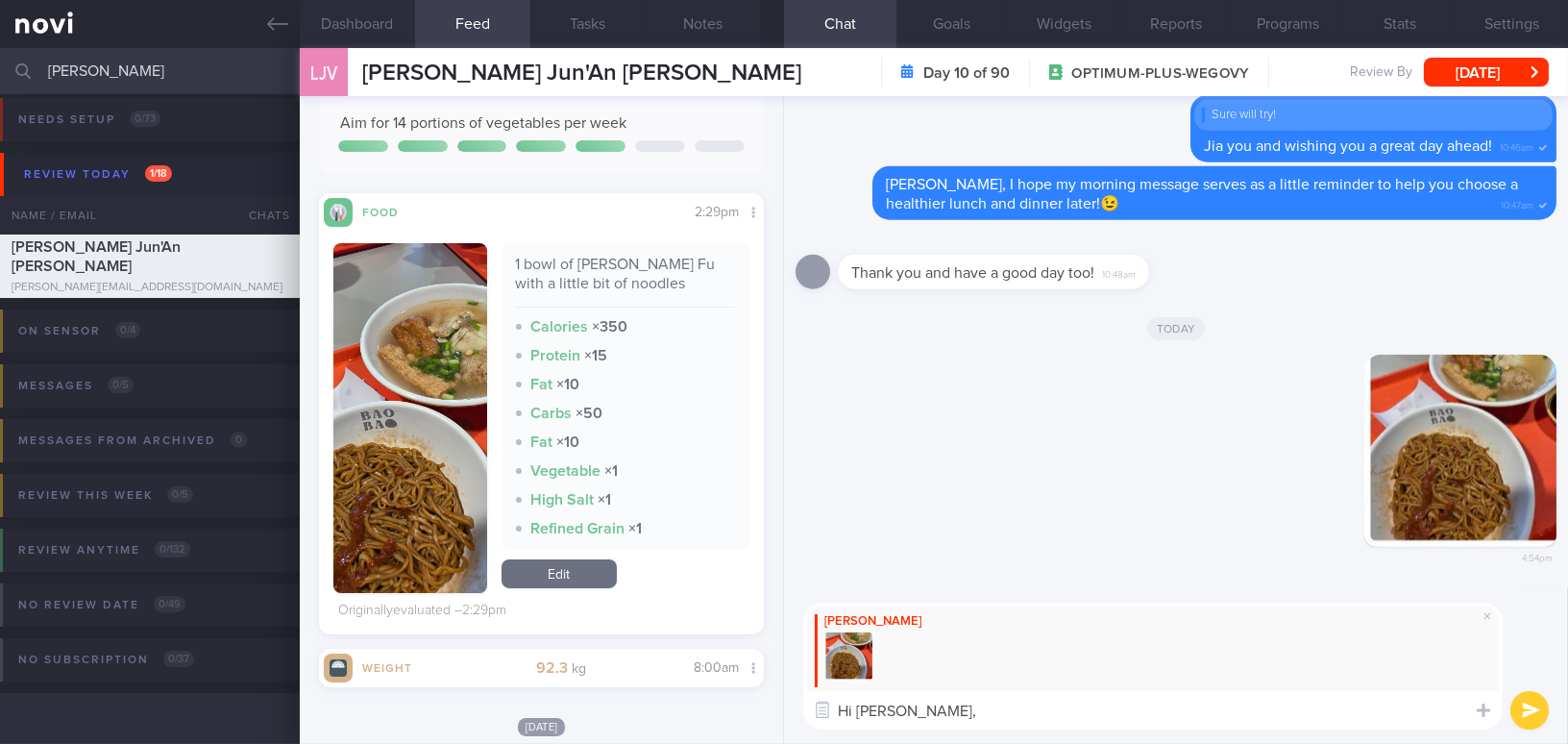 paste on "Great job controlling the noodle portion!
Are you able to choose the dishes yourself? The white tofu is a good option—you can have a bit more of that. Also, consider replacing the processed items with some vegetables to make the meal more balanced." 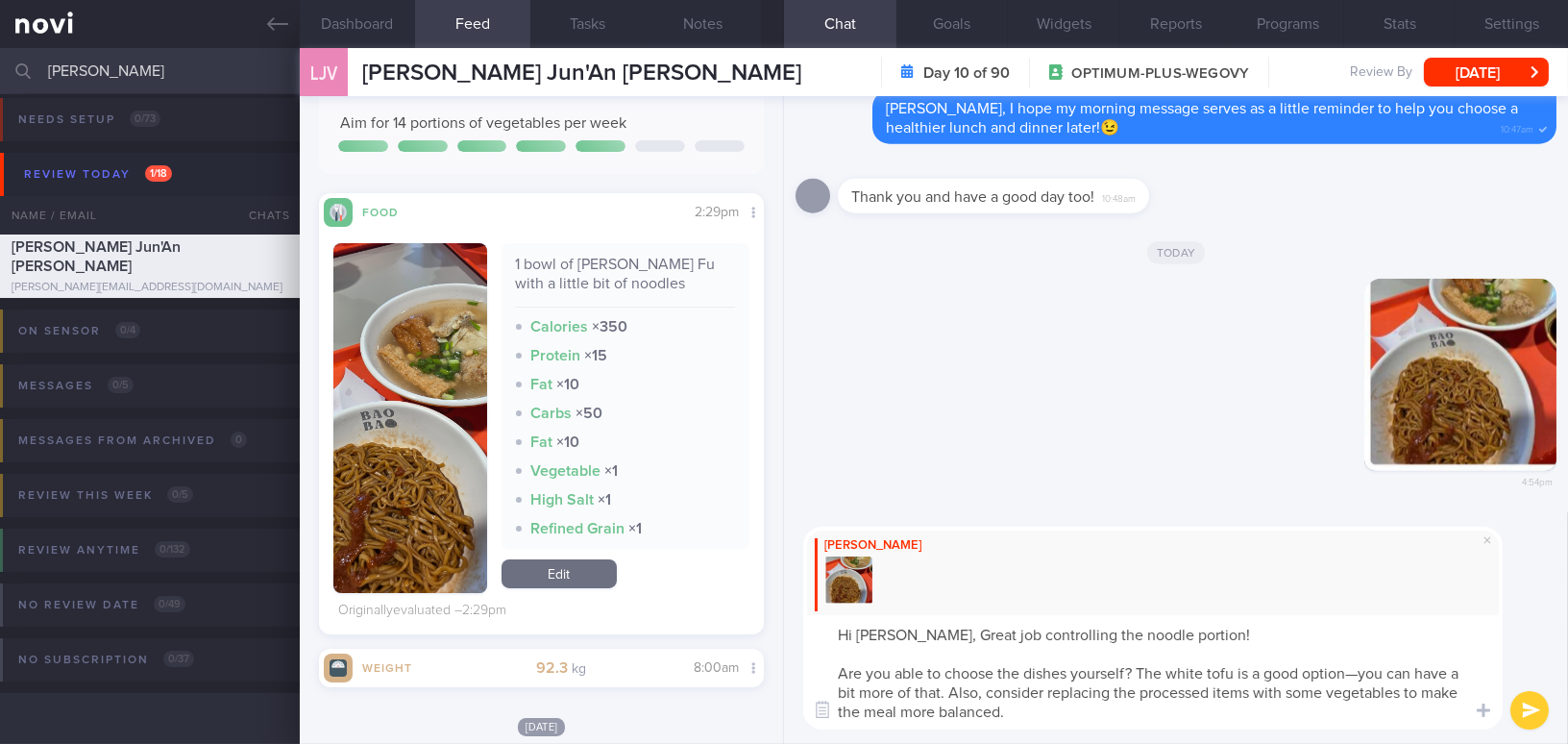 scroll, scrollTop: 0, scrollLeft: 0, axis: both 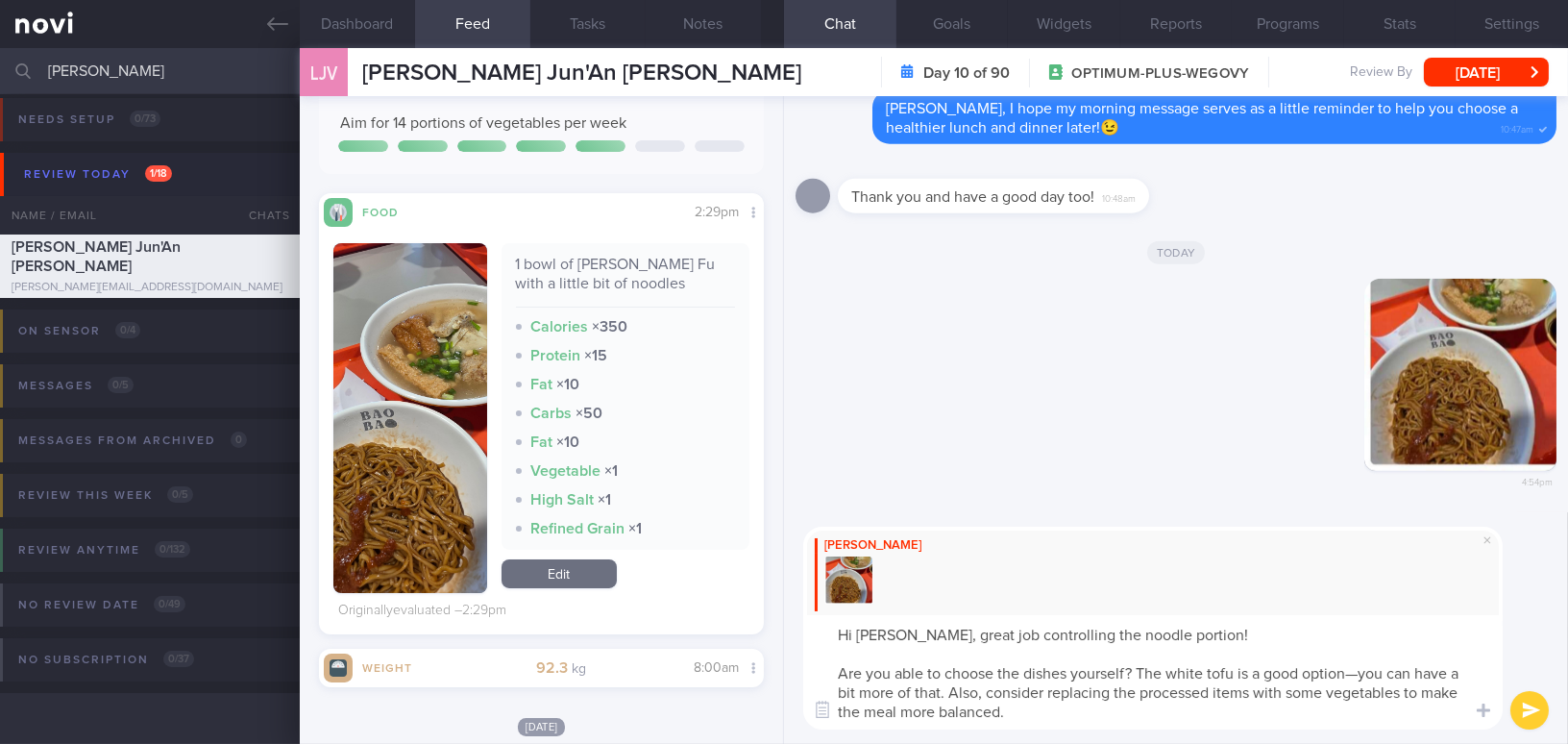 click on "Hi Vincent, great job controlling the noodle portion!
Are you able to choose the dishes yourself? The white tofu is a good option—you can have a bit more of that. Also, consider replacing the processed items with some vegetables to make the meal more balanced." at bounding box center (1153, 672) 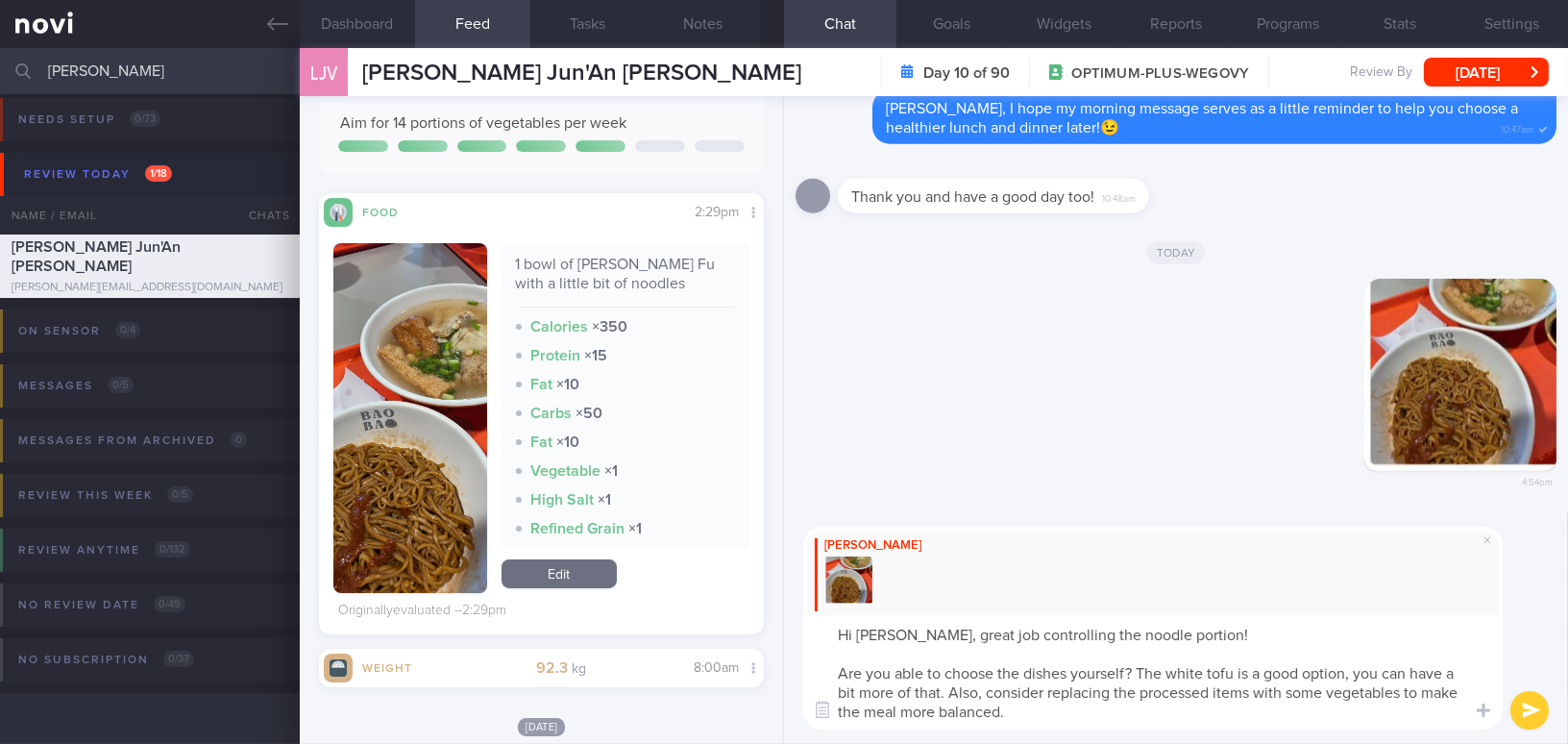 drag, startPoint x: 894, startPoint y: 672, endPoint x: 938, endPoint y: 669, distance: 44.102154 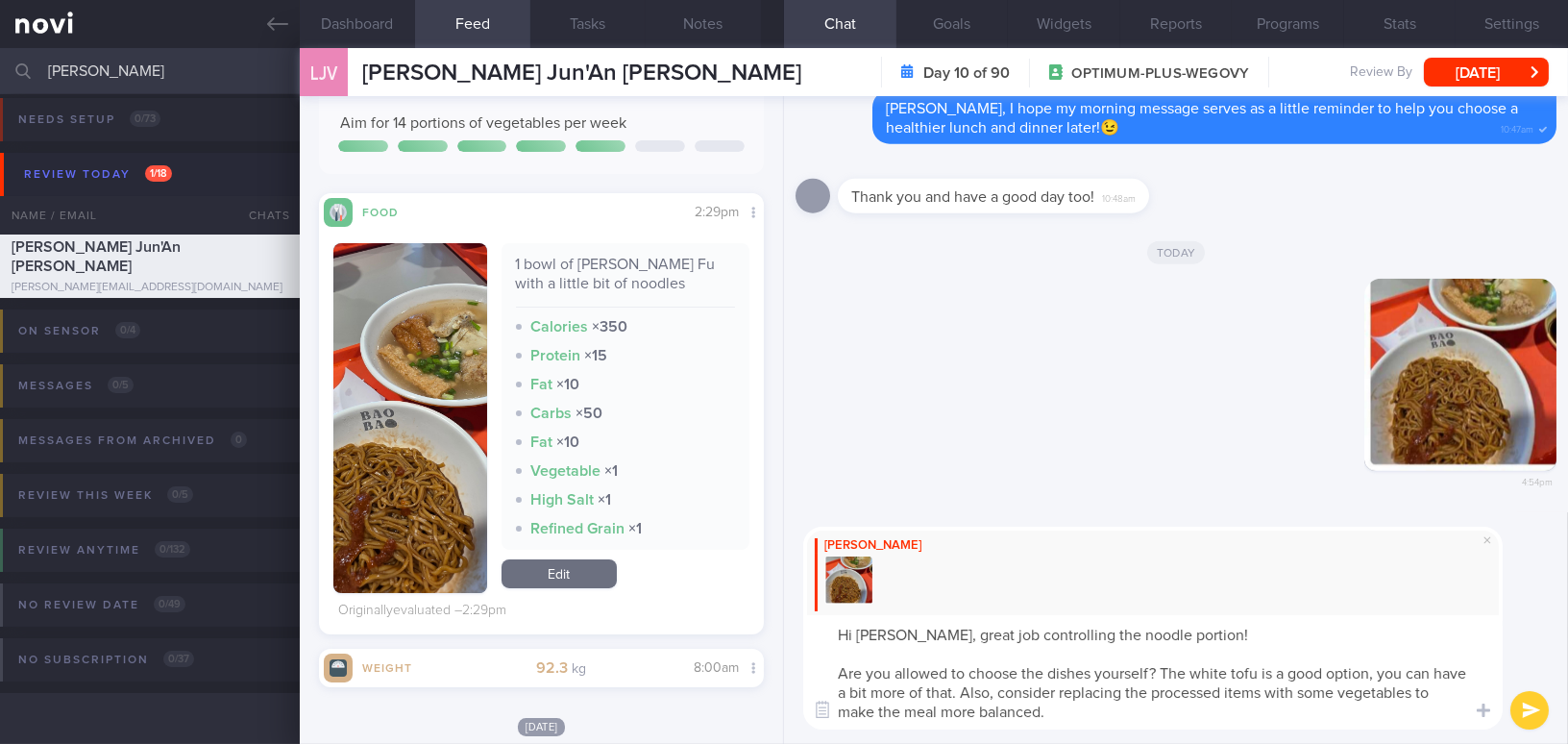 click on "Hi Vincent, great job controlling the noodle portion!
Are you allowed to choose the dishes yourself? The white tofu is a good option, you can have a bit more of that. Also, consider replacing the processed items with some vegetables to make the meal more balanced." at bounding box center [1153, 672] 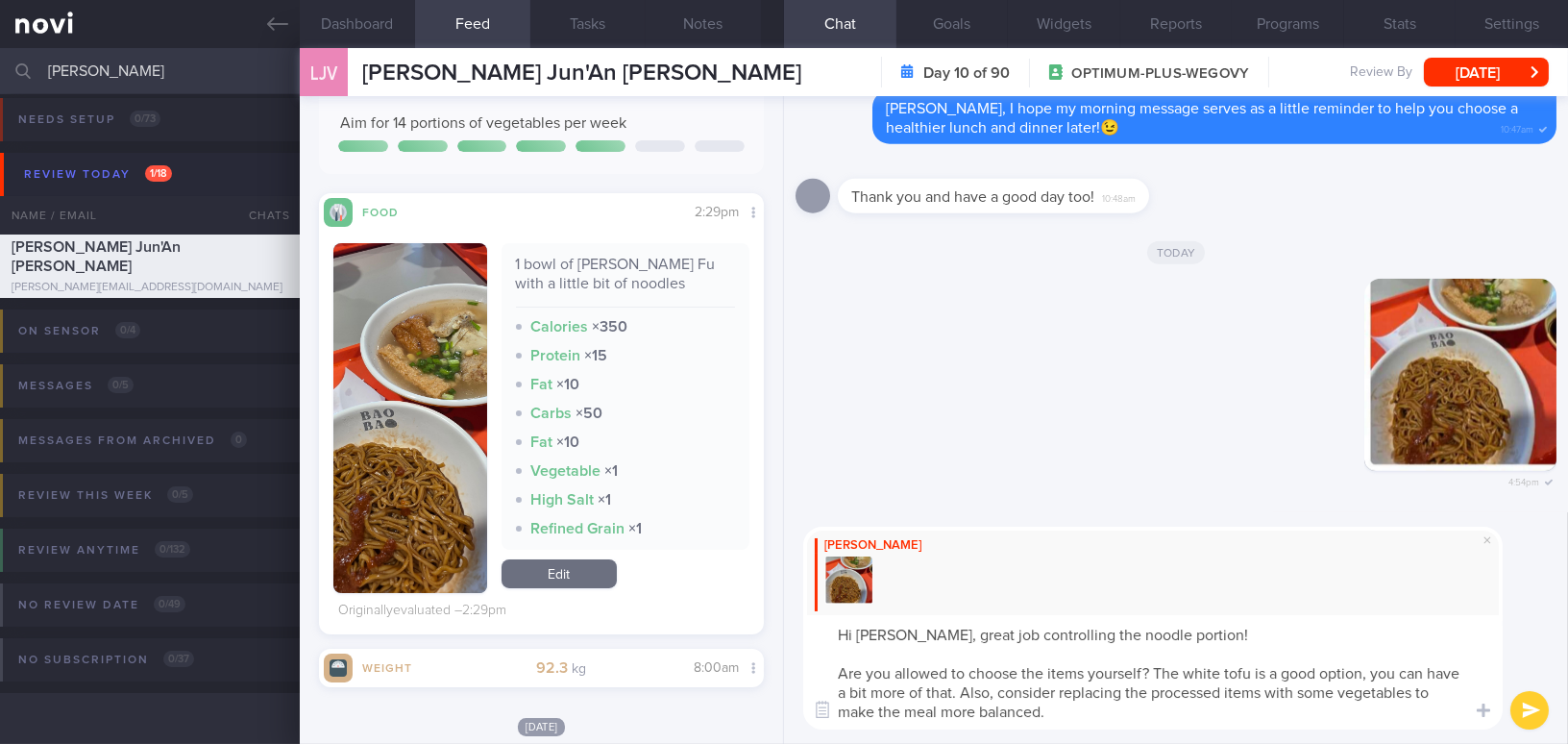 drag, startPoint x: 870, startPoint y: 692, endPoint x: 833, endPoint y: 692, distance: 37 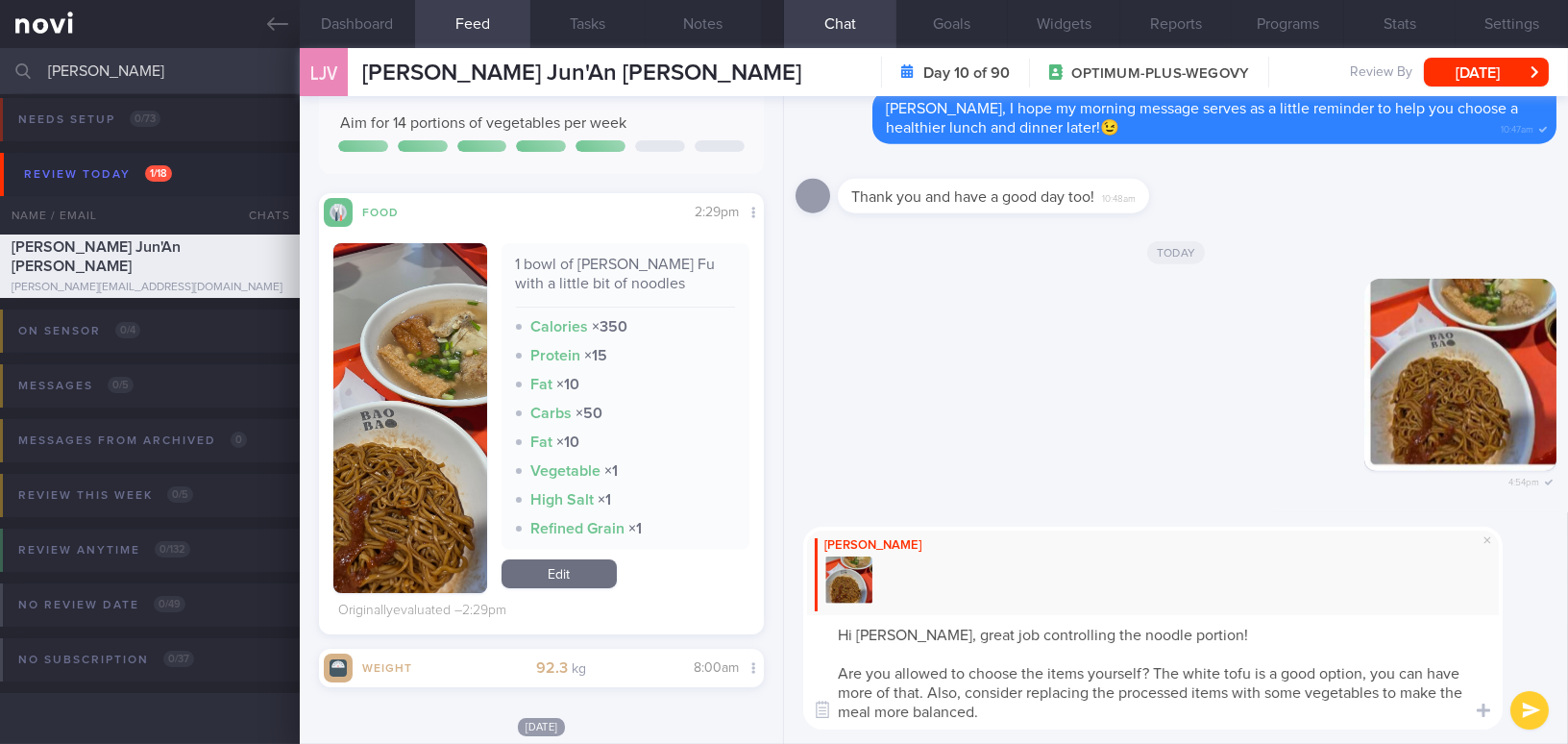drag, startPoint x: 1384, startPoint y: 691, endPoint x: 1400, endPoint y: 714, distance: 28.01785 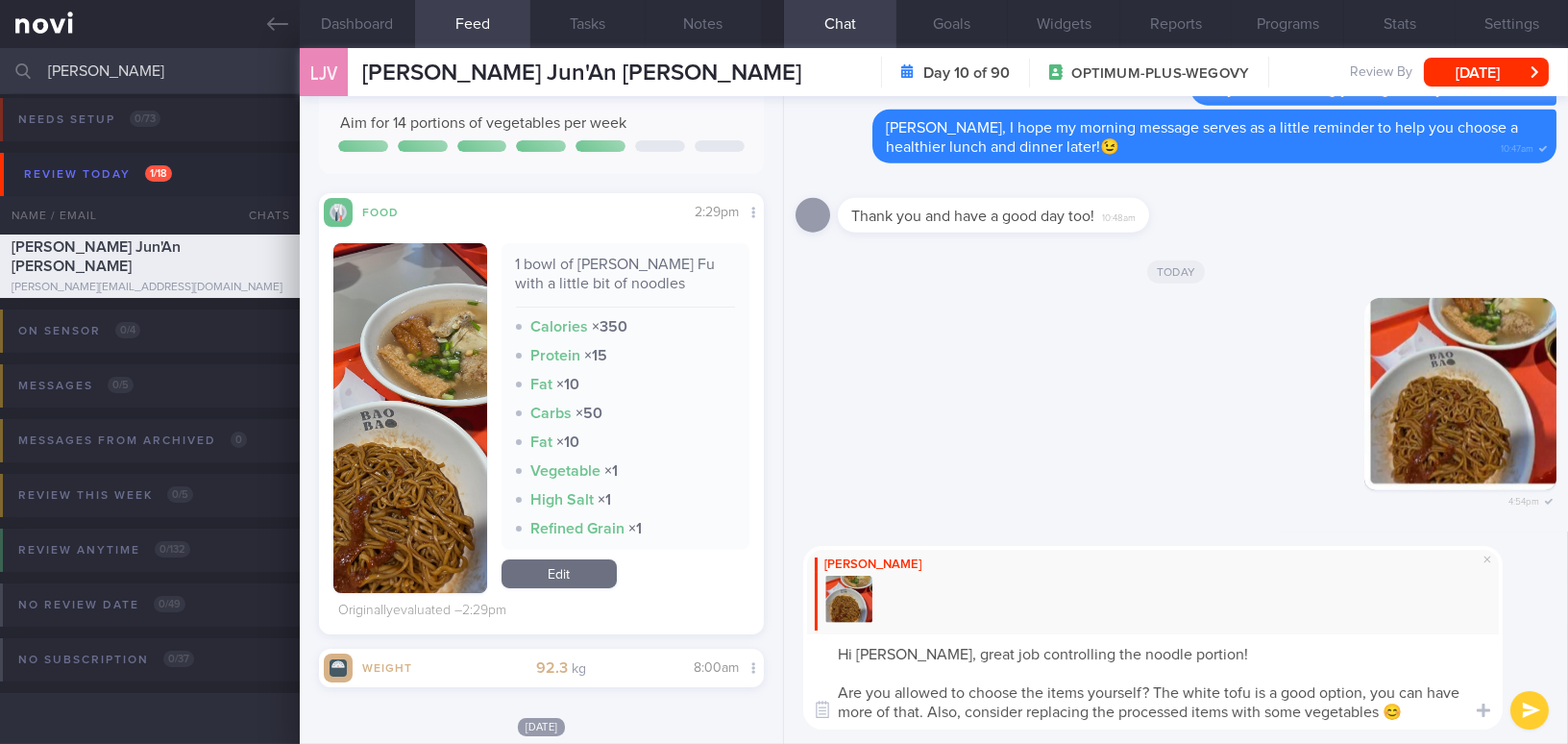type on "Hi Vincent, great job controlling the noodle portion!
Are you allowed to choose the items yourself? The white tofu is a good option, you can have more of that. Also, consider replacing the processed items with some vegetables 😊" 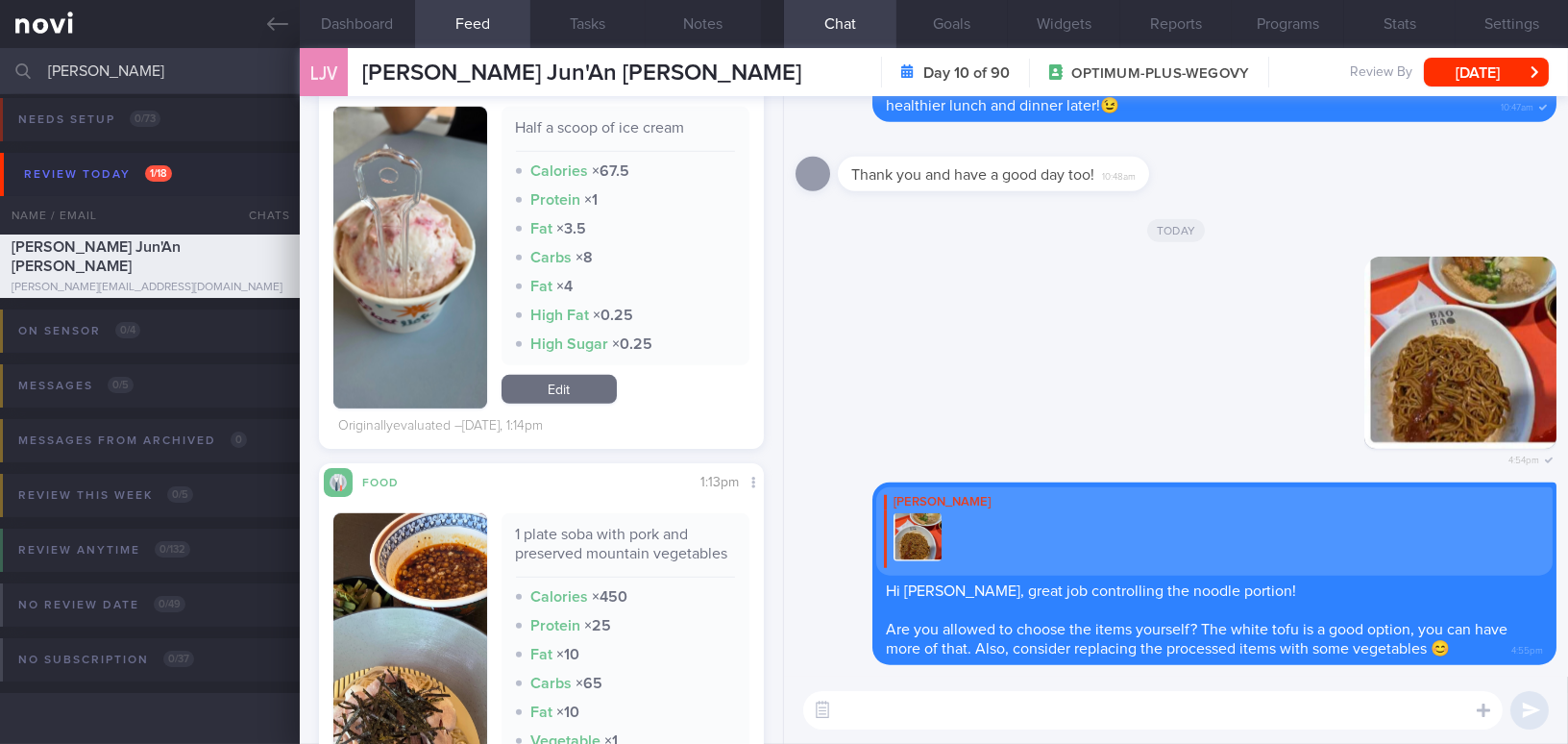 scroll, scrollTop: 3291, scrollLeft: 0, axis: vertical 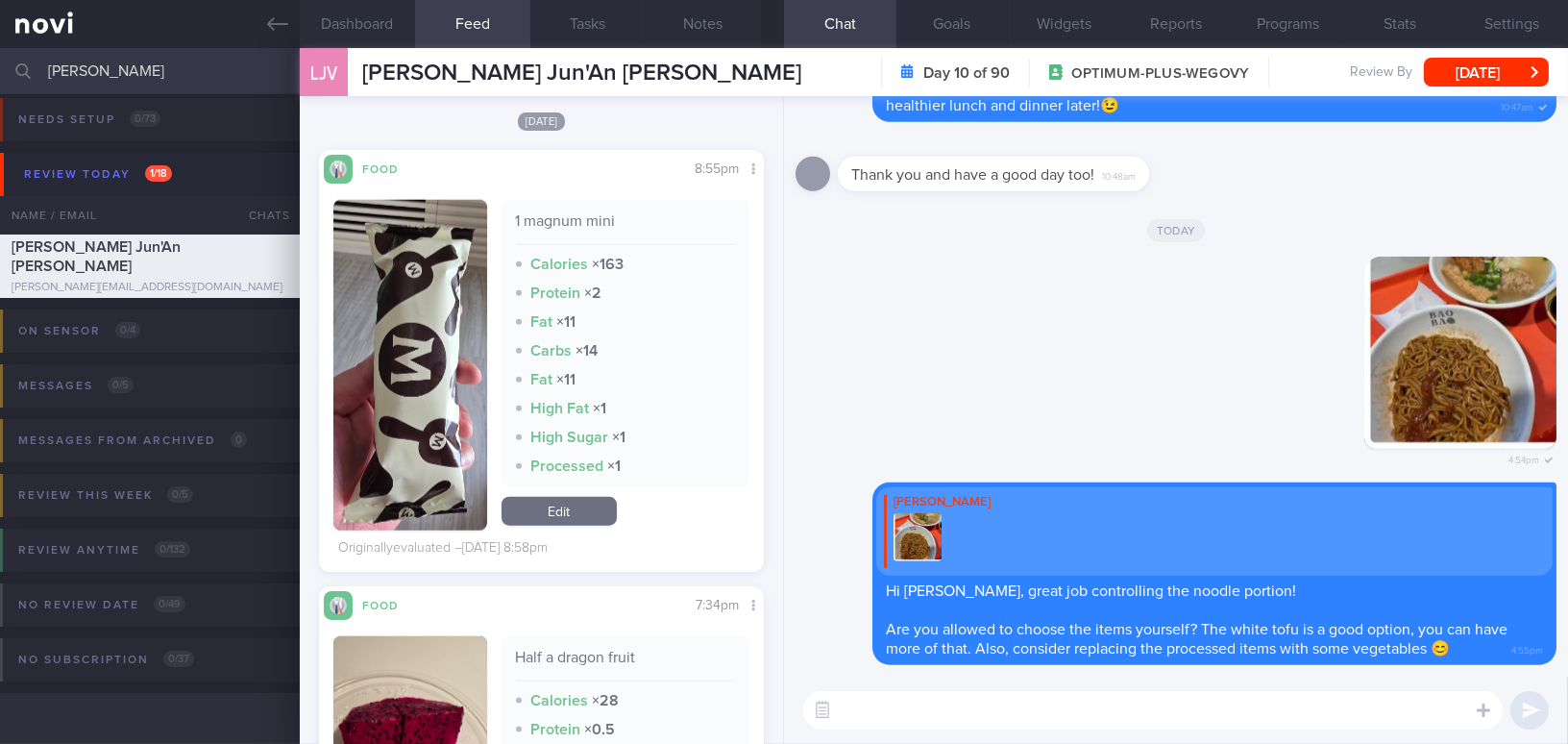 click at bounding box center (410, 365) 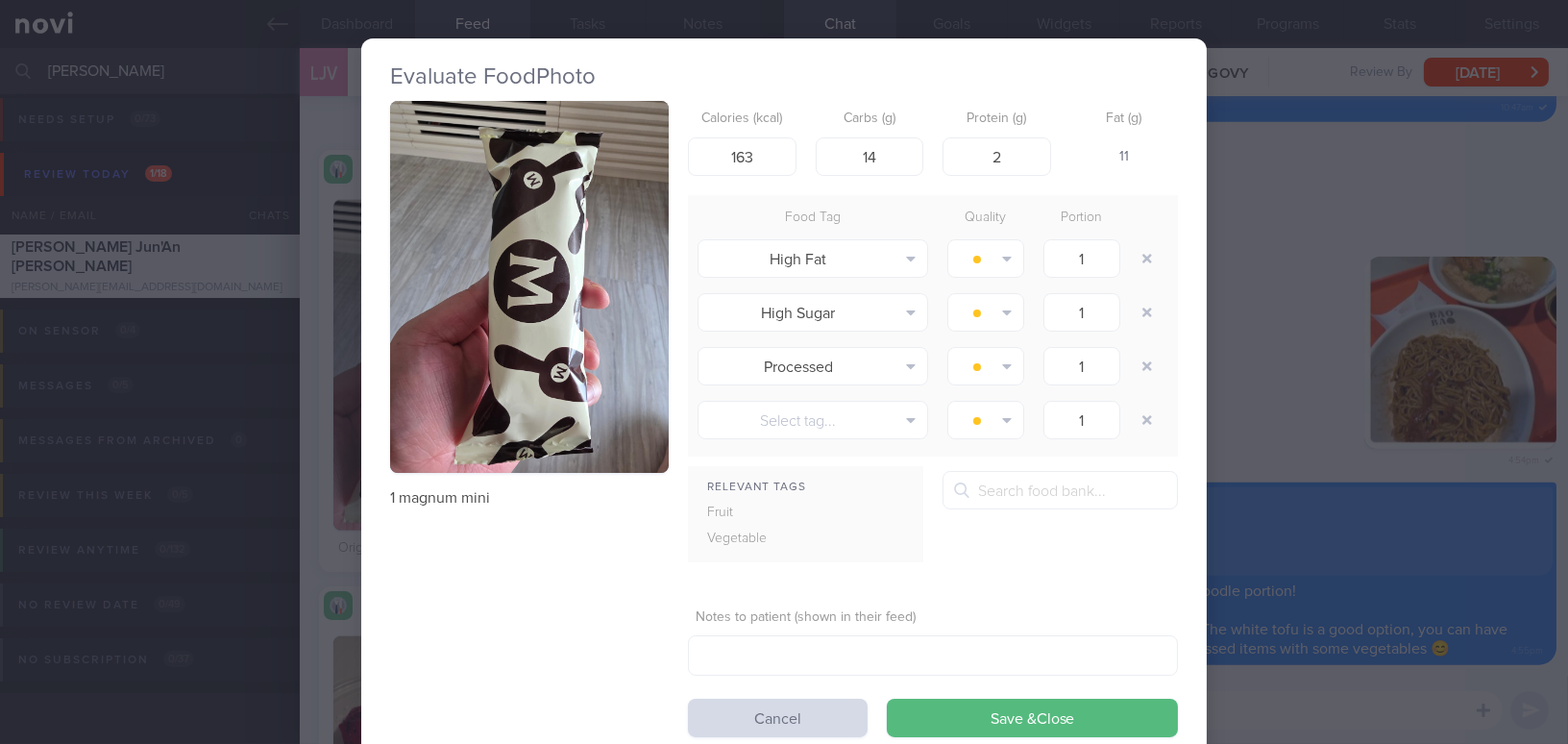 drag, startPoint x: 1276, startPoint y: 368, endPoint x: 1330, endPoint y: 484, distance: 127.95312 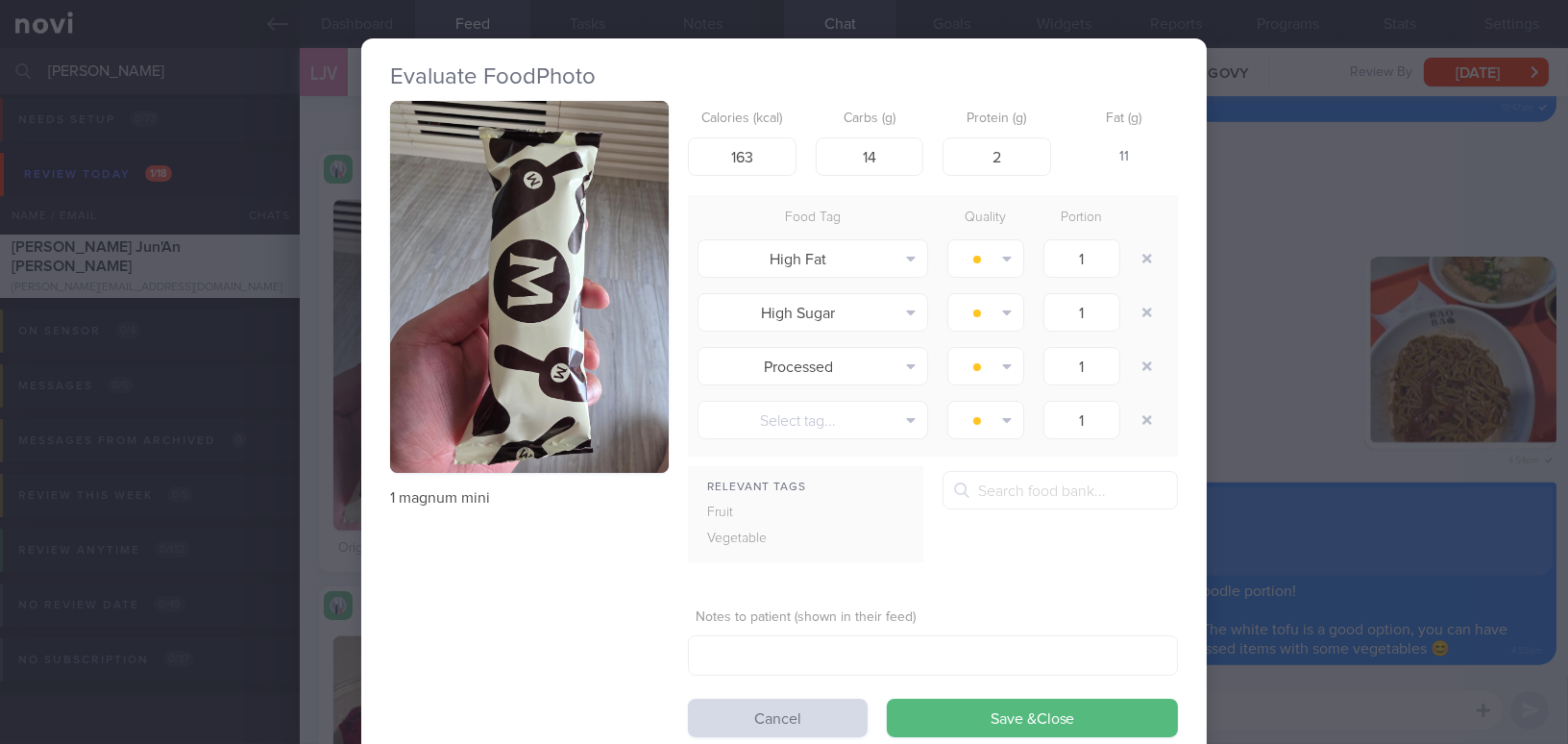 click on "Evaluate Food  Photo
1 magnum mini
Calories (kcal)
163
Carbs (g)
14
Protein (g)
2
Fat (g)
11
Food Tag
Quality
Portion
High Fat
Alcohol
Fried
Fruit
Healthy Fats
High Calcium
High Cholesterol
High Fat" at bounding box center (784, 372) 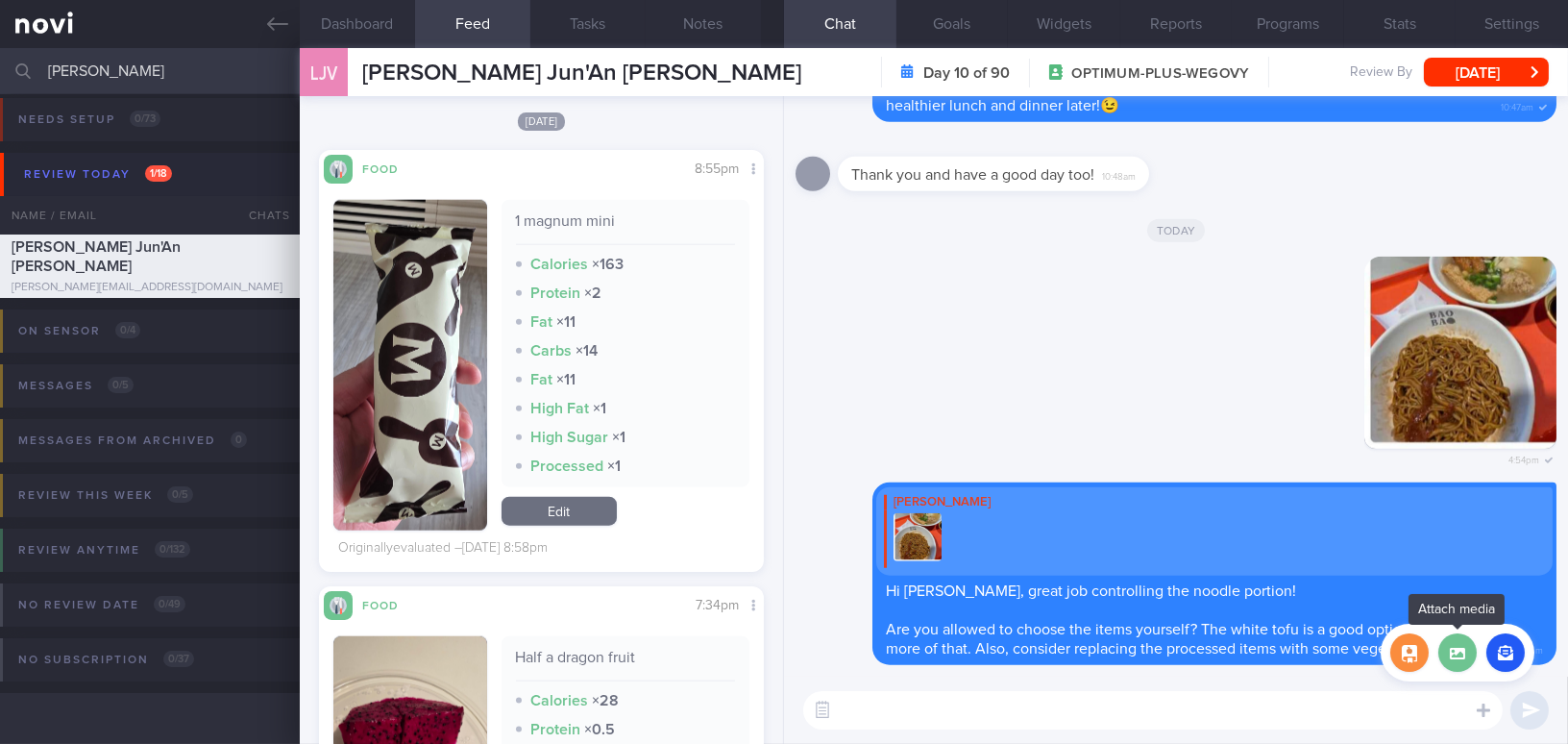 click at bounding box center [1458, 653] 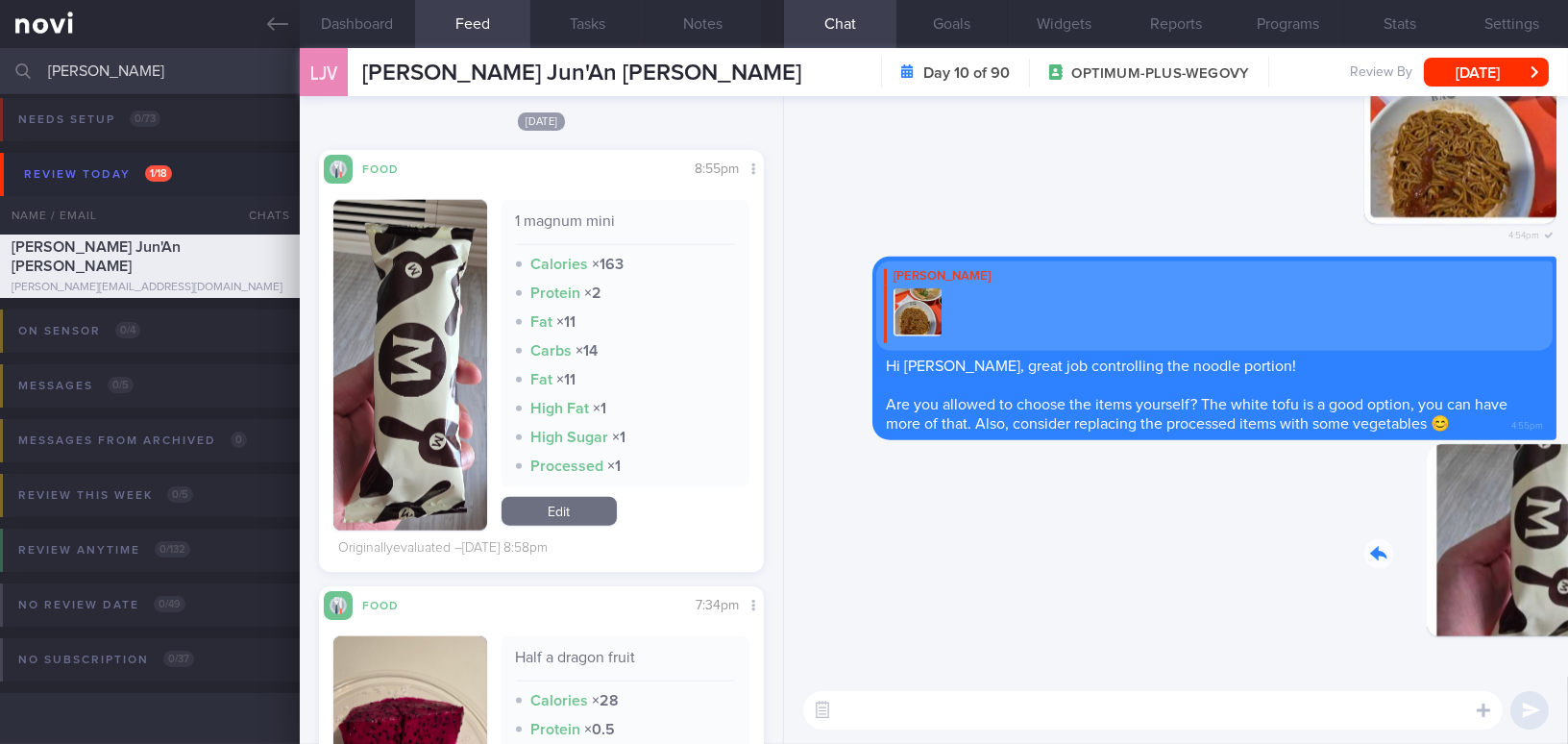 drag, startPoint x: 1449, startPoint y: 563, endPoint x: 1531, endPoint y: 569, distance: 82.2192 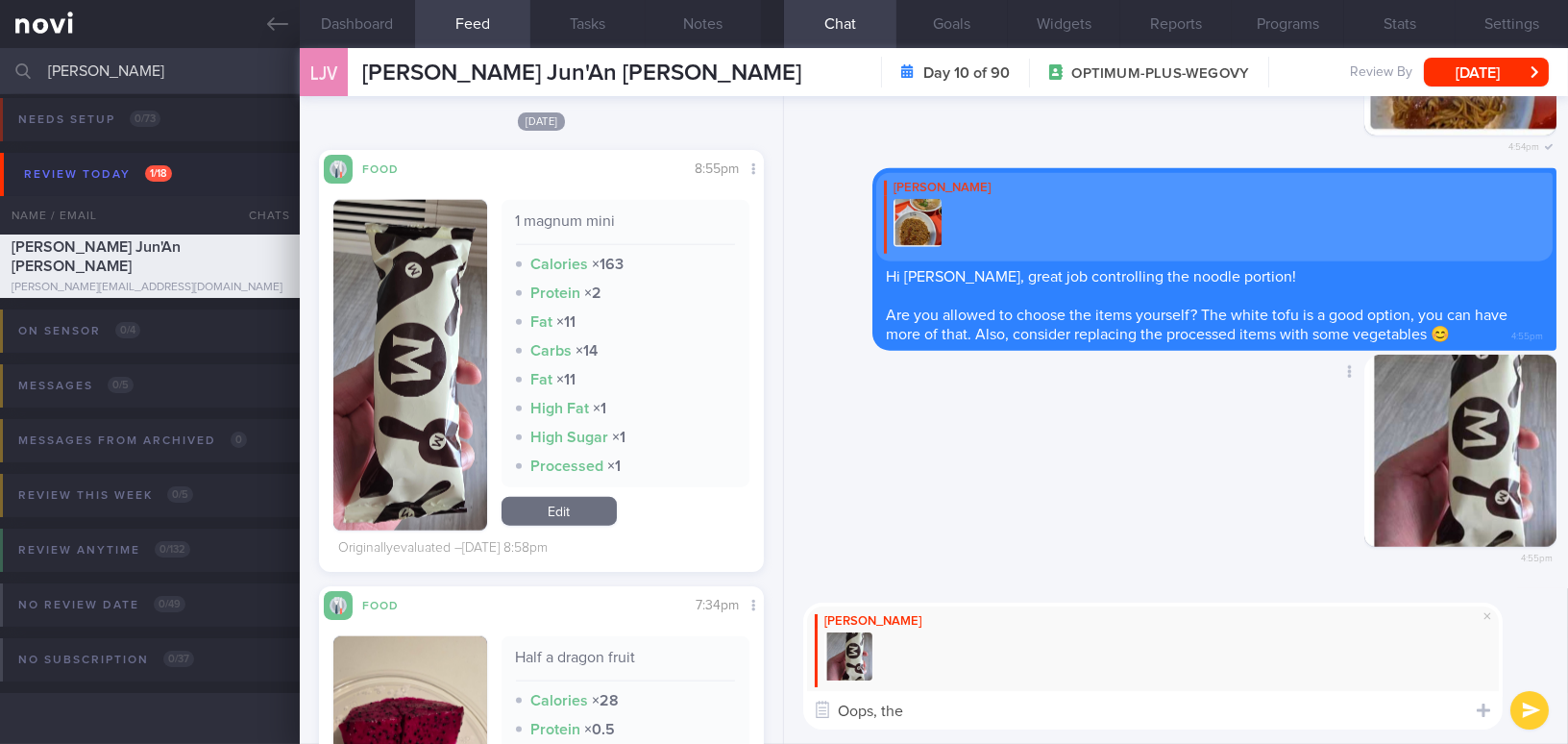 paste 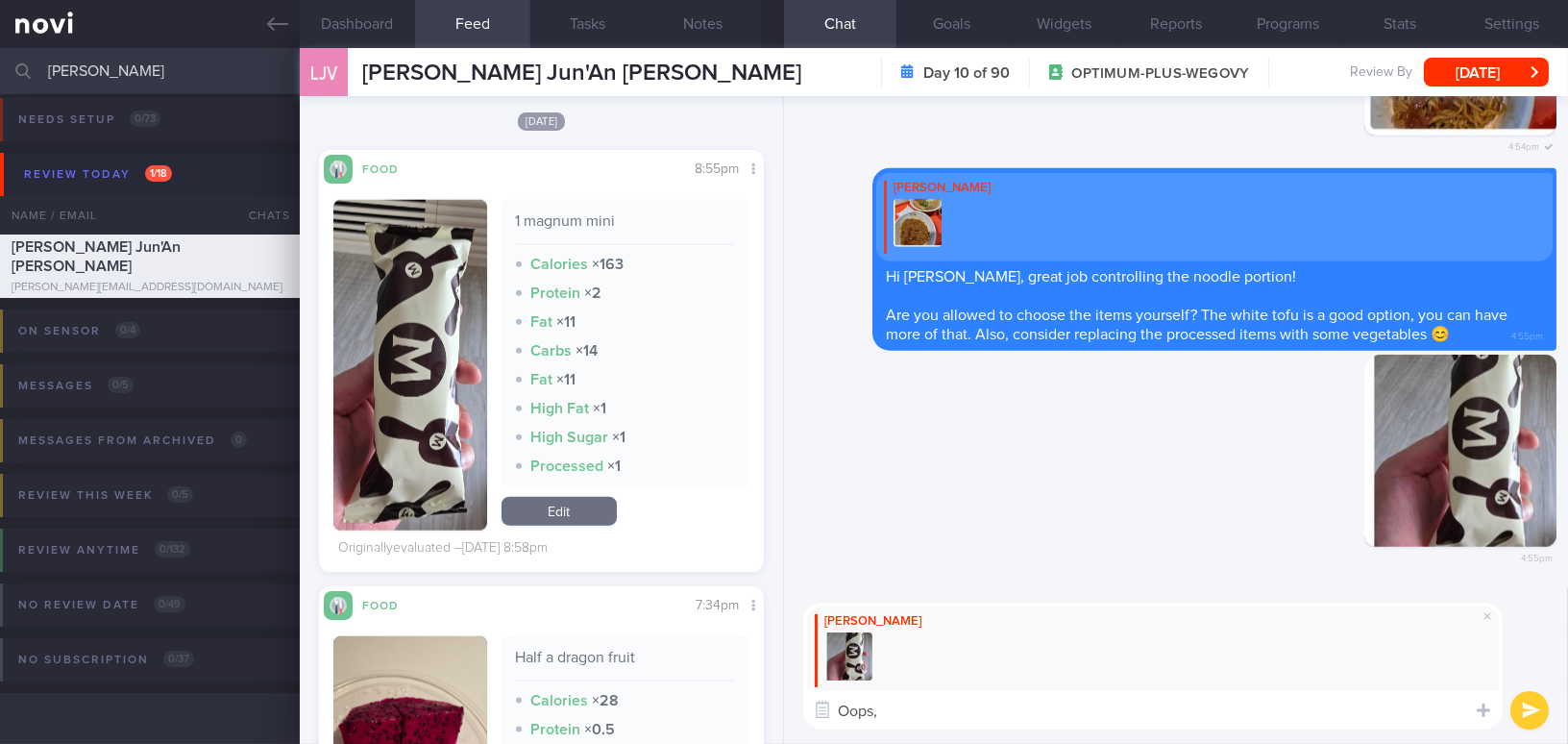 paste on "The ice cream stock isn’t finished yet" 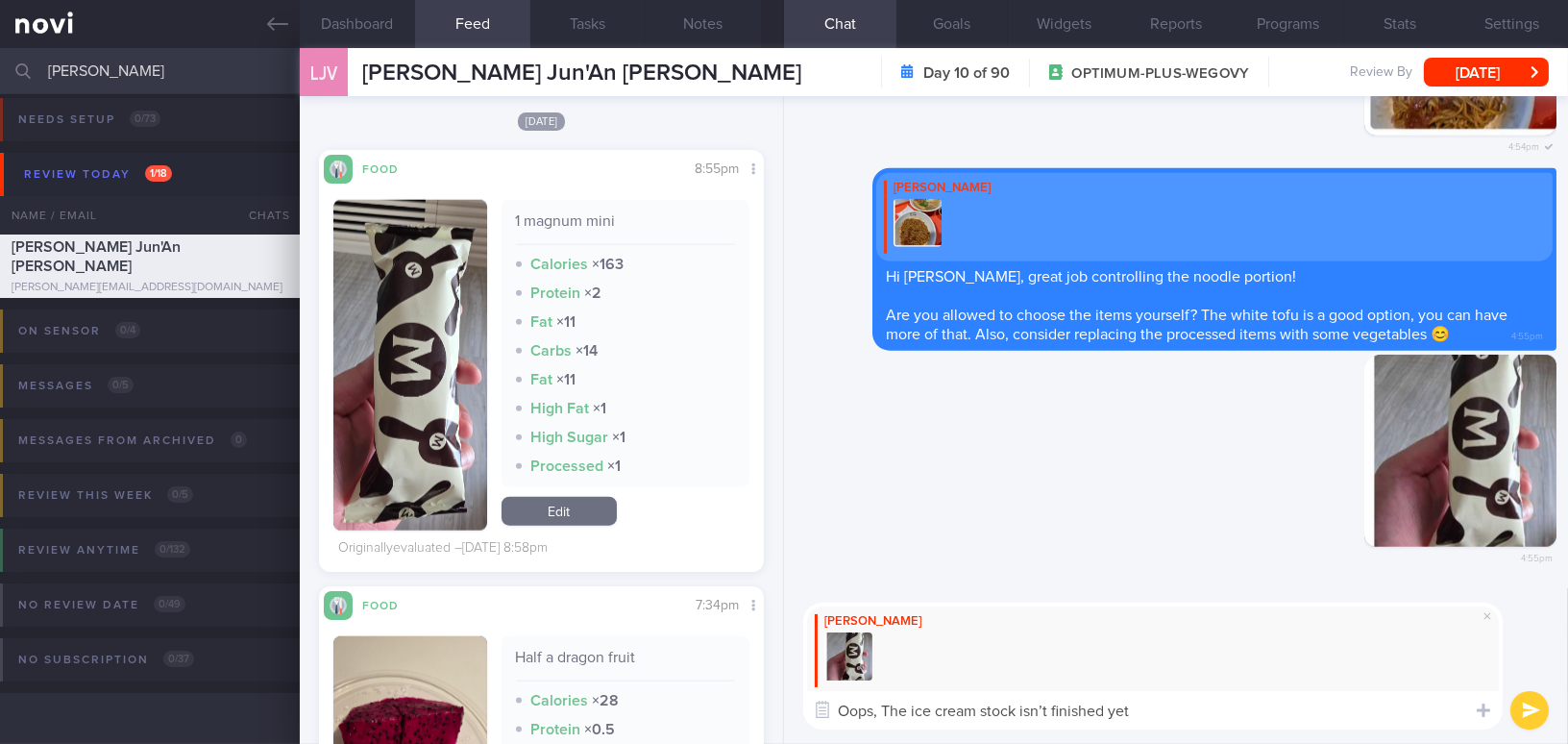 click on "Oops, The ice cream stock isn’t finished yet" at bounding box center [1153, 710] 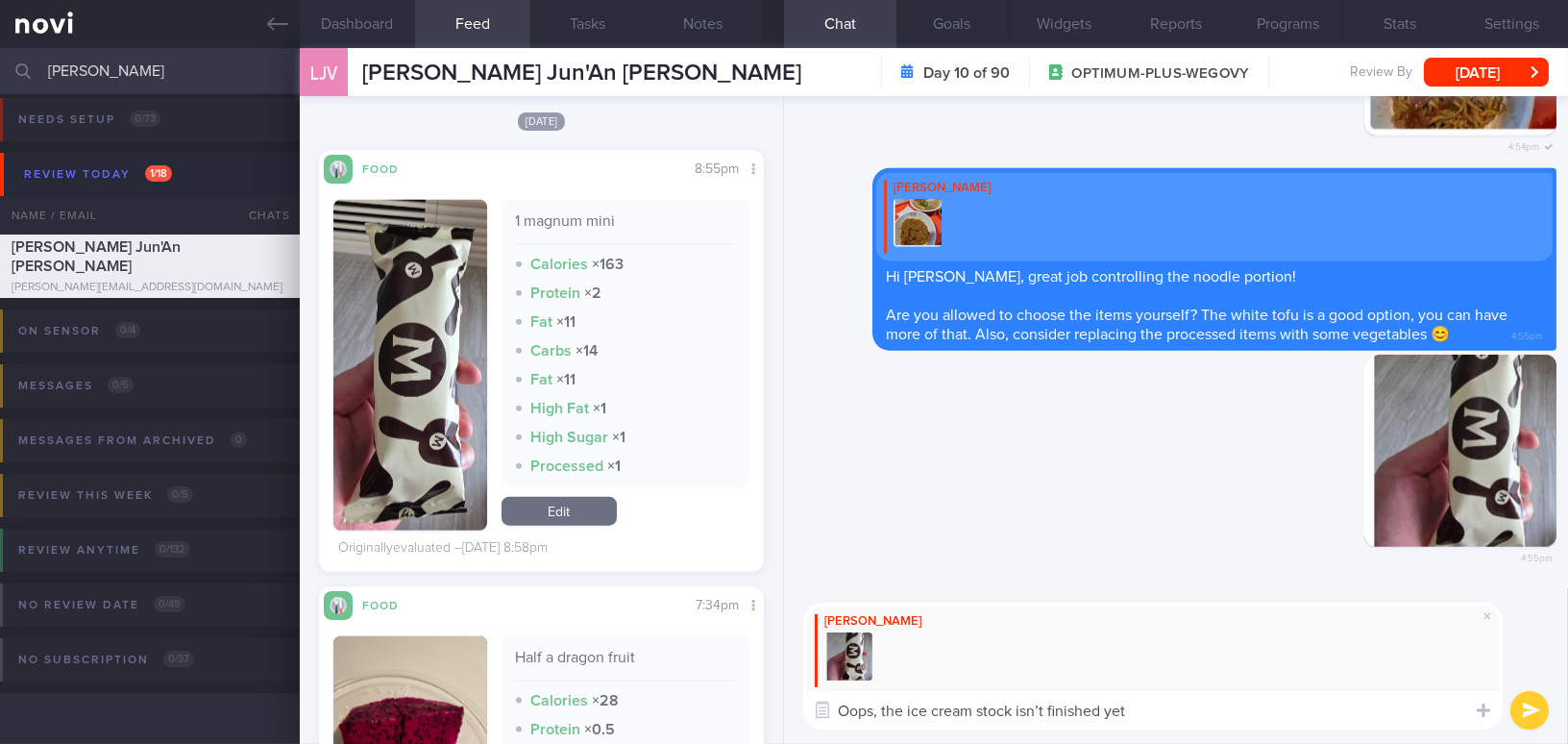 click on "Oops, the ice cream stock isn’t finished yet" at bounding box center (1153, 710) 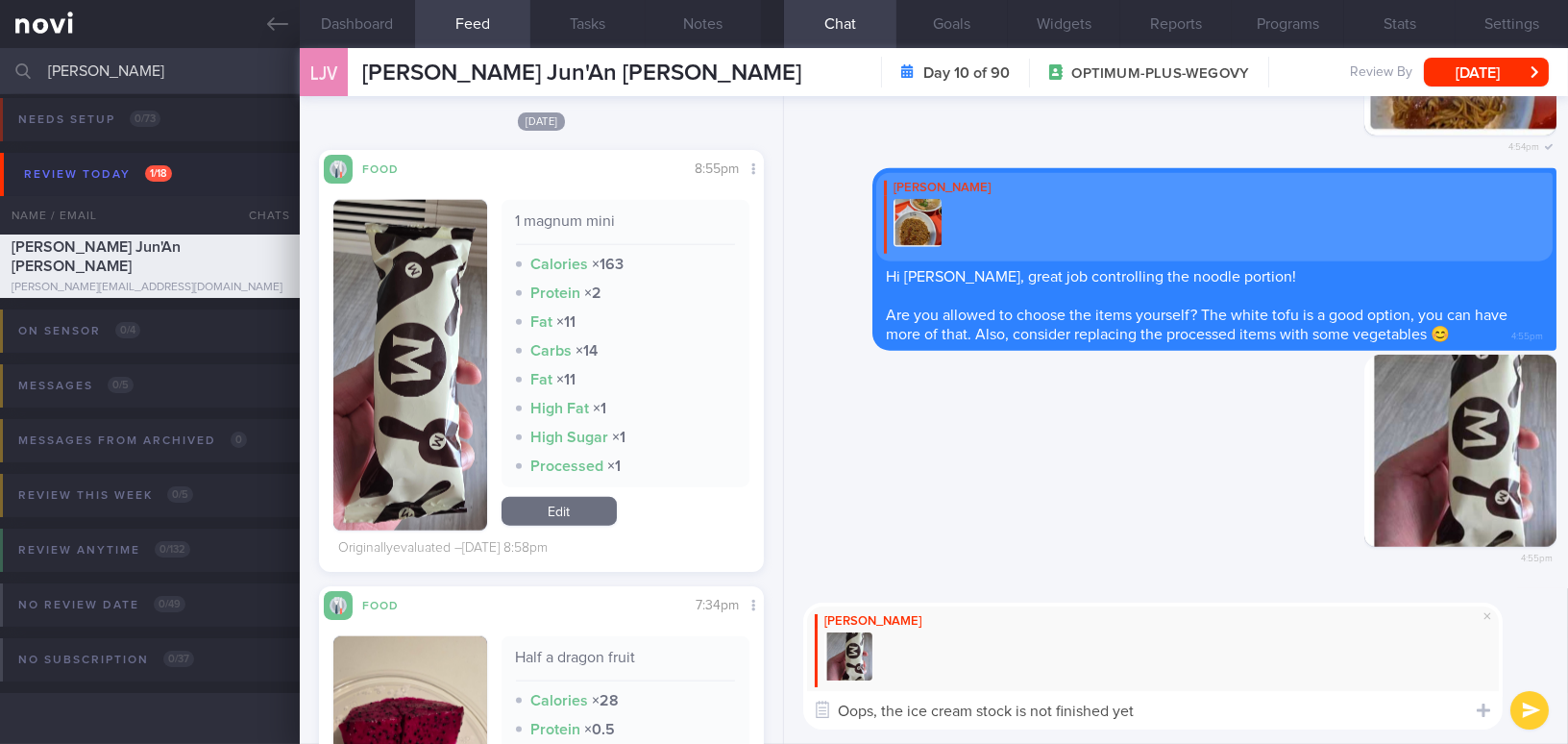 click on "Oops, the ice cream stock is not finished yet" at bounding box center [1153, 710] 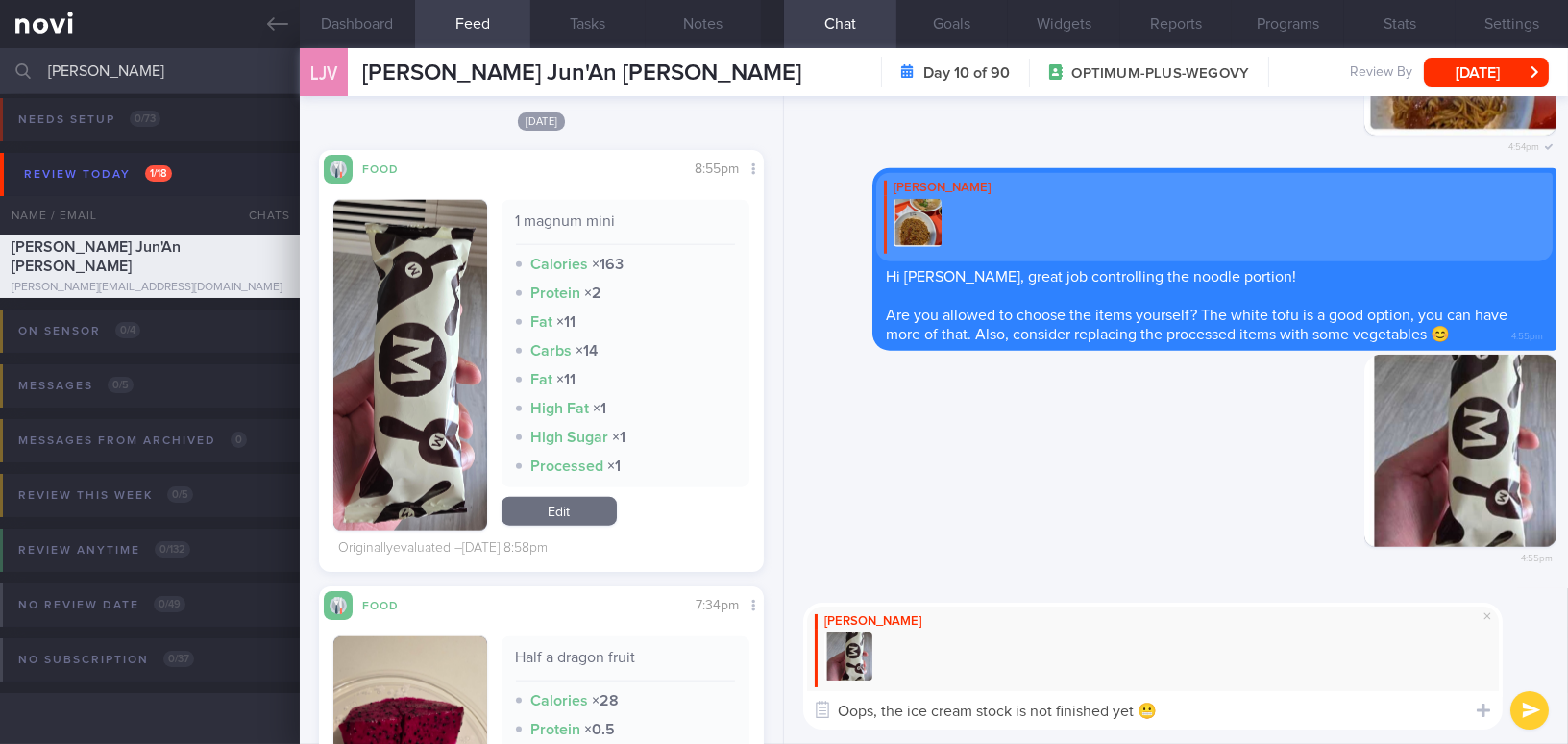 type on "Oops, the ice cream stock is not finished yet 😬" 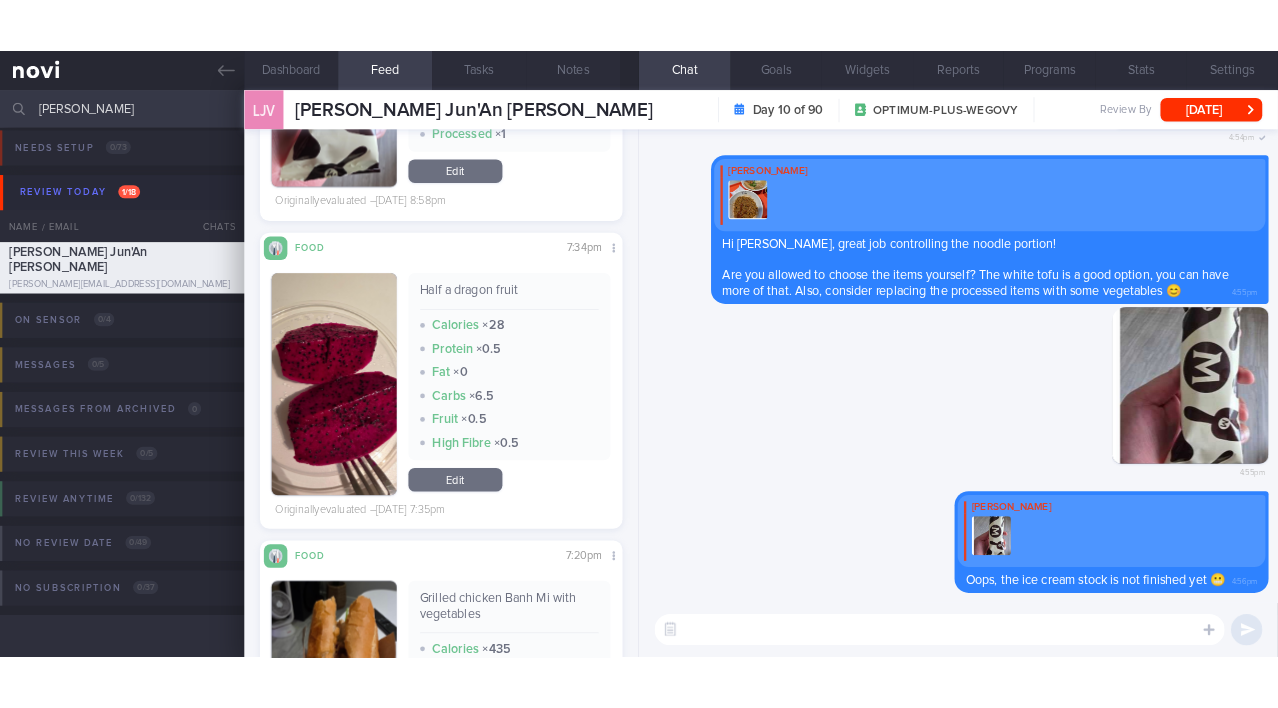 scroll, scrollTop: 5424, scrollLeft: 0, axis: vertical 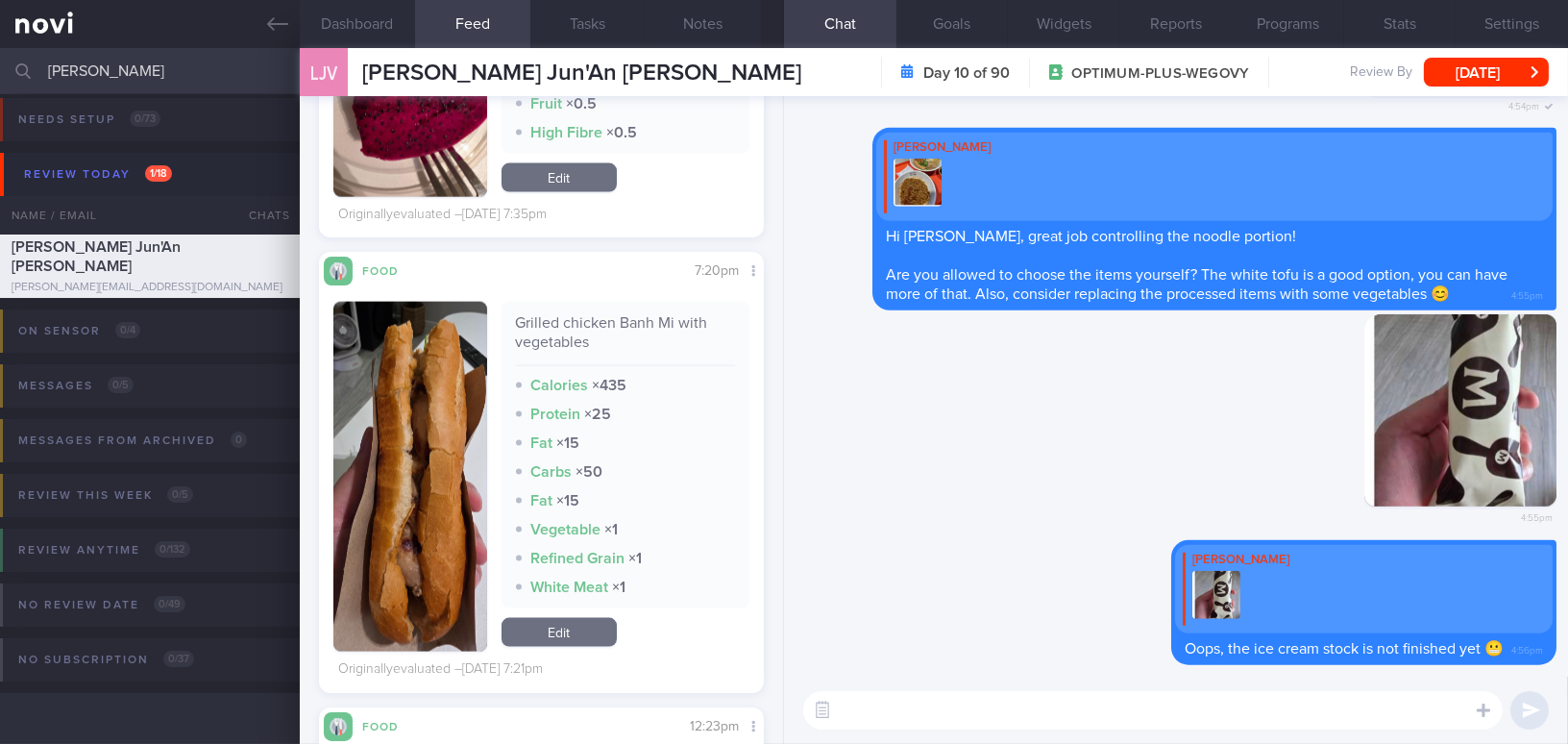 click at bounding box center [410, 477] 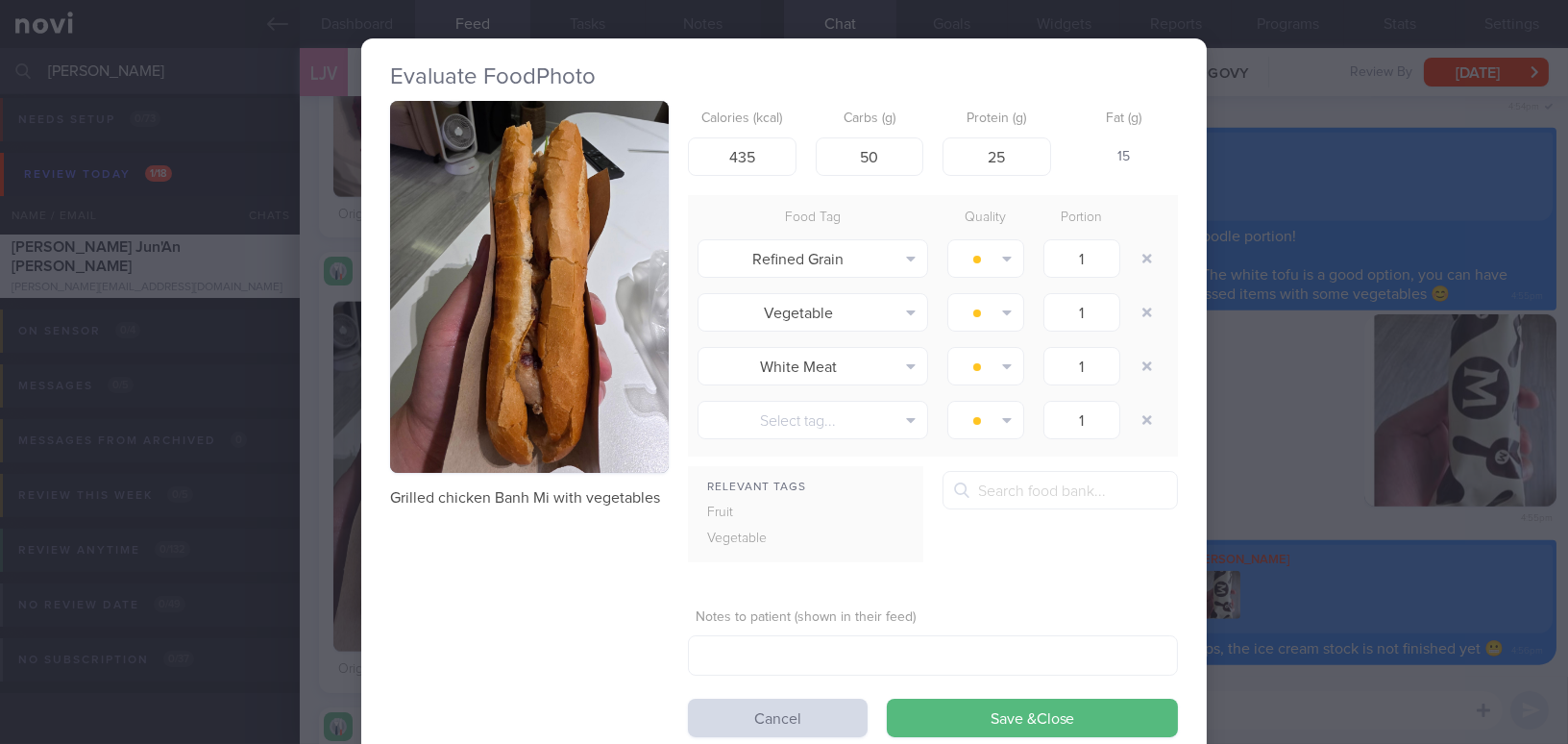 click on "Evaluate Food  Photo
Grilled chicken Banh Mi with vegetables
Calories (kcal)
435
Carbs (g)
50
Protein (g)
25
Fat (g)
15
Food Tag
Quality
Portion
Refined Grain
Alcohol
Fried
Fruit
Healthy Fats
High Calcium
High Cholesterol" at bounding box center [784, 372] 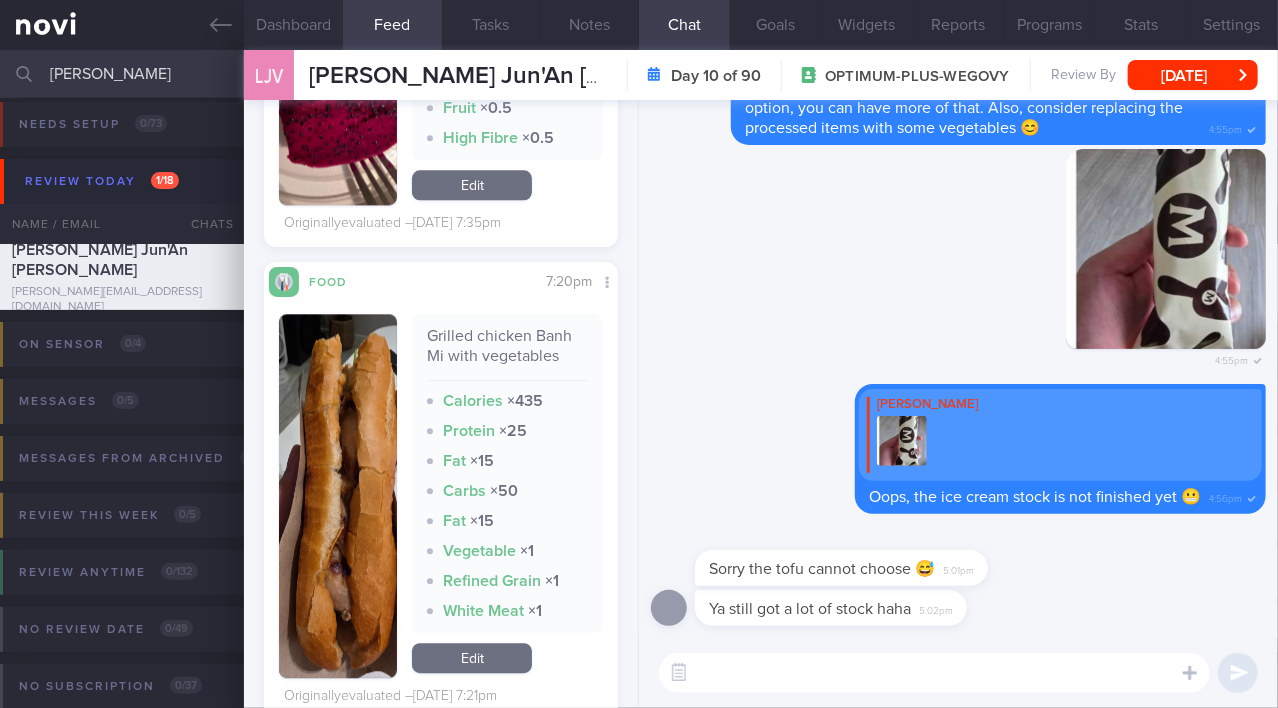 scroll, scrollTop: 8, scrollLeft: 0, axis: vertical 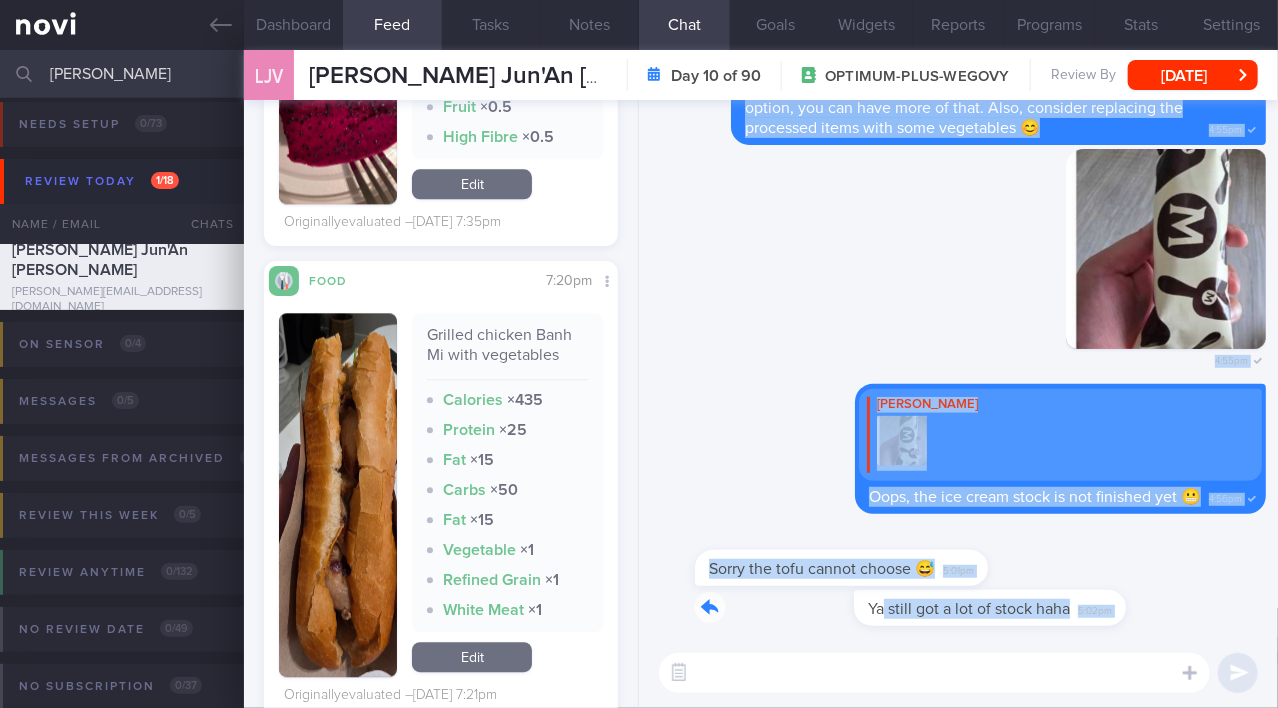 drag, startPoint x: 723, startPoint y: 598, endPoint x: 1277, endPoint y: 642, distance: 555.74457 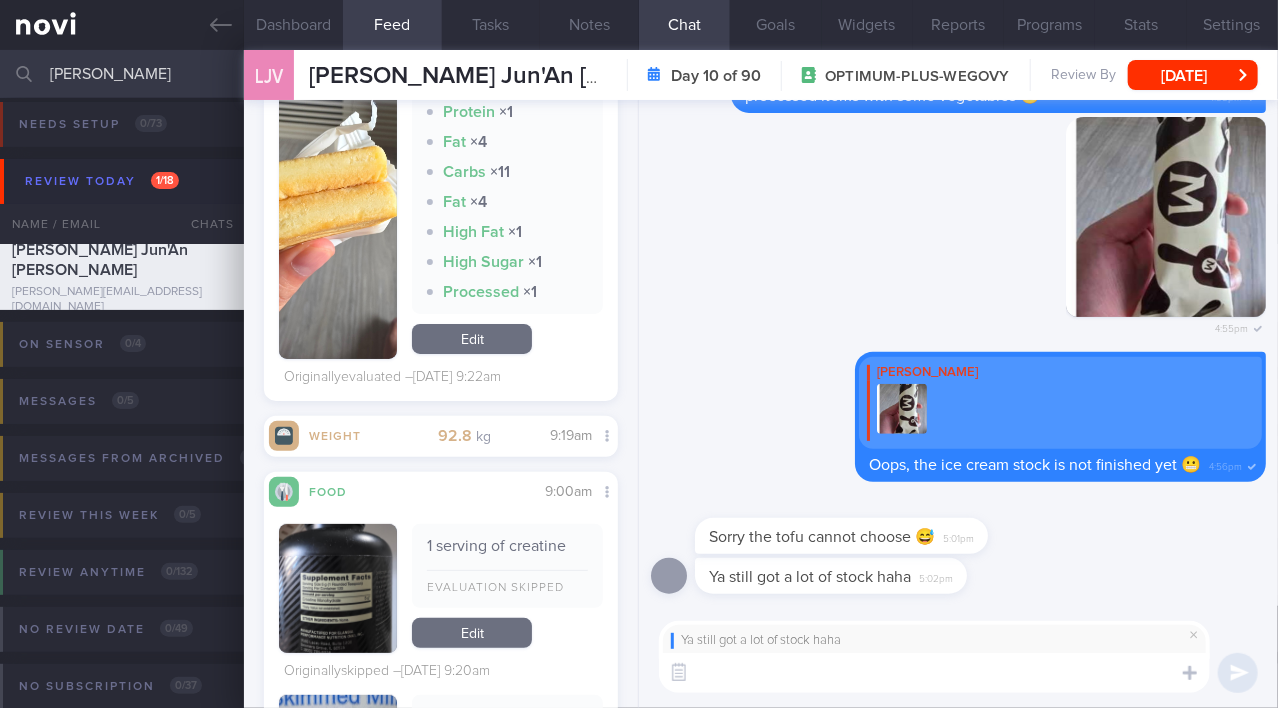 scroll, scrollTop: 9788, scrollLeft: 0, axis: vertical 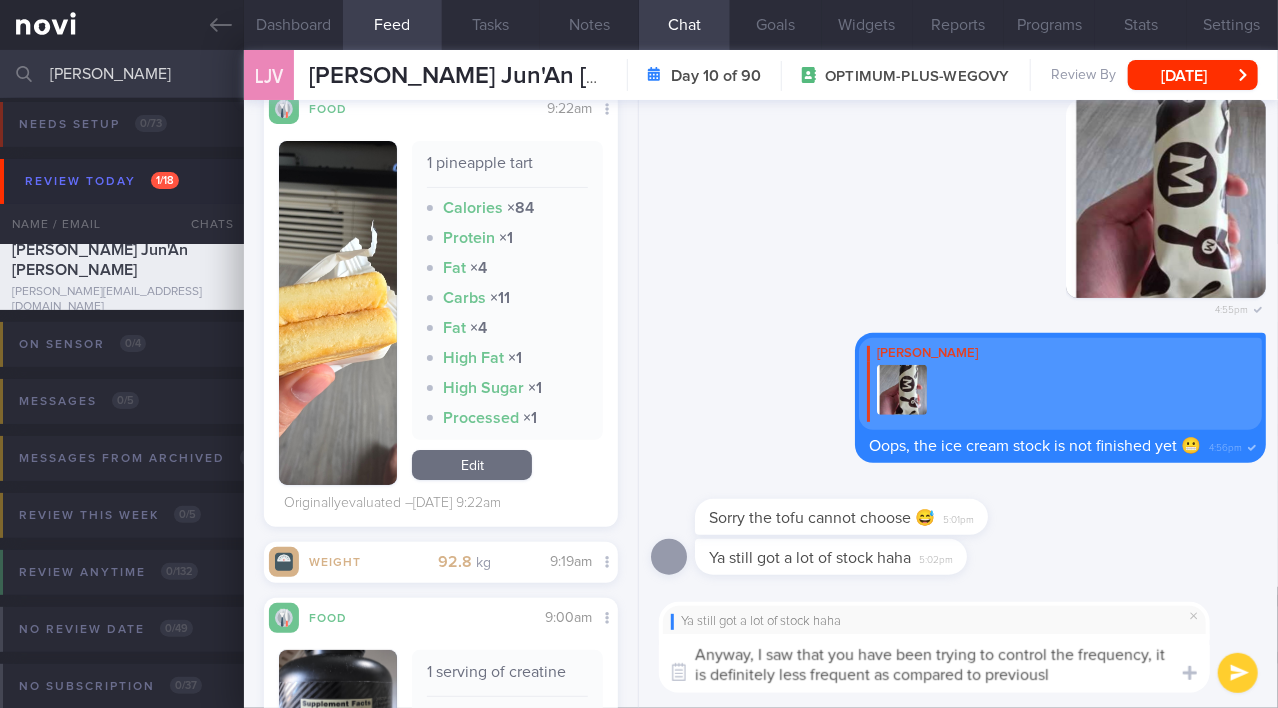 type on "Anyway, I saw that you have been trying to control the frequency, it is definitely less frequent as compared to previously" 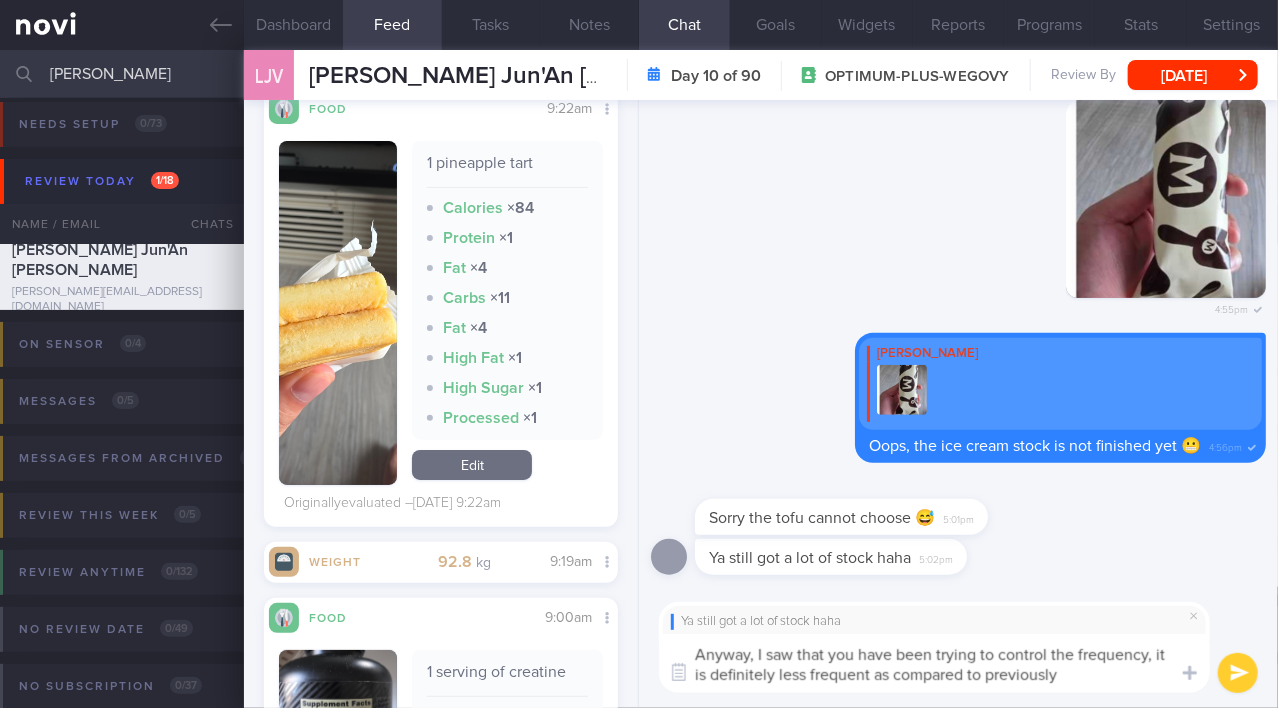 scroll, scrollTop: 0, scrollLeft: 0, axis: both 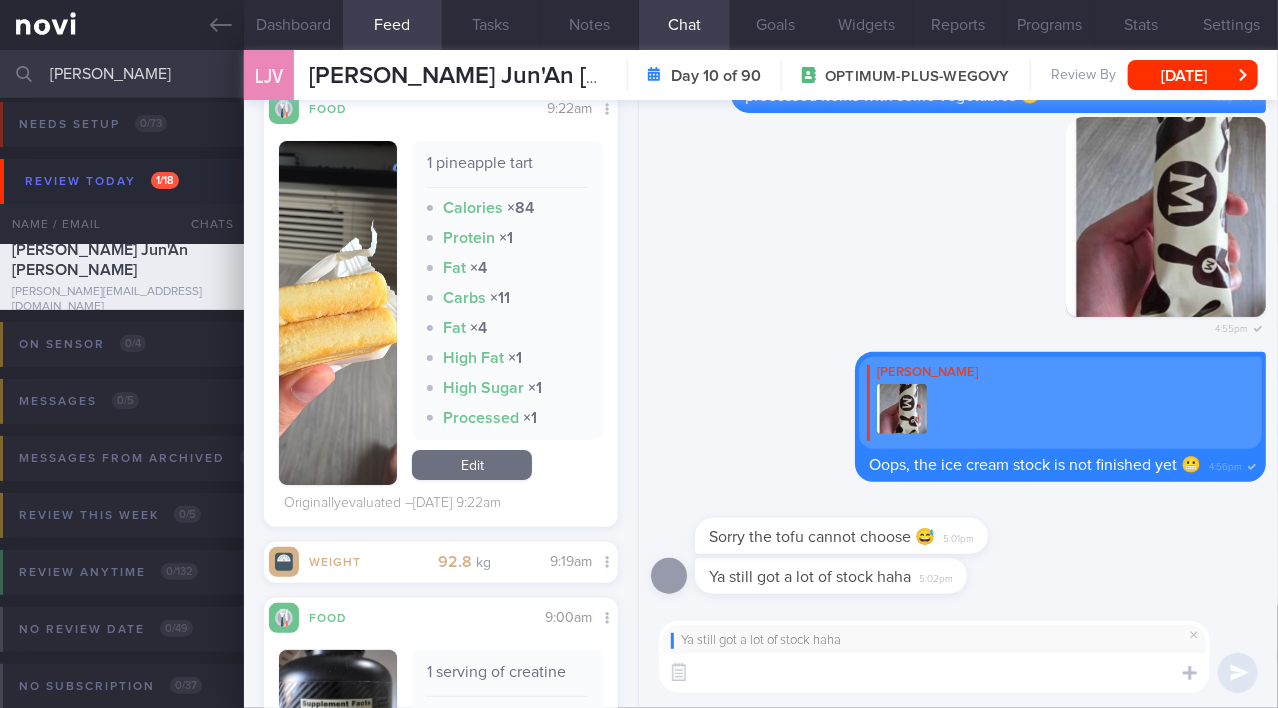 paste on "Anyway, I noticed that you’ve been trying to control the frequency—it’s definitely less frequent compared to before." 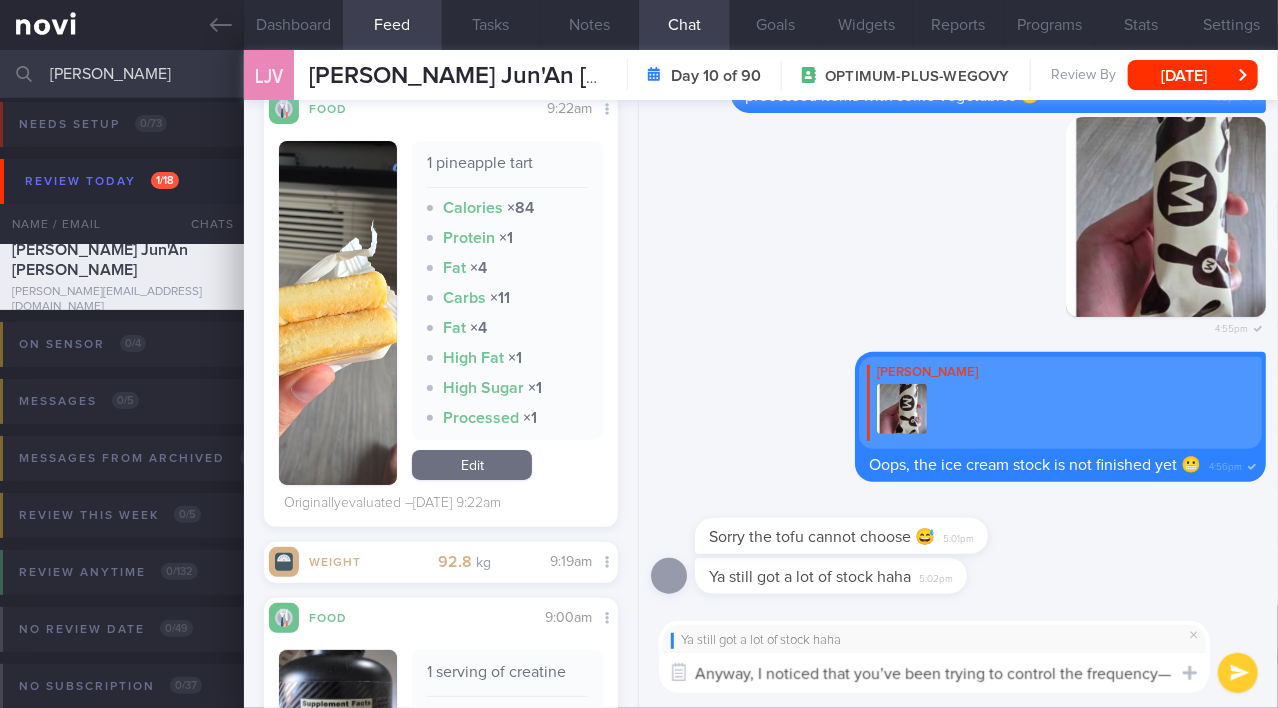 scroll, scrollTop: 0, scrollLeft: 0, axis: both 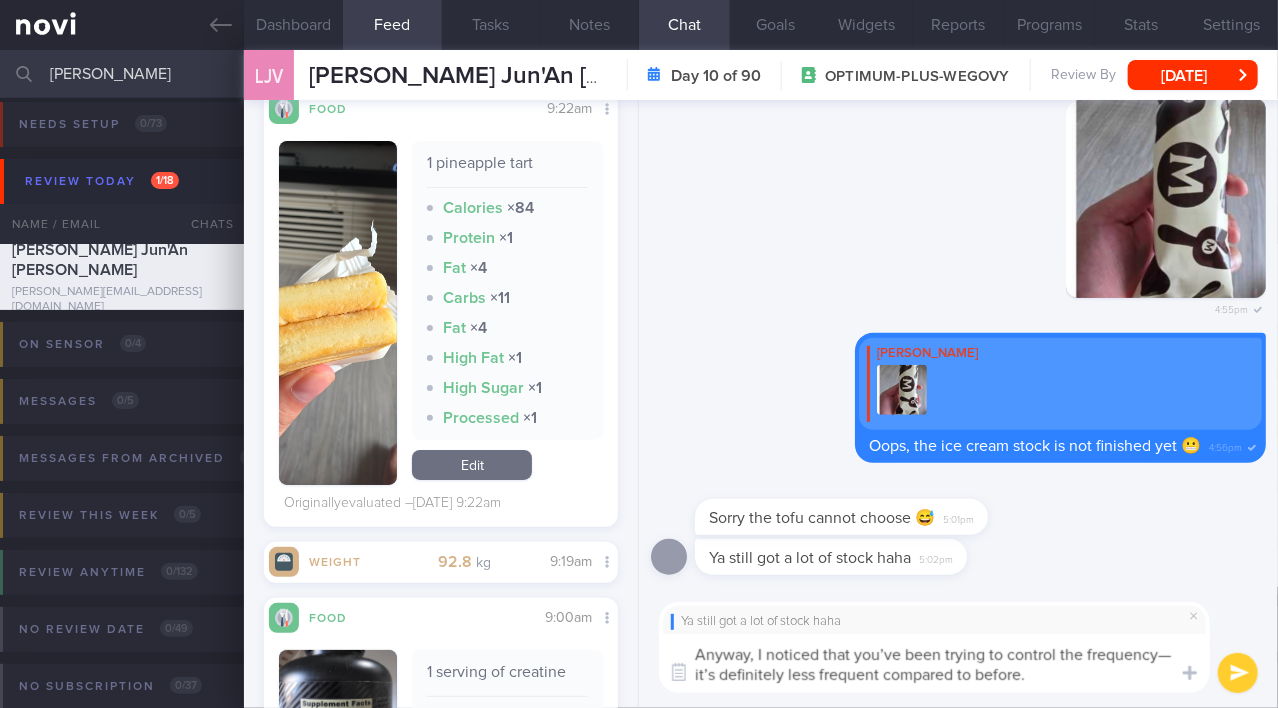 click on "Anyway, I noticed that you’ve been trying to control the frequency—it’s definitely less frequent compared to before." at bounding box center (934, 663) 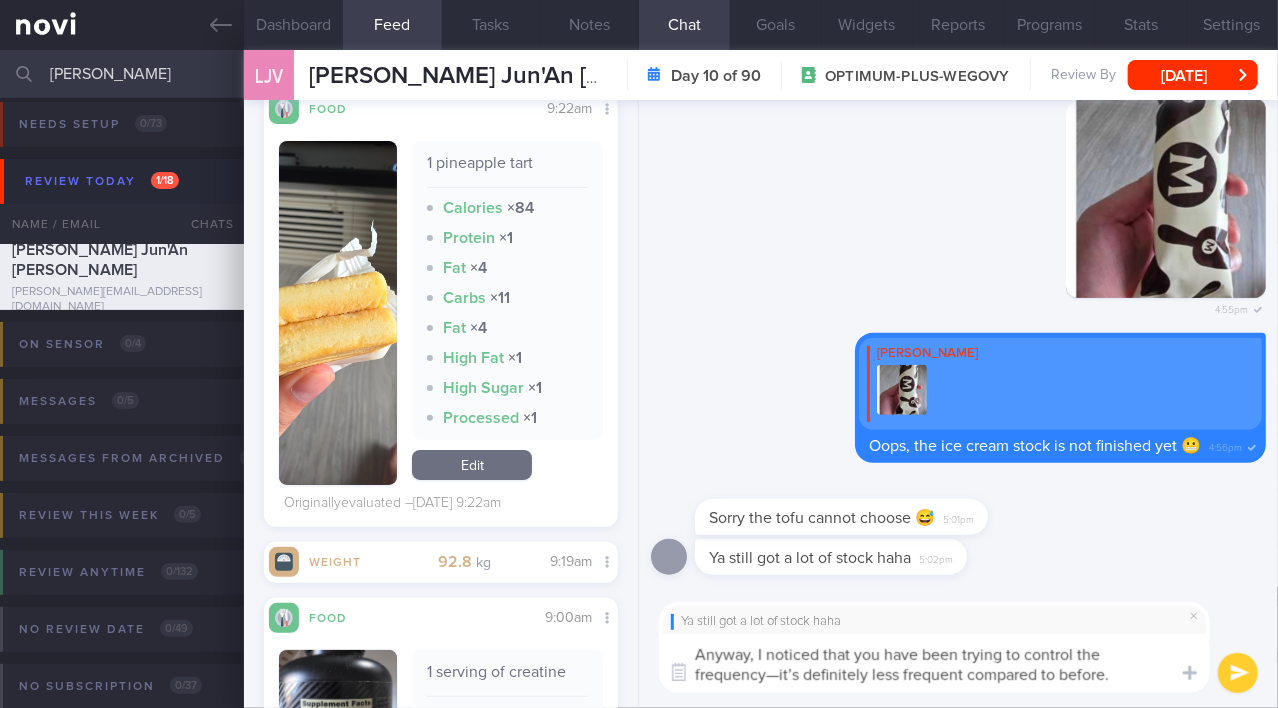 click on "Anyway, I noticed that you have been trying to control the frequency—it’s definitely less frequent compared to before." at bounding box center (934, 663) 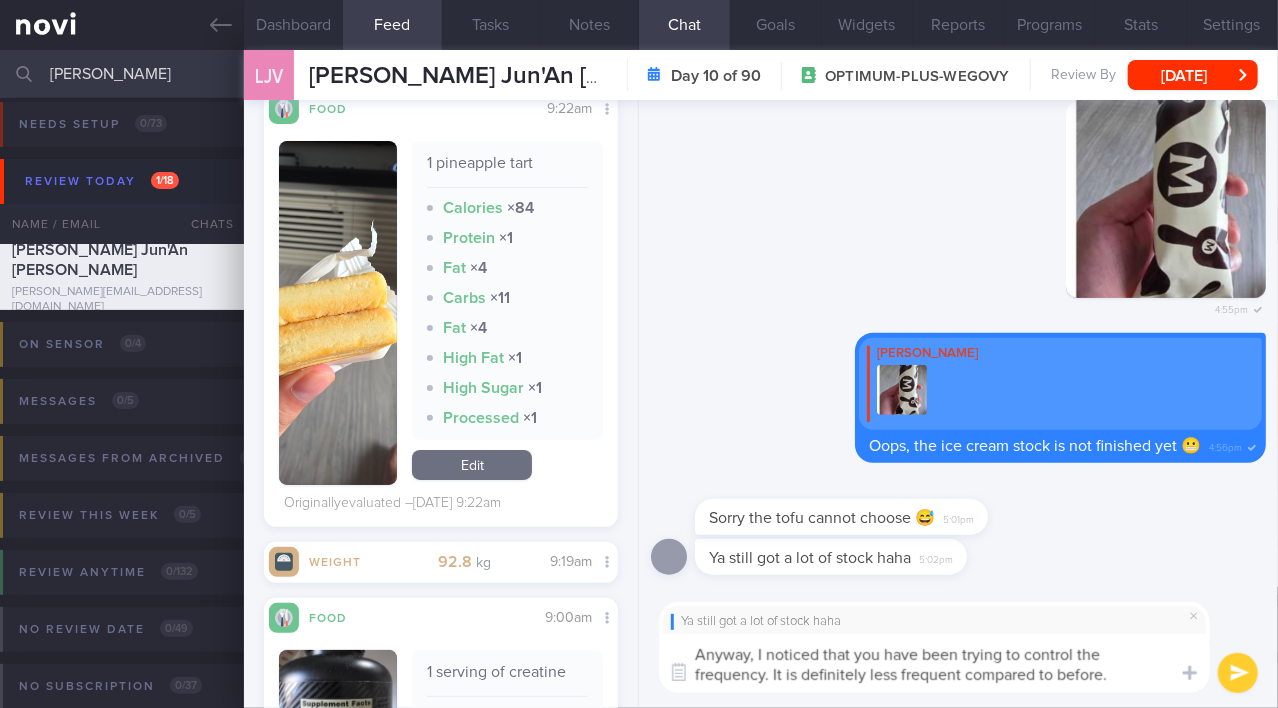 type on "Anyway, I noticed that you have been trying to control the frequency. It is definitely less frequent compared to before." 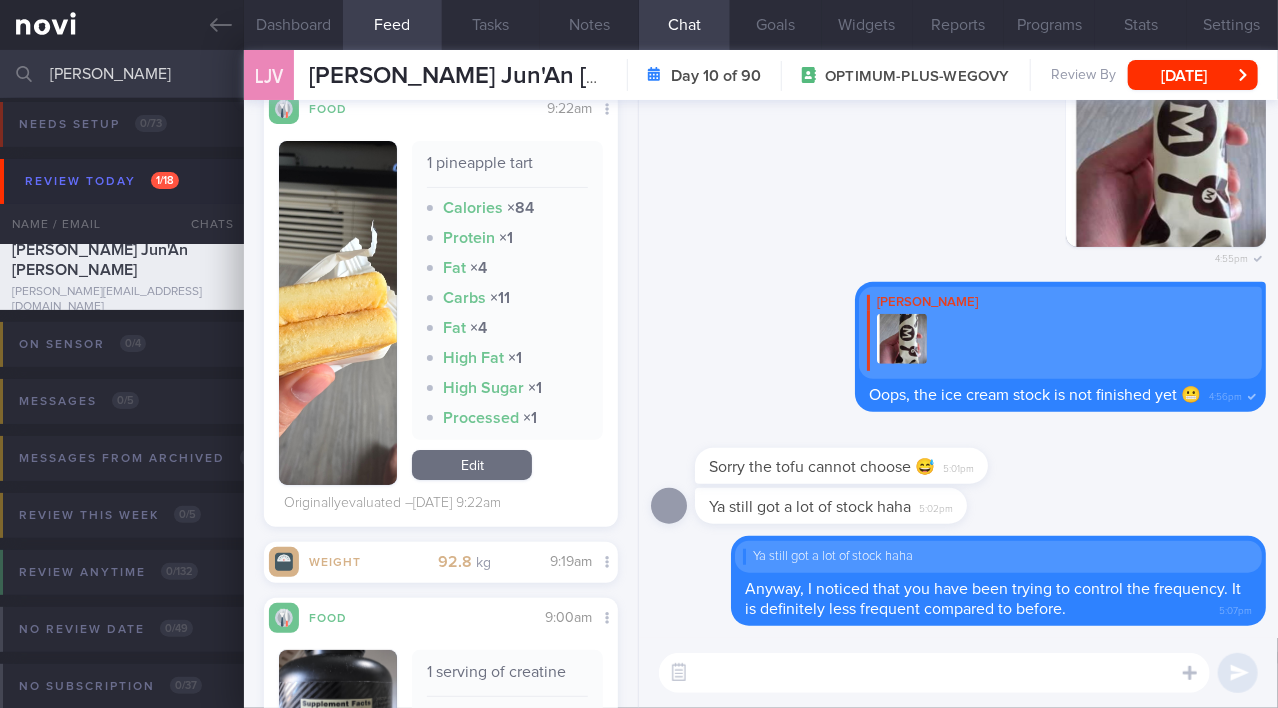 scroll, scrollTop: 0, scrollLeft: 0, axis: both 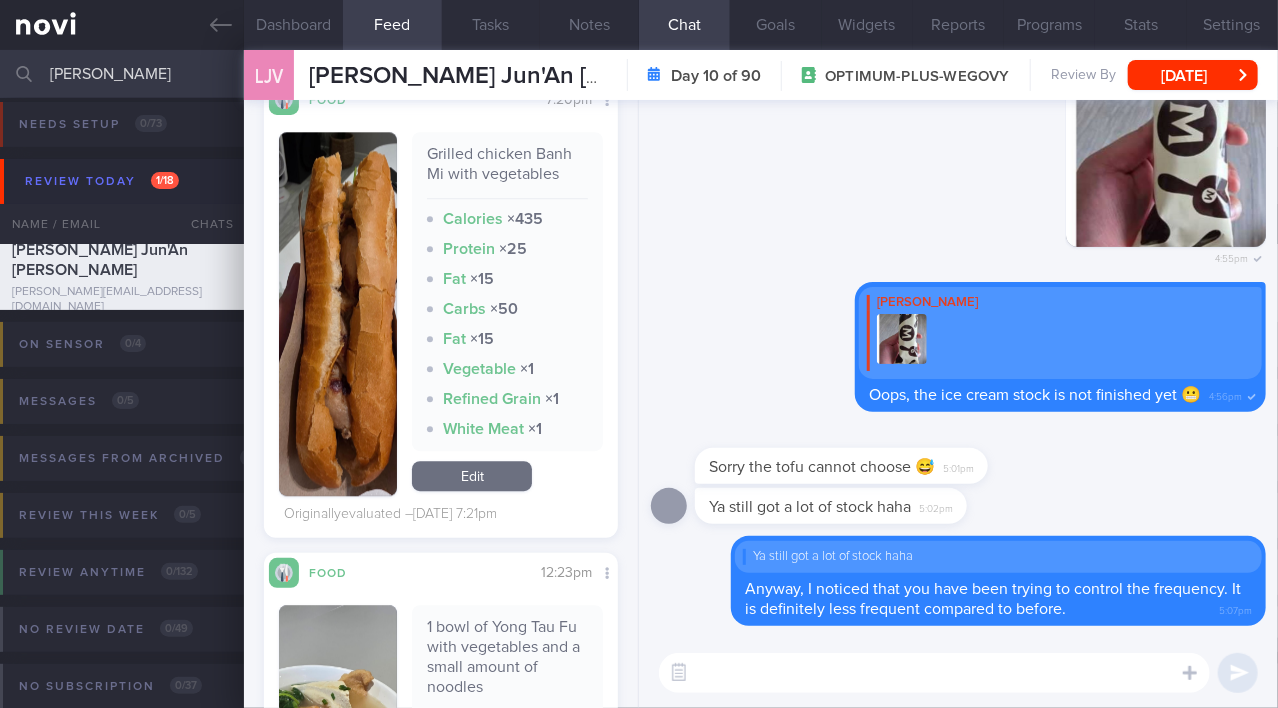 click at bounding box center (338, 314) 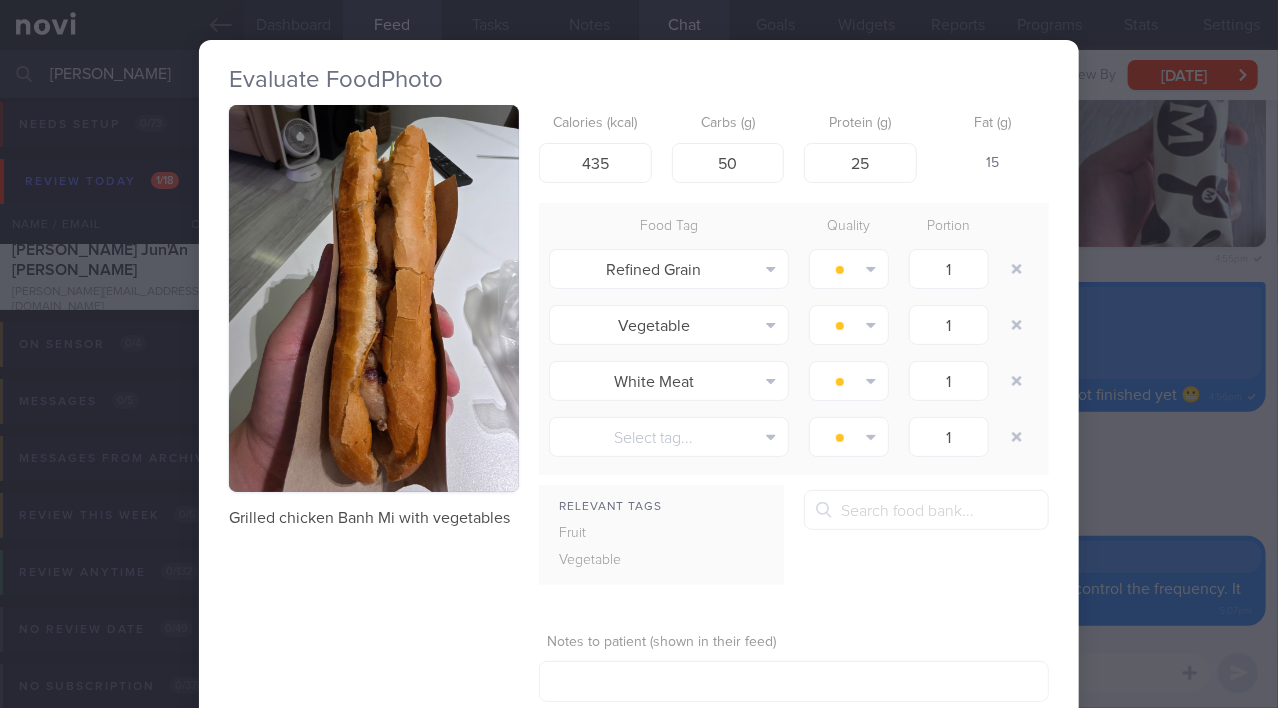 click on "Evaluate Food  Photo
Grilled chicken Banh Mi with vegetables
Calories (kcal)
435
Carbs (g)
50
Protein (g)
25
Fat (g)
15
Food Tag
Quality
Portion
Refined Grain
Alcohol
Fried
Fruit
Healthy Fats
High Calcium
High Cholesterol" at bounding box center (639, 354) 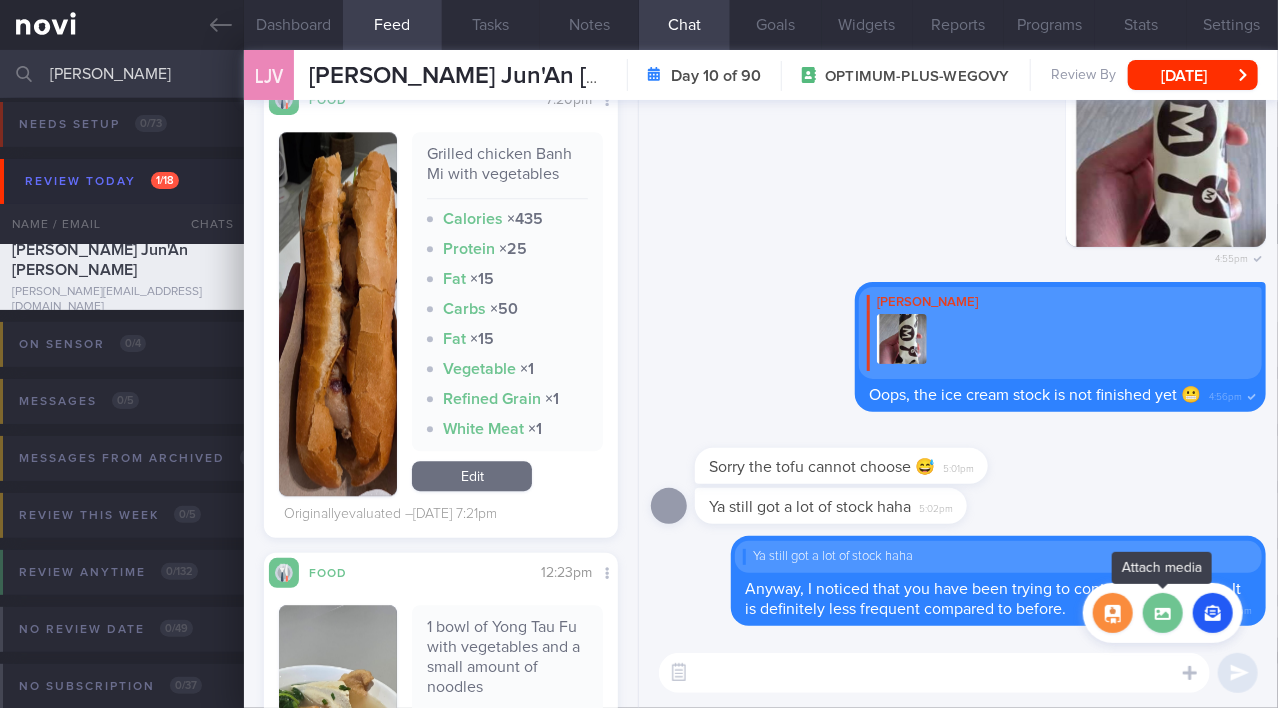 click at bounding box center [1163, 613] 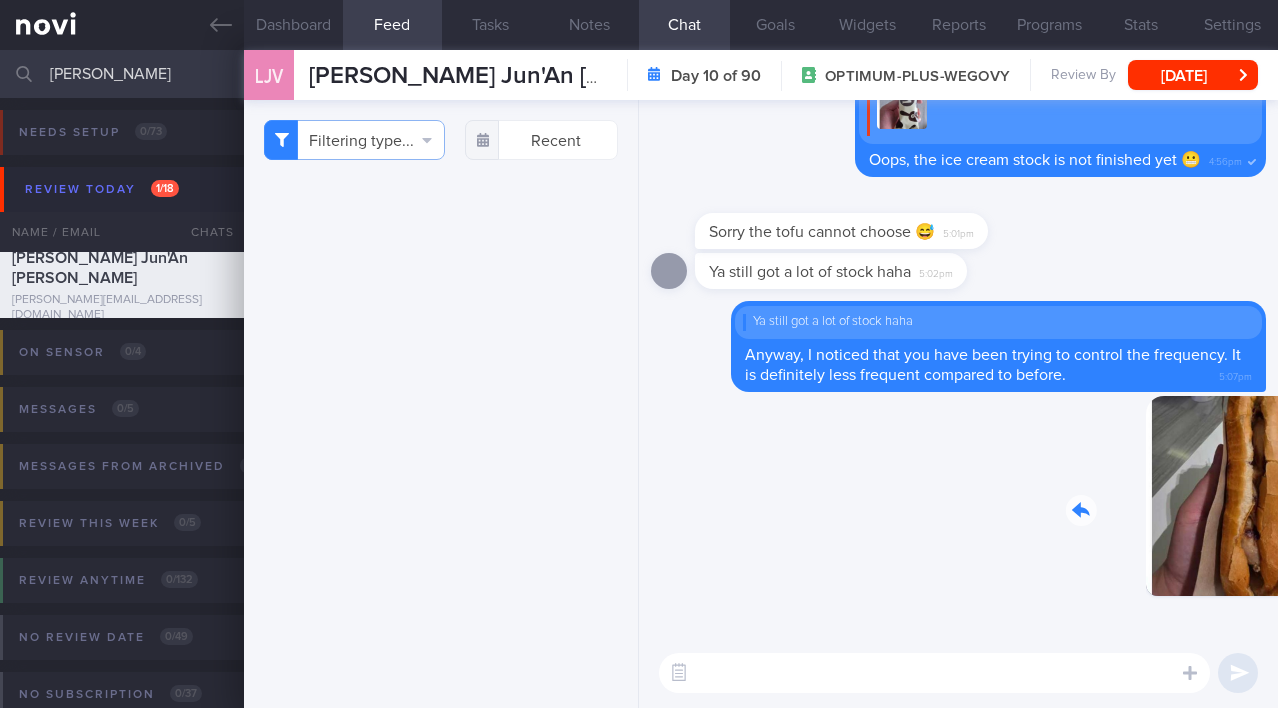 select on "6" 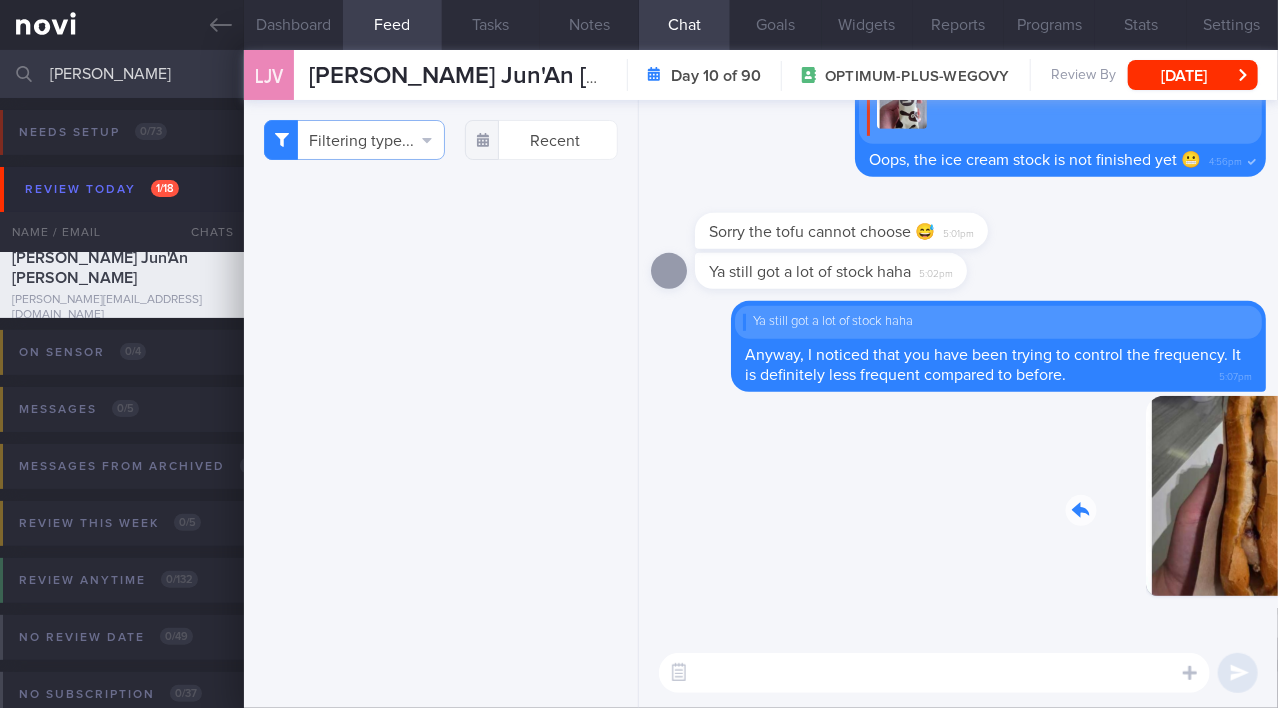click on "Delete
5:07pm
[GEOGRAPHIC_DATA]
Ya still got a lot of stock haha
Anyway, I noticed that you have been trying to control the frequency. It is definitely less frequent compared to before.
5:07pm
Ya still got a lot of stock haha
5:02pm
Sorry the tofu cannot choose 😅
5:01pm" at bounding box center [958, 369] 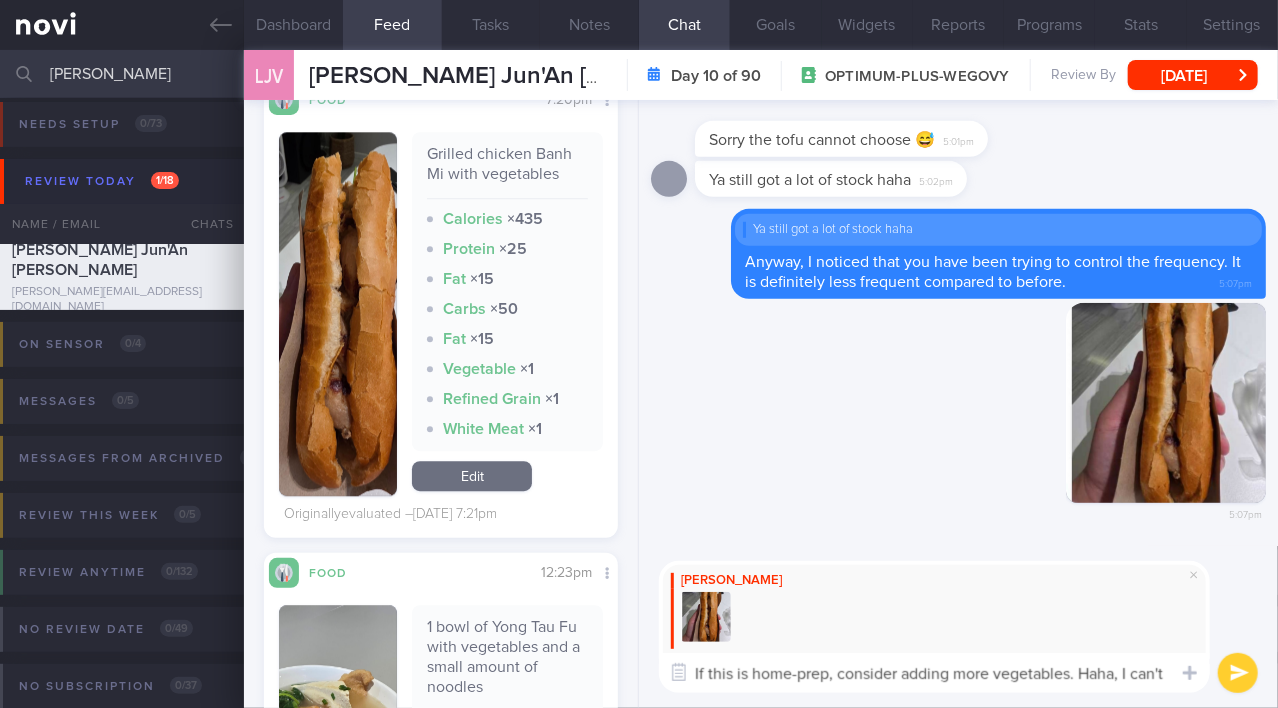 scroll, scrollTop: 0, scrollLeft: 0, axis: both 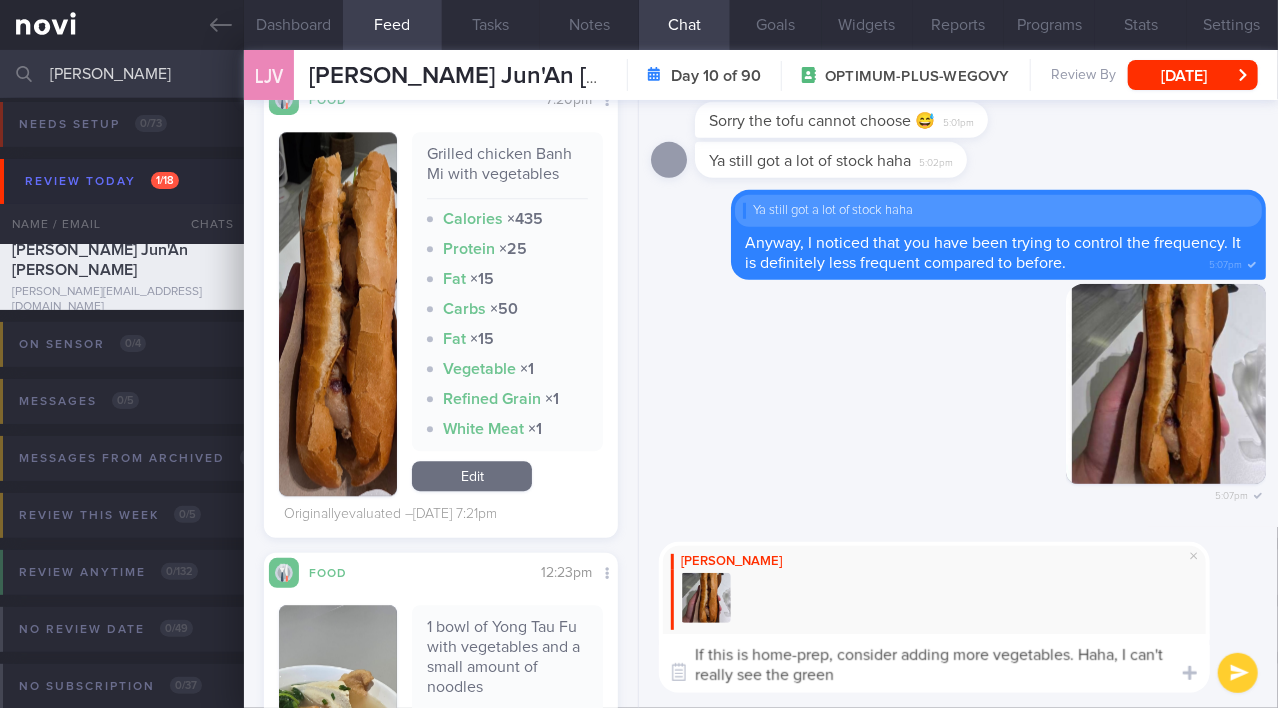 type on "If this is home-prep, consider adding more vegetables. [PERSON_NAME], I can't really see the greens" 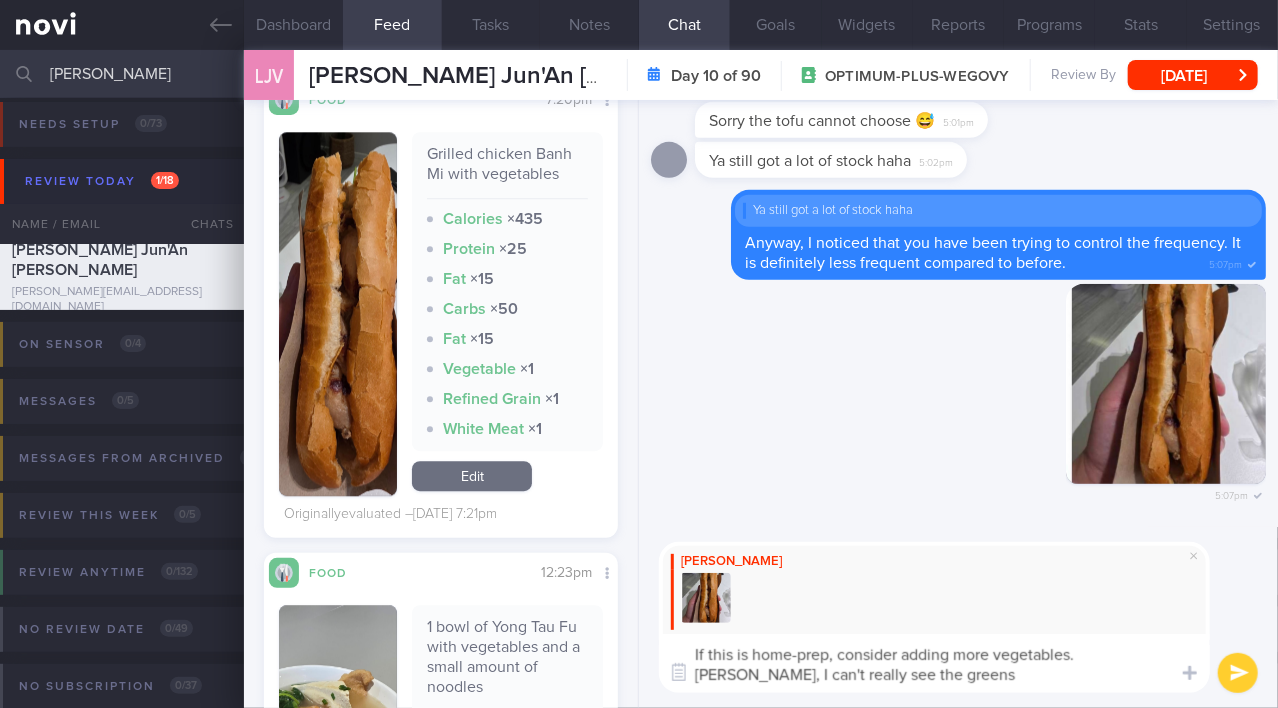 scroll, scrollTop: 0, scrollLeft: 0, axis: both 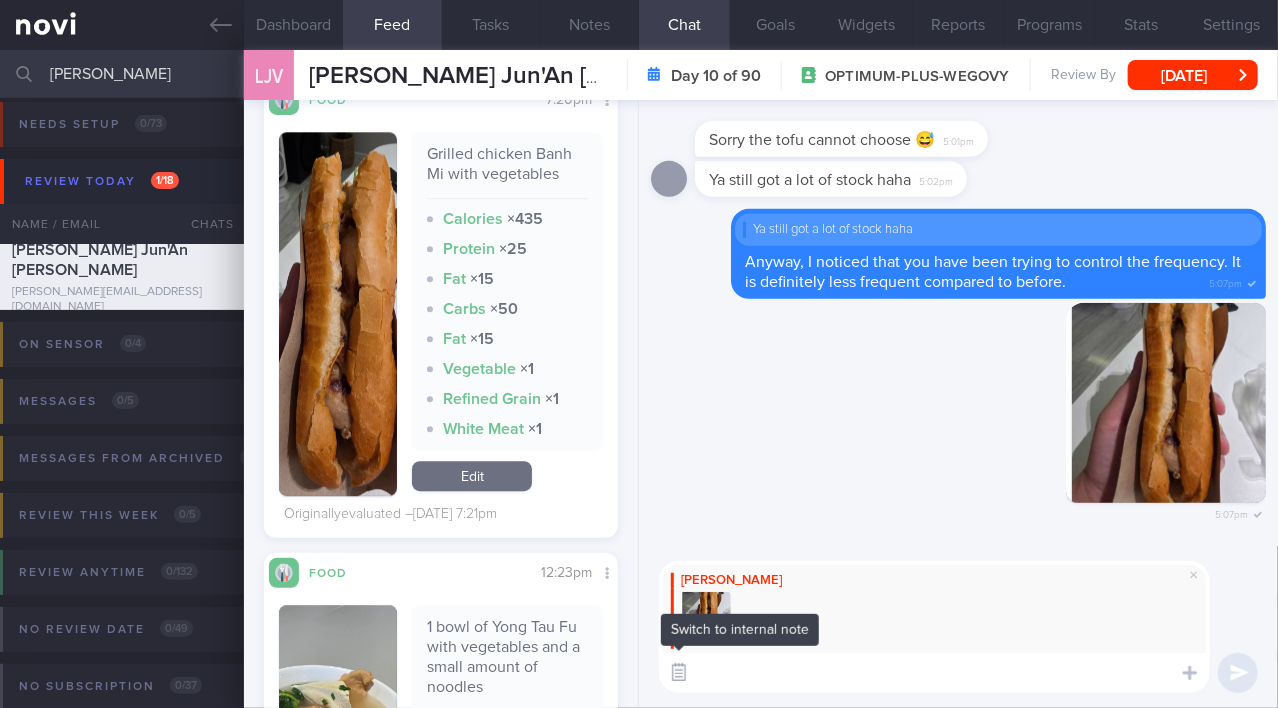 paste on "If this is home-prepared, consider adding more vegetables—haha, I can’t really spot any greens in the photo!" 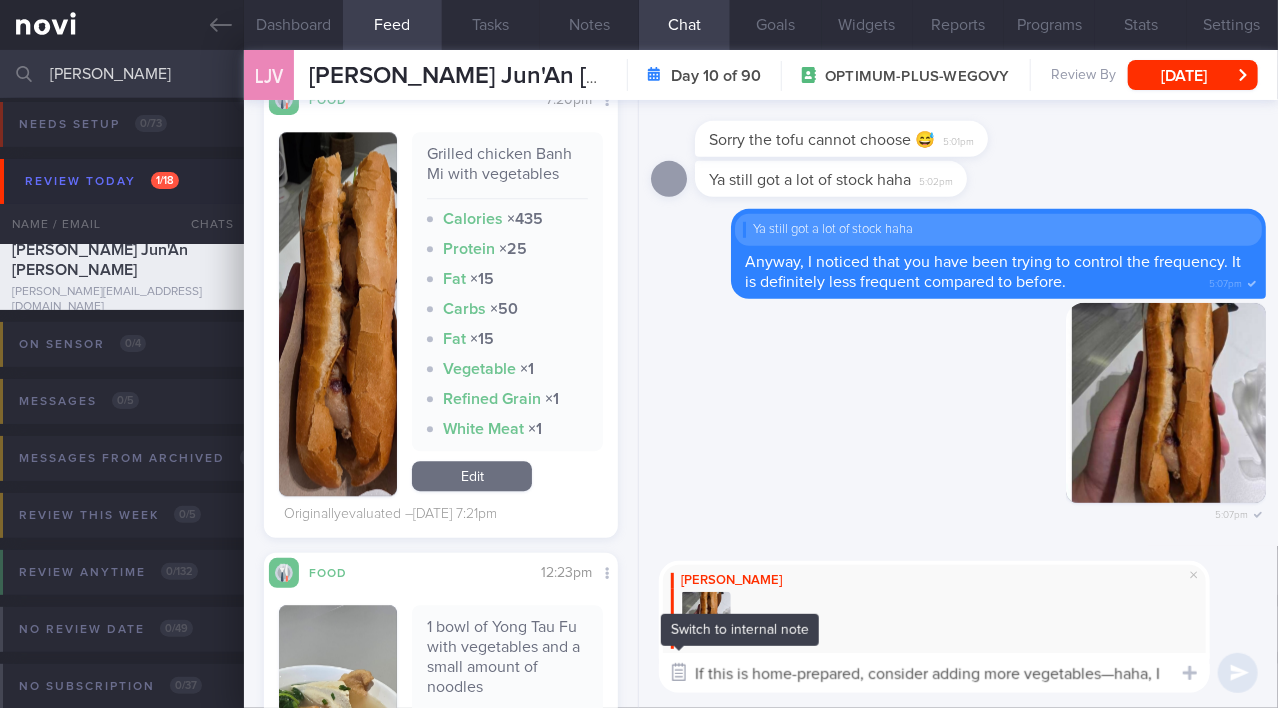 scroll, scrollTop: 0, scrollLeft: 0, axis: both 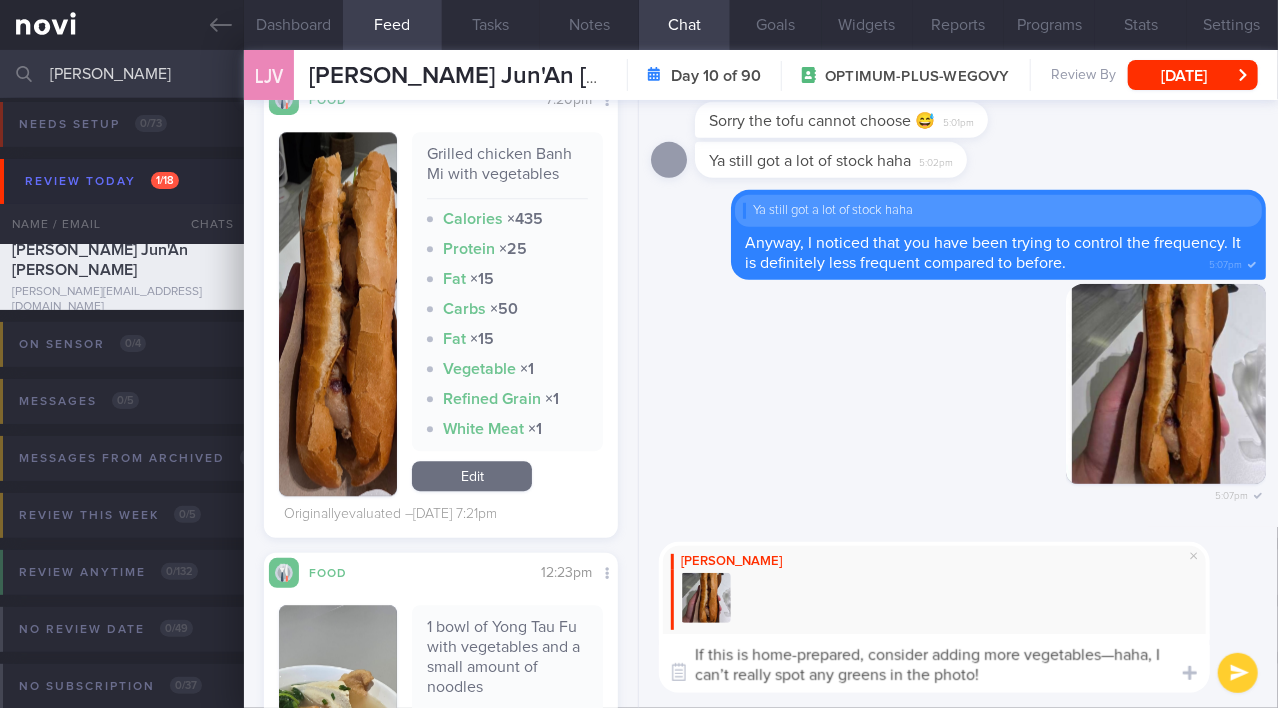 drag, startPoint x: 1105, startPoint y: 658, endPoint x: 1116, endPoint y: 656, distance: 11.18034 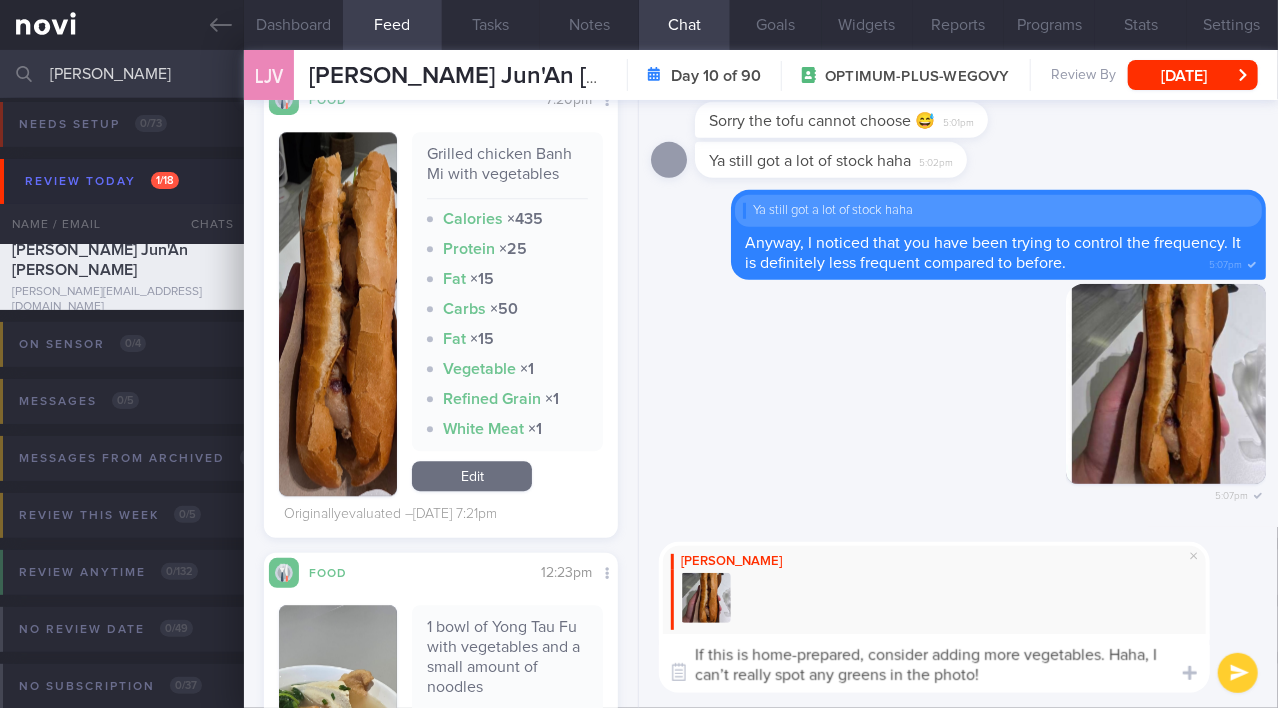 drag, startPoint x: 816, startPoint y: 676, endPoint x: 978, endPoint y: 671, distance: 162.07715 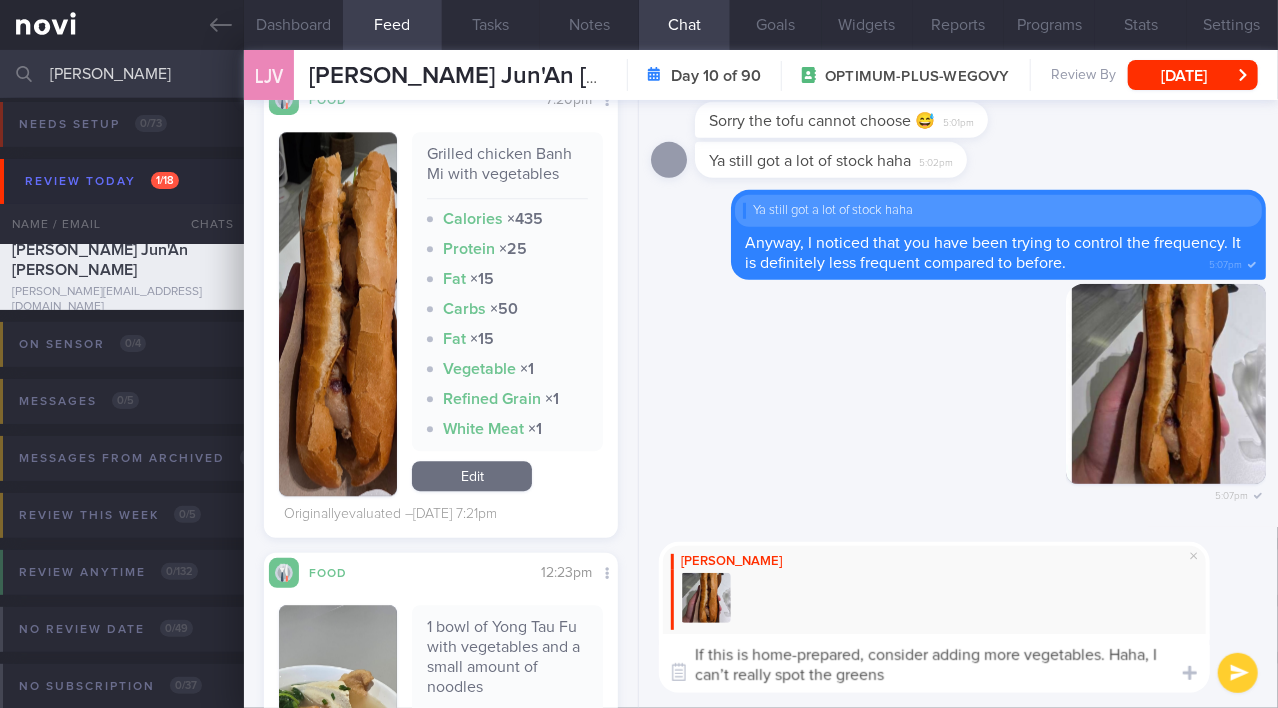 type on "If this is home-prepared, consider adding more vegetables. Haha, I can’t really spot the greens!" 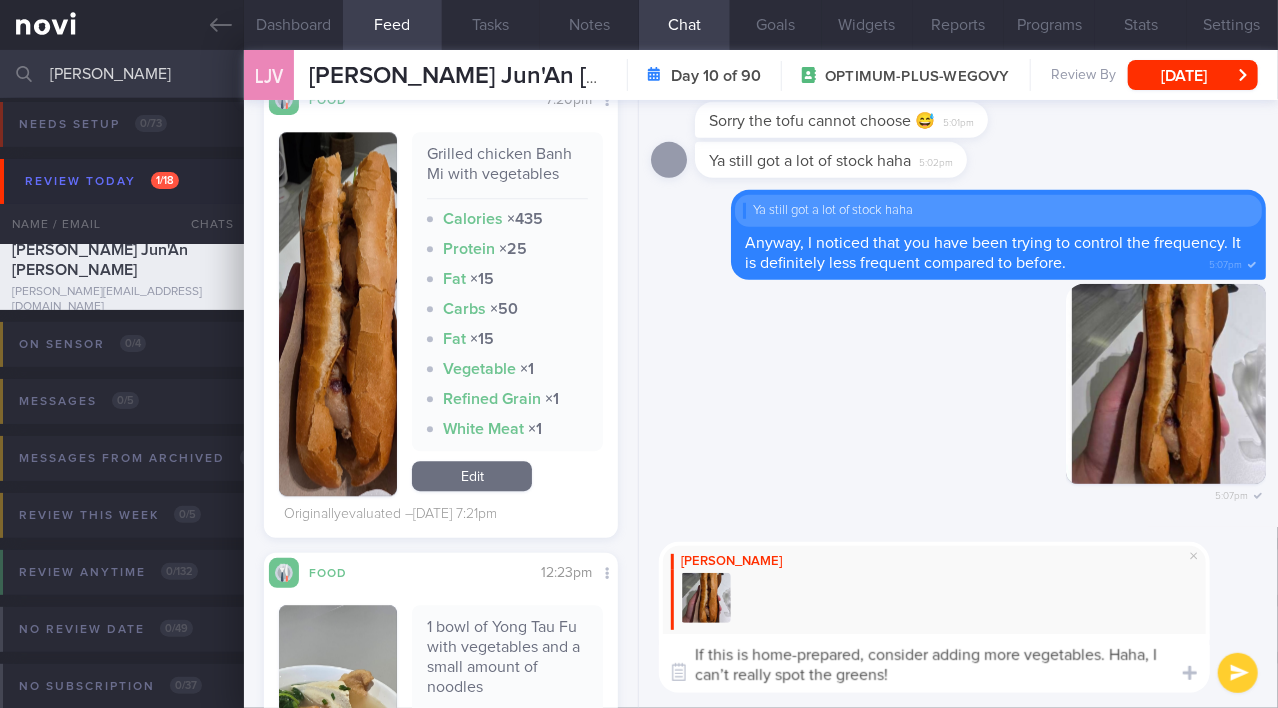 type 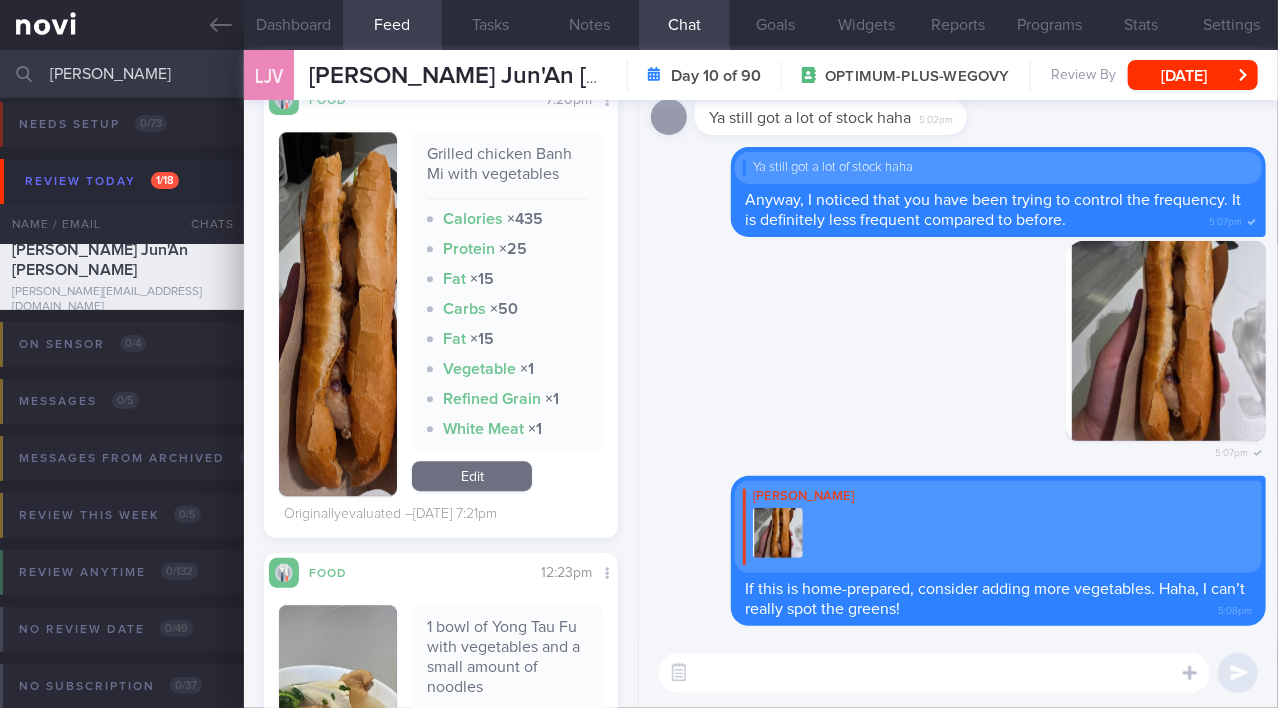 scroll, scrollTop: 0, scrollLeft: 0, axis: both 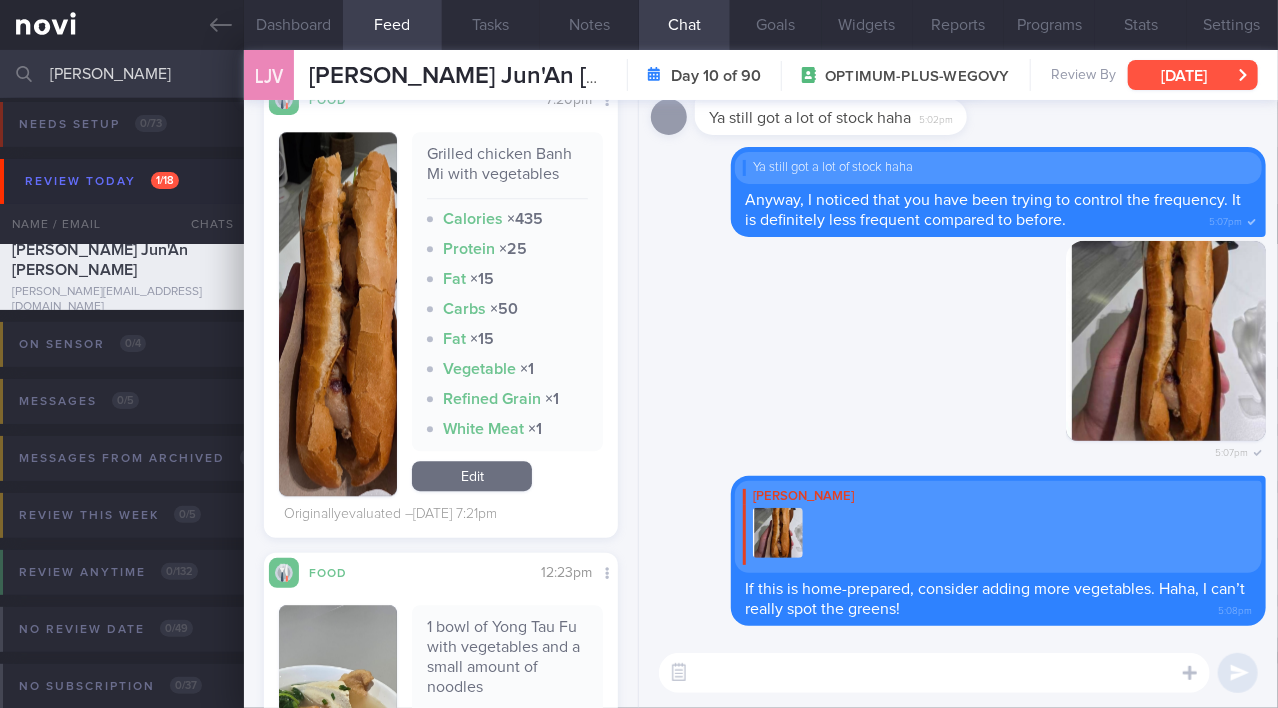 click on "[DATE]" at bounding box center [1193, 75] 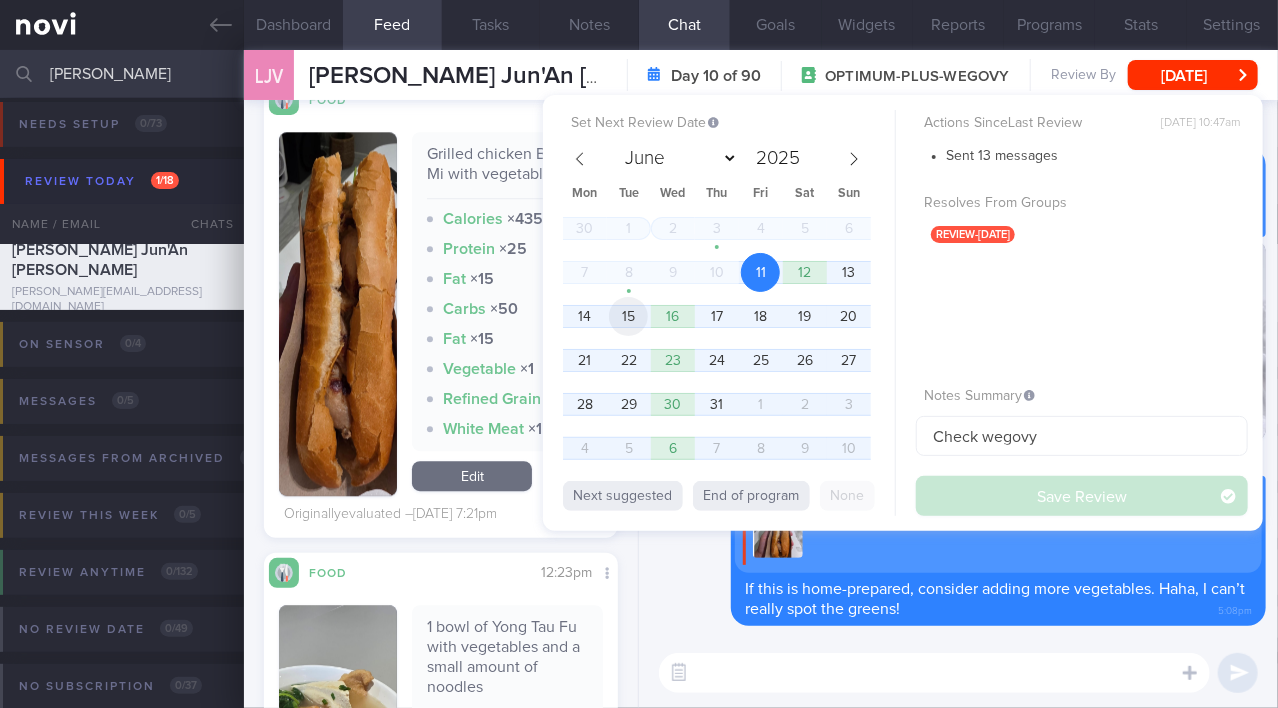click on "15" at bounding box center (628, 316) 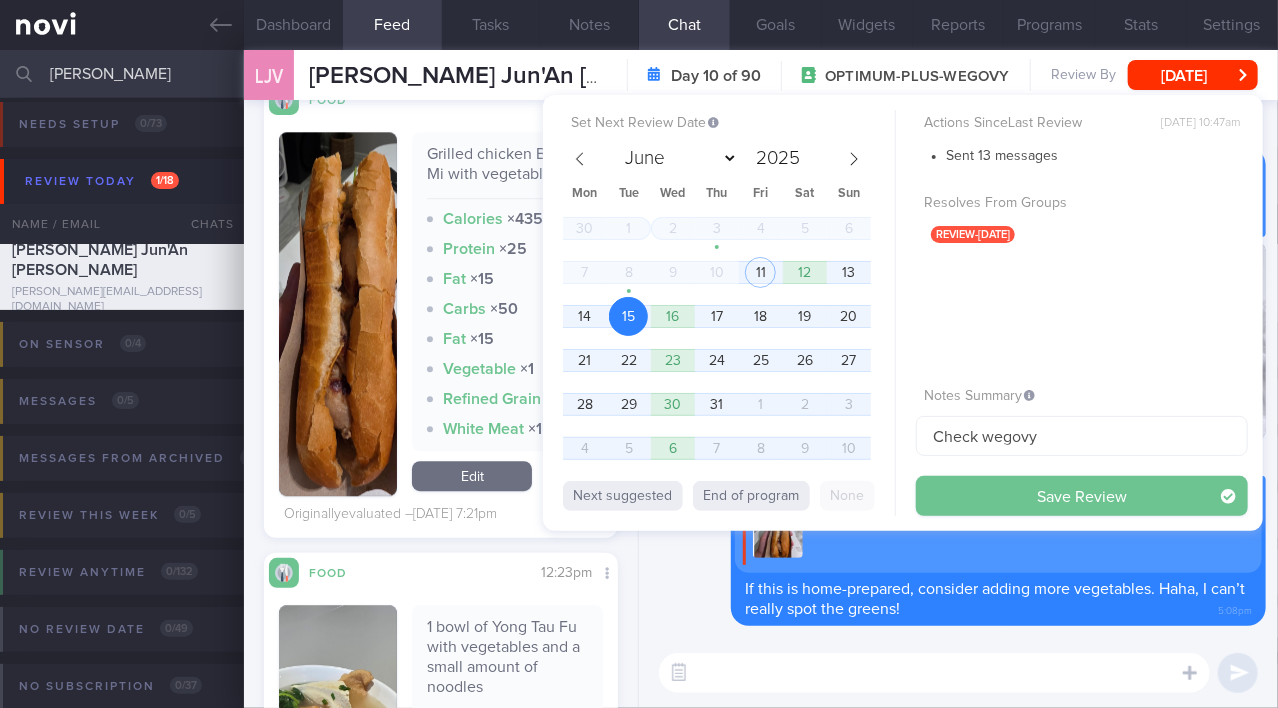 click on "Save Review" at bounding box center [1082, 496] 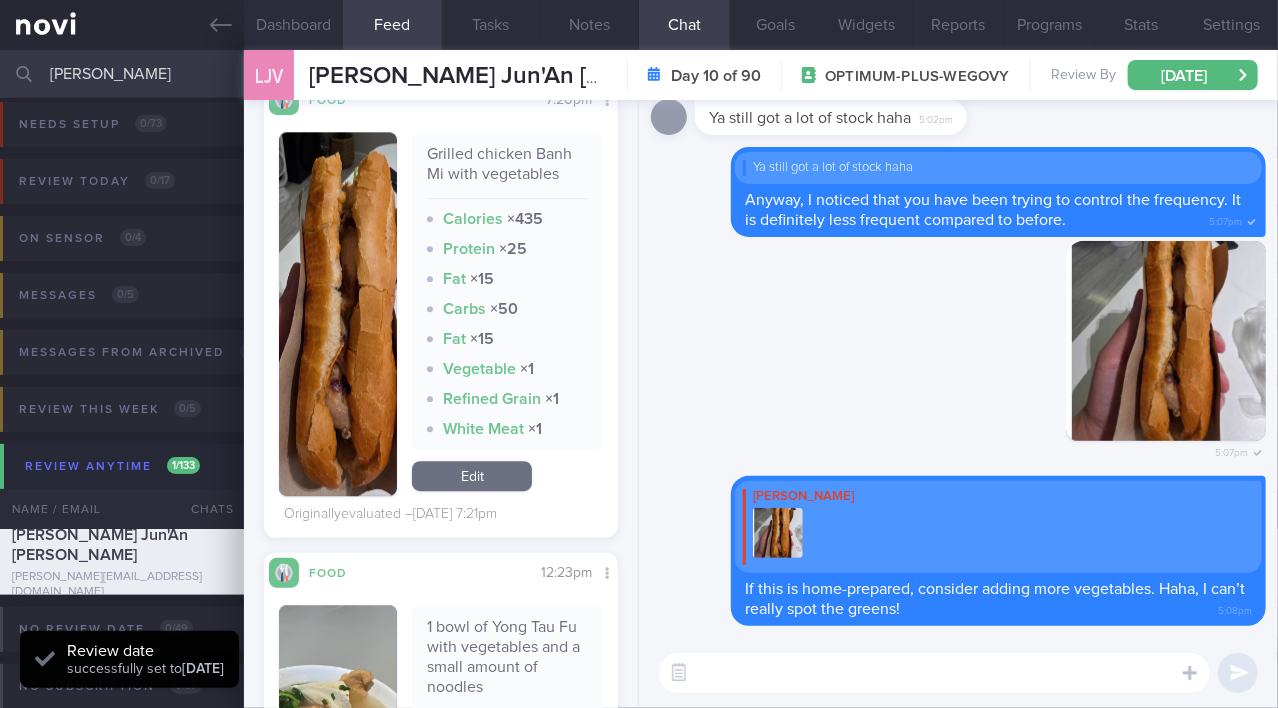 drag, startPoint x: 145, startPoint y: 70, endPoint x: 35, endPoint y: 69, distance: 110.00455 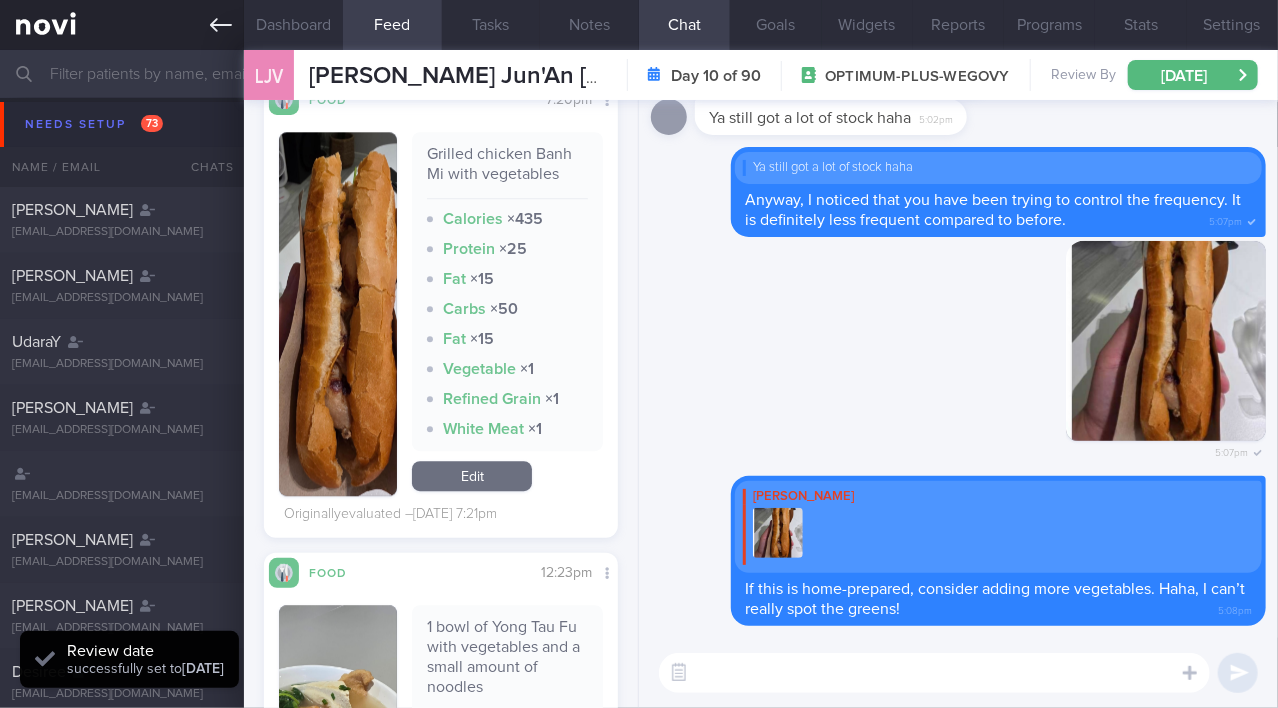 click at bounding box center (122, 25) 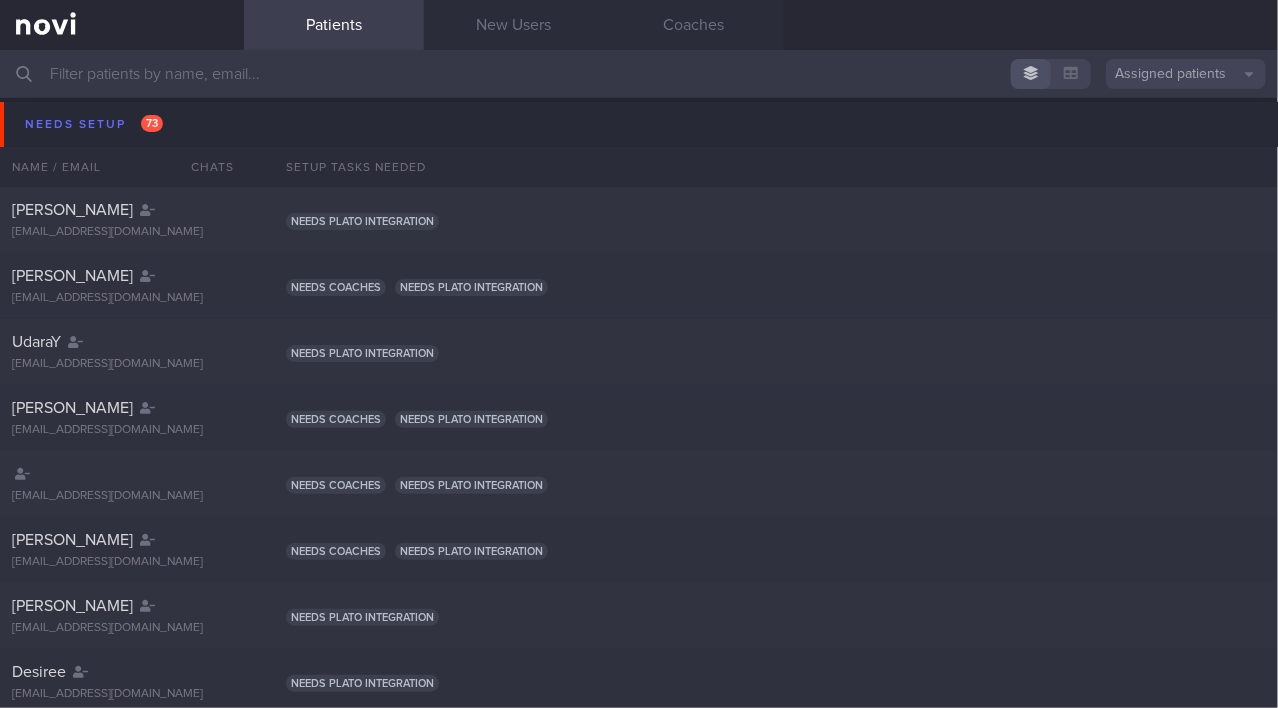 click at bounding box center [639, 74] 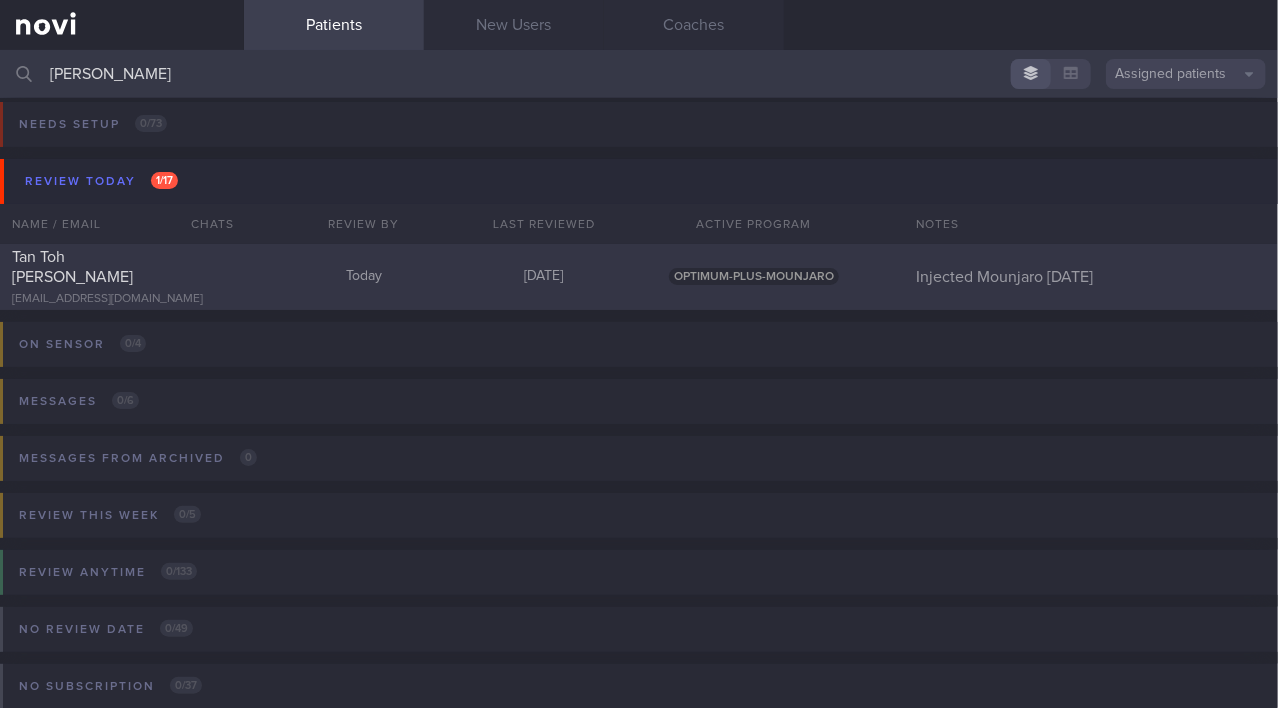 type on "martin" 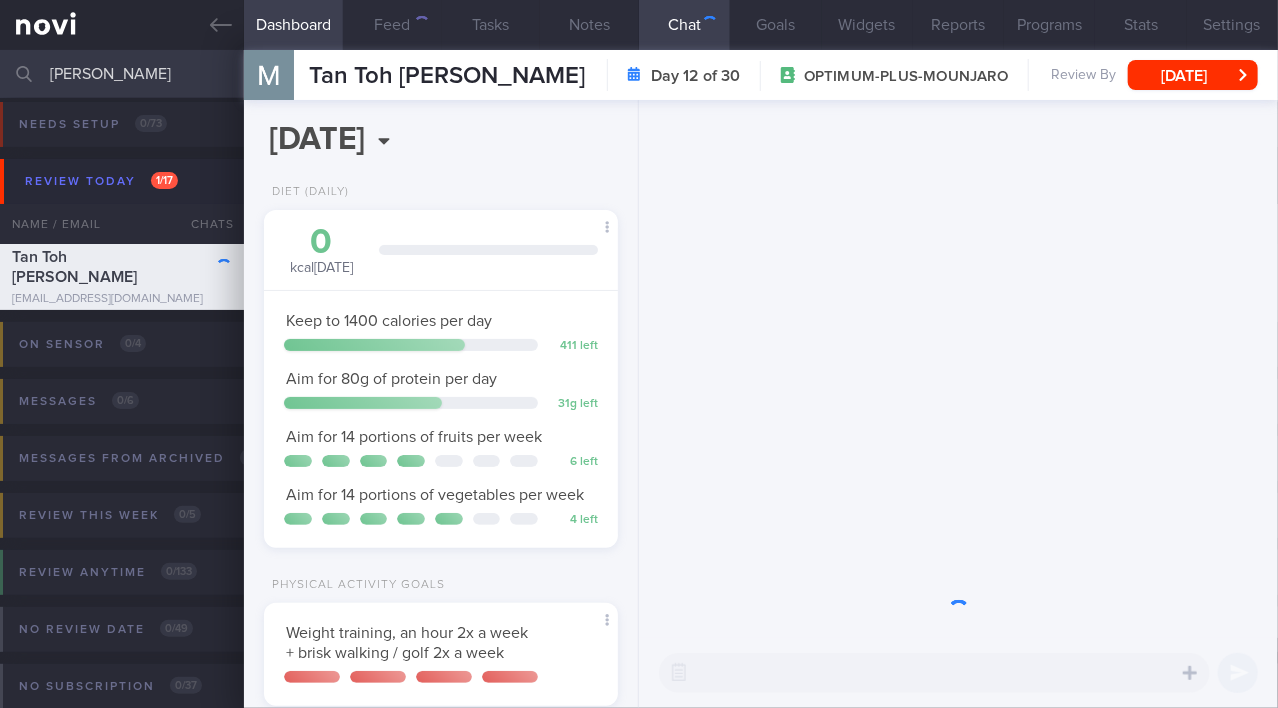 scroll, scrollTop: 999818, scrollLeft: 999695, axis: both 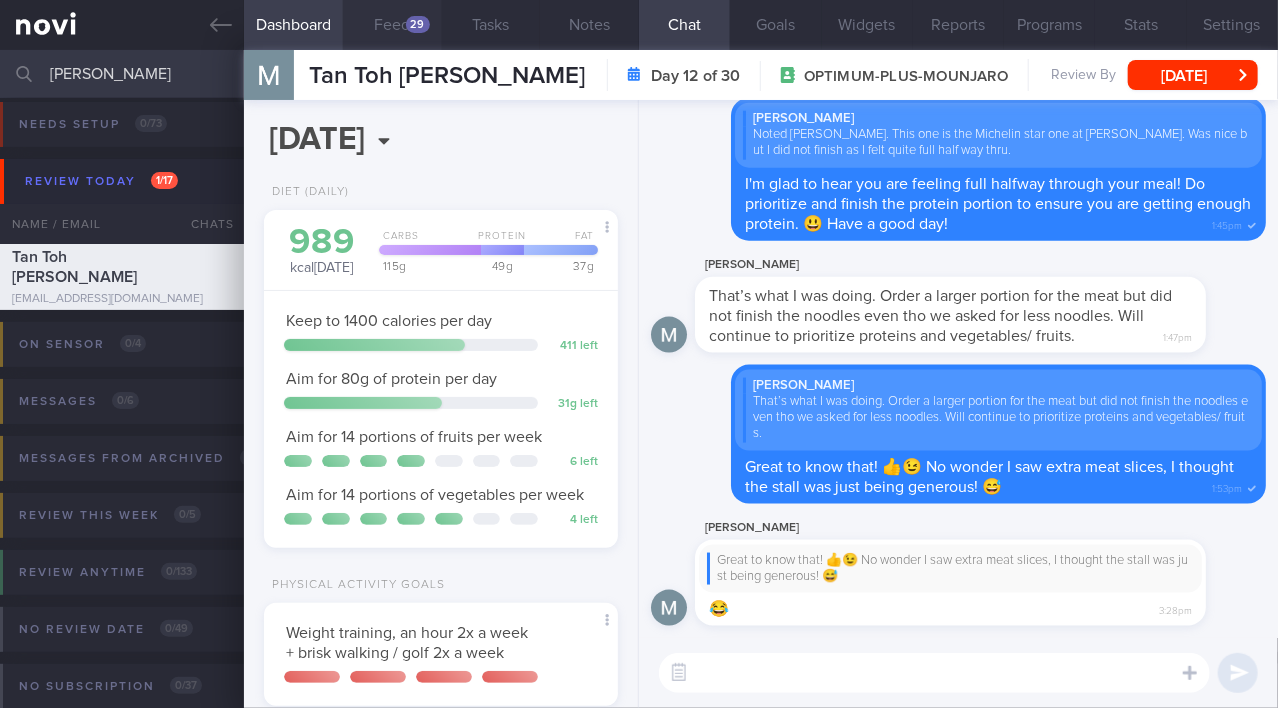 drag, startPoint x: 397, startPoint y: 16, endPoint x: 399, endPoint y: 35, distance: 19.104973 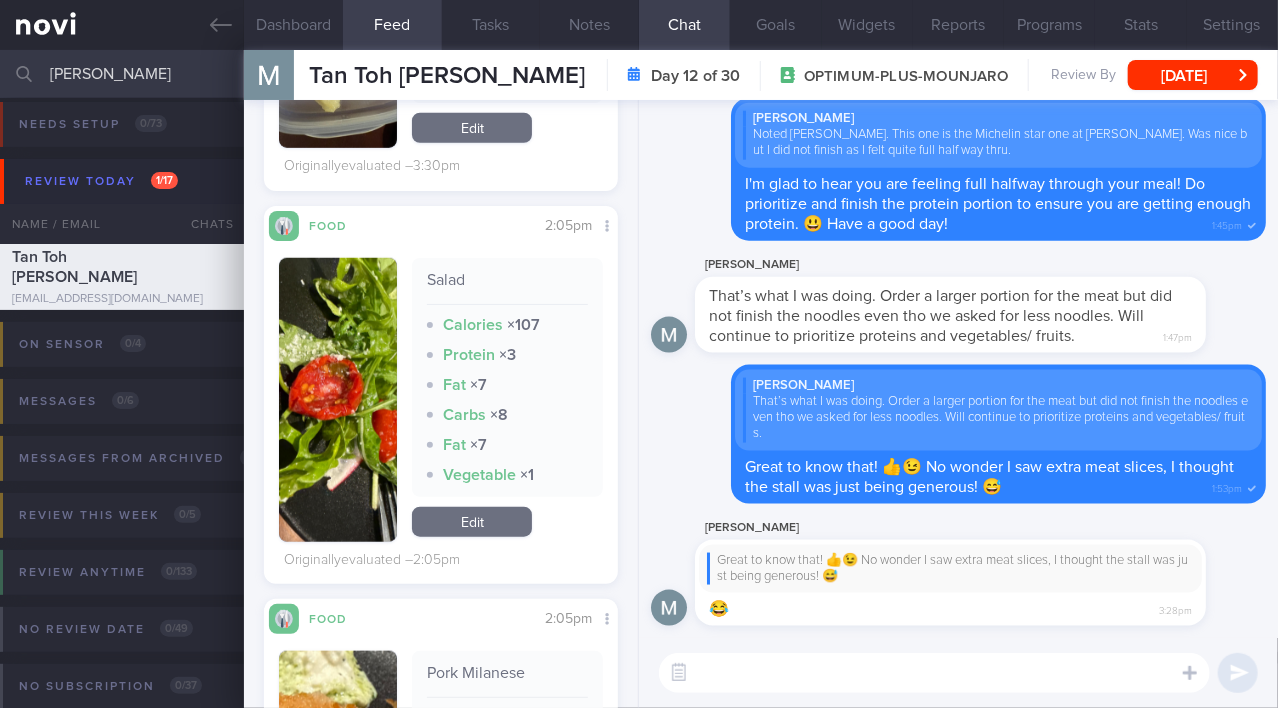scroll, scrollTop: 727, scrollLeft: 0, axis: vertical 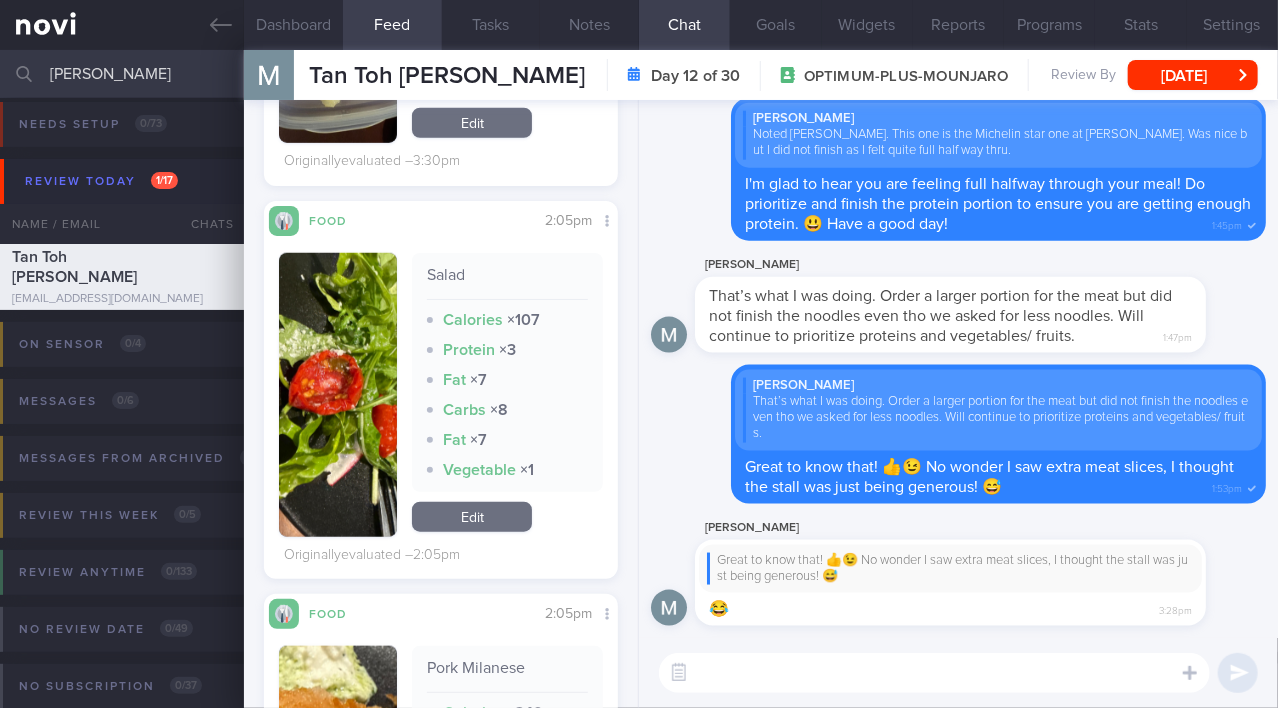 click at bounding box center [338, 395] 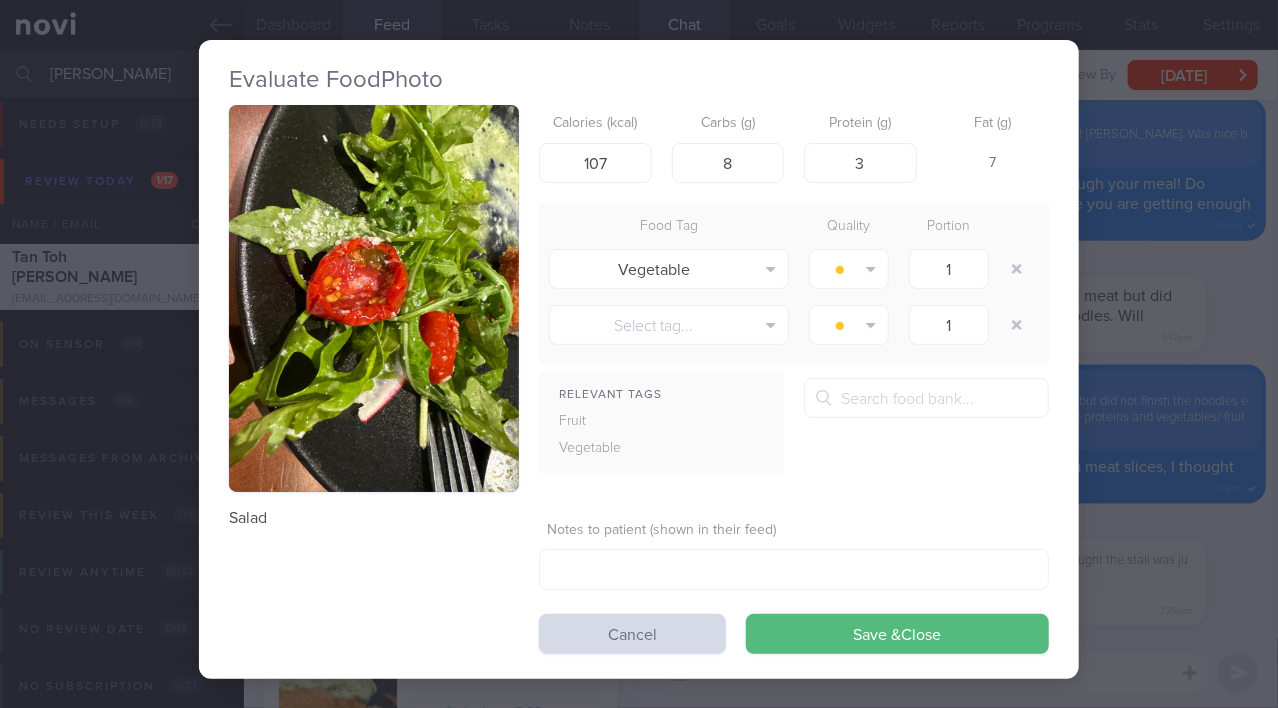 click on "Evaluate Food  Photo
Salad
Calories (kcal)
107
Carbs (g)
8
Protein (g)
3
Fat (g)
7
Food Tag
Quality
Portion
Vegetable
Alcohol
Fried
Fruit
Healthy Fats
High Calcium
High Cholesterol
High Fat" at bounding box center (639, 354) 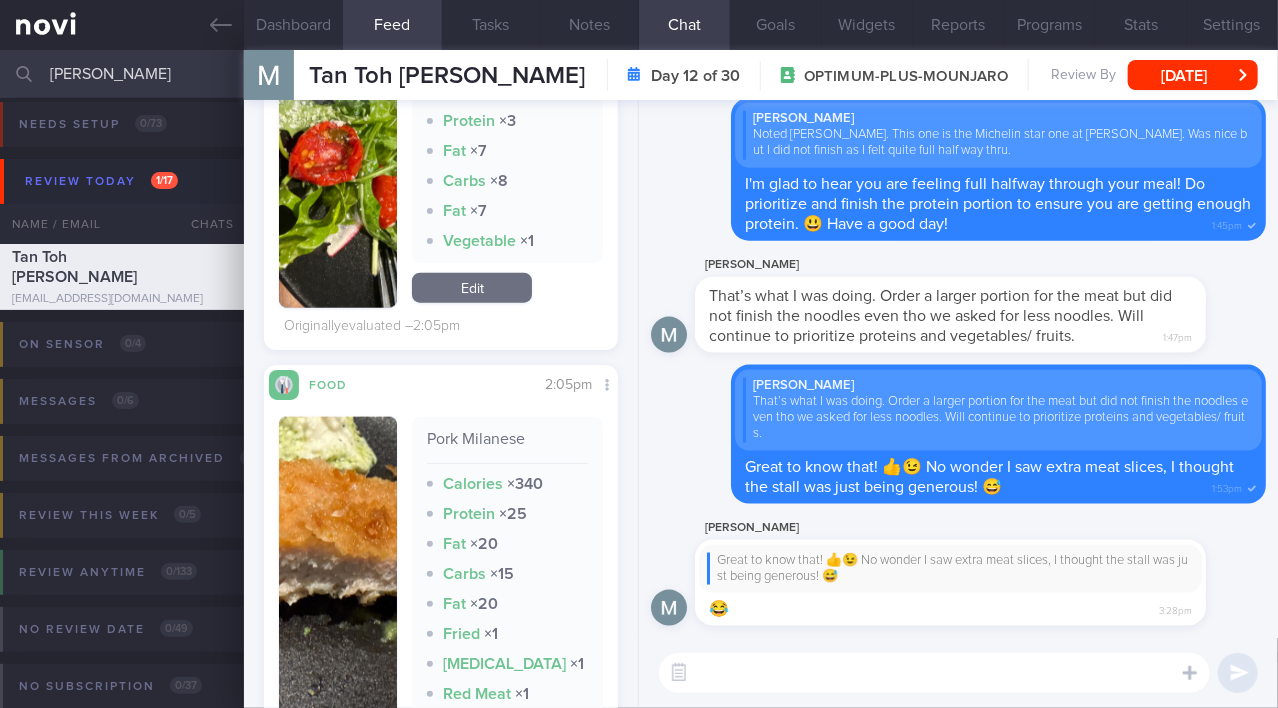 scroll, scrollTop: 1090, scrollLeft: 0, axis: vertical 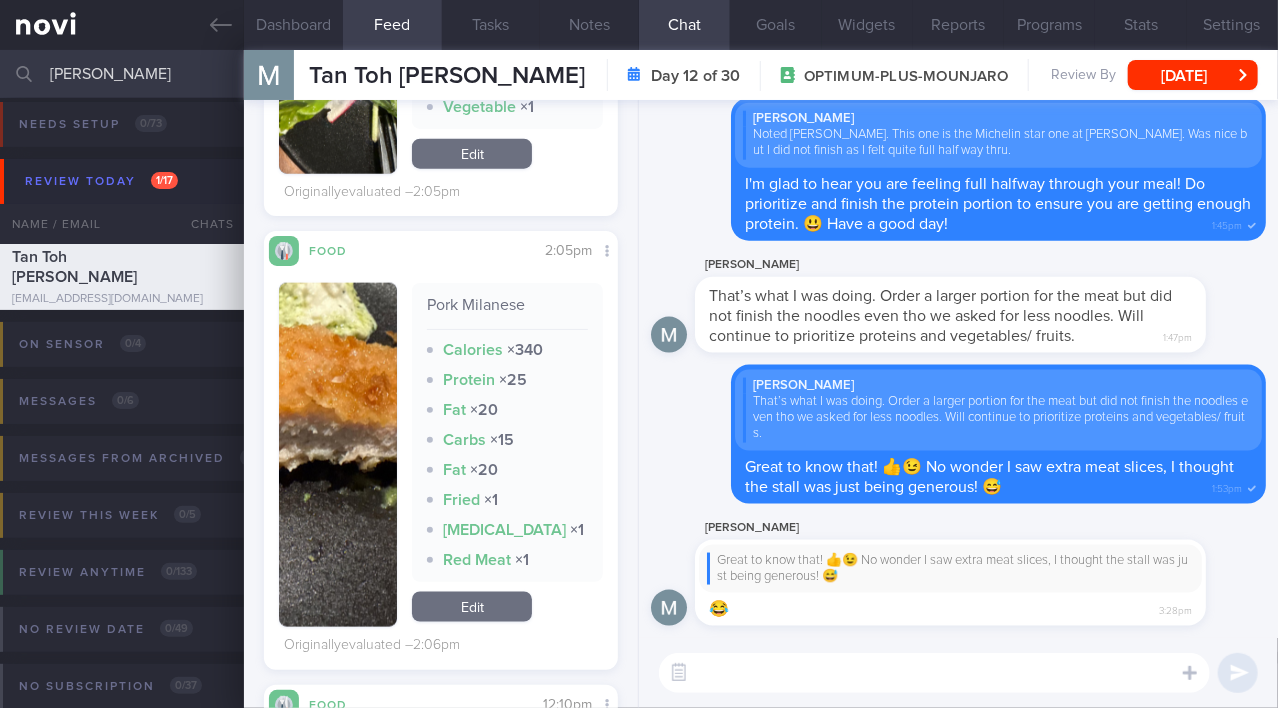 click at bounding box center (338, 455) 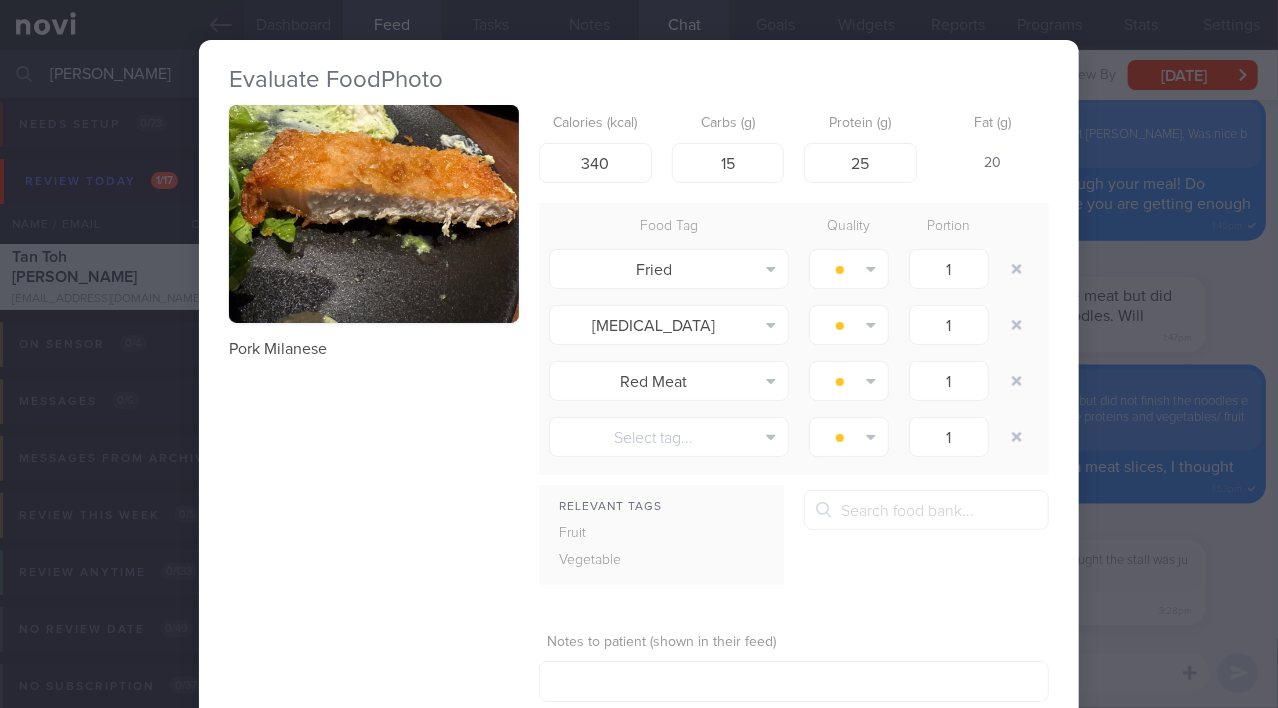 click on "Evaluate Food  Photo
Pork Milanese
Calories (kcal)
340
Carbs (g)
15
Protein (g)
25
Fat (g)
20
Food Tag
Quality
Portion
Fried
Alcohol
Fried
Fruit
Healthy Fats
High Calcium
High Cholesterol
High Fat" at bounding box center (639, 354) 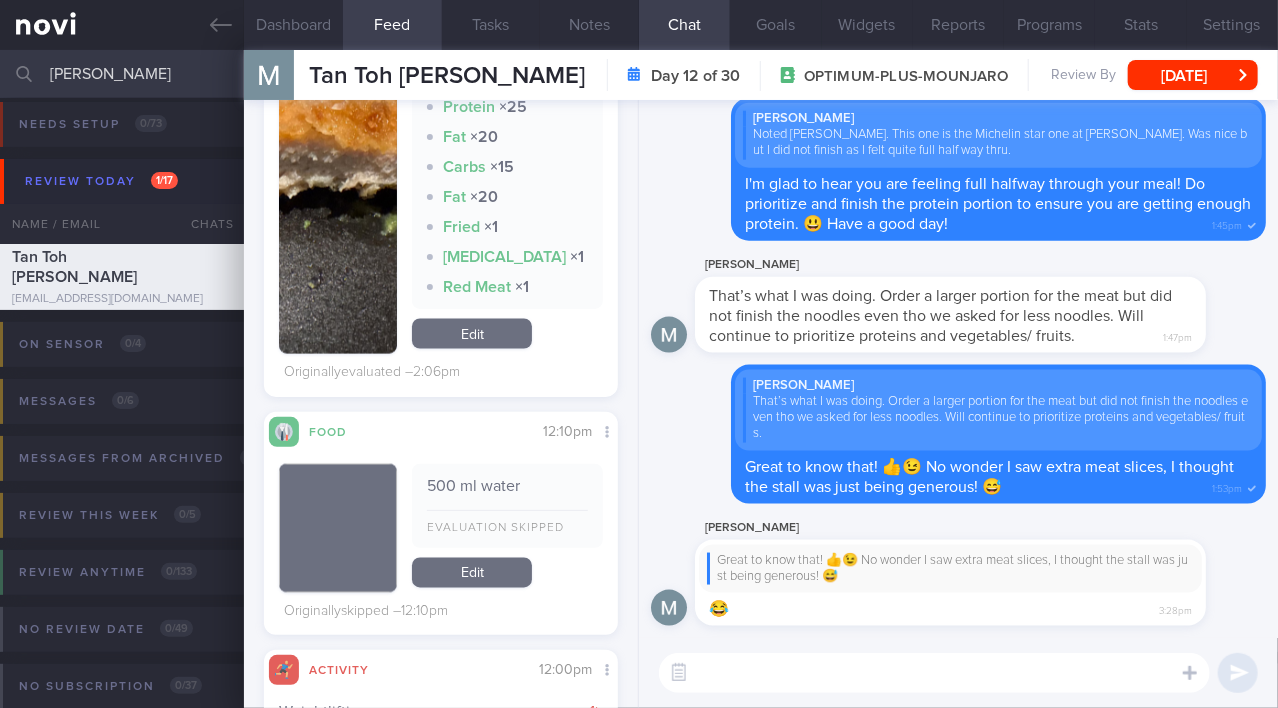 scroll, scrollTop: 1000, scrollLeft: 0, axis: vertical 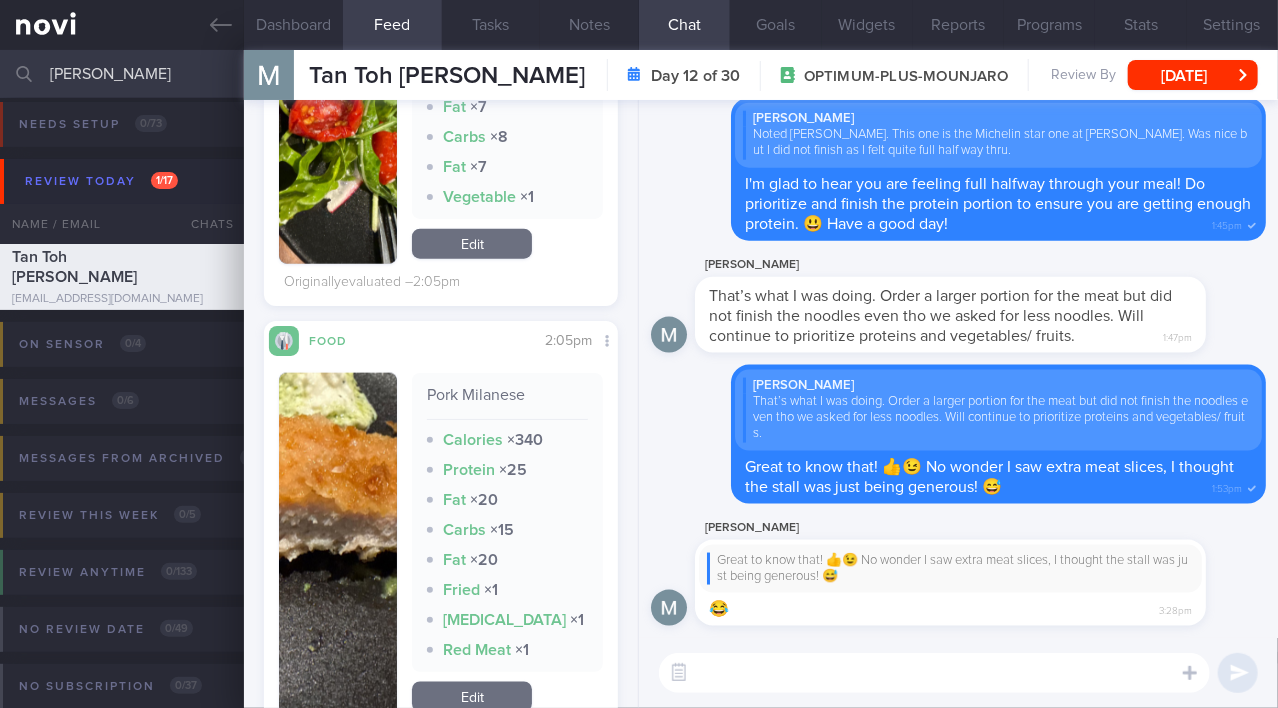 click at bounding box center [338, 545] 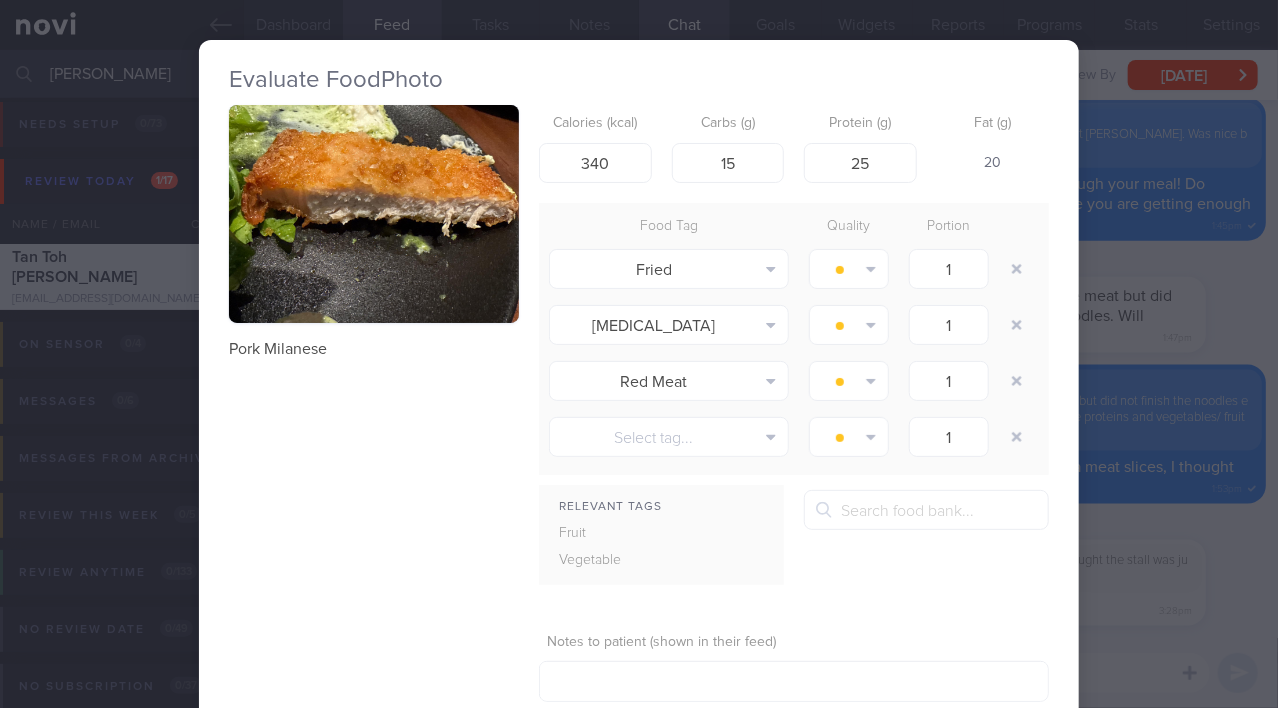 click on "Pork Milanese" at bounding box center [374, 232] 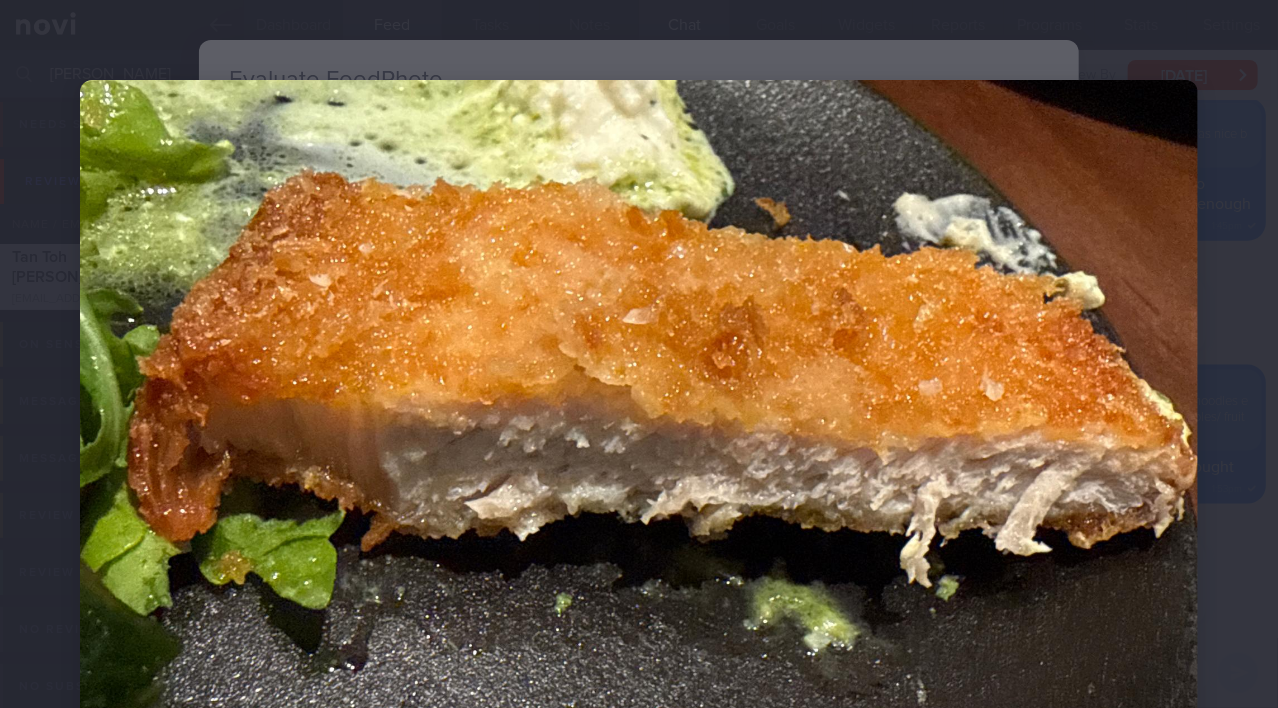 click at bounding box center [639, 499] 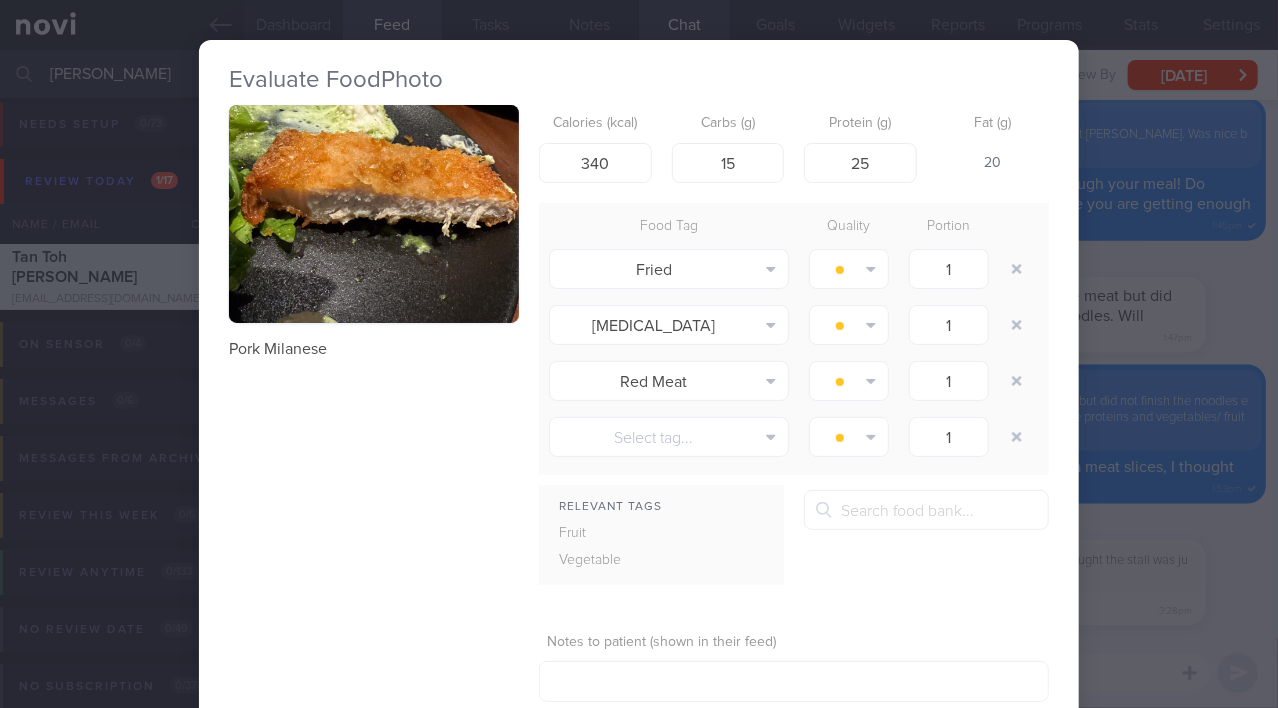click on "Evaluate Food  Photo
Pork Milanese
Calories (kcal)
340
Carbs (g)
15
Protein (g)
25
Fat (g)
20
Food Tag
Quality
Portion
Fried
Alcohol
Fried
Fruit
Healthy Fats
High Calcium
High Cholesterol
High Fat" at bounding box center [639, 354] 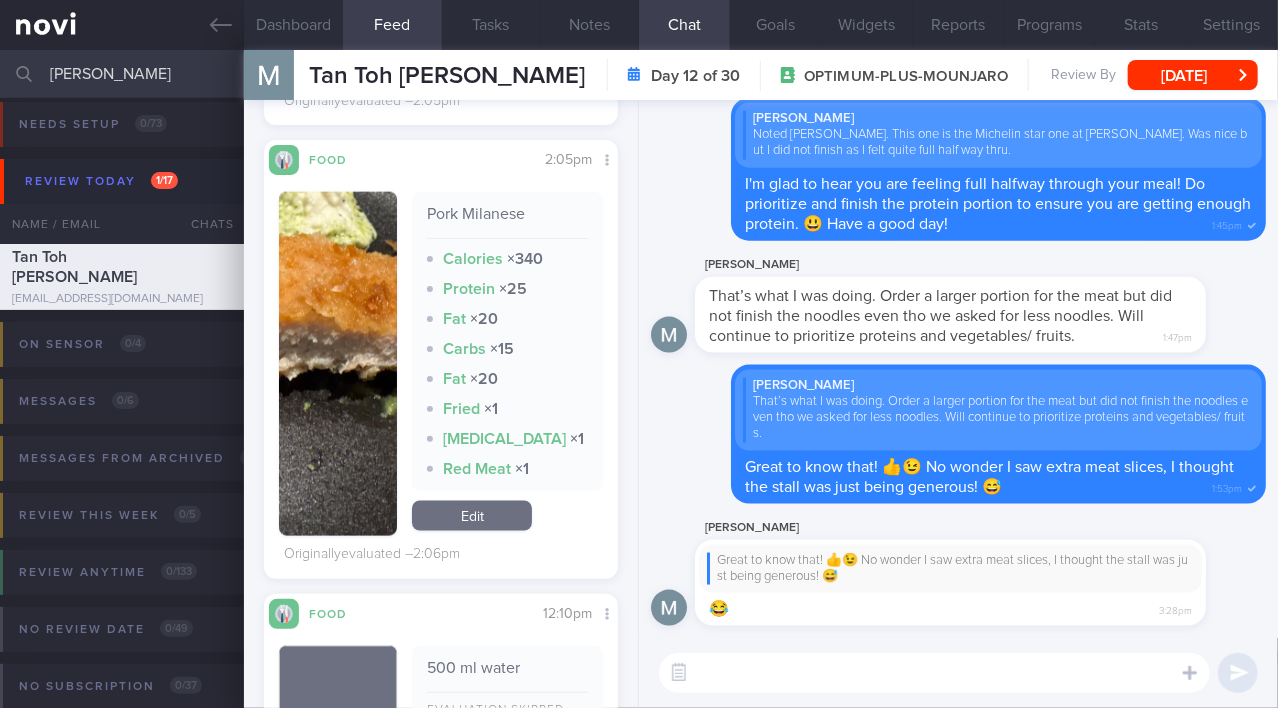 scroll, scrollTop: 1182, scrollLeft: 0, axis: vertical 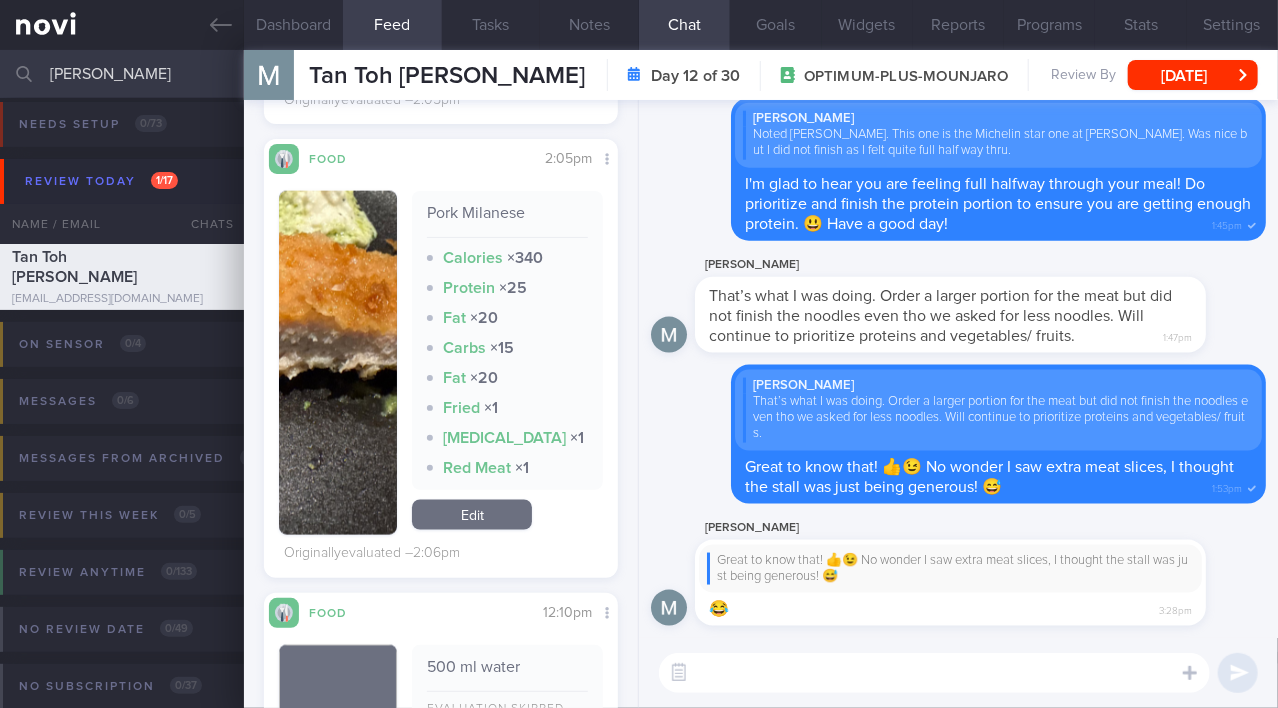 click at bounding box center (338, 363) 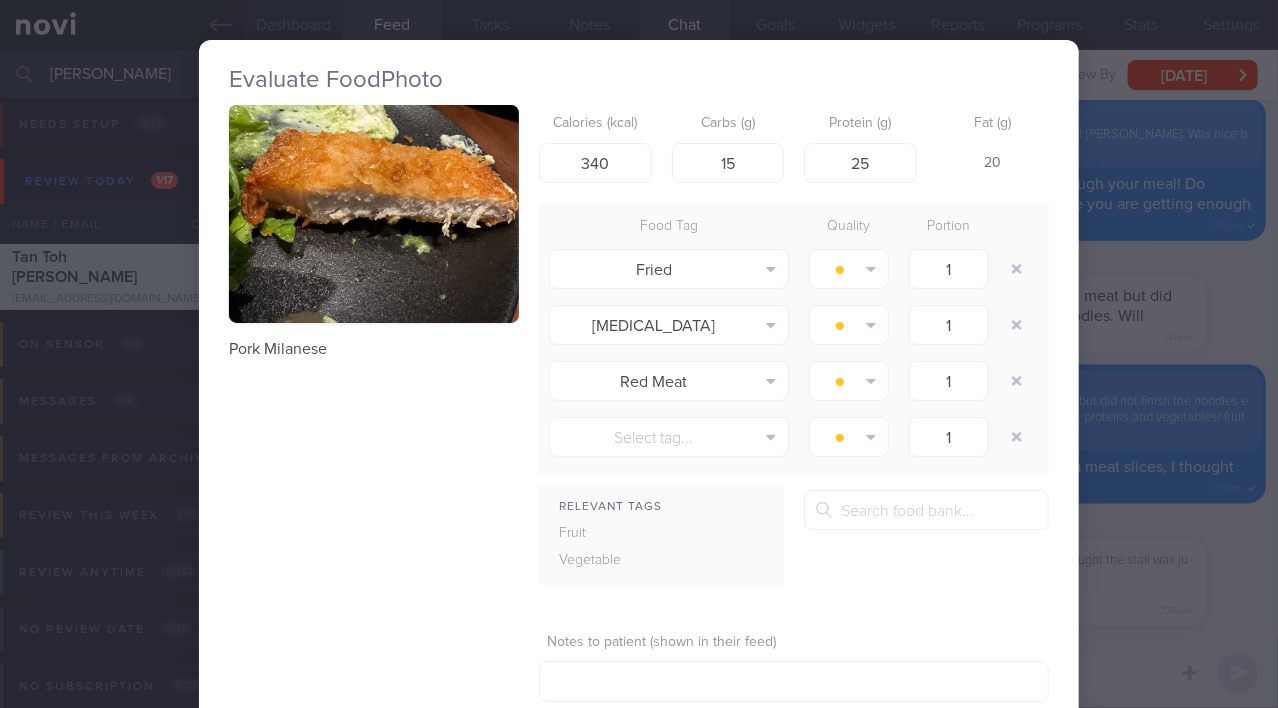 click on "Evaluate Food  Photo
Pork Milanese
Calories (kcal)
340
Carbs (g)
15
Protein (g)
25
Fat (g)
20
Food Tag
Quality
Portion
Fried
Alcohol
Fried
Fruit
Healthy Fats
High Calcium
High Cholesterol
High Fat" at bounding box center (639, 354) 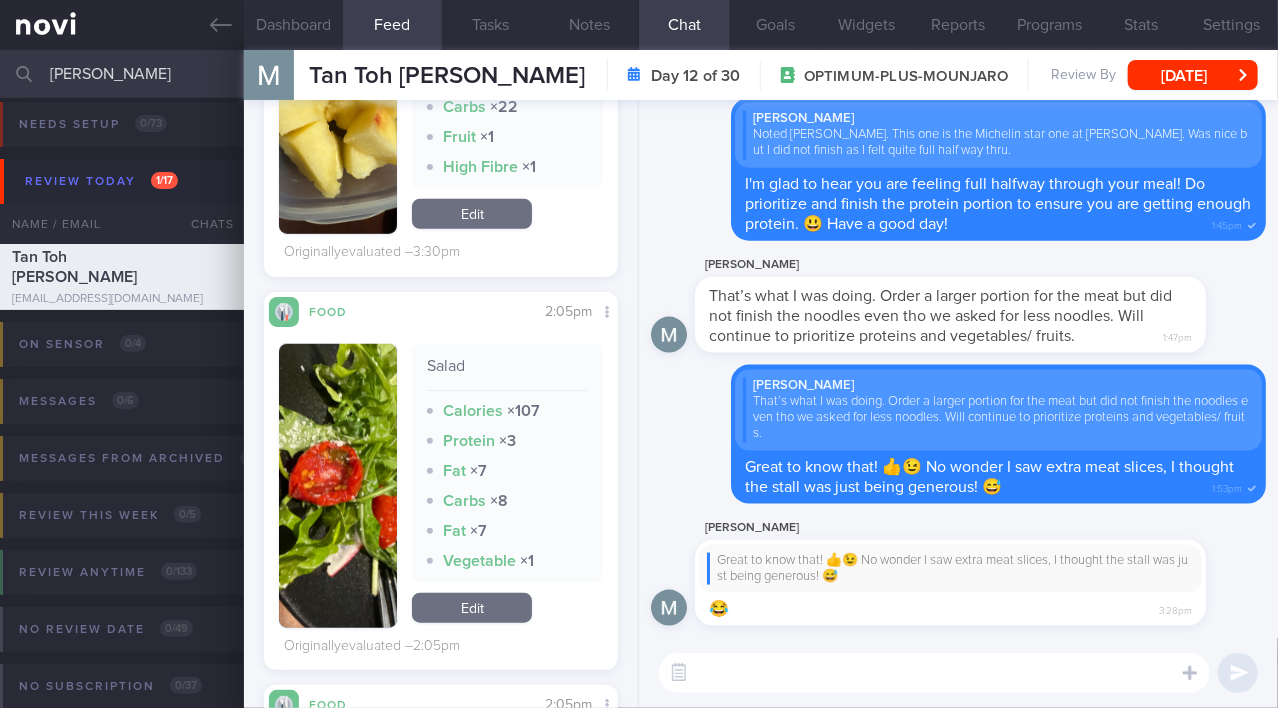 scroll, scrollTop: 0, scrollLeft: 0, axis: both 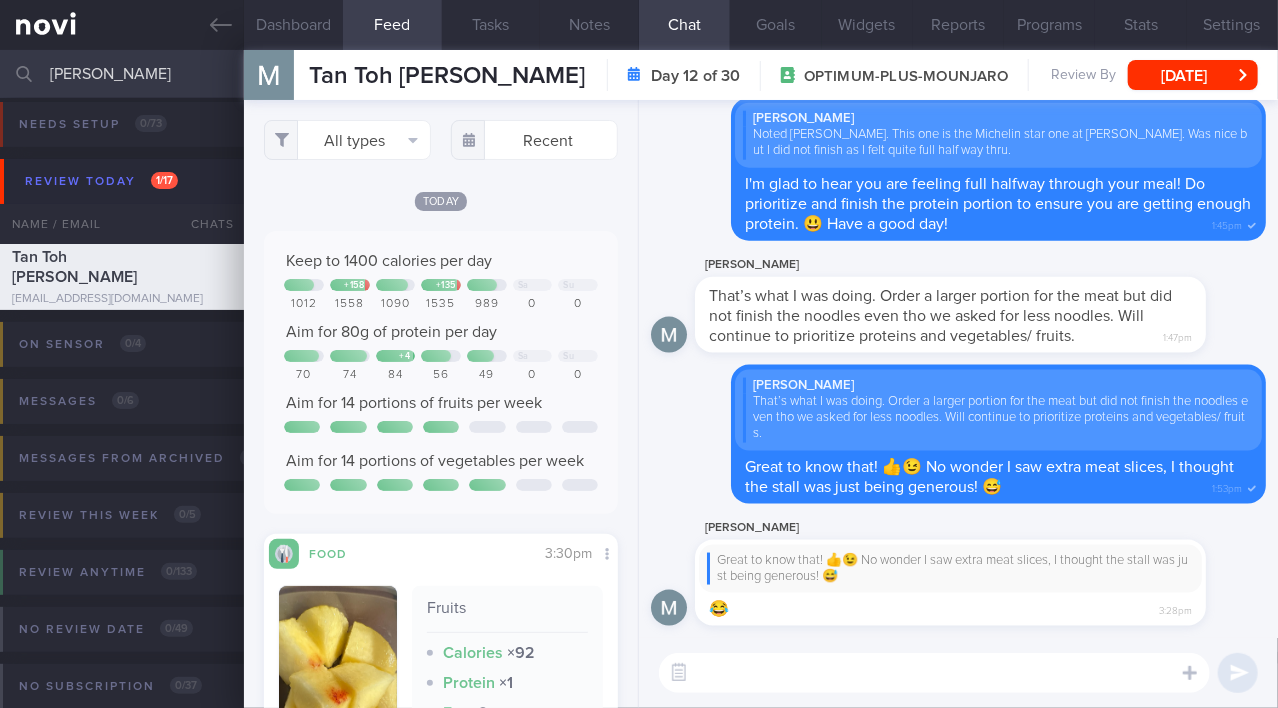 click at bounding box center [934, 673] 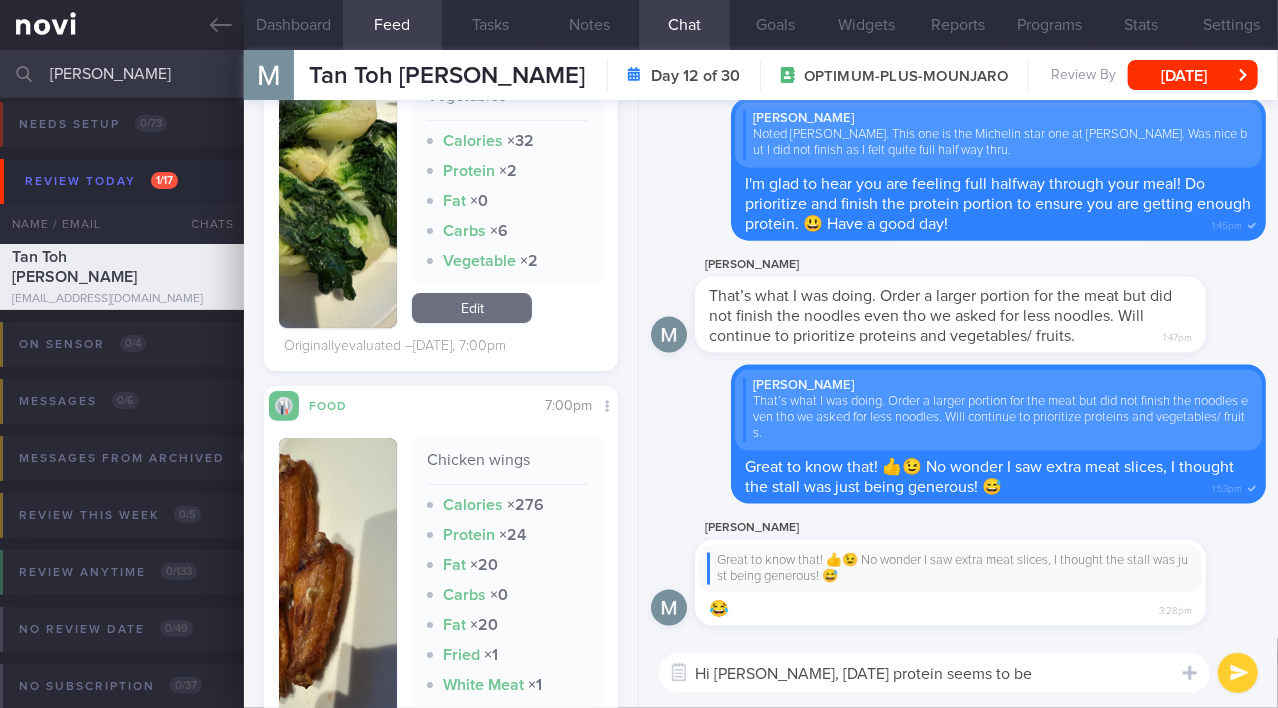 scroll, scrollTop: 3000, scrollLeft: 0, axis: vertical 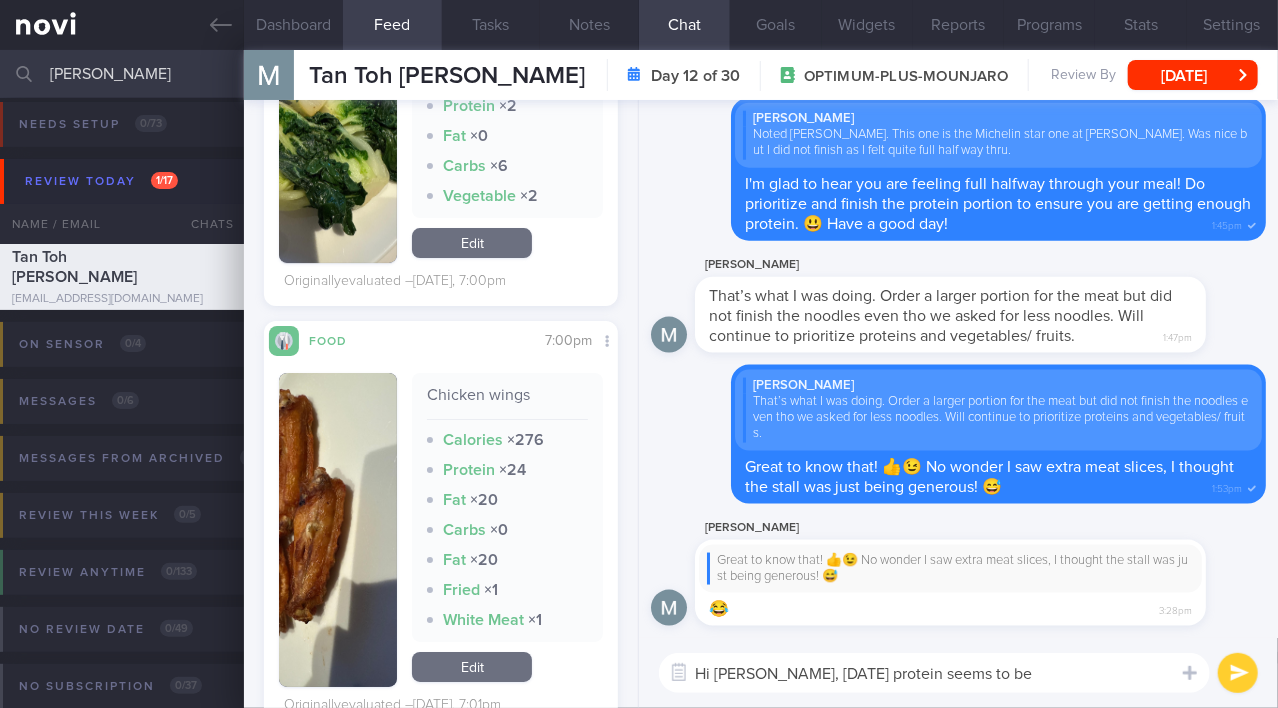 click at bounding box center (338, 530) 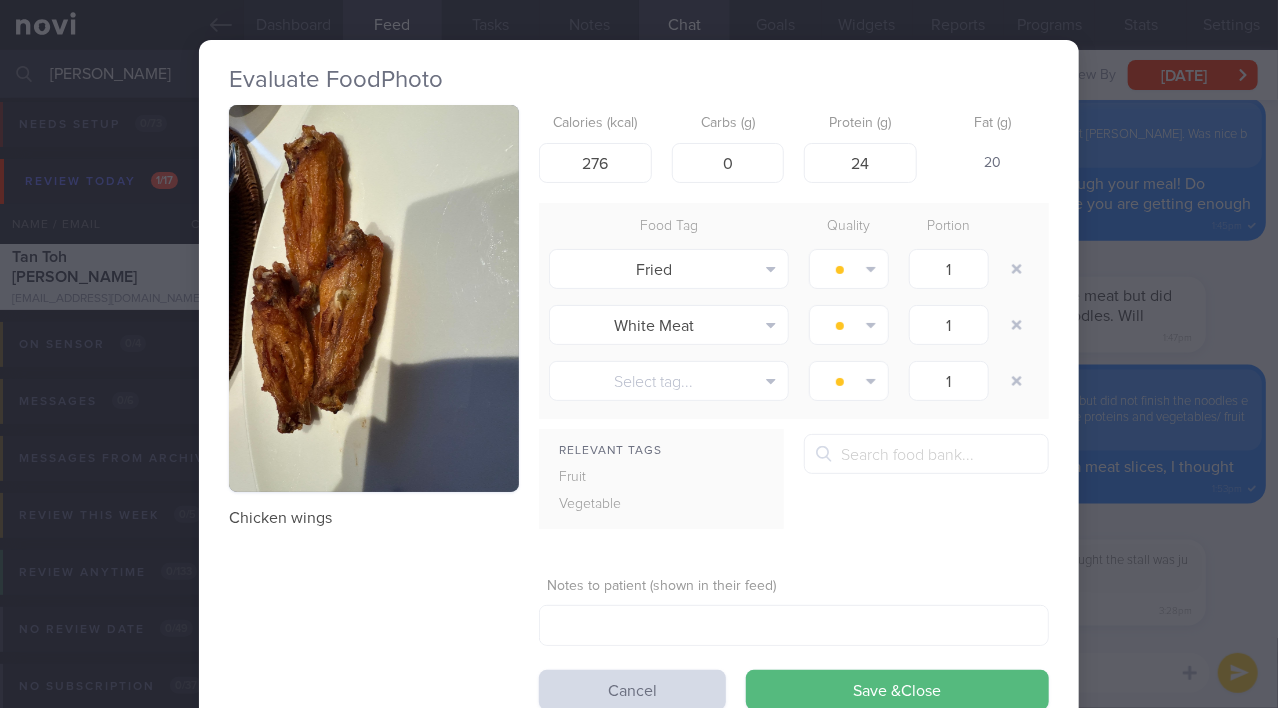 click on "Evaluate Food  Photo
Chicken wings
Calories (kcal)
276
Carbs (g)
0
Protein (g)
24
Fat (g)
20
Food Tag
Quality
Portion
Fried
Alcohol
Fried
Fruit
Healthy Fats
High Calcium
High Cholesterol
High Fat
High Fibre" at bounding box center [639, 354] 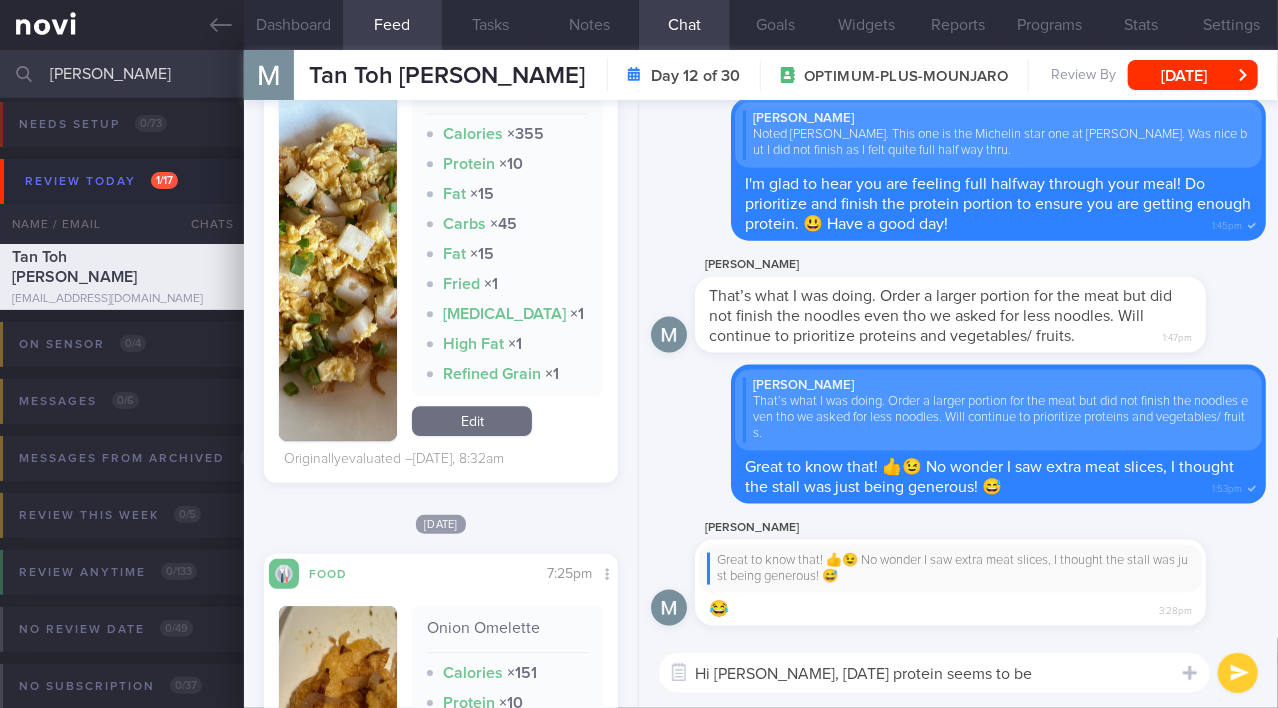 scroll, scrollTop: 5818, scrollLeft: 0, axis: vertical 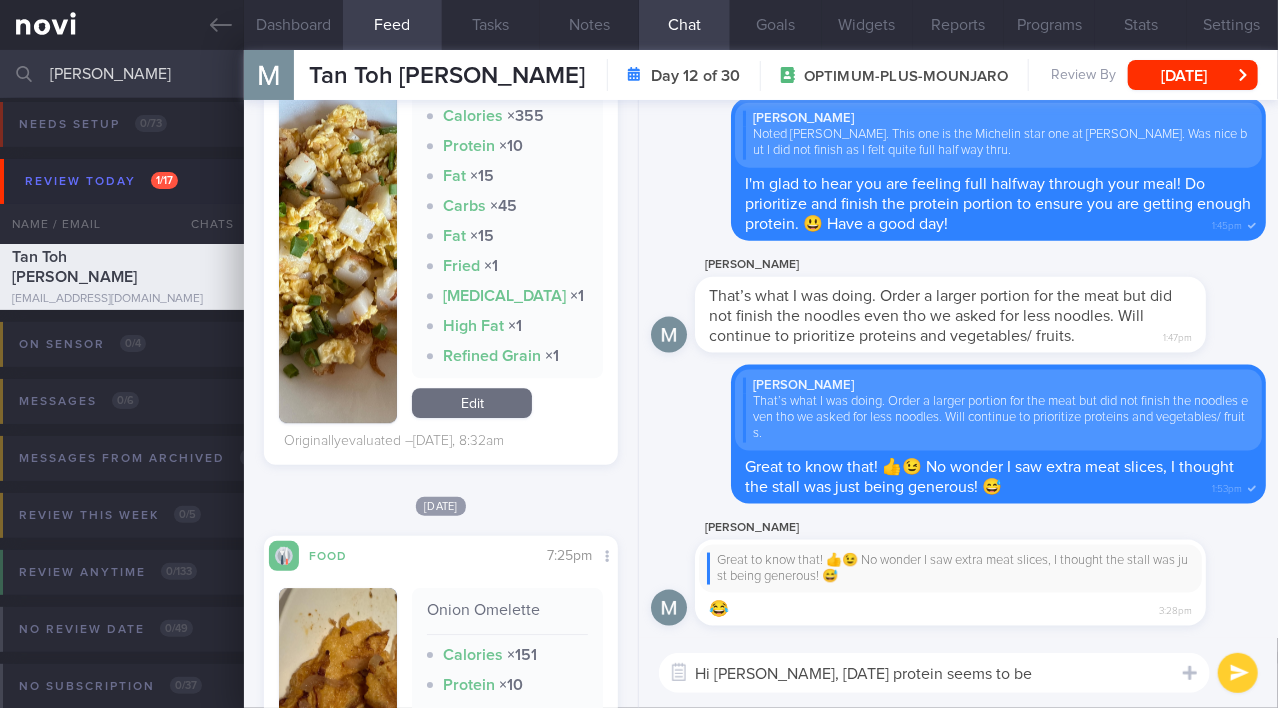 drag, startPoint x: 773, startPoint y: 674, endPoint x: 973, endPoint y: 670, distance: 200.04 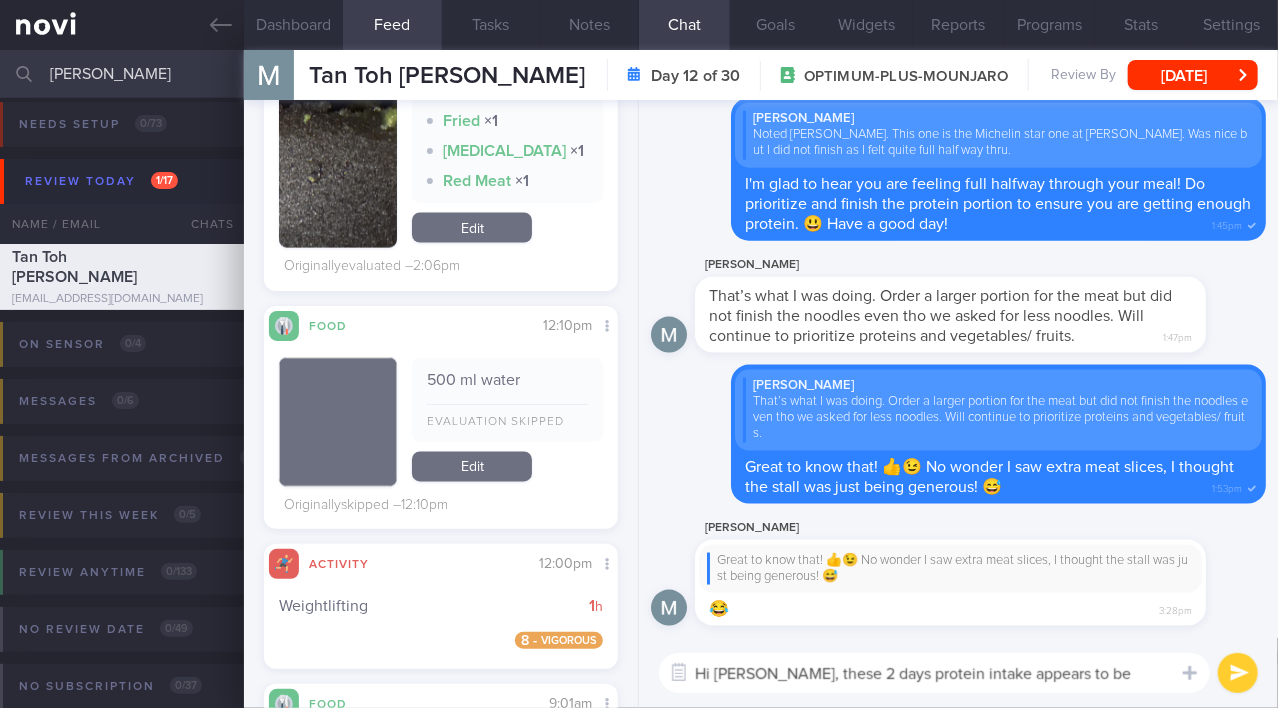 scroll, scrollTop: 1196, scrollLeft: 0, axis: vertical 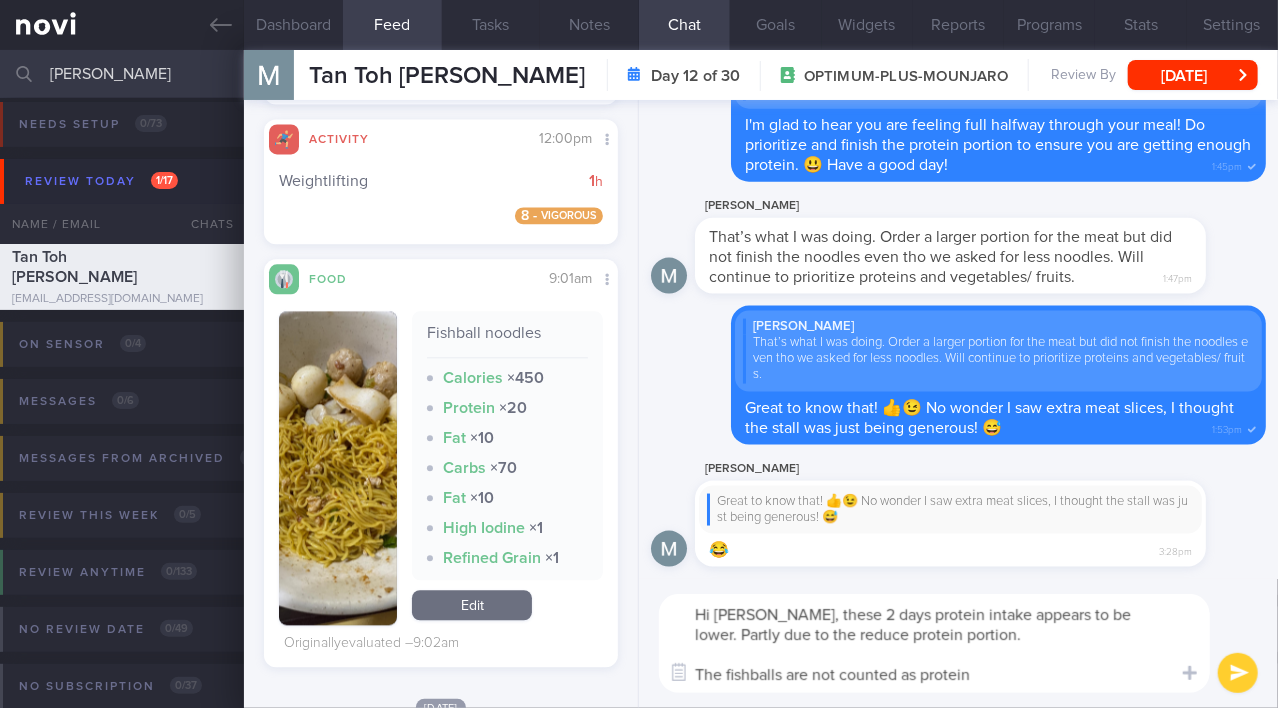 type on "Hi Martin, these 2 days protein intake appears to be lower. Partly due to the reduce protein portion.
The fishballs are not counted as protein" 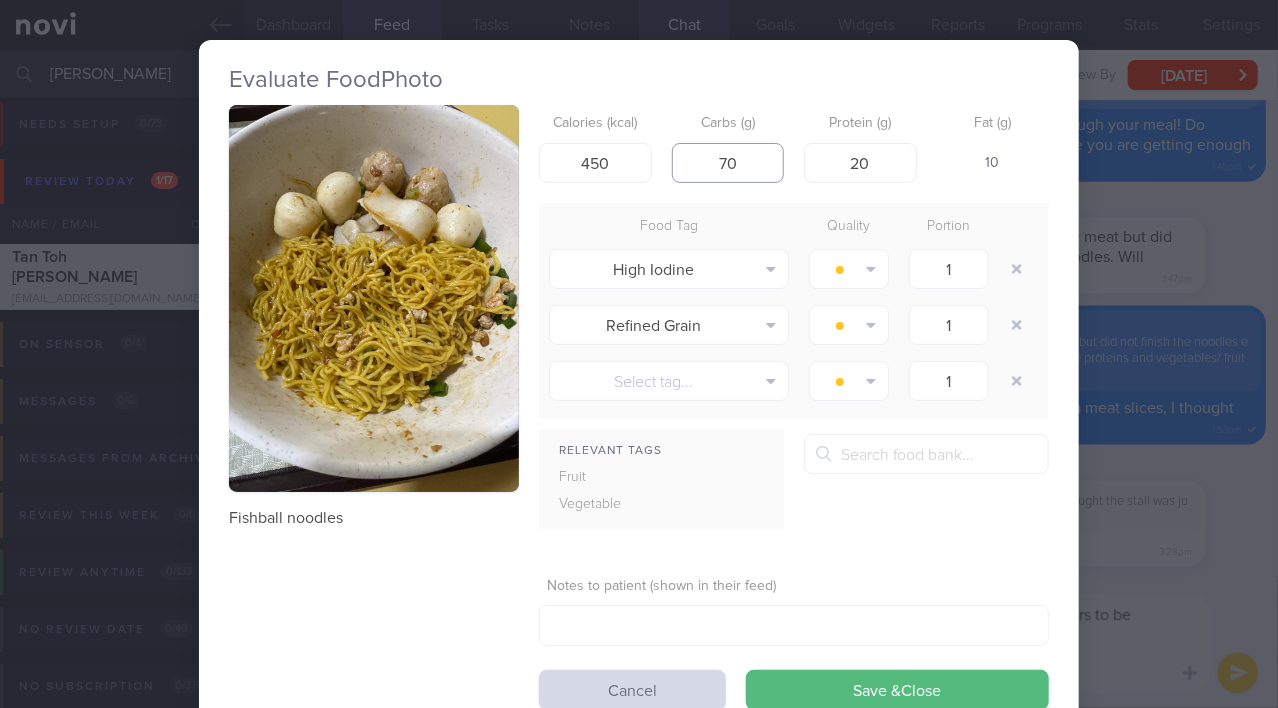 drag, startPoint x: 736, startPoint y: 160, endPoint x: 683, endPoint y: 157, distance: 53.08484 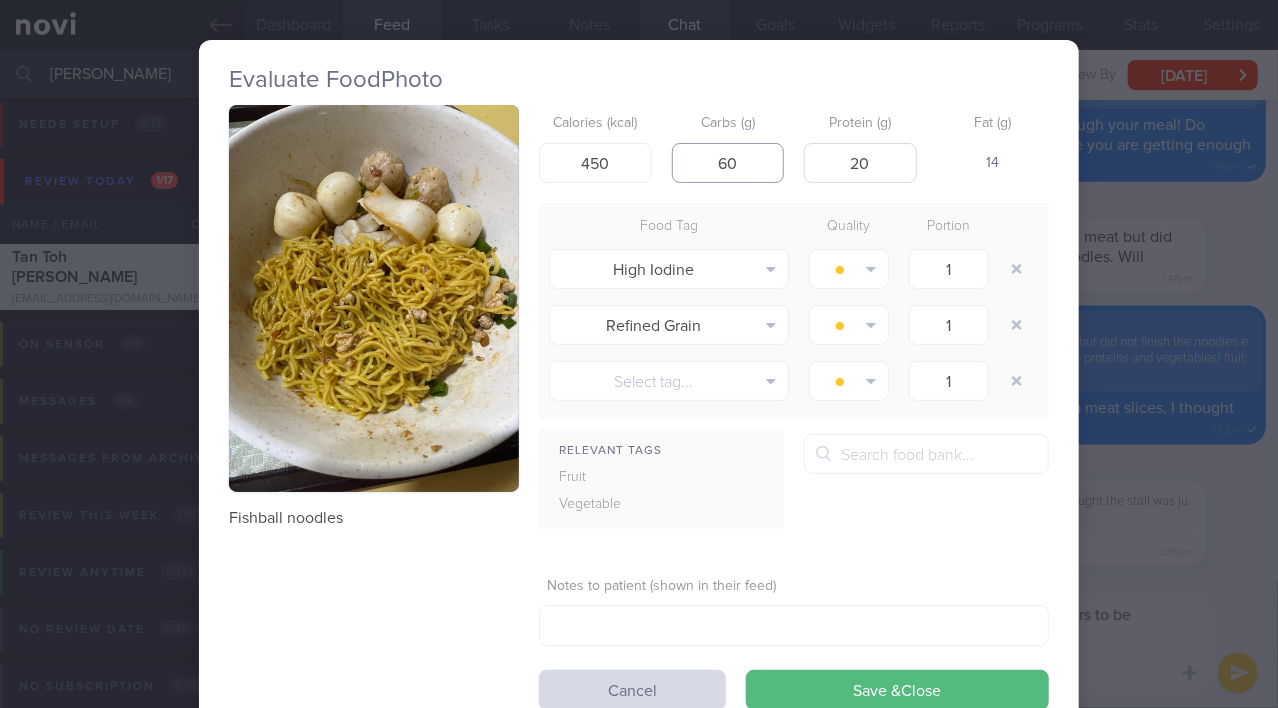 type on "60" 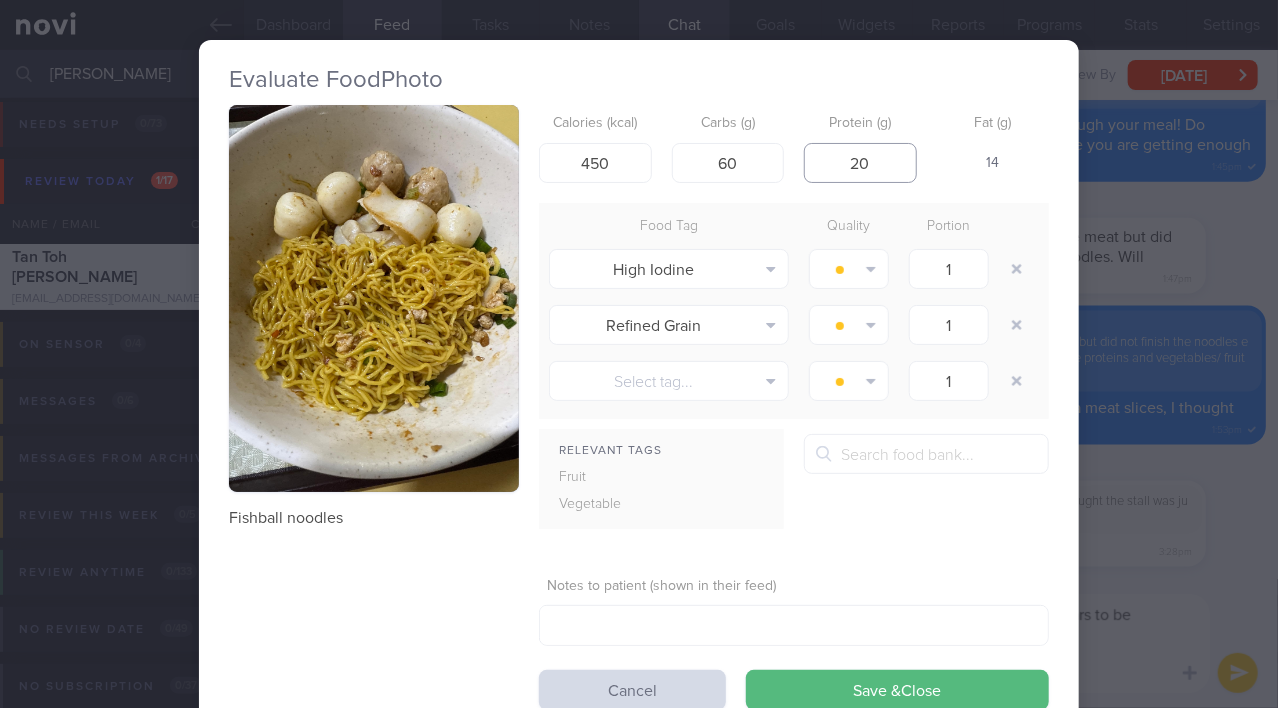 drag, startPoint x: 868, startPoint y: 164, endPoint x: 819, endPoint y: 159, distance: 49.25444 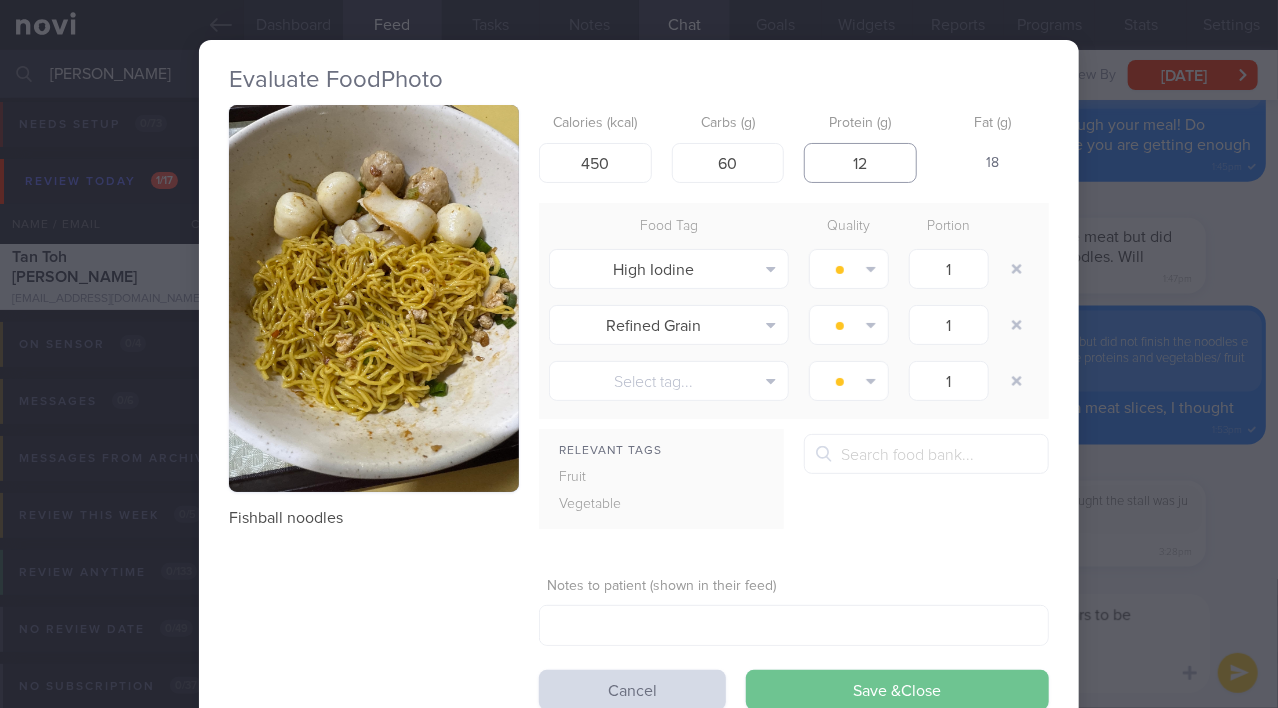 type on "12" 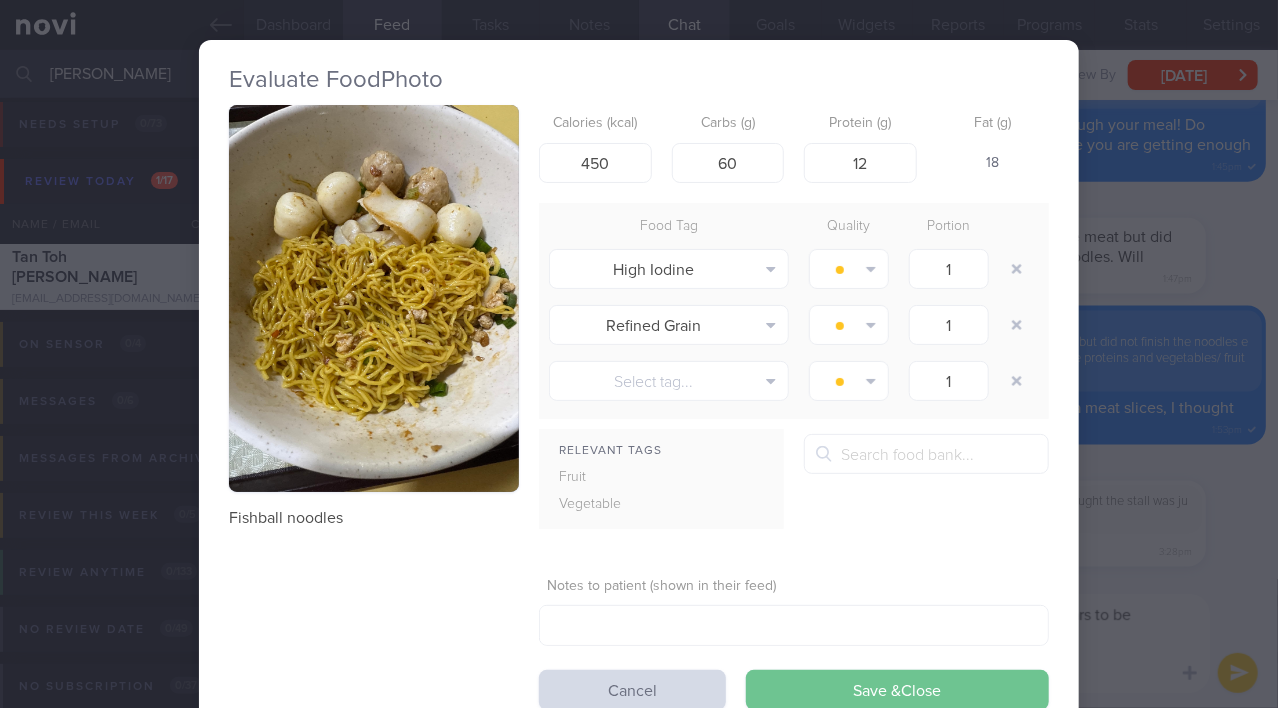 click on "Save &
Close" at bounding box center (897, 690) 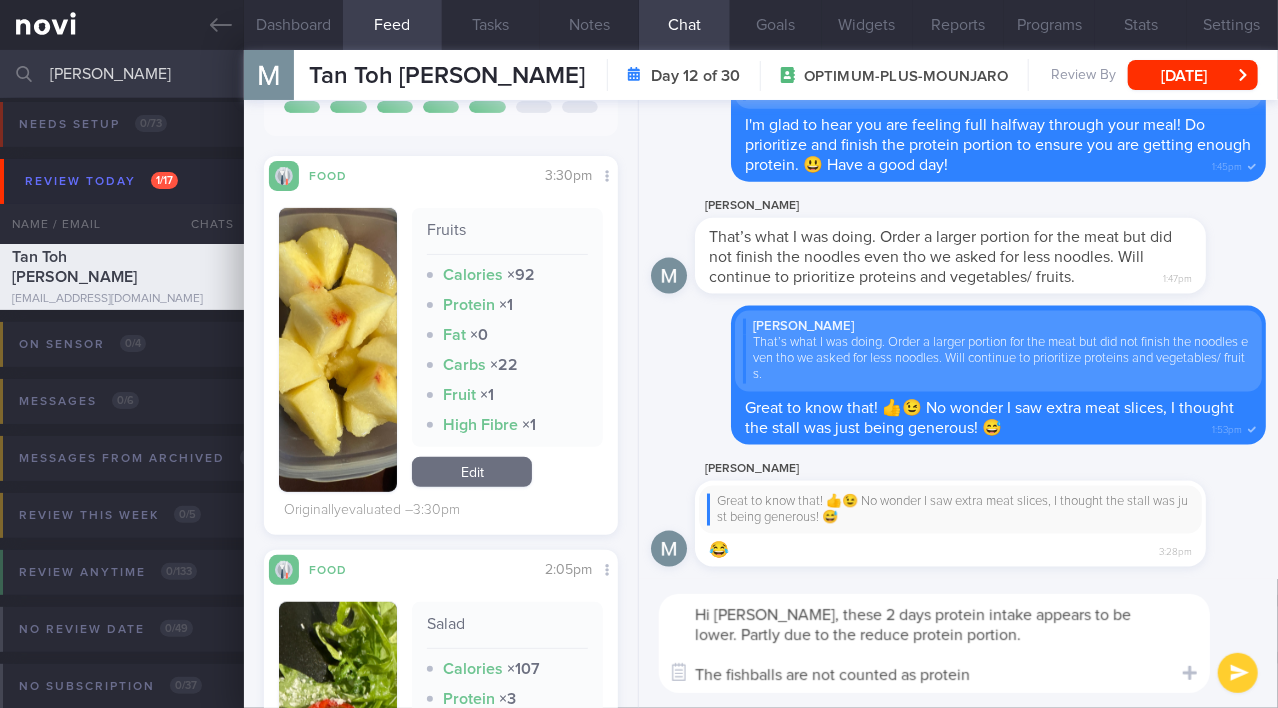 scroll, scrollTop: 0, scrollLeft: 0, axis: both 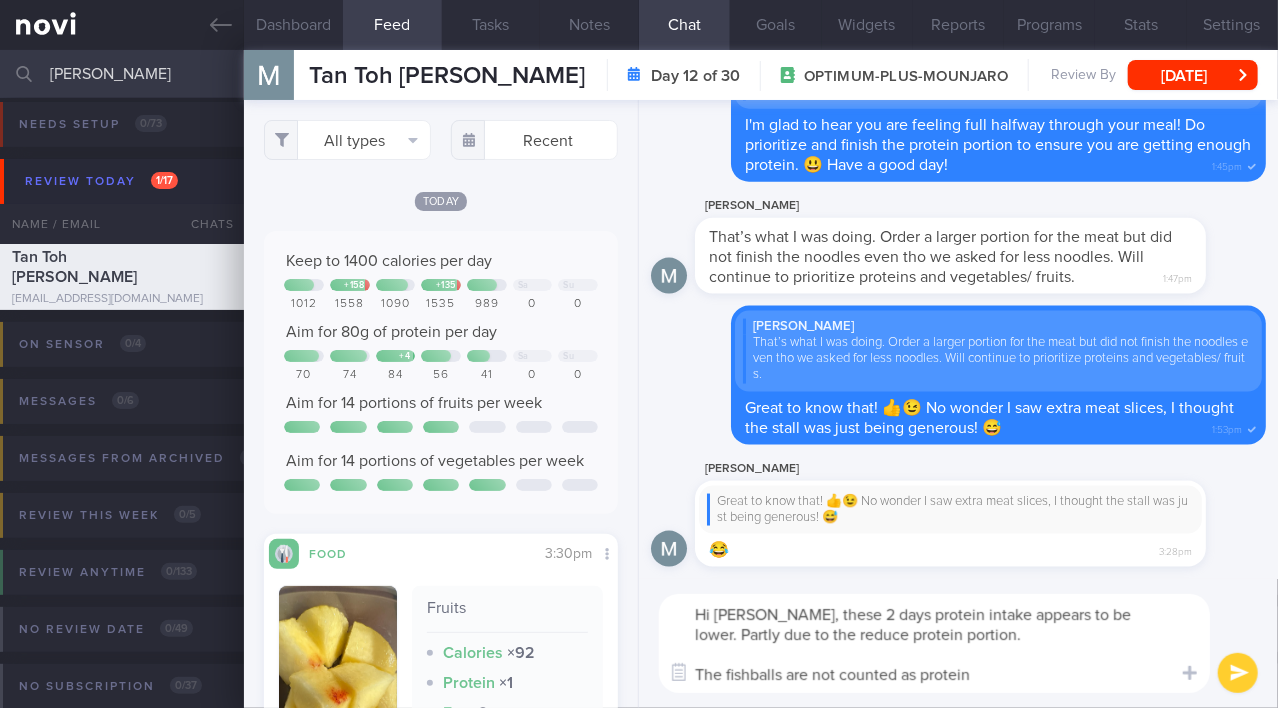click on "Hi Martin, these 2 days protein intake appears to be lower. Partly due to the reduce protein portion.
The fishballs are not counted as protein" at bounding box center (934, 643) 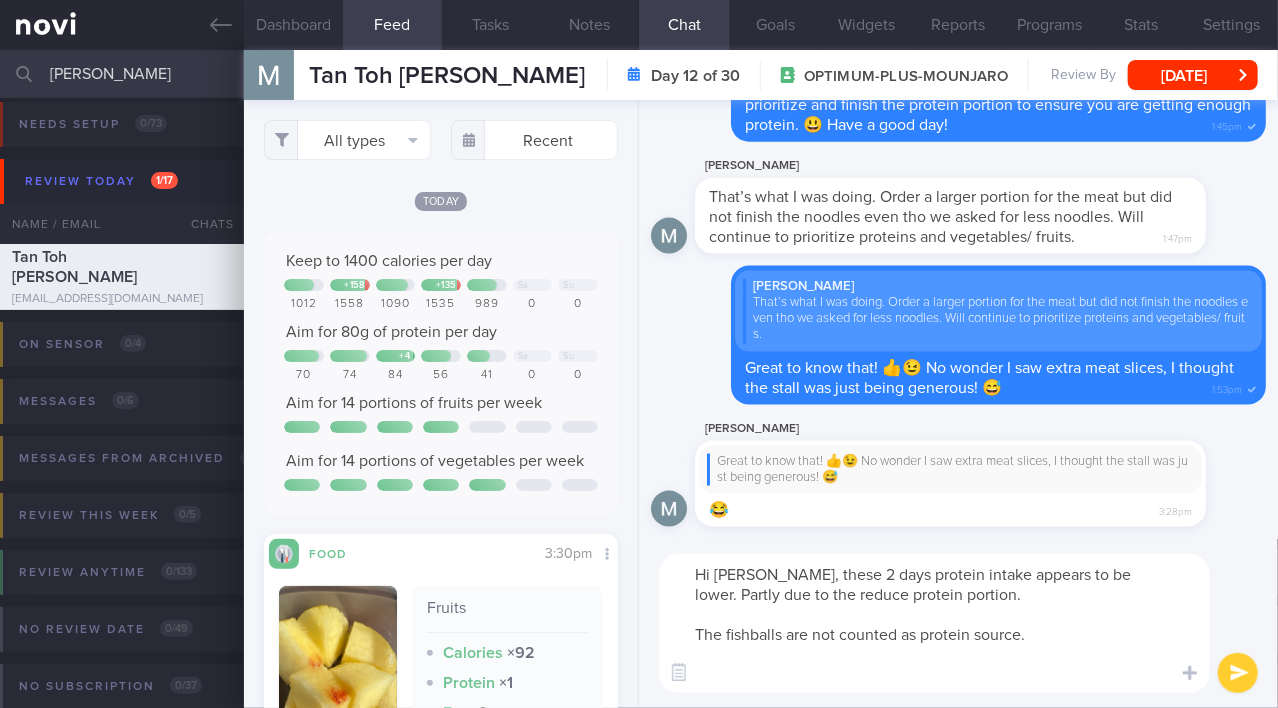scroll, scrollTop: 0, scrollLeft: 0, axis: both 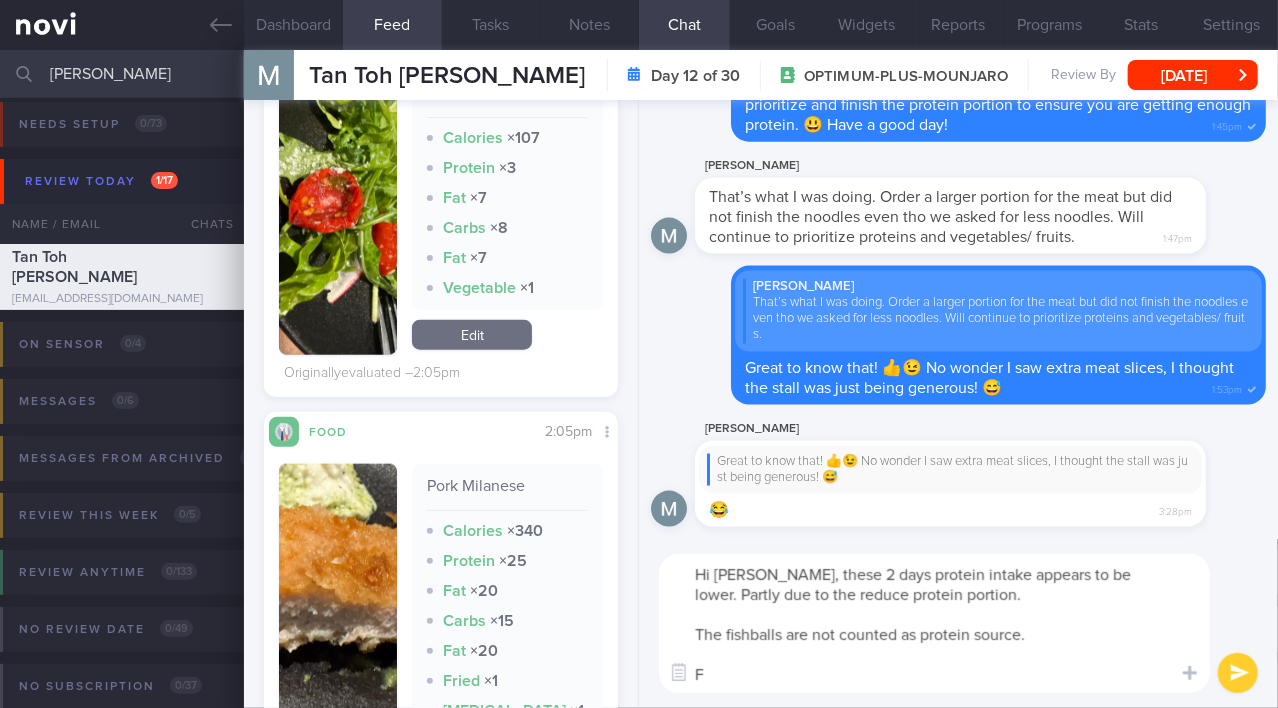click on "Hi Martin, these 2 days protein intake appears to be lower. Partly due to the reduce protein portion.
The fishballs are not counted as protein source.
F" at bounding box center (934, 623) 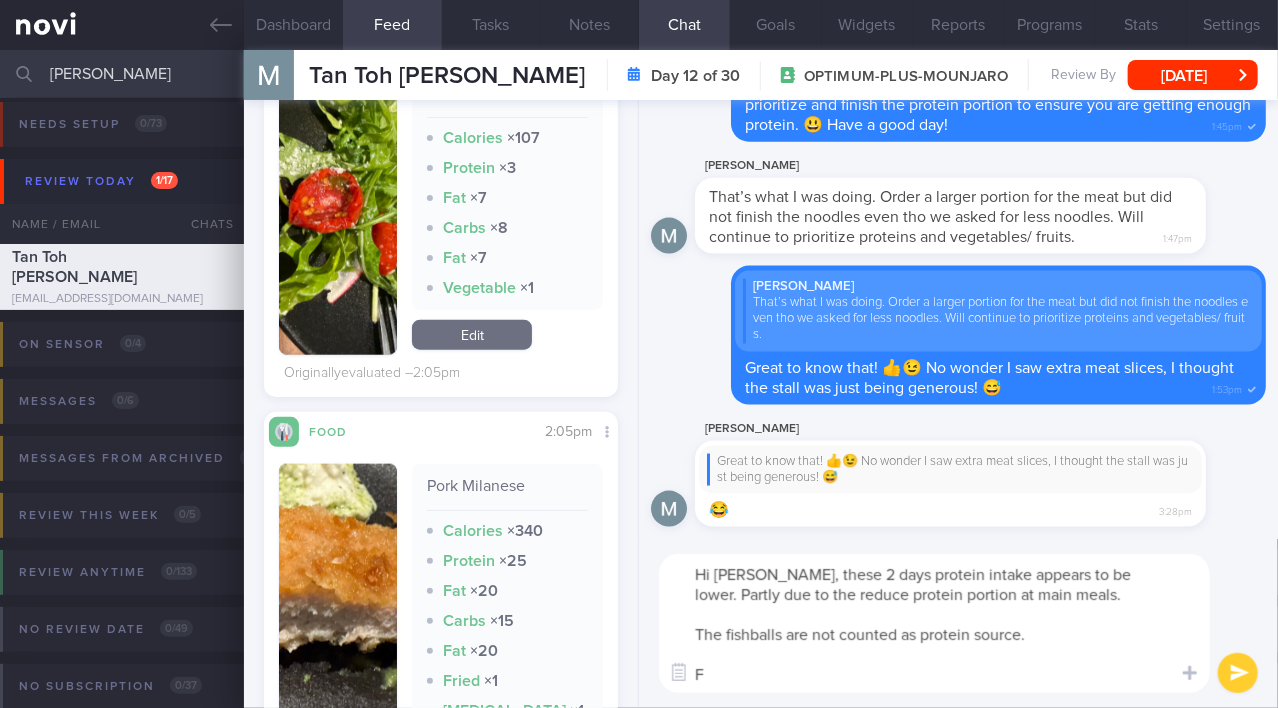 click on "Hi Martin, these 2 days protein intake appears to be lower. Partly due to the reduce protein portion at main meals.
The fishballs are not counted as protein source.
F" at bounding box center [934, 623] 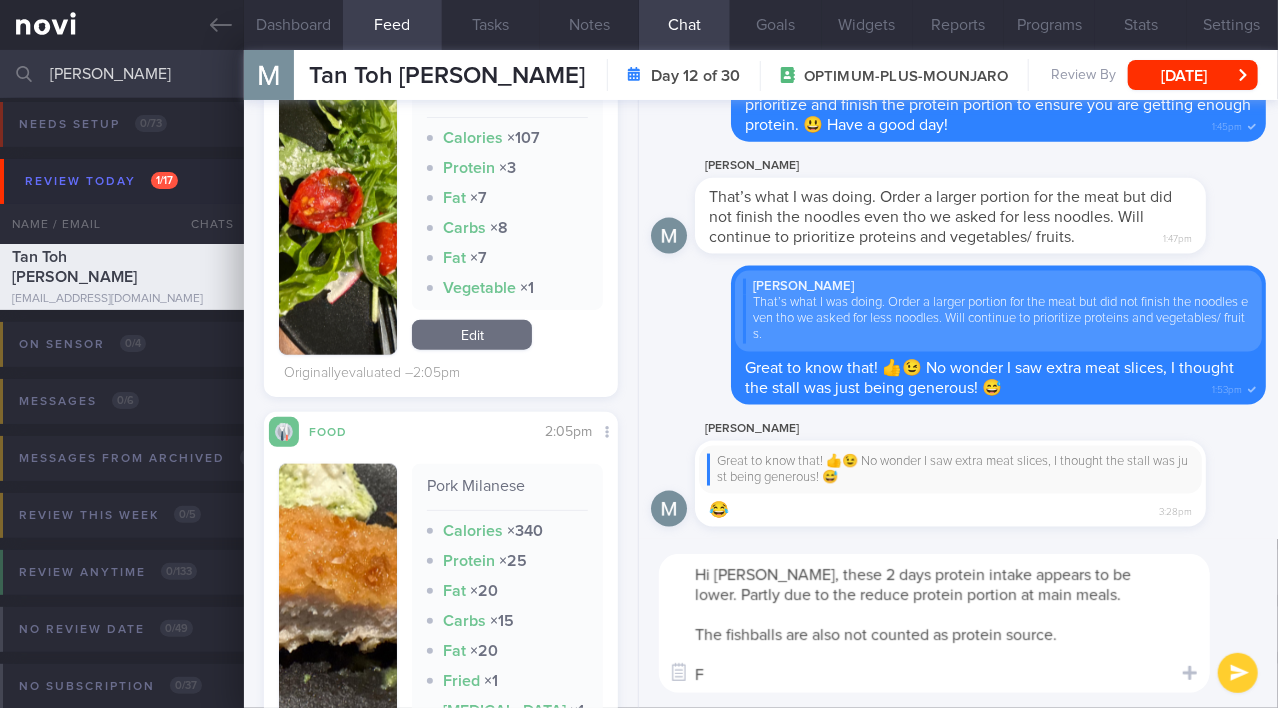 click on "Hi Martin, these 2 days protein intake appears to be lower. Partly due to the reduce protein portion at main meals.
The fishballs are also not counted as protein source.
F" at bounding box center [934, 623] 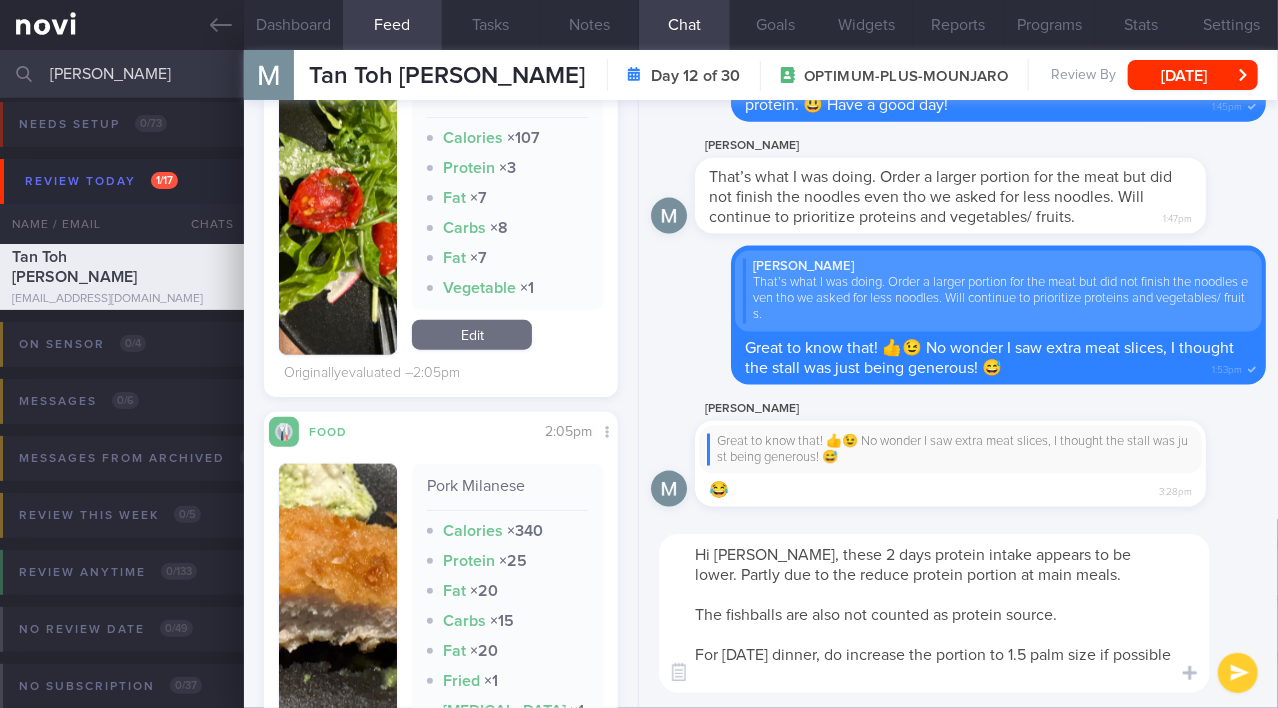 scroll, scrollTop: 0, scrollLeft: 0, axis: both 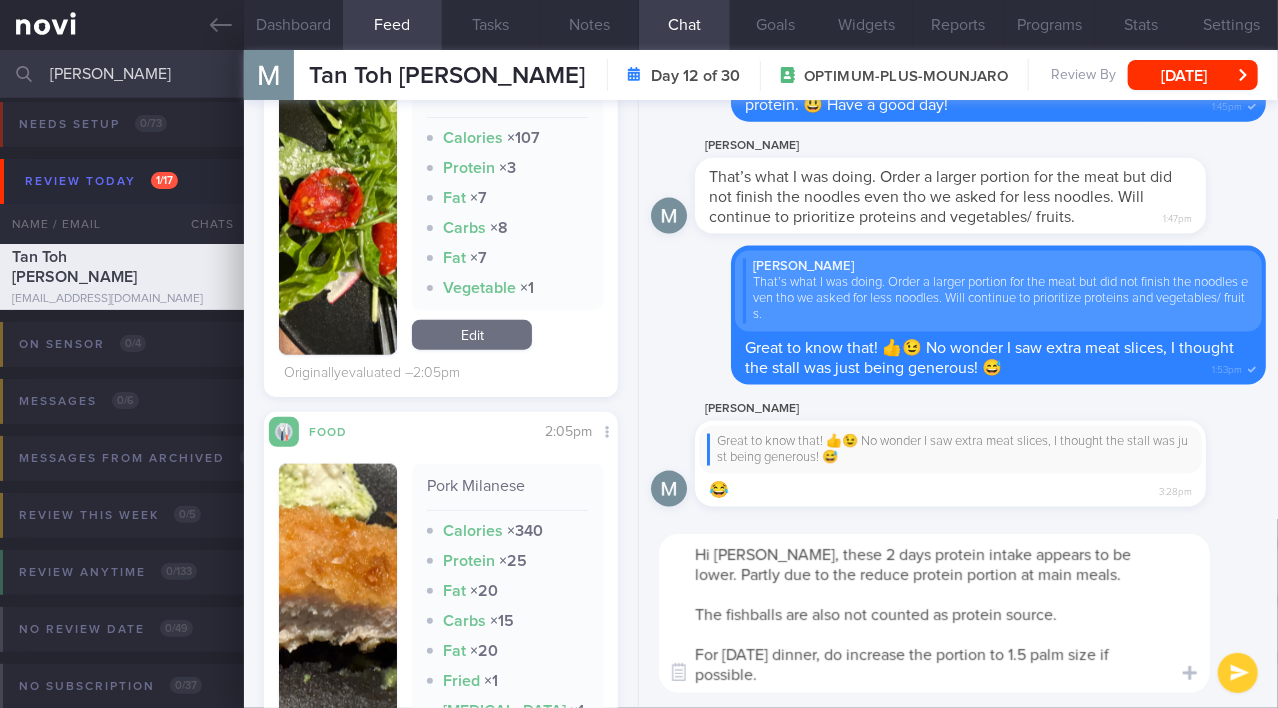 drag, startPoint x: 848, startPoint y: 651, endPoint x: 1013, endPoint y: 662, distance: 165.36626 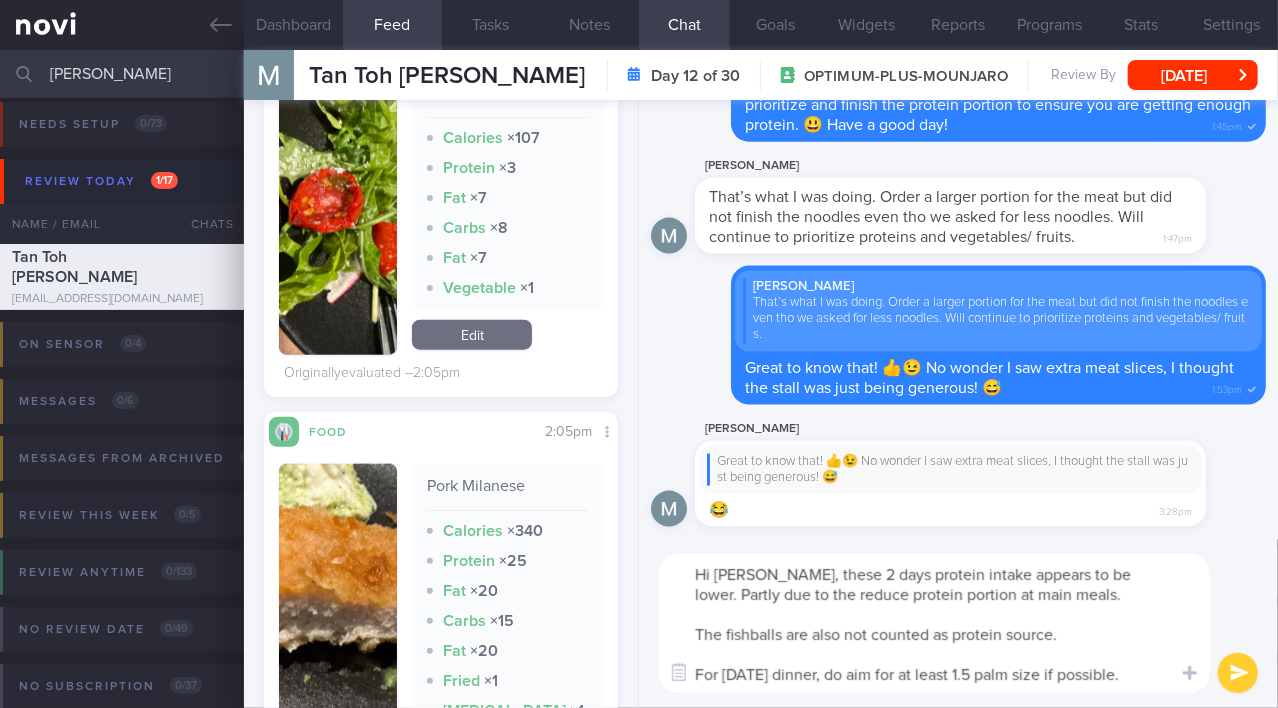 drag, startPoint x: 1131, startPoint y: 676, endPoint x: 766, endPoint y: 571, distance: 379.80258 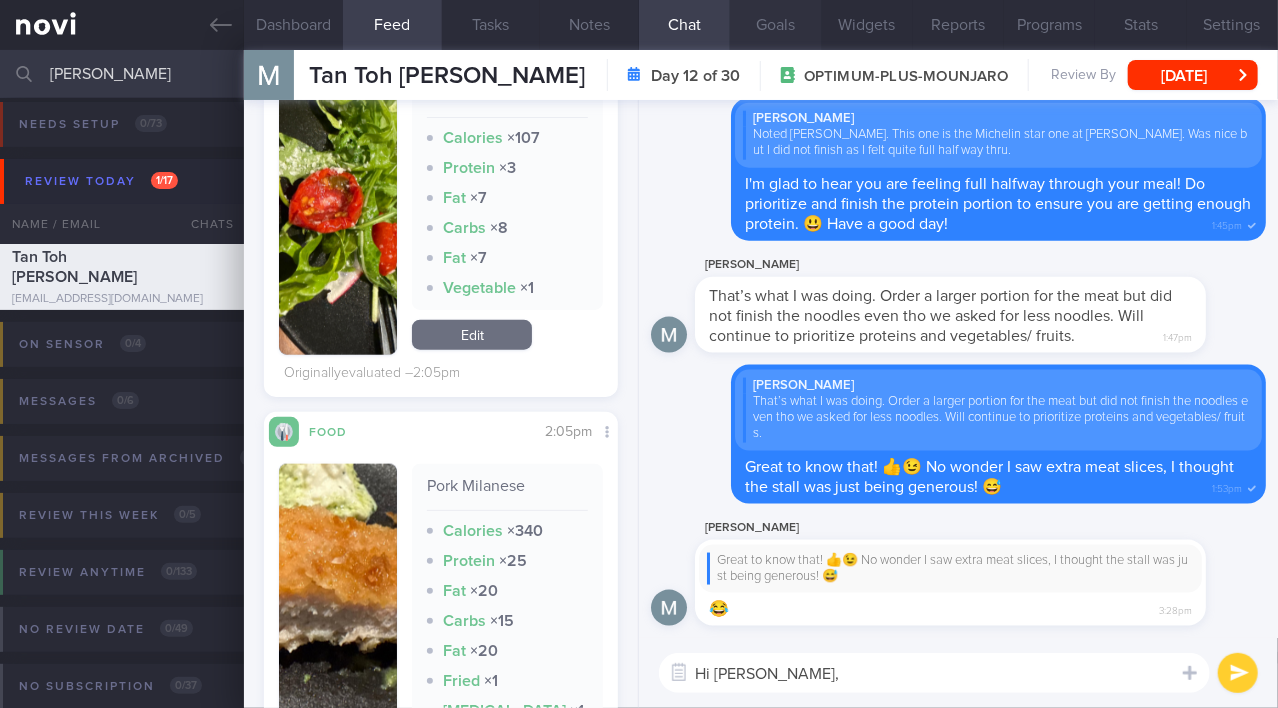 type on "Hi Martin," 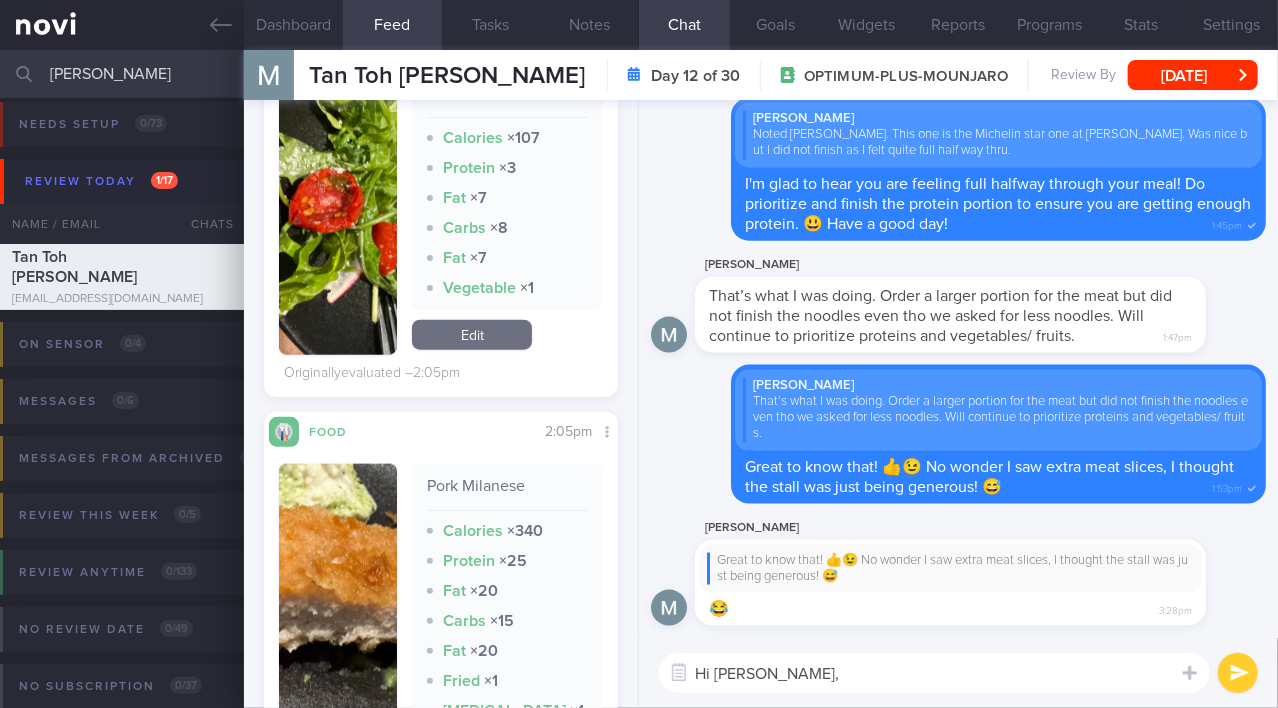 drag, startPoint x: 149, startPoint y: 86, endPoint x: 0, endPoint y: 67, distance: 150.20653 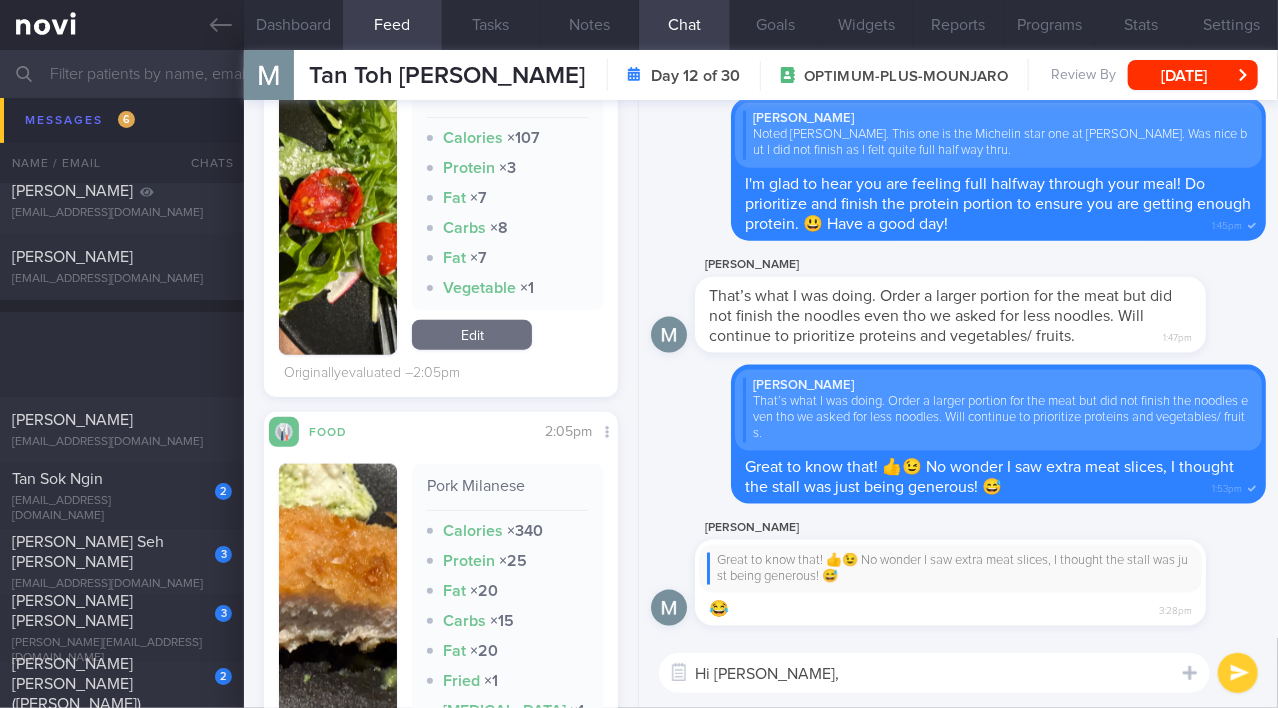 scroll, scrollTop: 6555, scrollLeft: 0, axis: vertical 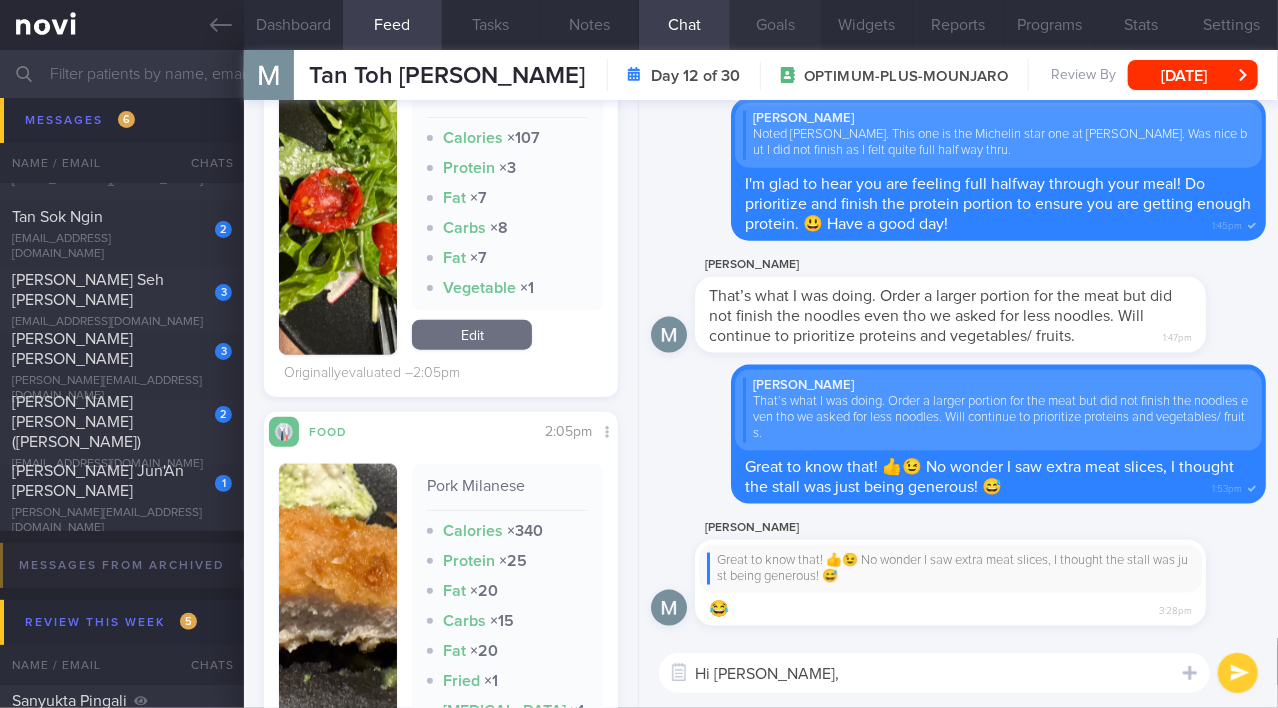 type 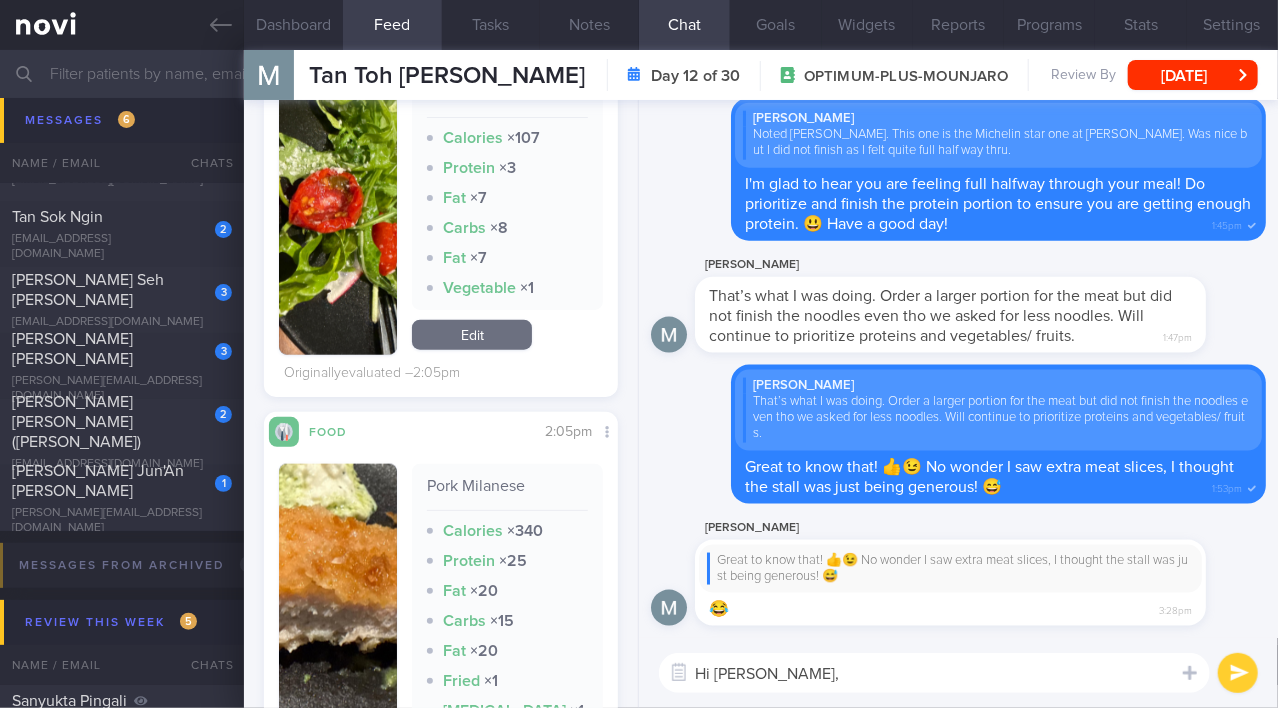 click on "Hi Martin, Hi Martin,  ​
Hi Martin,  ​" at bounding box center [958, 673] 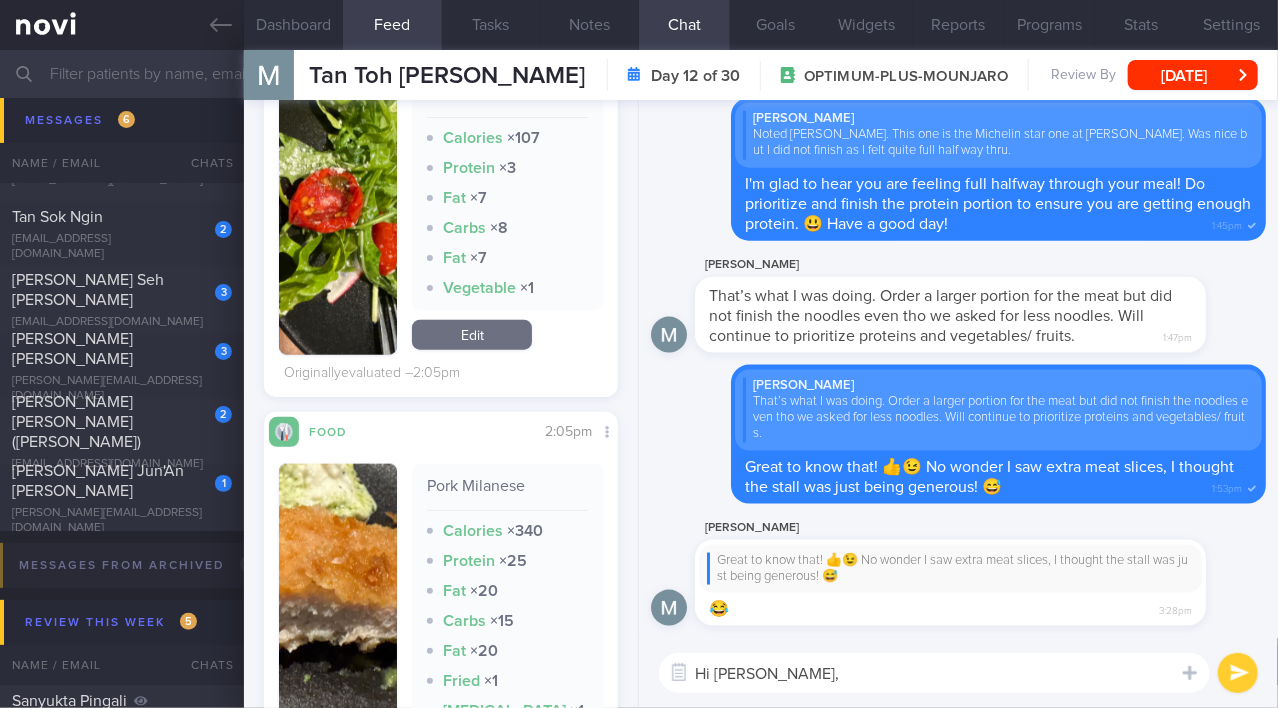paste on "Protein intake over the past two days appears to be lower, partly due to reduced protein portions at main meals.
Also, fish balls aren’t considered a quality protein source, so they don't contribute much toward your protein needs.
For tonight’s dinner, try to include at least 1.5 palm-sized portions of lean protein, if possible." 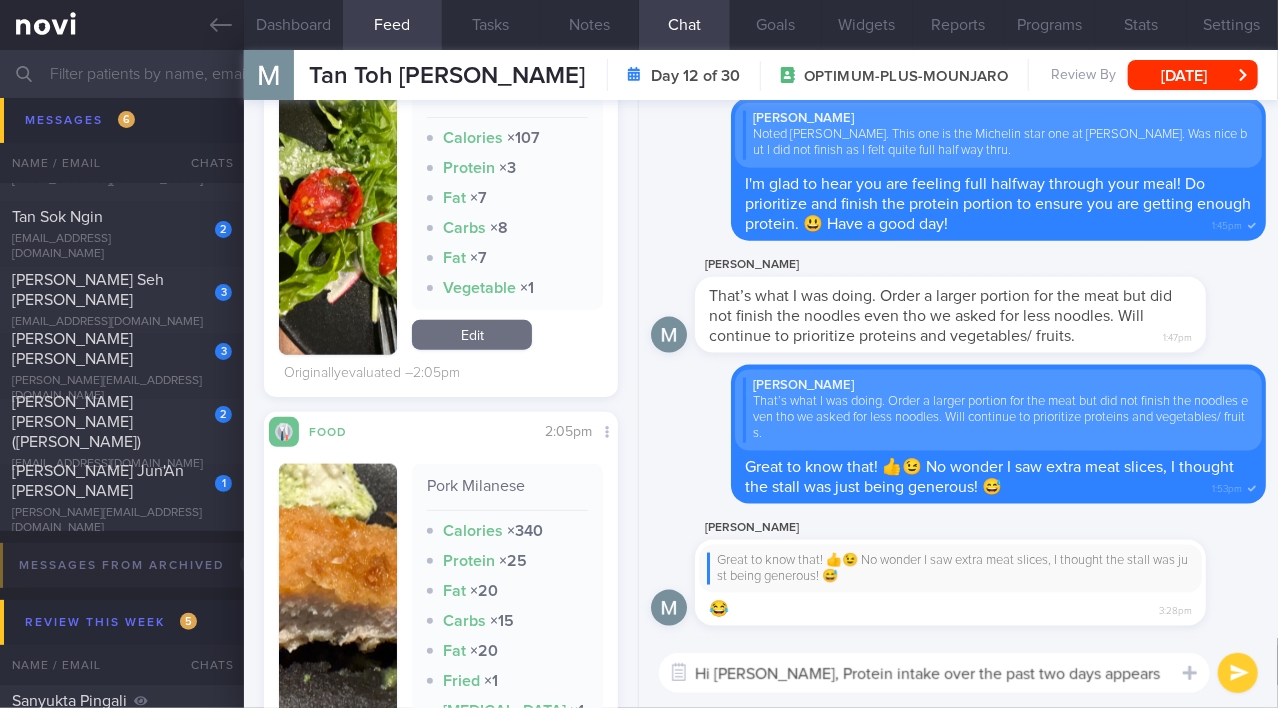 scroll, scrollTop: 0, scrollLeft: 0, axis: both 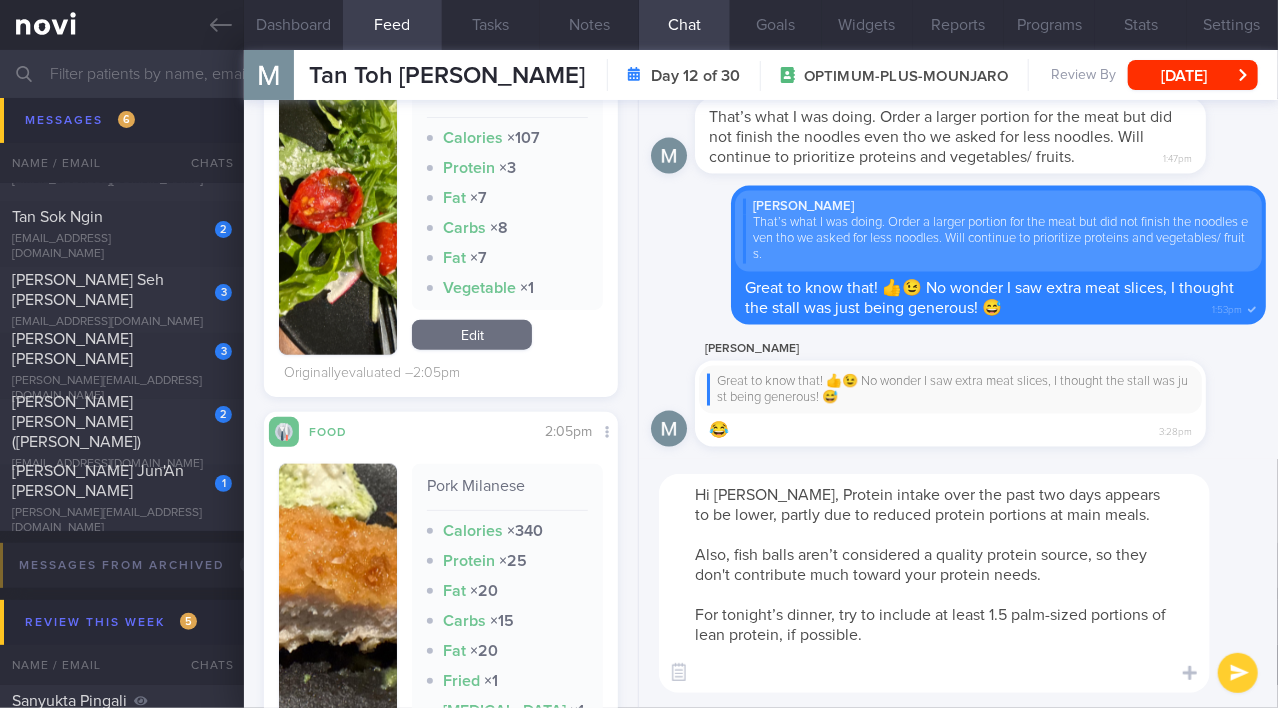 click on "Hi Martin, Protein intake over the past two days appears to be lower, partly due to reduced protein portions at main meals.
Also, fish balls aren’t considered a quality protein source, so they don't contribute much toward your protein needs.
For tonight’s dinner, try to include at least 1.5 palm-sized portions of lean protein, if possible." at bounding box center [934, 583] 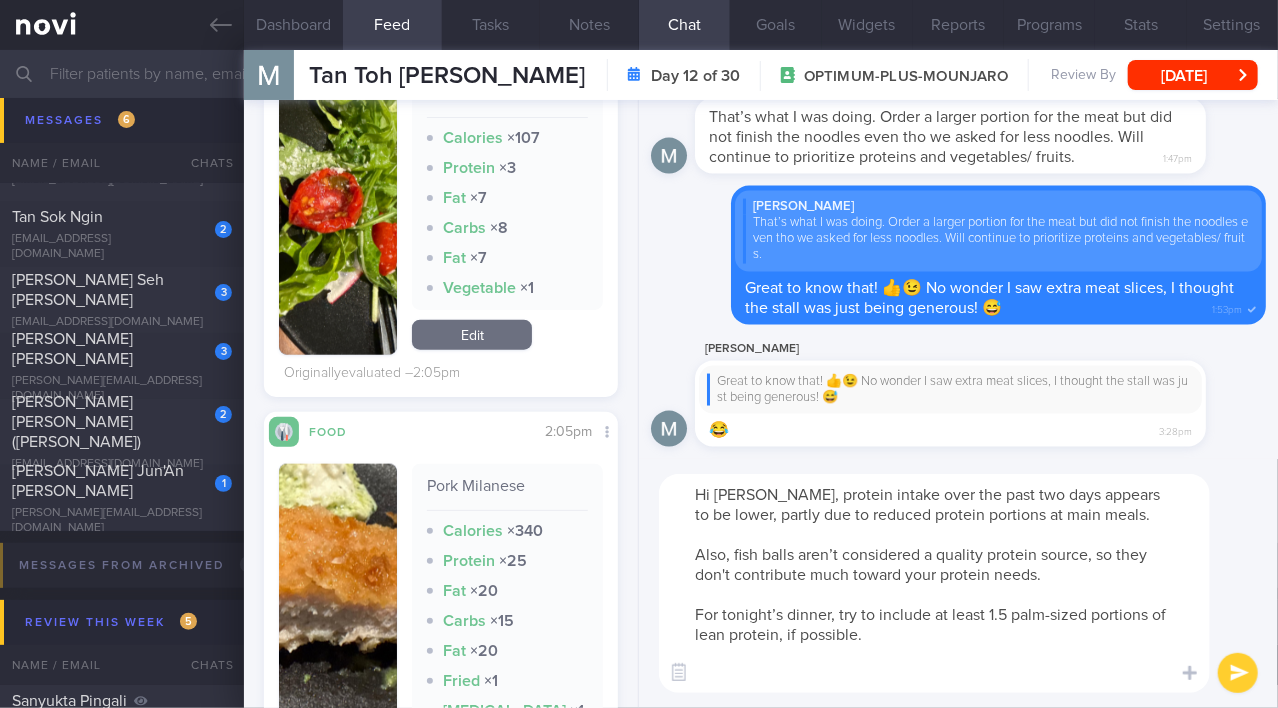 drag, startPoint x: 903, startPoint y: 491, endPoint x: 956, endPoint y: 491, distance: 53 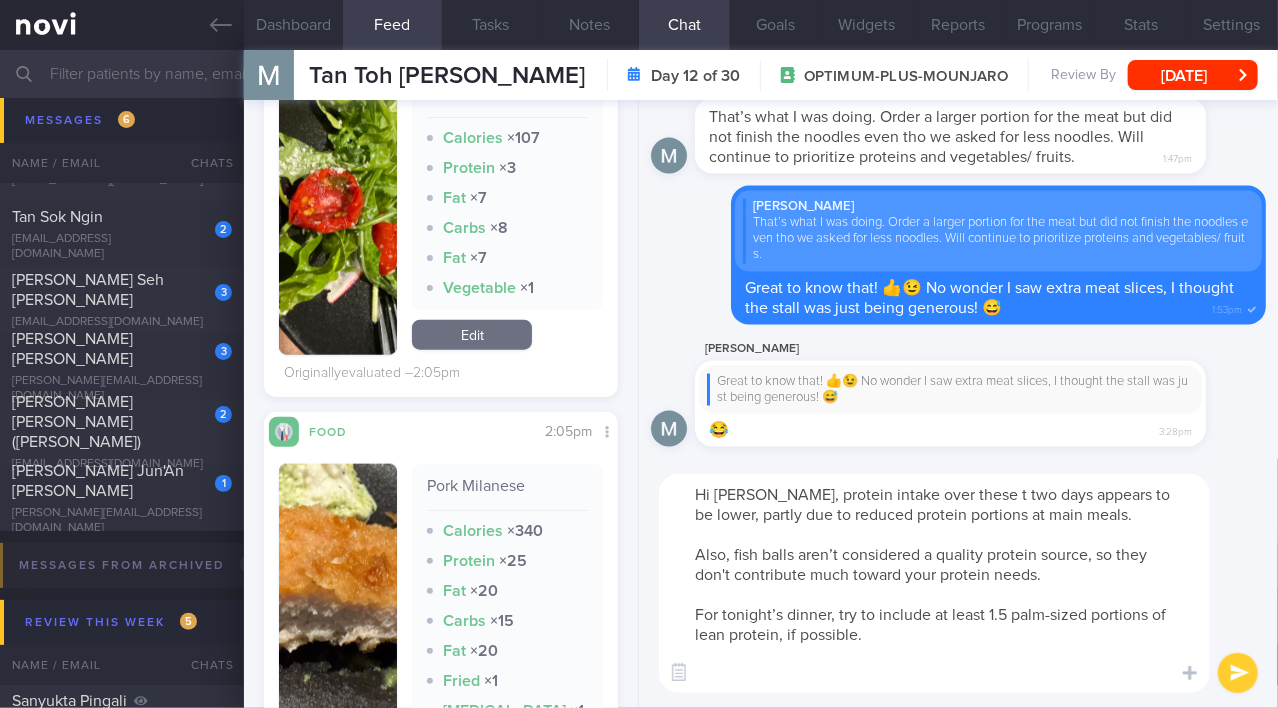 click on "Hi Martin, protein intake over these t two days appears to be lower, partly due to reduced protein portions at main meals.
Also, fish balls aren’t considered a quality protein source, so they don't contribute much toward your protein needs.
For tonight’s dinner, try to include at least 1.5 palm-sized portions of lean protein, if possible." at bounding box center (934, 583) 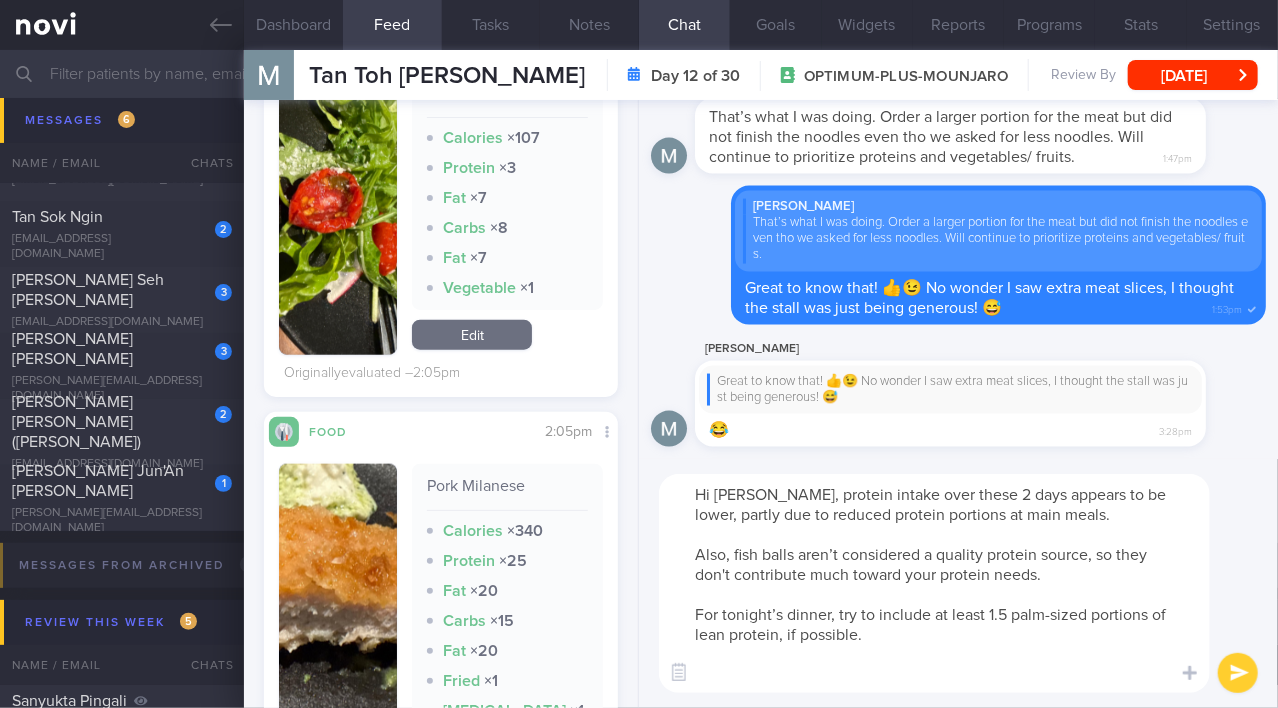 click on "Hi Martin, protein intake over these 2 days appears to be lower, partly due to reduced protein portions at main meals.
Also, fish balls aren’t considered a quality protein source, so they don't contribute much toward your protein needs.
For tonight’s dinner, try to include at least 1.5 palm-sized portions of lean protein, if possible." at bounding box center [934, 583] 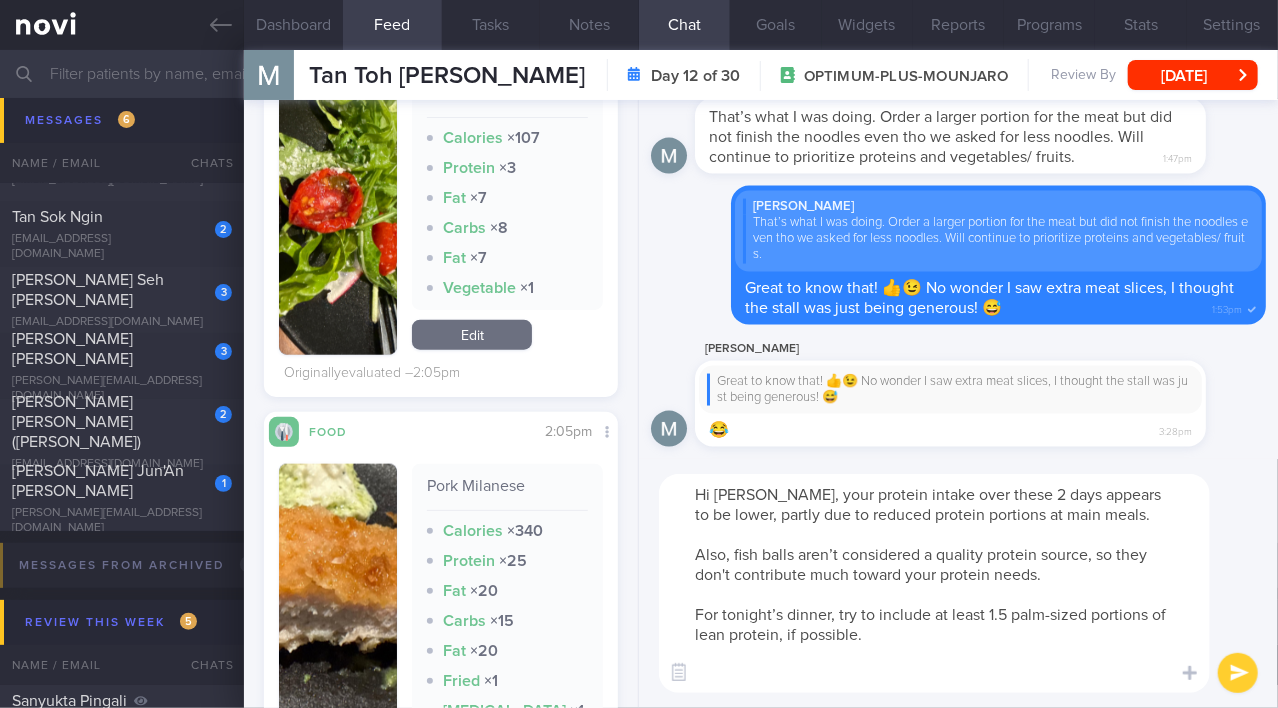 click on "Hi Martin, your protein intake over these 2 days appears to be lower, partly due to reduced protein portions at main meals.
Also, fish balls aren’t considered a quality protein source, so they don't contribute much toward your protein needs.
For tonight’s dinner, try to include at least 1.5 palm-sized portions of lean protein, if possible." at bounding box center [934, 583] 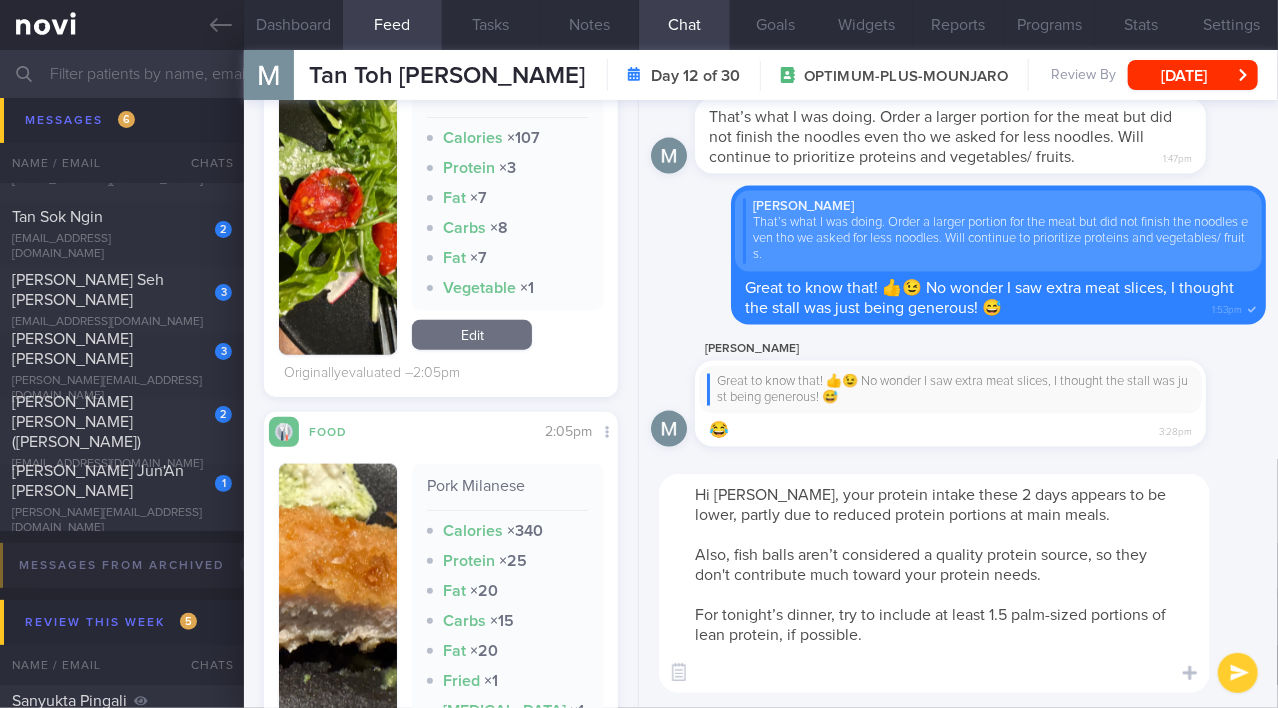 click on "Hi Martin, your protein intake these 2 days appears to be lower, partly due to reduced protein portions at main meals.
Also, fish balls aren’t considered a quality protein source, so they don't contribute much toward your protein needs.
For tonight’s dinner, try to include at least 1.5 palm-sized portions of lean protein, if possible." at bounding box center [934, 583] 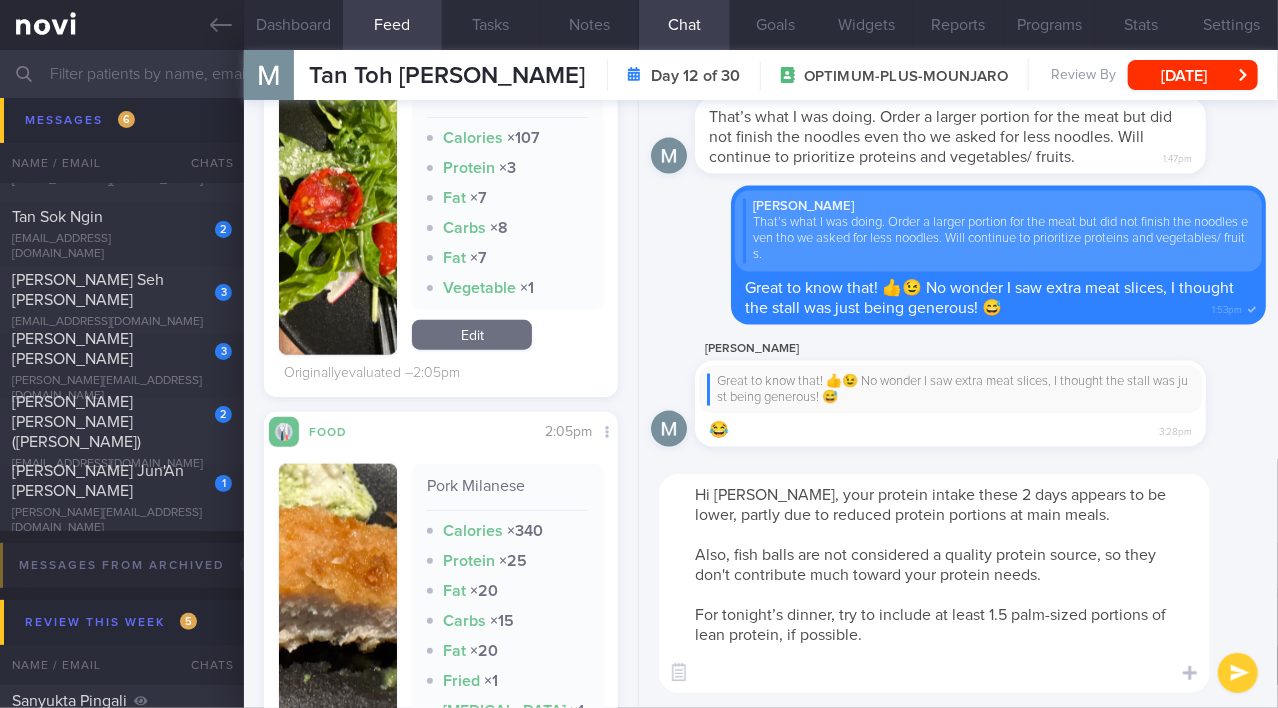 click on "Hi Martin, your protein intake these 2 days appears to be lower, partly due to reduced protein portions at main meals.
Also, fish balls are not considered a quality protein source, so they don't contribute much toward your protein needs.
For tonight’s dinner, try to include at least 1.5 palm-sized portions of lean protein, if possible." at bounding box center [934, 583] 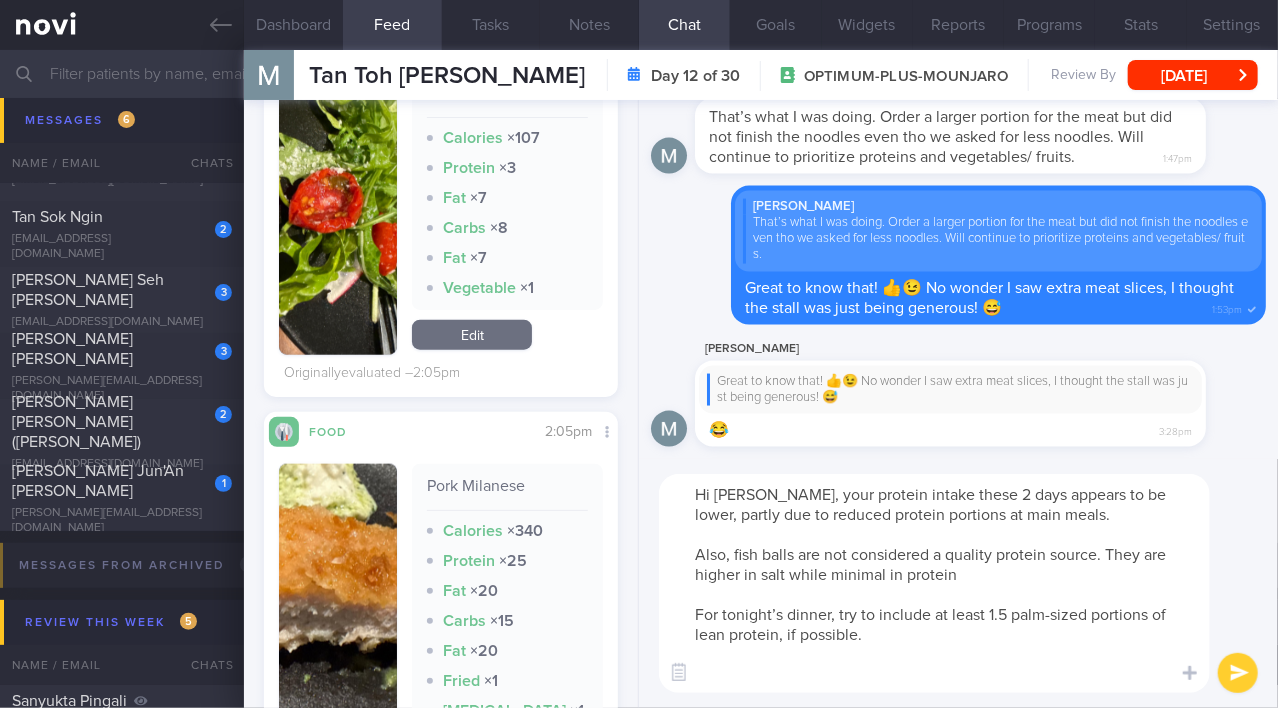 drag, startPoint x: 1108, startPoint y: 551, endPoint x: 1150, endPoint y: 570, distance: 46.09772 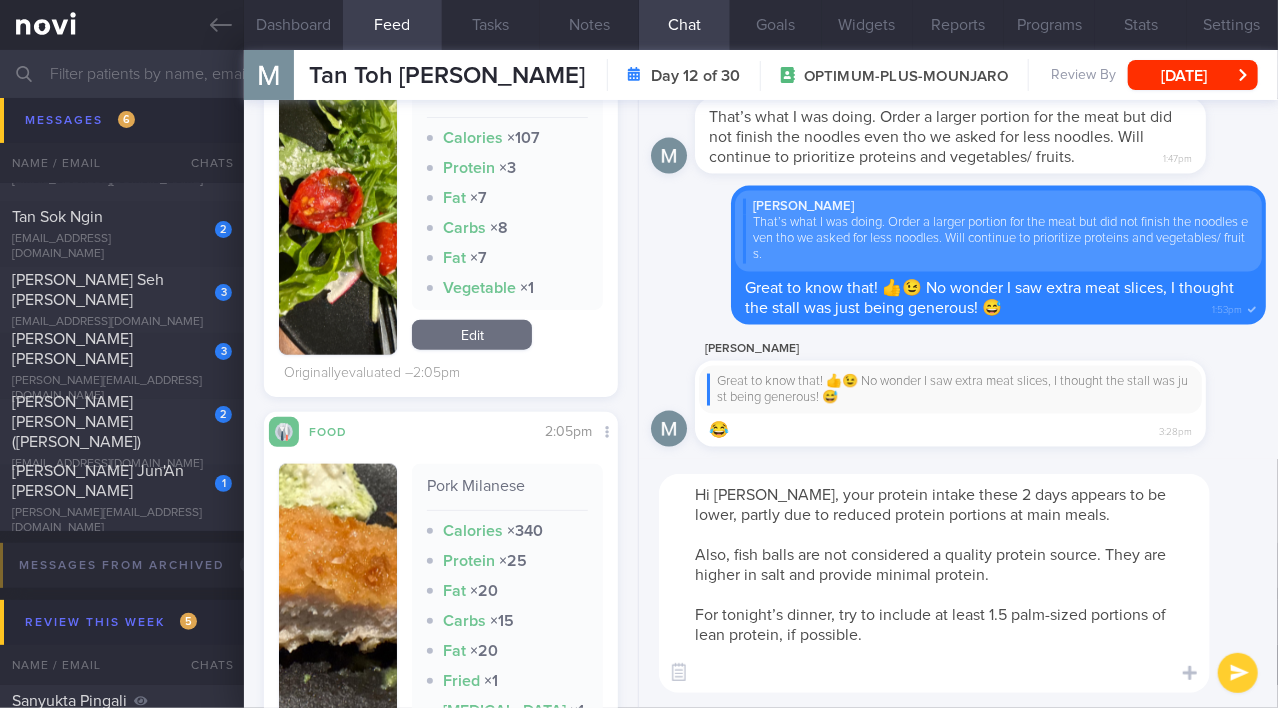 click on "Hi Martin, your protein intake these 2 days appears to be lower, partly due to reduced protein portions at main meals.
Also, fish balls are not considered a quality protein source. They are higher in salt and provide minimal protein.
For tonight’s dinner, try to include at least 1.5 palm-sized portions of lean protein, if possible." at bounding box center (934, 583) 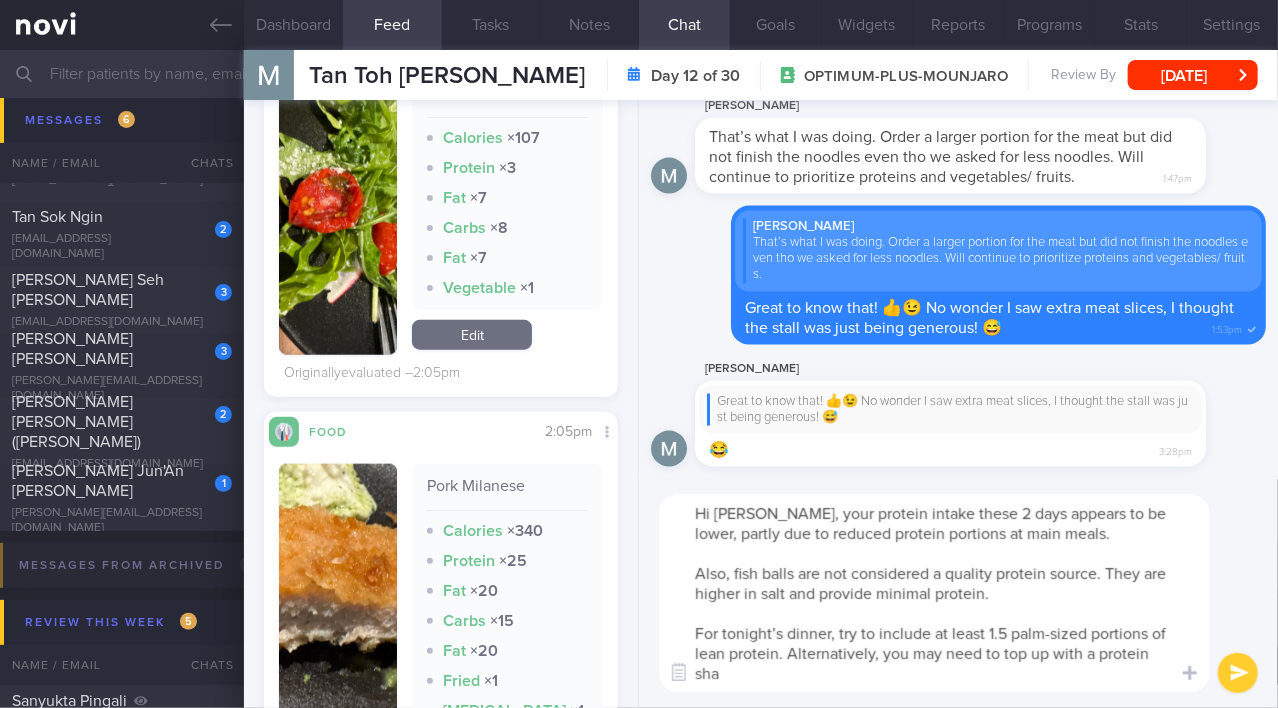 scroll, scrollTop: 0, scrollLeft: 0, axis: both 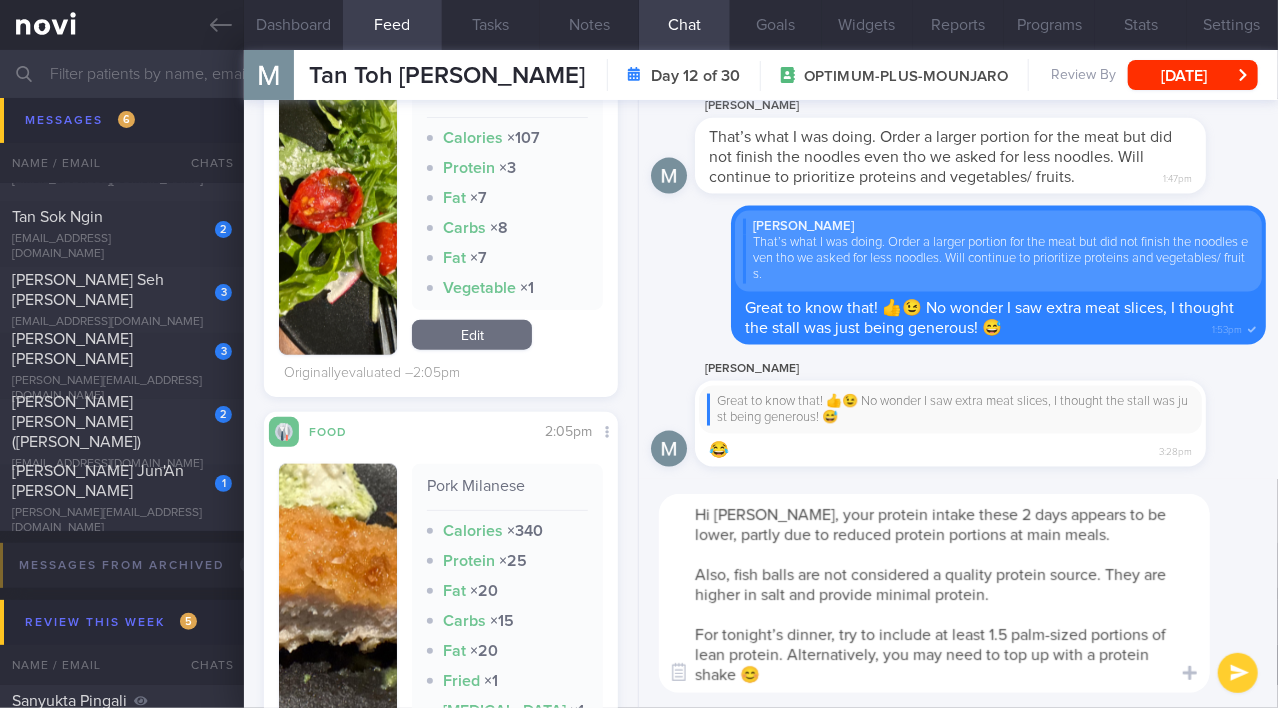 type on "Hi [PERSON_NAME], your protein intake these 2 days appears to be lower, partly due to reduced protein portions at main meals.
Also, fish balls are not considered a quality protein source. They are higher in salt and provide minimal protein.
For tonight’s dinner, try to include at least 1.5 palm-sized portions of lean protein. Alternatively, you may need to top up with a protein shake 😊" 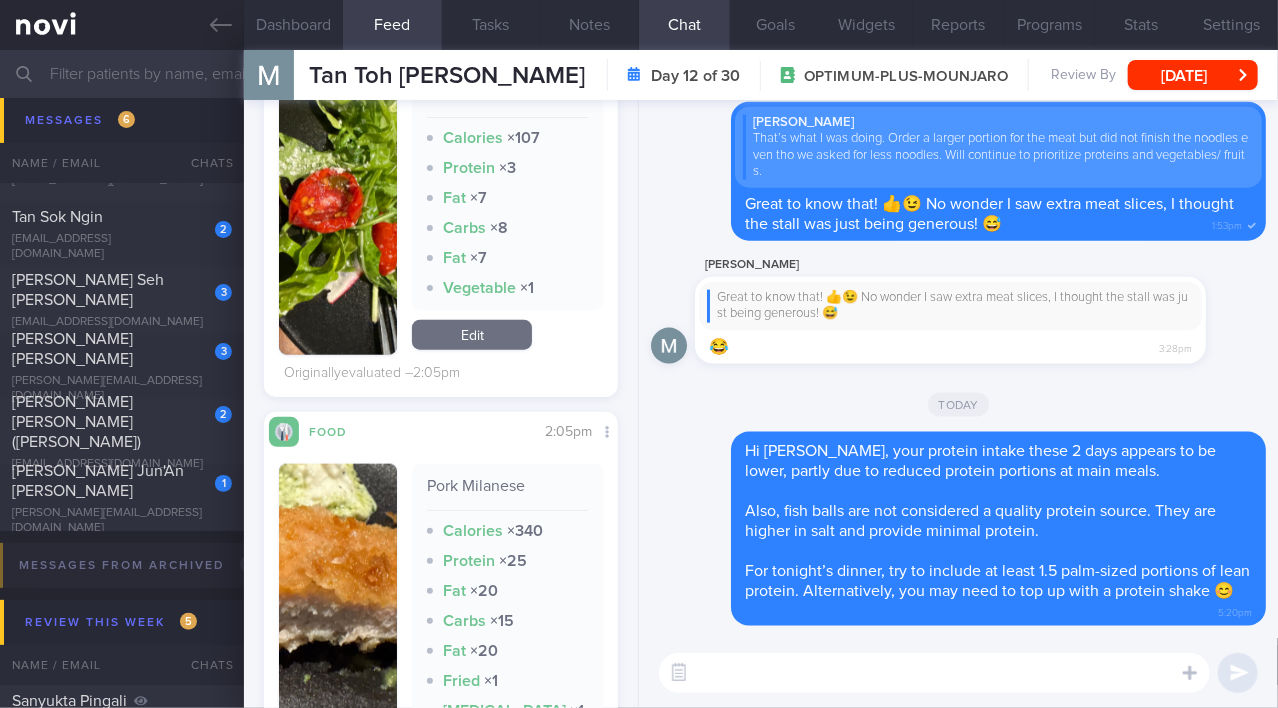 scroll, scrollTop: 0, scrollLeft: 0, axis: both 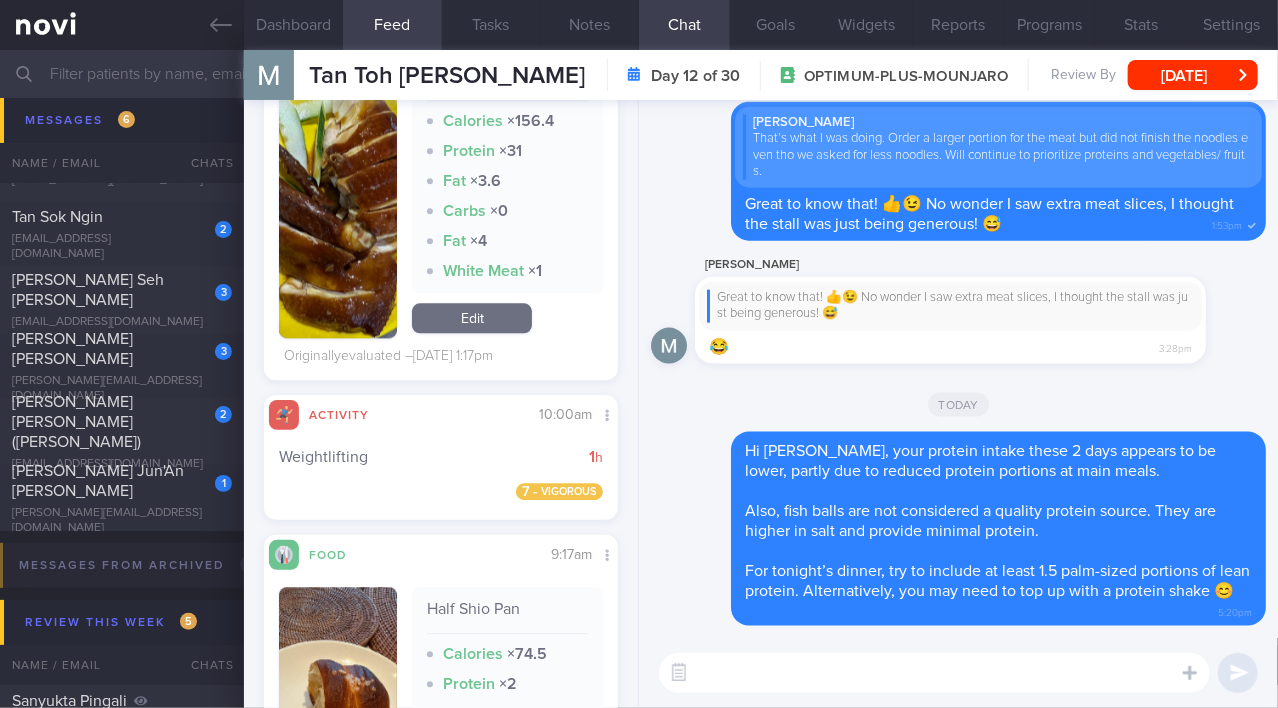 click at bounding box center (338, 196) 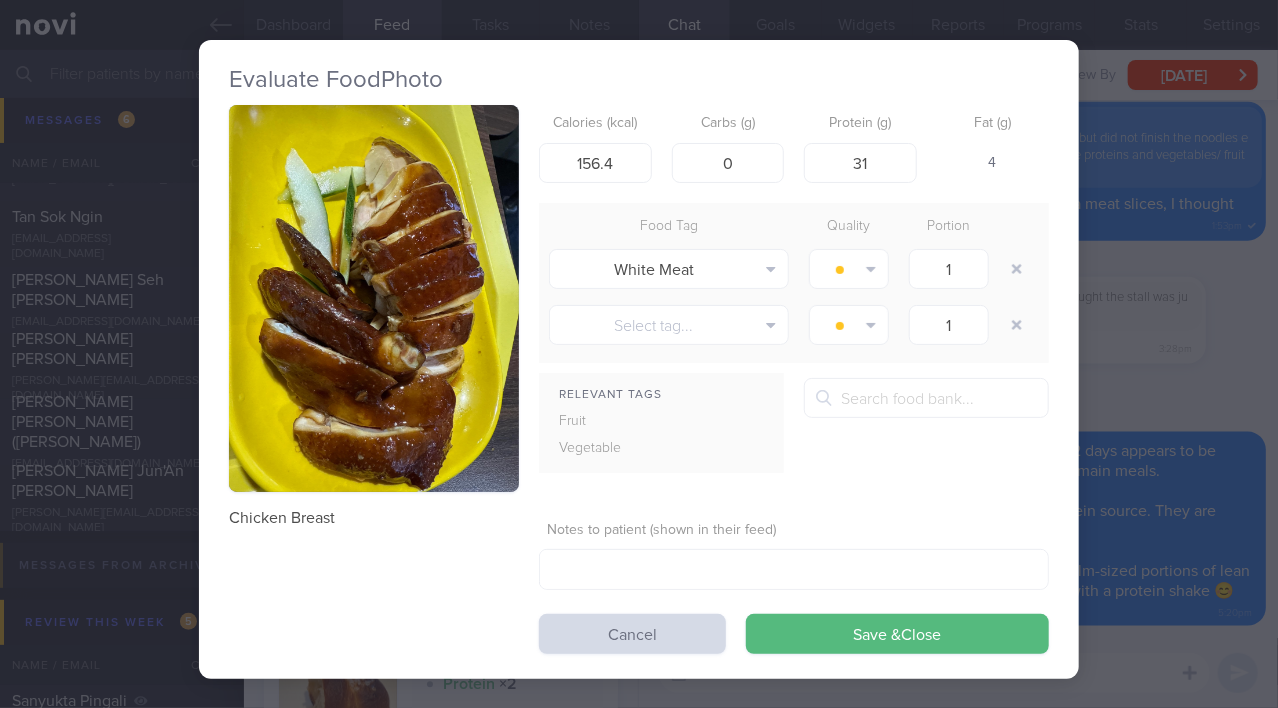 click on "Evaluate Food  Photo
Chicken Breast
Calories (kcal)
156.4
Carbs (g)
0
Protein (g)
31
Fat (g)
4
Food Tag
Quality
Portion
White Meat
Alcohol
Fried
Fruit
Healthy Fats
High Calcium
High Cholesterol
High Fat" at bounding box center (639, 354) 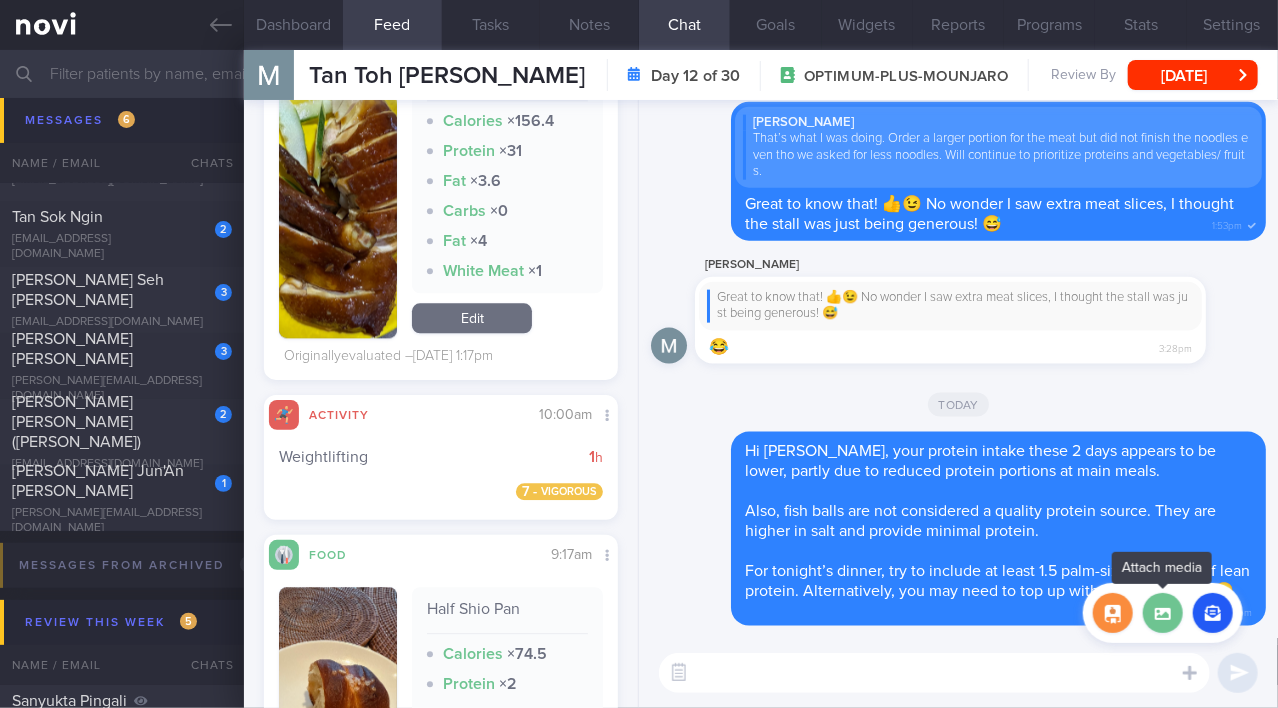 click at bounding box center [1163, 613] 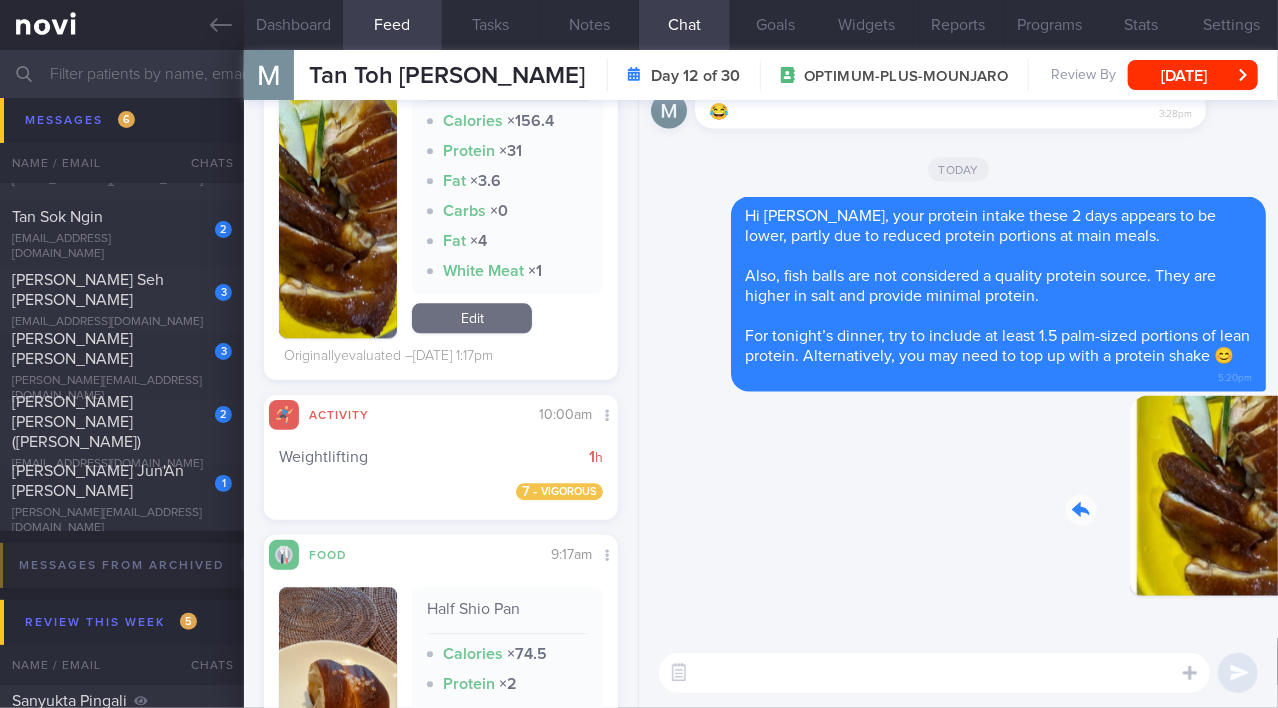 drag, startPoint x: 1179, startPoint y: 501, endPoint x: 1257, endPoint y: 518, distance: 79.83107 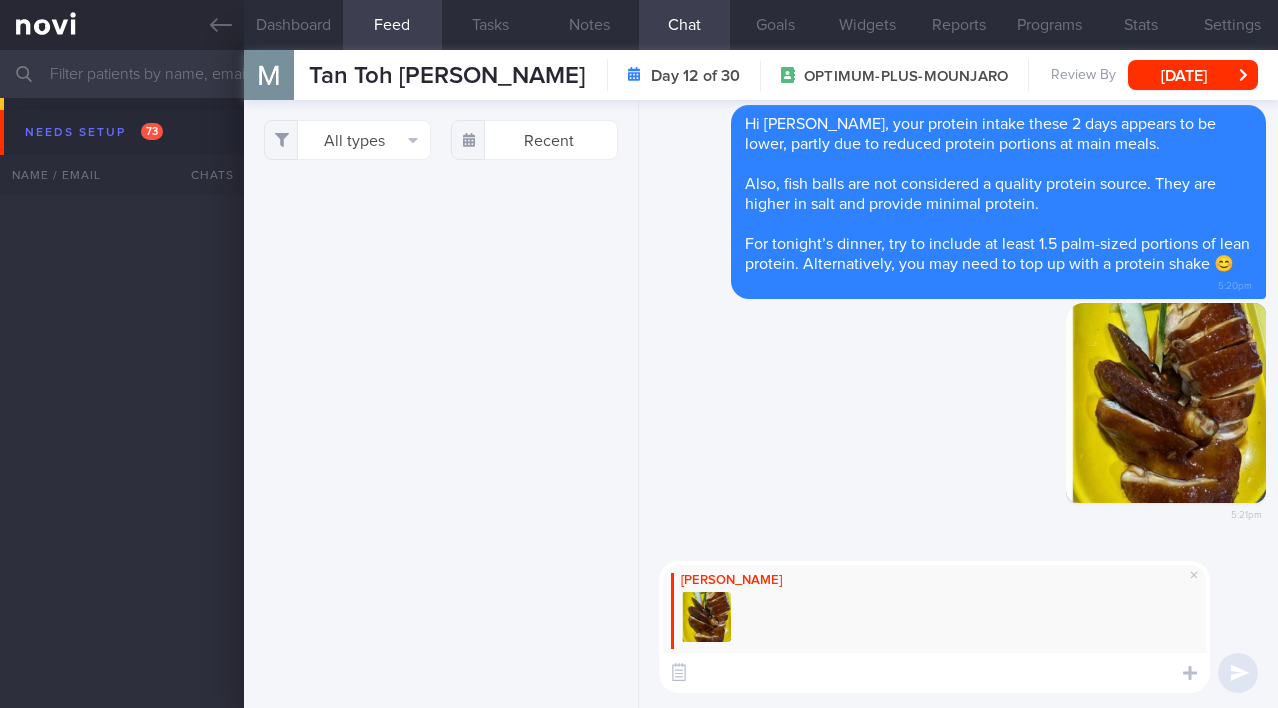 select on "6" 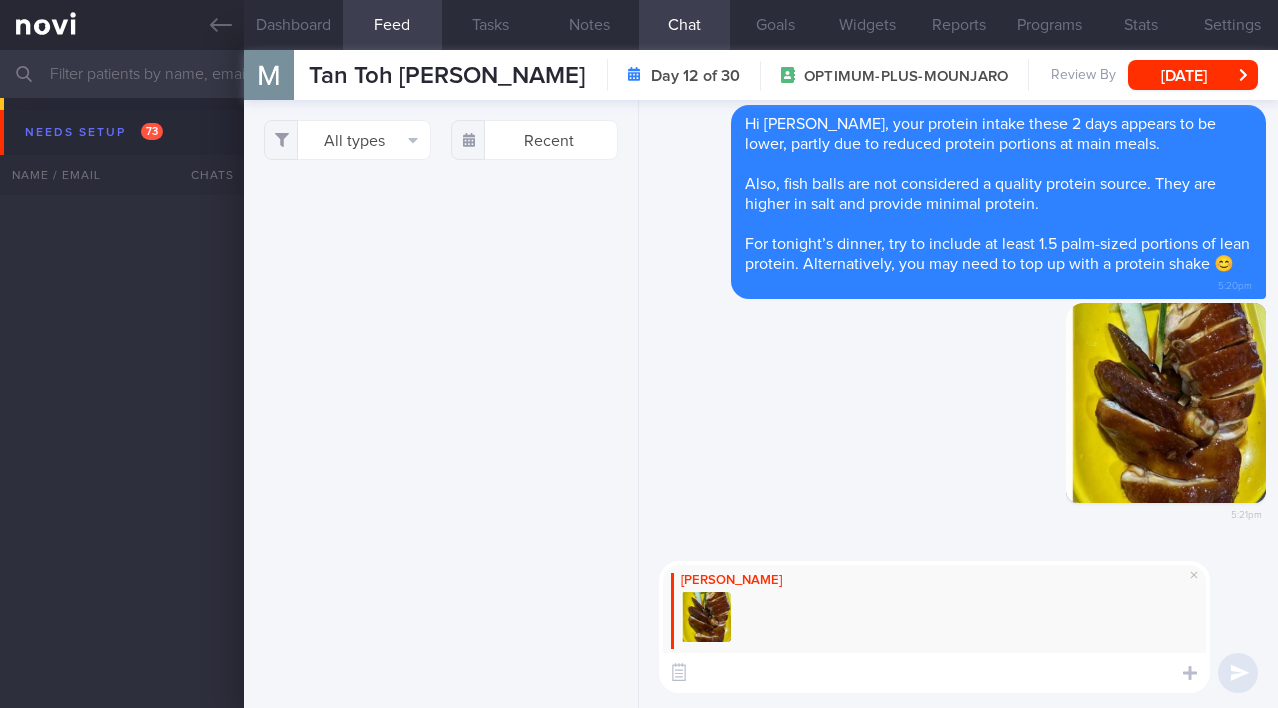 scroll, scrollTop: 0, scrollLeft: 0, axis: both 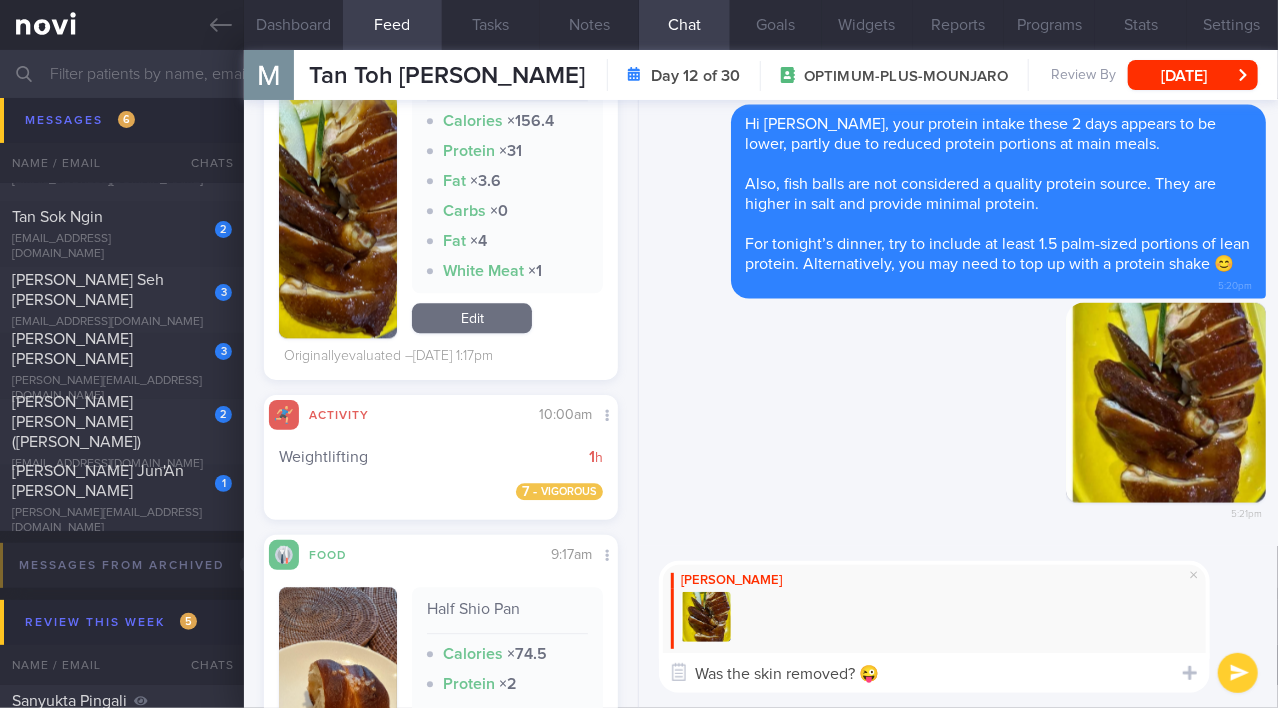 type on "Was the skin removed? 😜" 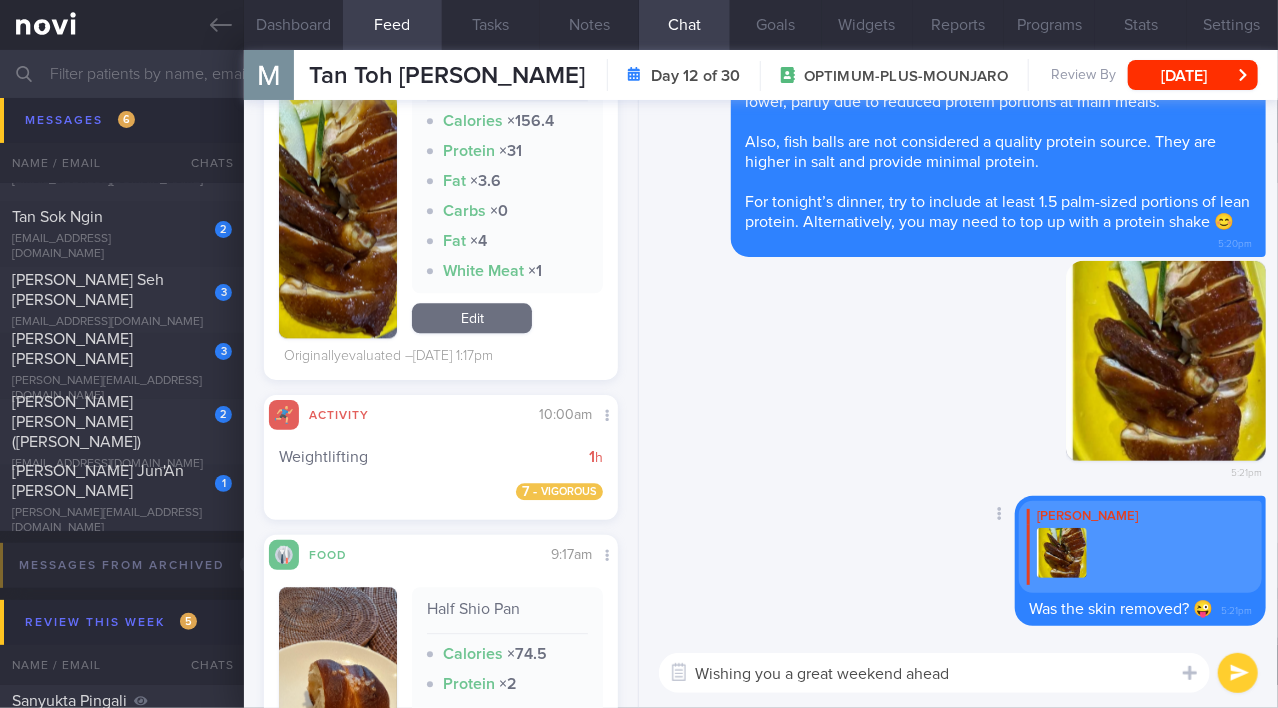 type on "Wishing you a great weekend ahead!" 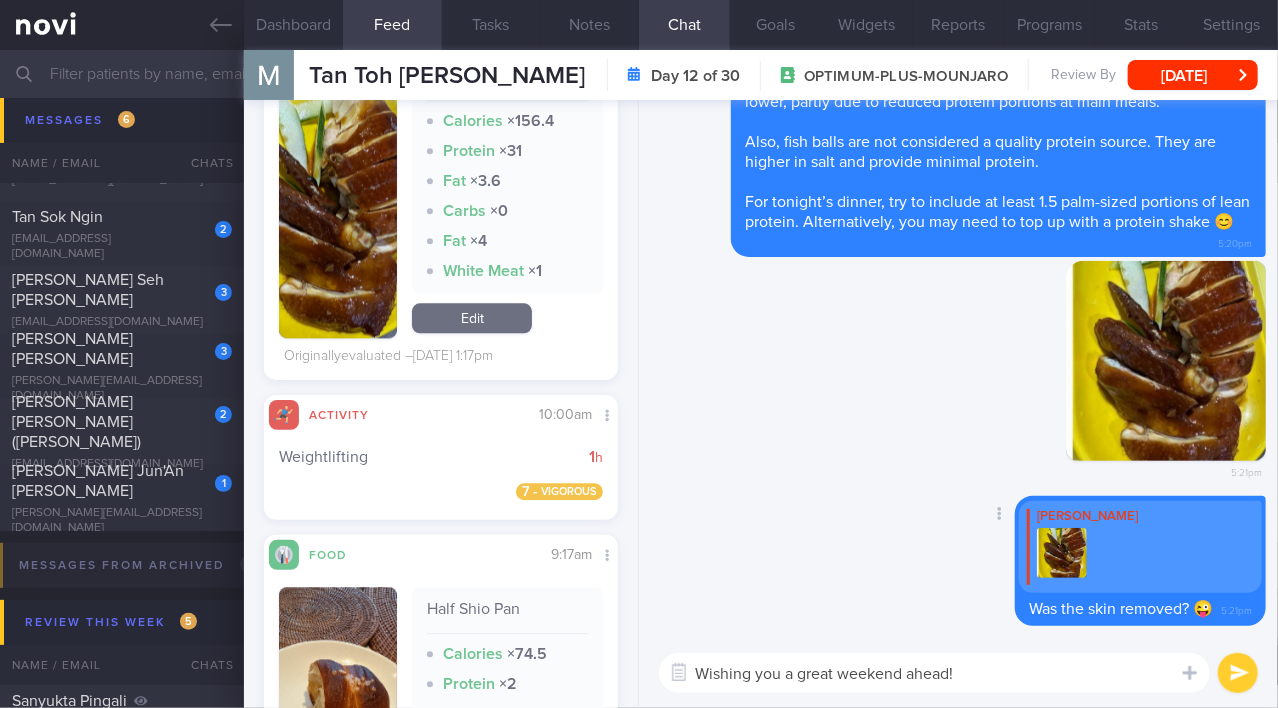 type 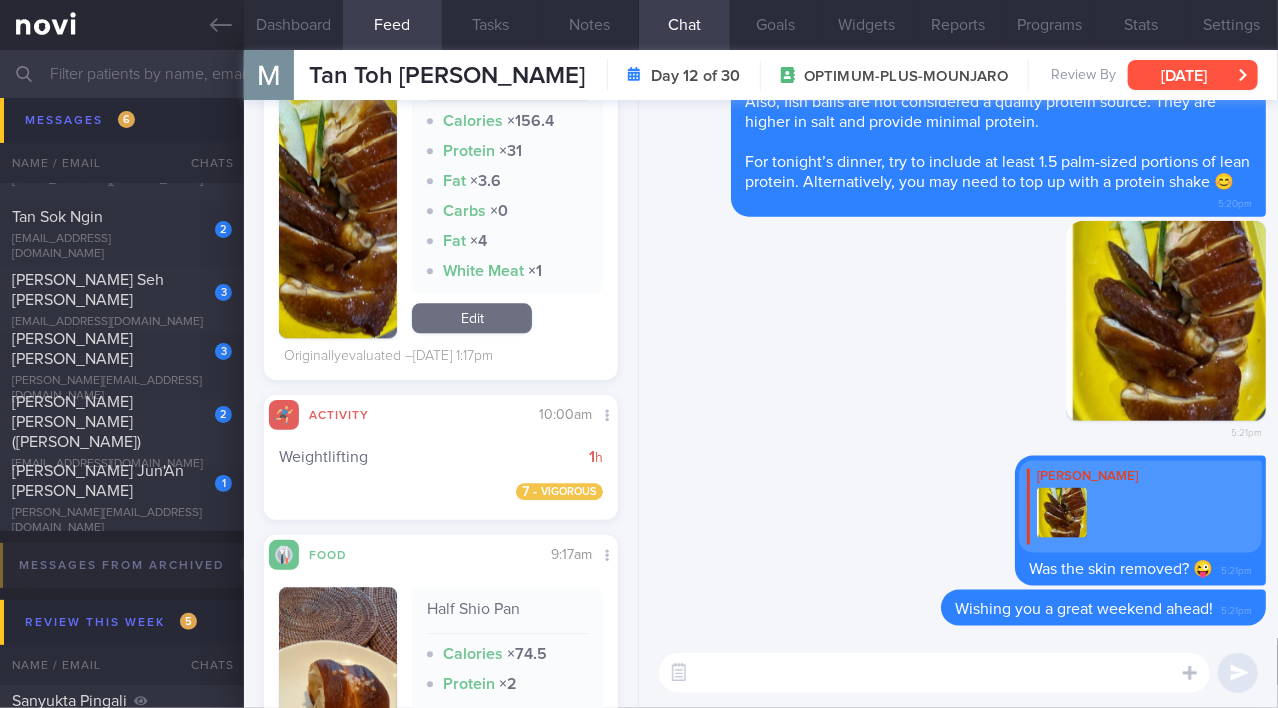 click on "[DATE]" at bounding box center (1193, 75) 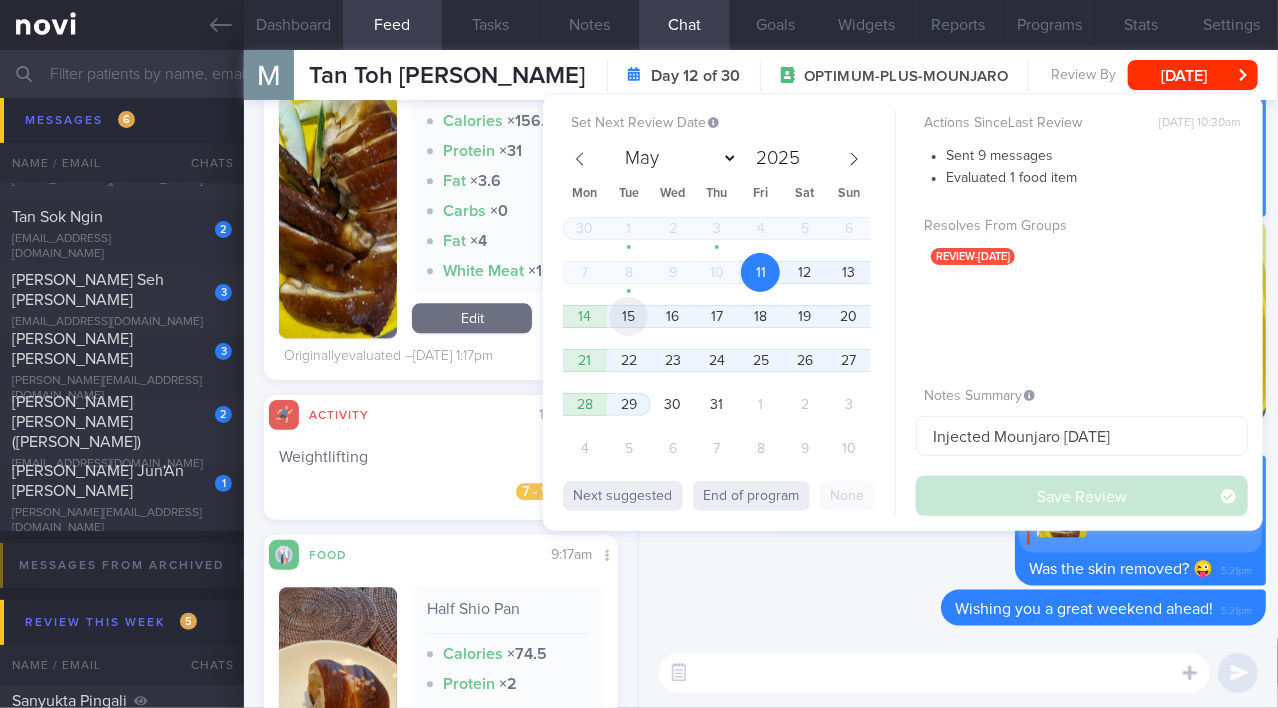 click on "15" at bounding box center (628, 316) 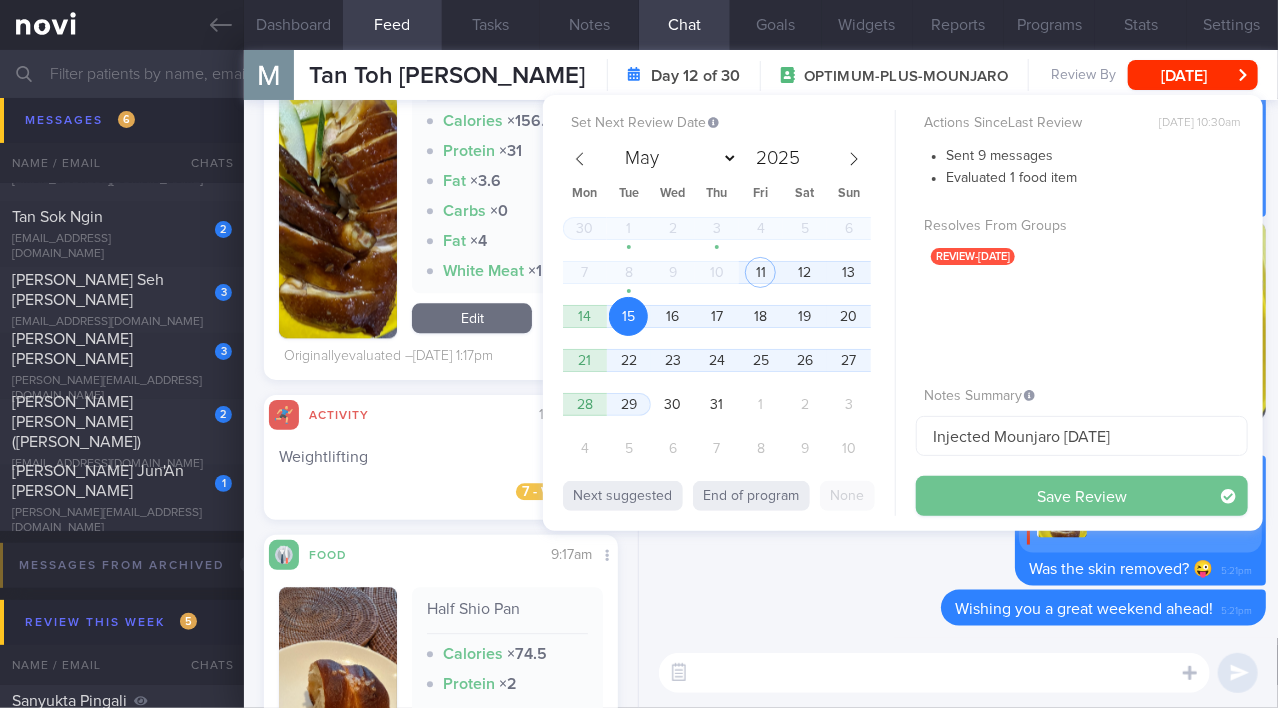 click on "Save Review" at bounding box center (1082, 496) 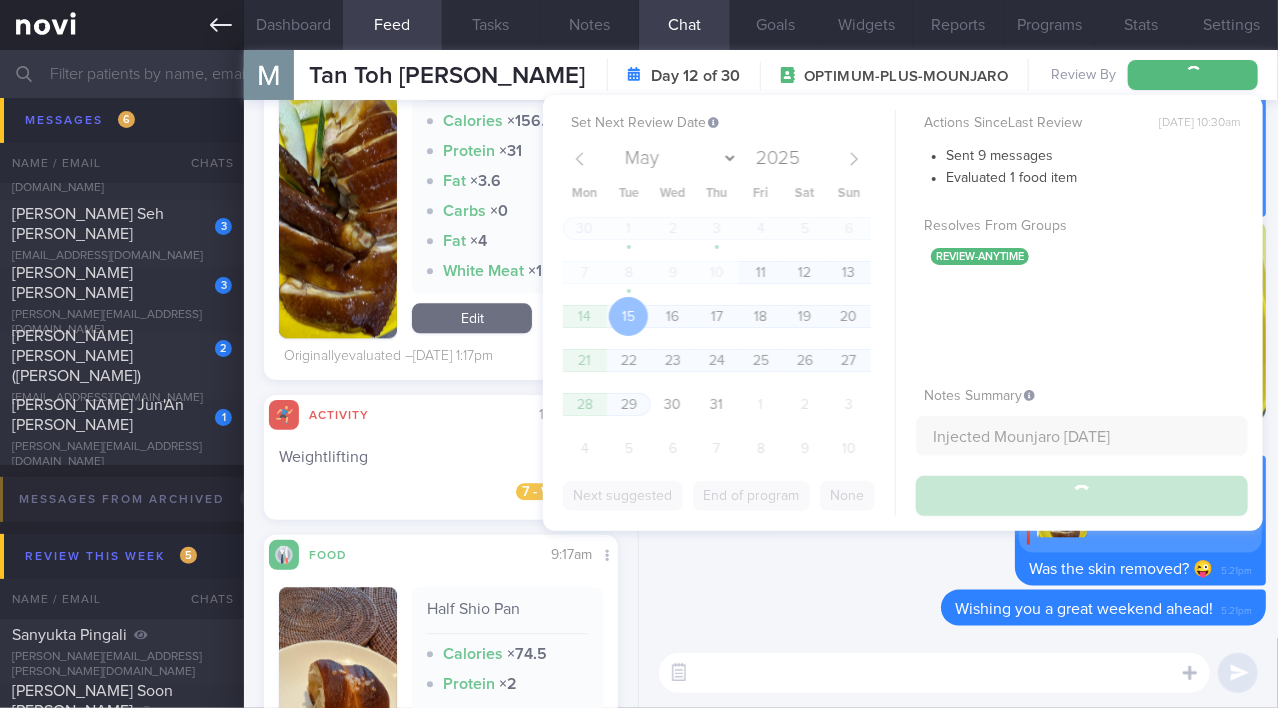 scroll, scrollTop: 6488, scrollLeft: 0, axis: vertical 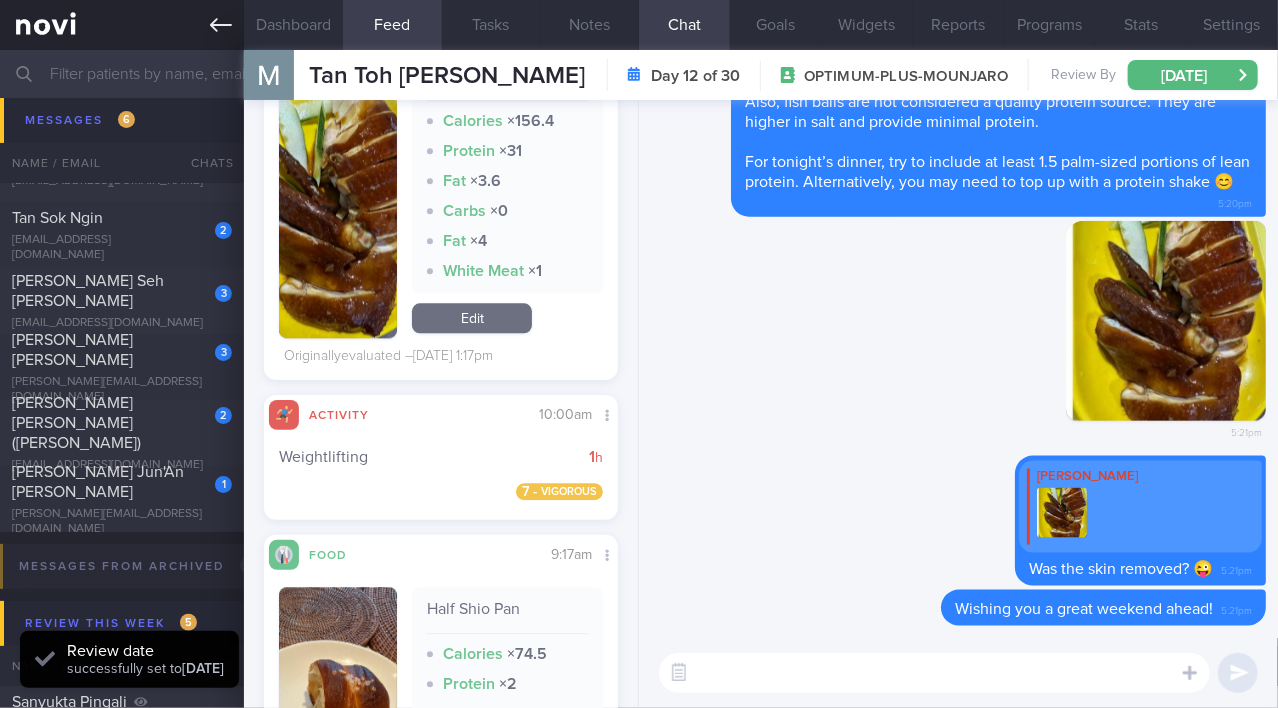 click 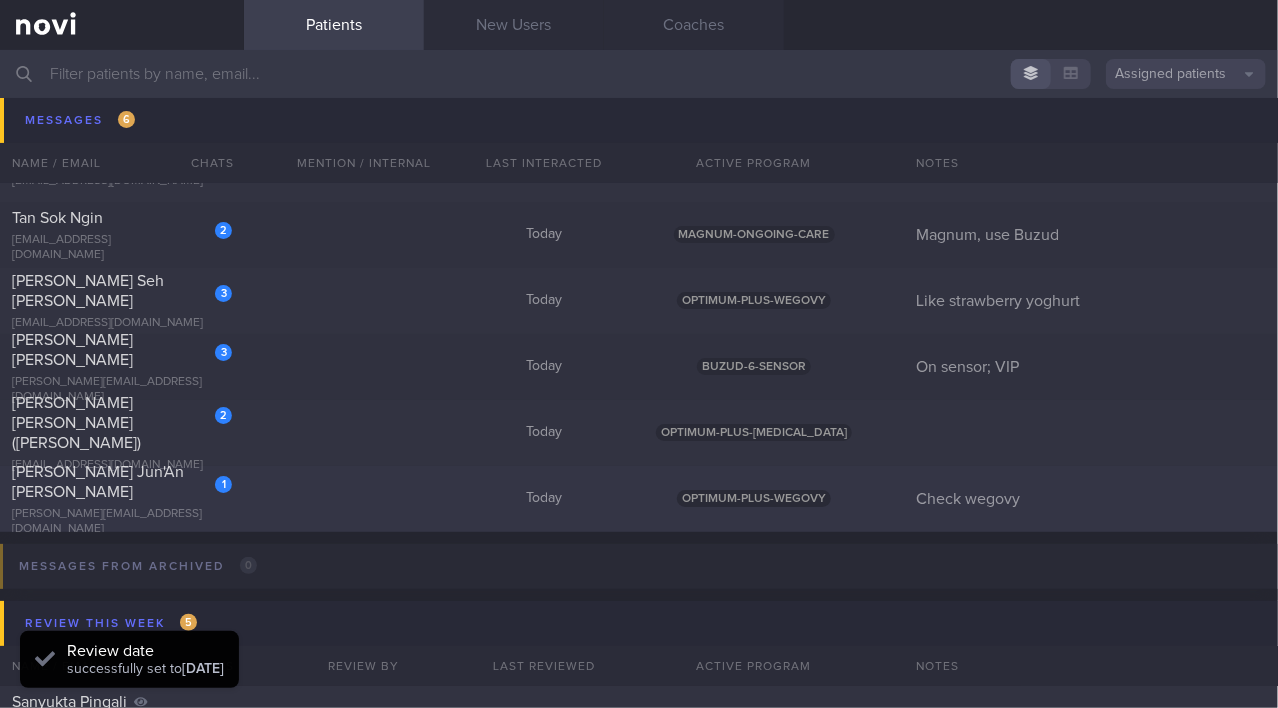 click on "[PERSON_NAME] Jun'An [PERSON_NAME]" at bounding box center [98, 482] 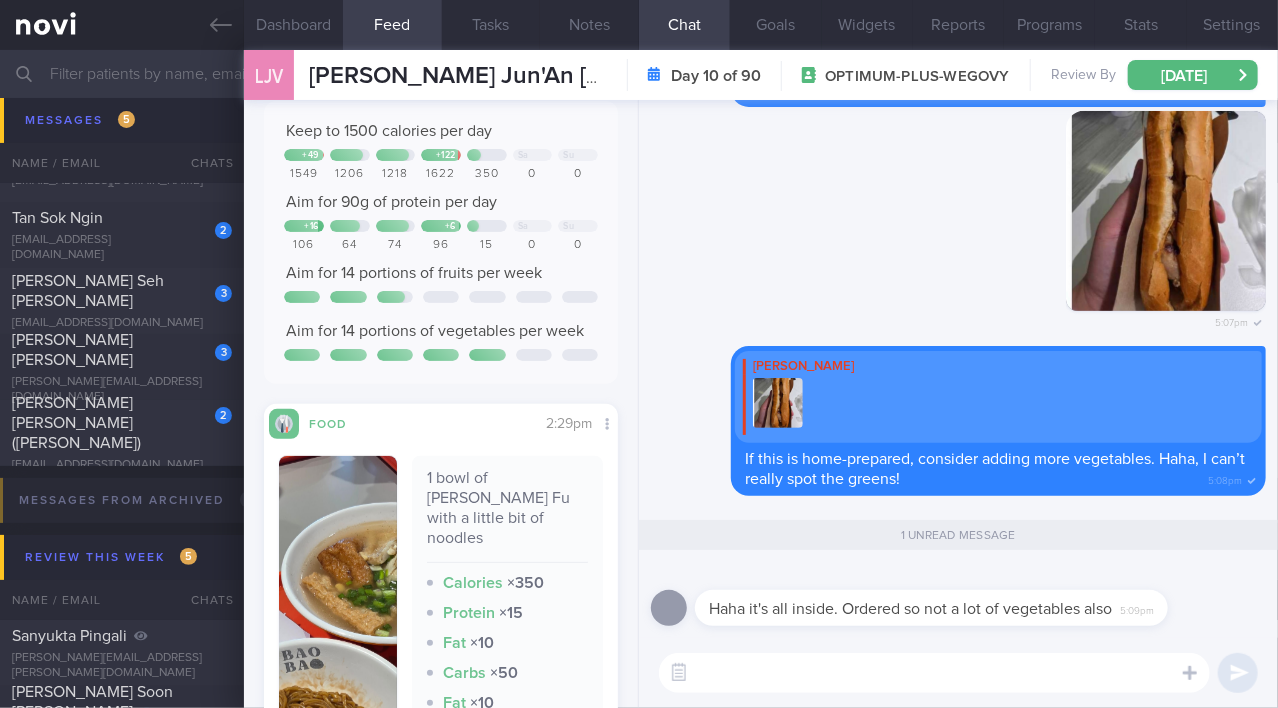 scroll, scrollTop: 273, scrollLeft: 0, axis: vertical 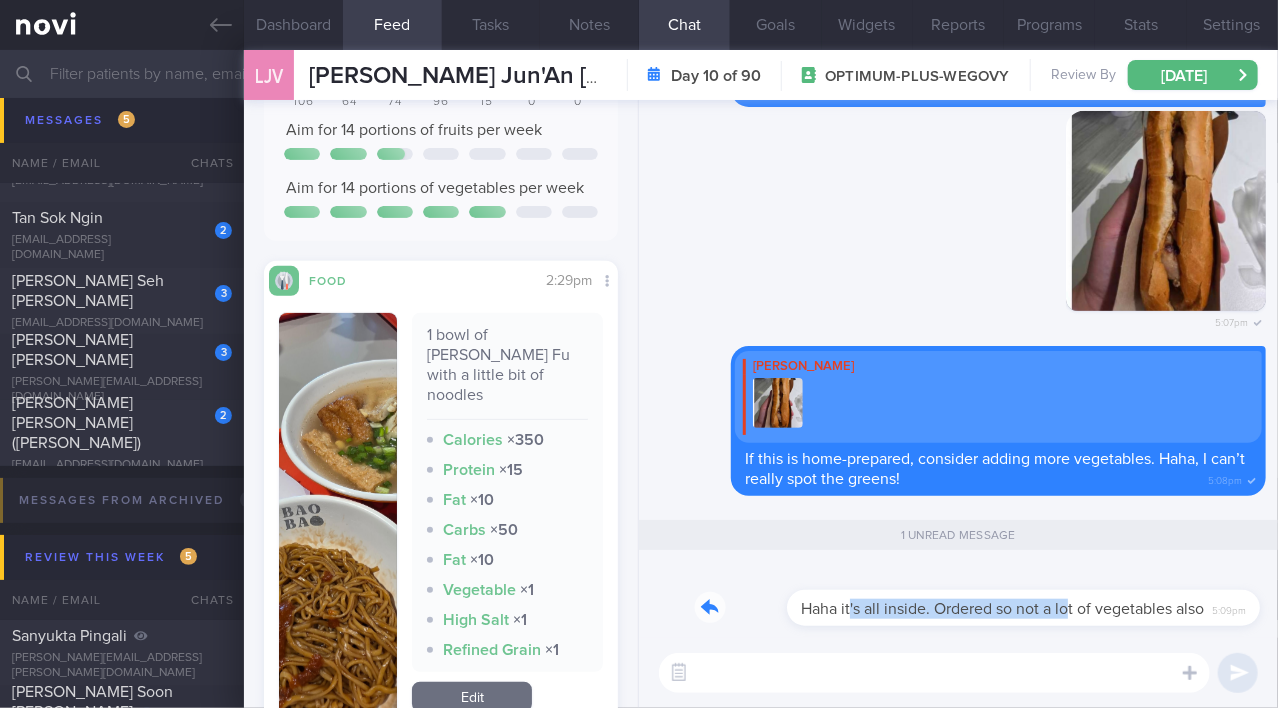 drag, startPoint x: 758, startPoint y: 593, endPoint x: 979, endPoint y: 598, distance: 221.05655 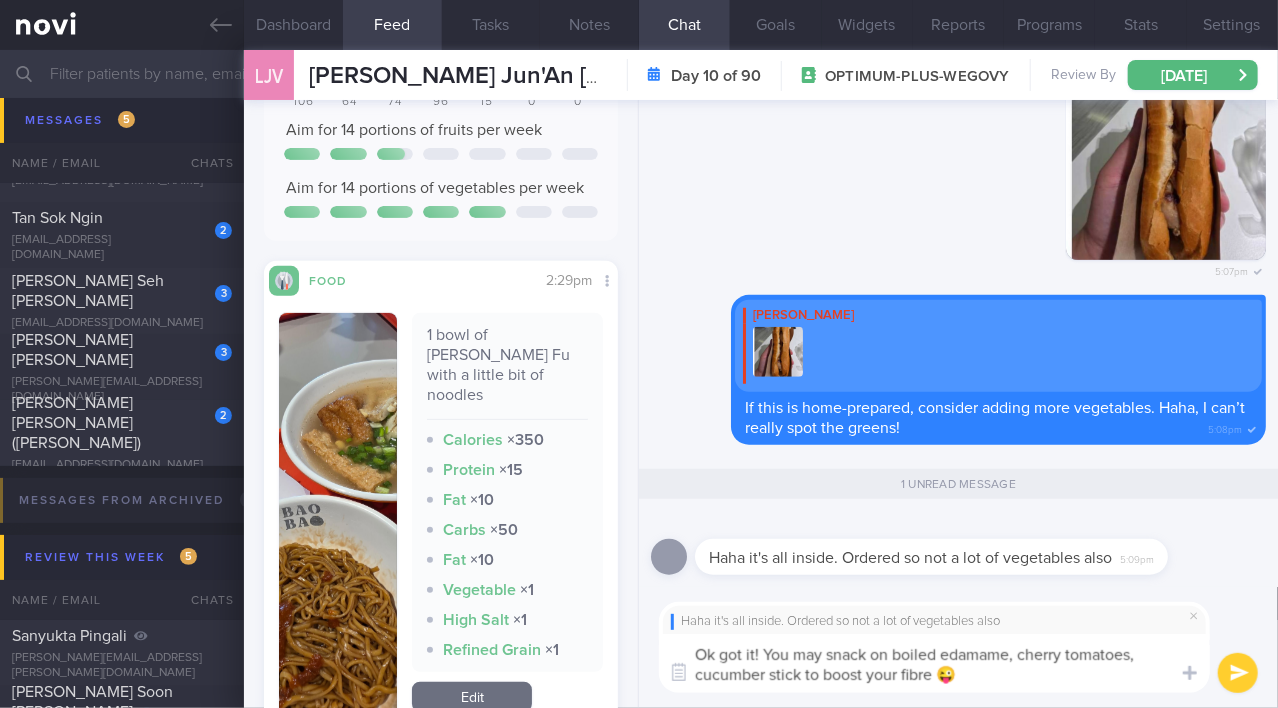 type on "Ok got it! You may snack on boiled edamame, cherry tomatoes, cucumber stick to boost your fibre 😜" 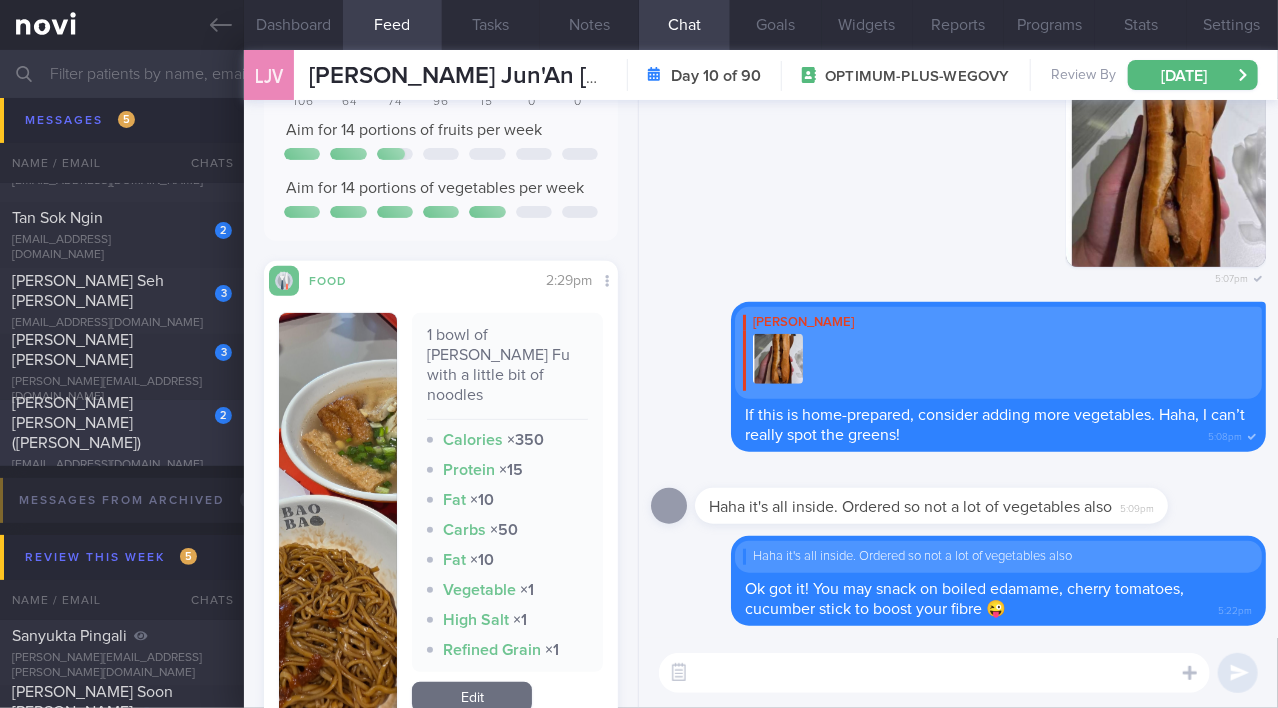 click on "[PERSON_NAME] [PERSON_NAME] ([PERSON_NAME])" at bounding box center (76, 423) 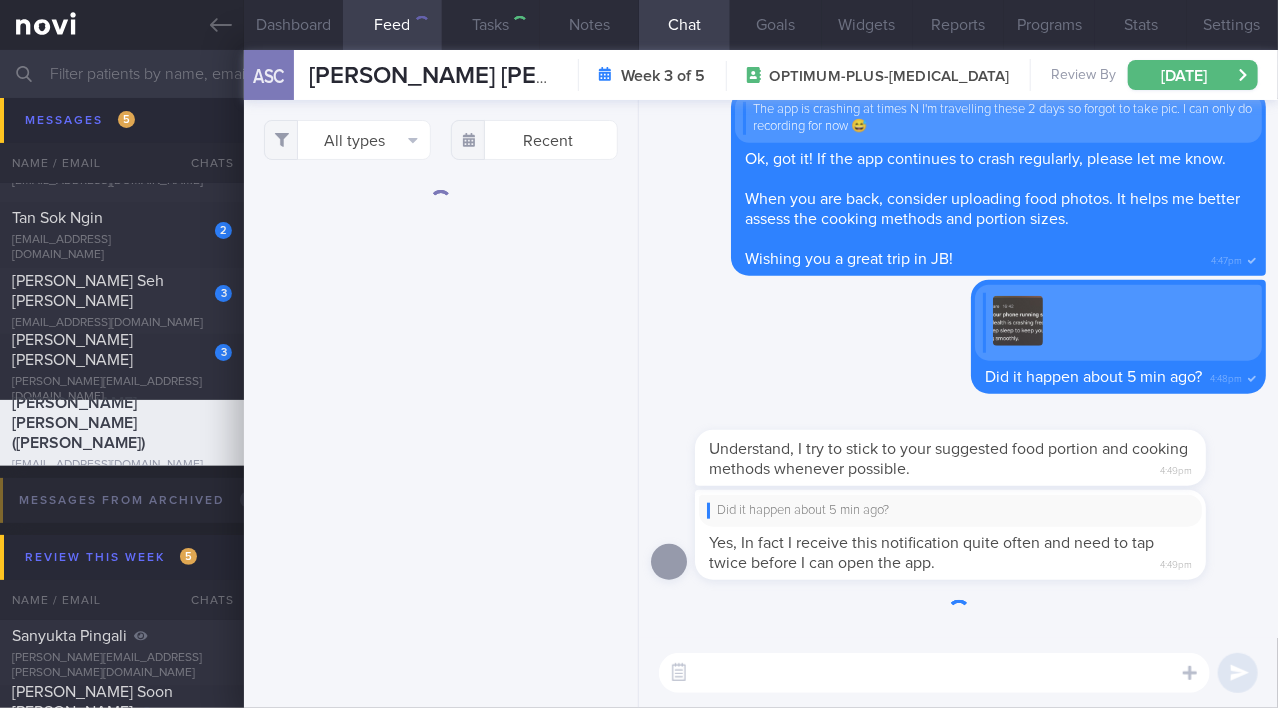 scroll, scrollTop: 0, scrollLeft: 0, axis: both 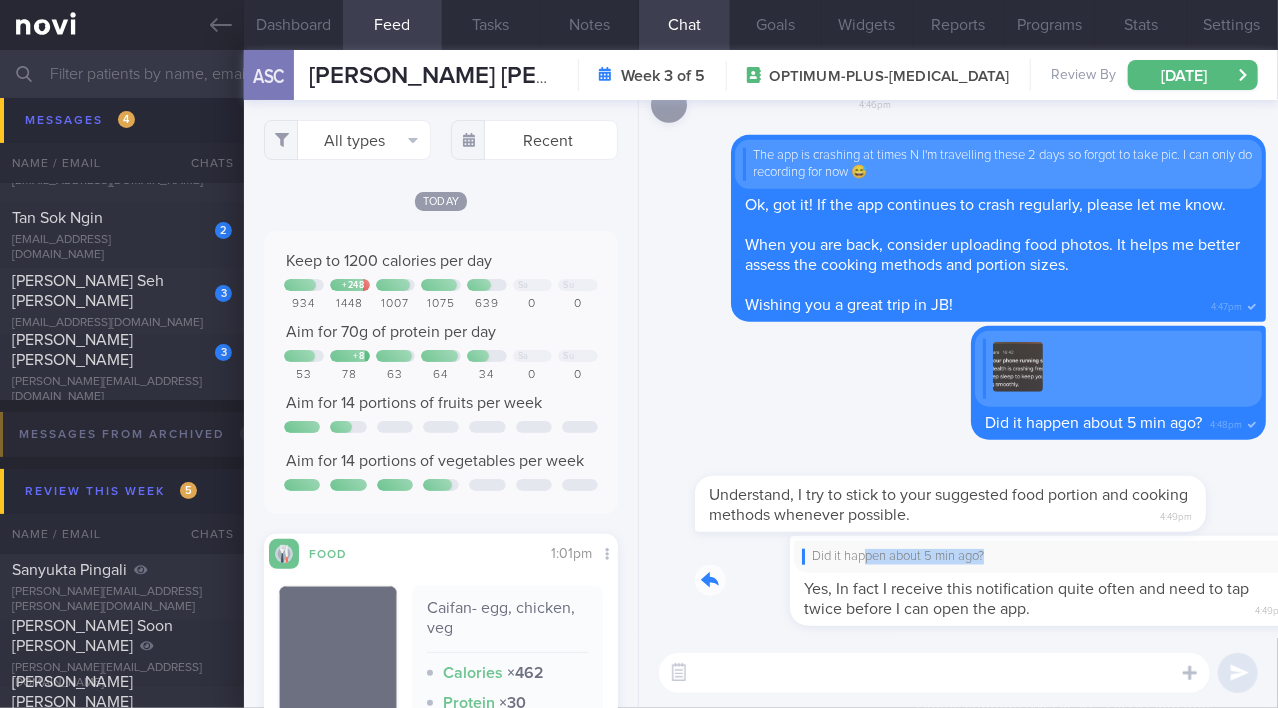 drag, startPoint x: 772, startPoint y: 548, endPoint x: 1006, endPoint y: 559, distance: 234.2584 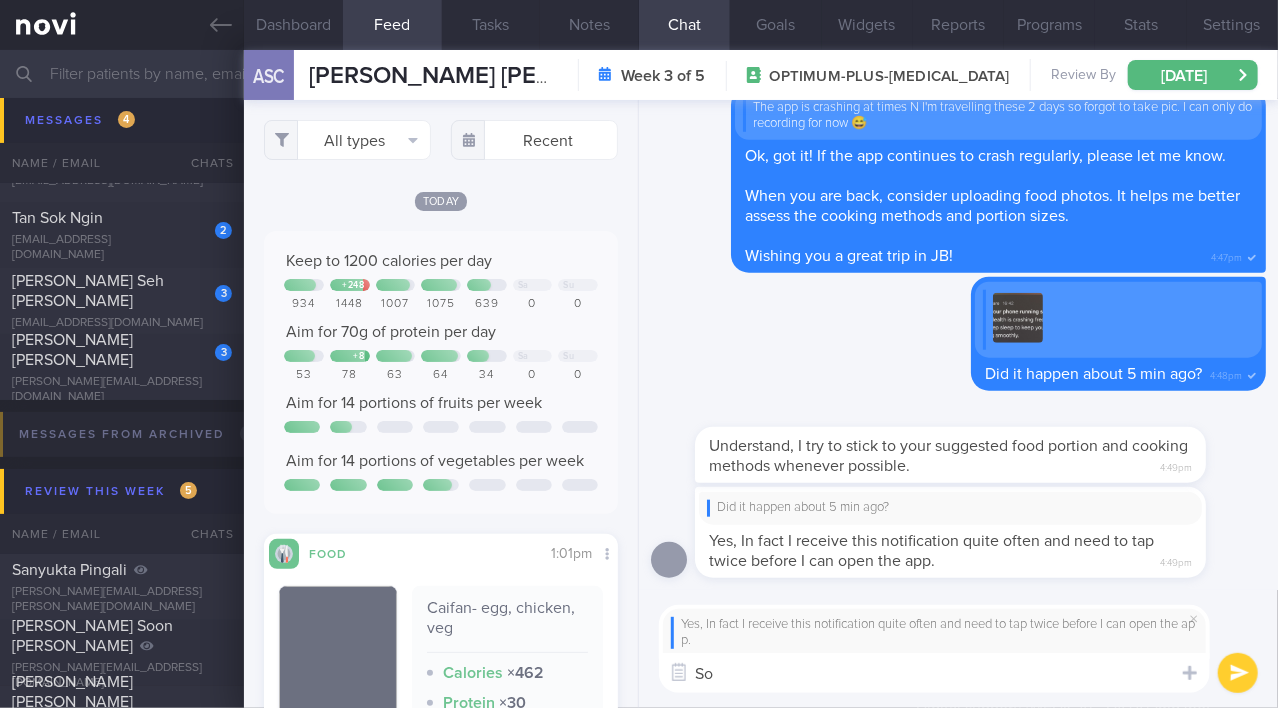 type on "S" 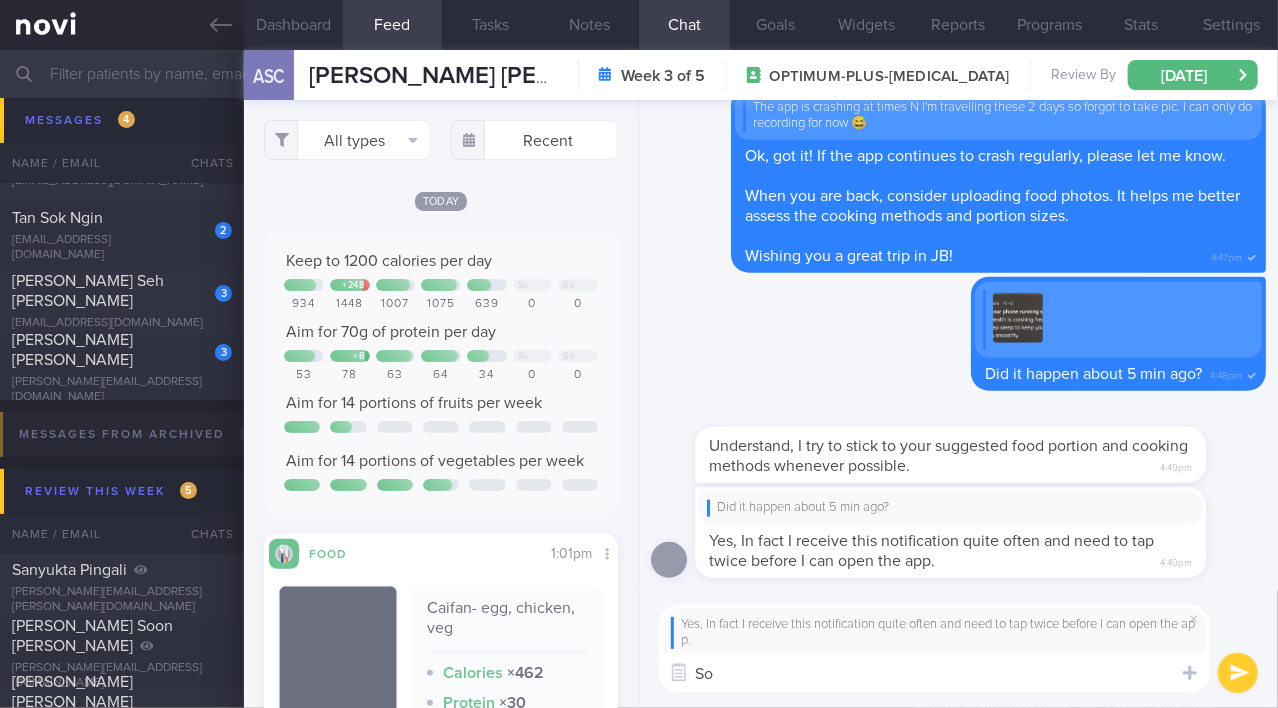 type on "S" 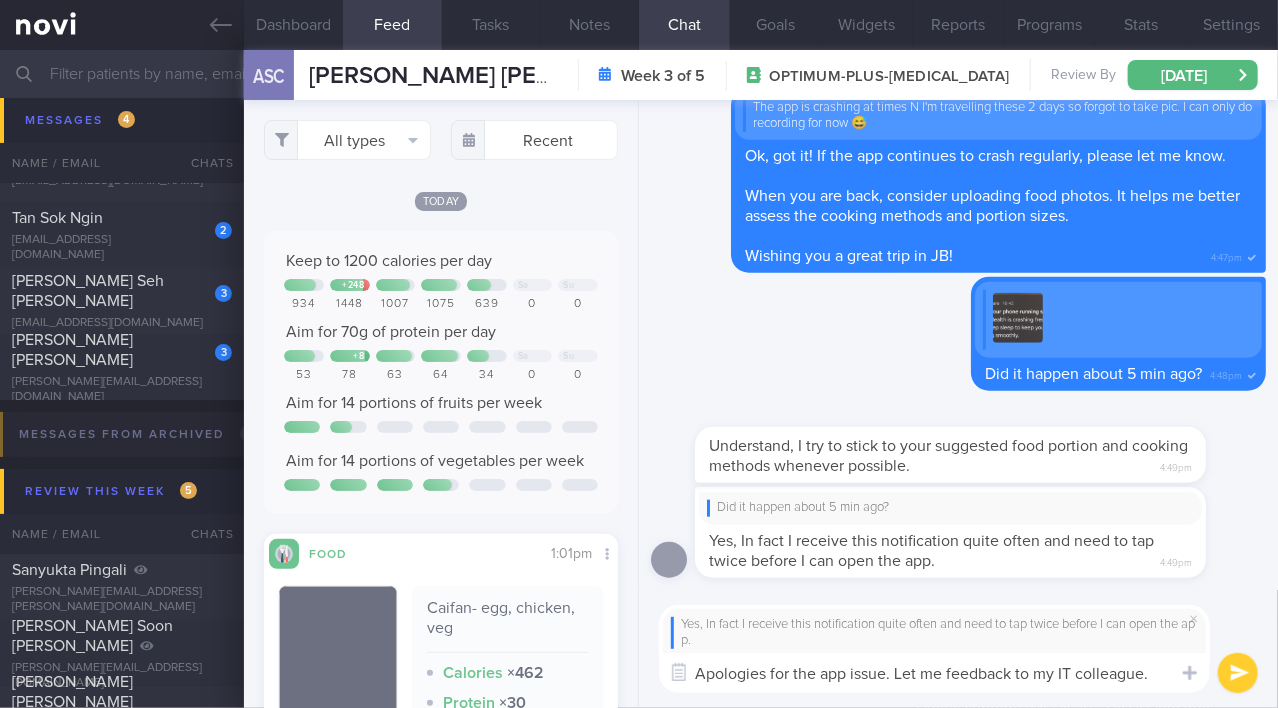 drag, startPoint x: 1152, startPoint y: 676, endPoint x: 639, endPoint y: 673, distance: 513.0088 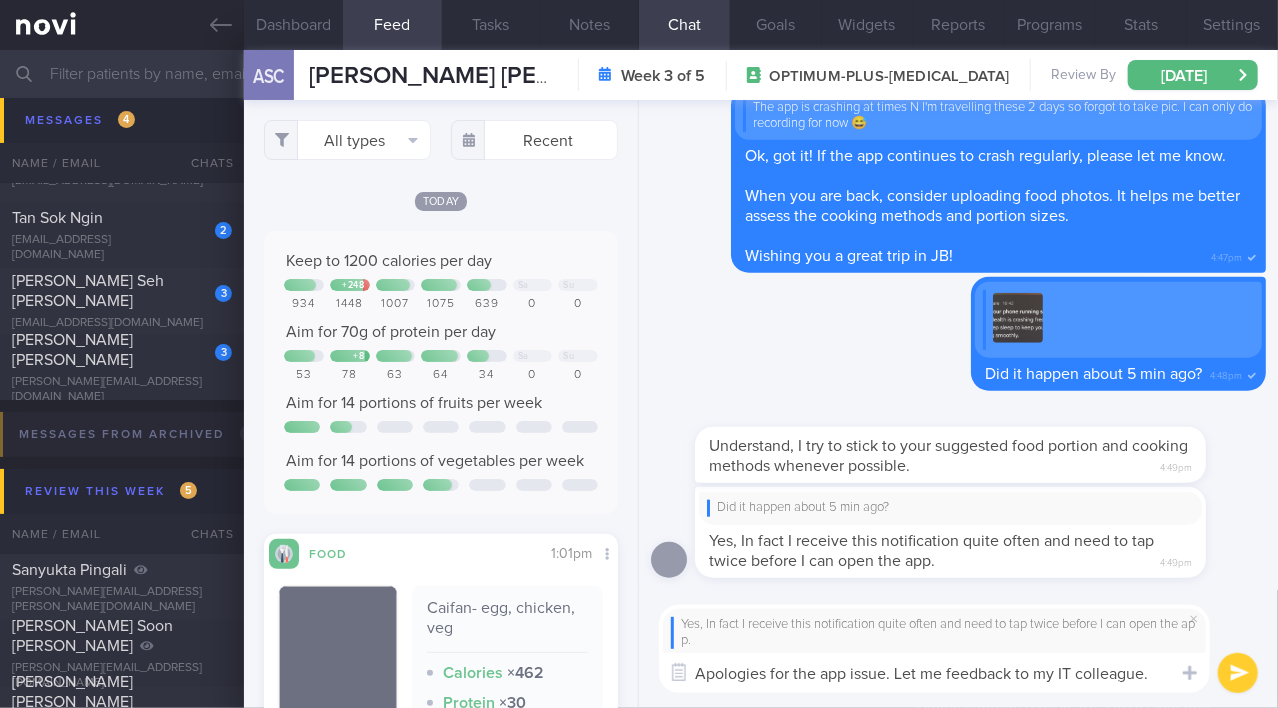 drag, startPoint x: 1158, startPoint y: 679, endPoint x: 553, endPoint y: 662, distance: 605.2388 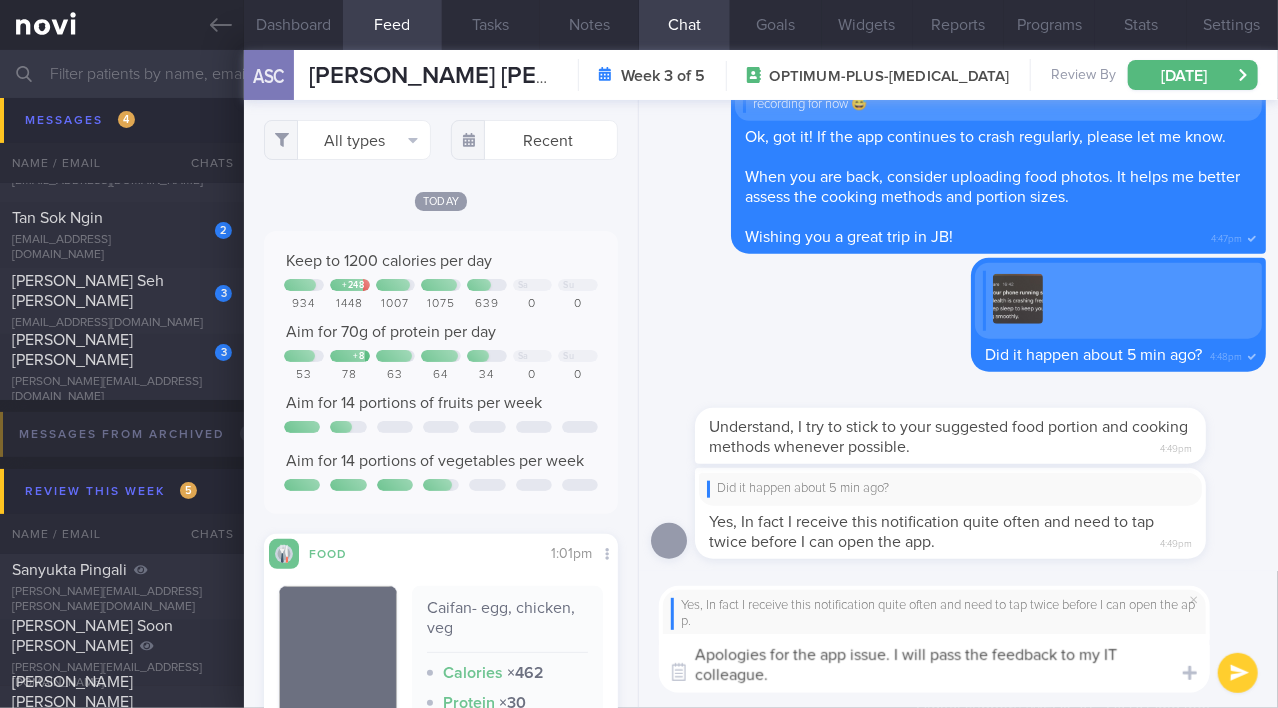 scroll, scrollTop: 0, scrollLeft: 0, axis: both 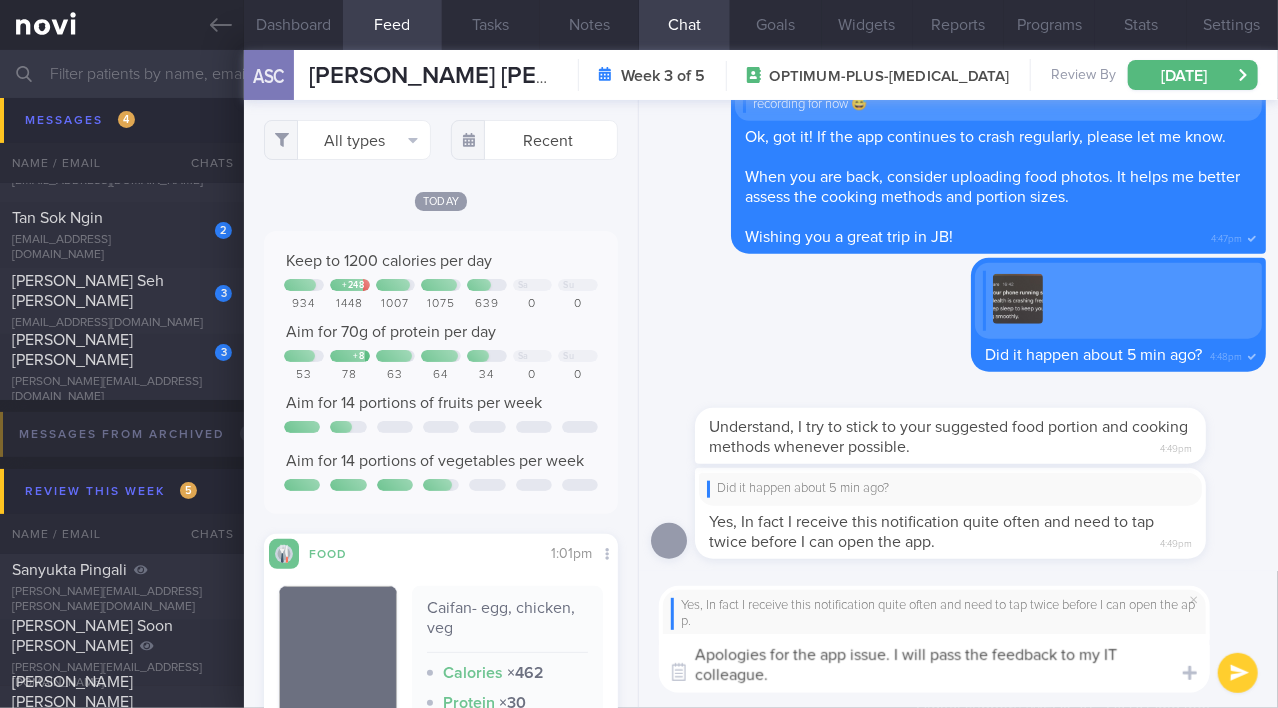 drag, startPoint x: 934, startPoint y: 656, endPoint x: 999, endPoint y: 655, distance: 65.00769 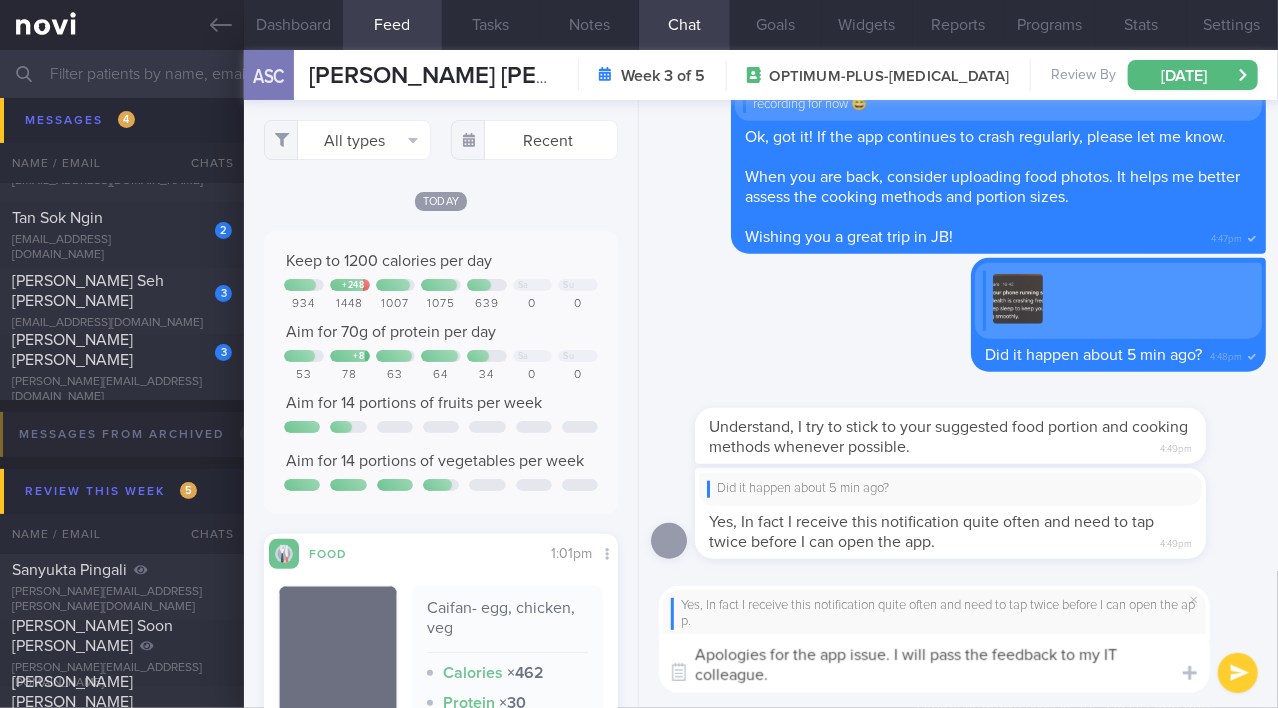 drag, startPoint x: 927, startPoint y: 656, endPoint x: 992, endPoint y: 656, distance: 65 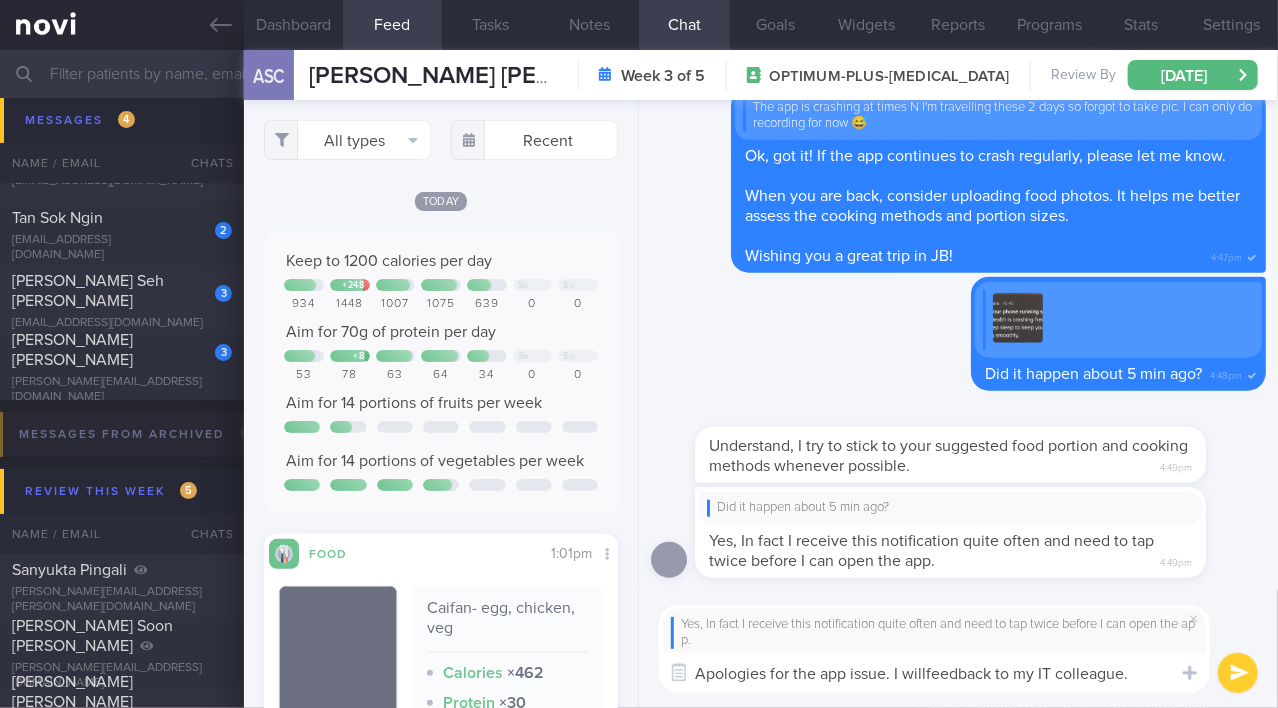 scroll, scrollTop: 0, scrollLeft: 0, axis: both 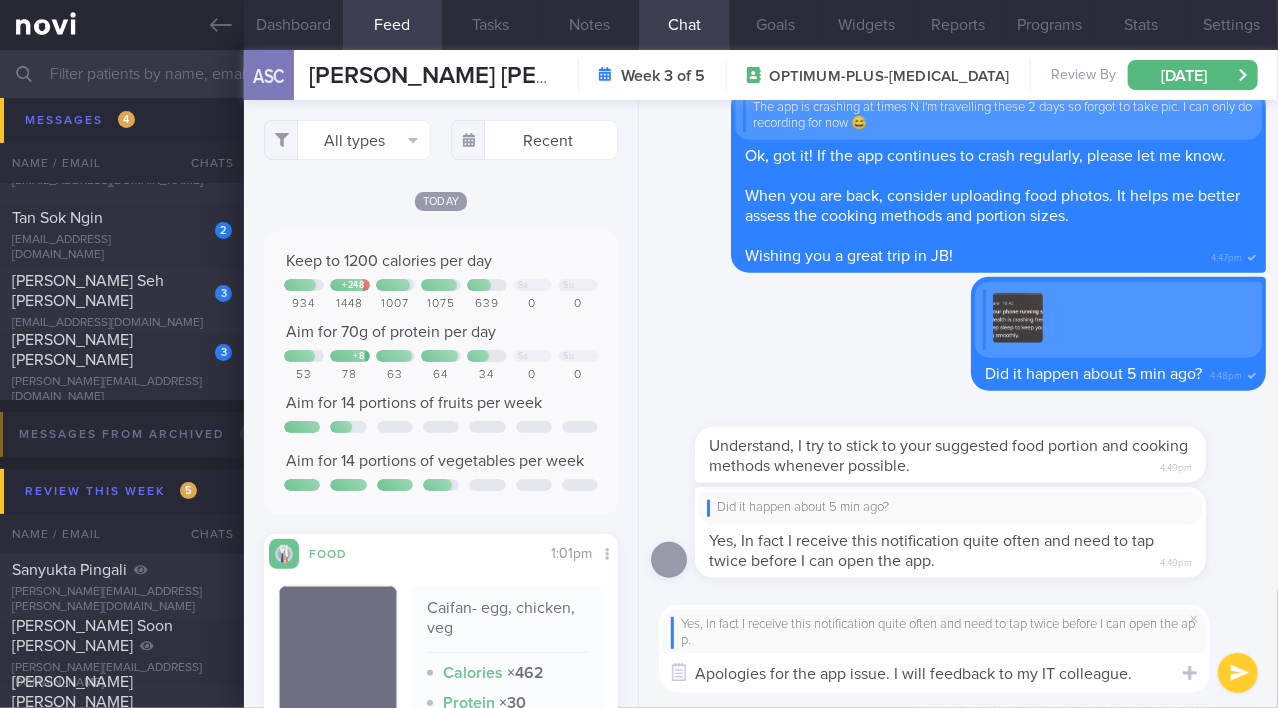 type on "Apologies for the app issue. I will feedback to my IT colleague." 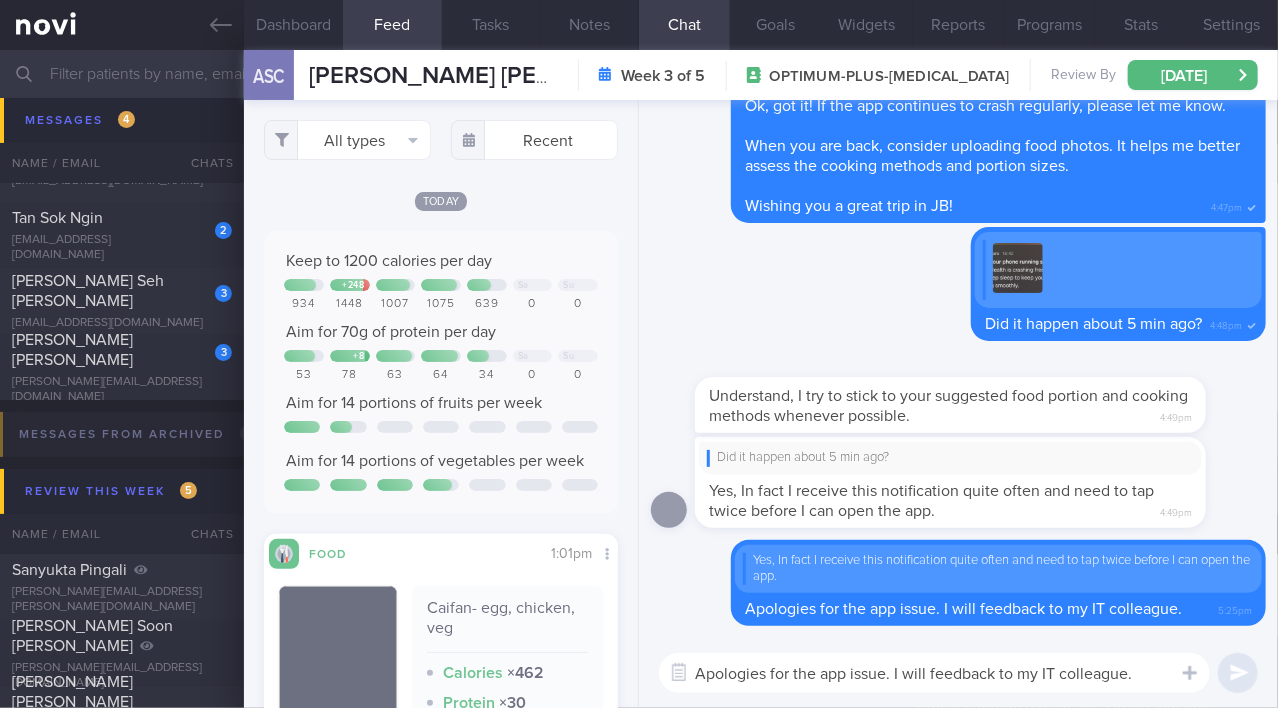 type 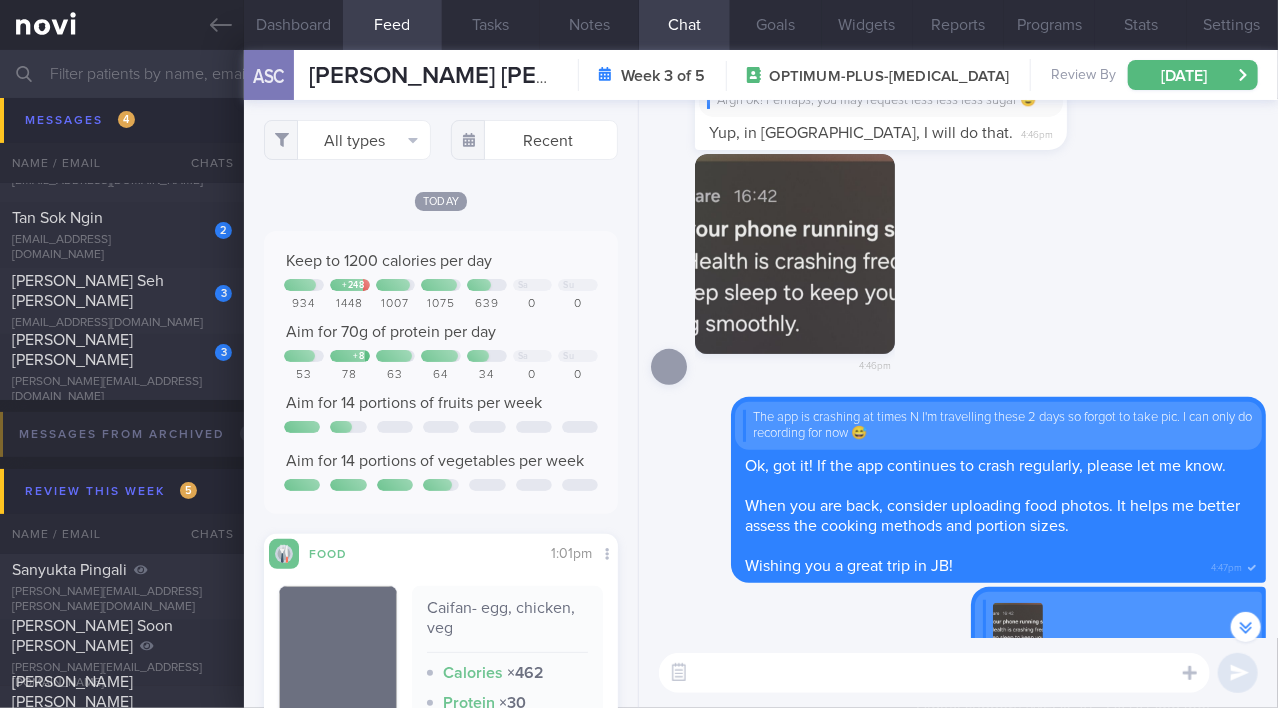 scroll, scrollTop: -361, scrollLeft: 0, axis: vertical 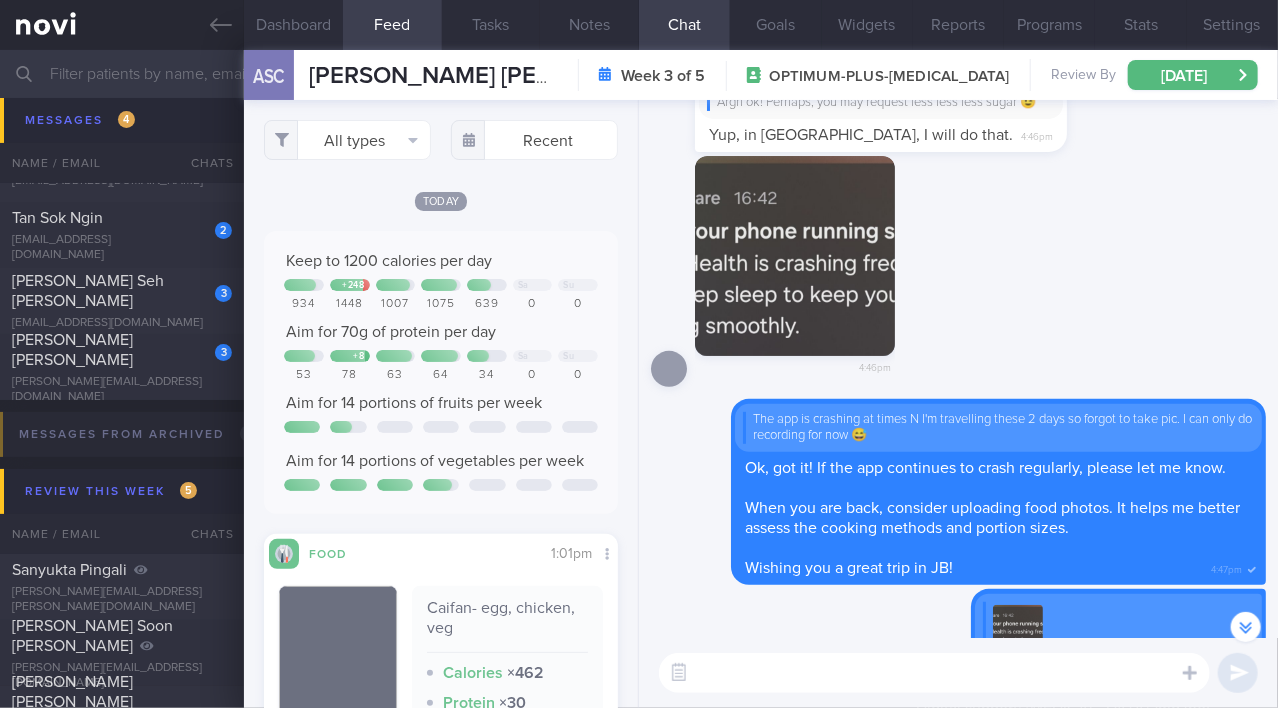 click at bounding box center (795, 256) 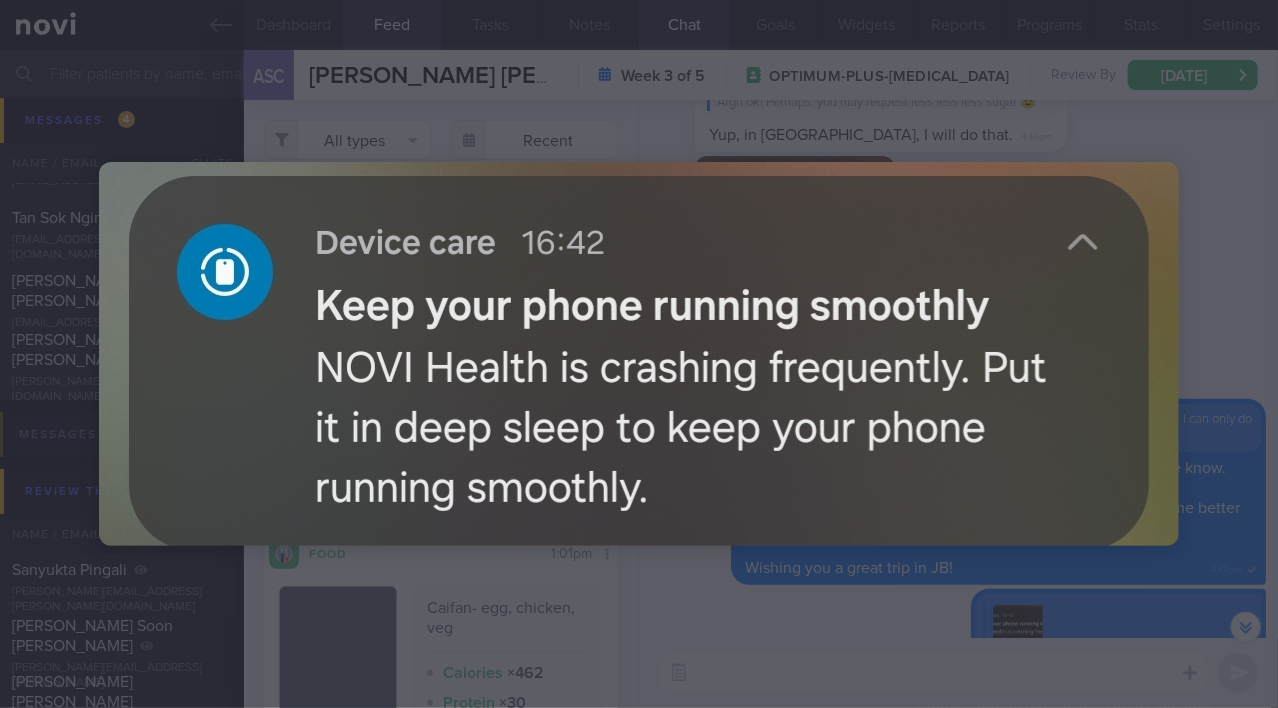 click at bounding box center (639, 354) 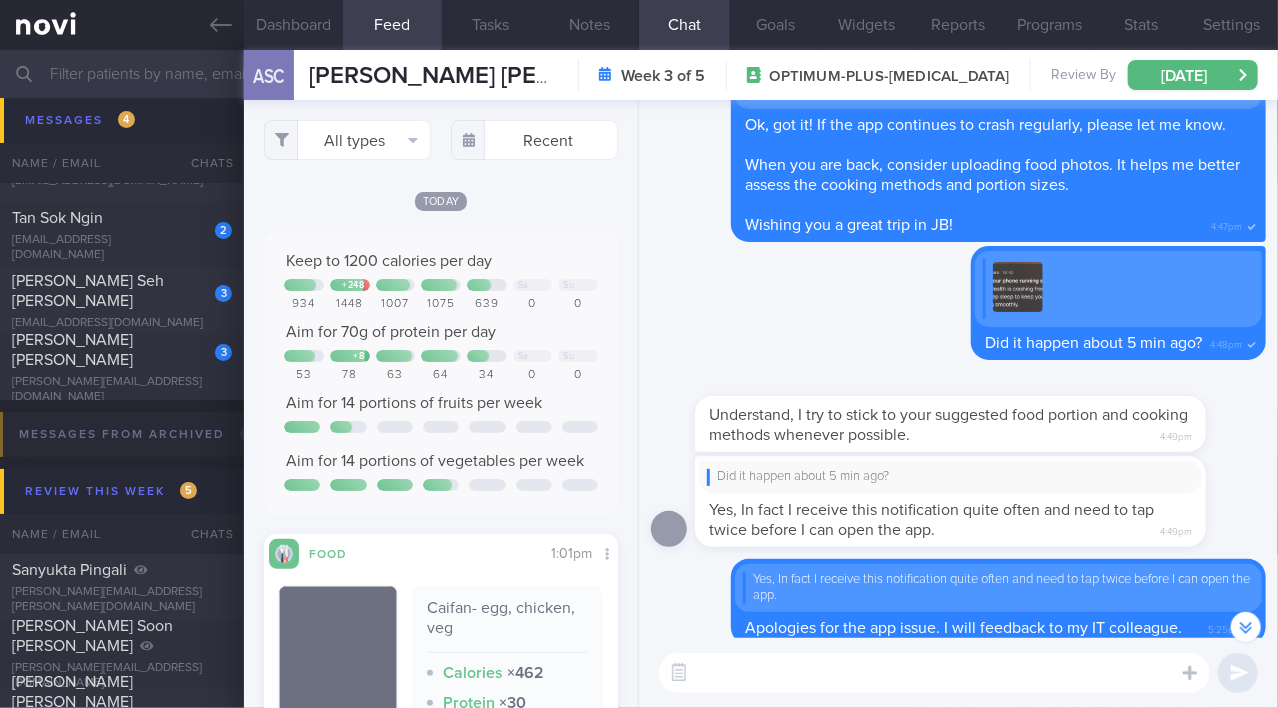 scroll, scrollTop: 0, scrollLeft: 0, axis: both 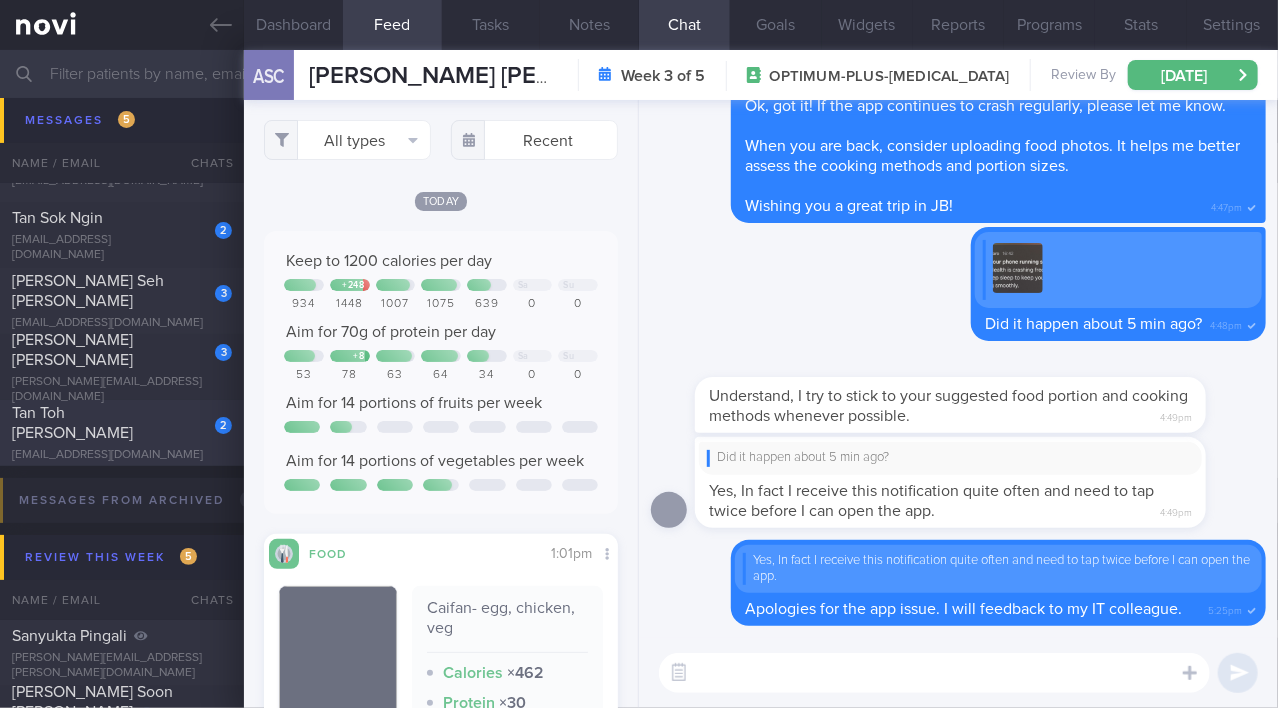 click on "[EMAIL_ADDRESS][DOMAIN_NAME]" at bounding box center (122, 455) 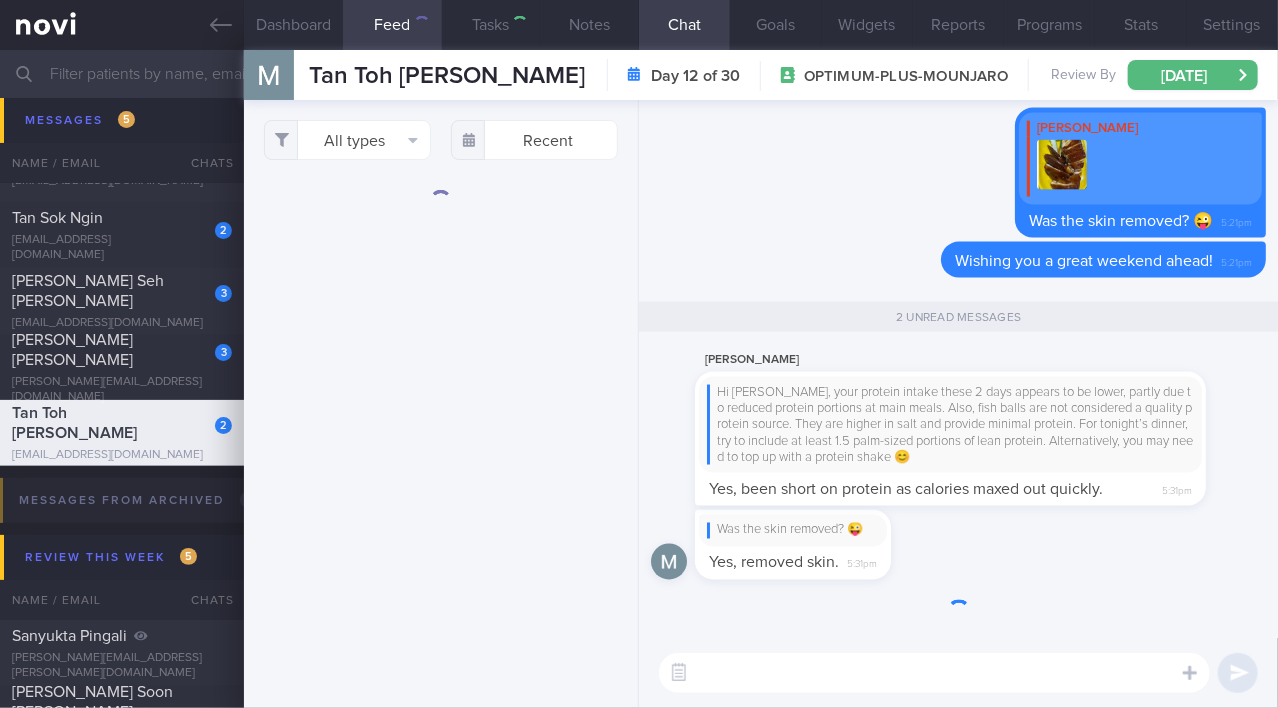 scroll, scrollTop: 0, scrollLeft: 0, axis: both 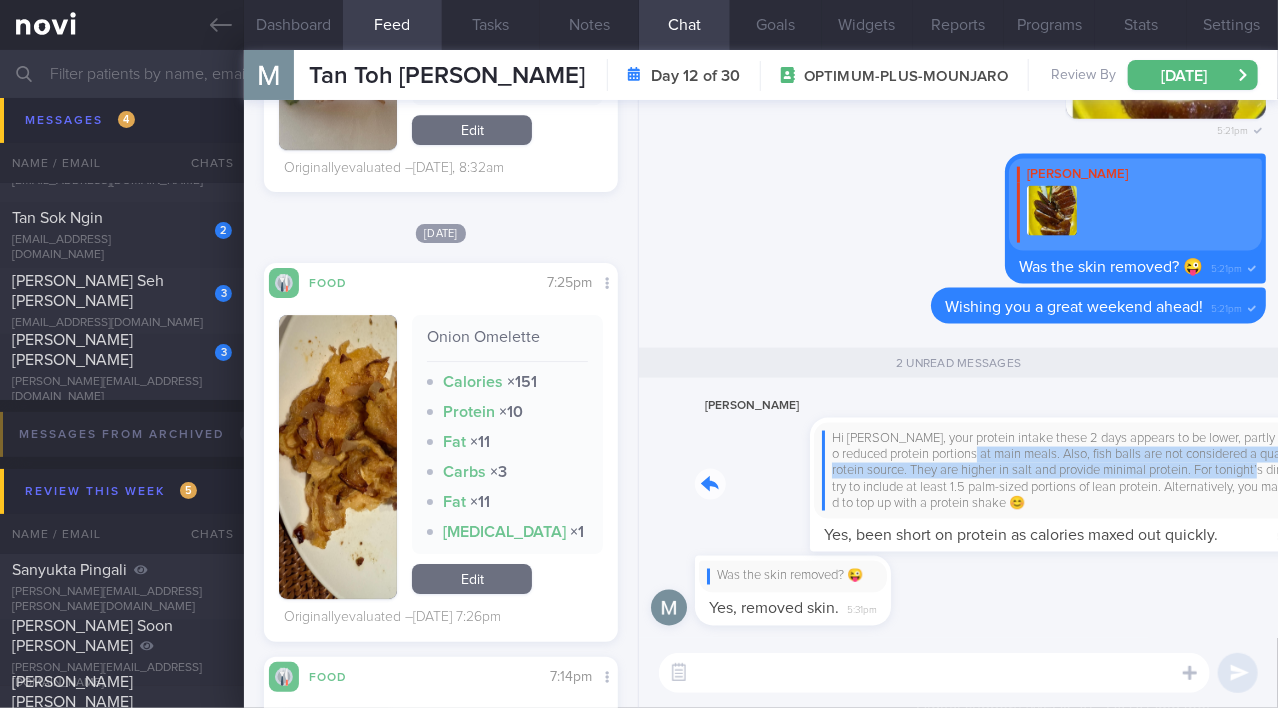 drag, startPoint x: 870, startPoint y: 453, endPoint x: 1207, endPoint y: 464, distance: 337.17947 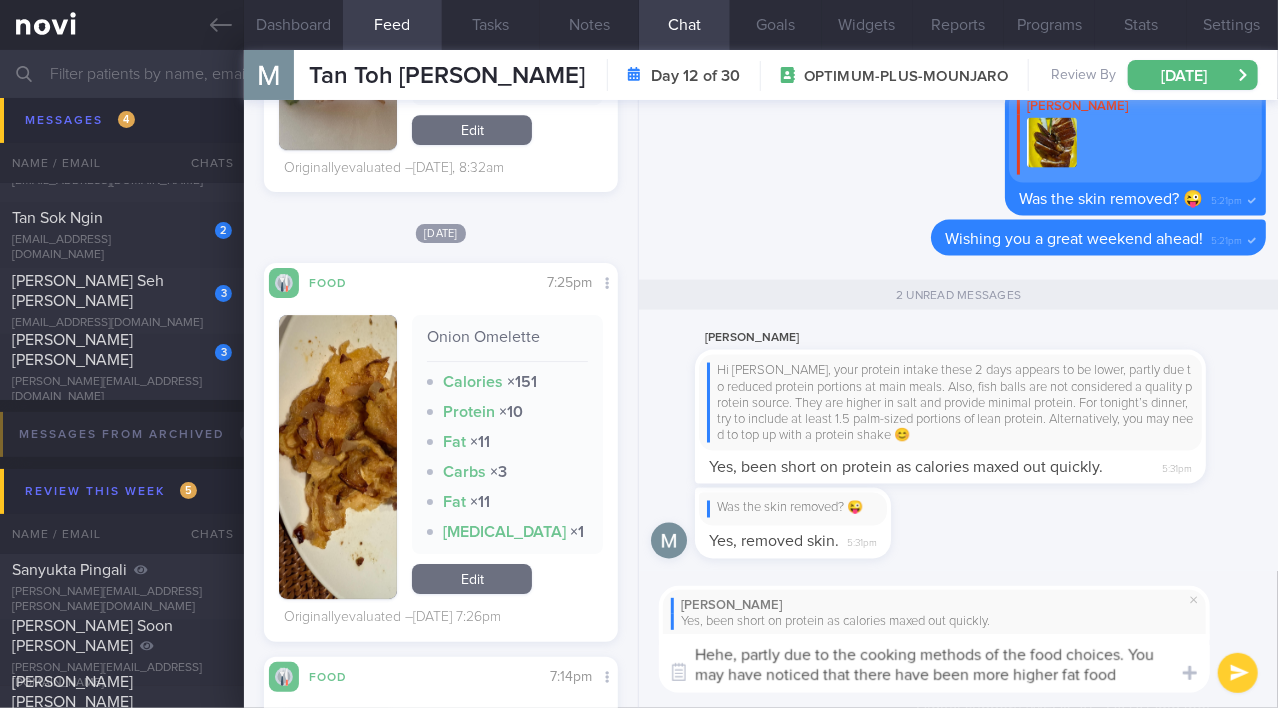 scroll, scrollTop: 0, scrollLeft: 0, axis: both 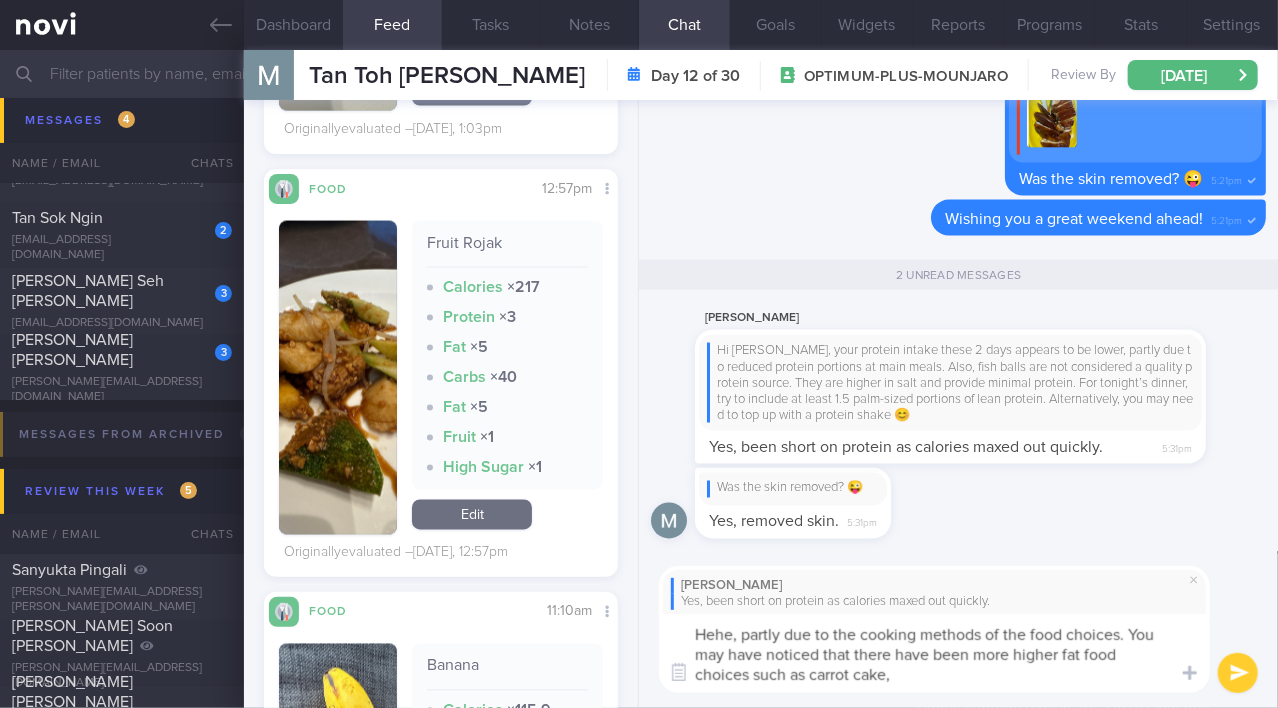 drag, startPoint x: 1065, startPoint y: 655, endPoint x: 1124, endPoint y: 658, distance: 59.07622 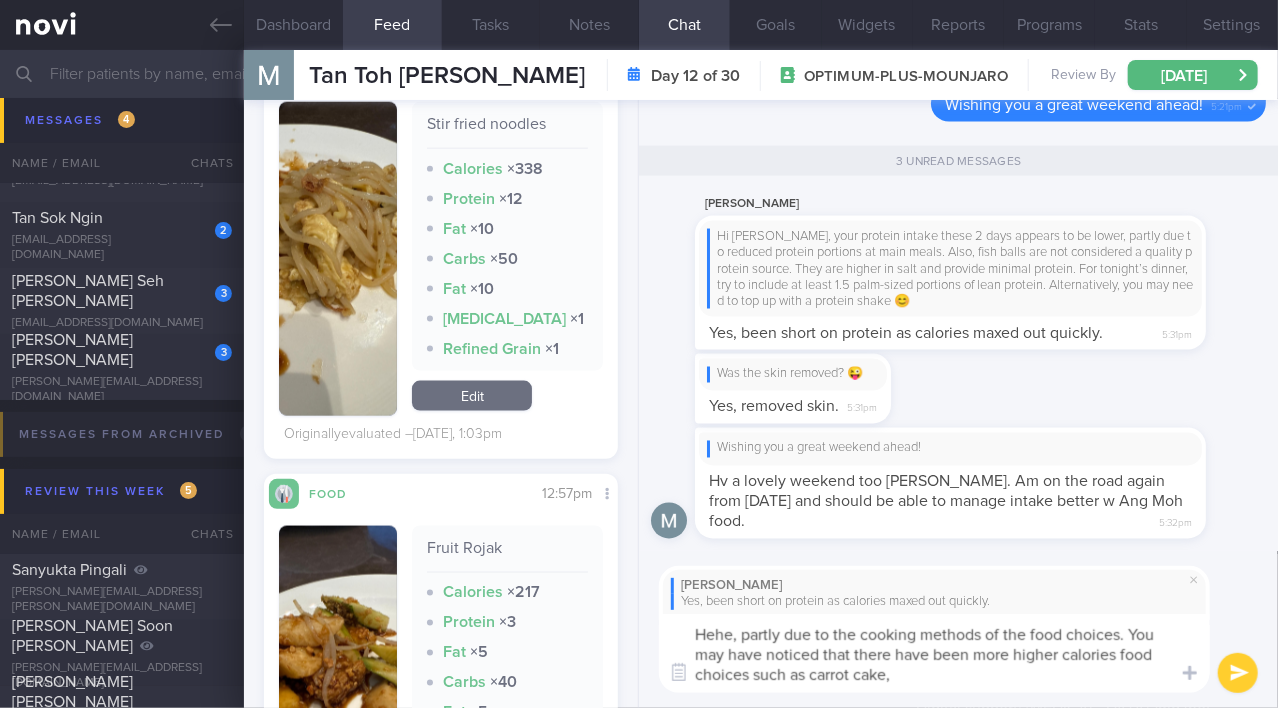 scroll, scrollTop: 4363, scrollLeft: 0, axis: vertical 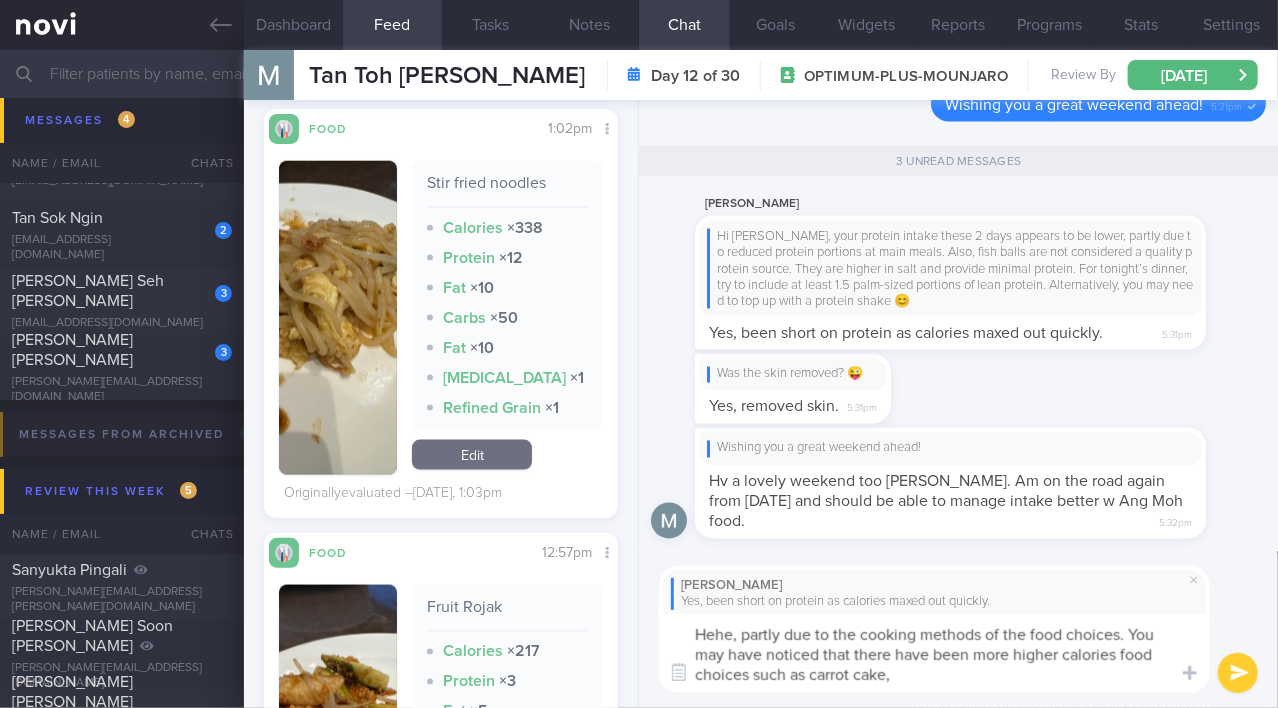 click at bounding box center (338, 318) 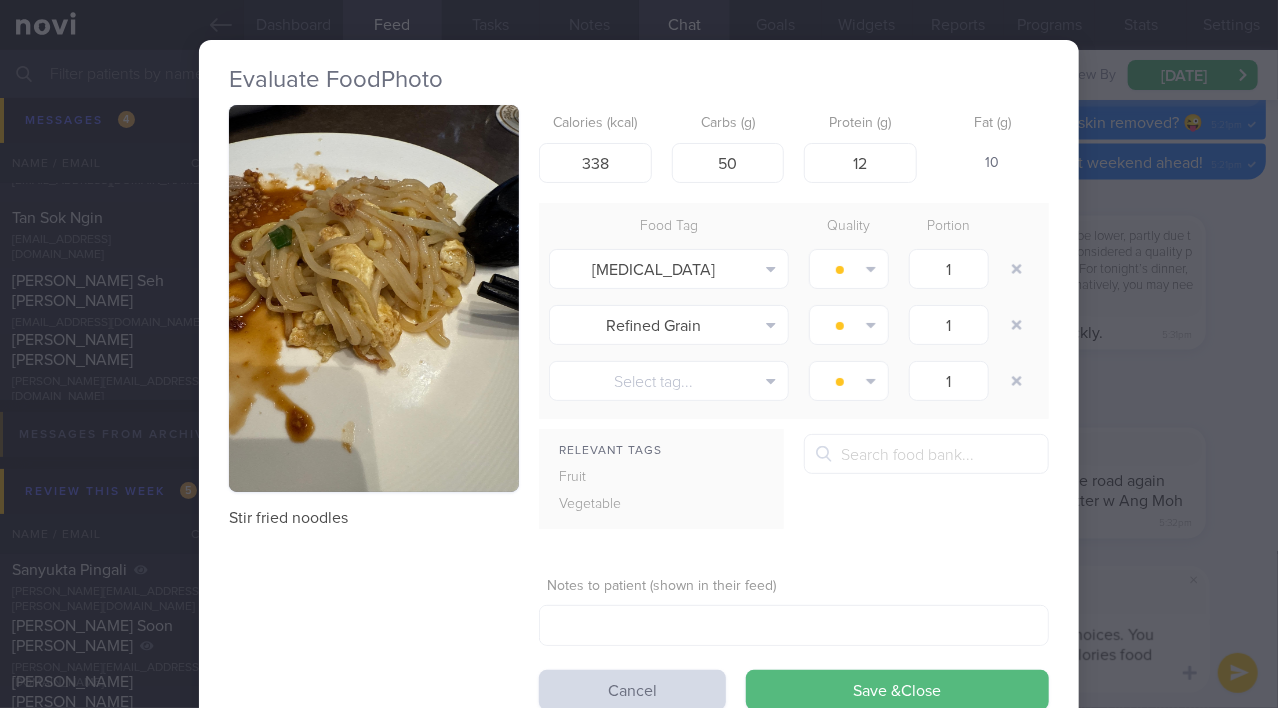 click on "Evaluate Food  Photo
Stir fried noodles
Calories (kcal)
338
Carbs (g)
50
Protein (g)
12
Fat (g)
10
Food Tag
Quality
Portion
[MEDICAL_DATA]
Alcohol
Fried
Fruit
Healthy Fats
High Calcium
[MEDICAL_DATA]
High Fat" at bounding box center (639, 354) 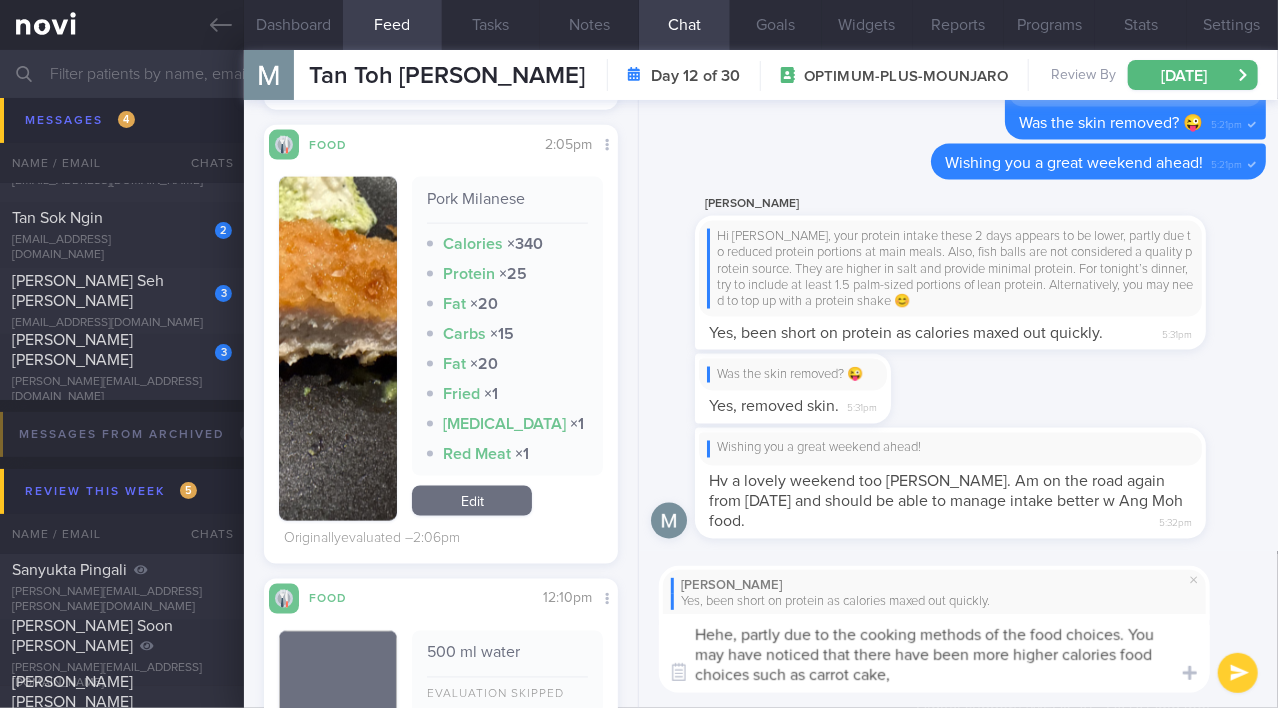 scroll, scrollTop: 1105, scrollLeft: 0, axis: vertical 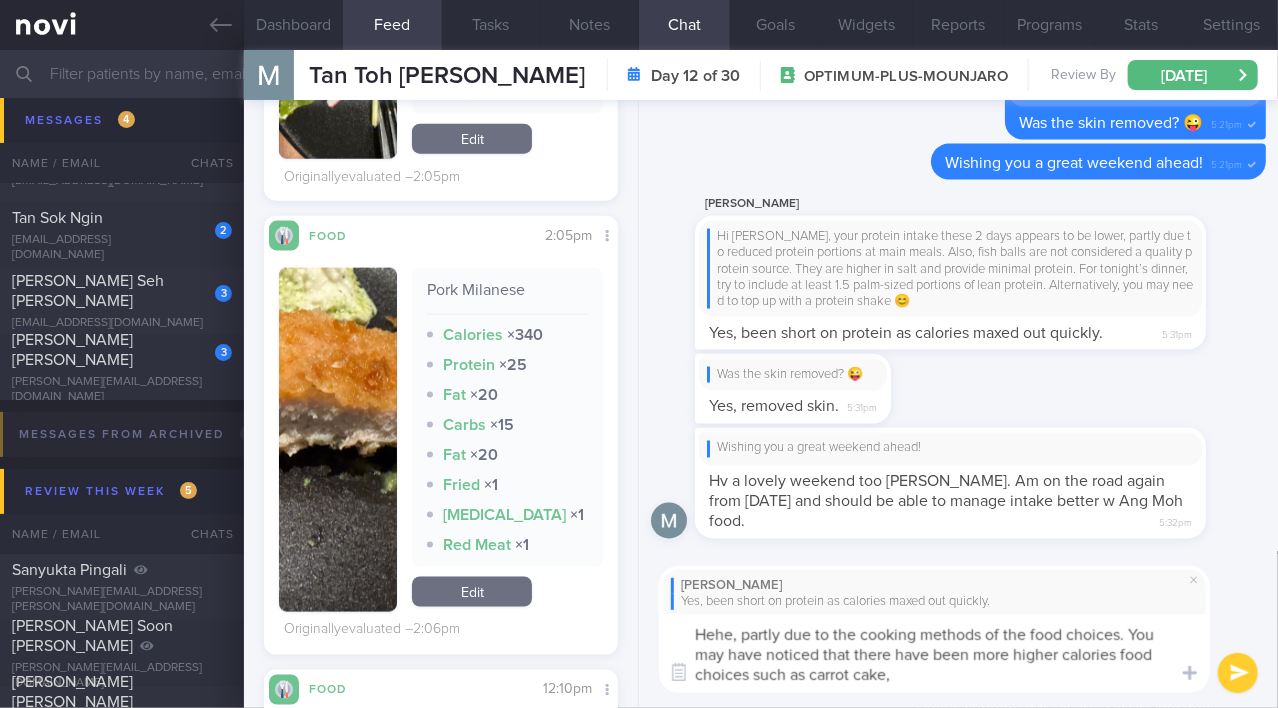 drag, startPoint x: 858, startPoint y: 667, endPoint x: 597, endPoint y: 605, distance: 268.26294 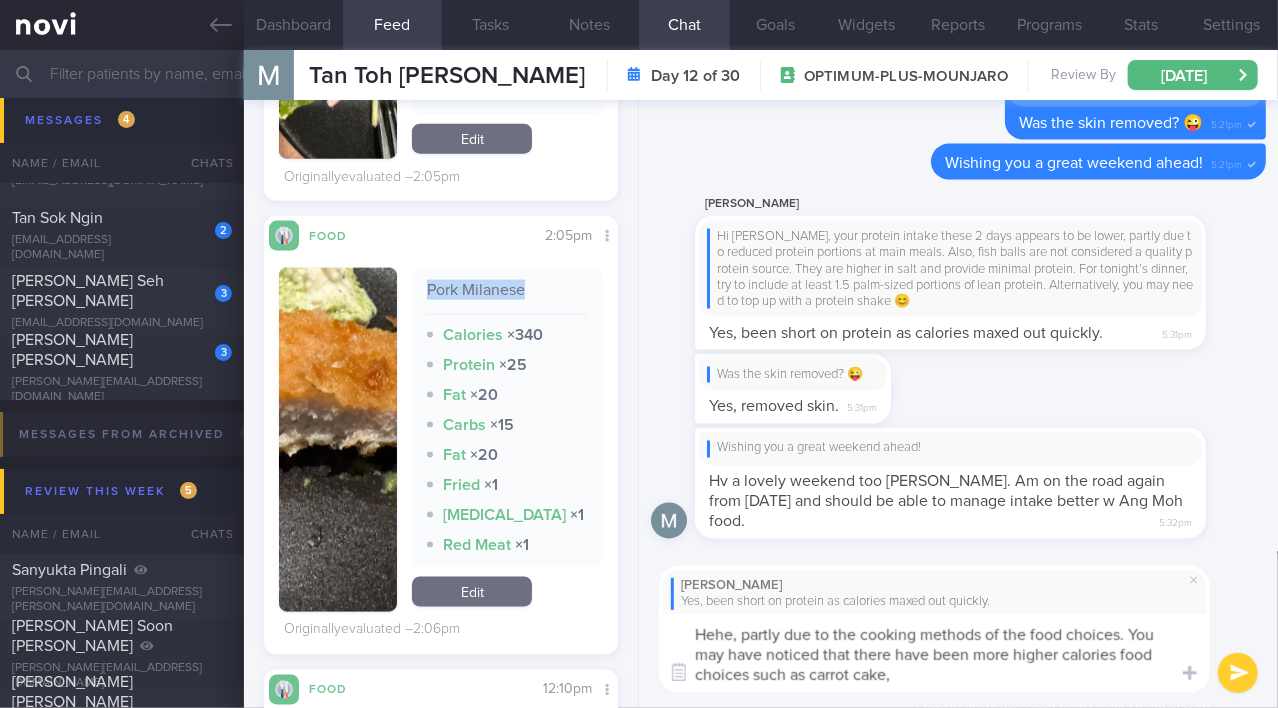 drag, startPoint x: 424, startPoint y: 331, endPoint x: 520, endPoint y: 331, distance: 96 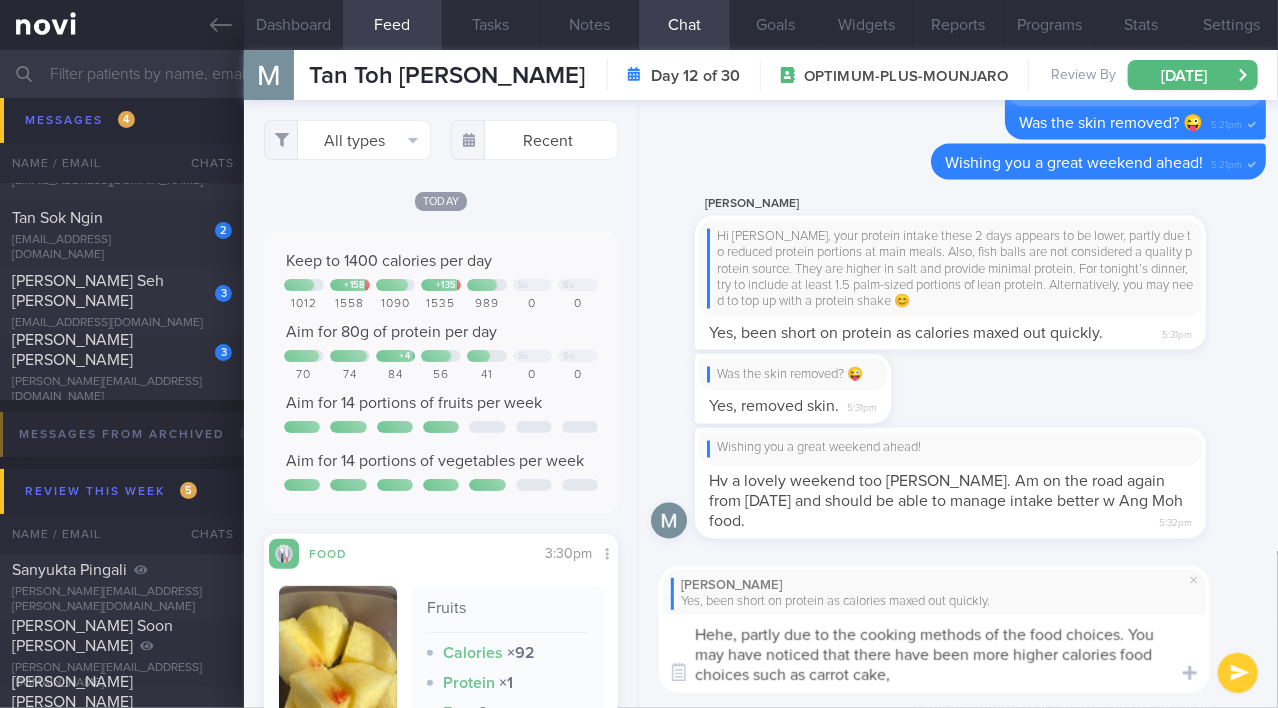 scroll, scrollTop: 0, scrollLeft: 0, axis: both 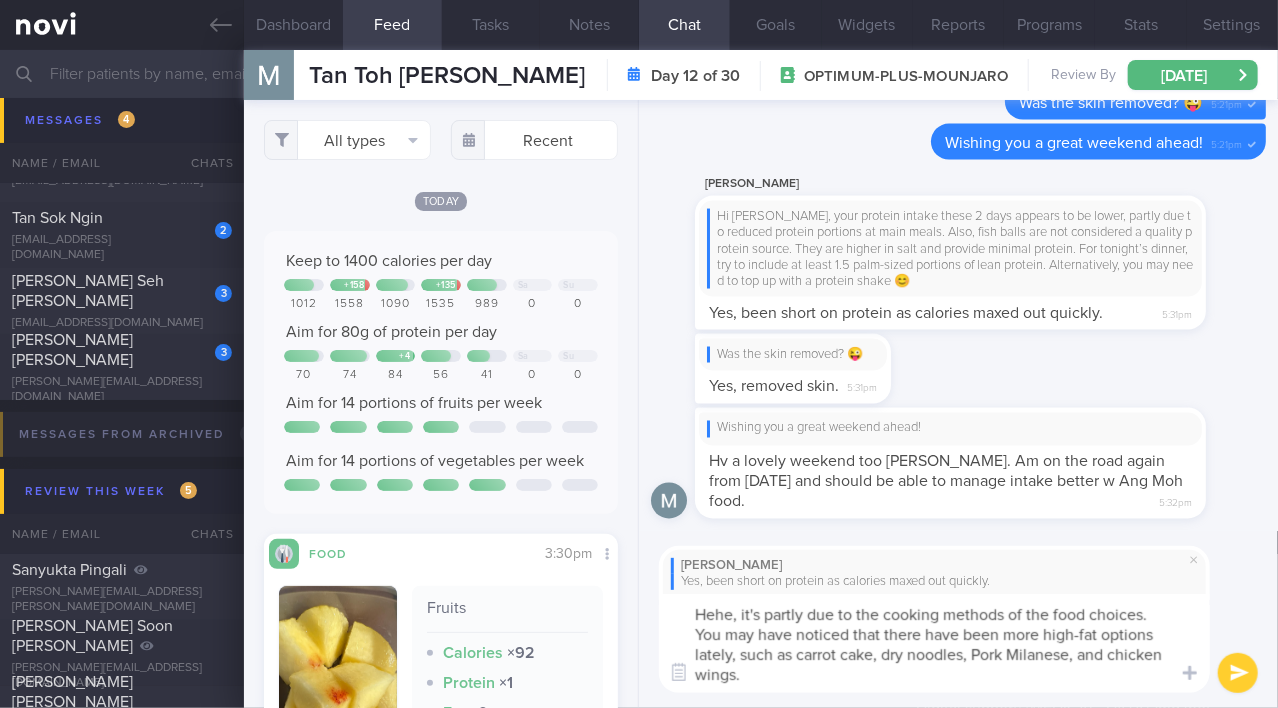 click on "Hehe, it's partly due to the cooking methods of the food choices. You may have noticed that there have been more high-fat options lately, such as carrot cake, dry noodles, Pork Milanese, and chicken wings." at bounding box center [934, 643] 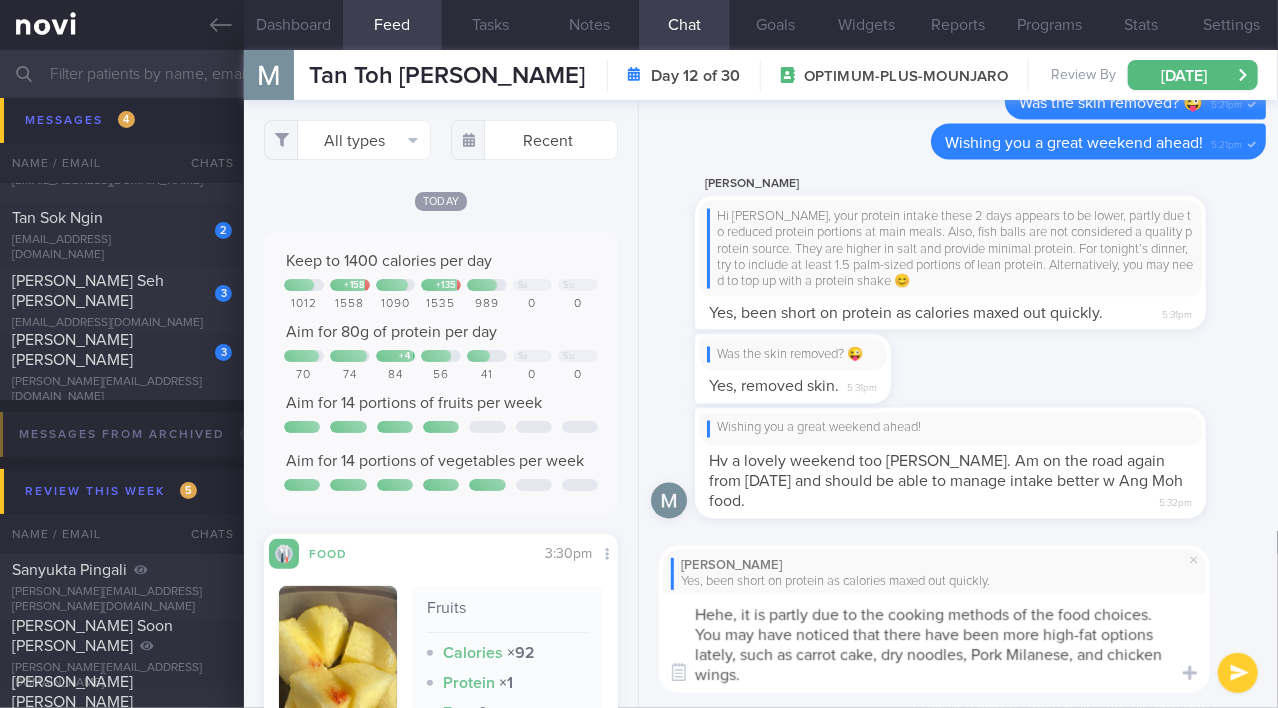 drag, startPoint x: 735, startPoint y: 659, endPoint x: 689, endPoint y: 655, distance: 46.173584 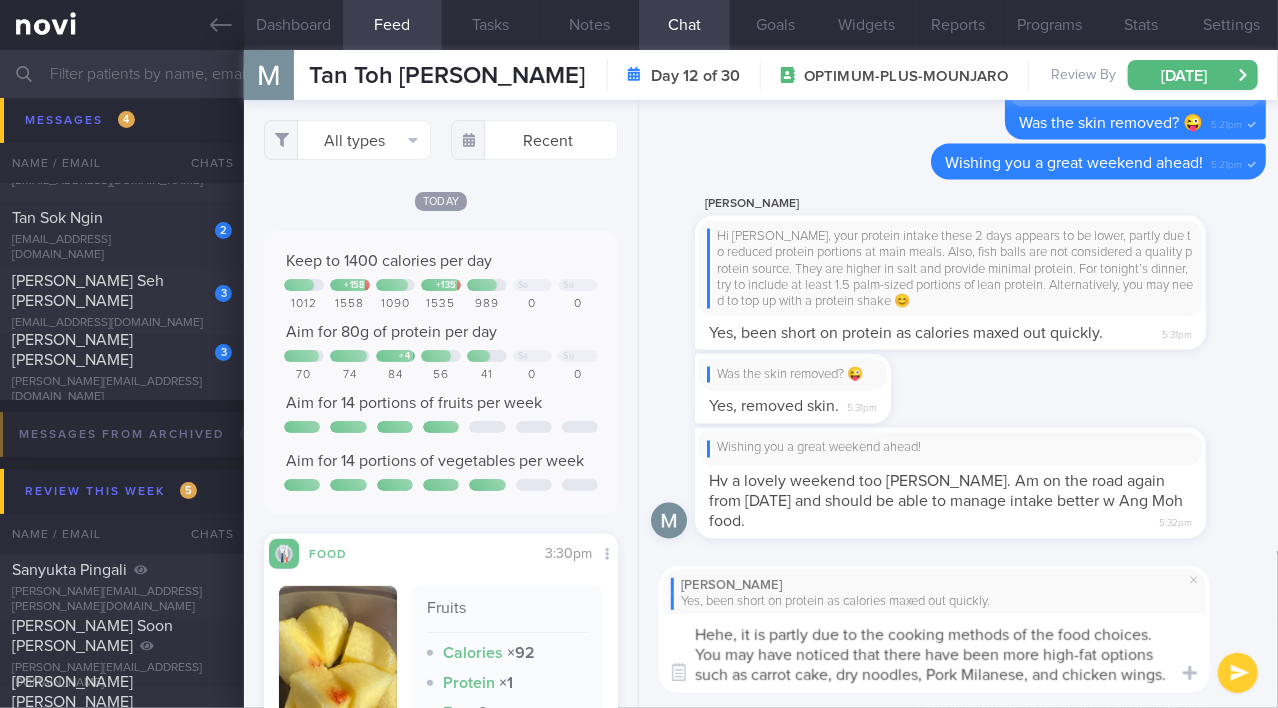 scroll, scrollTop: 19, scrollLeft: 0, axis: vertical 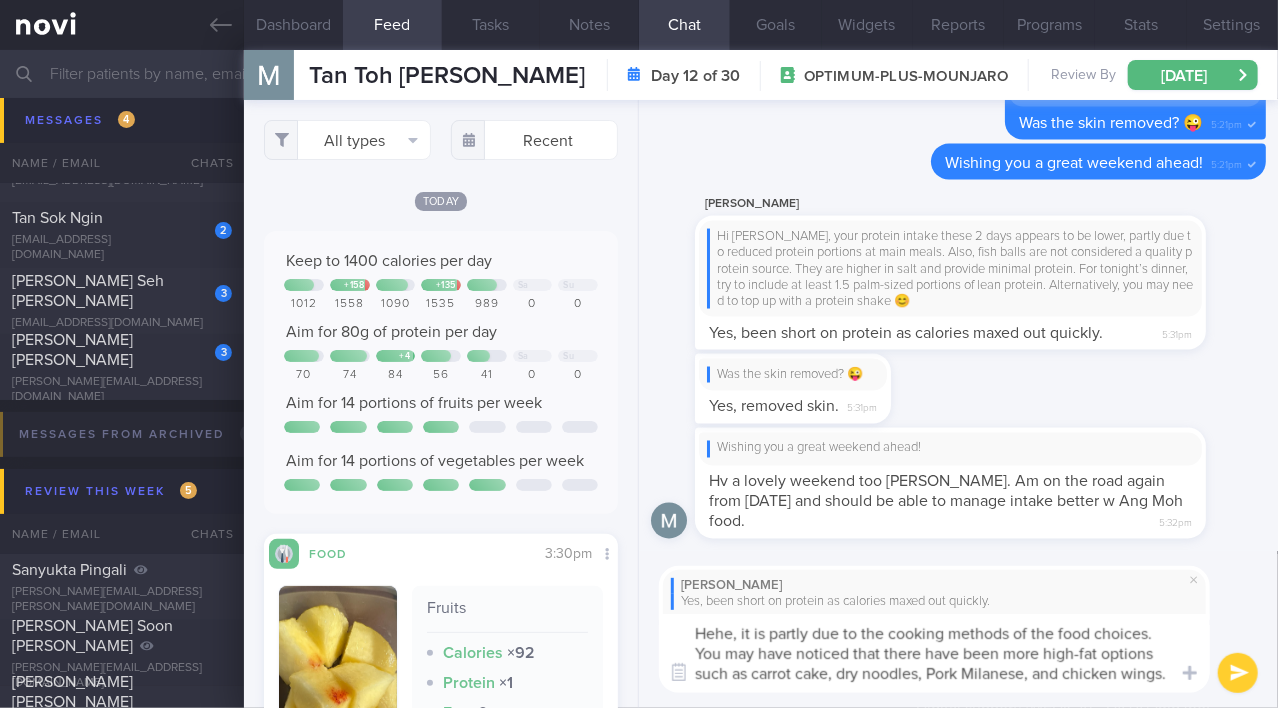 click on "Hehe, it is partly due to the cooking methods of the food choices. You may have noticed that there have been more high-fat options  such as carrot cake, dry noodles, Pork Milanese, and chicken wings." at bounding box center (934, 653) 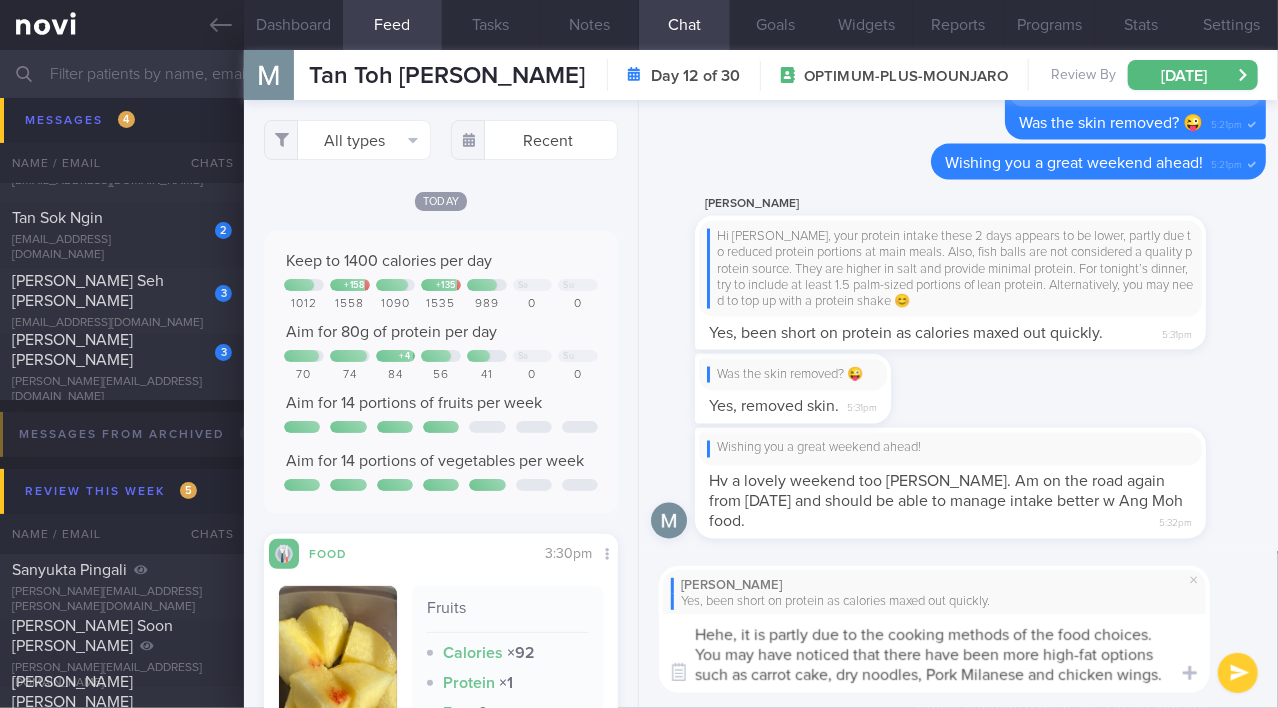 scroll, scrollTop: 19, scrollLeft: 0, axis: vertical 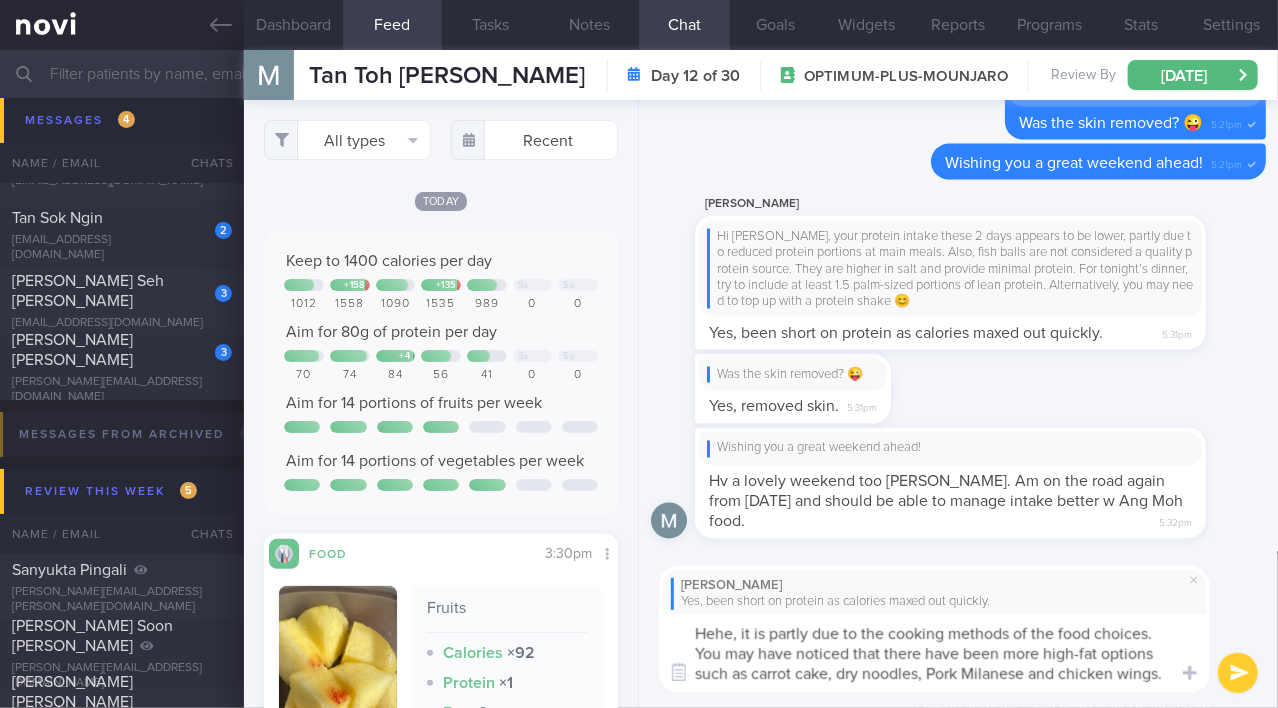 type on "Hehe, it is partly due to the cooking methods of the food choices. You may have noticed that there have been more high-fat options  such as carrot cake, dry noodles, Pork Milanese and chicken wings." 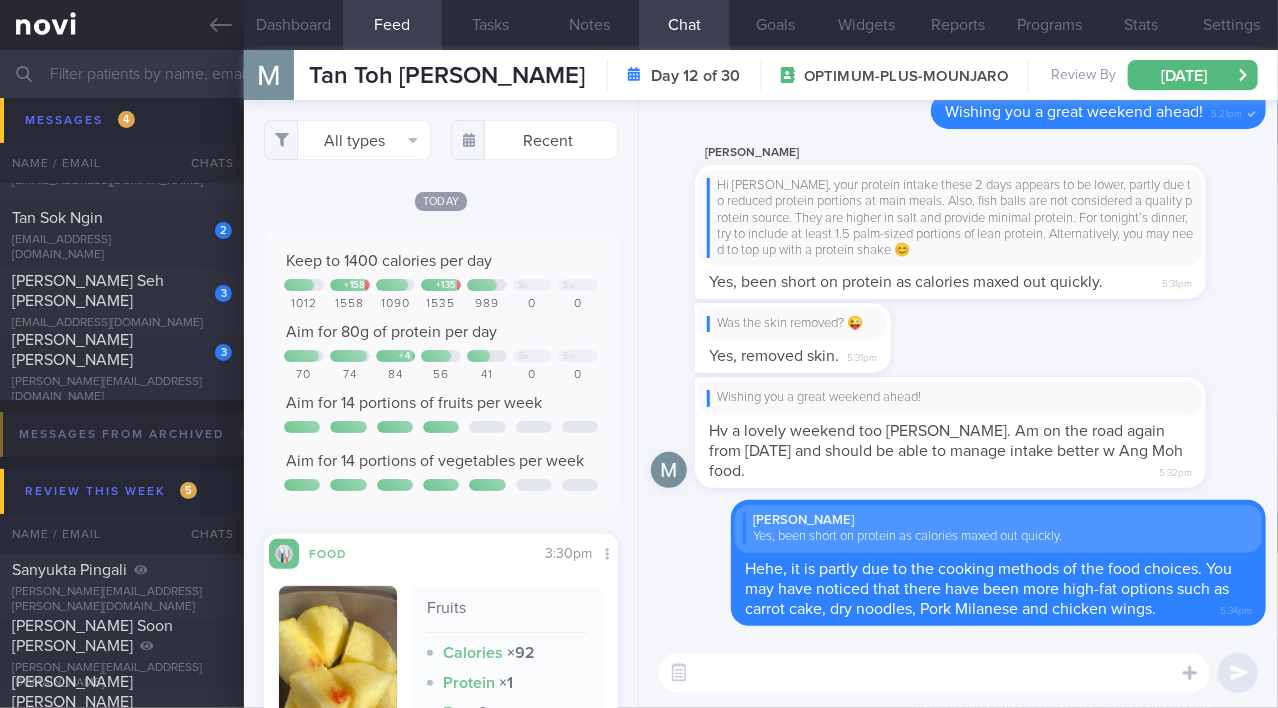 scroll, scrollTop: 0, scrollLeft: 0, axis: both 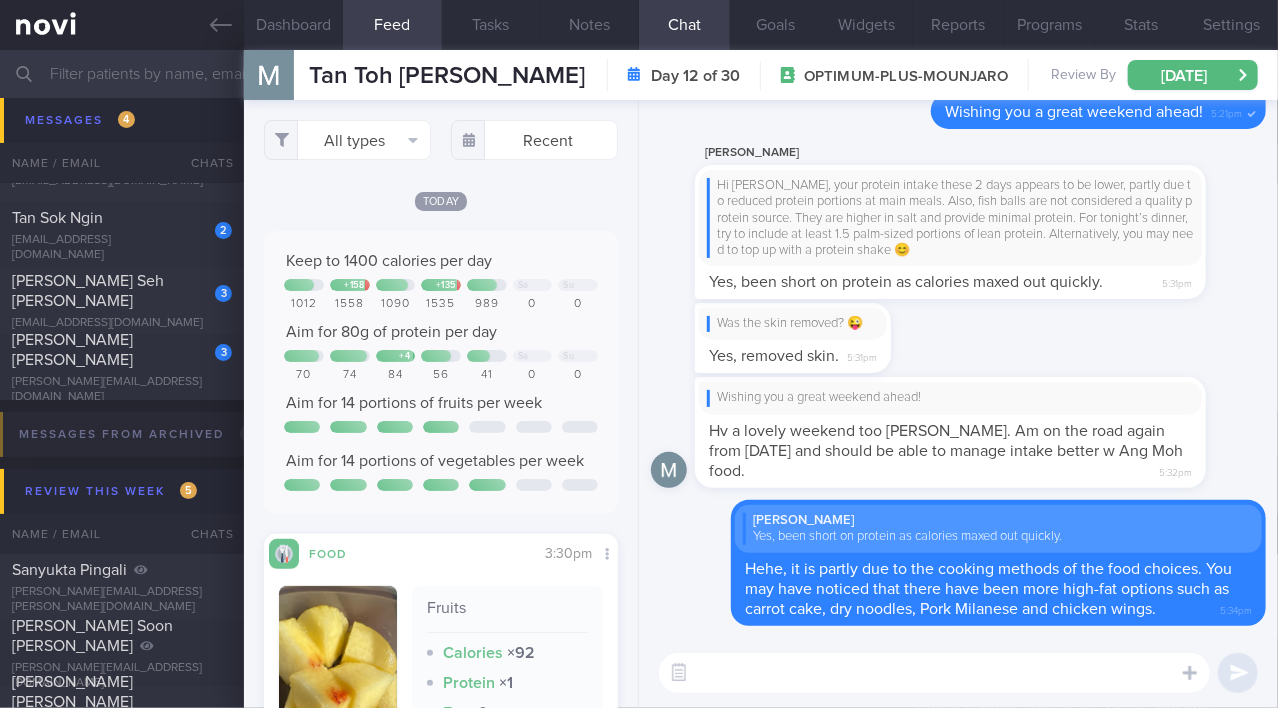 drag, startPoint x: 1092, startPoint y: 391, endPoint x: 1262, endPoint y: 402, distance: 170.35551 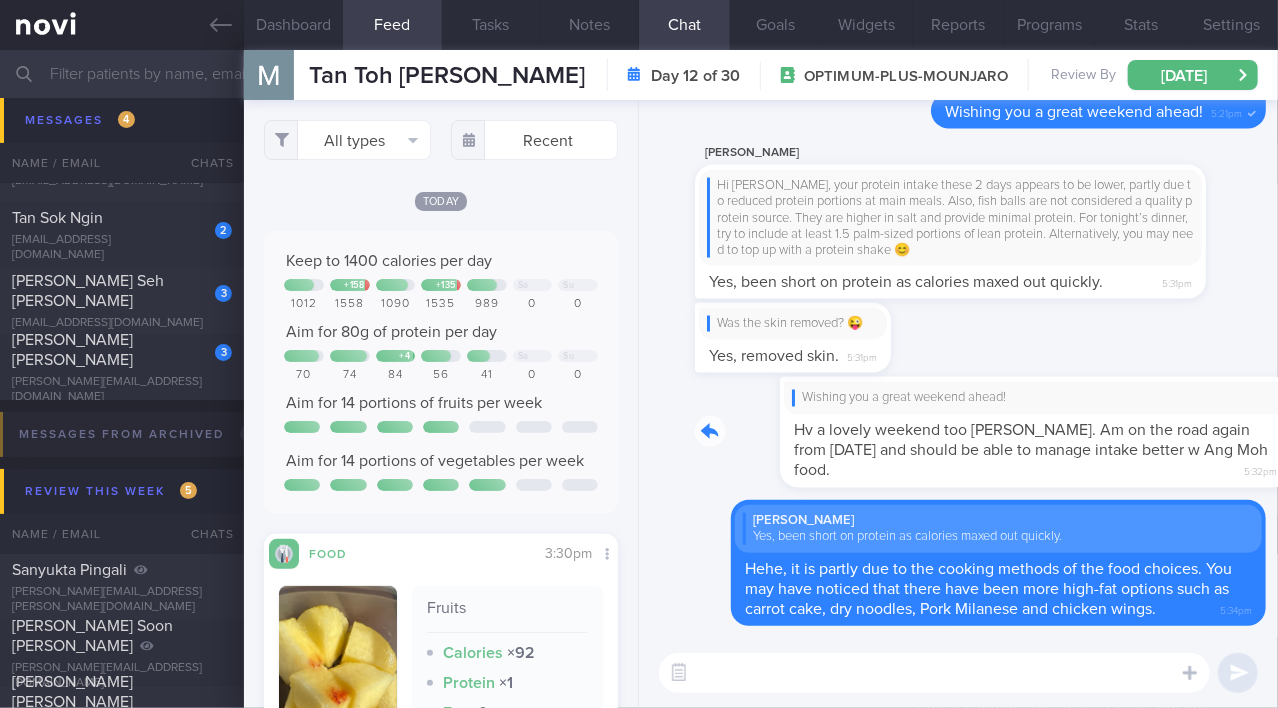 drag, startPoint x: 1090, startPoint y: 399, endPoint x: 1277, endPoint y: 411, distance: 187.38463 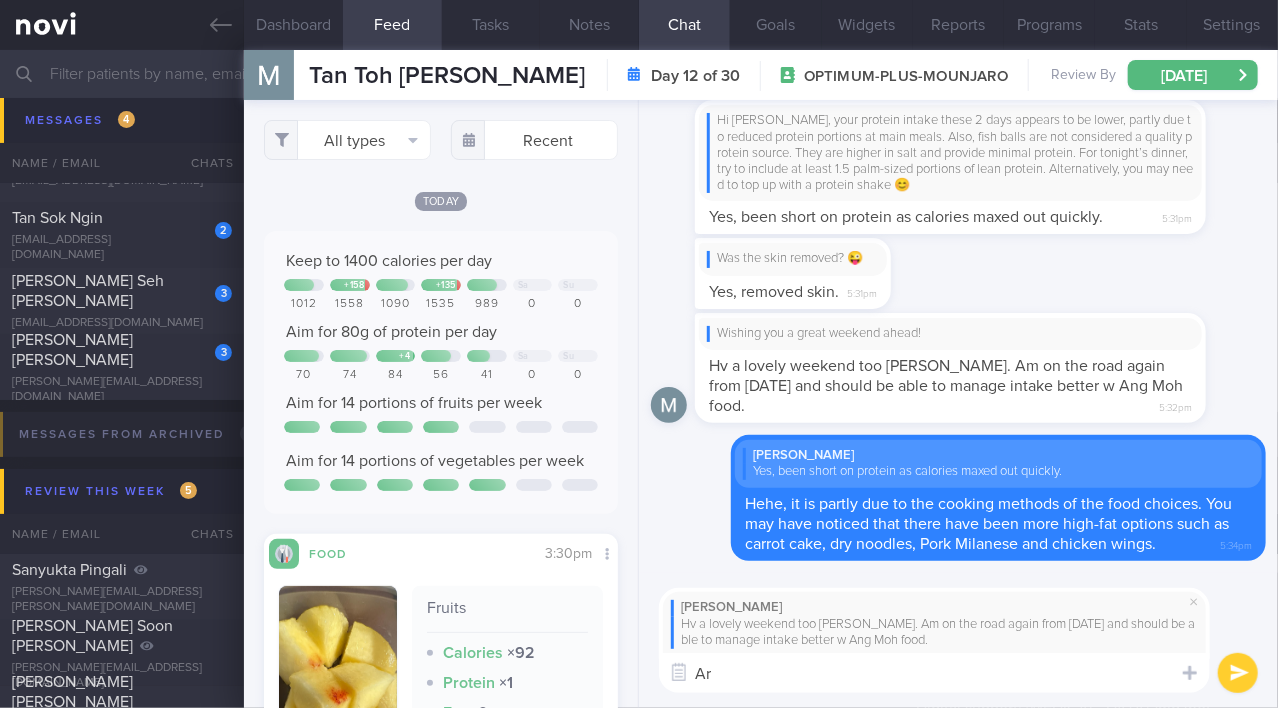 type on "A" 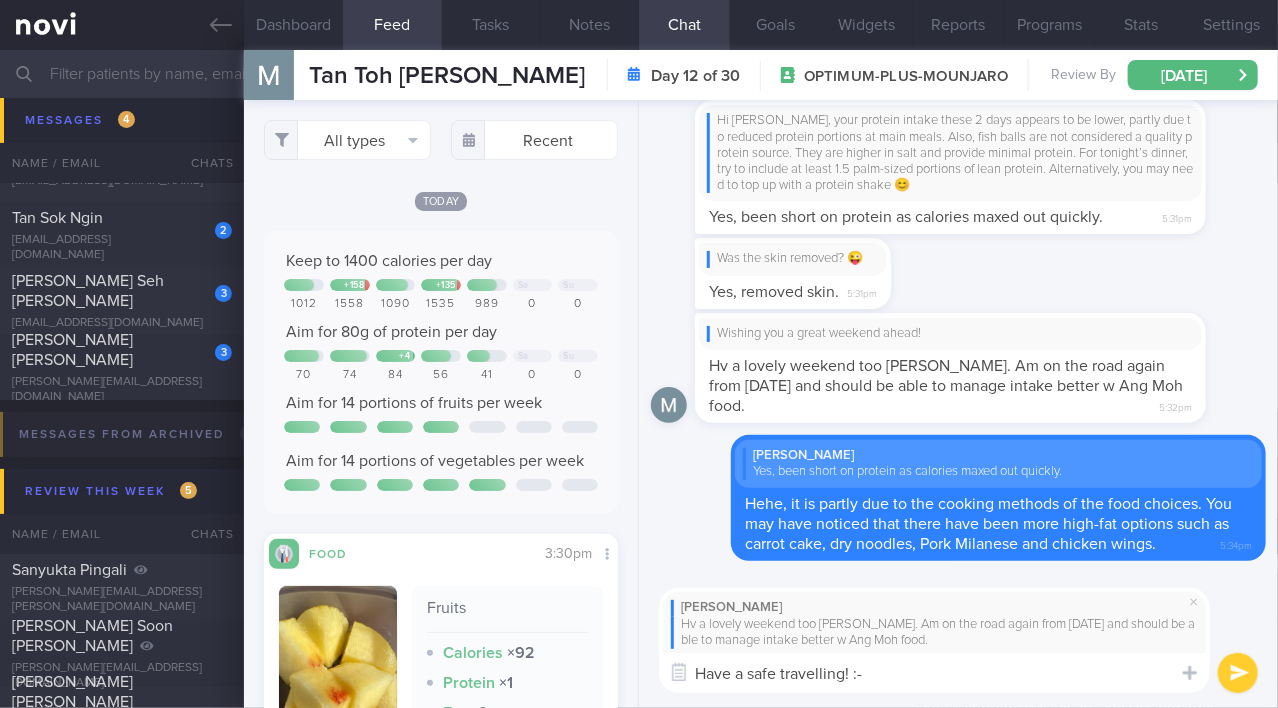type on "Have a safe travelling! :-)" 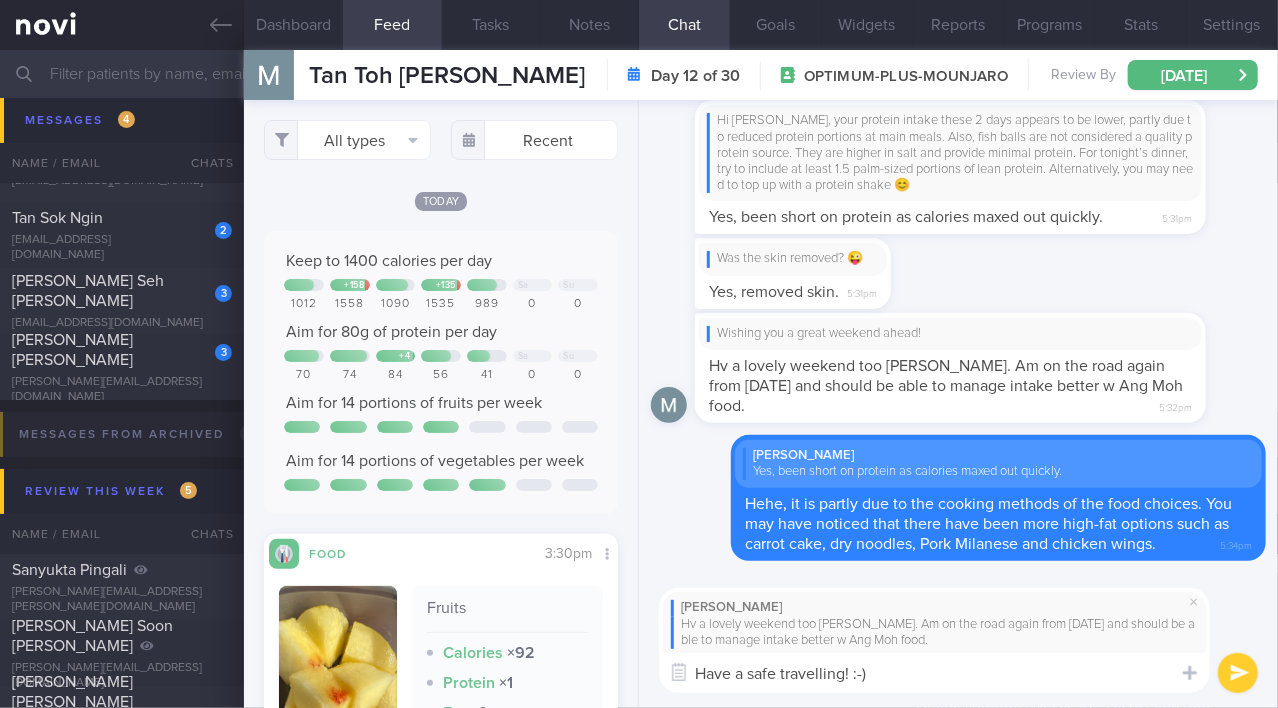 type 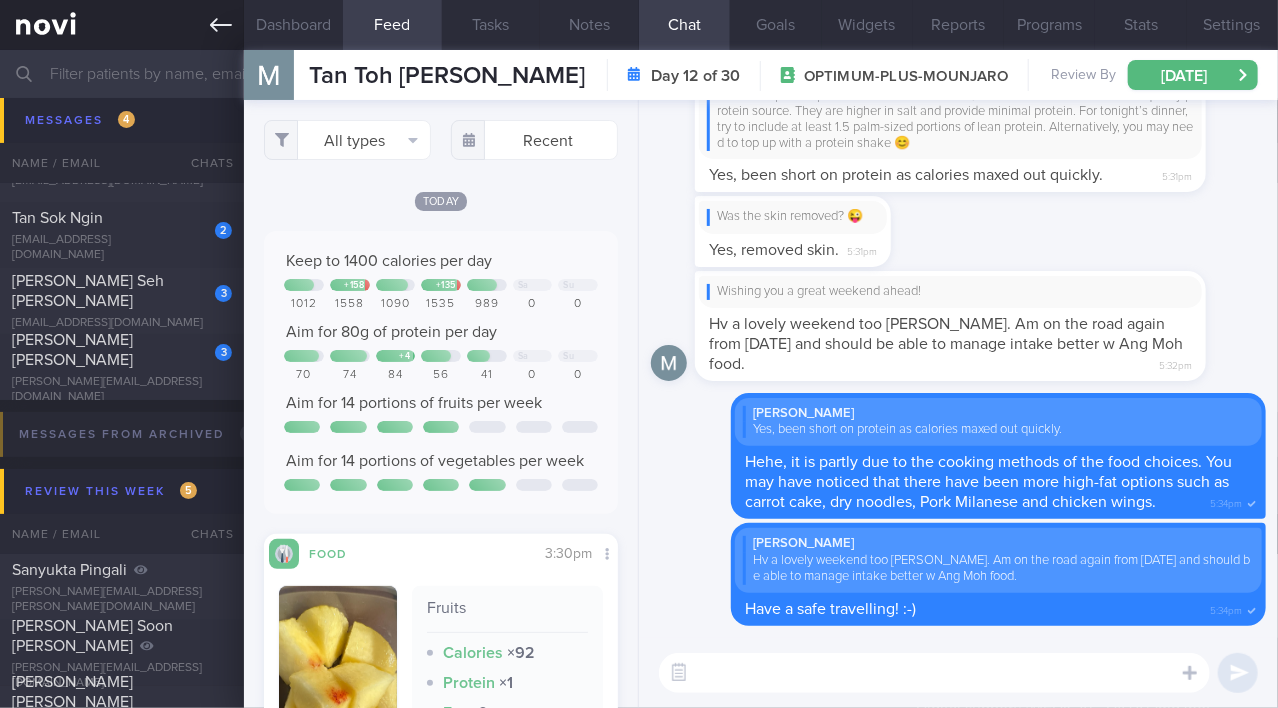 click 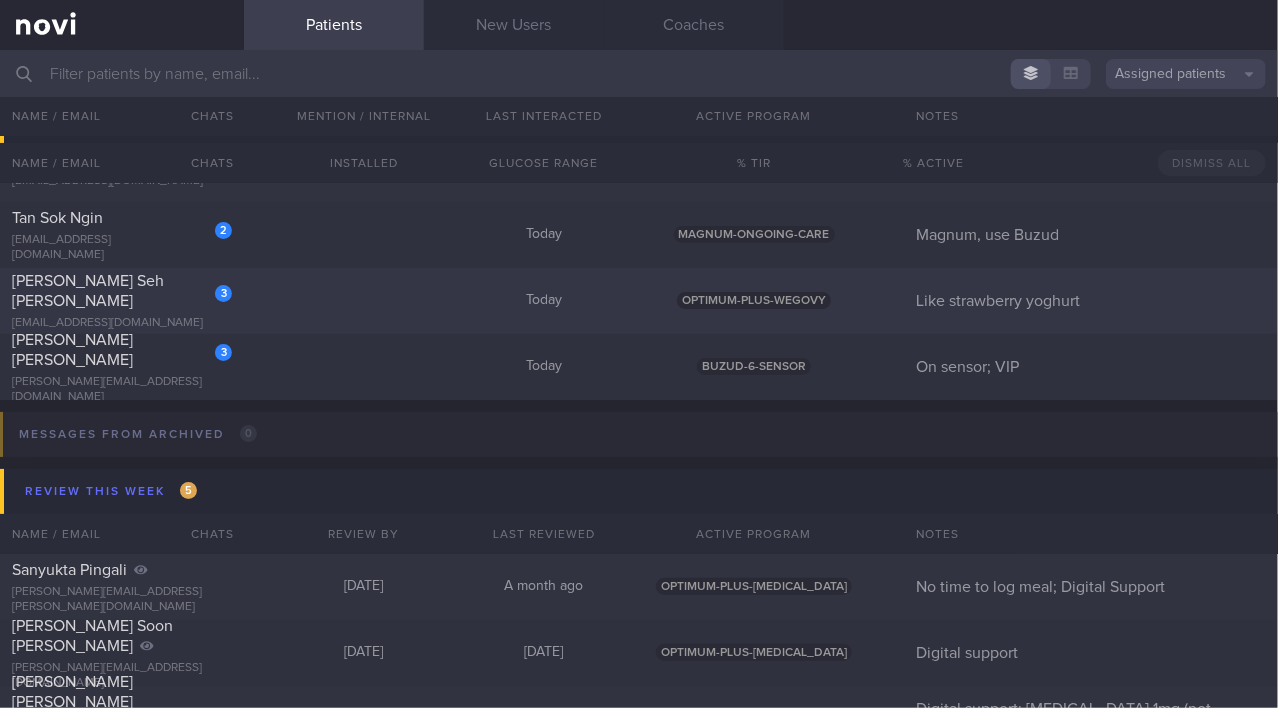 scroll, scrollTop: 6216, scrollLeft: 0, axis: vertical 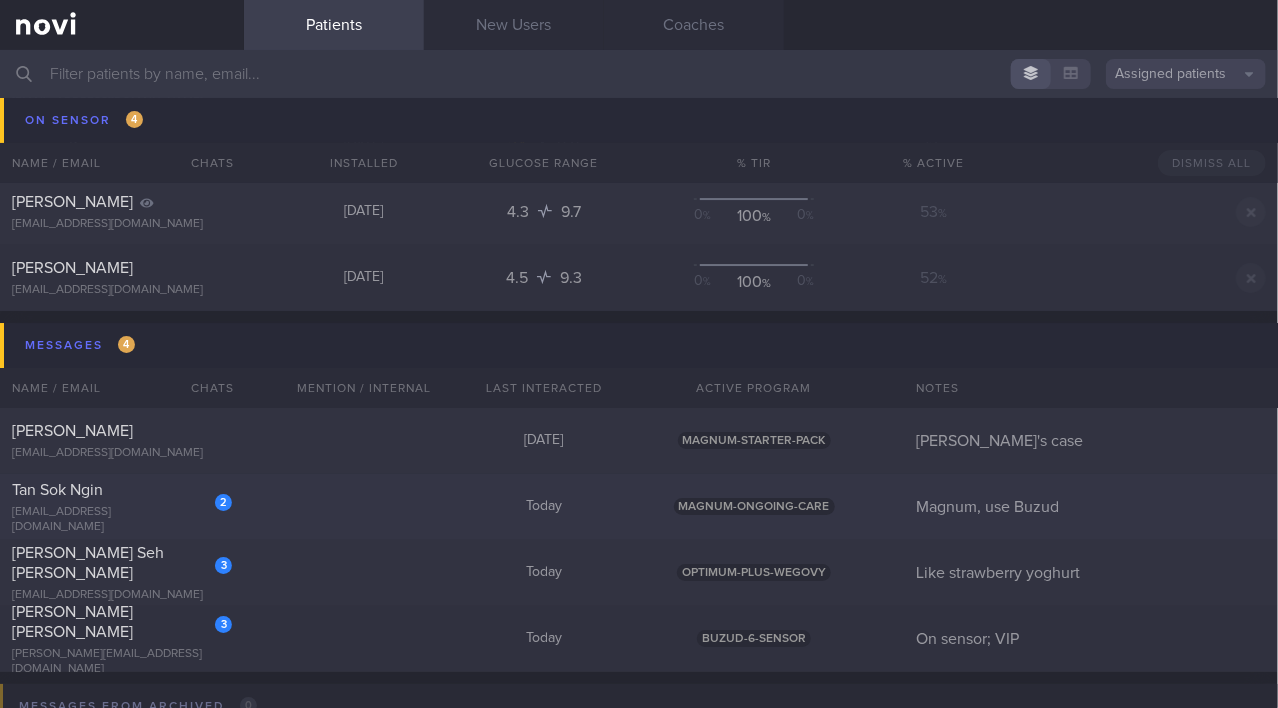 click on "2
Tan [PERSON_NAME]
[EMAIL_ADDRESS][DOMAIN_NAME]" at bounding box center [122, 507] 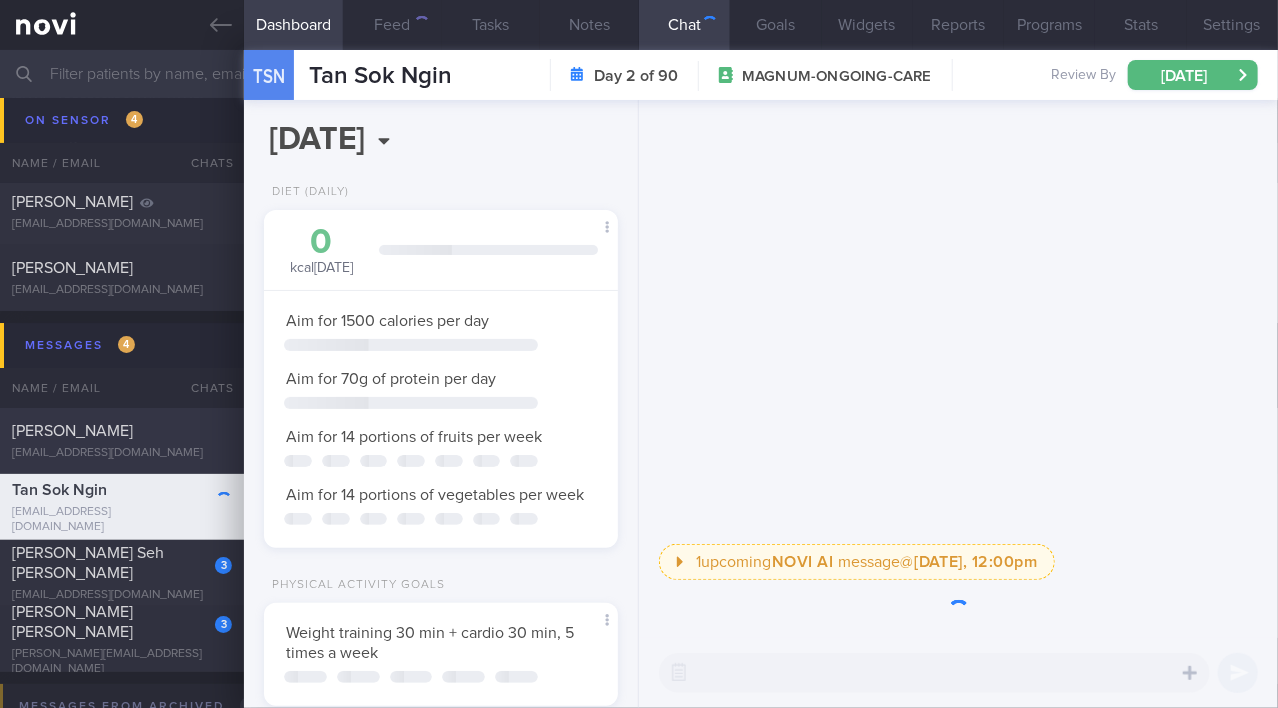 scroll, scrollTop: 999848, scrollLeft: 999695, axis: both 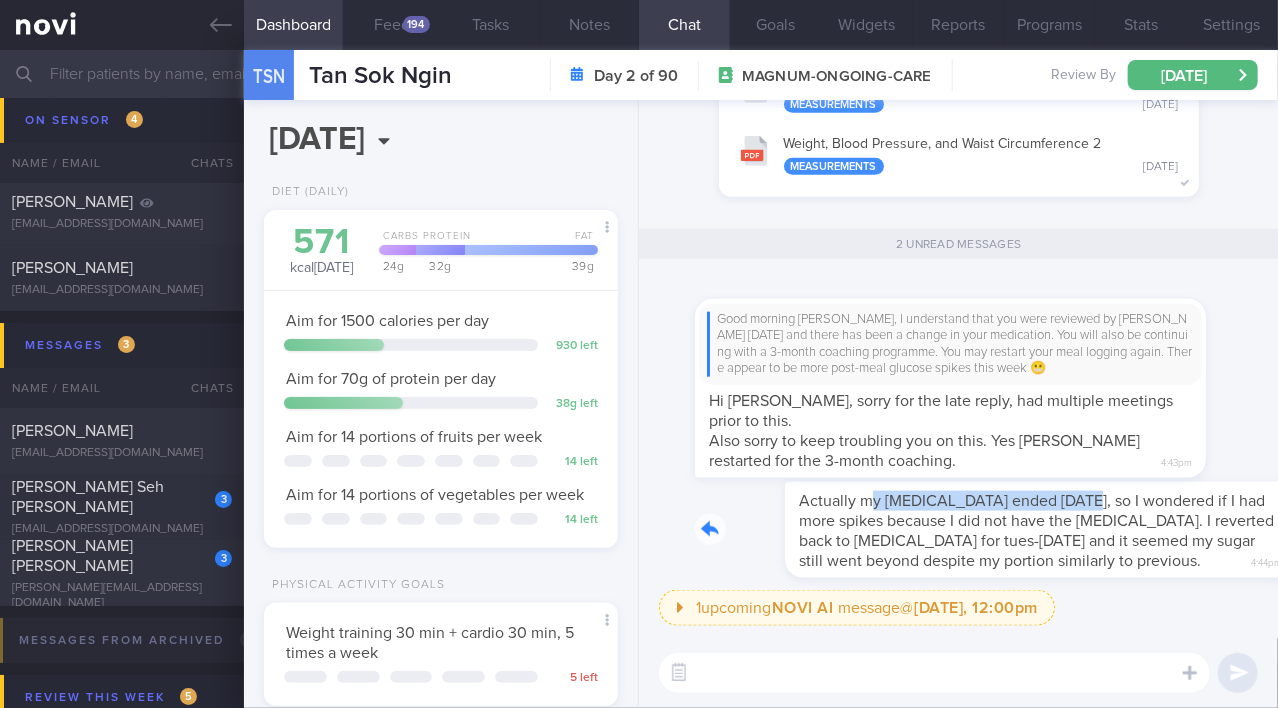 drag, startPoint x: 783, startPoint y: 489, endPoint x: 994, endPoint y: 500, distance: 211.28653 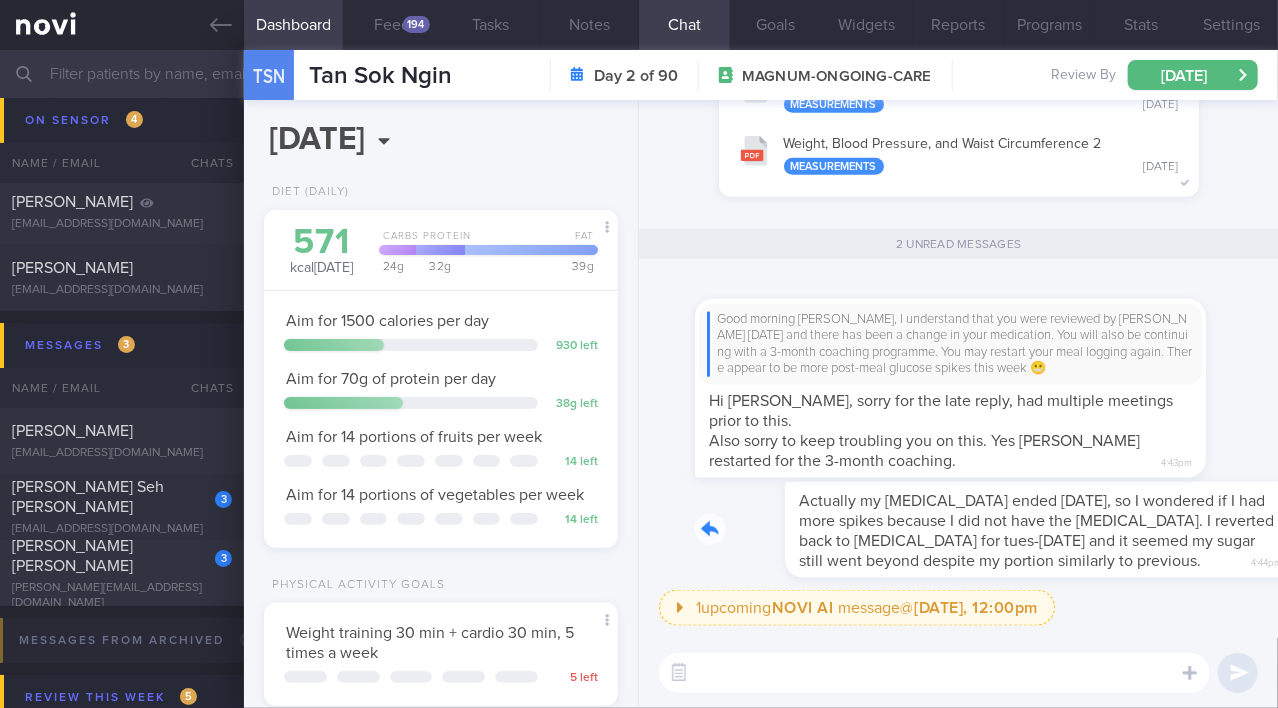 scroll, scrollTop: -18, scrollLeft: 0, axis: vertical 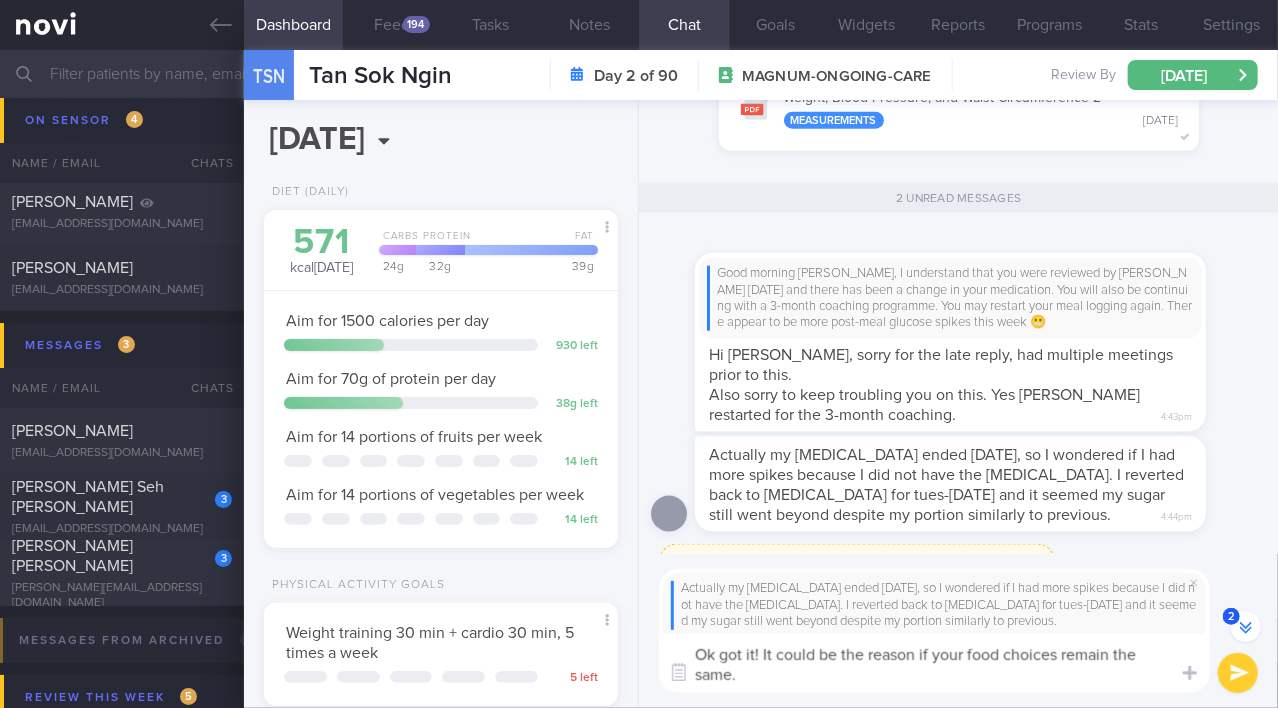 drag, startPoint x: 765, startPoint y: 675, endPoint x: 683, endPoint y: 640, distance: 89.157166 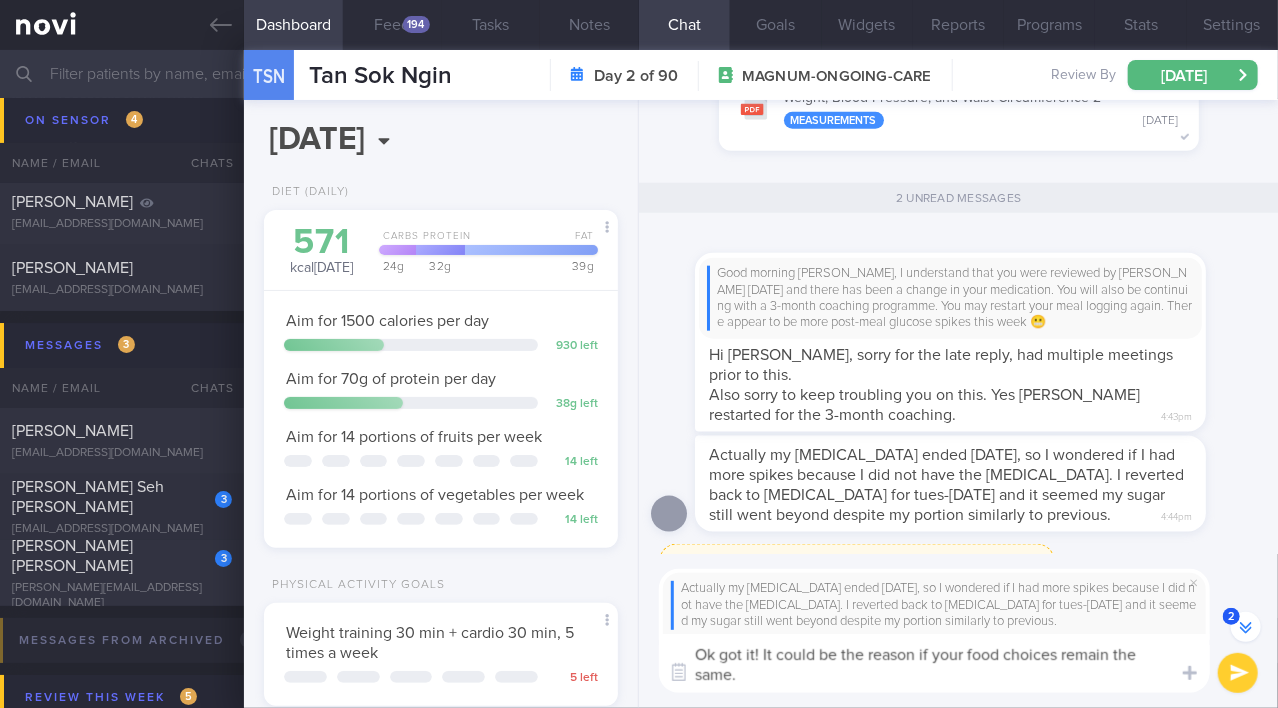 click on "Ok got it! It could be the reason if your food choices remain the same." at bounding box center [934, 663] 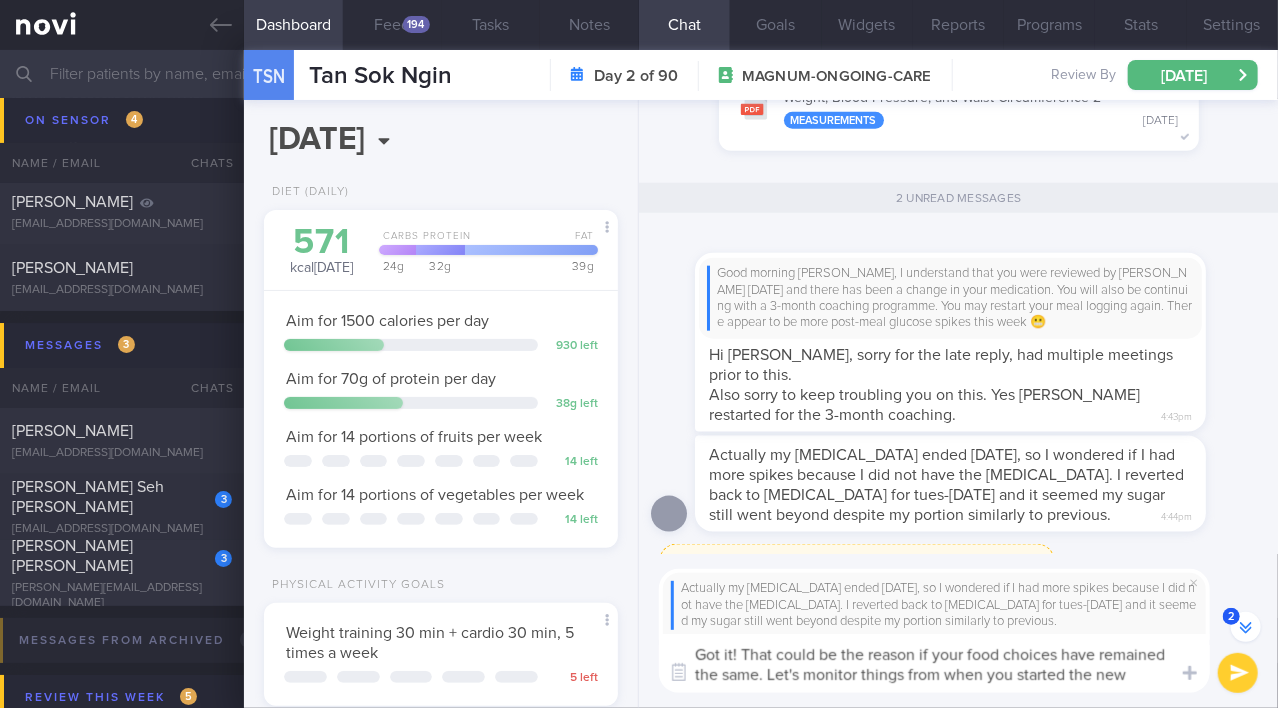 scroll, scrollTop: 0, scrollLeft: 0, axis: both 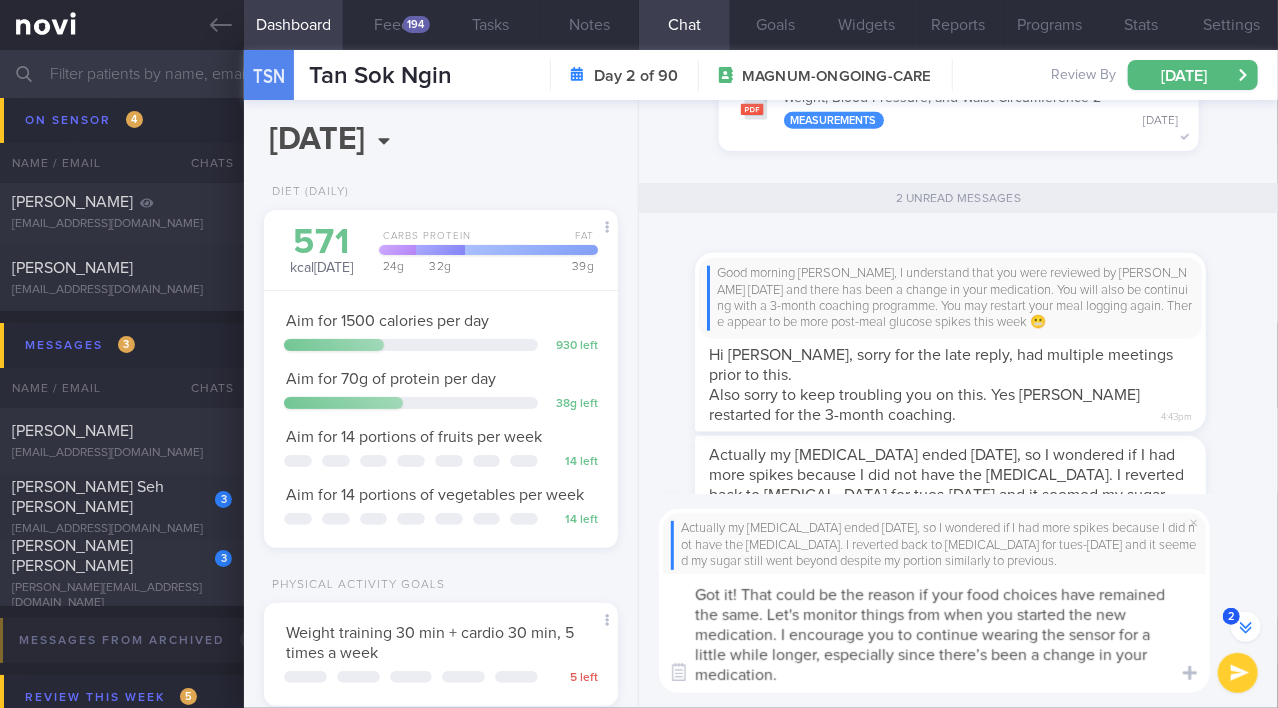 click on "Got it! That could be the reason if your food choices have remained the same. Let's monitor things from when you started the new medication. I encourage you to continue wearing the sensor for a little while longer, especially since there’s been a change in your medication." at bounding box center (934, 633) 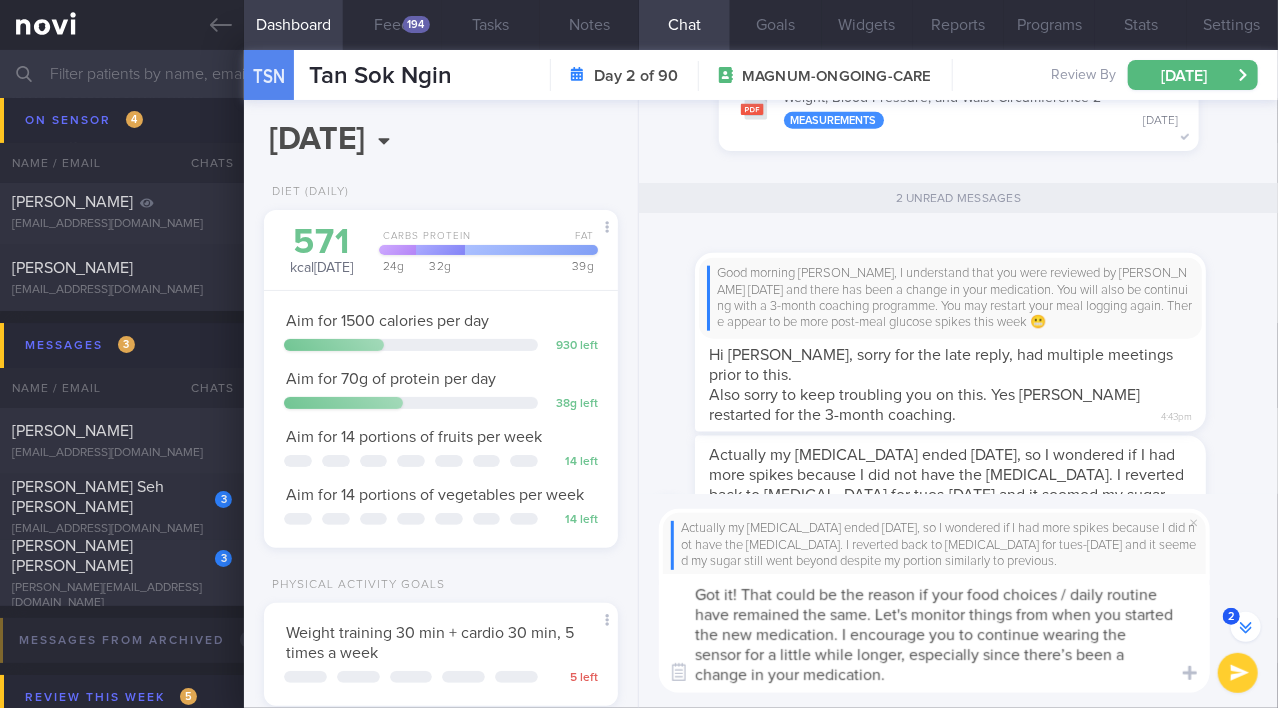 drag, startPoint x: 970, startPoint y: 613, endPoint x: 1012, endPoint y: 613, distance: 42 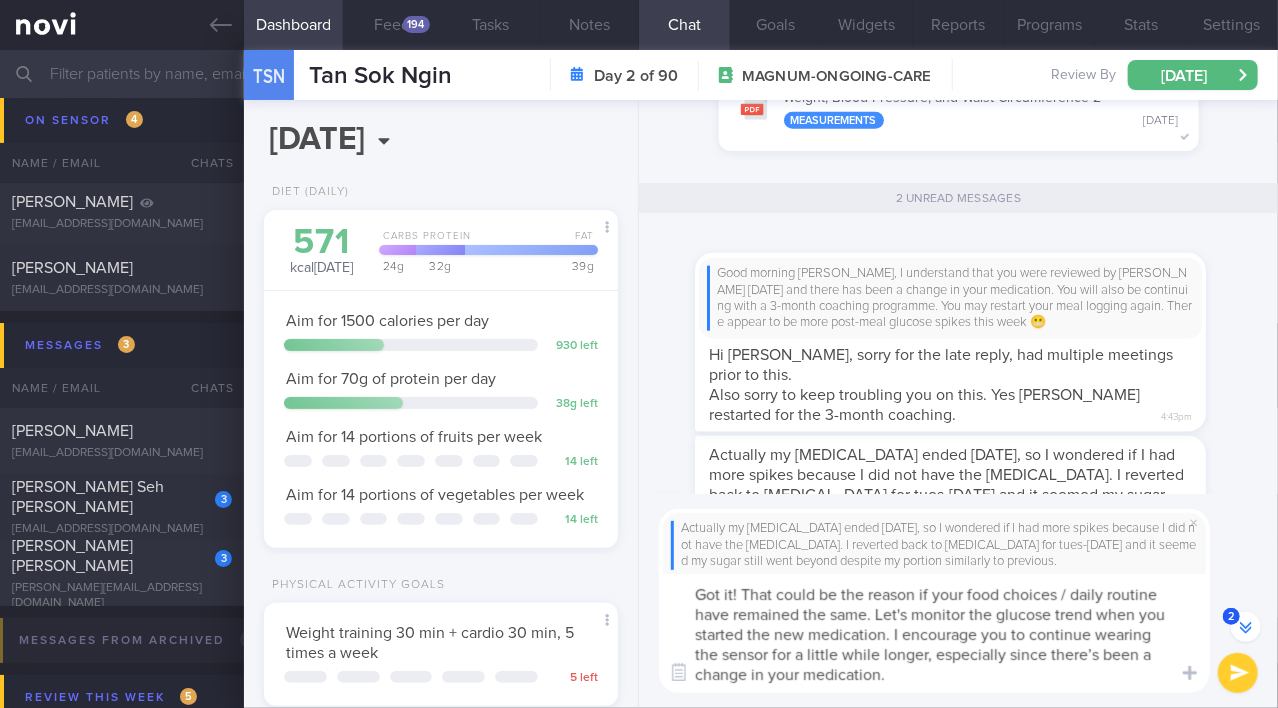 click on "Got it! That could be the reason if your food choices / daily routine have remained the same. Let's monitor the glucose trend when you started the new medication. I encourage you to continue wearing the sensor for a little while longer, especially since there’s been a change in your medication." at bounding box center [934, 633] 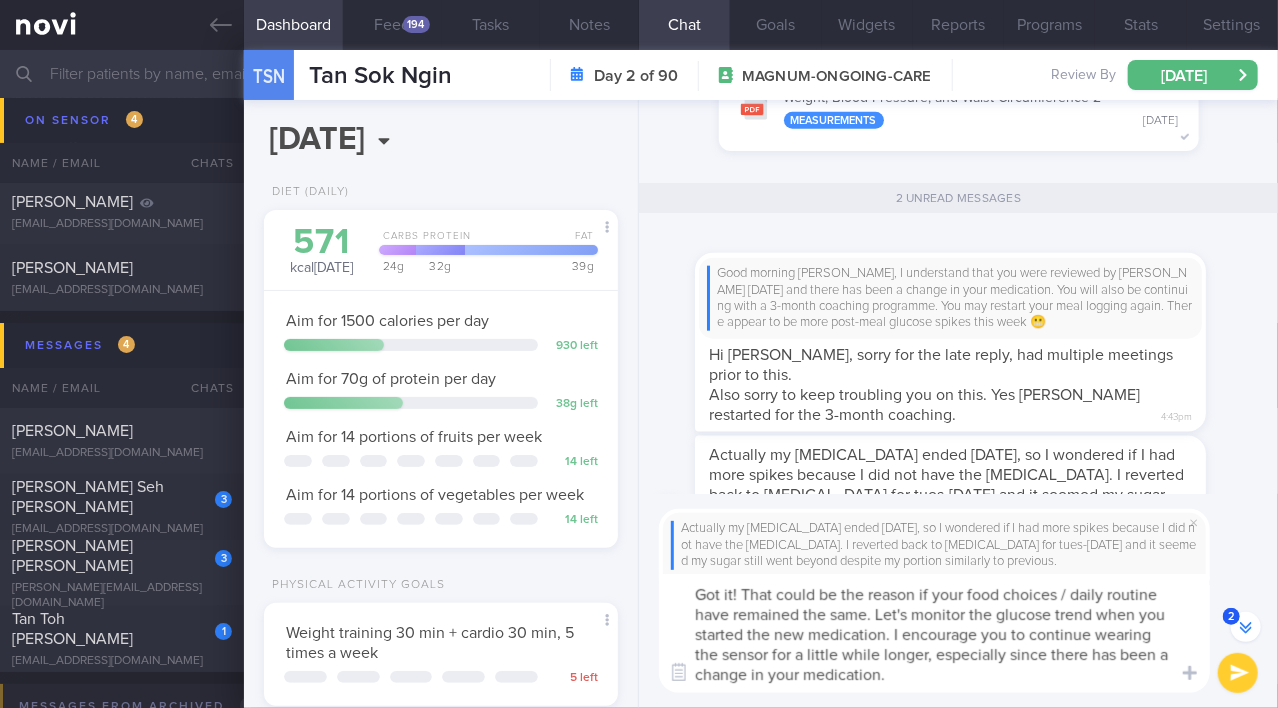 click on "Got it! That could be the reason if your food choices / daily routine have remained the same. Let's monitor the glucose trend when you started the new medication. I encourage you to continue wearing the sensor for a little while longer, especially since there has been a change in your medication." at bounding box center [934, 633] 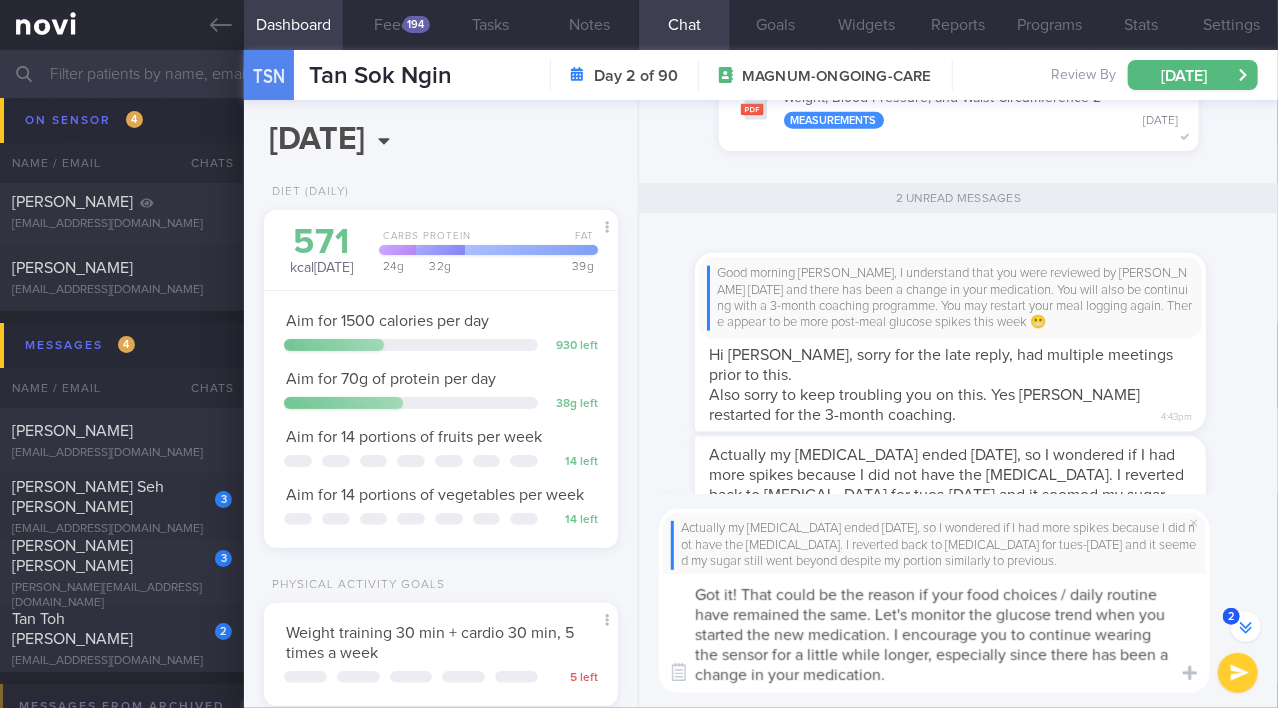 type on "Got it! That could be the reason if your food choices / daily routine have remained the same. Let's monitor the glucose trend when you started the new medication. I encourage you to continue wearing the sensor for a little while longer, especially since there has been a change in your medication." 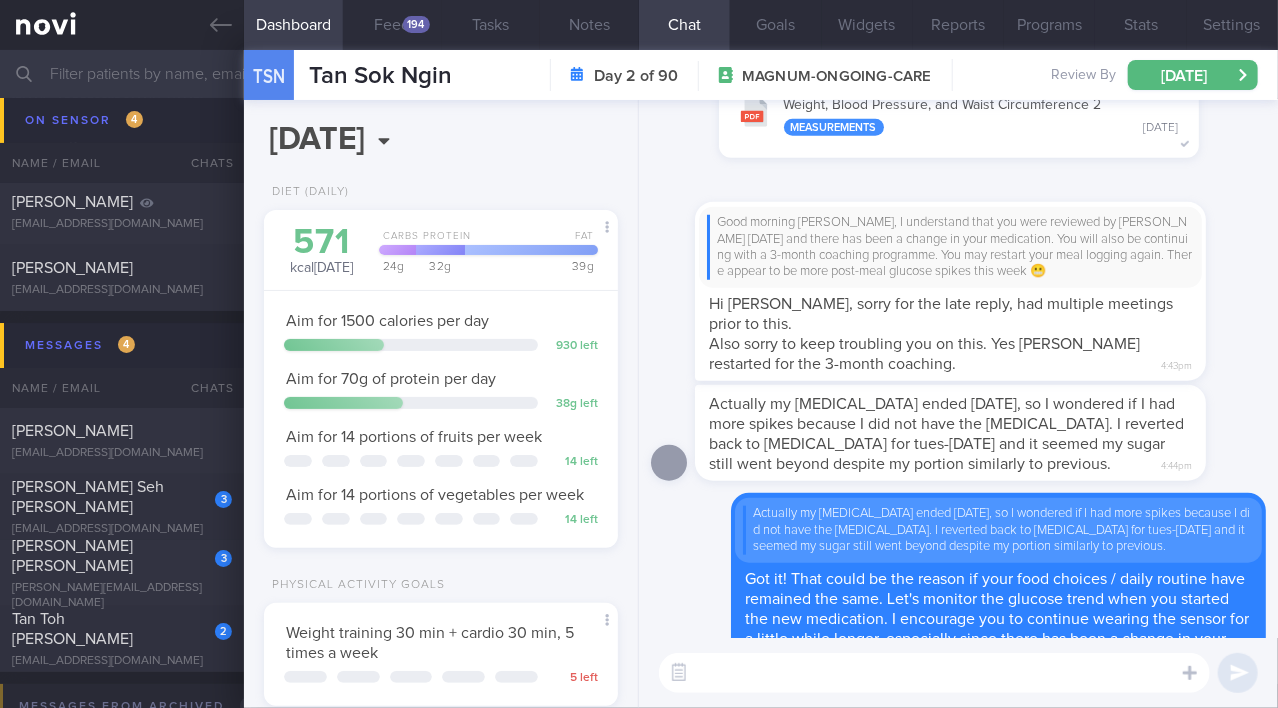 scroll, scrollTop: 0, scrollLeft: 0, axis: both 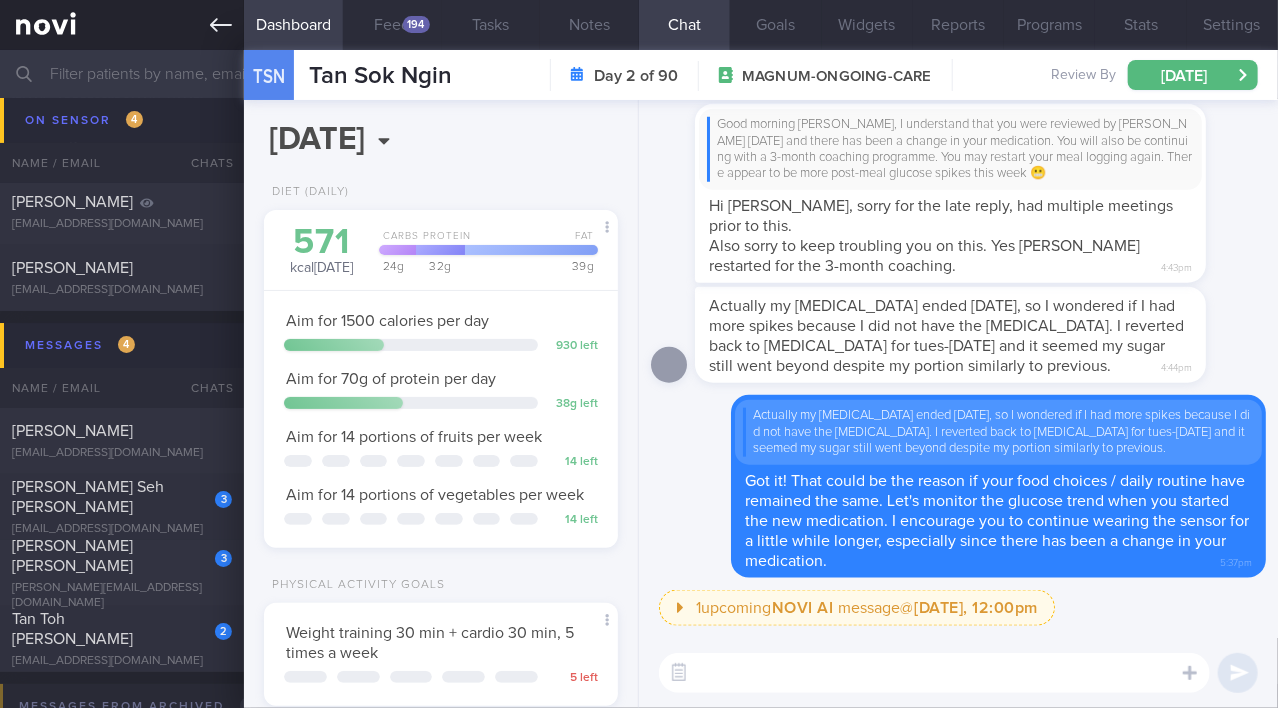 click 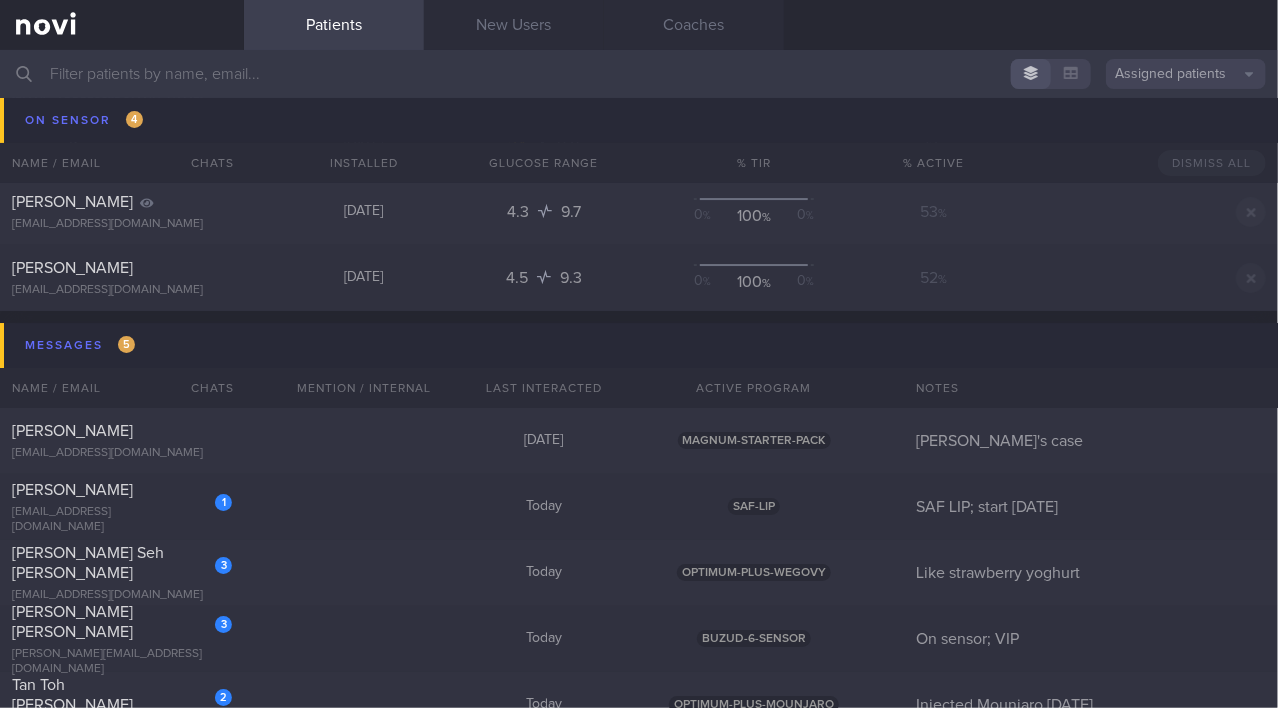 scroll, scrollTop: 6488, scrollLeft: 0, axis: vertical 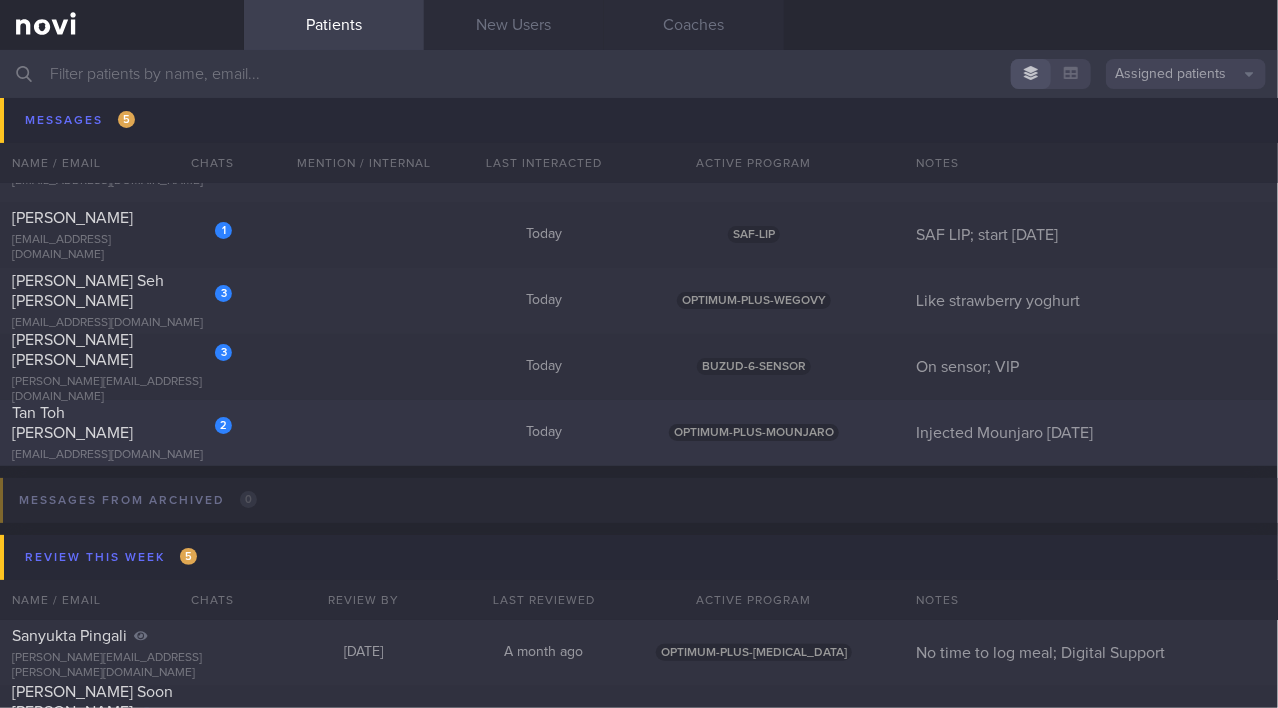 click on "[EMAIL_ADDRESS][DOMAIN_NAME]" at bounding box center [122, 455] 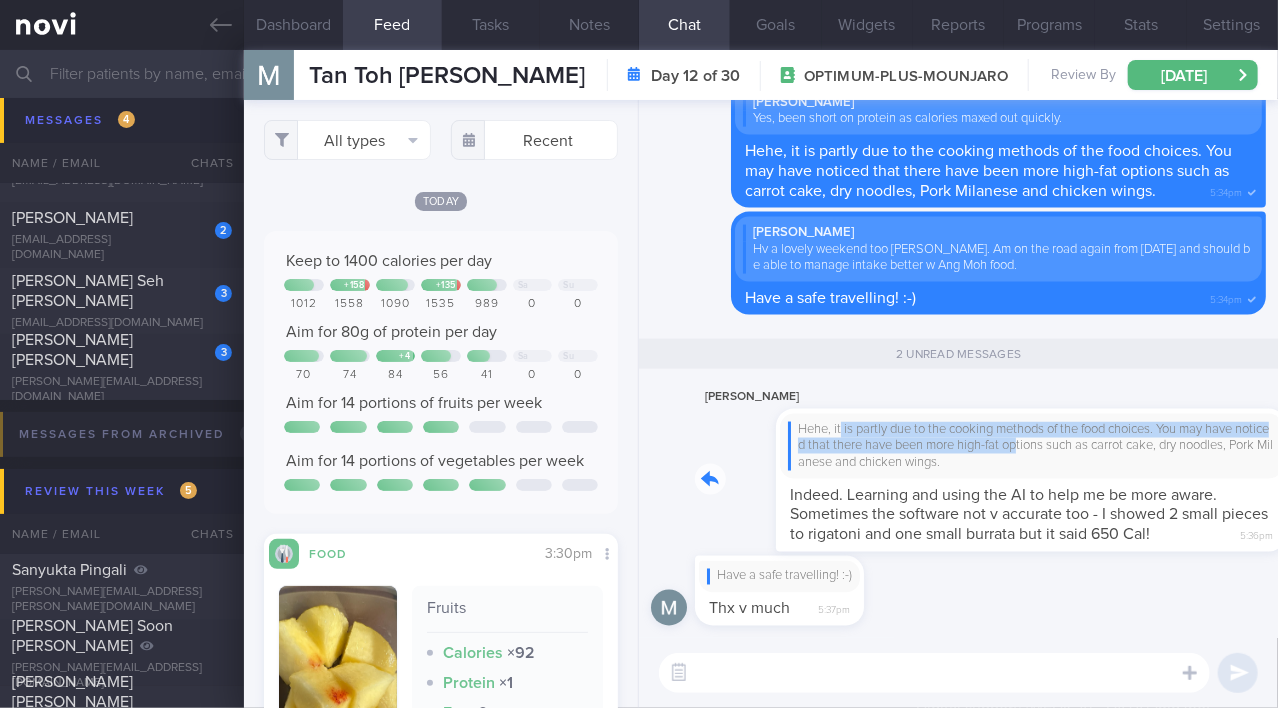 drag, startPoint x: 761, startPoint y: 437, endPoint x: 969, endPoint y: 449, distance: 208.34587 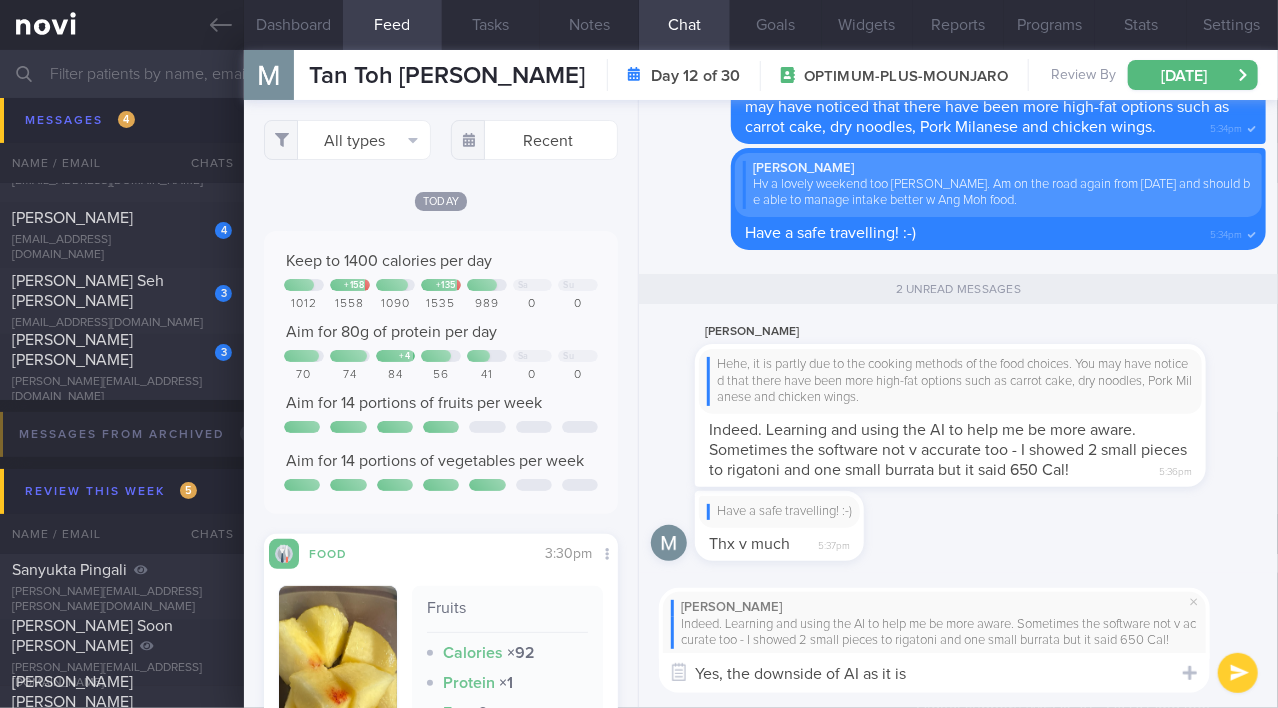 type on "Yes, the downside of AI as it is a" 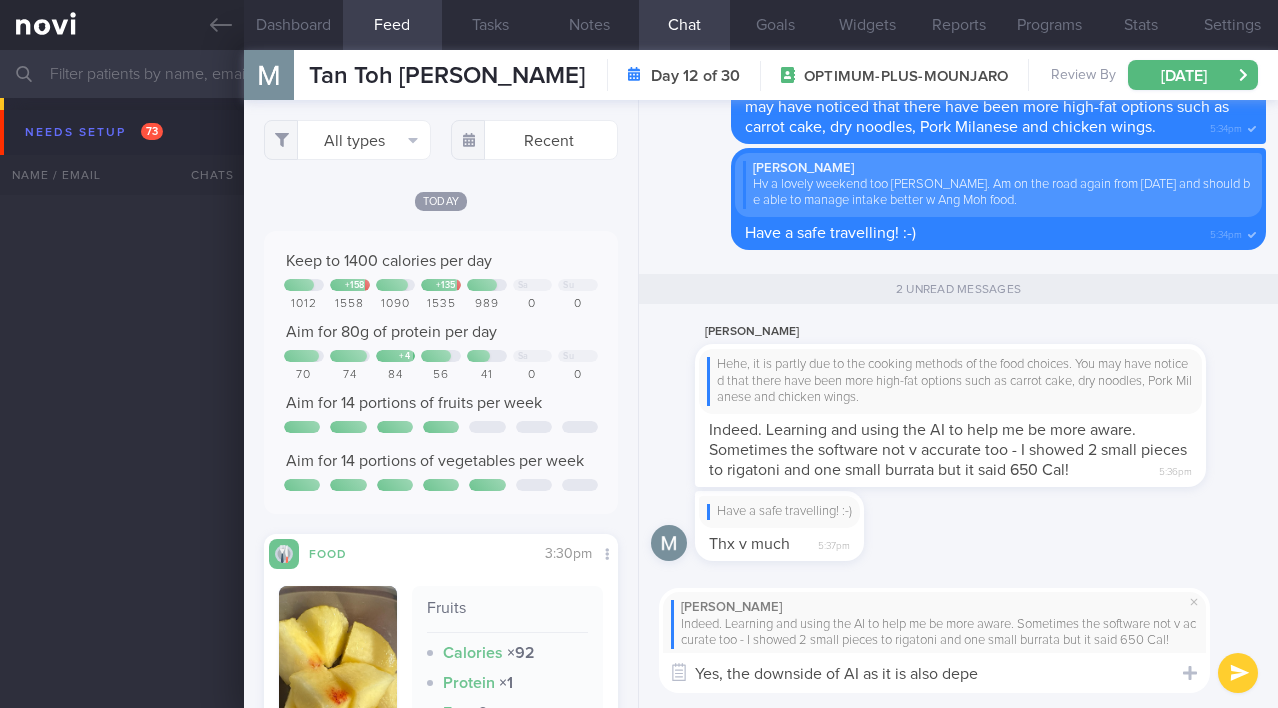 select on "6" 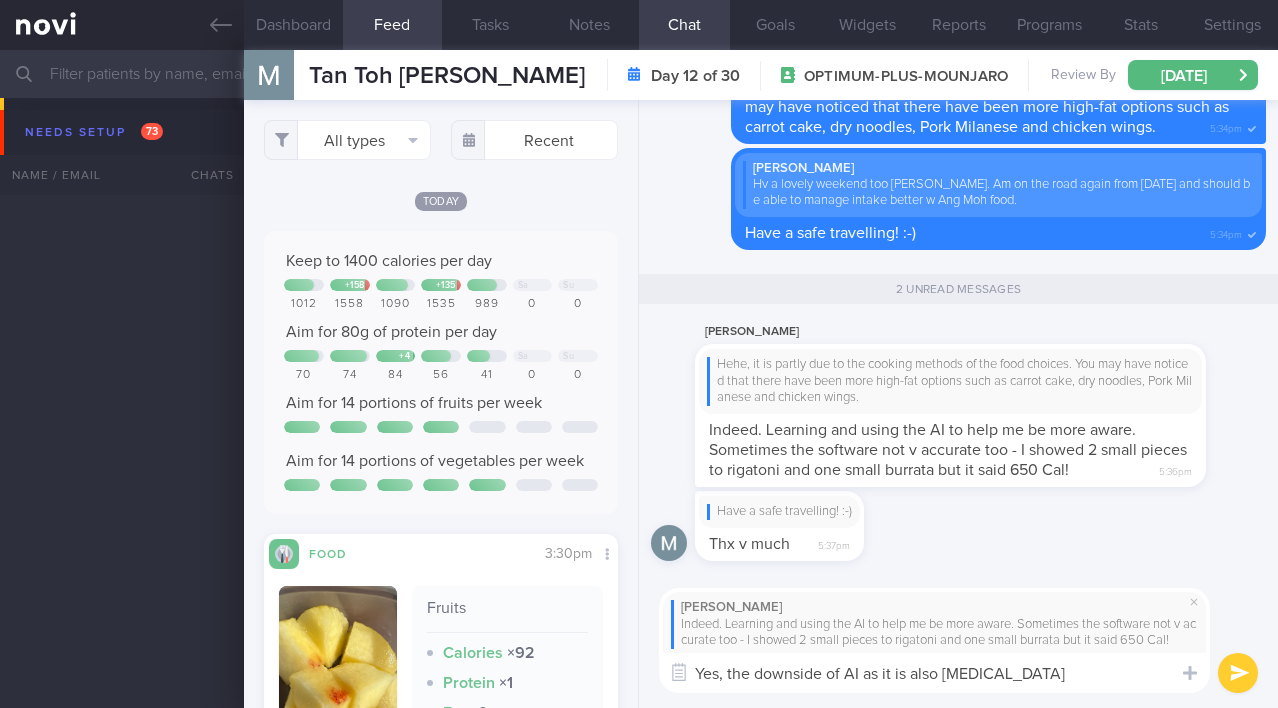scroll, scrollTop: 0, scrollLeft: 0, axis: both 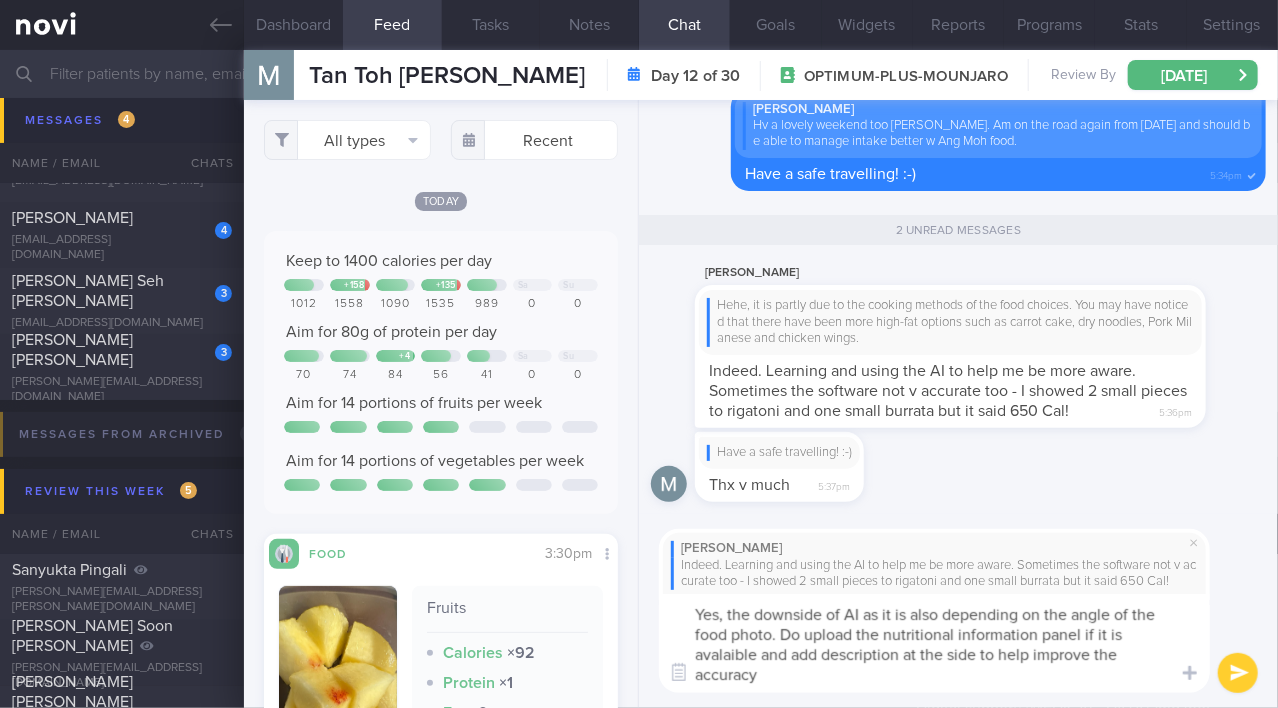 type on "Yes, the downside of AI as it is also depending on the angle of the food photo. Do upload the nutritional information panel if it is avalaible and add description at the side to help improve the accuracy" 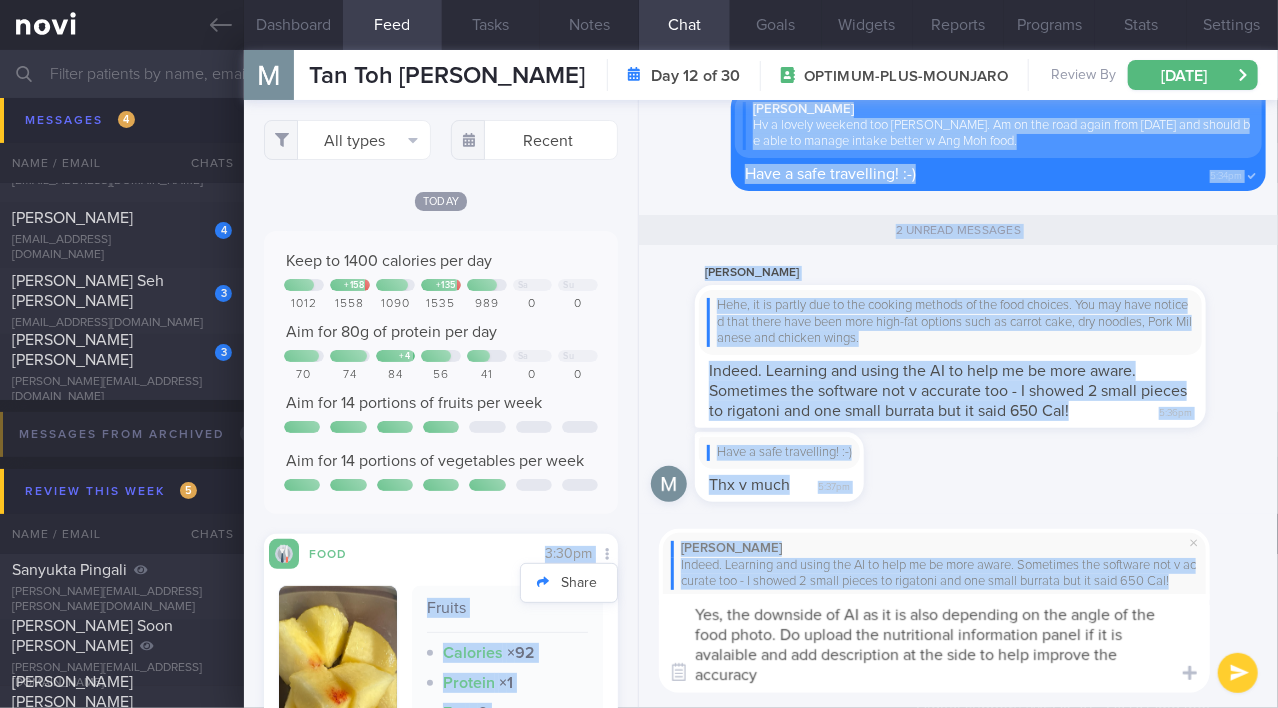 drag, startPoint x: 787, startPoint y: 703, endPoint x: 601, endPoint y: 598, distance: 213.59073 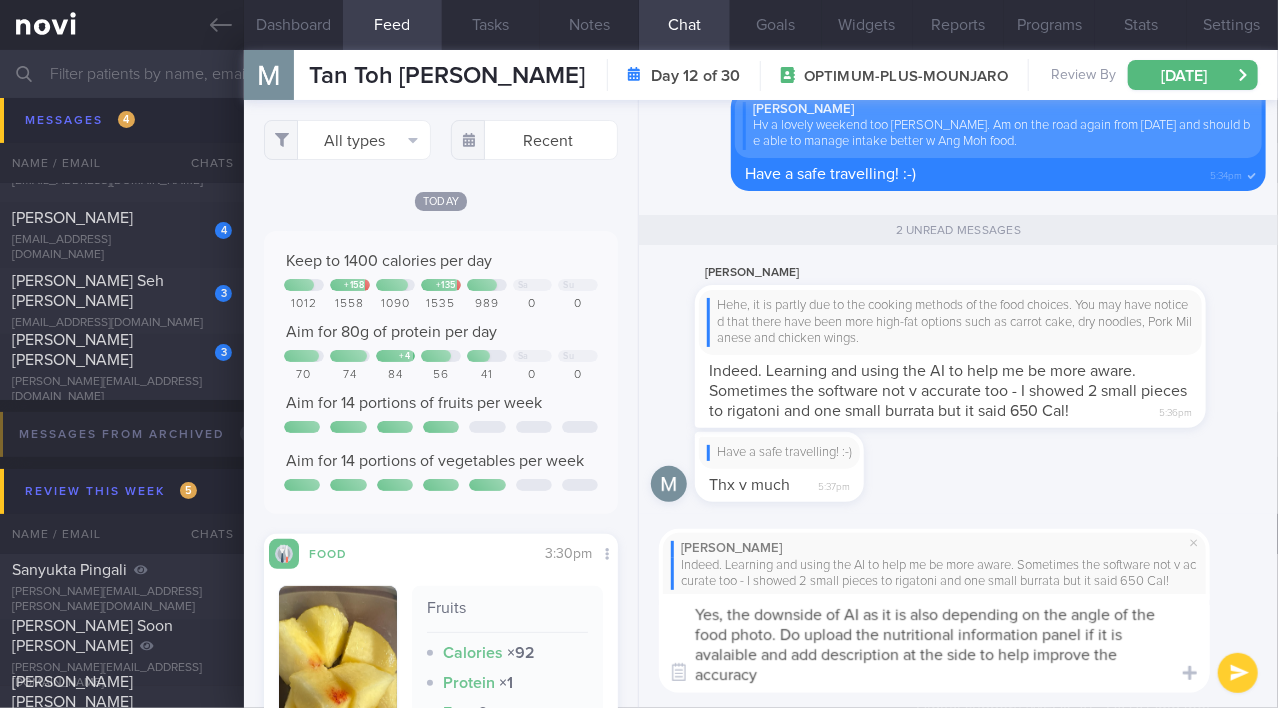 click on "Yes, the downside of AI as it is also depending on the angle of the food photo. Do upload the nutritional information panel if it is avalaible and add description at the side to help improve the accuracy" at bounding box center [934, 643] 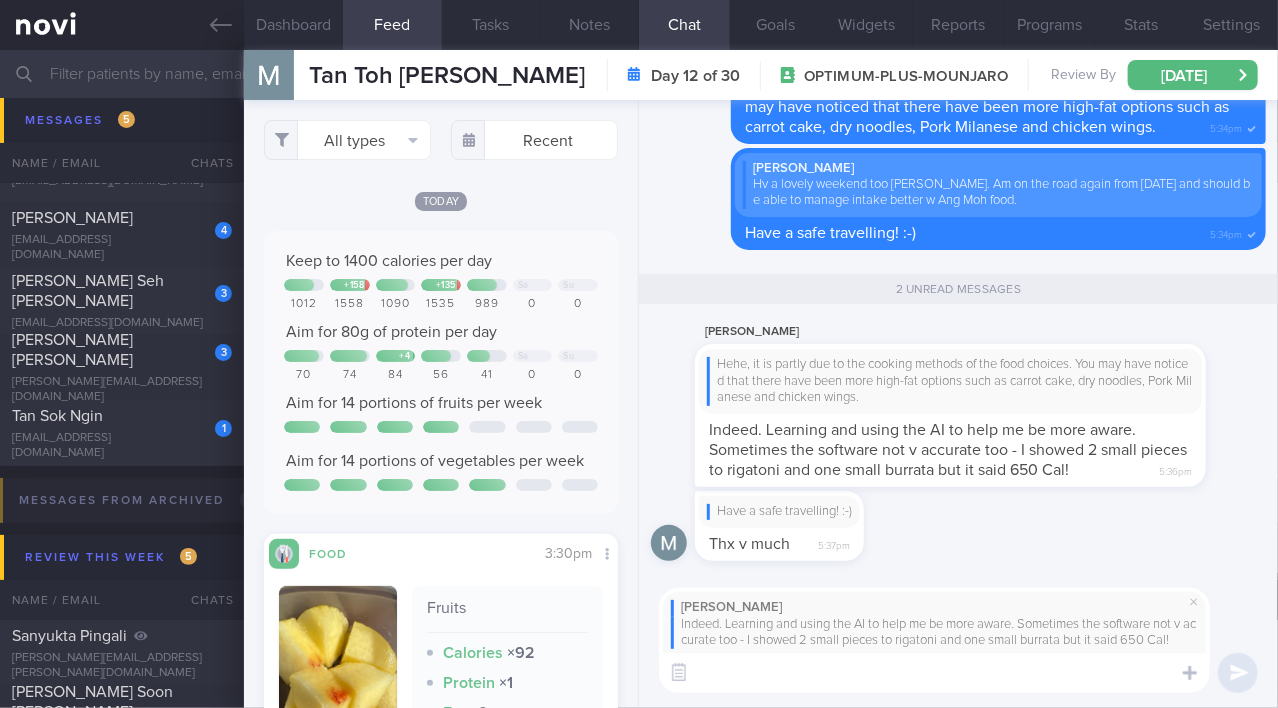 paste on "Yes, that's one downside of AI—it also depends on the angle of the food photo. Please upload the nutritional information panel if it's available, and add a description on the side to help improve accuracy." 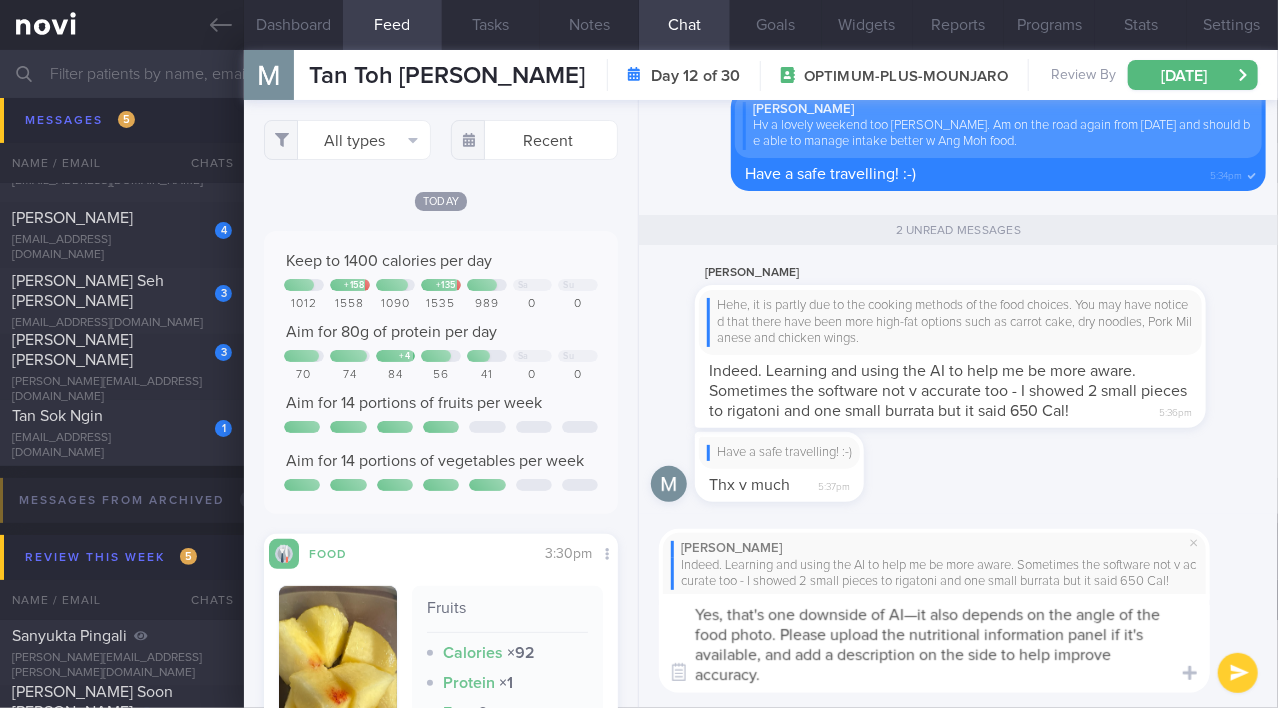 scroll, scrollTop: 0, scrollLeft: 0, axis: both 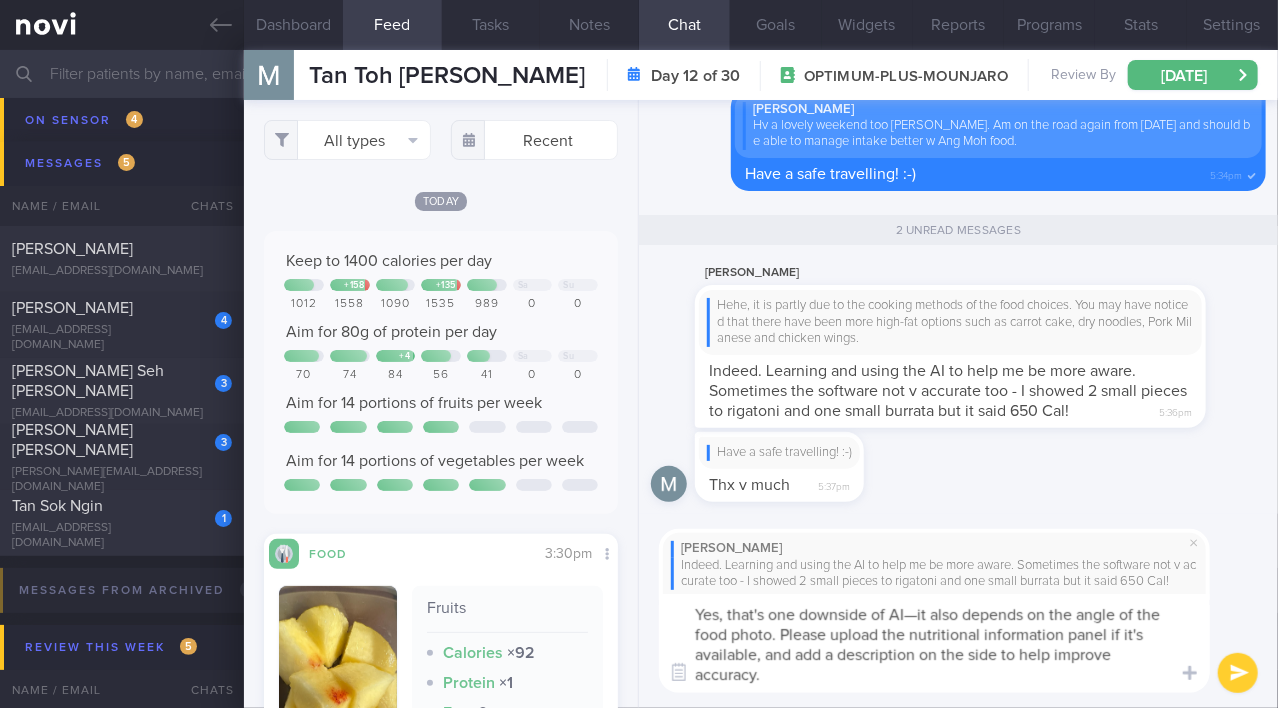 click on "Yes, that's one downside of AI—it also depends on the angle of the food photo. Please upload the nutritional information panel if it's available, and add a description on the side to help improve accuracy." at bounding box center [934, 643] 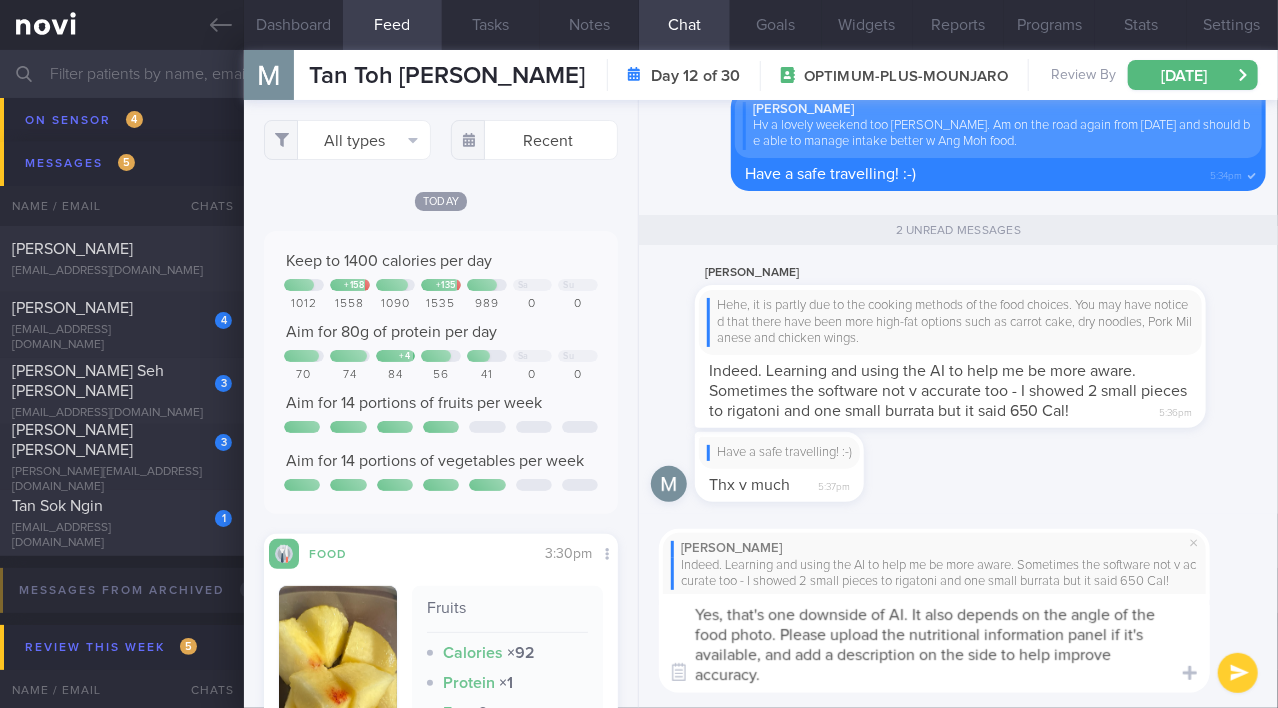drag, startPoint x: 783, startPoint y: 638, endPoint x: 826, endPoint y: 642, distance: 43.185646 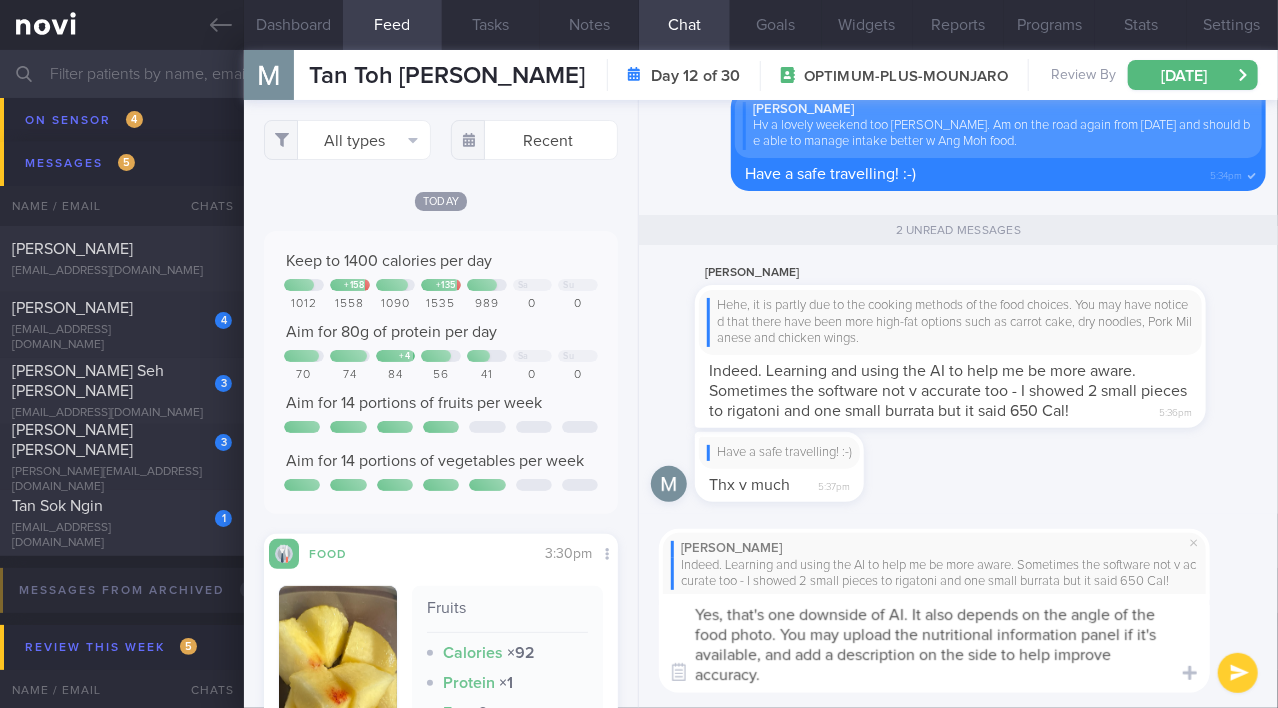 click on "Yes, that's one downside of AI. It also depends on the angle of the food photo. You may upload the nutritional information panel if it's available, and add a description on the side to help improve accuracy." at bounding box center [934, 643] 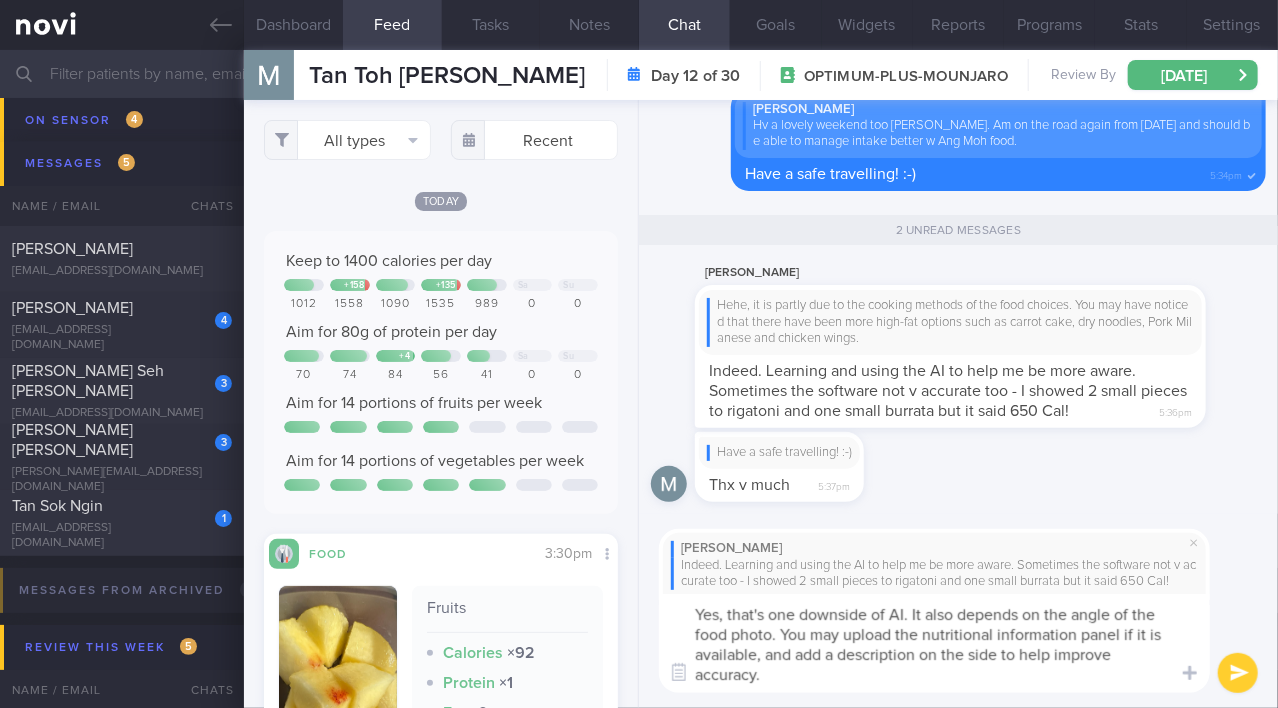 type on "Yes, that's one downside of AI. It also depends on the angle of the food photo. You may upload the nutritional information panel if it is available, and add a description on the side to help improve accuracy." 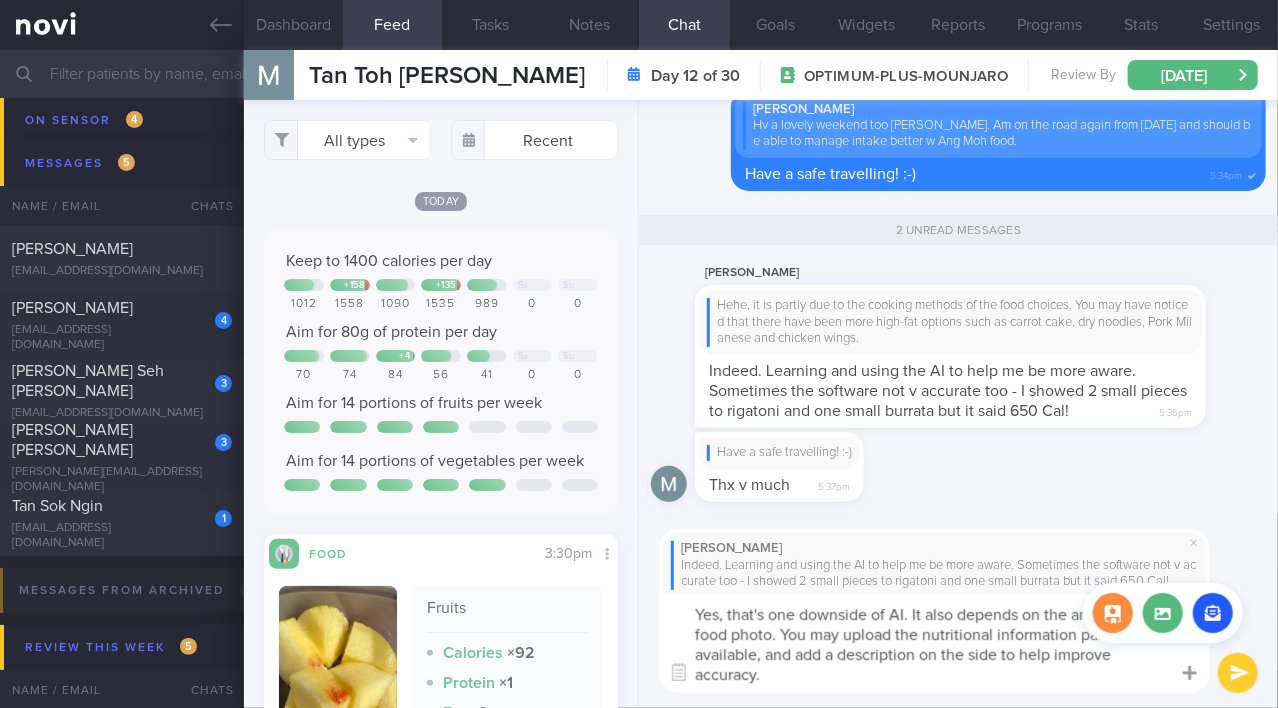 type 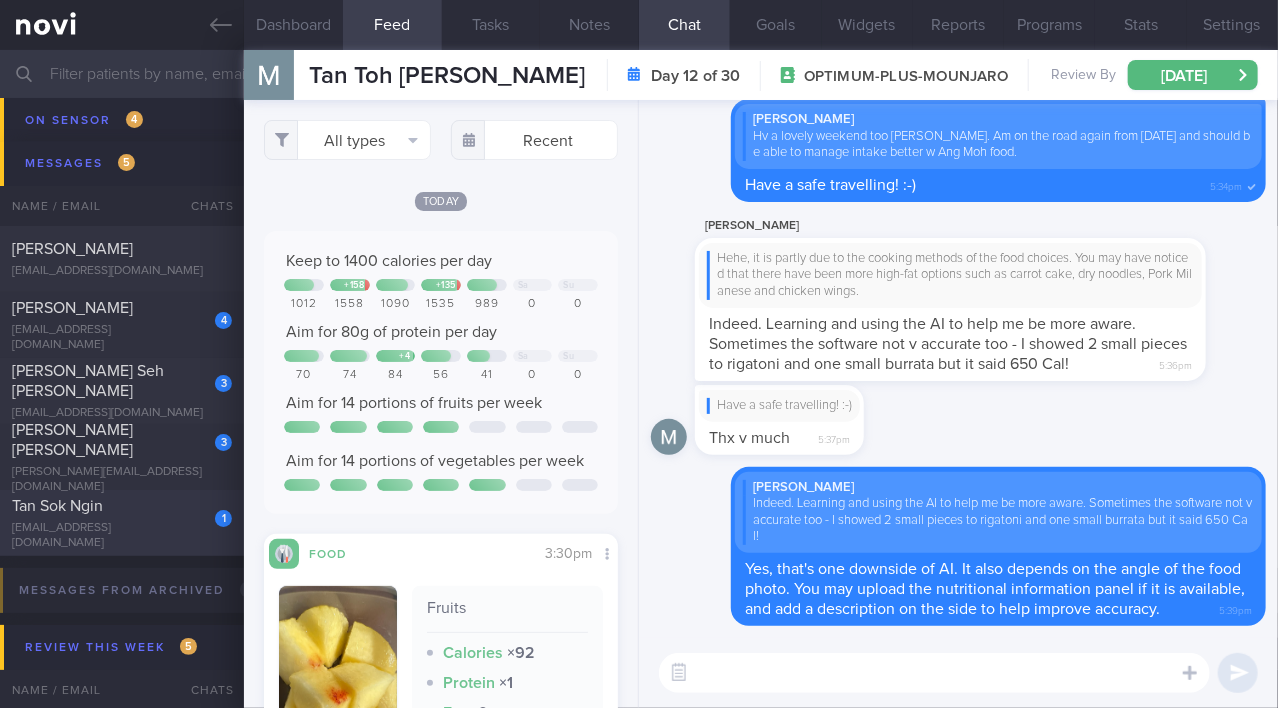 click on "1
Tan [PERSON_NAME]
[EMAIL_ADDRESS][DOMAIN_NAME]" at bounding box center [122, 523] 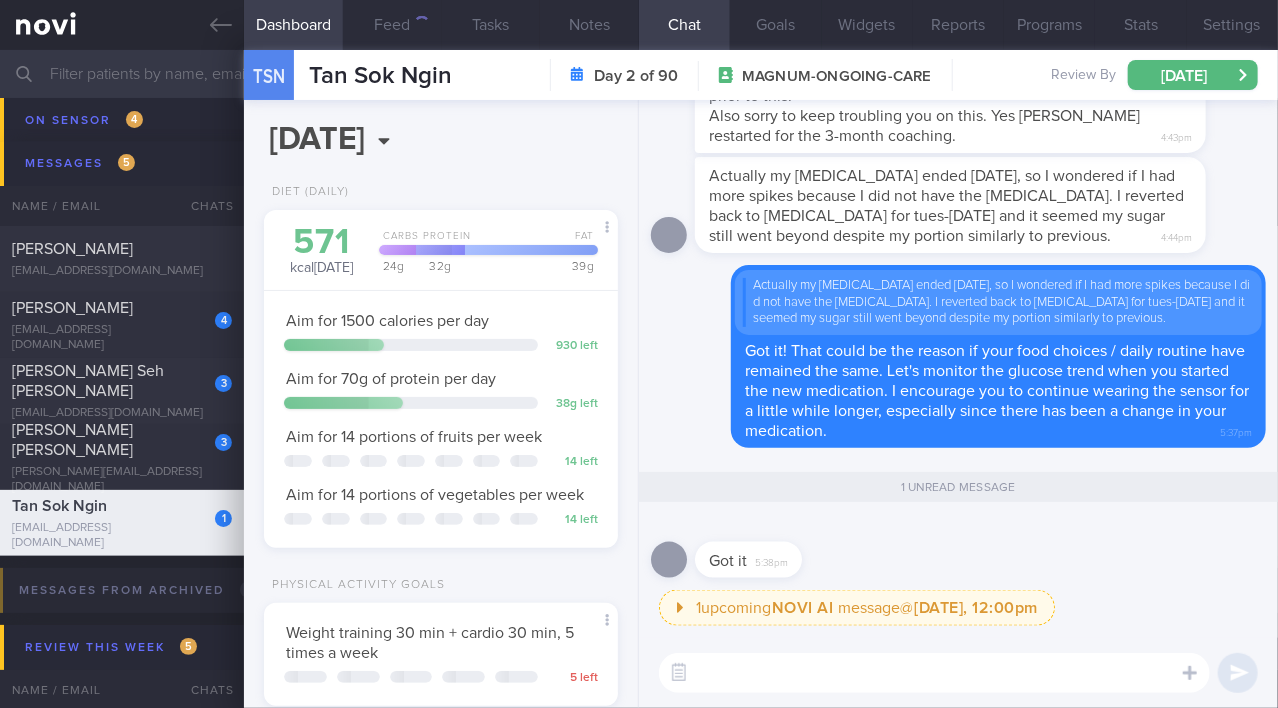 scroll, scrollTop: 999848, scrollLeft: 999695, axis: both 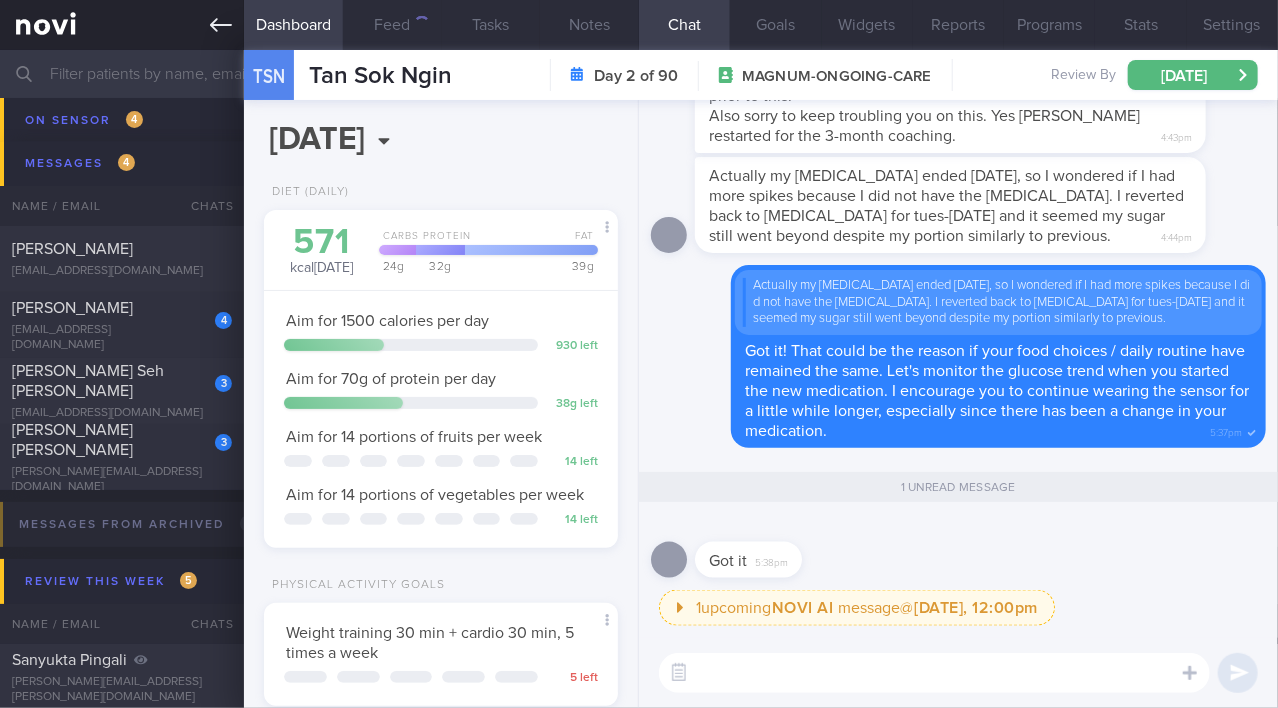 click 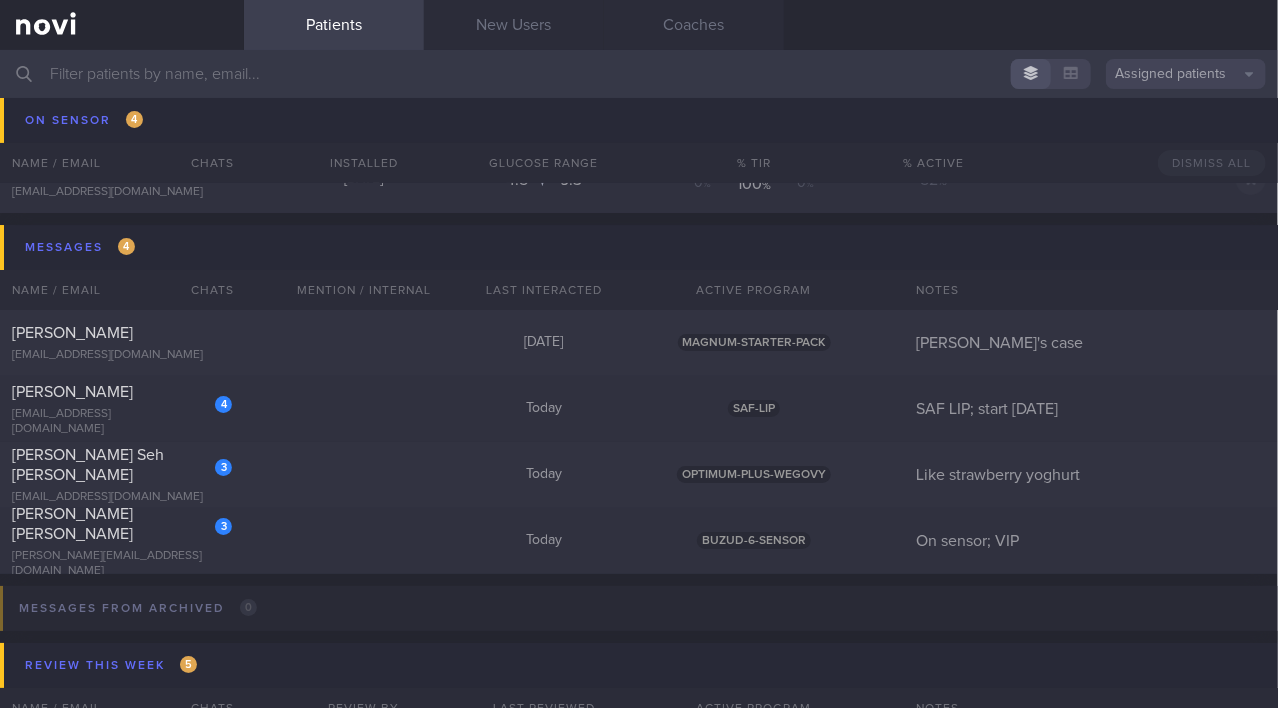 scroll, scrollTop: 6306, scrollLeft: 0, axis: vertical 